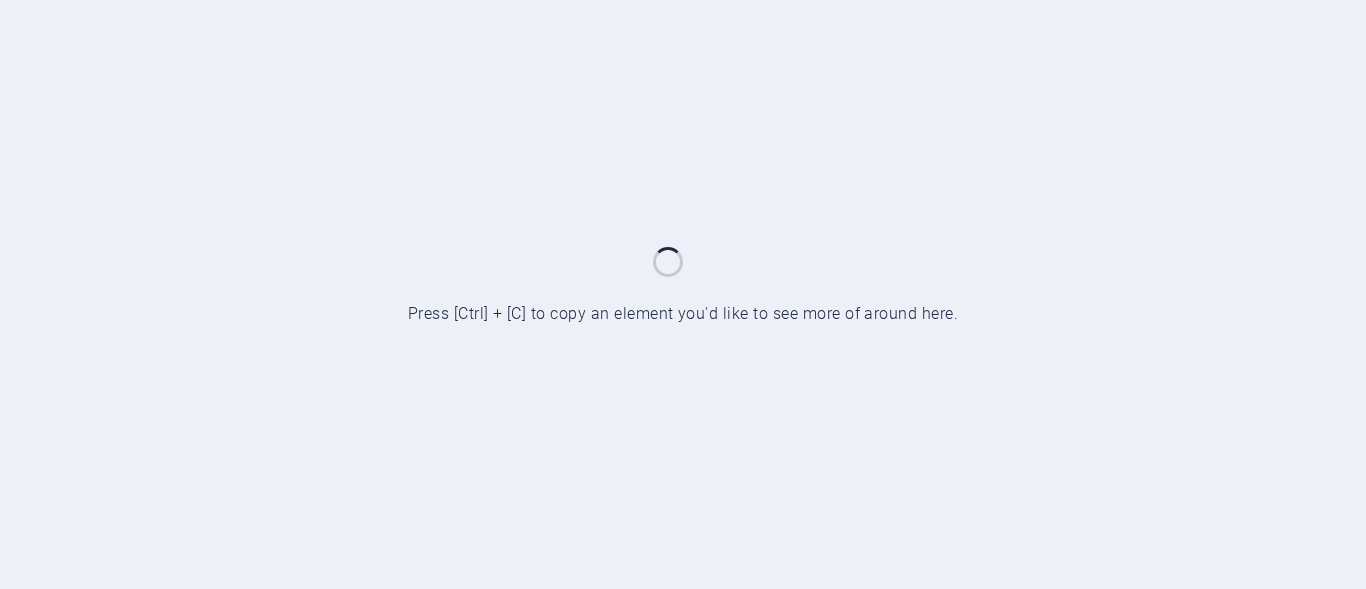 scroll, scrollTop: 0, scrollLeft: 0, axis: both 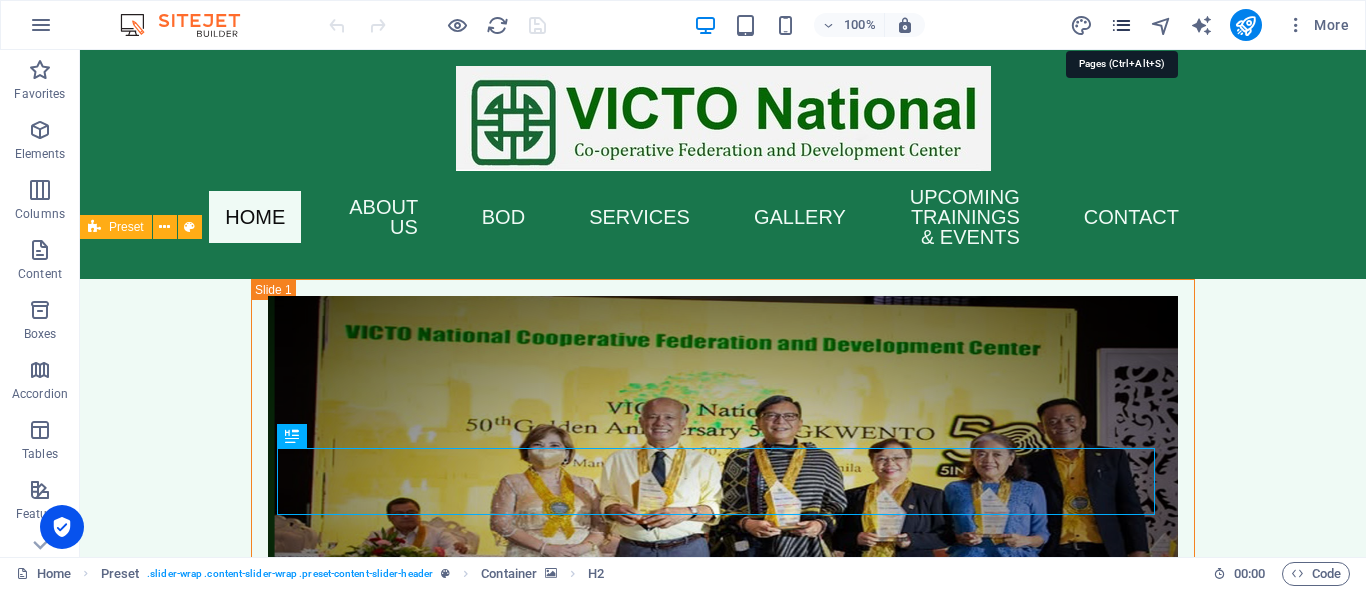 click at bounding box center (1121, 25) 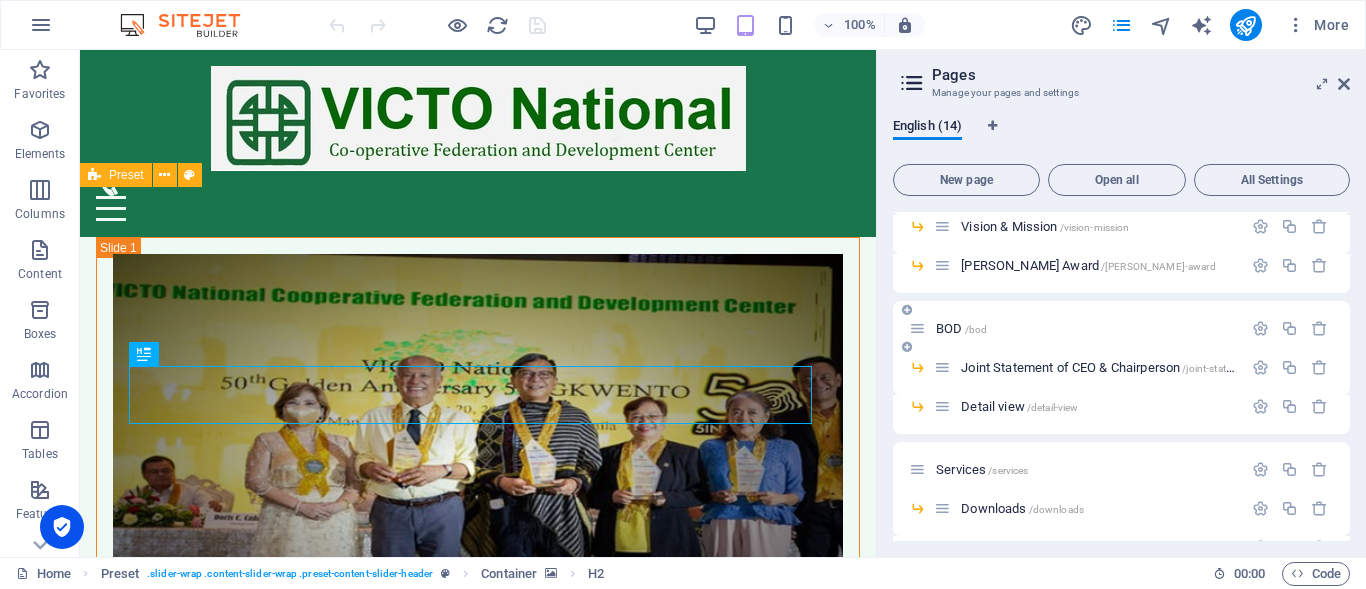scroll, scrollTop: 200, scrollLeft: 0, axis: vertical 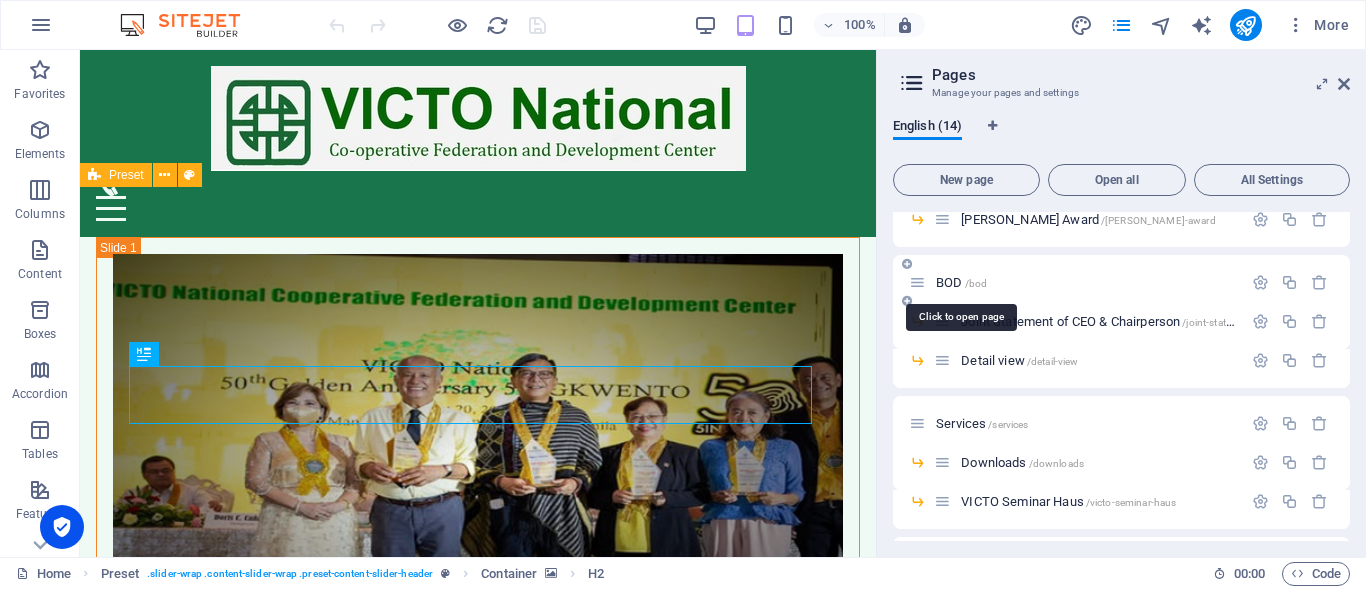 click on "BOD  /bod" at bounding box center (961, 282) 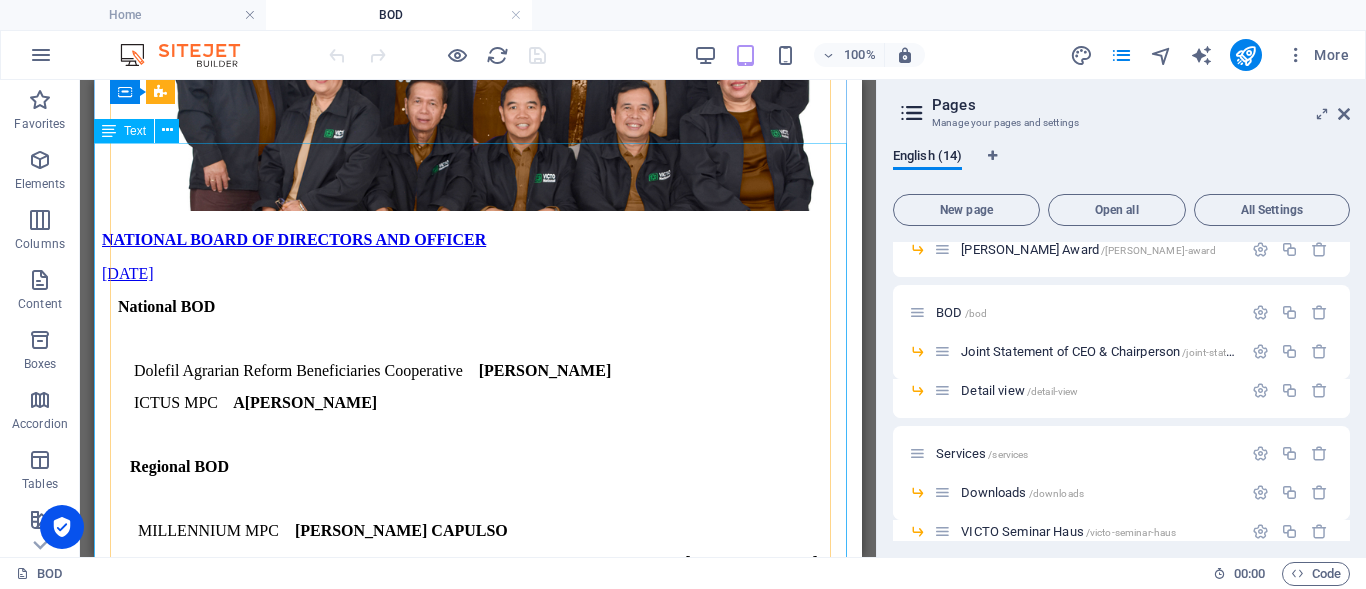 scroll, scrollTop: 1400, scrollLeft: 0, axis: vertical 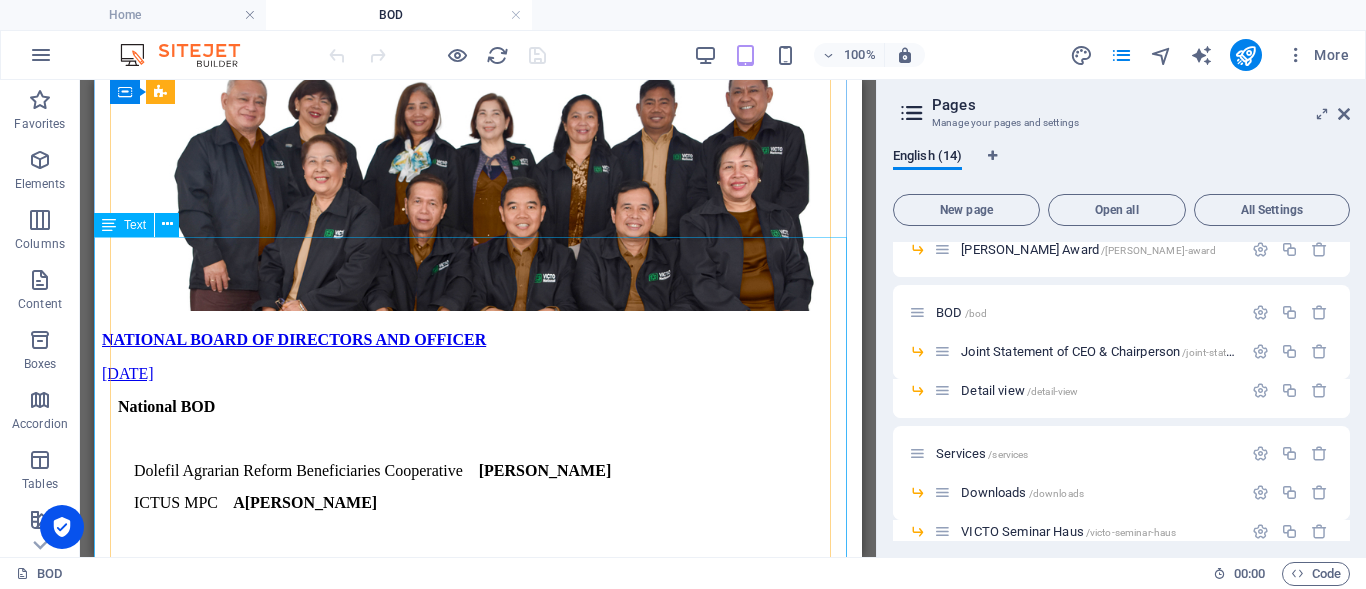 click on "National BOD                 Dolefil Agrarian Reform Beneficiaries Cooperative      REYNALDO A. MAGBANUA          ICTUS MPC       A LICIA M. ORQUIA                     Regional BOD           MILLENNIUM MPC      ERLINDA B. CAPULSO          TANDAG CITY GOVERNMENT OFFICIALS & EMPLOYEES COOPERATIVE       LORNA L. NOVO          SILANGAN MPC      ATTY. JOSE VICENTE C. VENTOSA III                   Audit Committee      ISULAN MUNICIPAL OFFICIALS & EMPLOYEES MPC      CEZA C. GARGARITA                   Election Committee       DIAMOND MPC      ARCELI C. GARCIA                   Education Committee       HIDDEN PARADISE BANANA PRODUCERS COOPERATIVE      SUSAN D. ABANILLA                   MedConCom      ALMACA BANANA GROWERS MPC      ROLANDO S. REQUILLO                   Ethics Committee      YAM Agrarian Reform Farmers Cooperative      ROLAND P. CORREA" at bounding box center (478, 783) 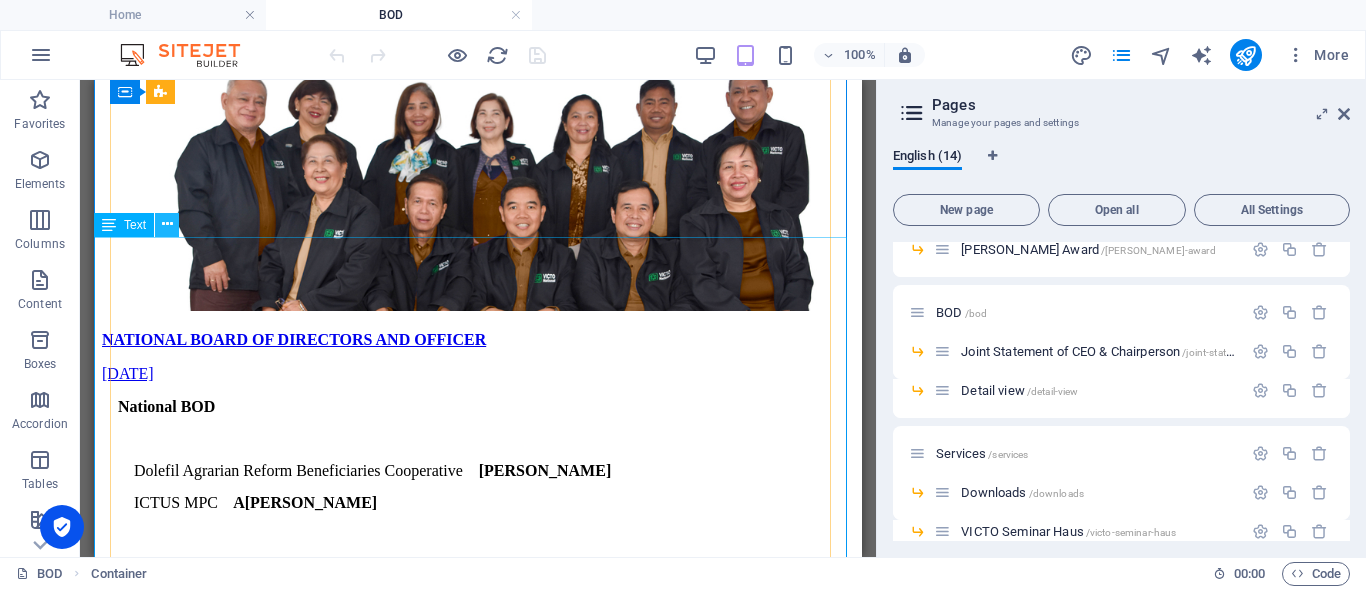 click at bounding box center [167, 224] 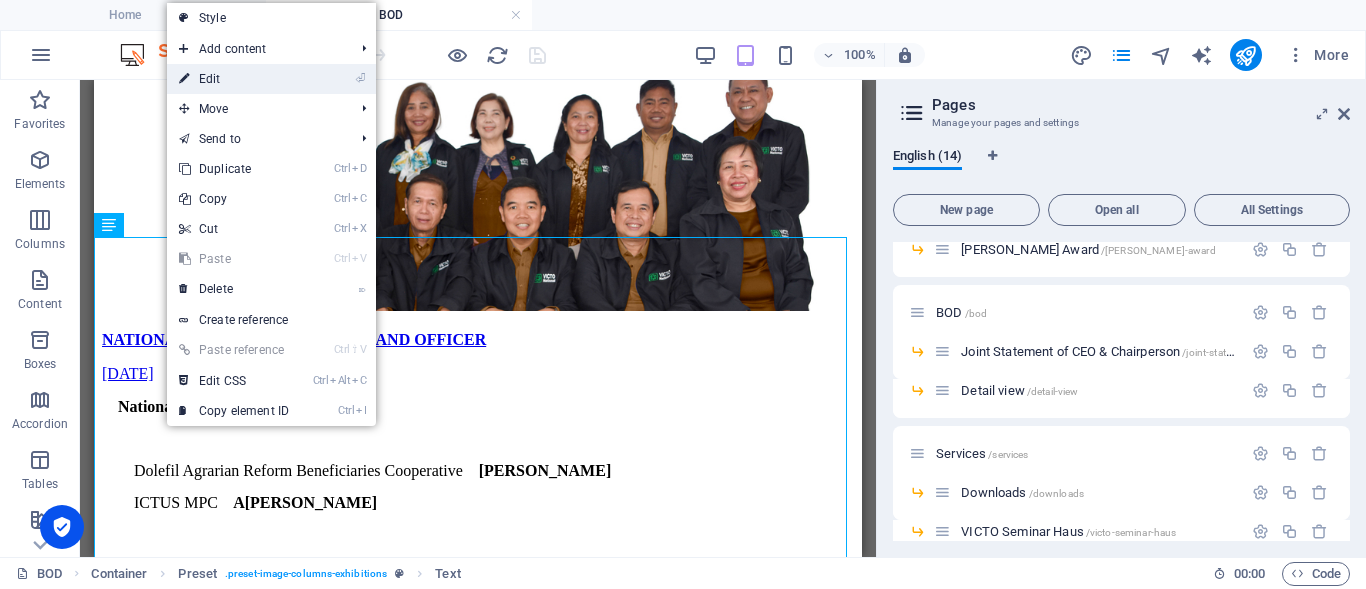 click on "⏎  Edit" at bounding box center (234, 79) 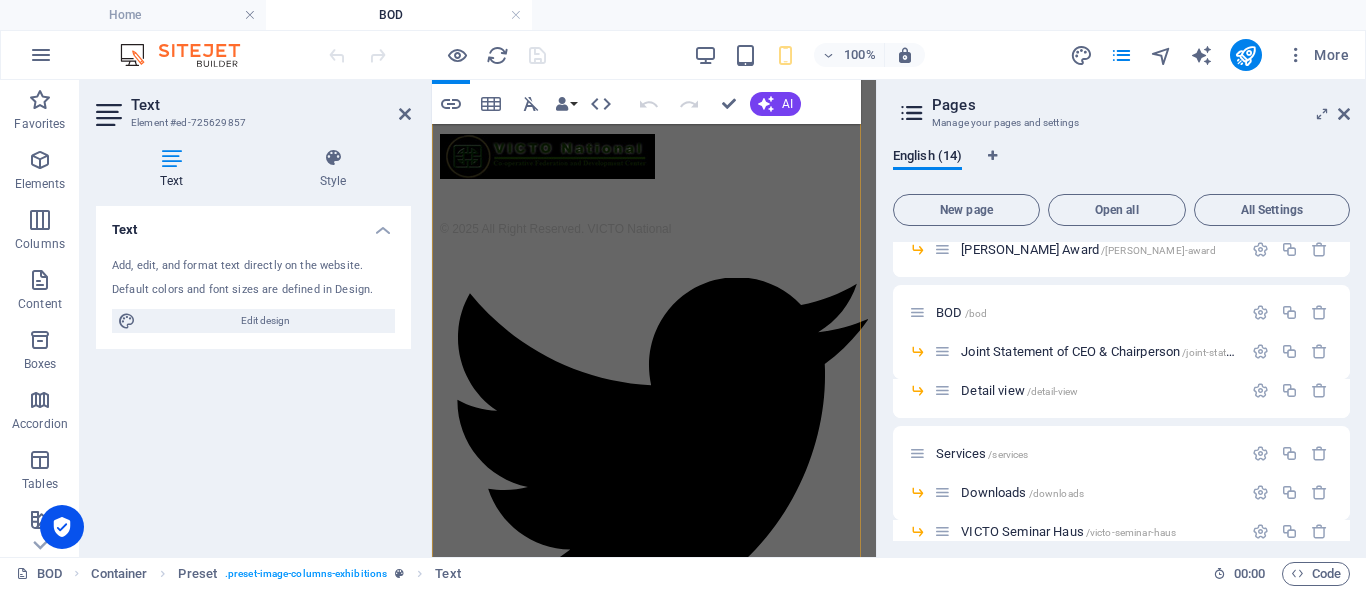 drag, startPoint x: 480, startPoint y: 316, endPoint x: 802, endPoint y: 429, distance: 341.2521 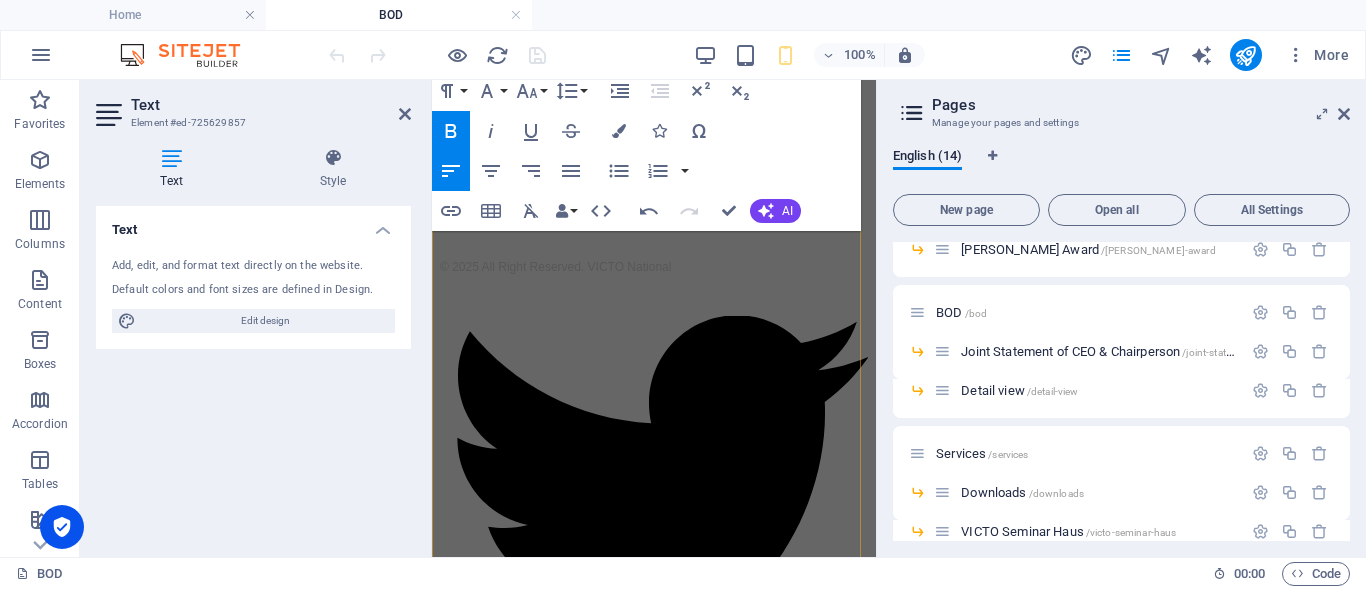 scroll, scrollTop: 1601, scrollLeft: 0, axis: vertical 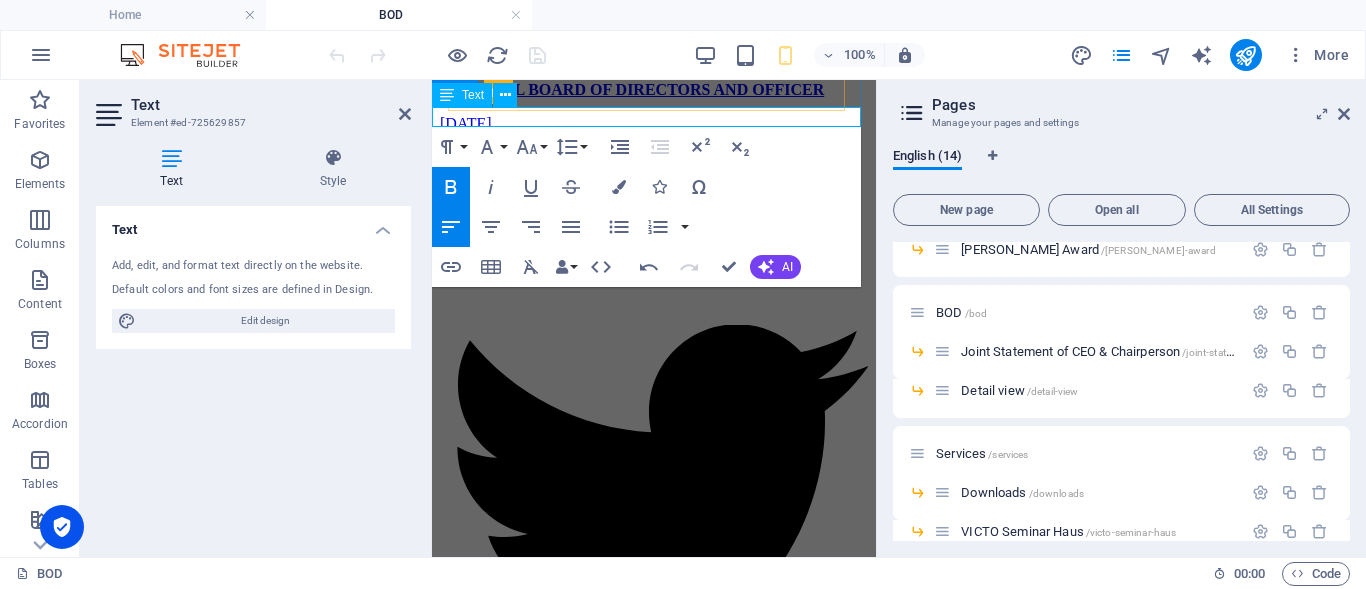 click at bounding box center (654, 157) 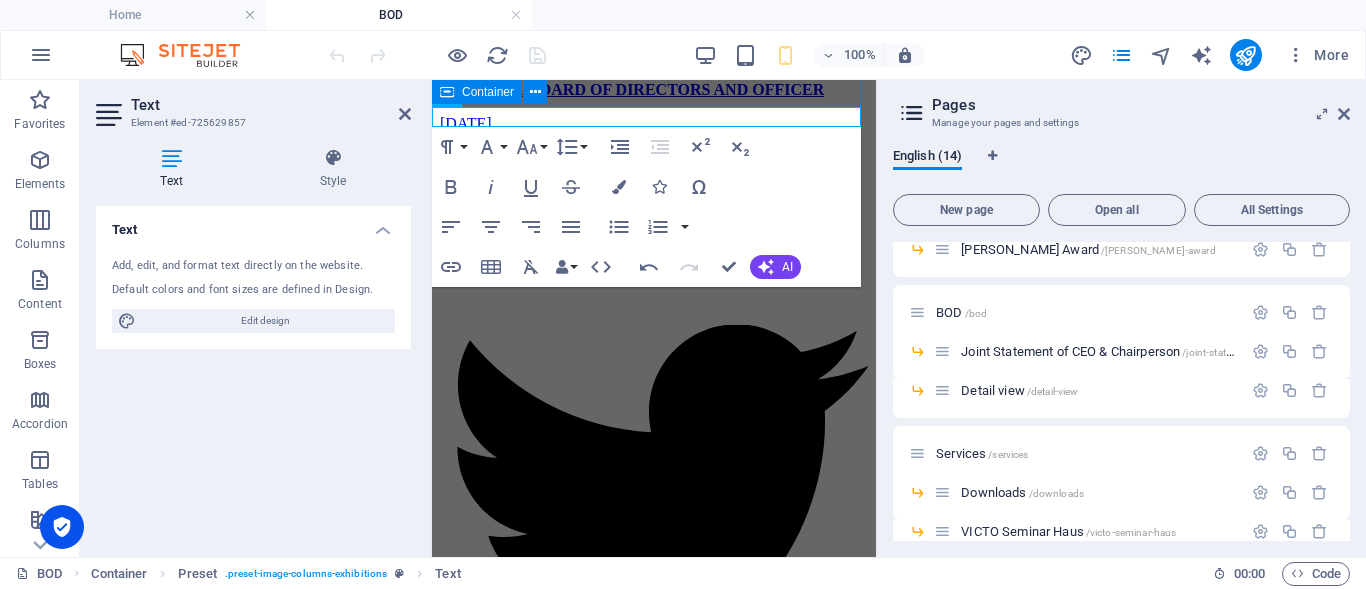 click on "WELCOME TO VICTO NATIONAL OFFICIAL WEBSITE! regional bod & officers Regional Board of Directors and Officers 27 January 2025 xc             LUZON BODs/OFFICERS 2025-26         National Board          CRISANTO R. SABINO  – Care Savings & Credit Coop         National Board          MILAGROS R. BALDEMOR  – La Union MPC         Regional Board          DANILO S. EDEN  – MNHS-FER MPC R     R egional Board          RENE C. MANZANO  – San Basilio MPC         R egional Board          RENATO O. SAGUN, JR . – Tagudin Nat’l High Sch. MPC           AUDIT COMMITTEE          ELOISA G. BAHATAN  – Saytan Savings & Credit Coop         ELECOM              LINO D. FABIA  – NGCP Employees MPC         EDCOM              IMELDA O. DEGAY  - BSUCMPC  M  EDCON               MARK ANTHONY A. DE LEON  – Unilever Employees MPC         ETHICS                  LUDY L. BALTENG  – Ilocandia Seed Growers MPC" at bounding box center [654, -512] 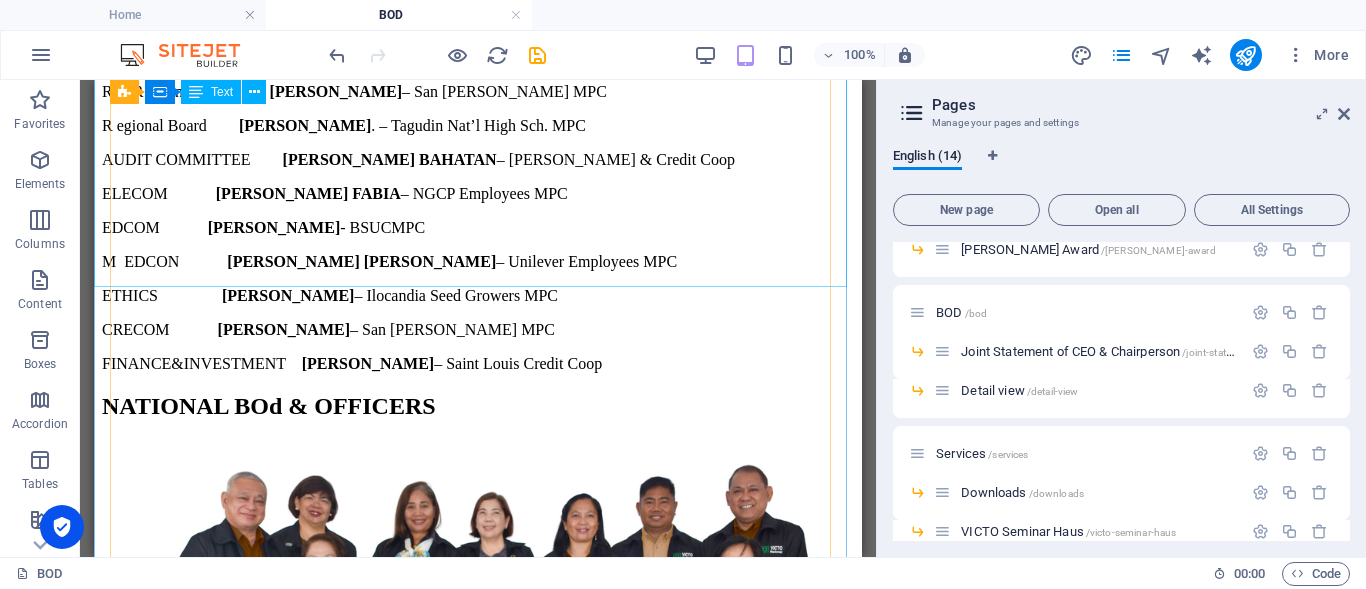 scroll, scrollTop: 1000, scrollLeft: 0, axis: vertical 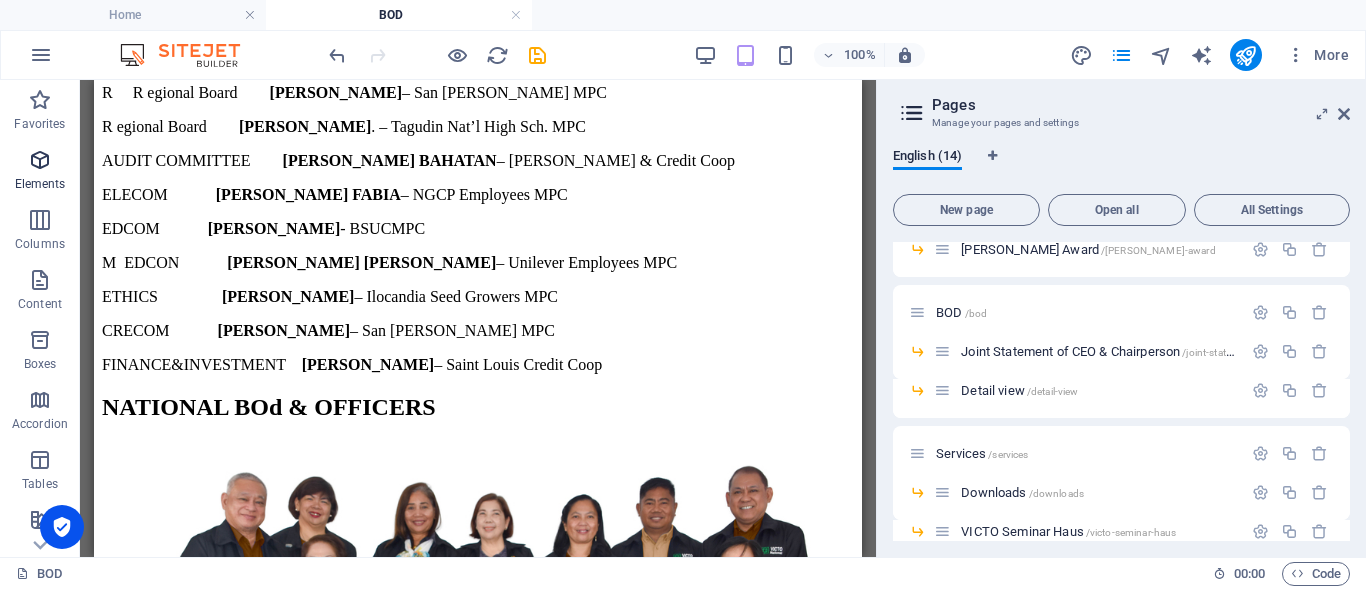 drag, startPoint x: 57, startPoint y: 174, endPoint x: 39, endPoint y: 175, distance: 18.027756 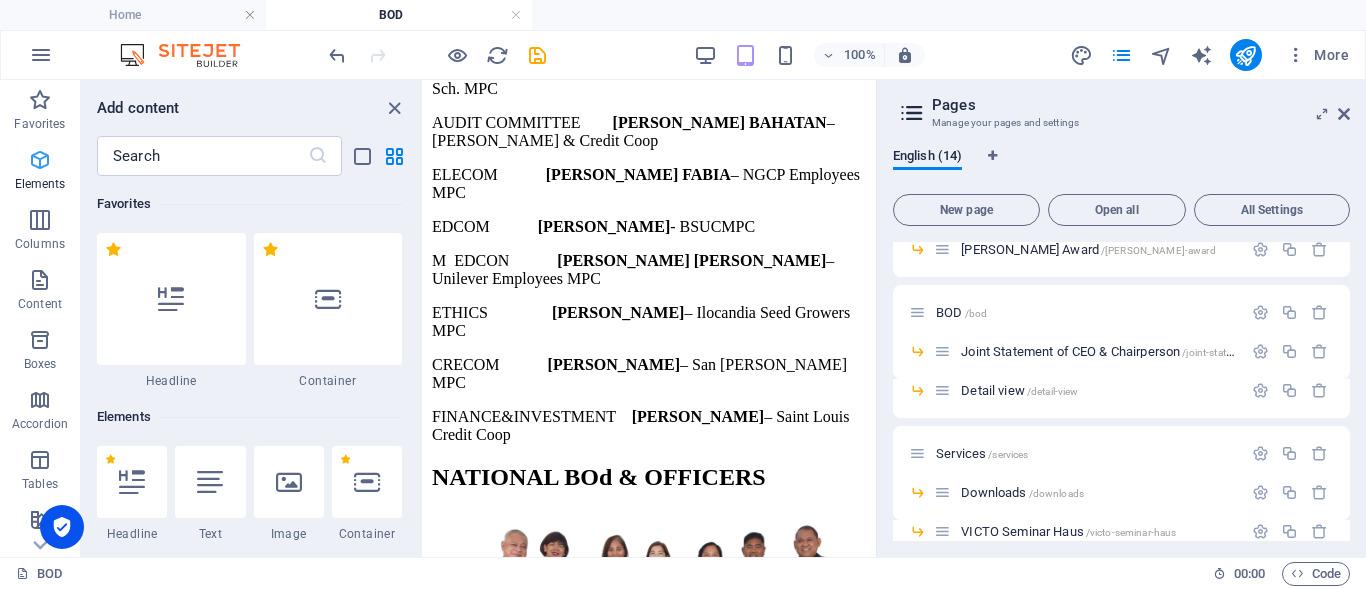 drag, startPoint x: 39, startPoint y: 175, endPoint x: 56, endPoint y: 164, distance: 20.248457 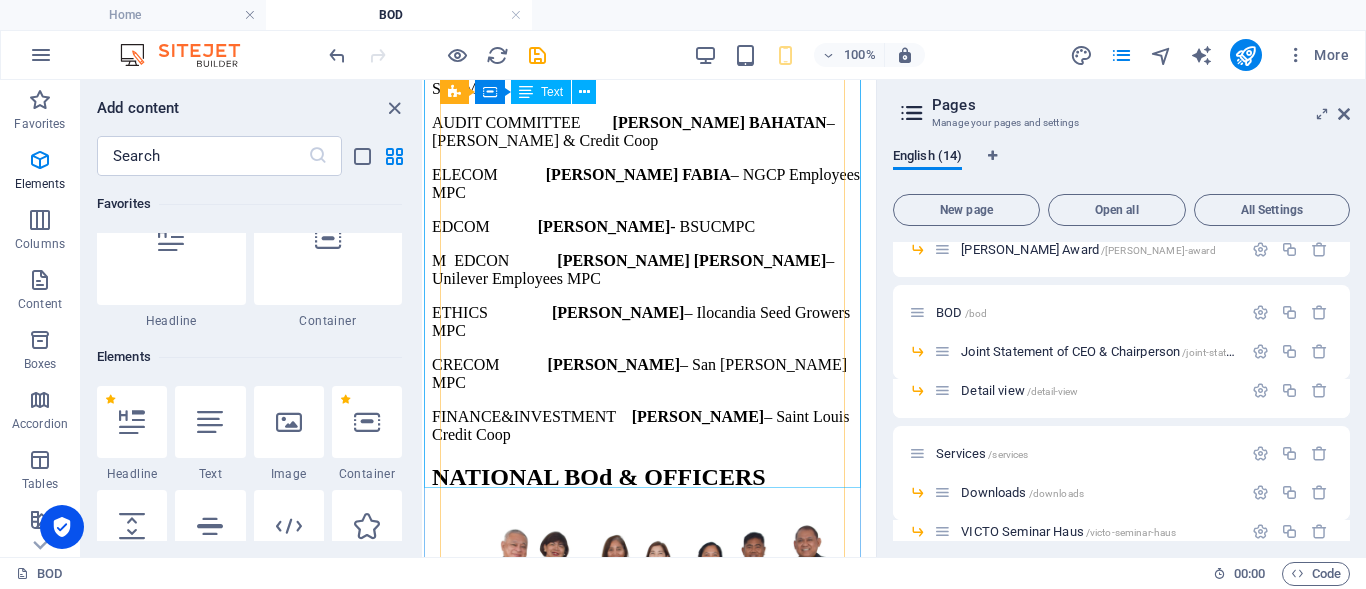 scroll, scrollTop: 213, scrollLeft: 0, axis: vertical 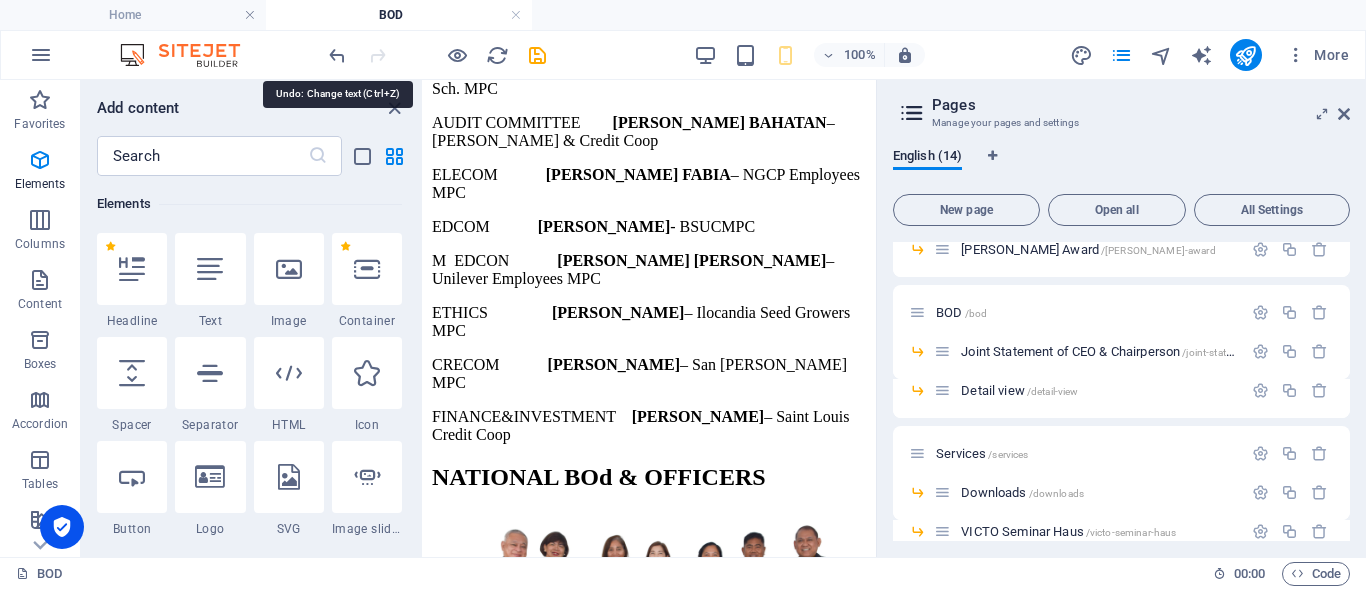 click at bounding box center [337, 55] 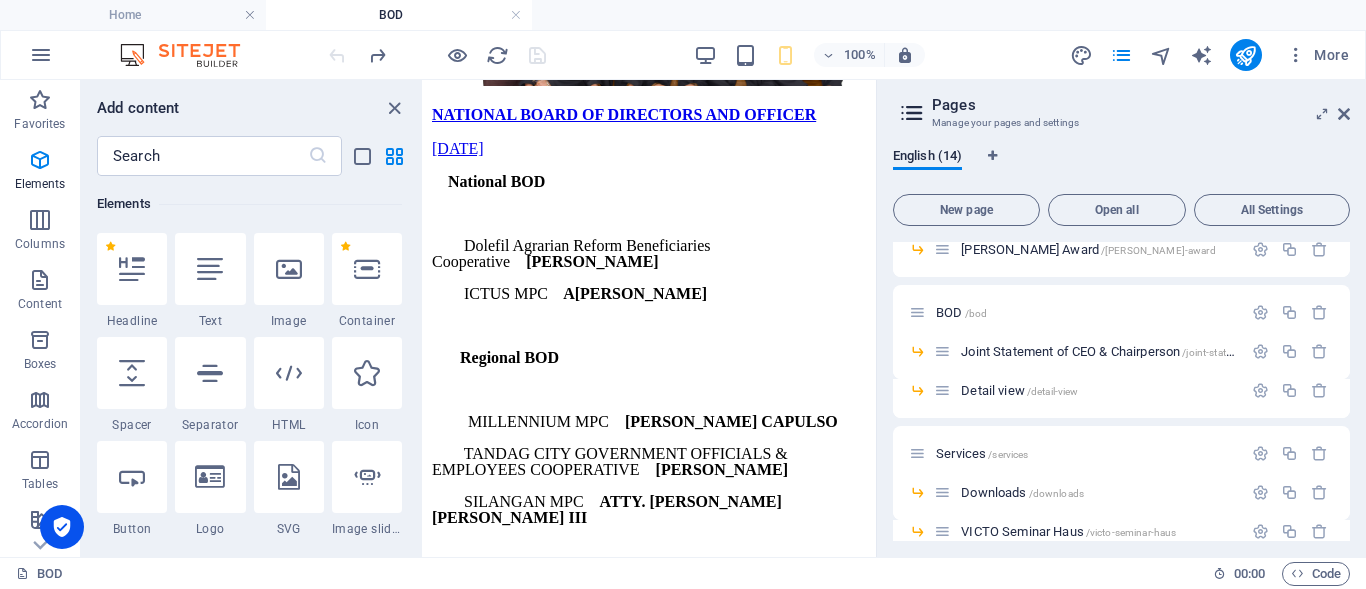 scroll, scrollTop: 1785, scrollLeft: 0, axis: vertical 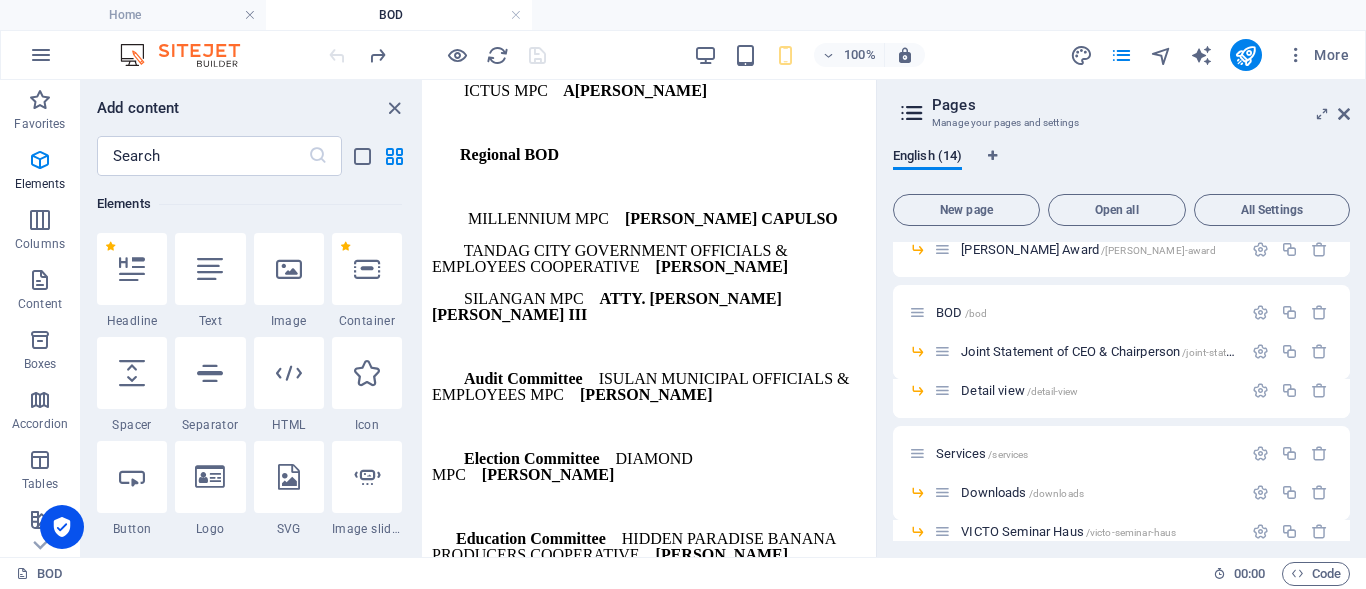 click at bounding box center [437, 55] 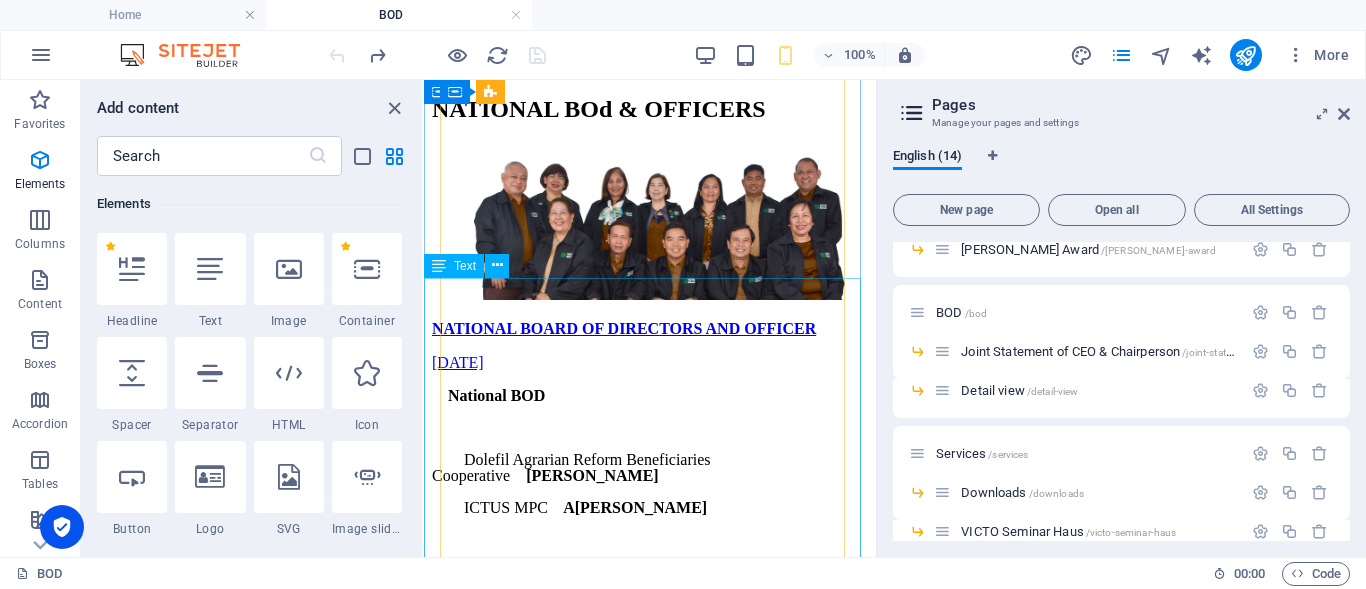 scroll, scrollTop: 1485, scrollLeft: 0, axis: vertical 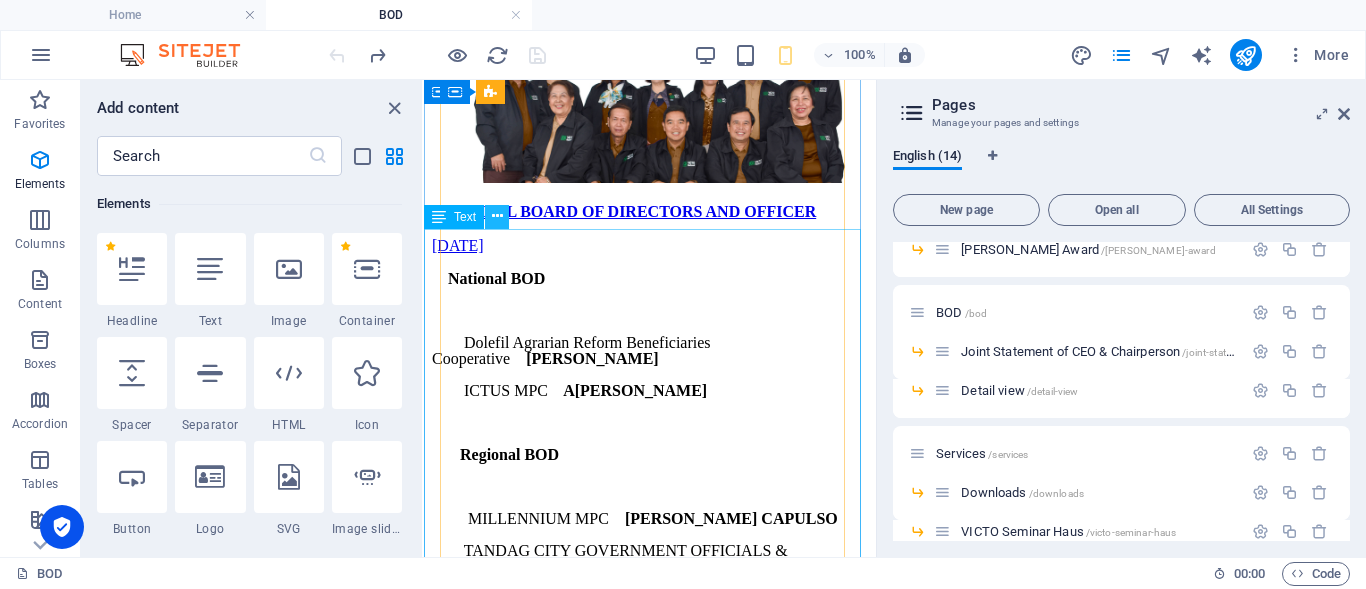 click at bounding box center (497, 216) 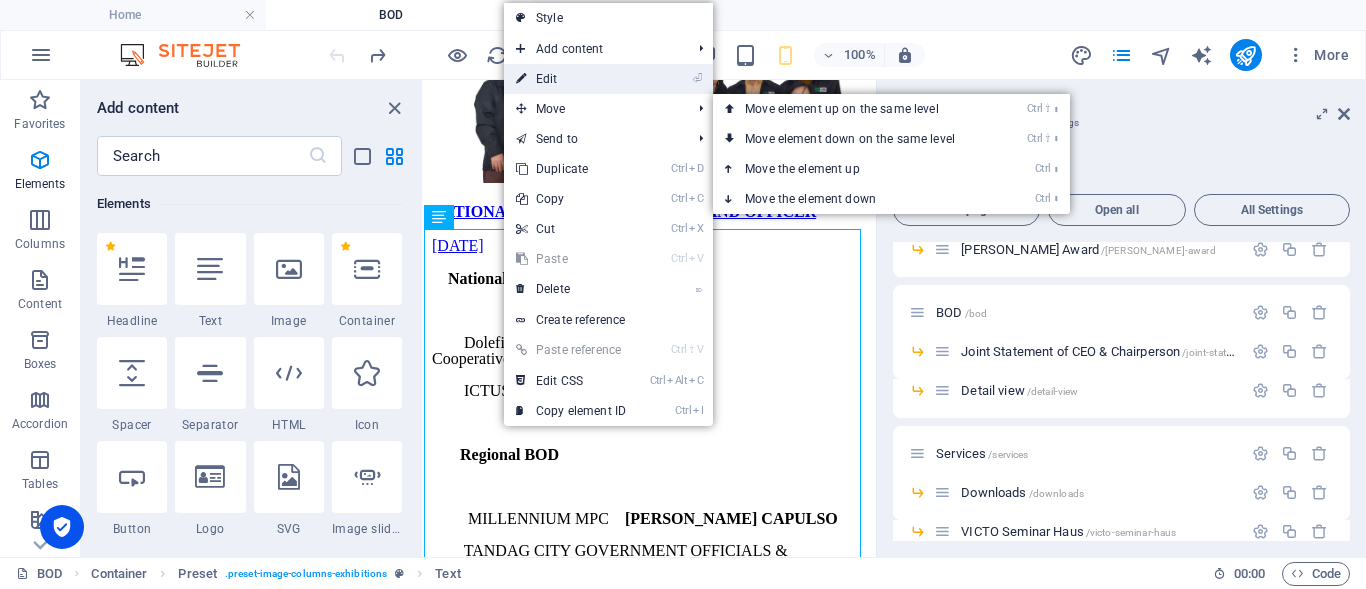click on "⏎  Edit" at bounding box center [571, 79] 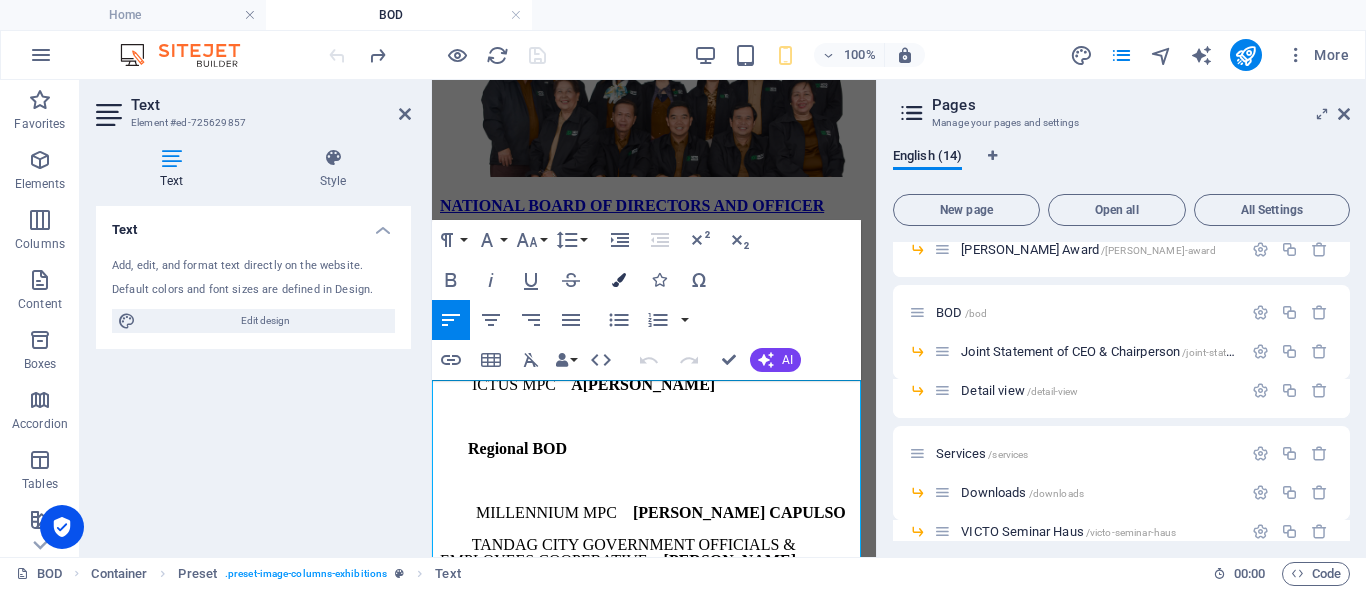 scroll, scrollTop: 1285, scrollLeft: 0, axis: vertical 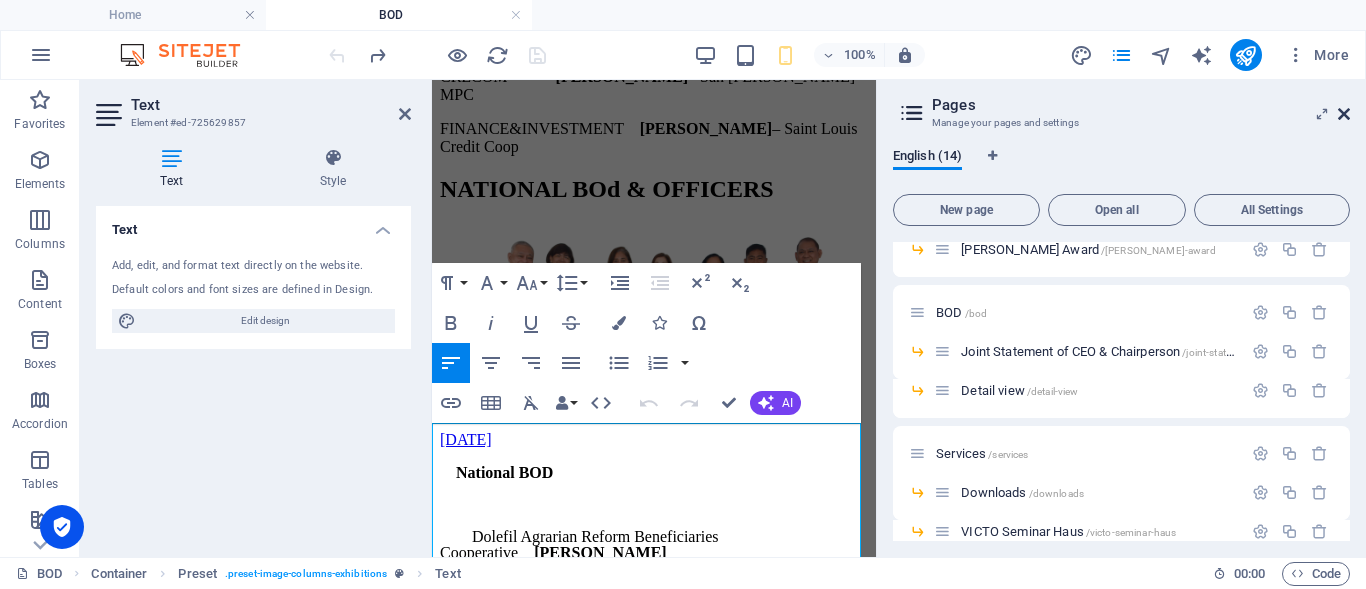 click at bounding box center [1344, 114] 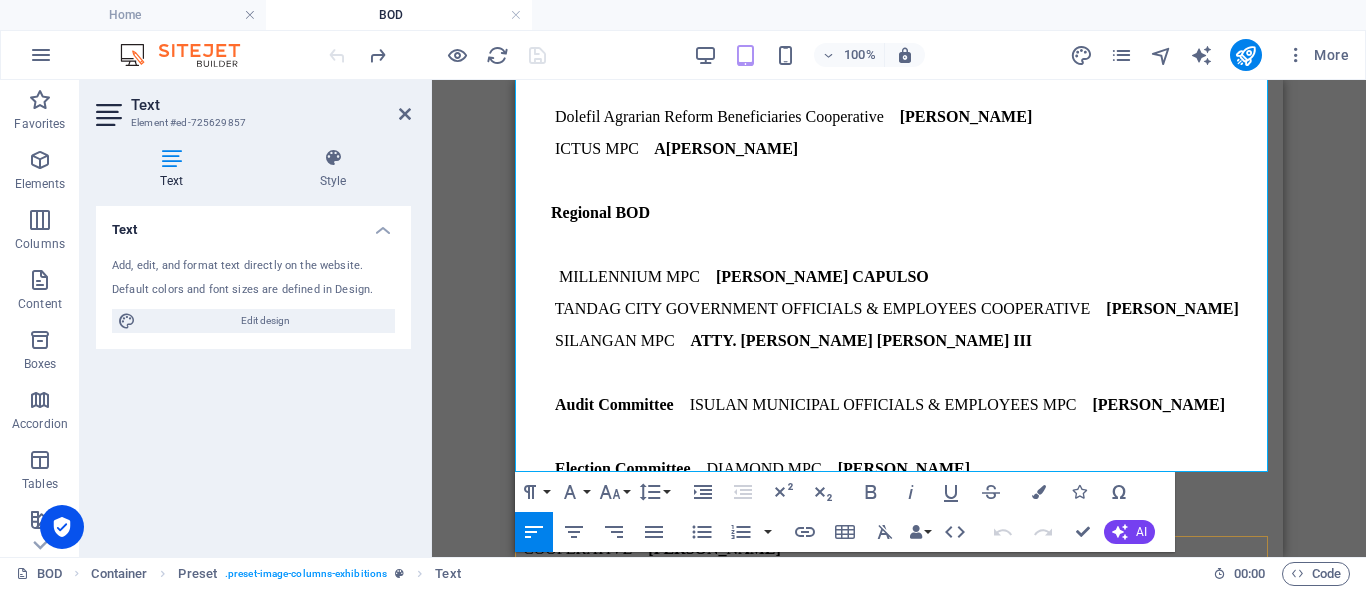 scroll, scrollTop: 1824, scrollLeft: 0, axis: vertical 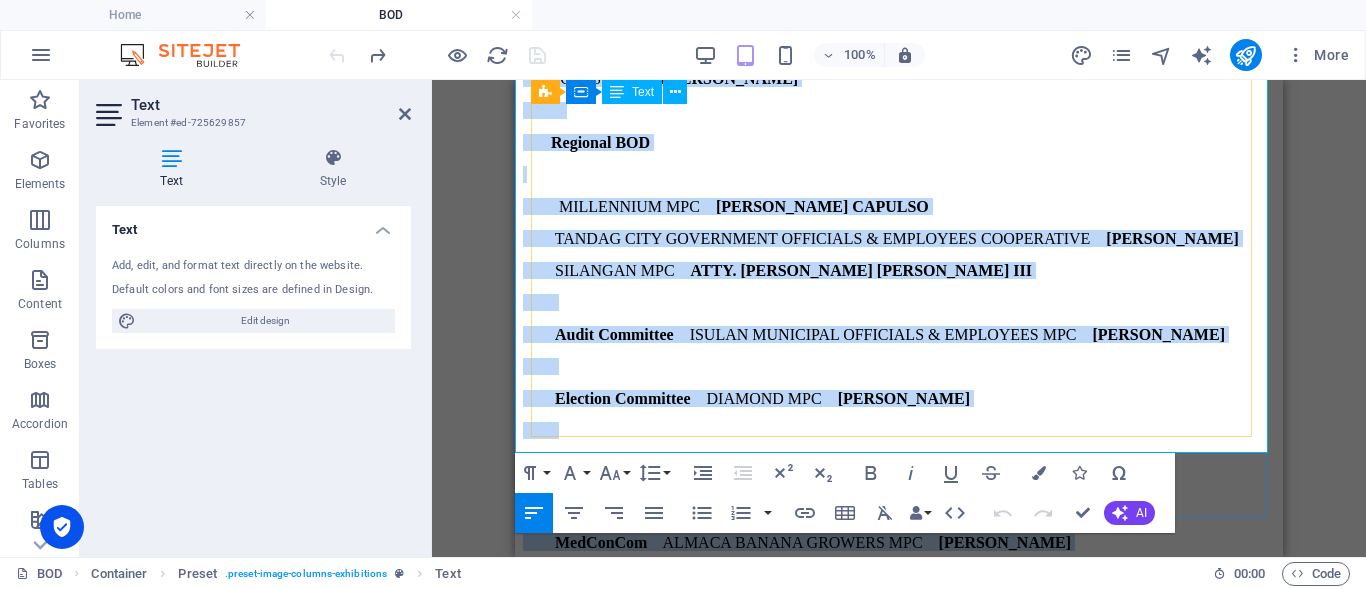 drag, startPoint x: 560, startPoint y: 401, endPoint x: 1181, endPoint y: 432, distance: 621.77325 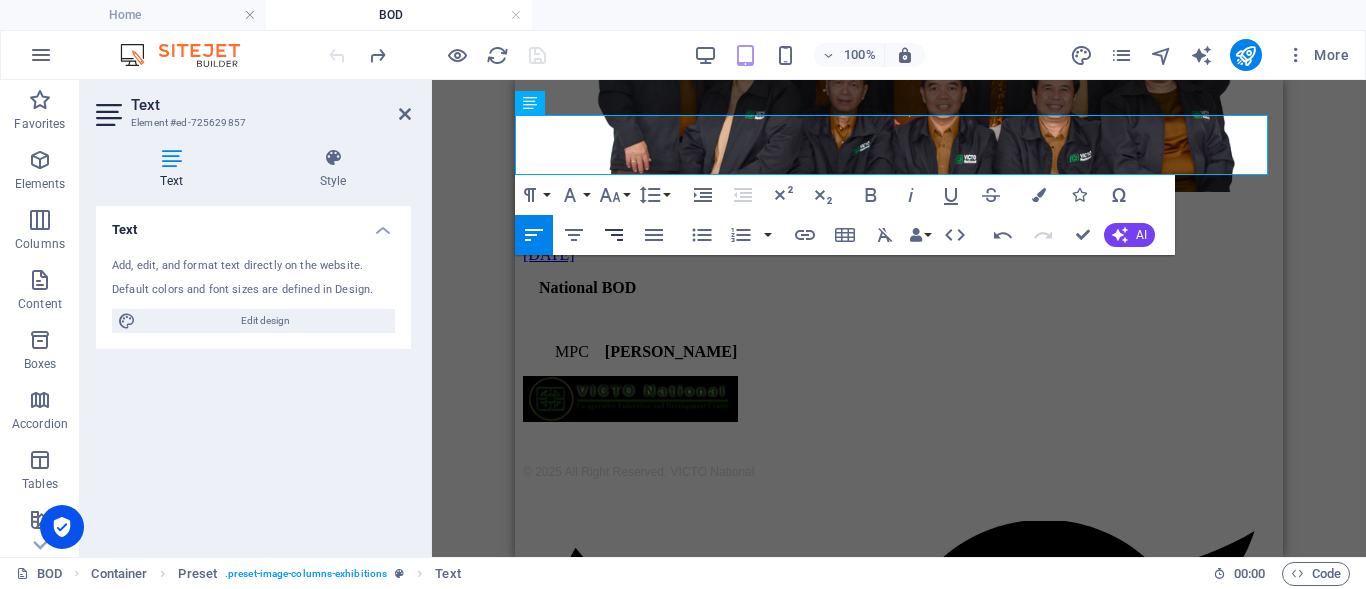 scroll, scrollTop: 1522, scrollLeft: 0, axis: vertical 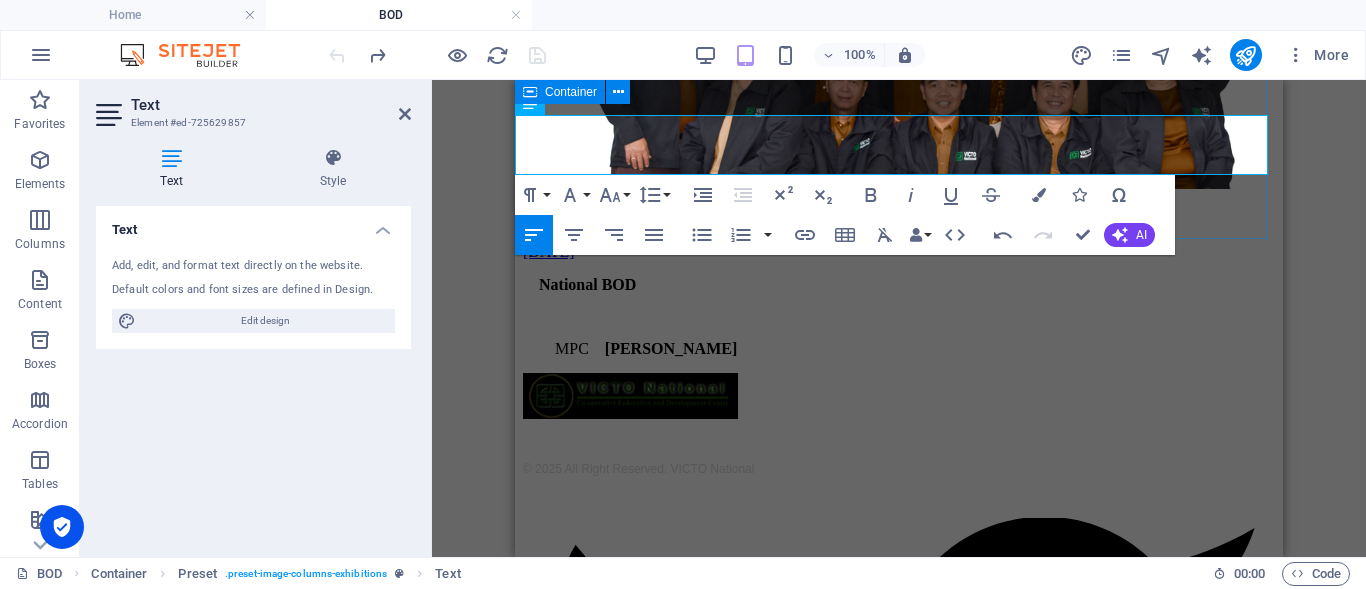 drag, startPoint x: 566, startPoint y: 148, endPoint x: 860, endPoint y: 163, distance: 294.38242 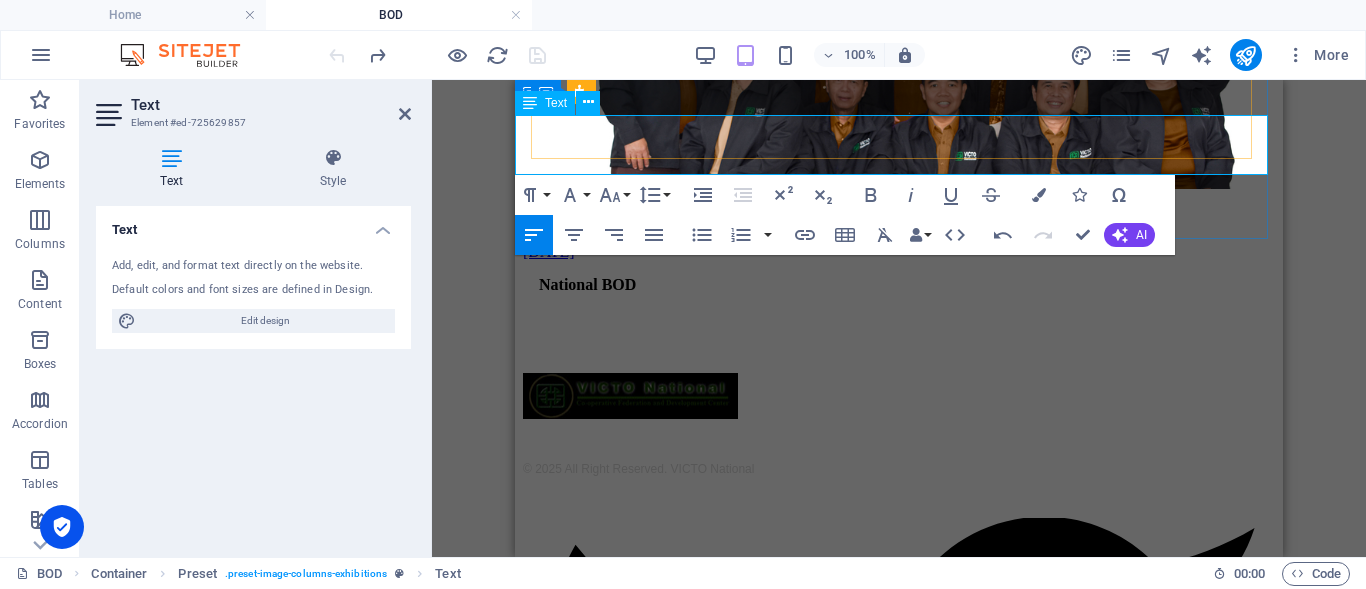 click at bounding box center [899, 349] 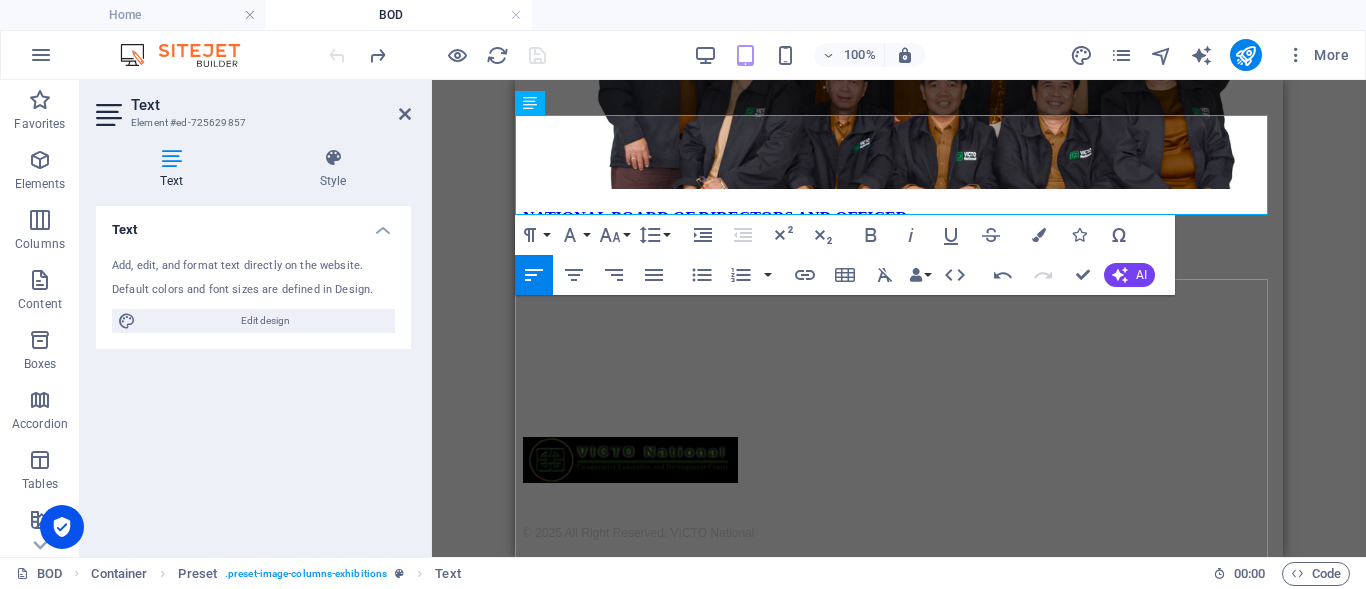 scroll, scrollTop: 16292, scrollLeft: 0, axis: vertical 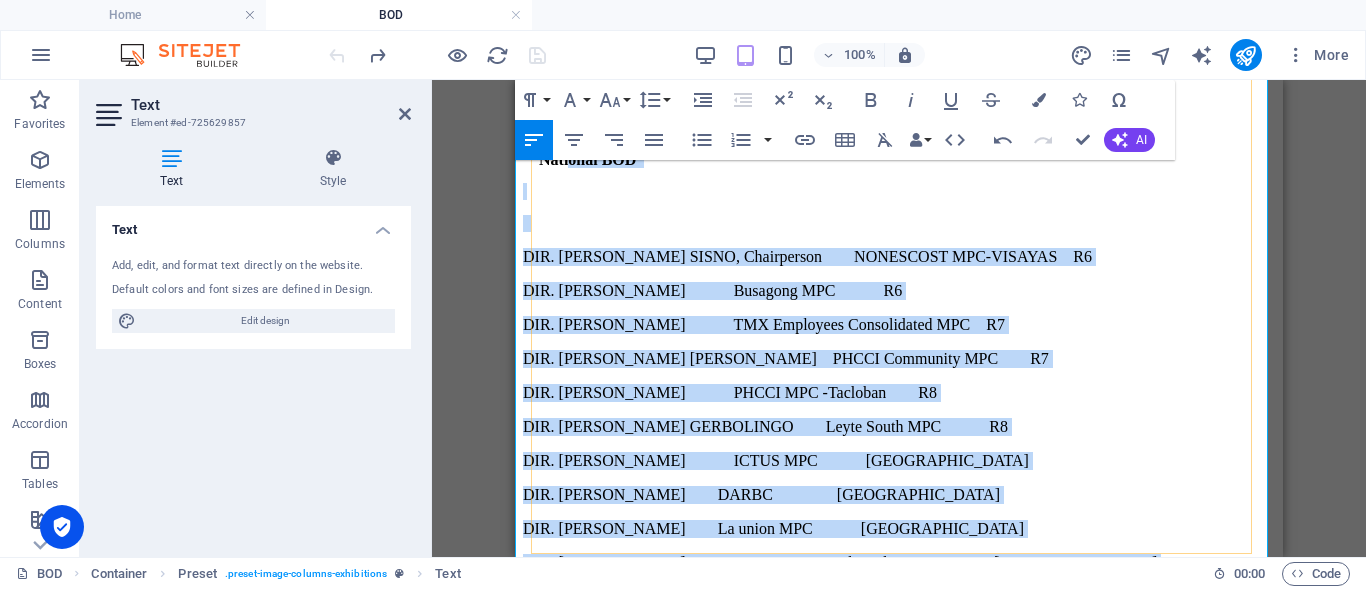 drag, startPoint x: 559, startPoint y: 229, endPoint x: 1071, endPoint y: 506, distance: 582.128 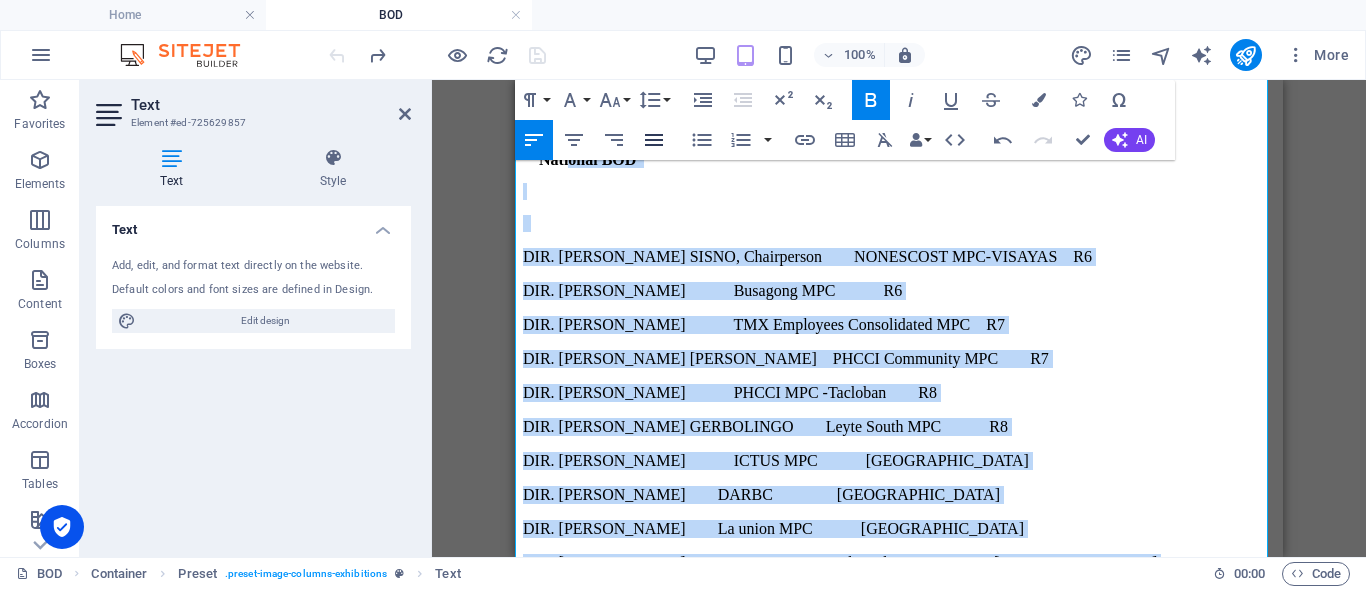click 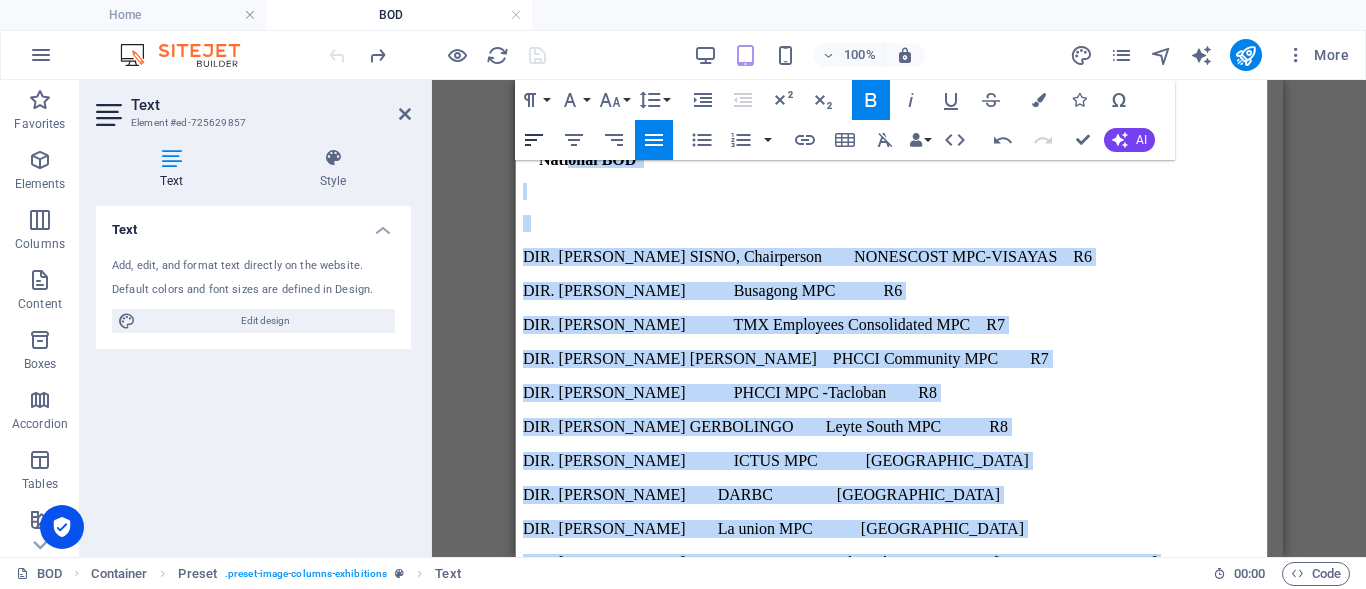 click 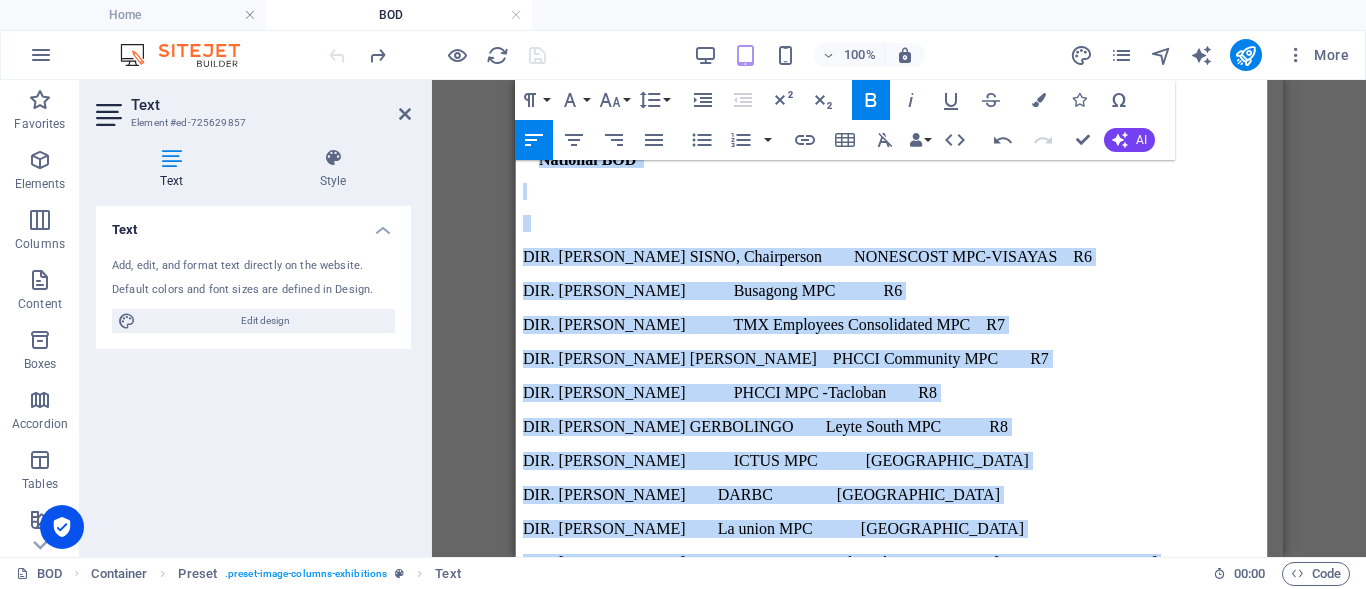 click 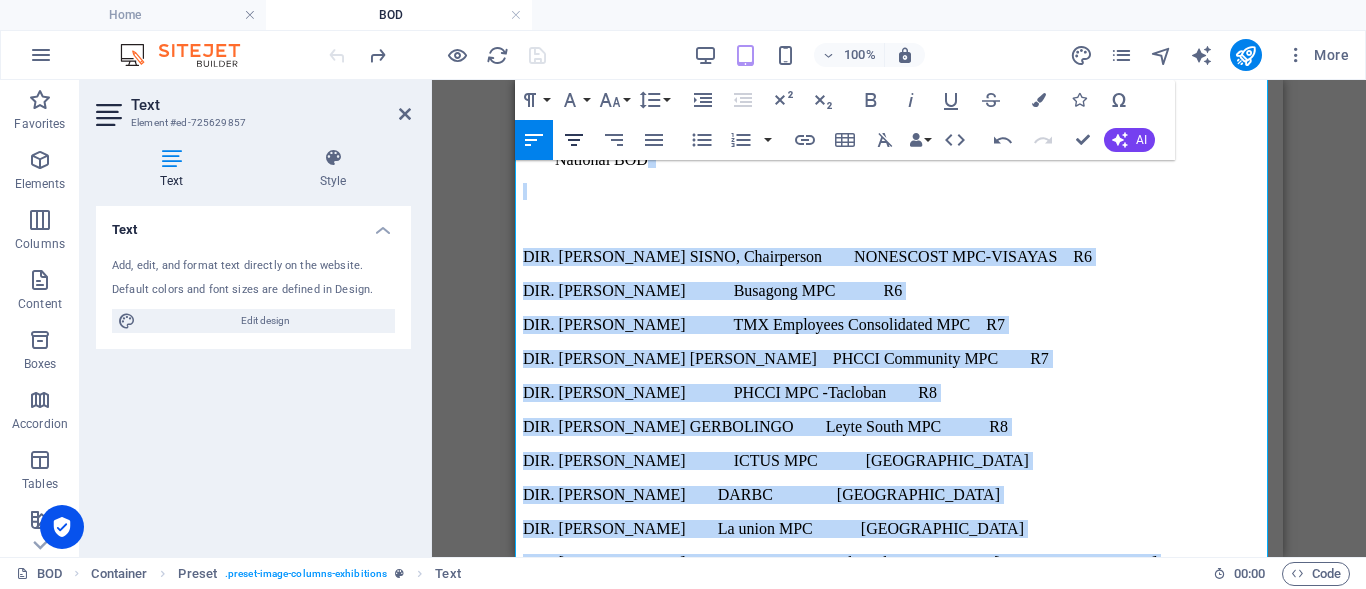 click 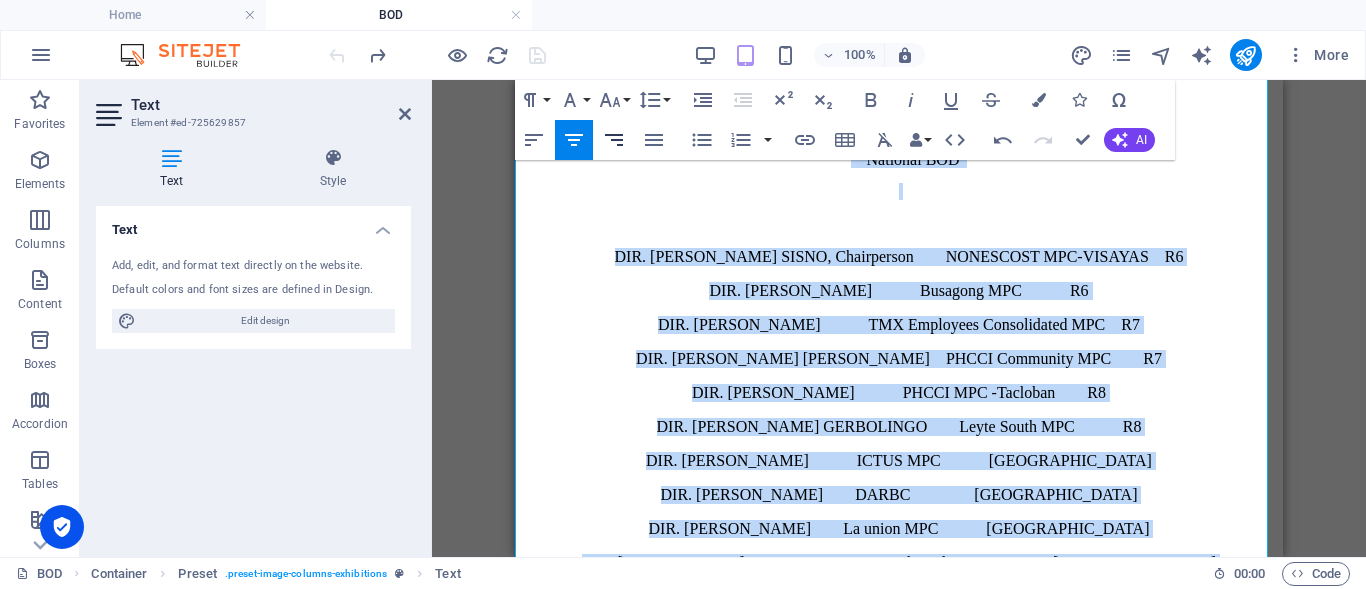 click 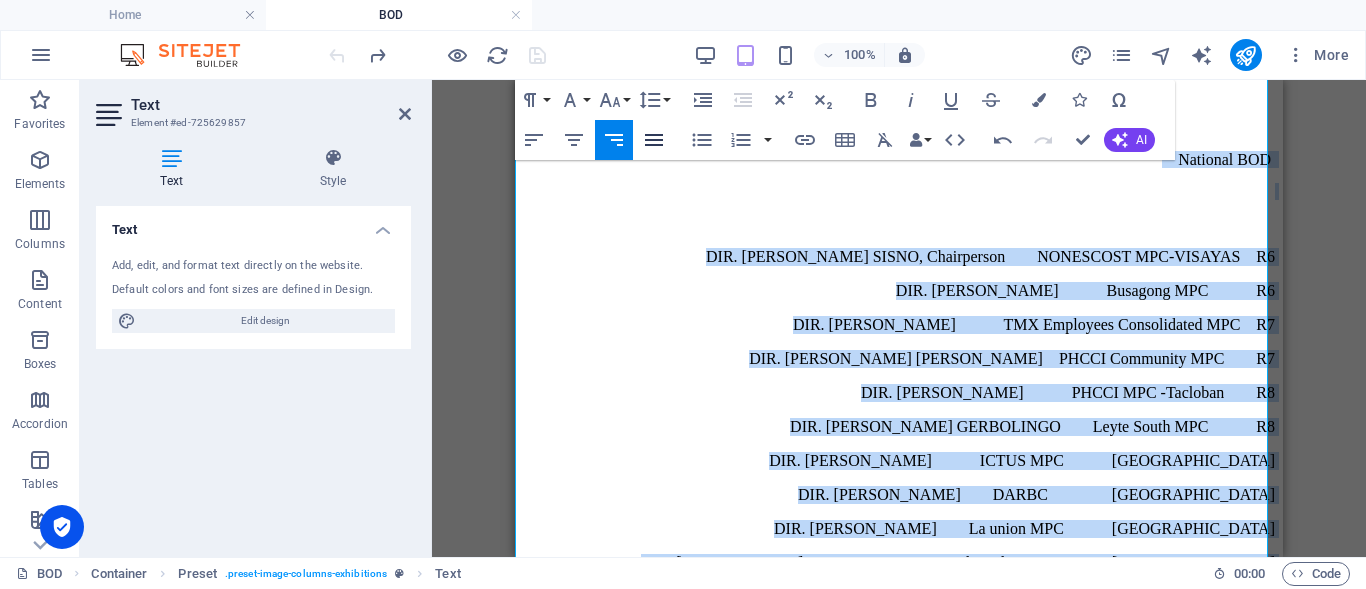 click 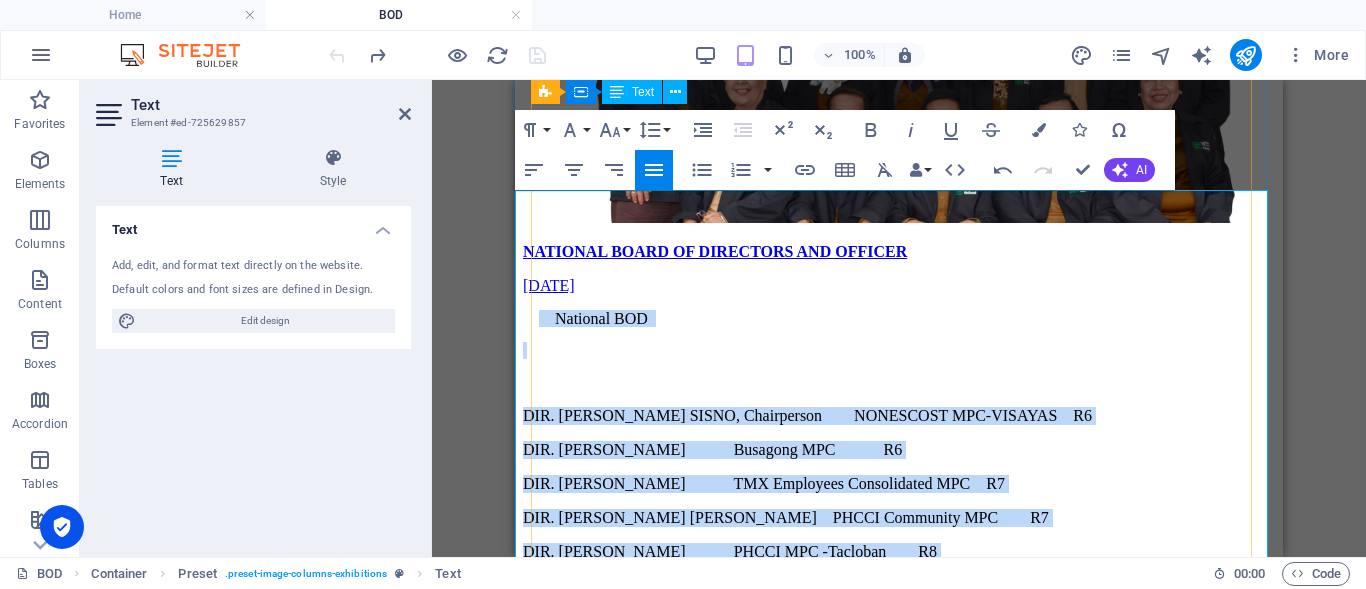 scroll, scrollTop: 1447, scrollLeft: 0, axis: vertical 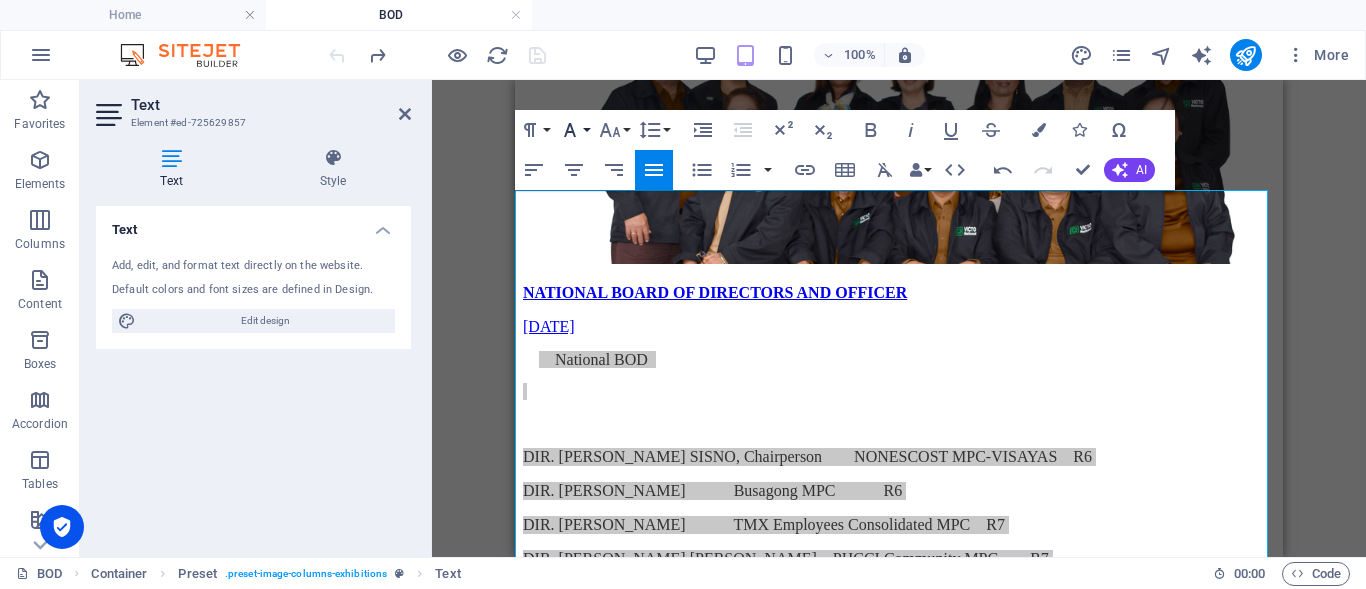 click on "Font Family" at bounding box center (574, 130) 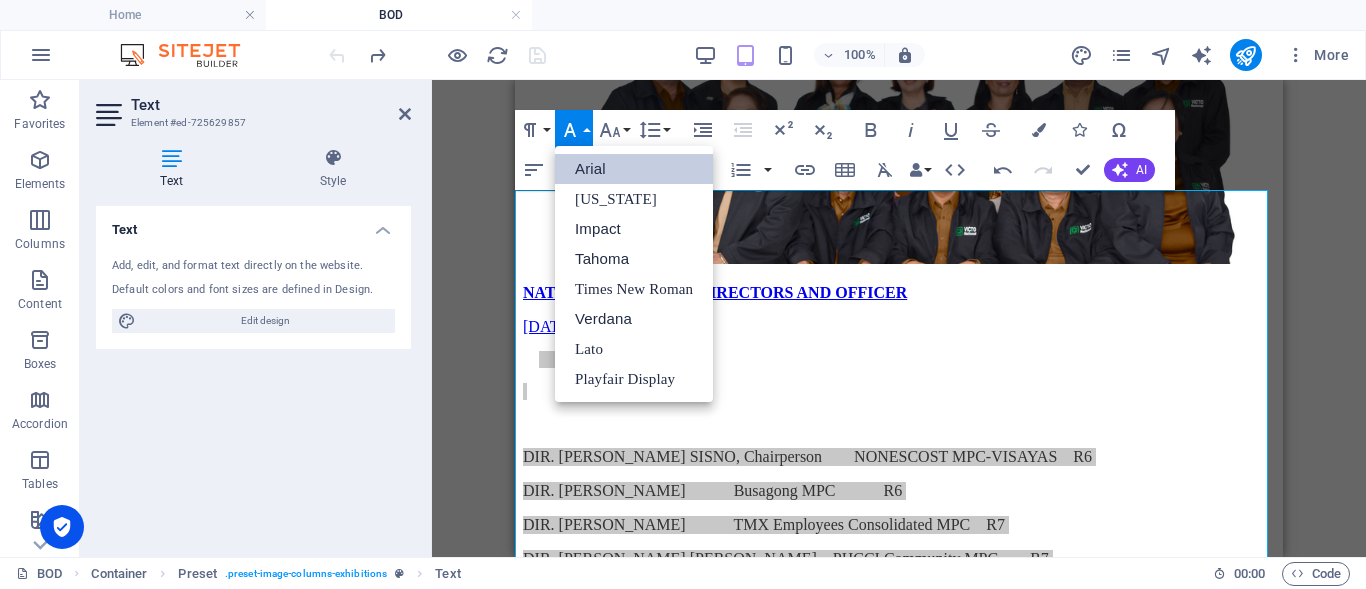scroll, scrollTop: 0, scrollLeft: 0, axis: both 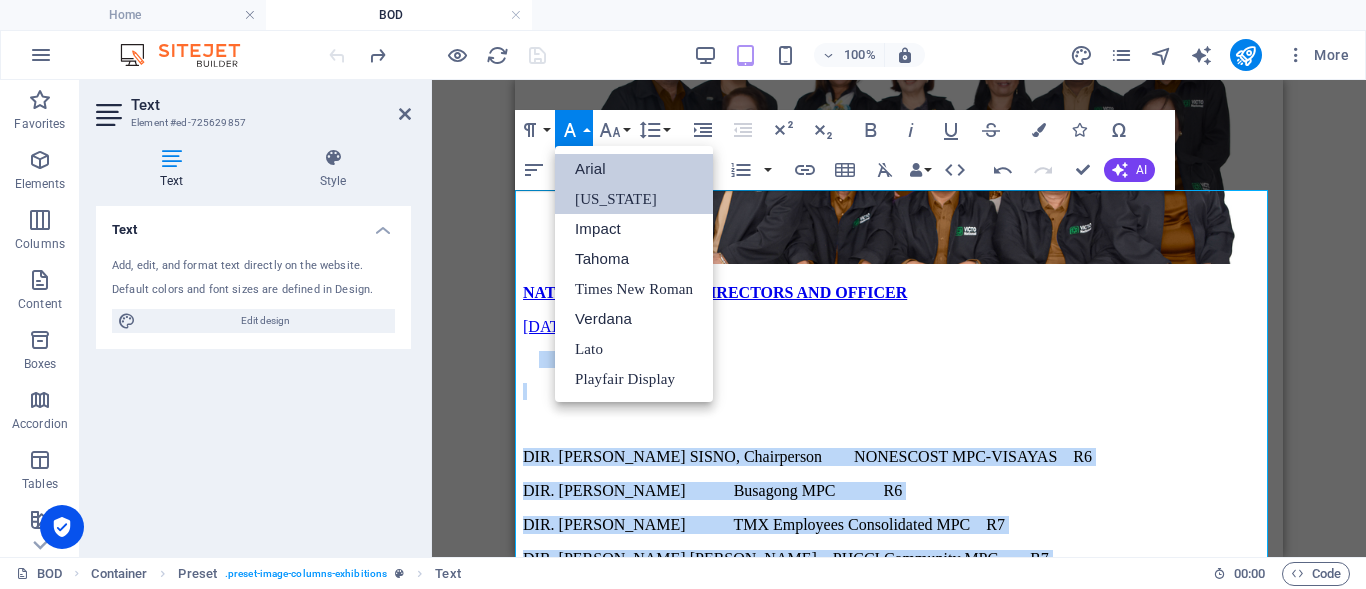 click on "[US_STATE]" at bounding box center [634, 199] 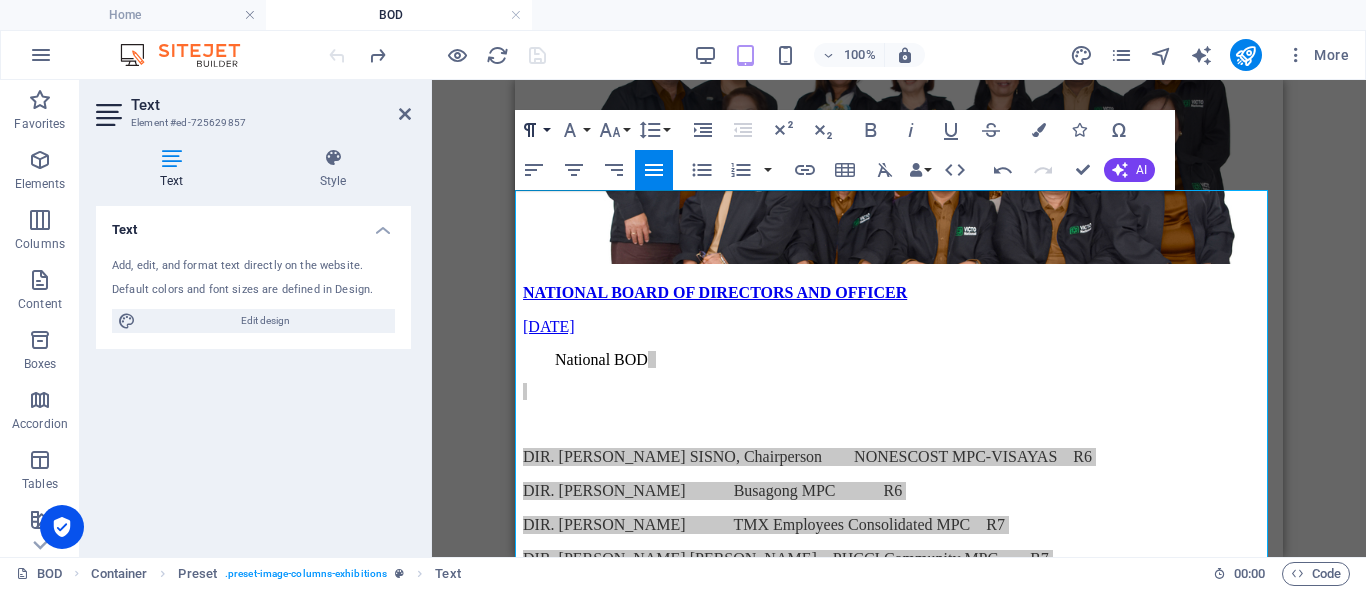 click on "Paragraph Format" at bounding box center (534, 130) 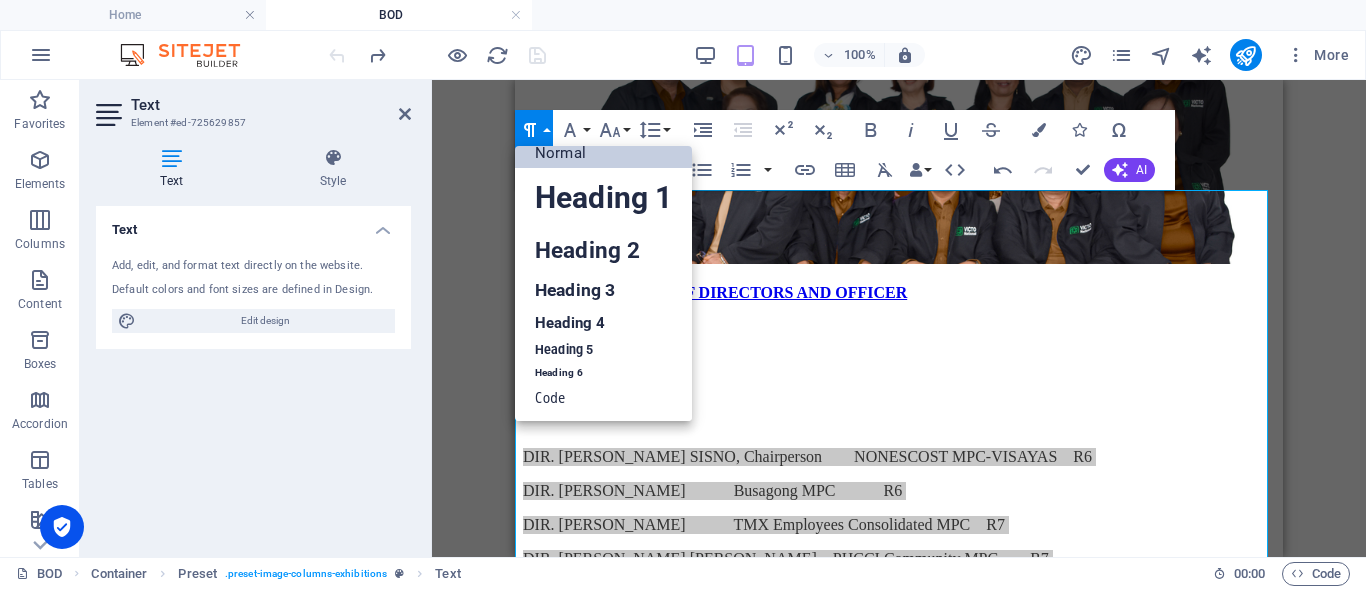 scroll, scrollTop: 16, scrollLeft: 0, axis: vertical 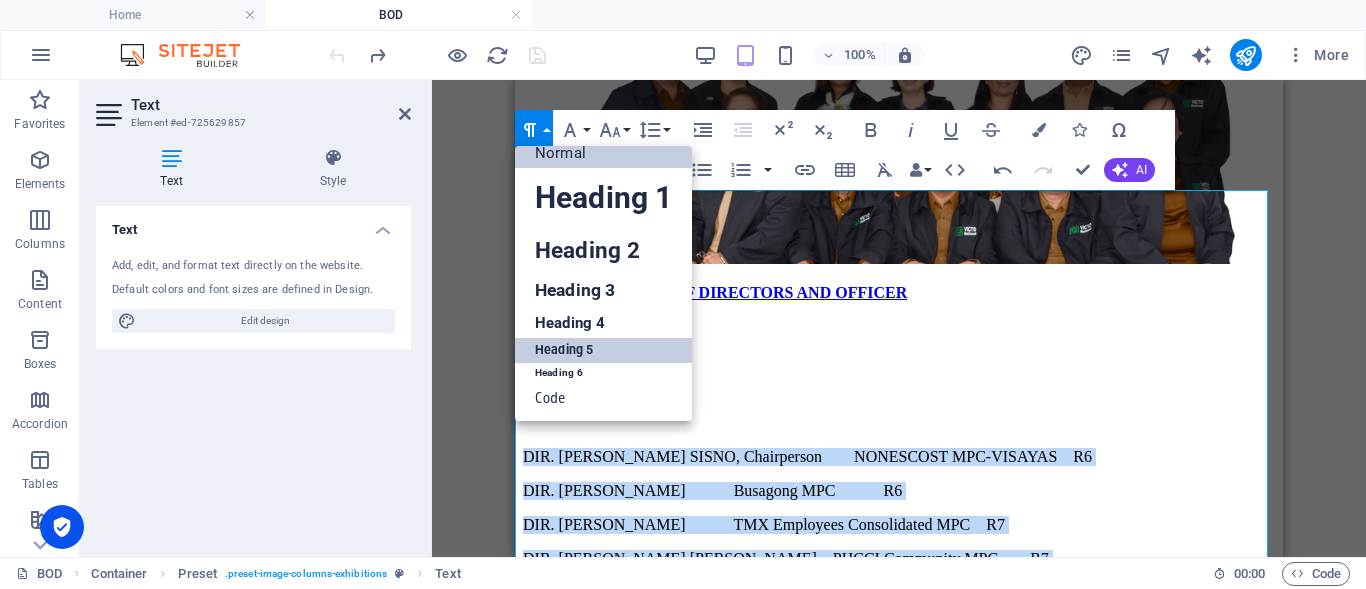 click on "Heading 5" at bounding box center (603, 350) 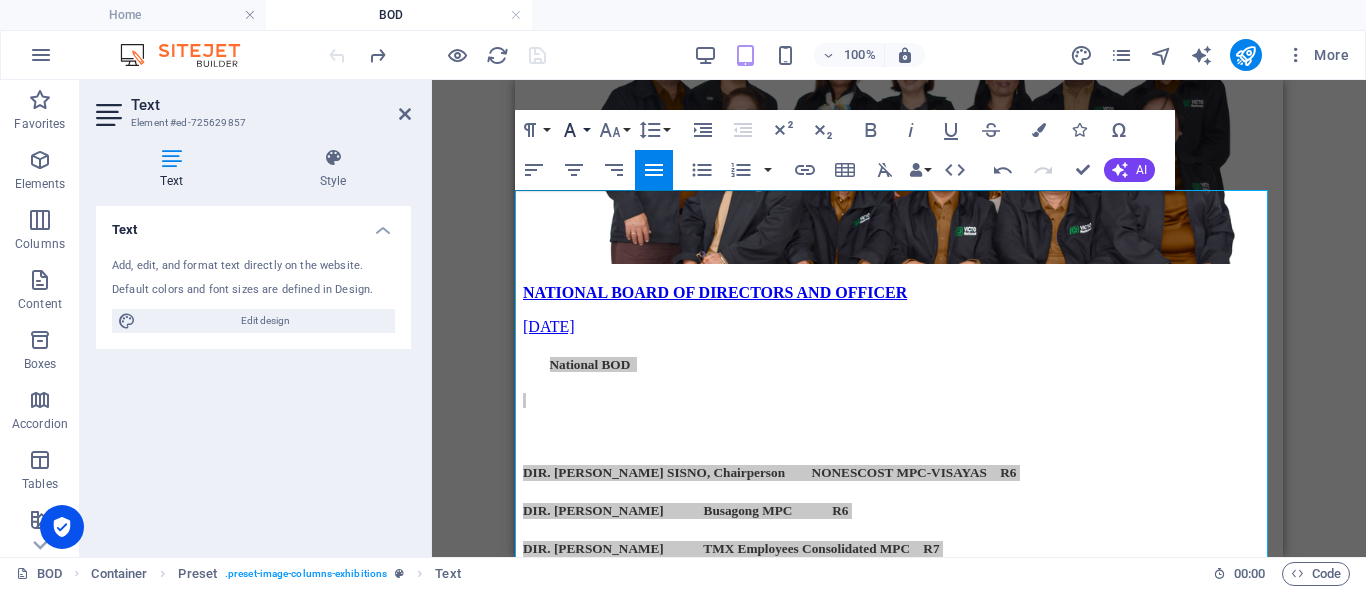click on "Font Family" at bounding box center [574, 130] 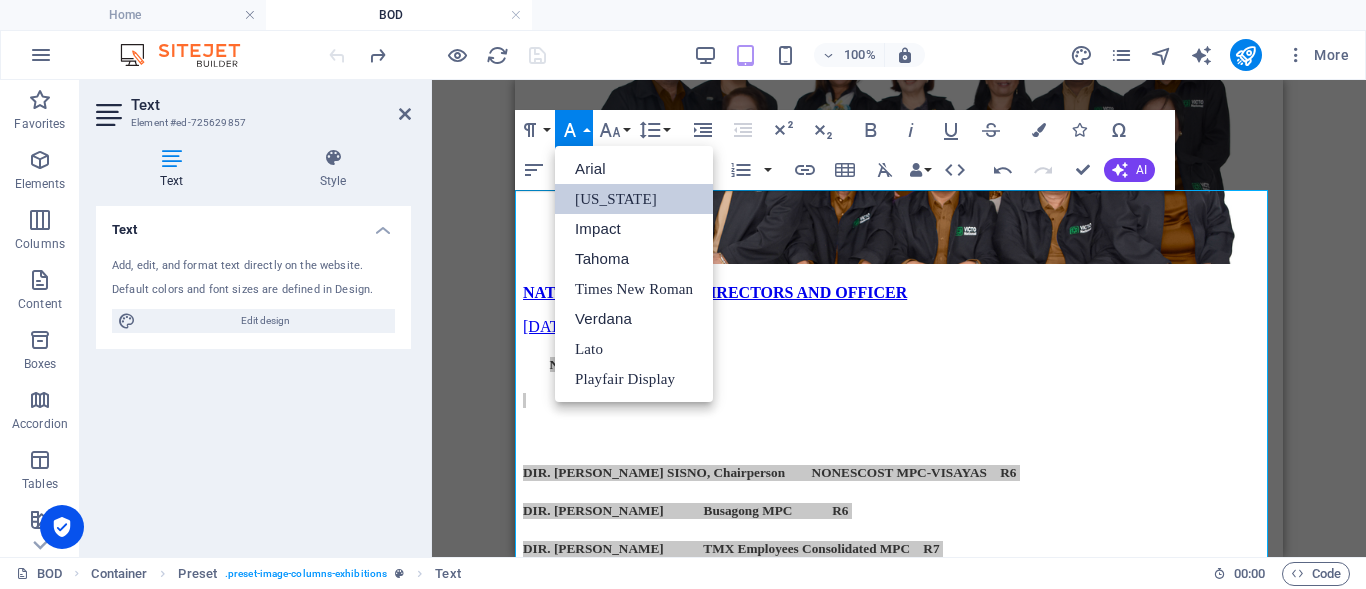 scroll, scrollTop: 0, scrollLeft: 0, axis: both 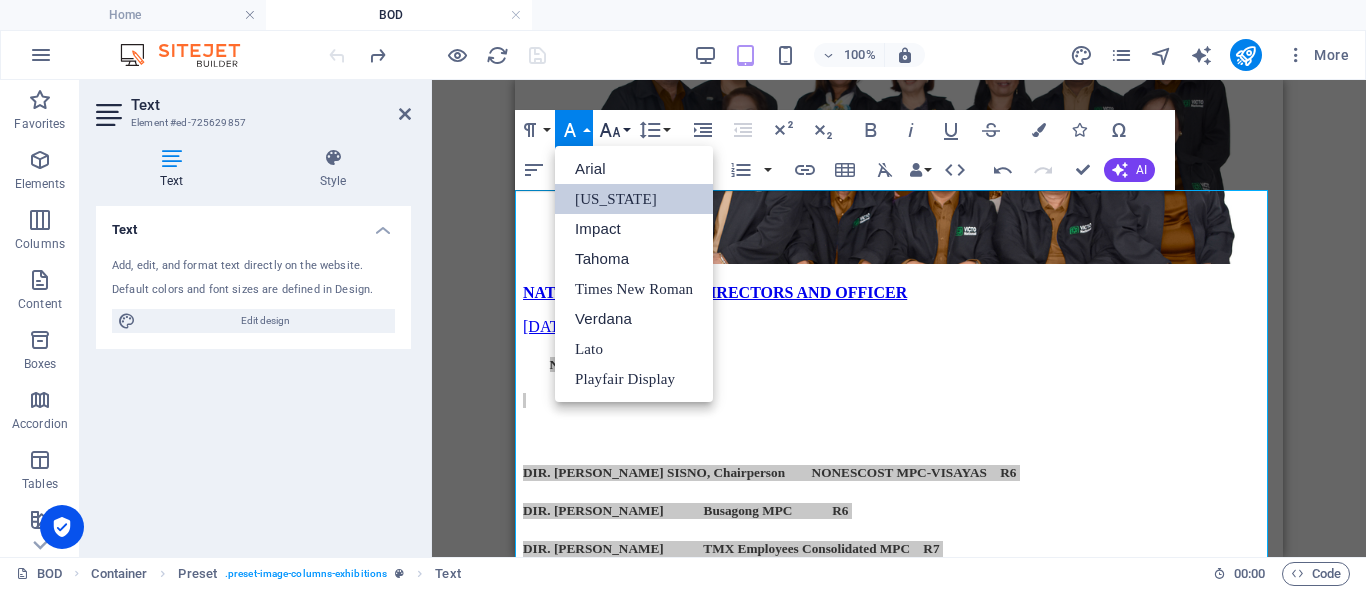 click on "Font Size" at bounding box center [614, 130] 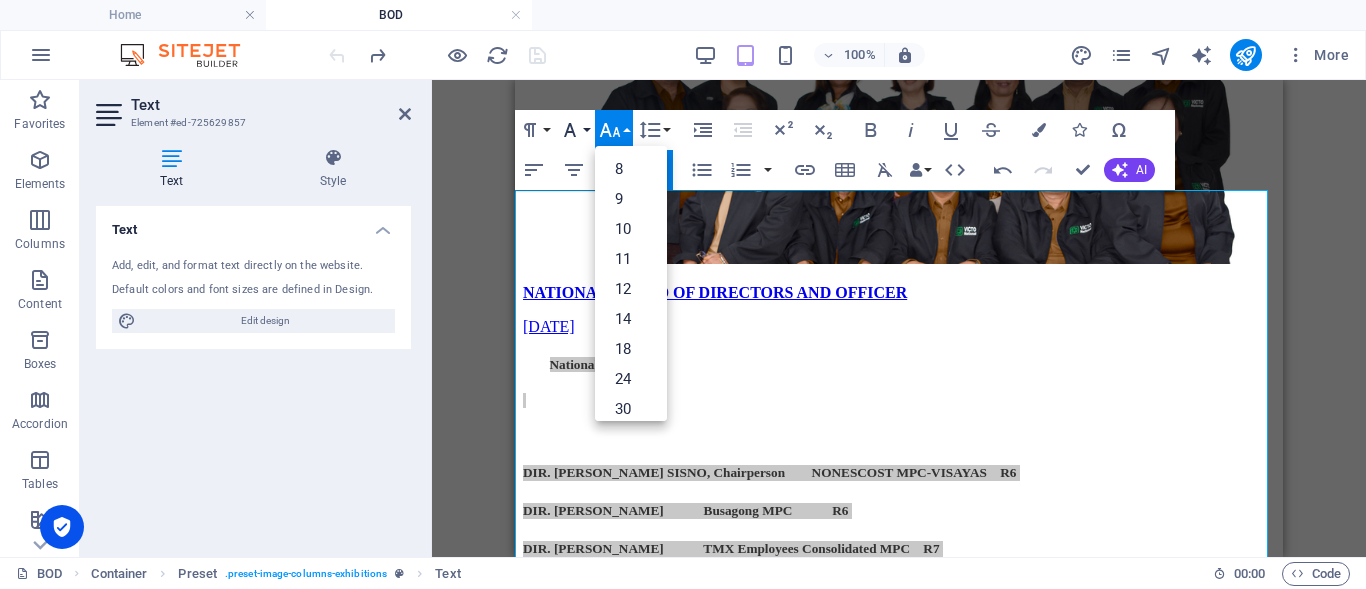 click 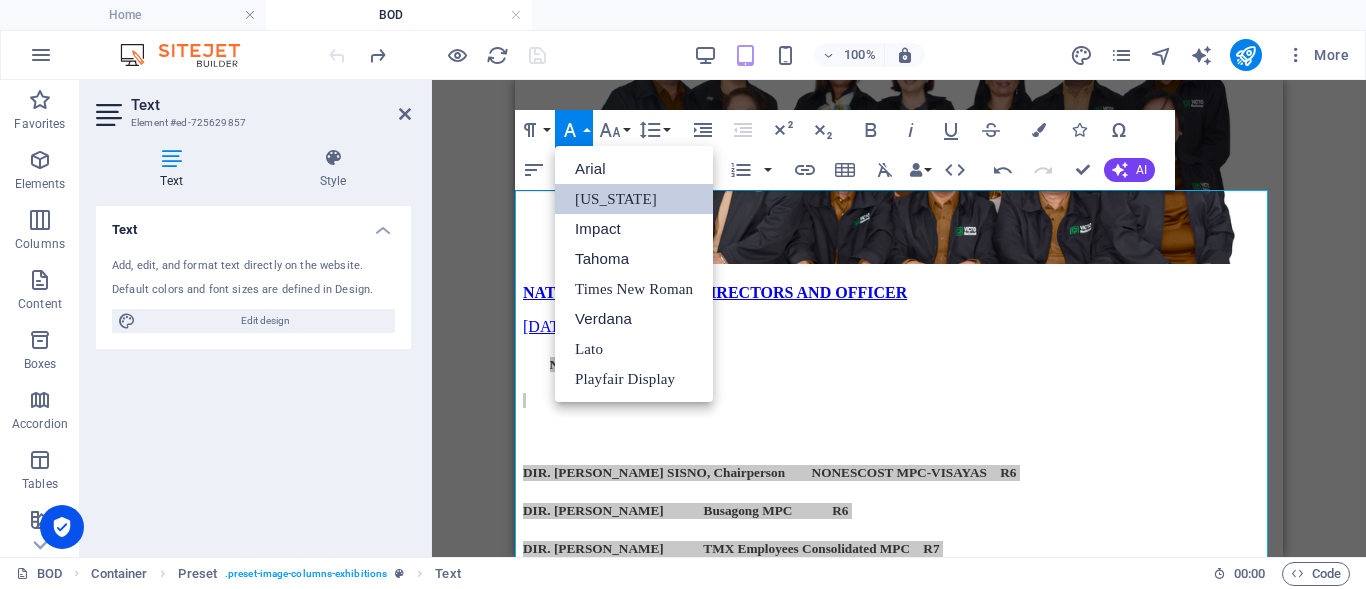 scroll, scrollTop: 0, scrollLeft: 0, axis: both 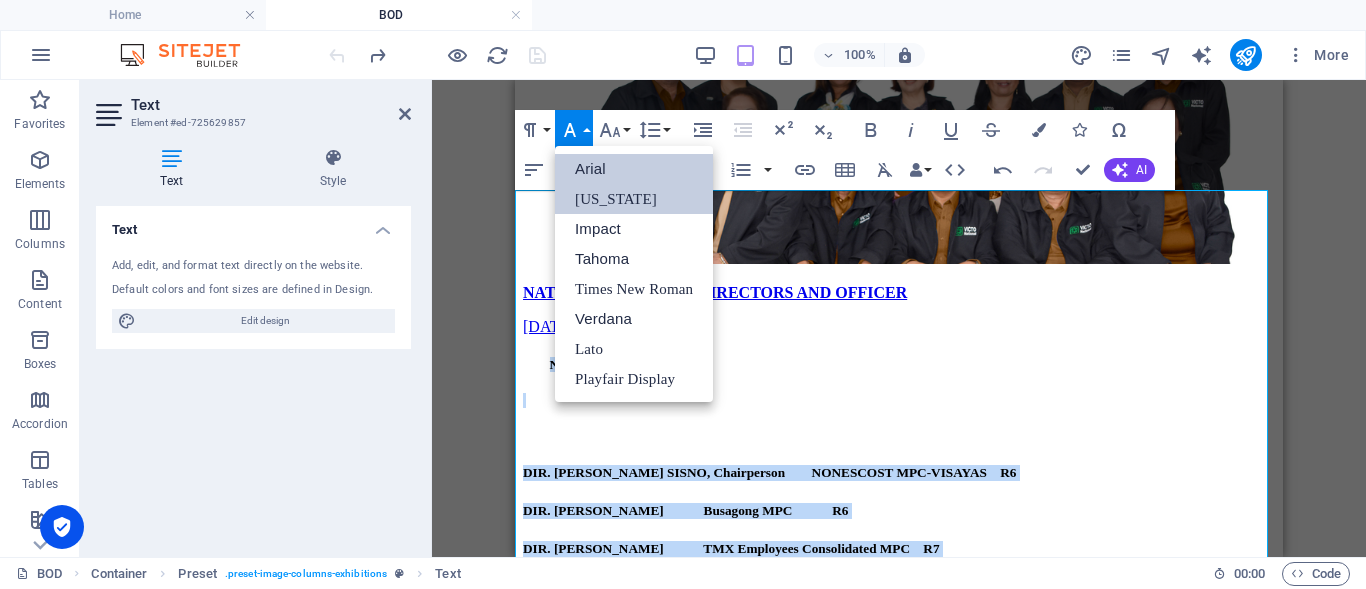 click on "Arial" at bounding box center (634, 169) 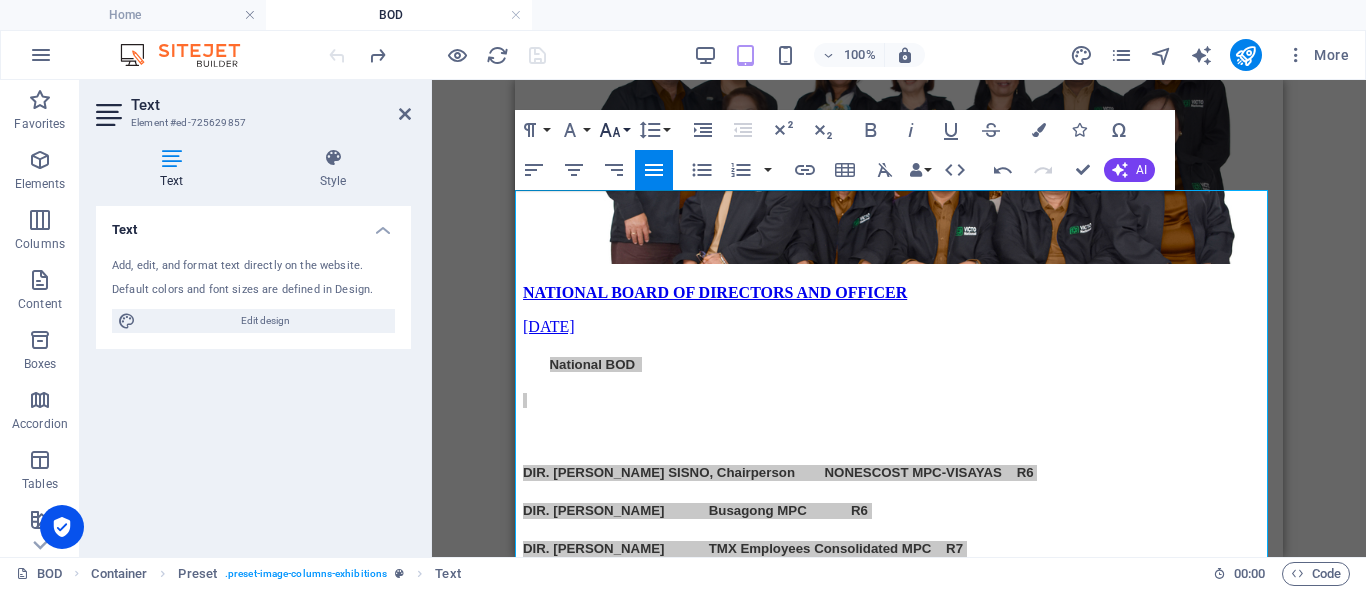 click on "Font Size" at bounding box center (614, 130) 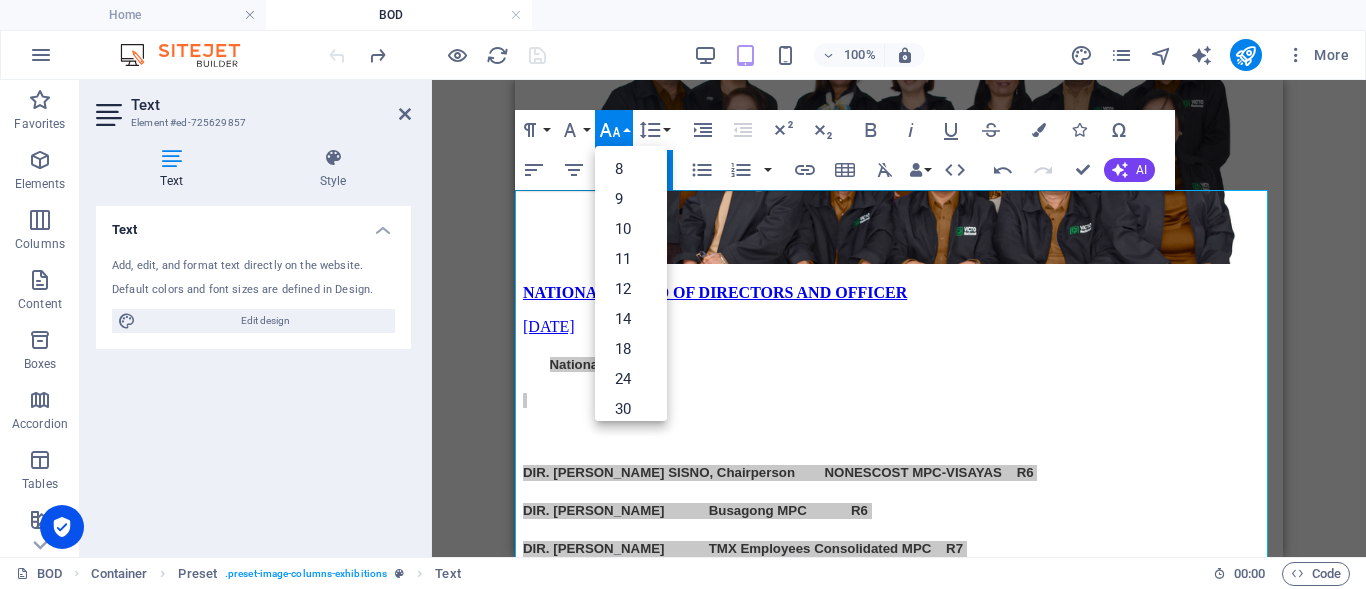 click on "Font Size" at bounding box center (614, 130) 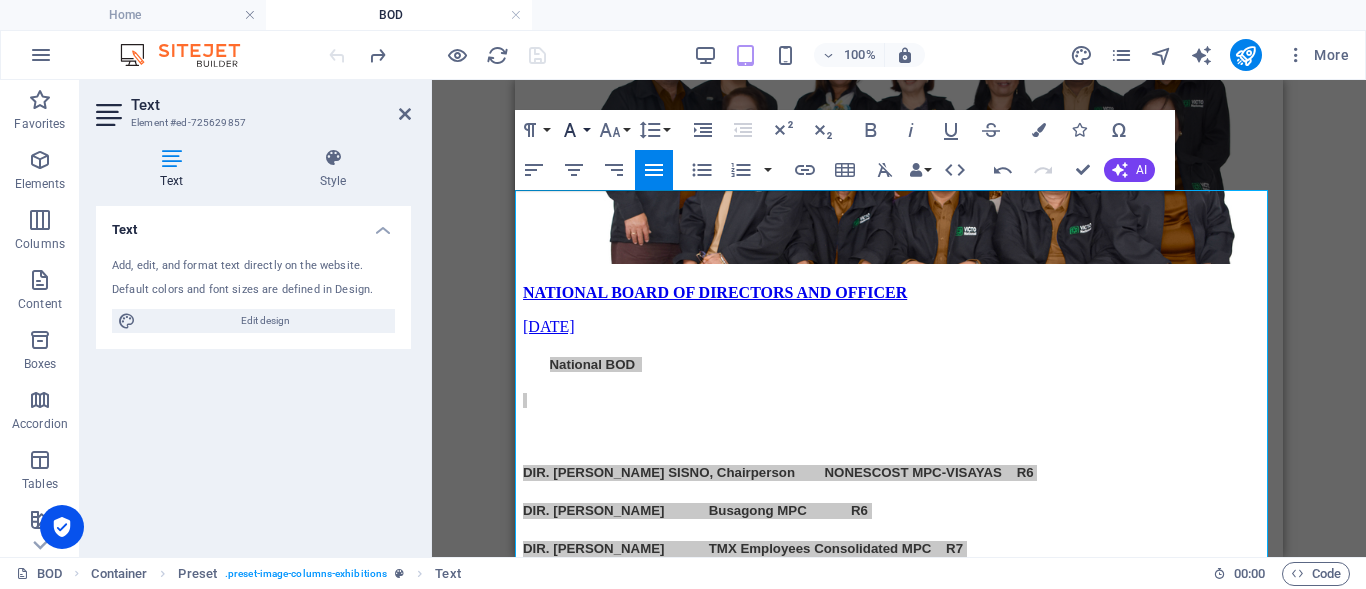 click on "Font Family" at bounding box center [574, 130] 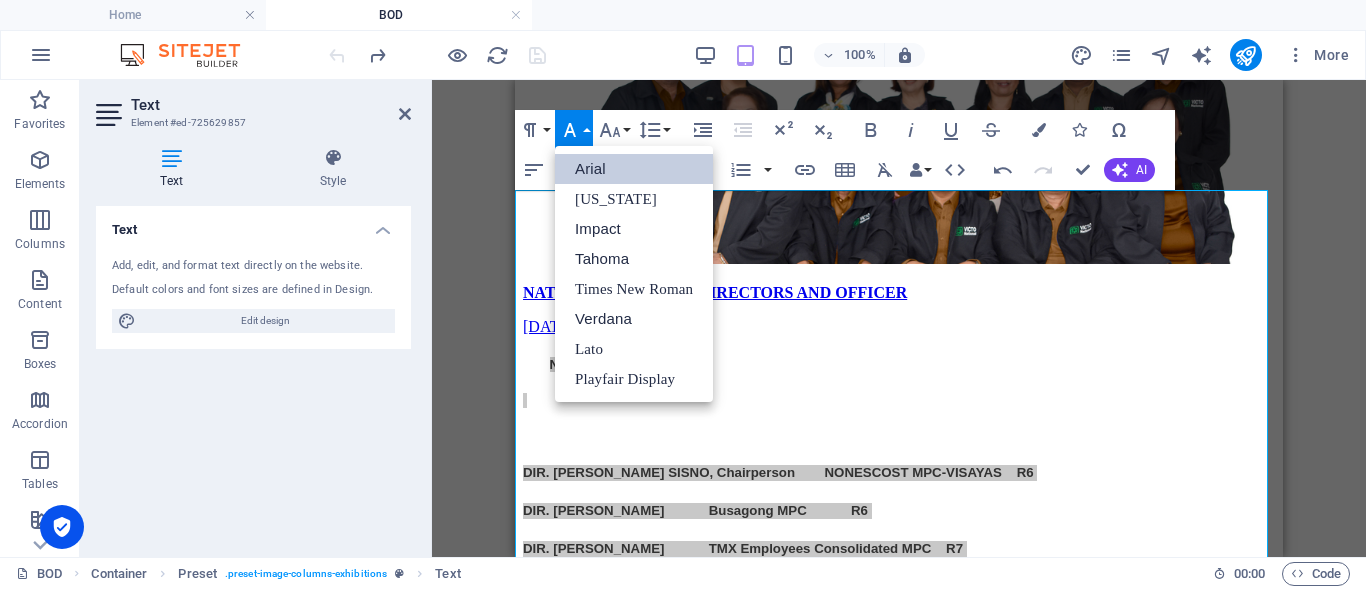 scroll, scrollTop: 0, scrollLeft: 0, axis: both 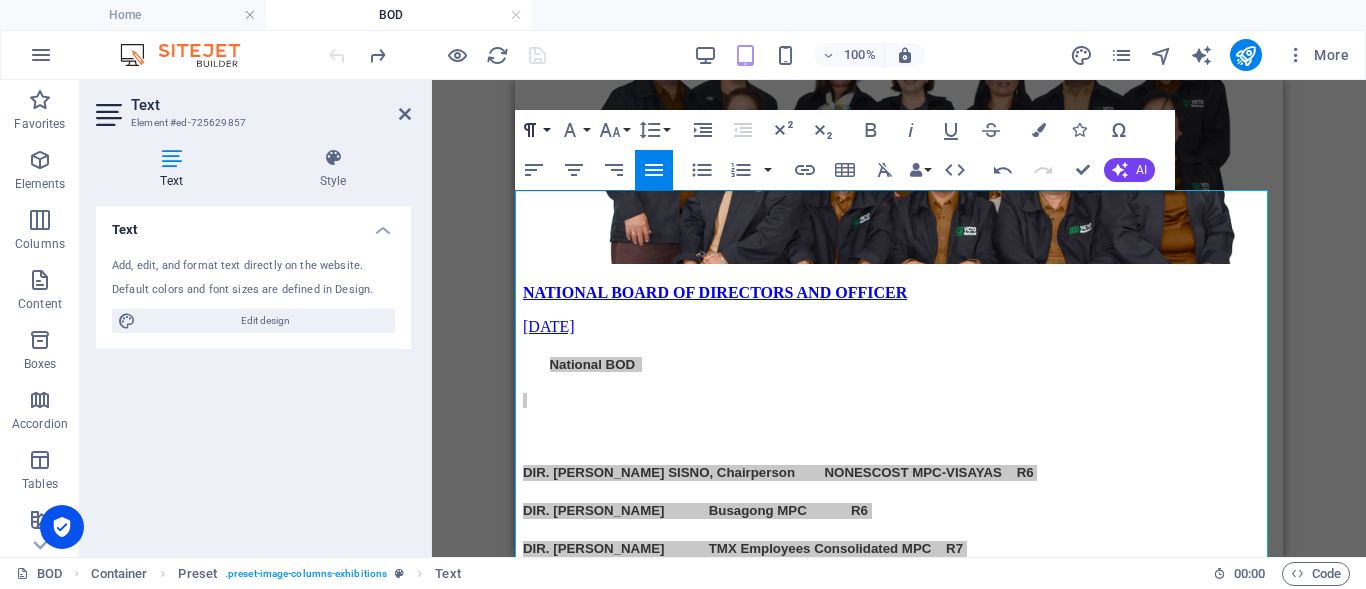 click on "Paragraph Format" at bounding box center (534, 130) 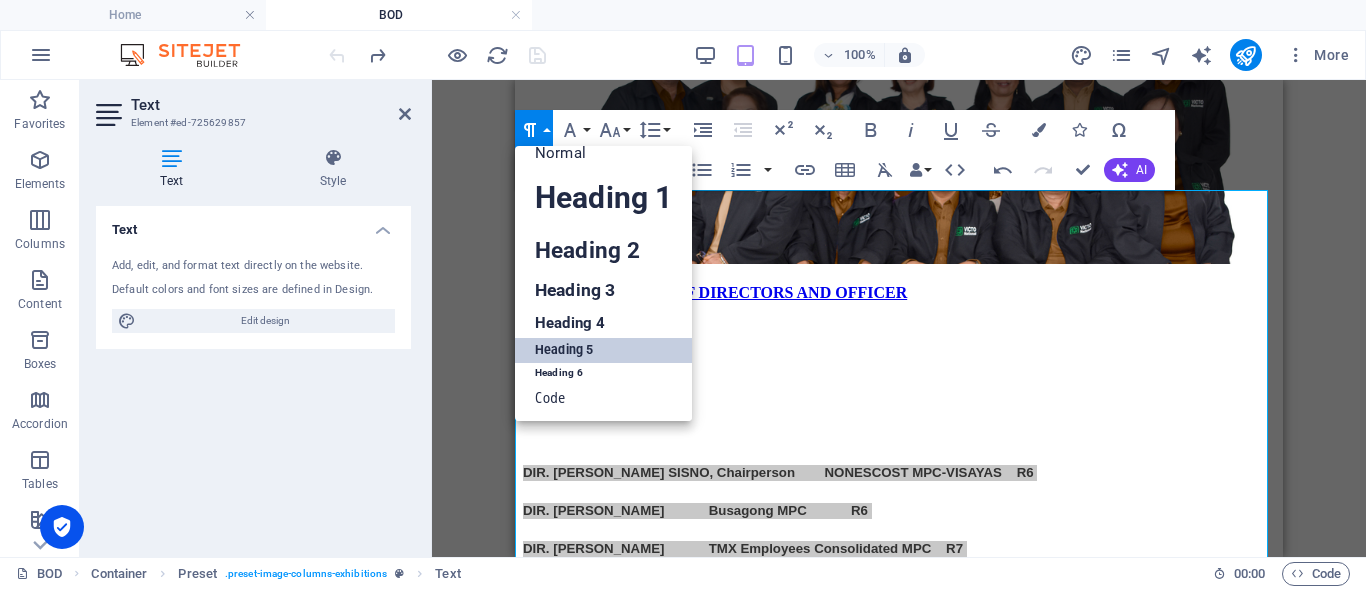 scroll, scrollTop: 16, scrollLeft: 0, axis: vertical 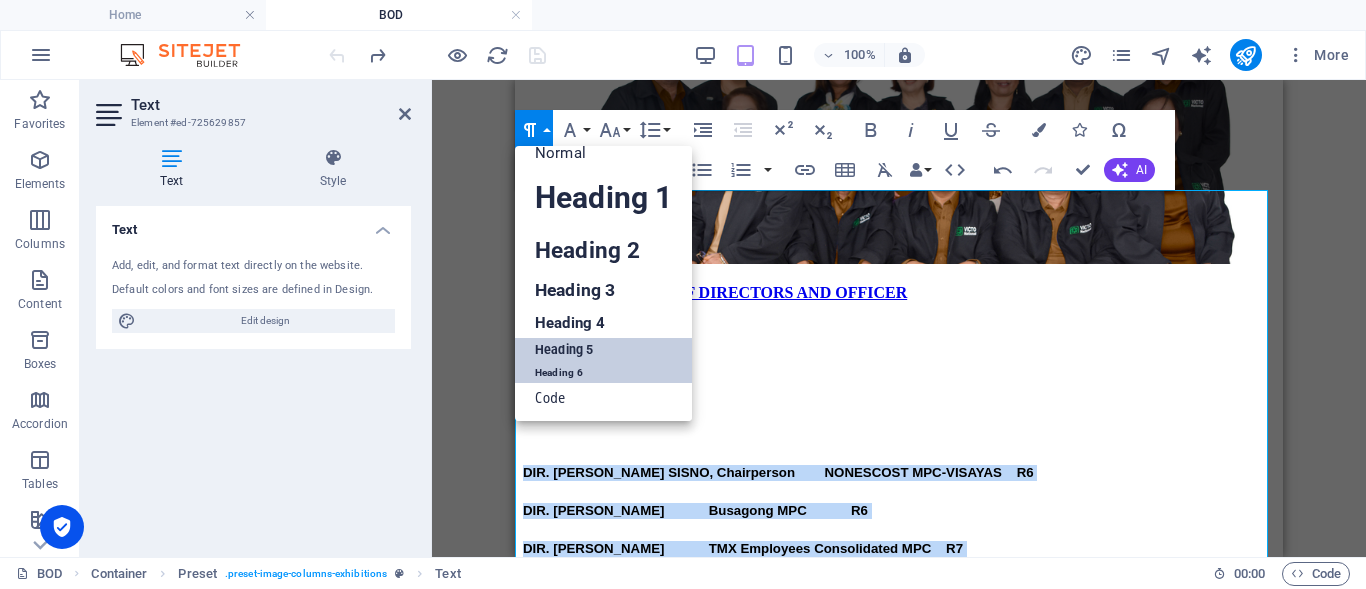 click on "Heading 6" at bounding box center (603, 373) 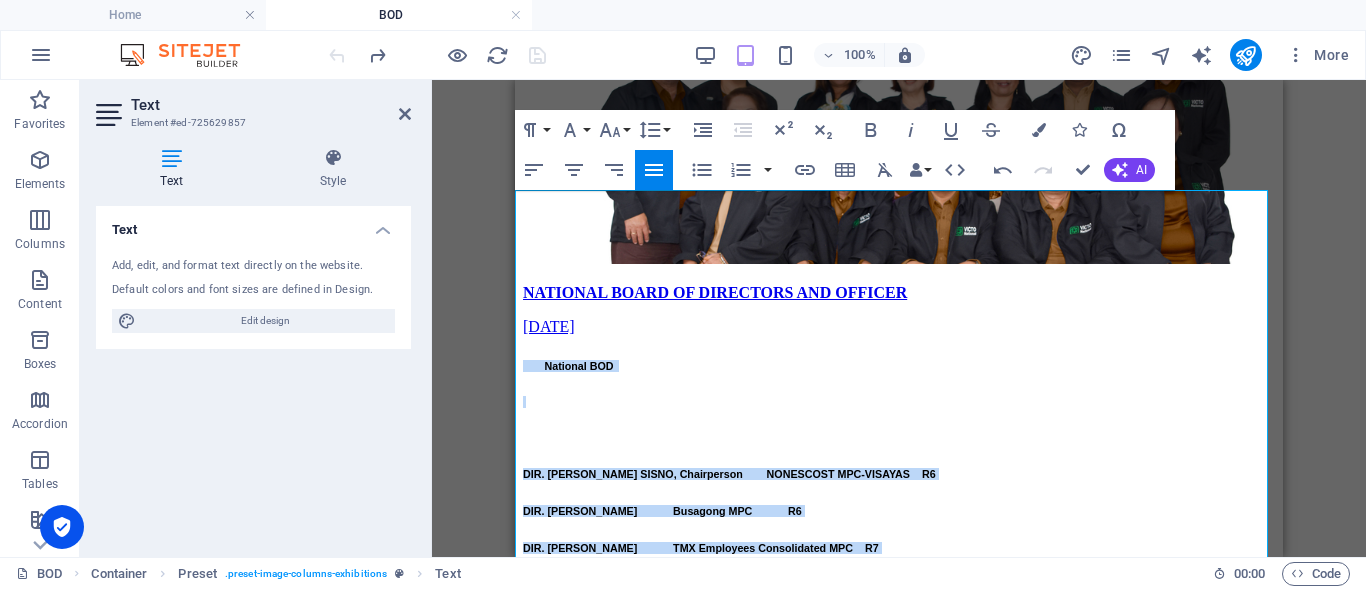 click on "Paragraph Format Normal Heading 1 Heading 2 Heading 3 Heading 4 Heading 5 Heading 6 Code Font Family Arial Georgia Impact Tahoma Times New Roman Verdana Lato Playfair Display Font Size 8 9 10 11 12 14 18 24 30 36 48 60 72 96 Line Height Default Single 1.15 1.5 Double" at bounding box center [594, 130] 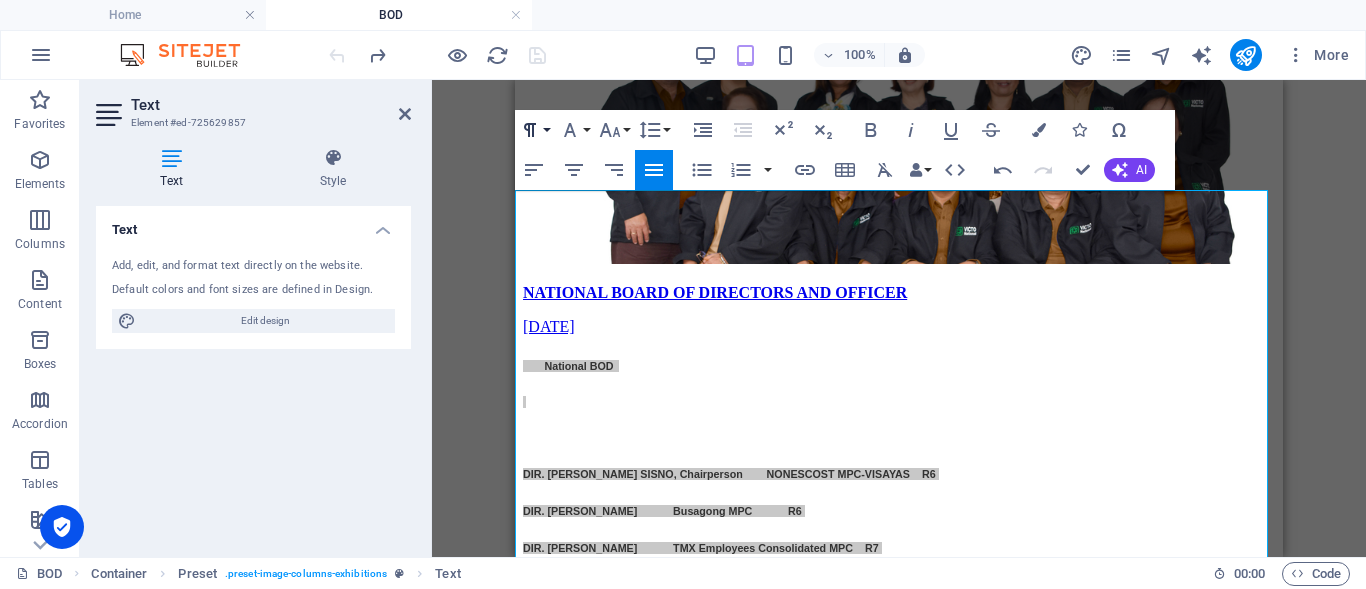 click on "Paragraph Format" at bounding box center (534, 130) 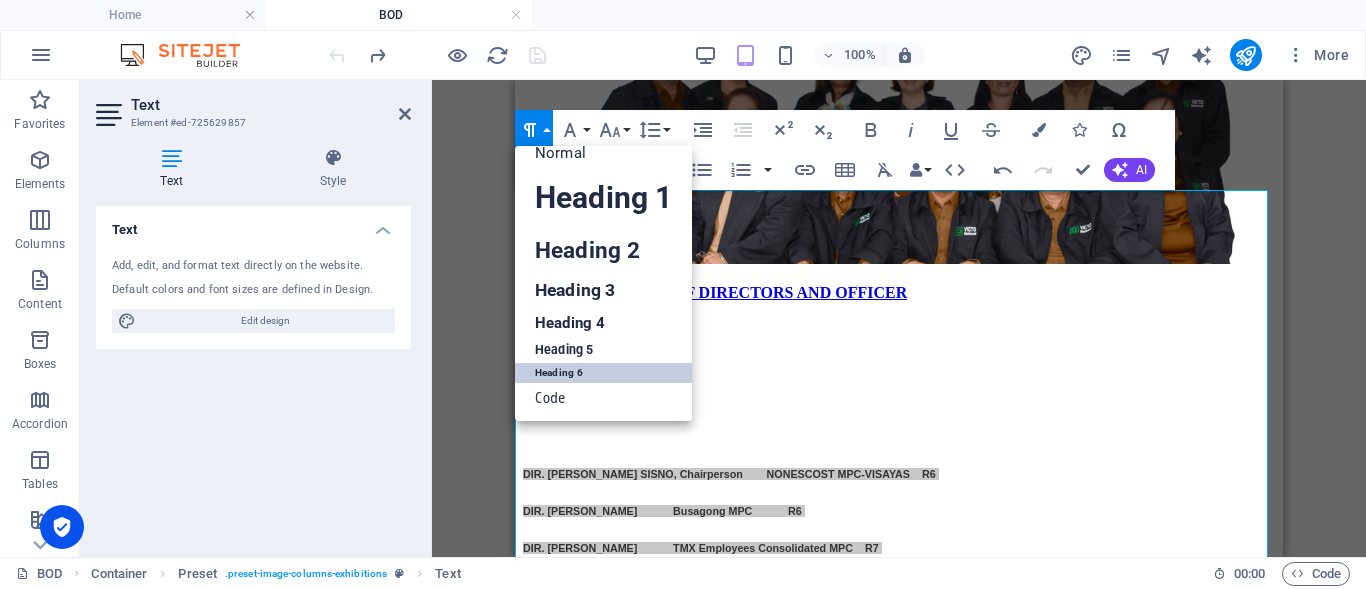 scroll, scrollTop: 16, scrollLeft: 0, axis: vertical 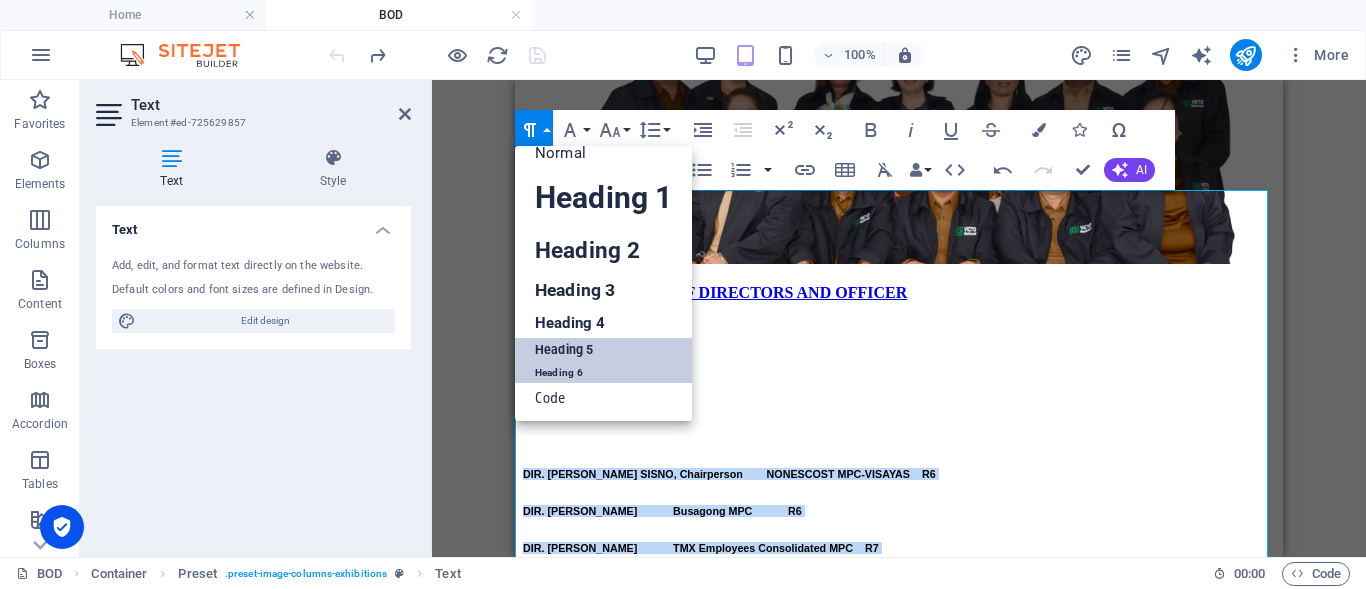 click on "Heading 5" at bounding box center (603, 350) 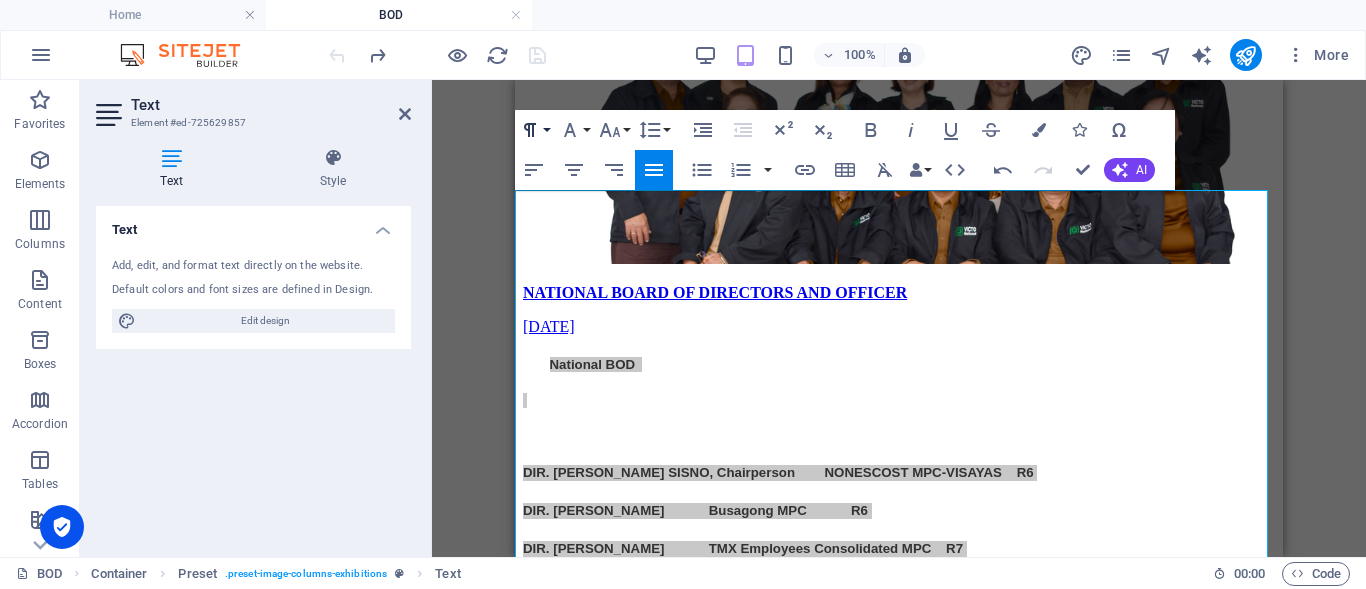click on "Paragraph Format" at bounding box center (534, 130) 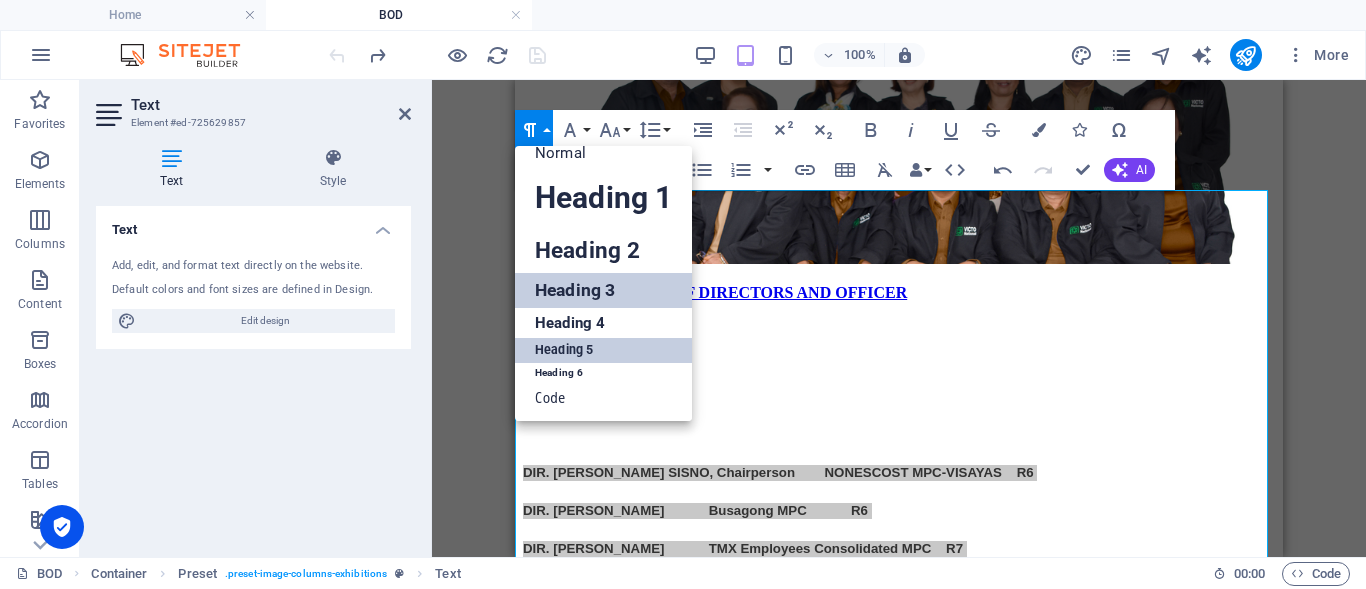 scroll, scrollTop: 16, scrollLeft: 0, axis: vertical 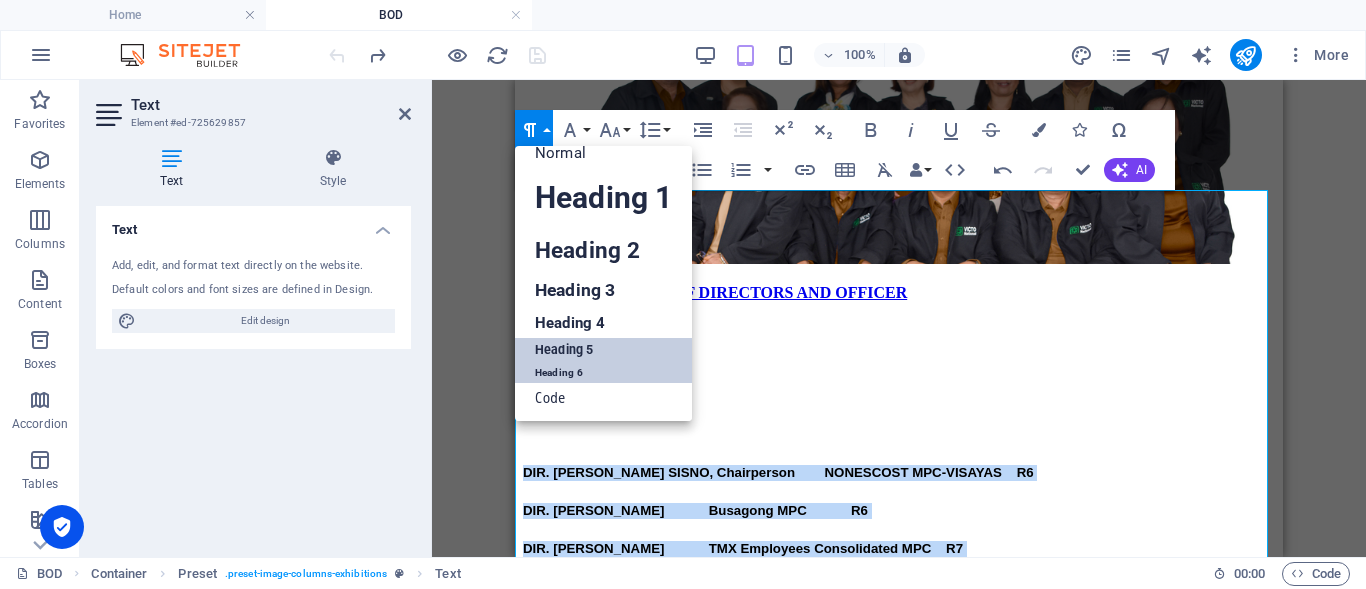 click on "Heading 6" at bounding box center [603, 373] 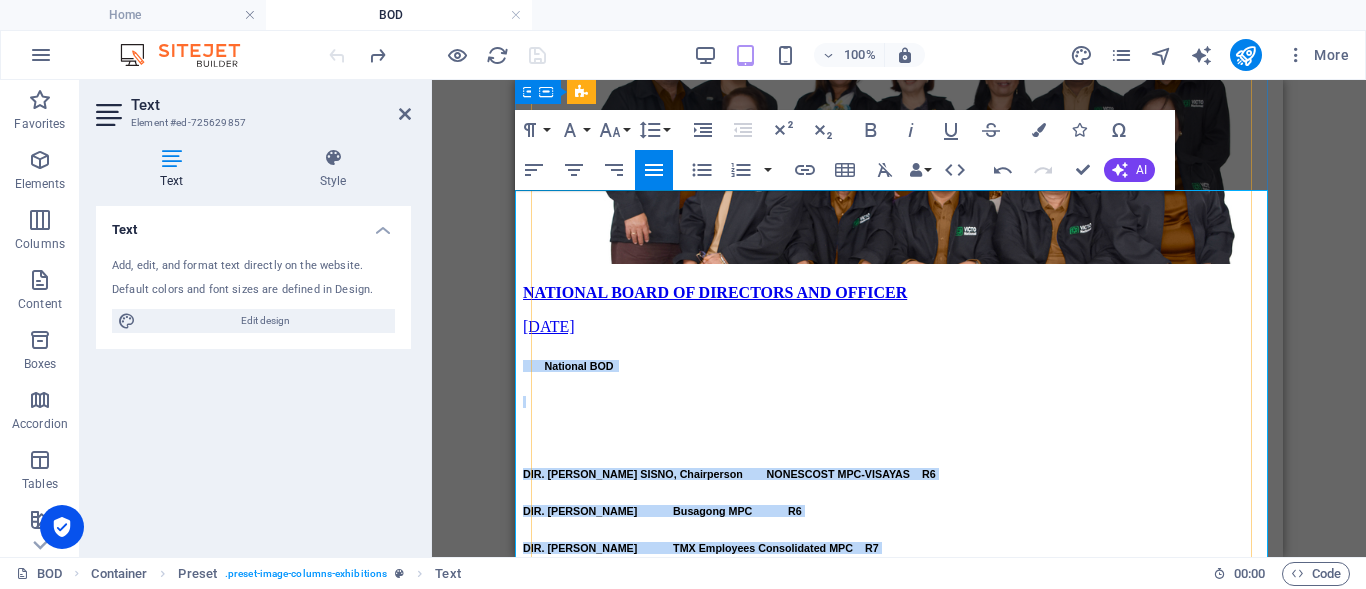 click on "DIR. DIONISIO E. DUAZO              Busagong MPC               R6" at bounding box center [899, 511] 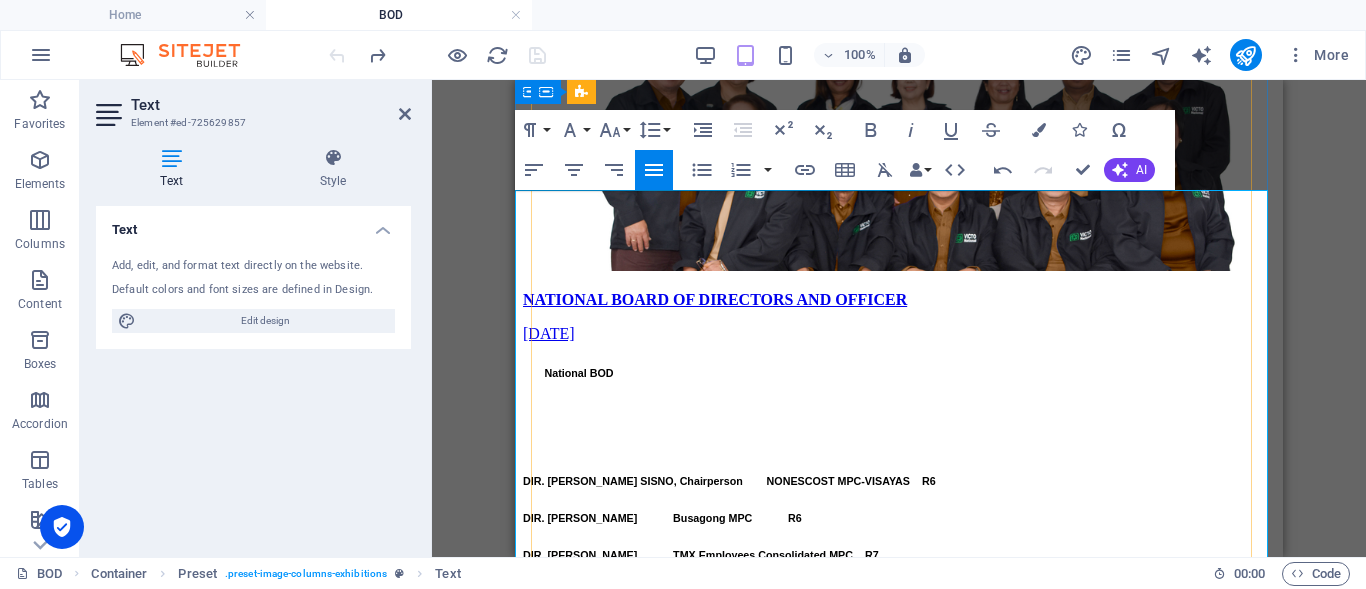 scroll, scrollTop: 1447, scrollLeft: 0, axis: vertical 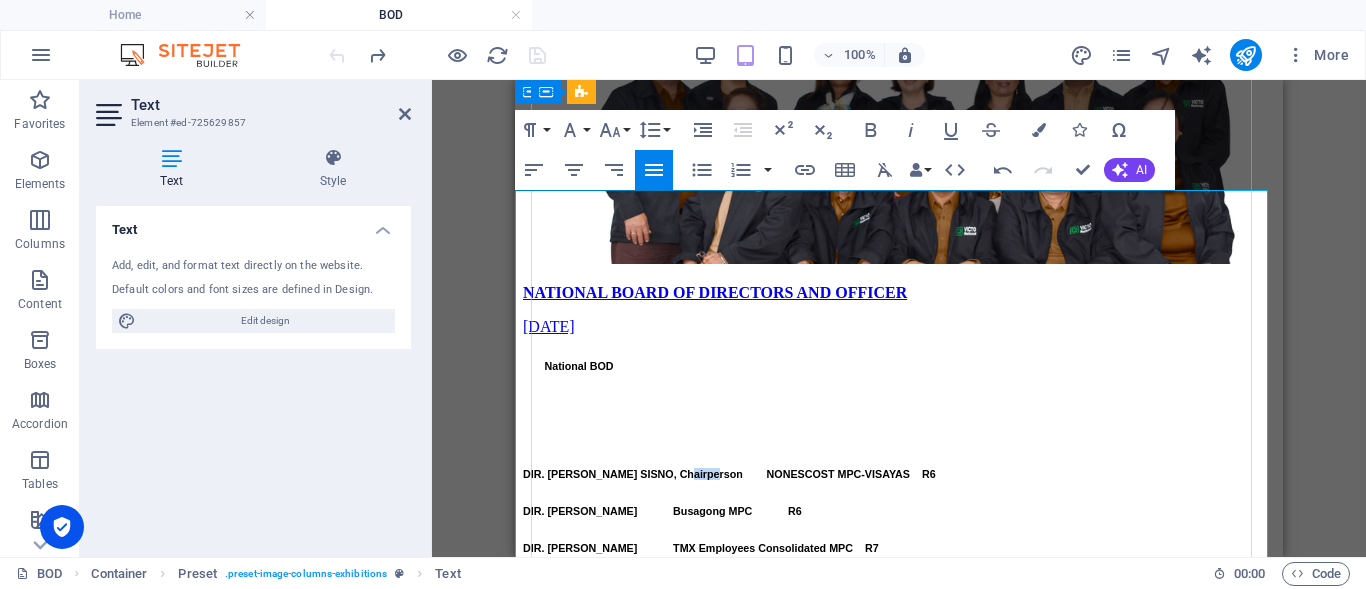 drag, startPoint x: 817, startPoint y: 253, endPoint x: 758, endPoint y: 253, distance: 59 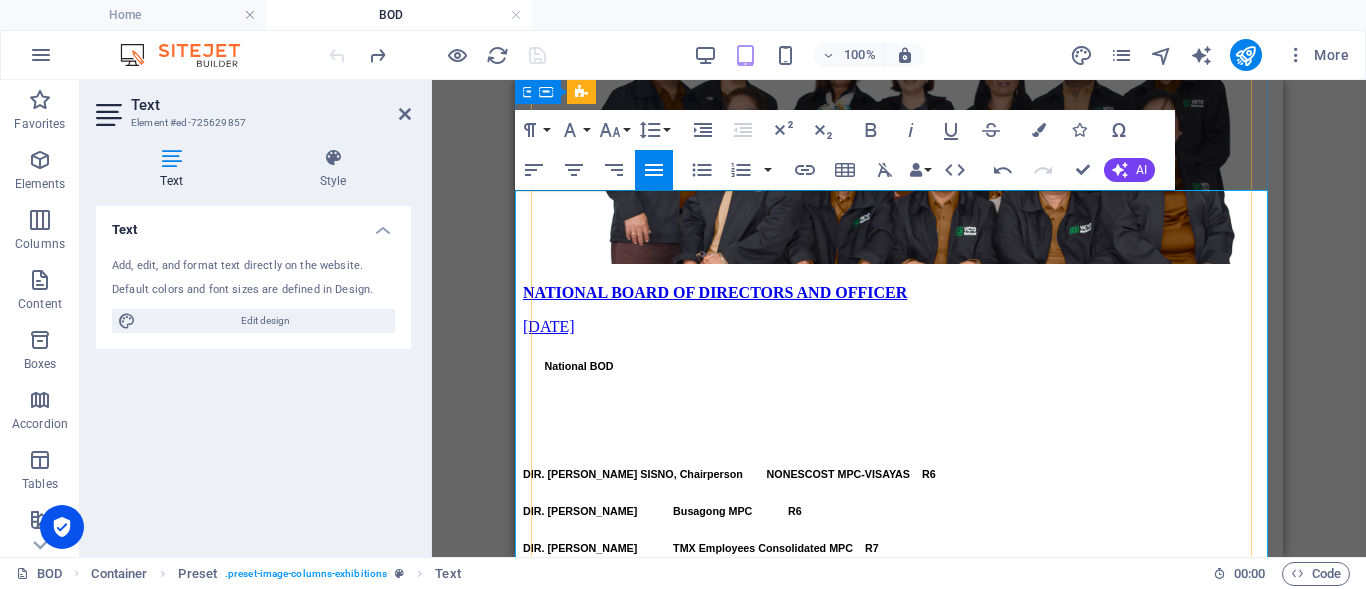 click on "DIR. ROMULO T. SISNO, Chairperson" at bounding box center (633, 474) 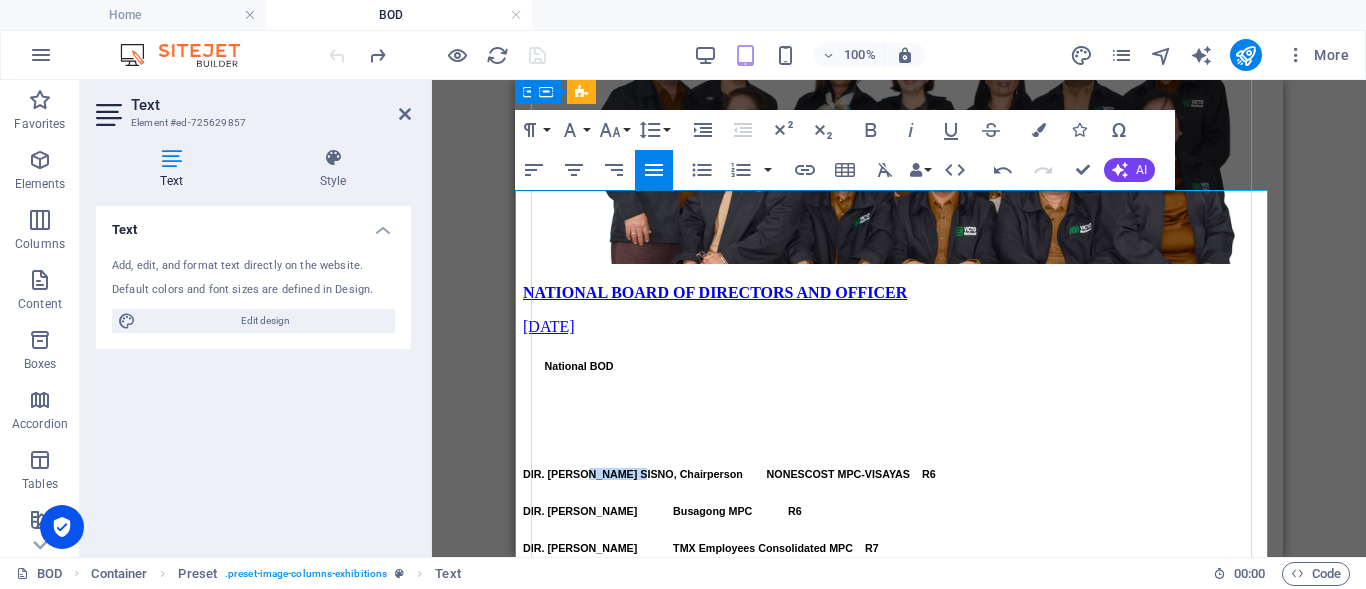 drag, startPoint x: 689, startPoint y: 251, endPoint x: 622, endPoint y: 250, distance: 67.00746 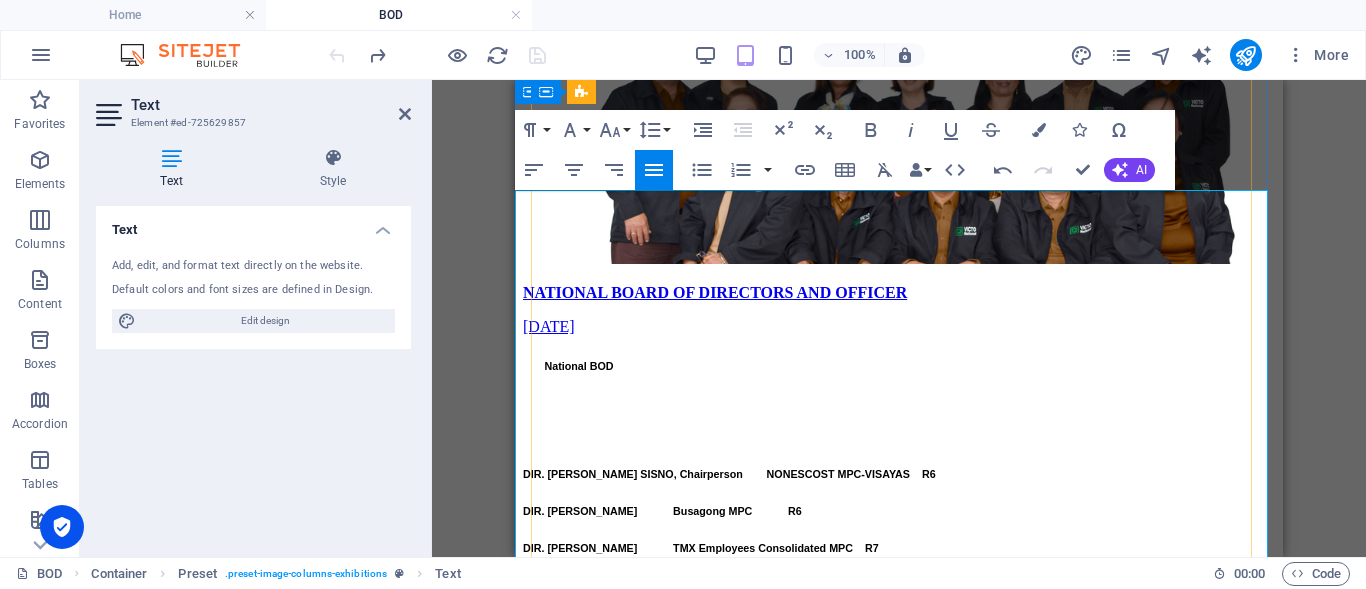drag, startPoint x: 742, startPoint y: 290, endPoint x: 730, endPoint y: 278, distance: 16.970562 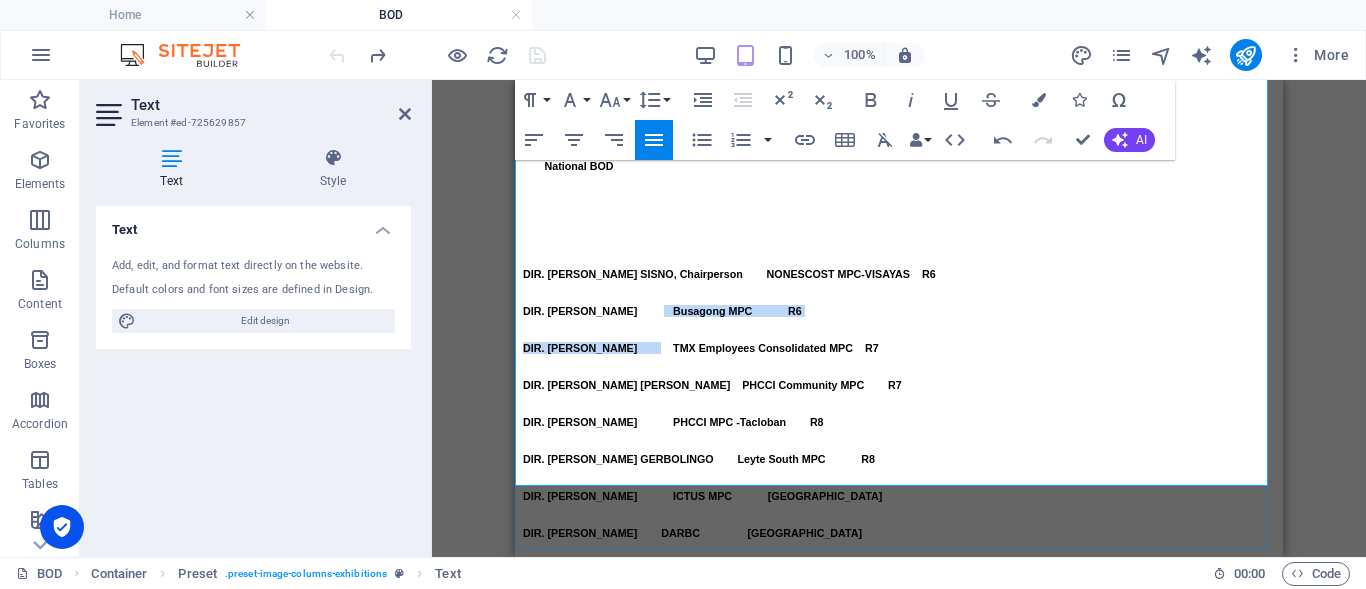 scroll, scrollTop: 1547, scrollLeft: 0, axis: vertical 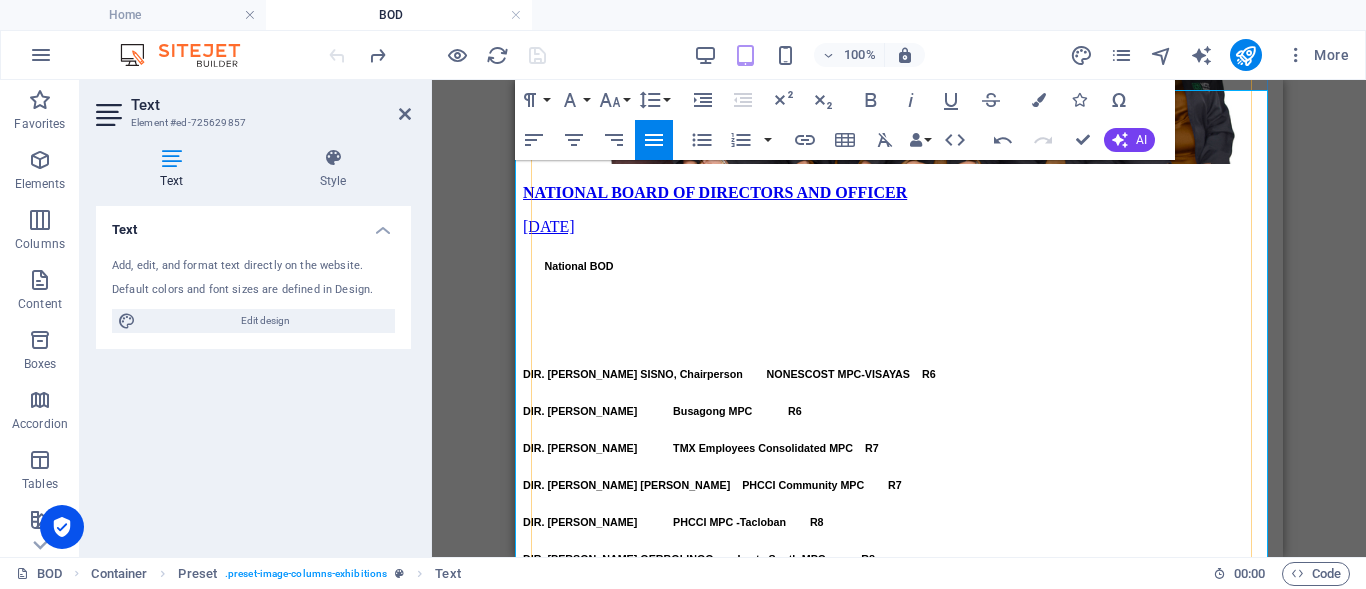 click on "MR. ROMEL A. PALOMA, Treasurer" at bounding box center [619, 892] 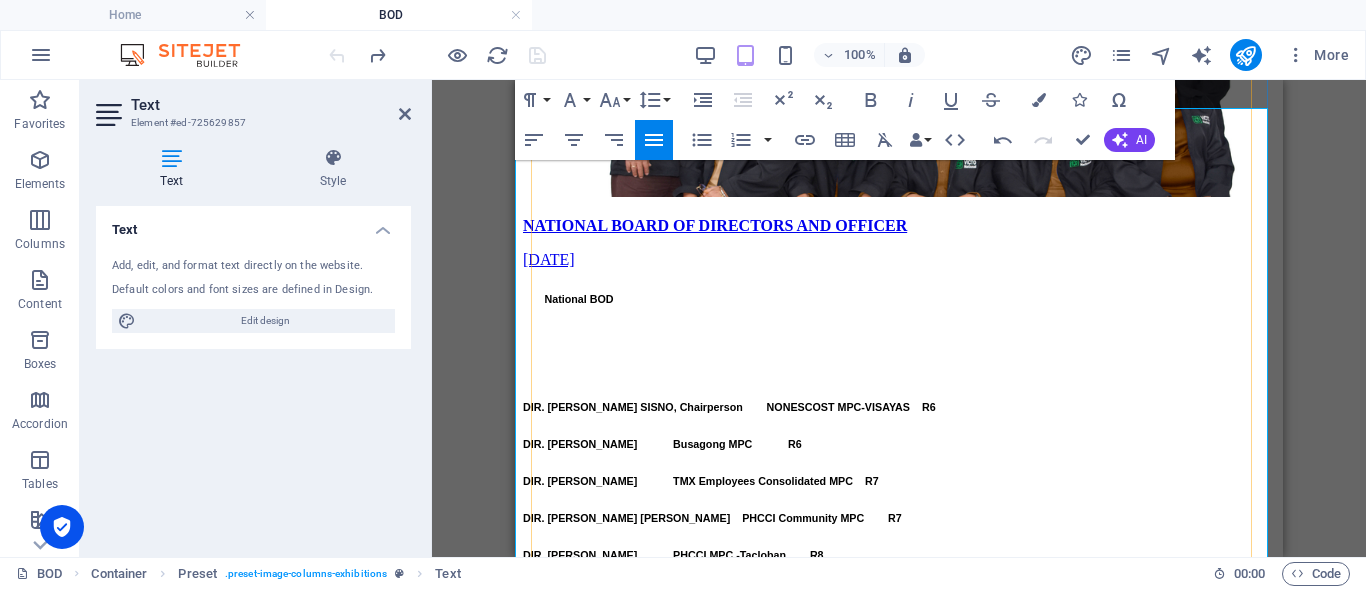 scroll, scrollTop: 1547, scrollLeft: 0, axis: vertical 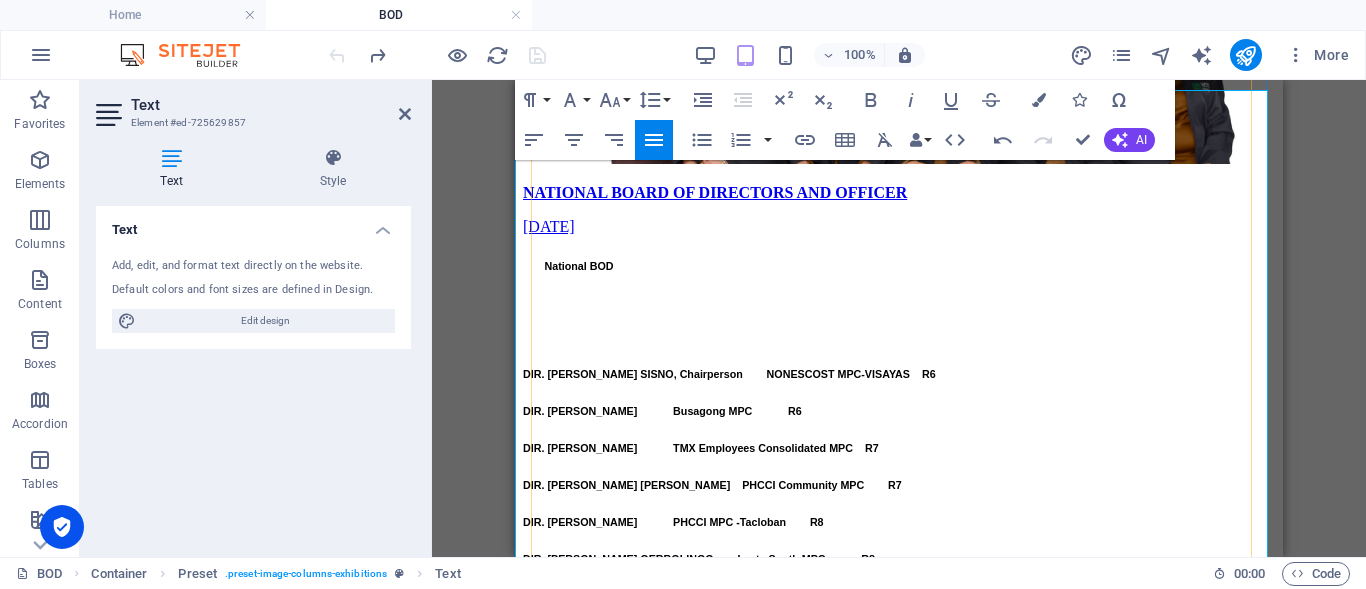 click on "DIR. DIONISIO E. DUAZO" at bounding box center (580, 411) 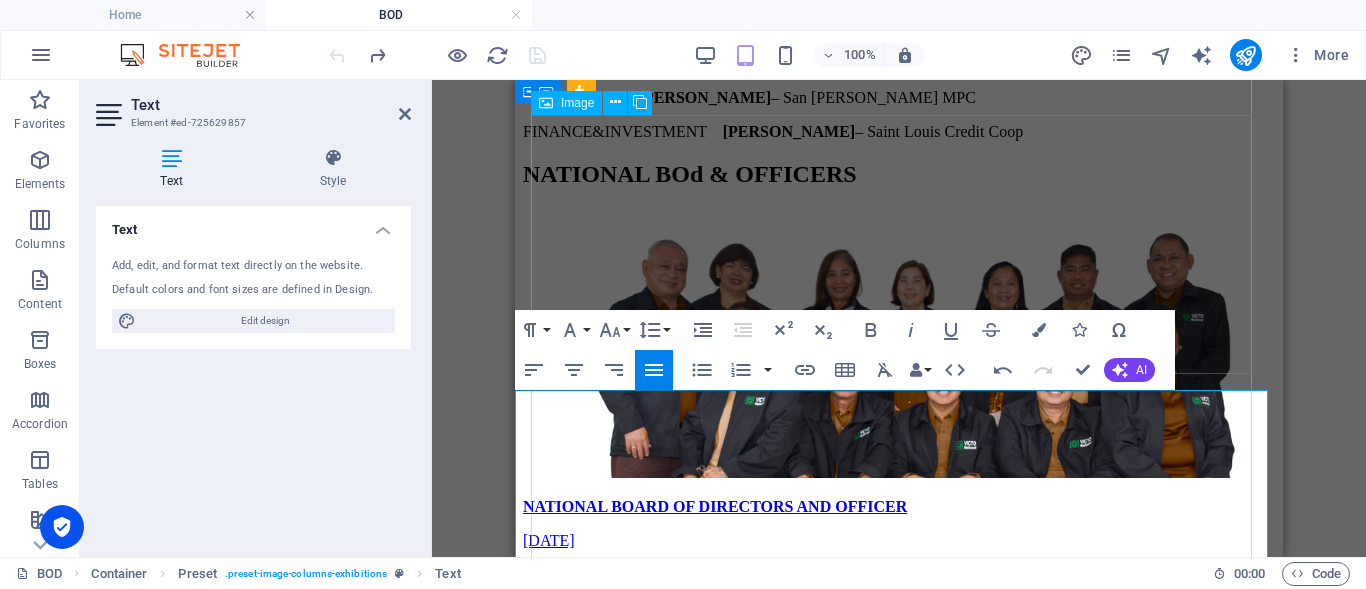 scroll, scrollTop: 1247, scrollLeft: 0, axis: vertical 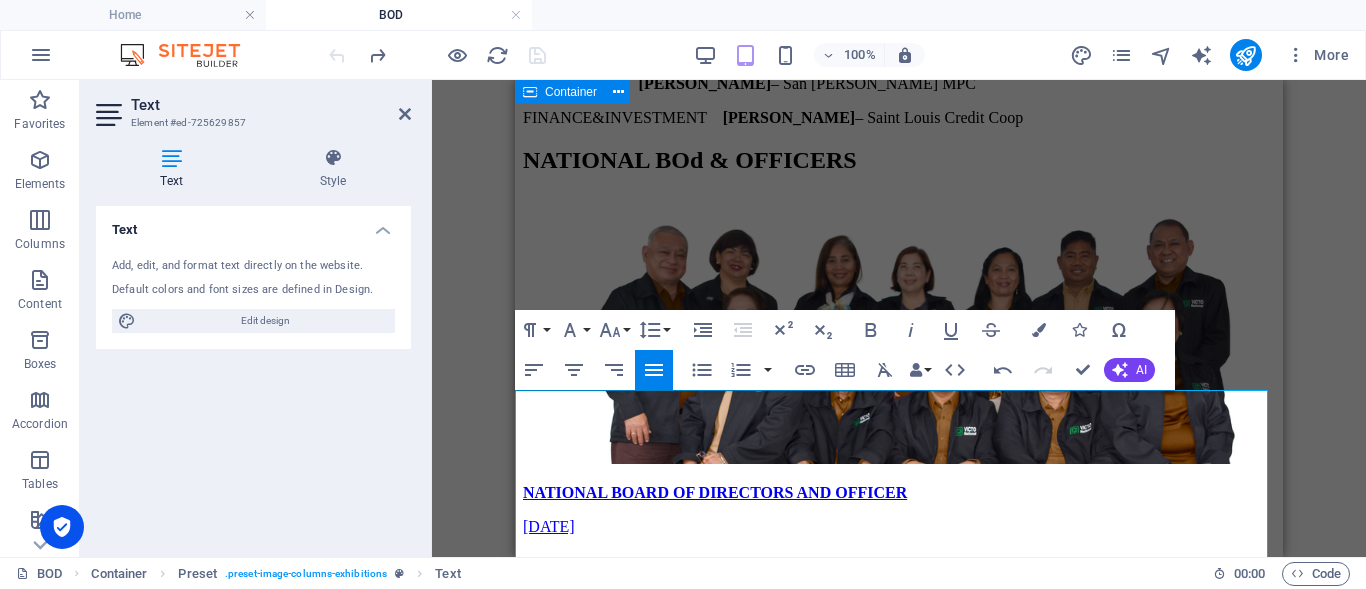 drag, startPoint x: 541, startPoint y: 452, endPoint x: 516, endPoint y: 447, distance: 25.495098 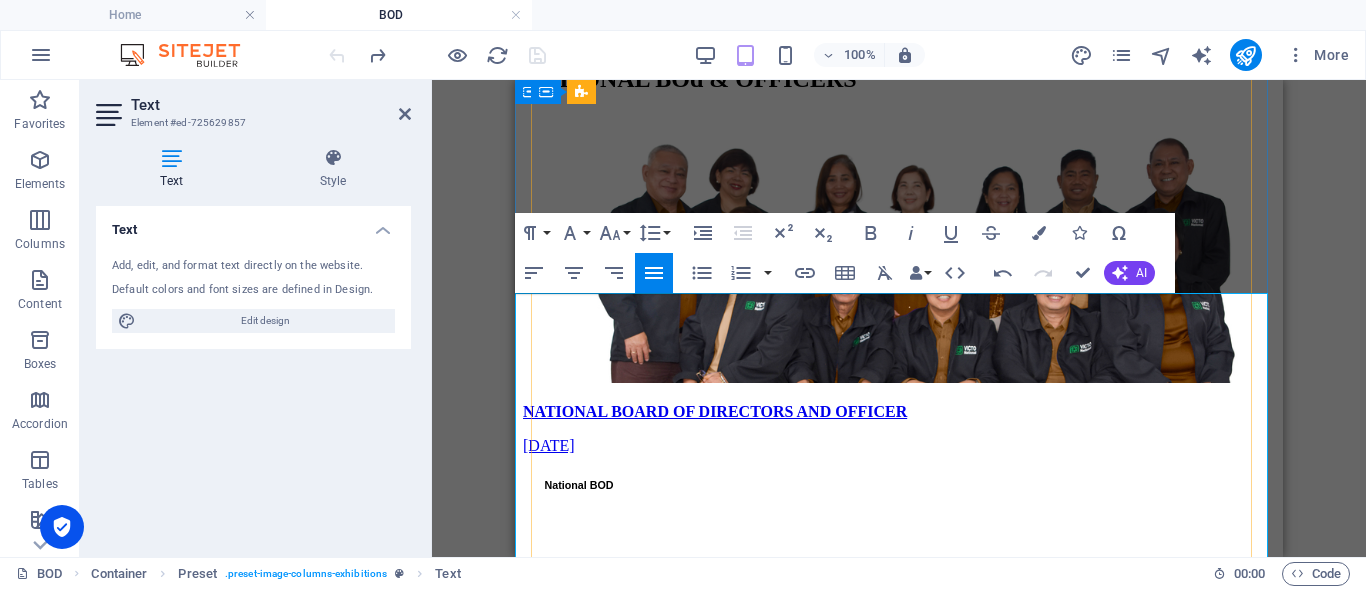 scroll, scrollTop: 1347, scrollLeft: 0, axis: vertical 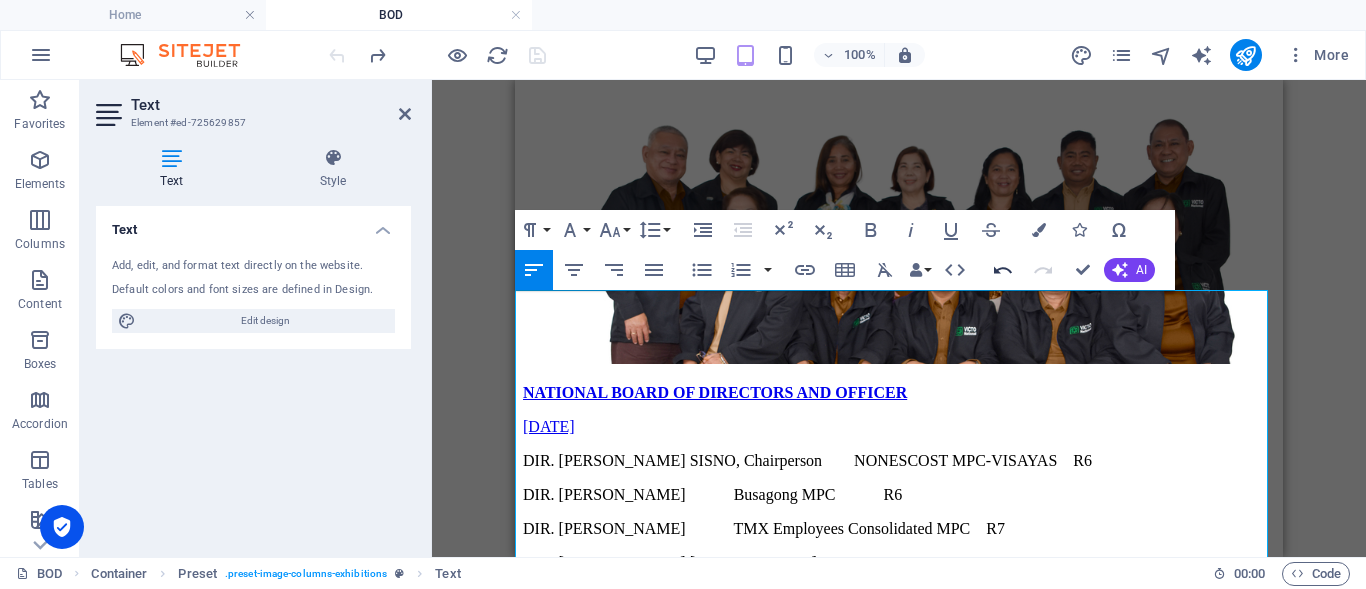 click 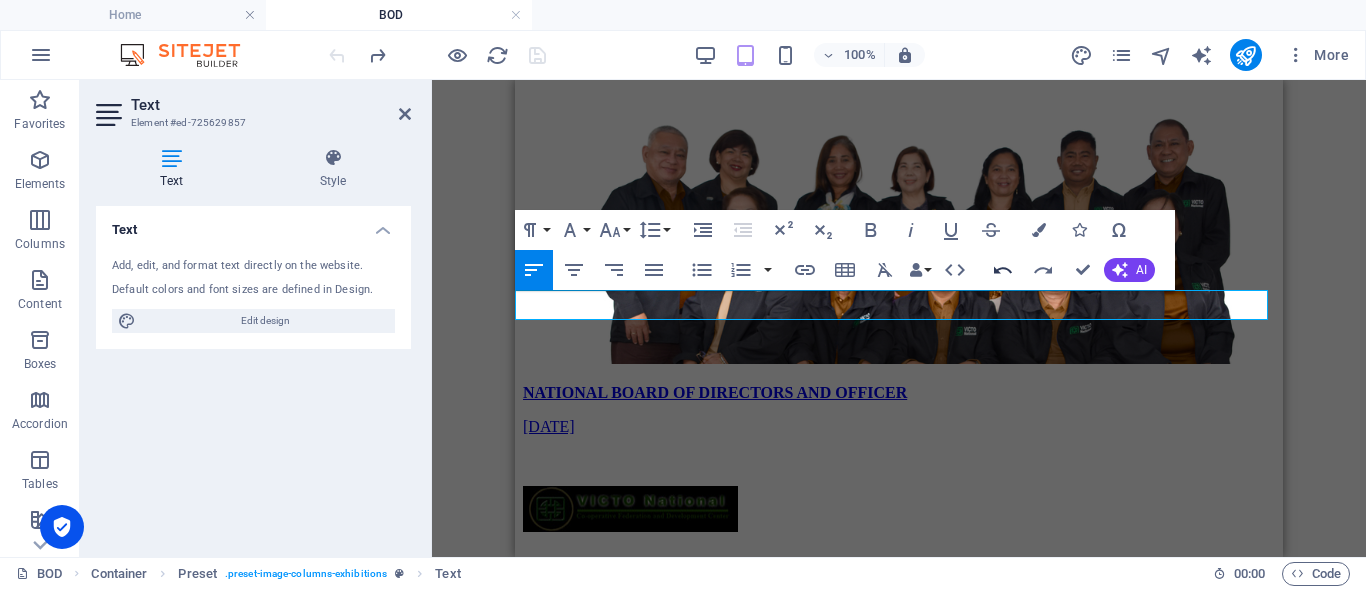 click 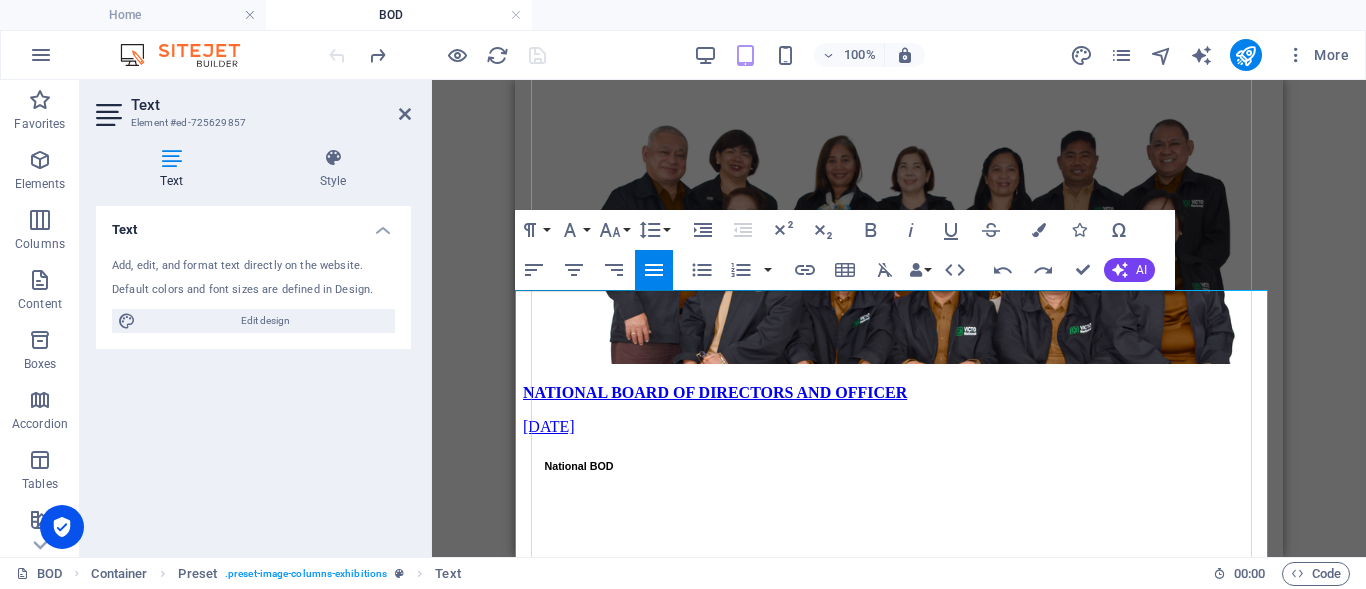 click on "​" at bounding box center [899, 537] 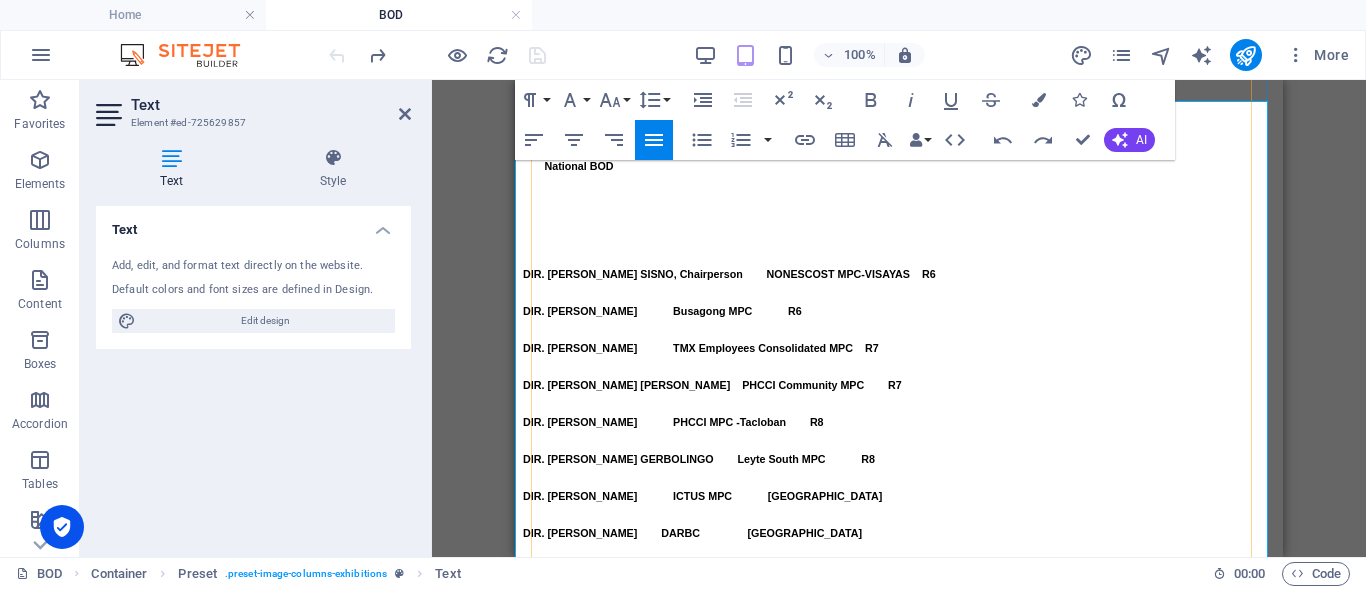 scroll, scrollTop: 1347, scrollLeft: 0, axis: vertical 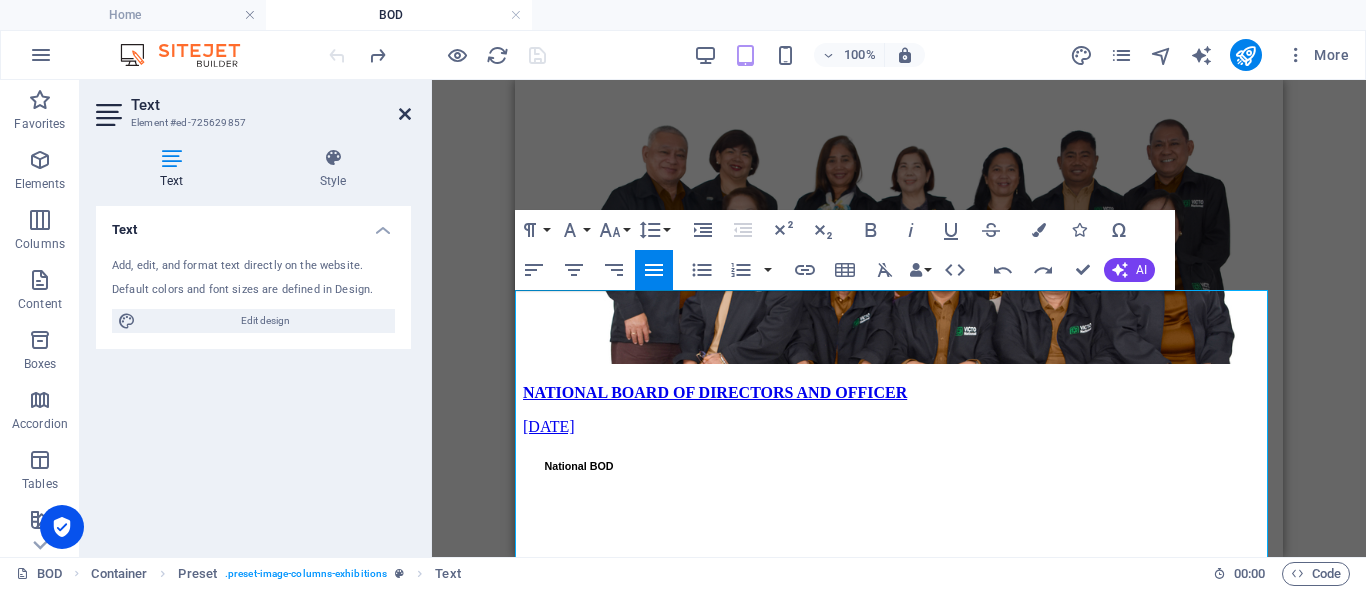 click at bounding box center [405, 114] 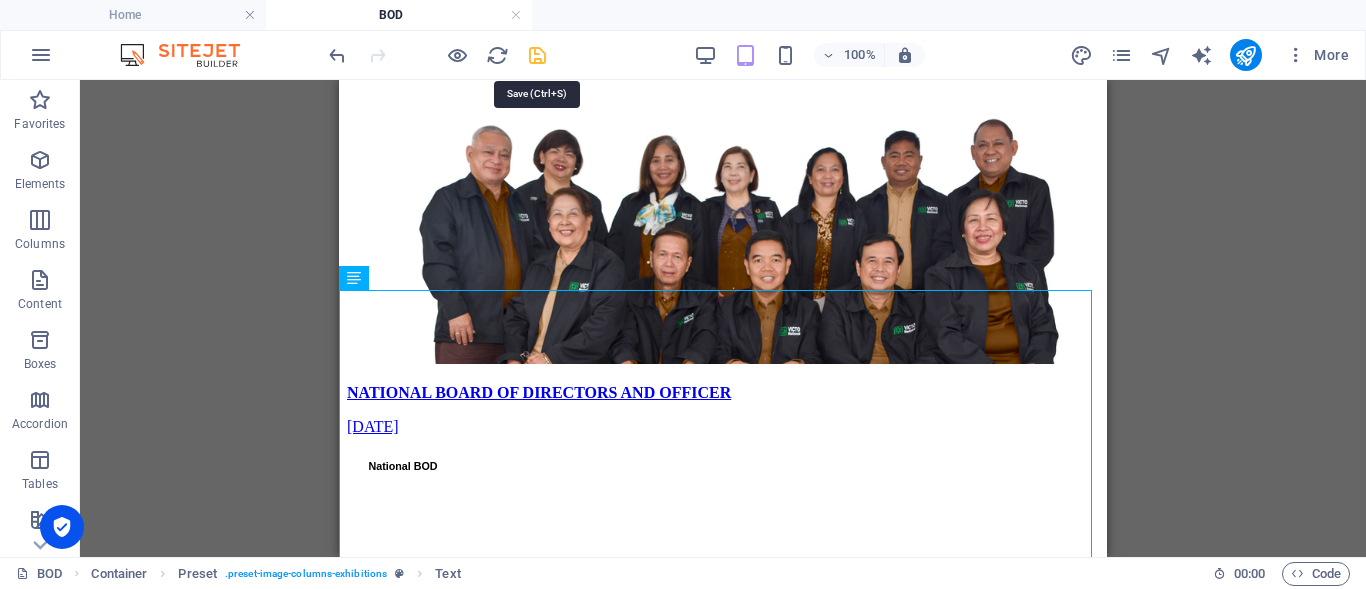click at bounding box center [537, 55] 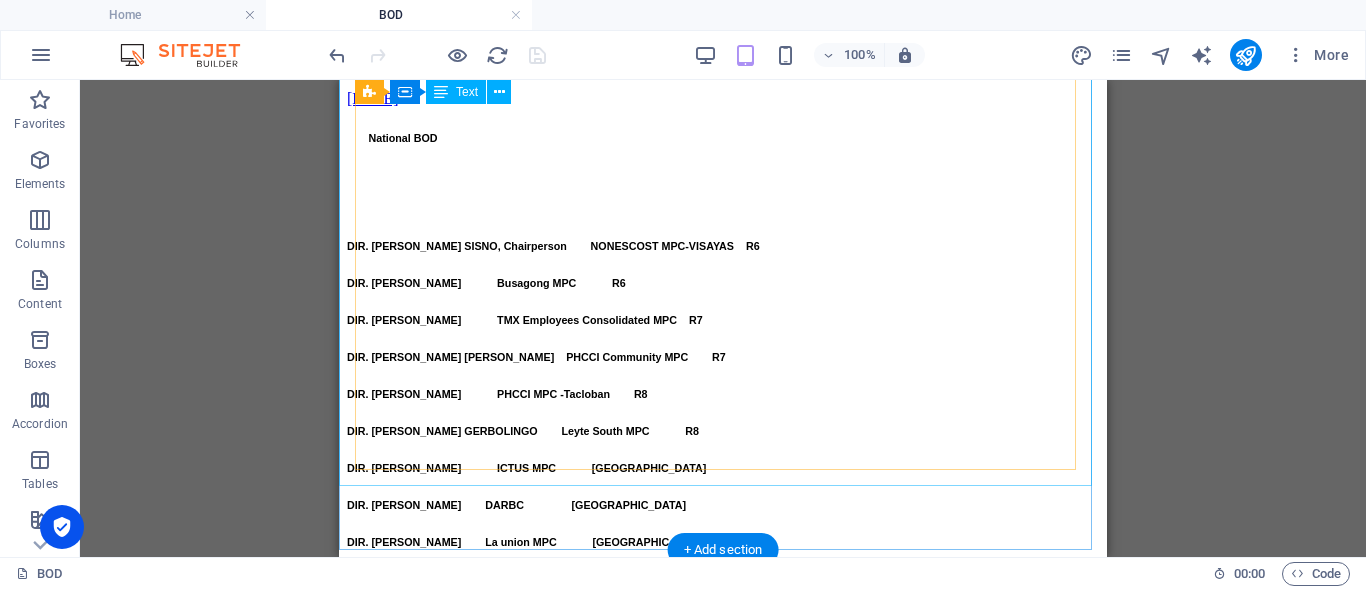 scroll, scrollTop: 1647, scrollLeft: 0, axis: vertical 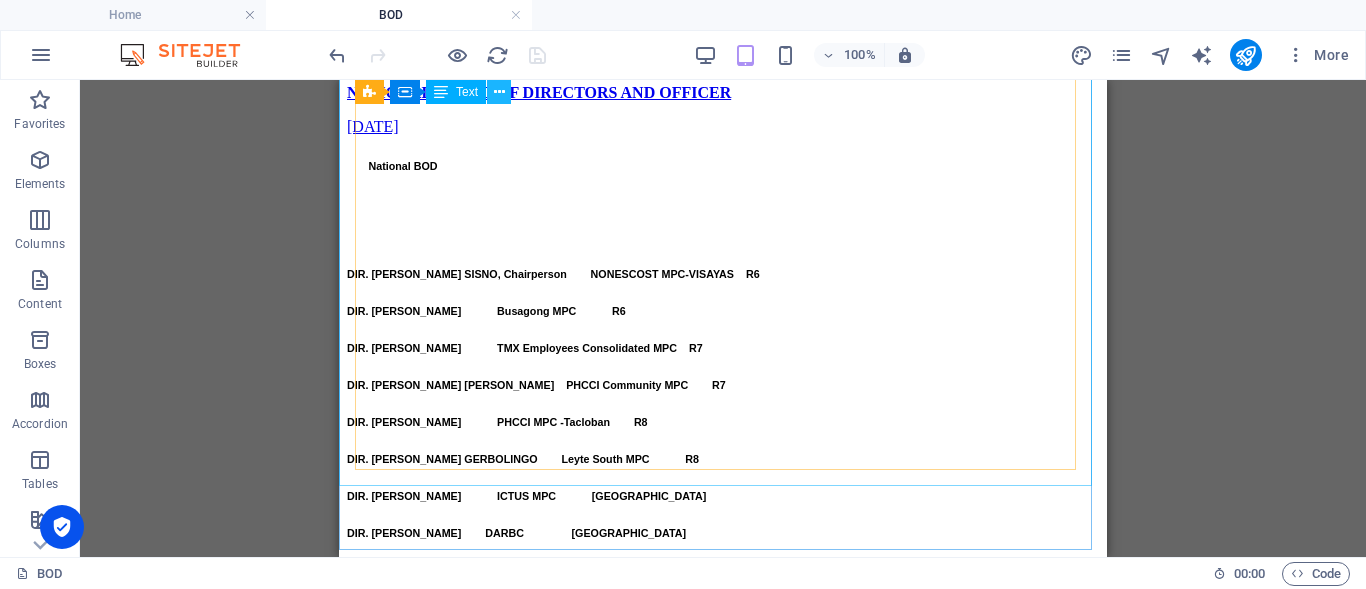 click at bounding box center (499, 92) 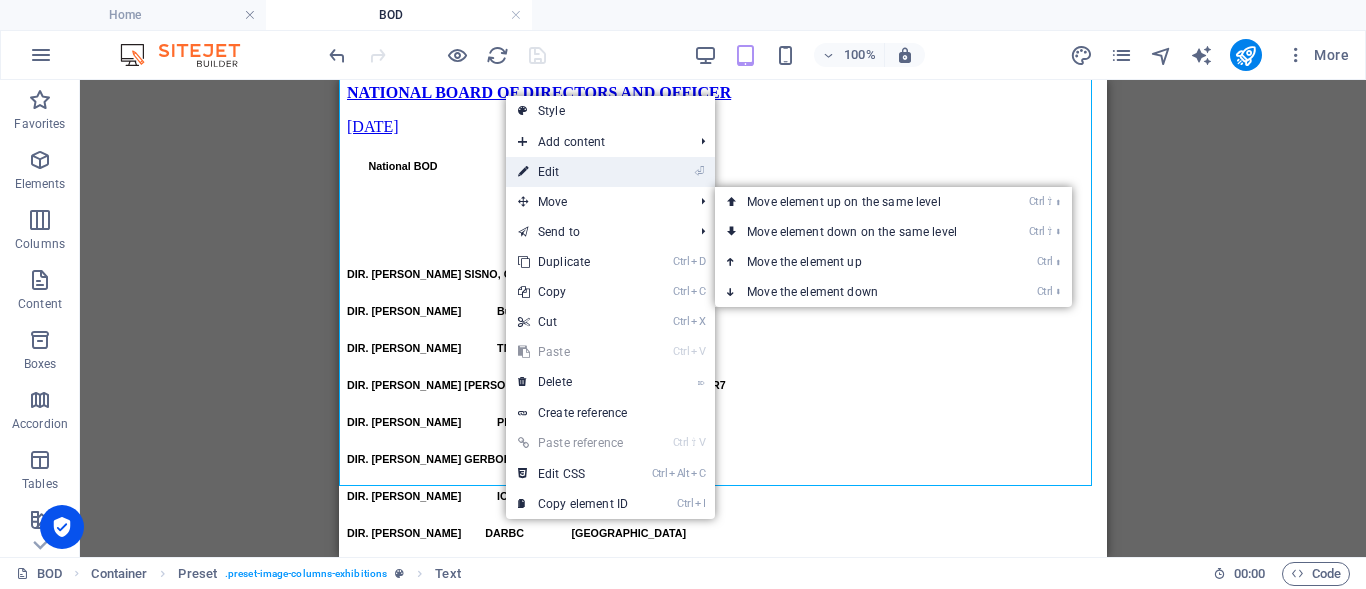click on "⏎  Edit" at bounding box center (573, 172) 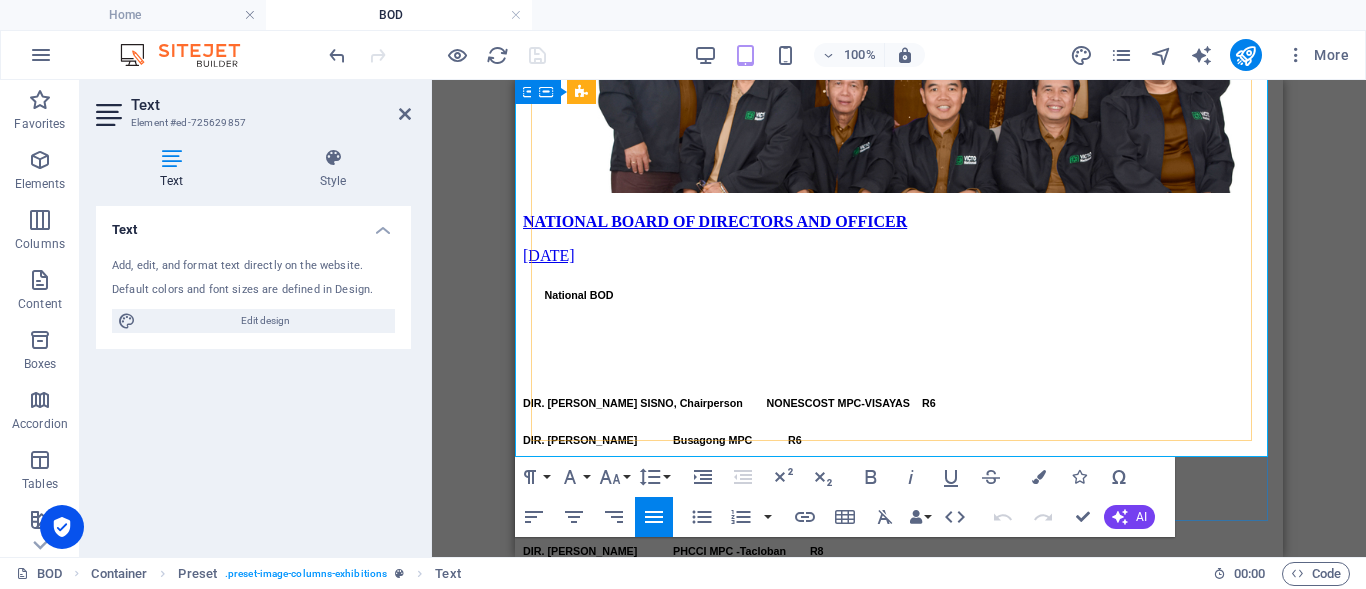scroll, scrollTop: 1718, scrollLeft: 0, axis: vertical 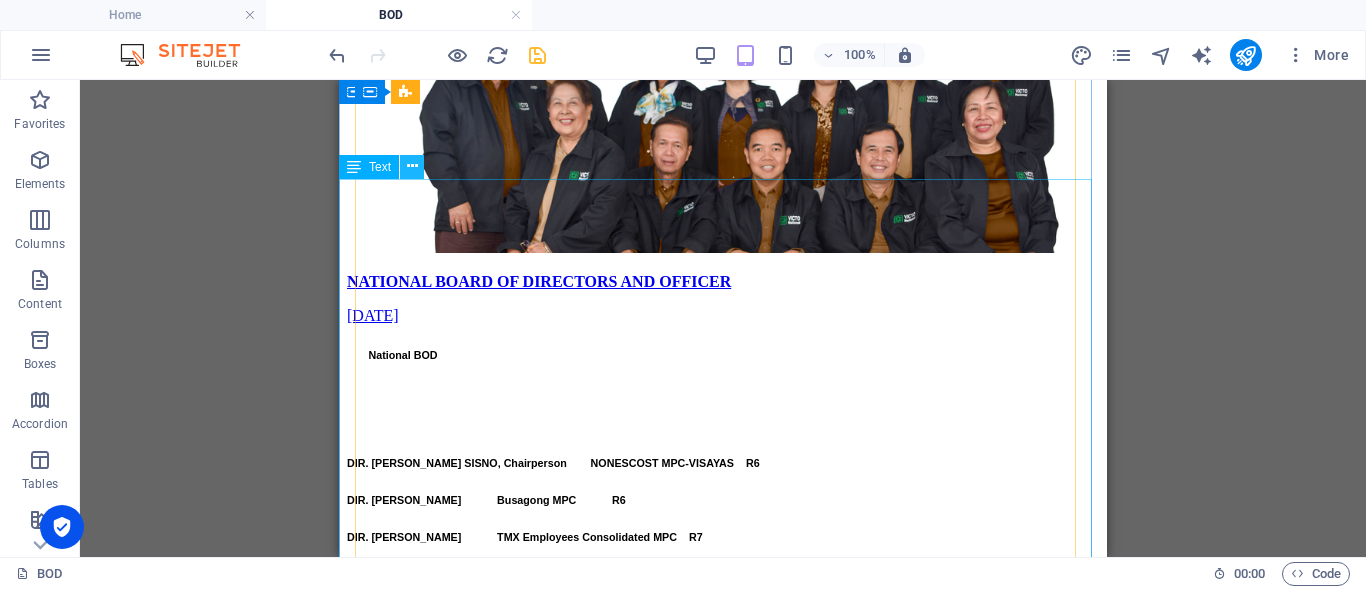 click at bounding box center [412, 166] 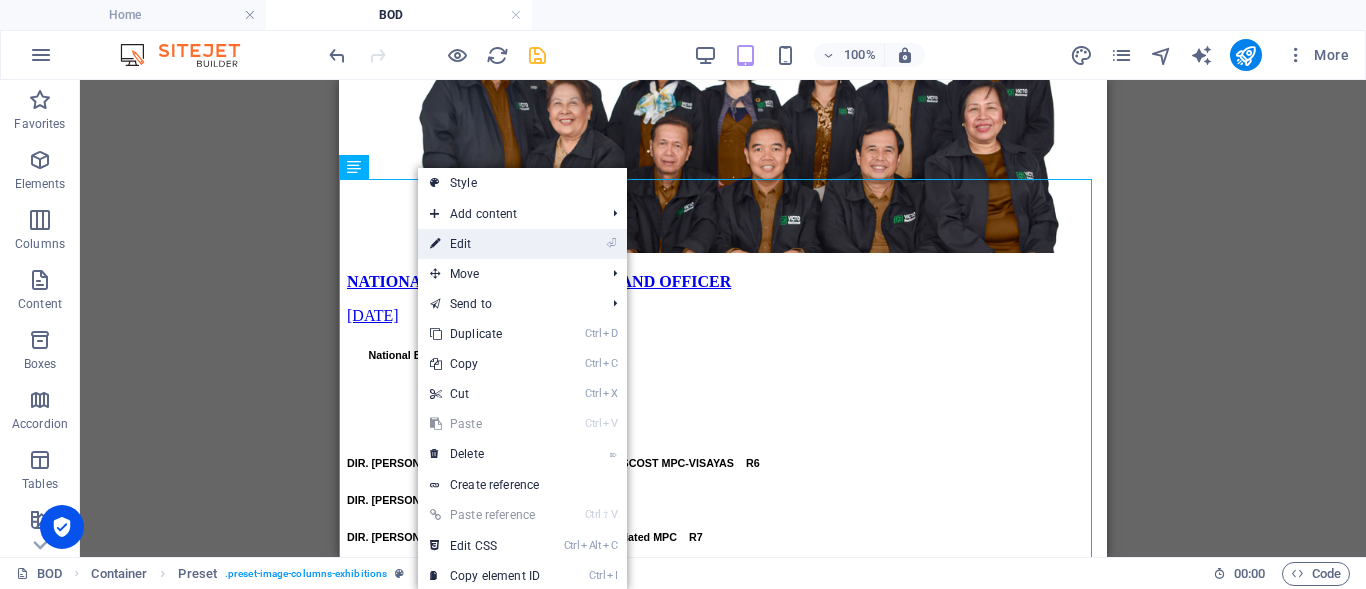 click on "⏎  Edit" at bounding box center (485, 244) 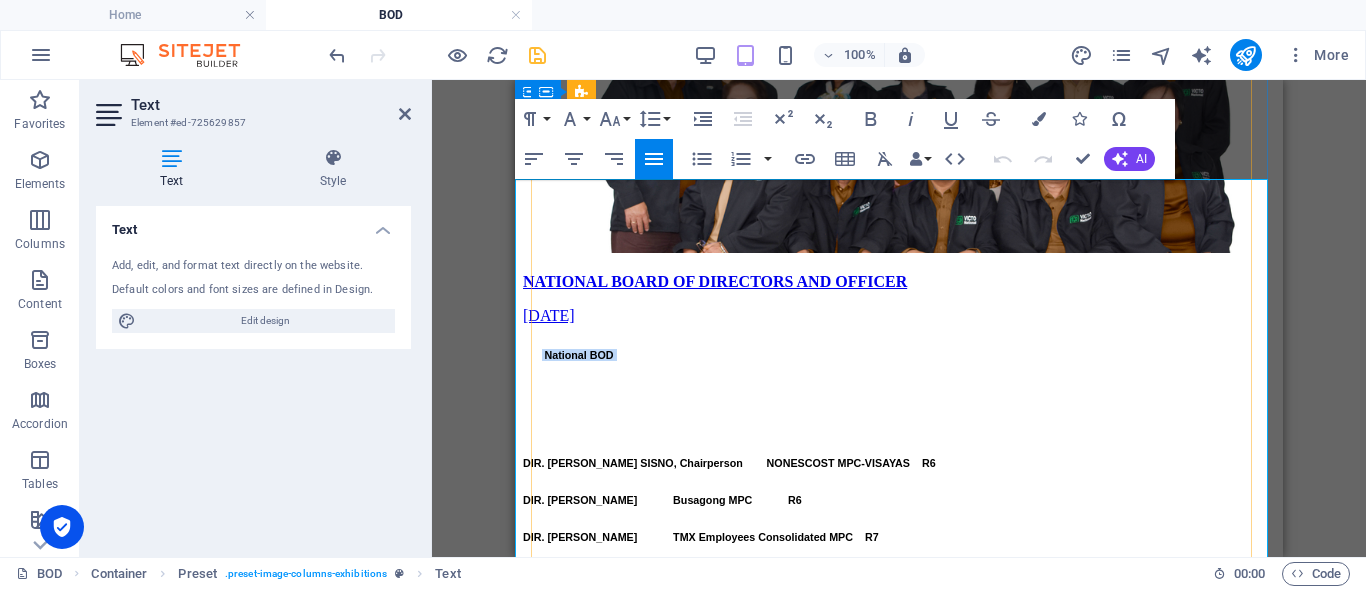 drag, startPoint x: 652, startPoint y: 188, endPoint x: 543, endPoint y: 184, distance: 109.07337 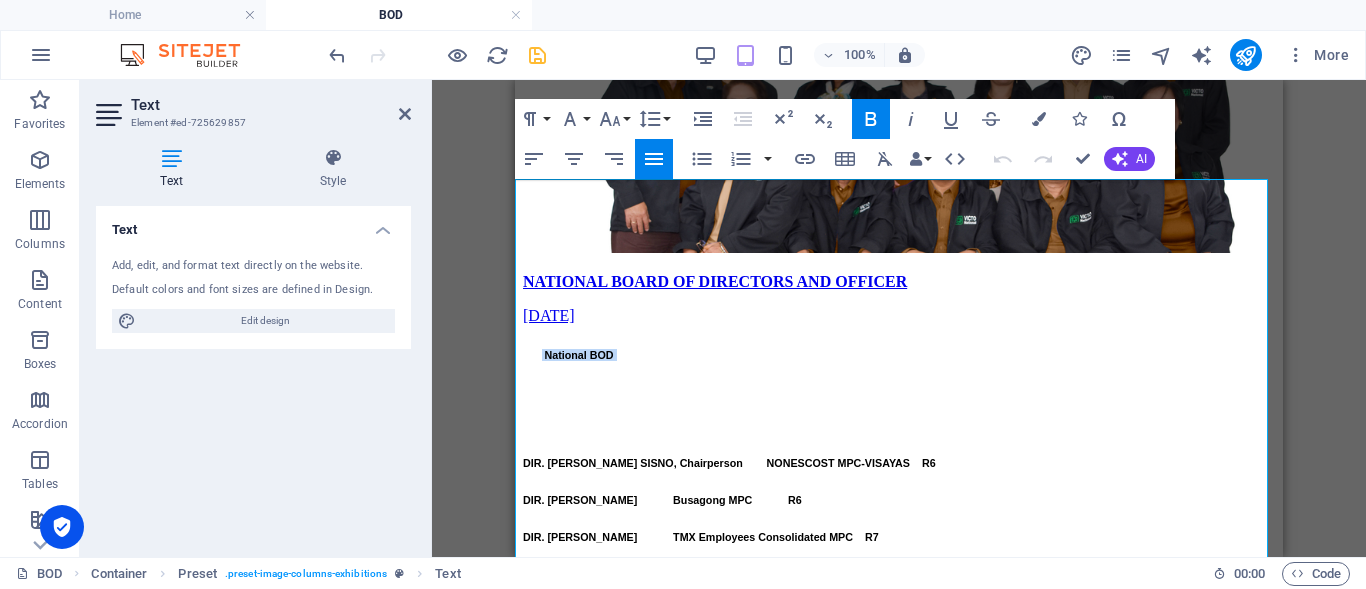click 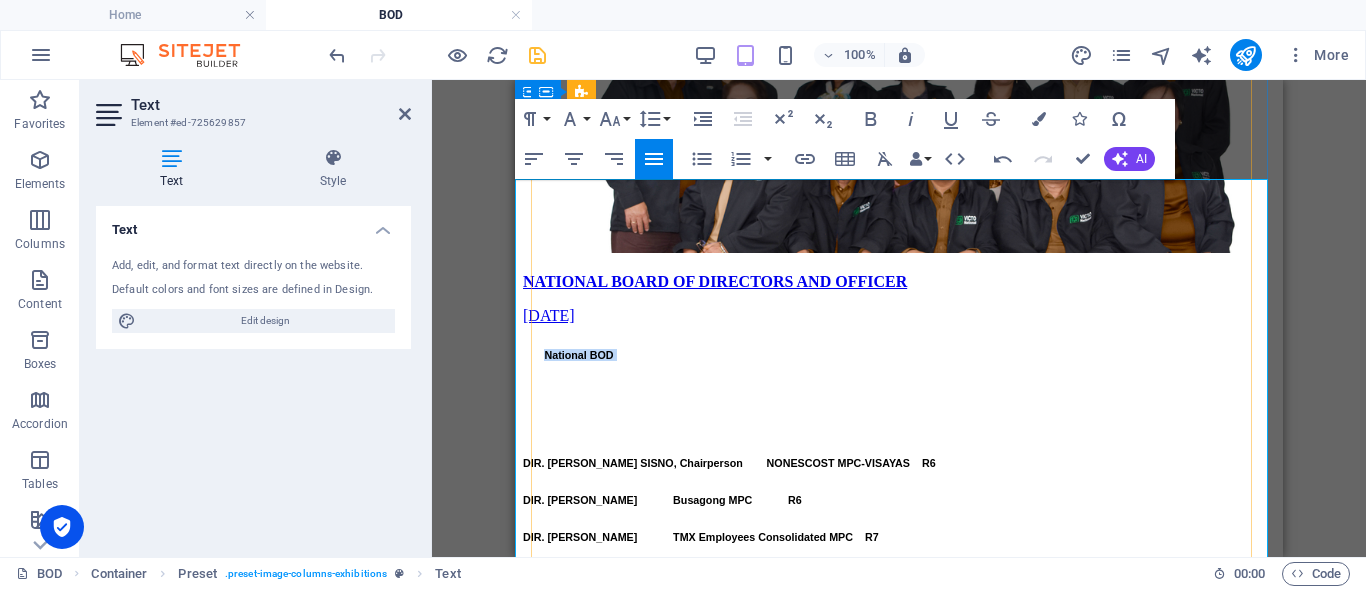 click on "National BOD" at bounding box center (899, 355) 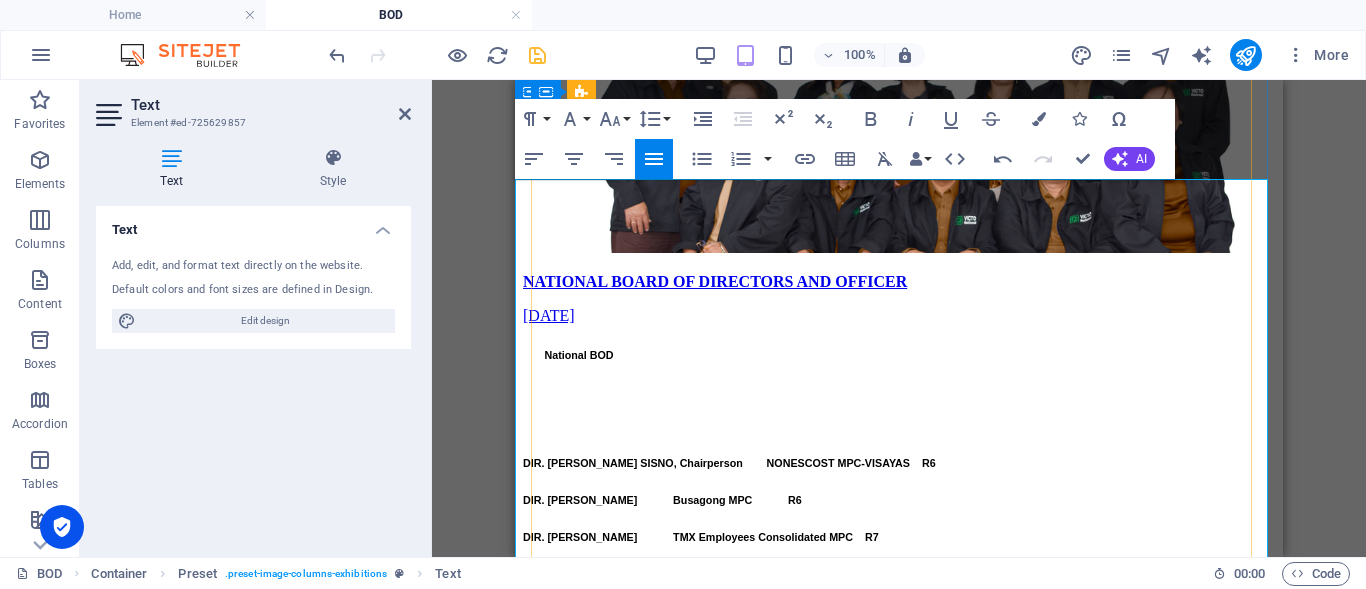 click at bounding box center [899, 391] 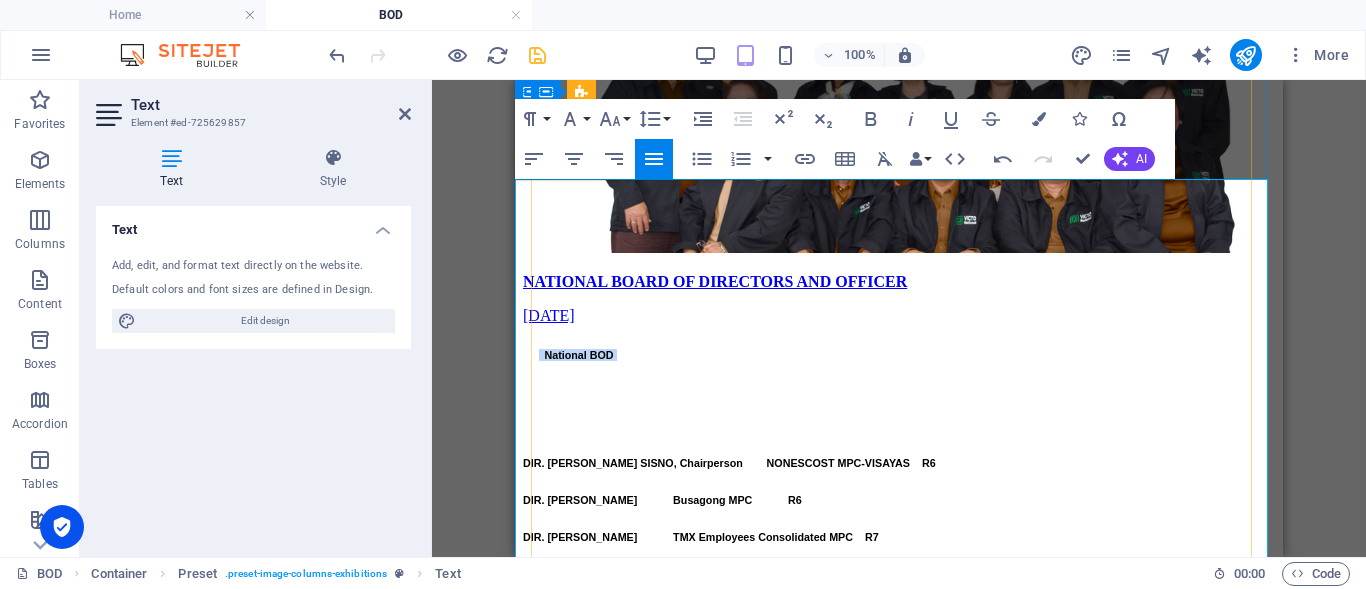 drag, startPoint x: 670, startPoint y: 188, endPoint x: 540, endPoint y: 190, distance: 130.01538 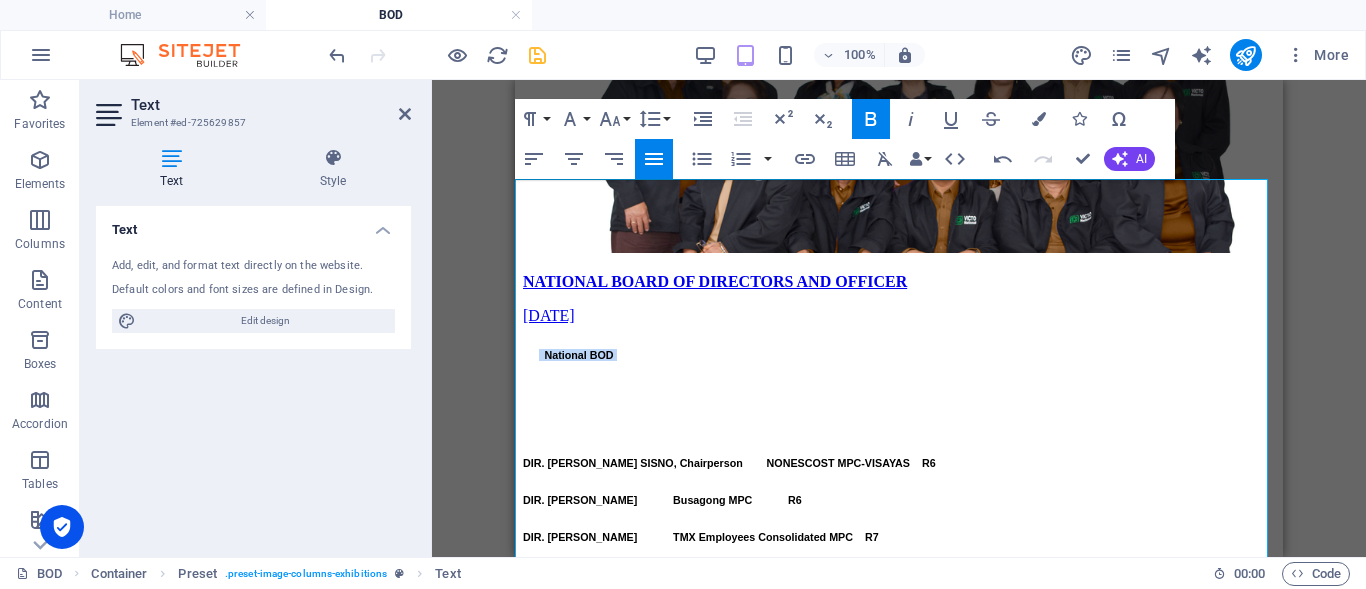 click 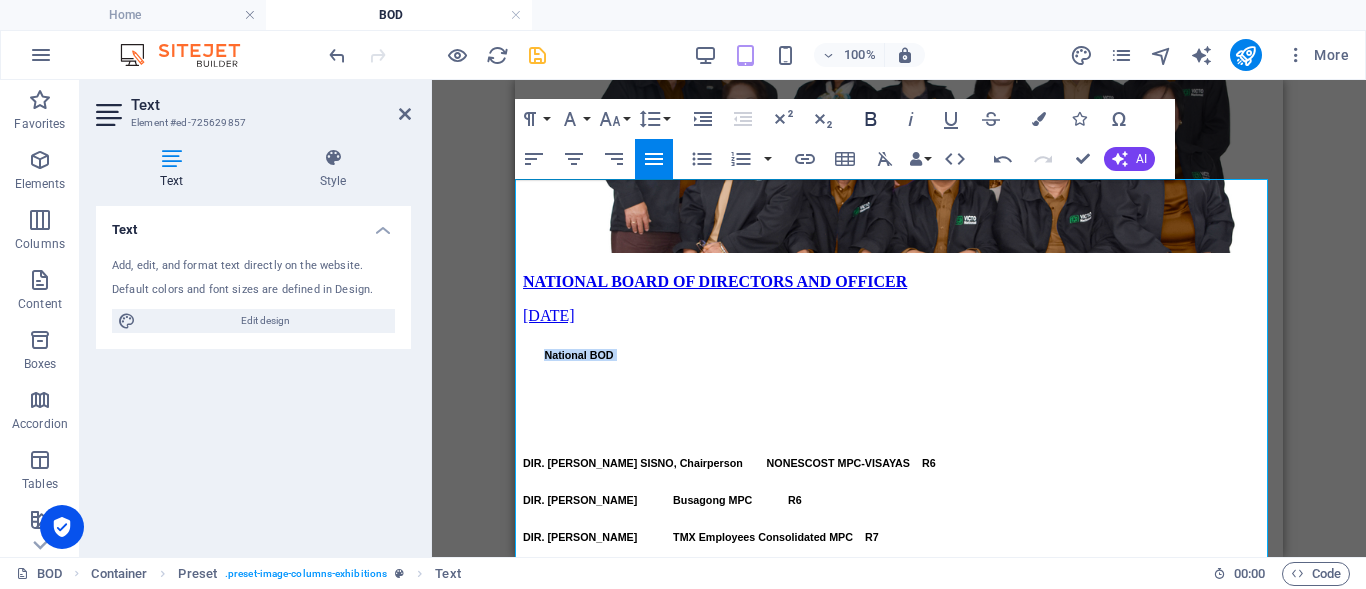 click 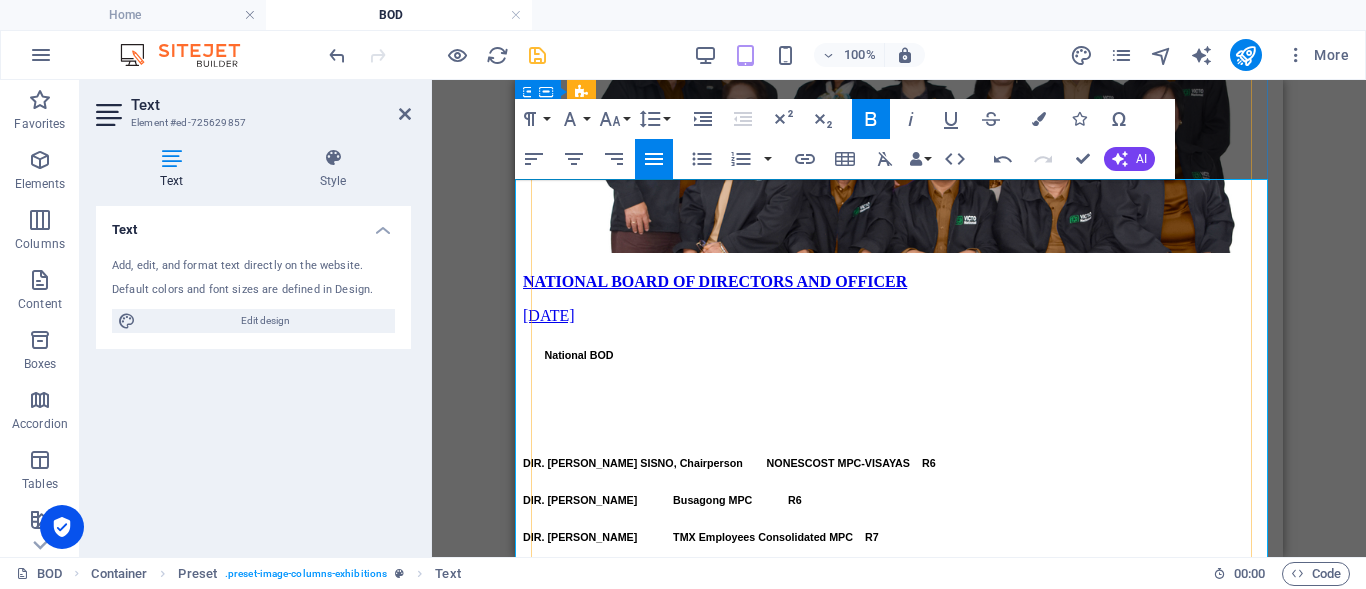 click at bounding box center (899, 391) 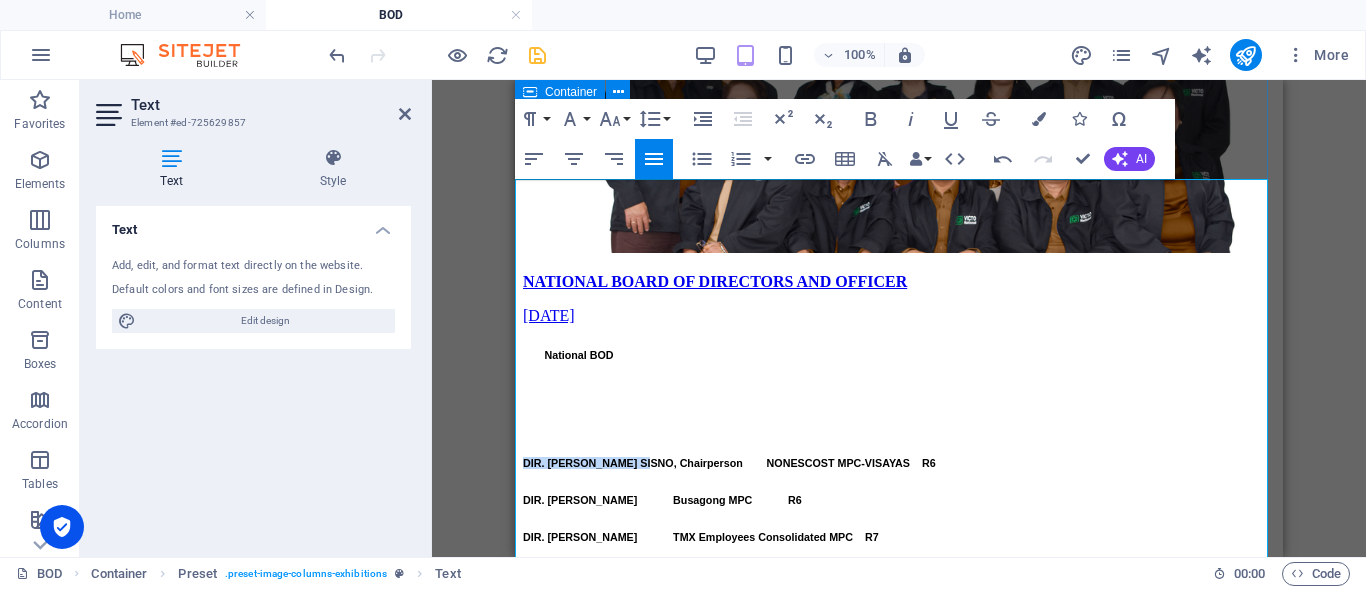 drag, startPoint x: 695, startPoint y: 238, endPoint x: 515, endPoint y: 238, distance: 180 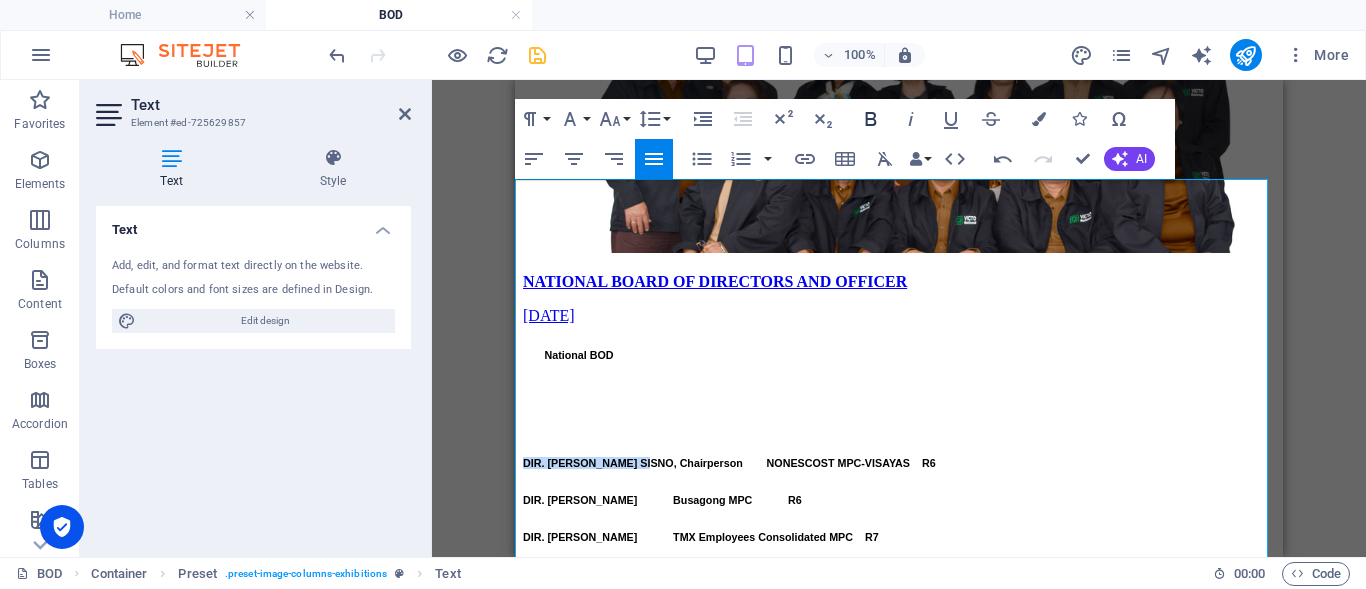 click 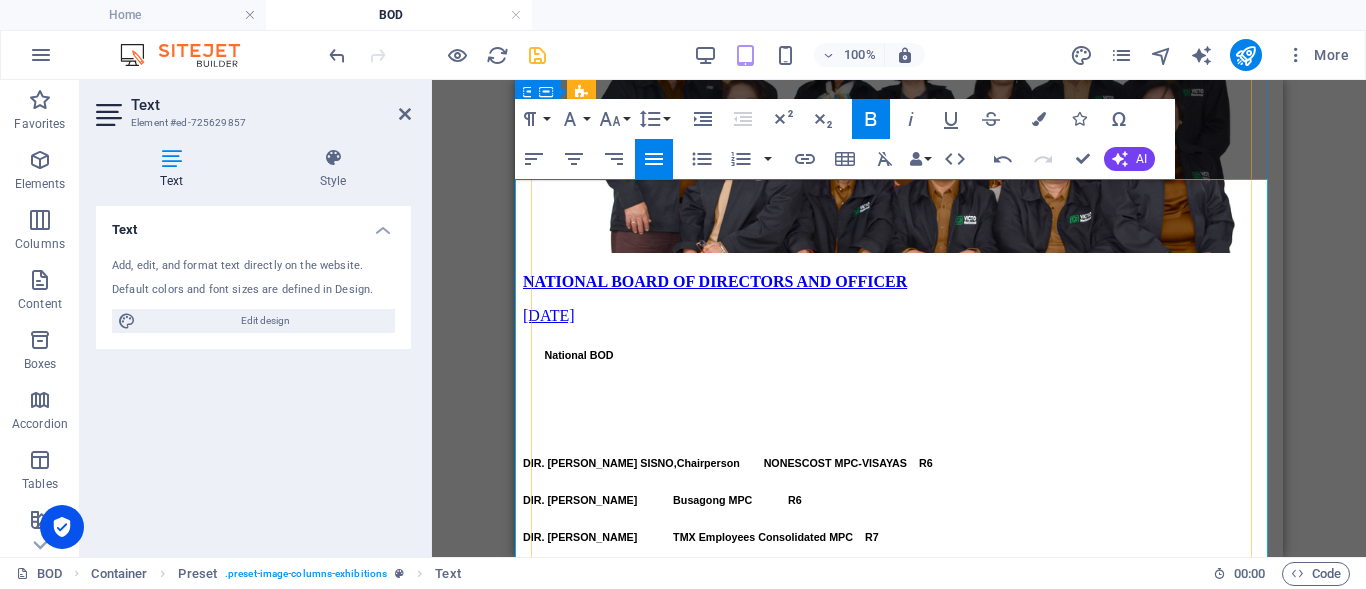 click at bounding box center (899, 391) 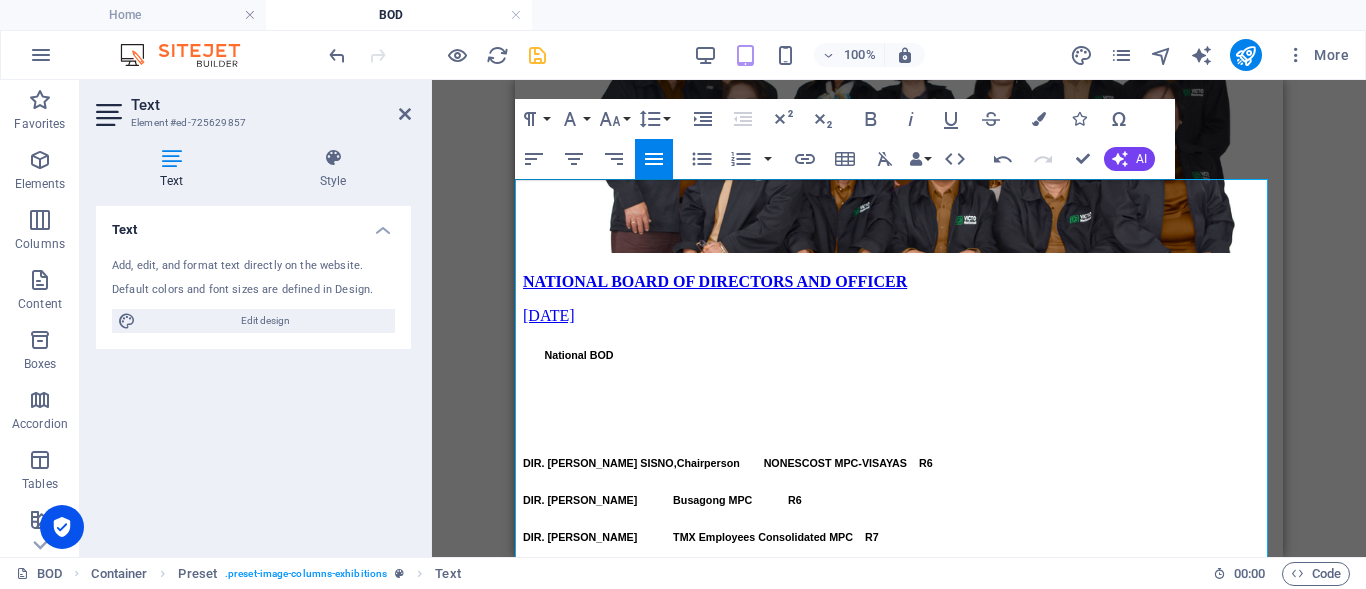 drag, startPoint x: 704, startPoint y: 266, endPoint x: 485, endPoint y: 258, distance: 219.14607 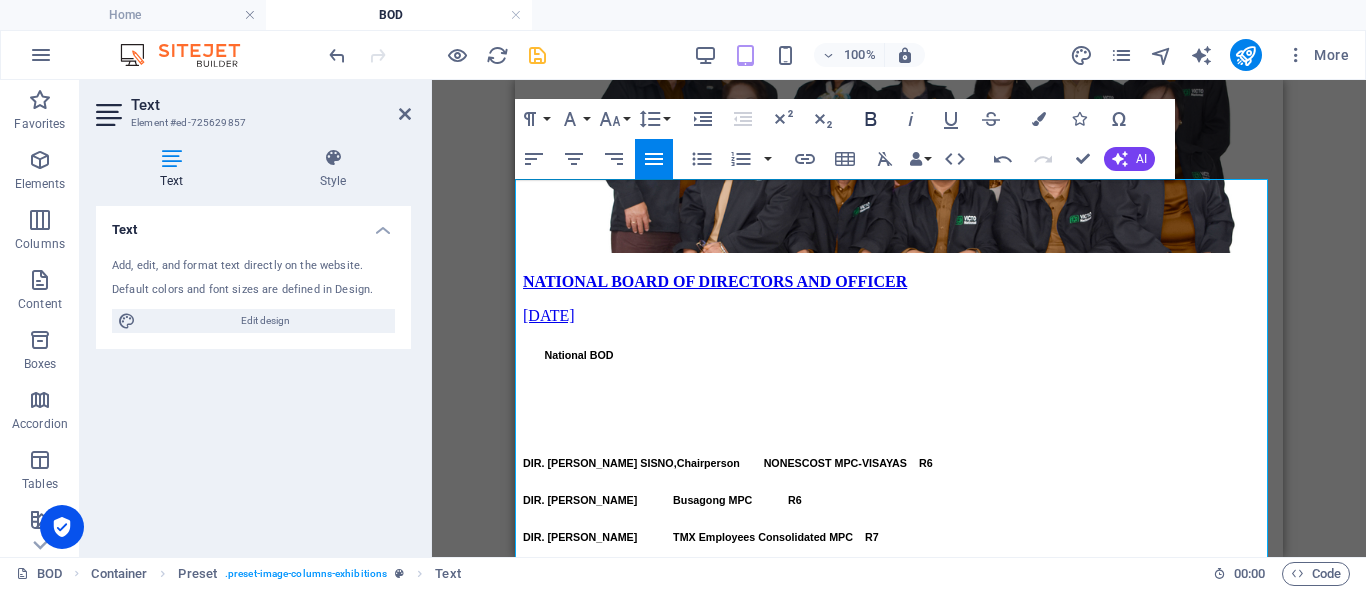 click 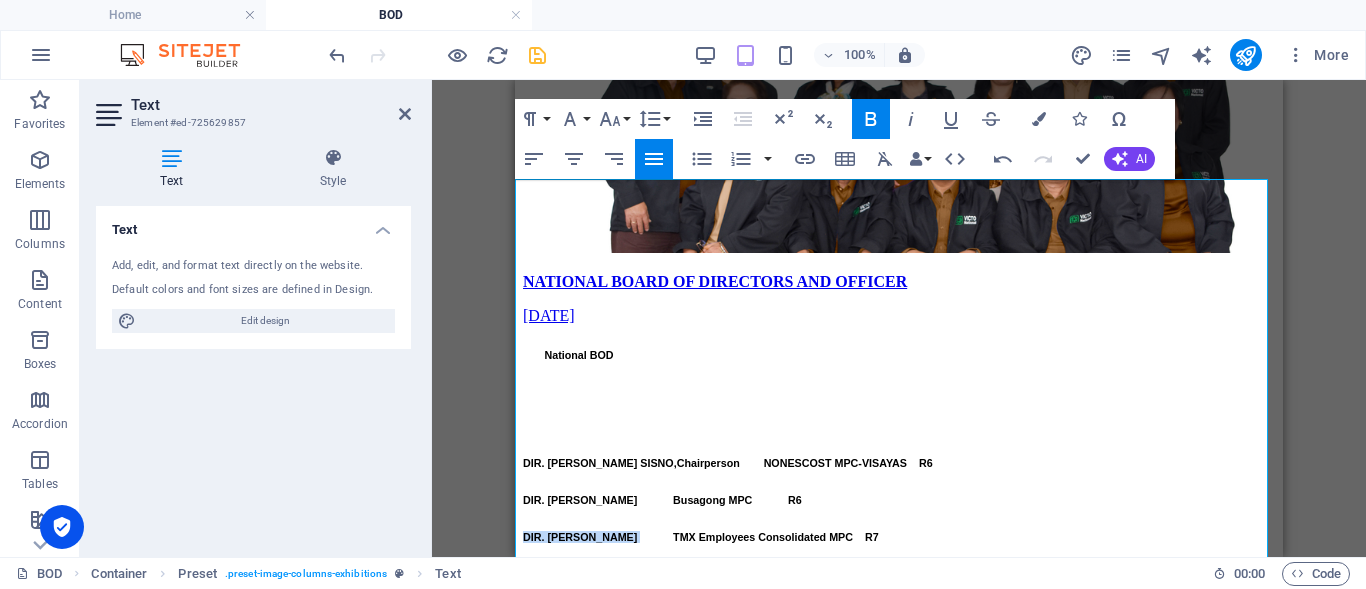 drag, startPoint x: 707, startPoint y: 294, endPoint x: 513, endPoint y: 294, distance: 194 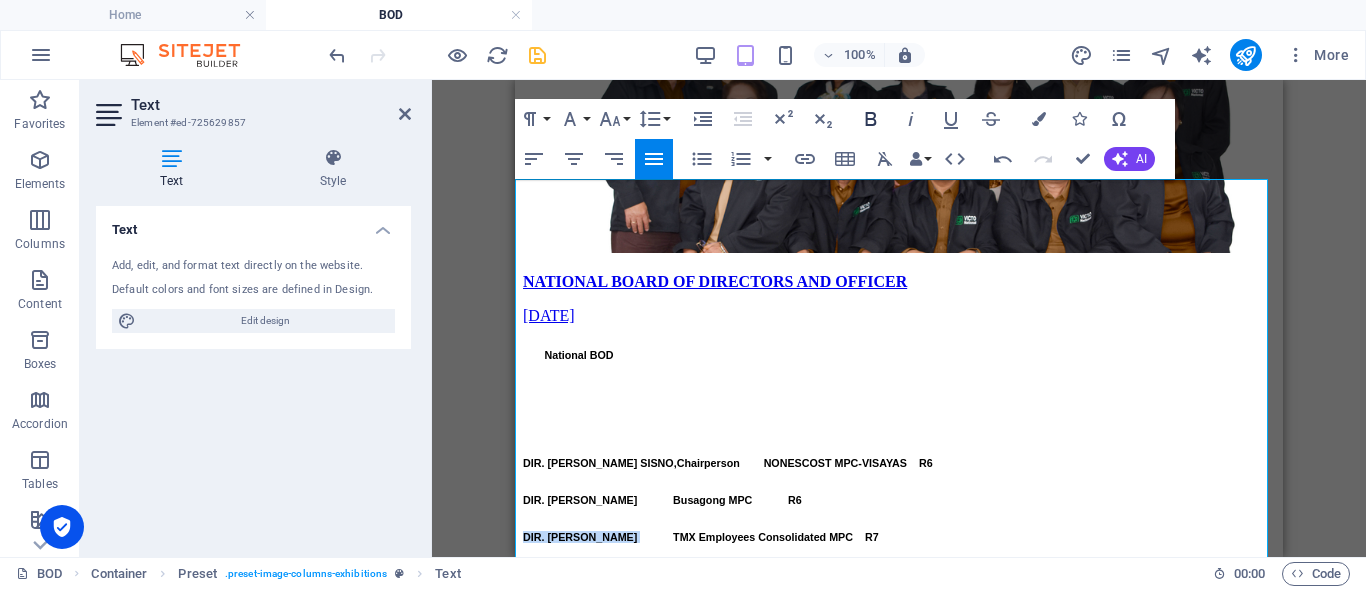click 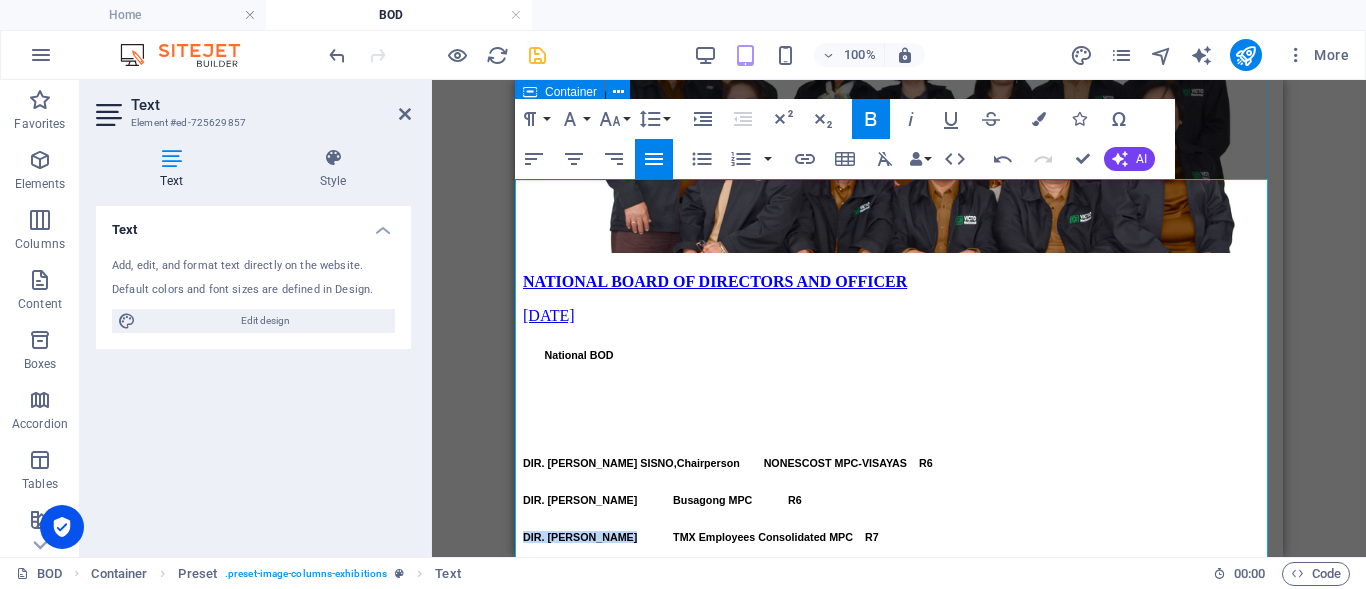 drag, startPoint x: 802, startPoint y: 314, endPoint x: 520, endPoint y: 309, distance: 282.0443 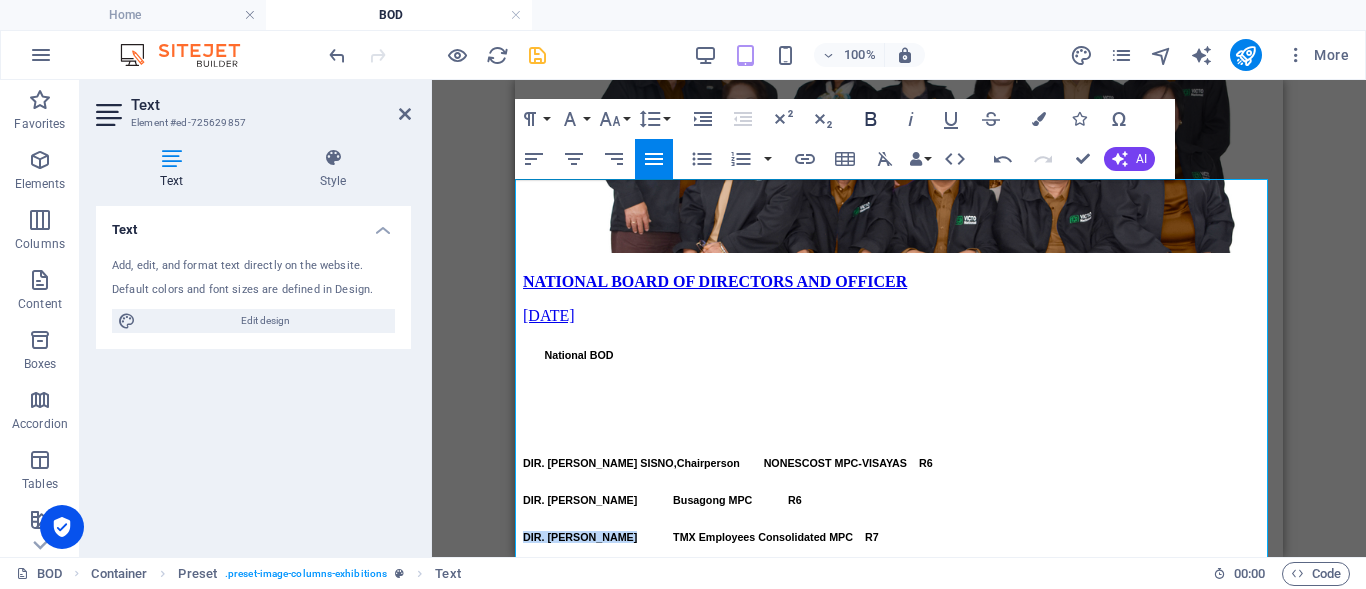 click 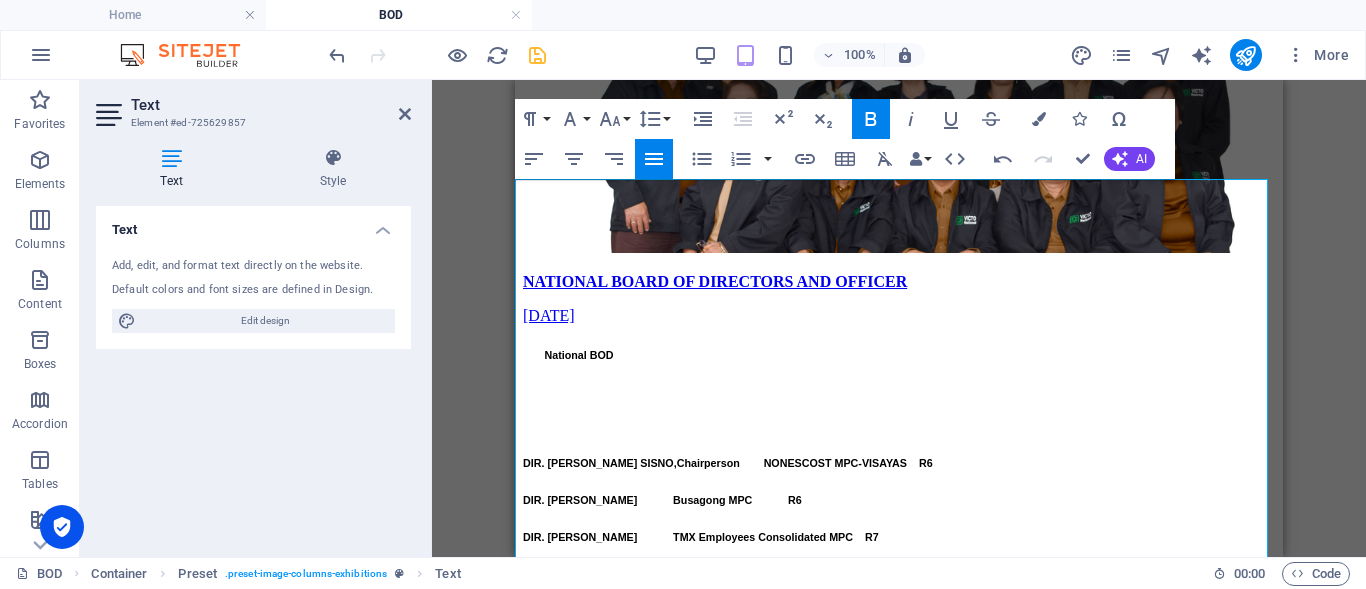 drag, startPoint x: 741, startPoint y: 343, endPoint x: 511, endPoint y: 334, distance: 230.17603 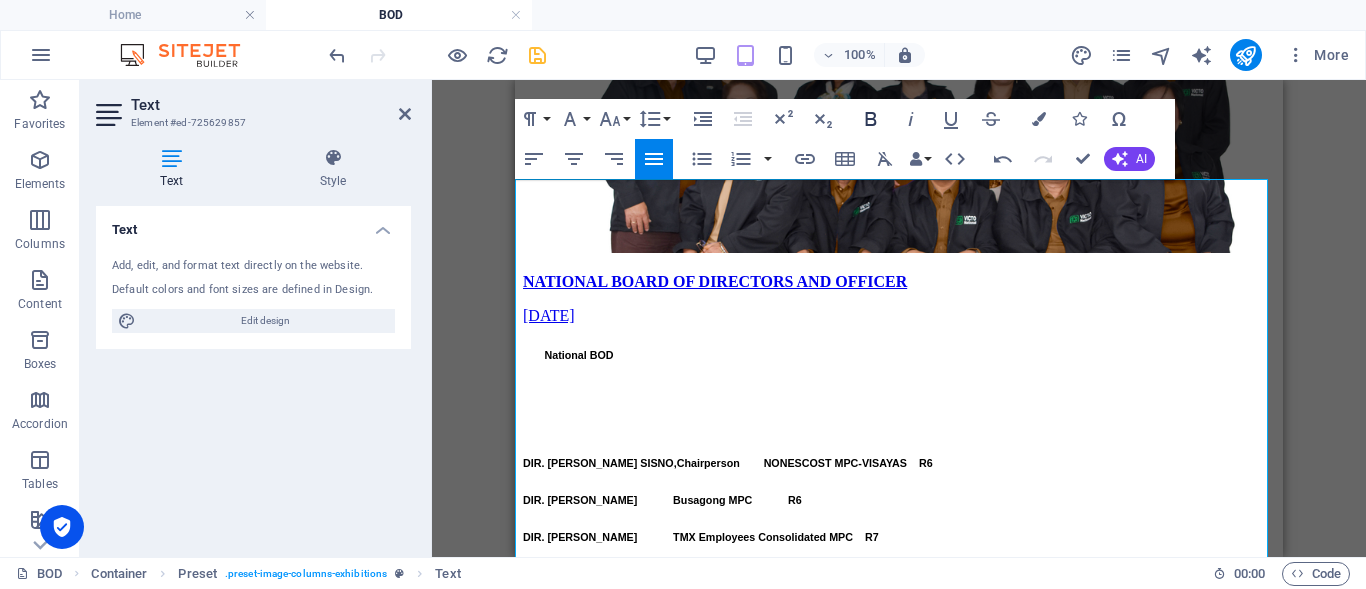 click 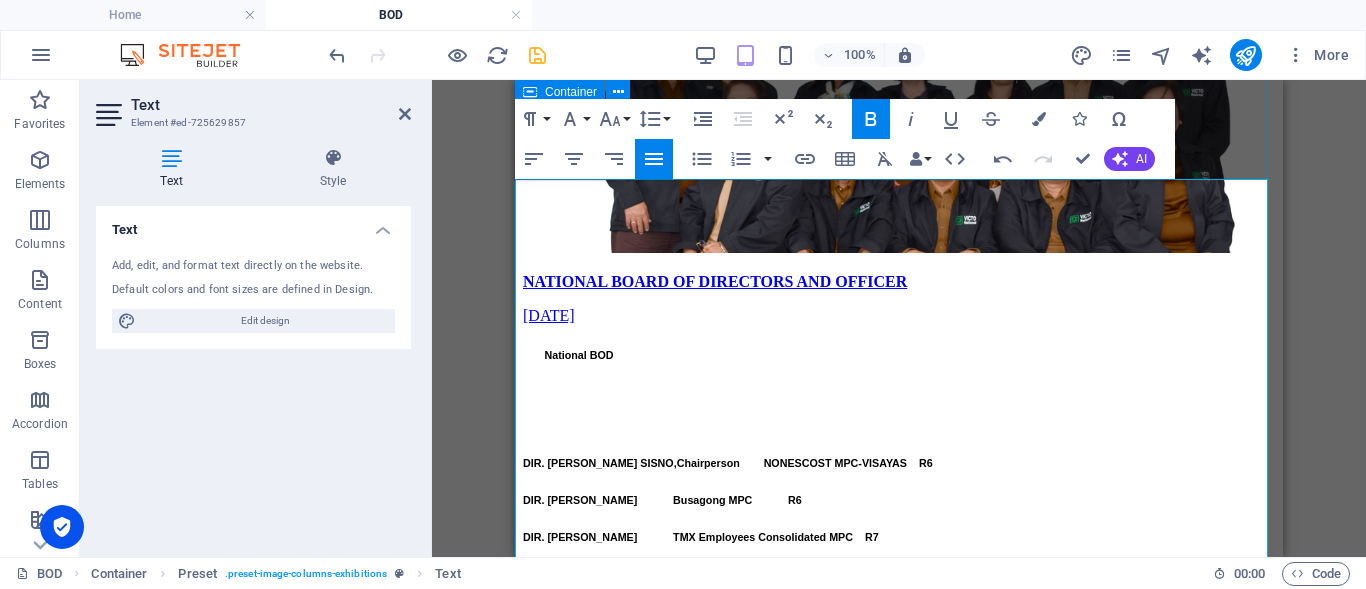drag, startPoint x: 725, startPoint y: 369, endPoint x: 516, endPoint y: 359, distance: 209.2391 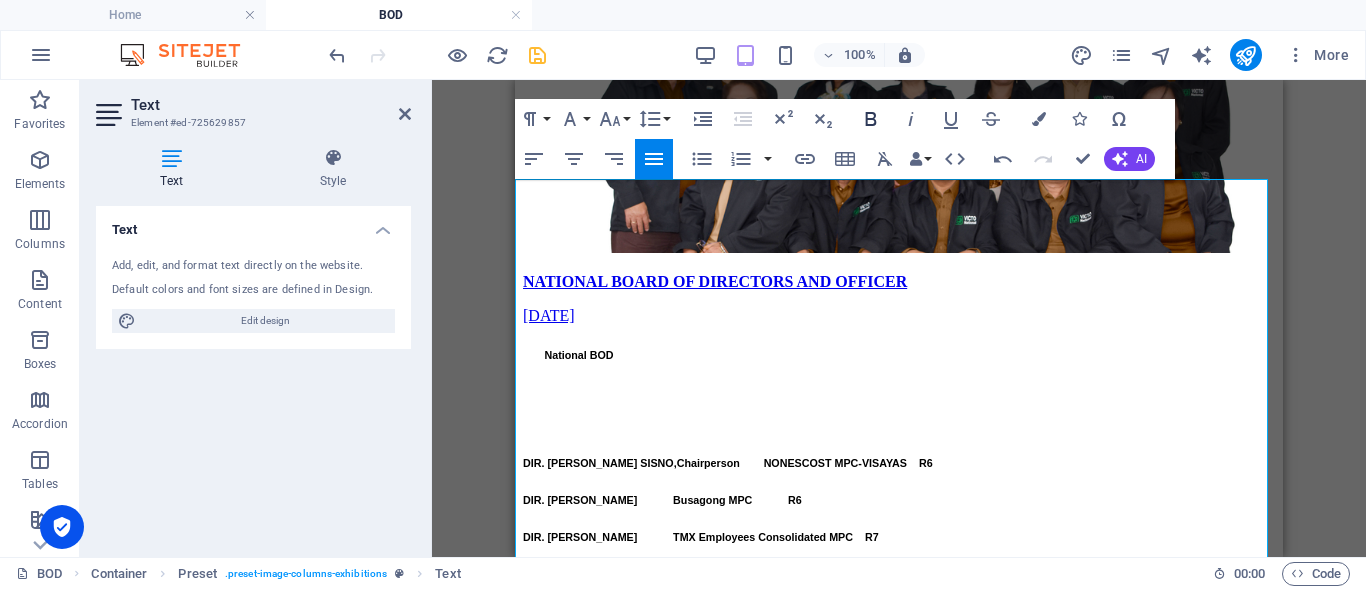 click 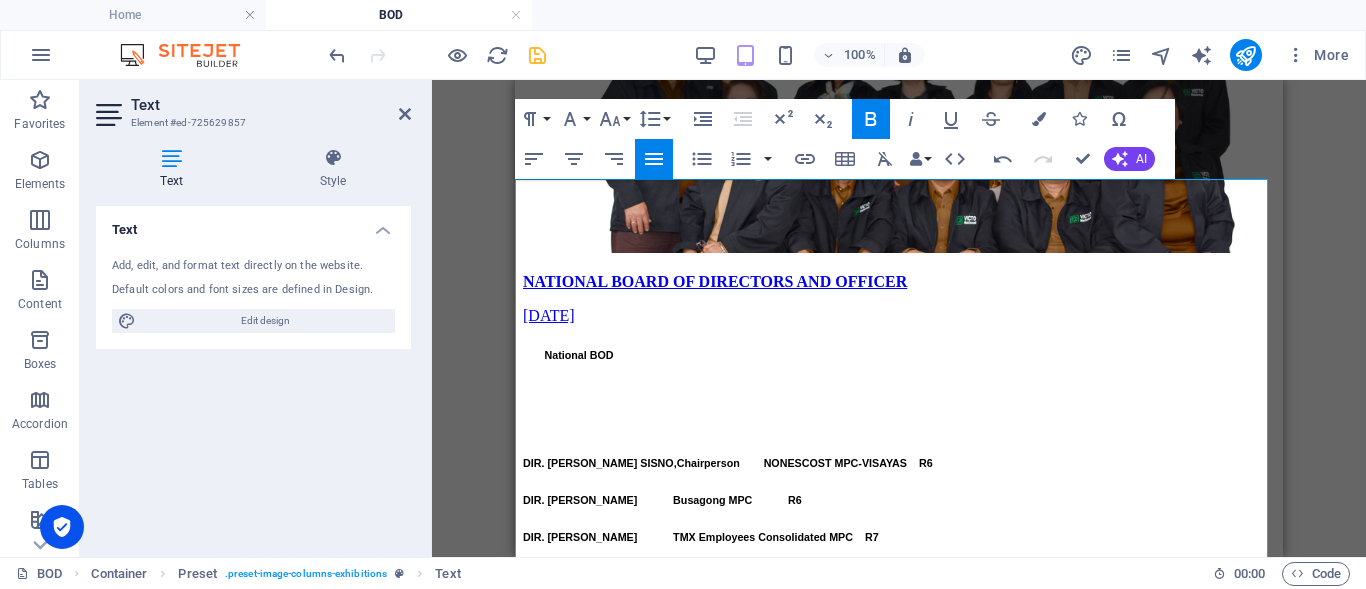 drag, startPoint x: 699, startPoint y: 395, endPoint x: 489, endPoint y: 378, distance: 210.68697 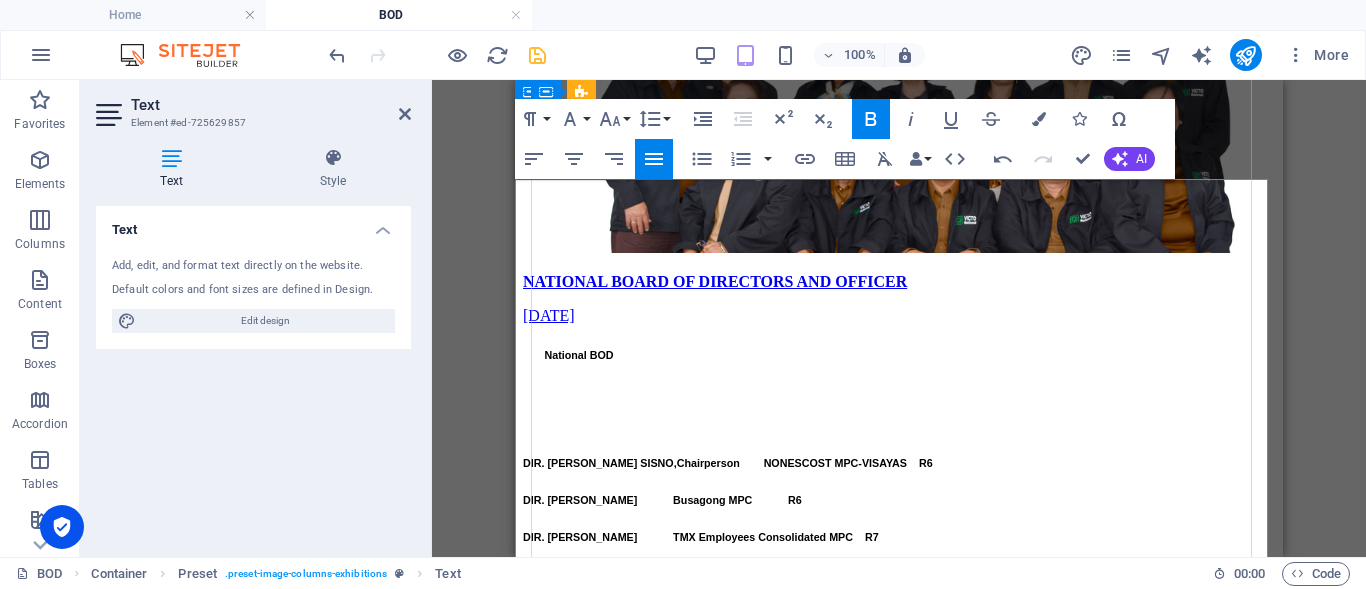 click at bounding box center (655, 685) 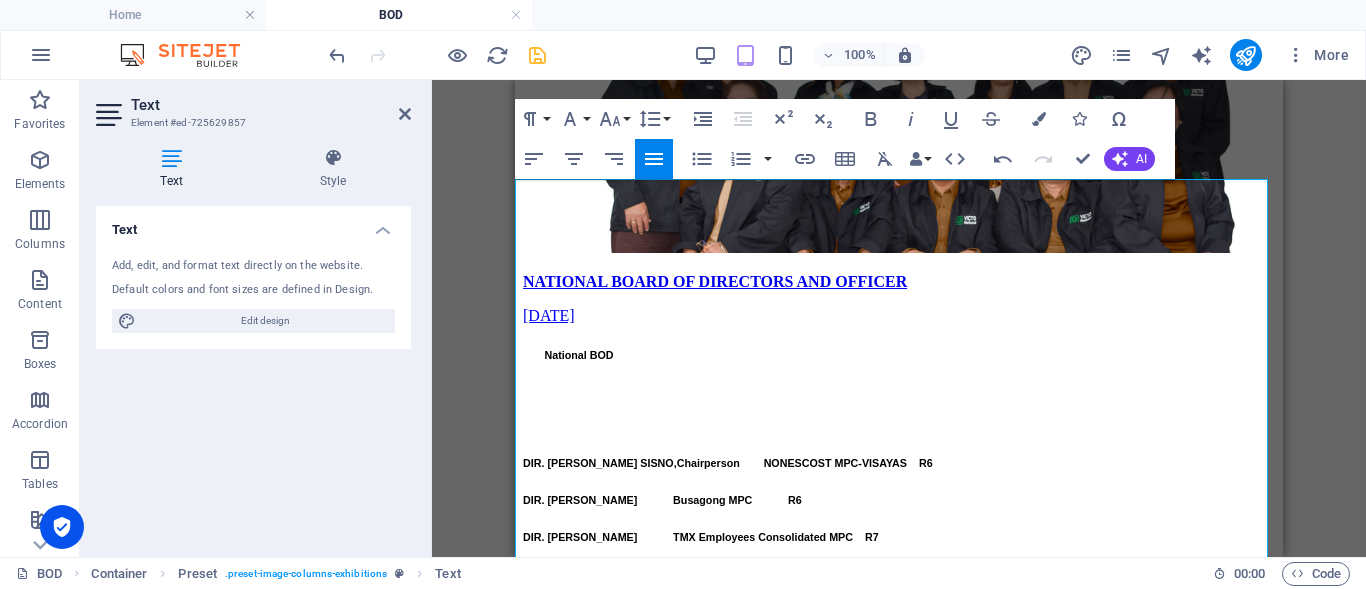 drag, startPoint x: 631, startPoint y: 395, endPoint x: 514, endPoint y: 384, distance: 117.51595 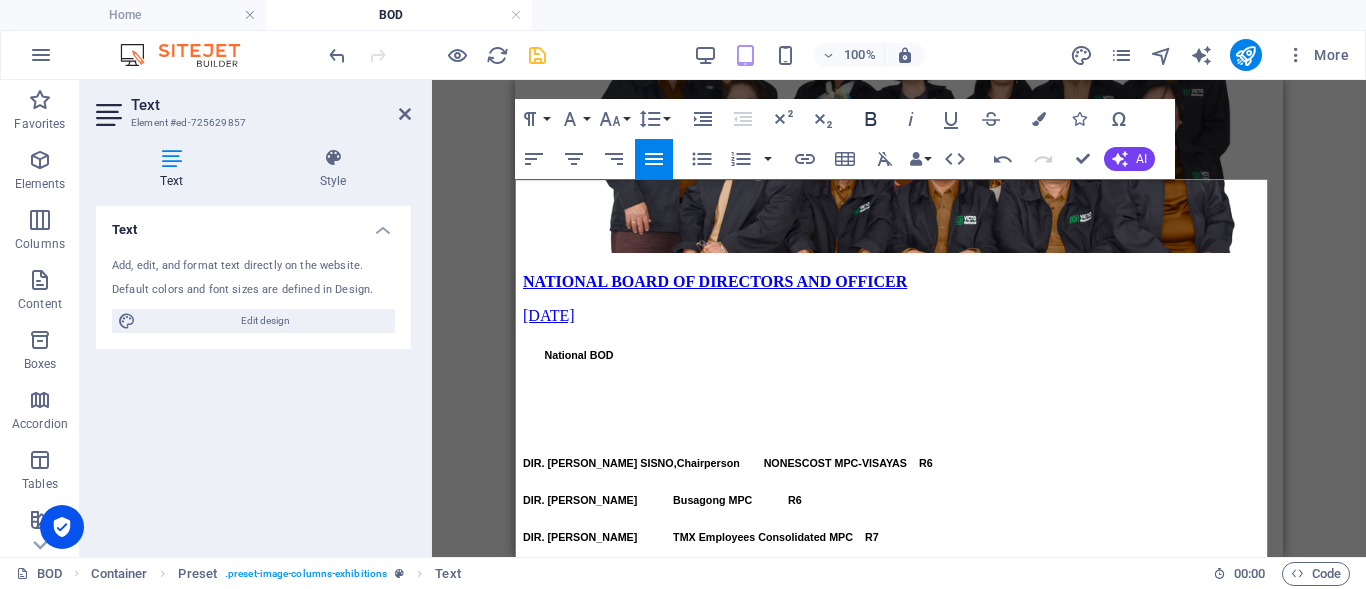 click 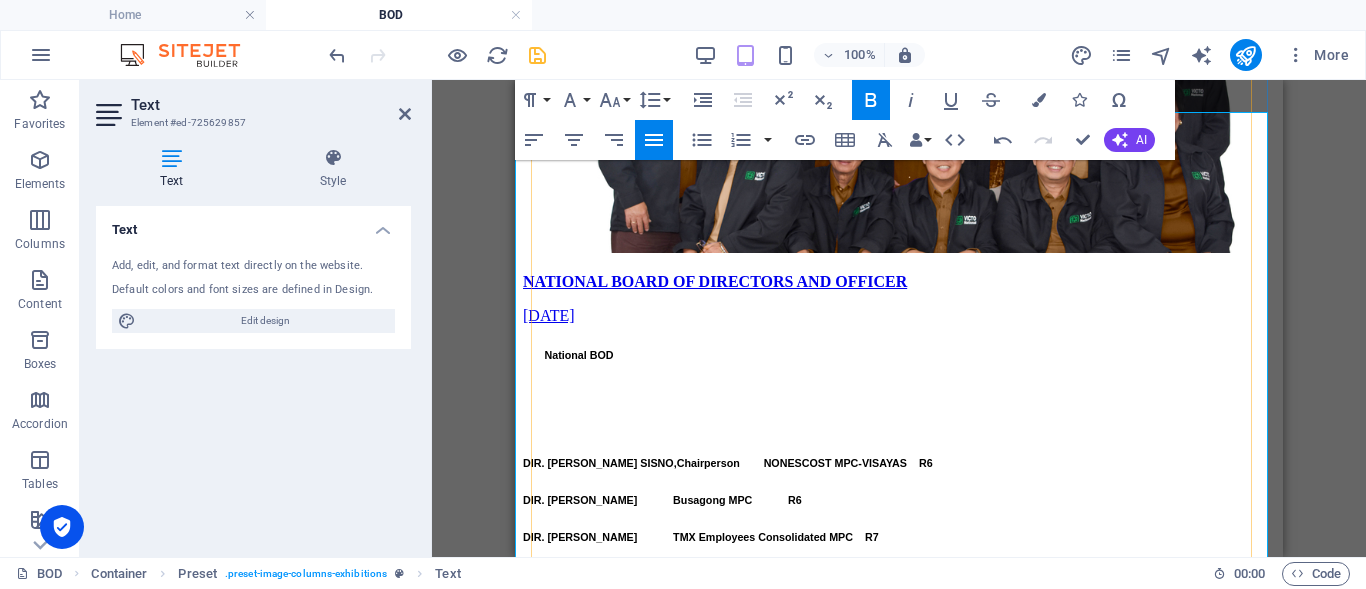 scroll, scrollTop: 1558, scrollLeft: 0, axis: vertical 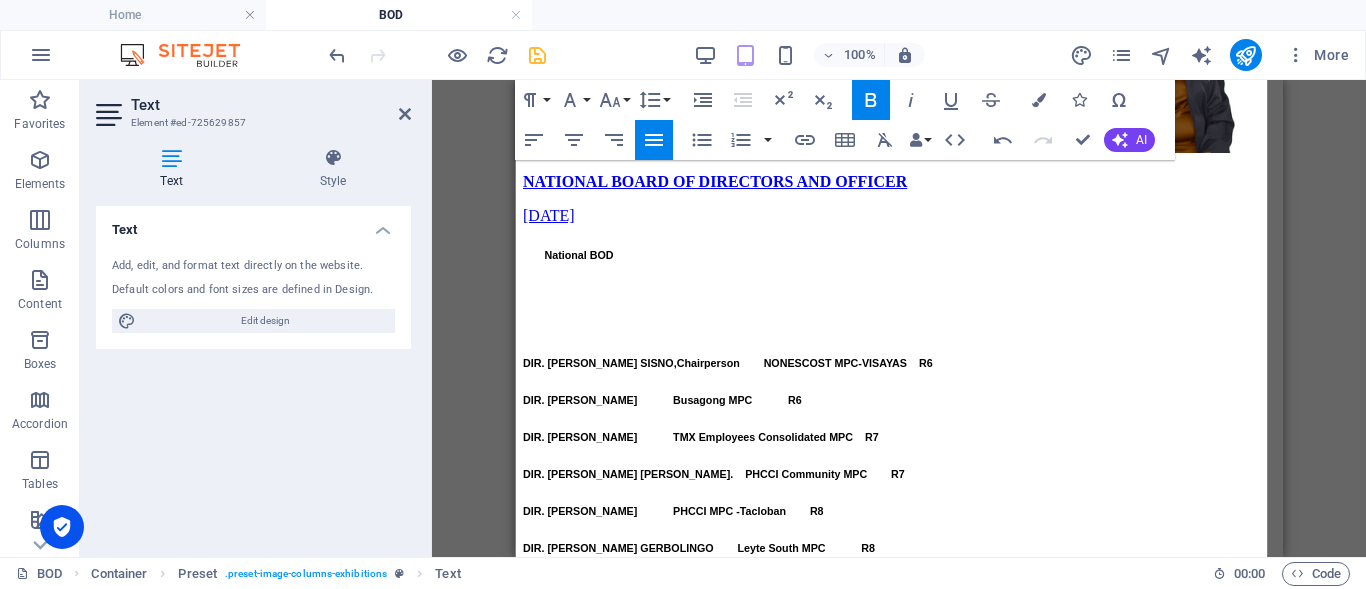 drag, startPoint x: 761, startPoint y: 321, endPoint x: 521, endPoint y: 312, distance: 240.16869 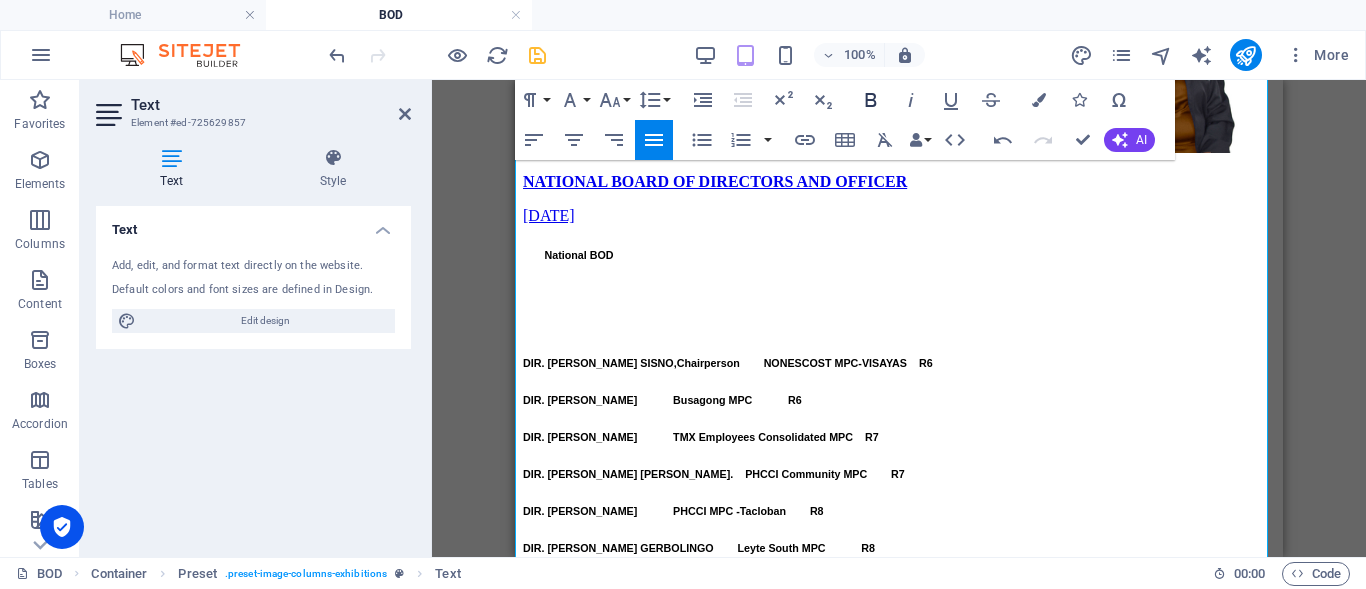 click 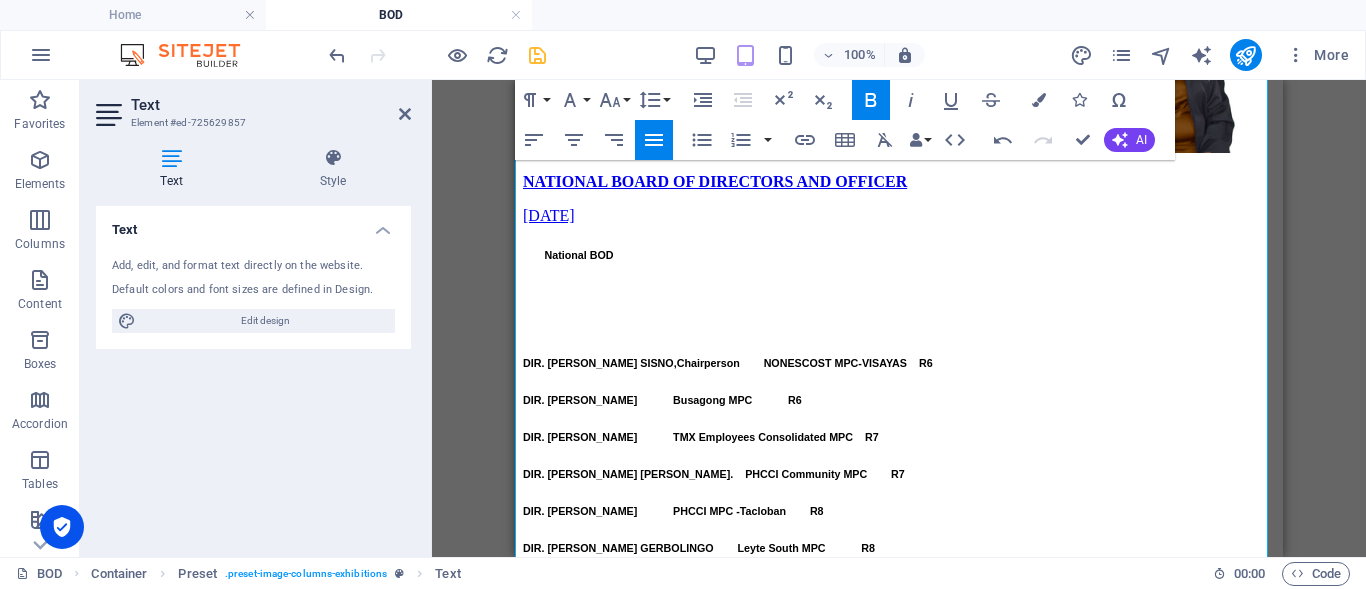 drag, startPoint x: 748, startPoint y: 344, endPoint x: 503, endPoint y: 330, distance: 245.39967 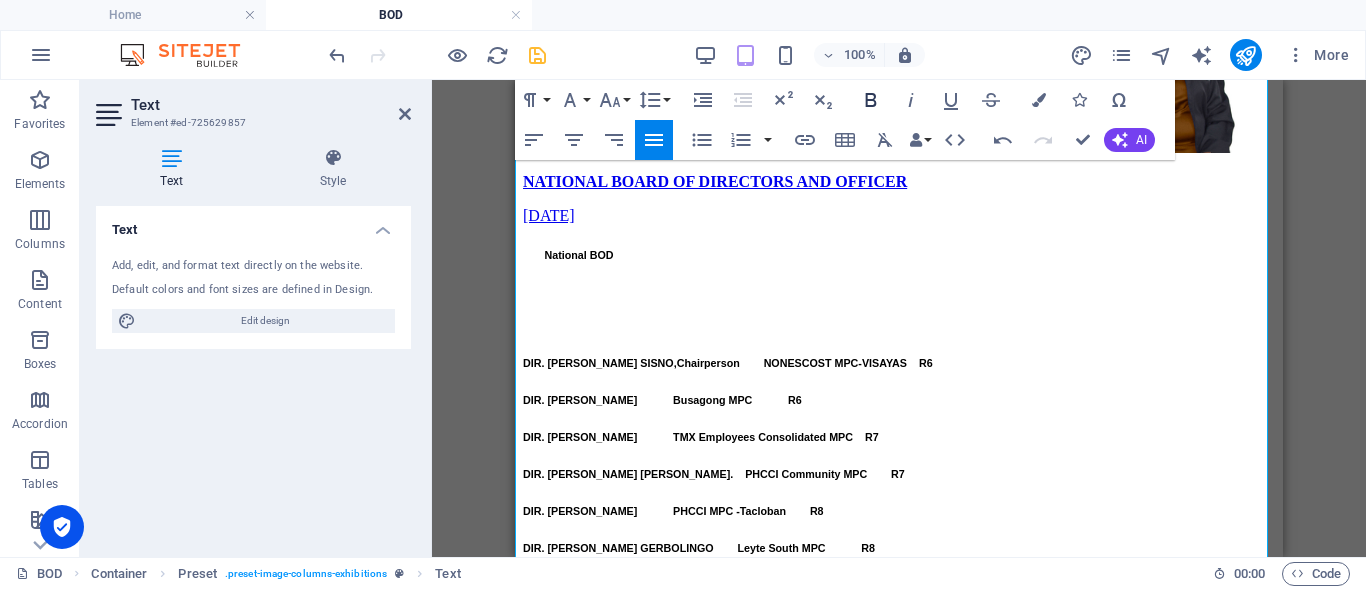 drag, startPoint x: 869, startPoint y: 98, endPoint x: 857, endPoint y: 114, distance: 20 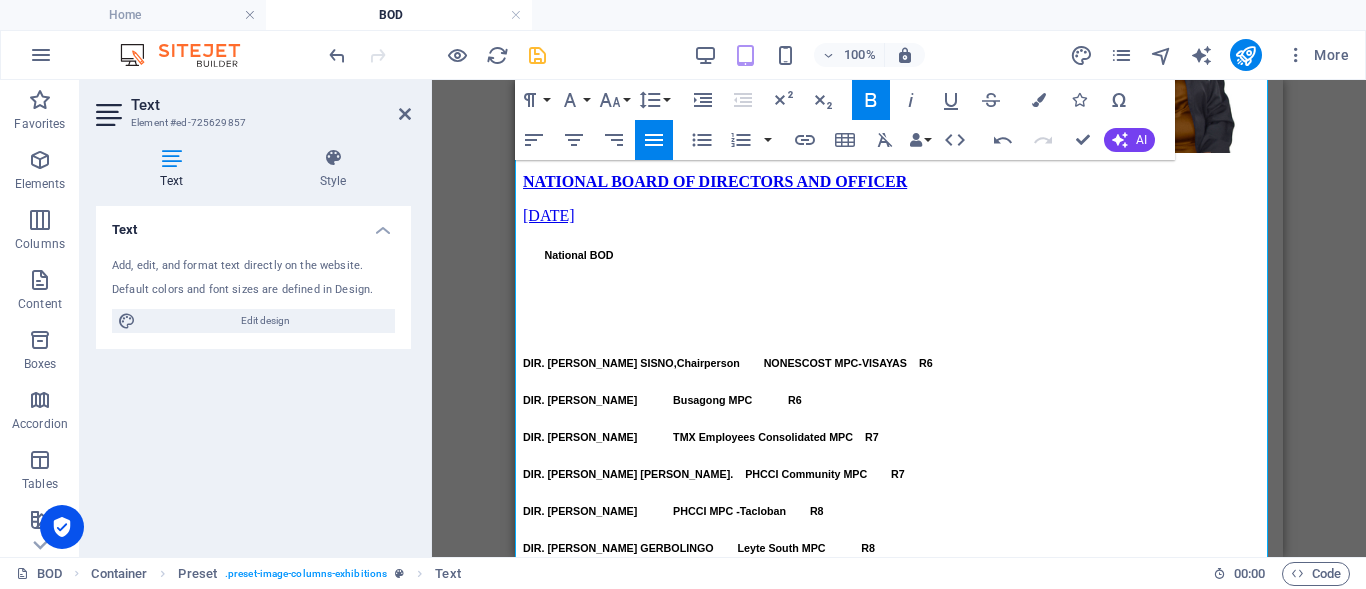 drag, startPoint x: 727, startPoint y: 367, endPoint x: 1024, endPoint y: 451, distance: 308.6503 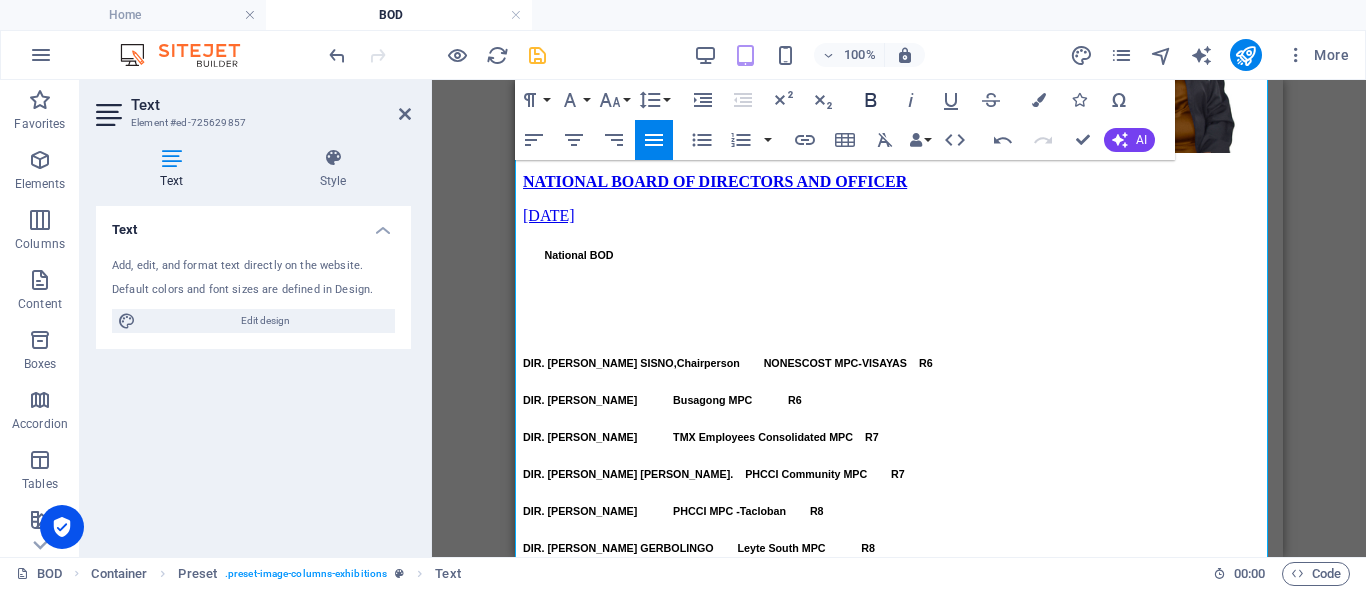 drag, startPoint x: 871, startPoint y: 98, endPoint x: 345, endPoint y: 99, distance: 526.001 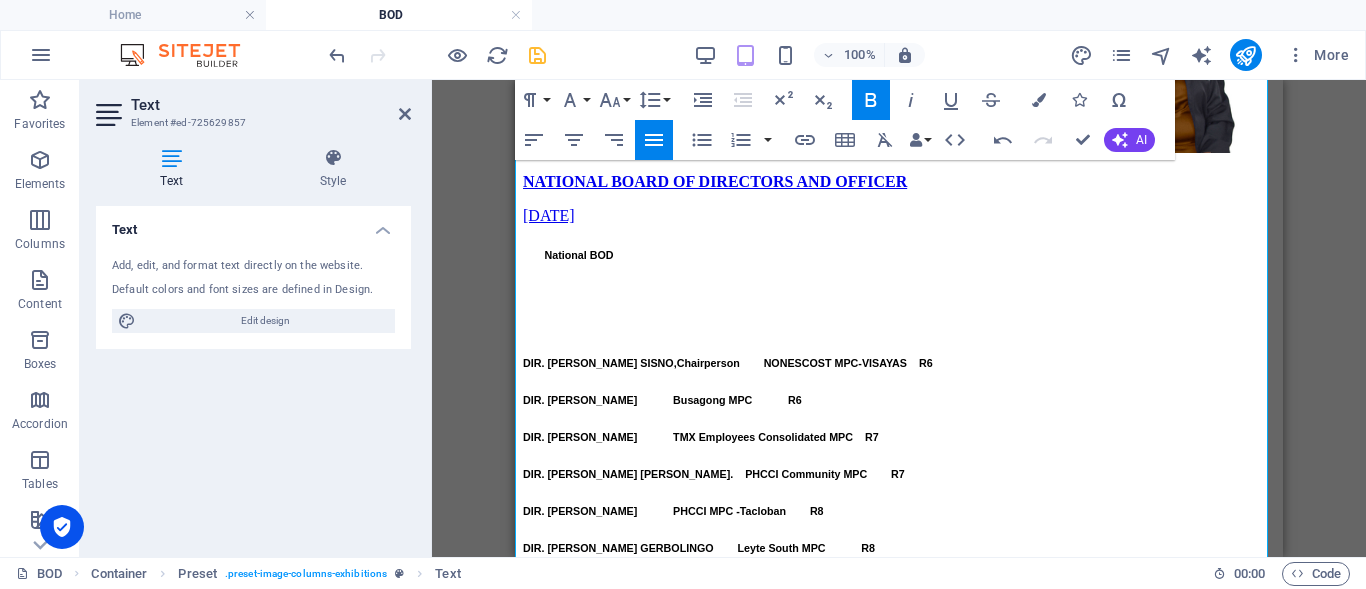 drag, startPoint x: 740, startPoint y: 391, endPoint x: 502, endPoint y: 380, distance: 238.25406 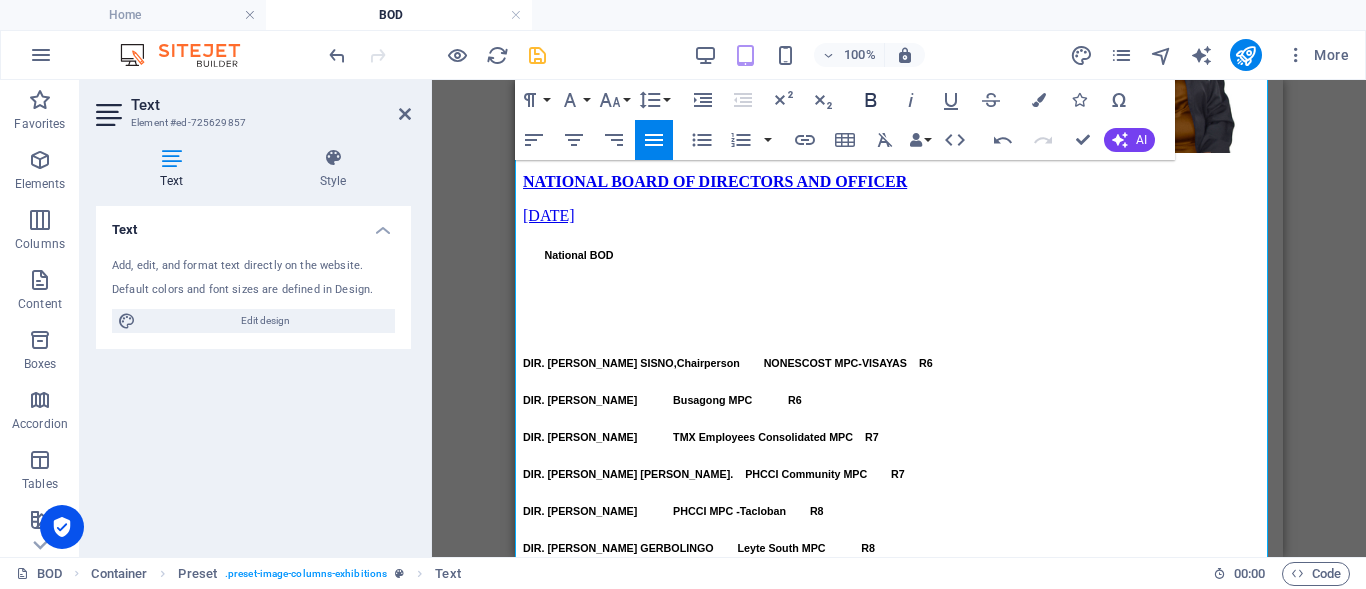 click 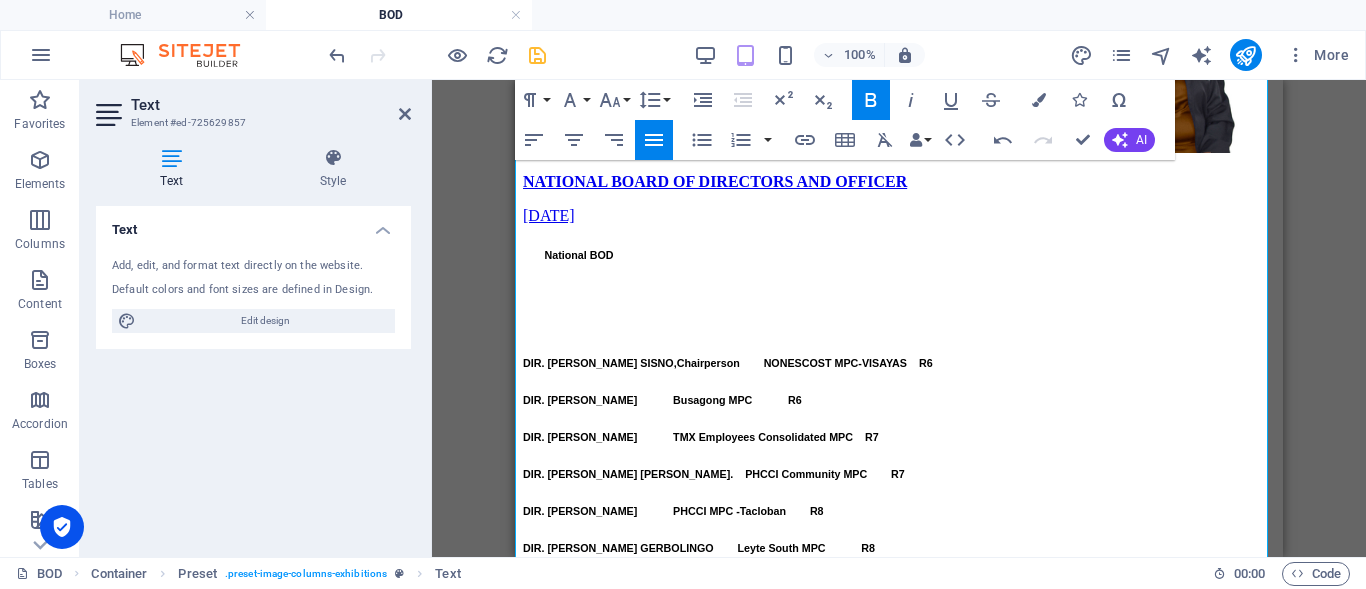 drag, startPoint x: 726, startPoint y: 417, endPoint x: 517, endPoint y: 420, distance: 209.02153 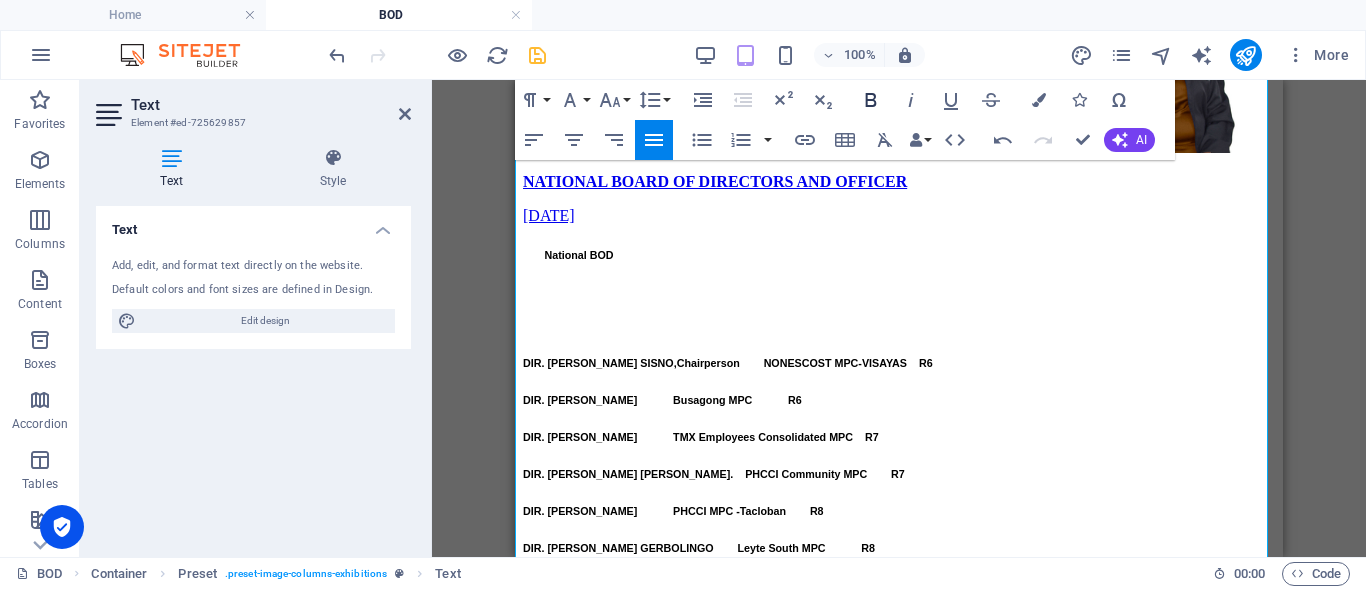 click 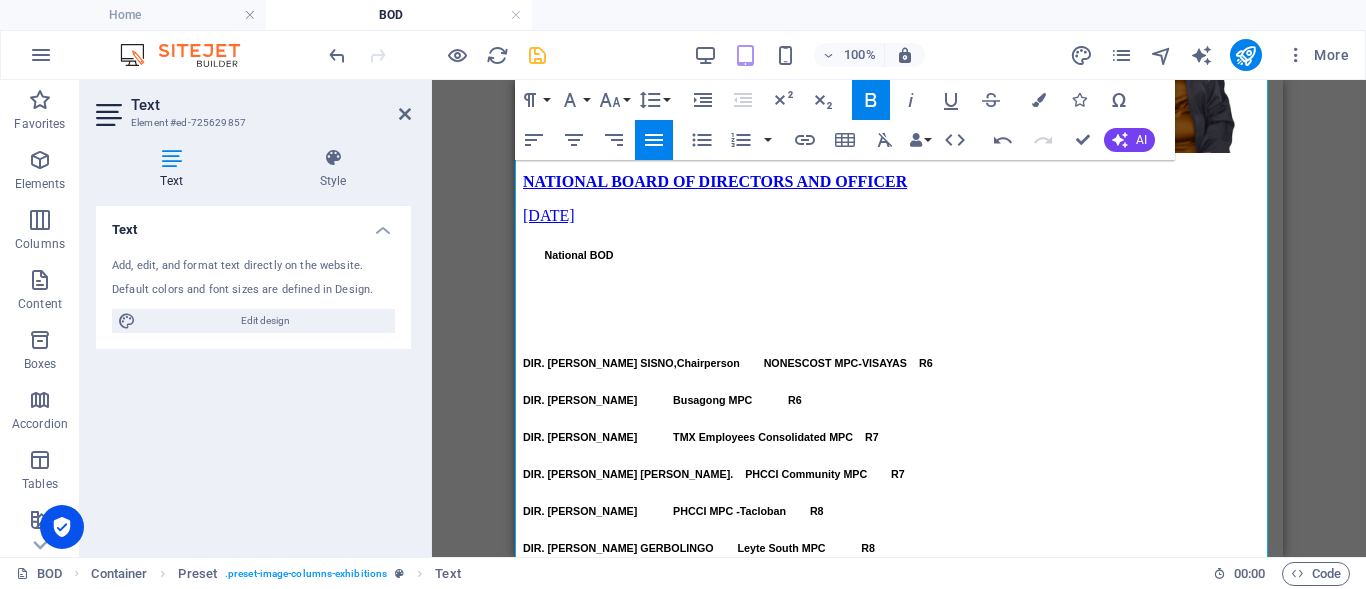 drag, startPoint x: 713, startPoint y: 441, endPoint x: 497, endPoint y: 435, distance: 216.08331 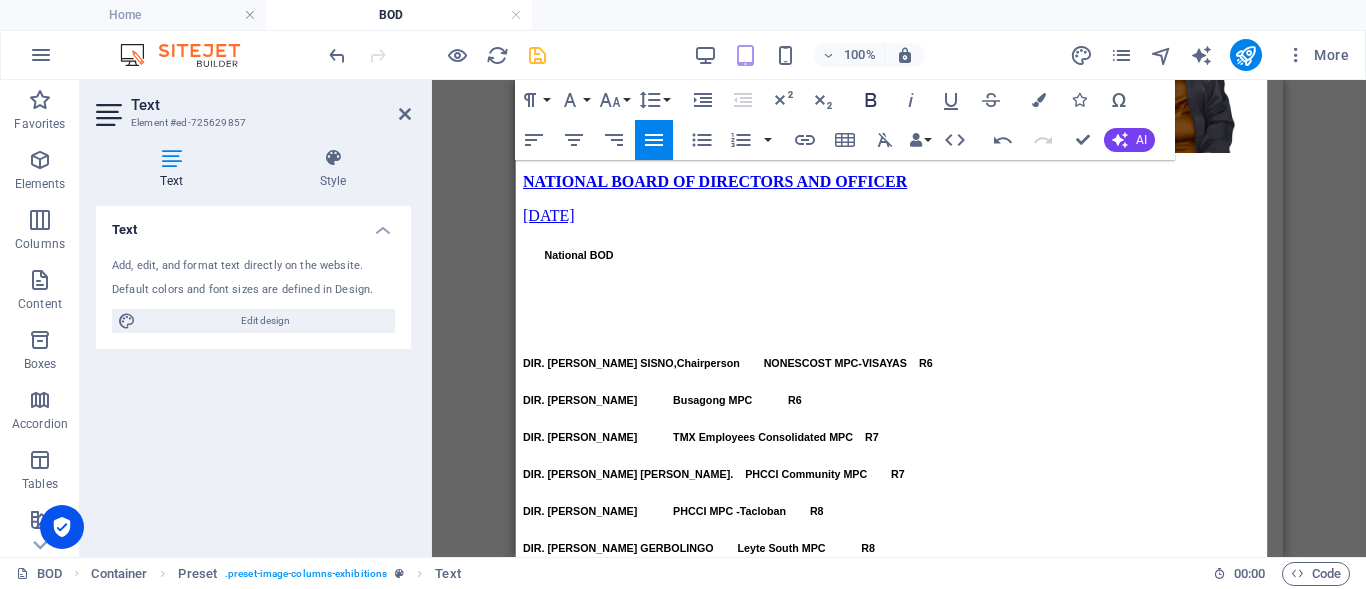 click 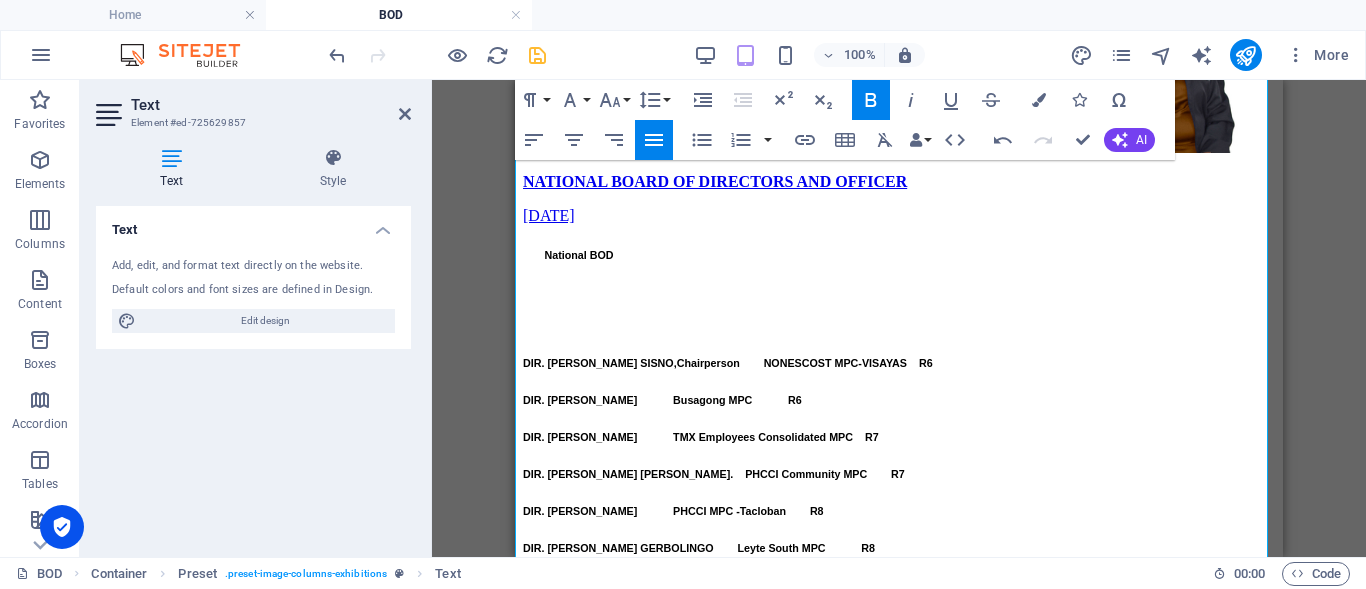 drag, startPoint x: 723, startPoint y: 470, endPoint x: 489, endPoint y: 469, distance: 234.00214 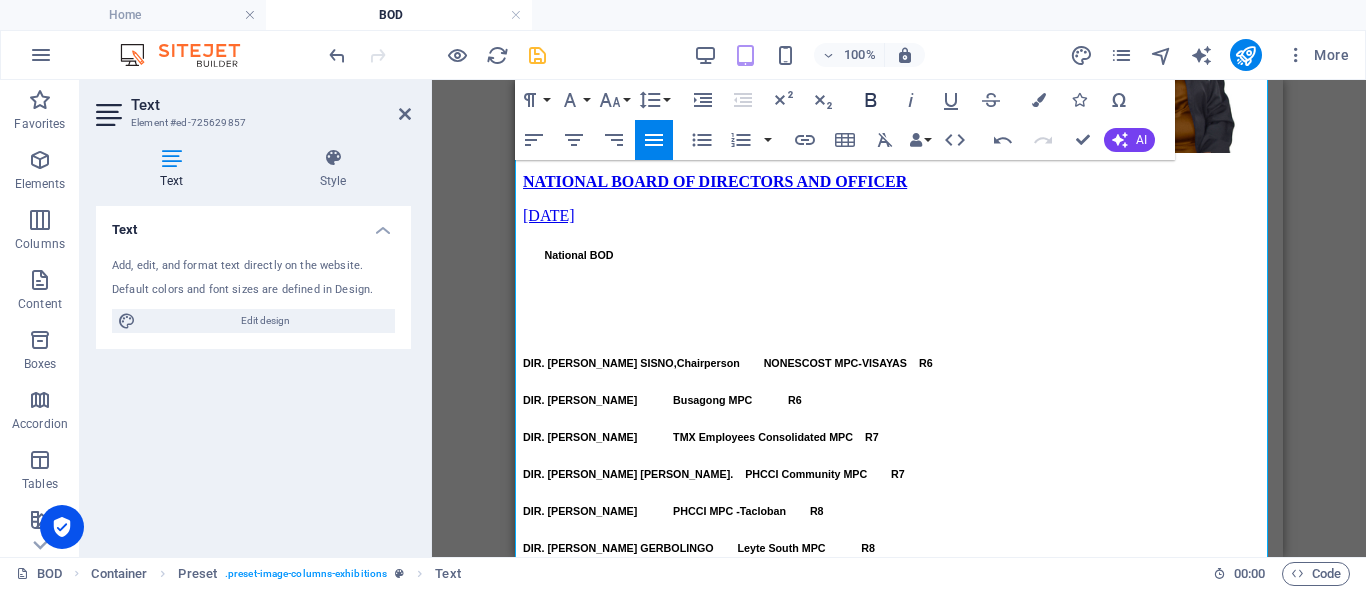 click 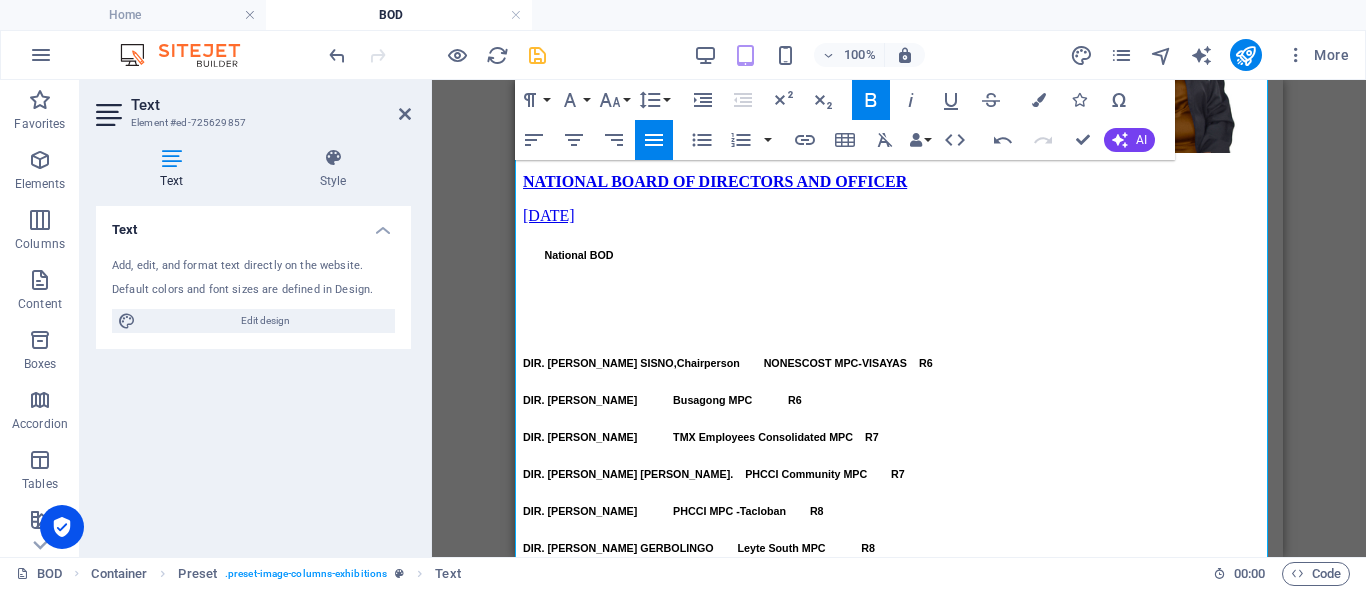 drag, startPoint x: 694, startPoint y: 491, endPoint x: 416, endPoint y: 479, distance: 278.25888 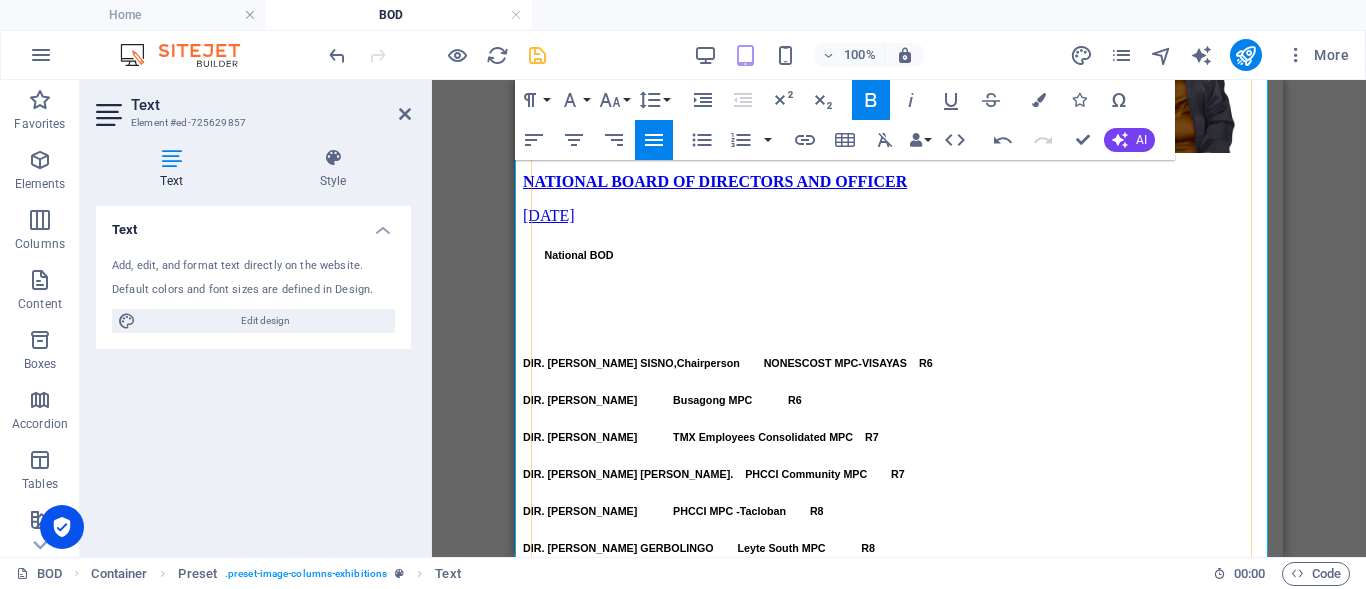 drag, startPoint x: 695, startPoint y: 528, endPoint x: 682, endPoint y: 508, distance: 23.853722 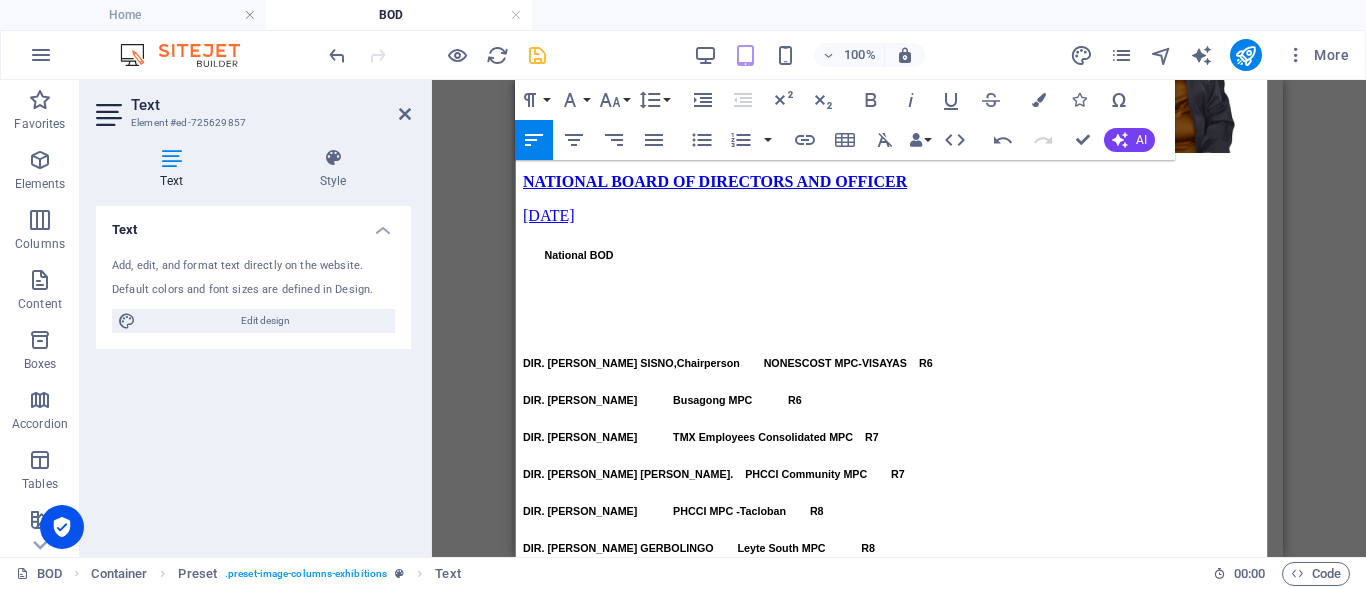 drag, startPoint x: 660, startPoint y: 490, endPoint x: 516, endPoint y: 483, distance: 144.17004 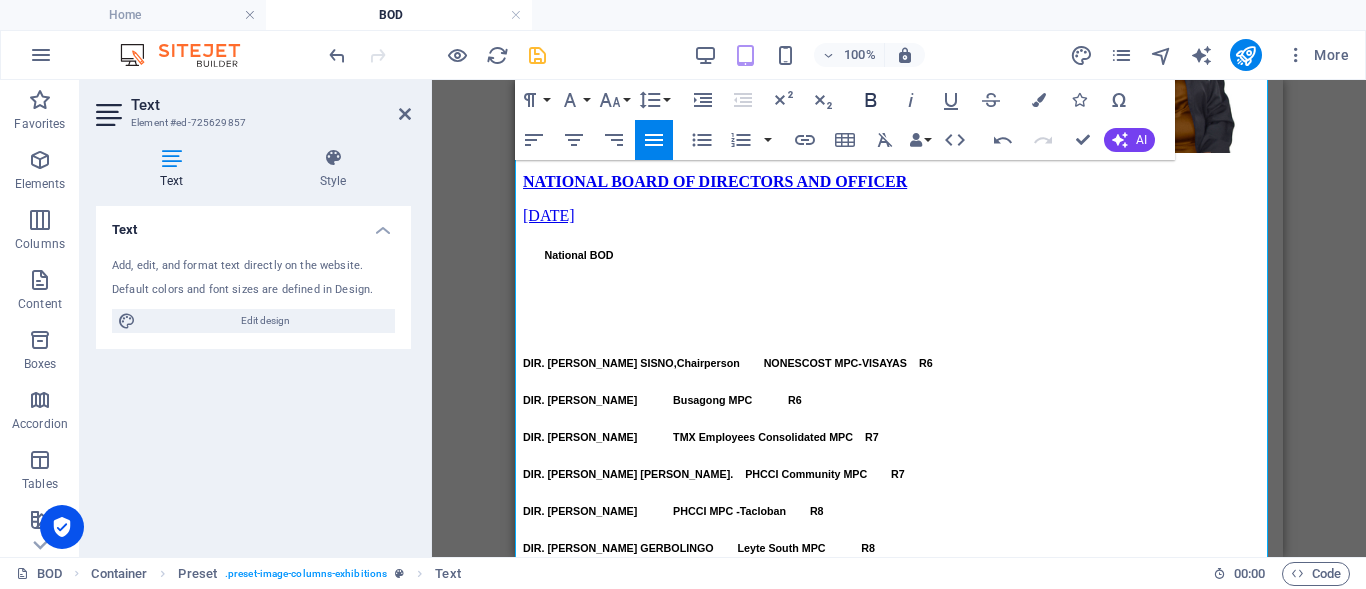 click 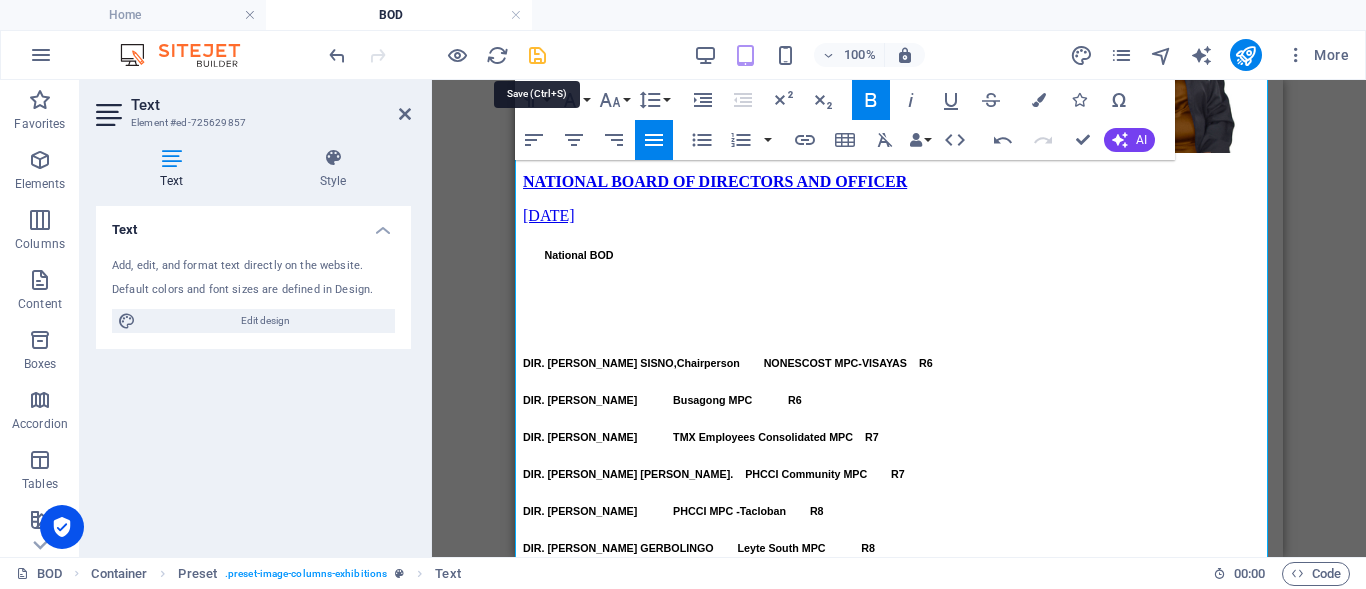 click at bounding box center (537, 55) 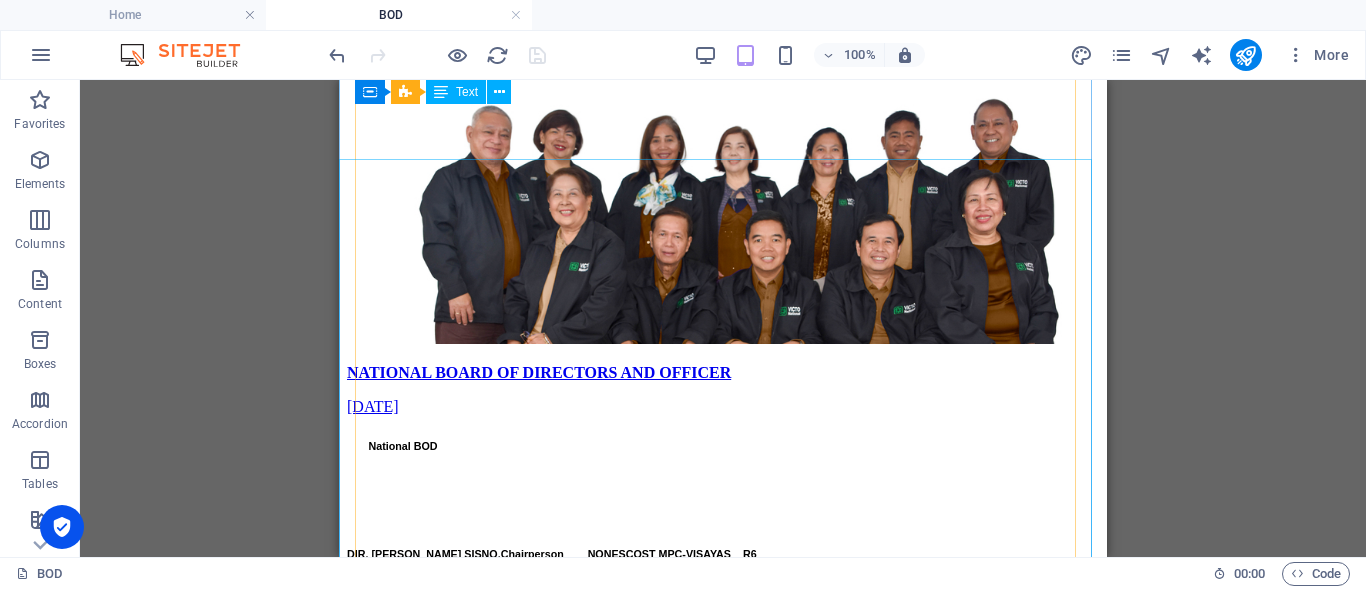 scroll, scrollTop: 1358, scrollLeft: 0, axis: vertical 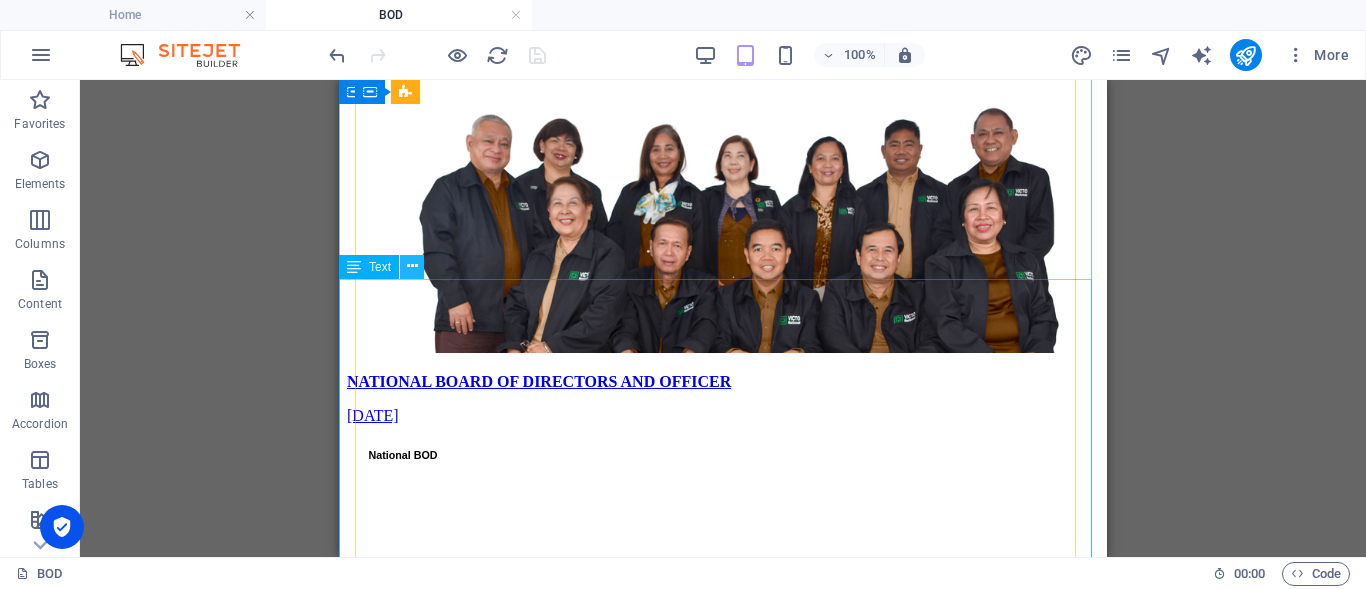 click at bounding box center (412, 266) 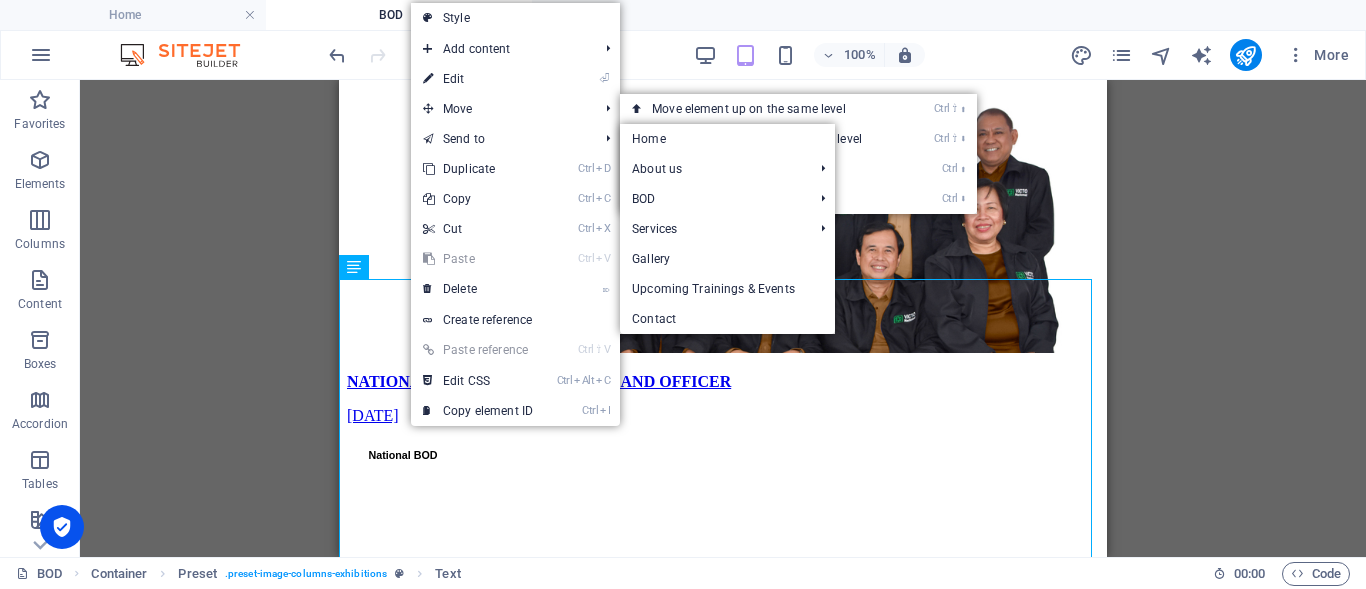 click on "⏎  Edit" at bounding box center [478, 79] 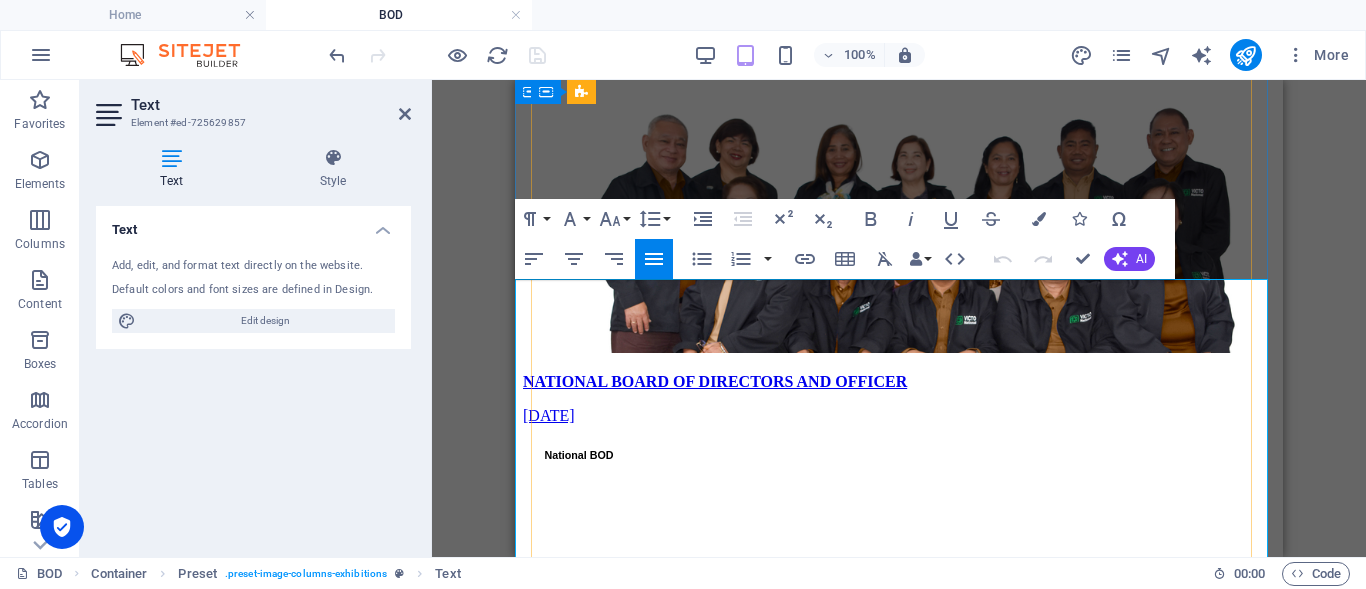 click on "DIR. ROMULO T. SISNO," at bounding box center (600, 563) 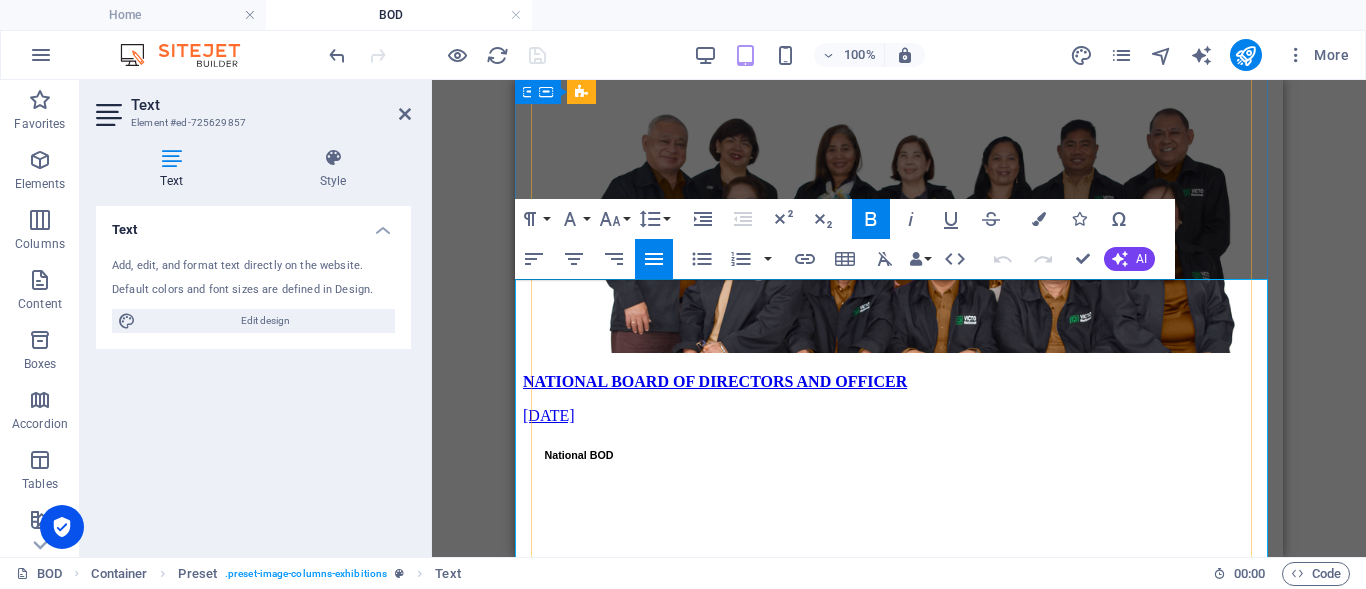 type 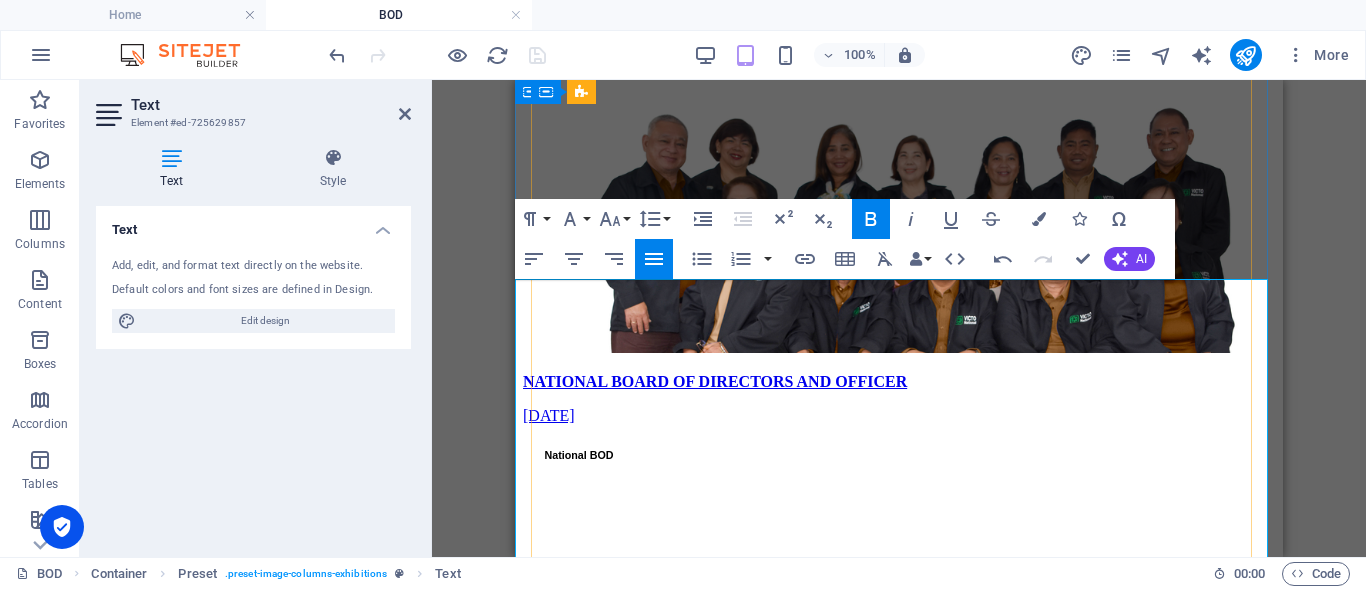 click on "DIR. DIONISIO E. DUAZO" at bounding box center [580, 600] 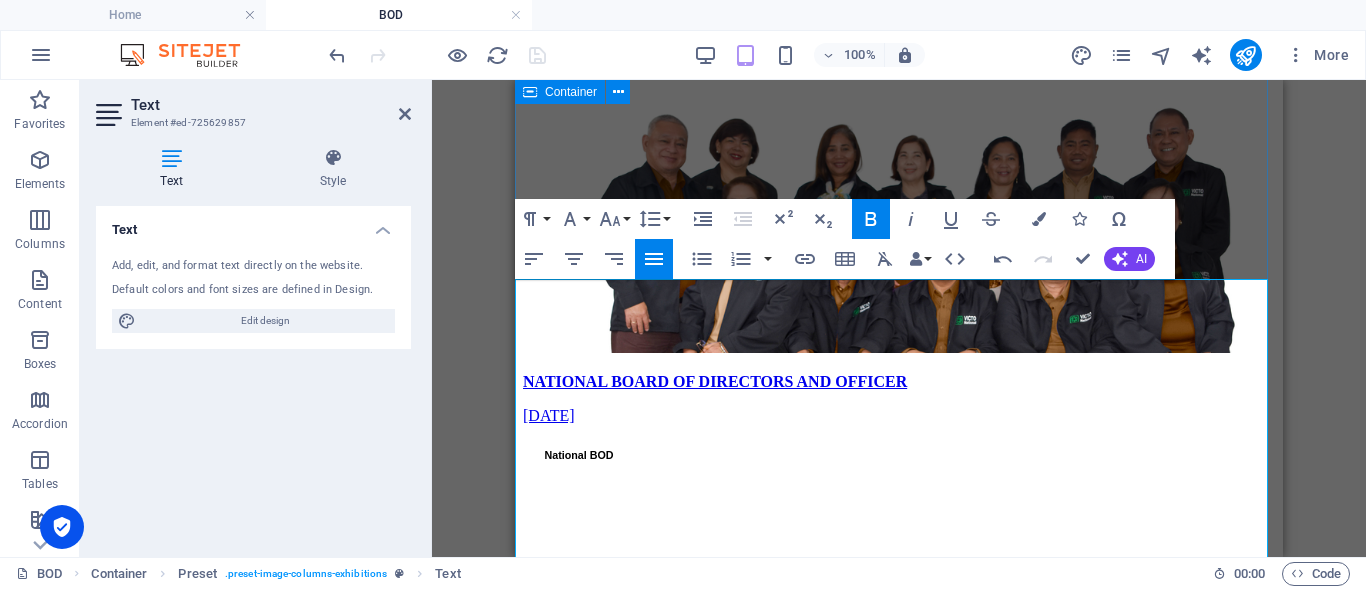 click on "WELCOME TO VICTO NATIONAL OFFICIAL WEBSITE! regional bod & officers Regional Board of Directors and Officers 27 January 2025 xc             LUZON BODs/OFFICERS 2025-26         National Board          CRISANTO R. SABINO  – Care Savings & Credit Coop         National Board          MILAGROS R. BALDEMOR  – La Union MPC         Regional Board          DANILO S. EDEN  – MNHS-FER MPC R     R egional Board          RENE C. MANZANO  – San Basilio MPC         R egional Board          RENATO O. SAGUN, JR . – Tagudin Nat’l High Sch. MPC           AUDIT COMMITTEE          ELOISA G. BAHATAN  – Saytan Savings & Credit Coop         ELECOM              LINO D. FABIA  – NGCP Employees MPC         EDCOM              IMELDA O. DEGAY  - BSUCMPC  M  EDCON               MARK ANTHONY A. DE LEON  – Unilever Employees MPC         ETHICS                  LUDY L. BALTENG  – Ilocandia Seed Growers MPC" at bounding box center [899, 124] 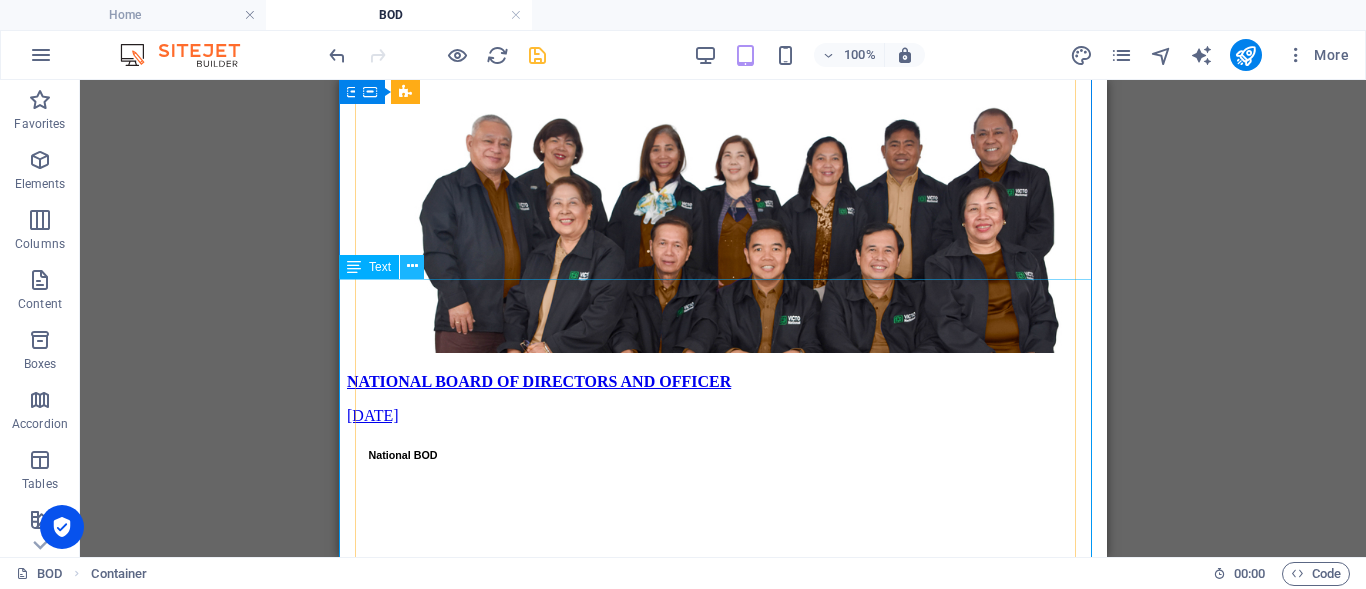 click at bounding box center [412, 267] 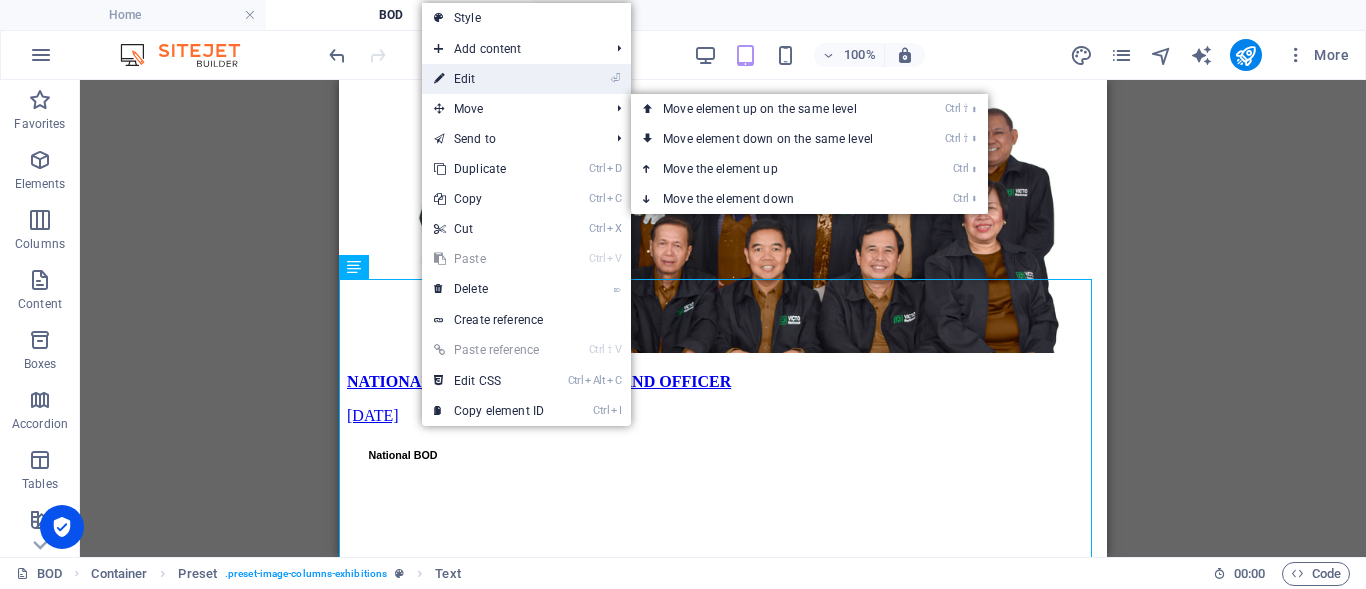 drag, startPoint x: 485, startPoint y: 83, endPoint x: 438, endPoint y: 116, distance: 57.428215 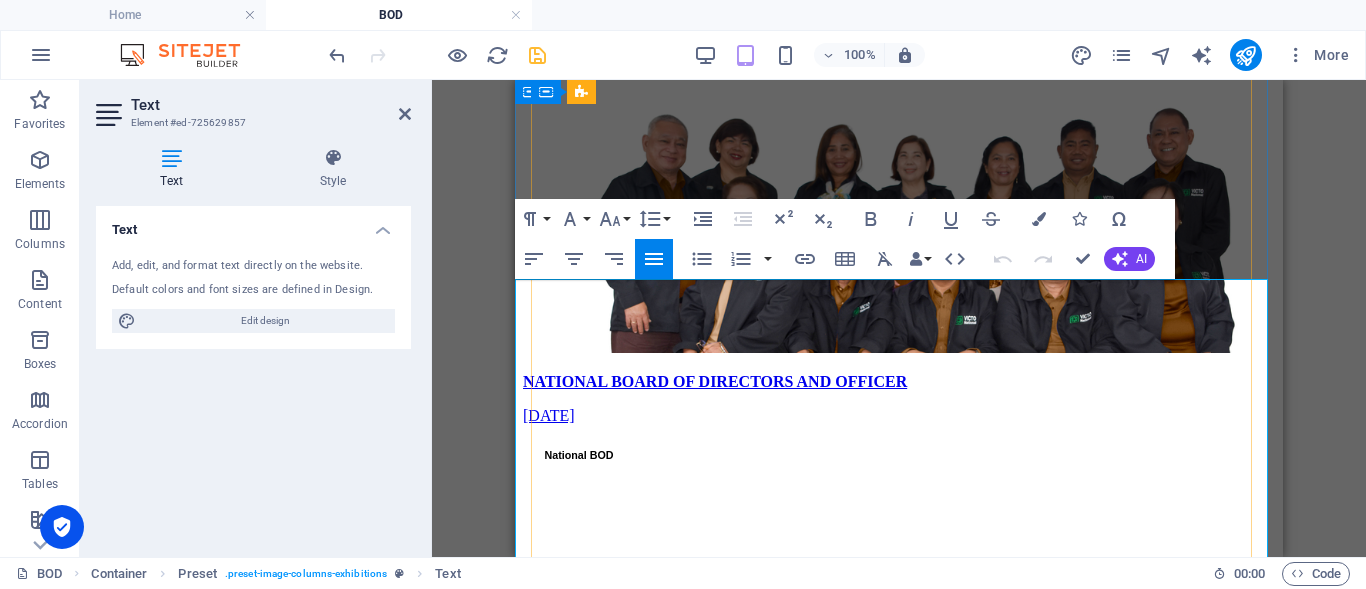 click on "DIR. DORIS C. CAÑARES" at bounding box center [580, 637] 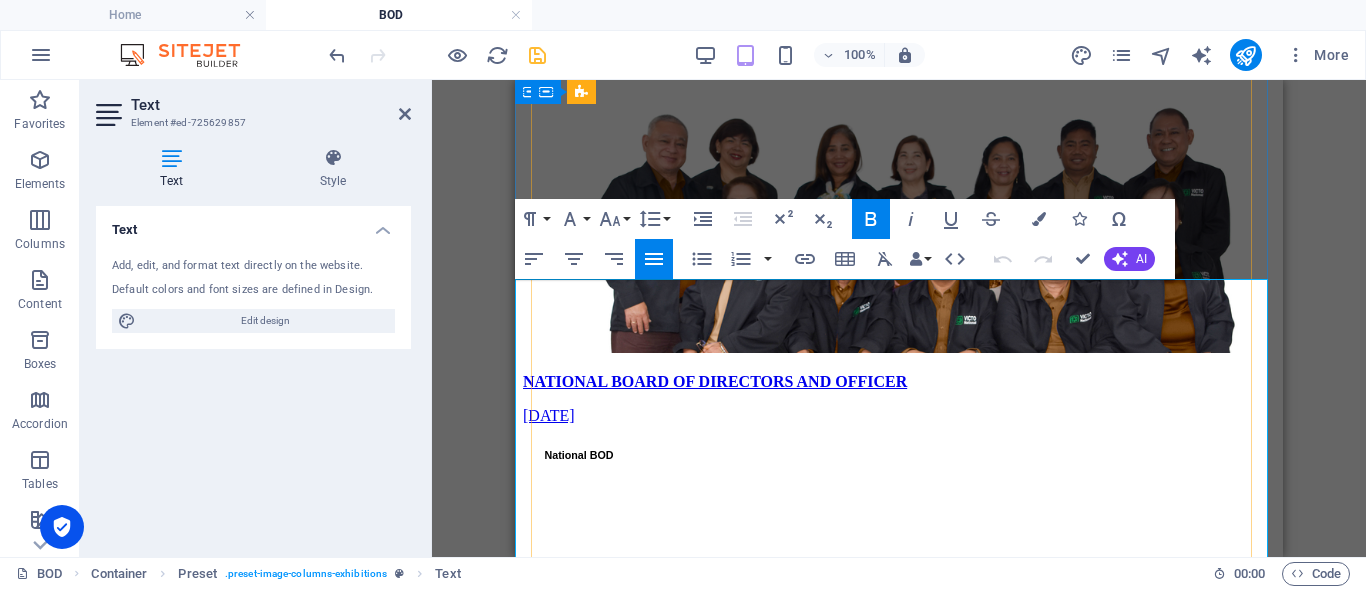 type 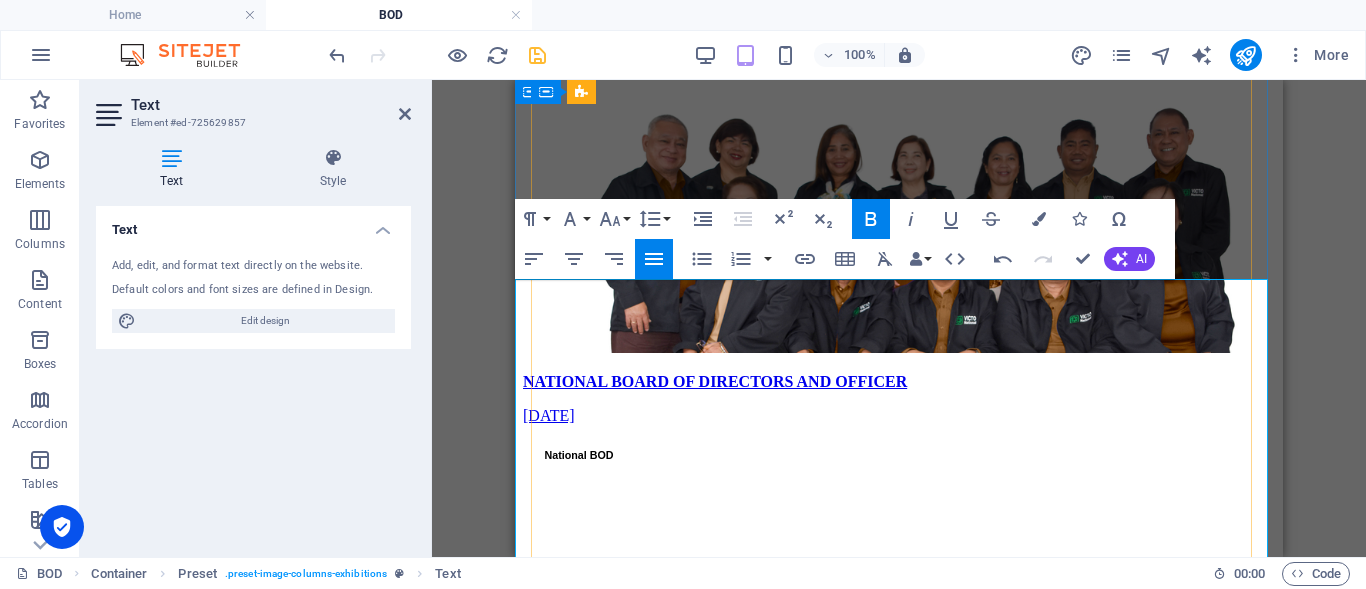 click on "DIR. JULIO CARMEL P. ALFARERO, JR" at bounding box center [626, 674] 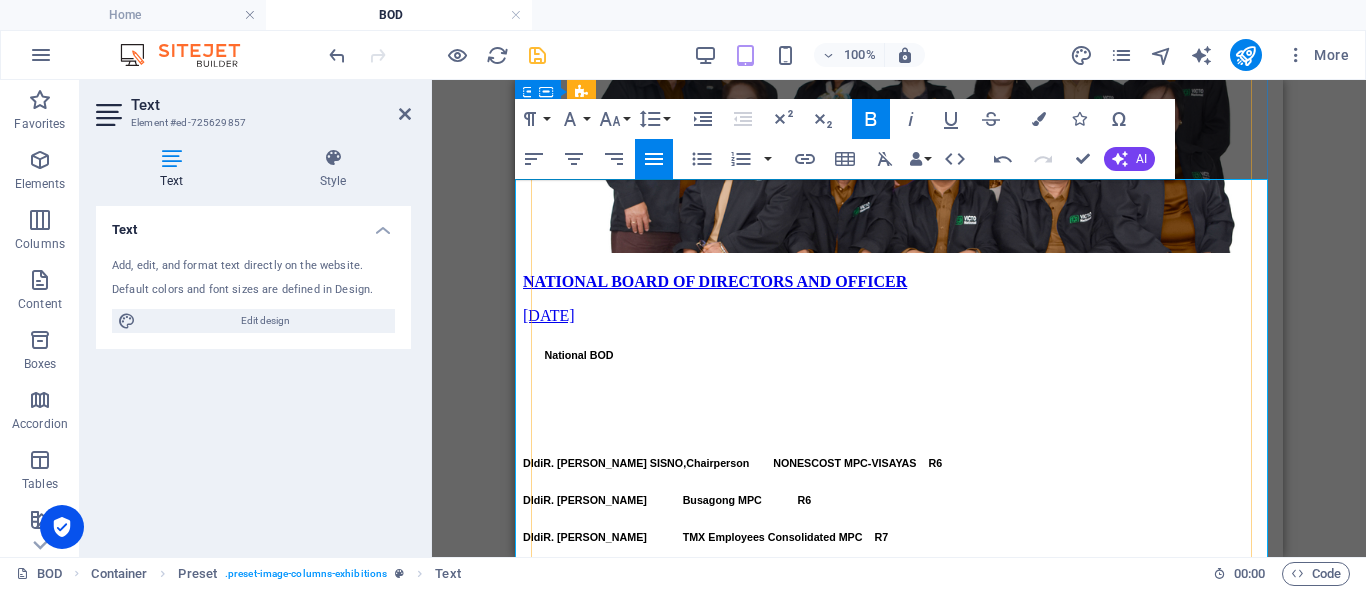 click on "DIR. NELSON D. BERNARDO" at bounding box center [580, 611] 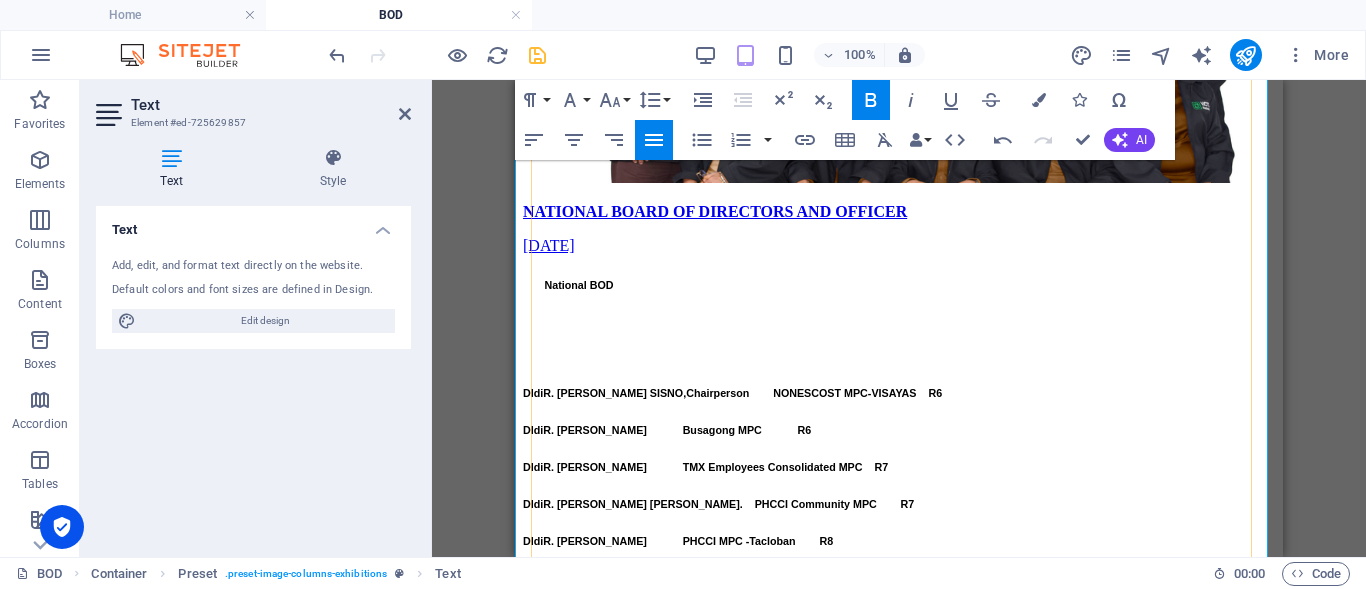 scroll, scrollTop: 1558, scrollLeft: 0, axis: vertical 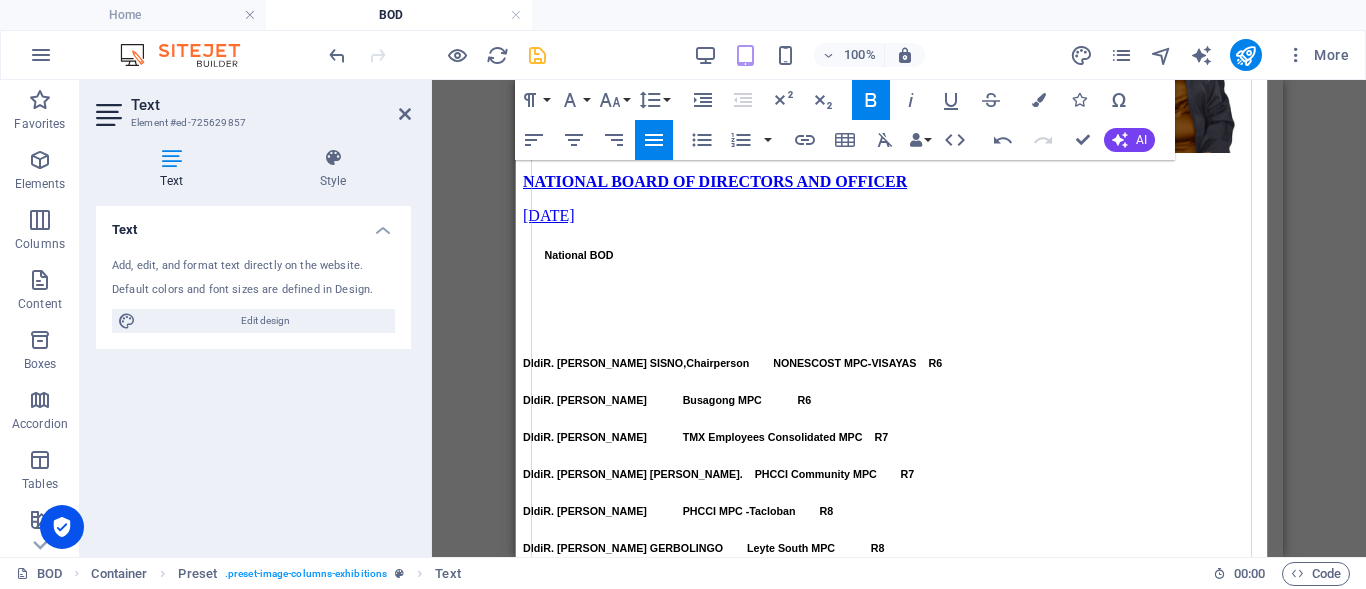click on "DIR. MILAGROS R. BALDEMOR" at bounding box center [580, 659] 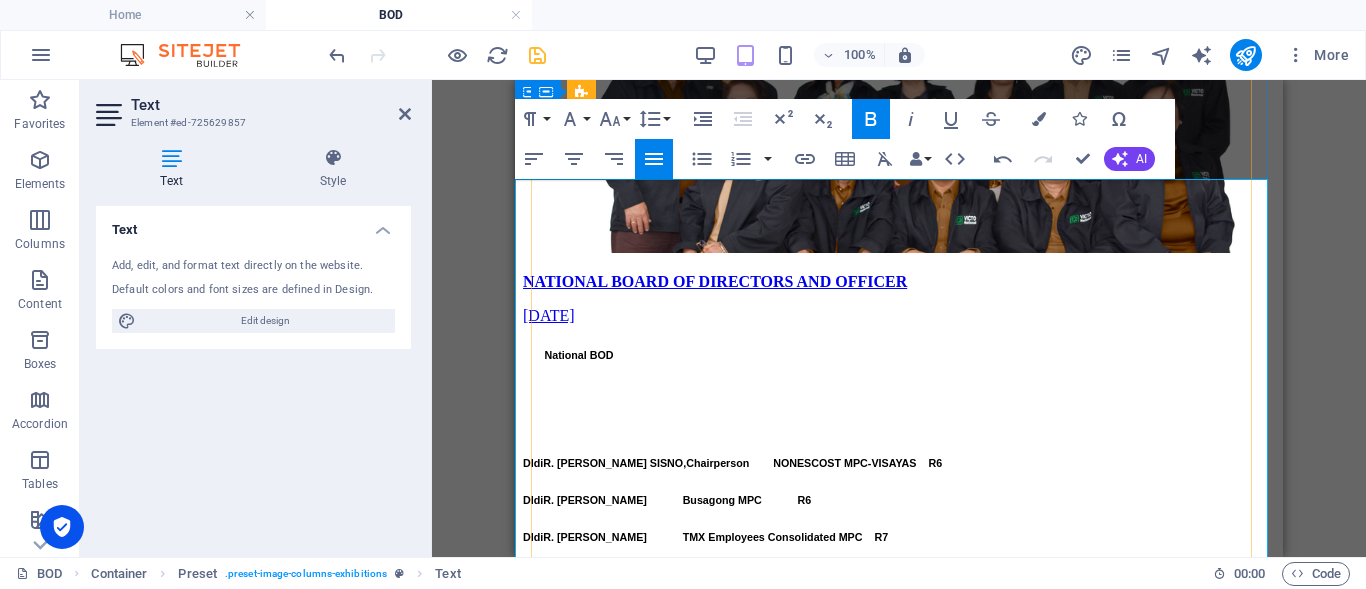 scroll, scrollTop: 1558, scrollLeft: 0, axis: vertical 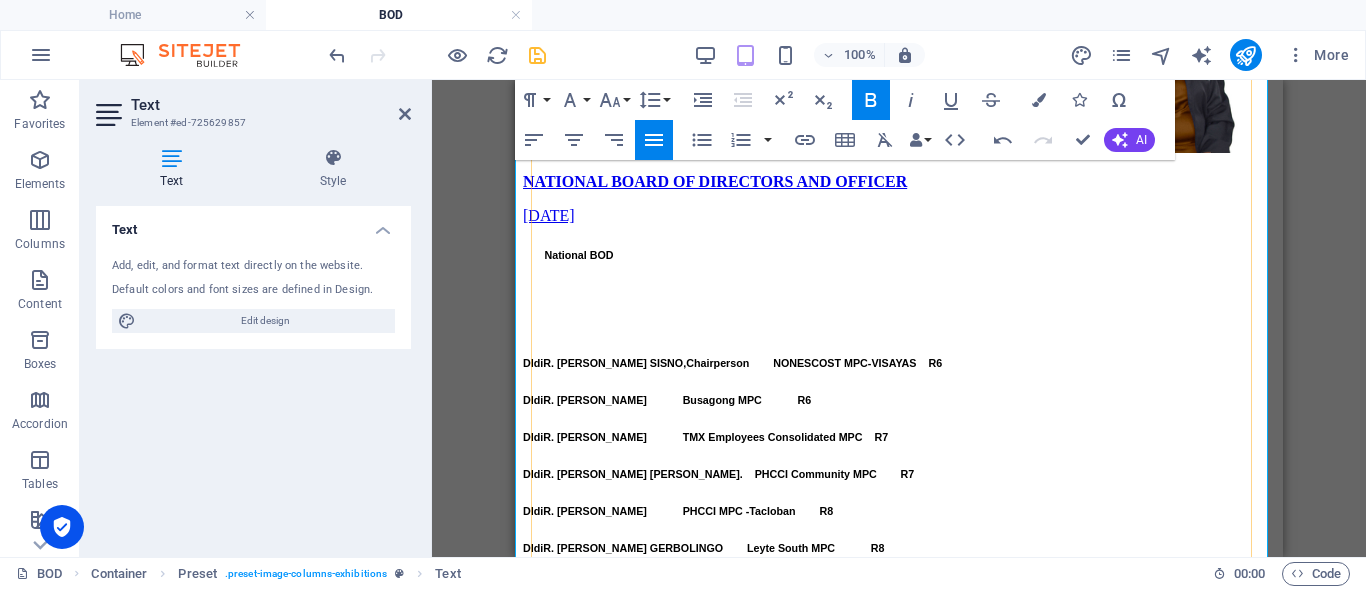 click on "DIR. BELINDA I. ARMAMENTO" at bounding box center (580, 733) 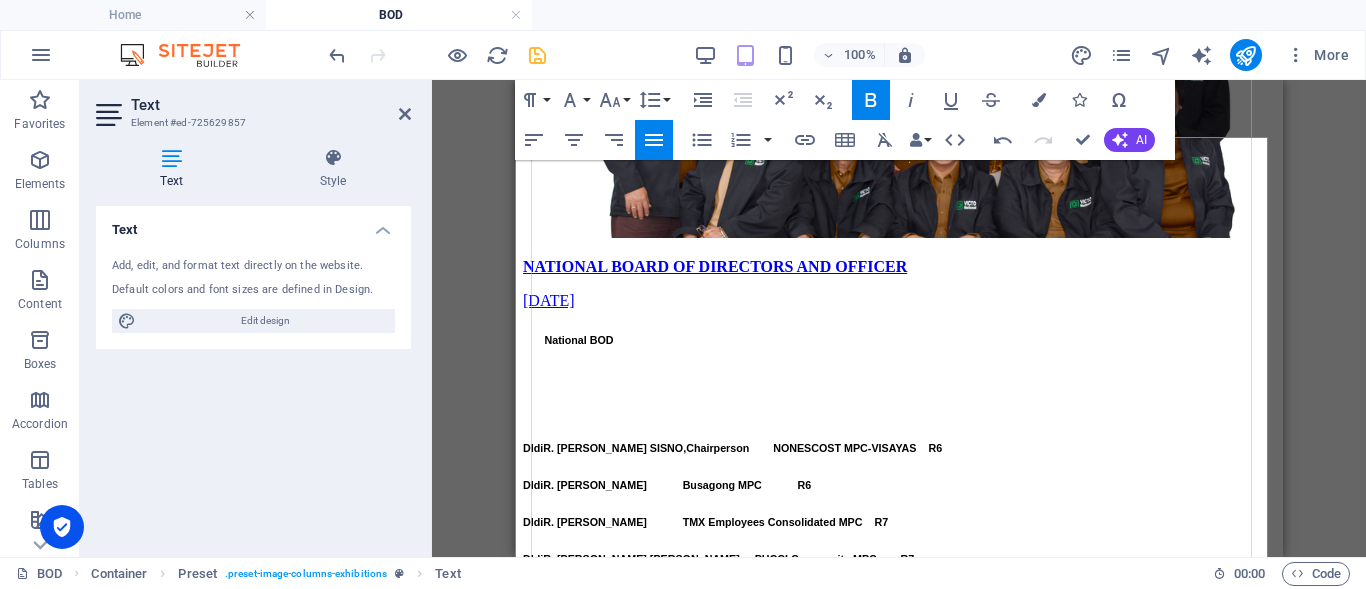 scroll, scrollTop: 1458, scrollLeft: 0, axis: vertical 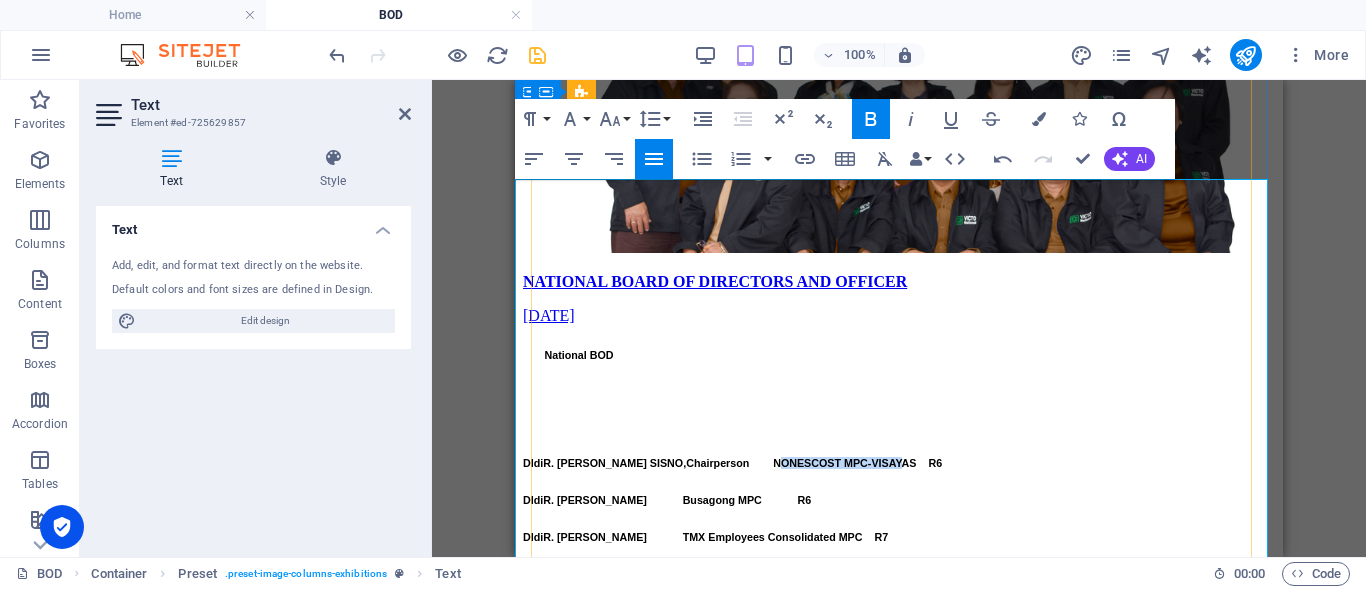 drag, startPoint x: 879, startPoint y: 239, endPoint x: 1059, endPoint y: 243, distance: 180.04443 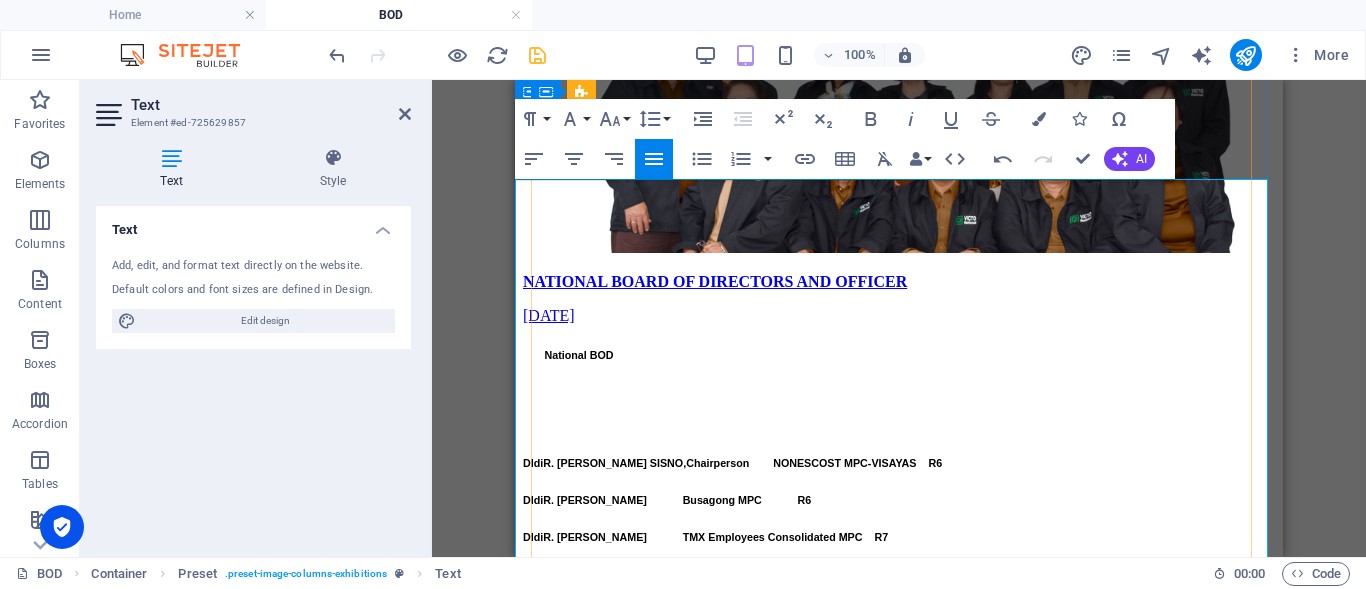 click at bounding box center [899, 426] 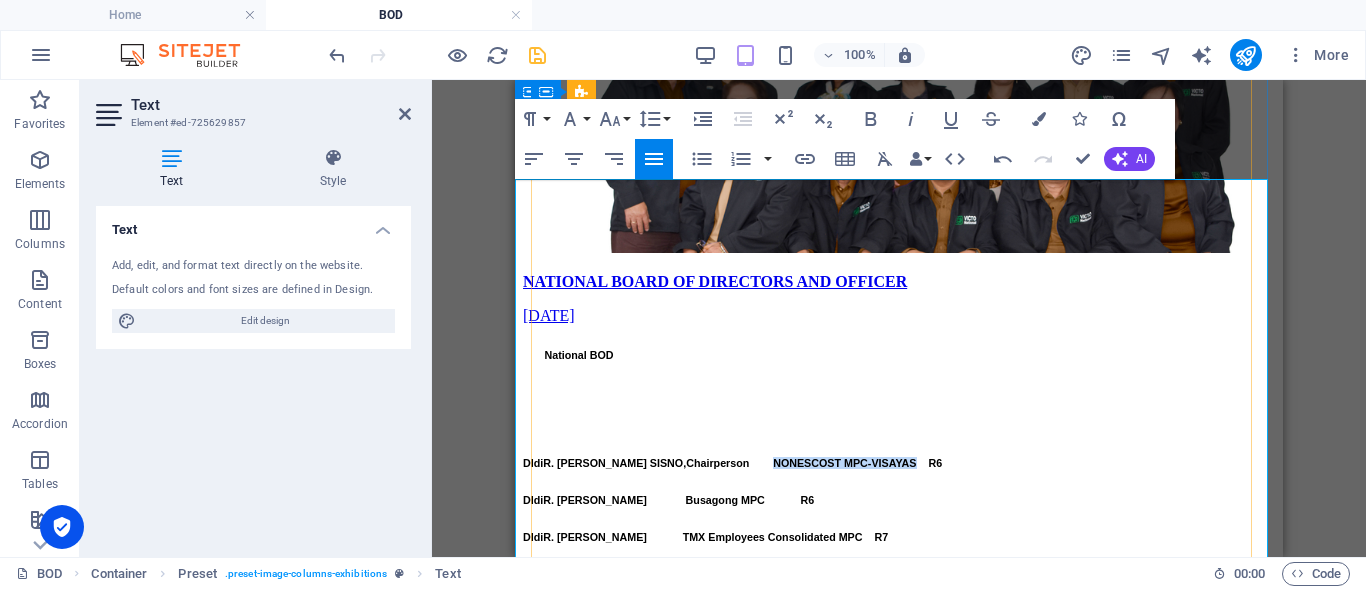 drag, startPoint x: 875, startPoint y: 241, endPoint x: 1081, endPoint y: 246, distance: 206.06067 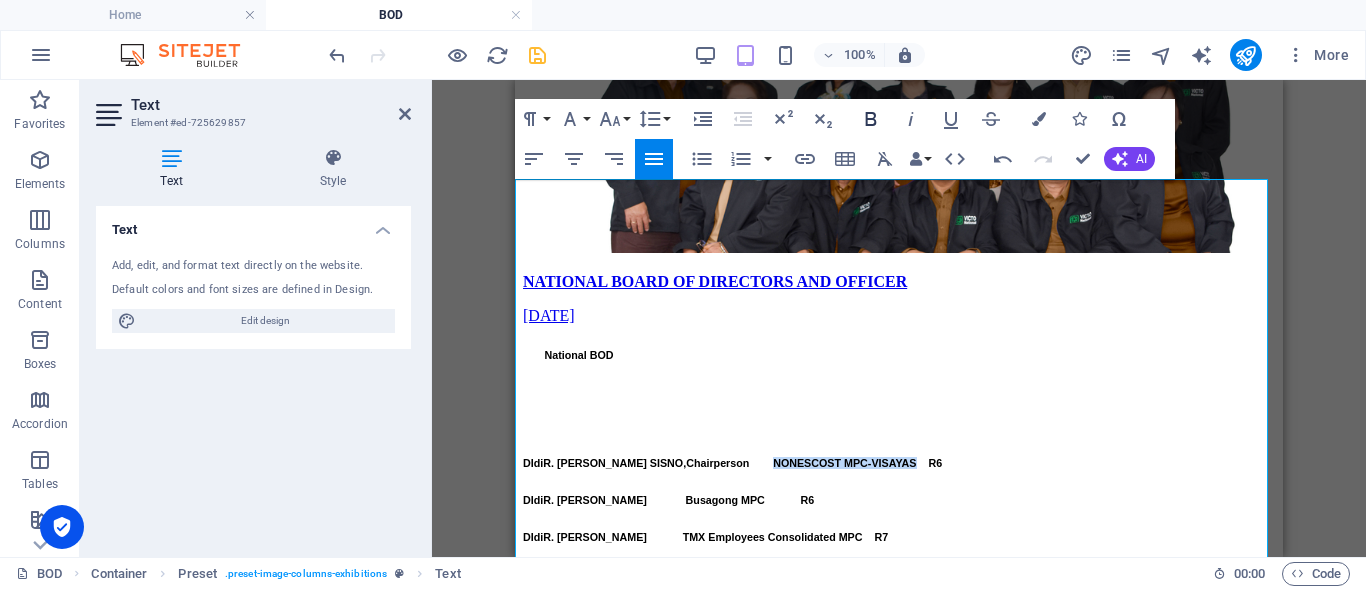click 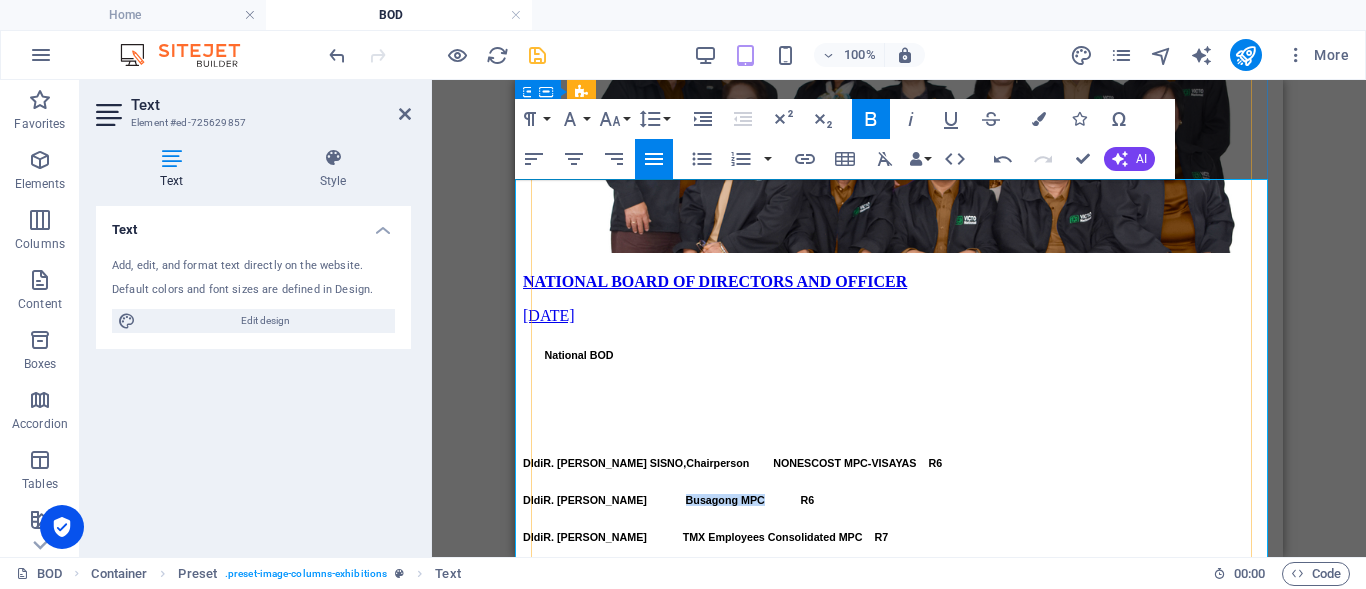 drag, startPoint x: 783, startPoint y: 268, endPoint x: 910, endPoint y: 268, distance: 127 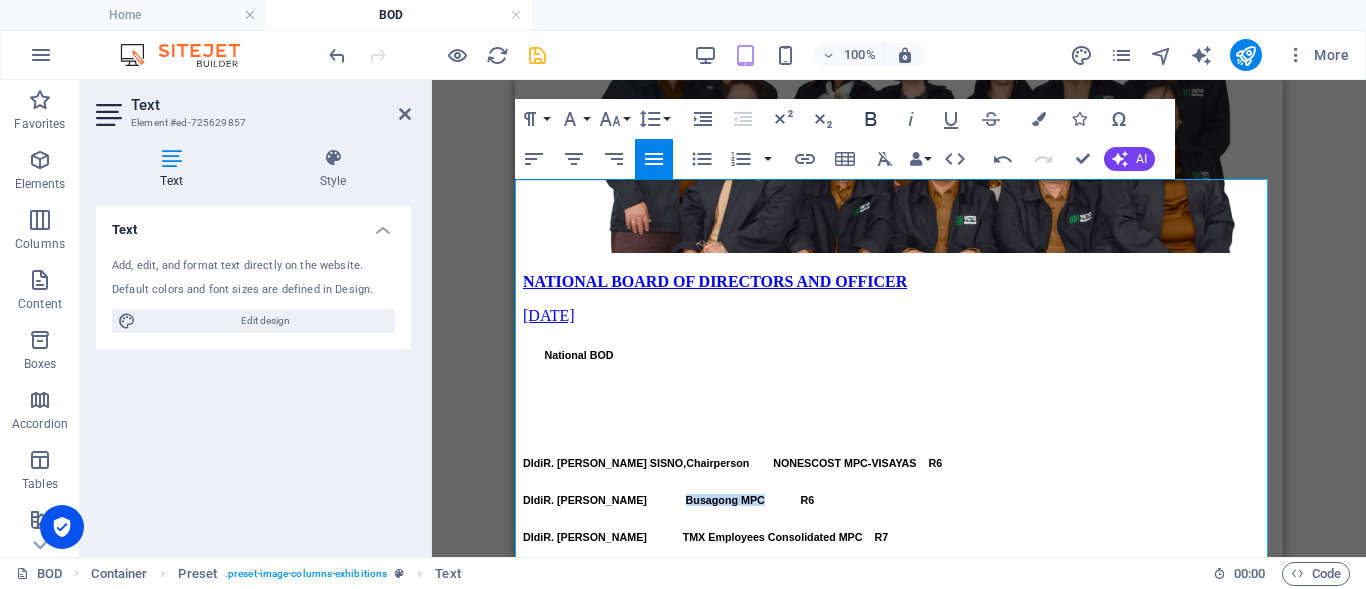 click 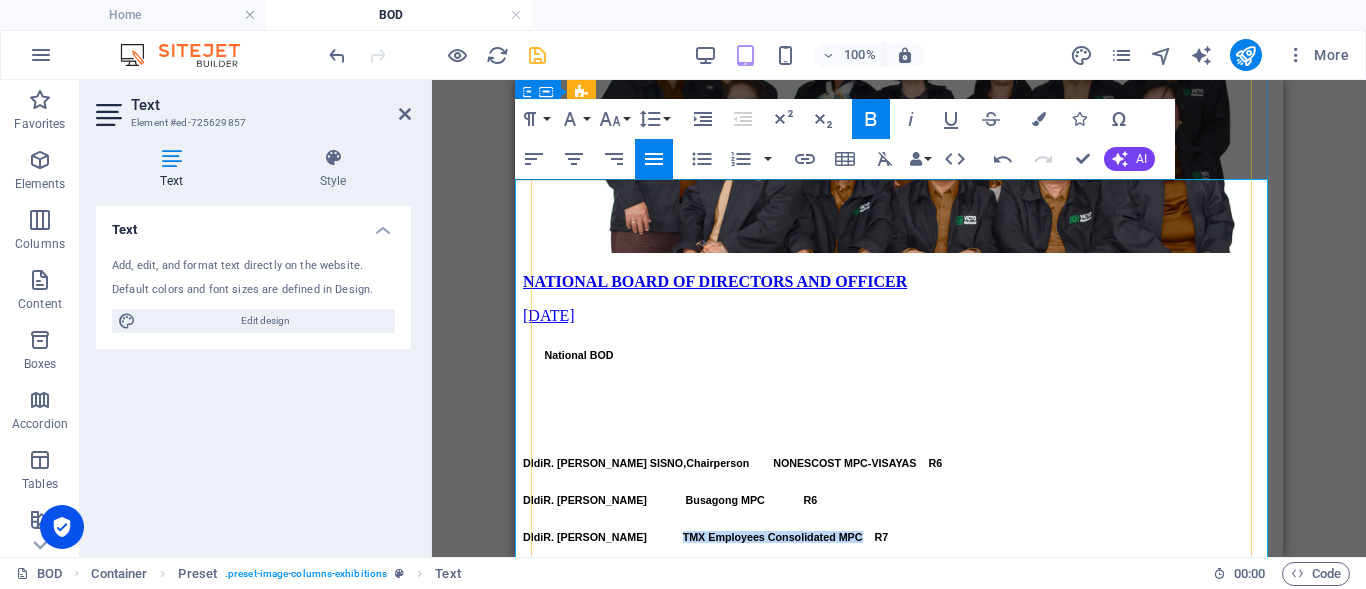 drag, startPoint x: 786, startPoint y: 291, endPoint x: 1080, endPoint y: 290, distance: 294.0017 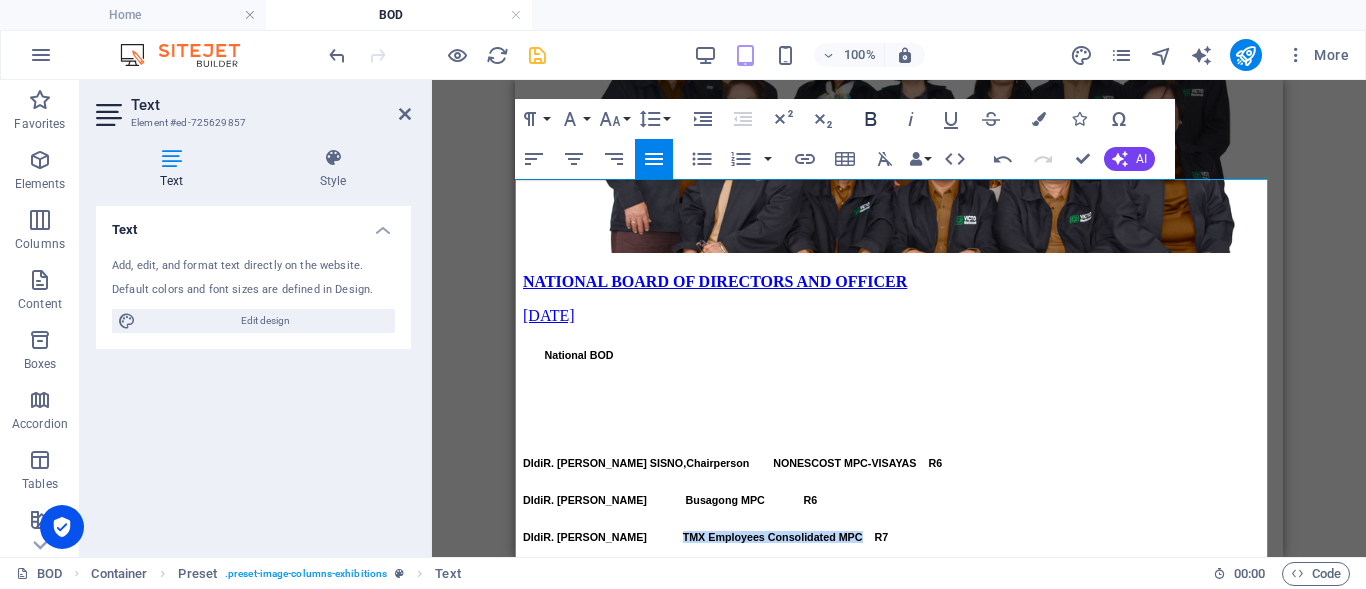 click 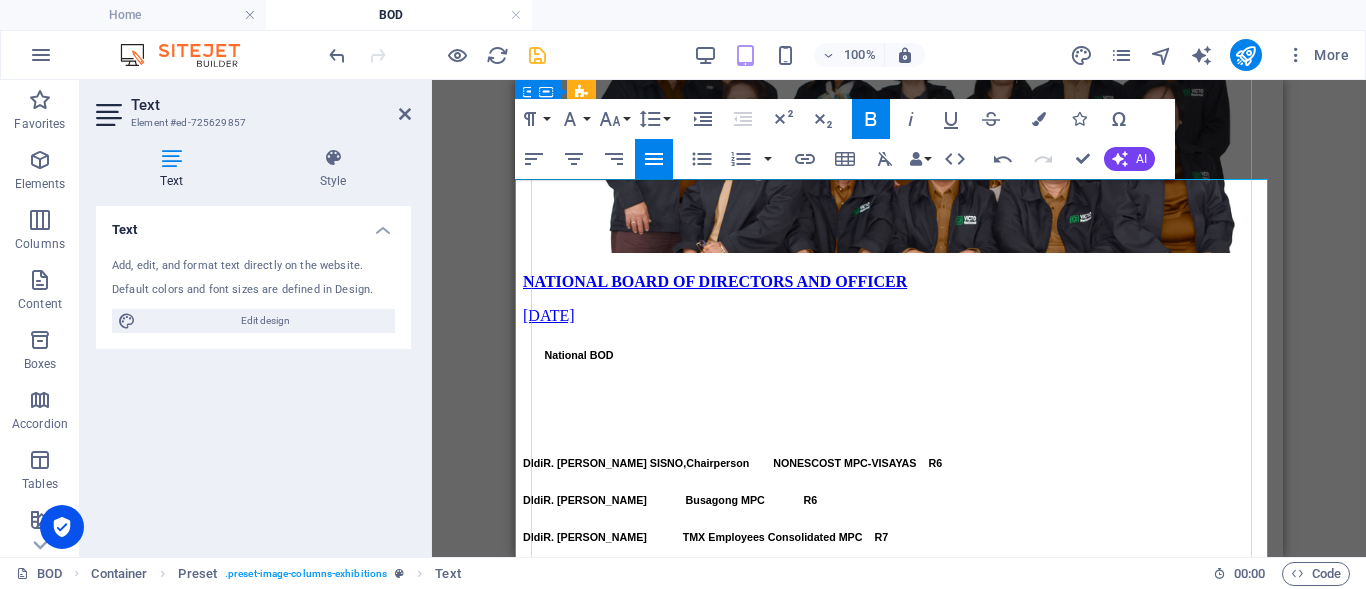 drag, startPoint x: 848, startPoint y: 317, endPoint x: 982, endPoint y: 310, distance: 134.18271 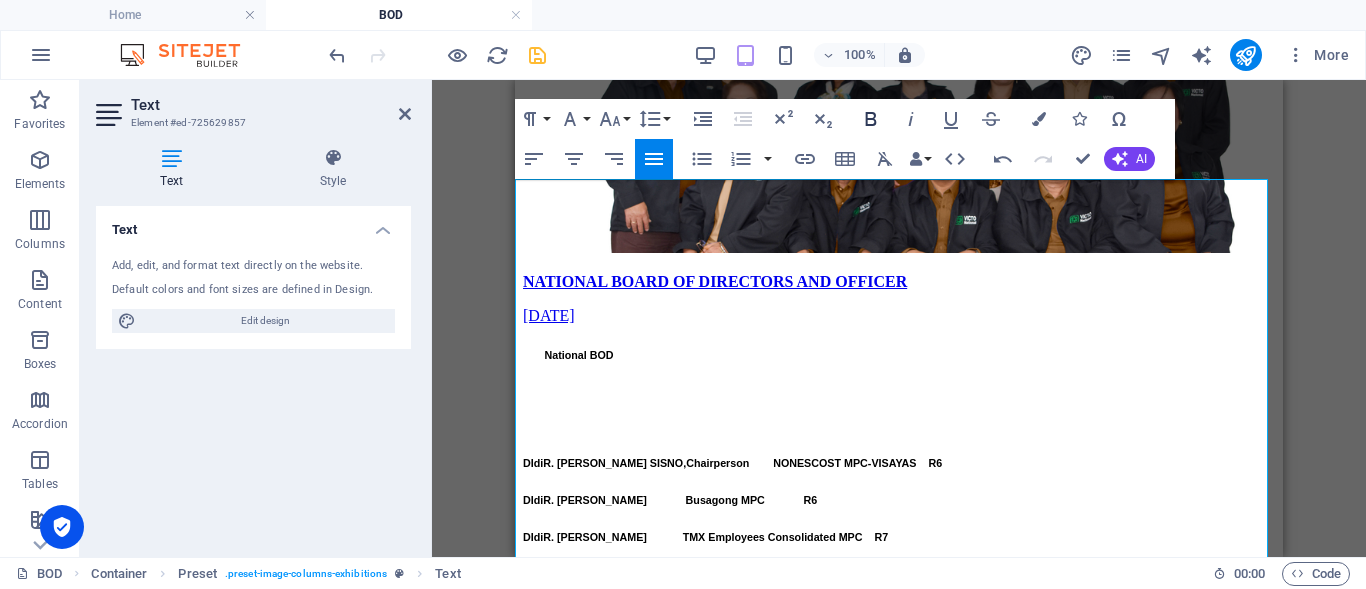 click 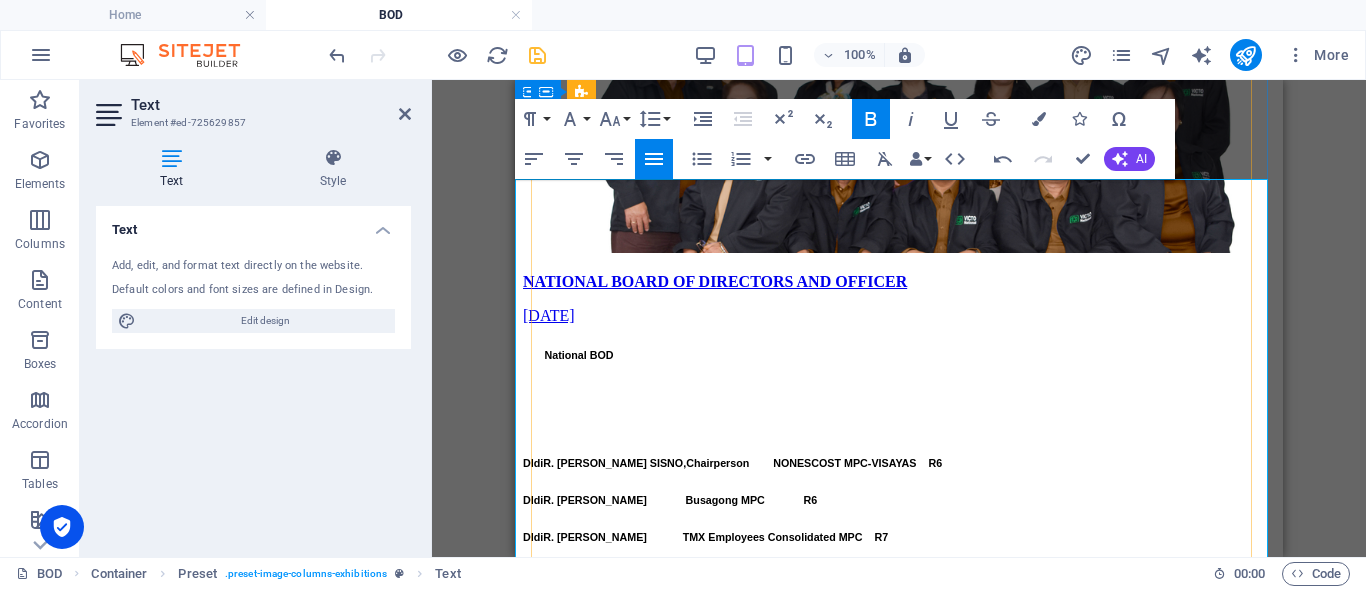 drag, startPoint x: 804, startPoint y: 341, endPoint x: 988, endPoint y: 346, distance: 184.06792 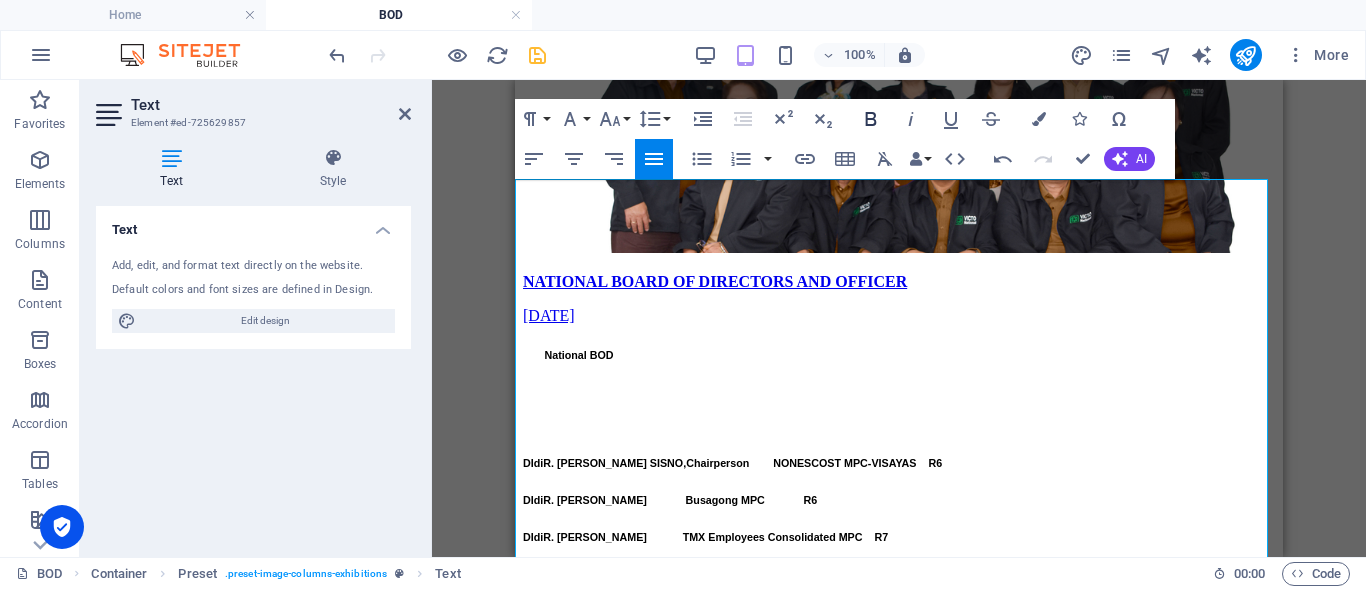 click 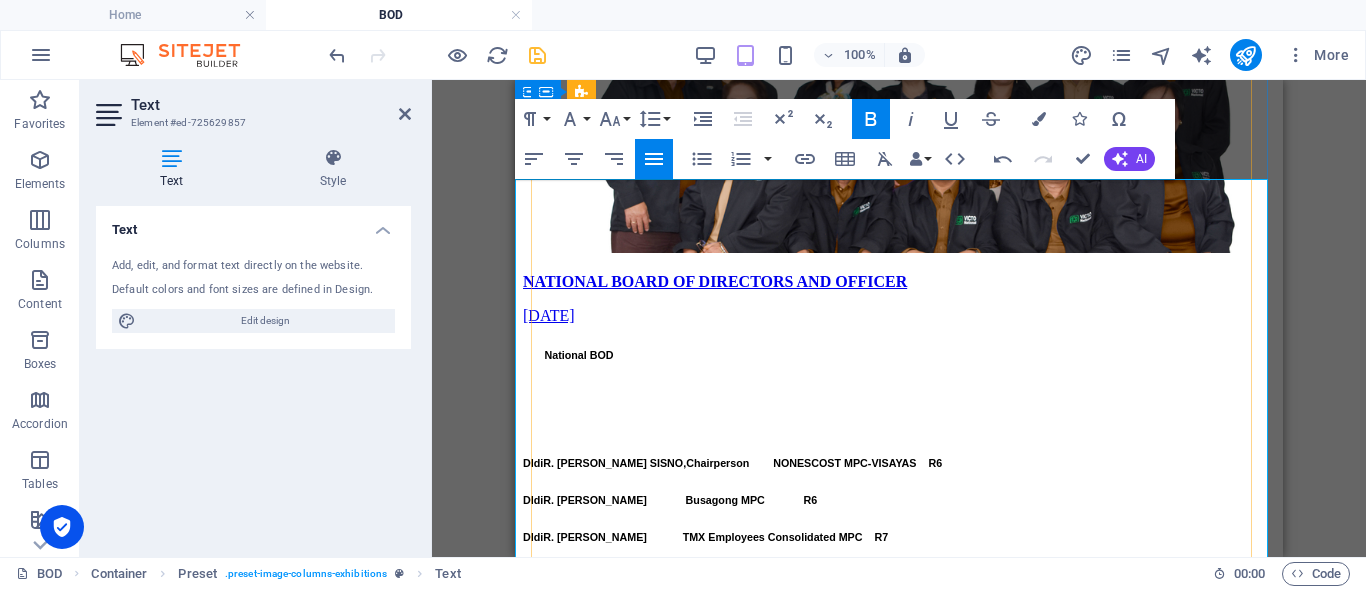 drag, startPoint x: 819, startPoint y: 367, endPoint x: 968, endPoint y: 364, distance: 149.0302 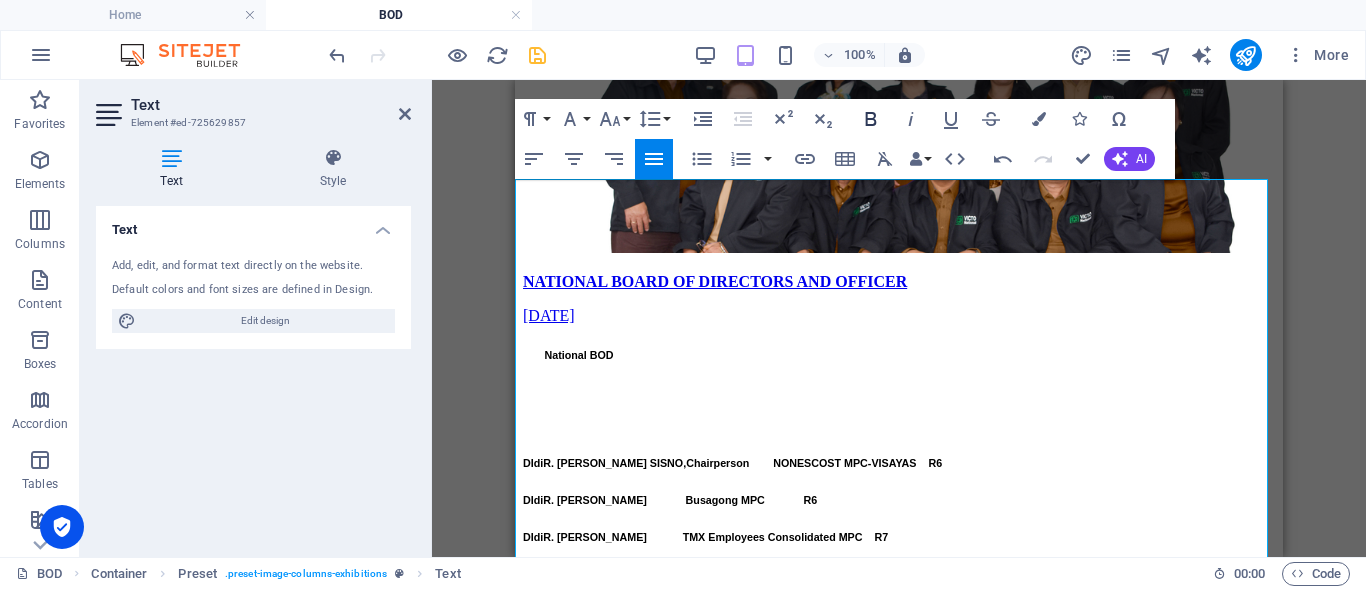 click 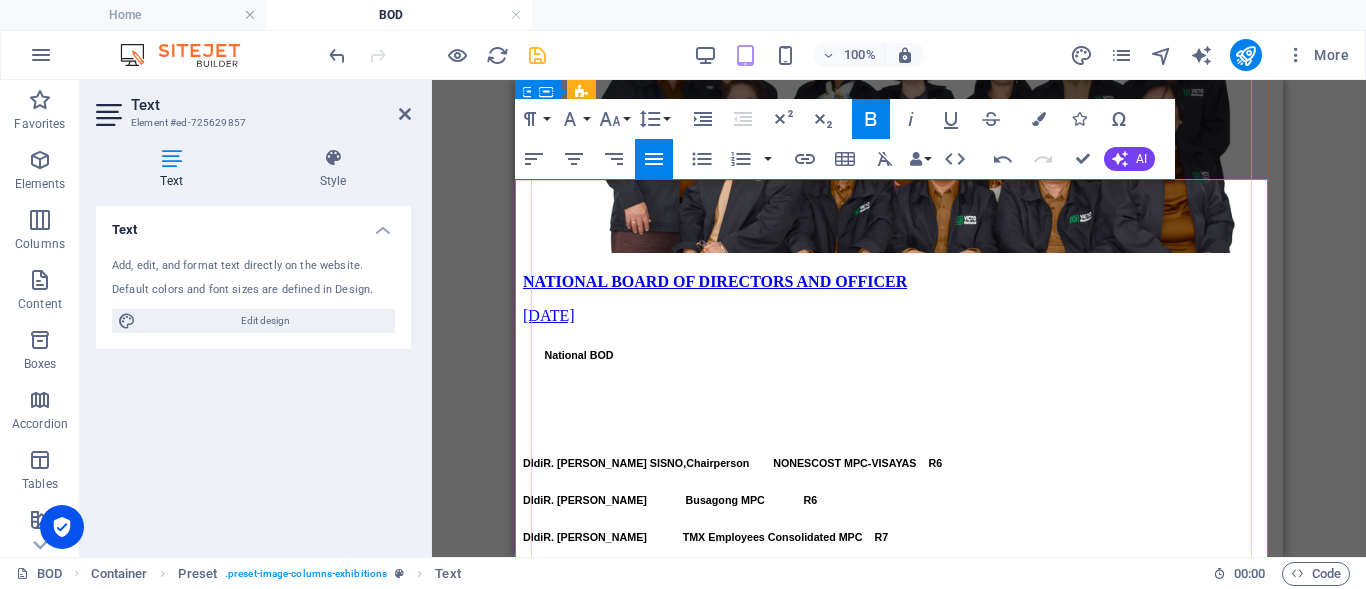 drag, startPoint x: 762, startPoint y: 394, endPoint x: 851, endPoint y: 394, distance: 89 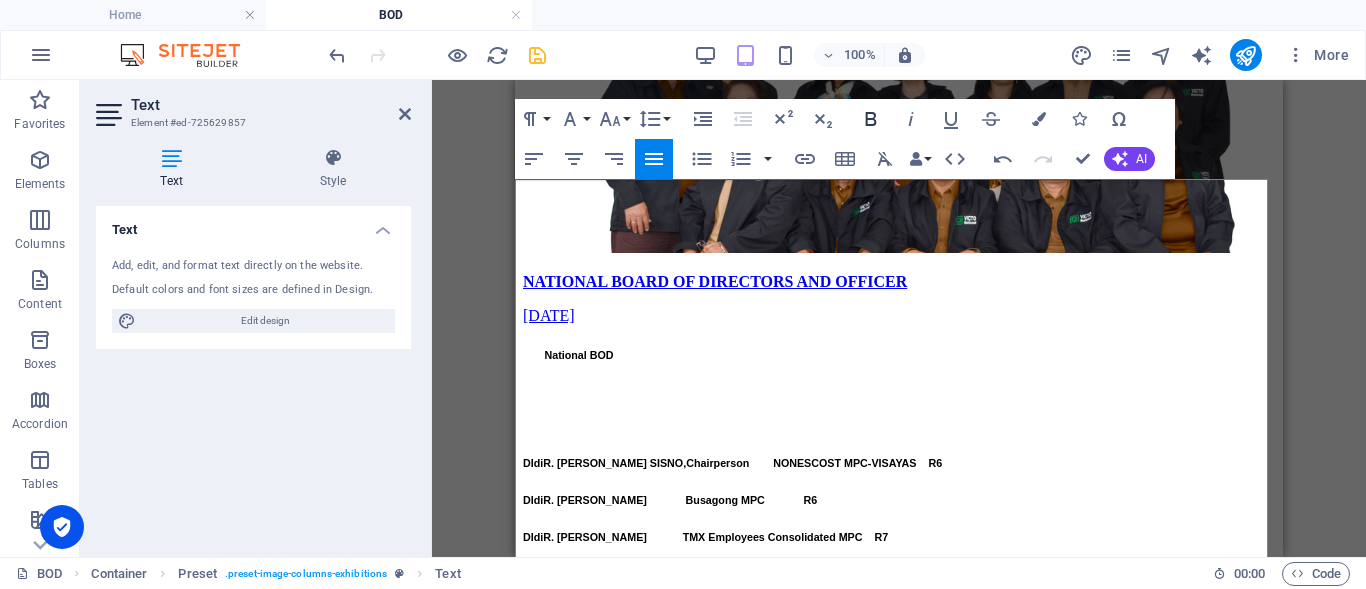 click 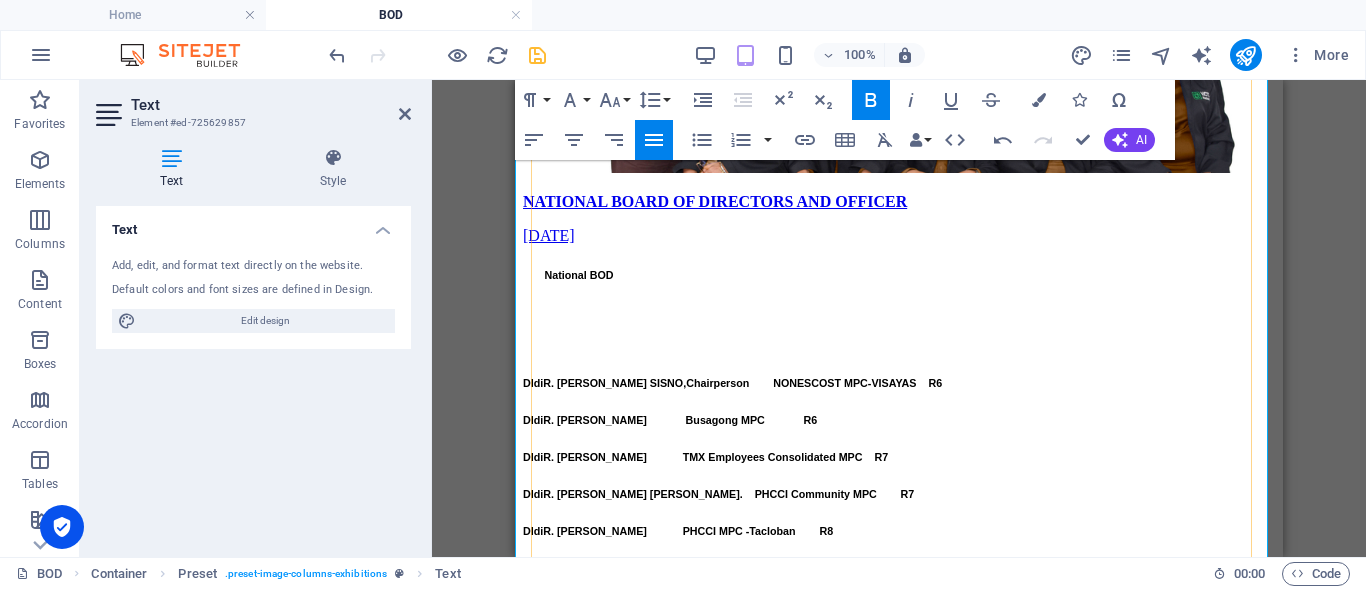 scroll, scrollTop: 1558, scrollLeft: 0, axis: vertical 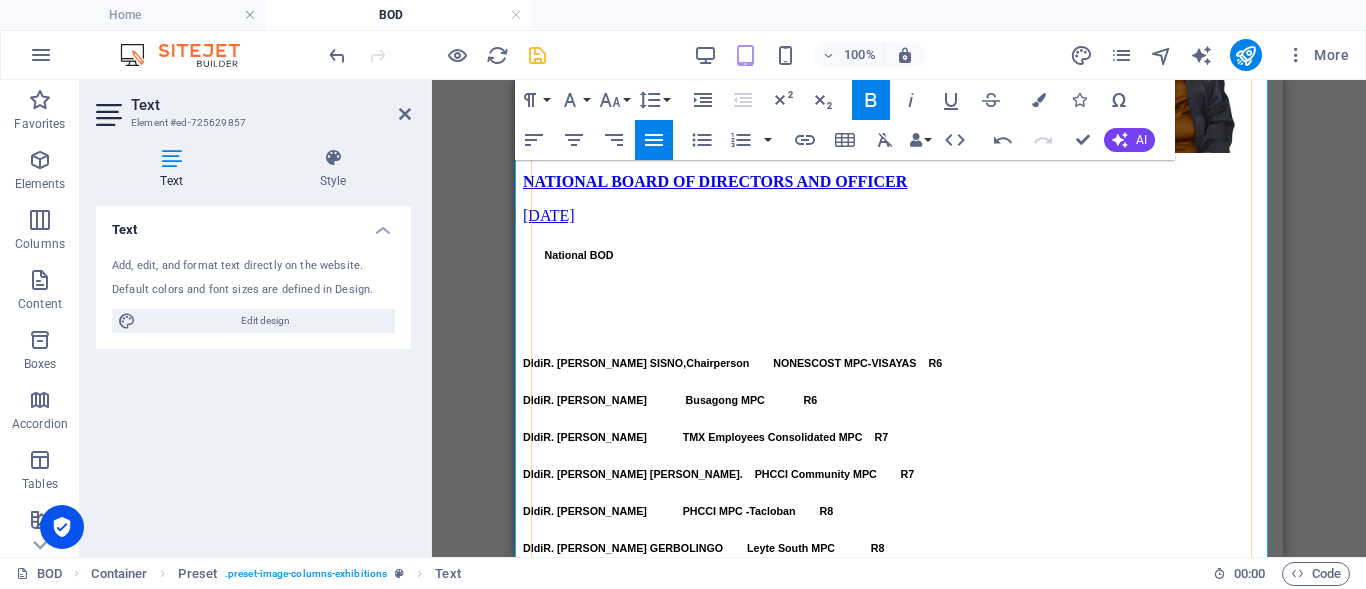 drag, startPoint x: 809, startPoint y: 322, endPoint x: 866, endPoint y: 323, distance: 57.00877 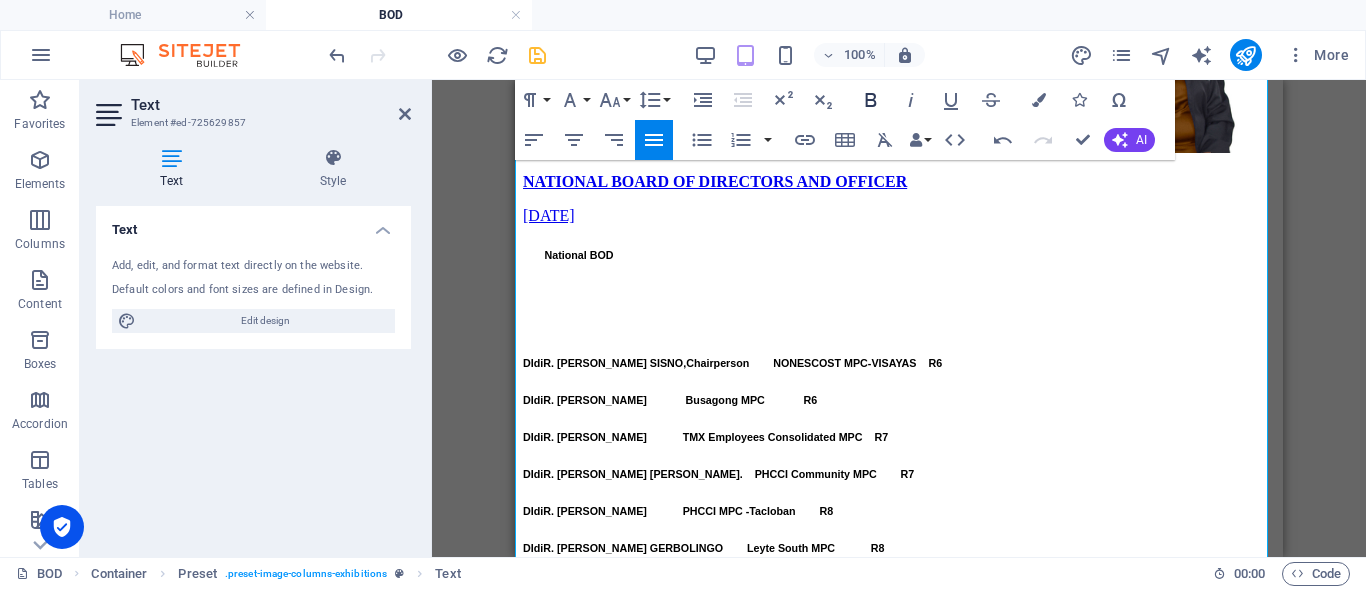 drag, startPoint x: 868, startPoint y: 103, endPoint x: 873, endPoint y: 116, distance: 13.928389 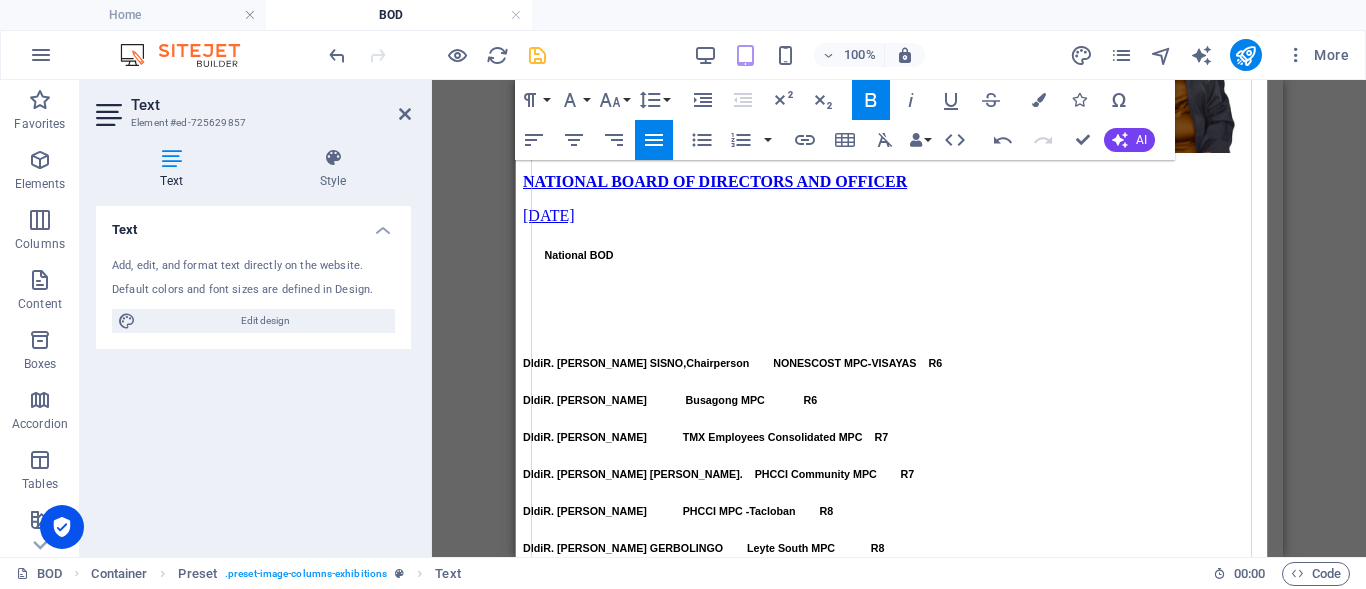drag, startPoint x: 806, startPoint y: 345, endPoint x: 919, endPoint y: 345, distance: 113 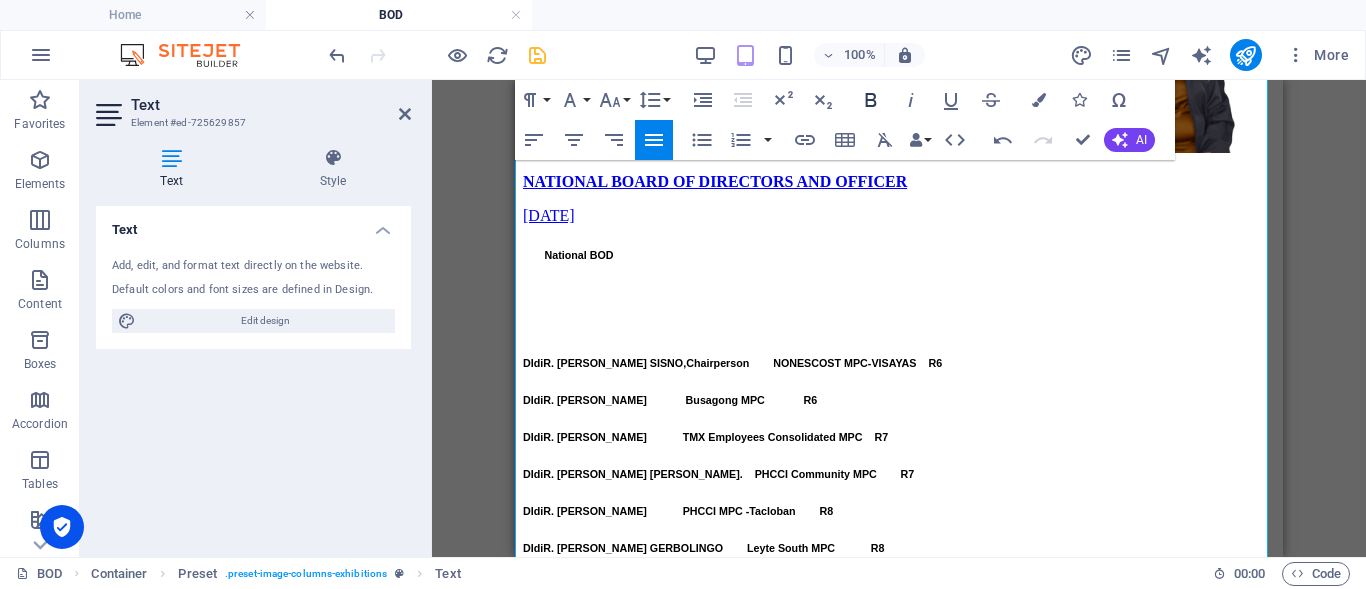 click 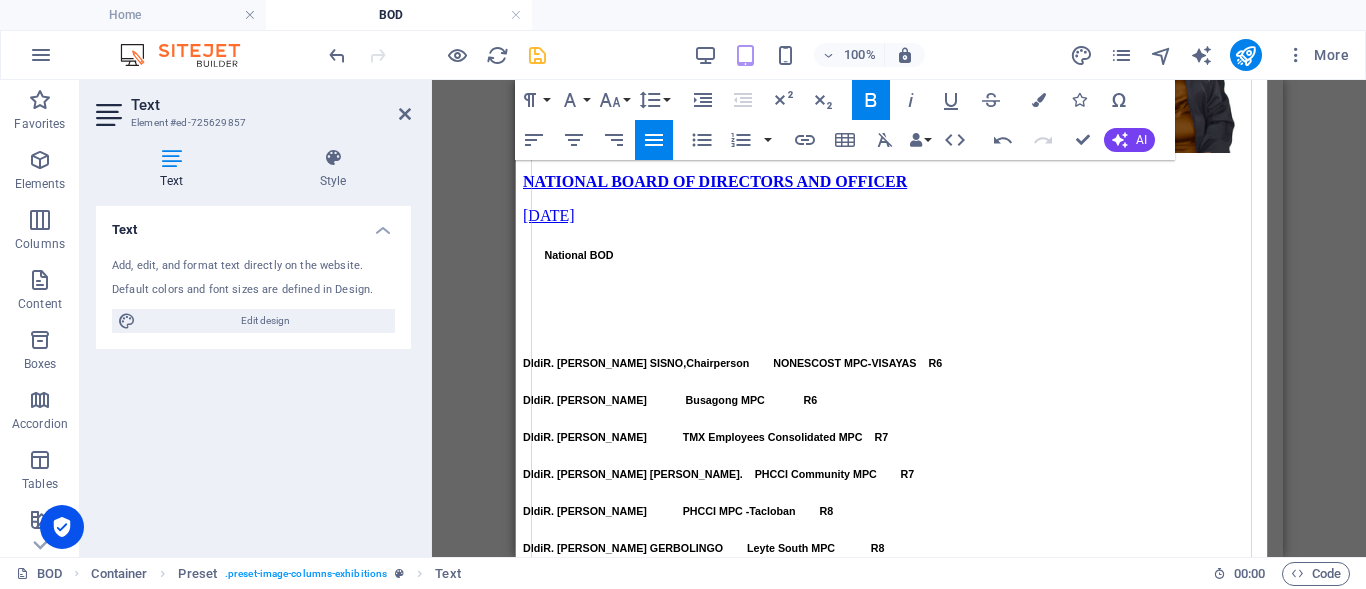 drag, startPoint x: 790, startPoint y: 373, endPoint x: 1117, endPoint y: 363, distance: 327.15286 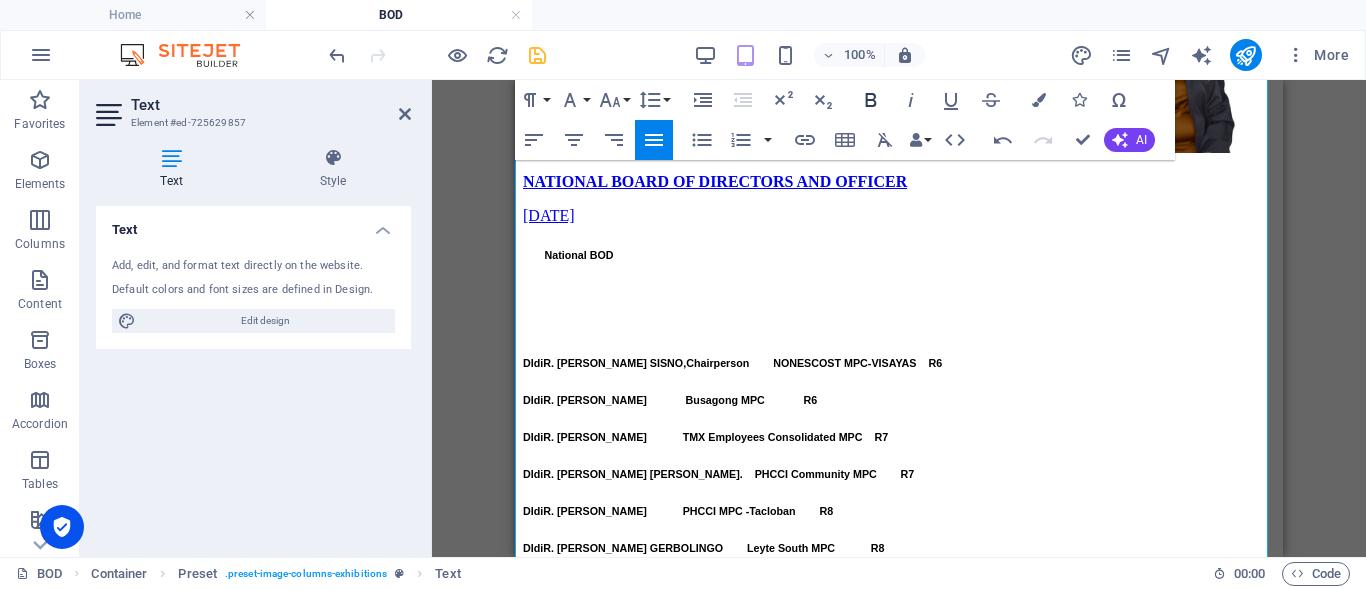 click 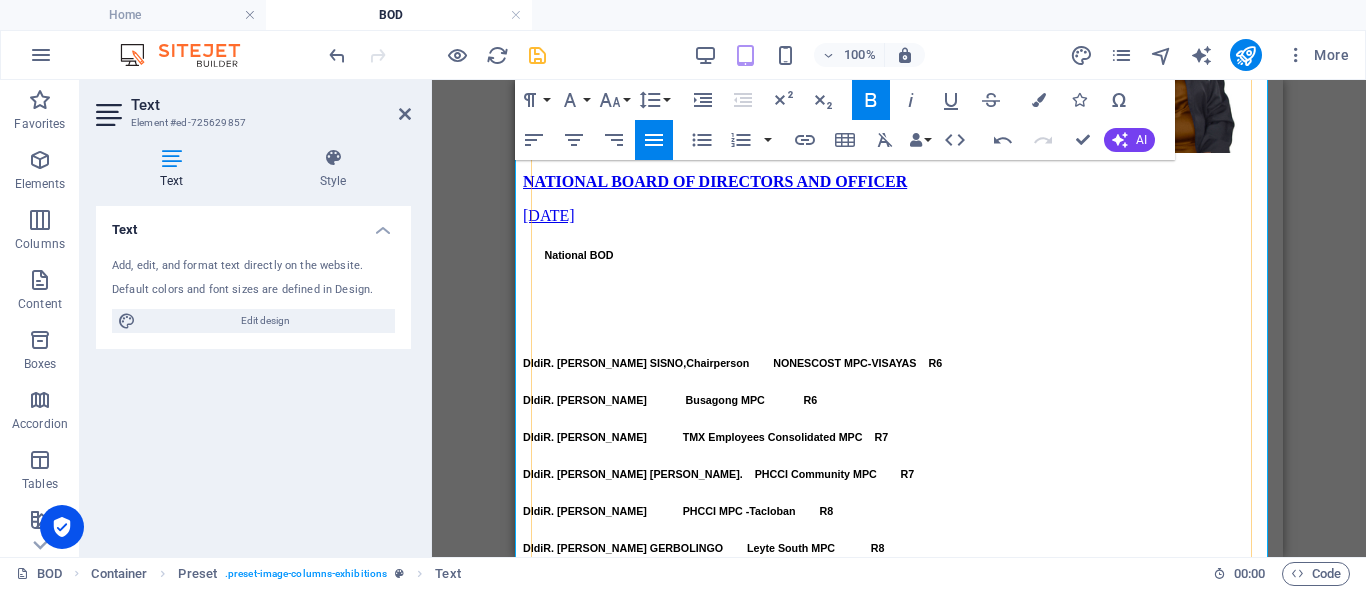 drag, startPoint x: 864, startPoint y: 389, endPoint x: 935, endPoint y: 389, distance: 71 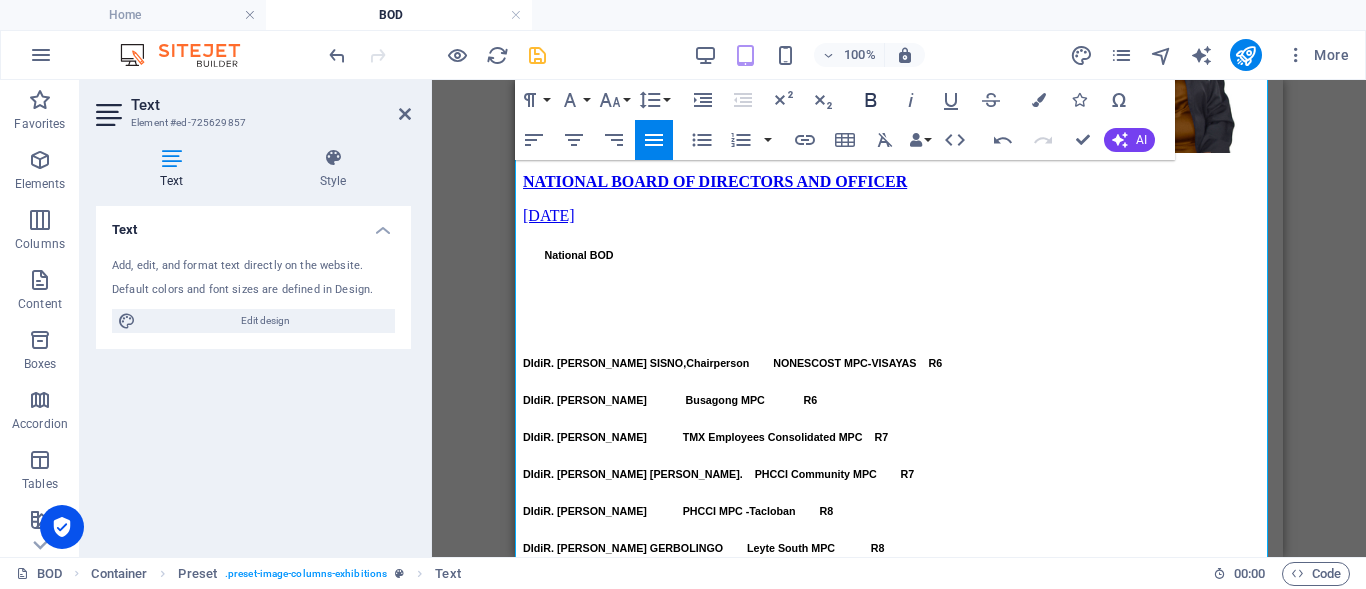 click 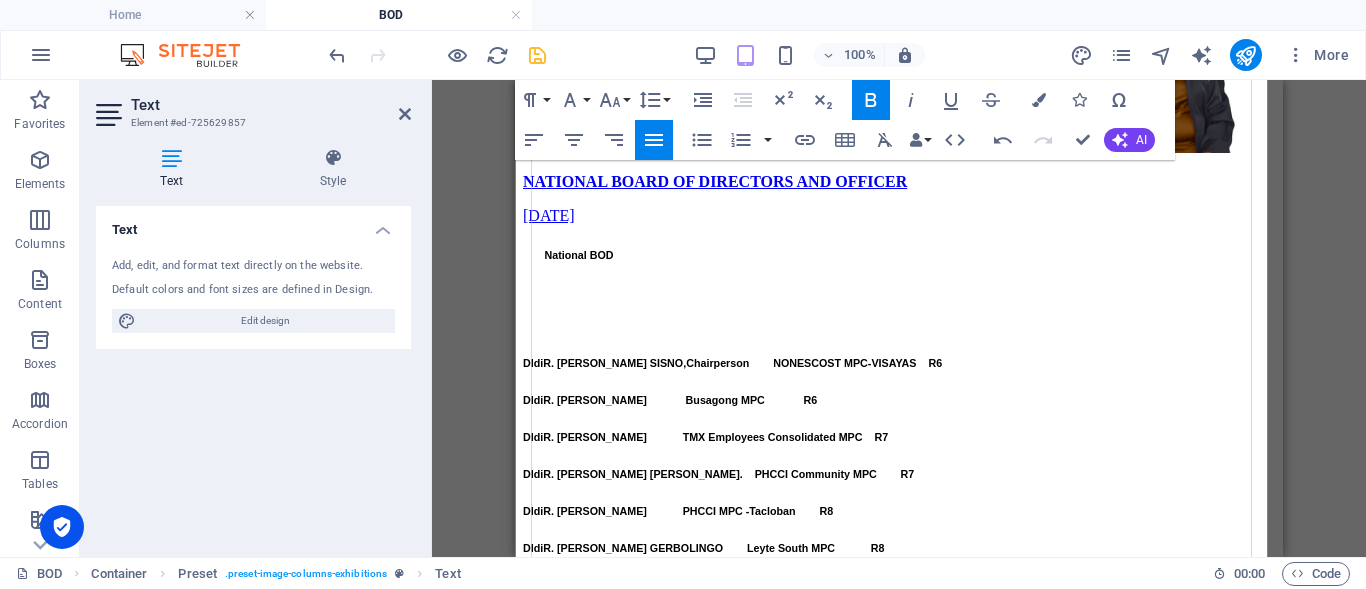 drag, startPoint x: 854, startPoint y: 419, endPoint x: 955, endPoint y: 416, distance: 101.04455 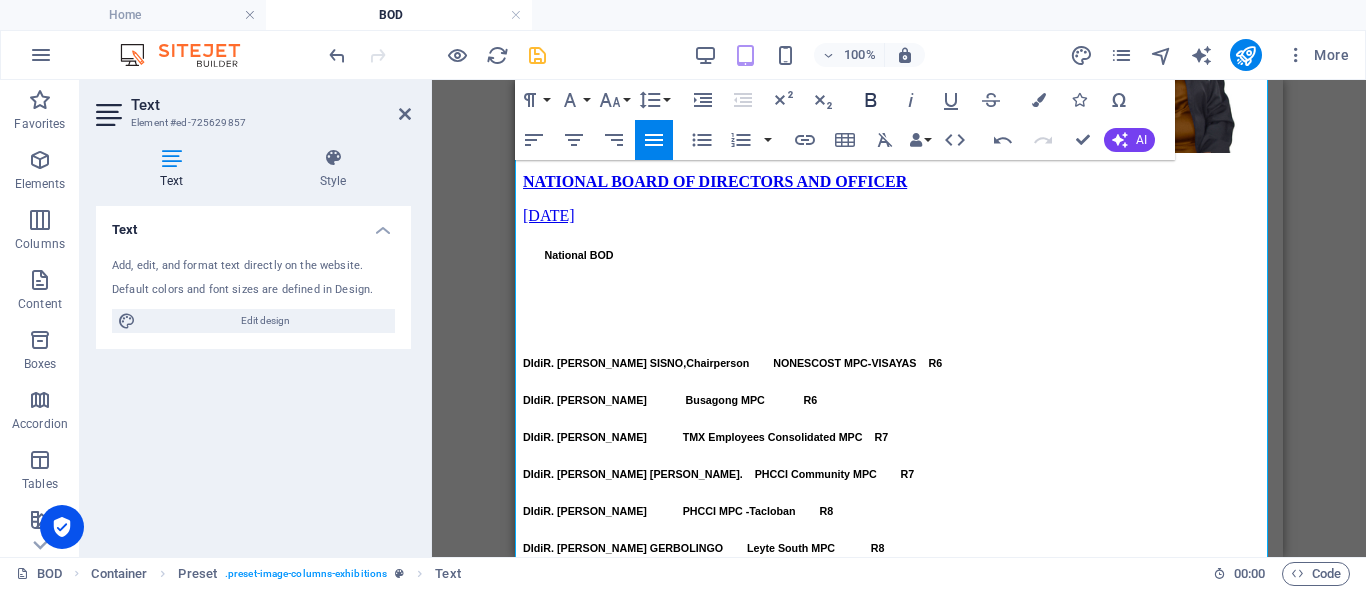 drag, startPoint x: 870, startPoint y: 96, endPoint x: 353, endPoint y: 108, distance: 517.1392 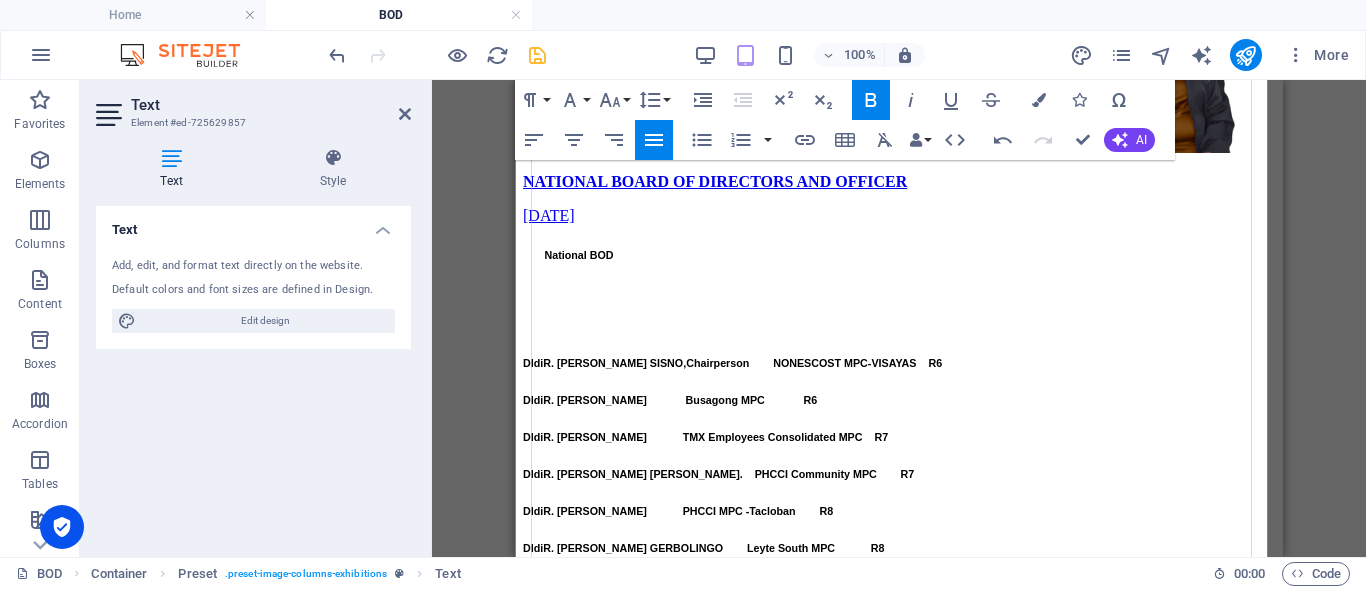 drag, startPoint x: 841, startPoint y: 444, endPoint x: 911, endPoint y: 449, distance: 70.178345 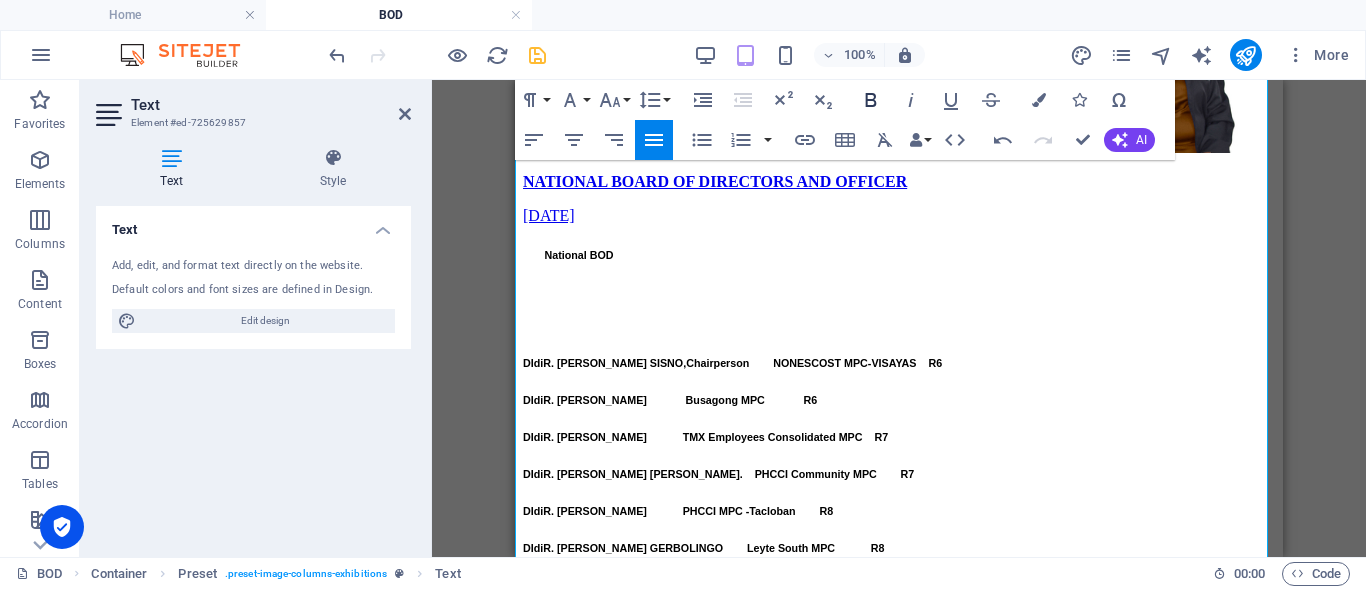 click 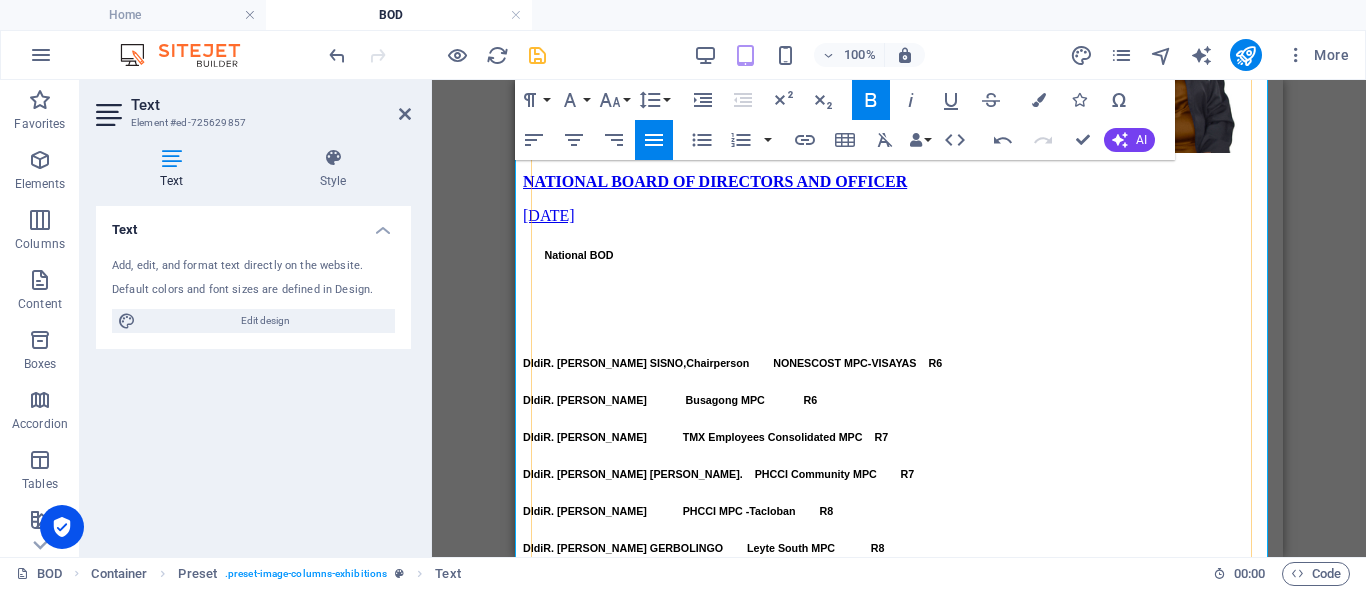 drag, startPoint x: 794, startPoint y: 468, endPoint x: 930, endPoint y: 470, distance: 136.01471 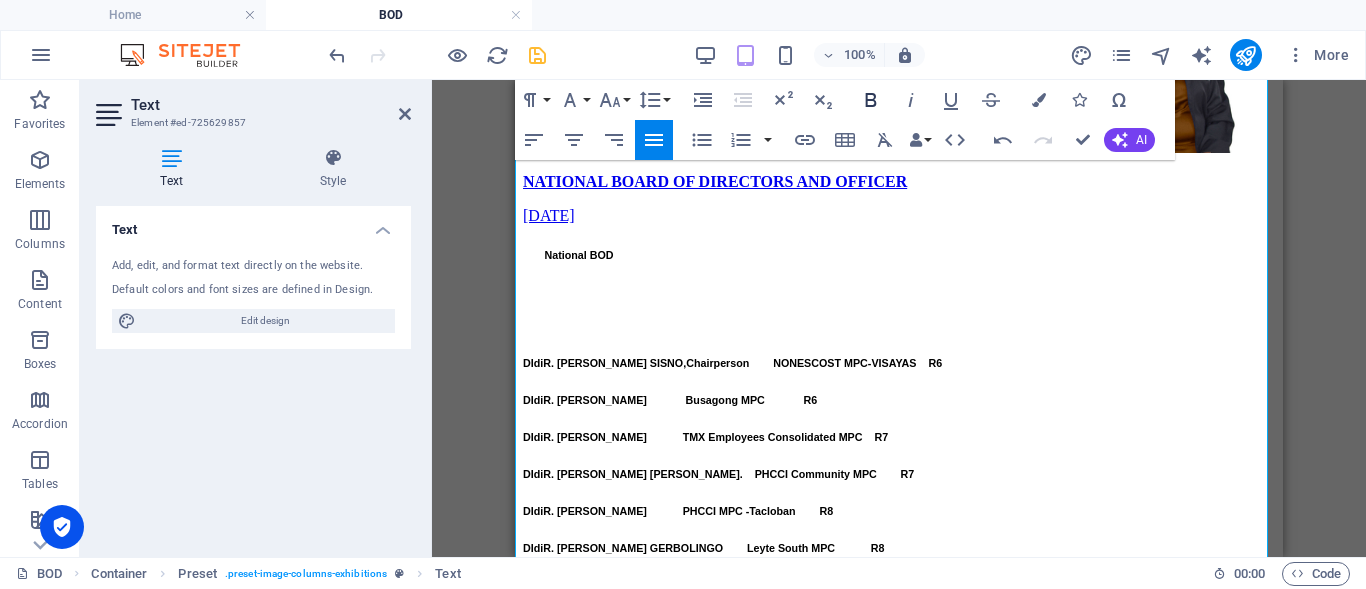 click 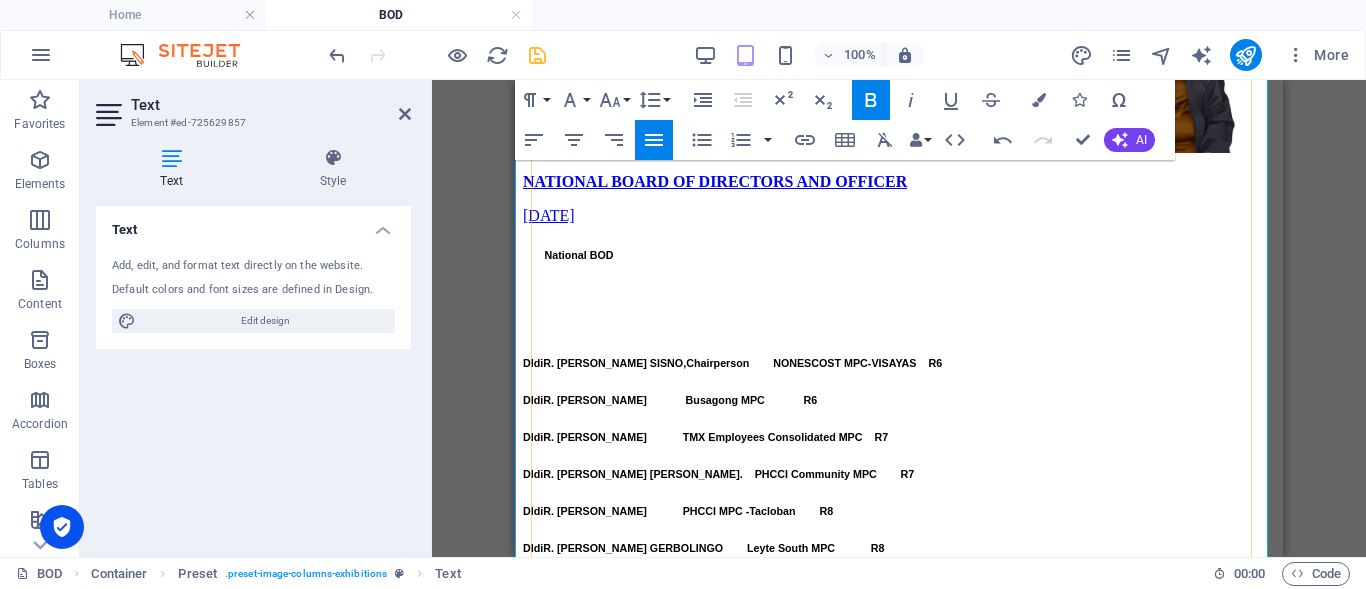 drag, startPoint x: 850, startPoint y: 494, endPoint x: 929, endPoint y: 497, distance: 79.05694 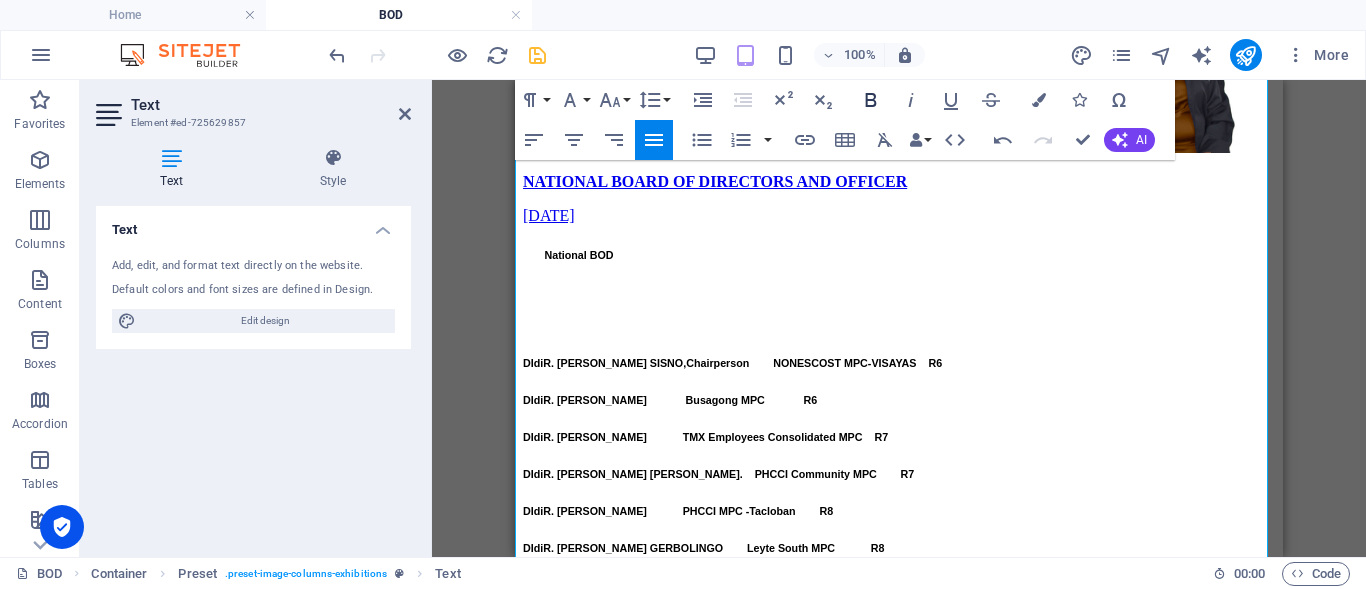 click 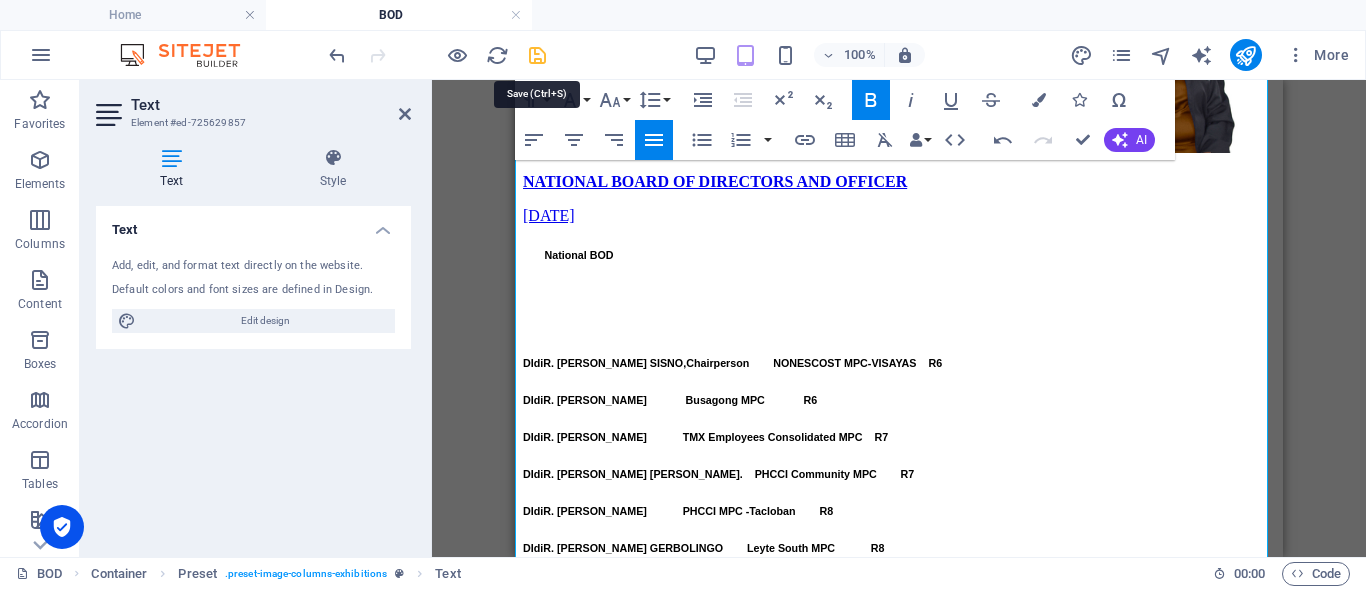 click at bounding box center (537, 55) 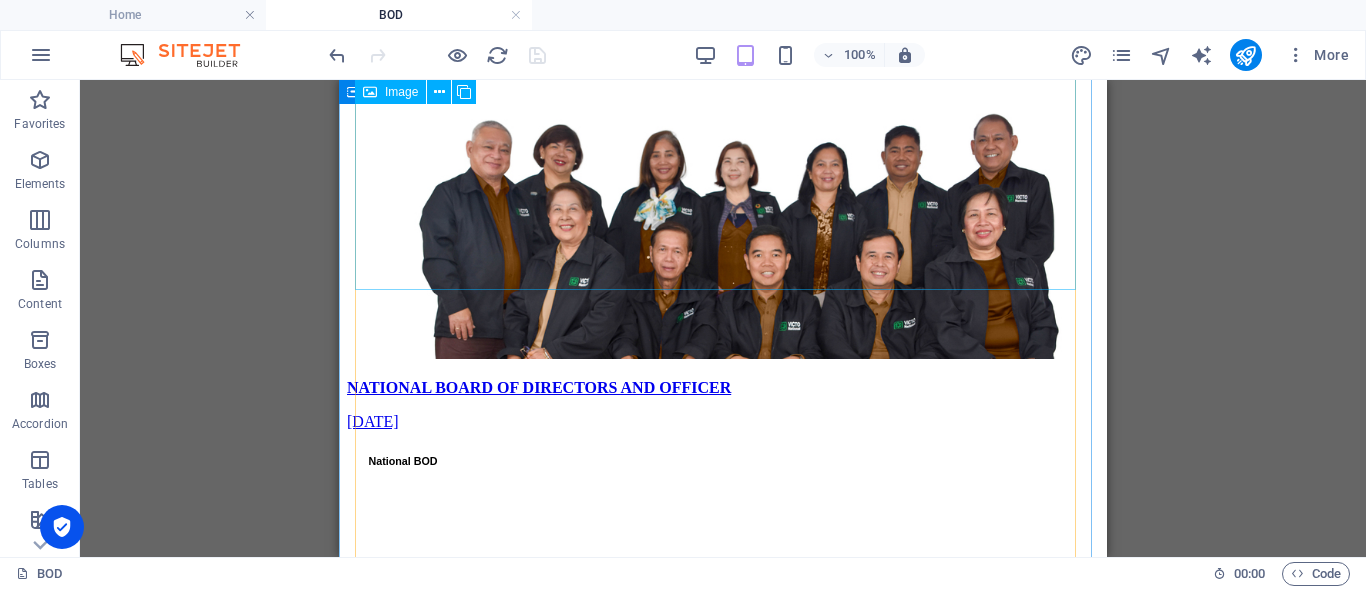 scroll, scrollTop: 1358, scrollLeft: 0, axis: vertical 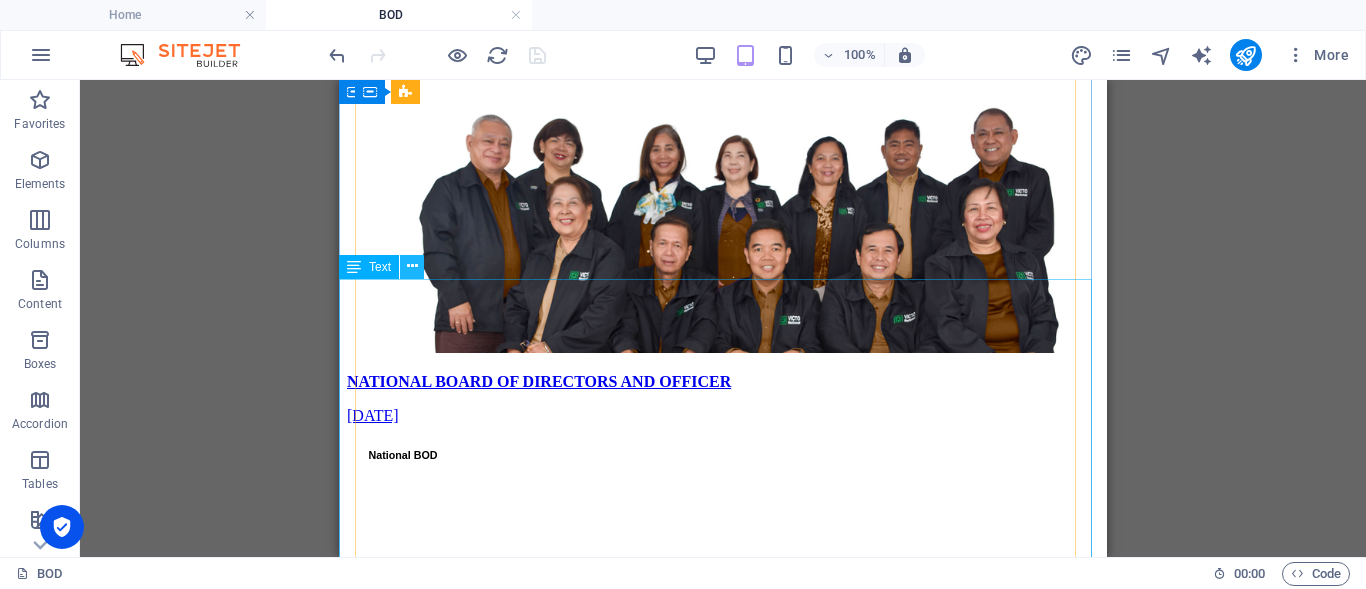 click at bounding box center (412, 266) 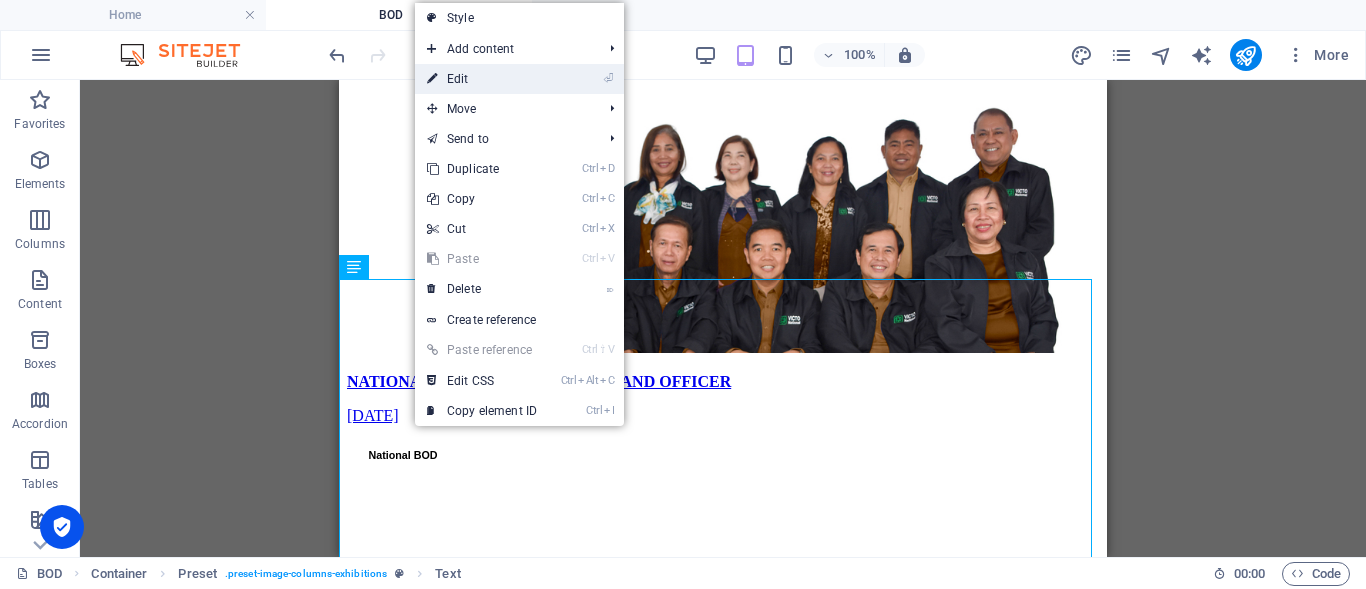 drag, startPoint x: 472, startPoint y: 77, endPoint x: 482, endPoint y: 212, distance: 135.36986 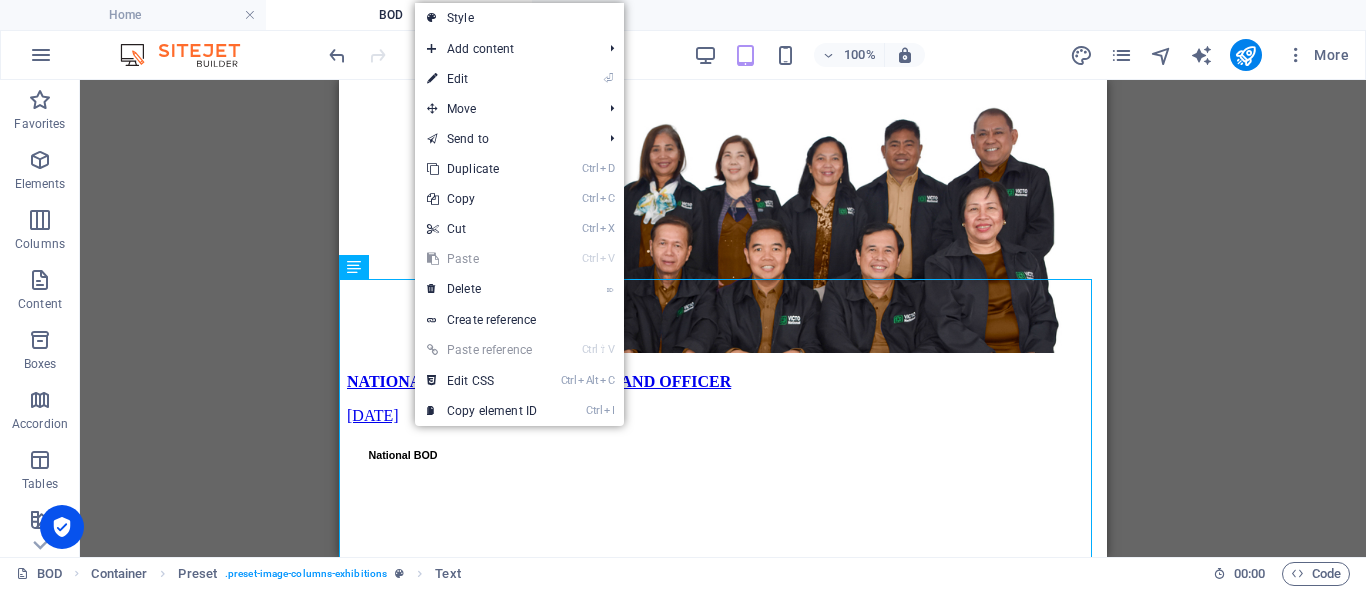 click on "⏎  Edit" at bounding box center (482, 79) 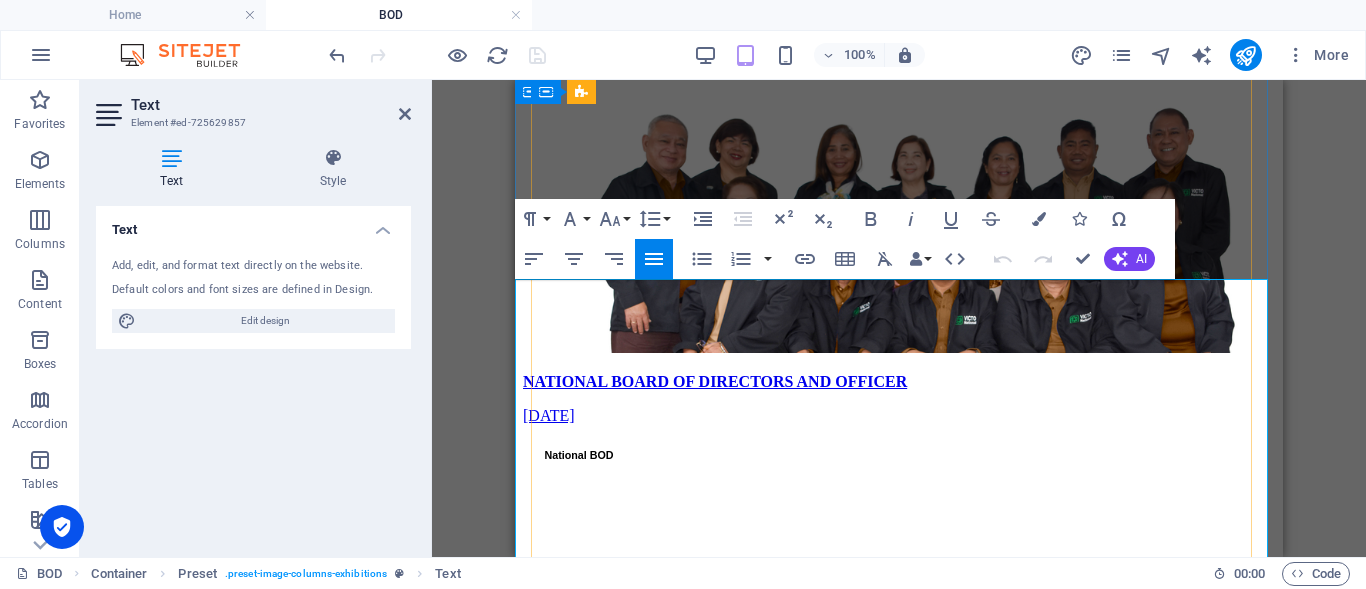 click on "National BOD" at bounding box center (899, 455) 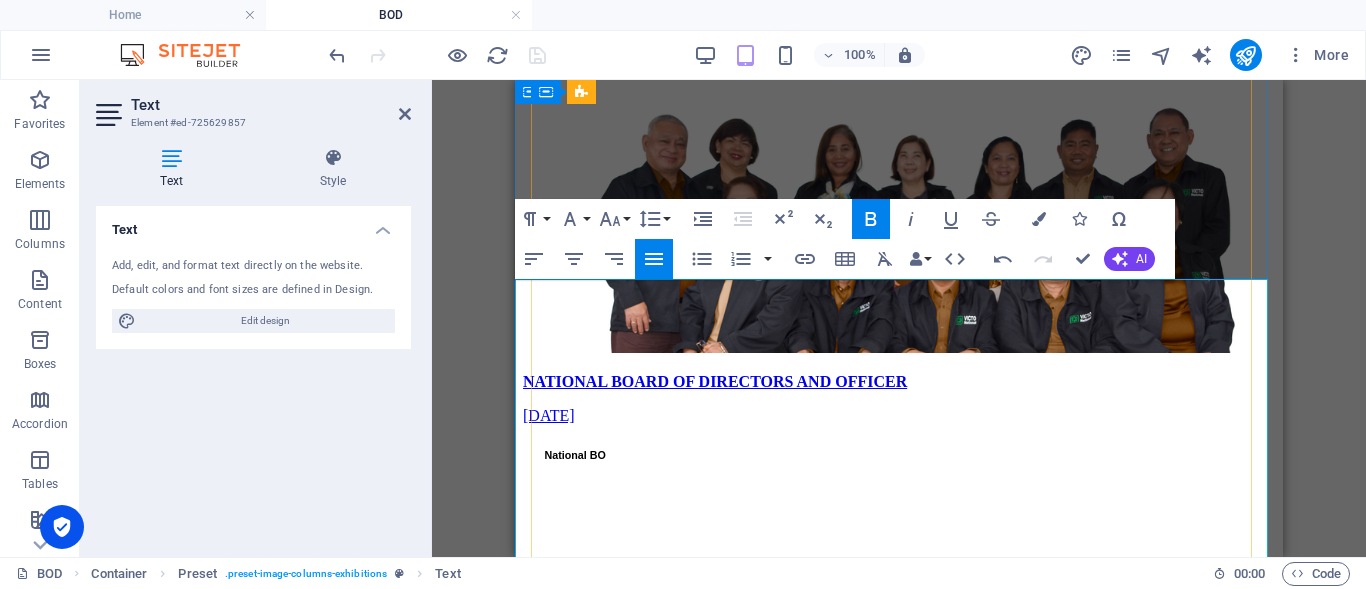 type 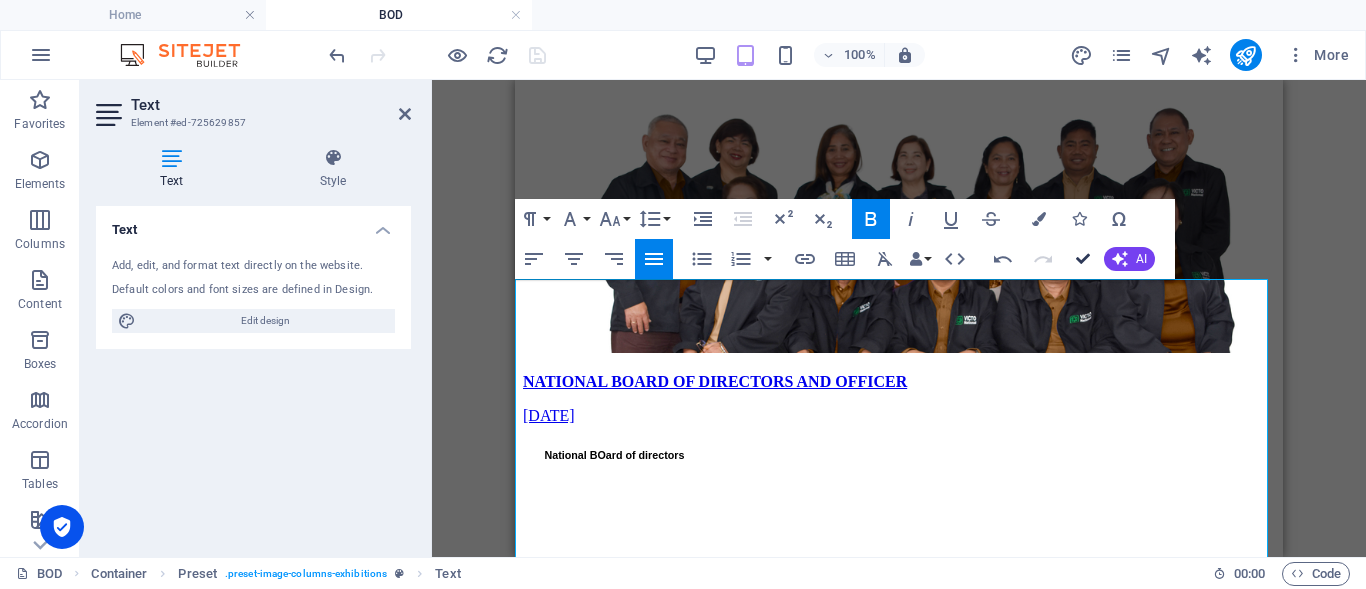drag, startPoint x: 1090, startPoint y: 254, endPoint x: 749, endPoint y: 177, distance: 349.58548 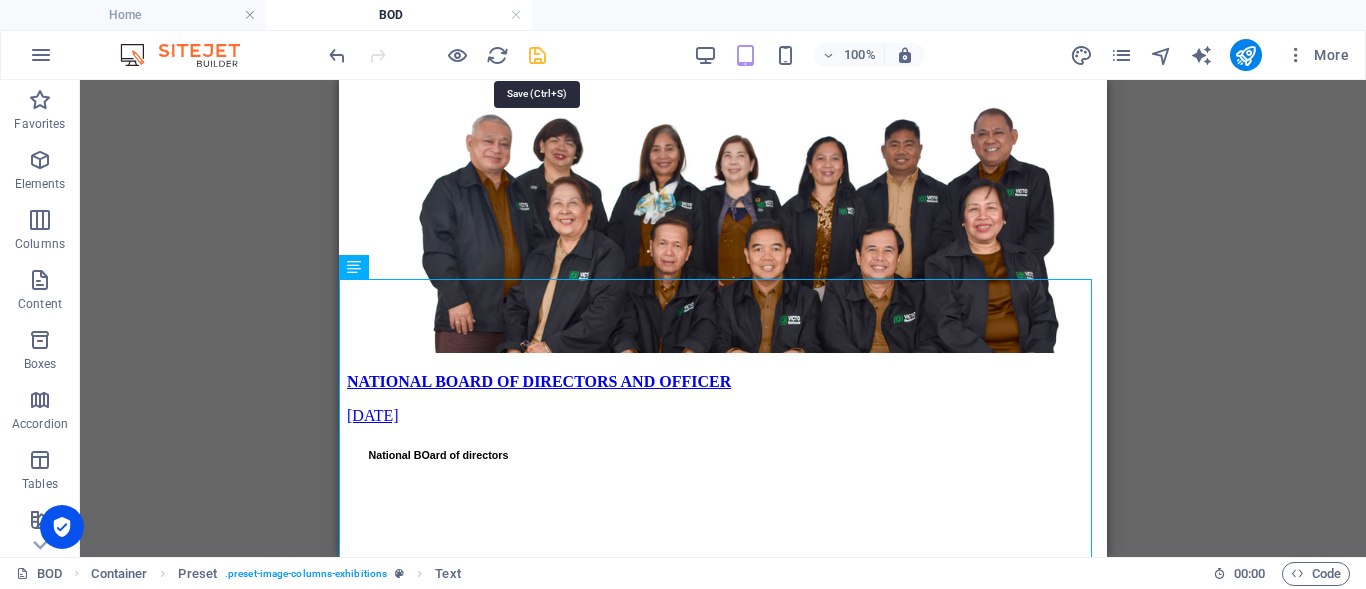 click at bounding box center (537, 55) 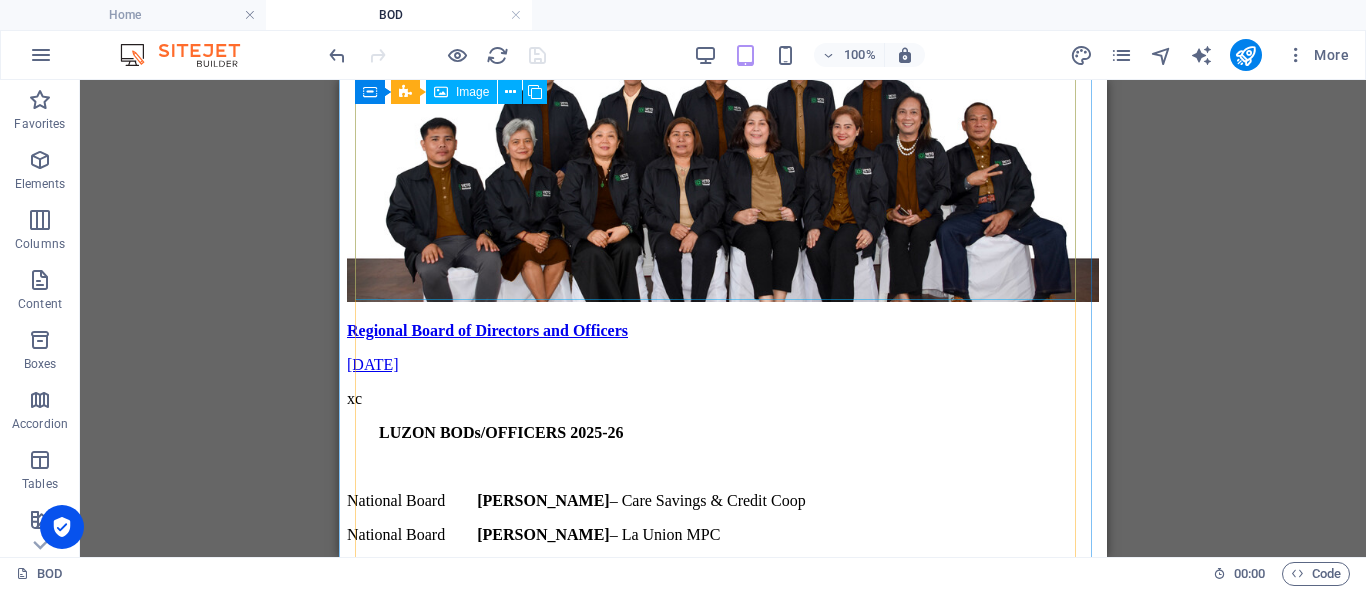 scroll, scrollTop: 458, scrollLeft: 0, axis: vertical 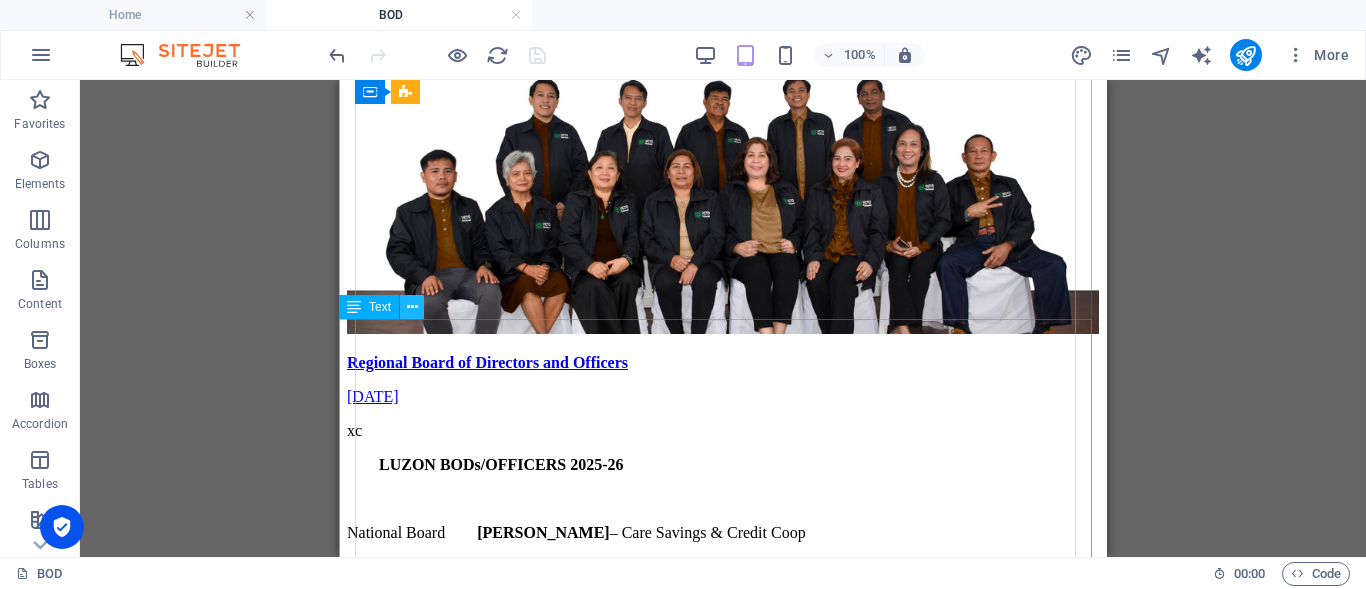 click at bounding box center (412, 307) 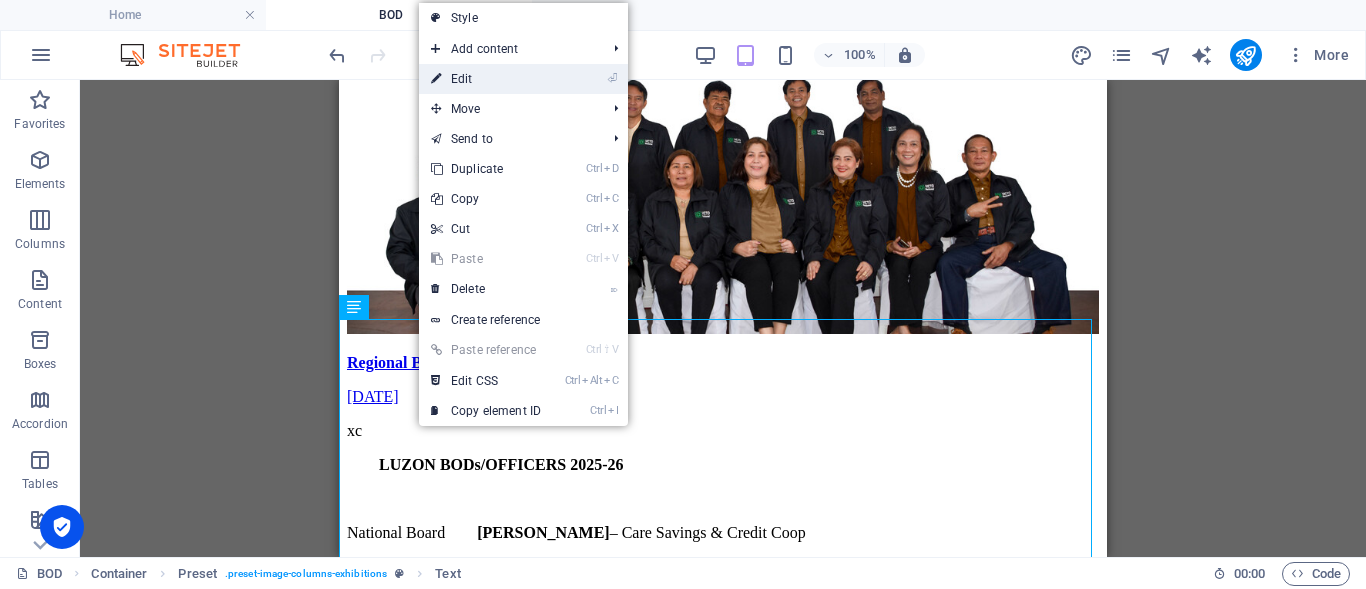 click on "⏎  Edit" at bounding box center (486, 79) 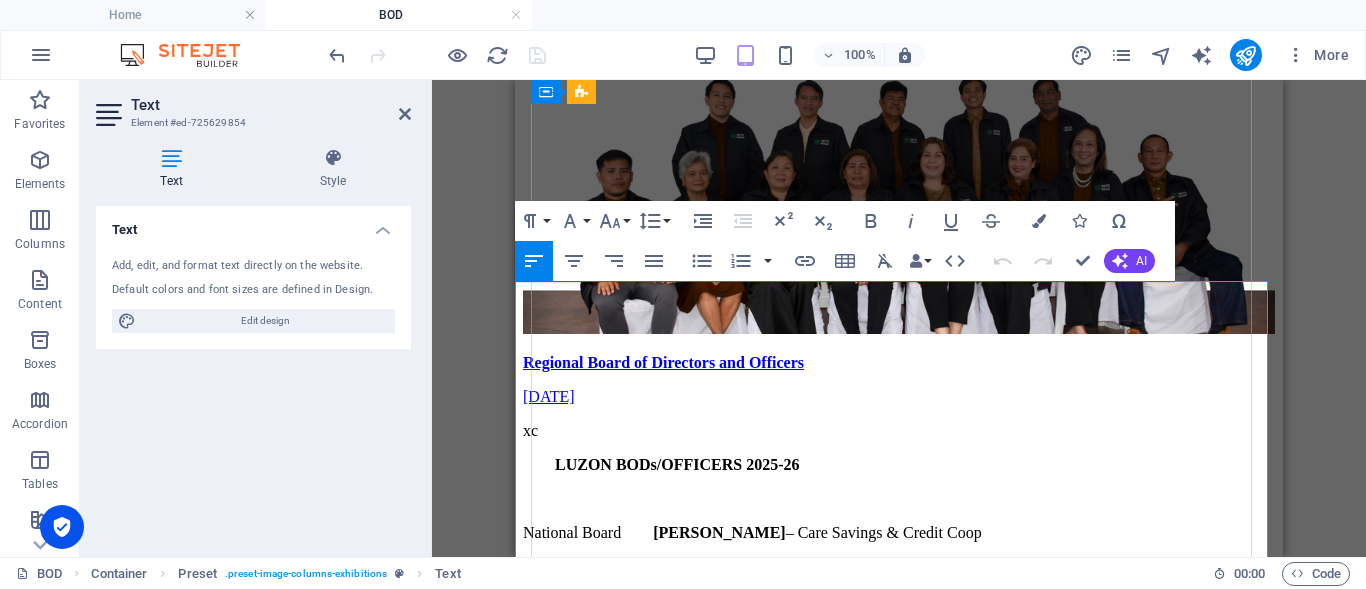 scroll, scrollTop: 558, scrollLeft: 0, axis: vertical 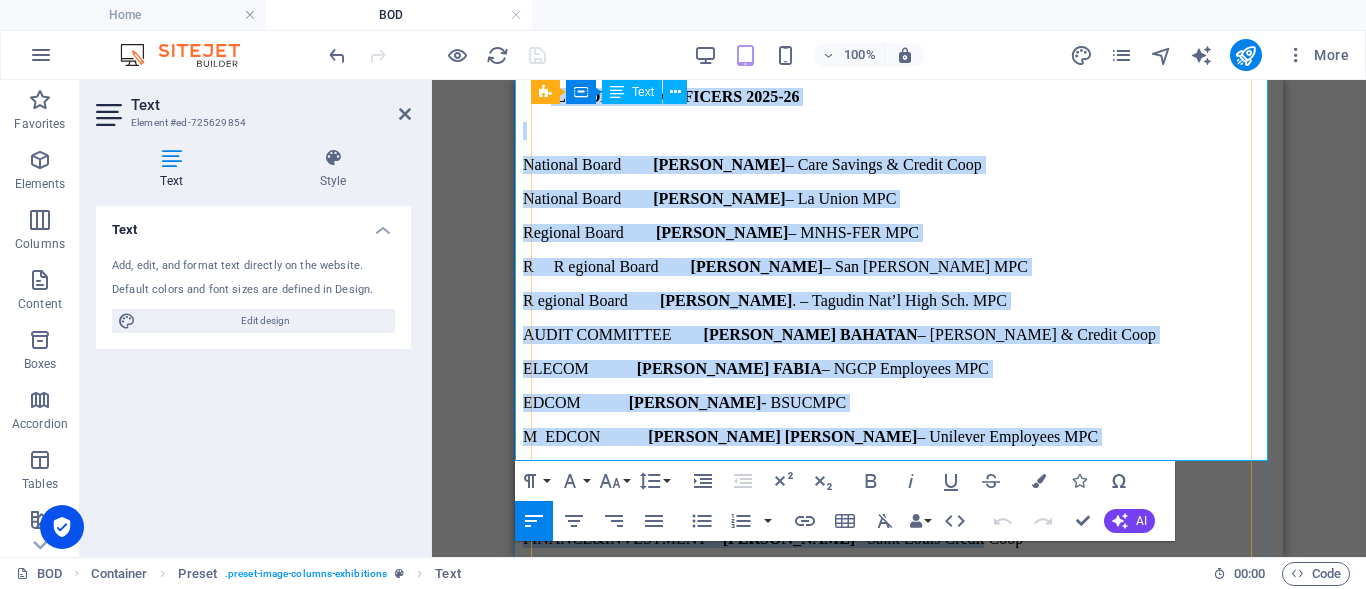 drag, startPoint x: 556, startPoint y: 258, endPoint x: 1232, endPoint y: 426, distance: 696.563 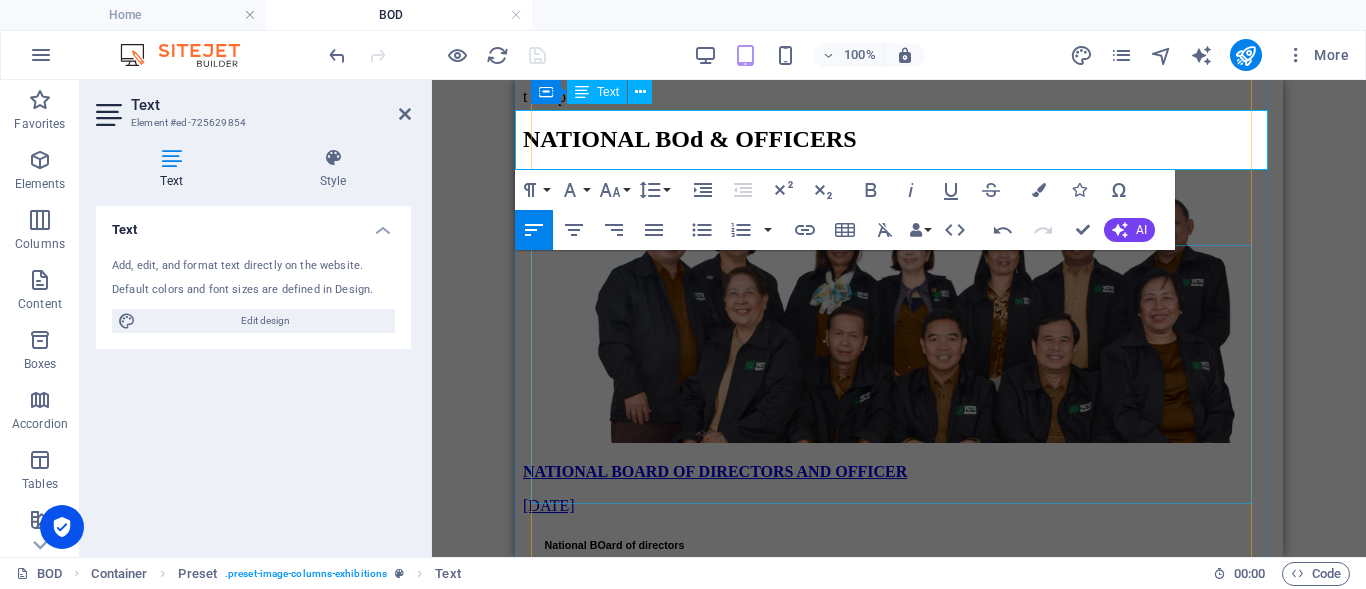 scroll, scrollTop: 626, scrollLeft: 0, axis: vertical 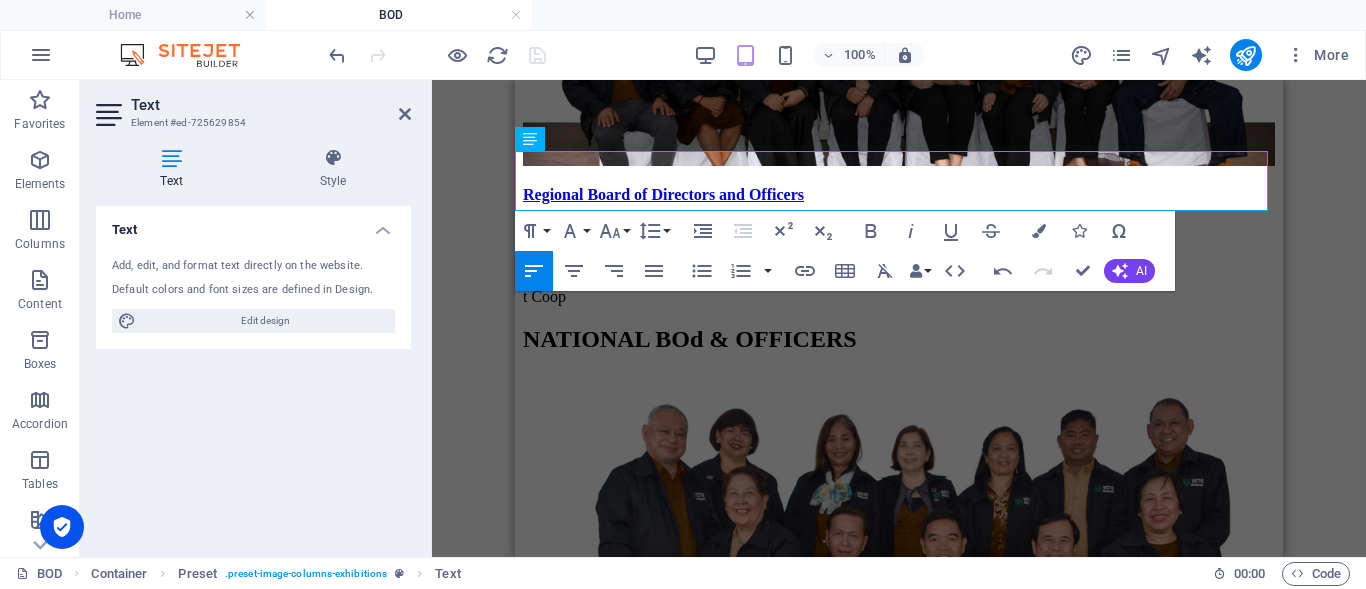 drag, startPoint x: 628, startPoint y: 194, endPoint x: 1028, endPoint y: 248, distance: 403.62854 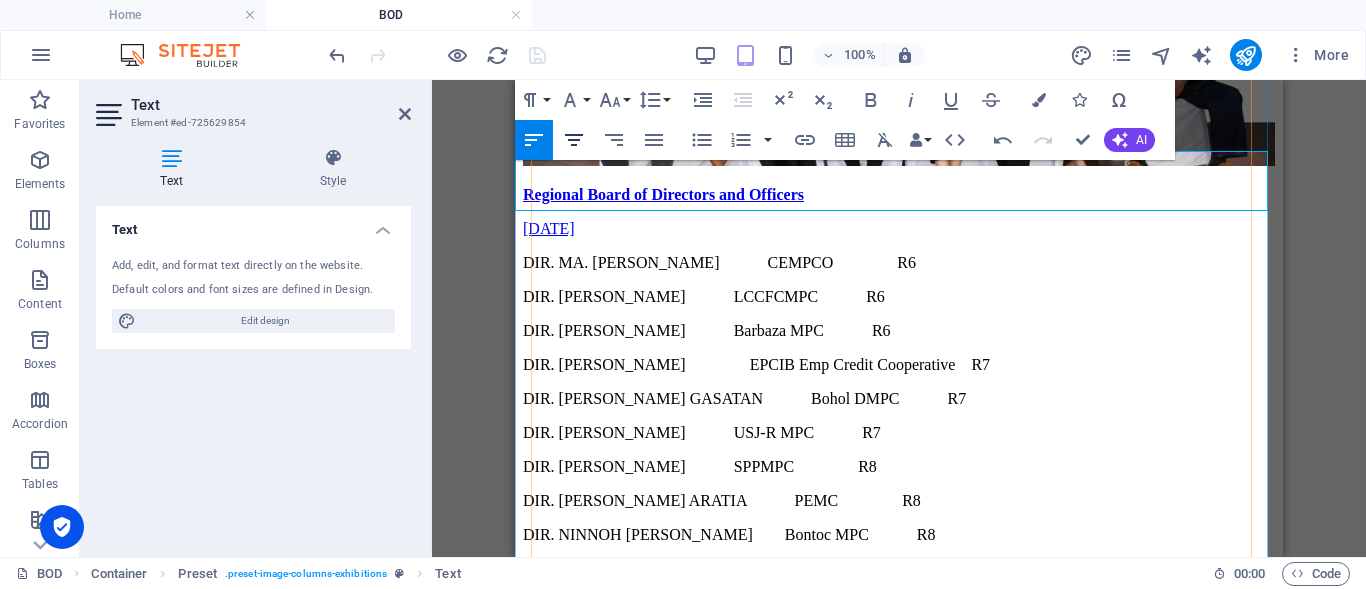 scroll, scrollTop: 13604, scrollLeft: 0, axis: vertical 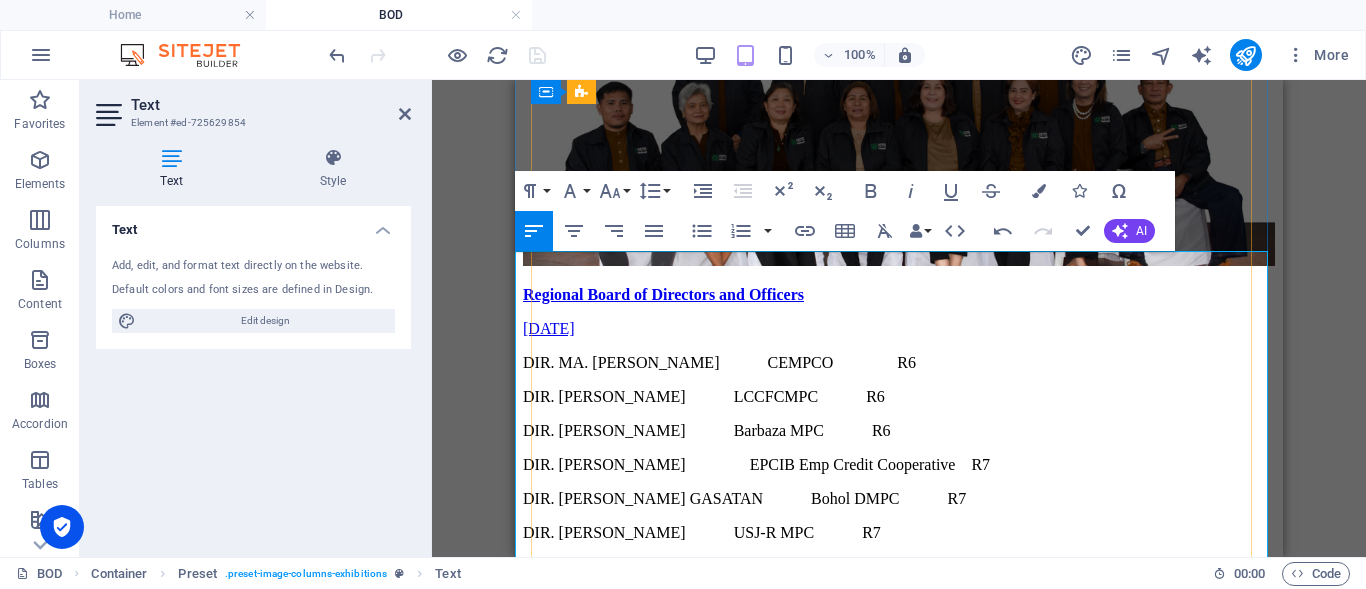 click on "DIR. MA. LUISA P. PARROCO              CEMPCO                  R6" at bounding box center [899, 363] 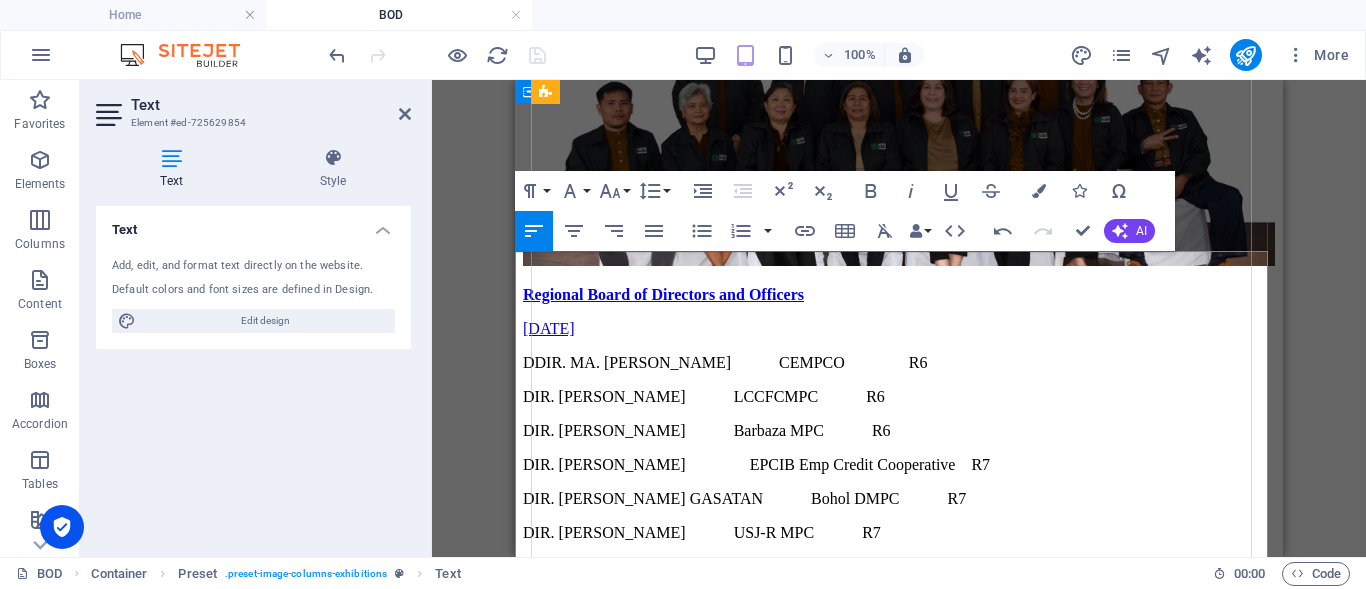 click on "DIR. JOSELITO M. DIAZ              LCCFCMPC              R6" at bounding box center [899, 397] 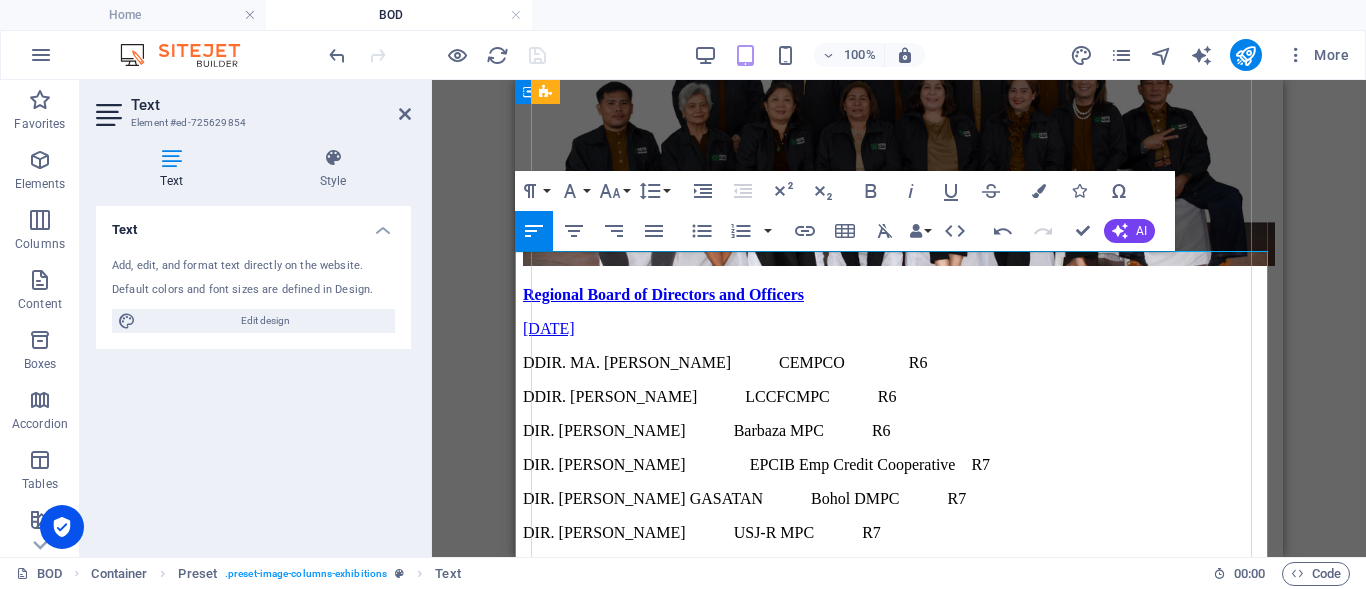 click on "DIR. DEXTER E. SAMILLANO              Barbaza MPC              R6" at bounding box center (899, 431) 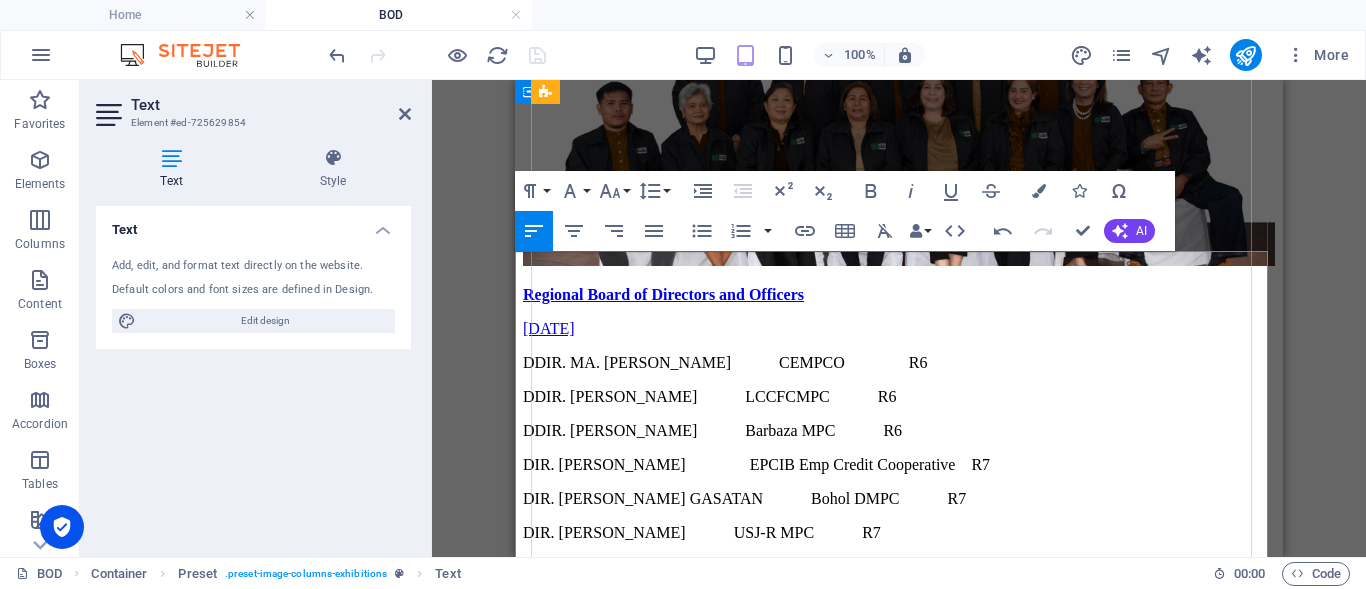 click on "DIR. REY B. CENIZA                  EPCIB Emp Credit Cooperative      R7" at bounding box center [899, 465] 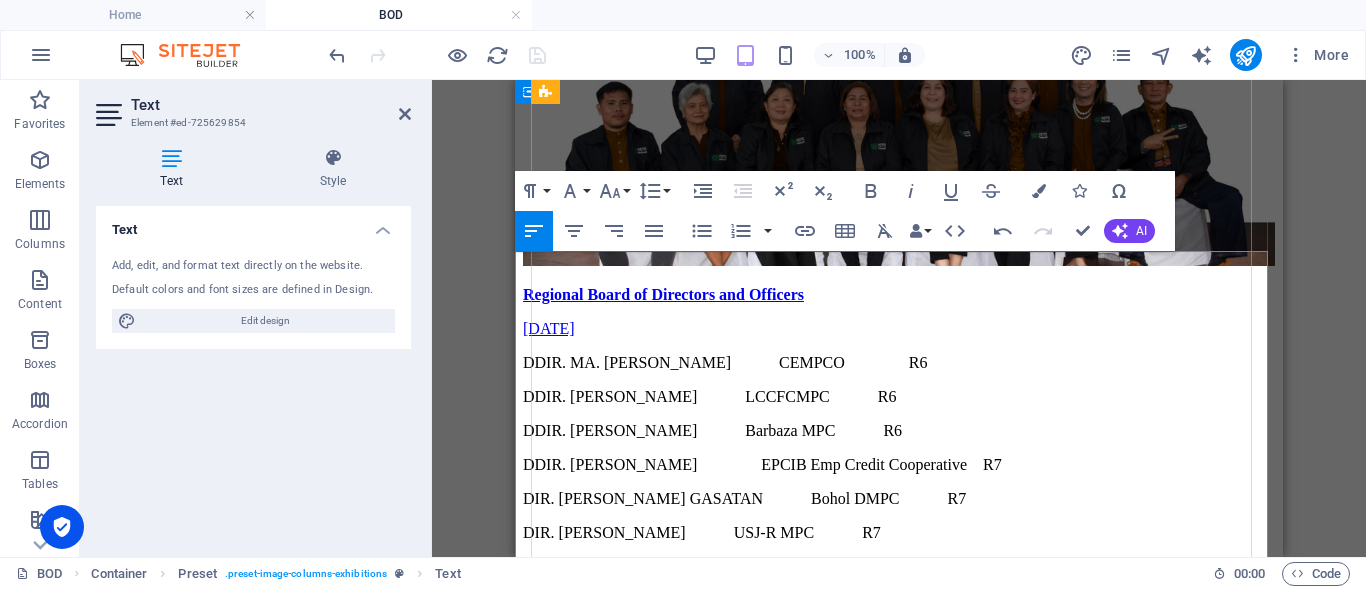 click on "DIR. MARIETTA S. GASATAN              Bohol DMPC              R7" at bounding box center (899, 499) 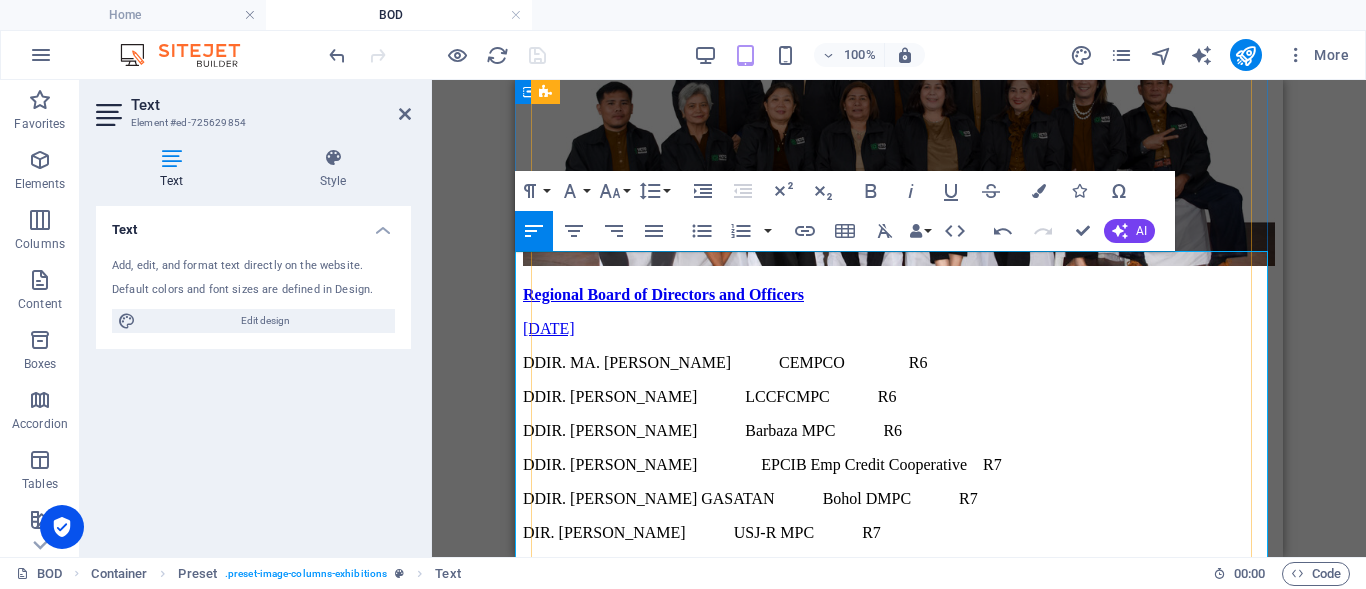 click on "DIR. ROLANDO A. MARTINEZ              USJ-R MPC              R7" at bounding box center [899, 533] 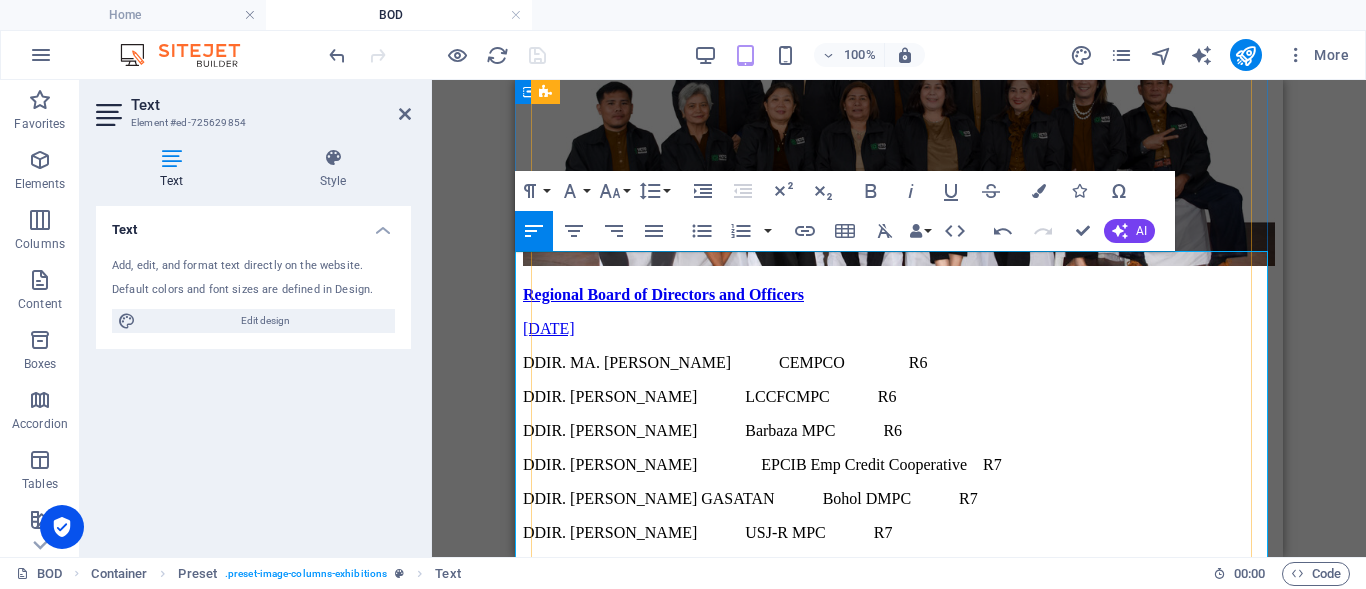 click on "DIR. CECILY S. BUGAIS              SPPMPC                  R8" at bounding box center (899, 567) 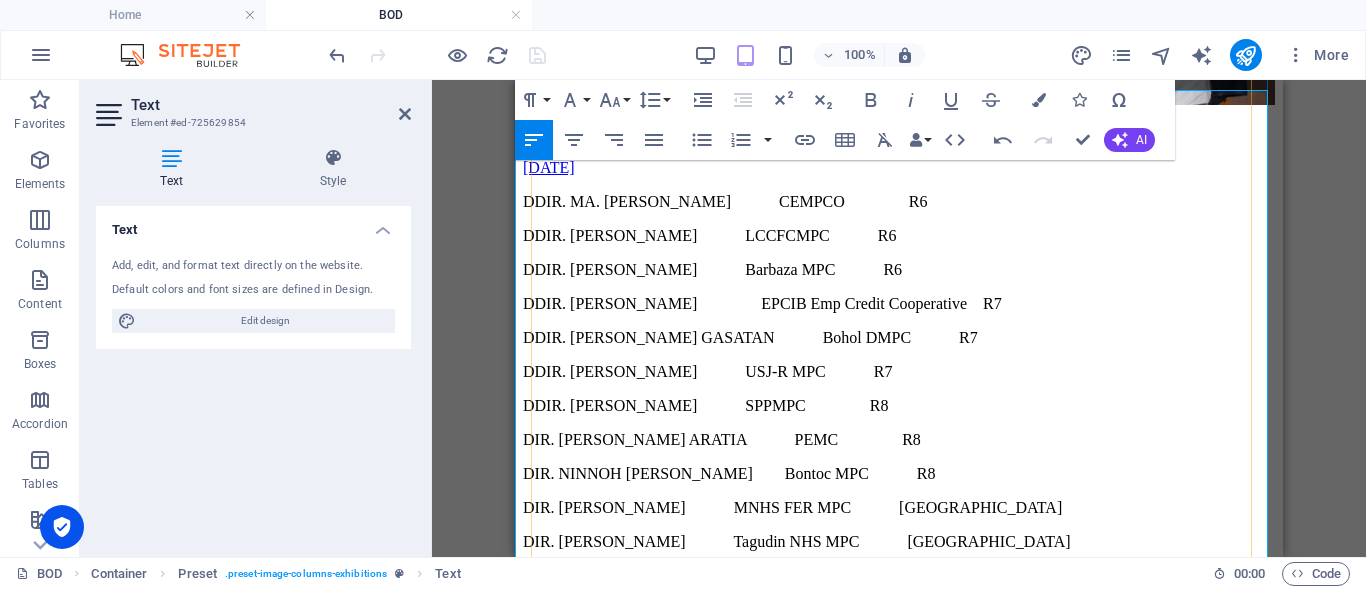 scroll, scrollTop: 726, scrollLeft: 0, axis: vertical 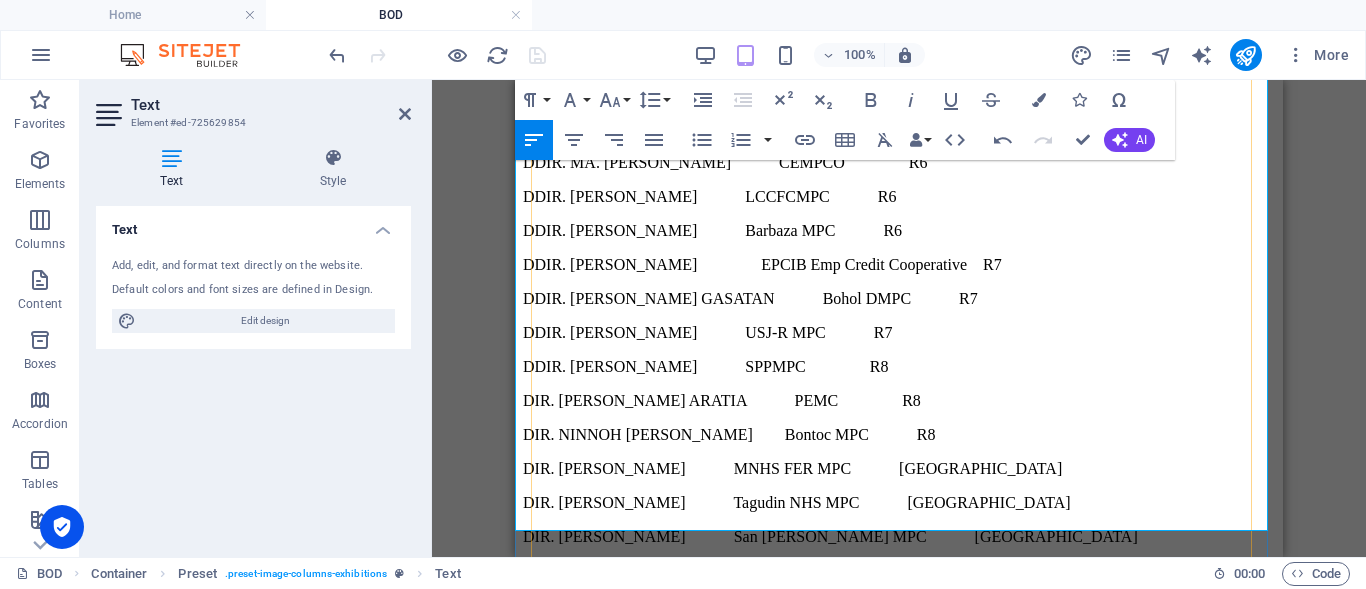 click on "DIR. DANILO A. ARATIA              PEMC                  R8" at bounding box center [899, 401] 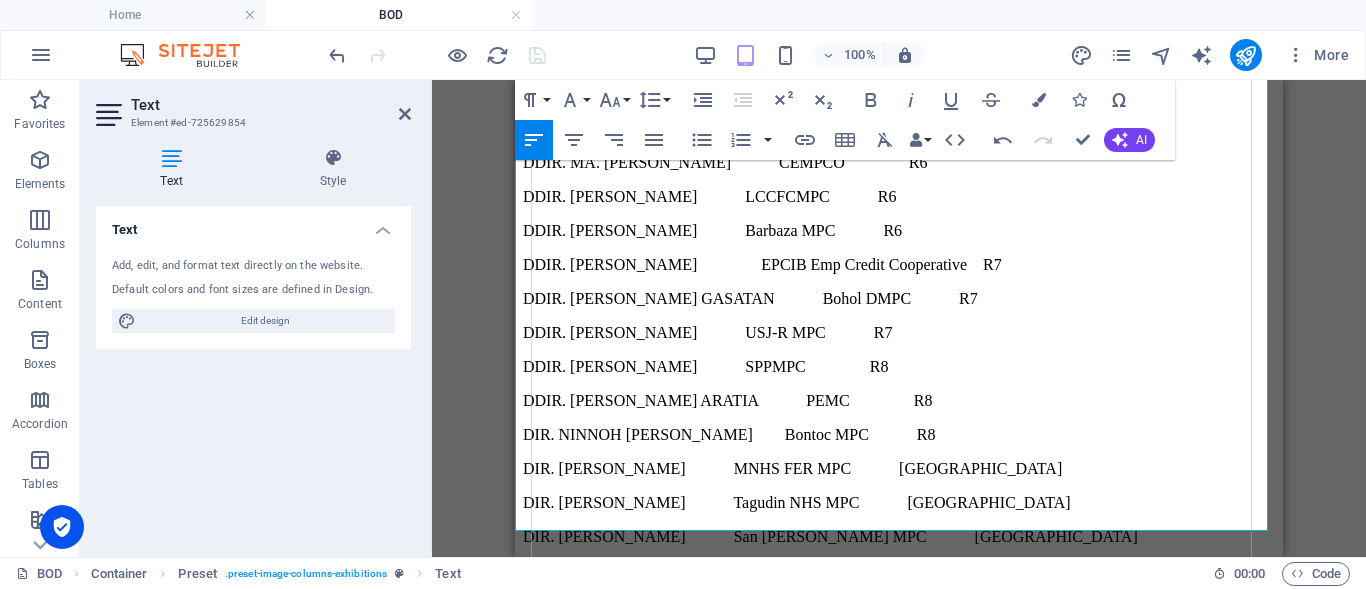 click on "DIR. NINNOH RECHIE K. DEMEGILLO          Bontoc MPC              R8" at bounding box center (899, 435) 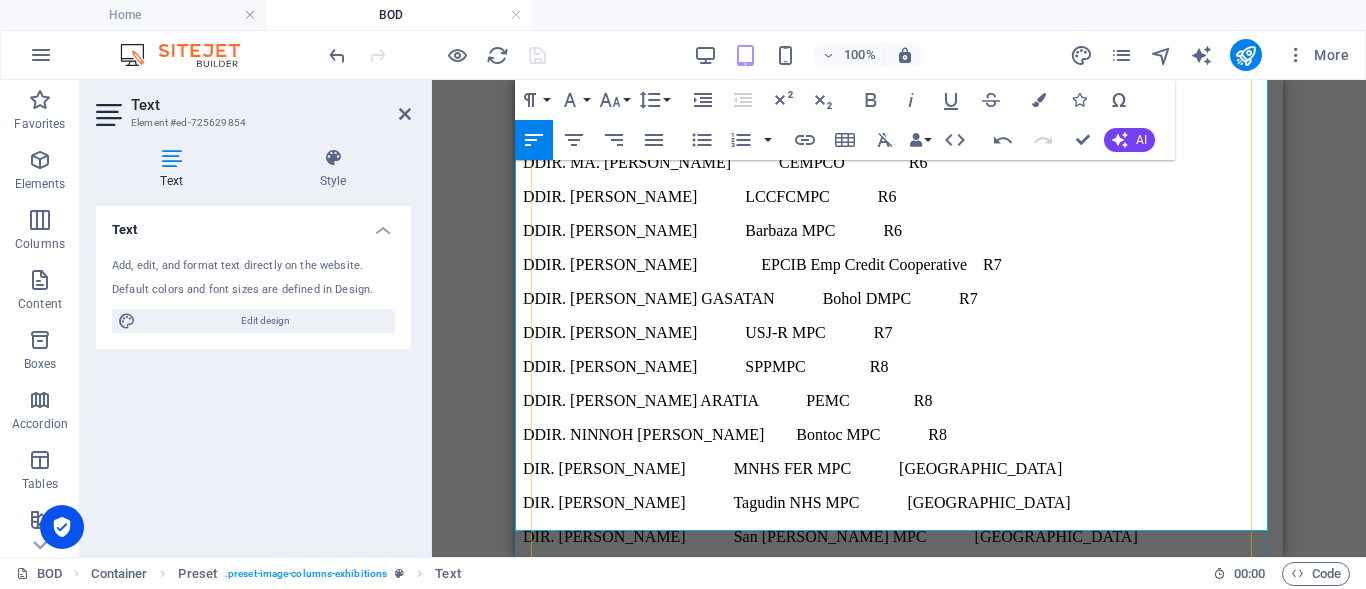 click on "DIR. DANILO S. EDEN              MNHS FER MPC              Luzon" at bounding box center (899, 469) 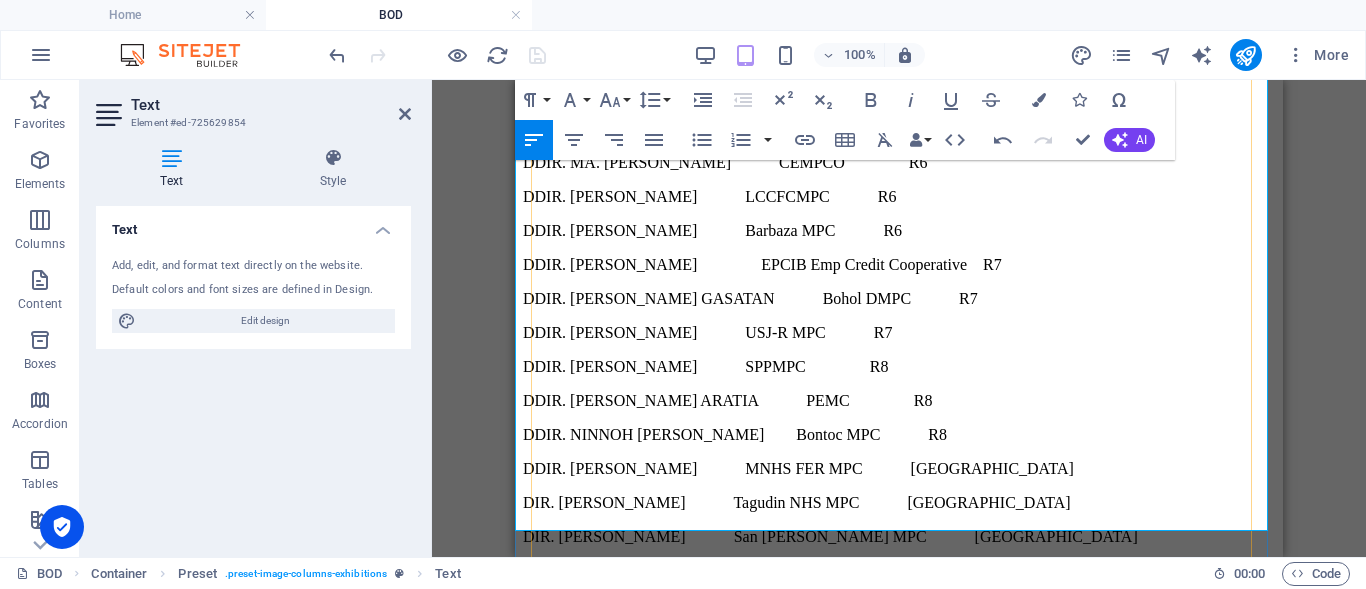 click on "DIR. RENATO O. SAGUN, JR.              Tagudin NHS MPC              Luzon" at bounding box center (899, 503) 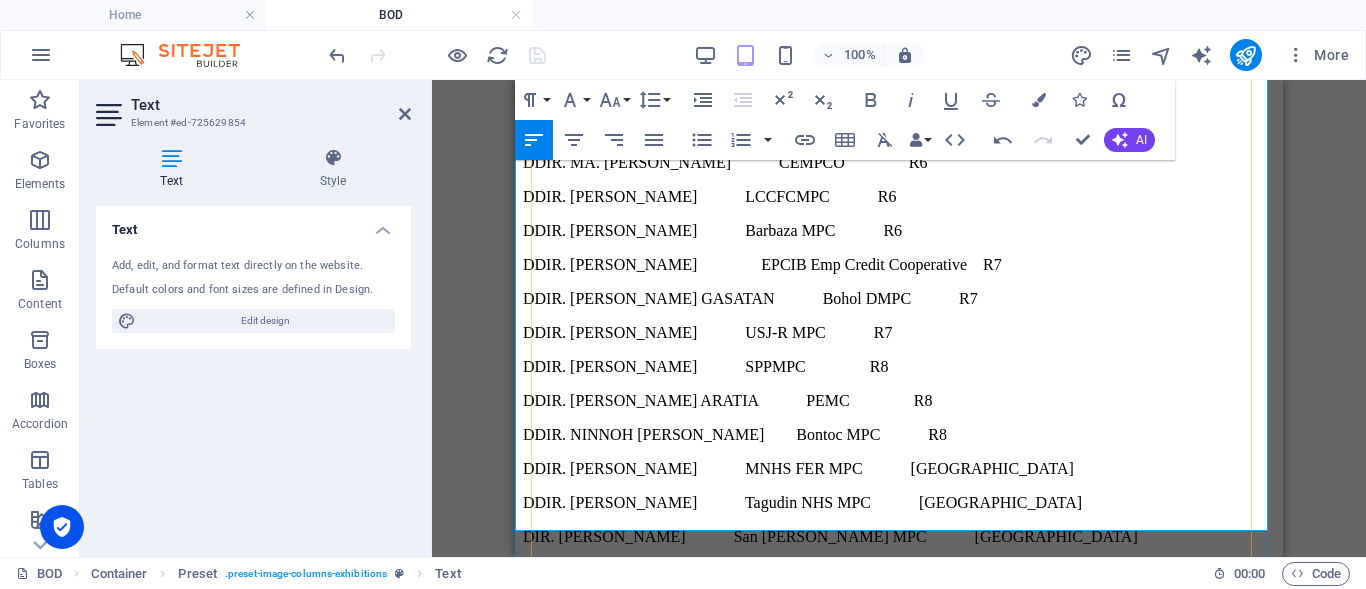 click on "DIR. RENE C. MANZANO              San Basilio MPC              Luzon" at bounding box center [899, 537] 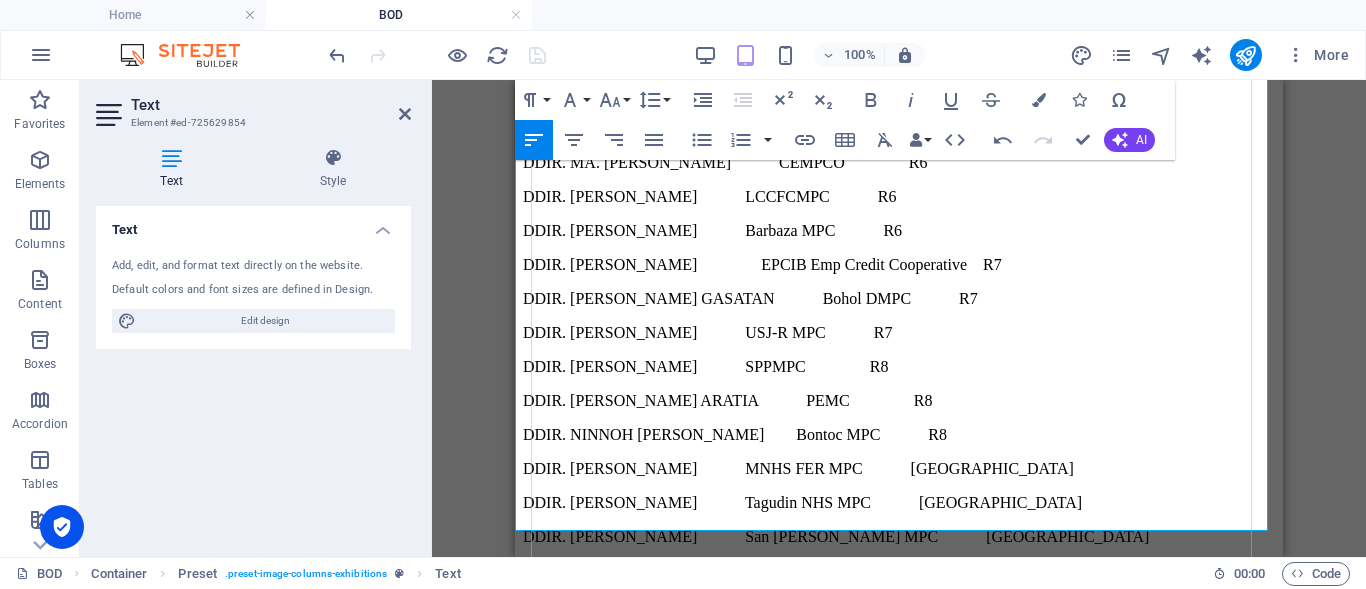 click on "DIR. JOSE VICENTE C. VENTOSA III          Silangan MPC              Mindanao" at bounding box center [899, 571] 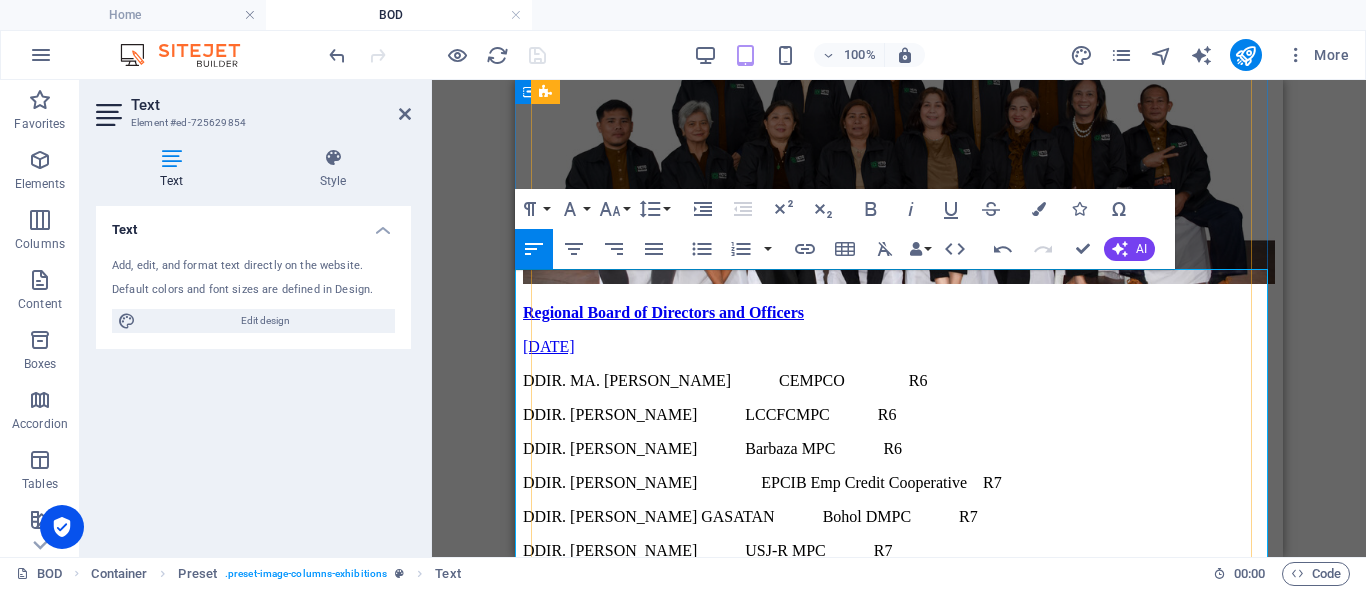 scroll, scrollTop: 526, scrollLeft: 0, axis: vertical 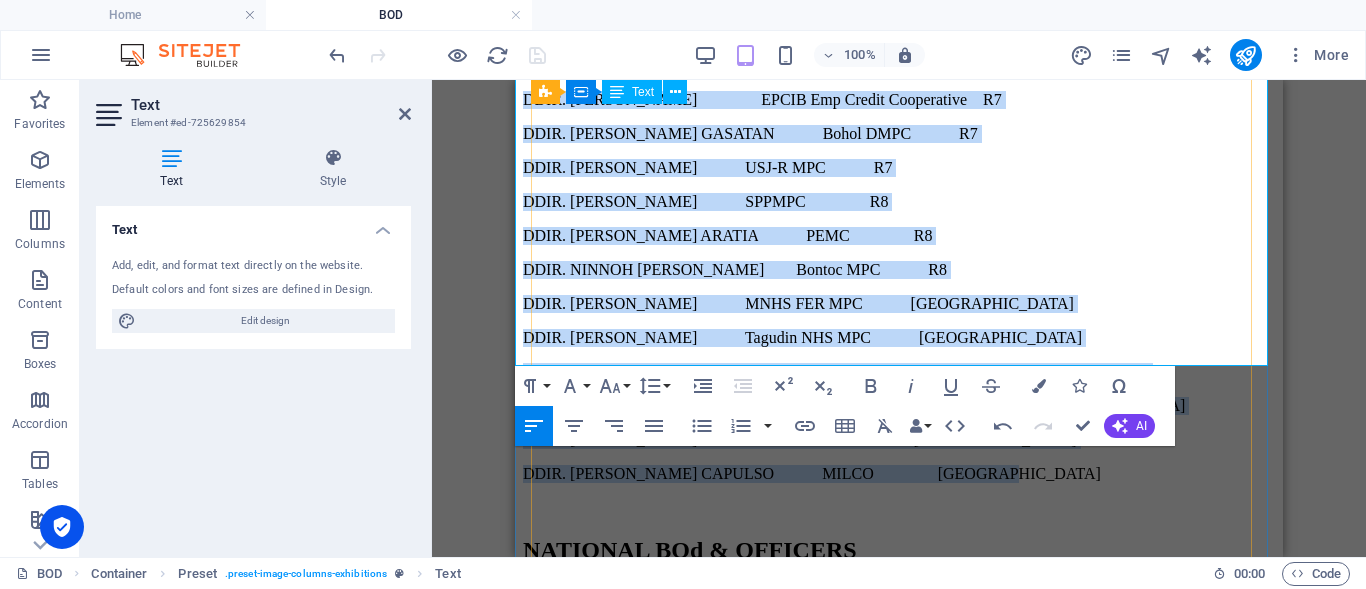 drag, startPoint x: 534, startPoint y: 261, endPoint x: 1114, endPoint y: 322, distance: 583.1989 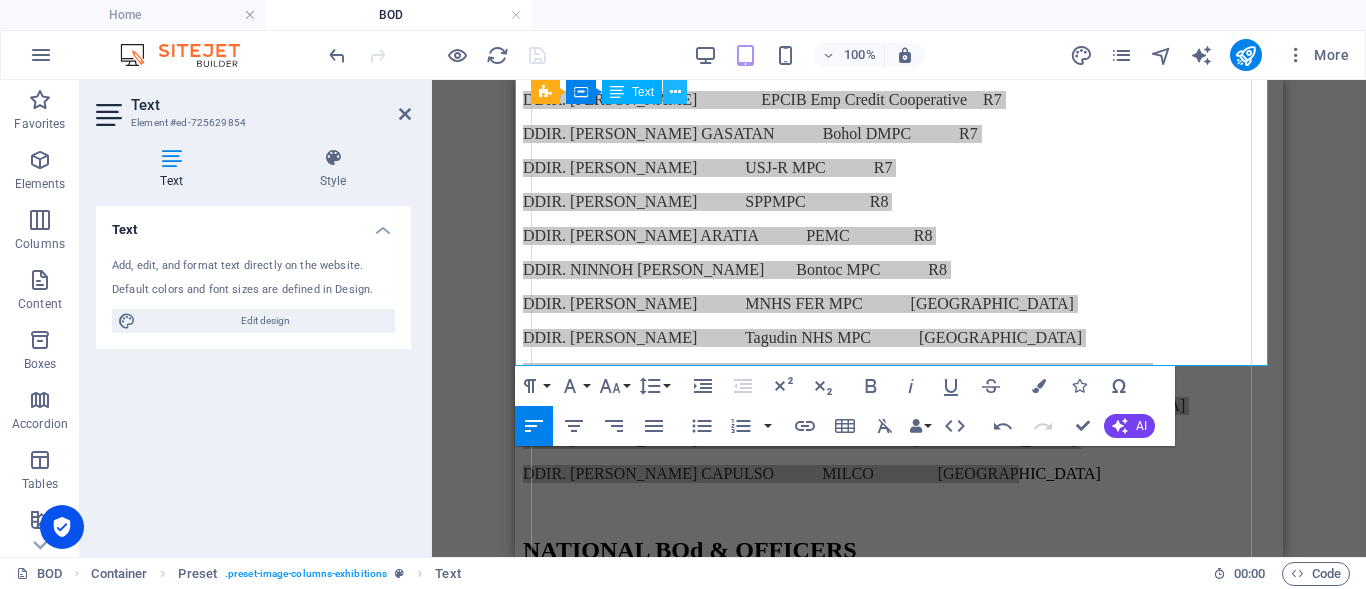 click at bounding box center [675, 92] 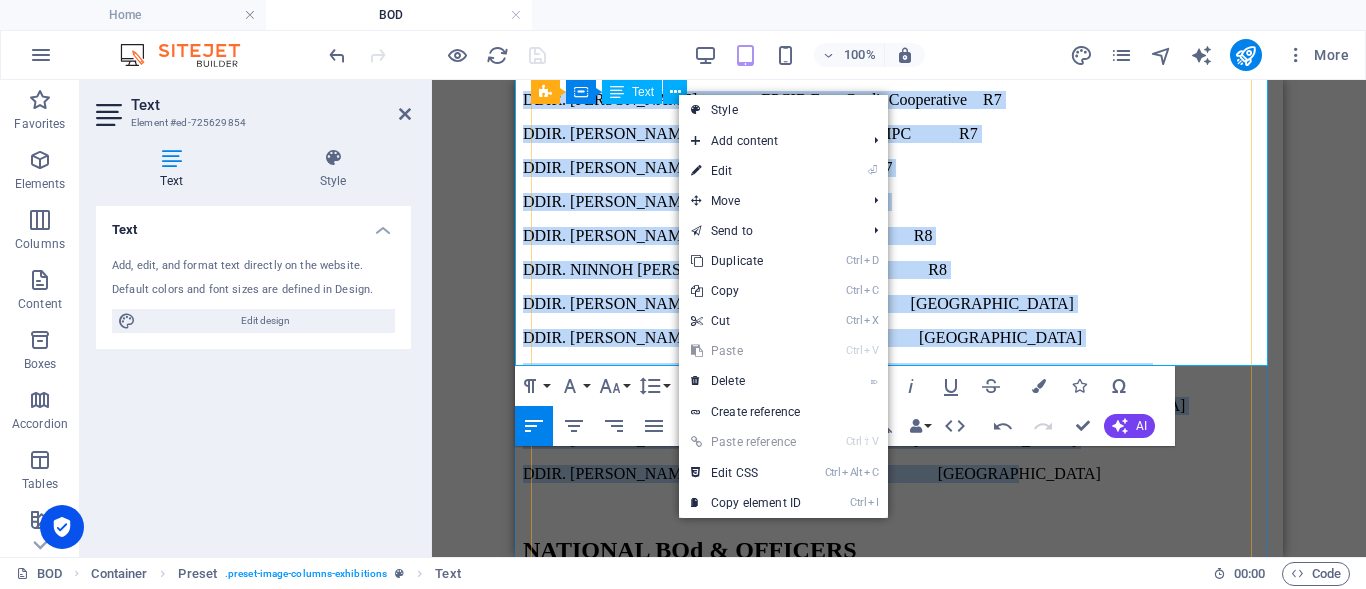 click on "DDIR. DANILO S. EDEN              MNHS FER MPC              Luzon" at bounding box center (899, 304) 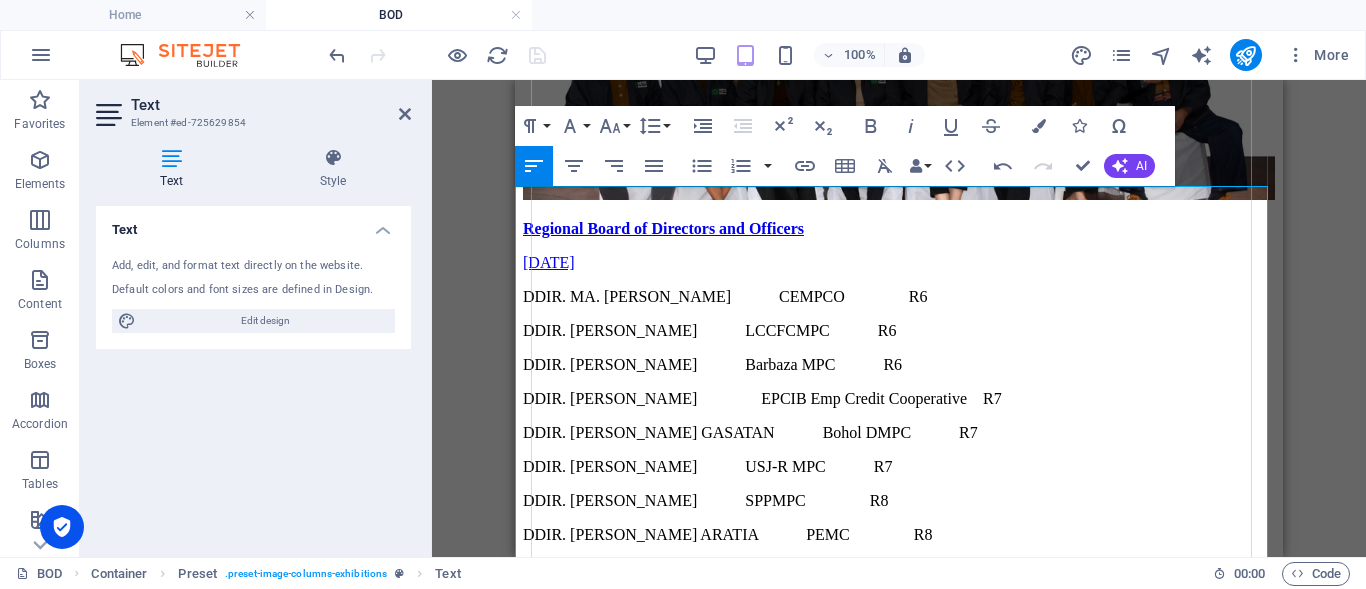 scroll, scrollTop: 591, scrollLeft: 0, axis: vertical 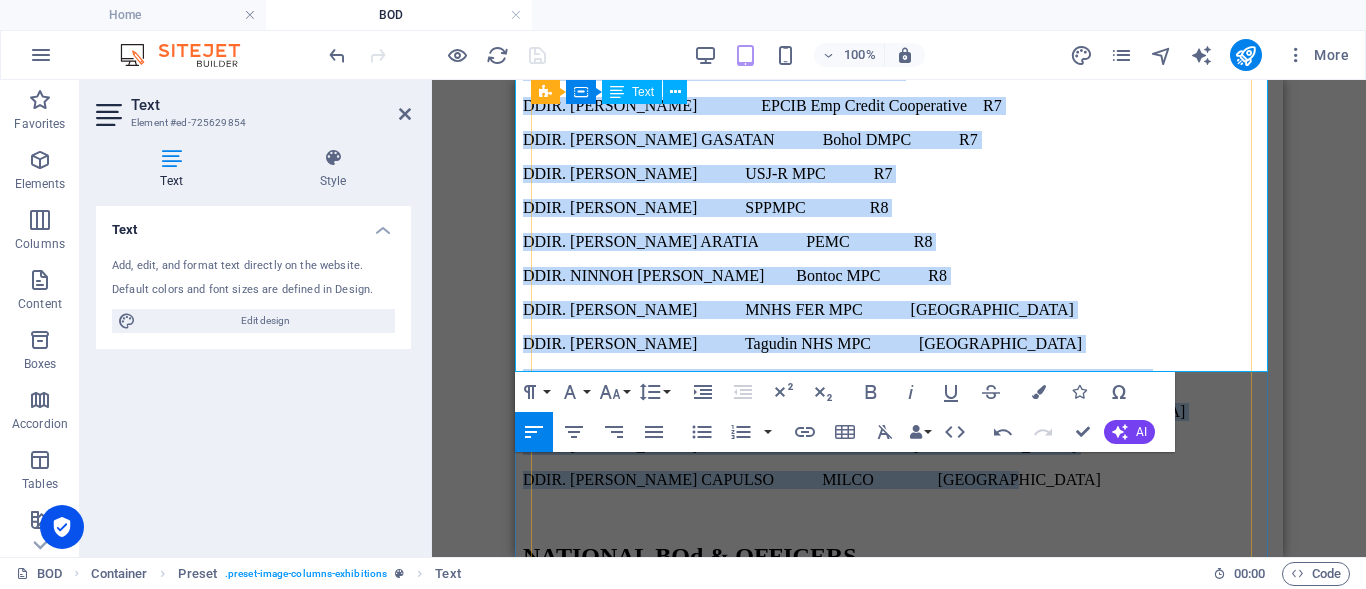 drag, startPoint x: 532, startPoint y: 200, endPoint x: 1118, endPoint y: 335, distance: 601.3493 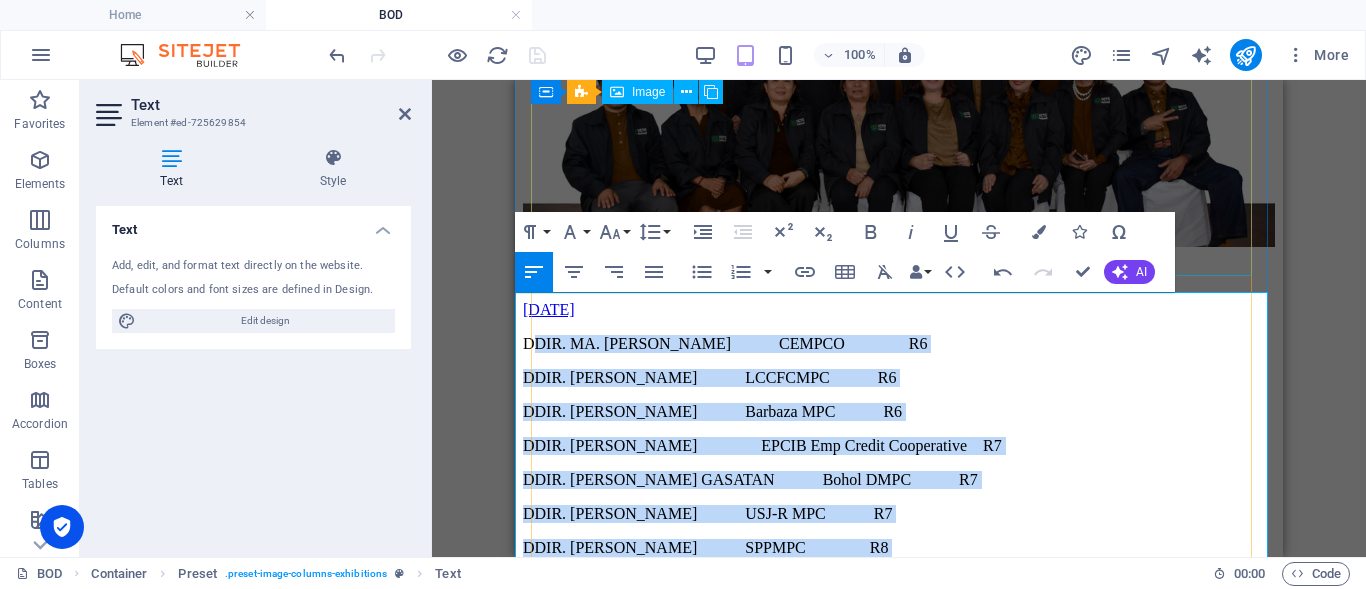 scroll, scrollTop: 485, scrollLeft: 0, axis: vertical 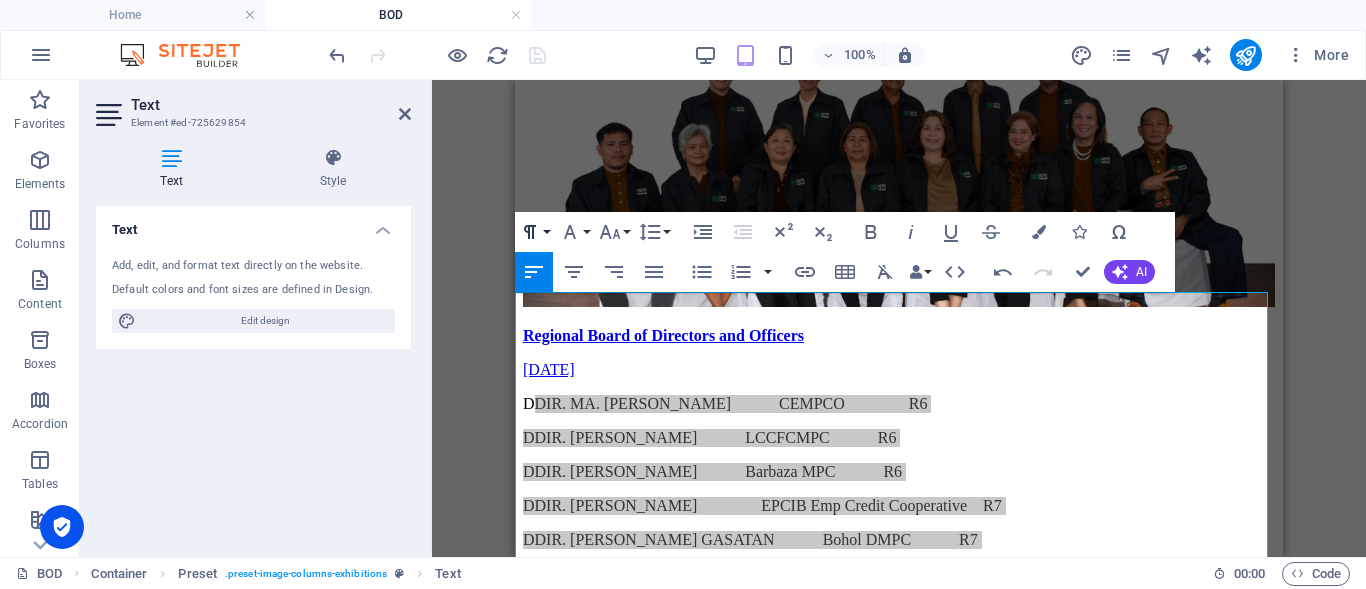 click on "Paragraph Format" at bounding box center (534, 232) 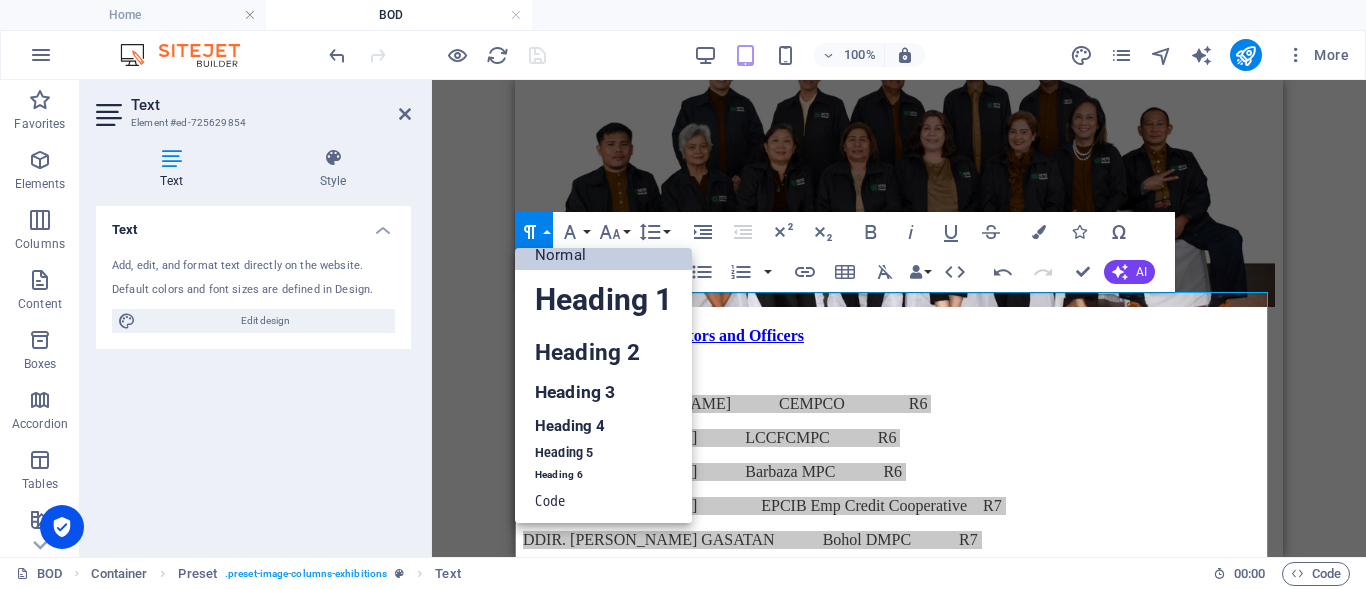 scroll, scrollTop: 16, scrollLeft: 0, axis: vertical 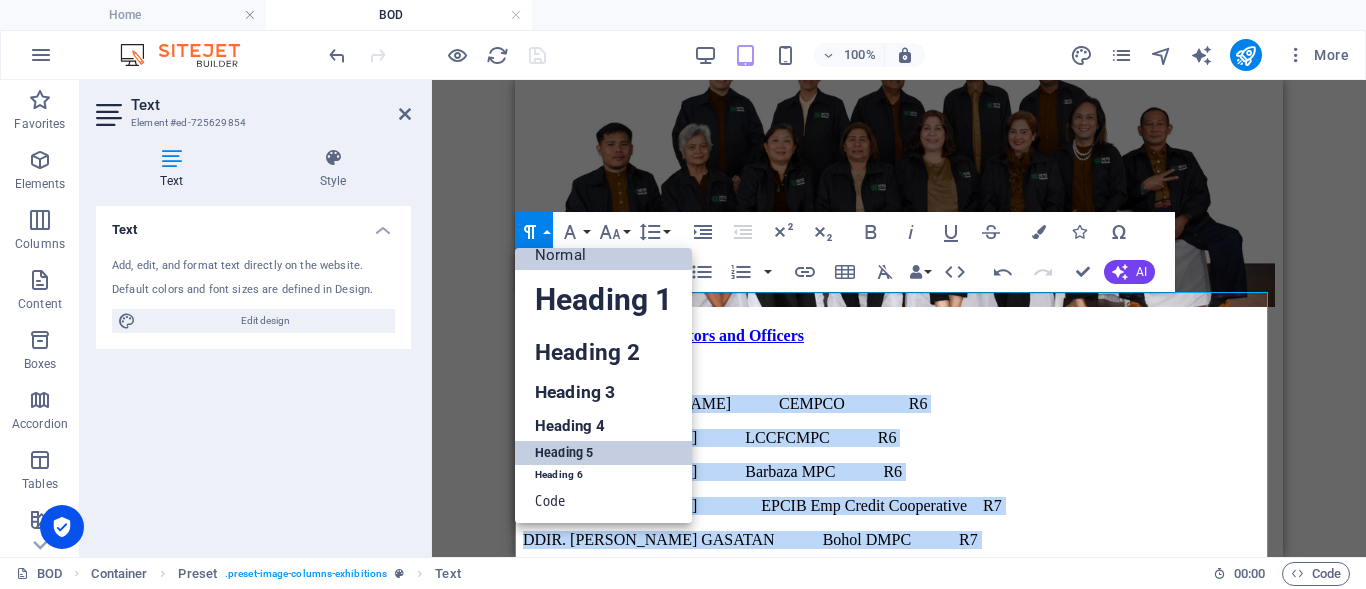 click on "Heading 5" at bounding box center (603, 453) 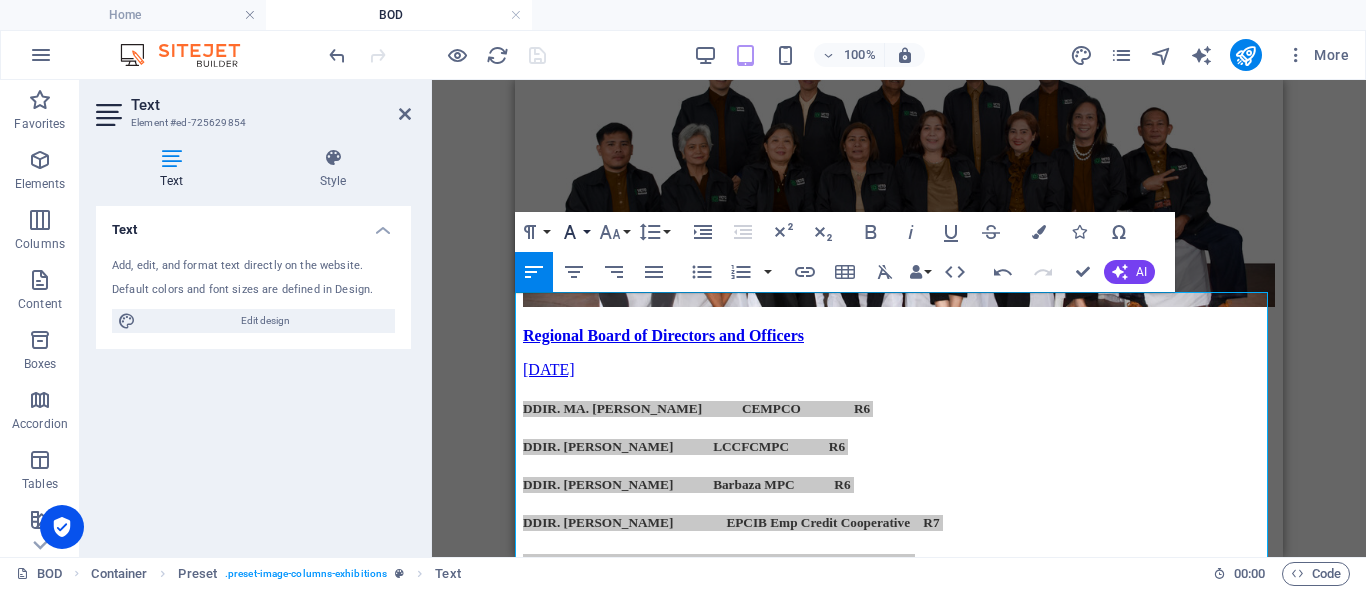 click on "Font Family" at bounding box center (574, 232) 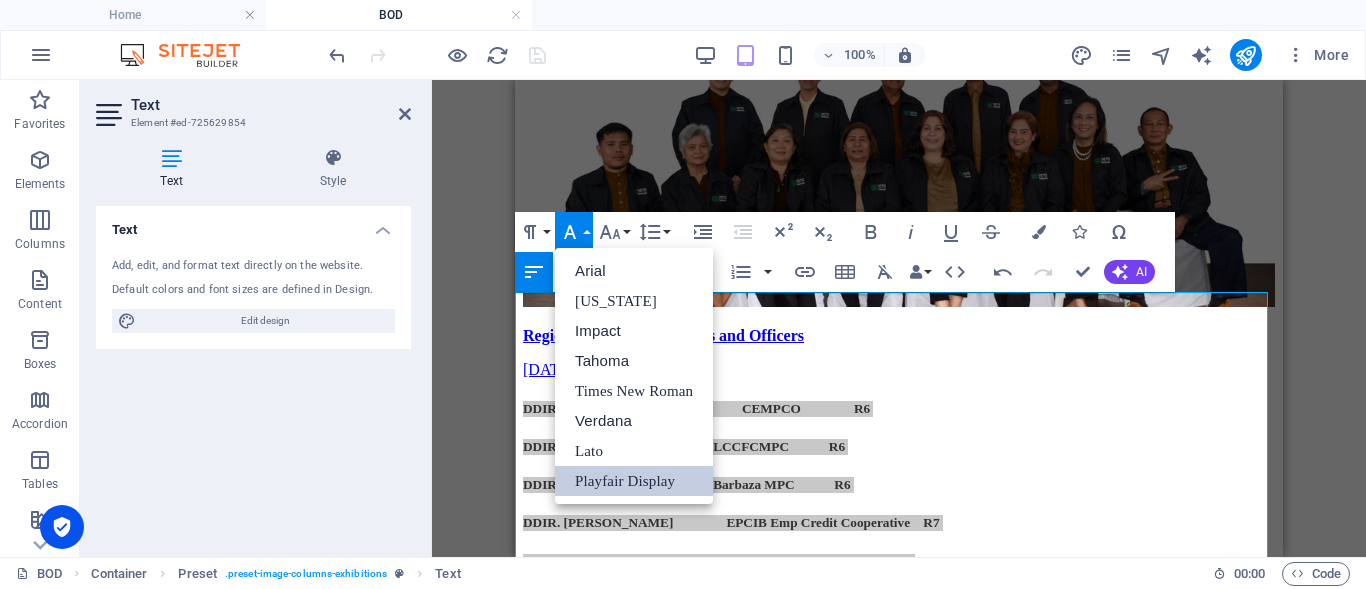 scroll, scrollTop: 0, scrollLeft: 0, axis: both 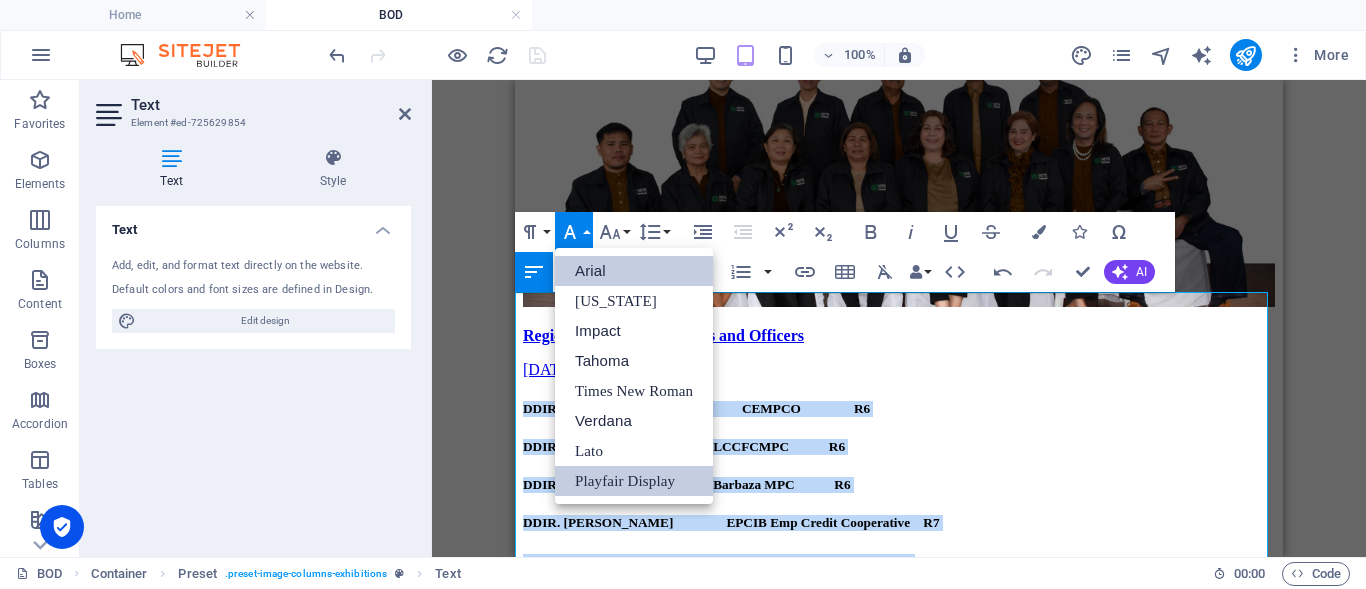 click on "Arial" at bounding box center (634, 271) 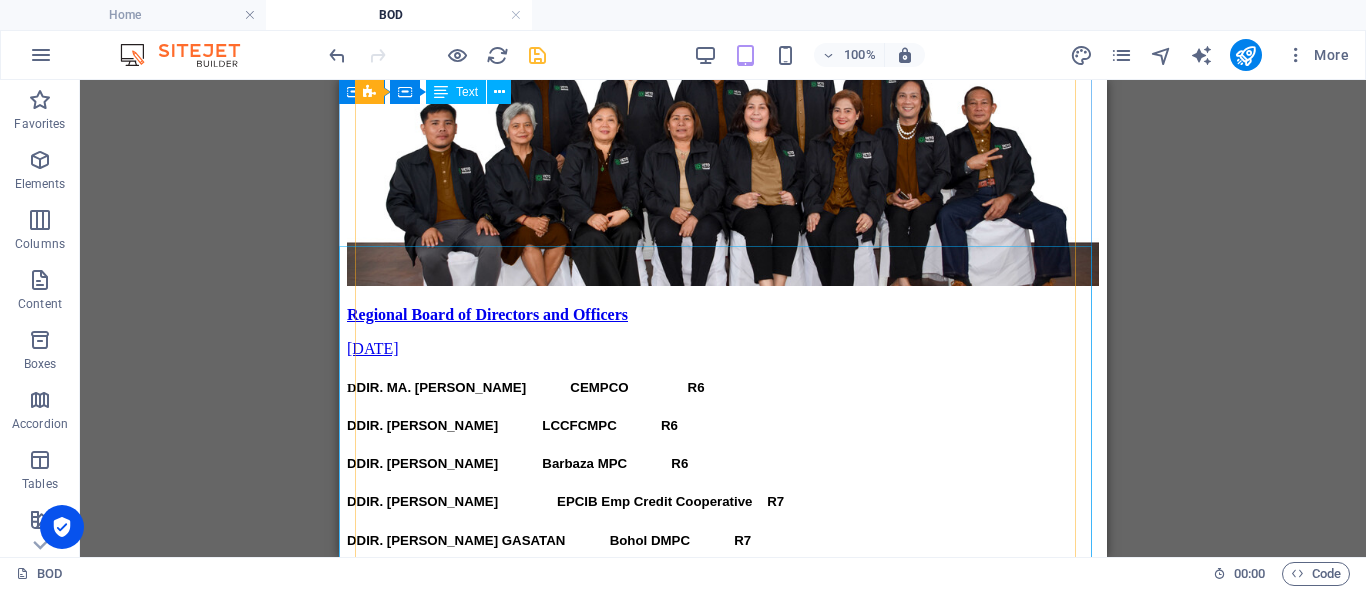 scroll, scrollTop: 500, scrollLeft: 0, axis: vertical 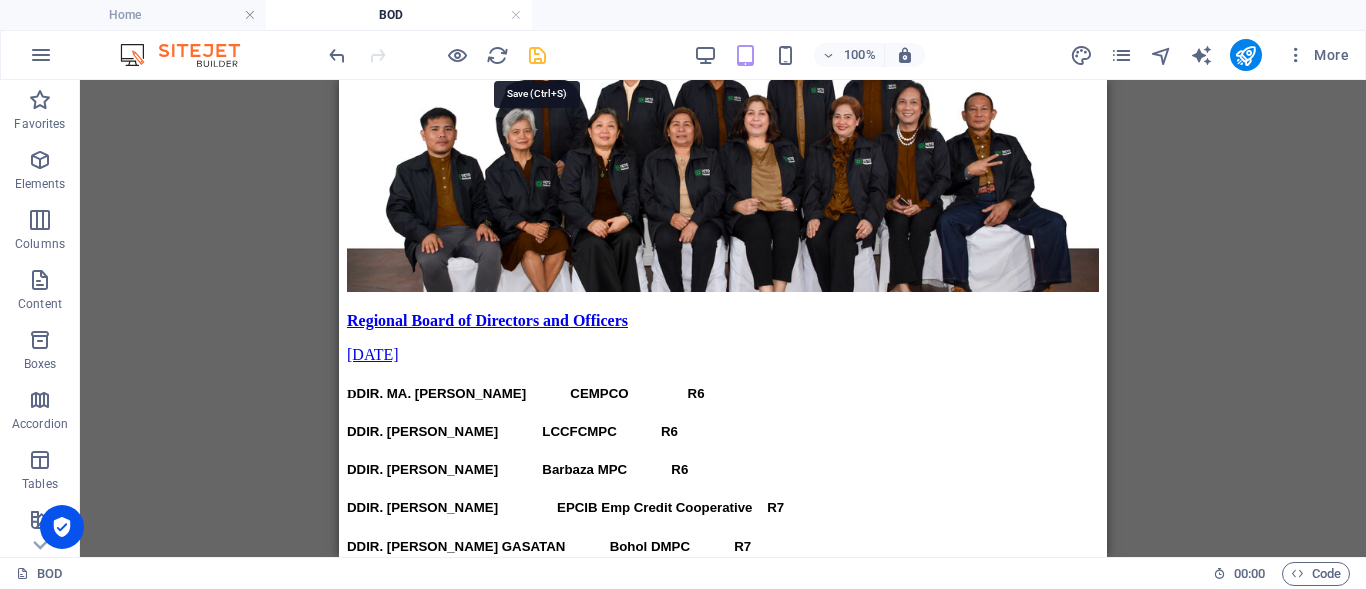 click at bounding box center [537, 55] 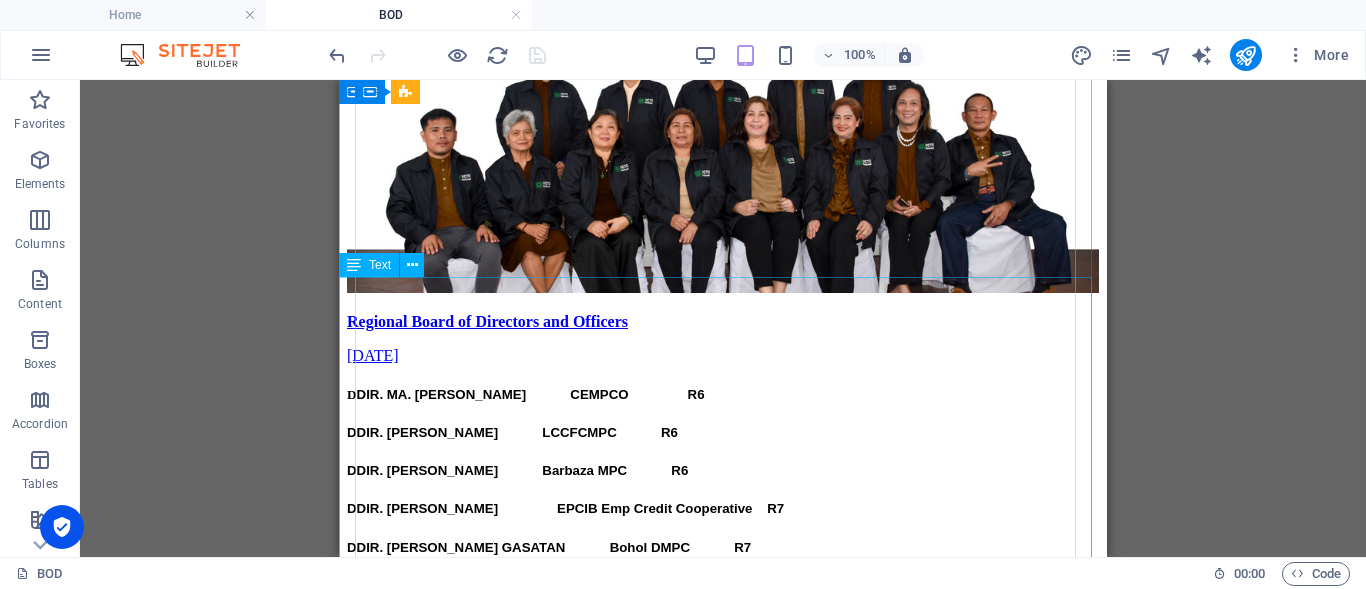 scroll, scrollTop: 500, scrollLeft: 0, axis: vertical 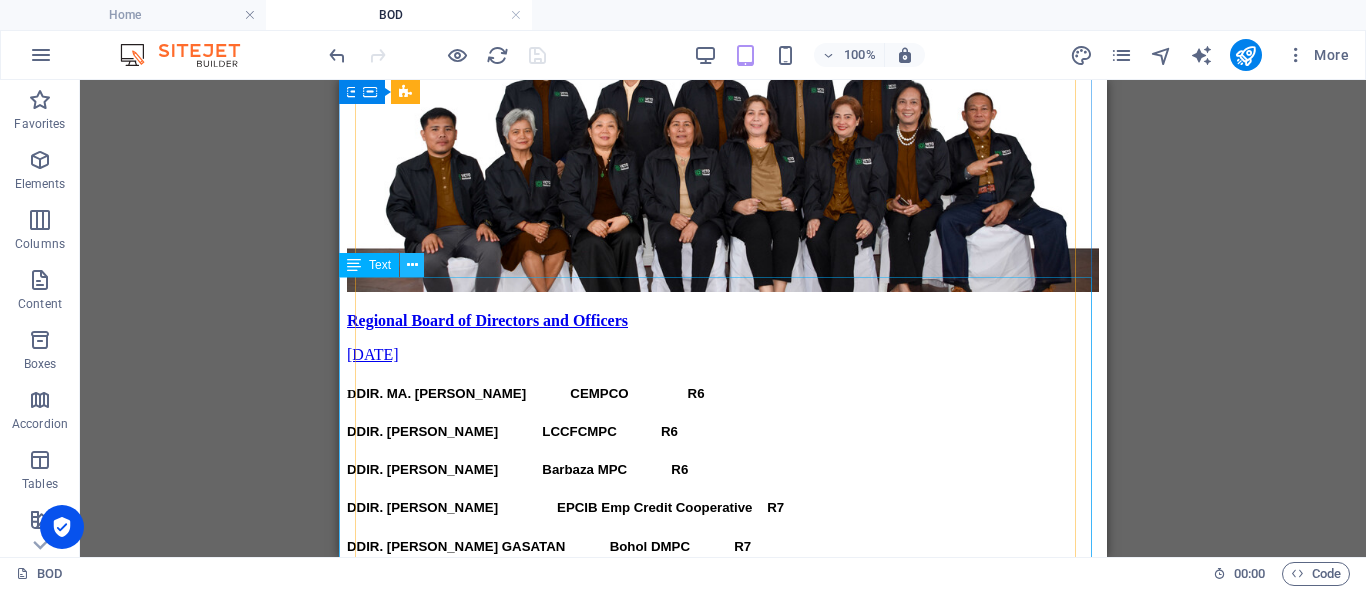 click at bounding box center (412, 265) 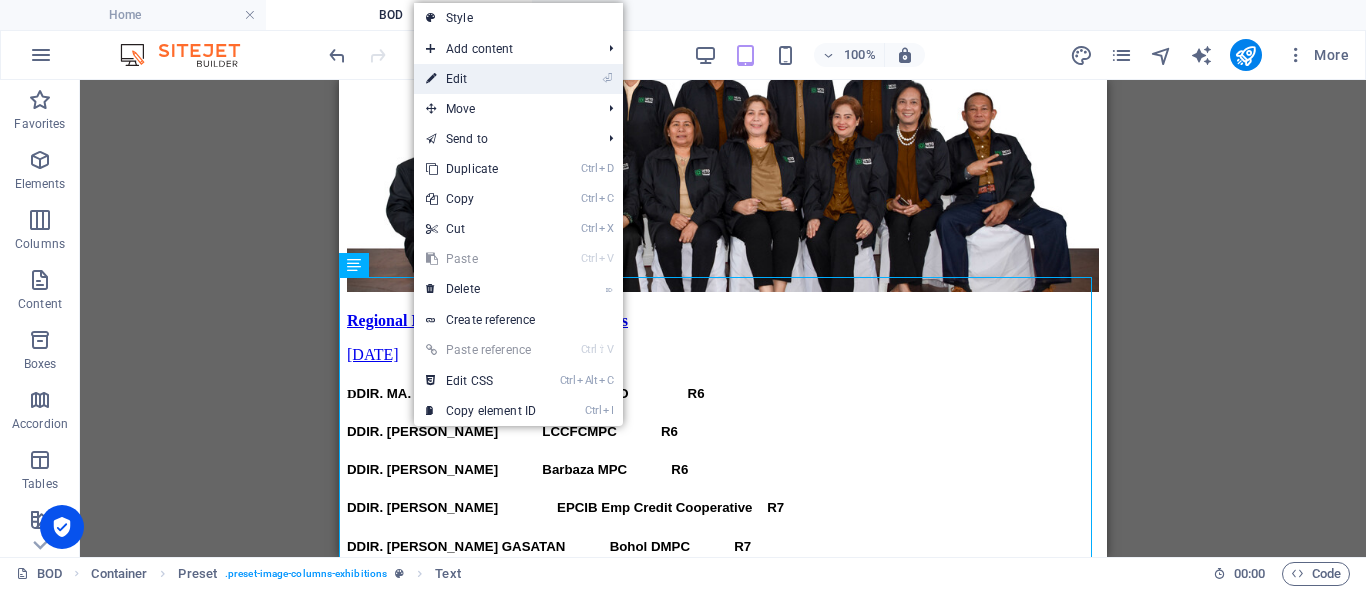 click on "⏎  Edit" at bounding box center (481, 79) 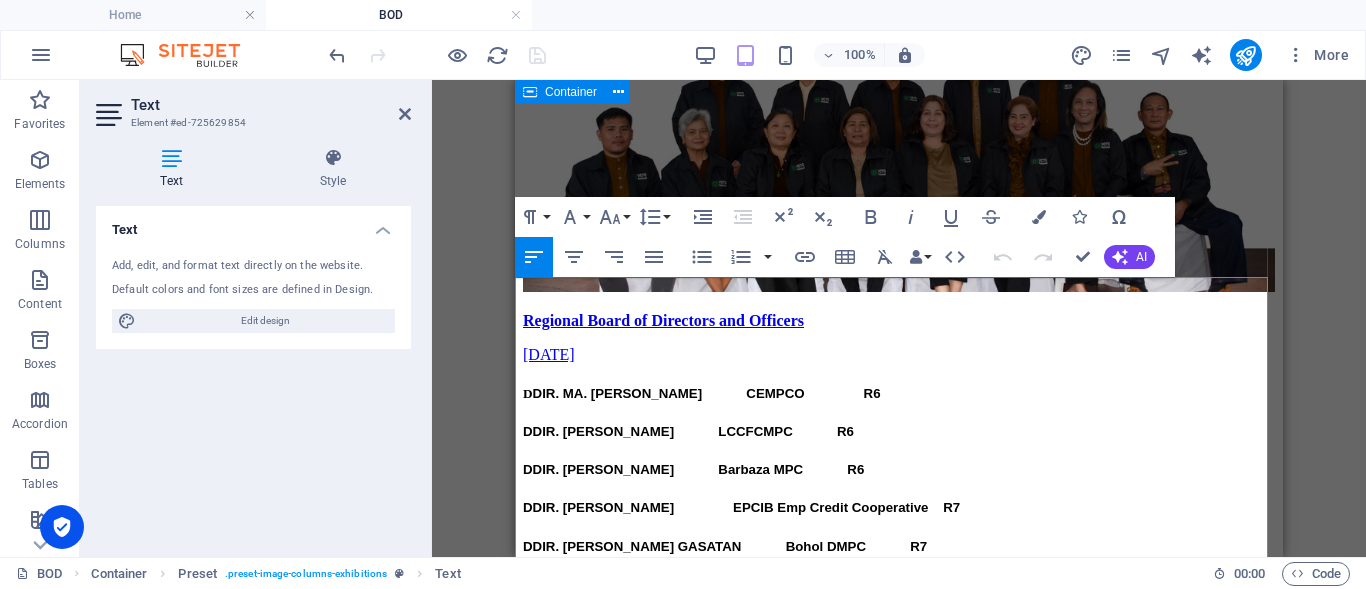 drag, startPoint x: 756, startPoint y: 285, endPoint x: 520, endPoint y: 287, distance: 236.00847 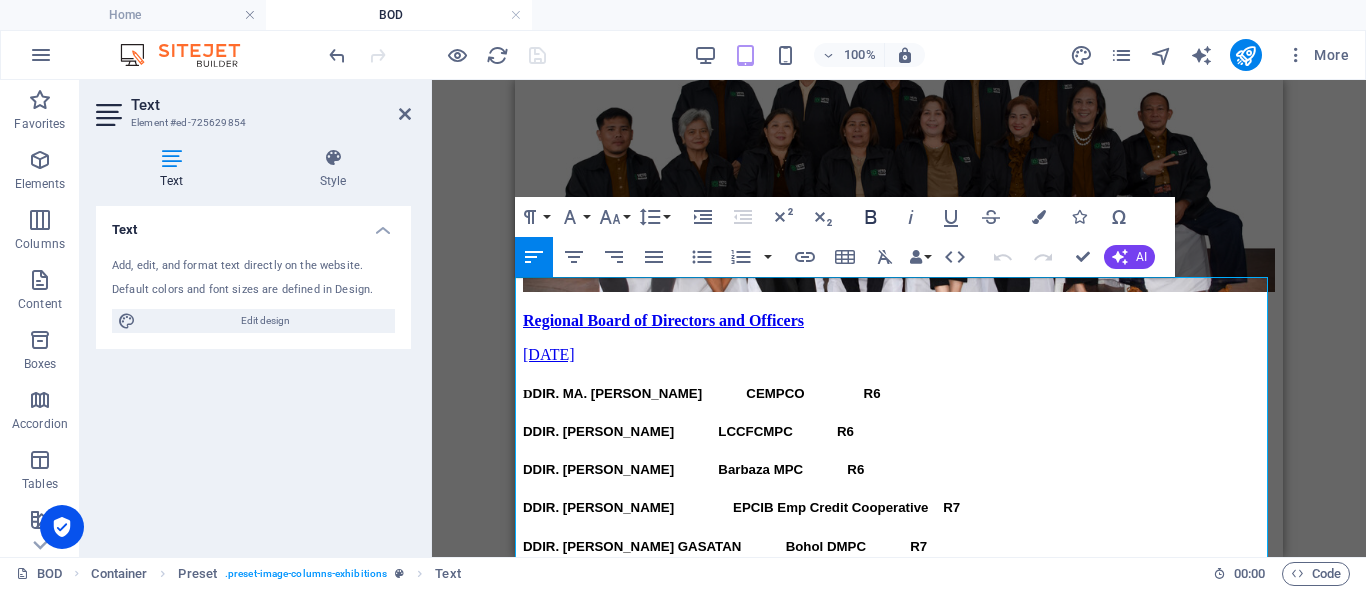 click 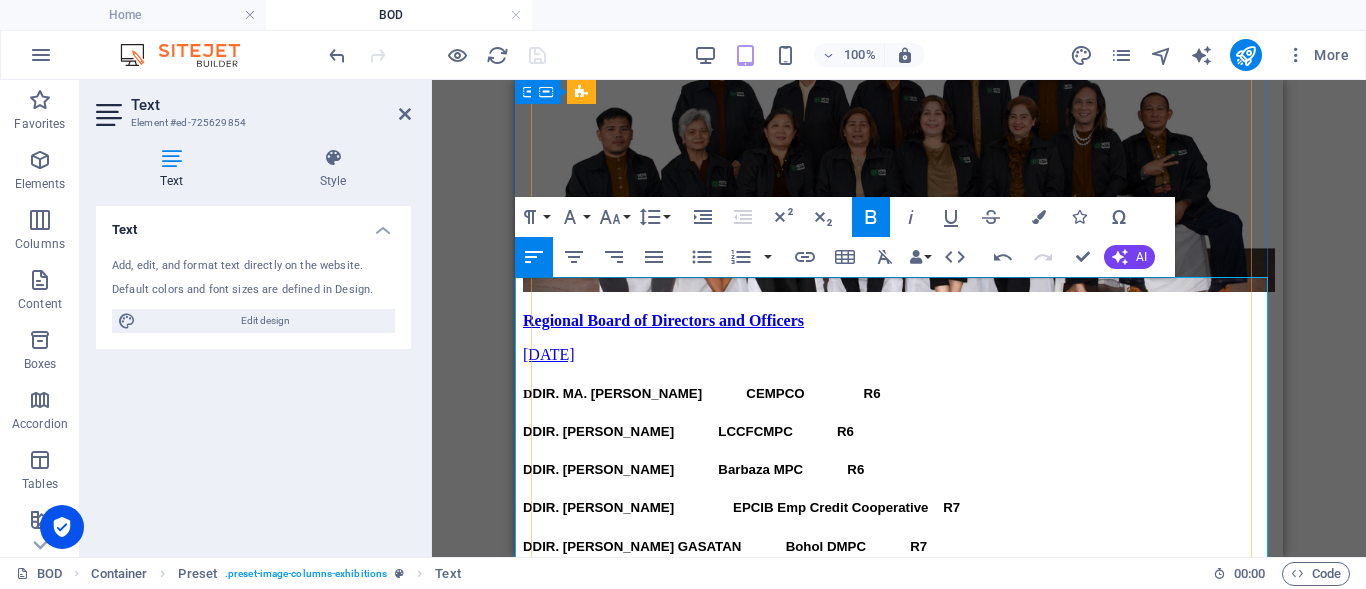 drag, startPoint x: 713, startPoint y: 314, endPoint x: 733, endPoint y: 341, distance: 33.600594 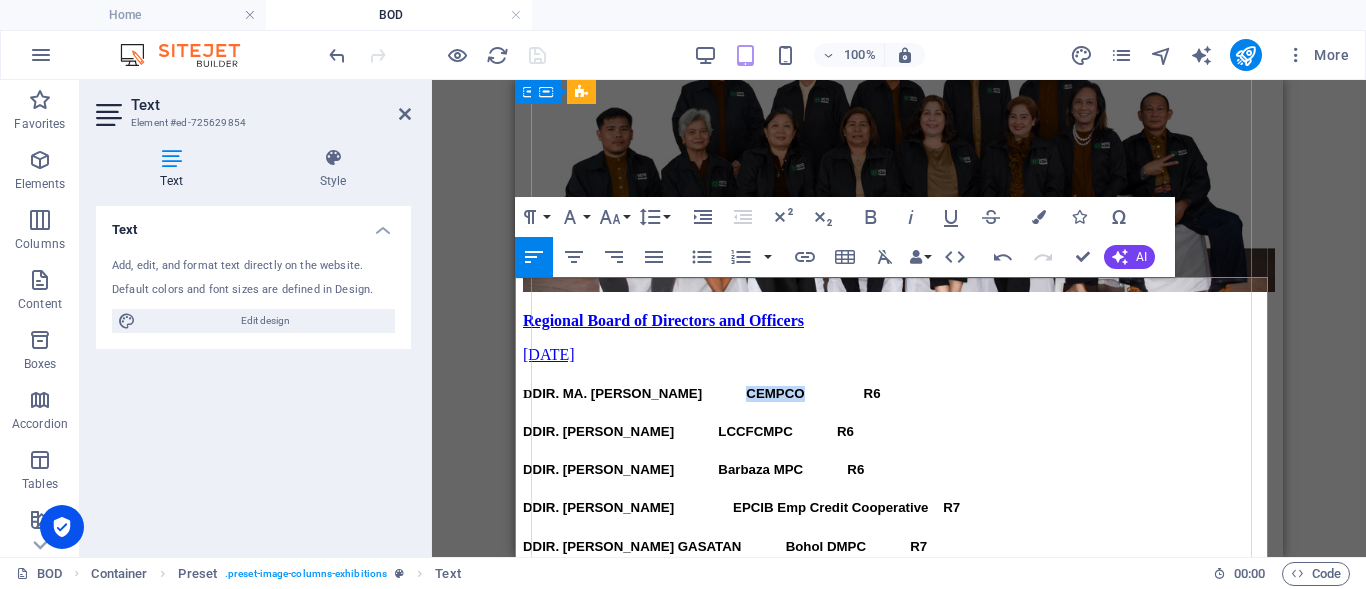 drag, startPoint x: 895, startPoint y: 290, endPoint x: 817, endPoint y: 285, distance: 78.160095 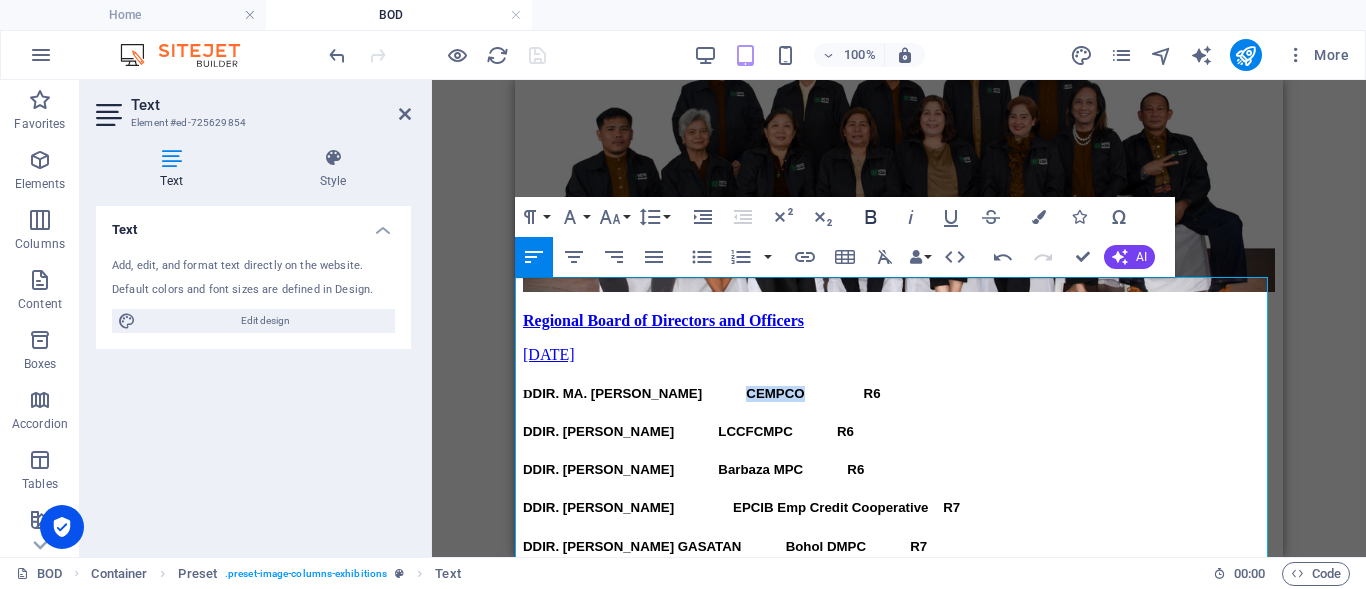 click 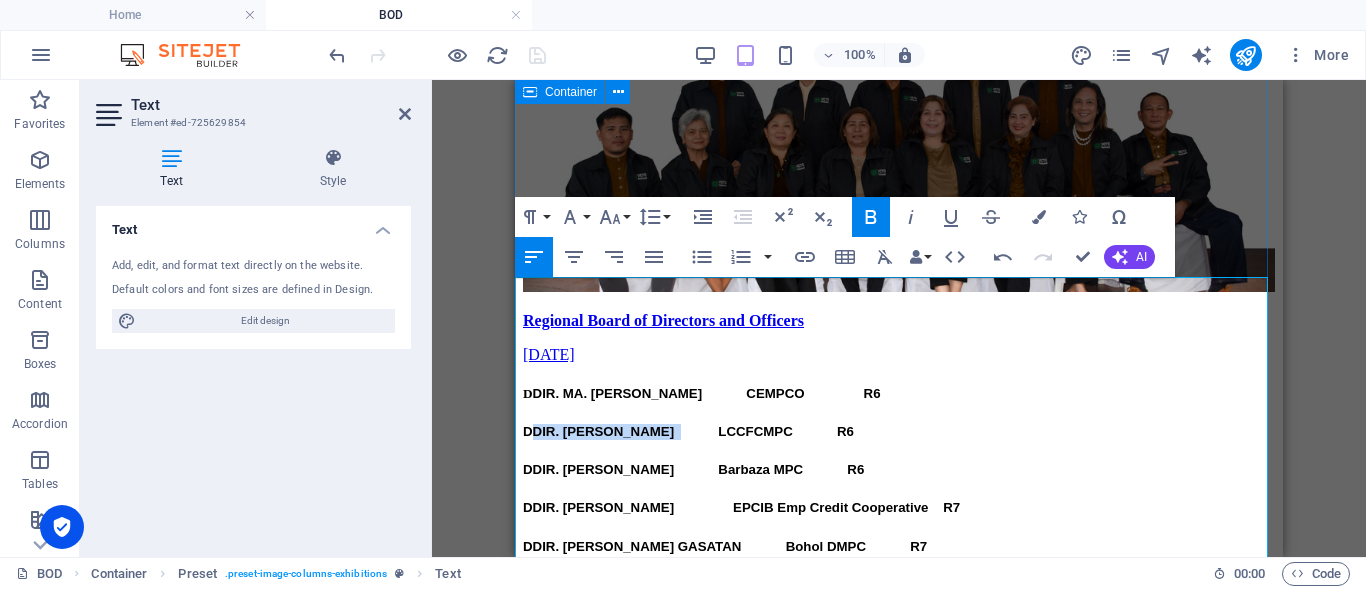 drag, startPoint x: 723, startPoint y: 314, endPoint x: 519, endPoint y: 320, distance: 204.08821 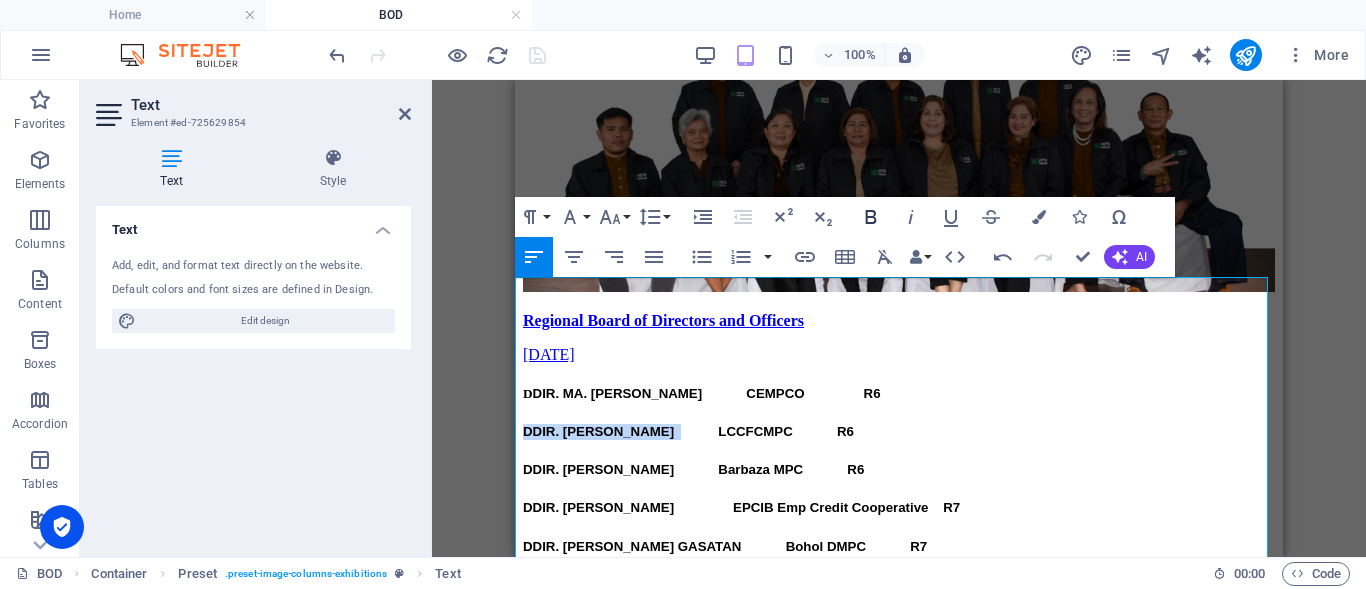 click 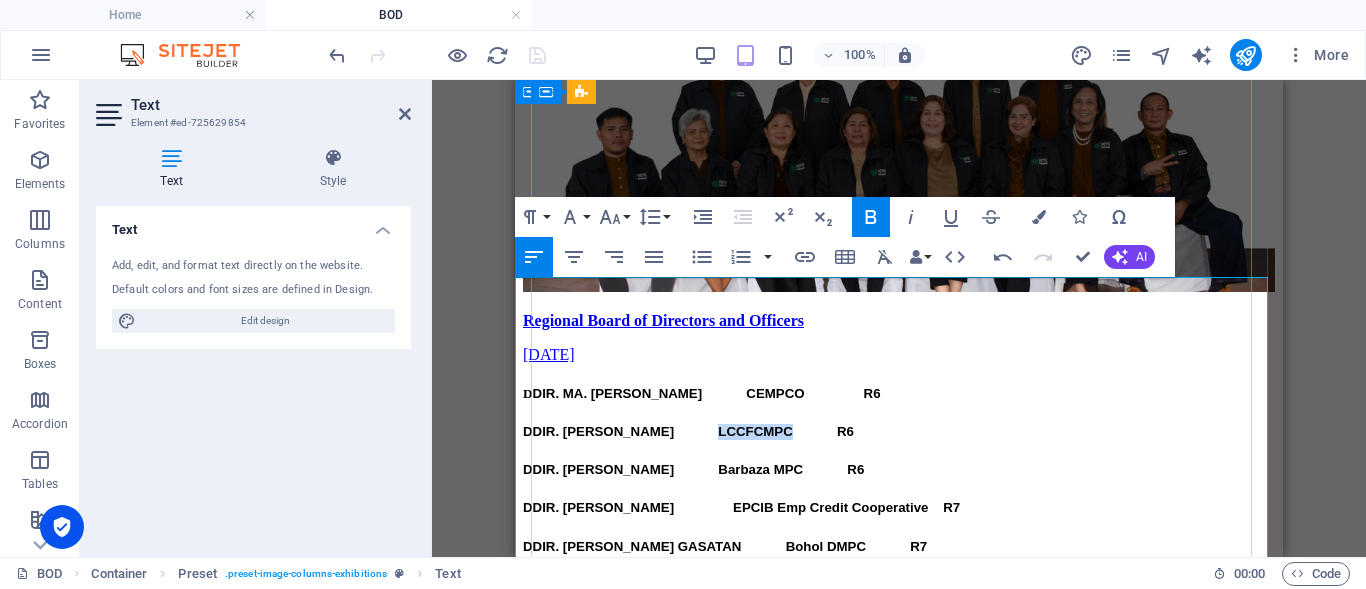 drag, startPoint x: 869, startPoint y: 313, endPoint x: 773, endPoint y: 313, distance: 96 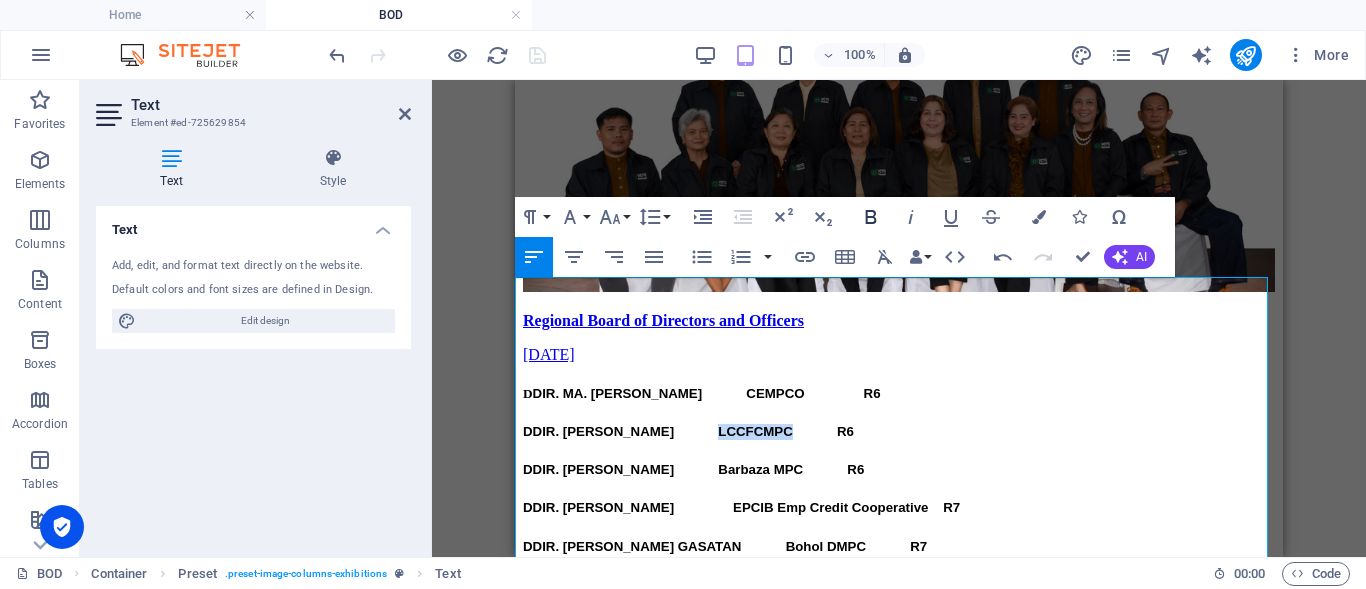drag, startPoint x: 872, startPoint y: 217, endPoint x: 874, endPoint y: 234, distance: 17.117243 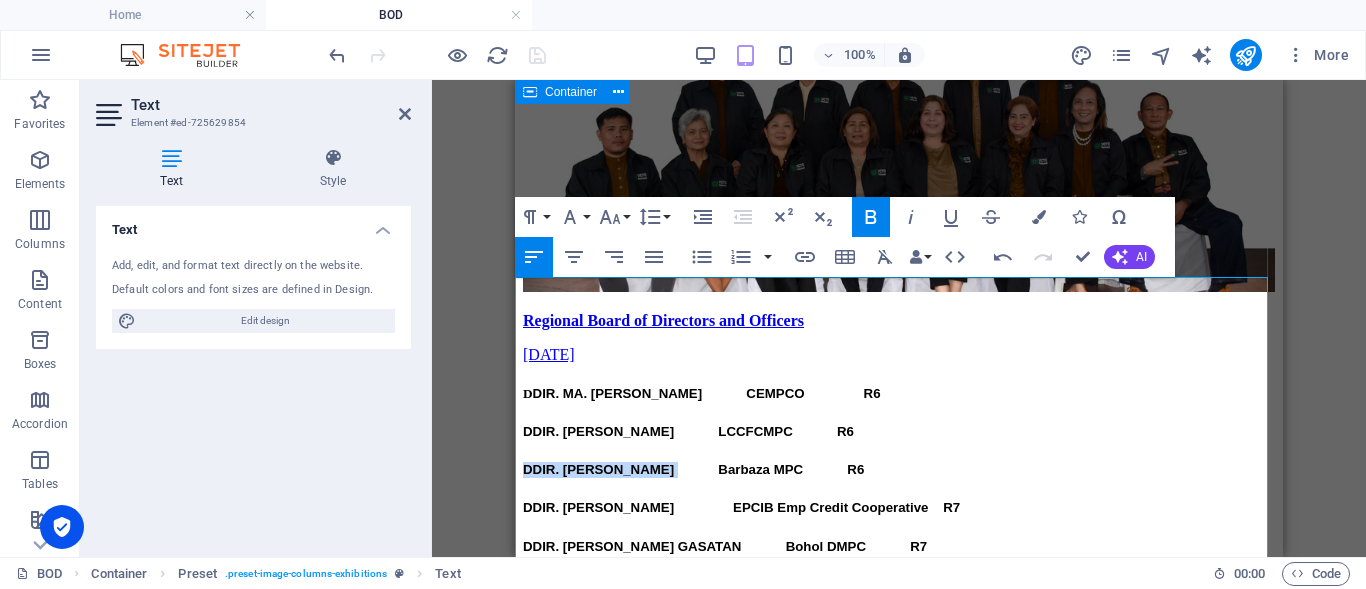 drag, startPoint x: 764, startPoint y: 341, endPoint x: 521, endPoint y: 340, distance: 243.00206 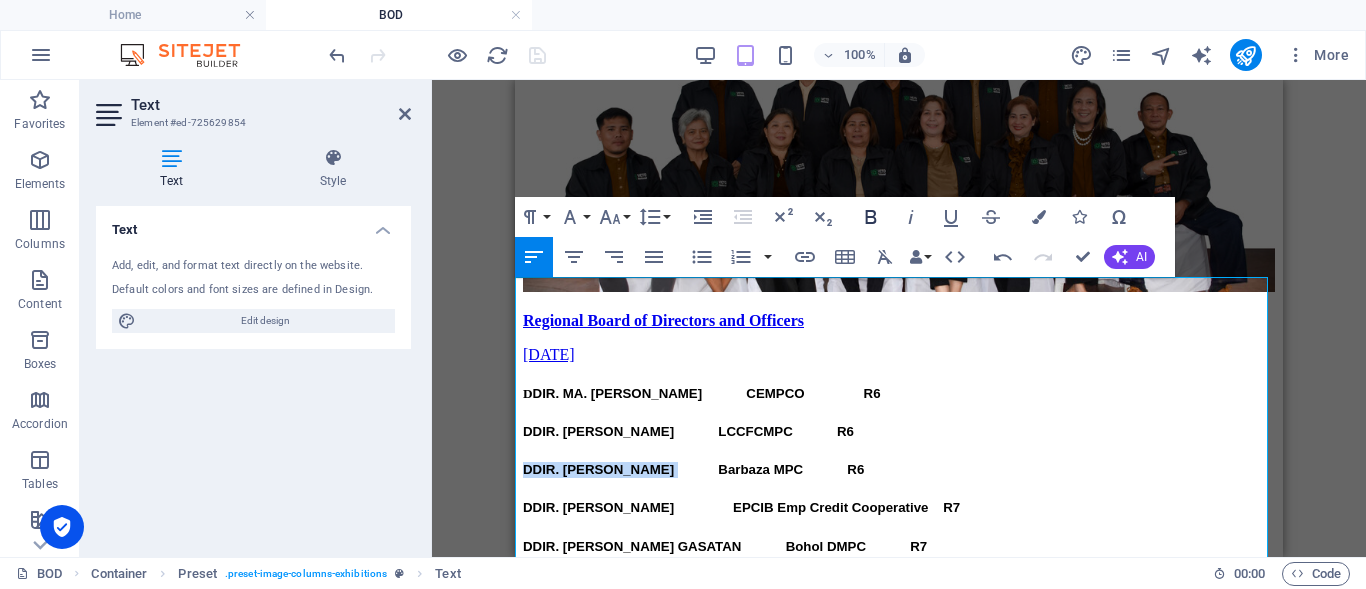 click 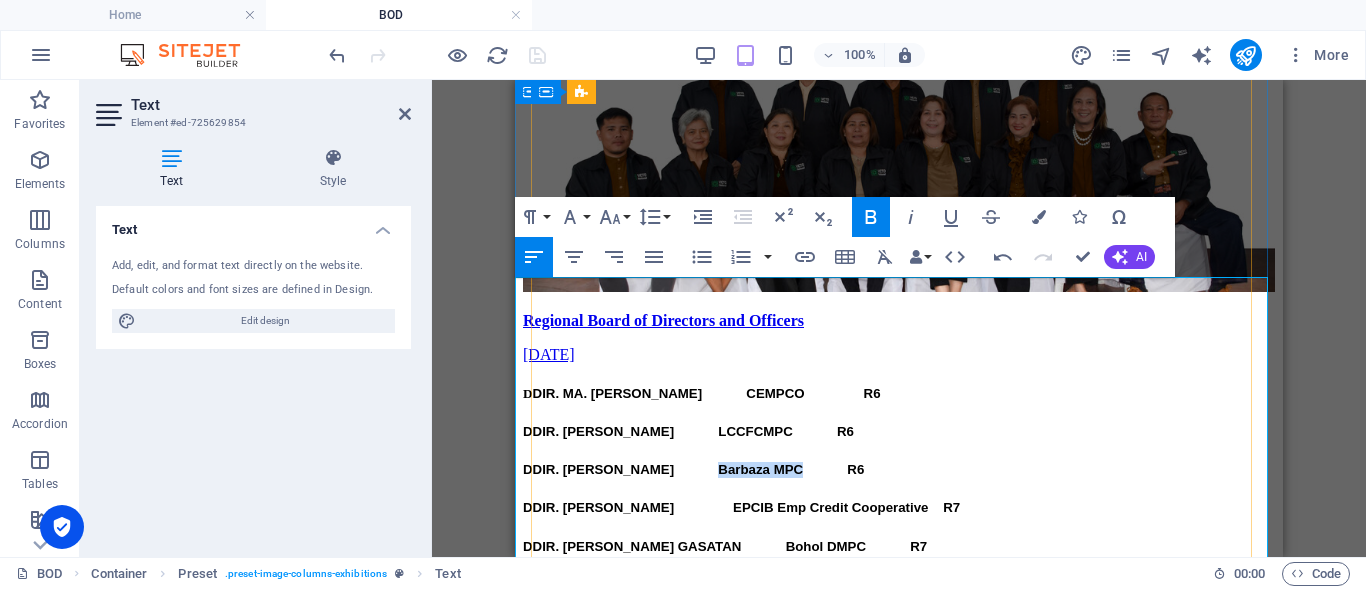 drag, startPoint x: 937, startPoint y: 342, endPoint x: 819, endPoint y: 338, distance: 118.06778 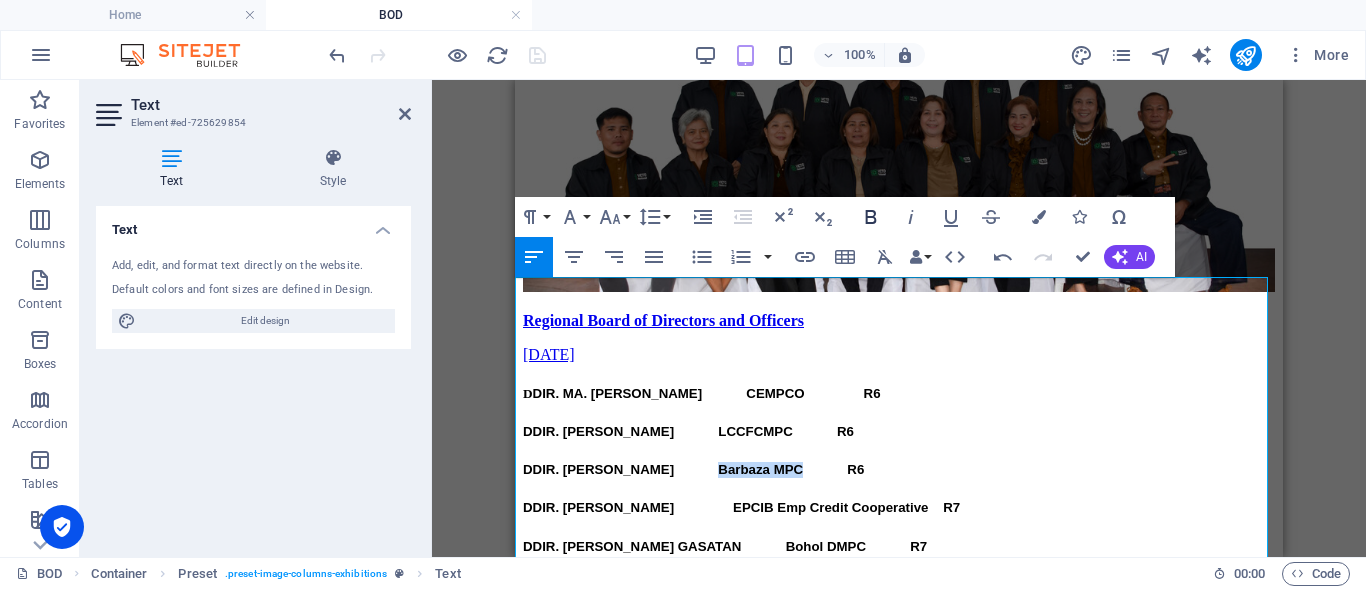 click 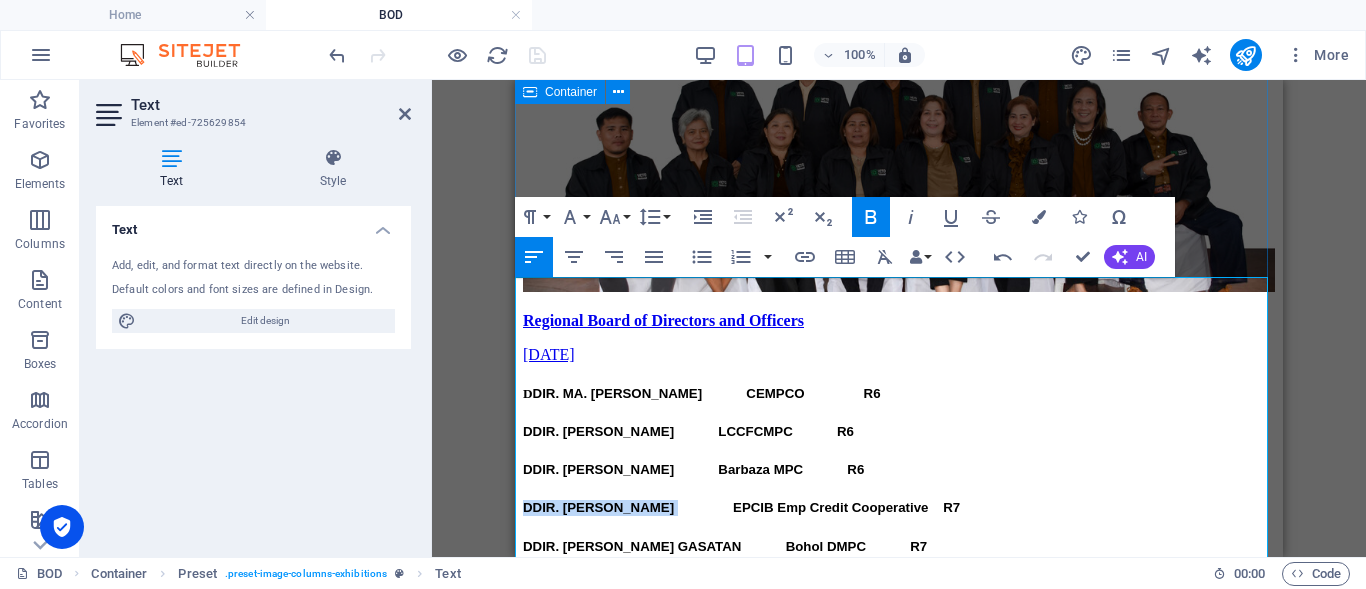 drag, startPoint x: 693, startPoint y: 370, endPoint x: 519, endPoint y: 364, distance: 174.10342 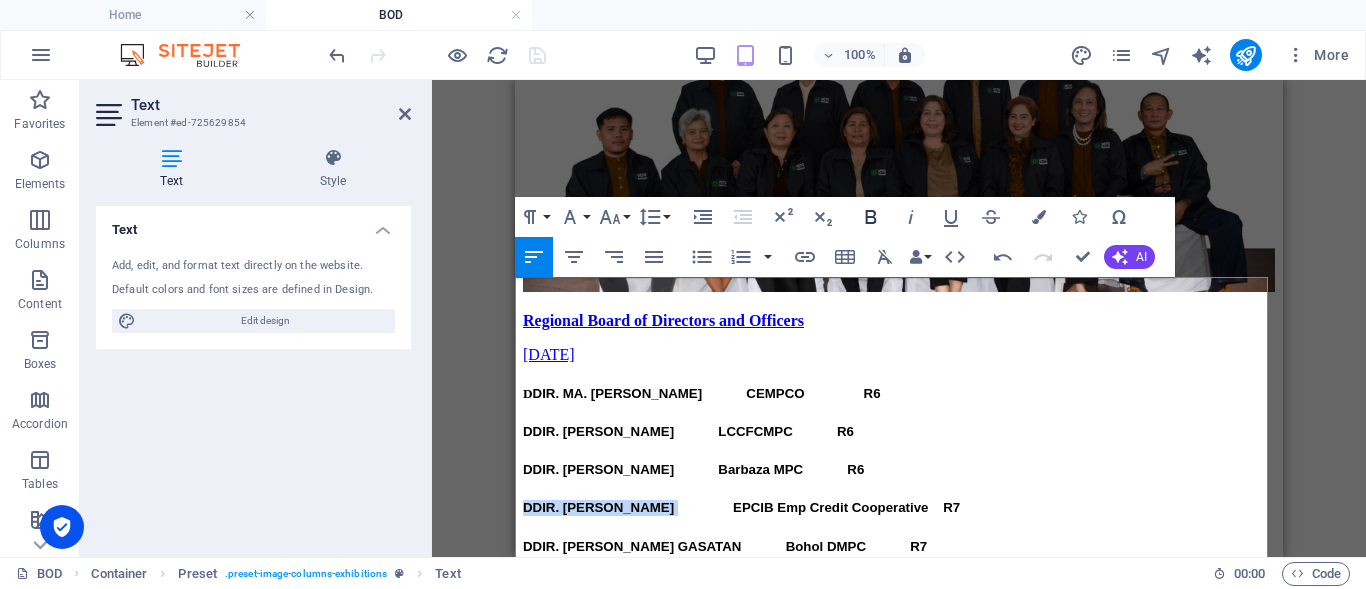click 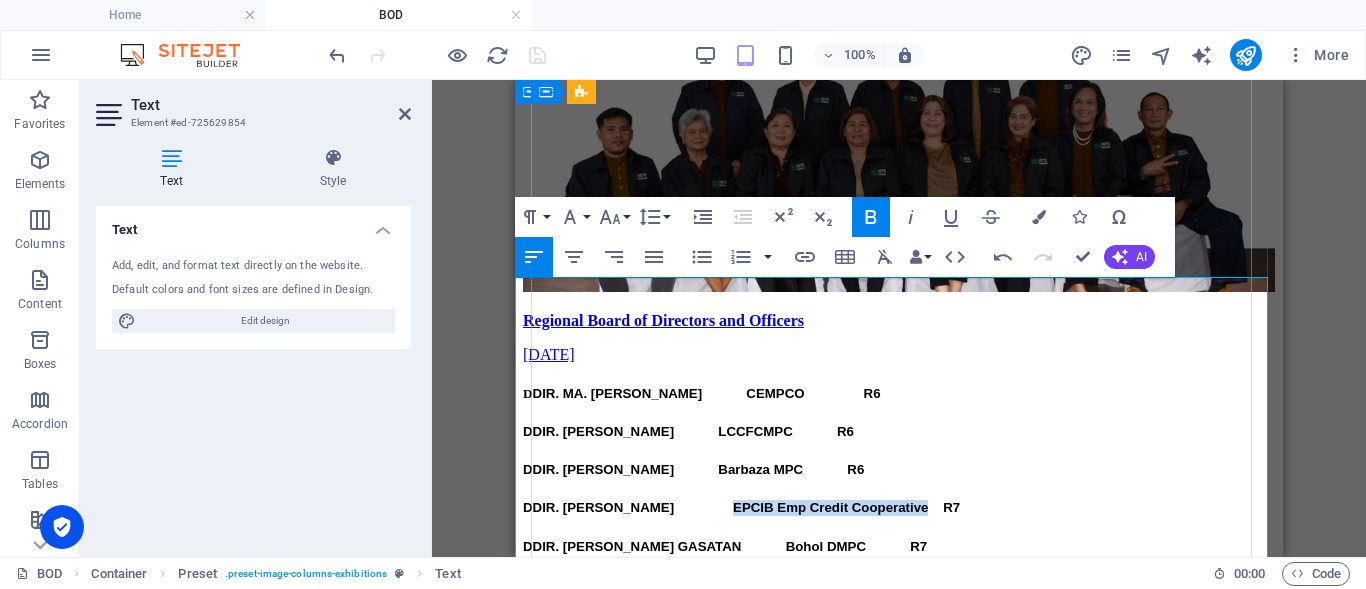 drag, startPoint x: 1053, startPoint y: 371, endPoint x: 766, endPoint y: 371, distance: 287 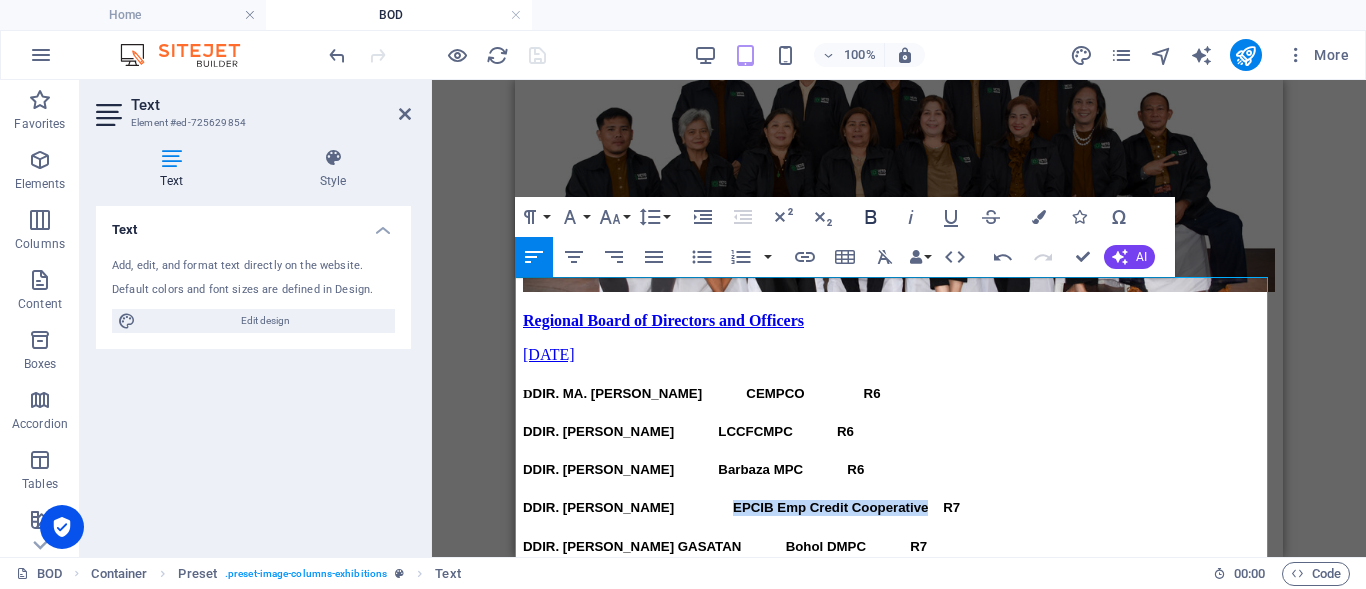 click 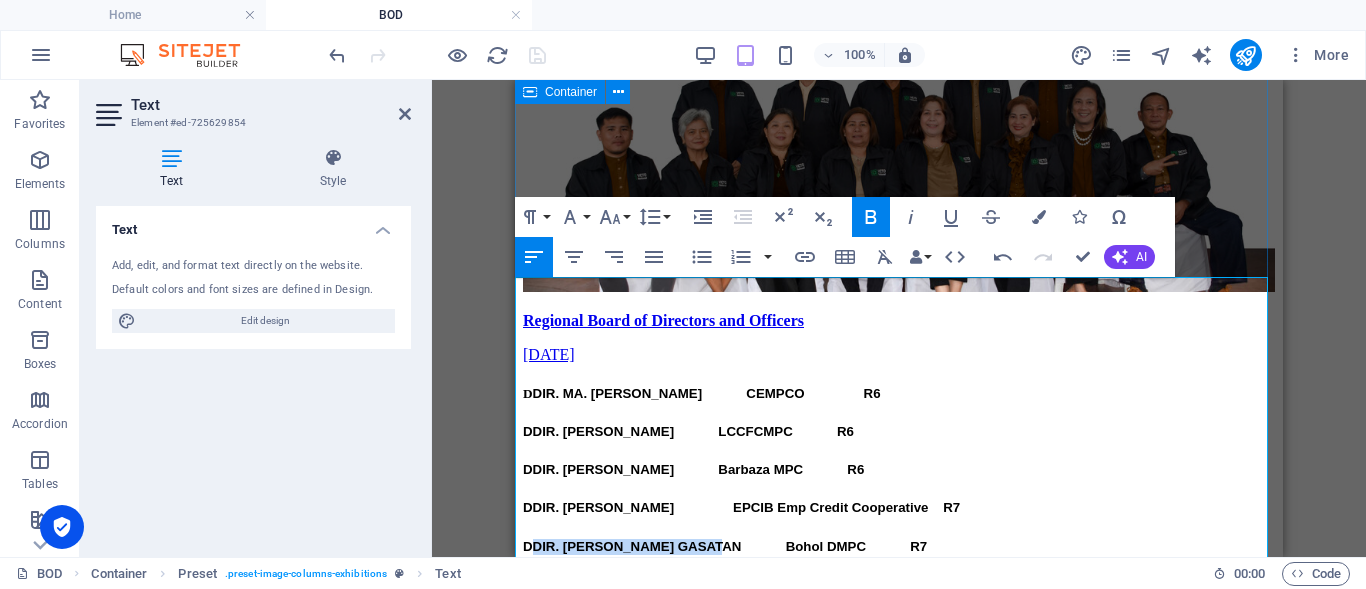 drag, startPoint x: 752, startPoint y: 393, endPoint x: 528, endPoint y: 393, distance: 224 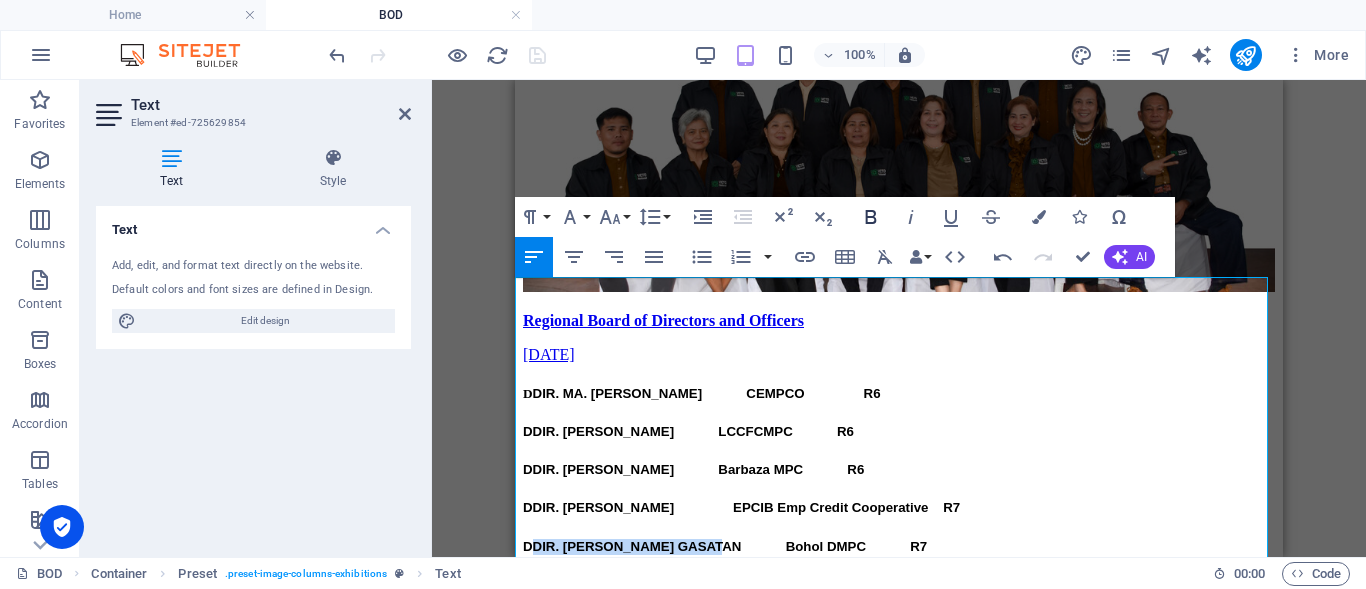 click 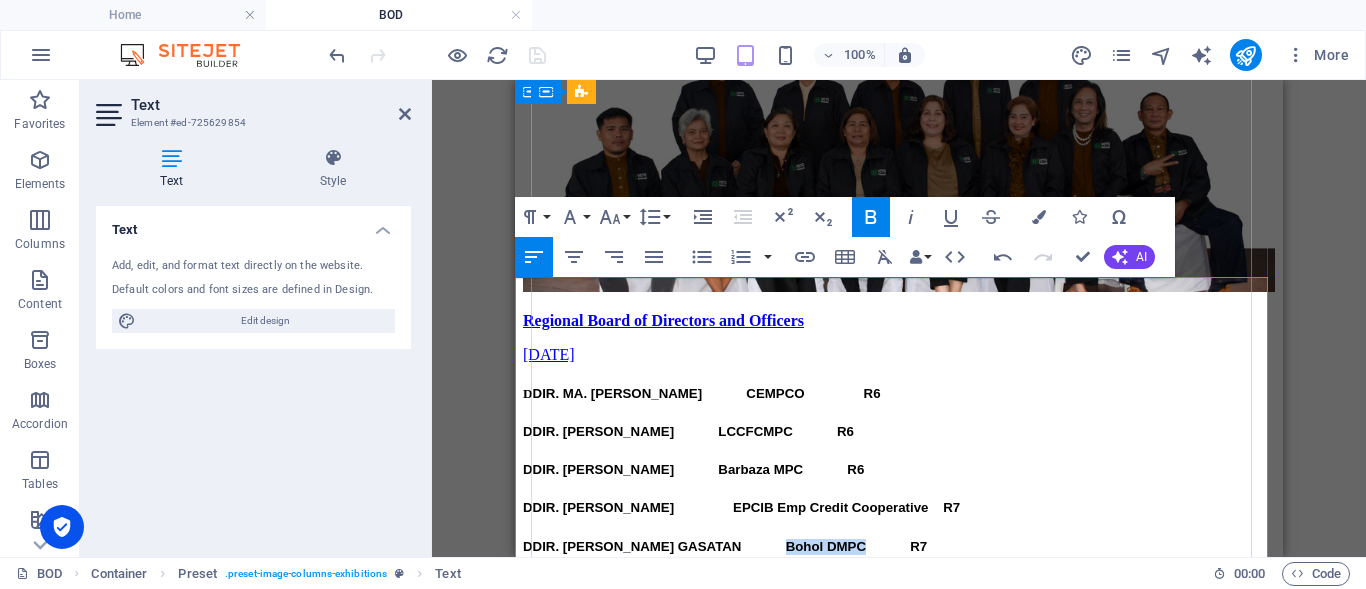 drag, startPoint x: 929, startPoint y: 393, endPoint x: 817, endPoint y: 398, distance: 112.11155 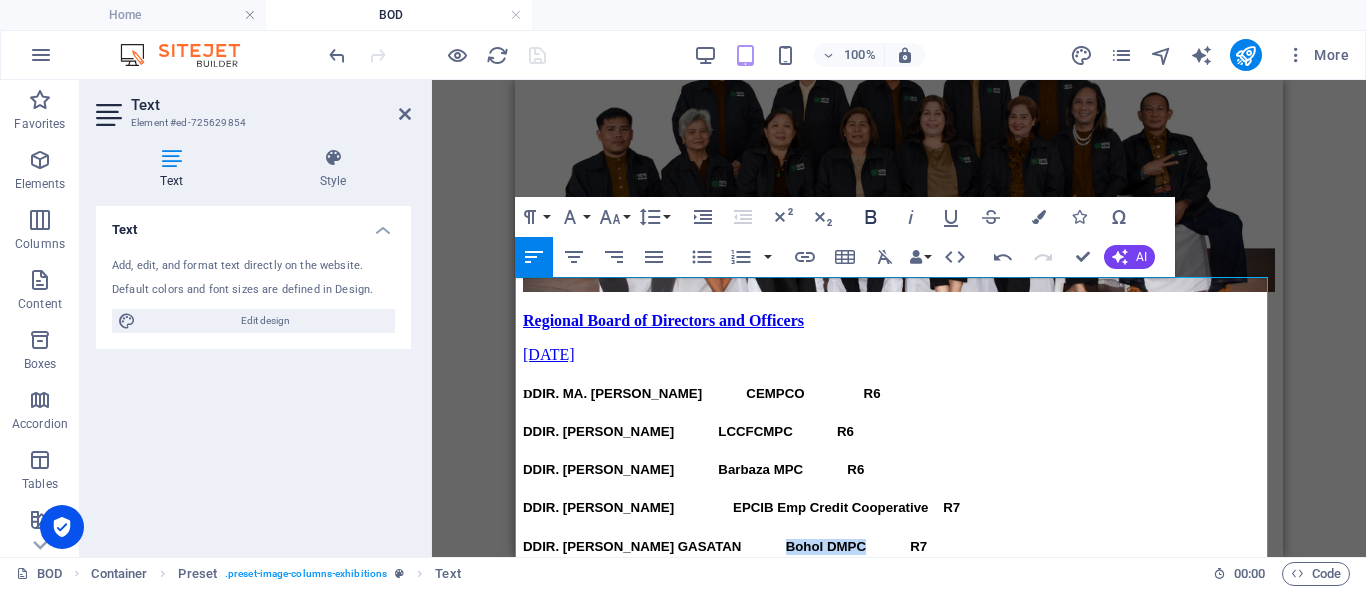 click 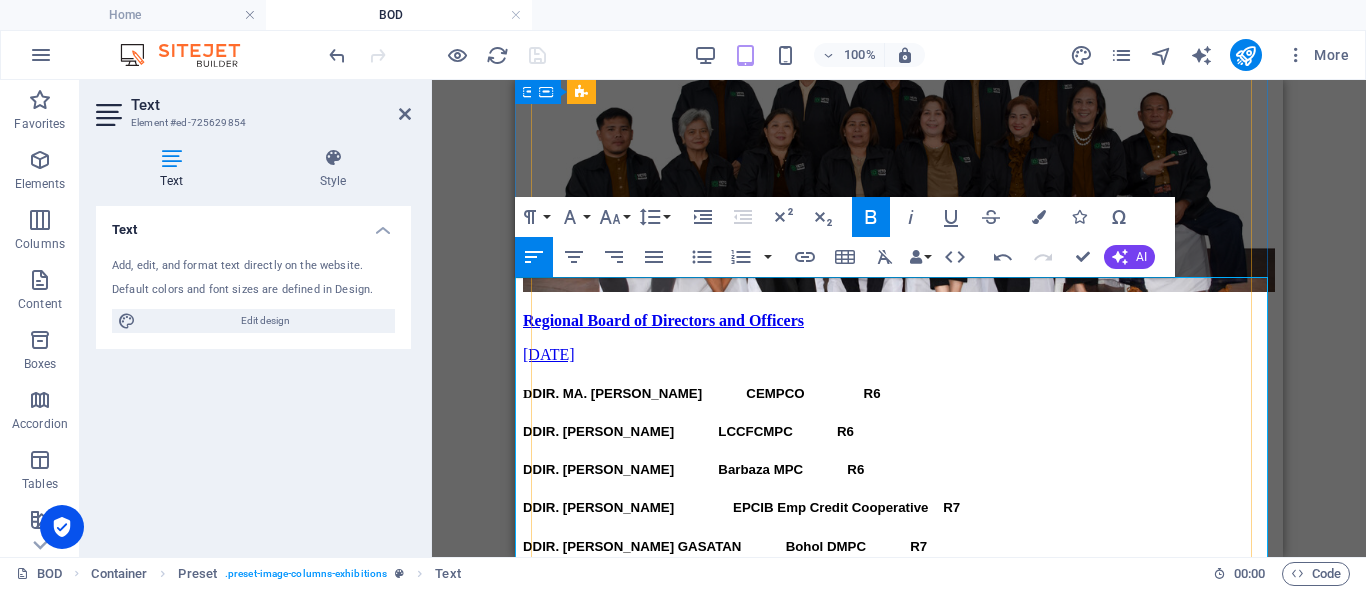 click at bounding box center (696, 431) 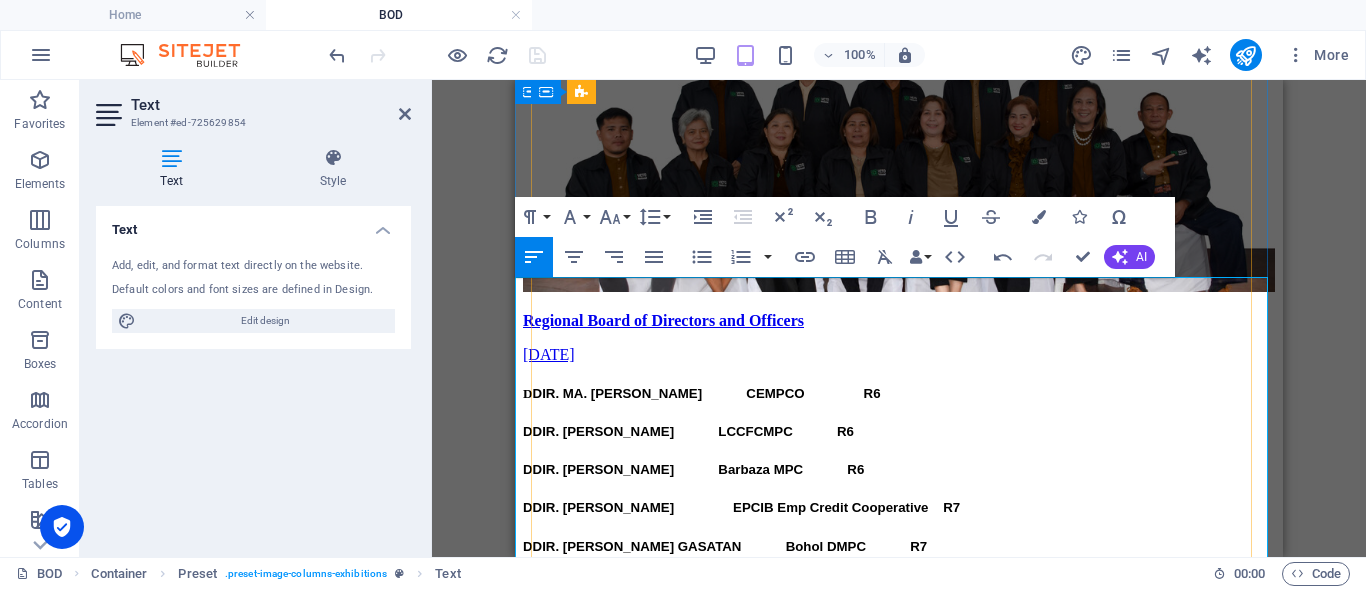type 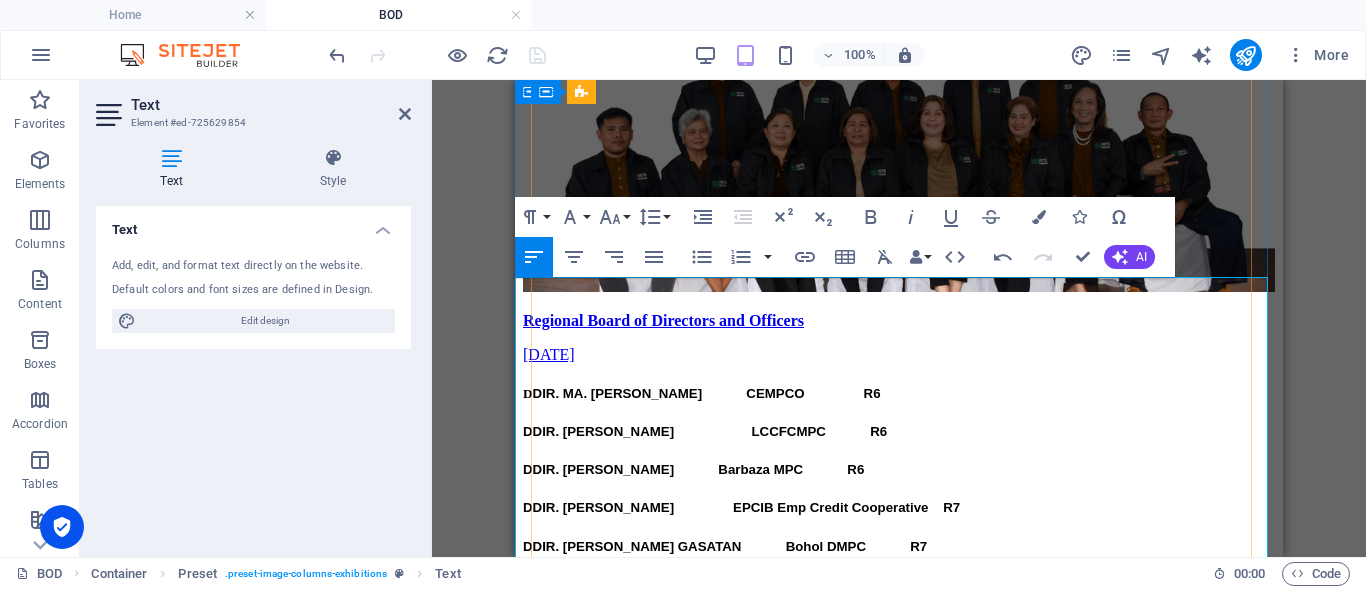 click at bounding box center [703, 507] 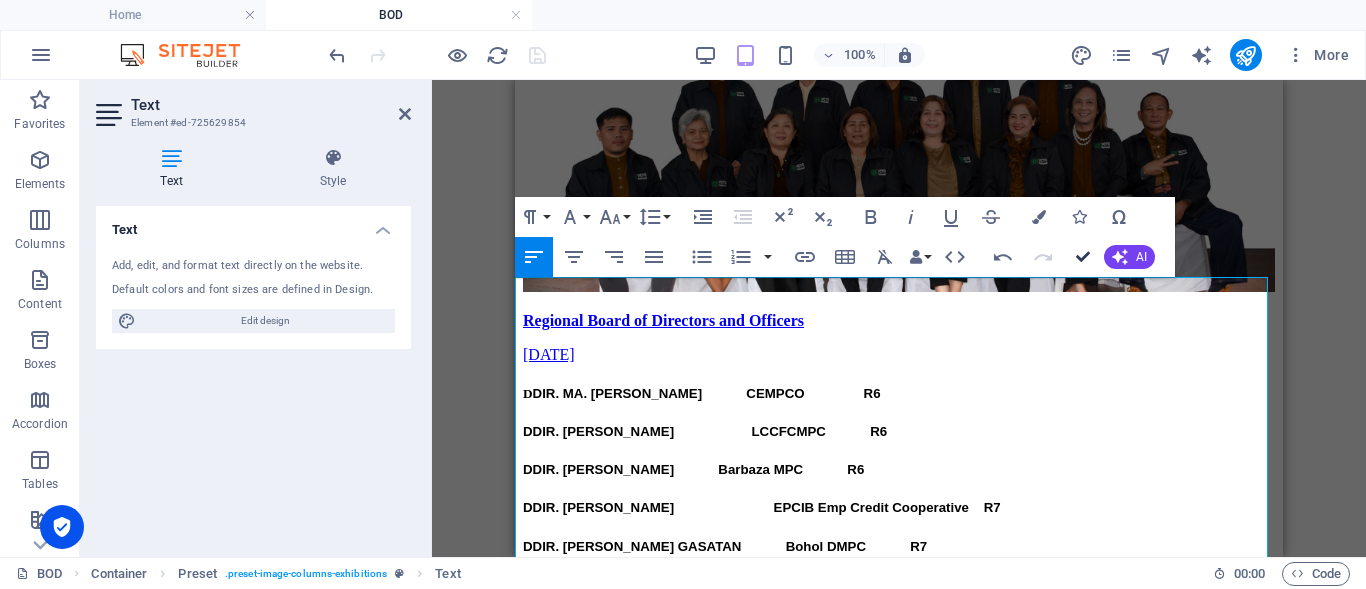 drag, startPoint x: 1080, startPoint y: 253, endPoint x: 738, endPoint y: 173, distance: 351.23212 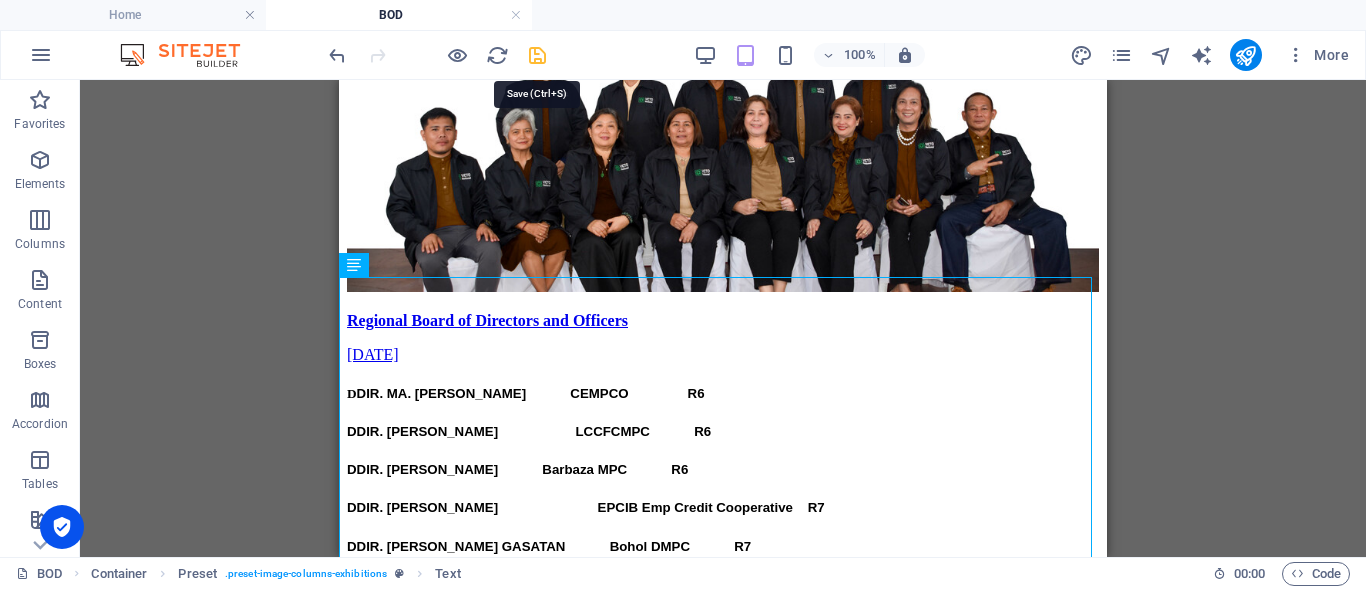 drag, startPoint x: 537, startPoint y: 53, endPoint x: 276, endPoint y: 16, distance: 263.60956 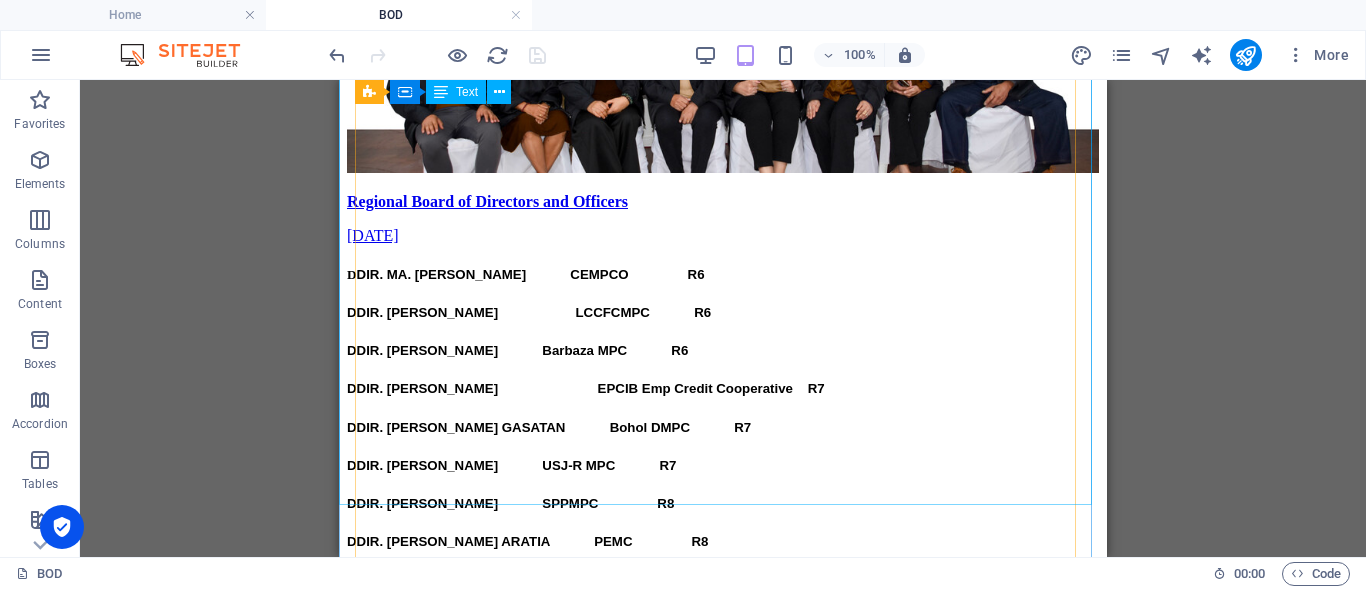 scroll, scrollTop: 600, scrollLeft: 0, axis: vertical 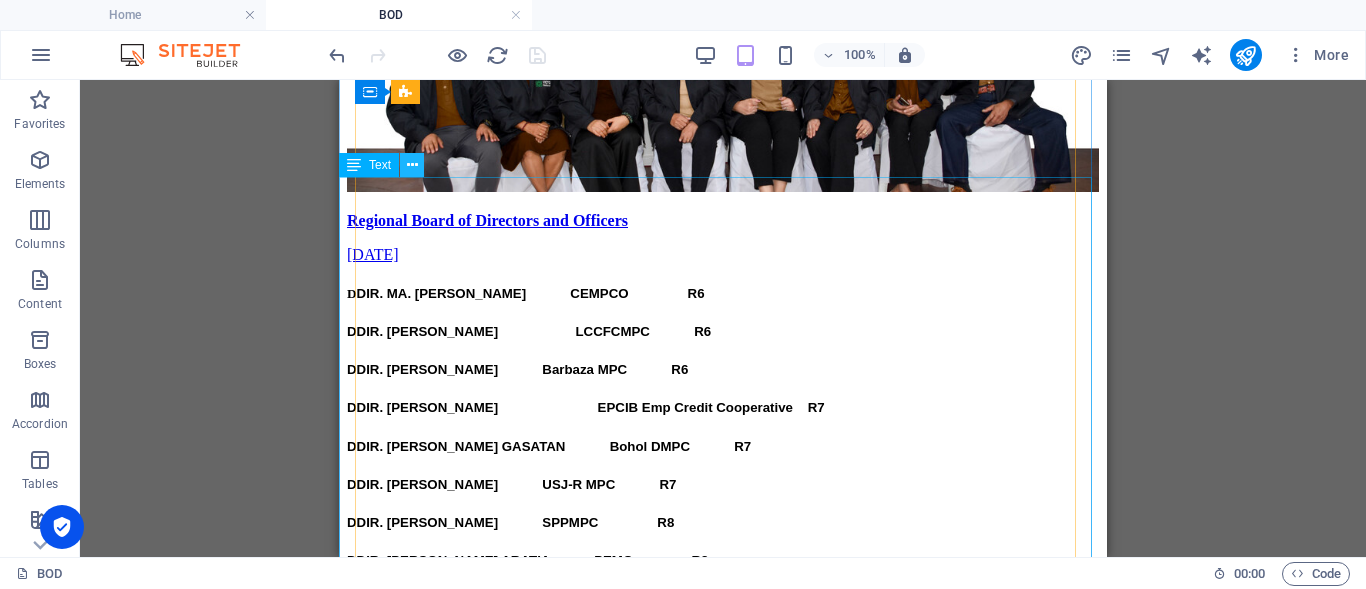 click at bounding box center (412, 165) 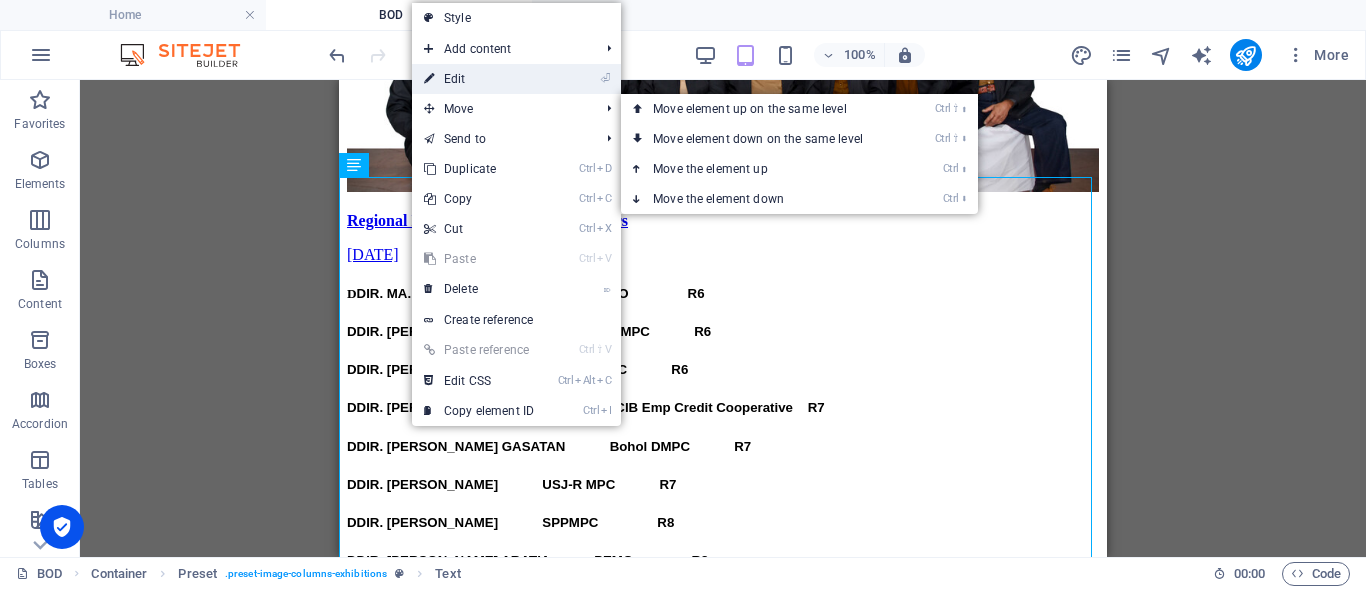 click on "⏎  Edit" at bounding box center [479, 79] 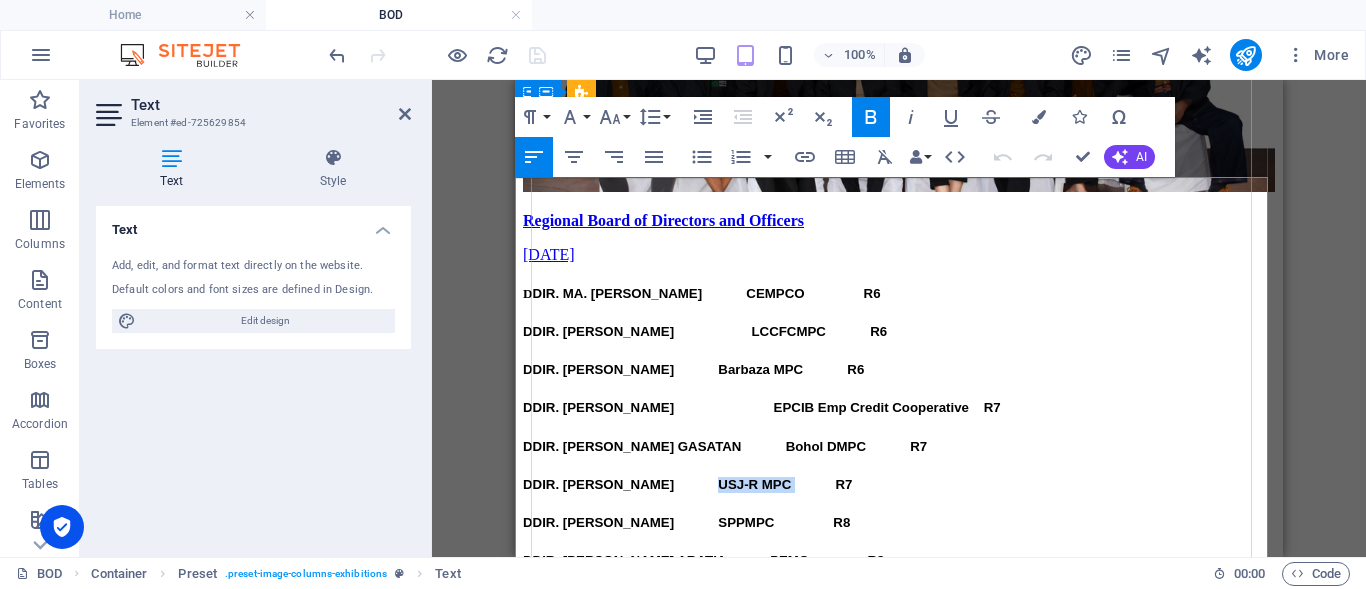 drag, startPoint x: 915, startPoint y: 323, endPoint x: 821, endPoint y: 318, distance: 94.13288 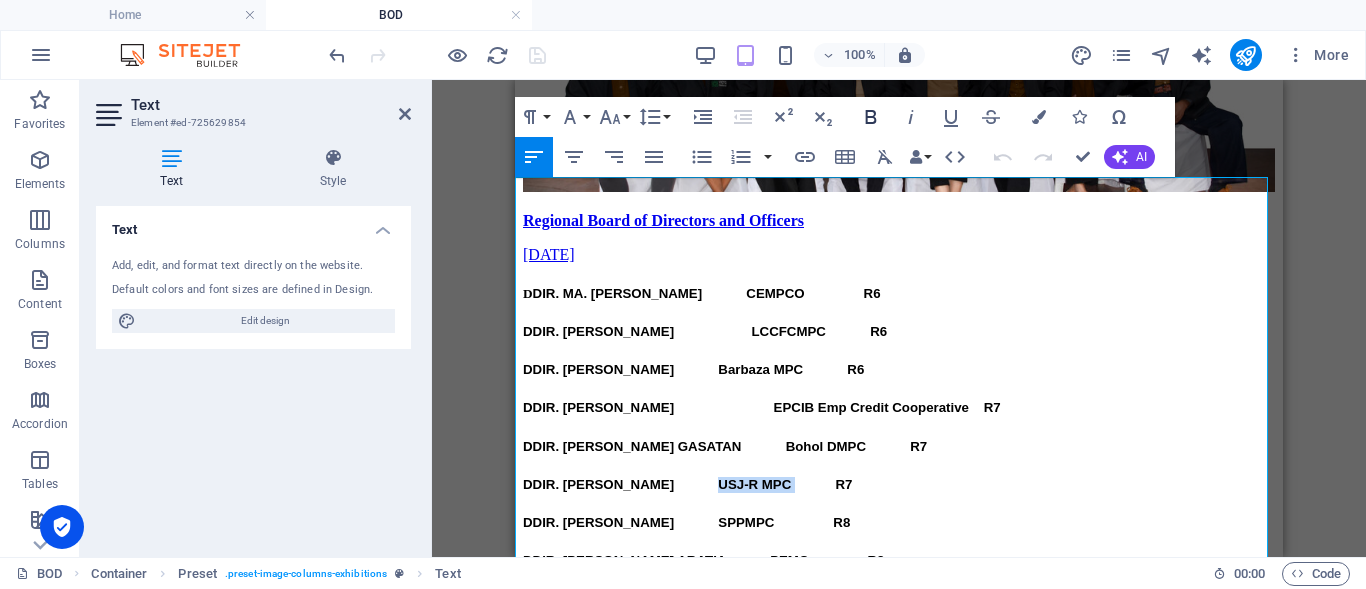 click 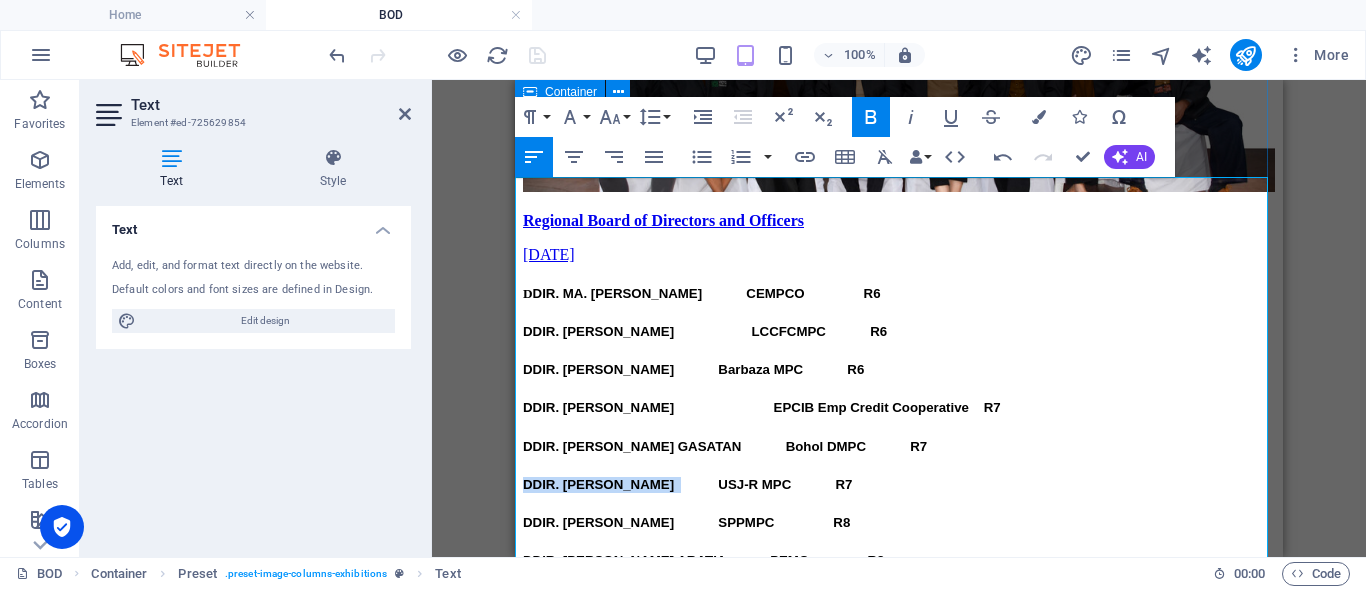 drag, startPoint x: 771, startPoint y: 323, endPoint x: 515, endPoint y: 318, distance: 256.04883 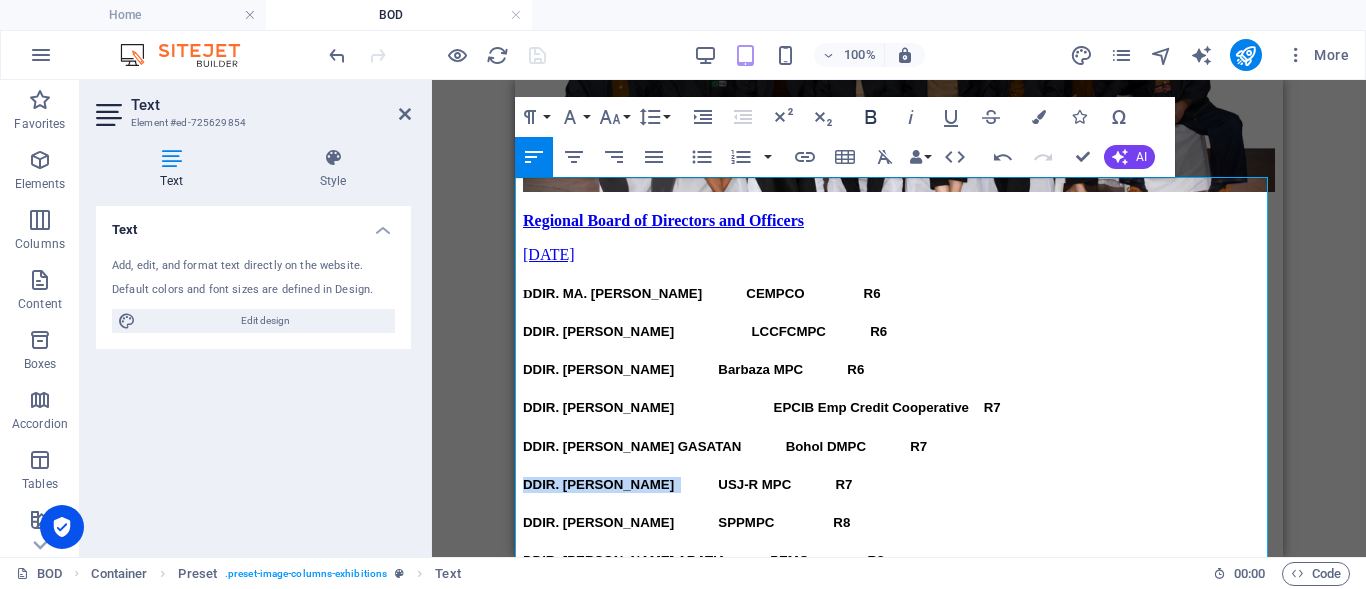 click 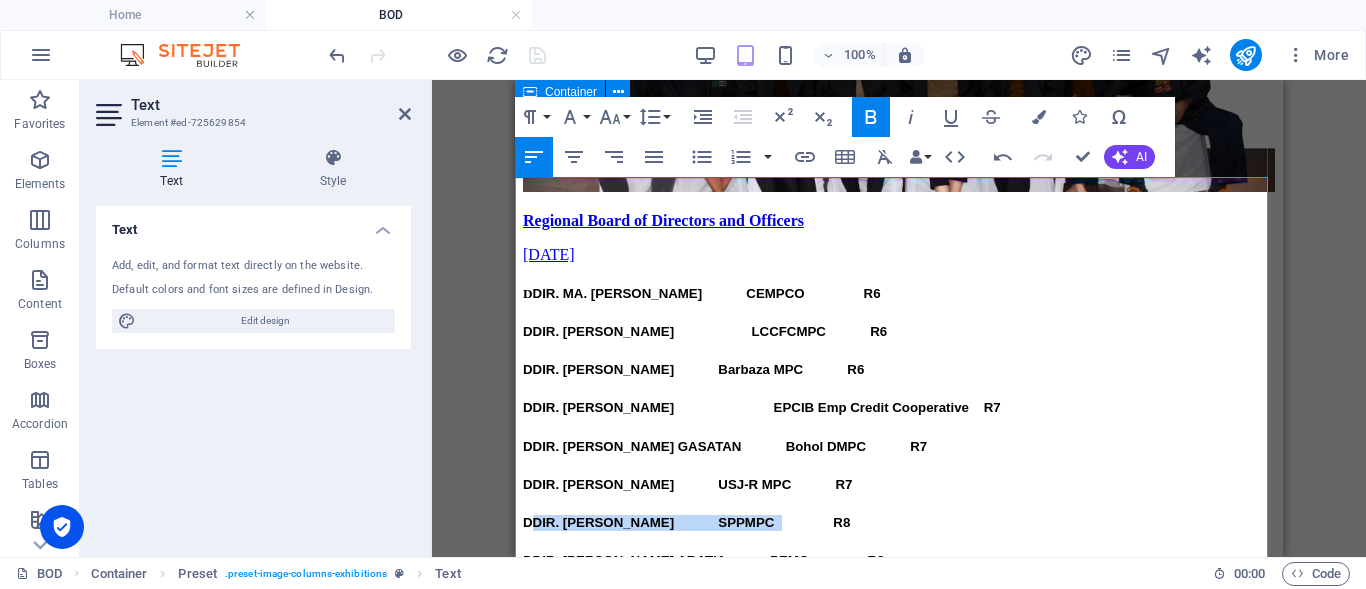 drag, startPoint x: 847, startPoint y: 345, endPoint x: 529, endPoint y: 339, distance: 318.0566 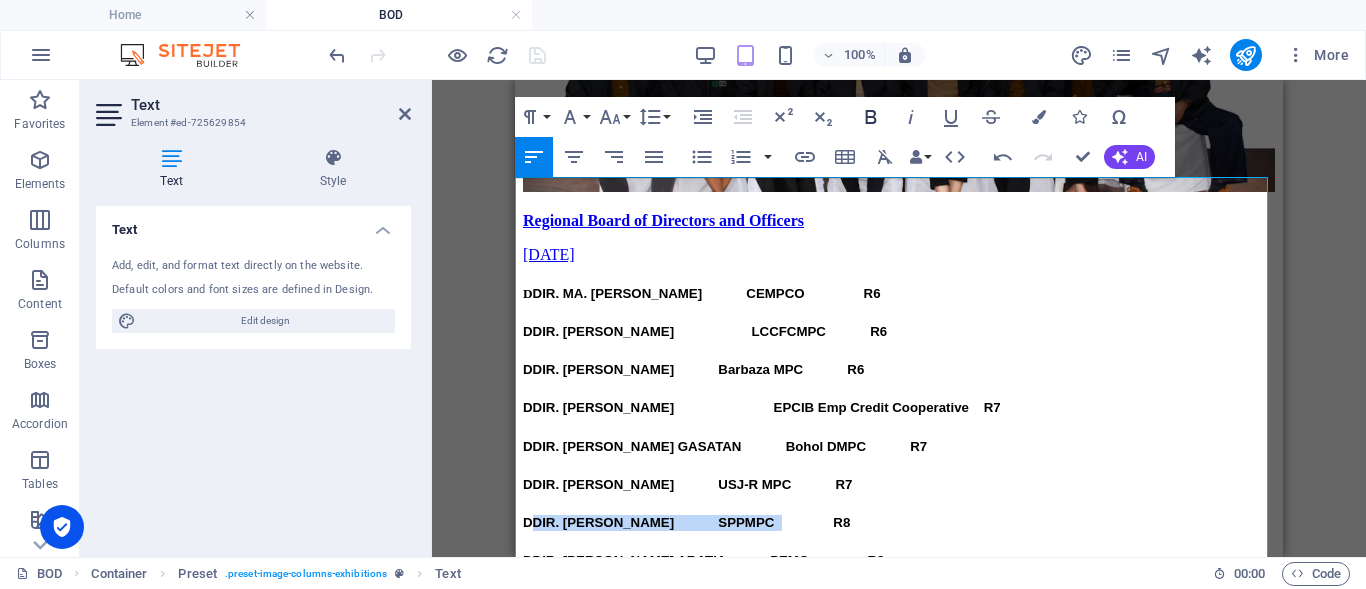 click 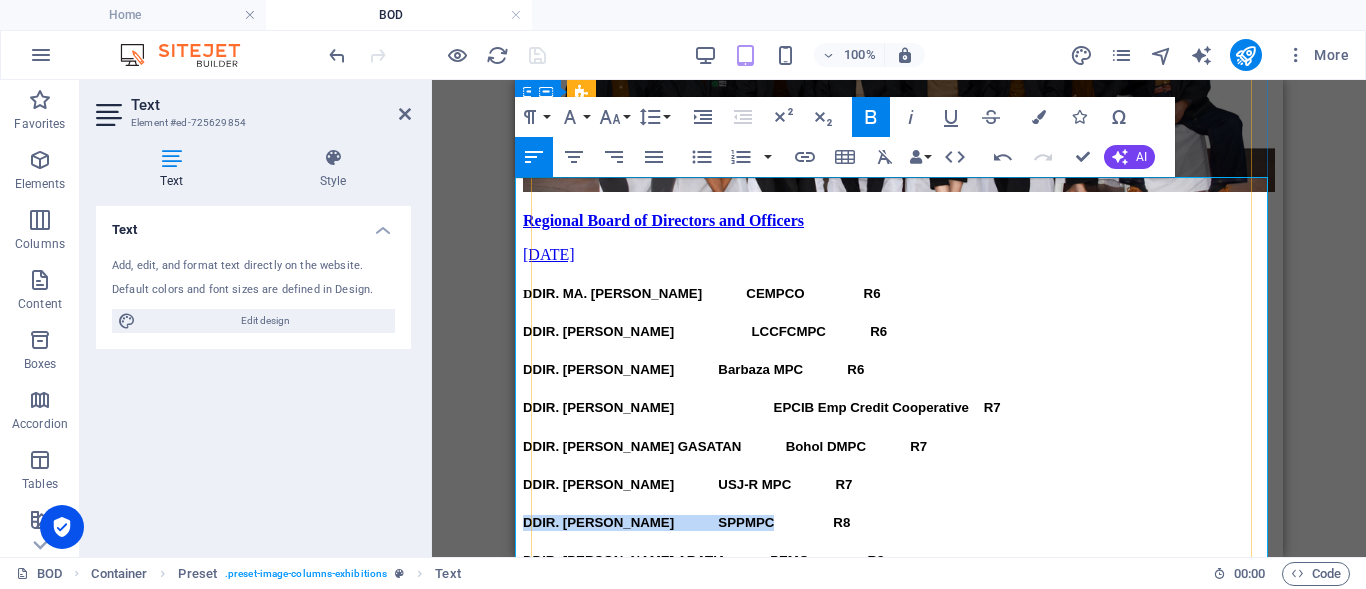 click on "SPPMPC" at bounding box center (746, 522) 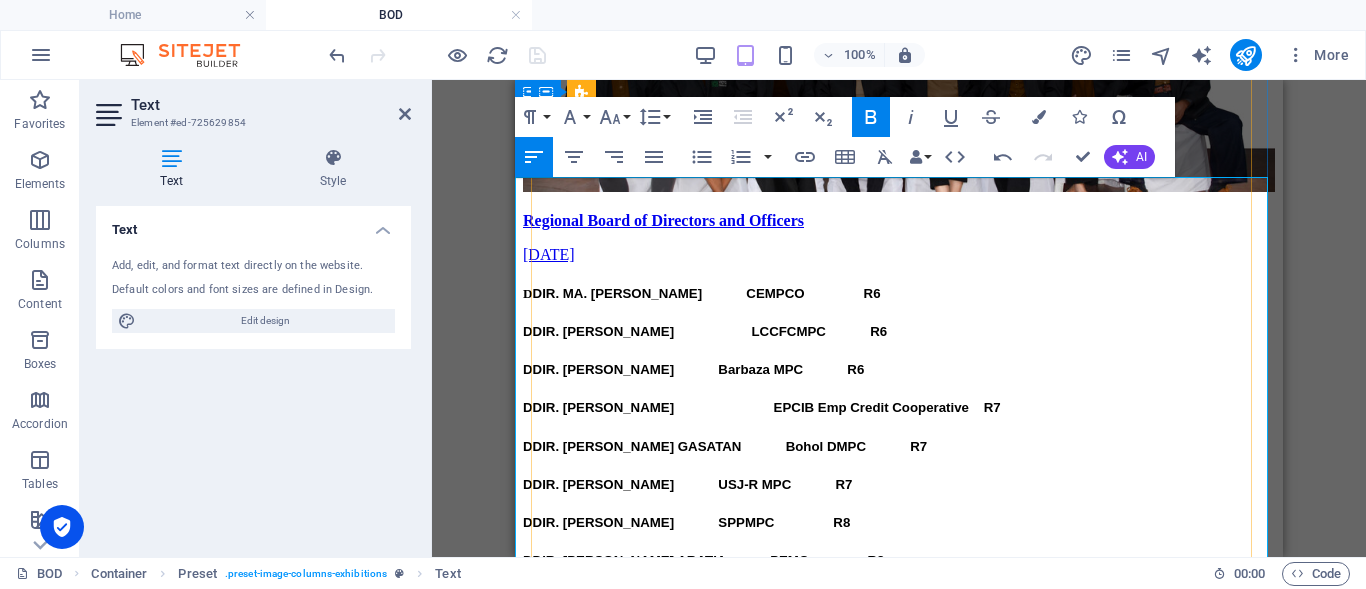 type 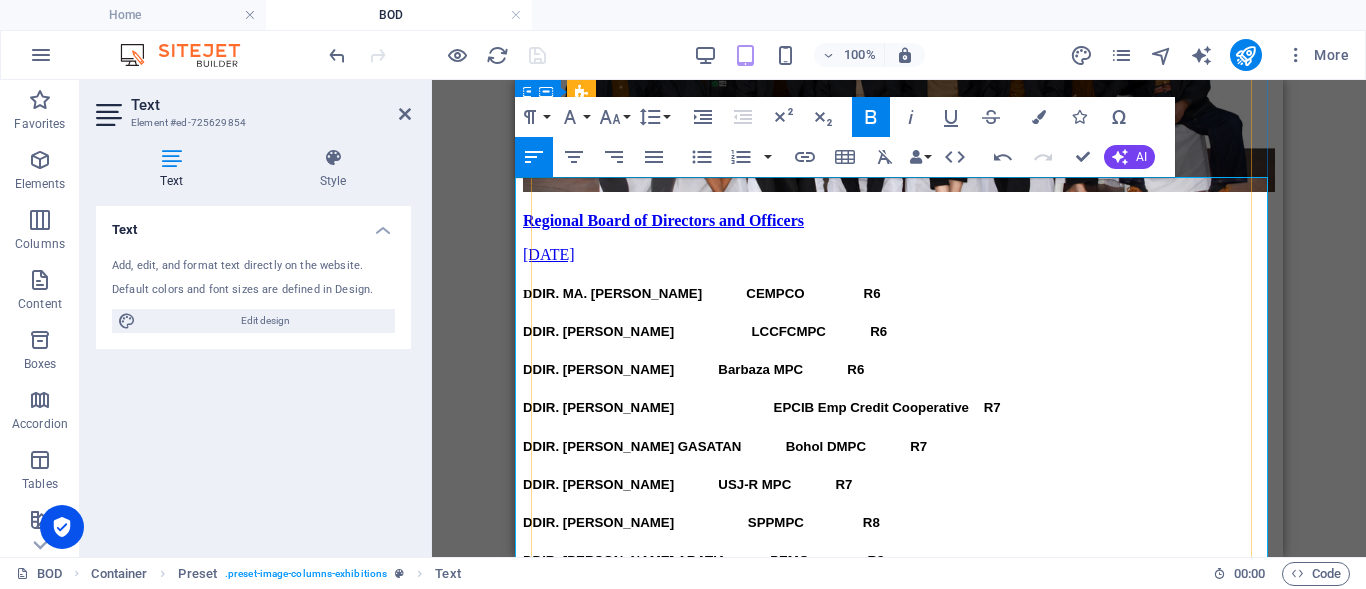 click on "USJ-R MPC" at bounding box center [754, 484] 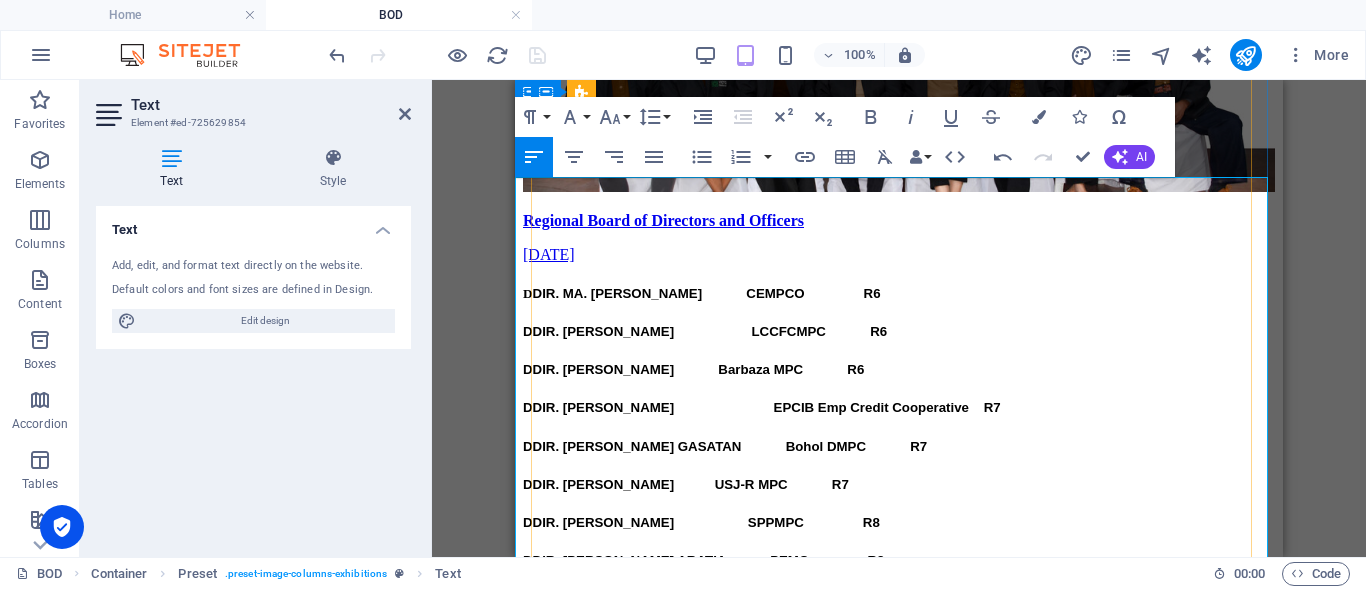 click on "SPPMPC" at bounding box center (776, 522) 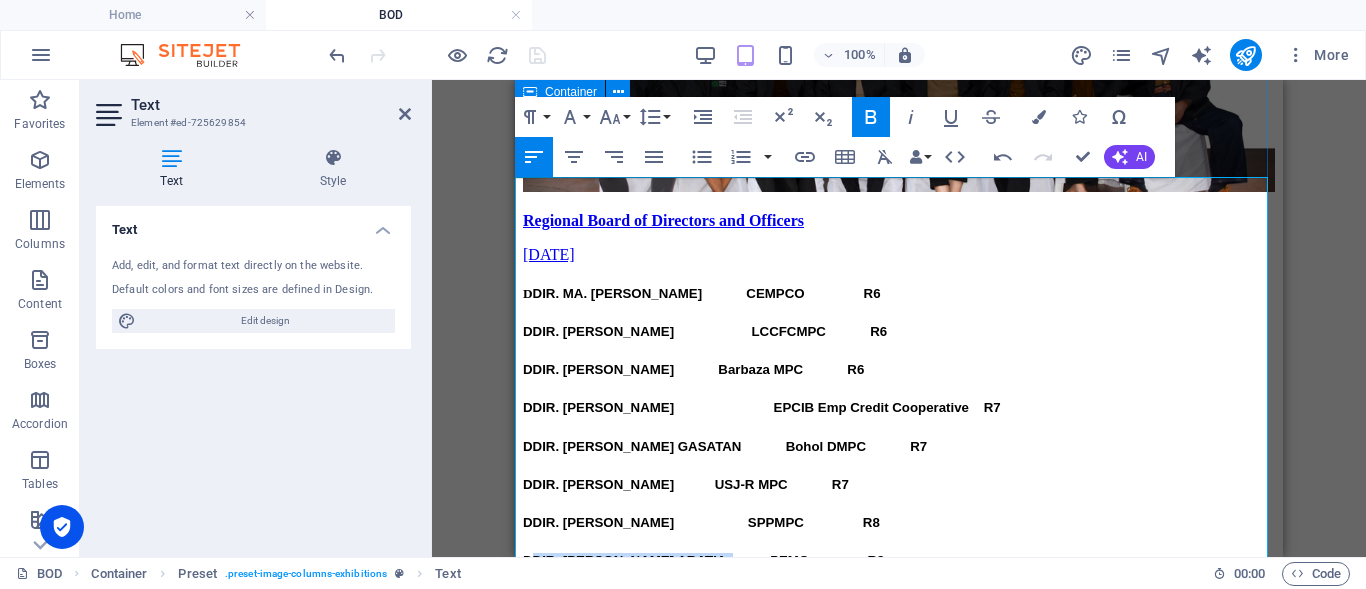drag, startPoint x: 721, startPoint y: 374, endPoint x: 523, endPoint y: 378, distance: 198.0404 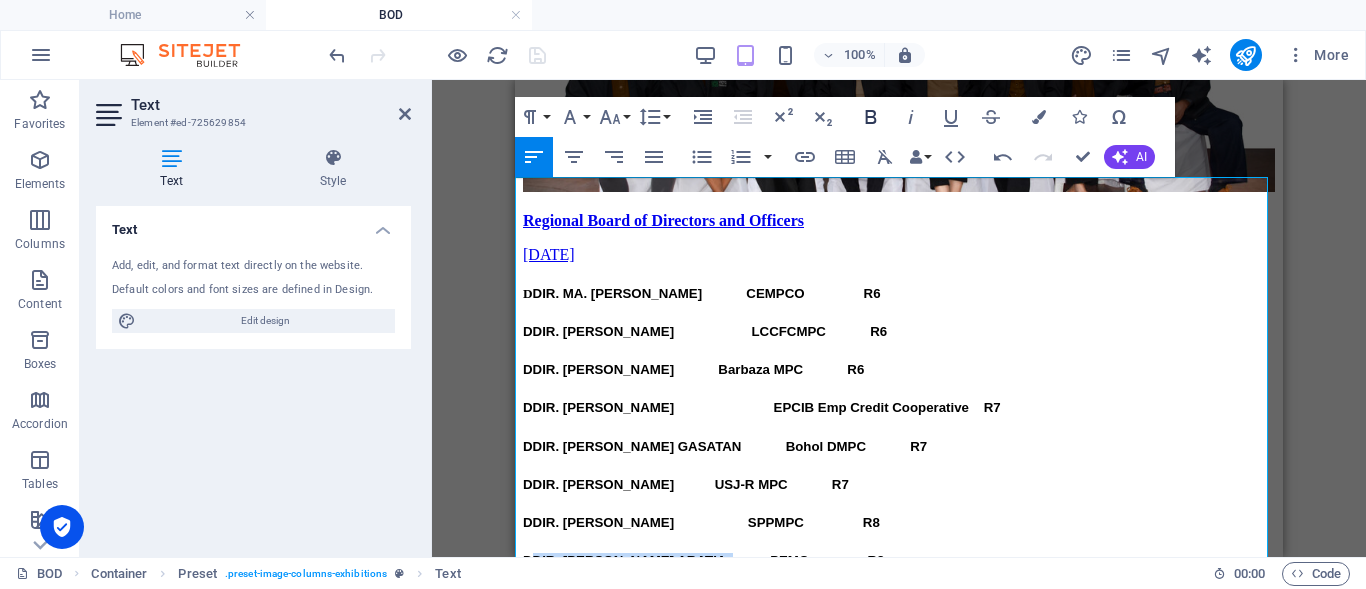 click 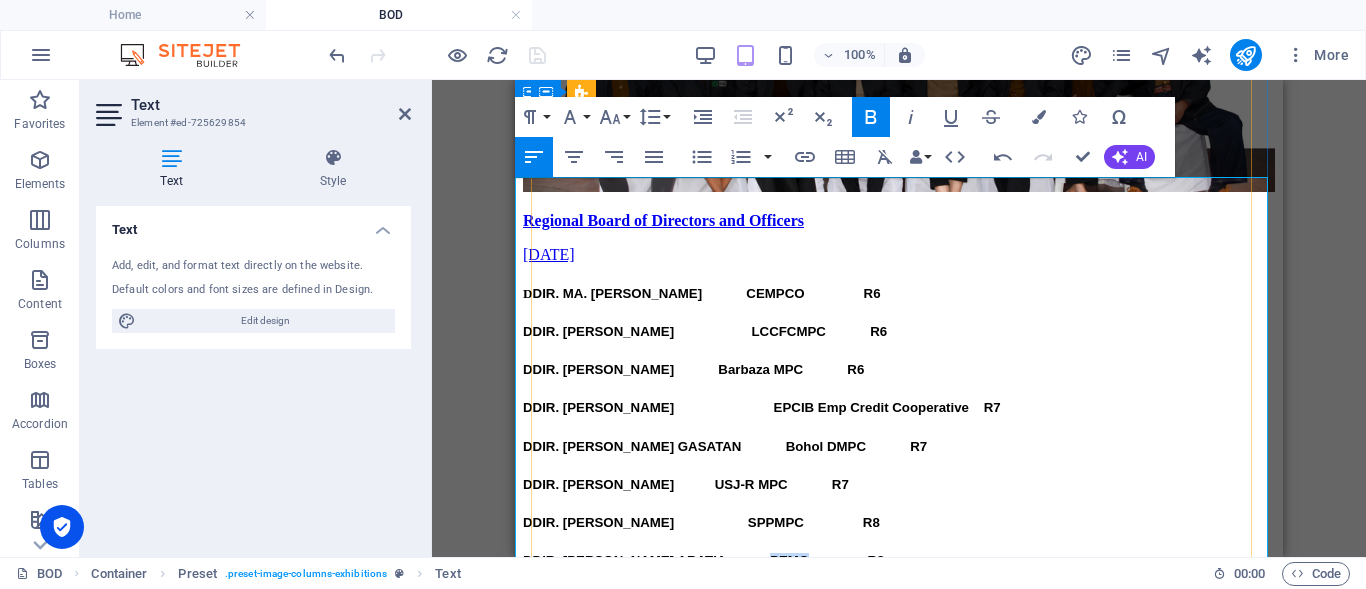 drag, startPoint x: 821, startPoint y: 375, endPoint x: 776, endPoint y: 376, distance: 45.01111 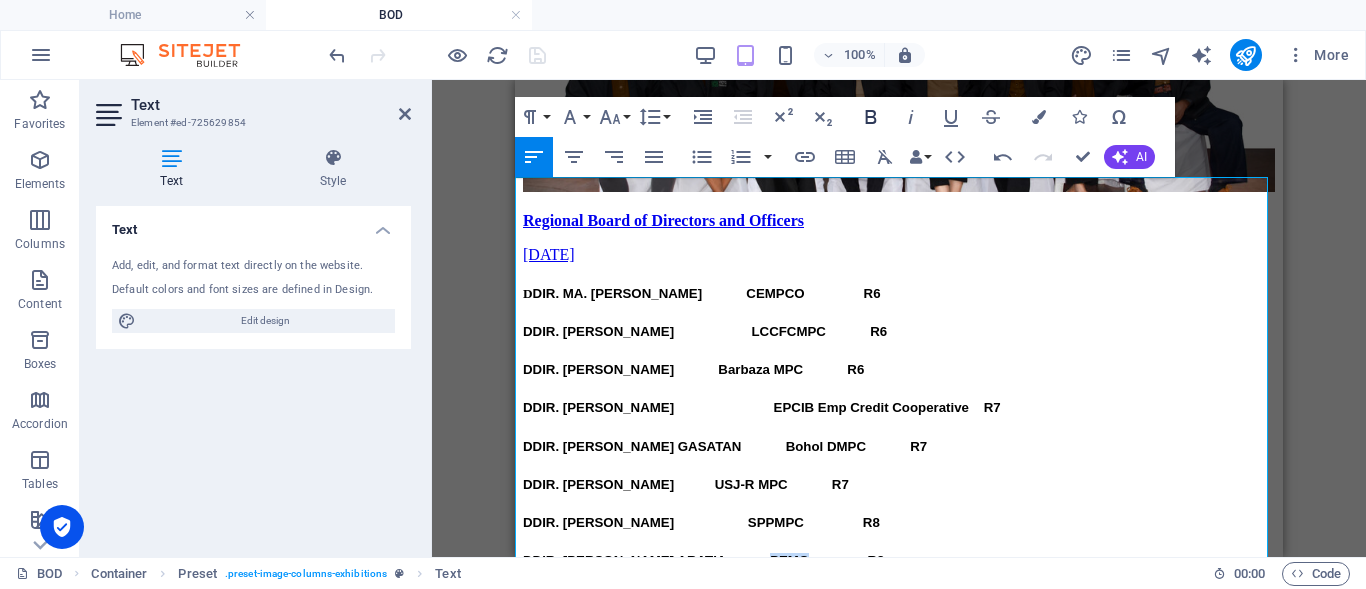 click 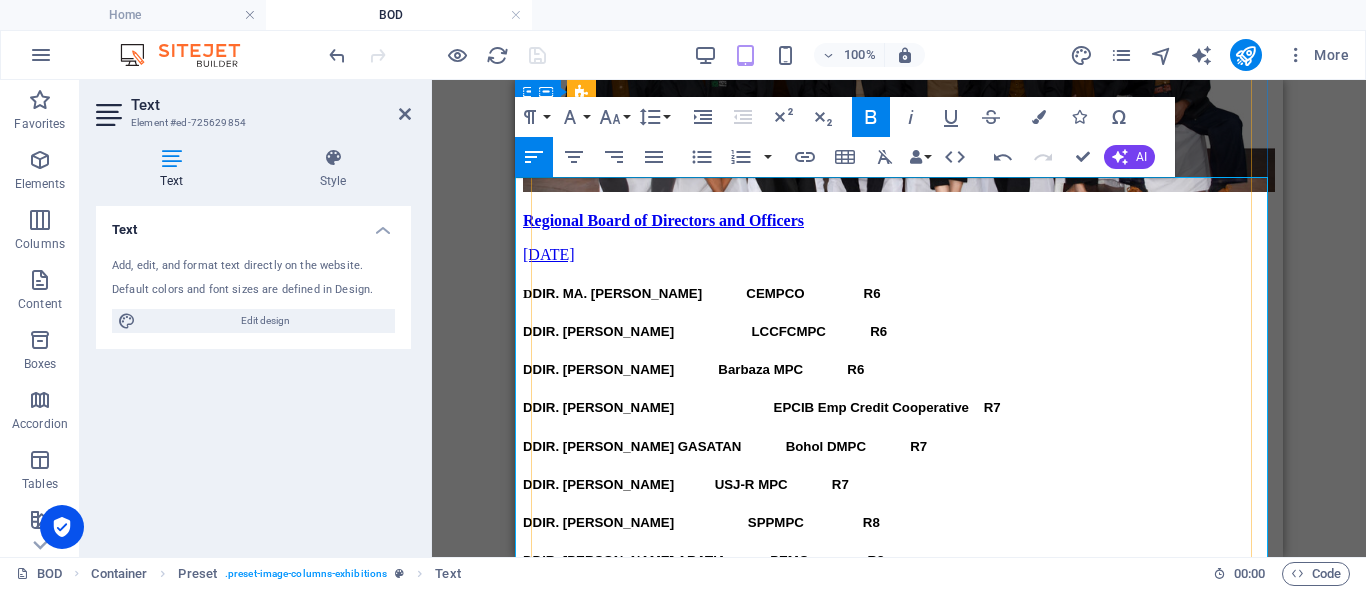 click at bounding box center [748, 560] 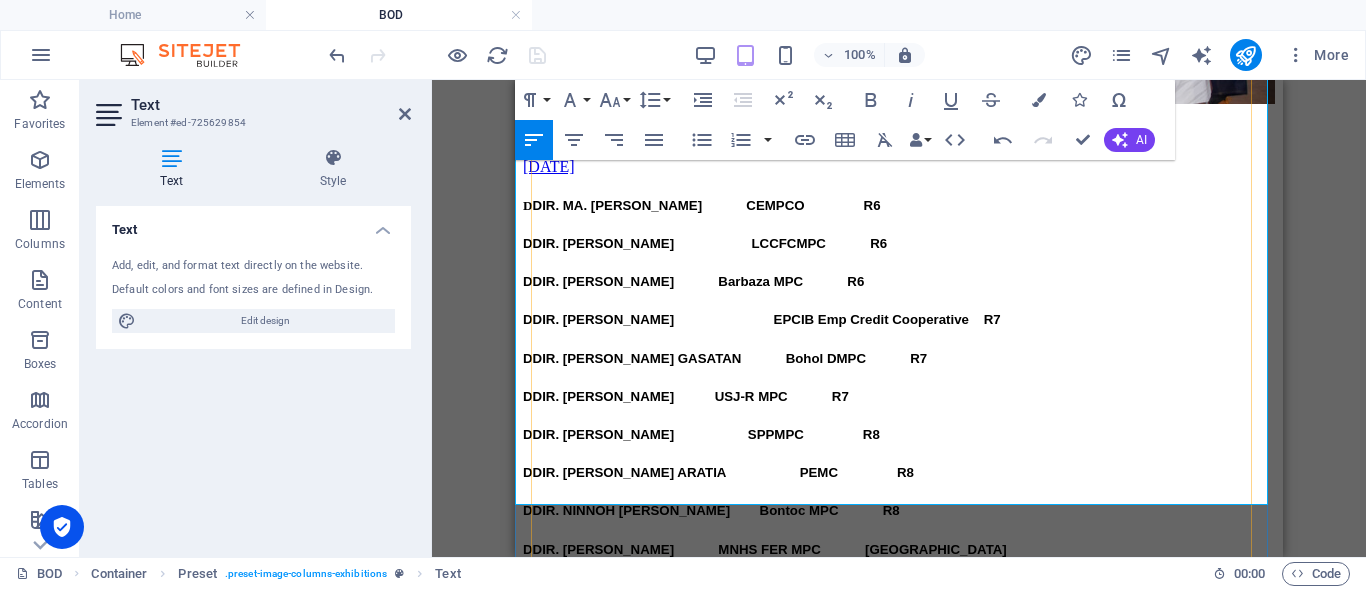 scroll, scrollTop: 700, scrollLeft: 0, axis: vertical 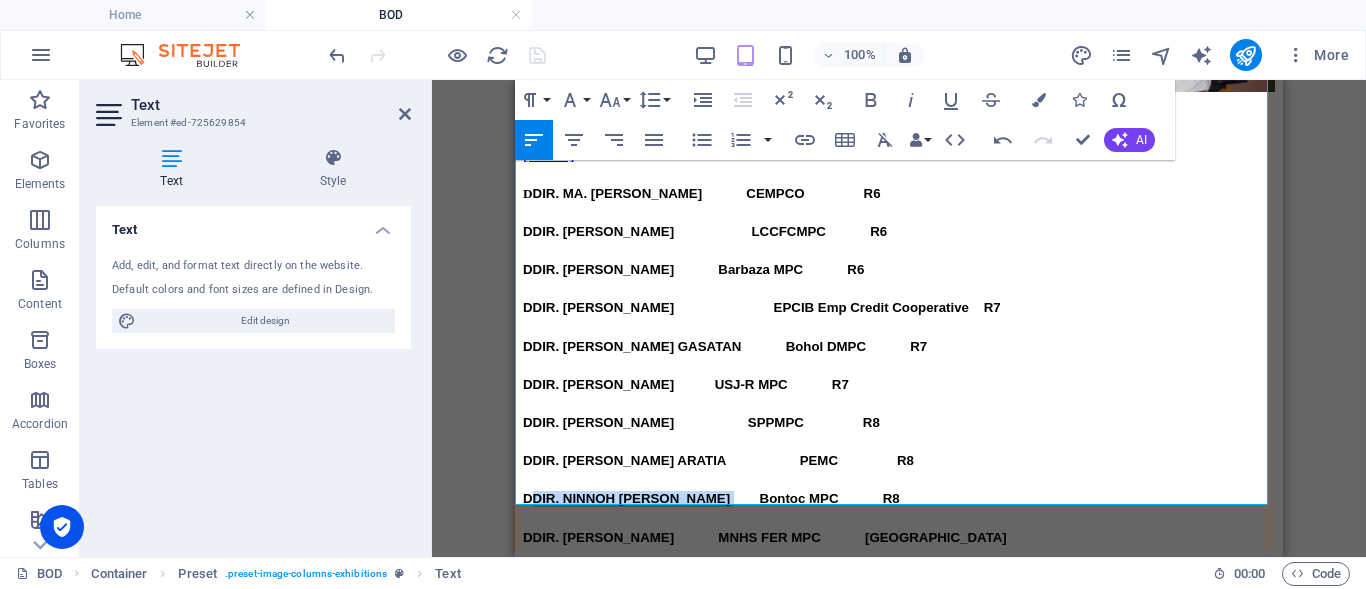 drag, startPoint x: 830, startPoint y: 304, endPoint x: 526, endPoint y: 291, distance: 304.27783 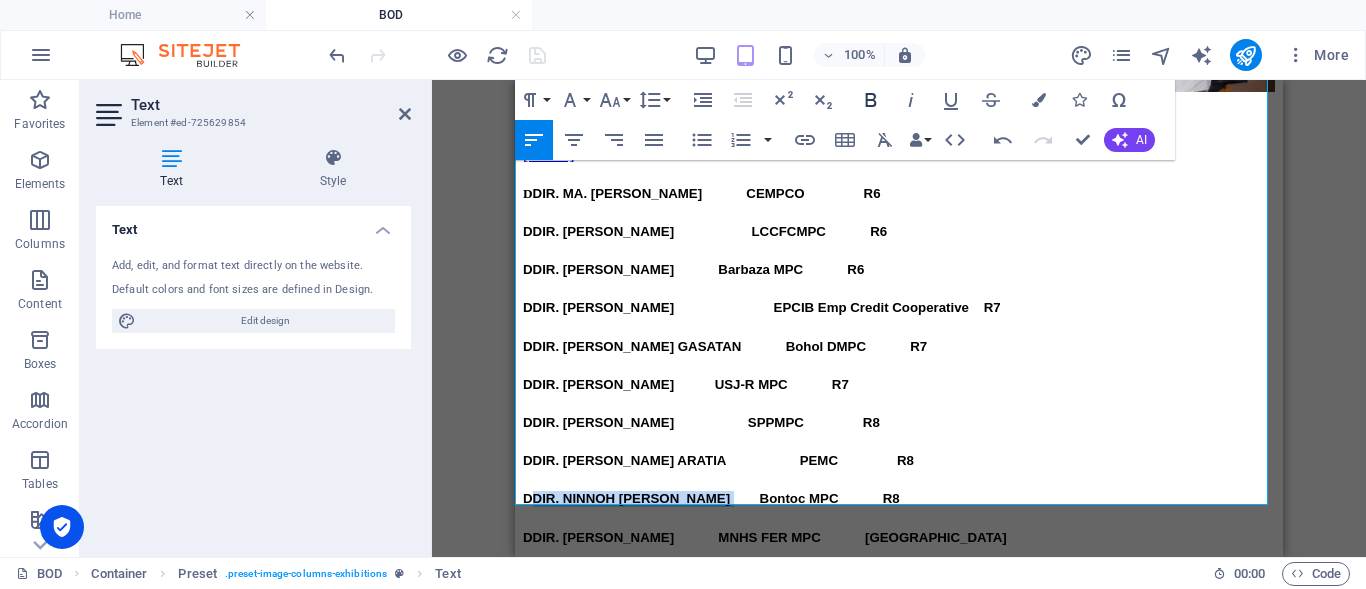click 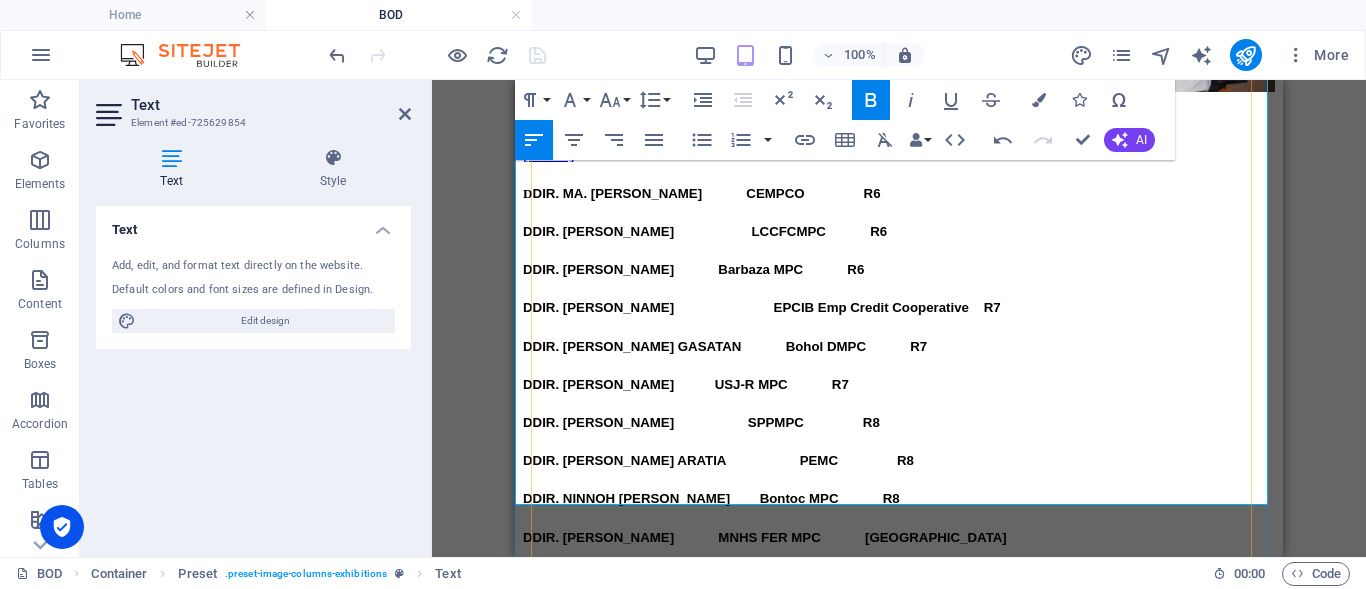click at bounding box center [745, 498] 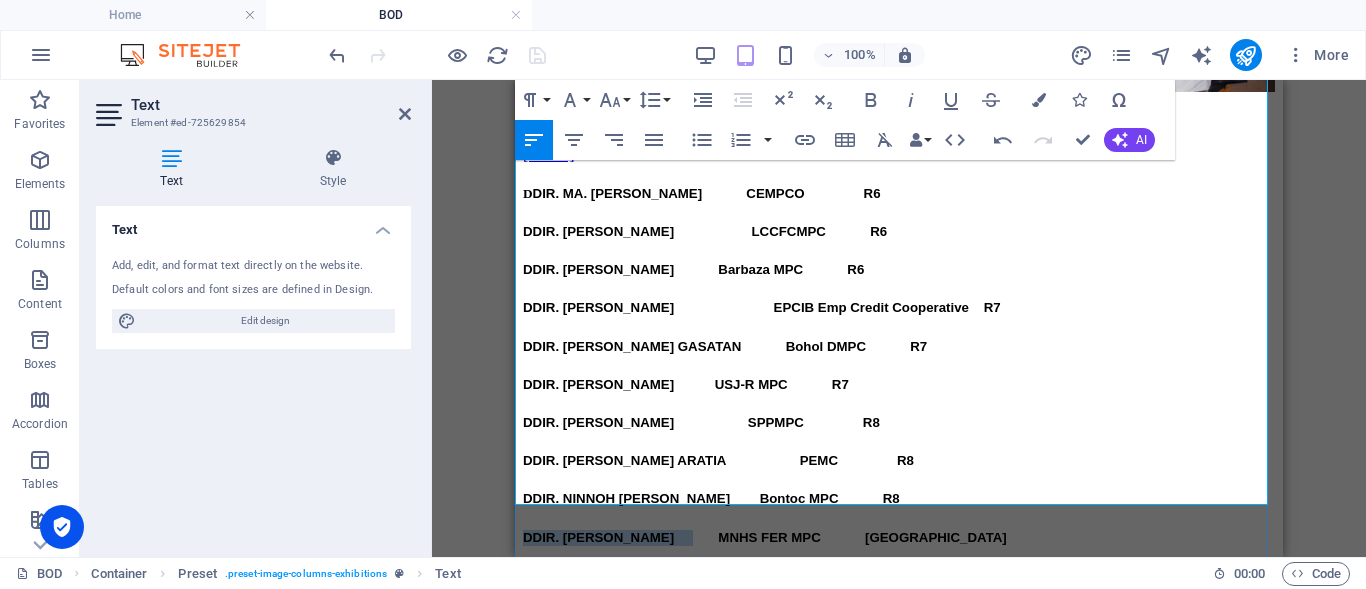 drag, startPoint x: 708, startPoint y: 329, endPoint x: 520, endPoint y: 326, distance: 188.02394 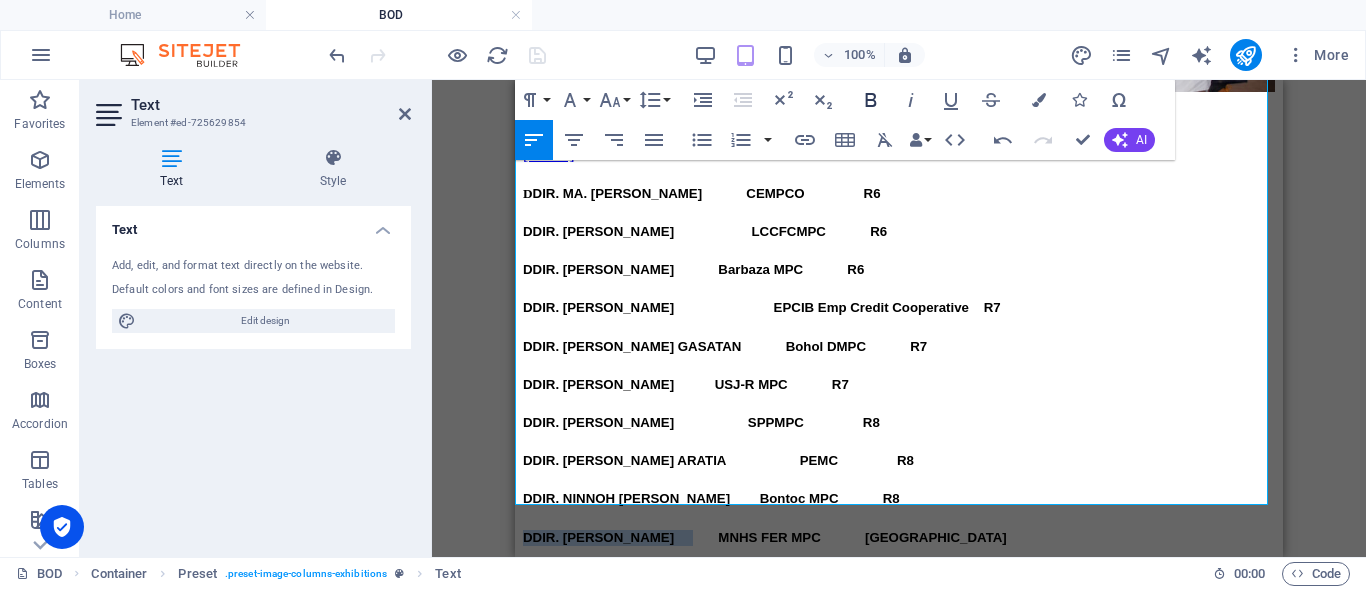 click 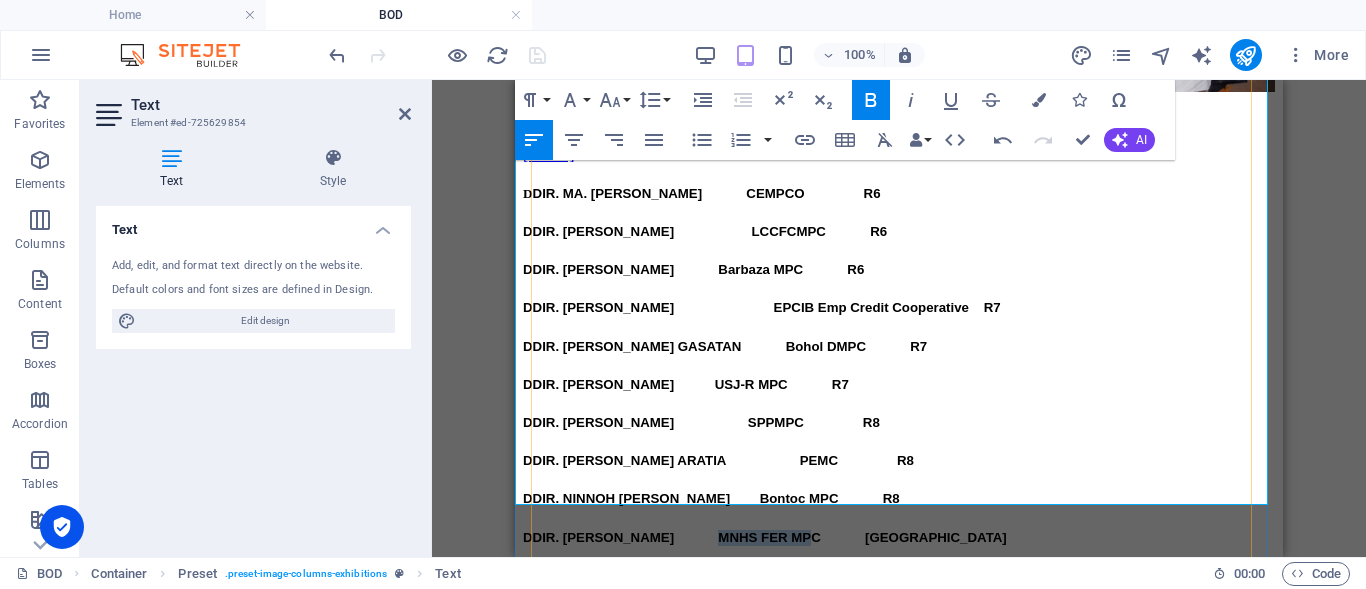 drag, startPoint x: 762, startPoint y: 328, endPoint x: 881, endPoint y: 336, distance: 119.26861 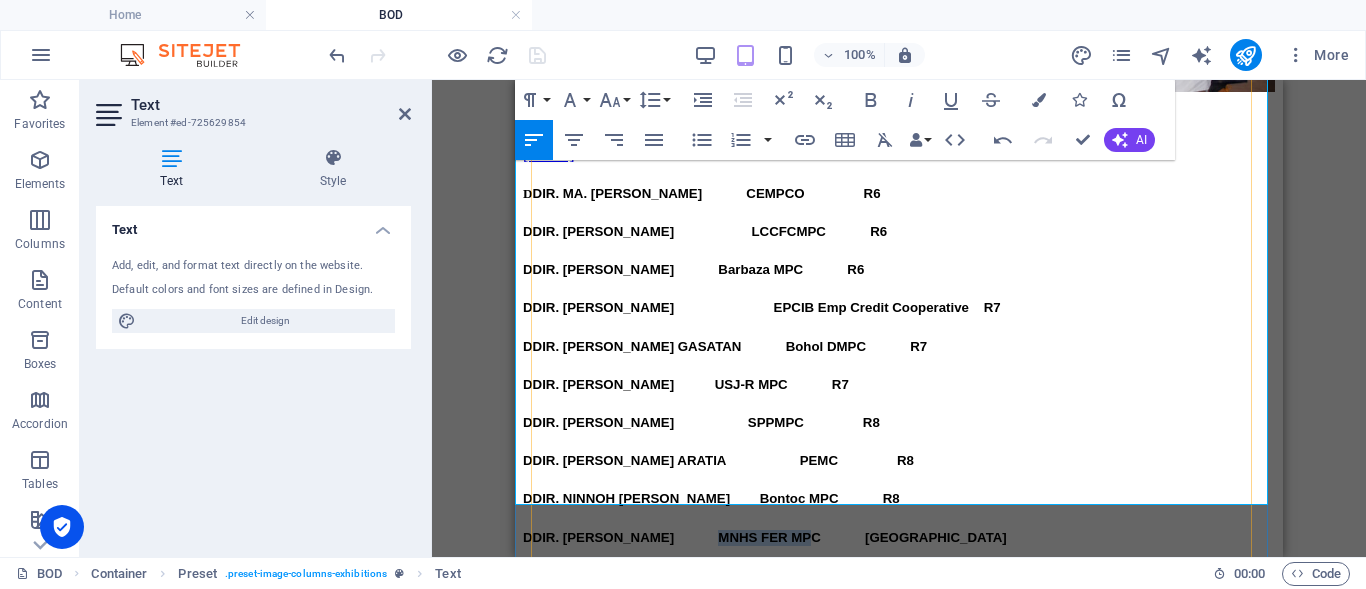 click on "MNHS FER MPC" at bounding box center (769, 537) 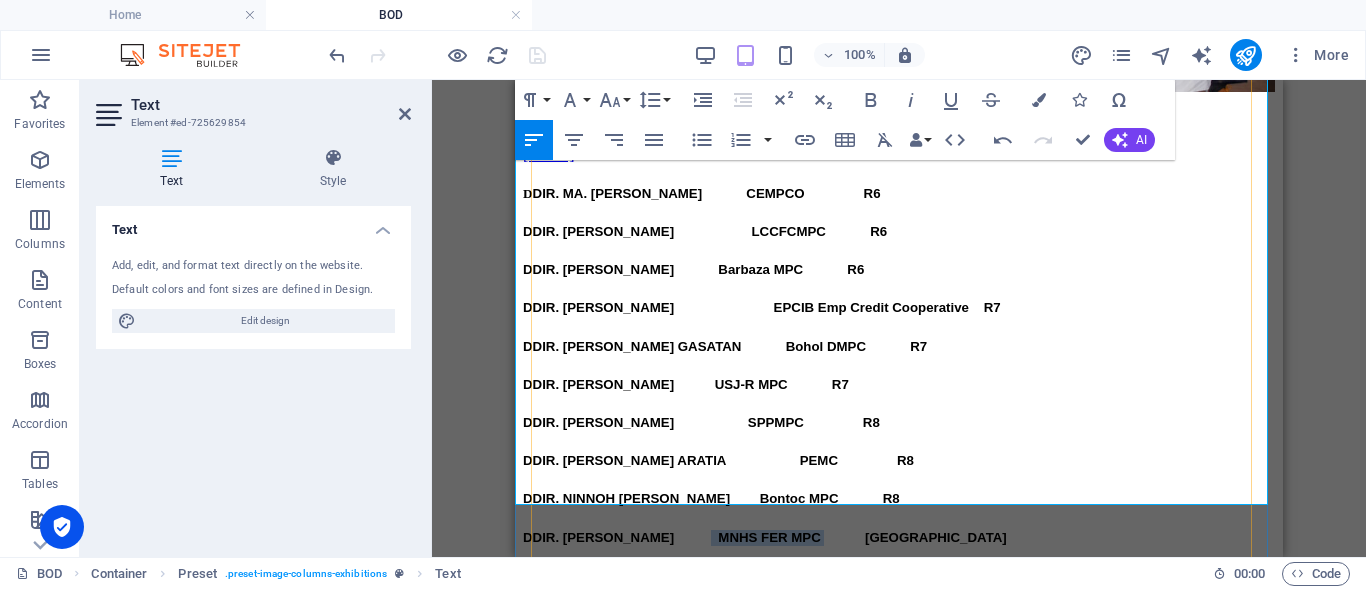 drag, startPoint x: 898, startPoint y: 335, endPoint x: 753, endPoint y: 339, distance: 145.05516 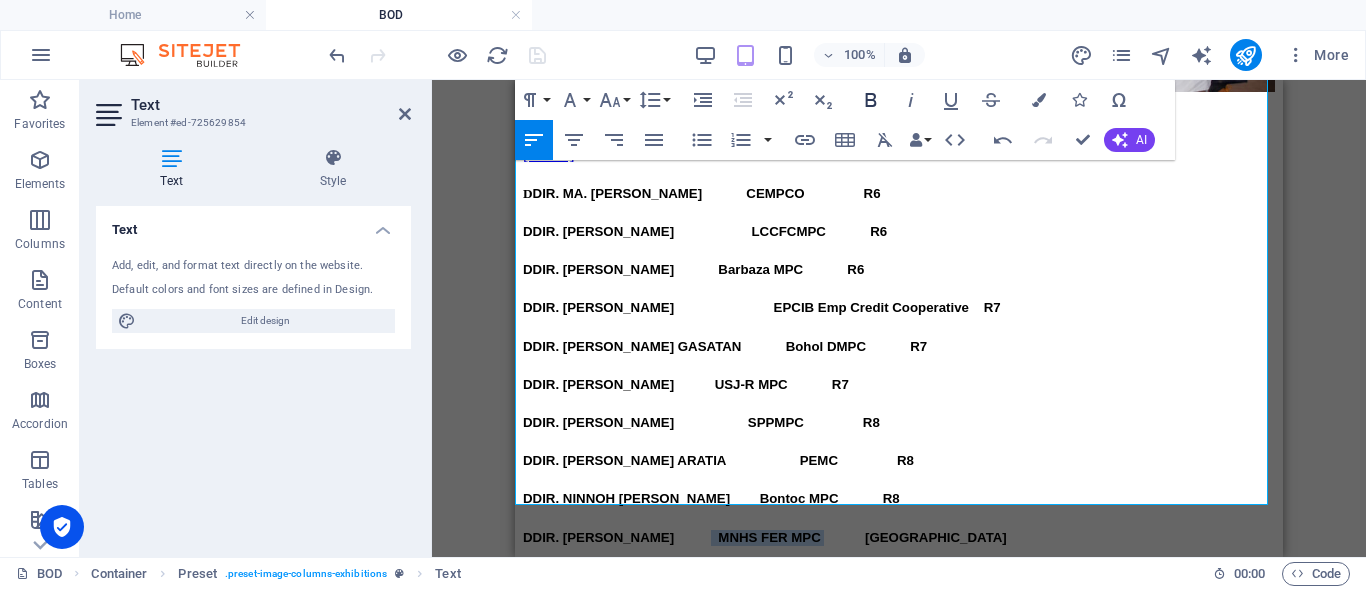 click 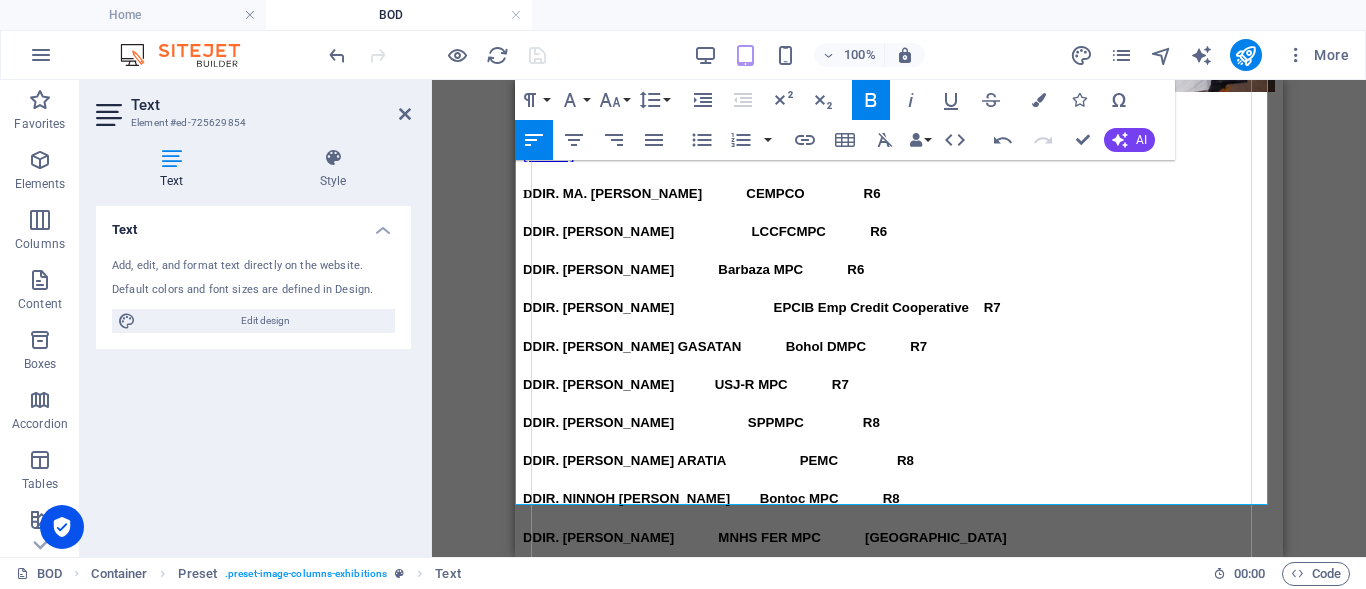 click at bounding box center (843, 537) 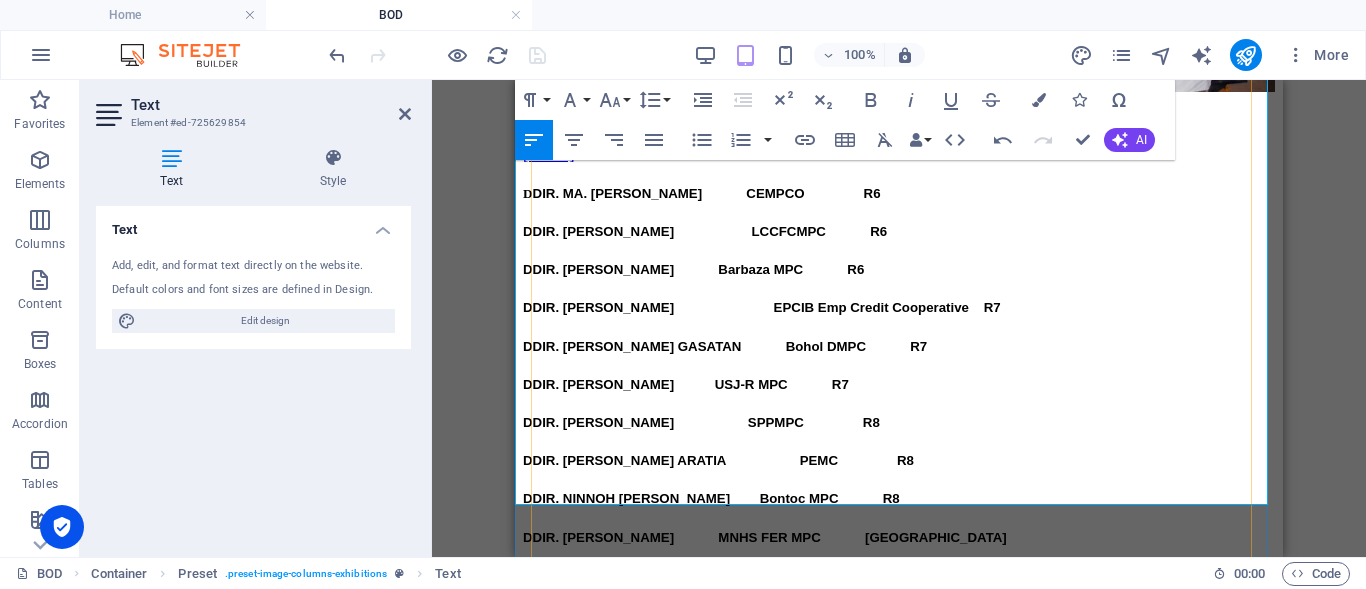 click on "MNHS FER MPC" at bounding box center [769, 537] 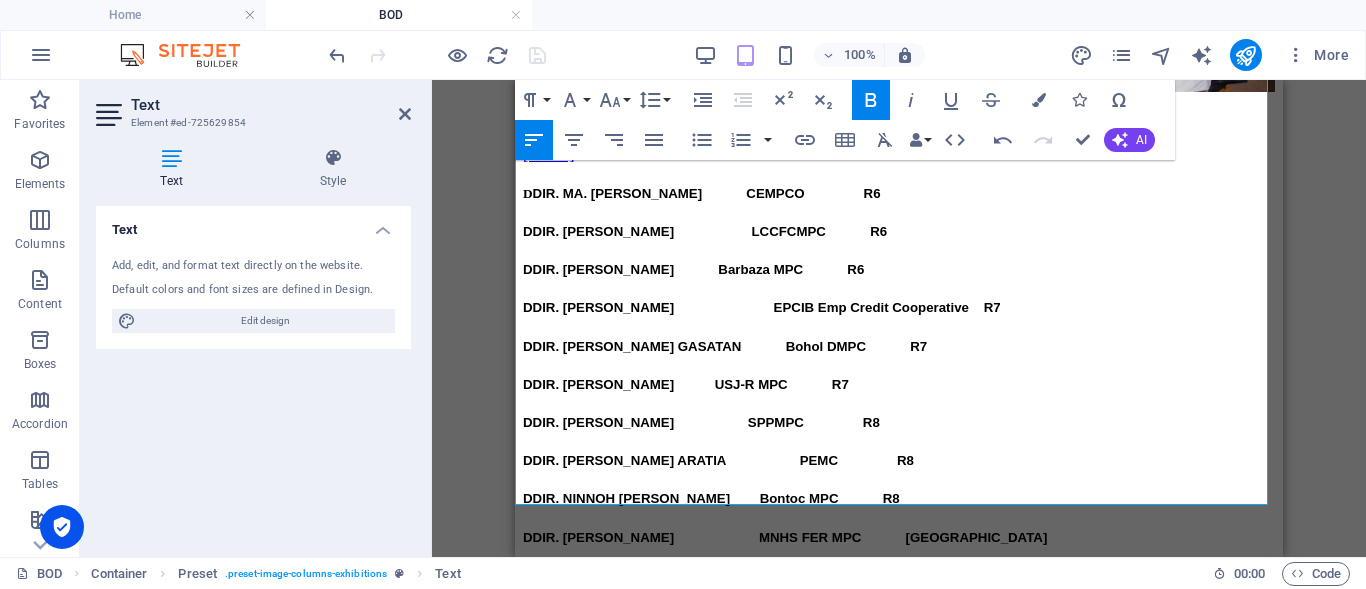 drag, startPoint x: 771, startPoint y: 361, endPoint x: 529, endPoint y: 348, distance: 242.34892 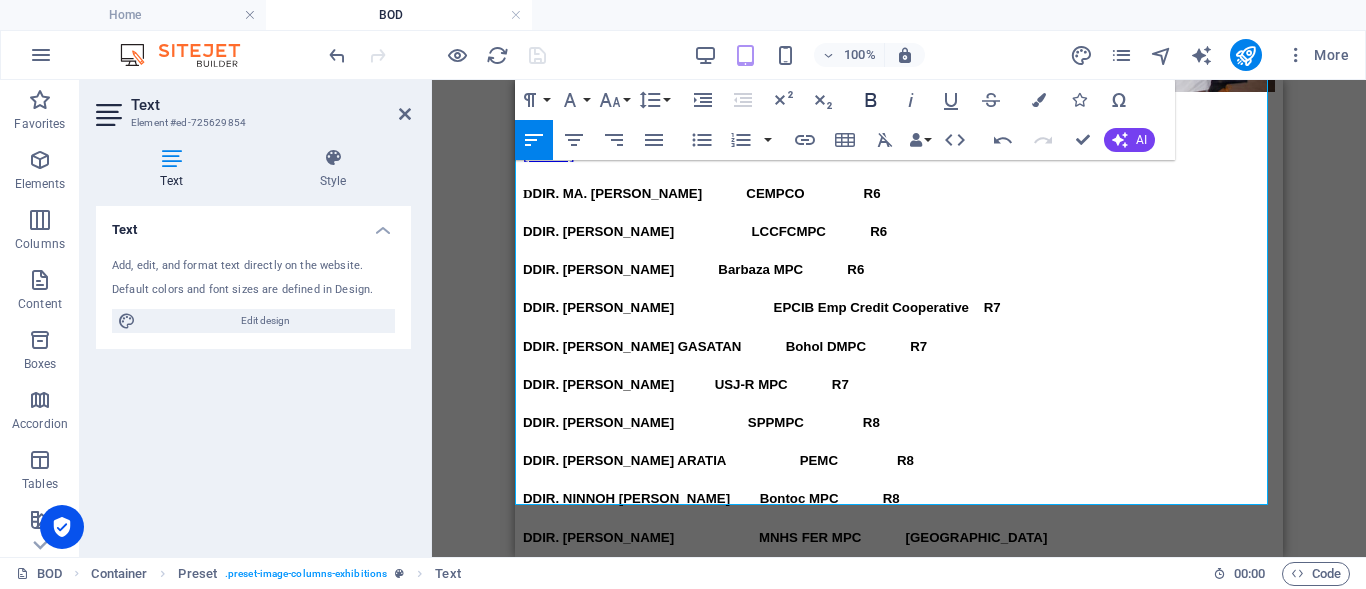 click 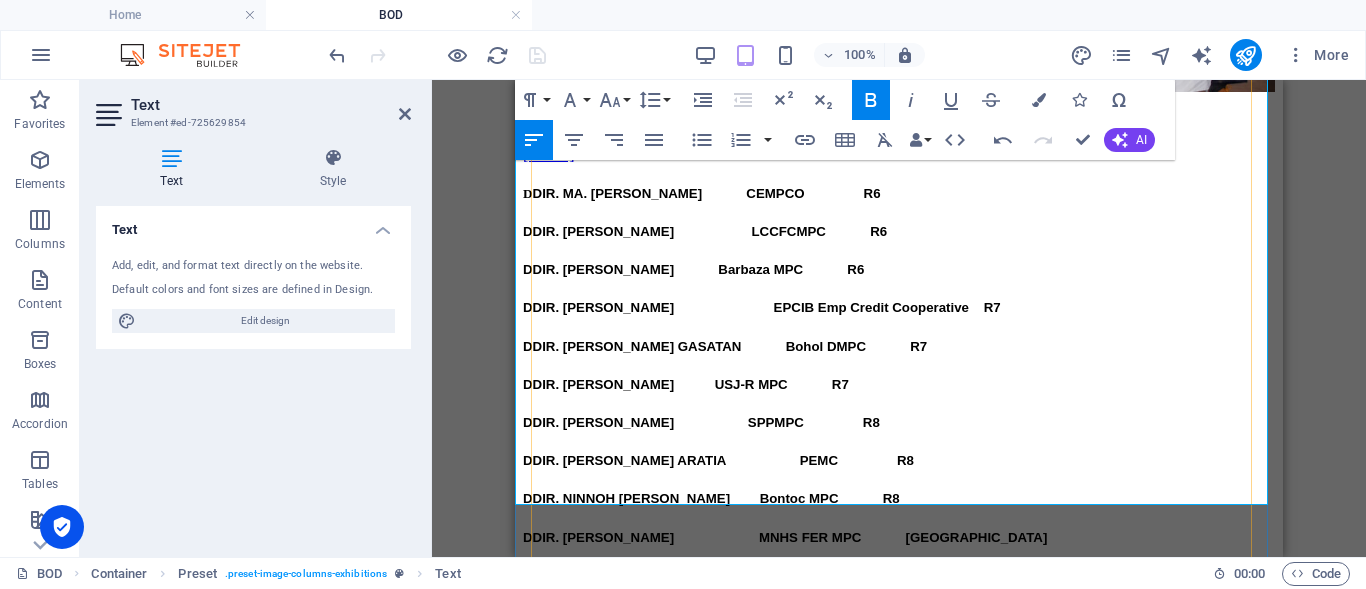 click on "Tagudin NHS MPC" at bounding box center [775, 575] 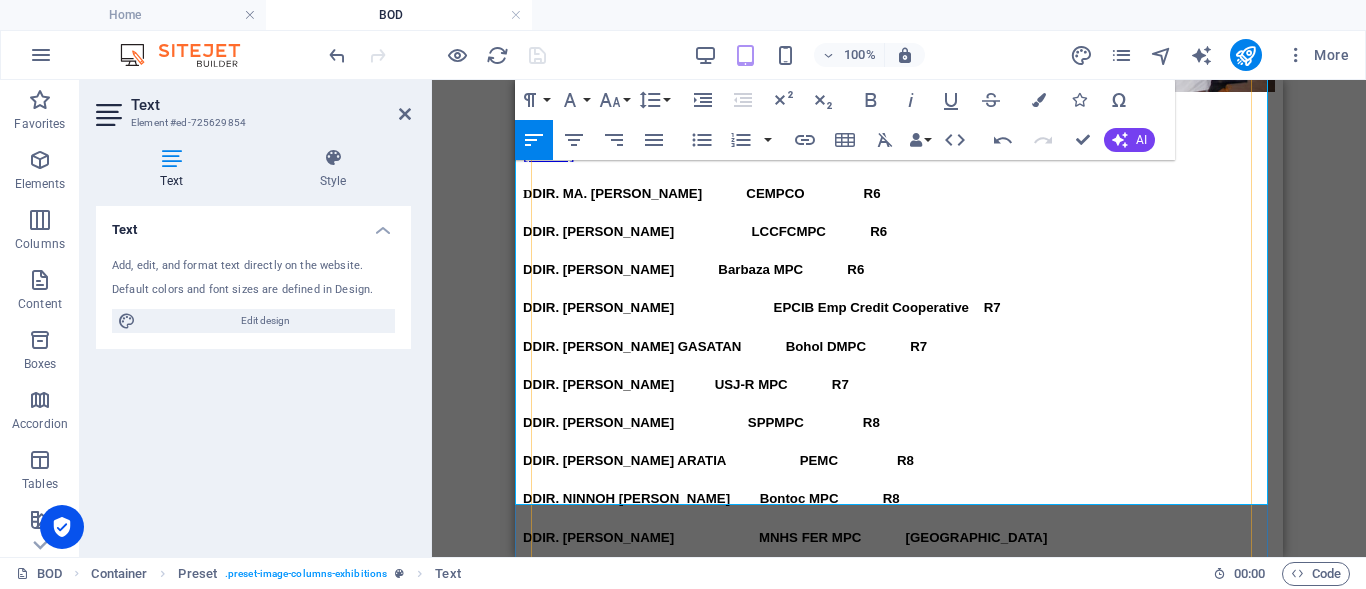 click on "Tagudin NHS MPC" at bounding box center (775, 575) 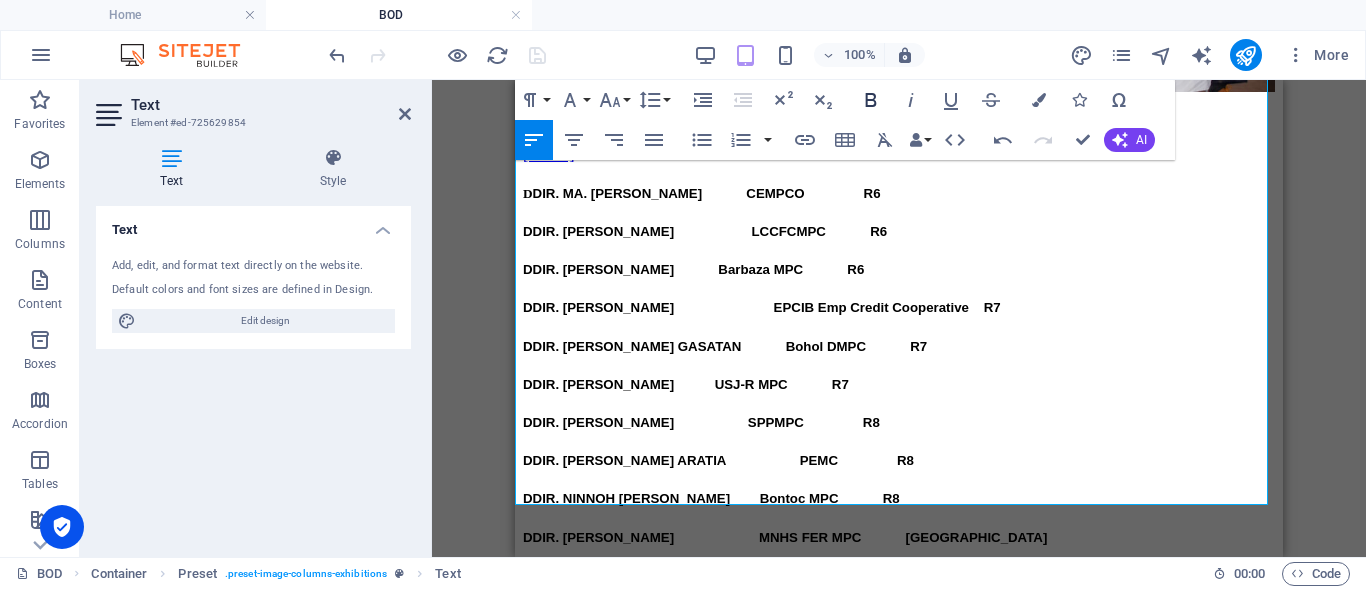click 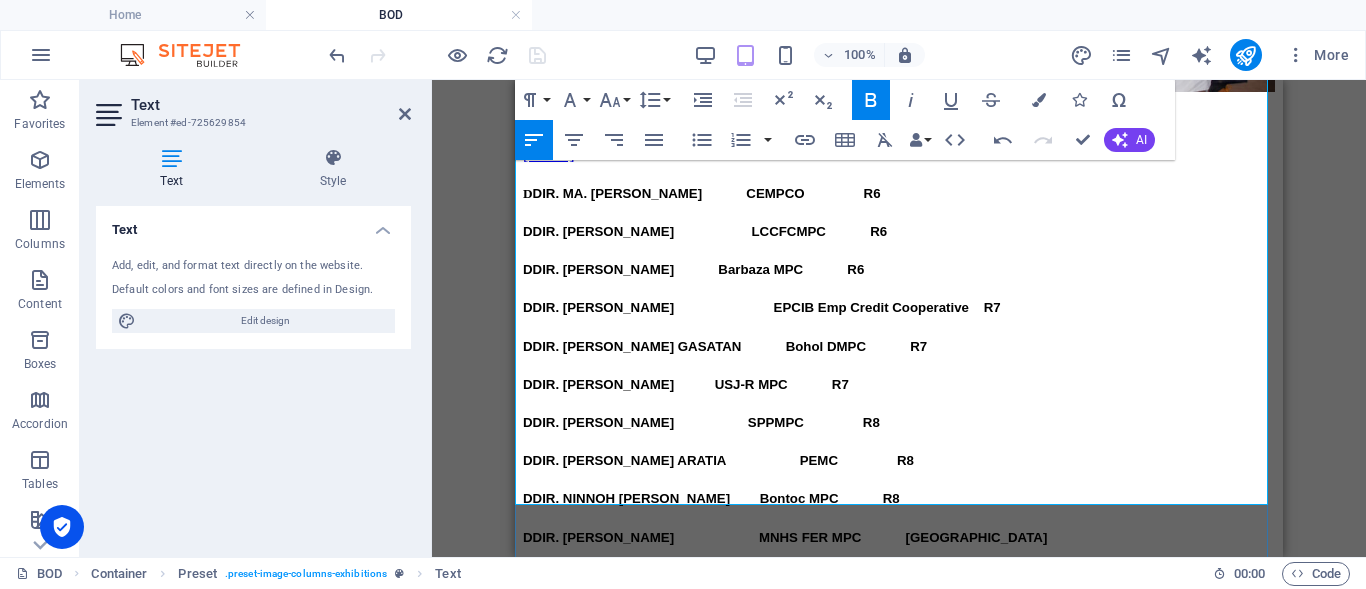 drag, startPoint x: 882, startPoint y: 382, endPoint x: 540, endPoint y: 390, distance: 342.09357 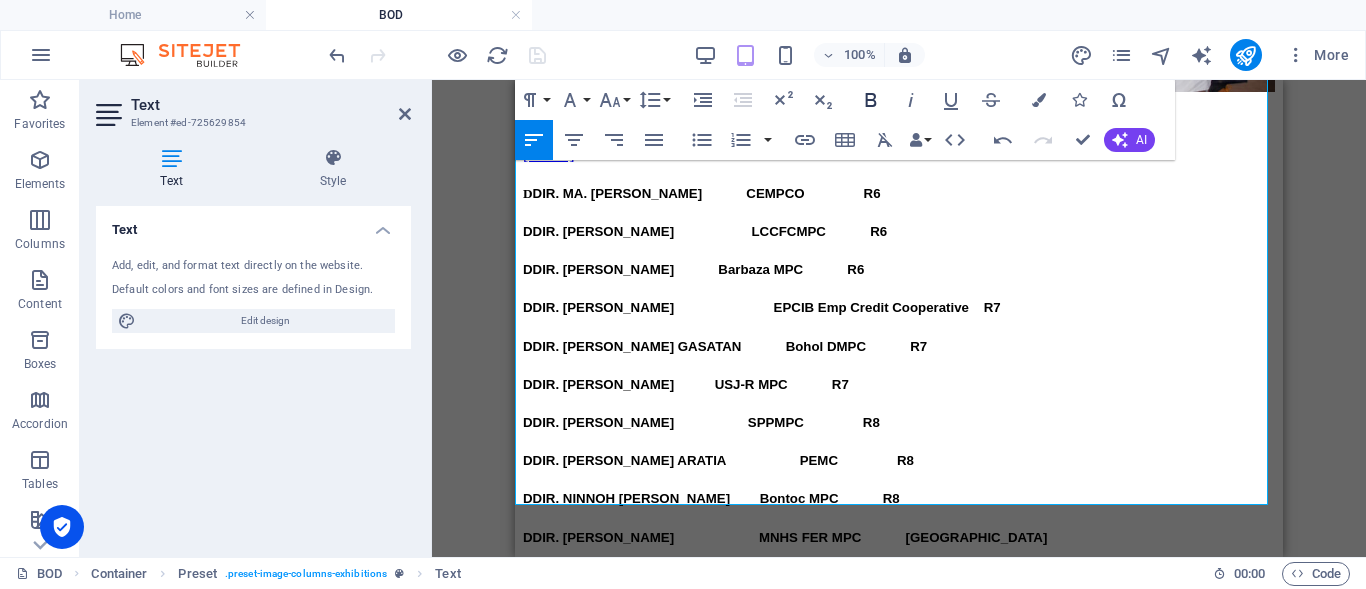 click 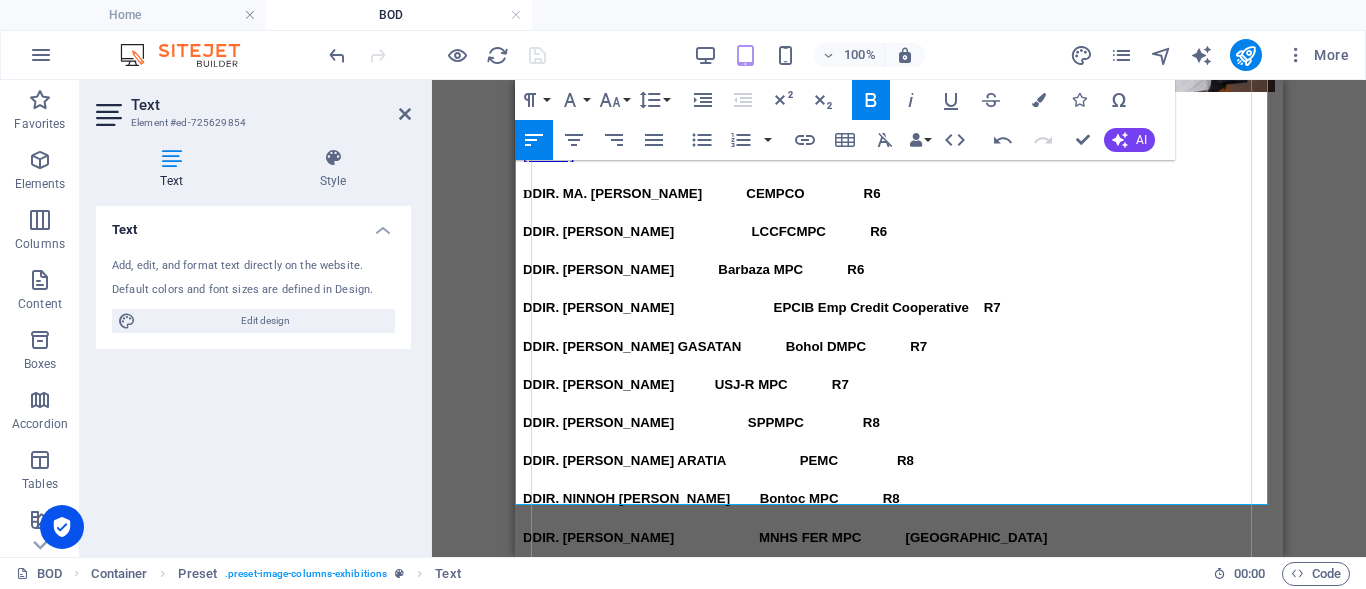 click on "San Basilio MPC" at bounding box center (804, 613) 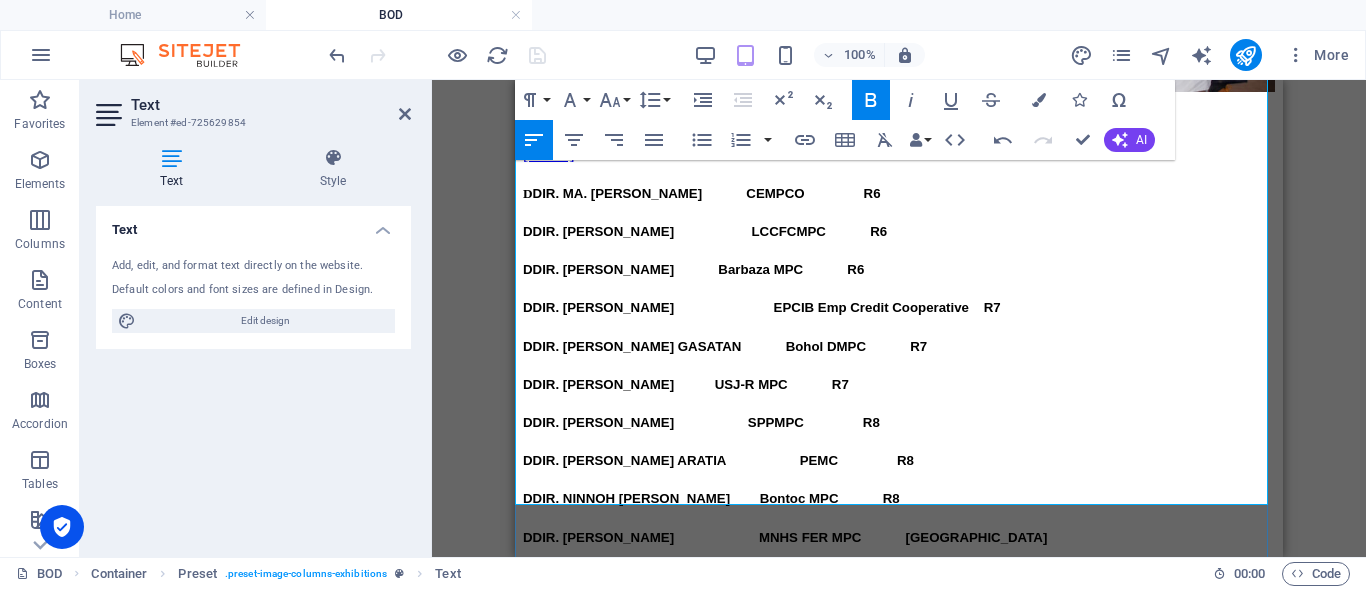 drag, startPoint x: 988, startPoint y: 406, endPoint x: 546, endPoint y: 420, distance: 442.22165 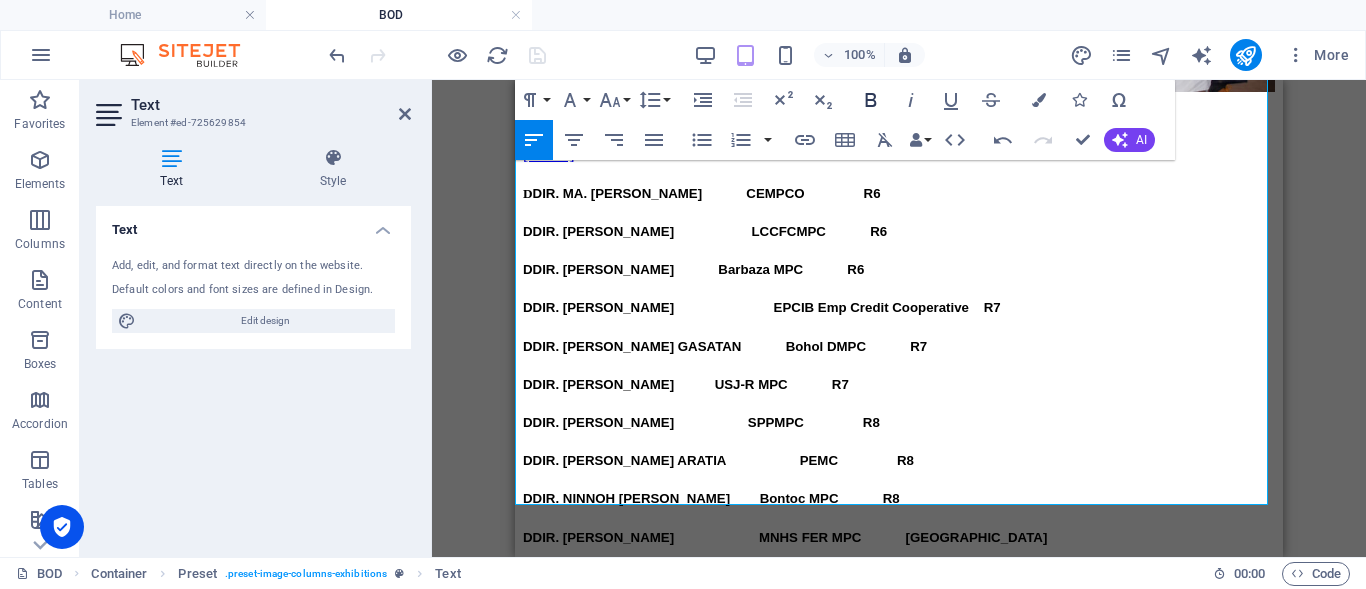 click 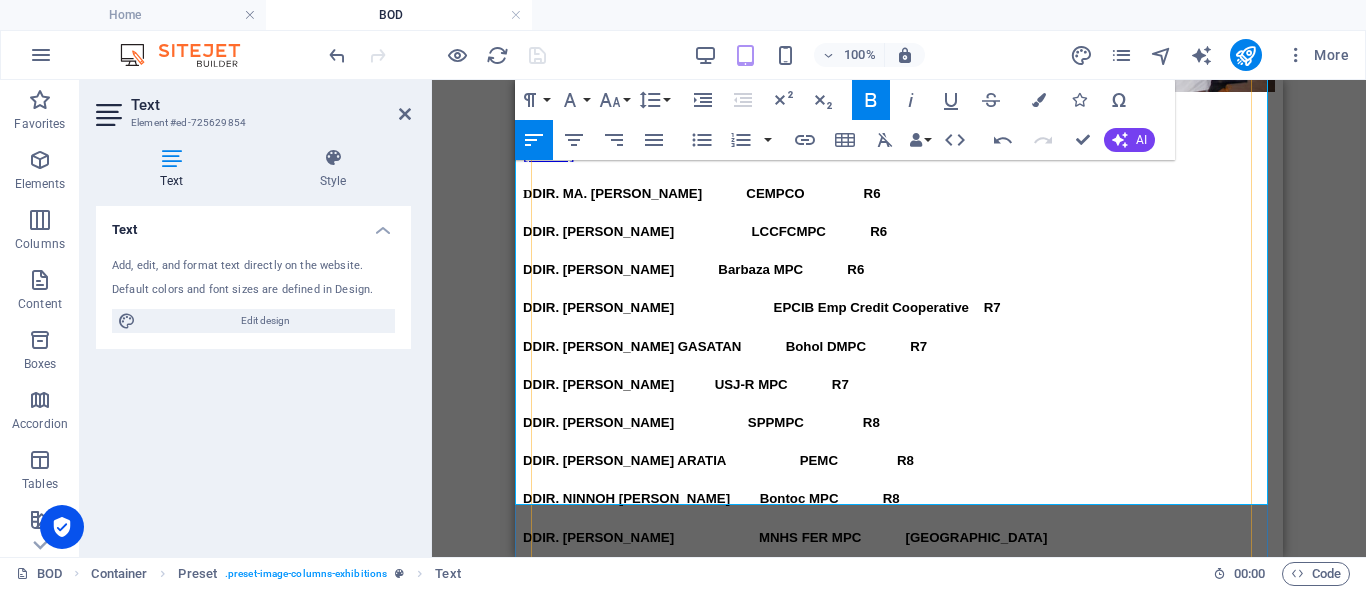 click on "D DIR. JOSE VICENTE C. VENTOSA III          Silangan MPC               Mindanao" at bounding box center (899, 652) 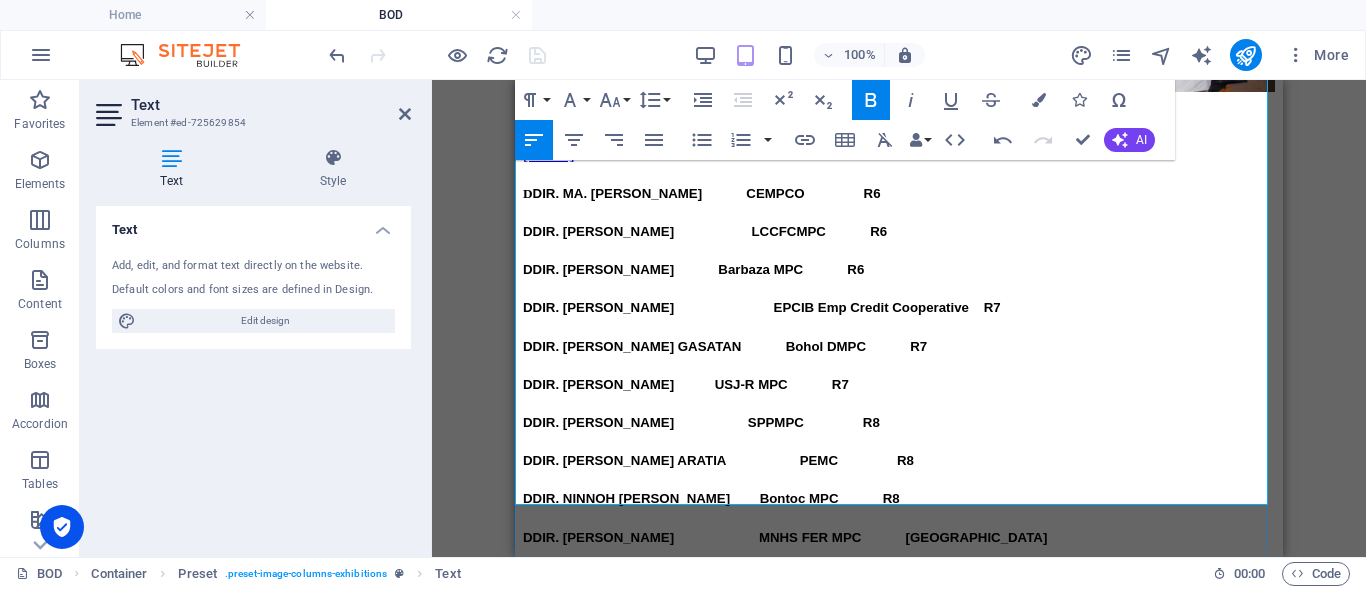 drag, startPoint x: 901, startPoint y: 436, endPoint x: 529, endPoint y: 430, distance: 372.04837 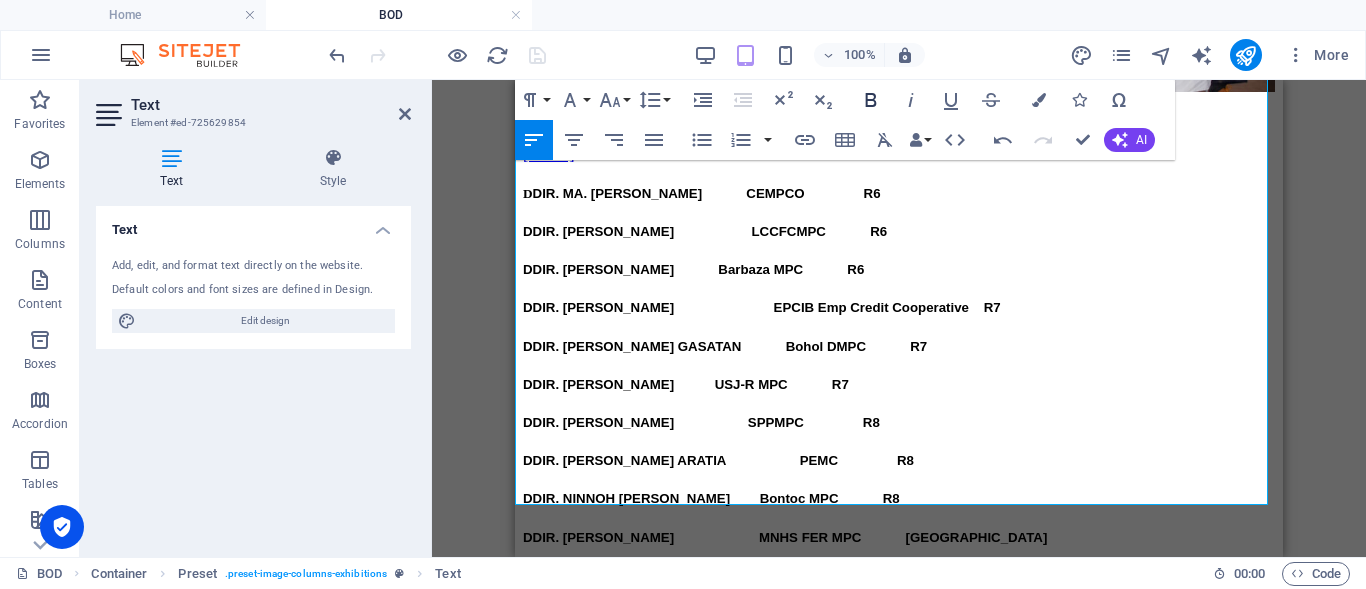 click 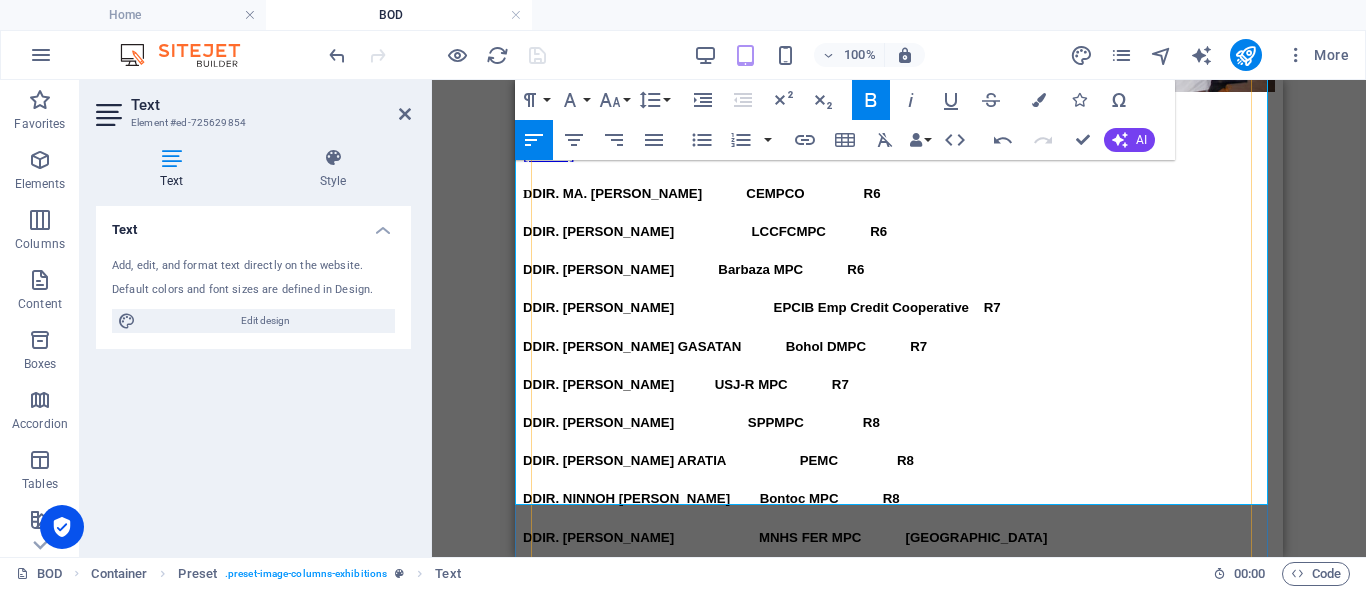 click at bounding box center (845, 689) 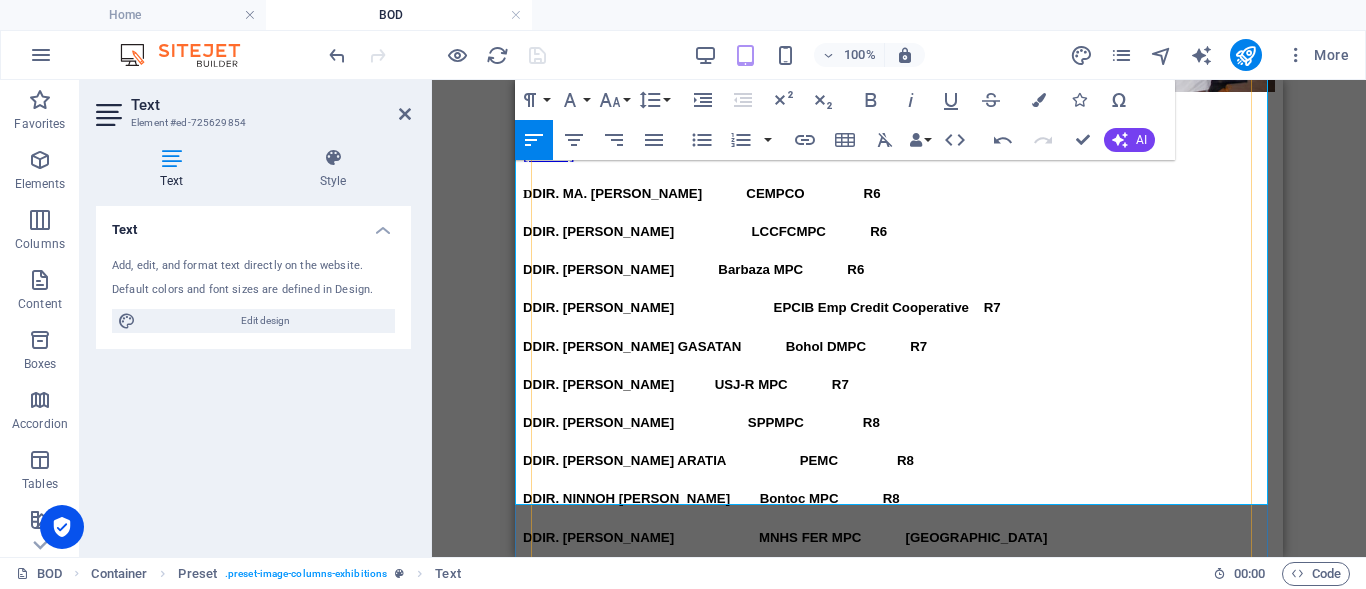 click on "Mindanao" at bounding box center [939, 689] 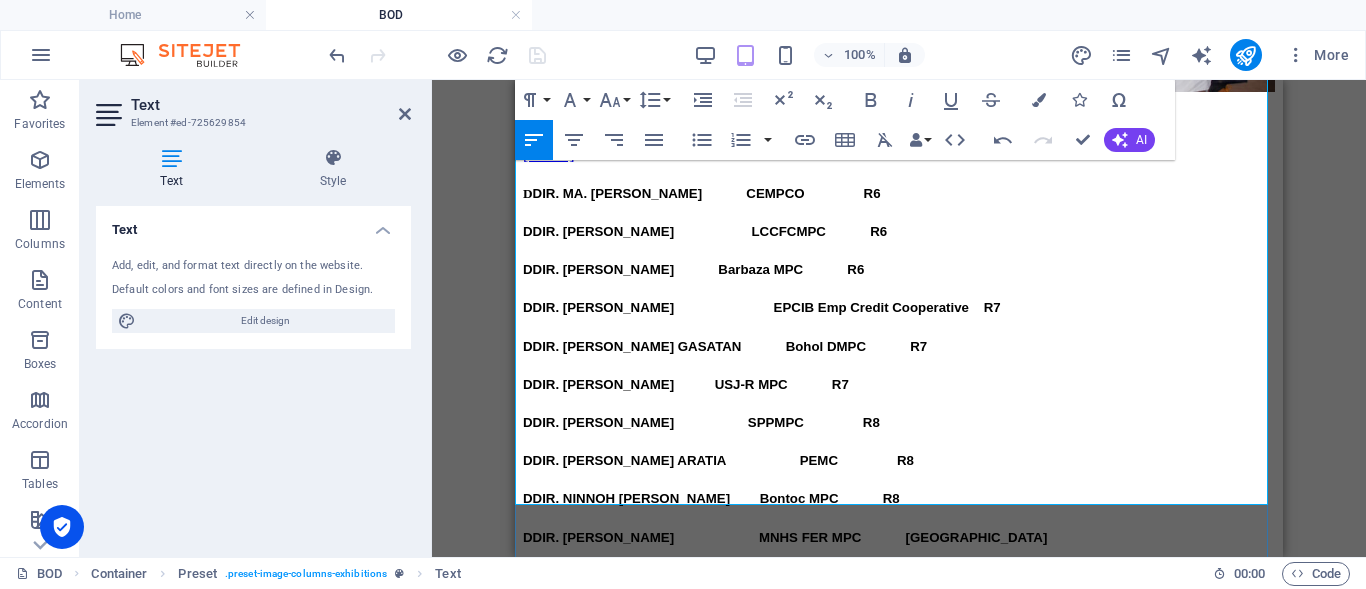 drag, startPoint x: 884, startPoint y: 459, endPoint x: 527, endPoint y: 456, distance: 357.0126 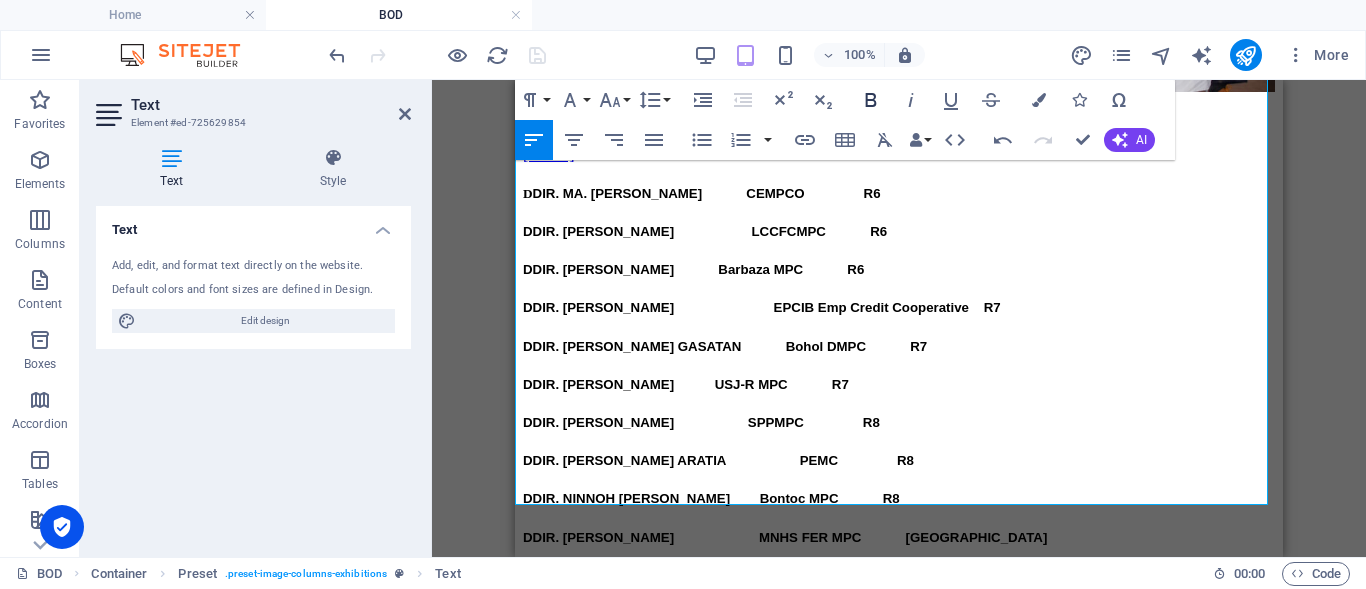 click 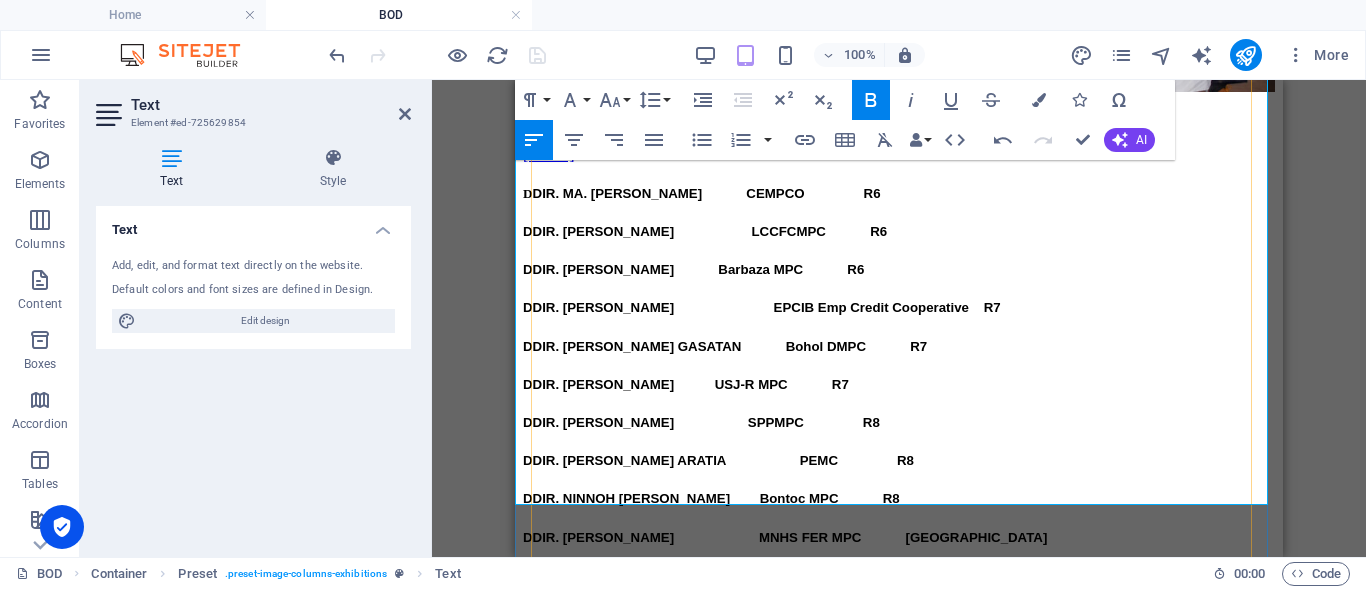 click on "D DIR. ERLINDA B. CAPULSO                   MILCO              Mindanao" at bounding box center (899, 728) 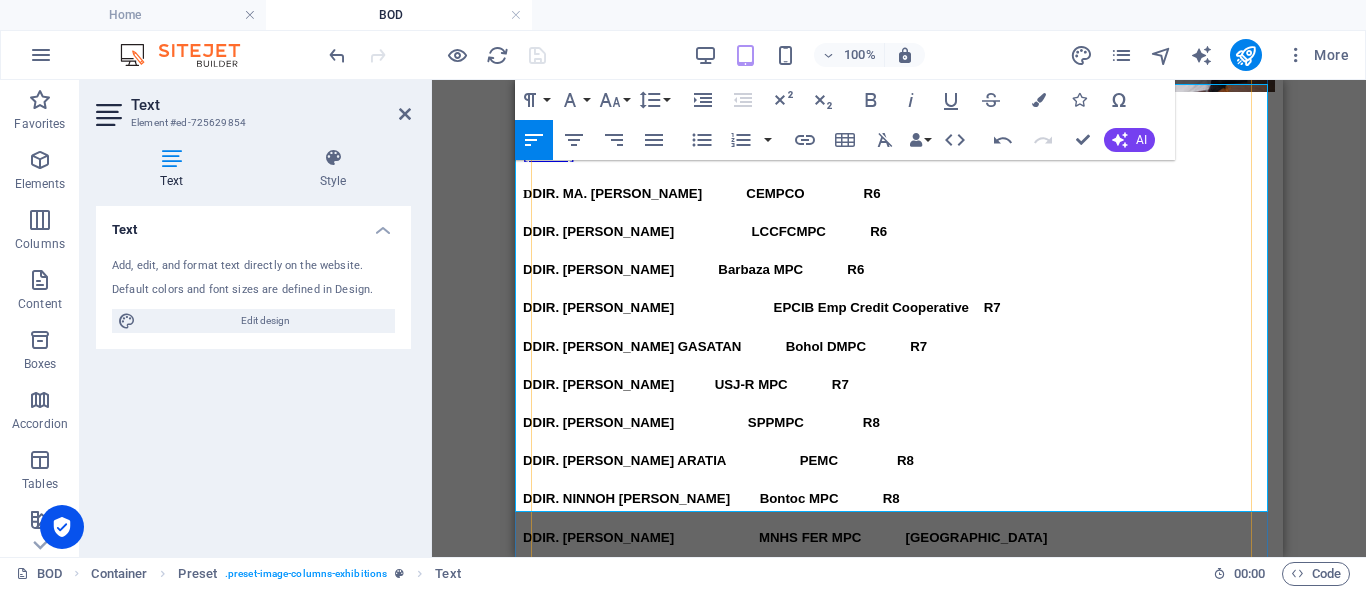 scroll, scrollTop: 600, scrollLeft: 0, axis: vertical 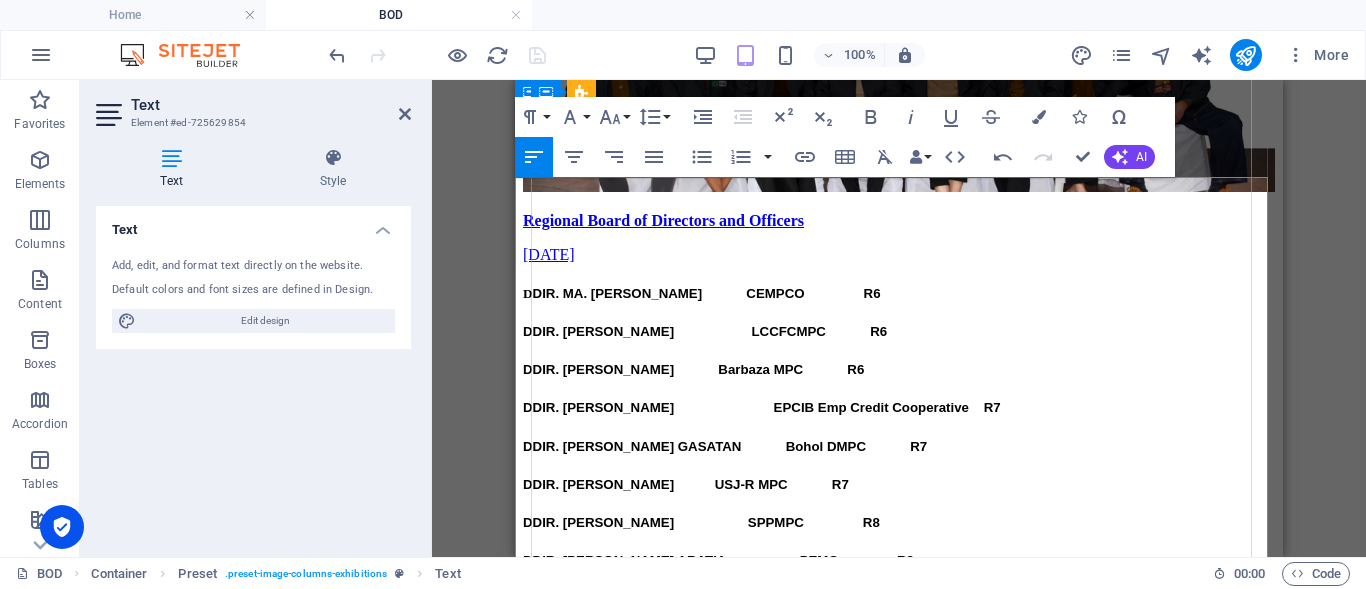 click on "R7" at bounding box center (840, 484) 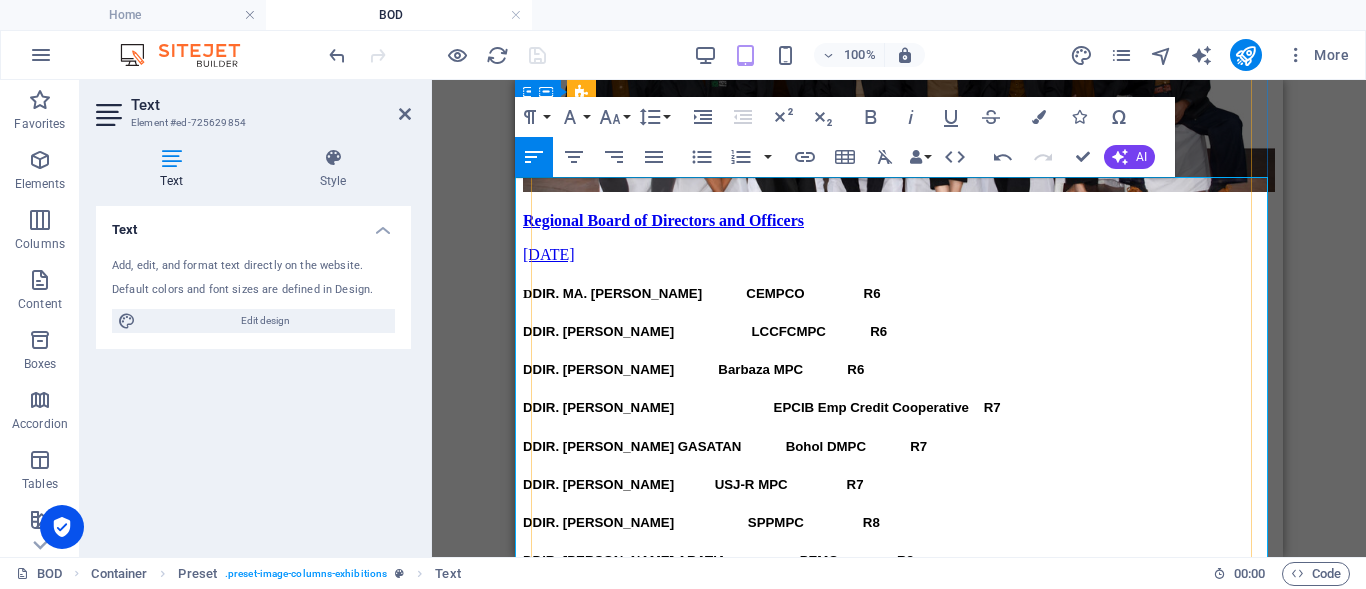 click at bounding box center [833, 522] 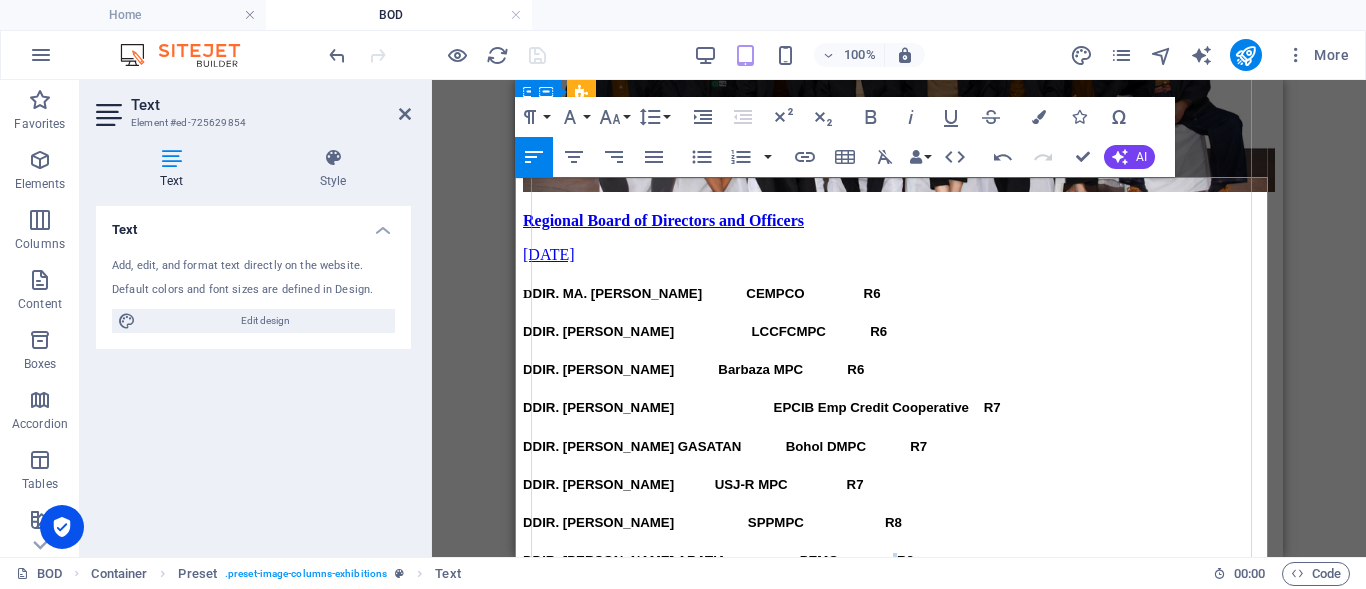 click on "D DIR. DANILO A. ARATIA                       PEMC                  R8" at bounding box center (899, 561) 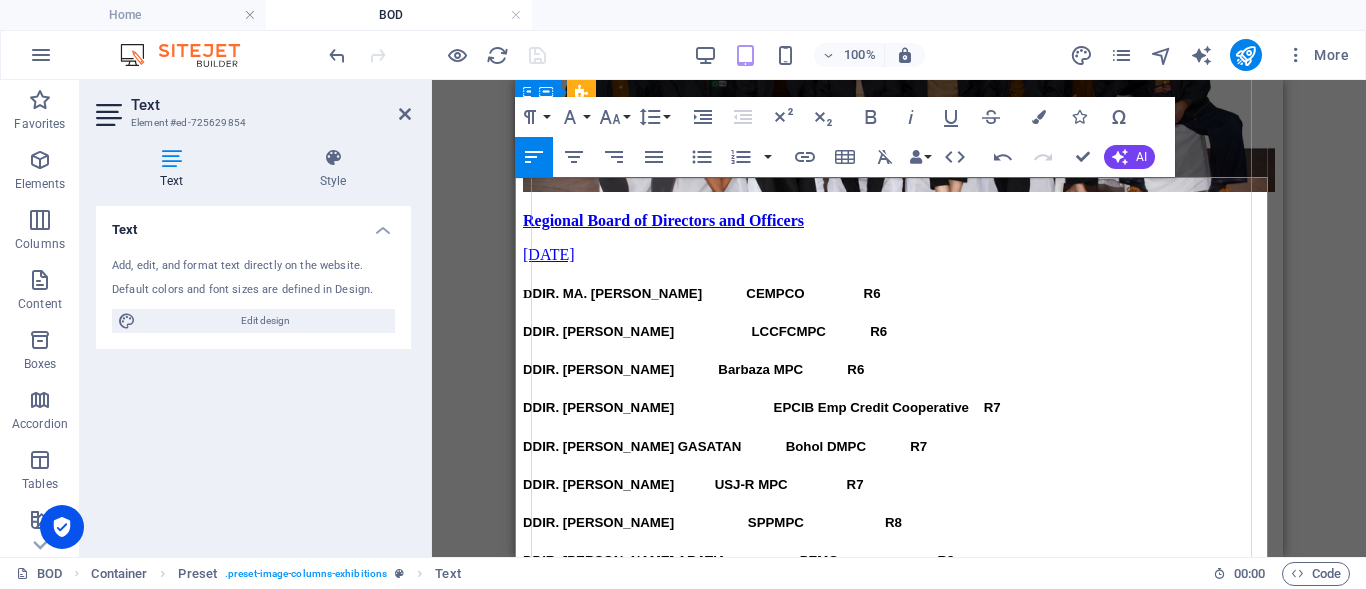 click on "D DIR. DANILO A. ARATIA                       PEMC                             R8" at bounding box center [899, 561] 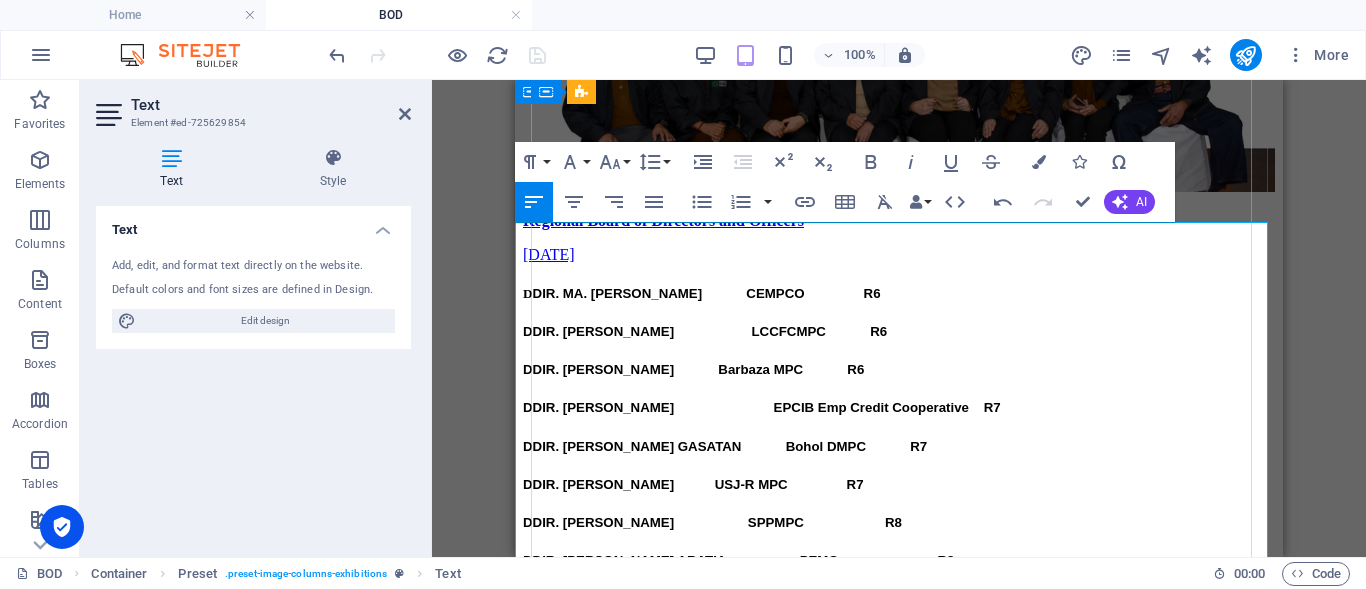 scroll, scrollTop: 500, scrollLeft: 0, axis: vertical 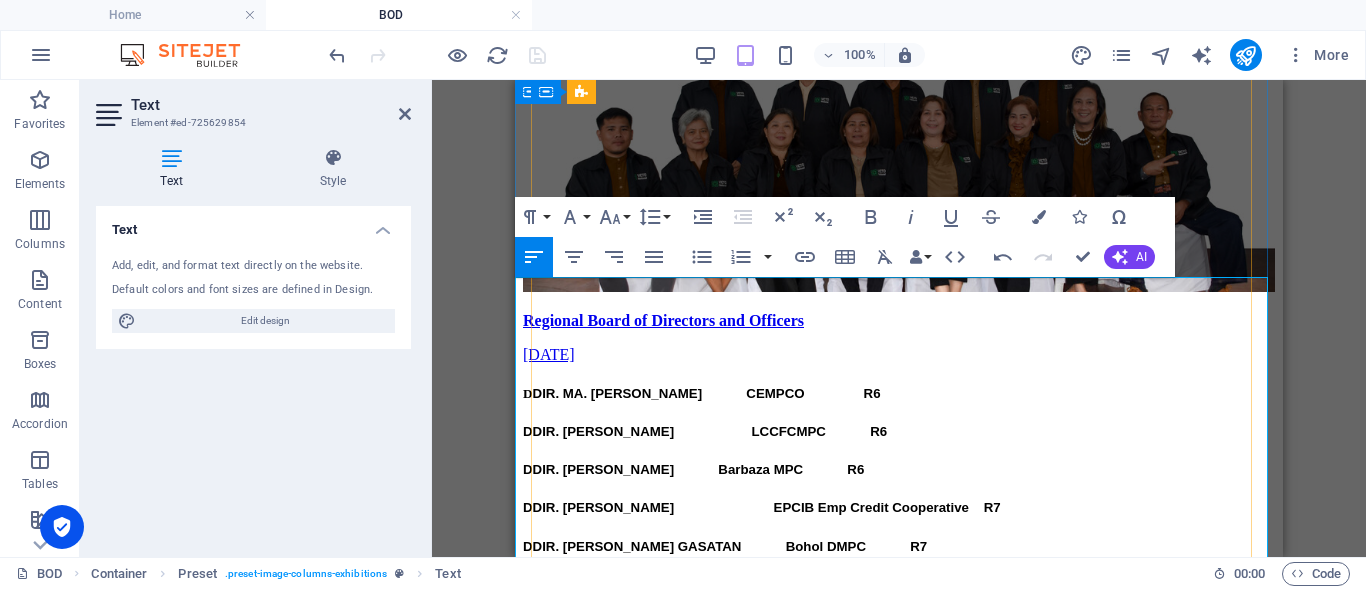 click on "R6" at bounding box center (855, 469) 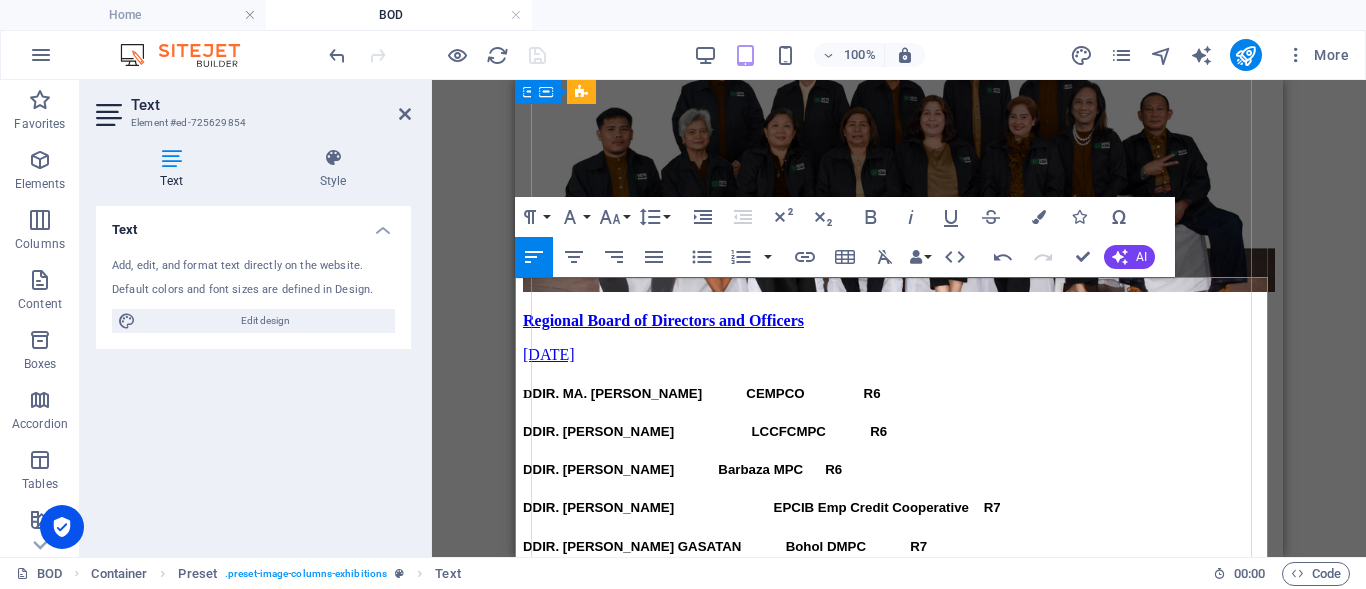 click on "DDIR. REY B. CENIZA                              EPCIB Emp Credit Cooperative      R7" at bounding box center (899, 508) 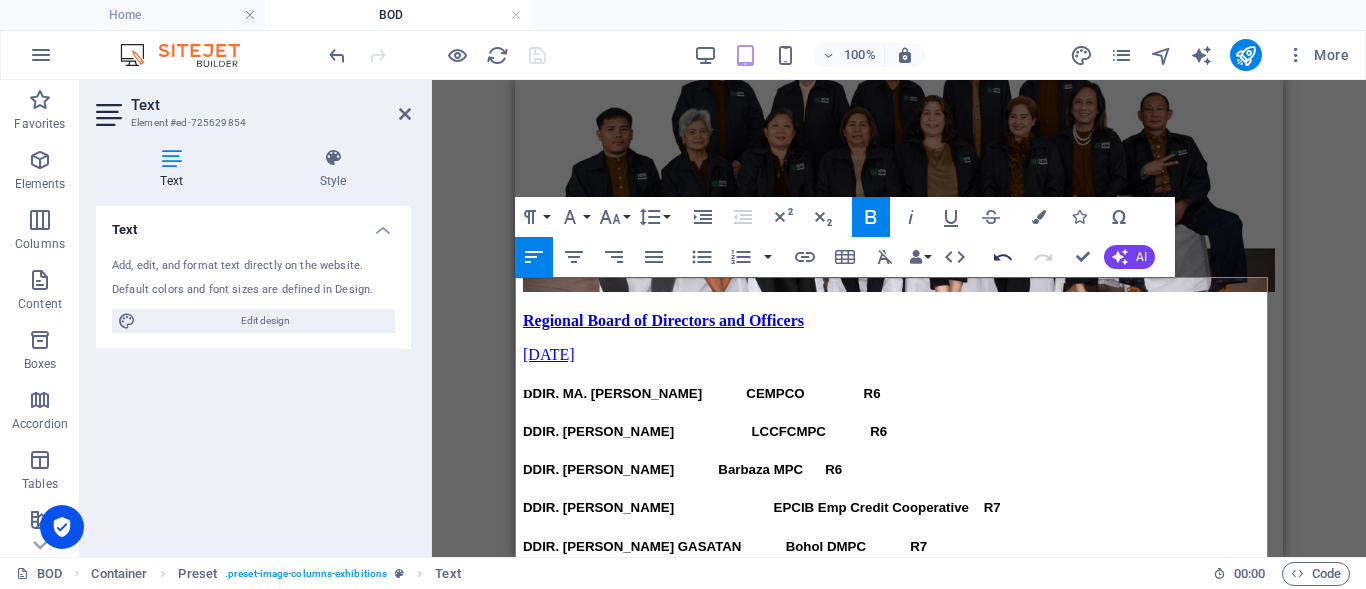 click 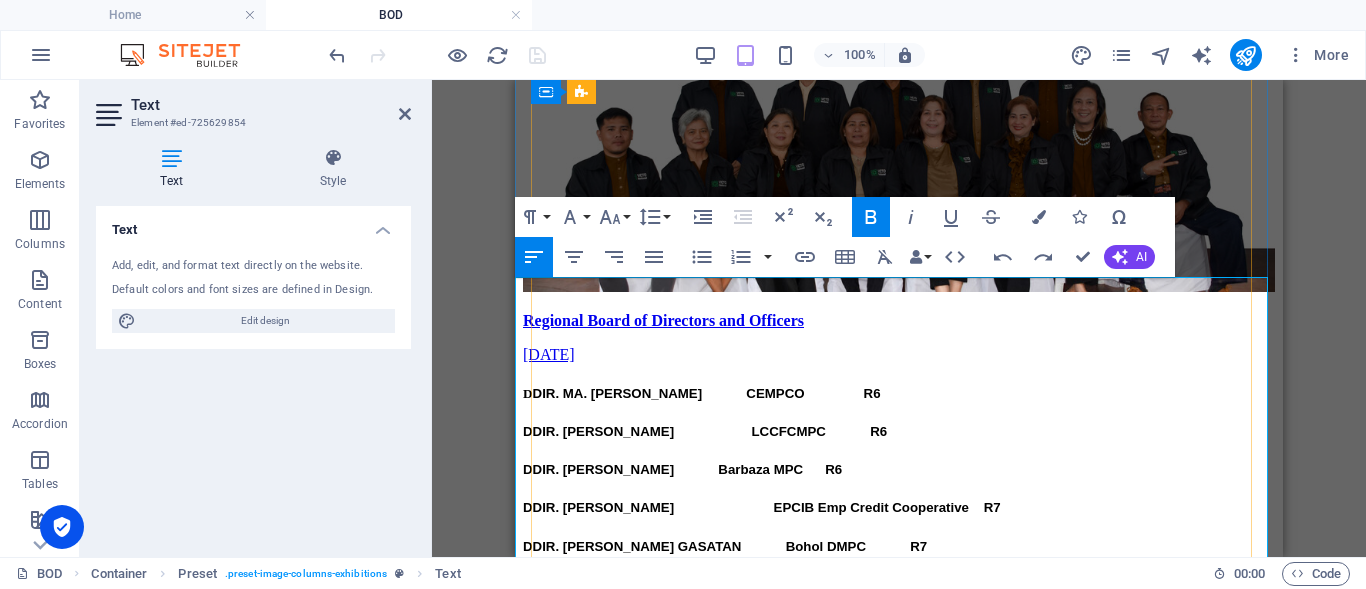 click on "DDIR. DEXTER E. SAMILLANO               Barbaza MPC        R6" at bounding box center [899, 470] 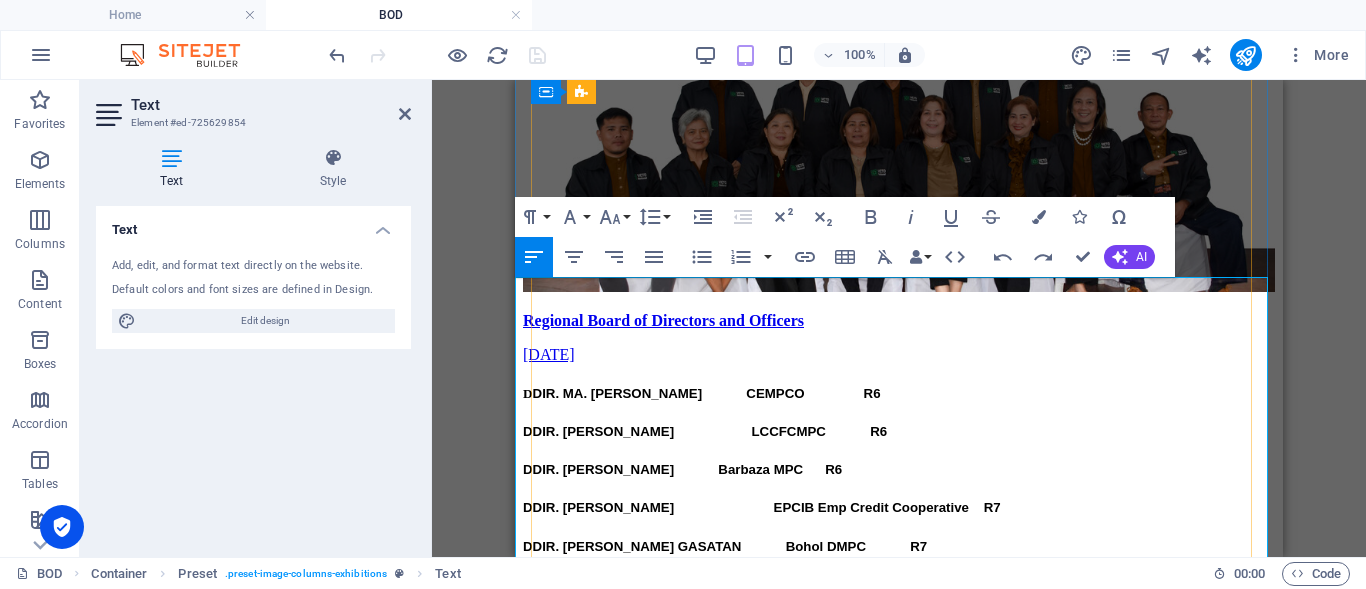 click at bounding box center (814, 469) 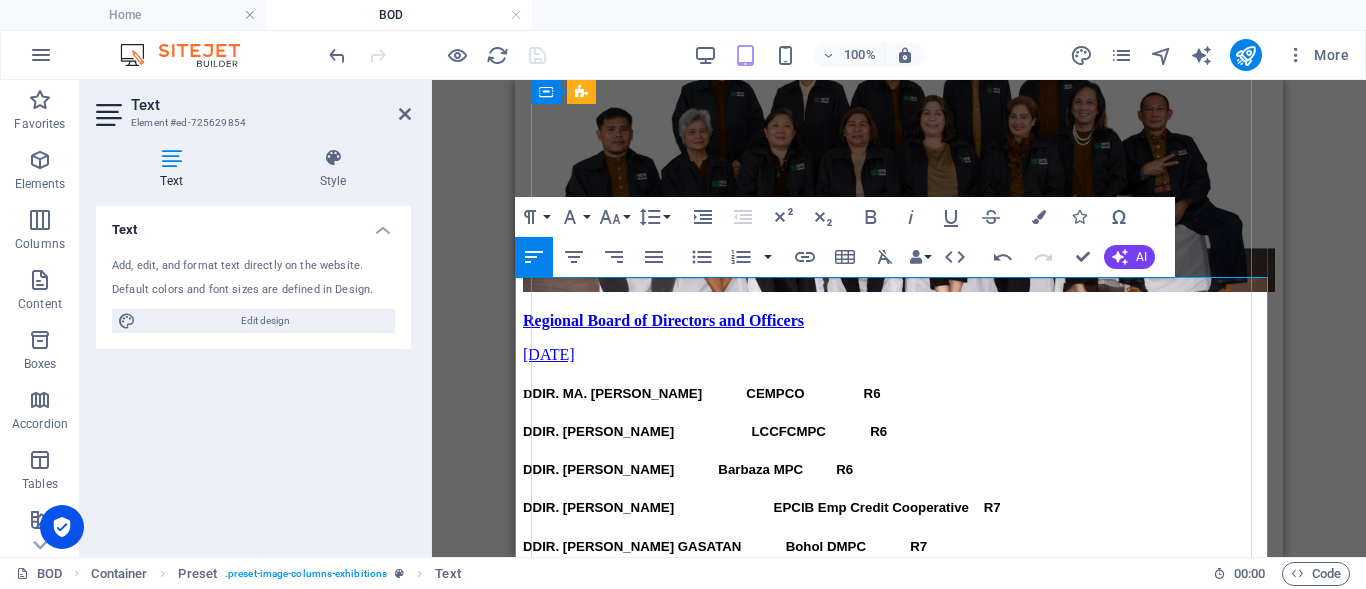 click at bounding box center [848, 431] 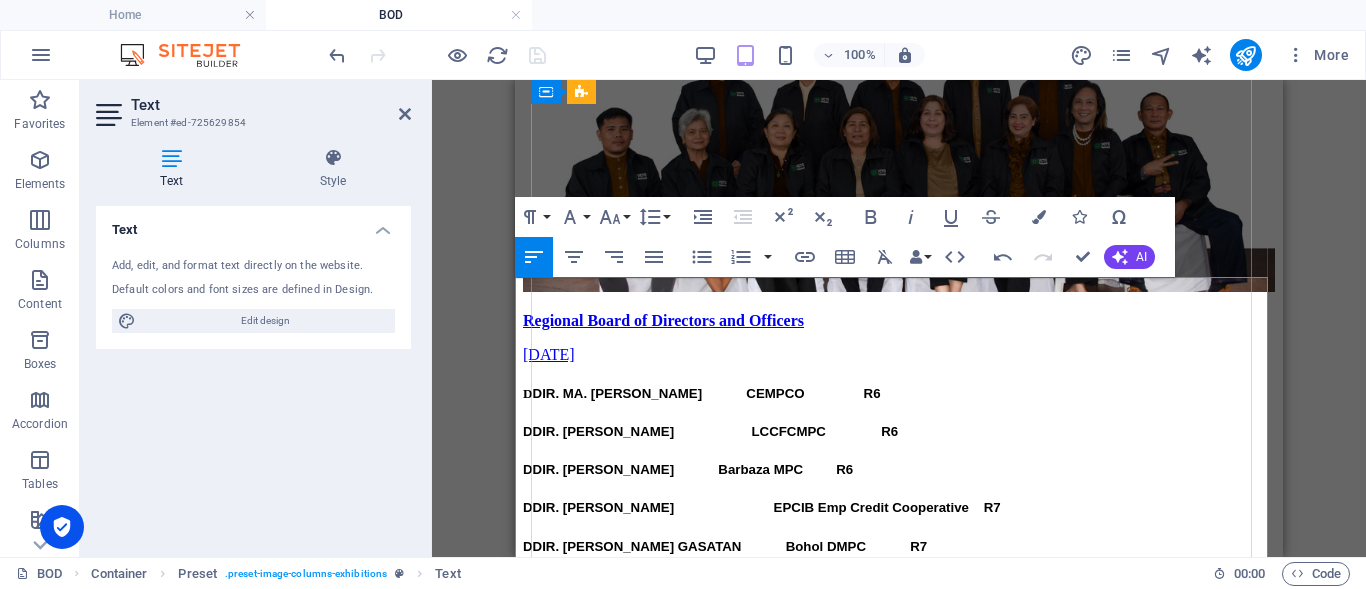click at bounding box center [834, 393] 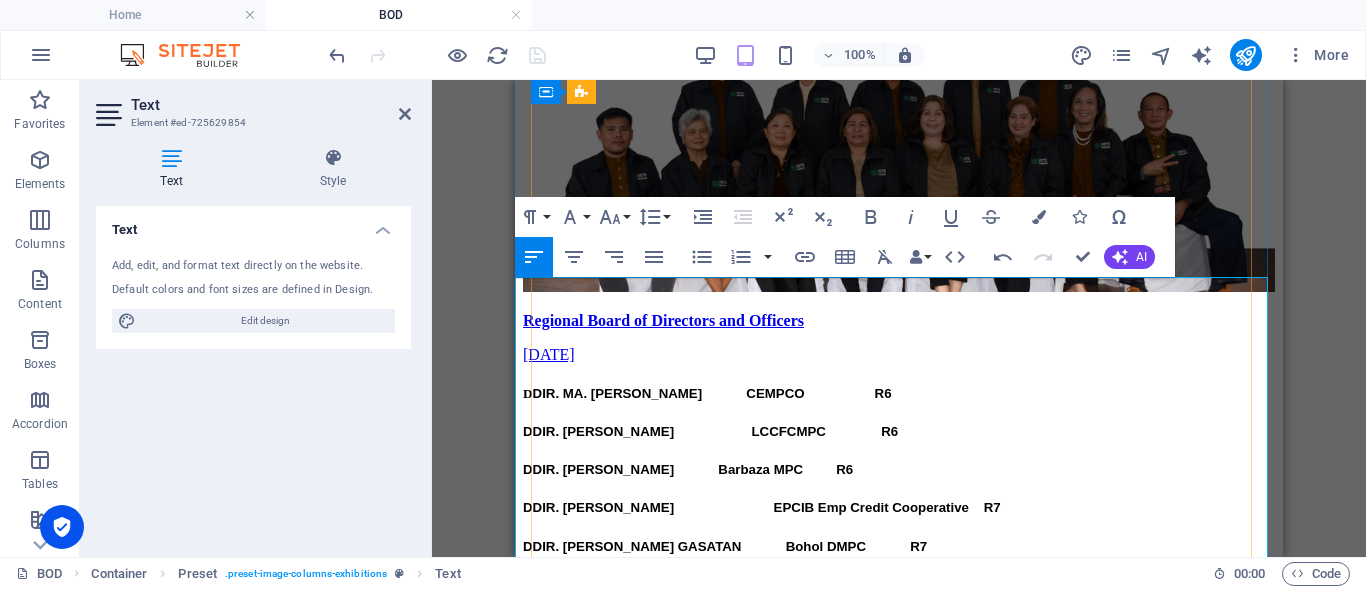 click on "R6" at bounding box center [889, 431] 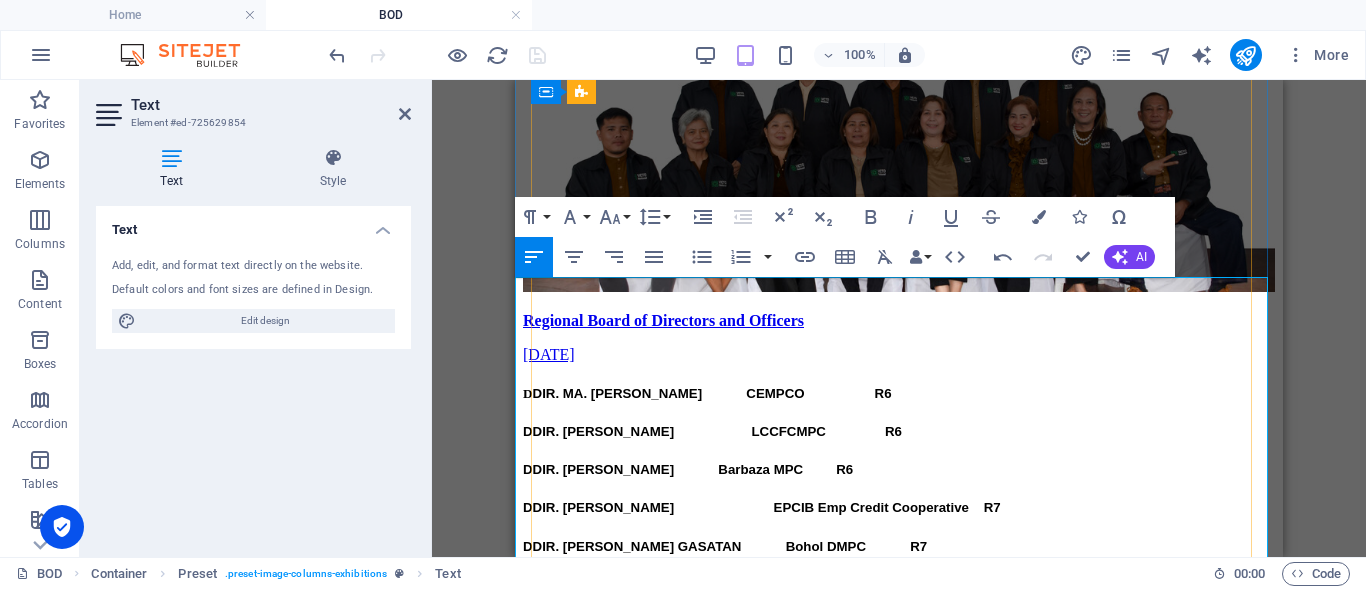 click on "DDIR. DEXTER E. SAMILLANO               Barbaza MPC           R6" at bounding box center (899, 470) 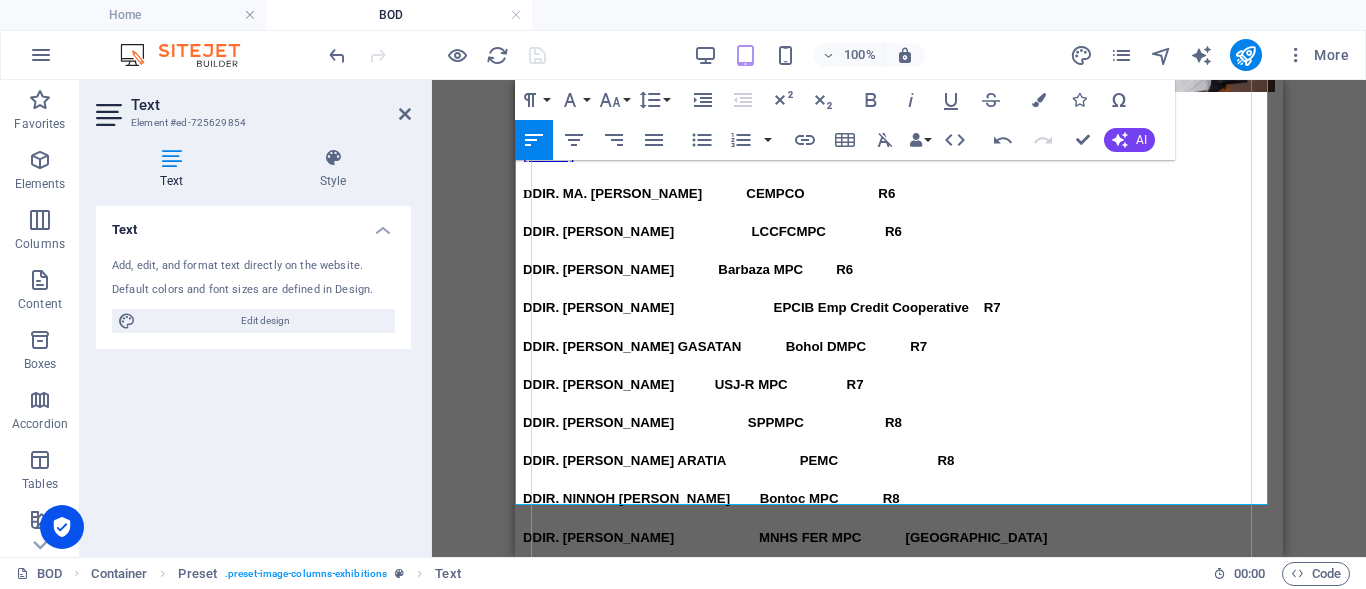 scroll, scrollTop: 600, scrollLeft: 0, axis: vertical 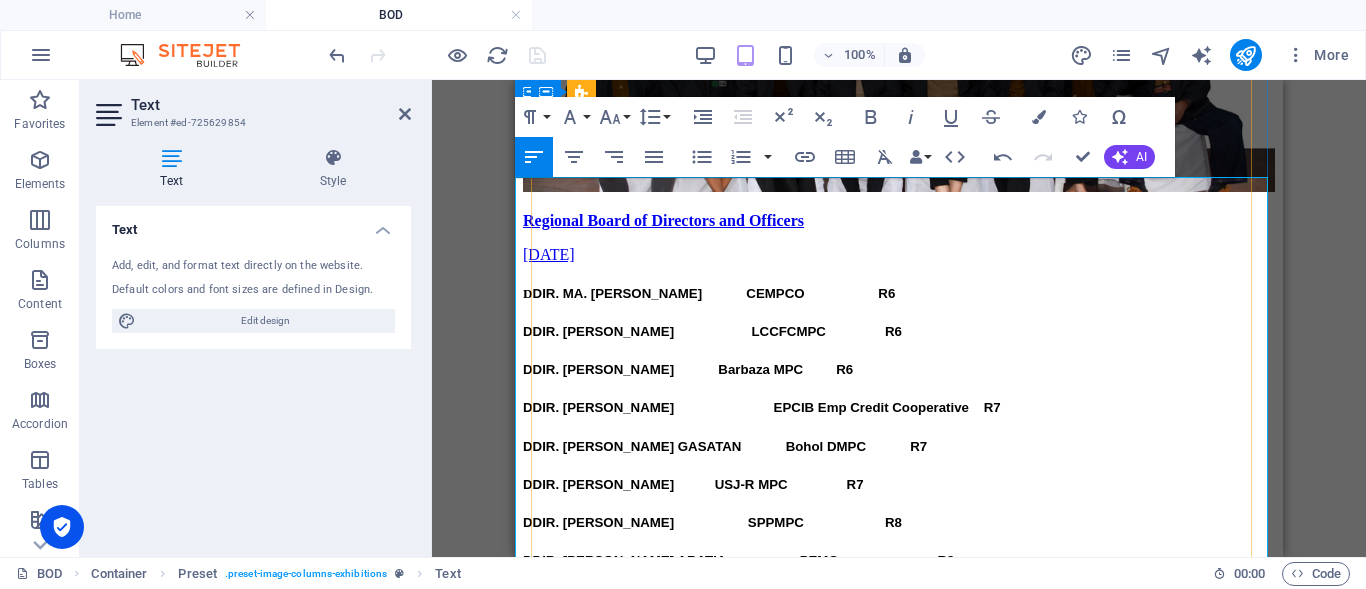 click at bounding box center (852, 675) 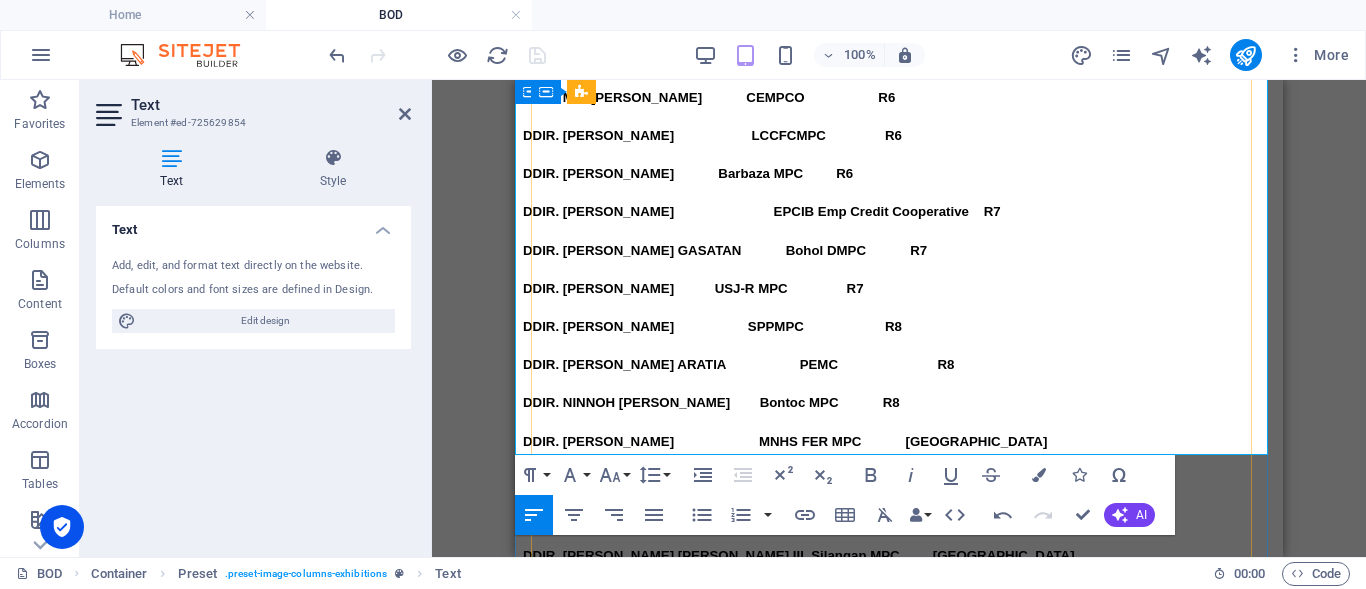 scroll, scrollTop: 800, scrollLeft: 0, axis: vertical 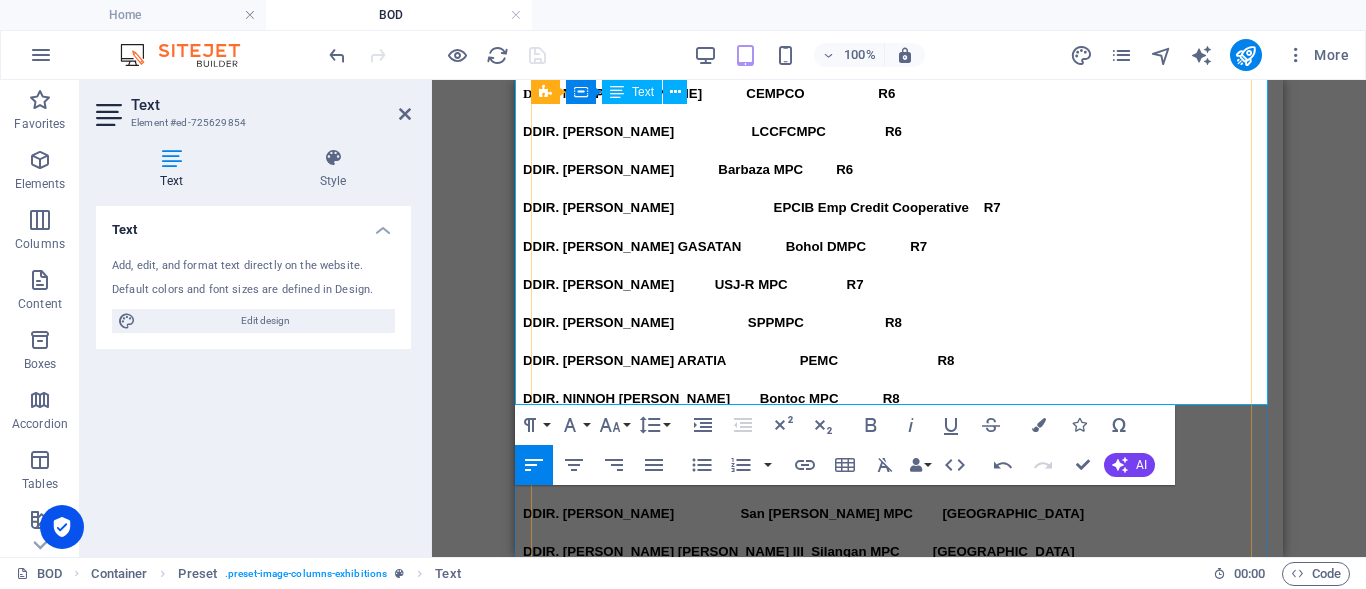 click on "Luzon" at bounding box center (927, 475) 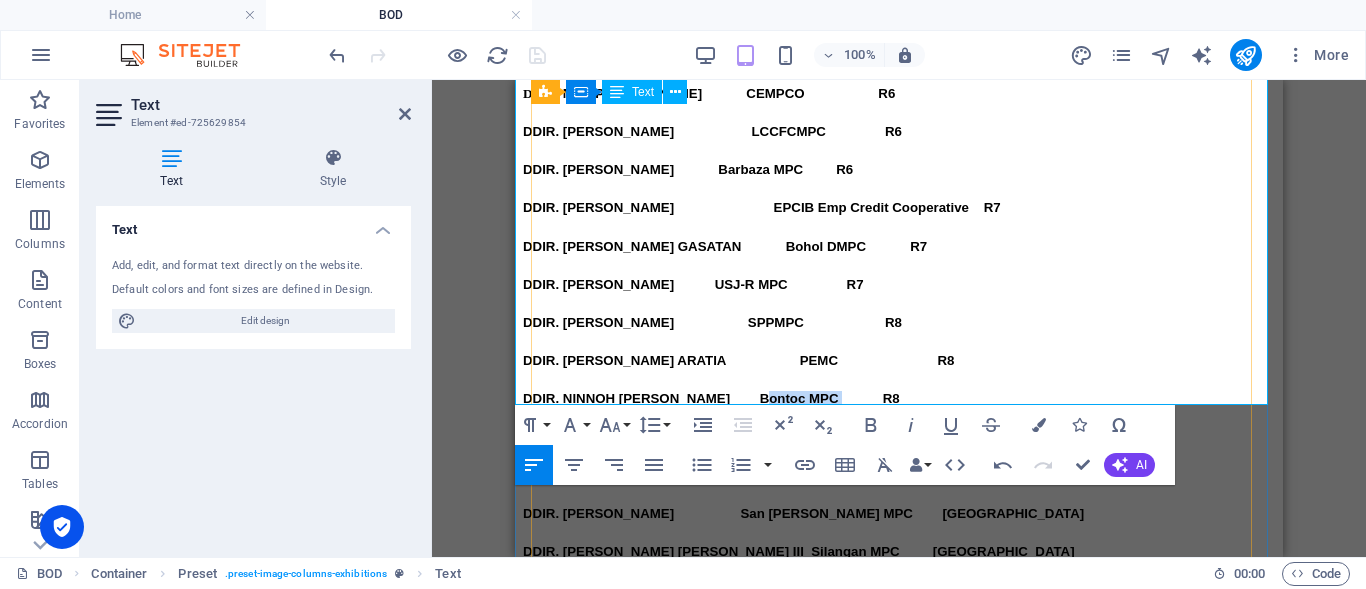 drag, startPoint x: 988, startPoint y: 203, endPoint x: 883, endPoint y: 202, distance: 105.00476 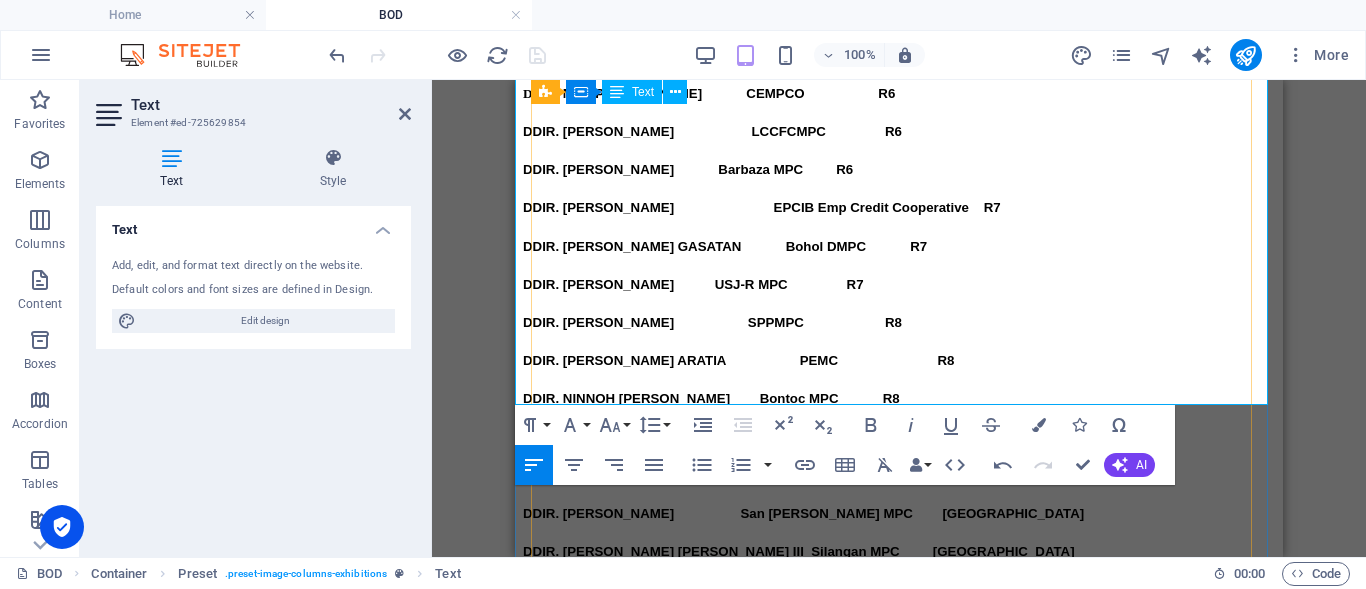 click on "Bontoc MPC" at bounding box center (799, 398) 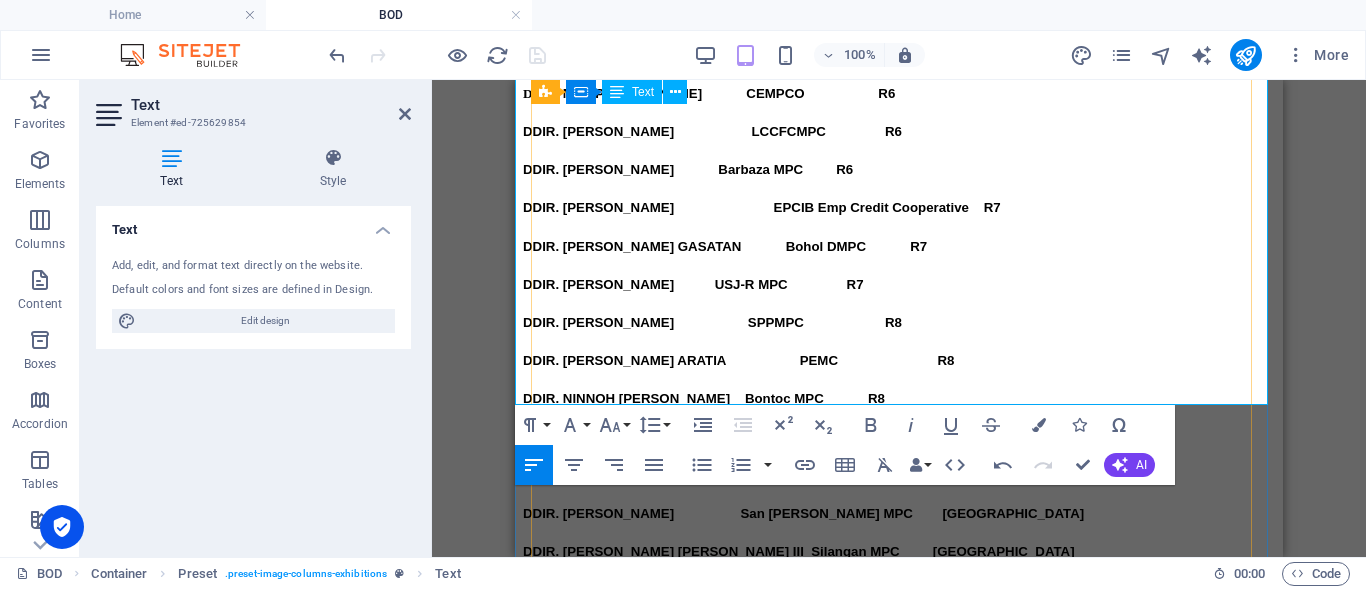 click at bounding box center (846, 398) 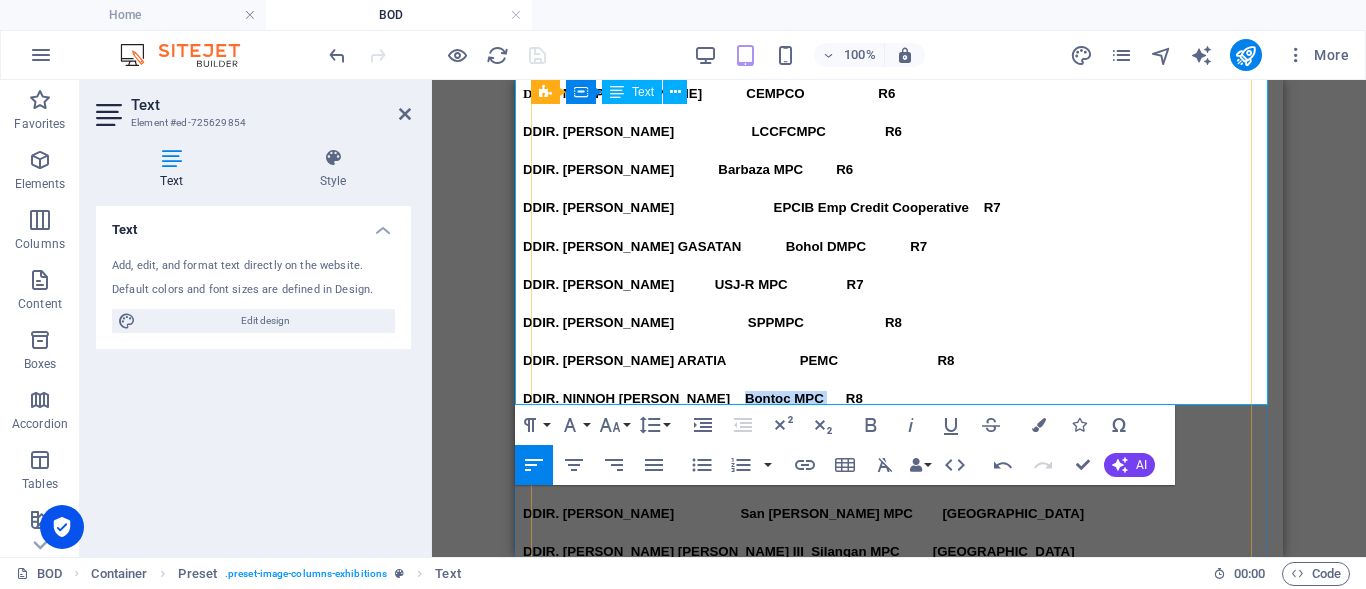 drag, startPoint x: 966, startPoint y: 199, endPoint x: 853, endPoint y: 198, distance: 113.004425 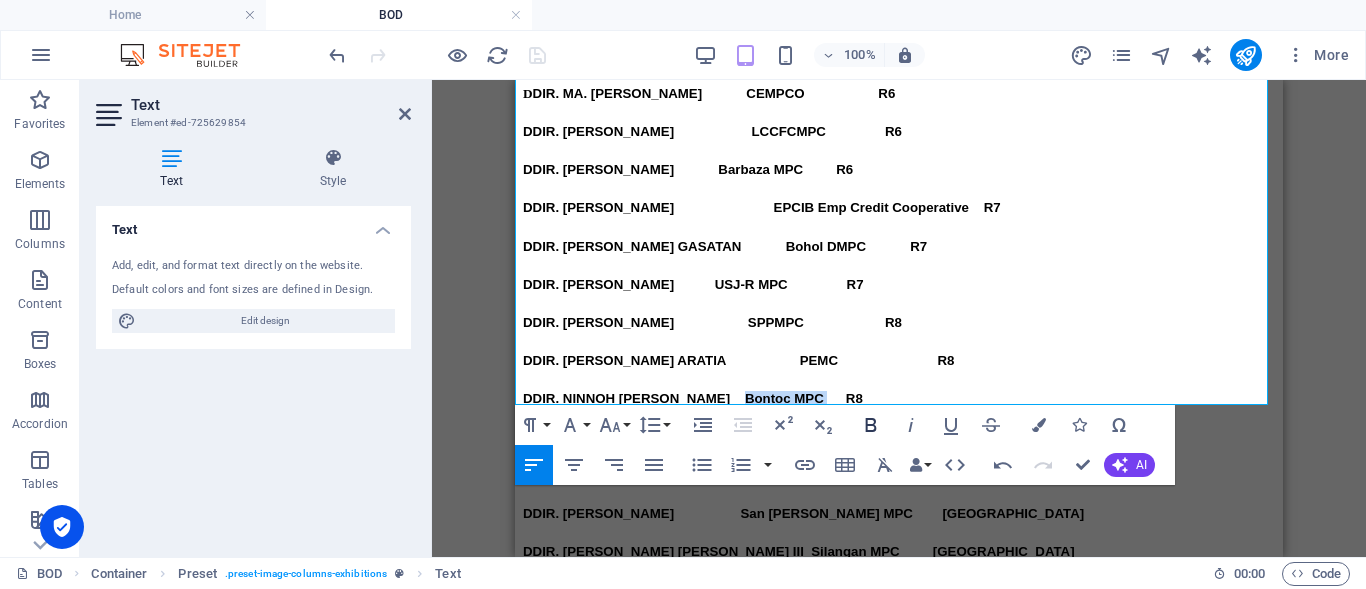 click 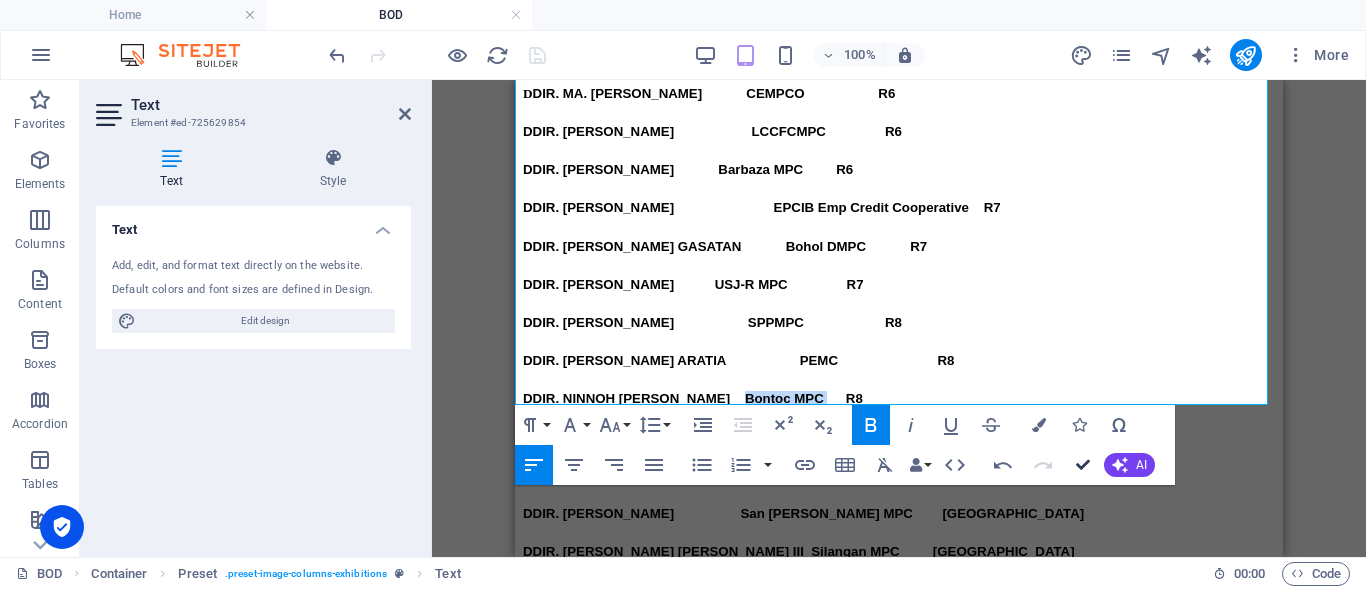 drag, startPoint x: 1082, startPoint y: 467, endPoint x: 744, endPoint y: 387, distance: 347.33844 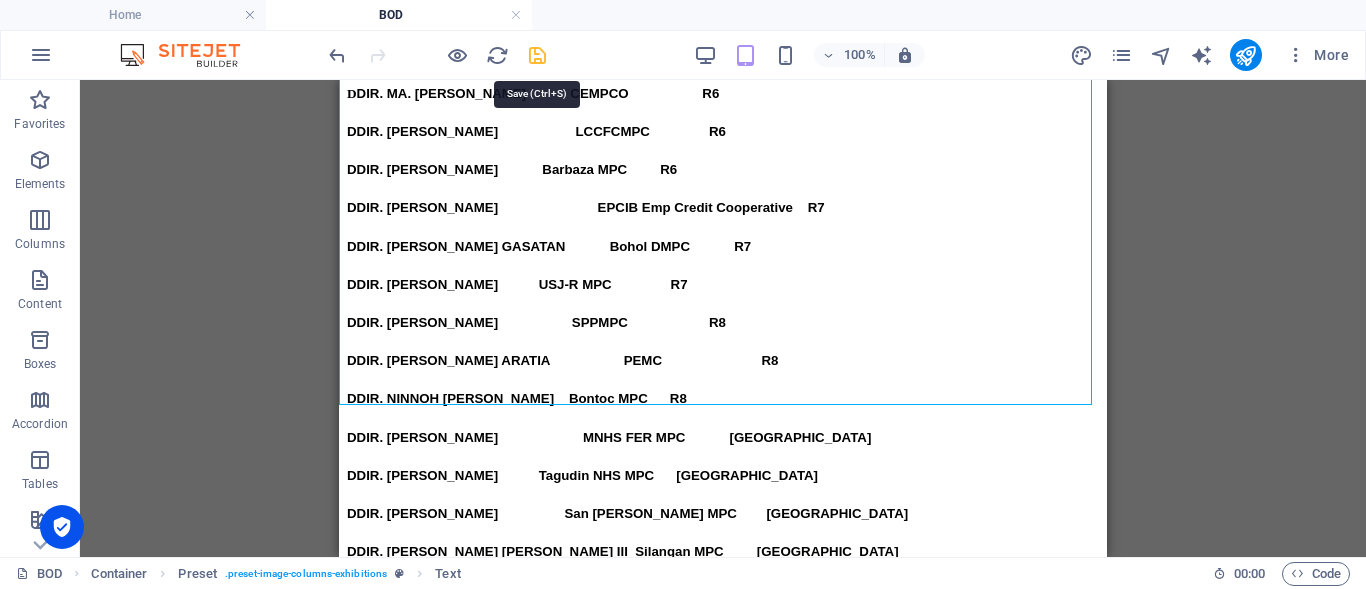 click at bounding box center (537, 55) 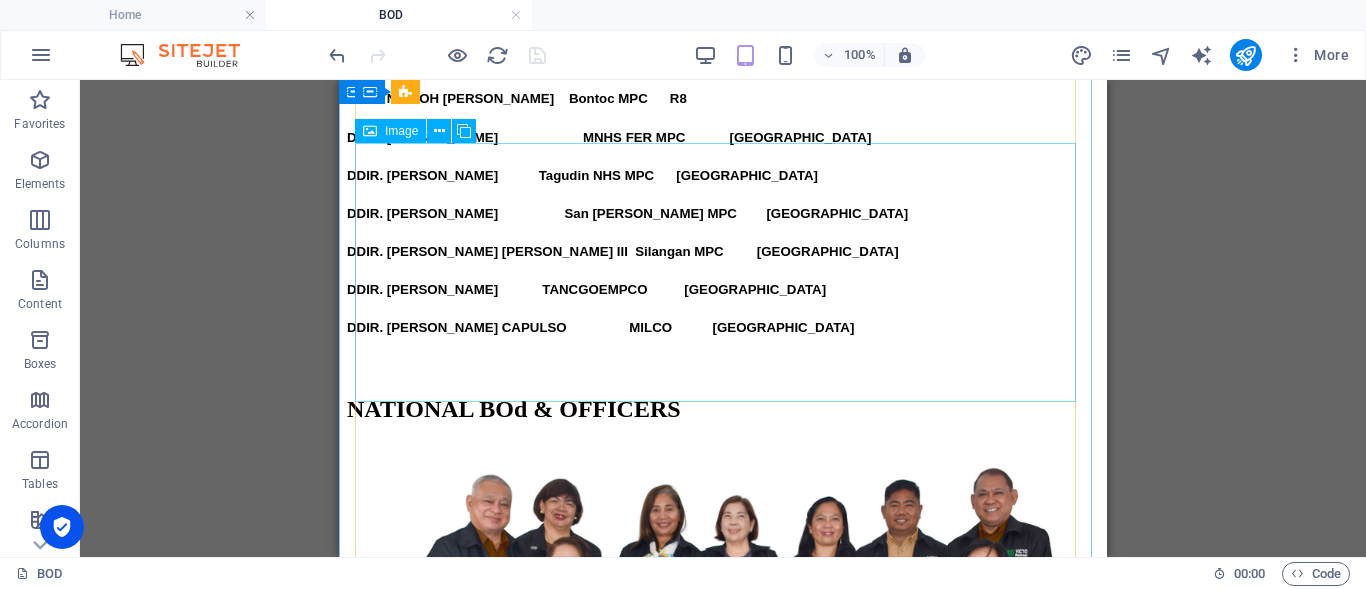 scroll, scrollTop: 1400, scrollLeft: 0, axis: vertical 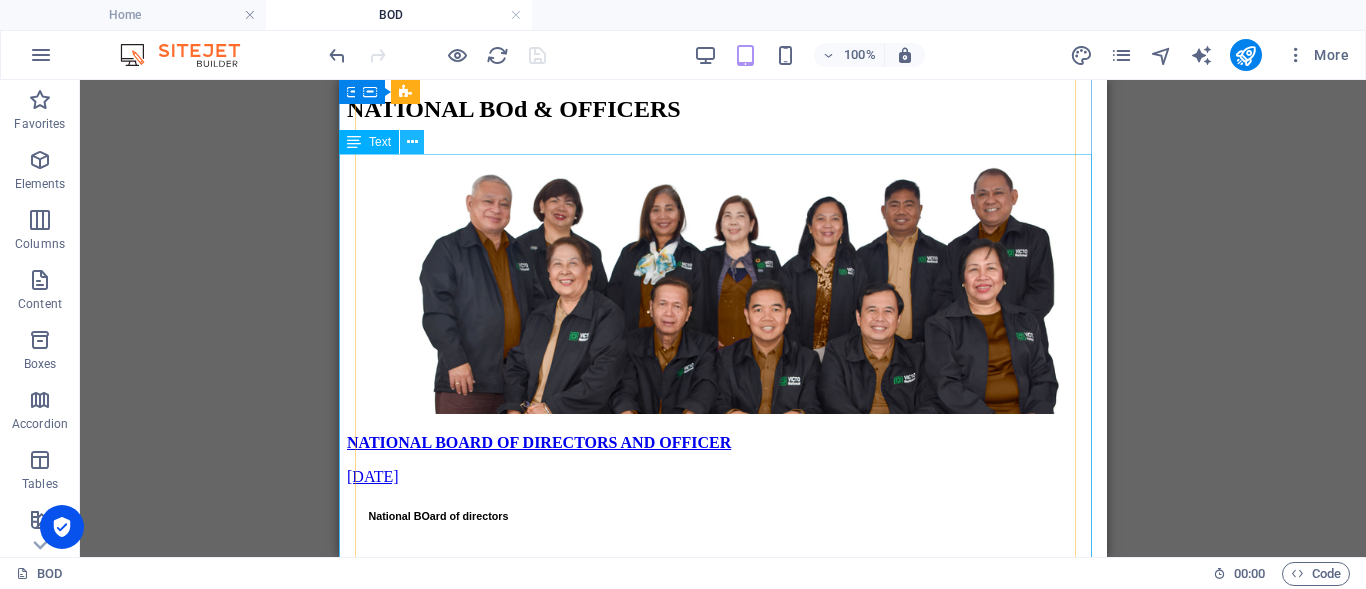 click at bounding box center (412, 142) 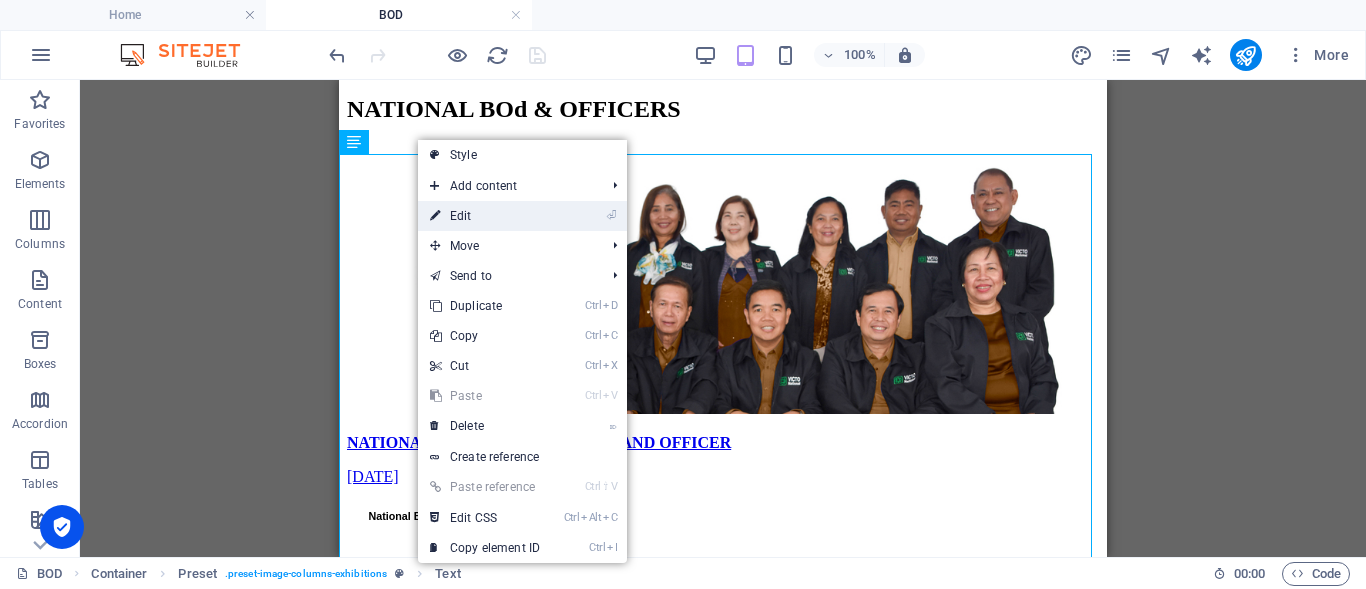 click on "⏎  Edit" at bounding box center [485, 216] 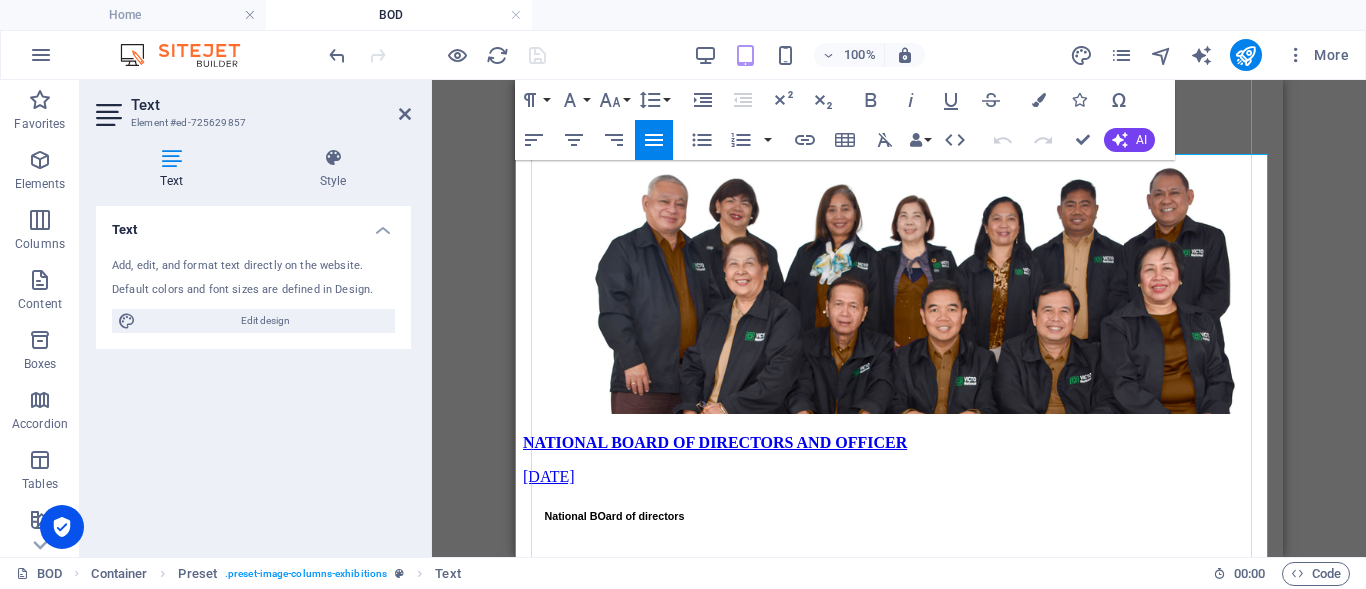 click on "Mindanao" at bounding box center [814, 883] 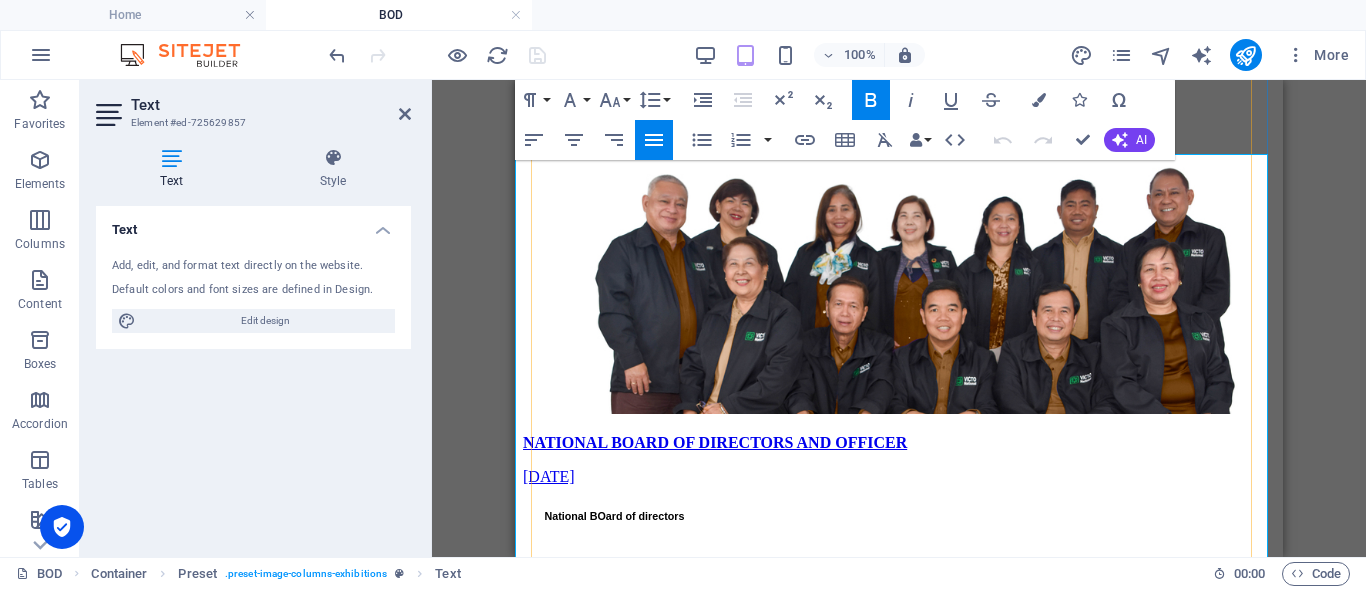 click on "Busagong MPC" at bounding box center (725, 661) 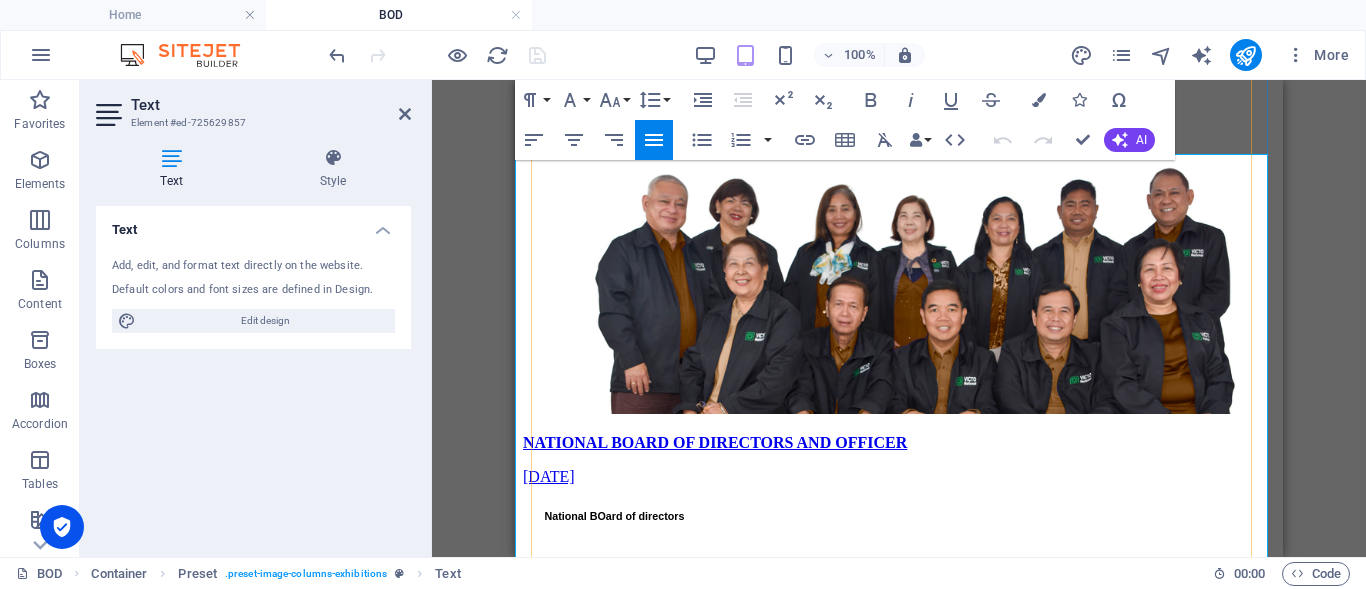 type 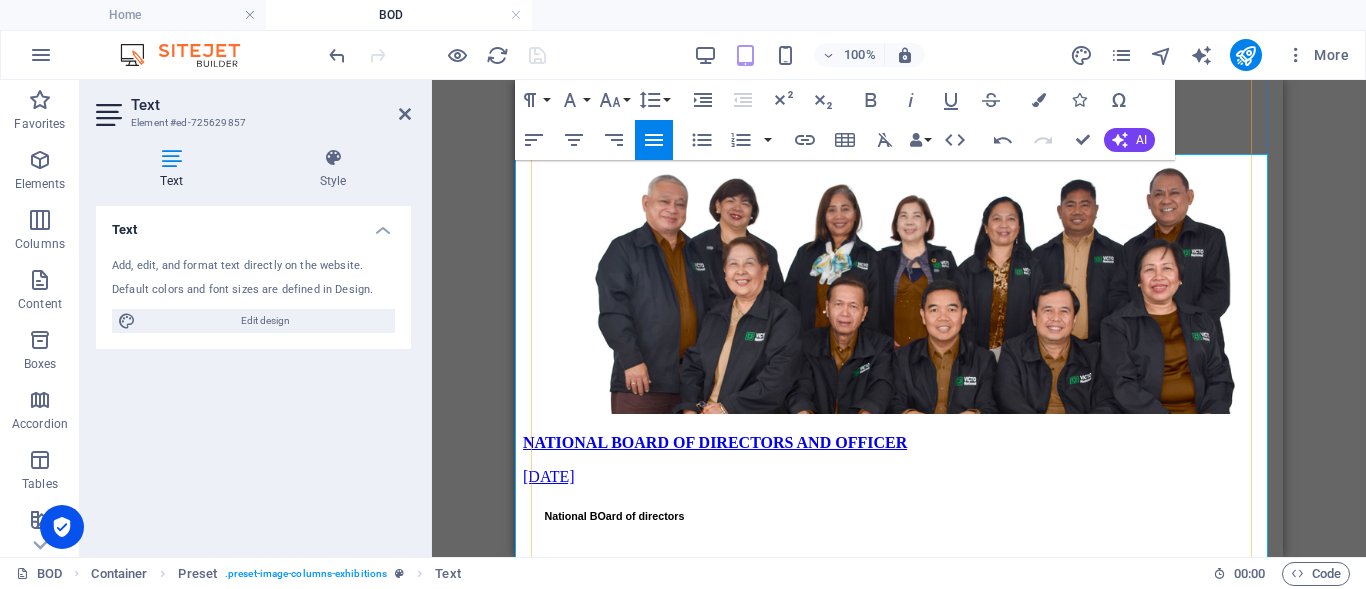 click at bounding box center (749, 735) 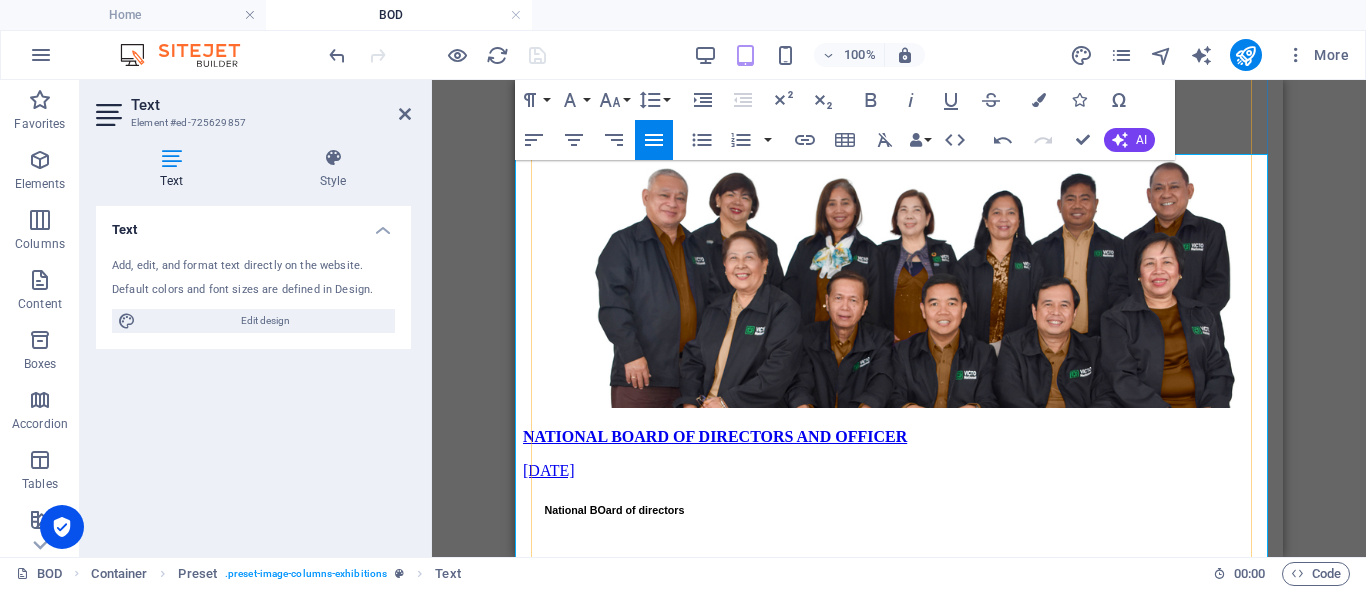scroll, scrollTop: 1400, scrollLeft: 0, axis: vertical 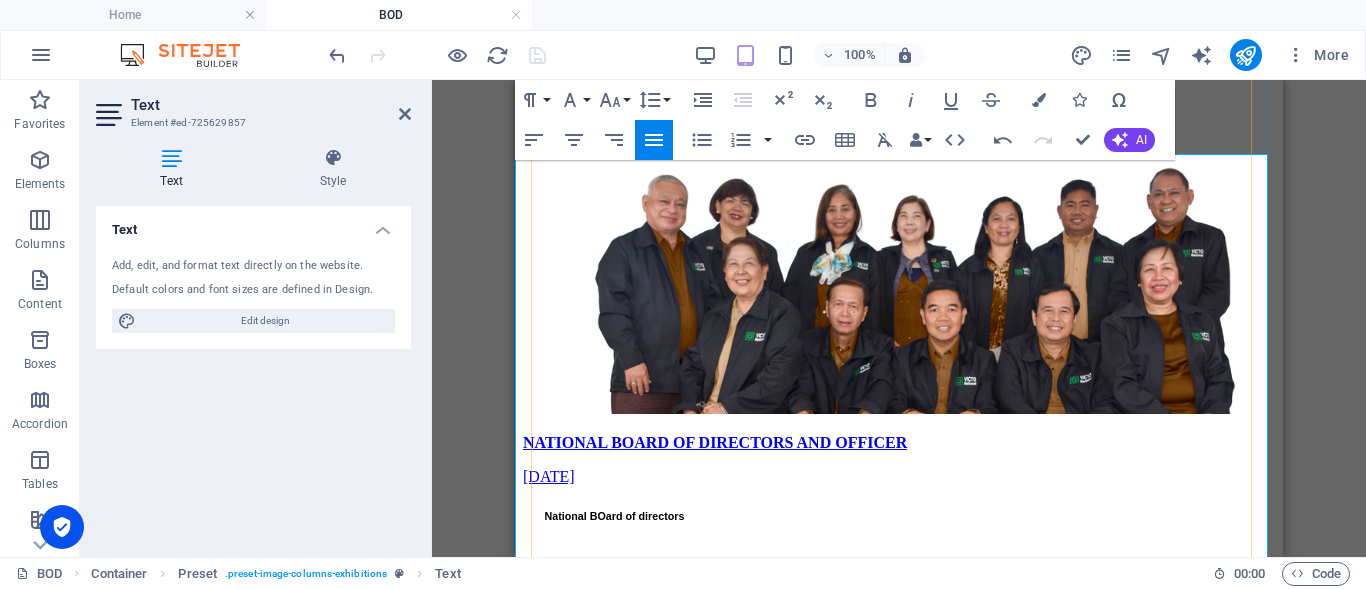 click on "ICTUS MPC" at bounding box center [712, 846] 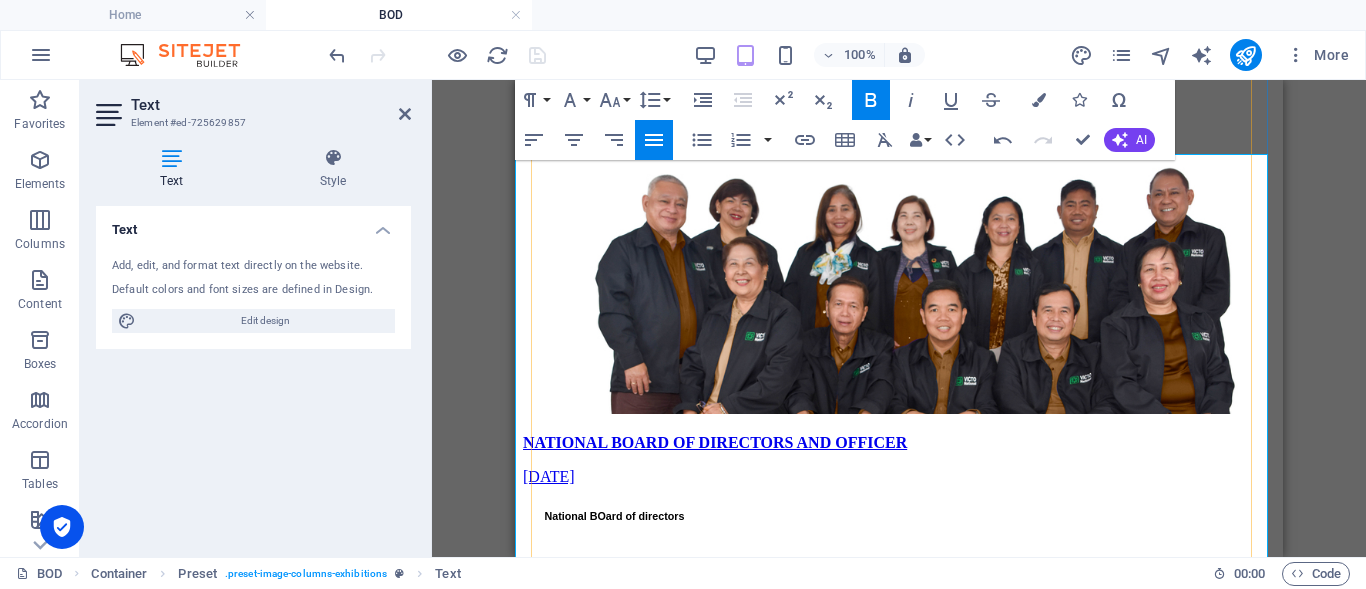 click at bounding box center [665, 846] 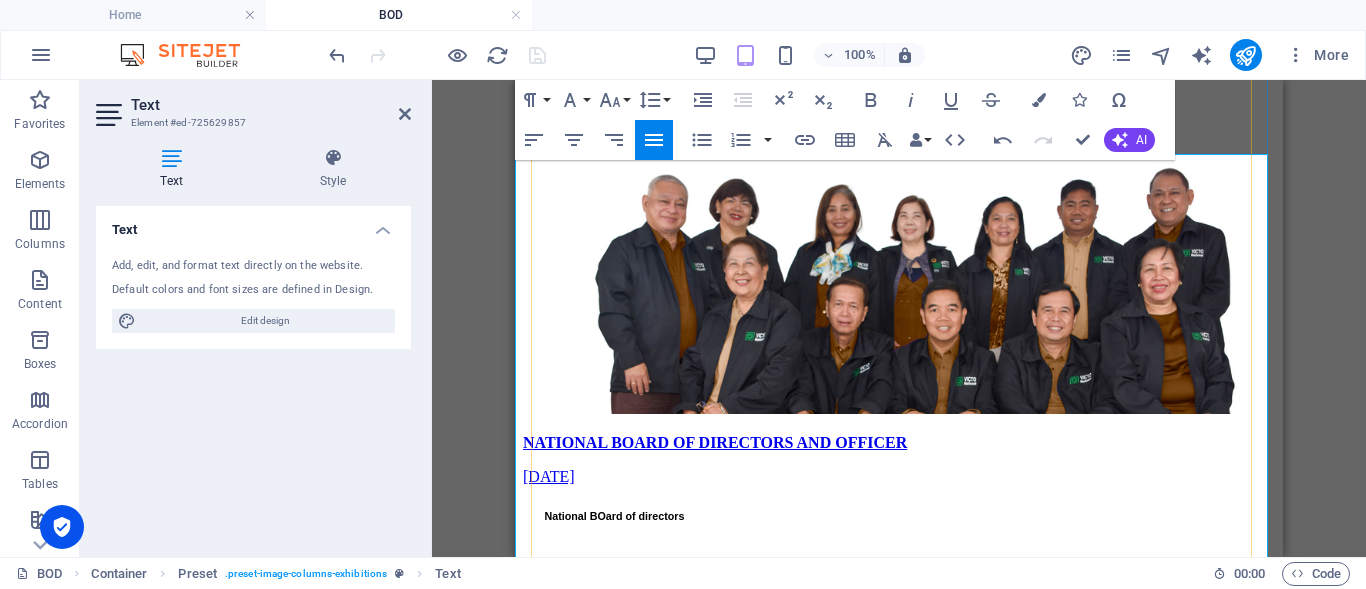 click on "DARBC" at bounding box center [690, 883] 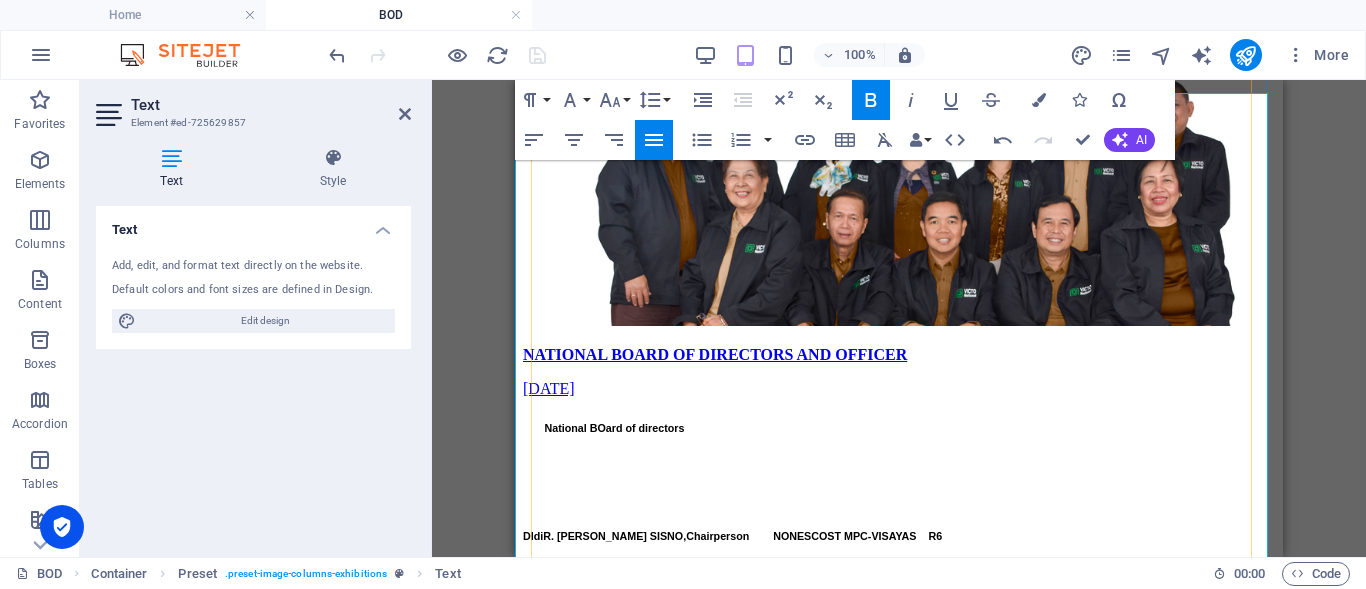scroll, scrollTop: 1500, scrollLeft: 0, axis: vertical 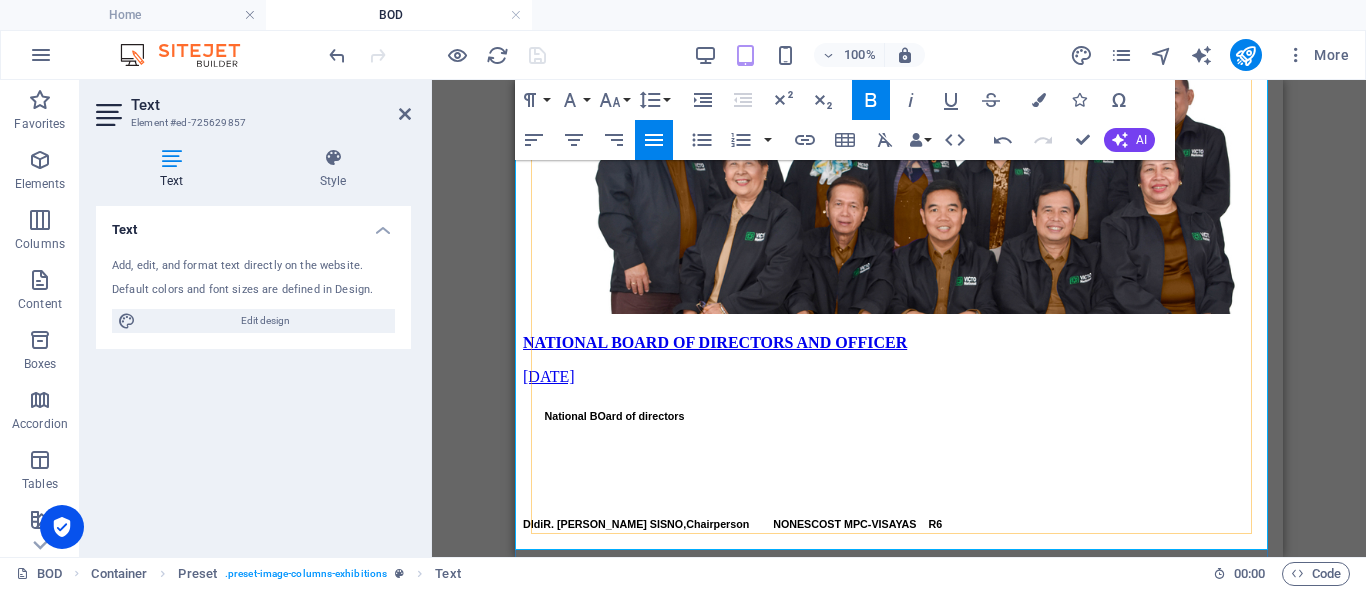 click on "DARBC" at bounding box center (731, 783) 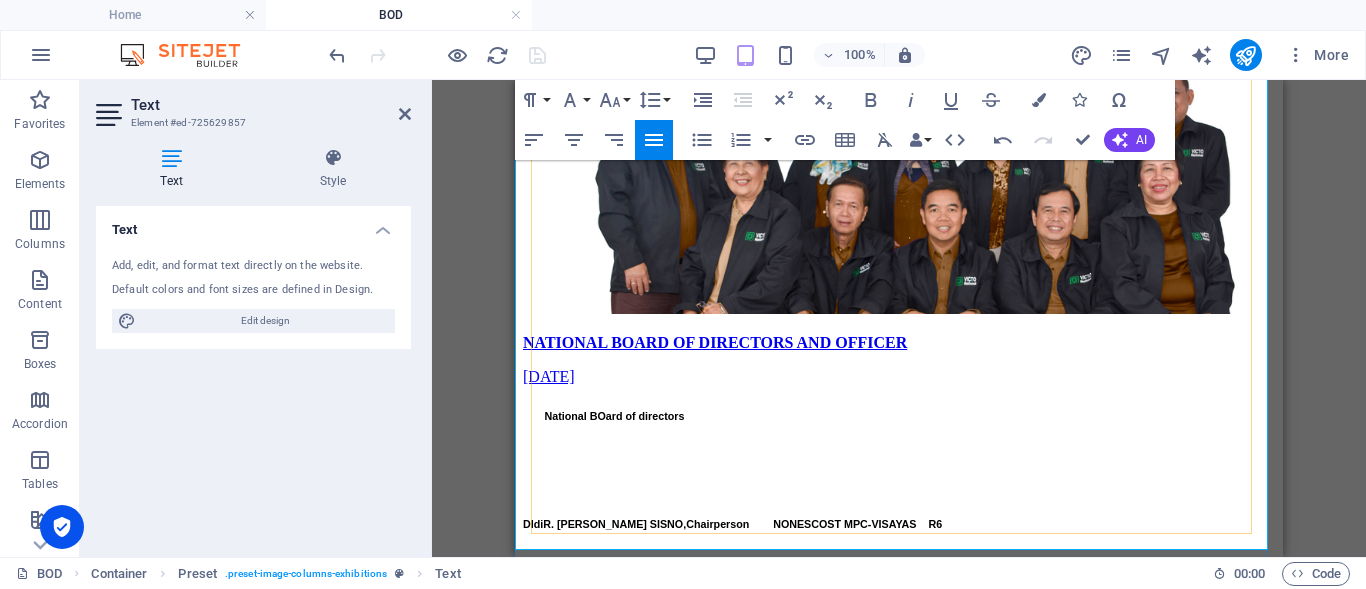 click on "D IdiR. REYNALDO A. MAGBANUA                          DARBC                  Mindanao" at bounding box center [899, 783] 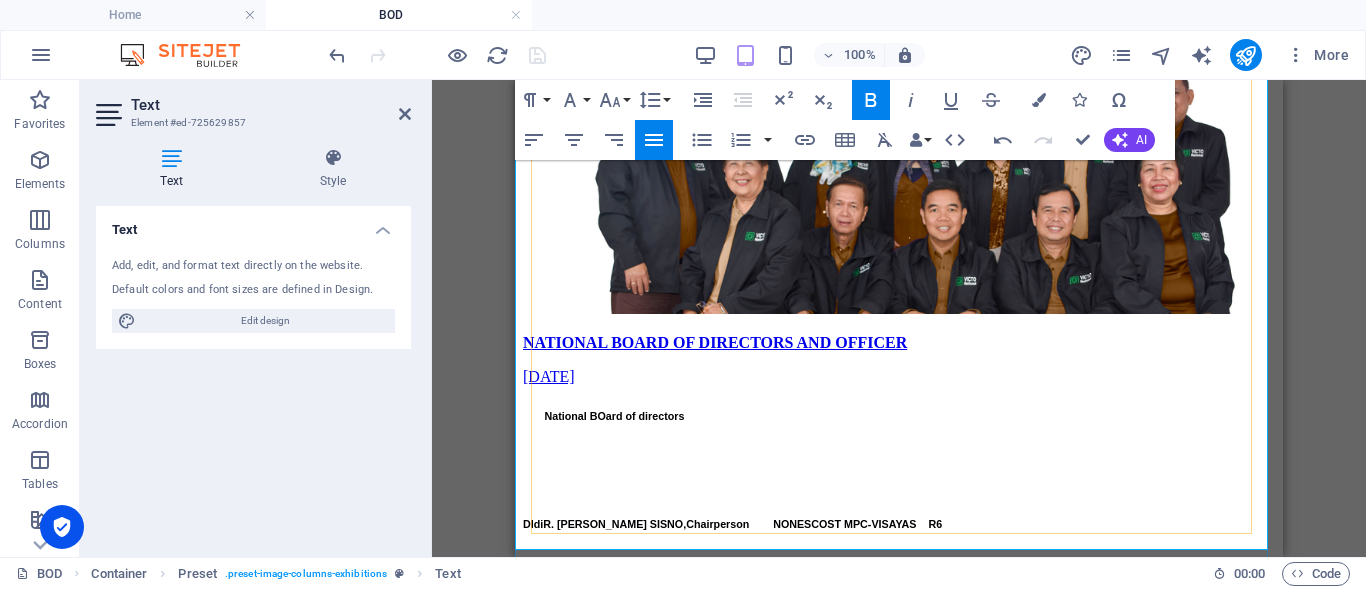 click on "ICTUS MPC" at bounding box center [786, 746] 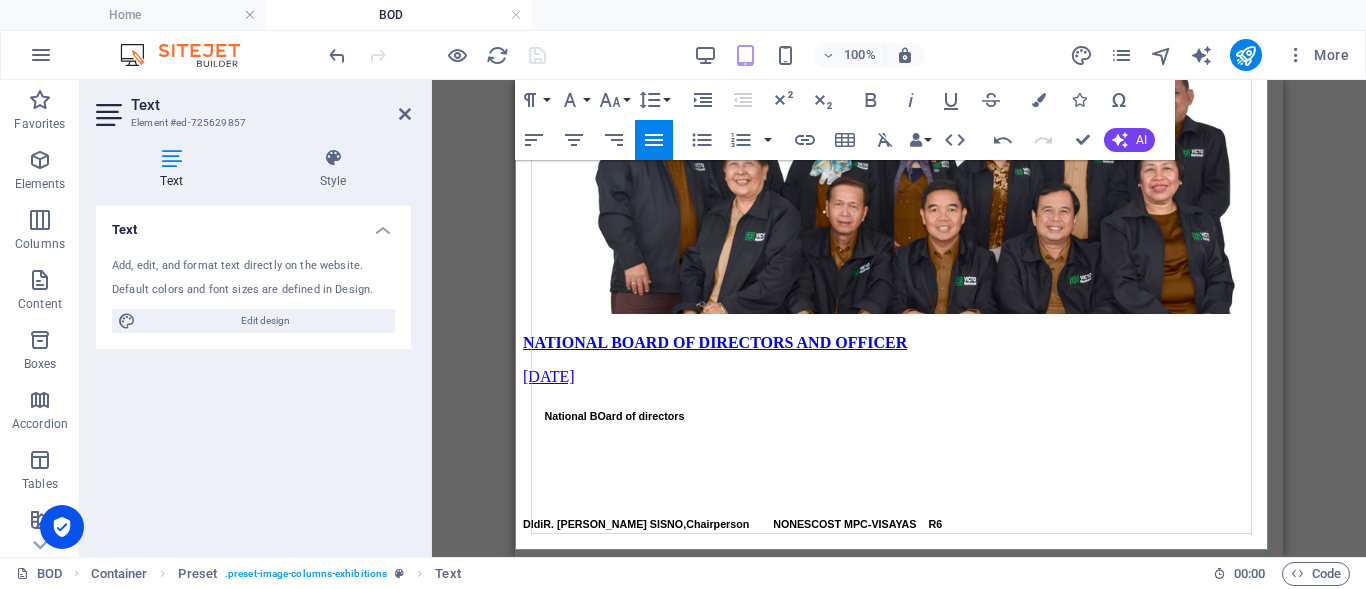 click at bounding box center [659, 820] 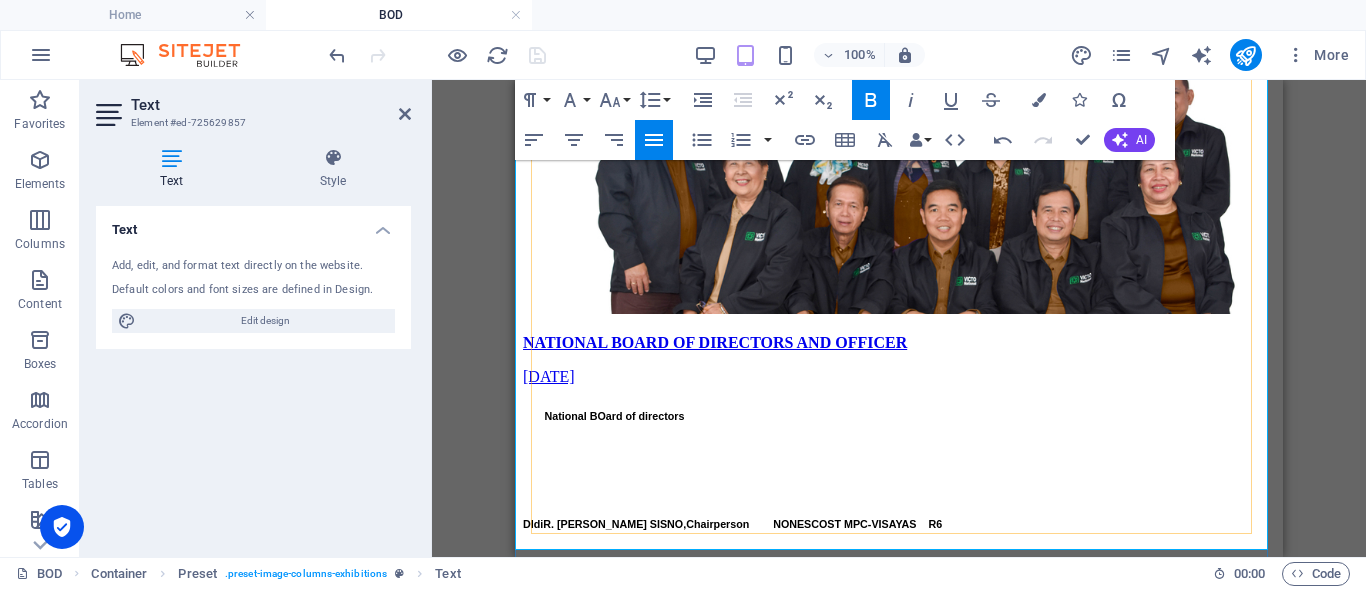 click on "TAMCO" at bounding box center [728, 967] 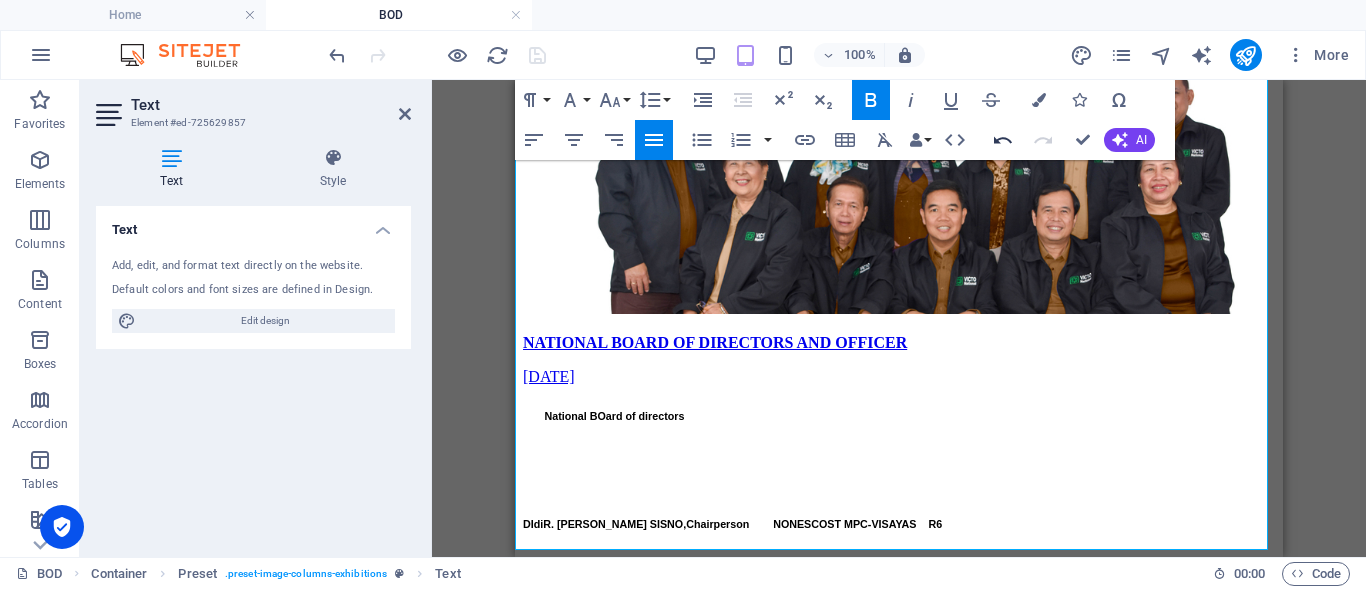 click 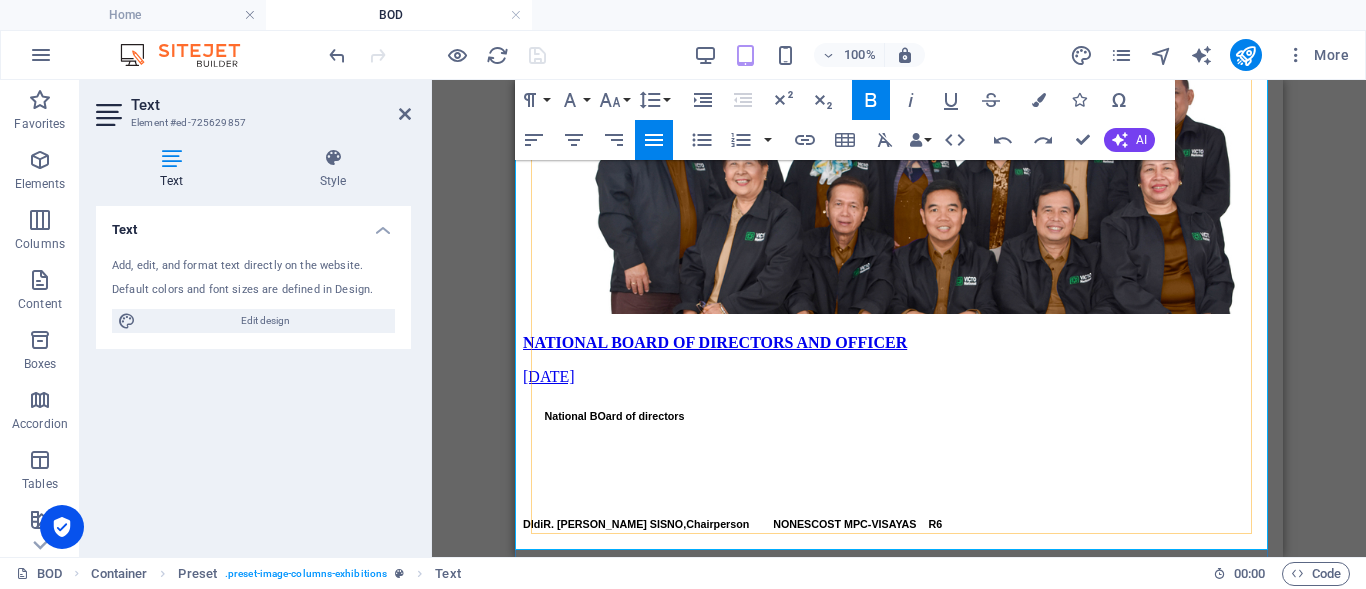 click at bounding box center [698, 967] 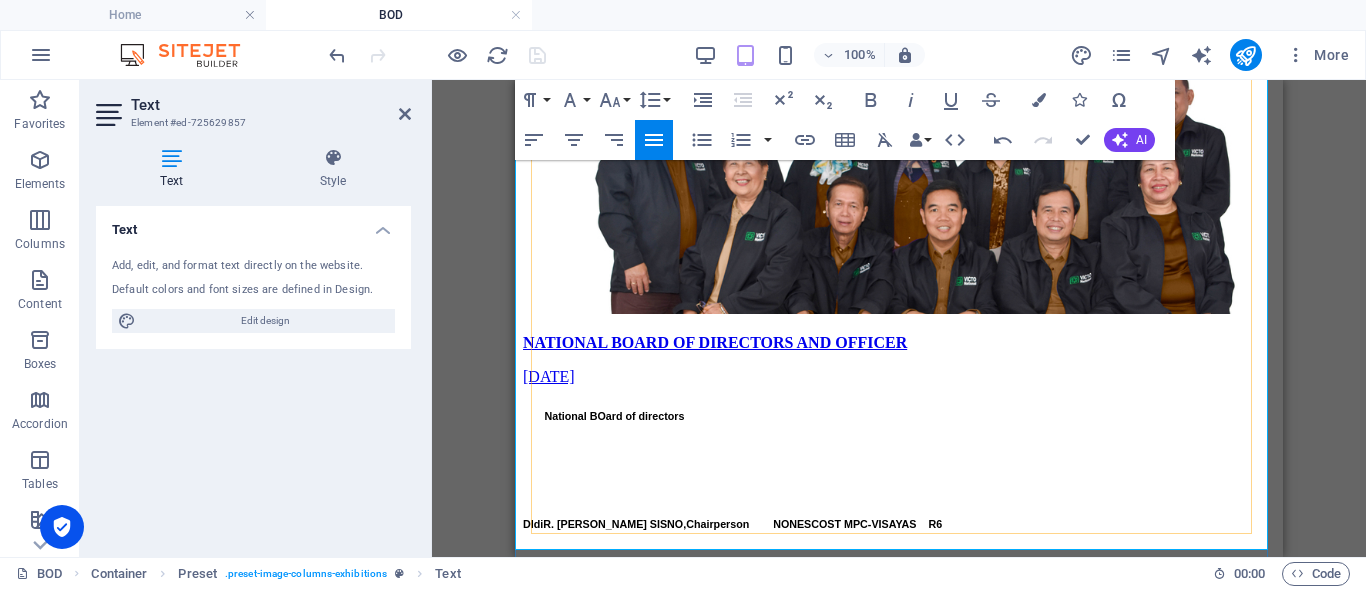 click on "PCF-EX-OFFICIO" at bounding box center (726, 1004) 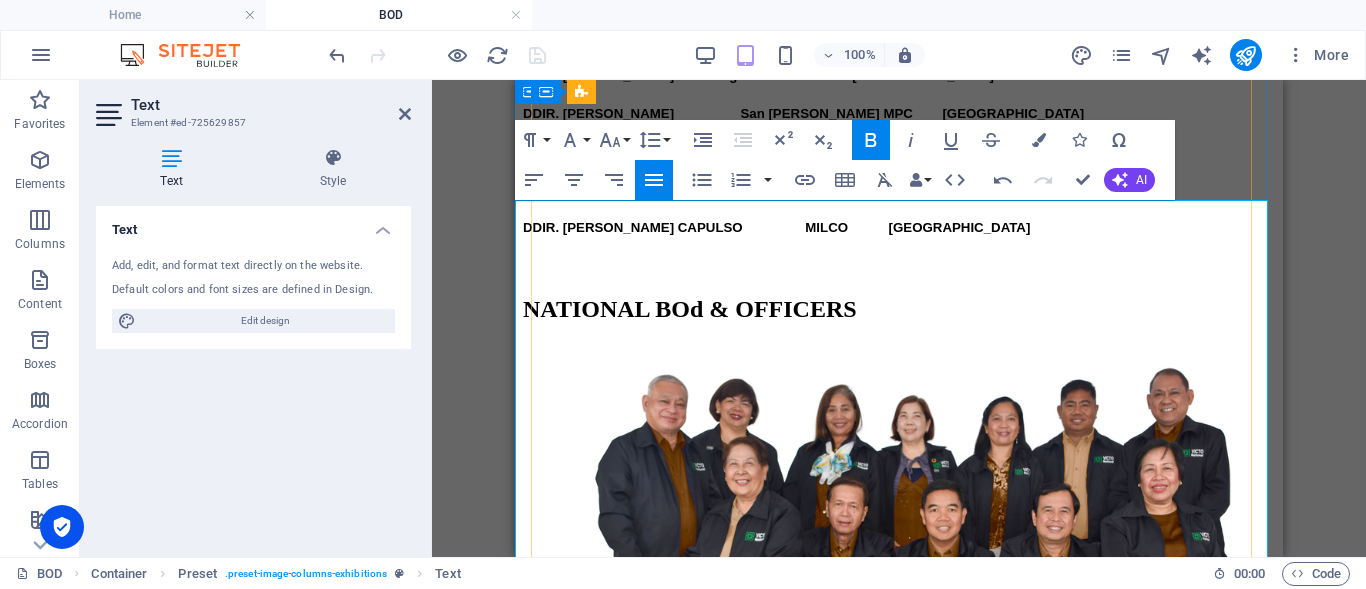 scroll, scrollTop: 1400, scrollLeft: 0, axis: vertical 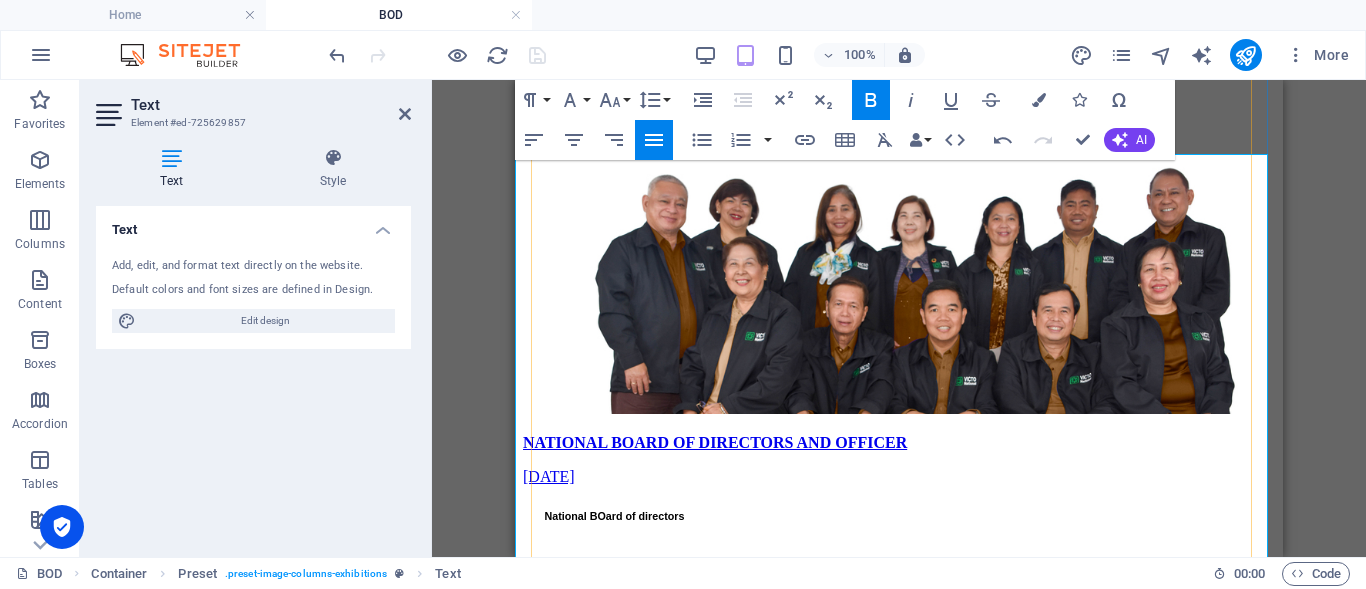 click on "R6" at bounding box center [873, 661] 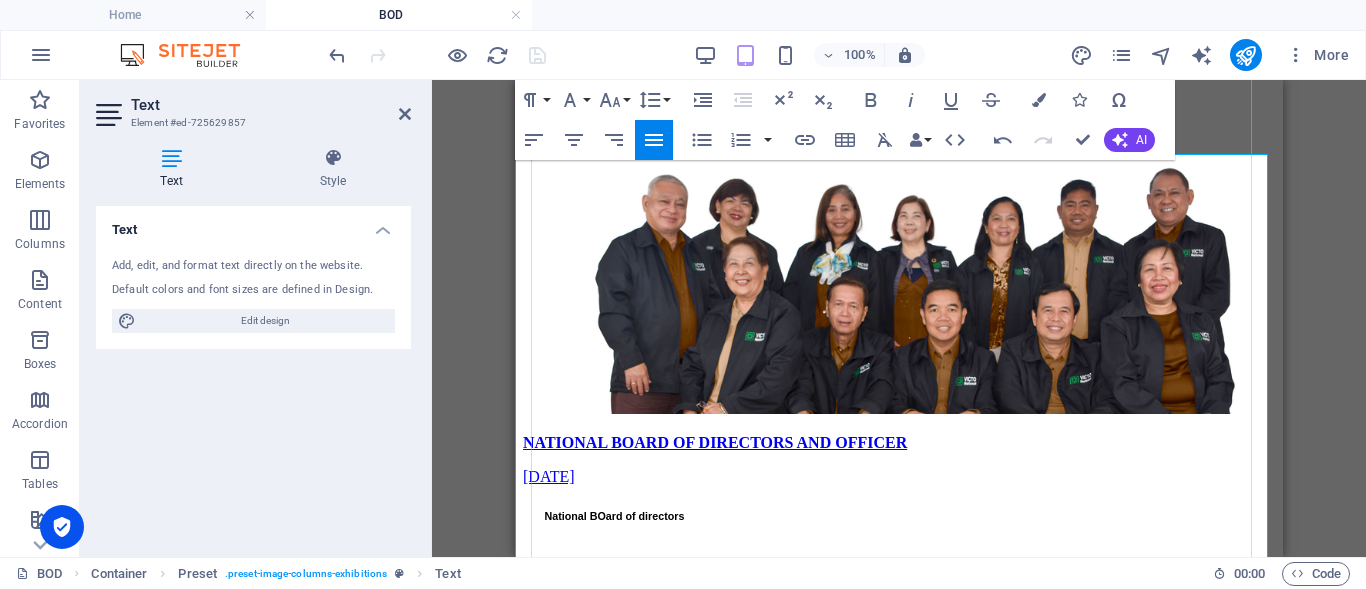 click on "R7" at bounding box center (922, 735) 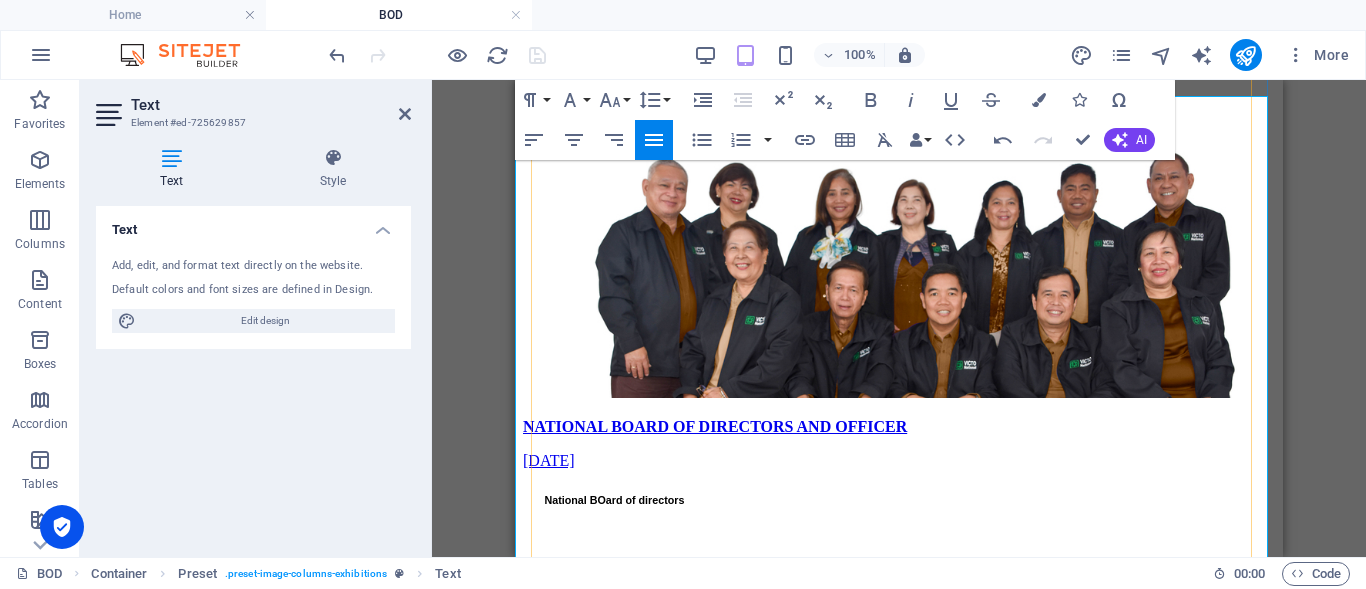 scroll, scrollTop: 1400, scrollLeft: 0, axis: vertical 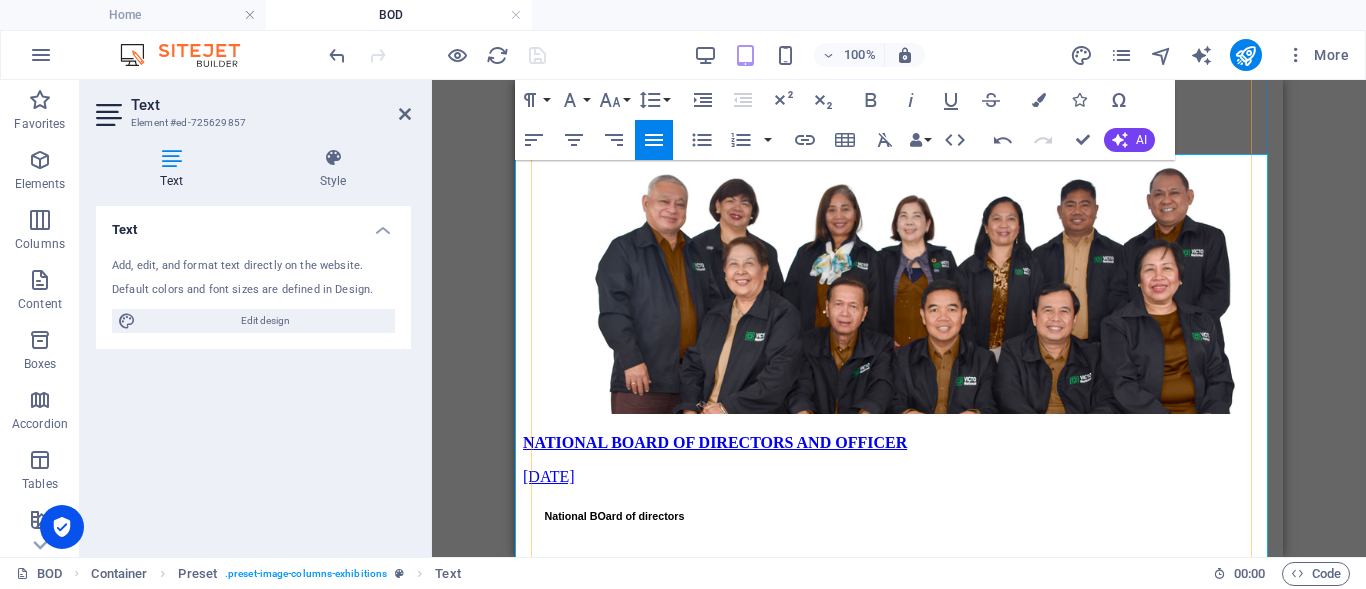 click at bounding box center [772, 883] 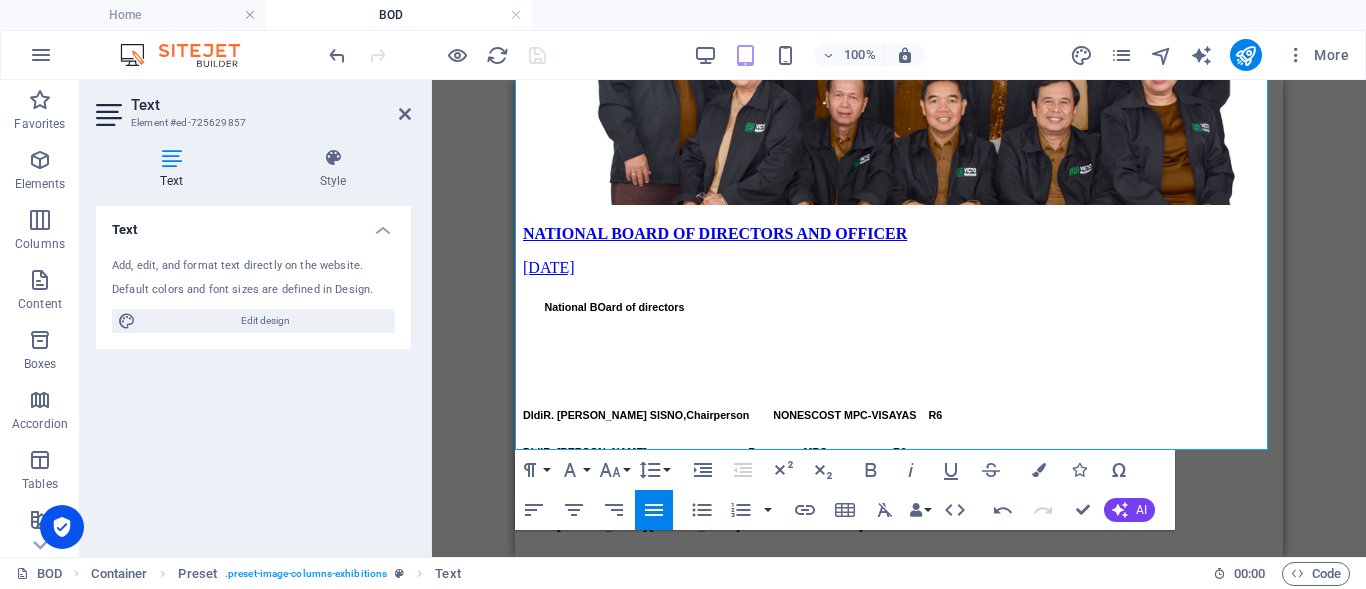 scroll, scrollTop: 1600, scrollLeft: 0, axis: vertical 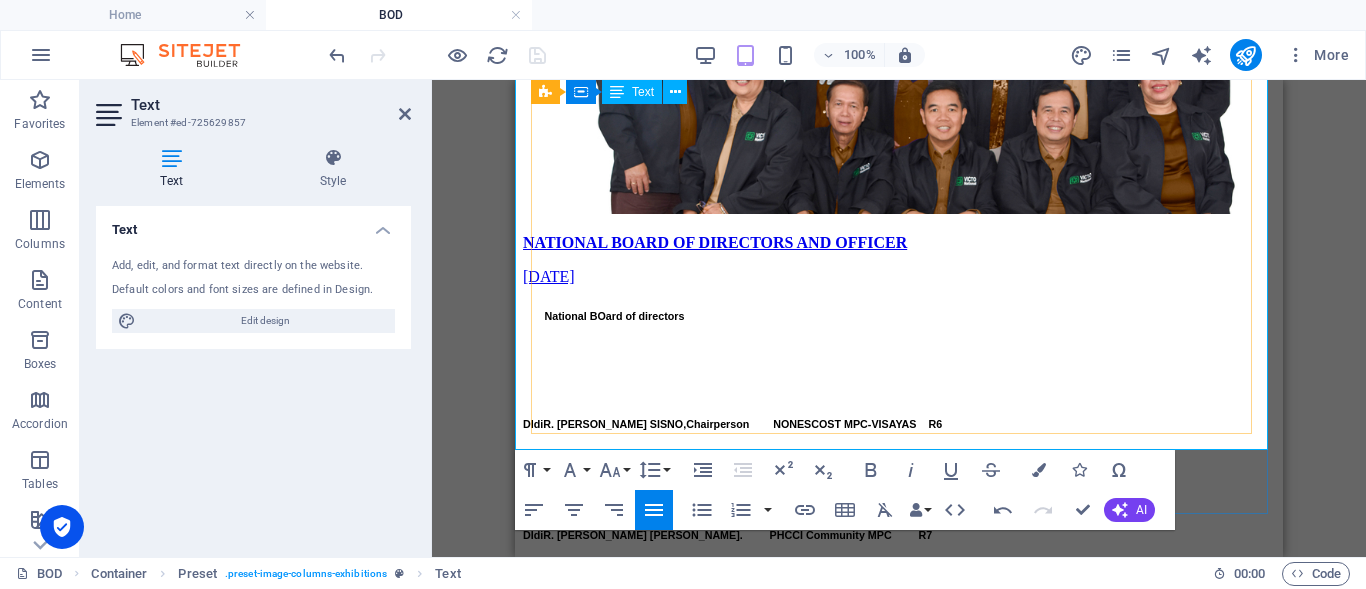 click at bounding box center (779, 794) 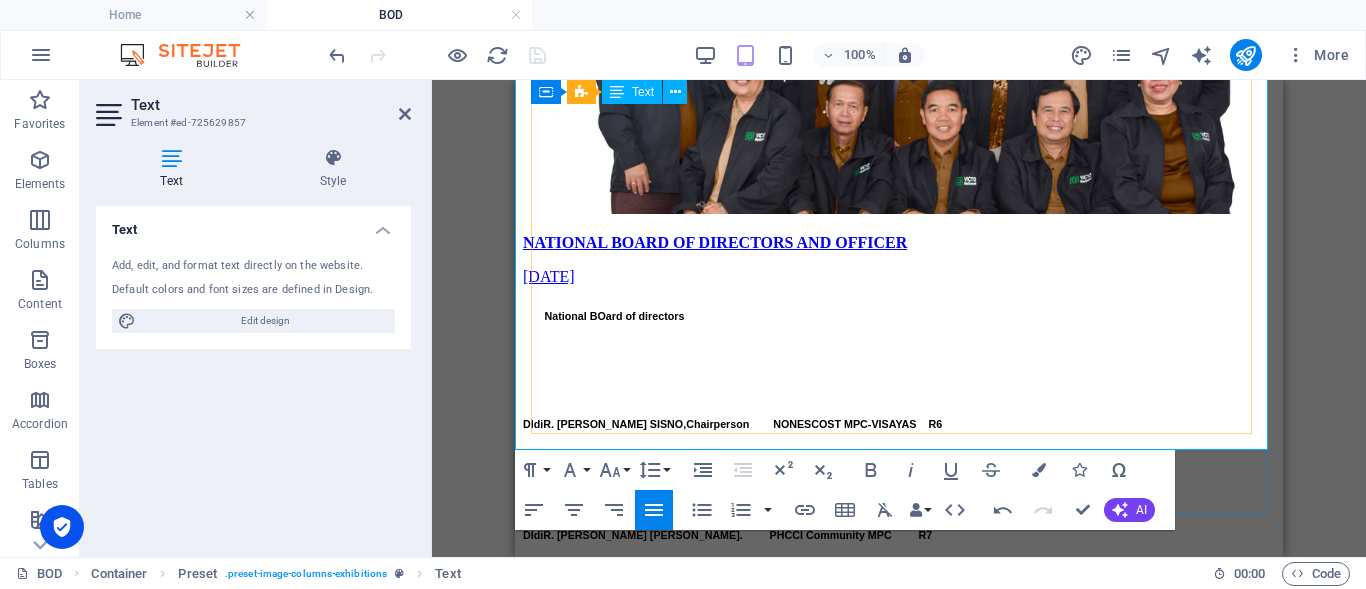 click on "R7" at bounding box center [911, 941] 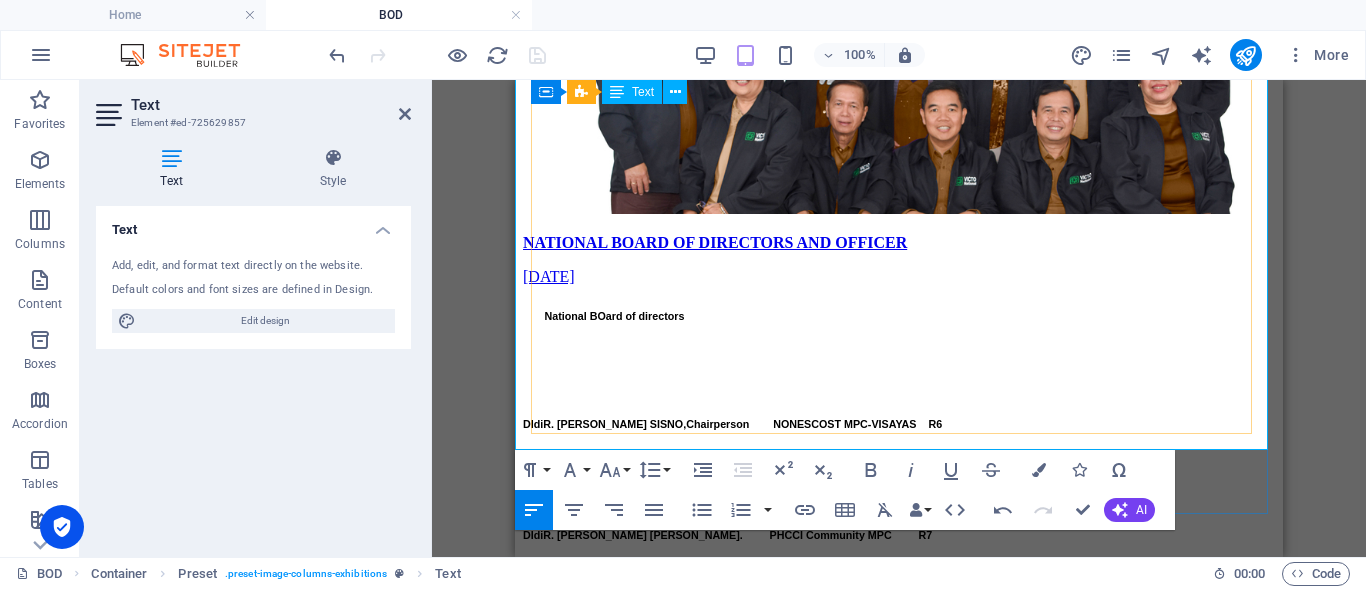 click at bounding box center [896, 941] 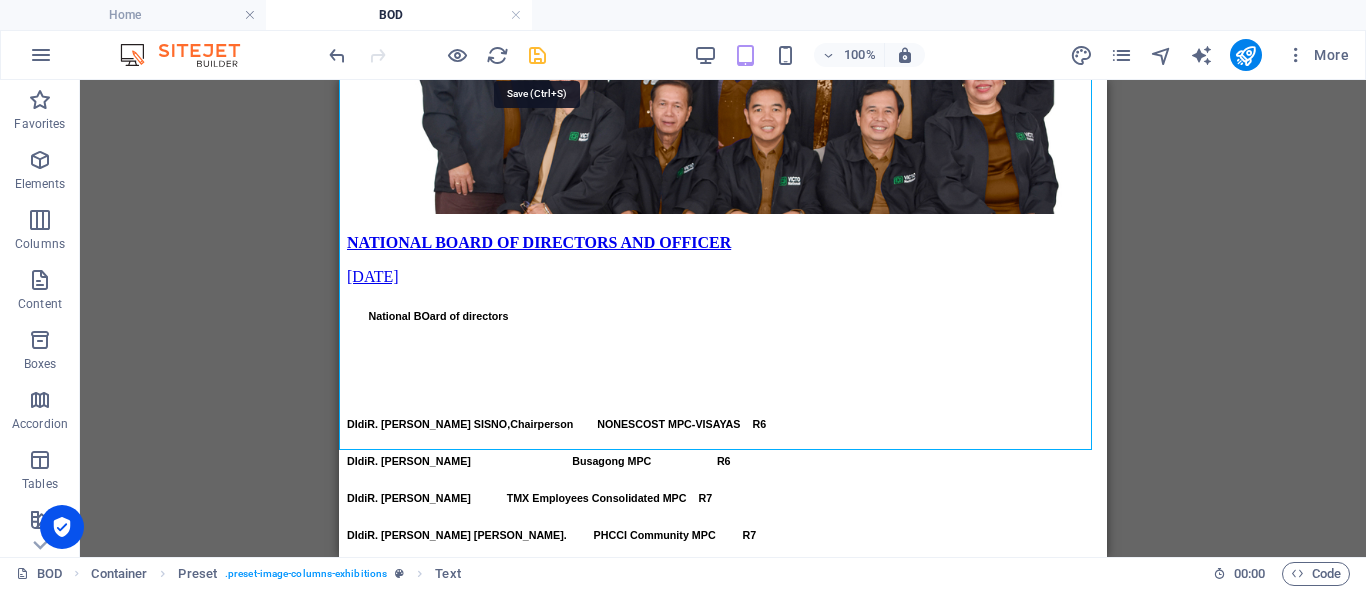 click at bounding box center (537, 55) 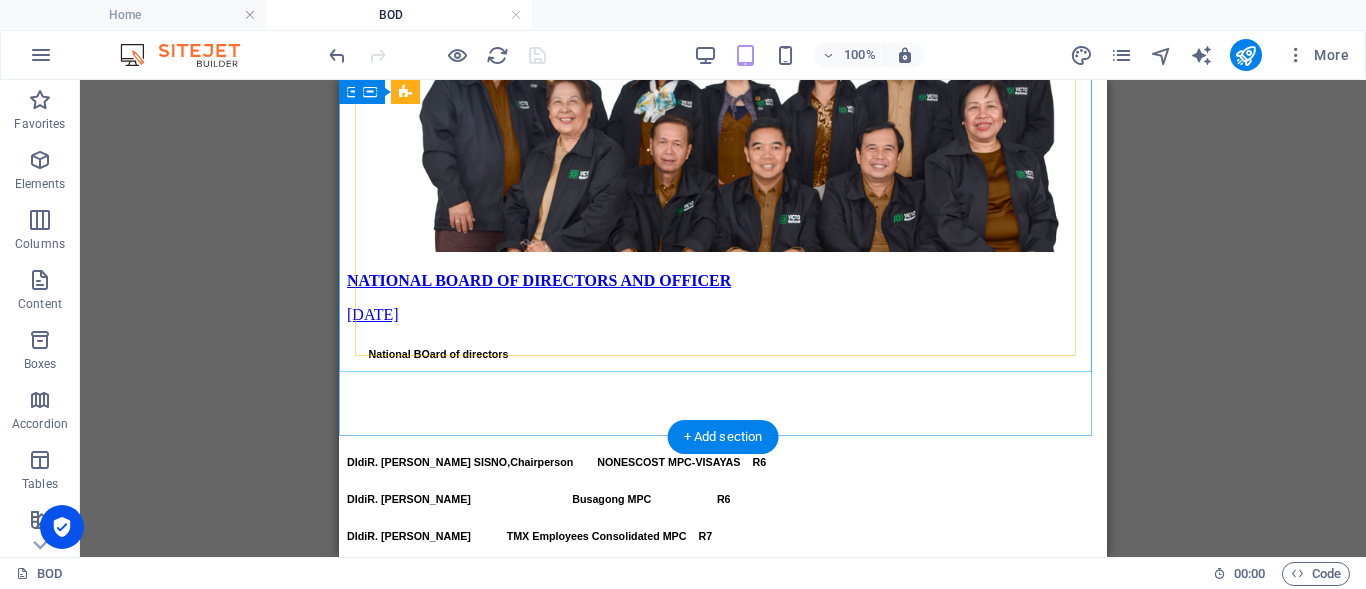 scroll, scrollTop: 1700, scrollLeft: 0, axis: vertical 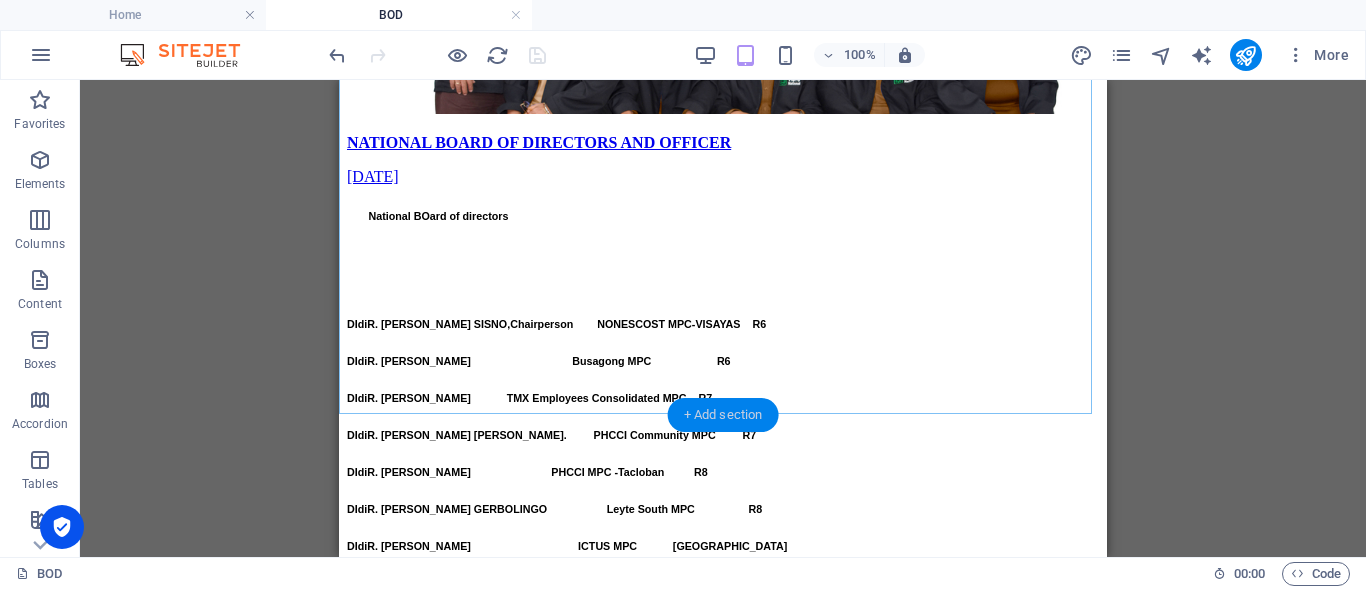 click on "+ Add section" at bounding box center [723, 415] 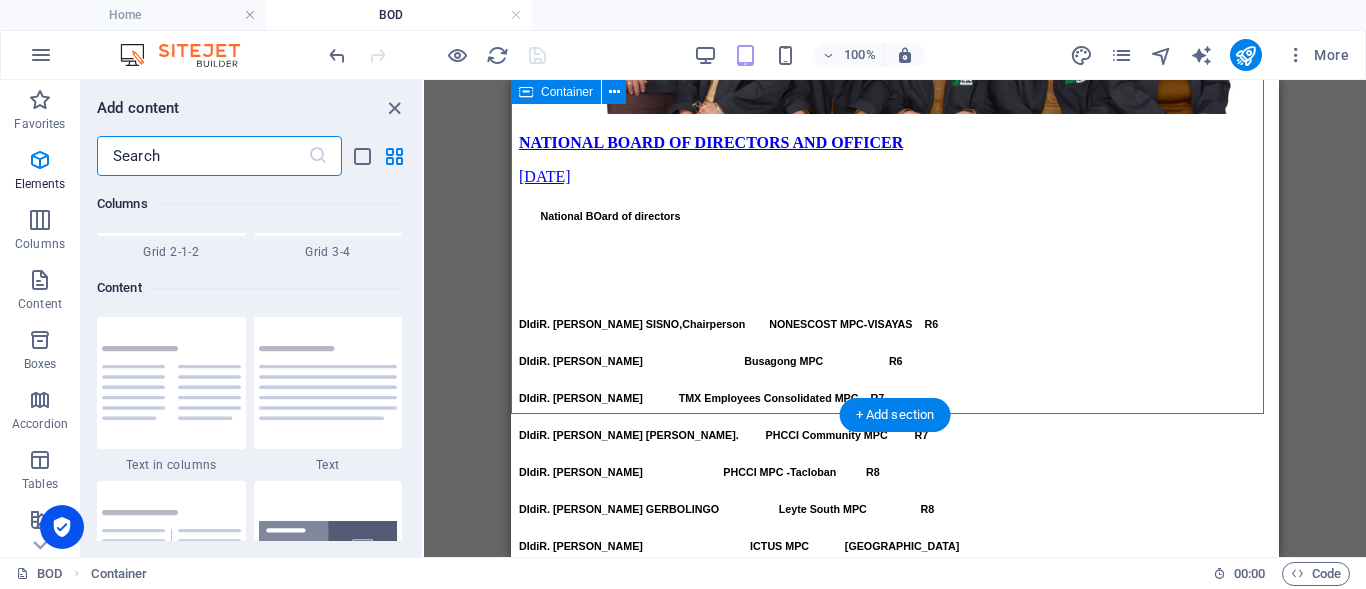 scroll, scrollTop: 3499, scrollLeft: 0, axis: vertical 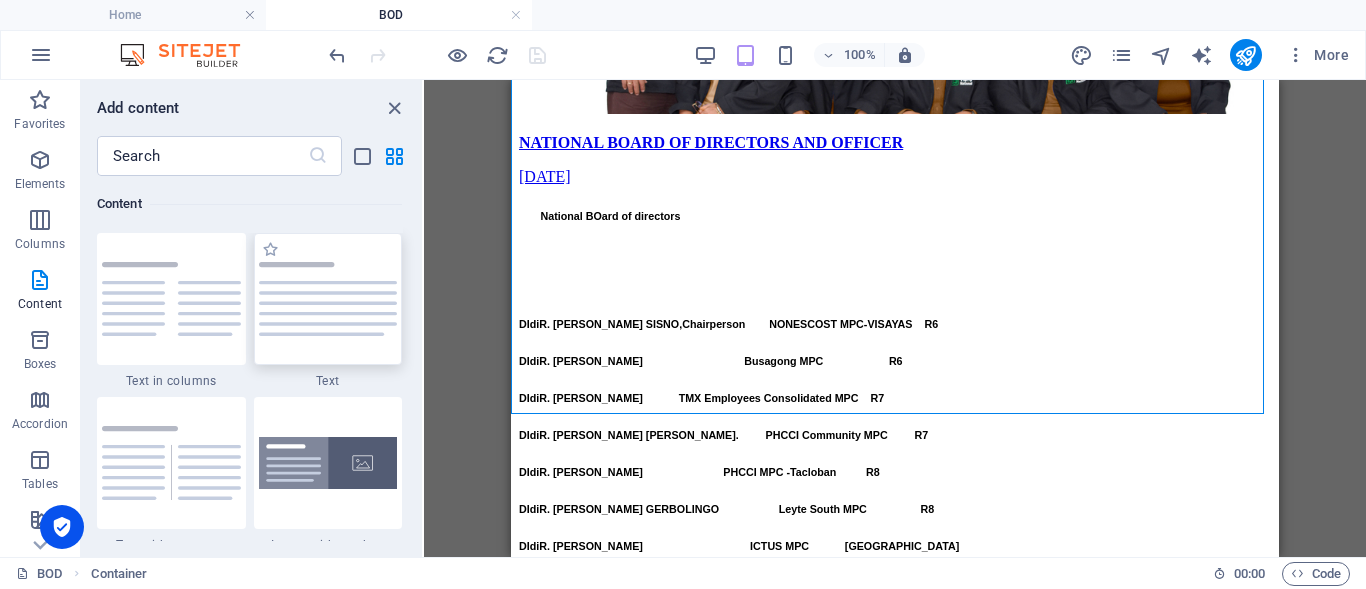 click at bounding box center [328, 299] 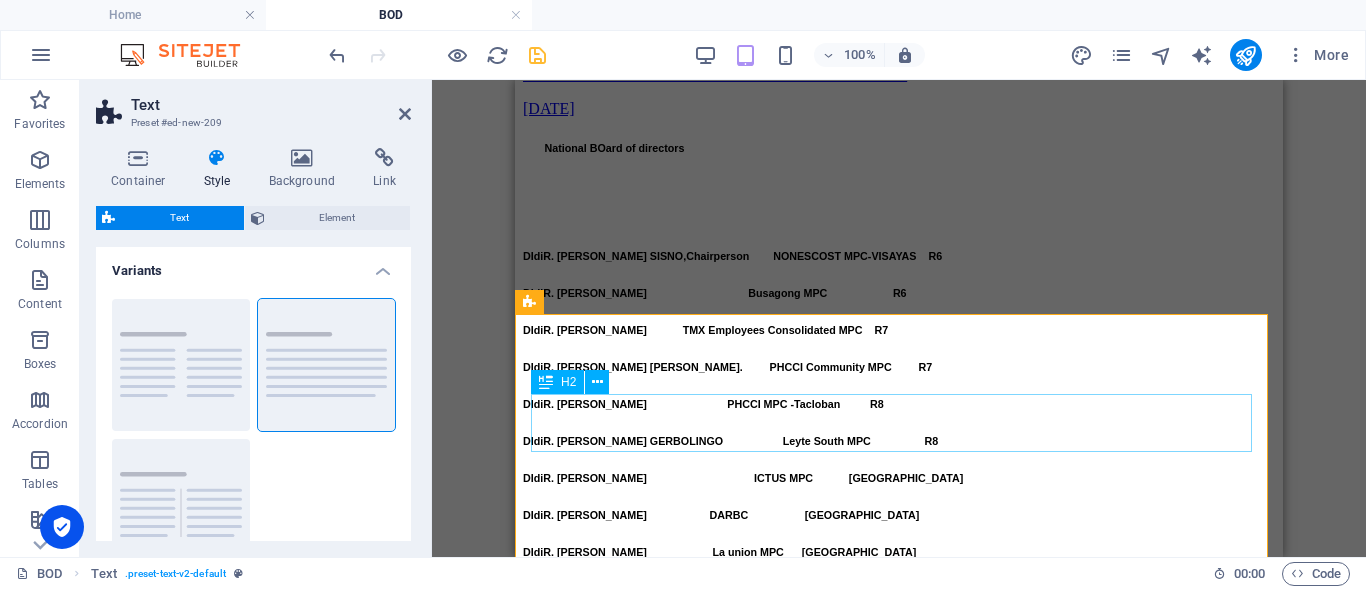 scroll, scrollTop: 1800, scrollLeft: 0, axis: vertical 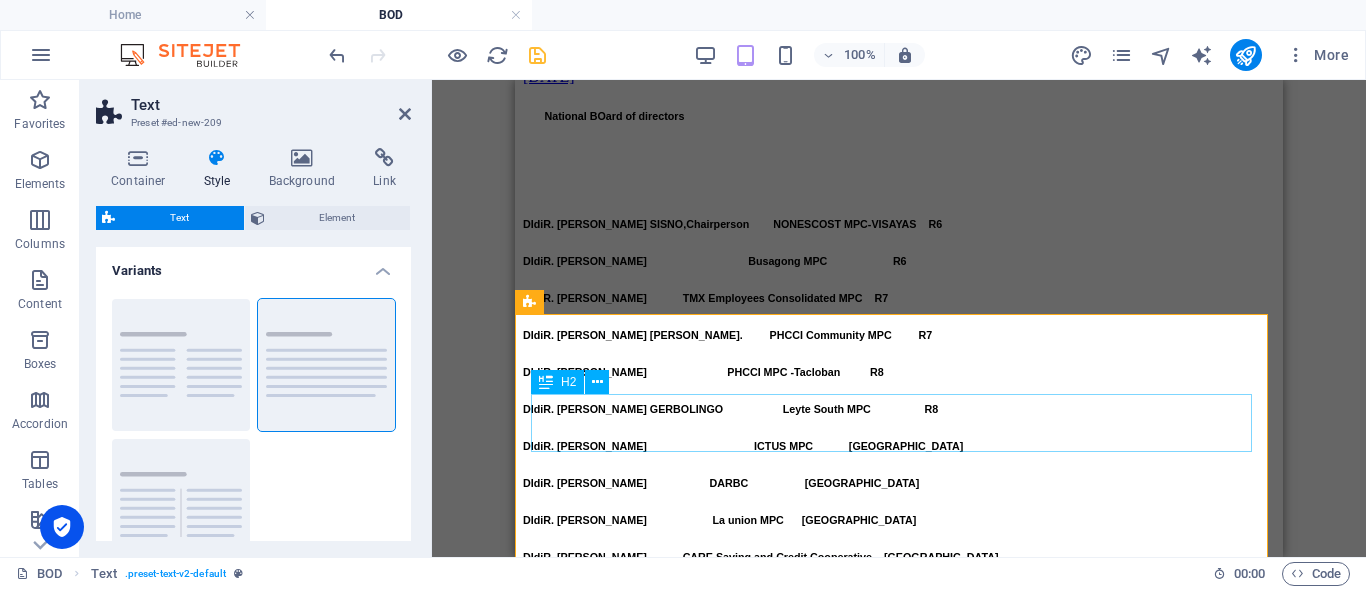 click on "Headline" at bounding box center (899, 887) 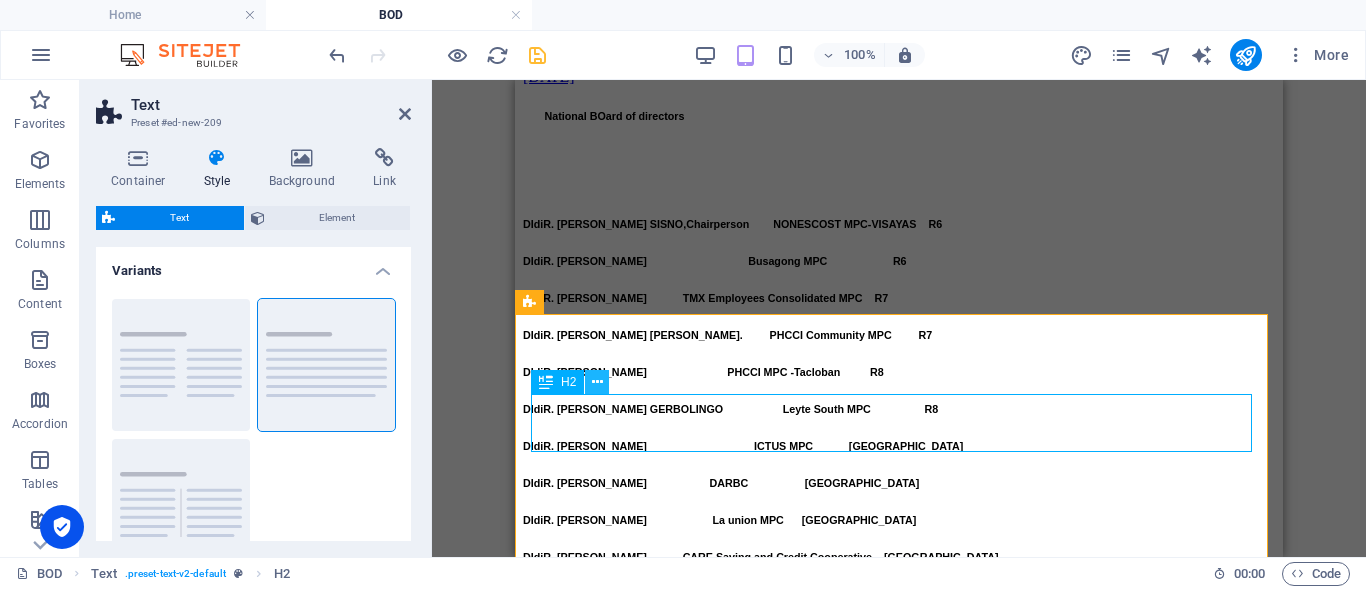 click at bounding box center (597, 382) 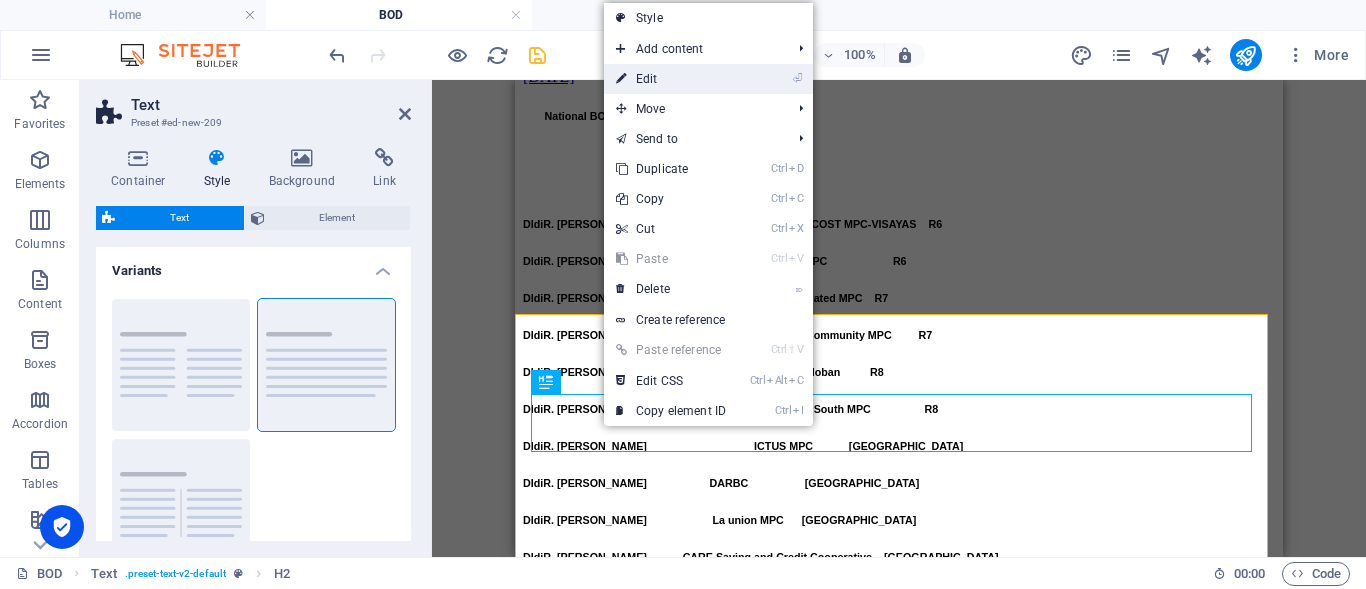 click on "⏎  Edit" at bounding box center (671, 79) 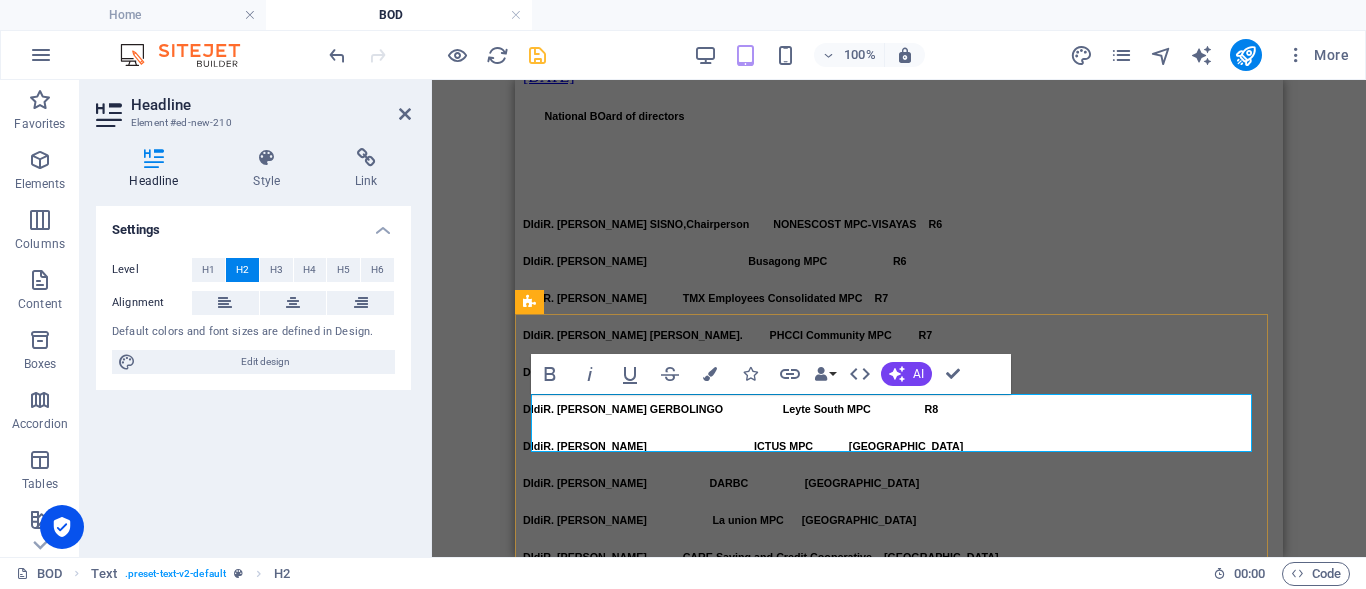 type 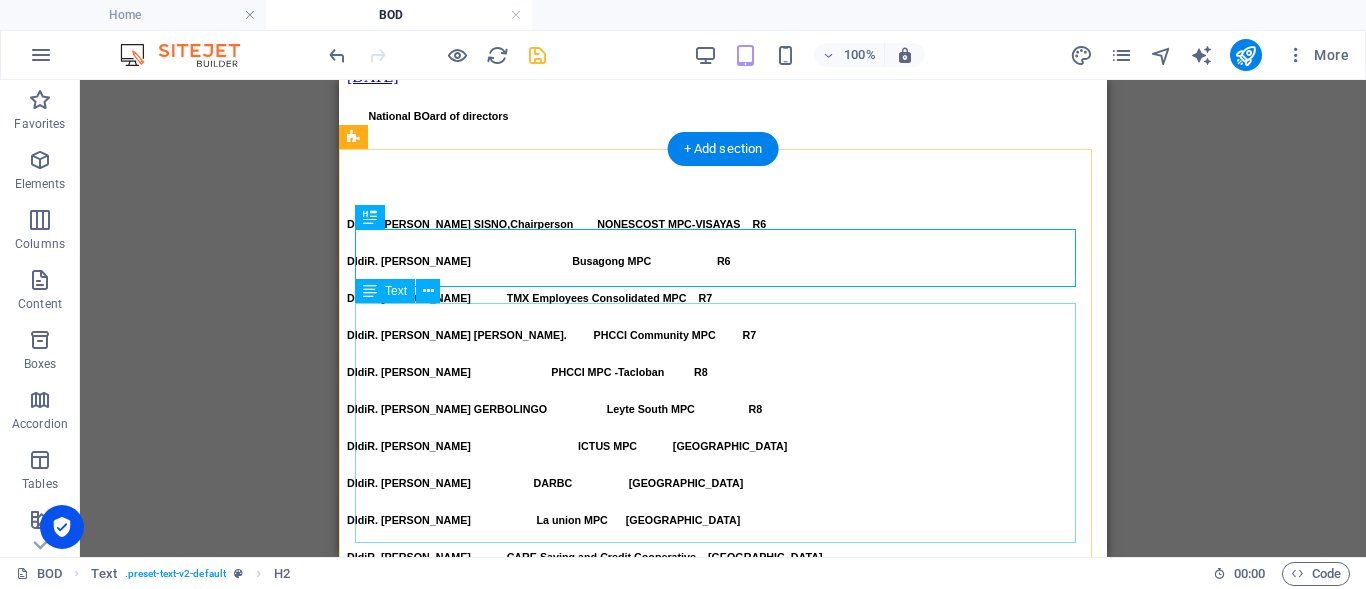 scroll, scrollTop: 2000, scrollLeft: 0, axis: vertical 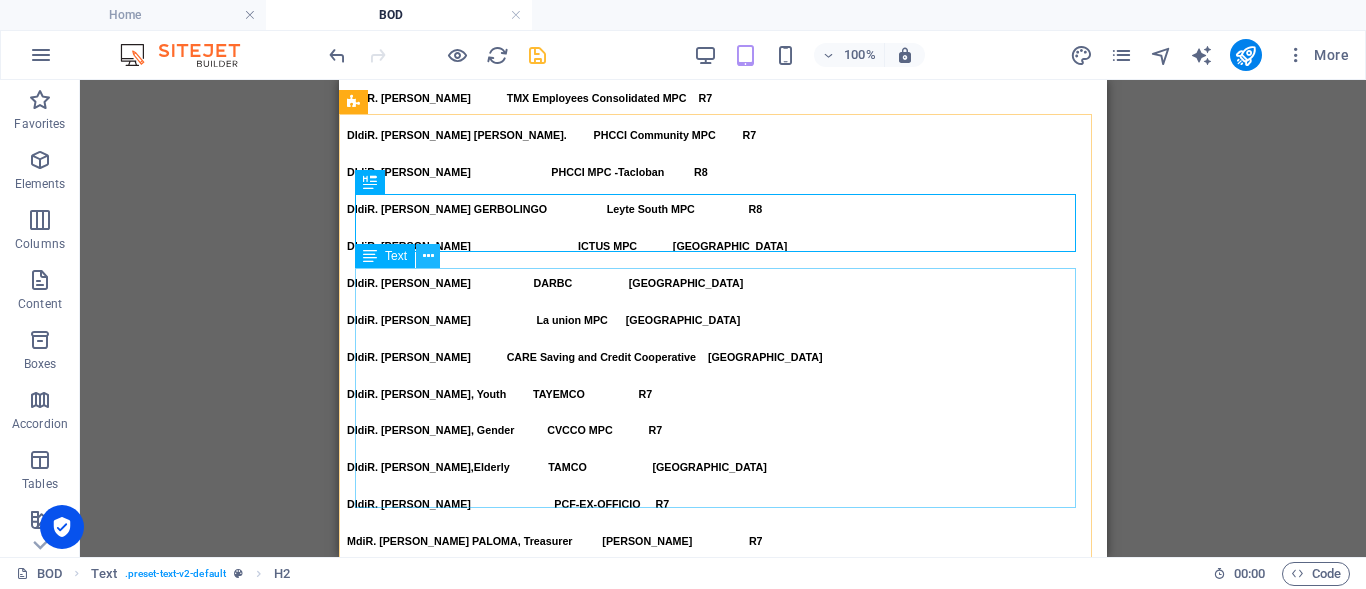 click at bounding box center [428, 256] 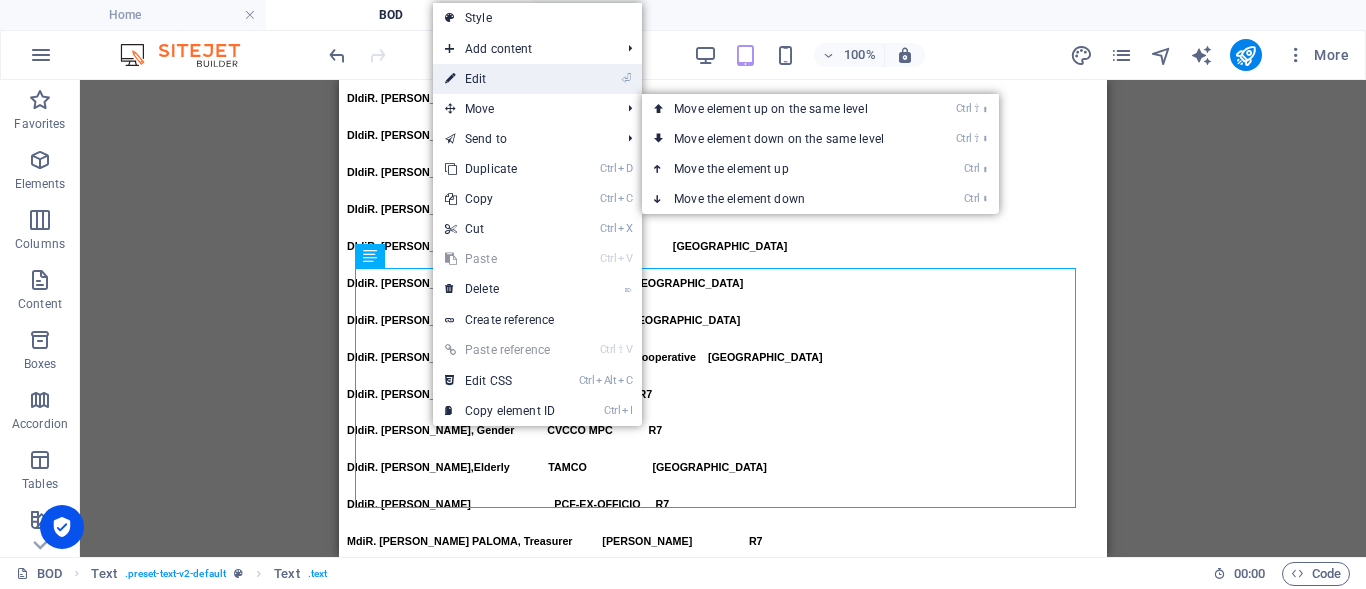 click on "⏎  Edit" at bounding box center (500, 79) 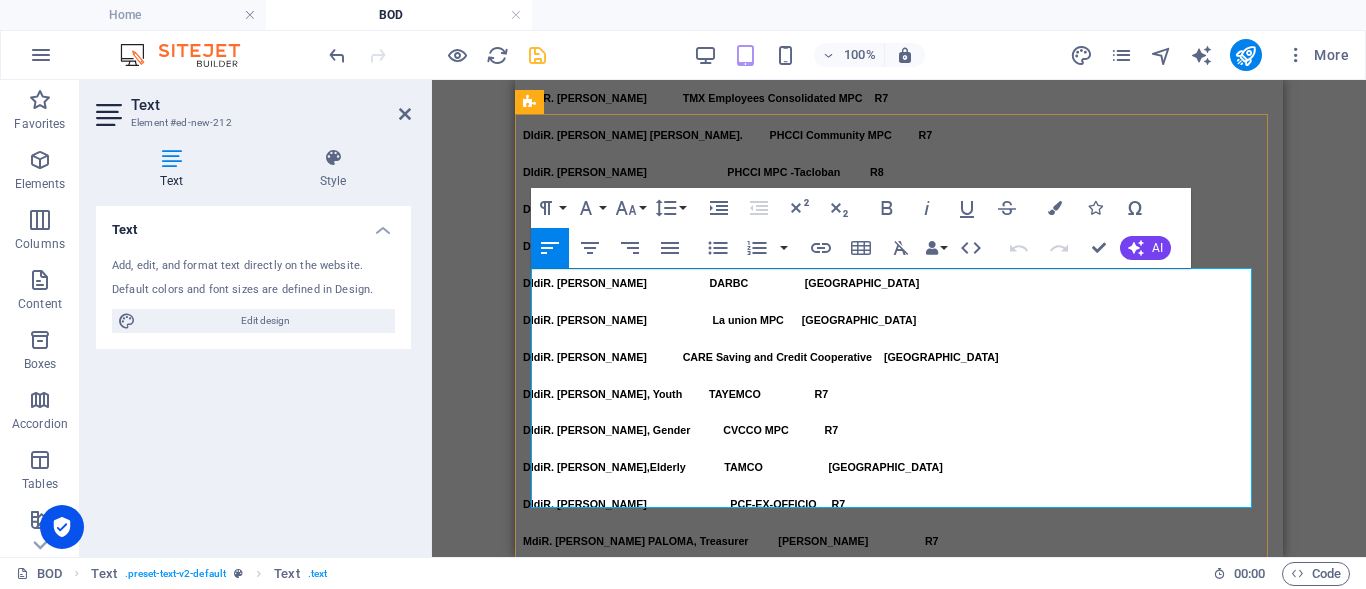 drag, startPoint x: 535, startPoint y: 280, endPoint x: 1194, endPoint y: 505, distance: 696.3519 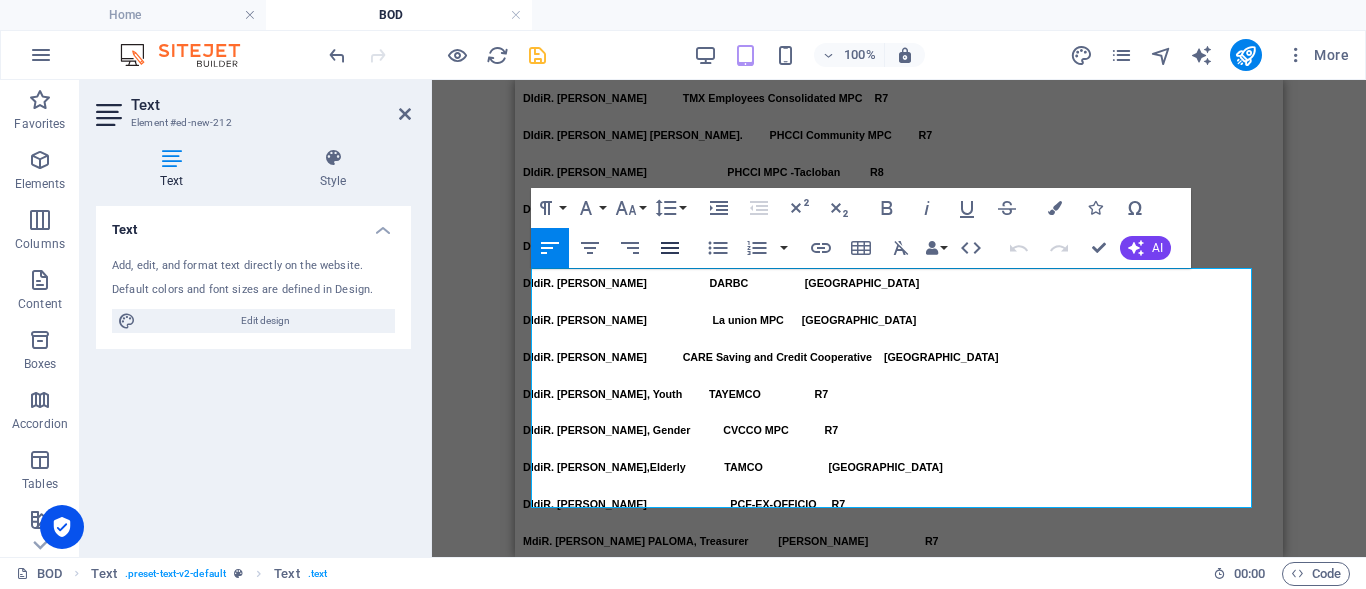 click 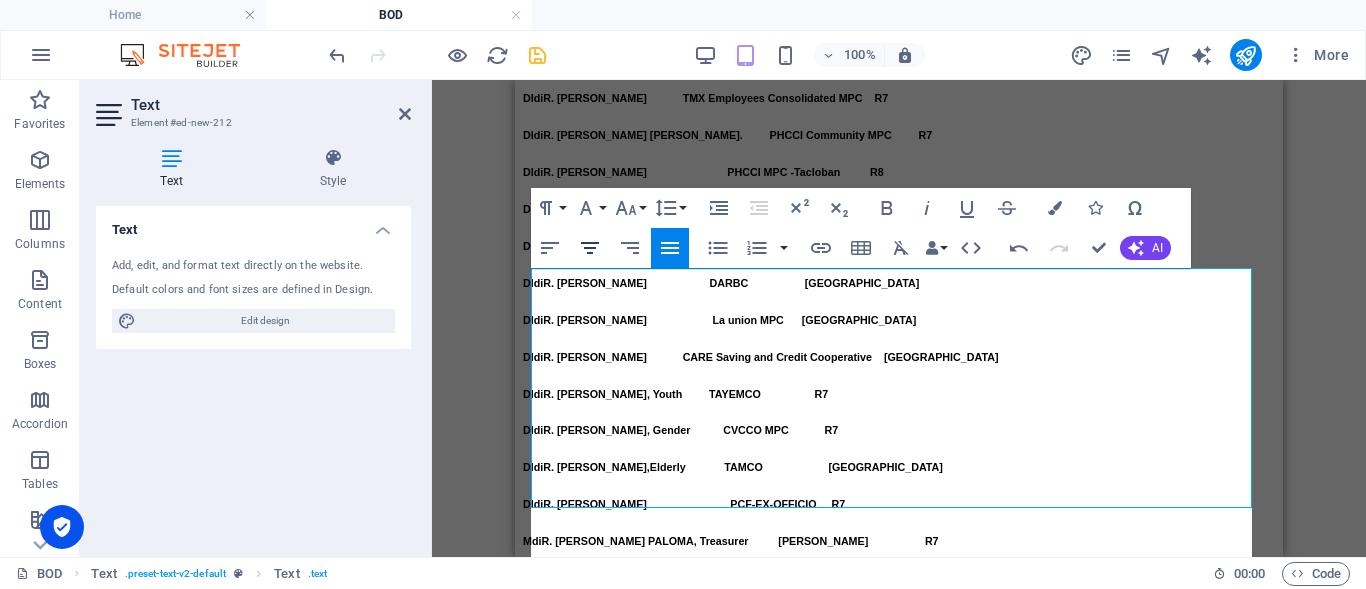 scroll, scrollTop: 9432, scrollLeft: 0, axis: vertical 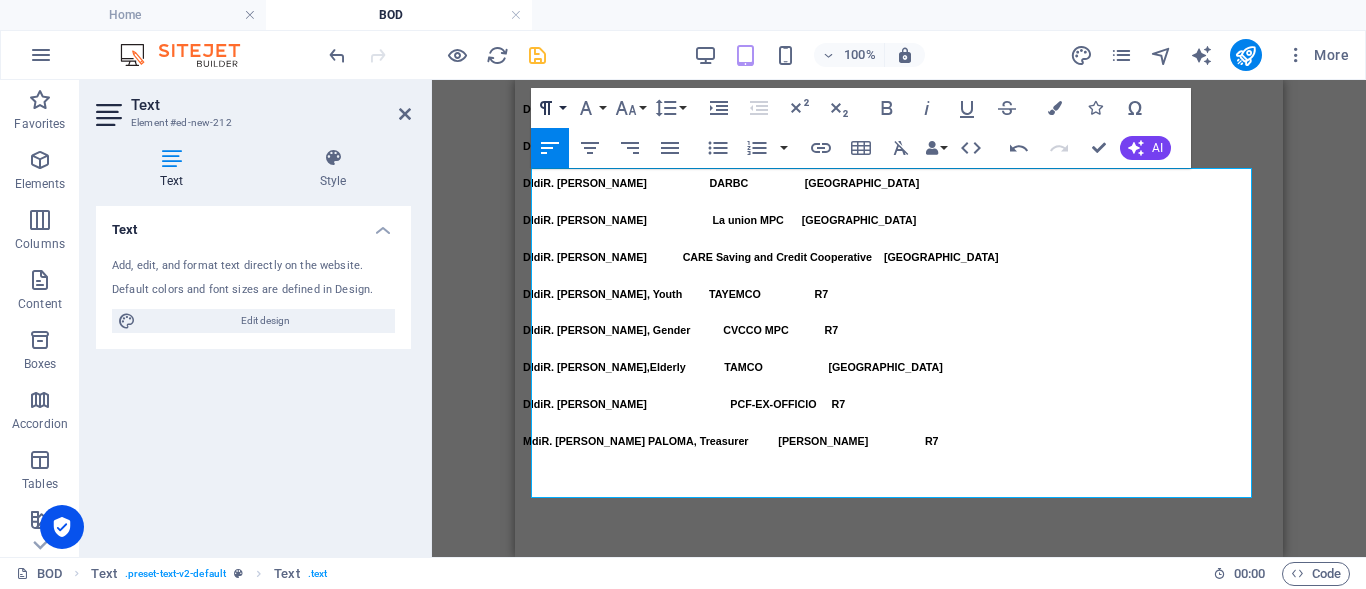 click on "Paragraph Format" at bounding box center [550, 108] 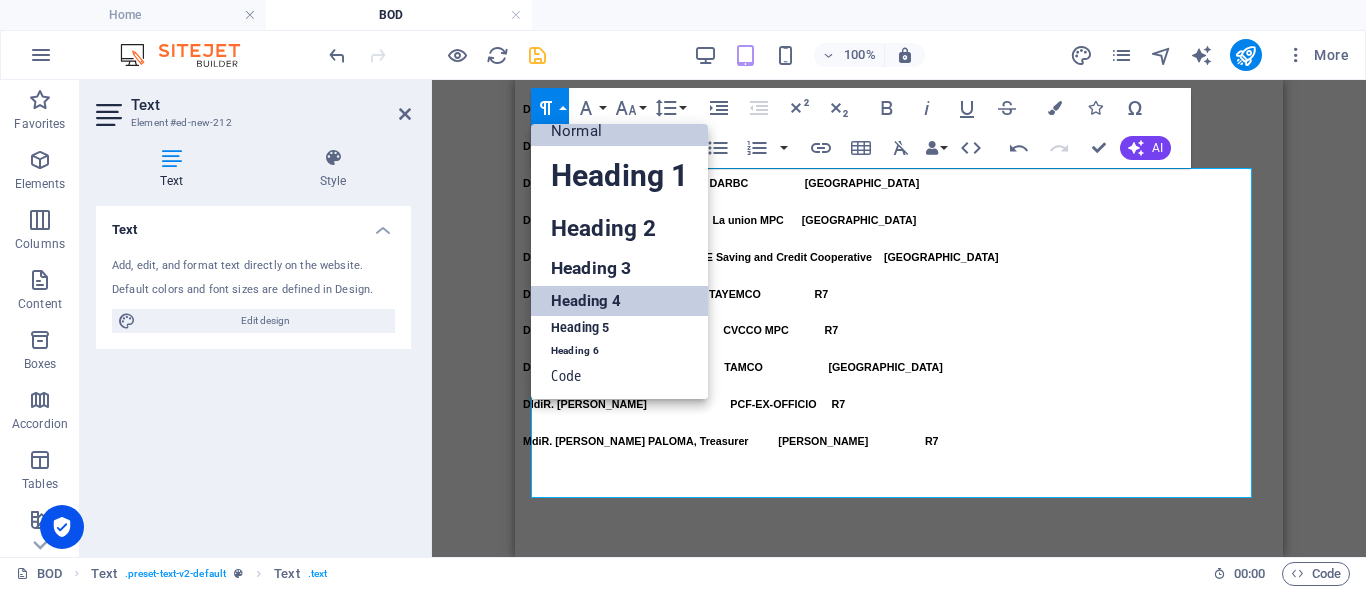 scroll, scrollTop: 16, scrollLeft: 0, axis: vertical 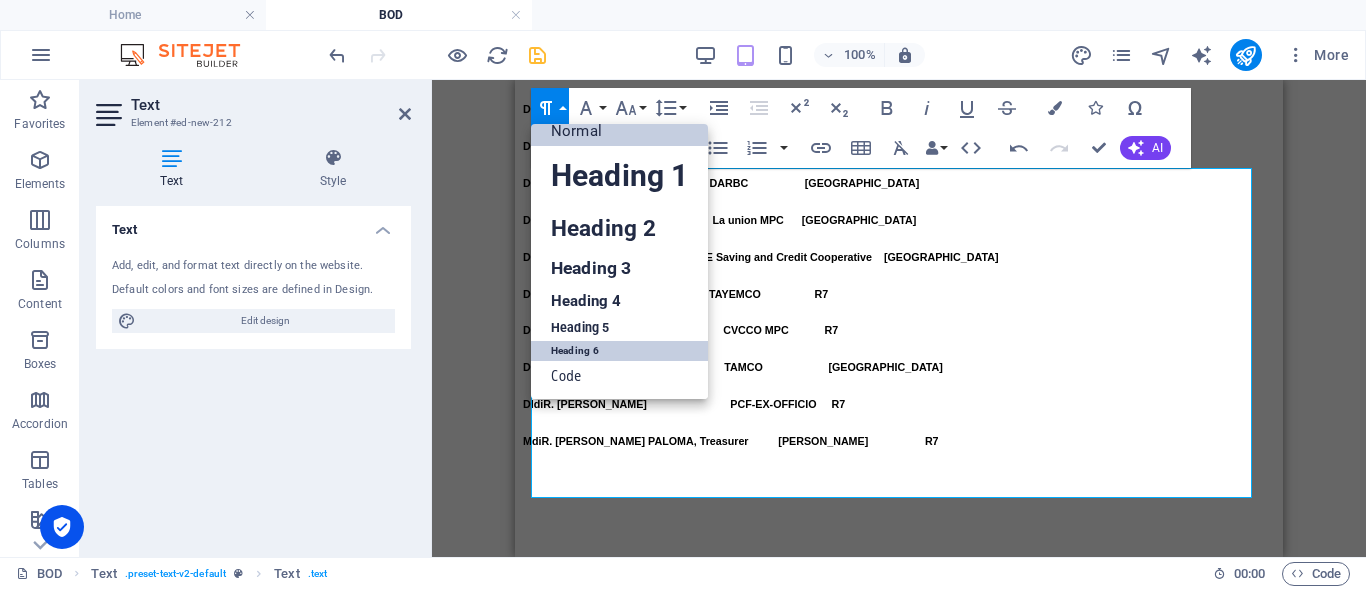 drag, startPoint x: 599, startPoint y: 347, endPoint x: 84, endPoint y: 268, distance: 521.024 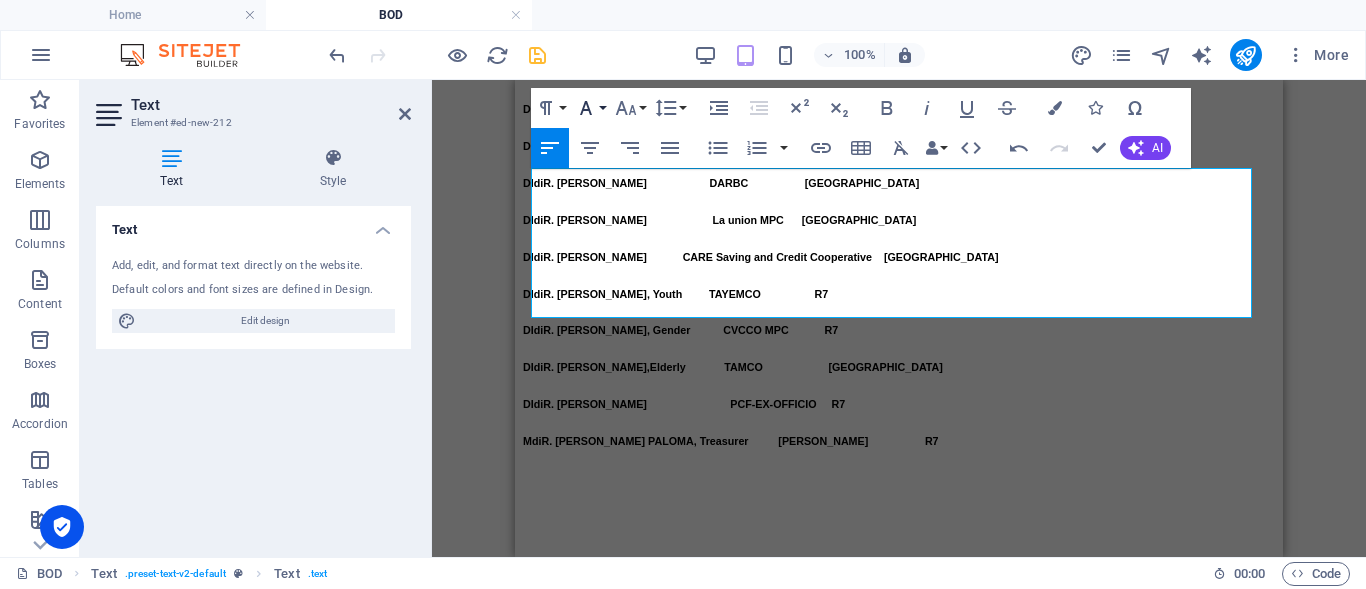 click on "Font Family" at bounding box center [590, 108] 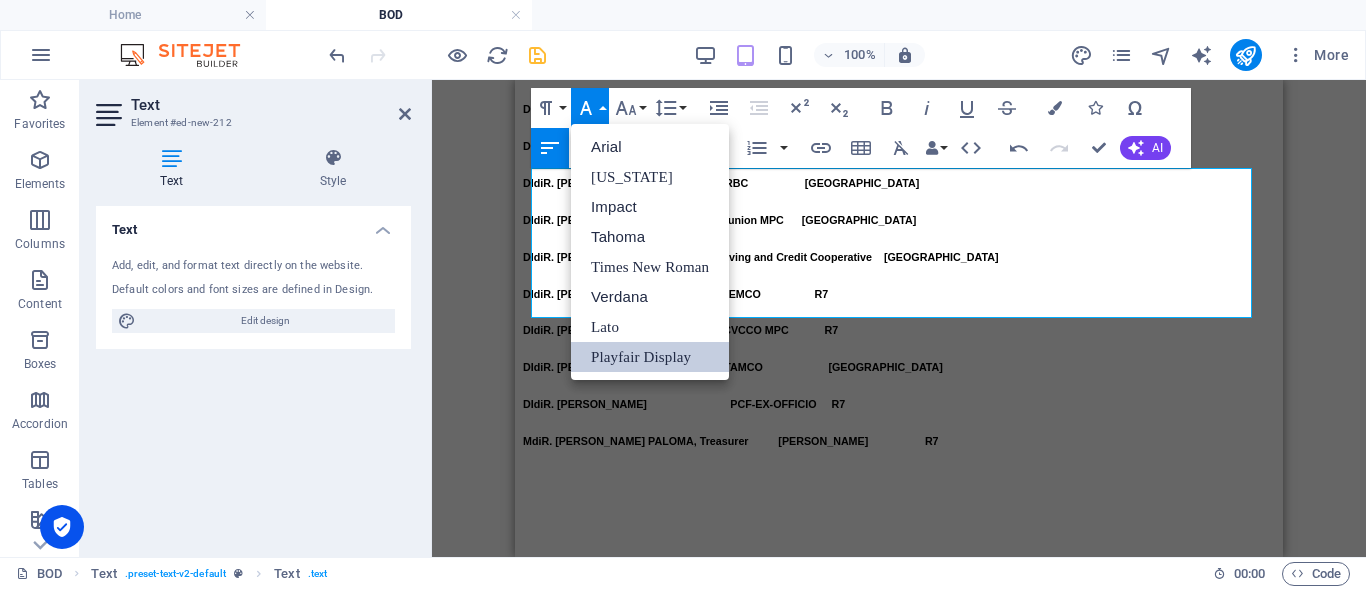 scroll, scrollTop: 0, scrollLeft: 0, axis: both 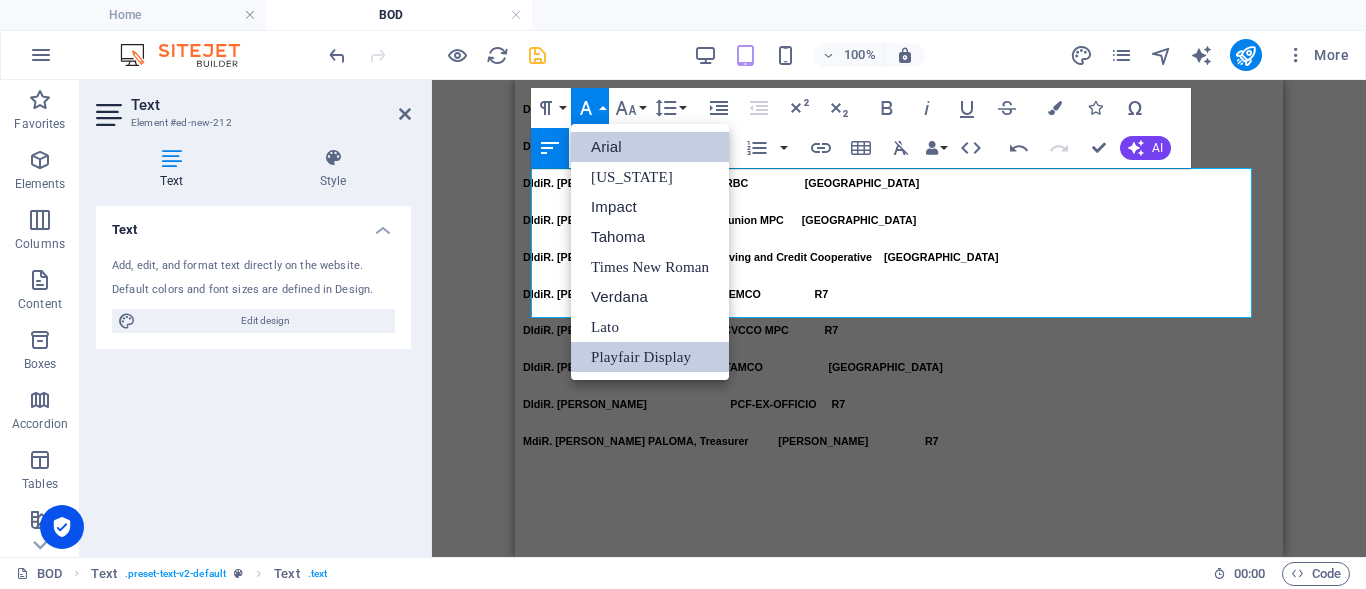 click on "Arial" at bounding box center [650, 147] 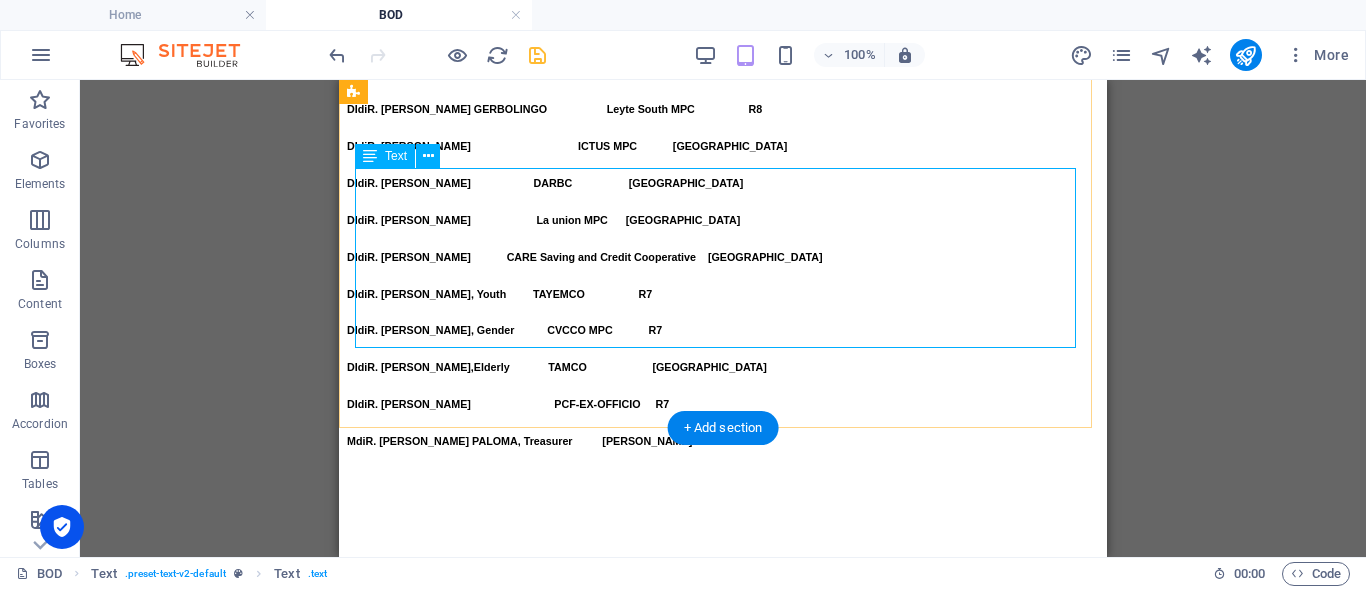 click on "MS. ROWENA B. DELACRUZ                                PVDCI                                                      R6 MS. MAYLENE Q. MALAPITAN                             CEMIMCO                                                R7 MR. CLEOMENES L. COJUANGCO, JR.              COACARE                                                R8 MS. ELOISA G. BAHATAN                                    Saytan SCC                                              Luzon MS. CEZA C. GARGARITA                                   IMOEMCO                                                Mindanao" at bounding box center [723, 763] 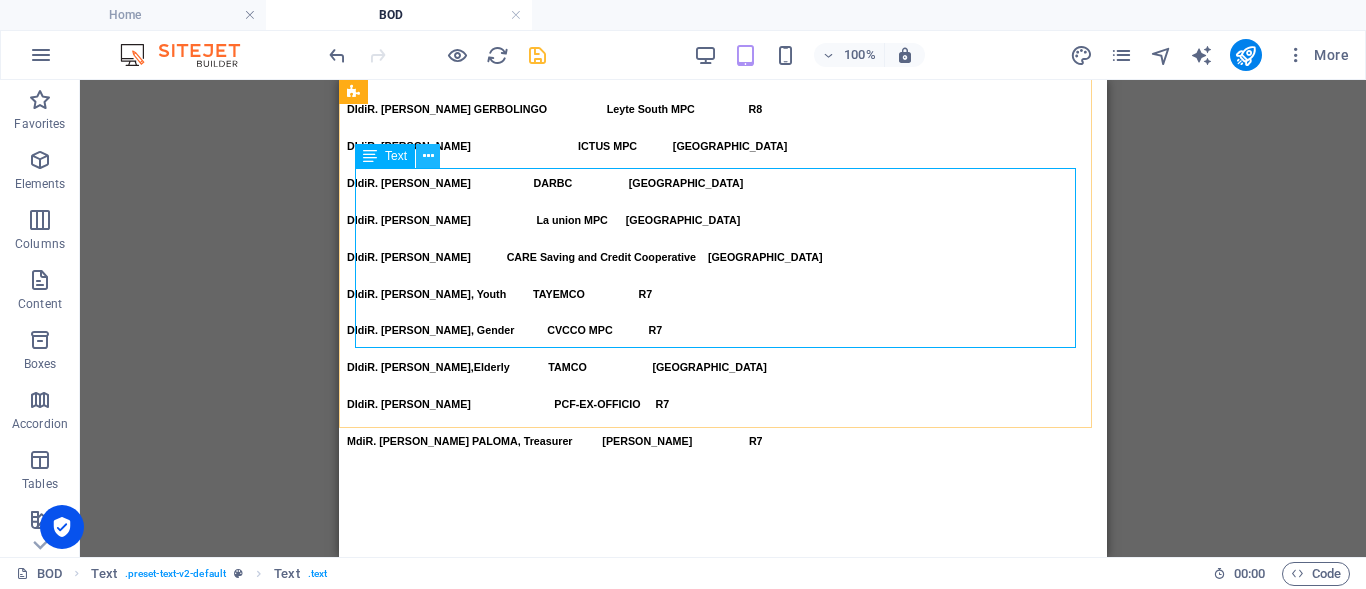 click at bounding box center [428, 156] 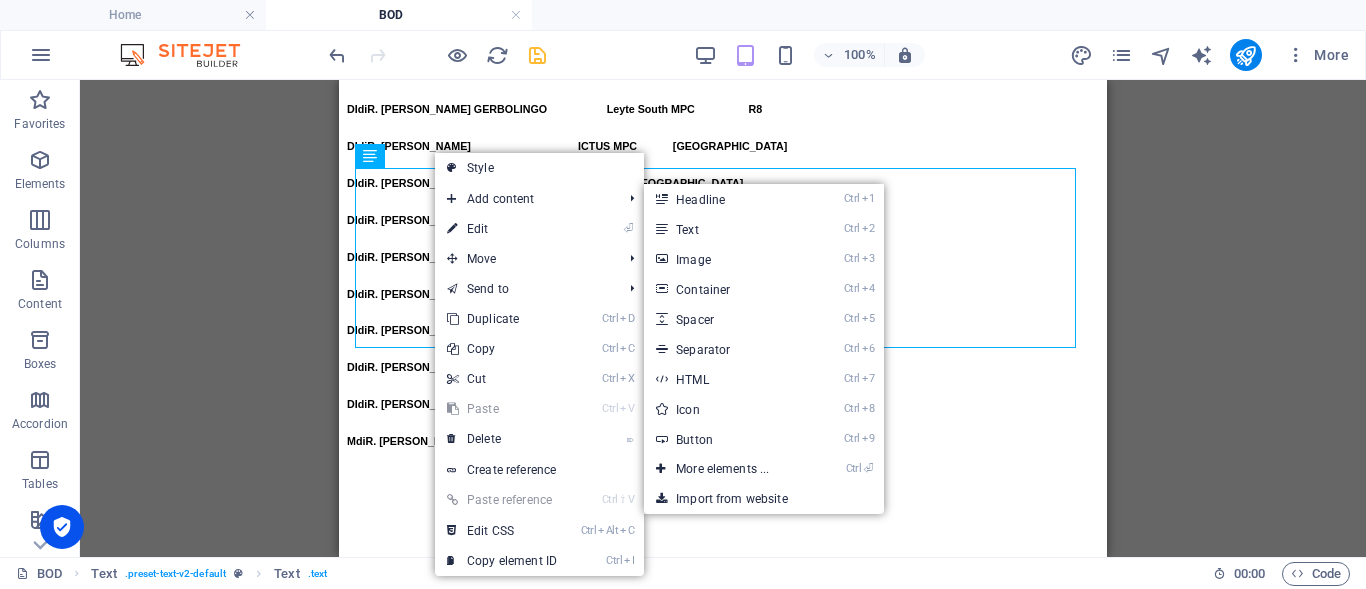 click on "⏎  Edit" at bounding box center (502, 229) 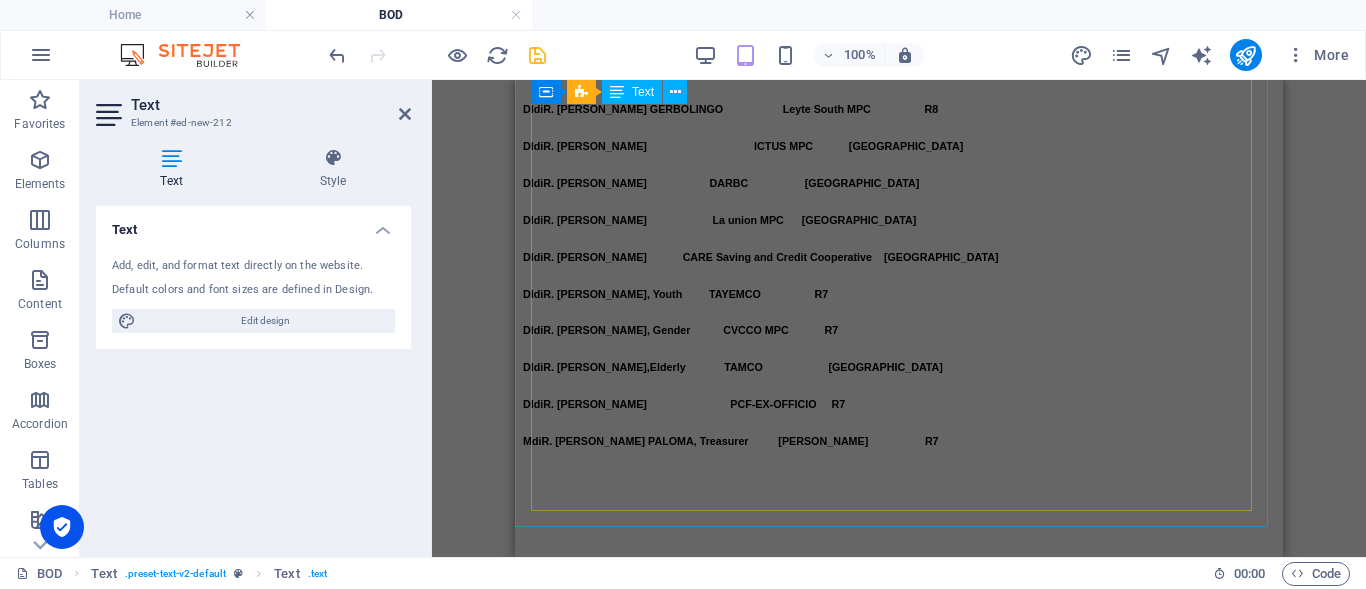 scroll, scrollTop: 1400, scrollLeft: 0, axis: vertical 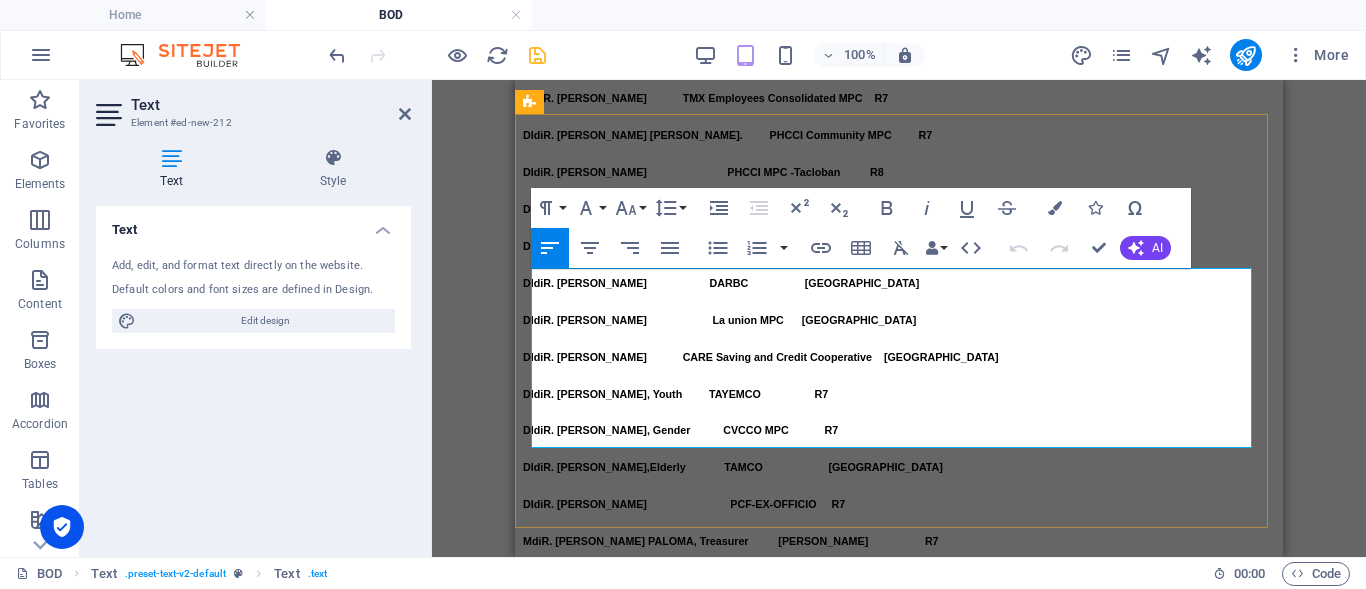 click on "MS. MAYLENE Q. MALAPITAN                             CEMIMCO                                                R7" at bounding box center [715, 805] 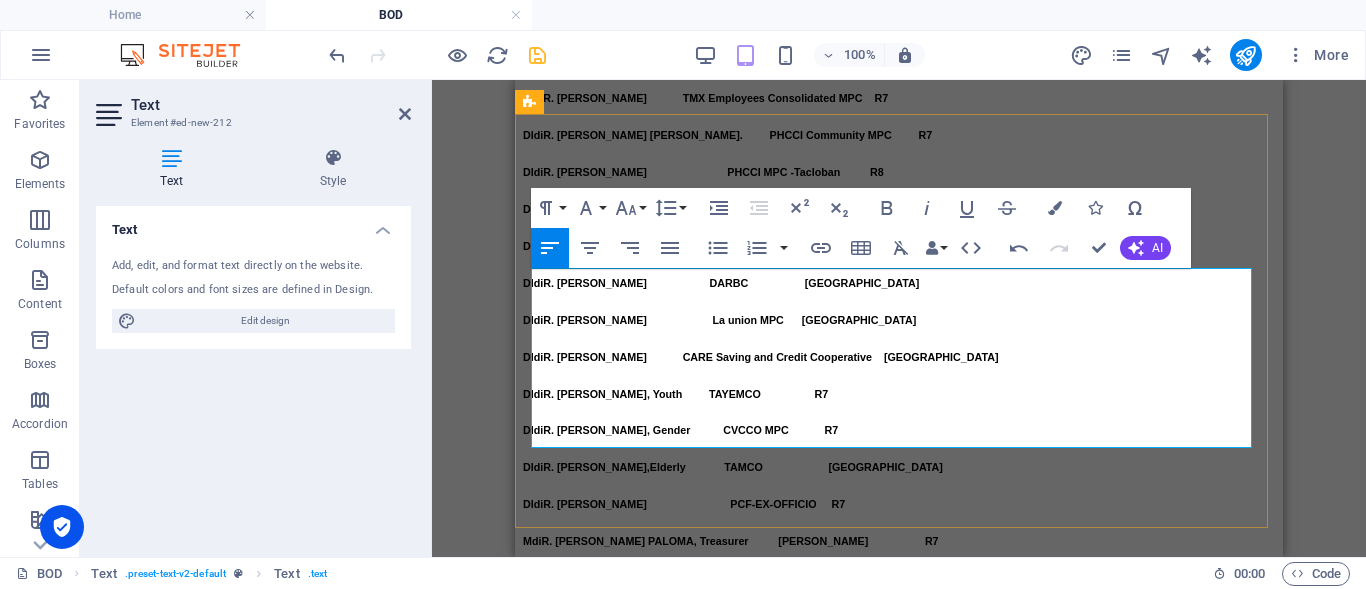 click on "MS. ELOISA G. BAHATAN                                    Saytan SCC                                              Luzon" at bounding box center [805, 879] 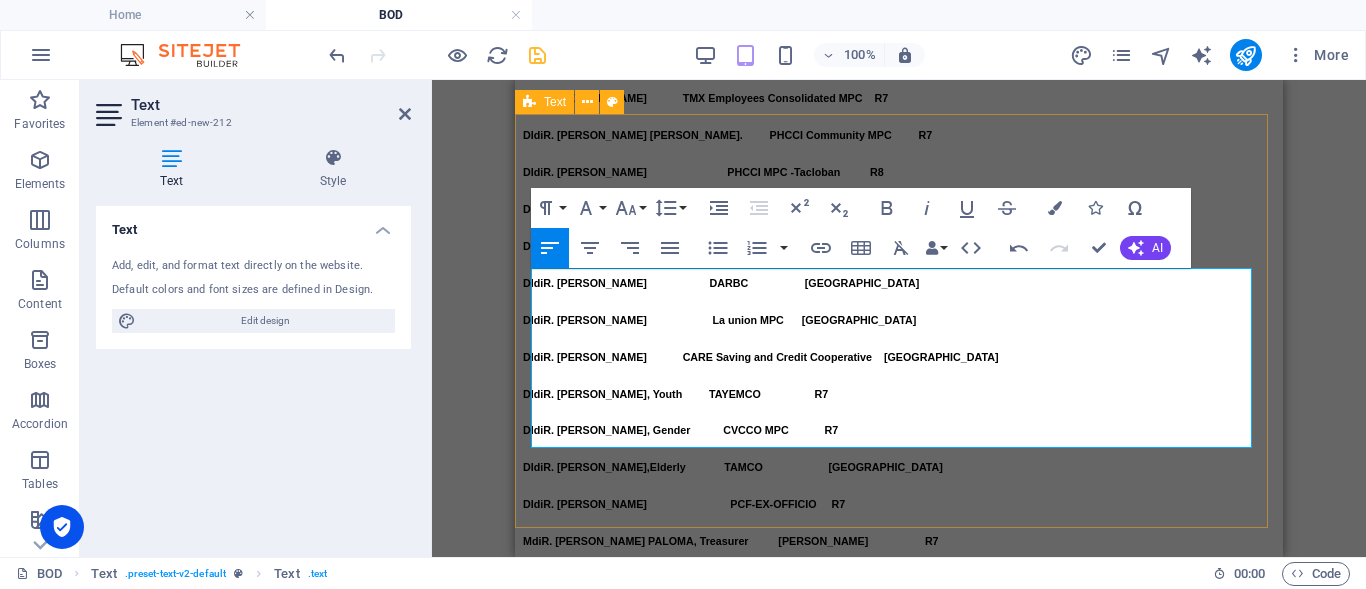 drag, startPoint x: 752, startPoint y: 281, endPoint x: 519, endPoint y: 283, distance: 233.00859 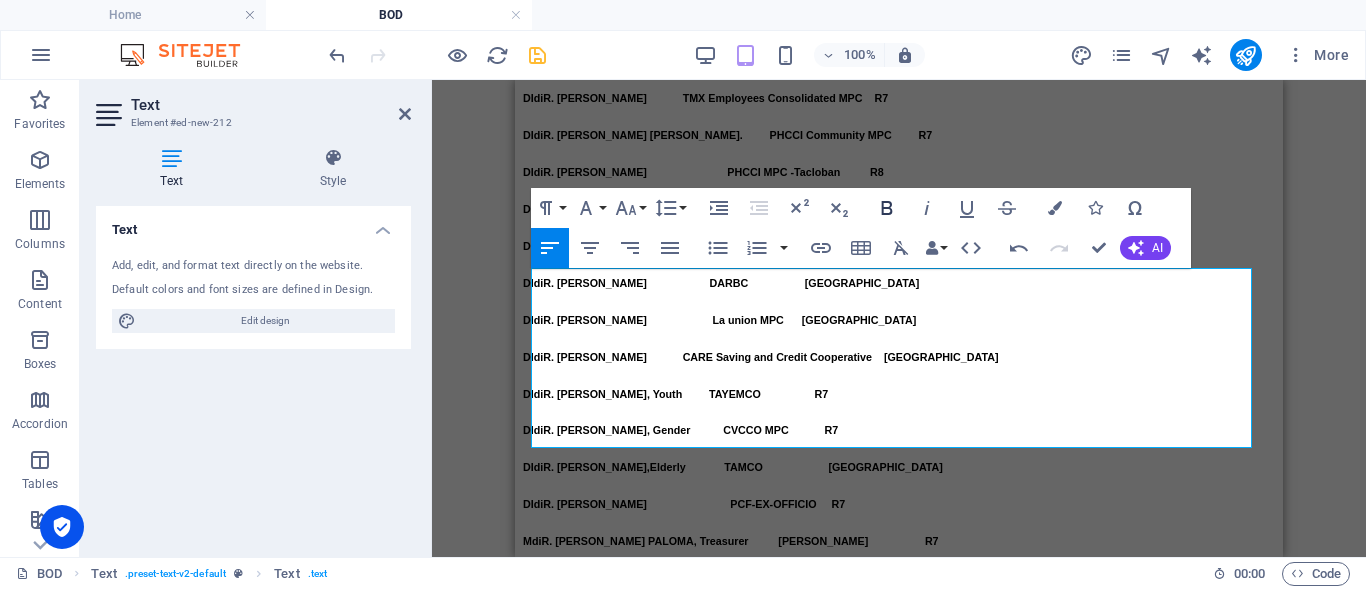 click 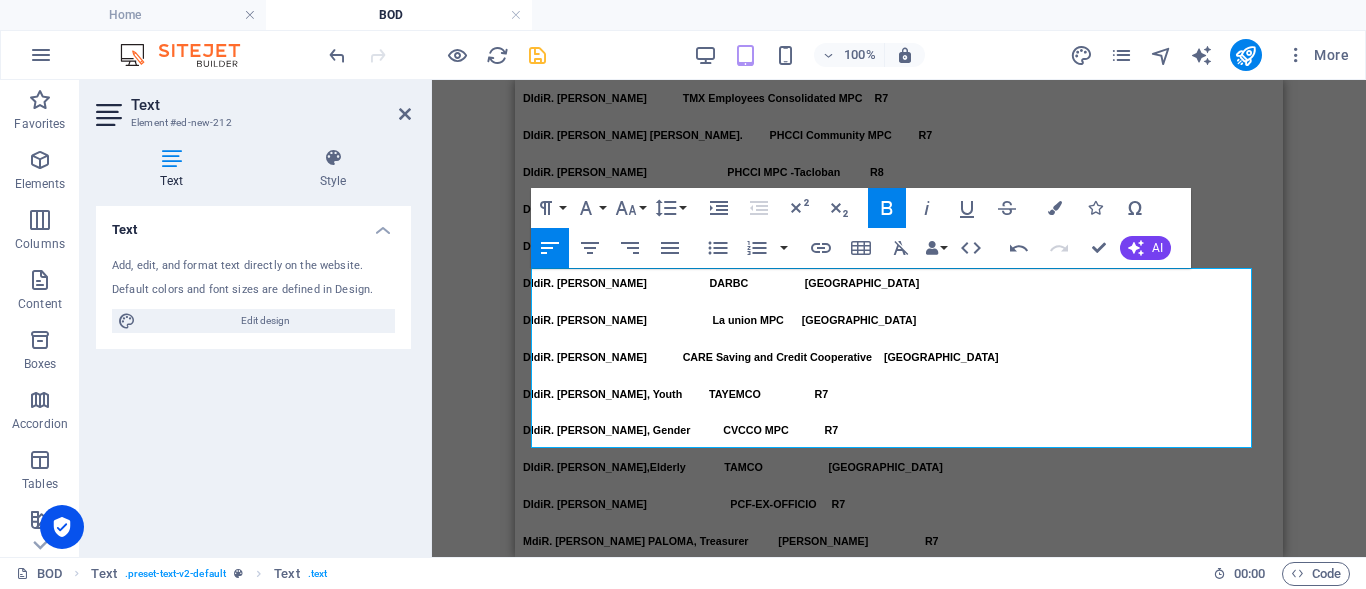 drag, startPoint x: 764, startPoint y: 299, endPoint x: 504, endPoint y: 299, distance: 260 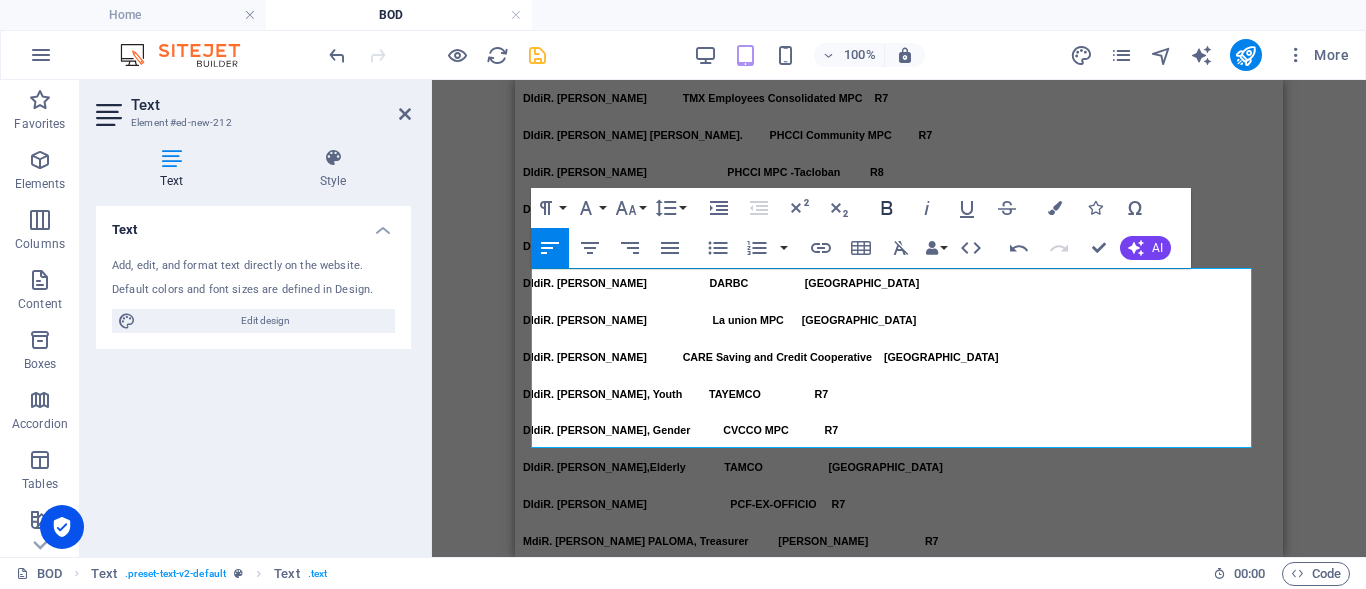 click 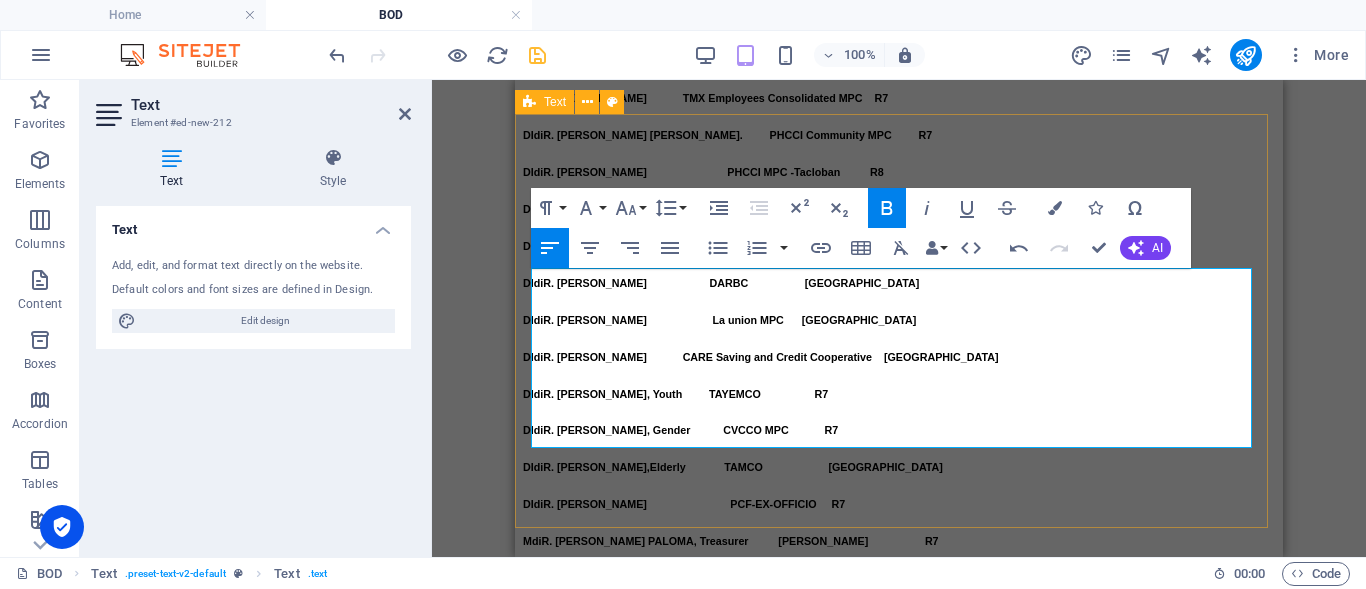 drag, startPoint x: 816, startPoint y: 328, endPoint x: 526, endPoint y: 331, distance: 290.0155 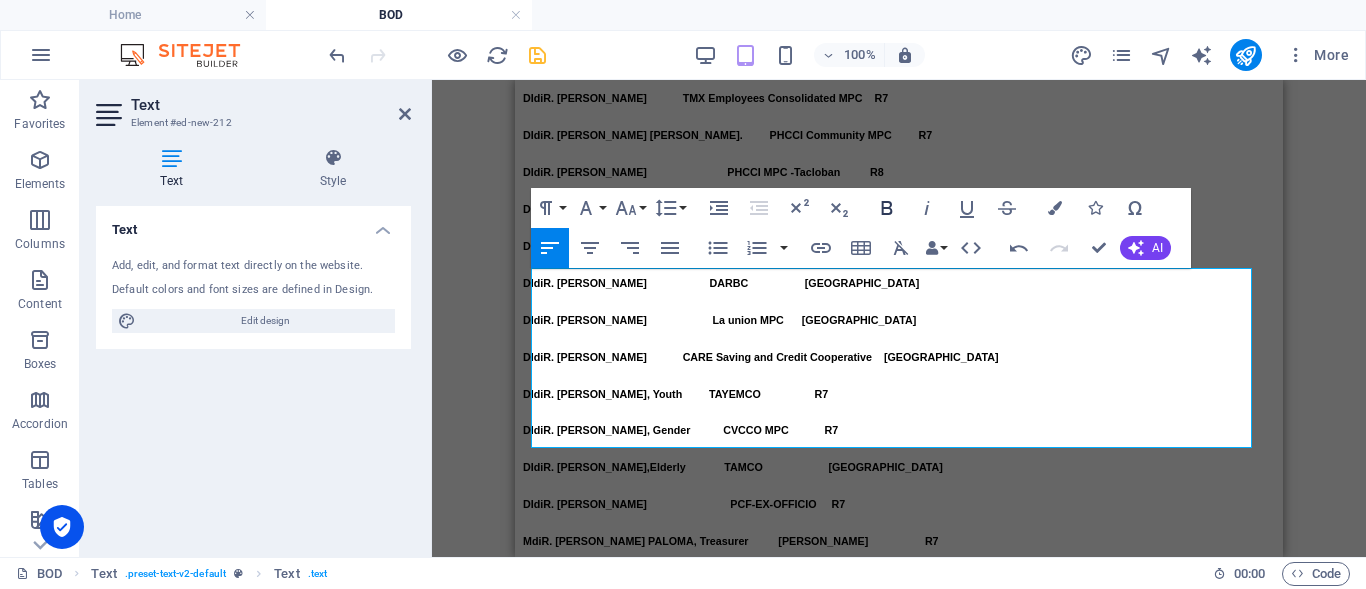 click 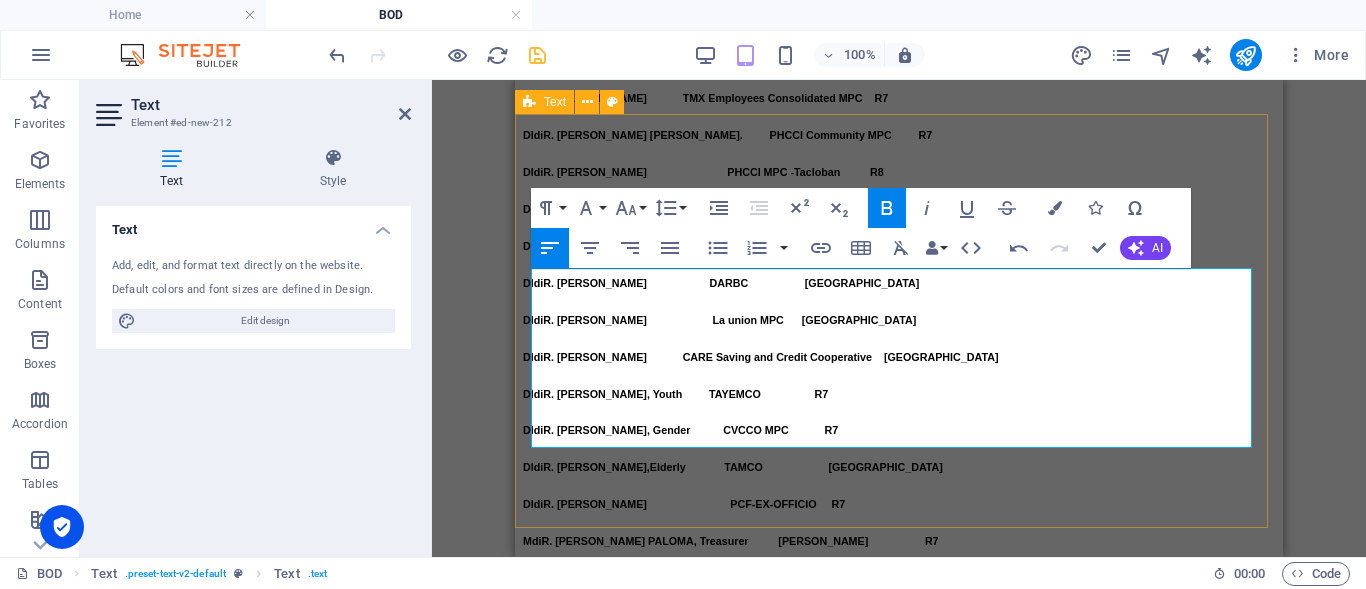 drag, startPoint x: 703, startPoint y: 357, endPoint x: 522, endPoint y: 353, distance: 181.04419 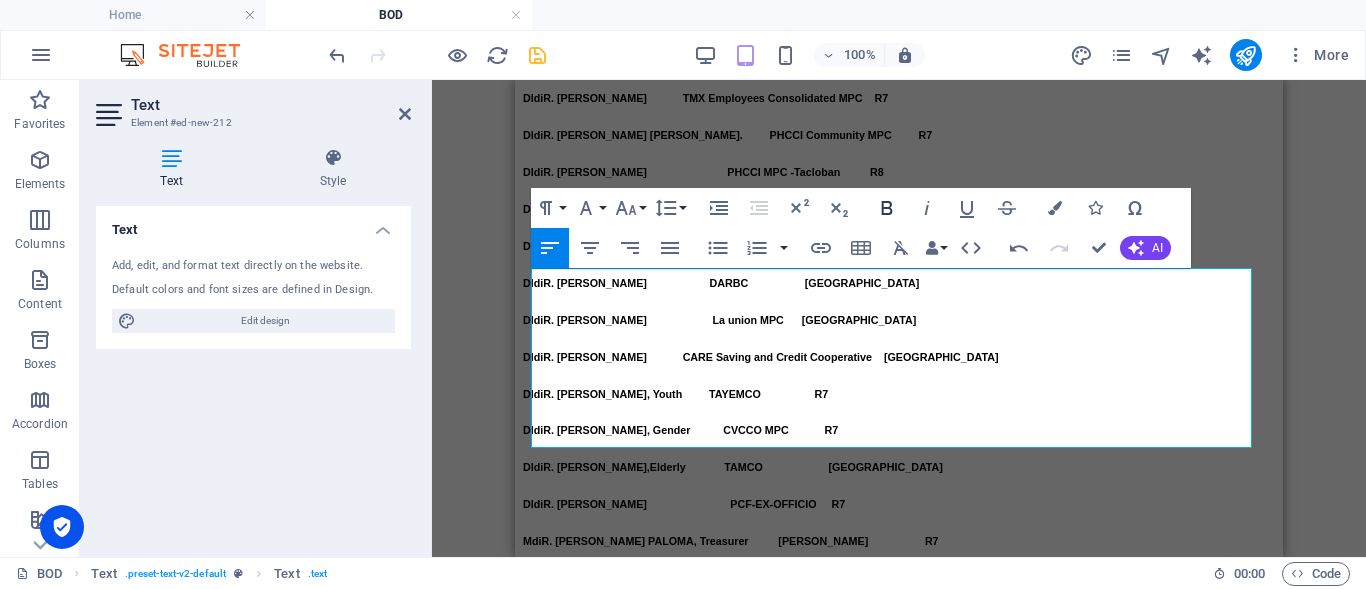 click 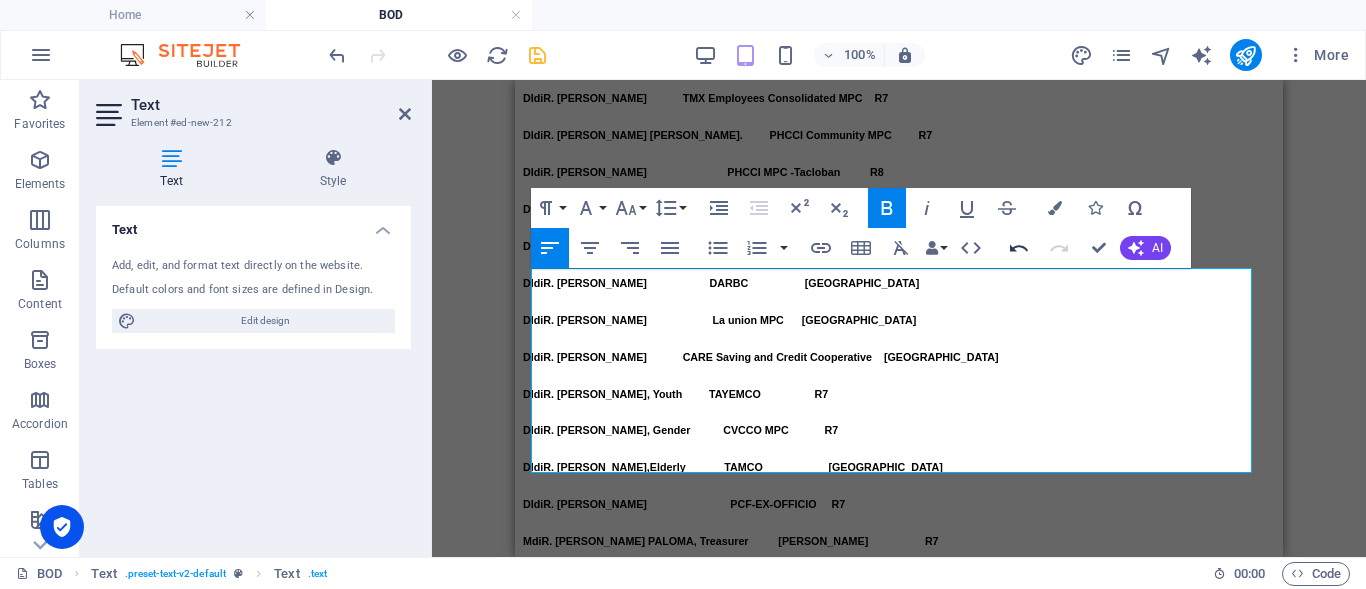 click 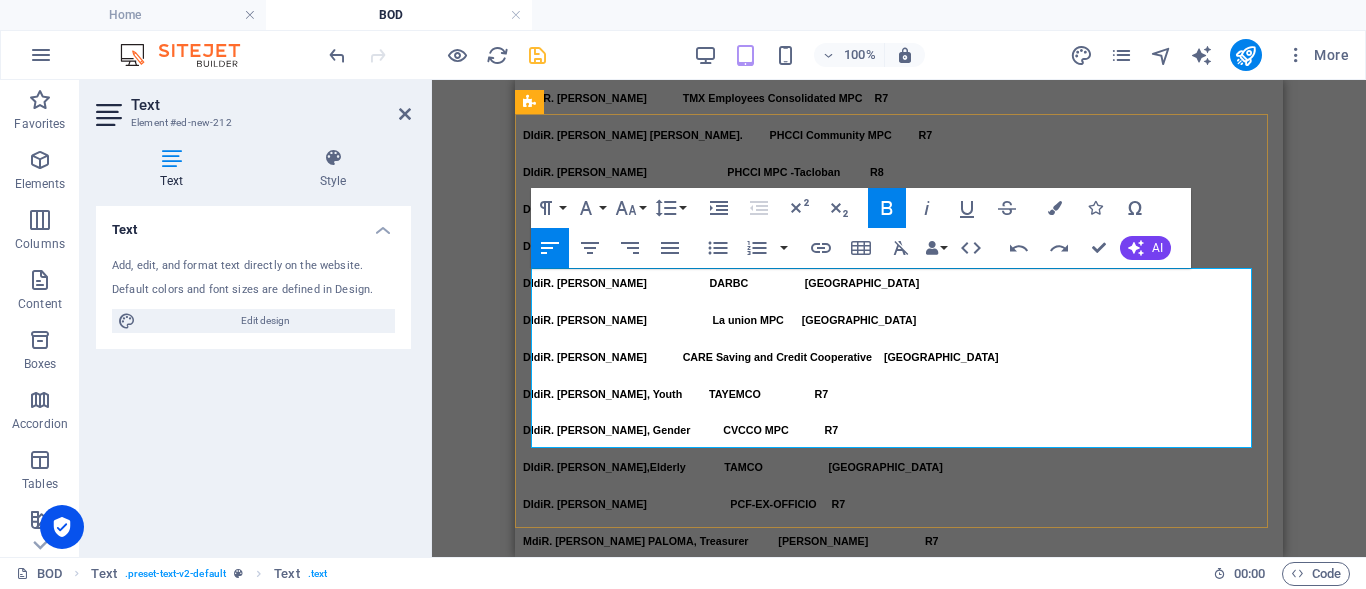 drag, startPoint x: 792, startPoint y: 378, endPoint x: 729, endPoint y: 379, distance: 63.007935 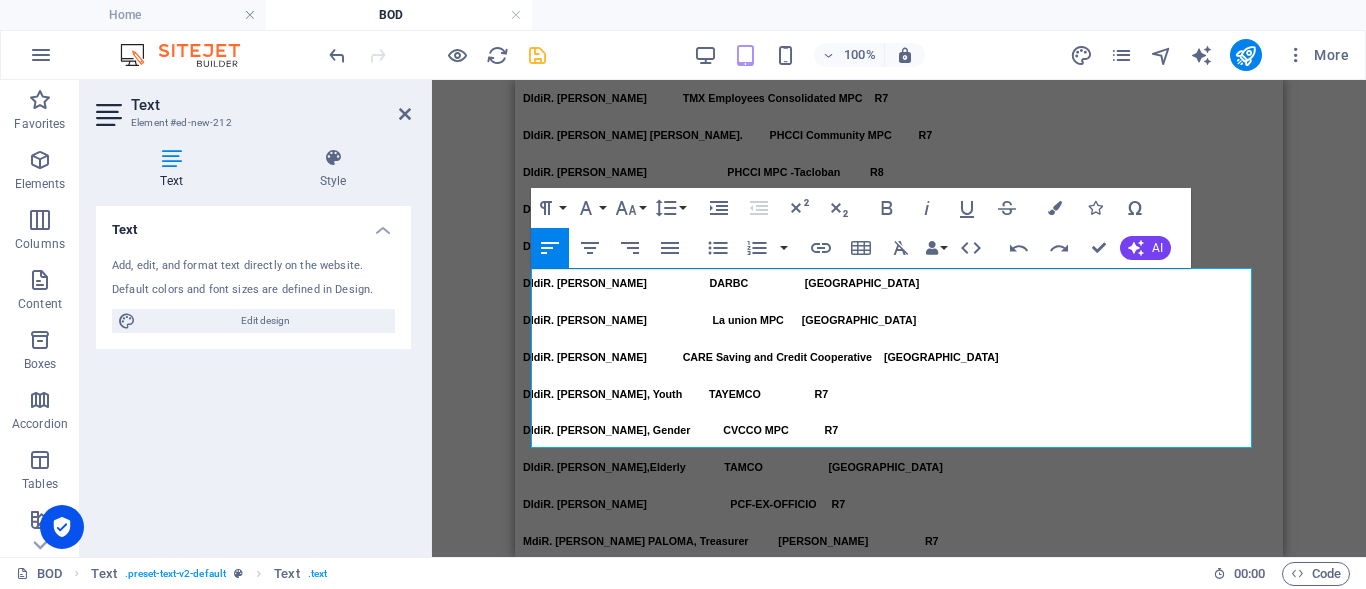 drag, startPoint x: 700, startPoint y: 352, endPoint x: 504, endPoint y: 352, distance: 196 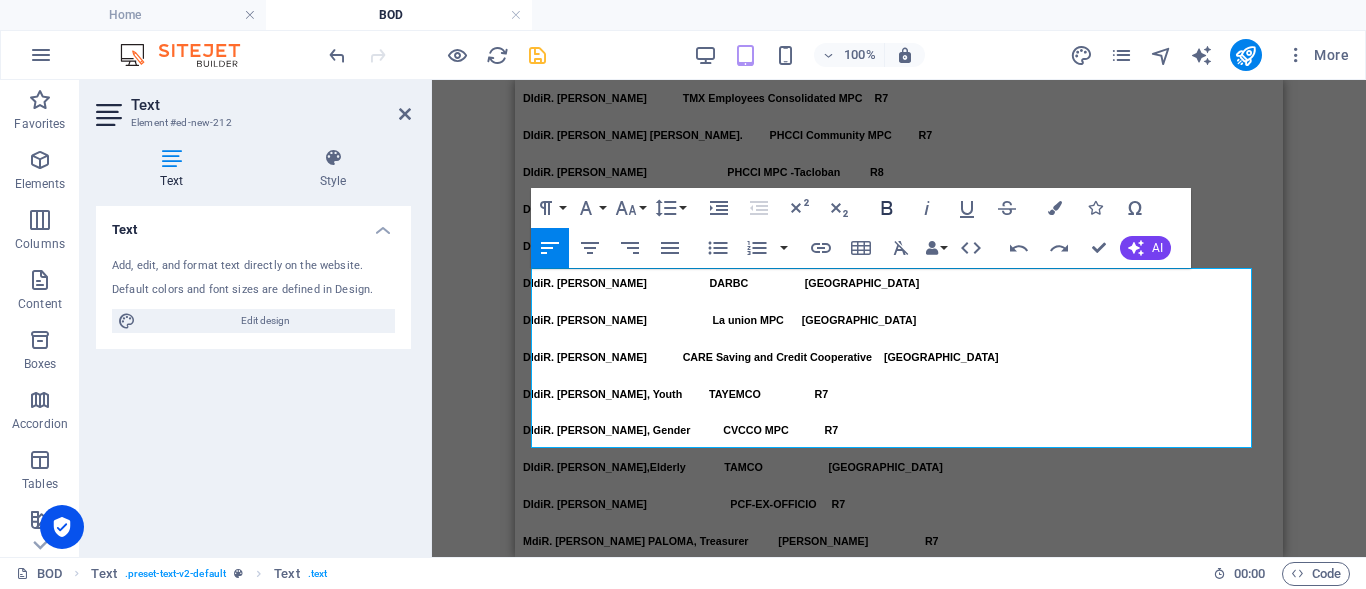 click 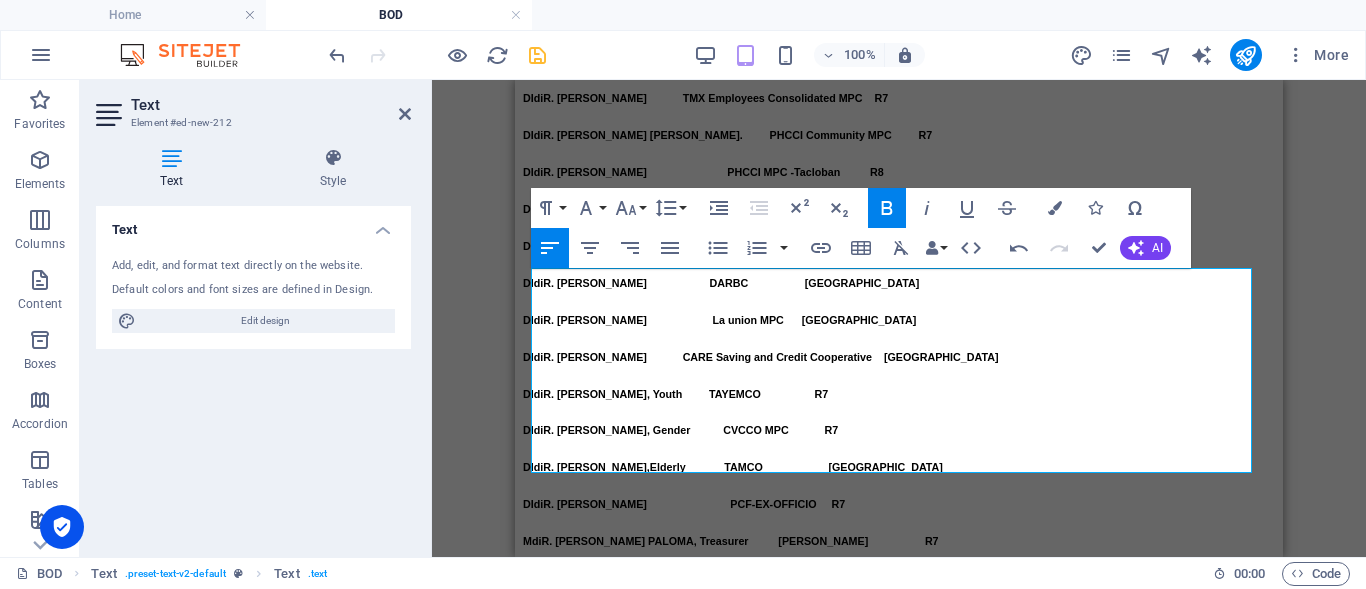 click 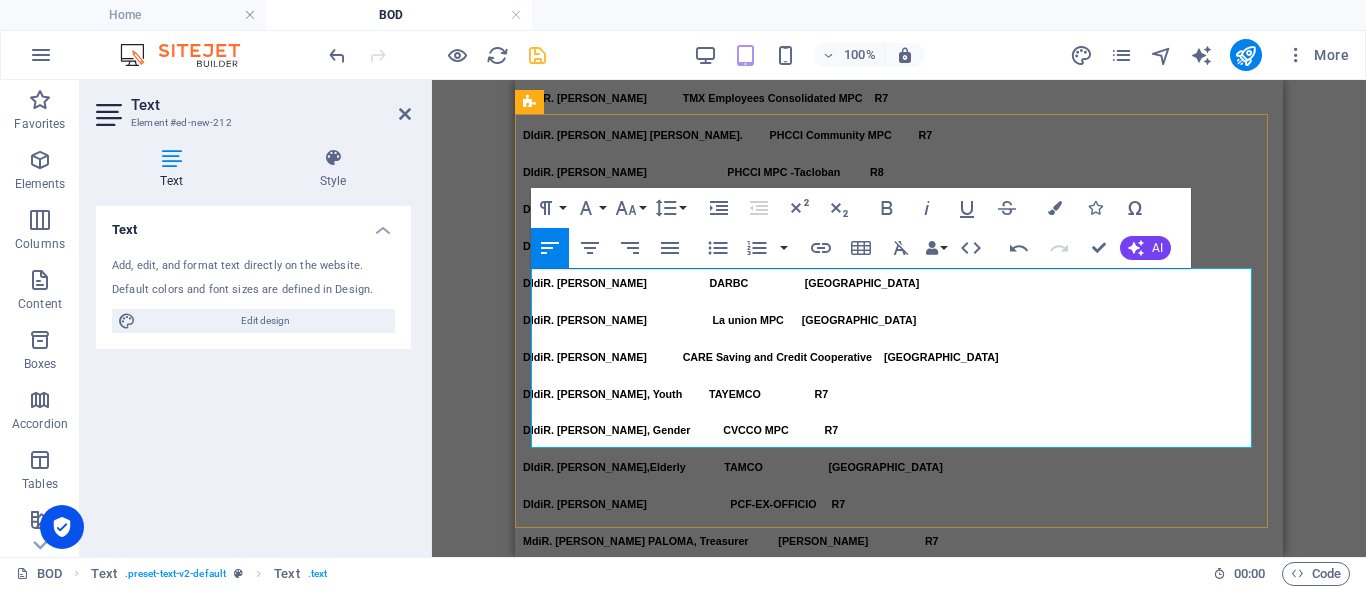 click on "MS. ELOISA G. BAHATAN                                      Saytan SCC                                              Luzon" at bounding box center (808, 879) 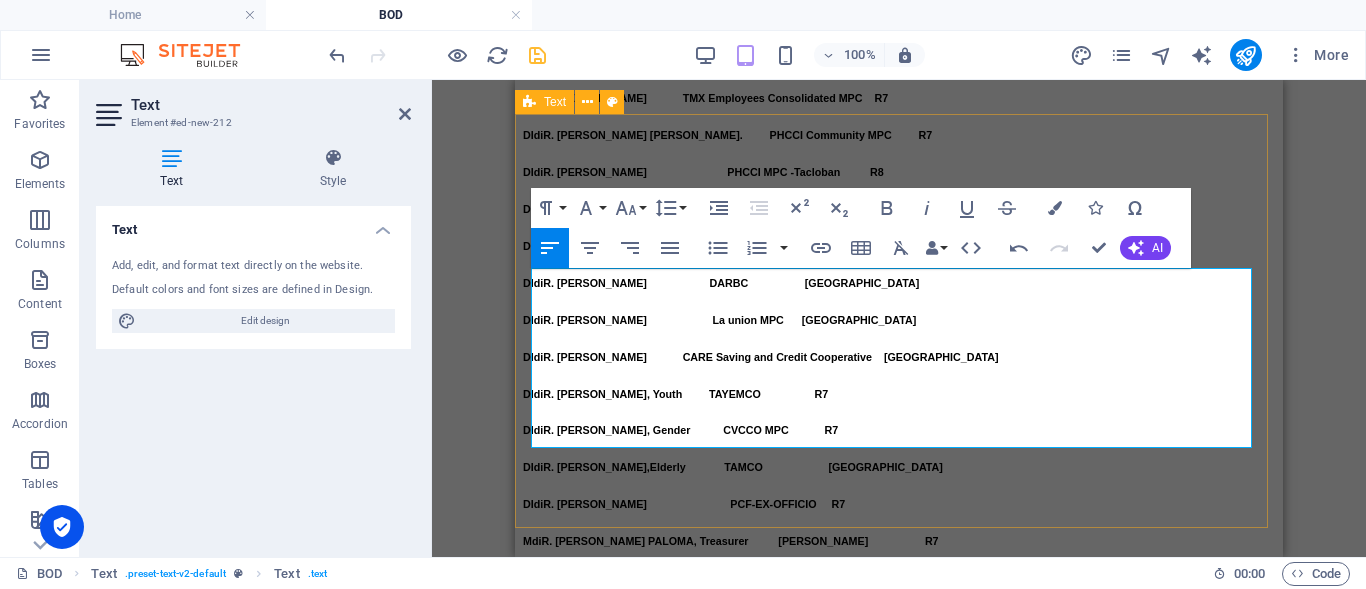drag, startPoint x: 735, startPoint y: 350, endPoint x: 527, endPoint y: 352, distance: 208.00961 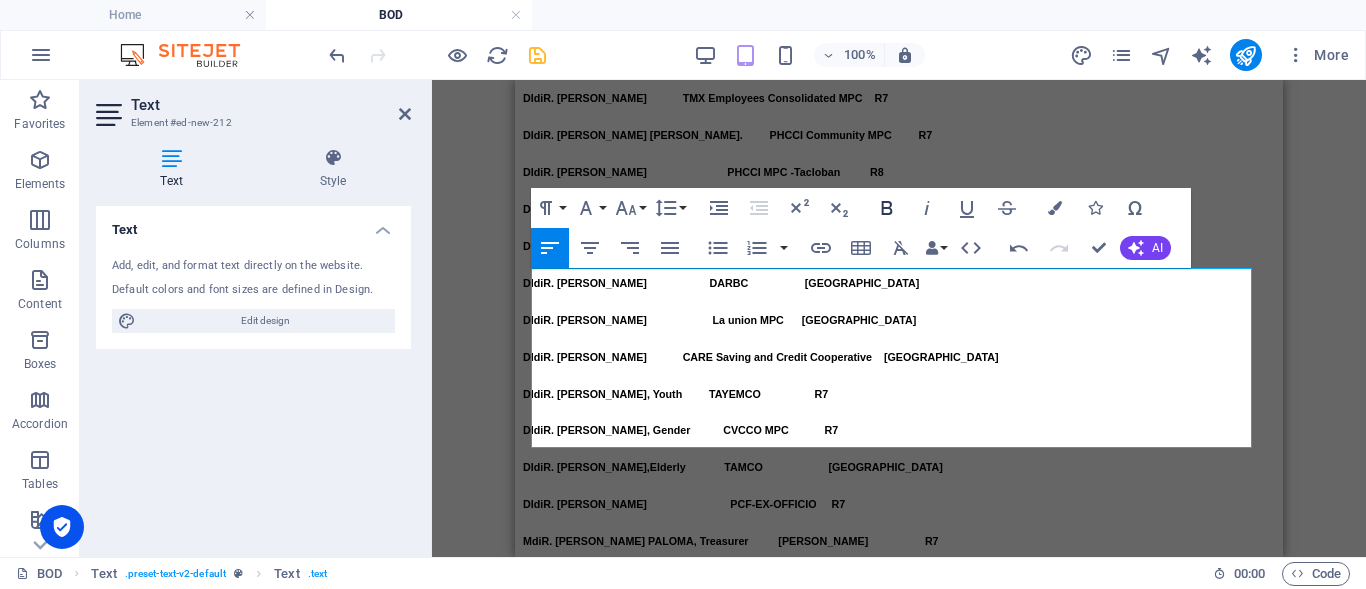 click 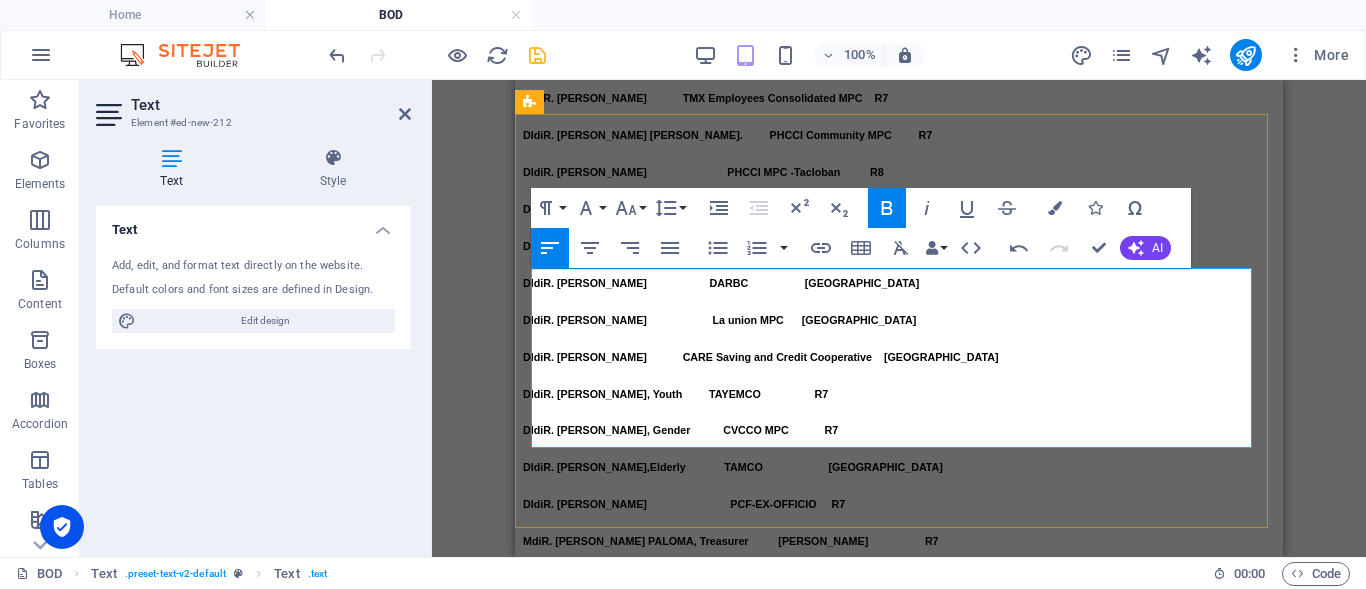 drag, startPoint x: 729, startPoint y: 376, endPoint x: 532, endPoint y: 381, distance: 197.06345 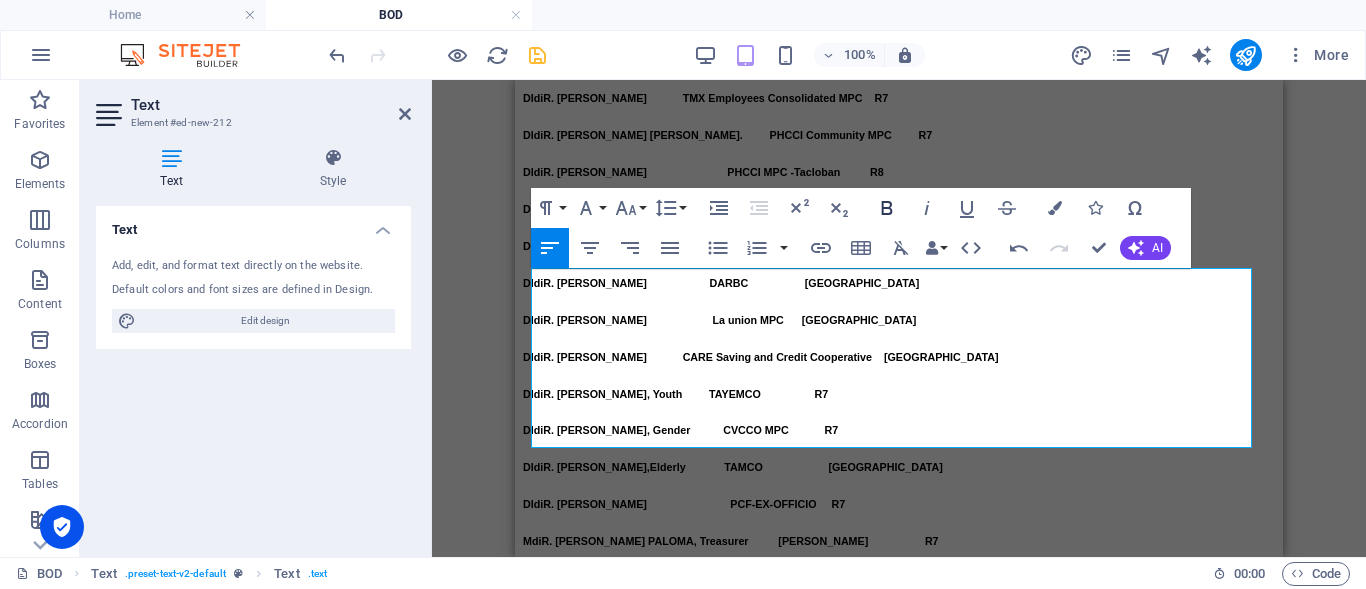 click 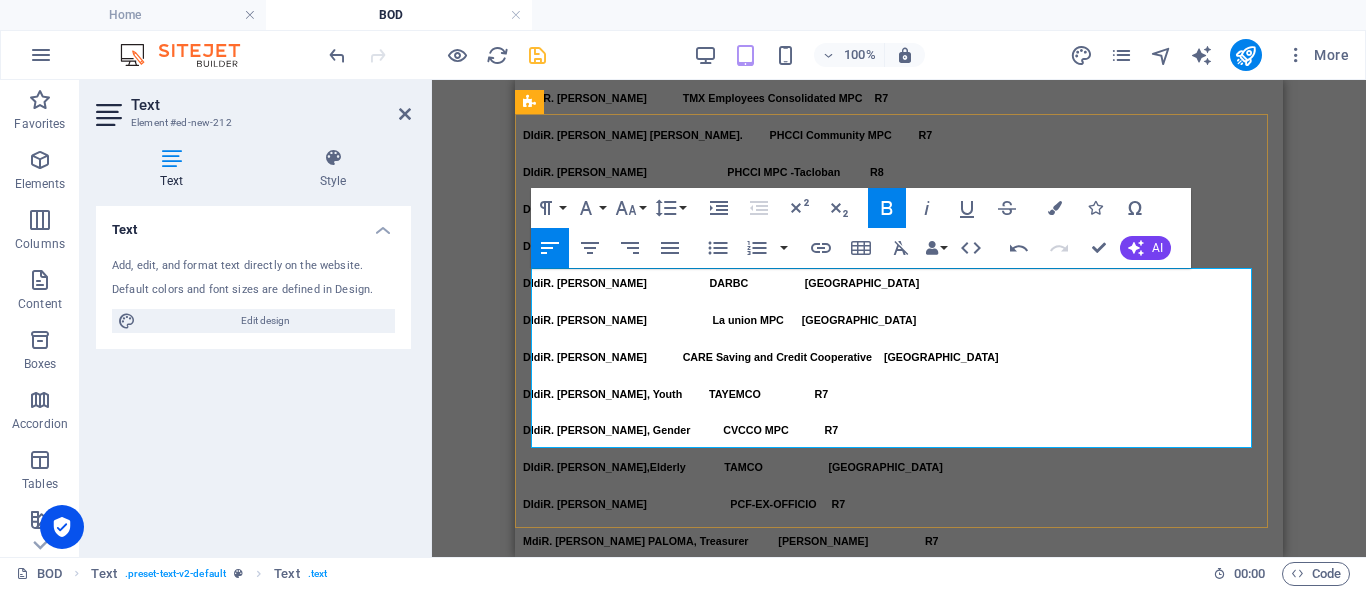 click on "MS. CEZA C. GARGARITA                                      IMOEMCO                                                Mindanao" at bounding box center (717, 916) 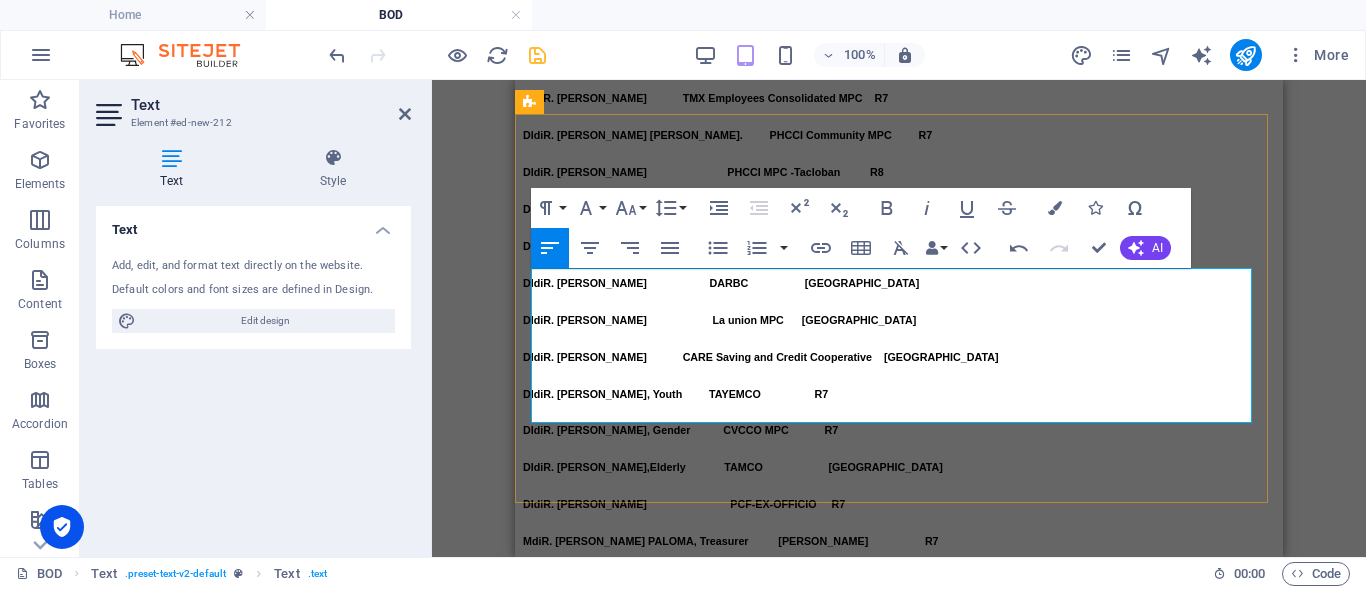 drag, startPoint x: 941, startPoint y: 279, endPoint x: 904, endPoint y: 278, distance: 37.01351 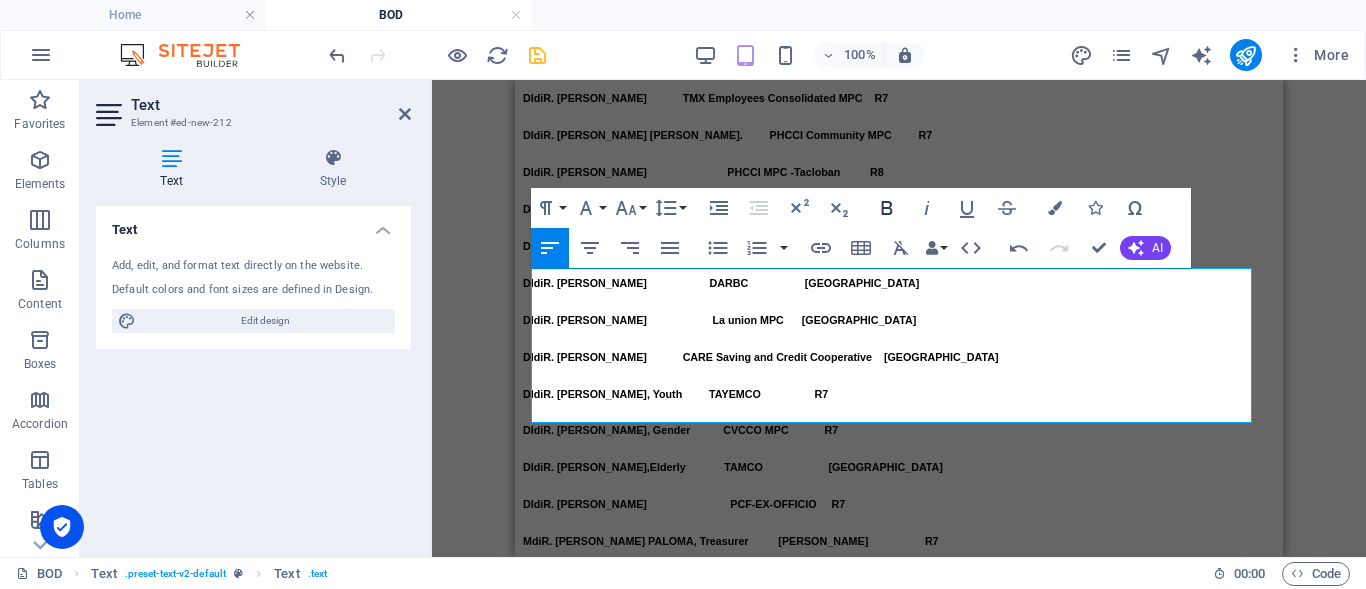 click 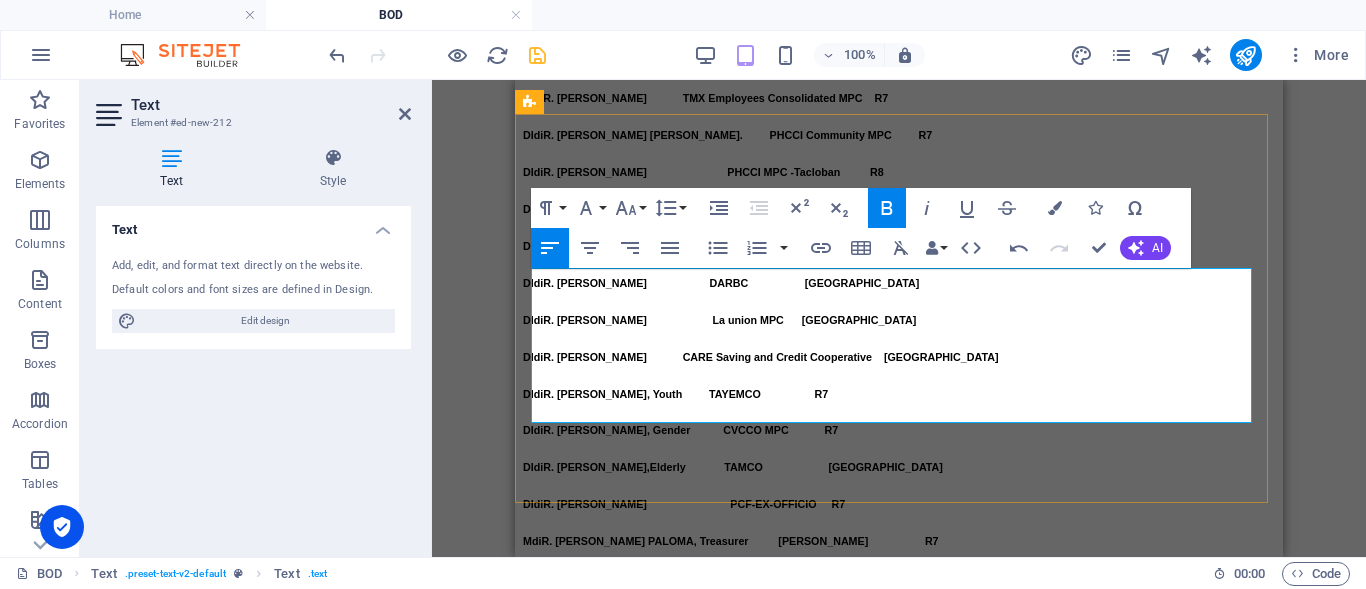 click on "MS. MAYLENE Q. MALAPITAN                               CEMIMCO                                                R7" at bounding box center [899, 805] 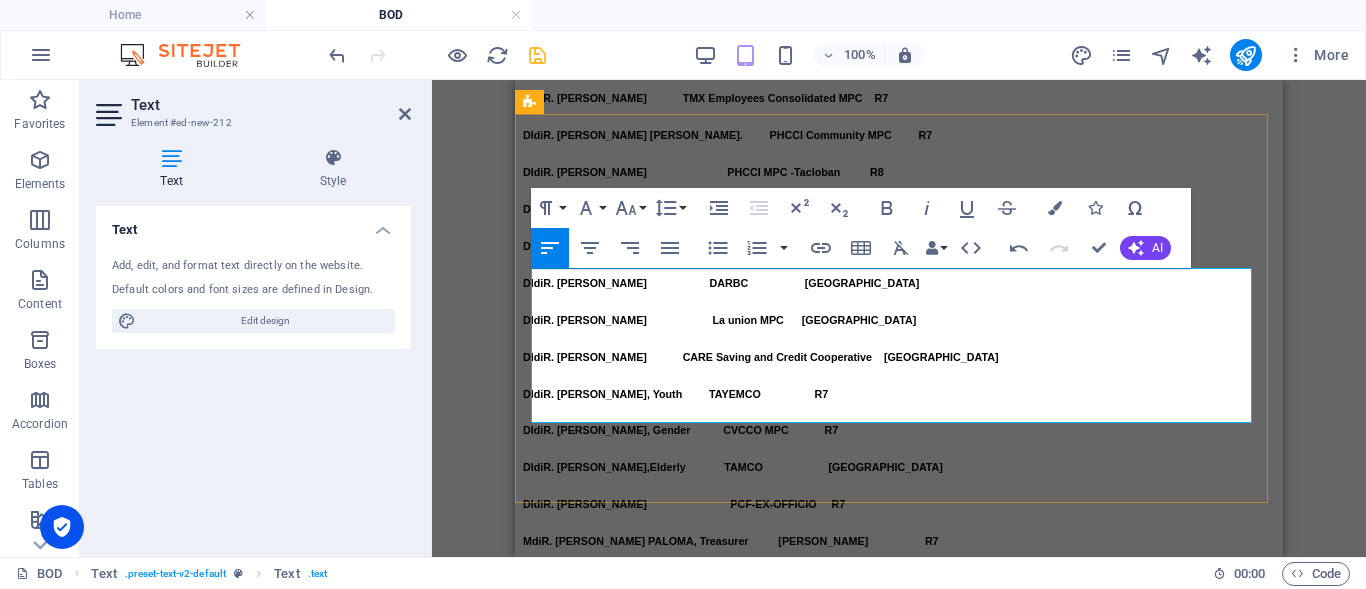 drag, startPoint x: 966, startPoint y: 306, endPoint x: 895, endPoint y: 305, distance: 71.00704 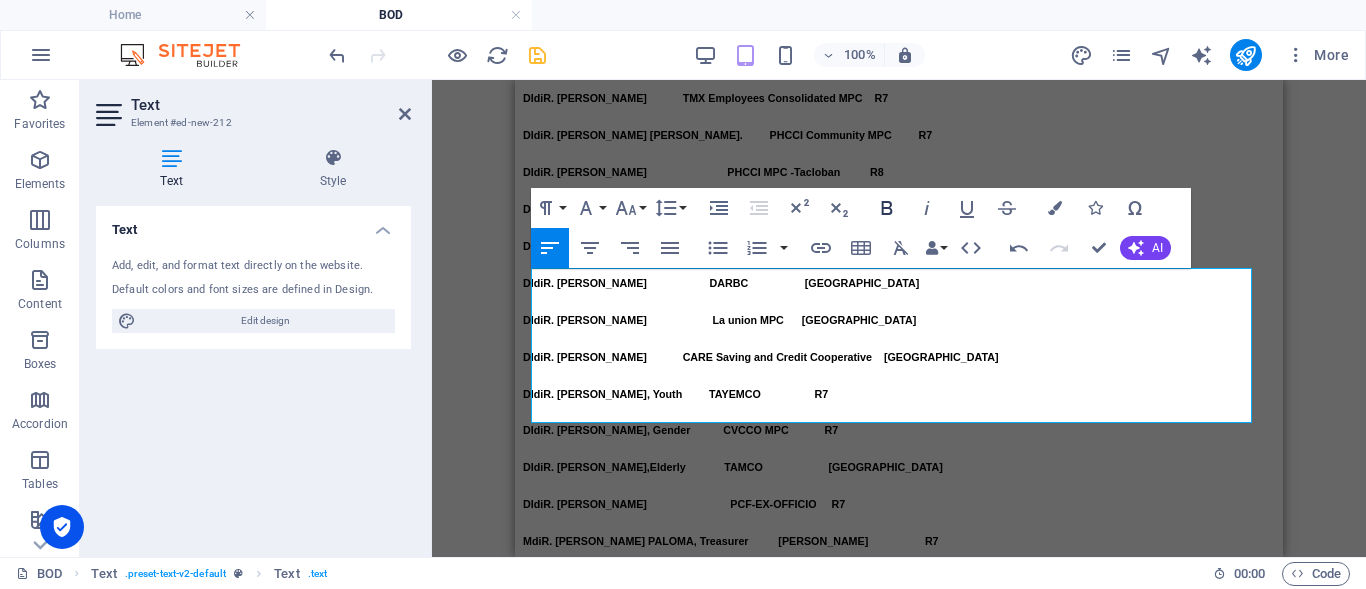 click 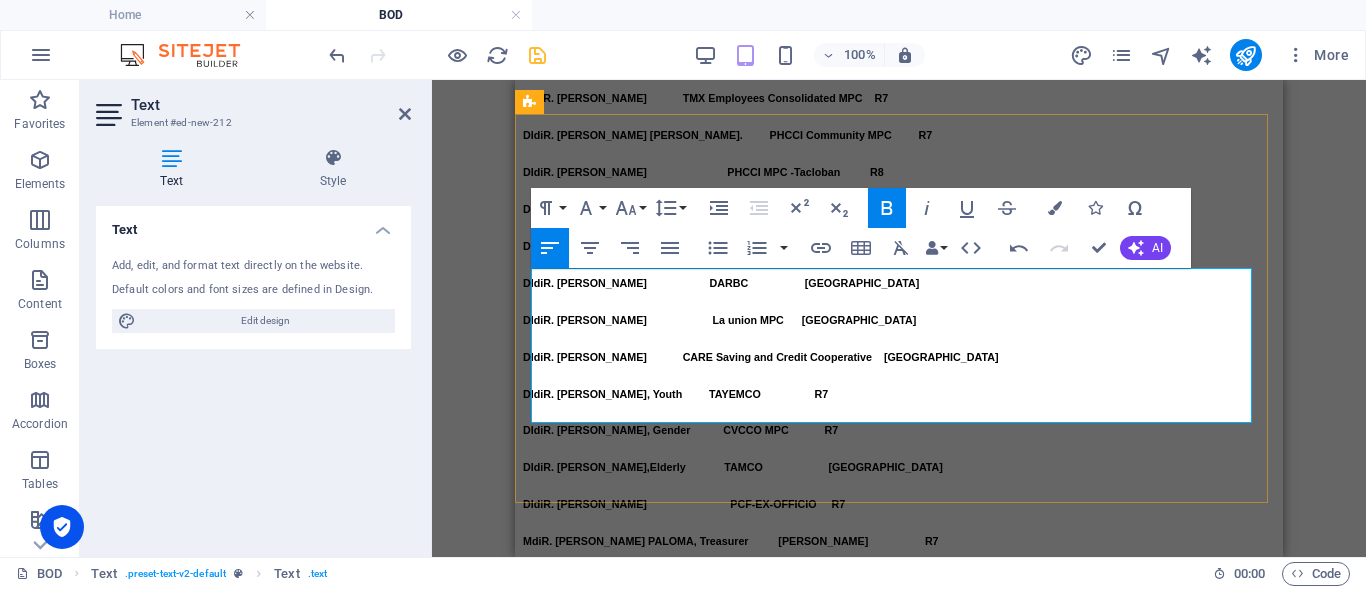 click on "MR. CLEOMENES L. COJUANGCO, JR.                COACARE                                                R8" at bounding box center [726, 842] 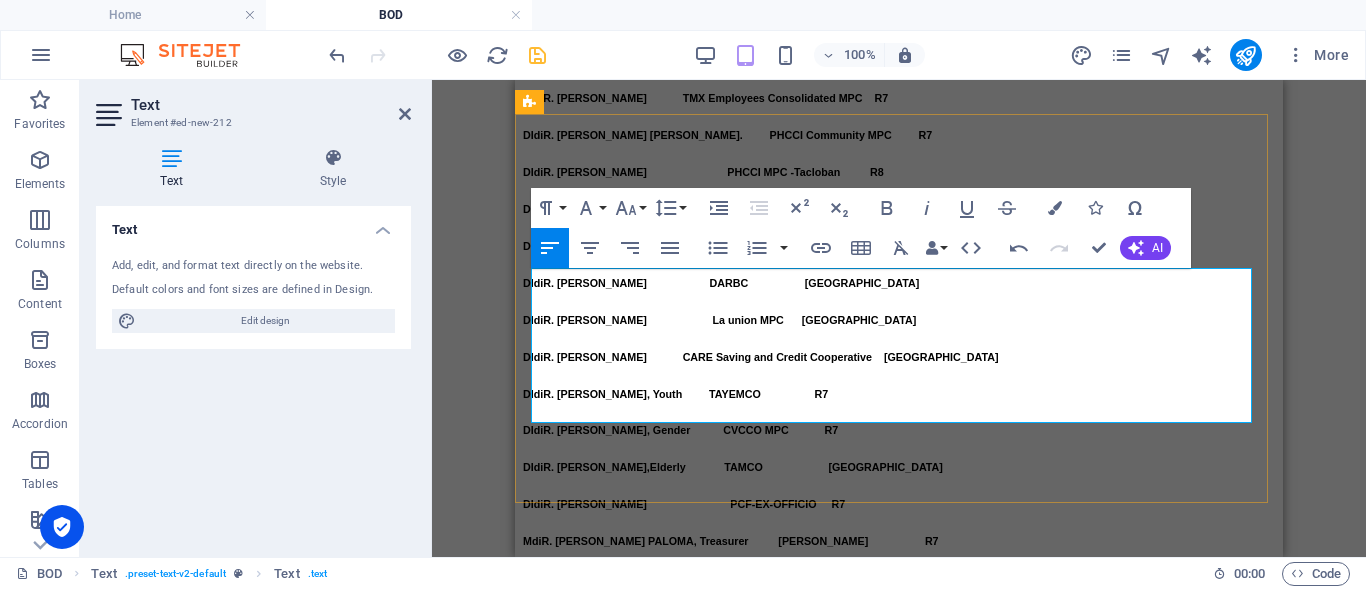 drag, startPoint x: 982, startPoint y: 330, endPoint x: 895, endPoint y: 330, distance: 87 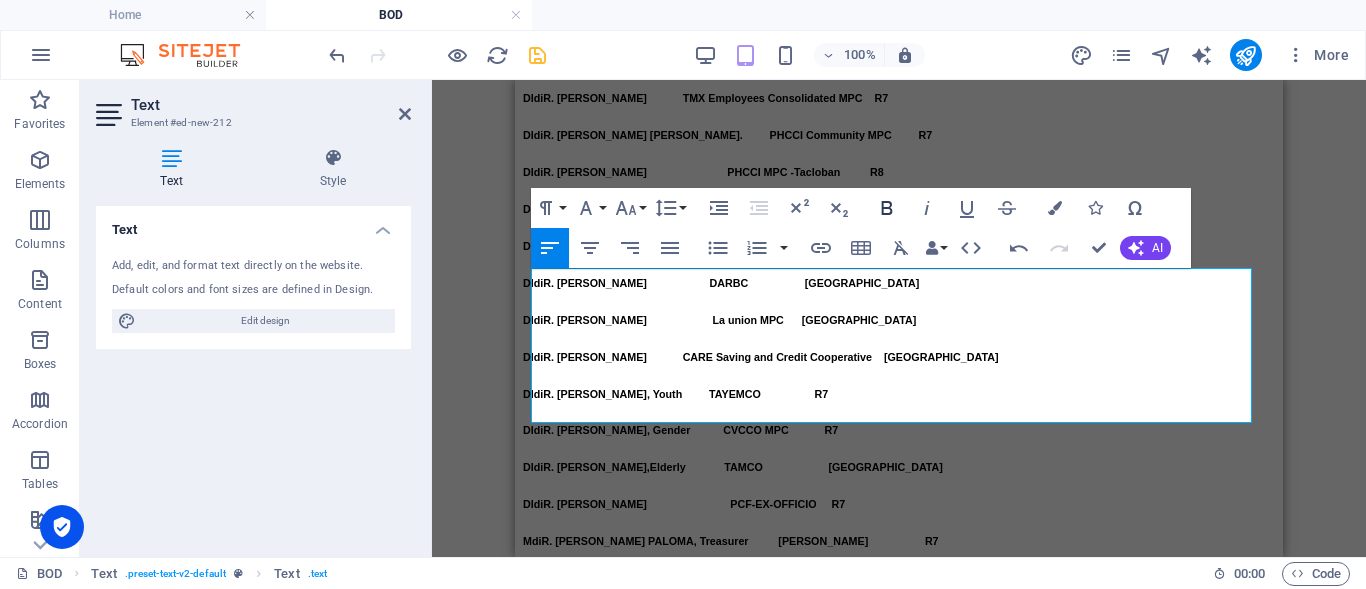 click 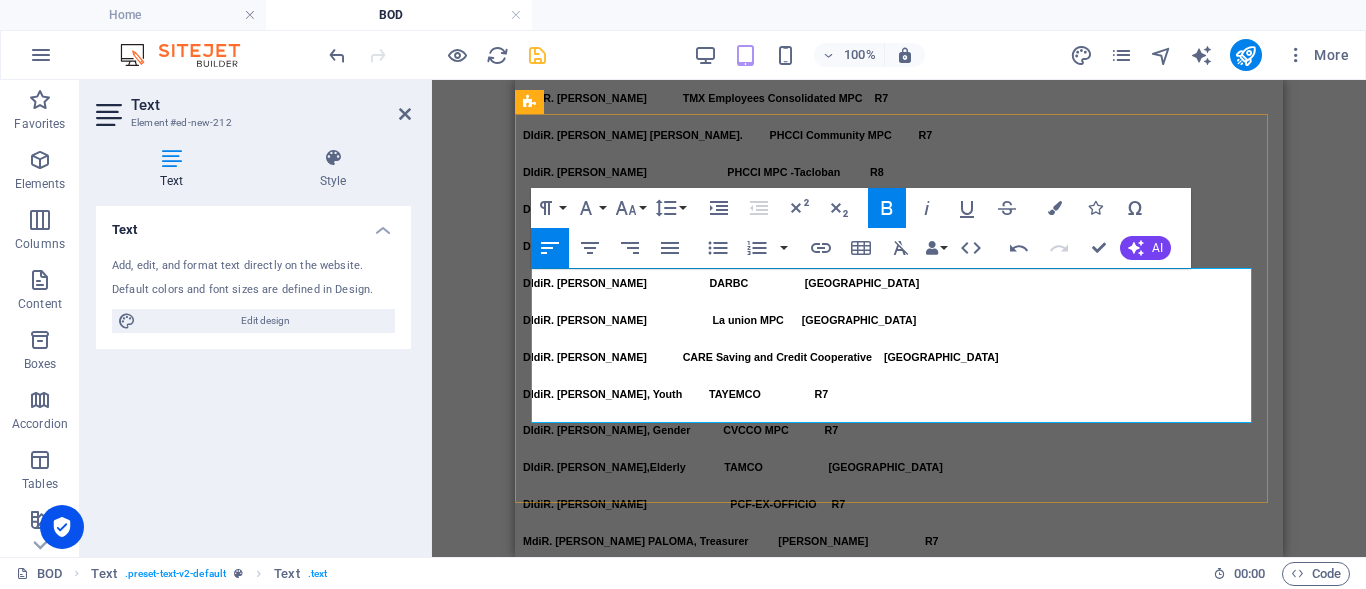 click on "MS. ELOISA G. BAHATAN                                       Saytan SCC                                           Luzon" at bounding box center (747, 879) 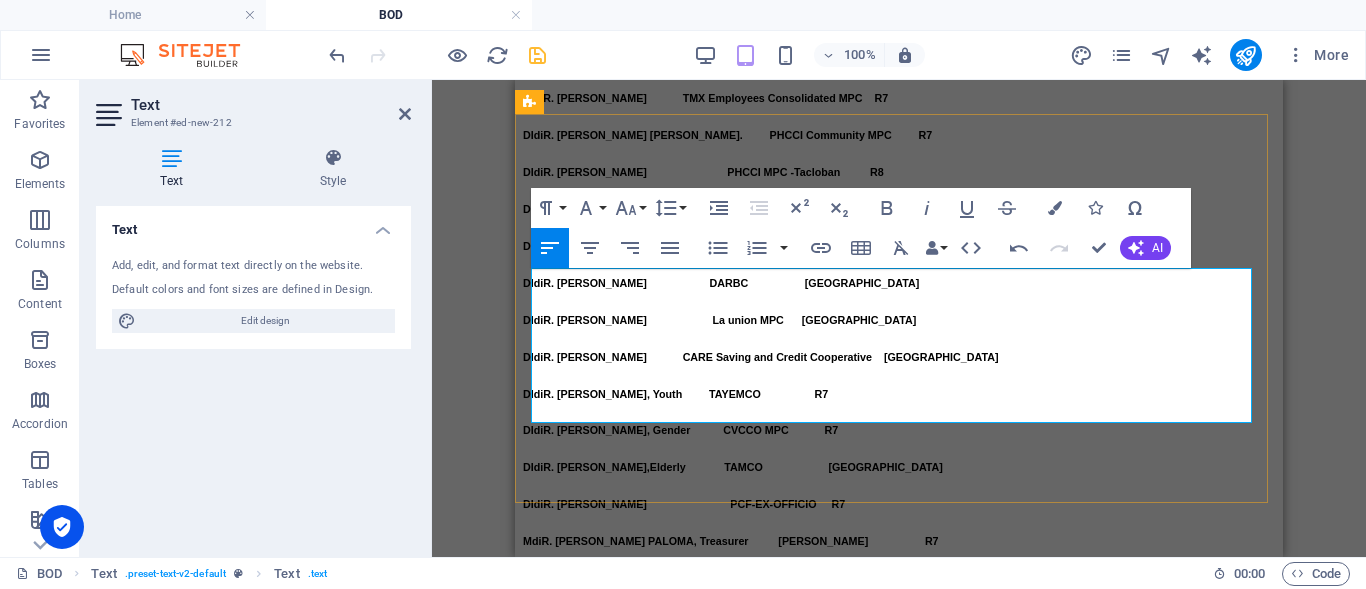 click on "MS. ELOISA G. BAHATAN                                       Saytan SCC                                           Luzon" at bounding box center (747, 879) 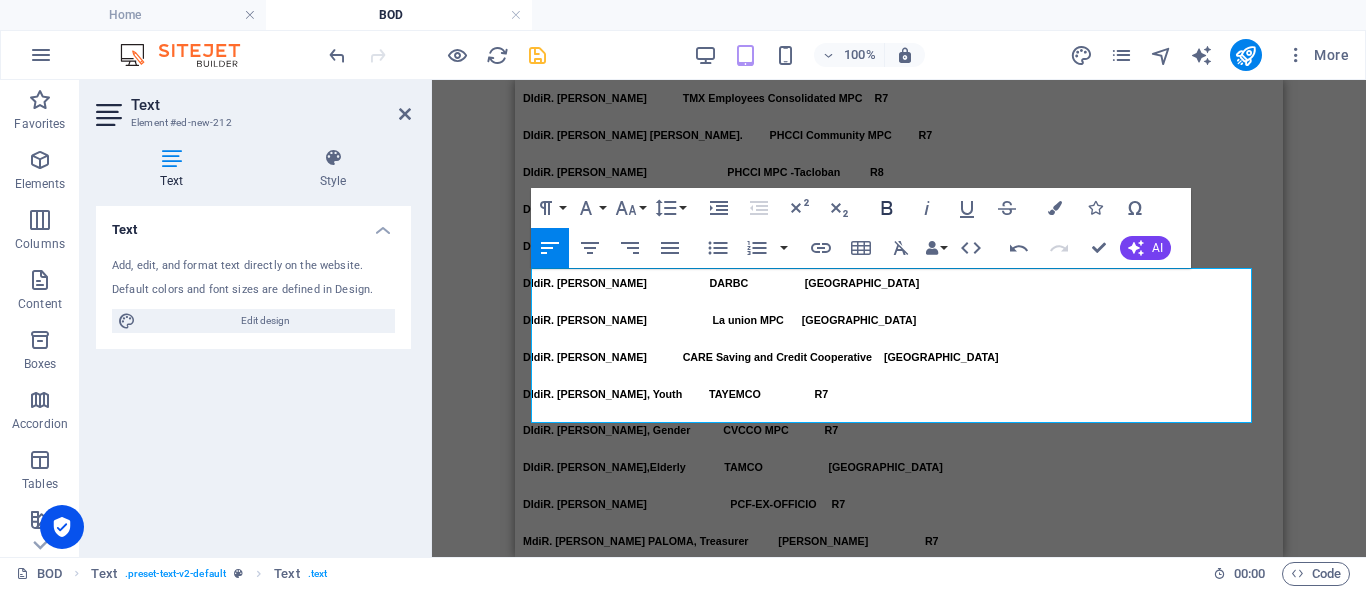 click 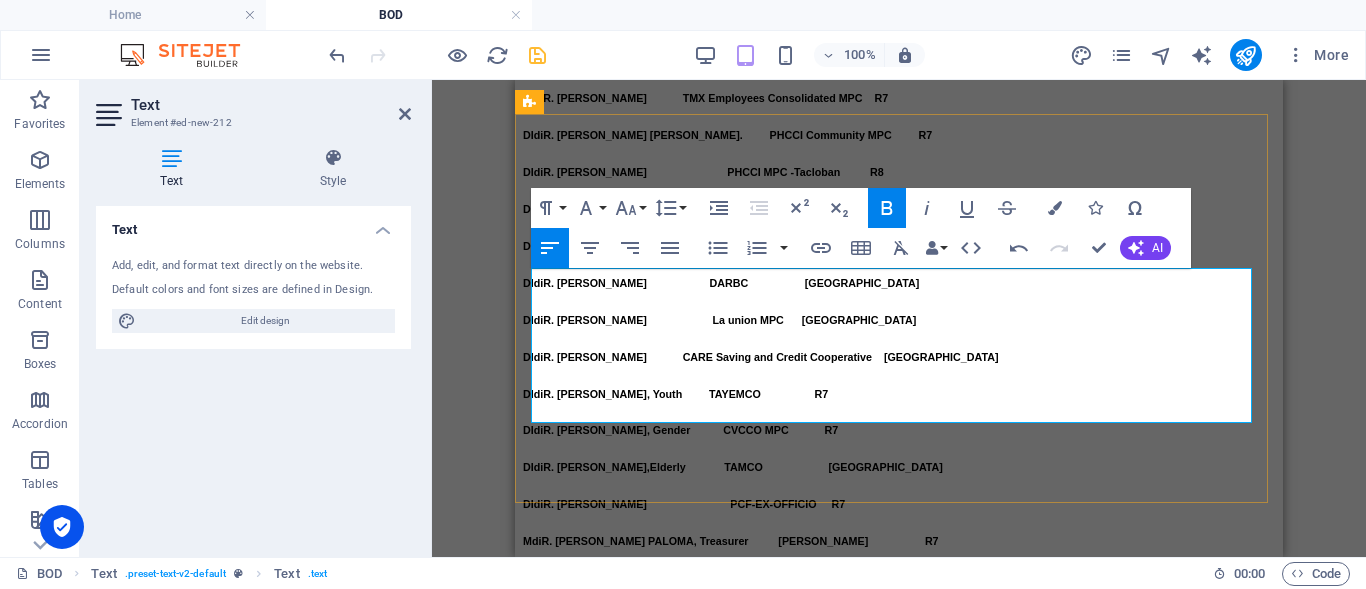 drag, startPoint x: 980, startPoint y: 380, endPoint x: 897, endPoint y: 304, distance: 112.53888 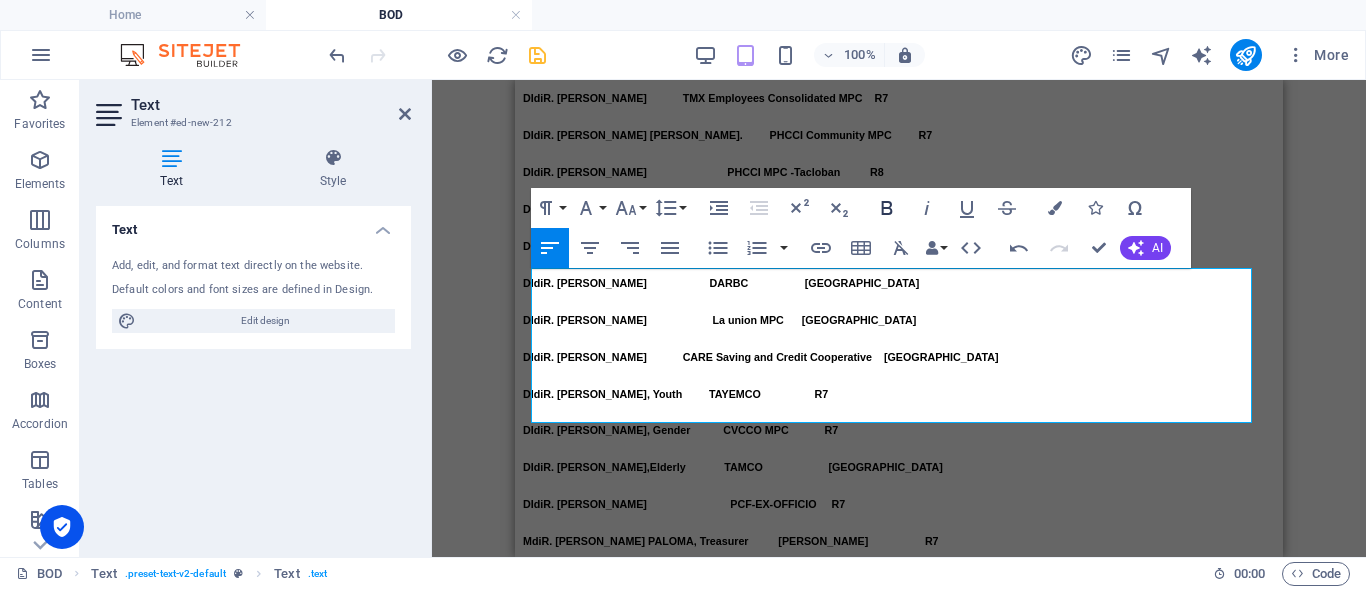 click 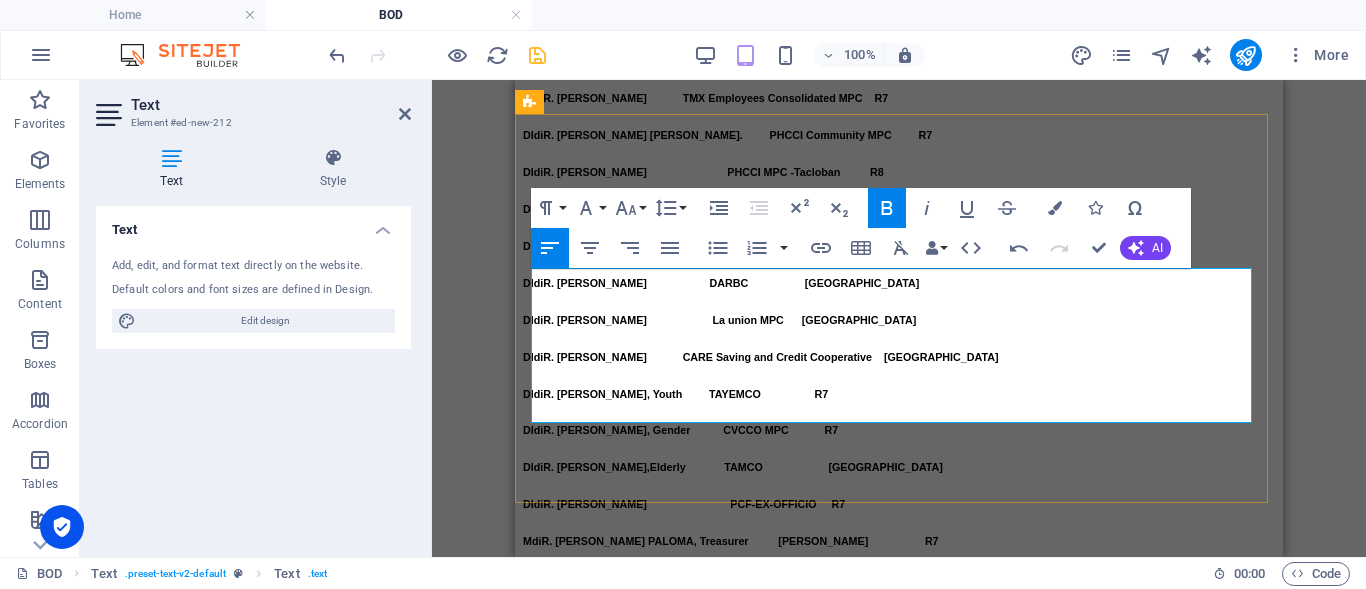 click on "MS. MAYLENE Q. MALAPITAN                                CEMIMCO                                                 R7" at bounding box center [642, 805] 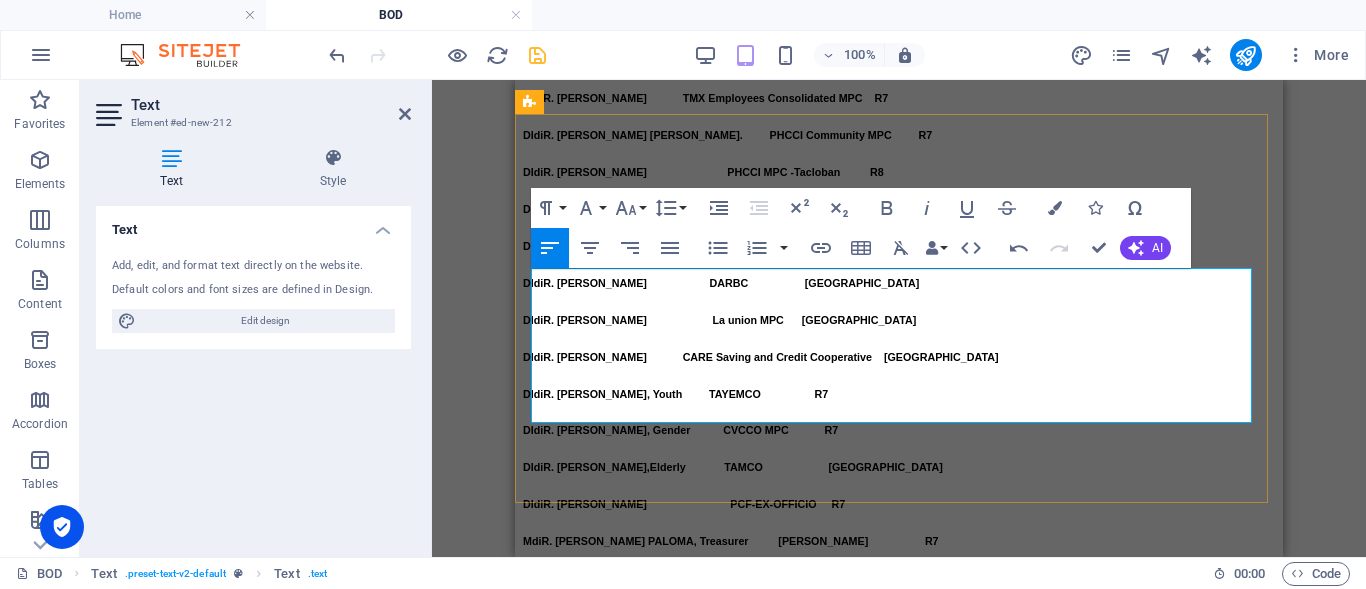 click on "PVDCI" at bounding box center [715, 768] 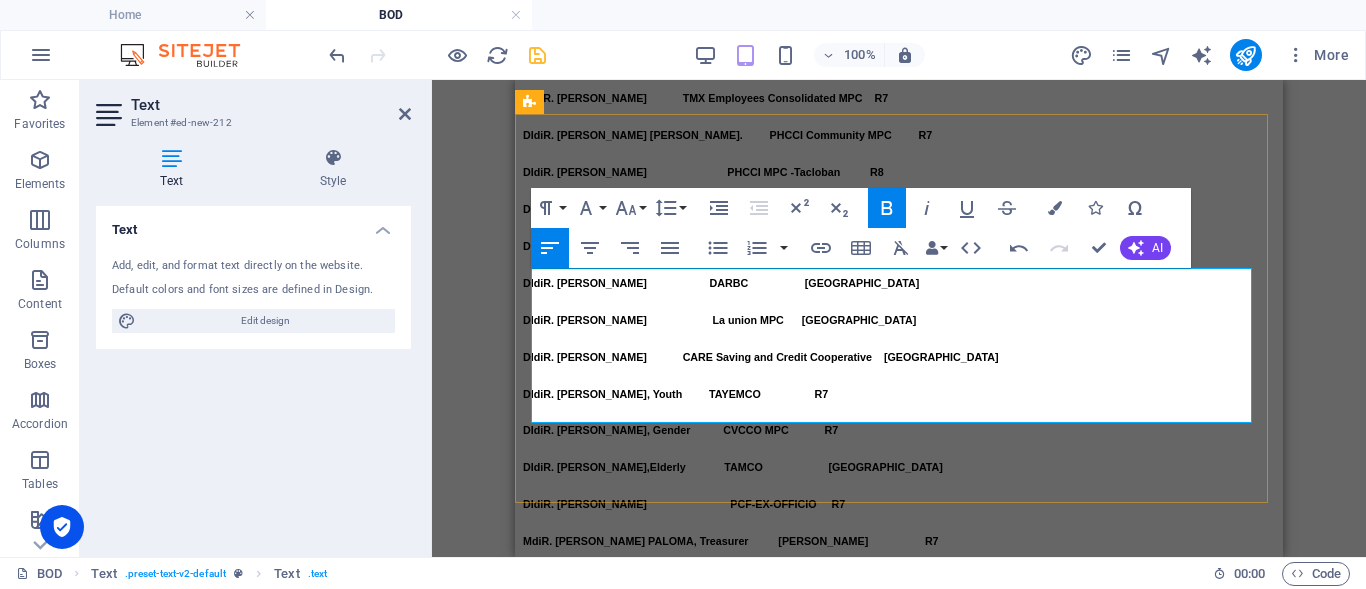 click on "CEMIMCO" at bounding box center (722, 805) 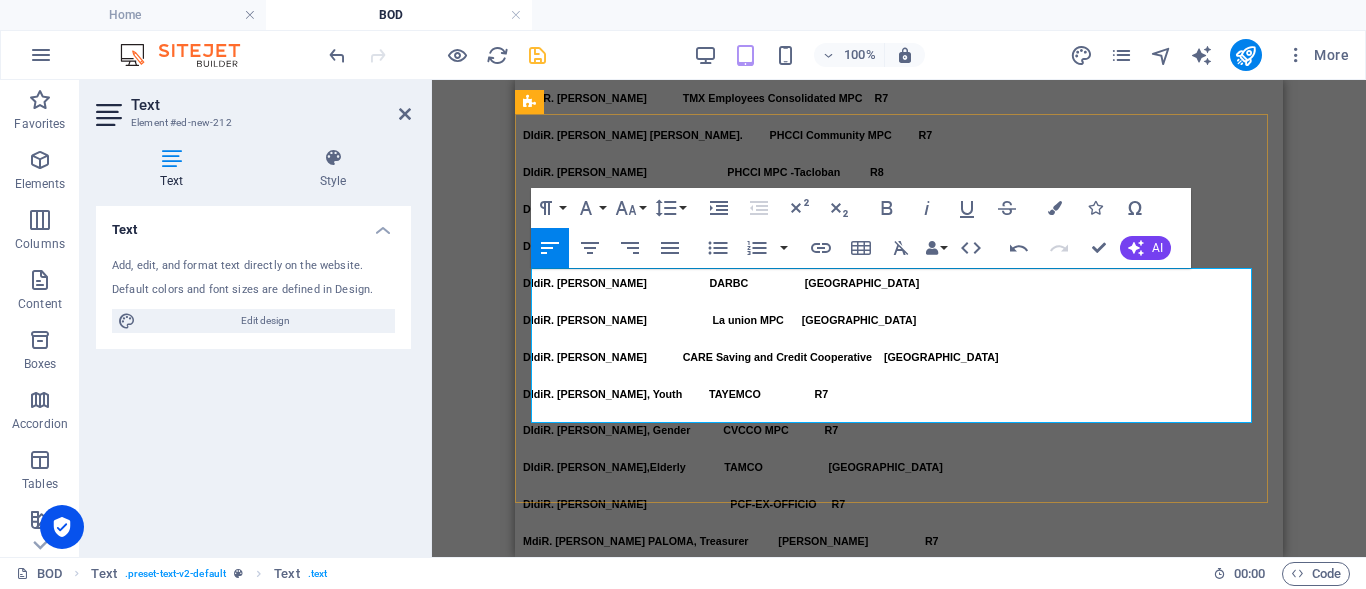 click on "COACARE" at bounding box center (788, 842) 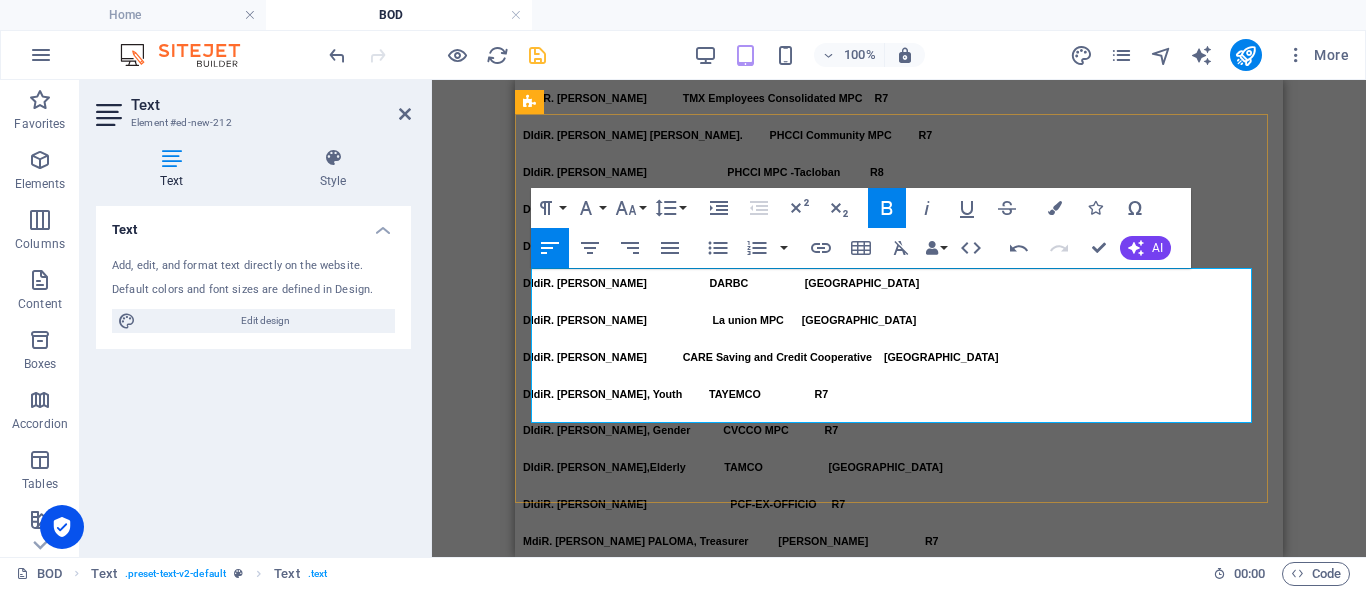 click on "Saytan SCC" at bounding box center (799, 879) 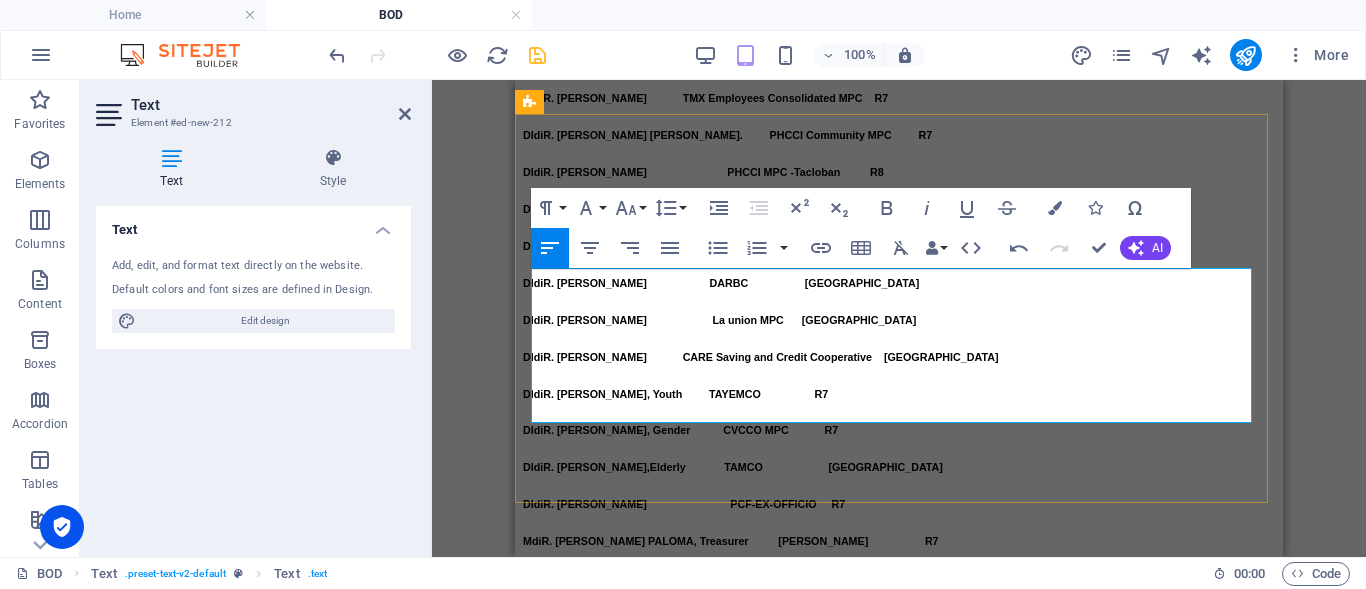 click at bounding box center [899, 956] 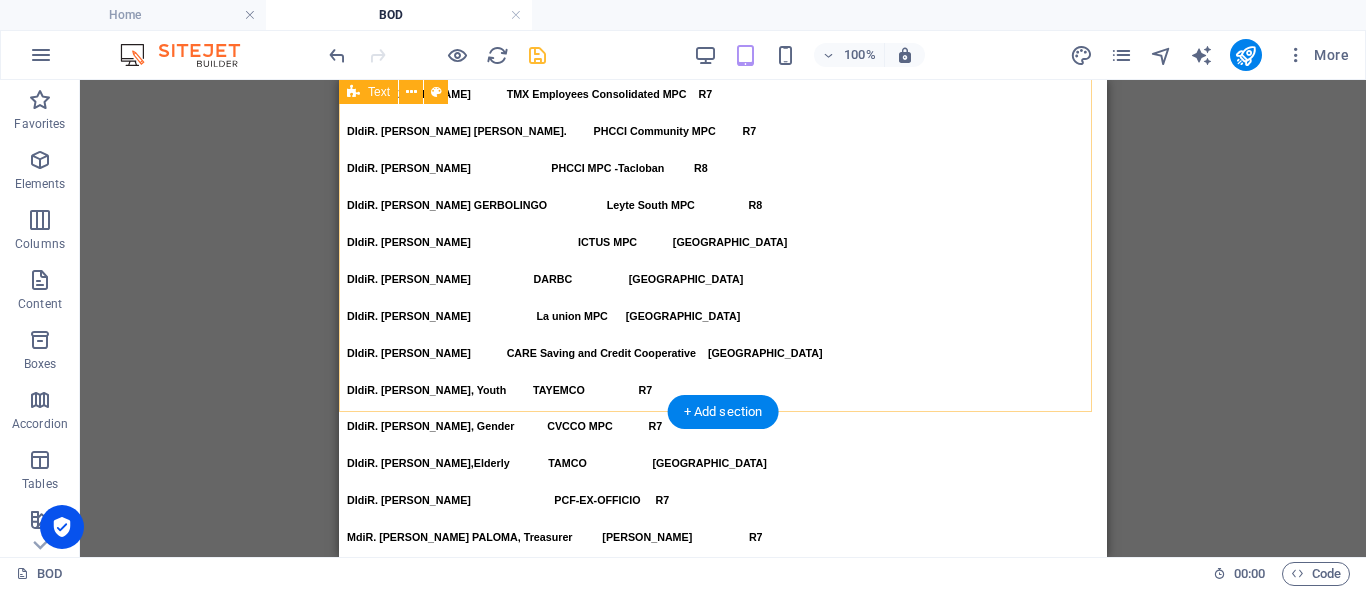 scroll, scrollTop: 2100, scrollLeft: 0, axis: vertical 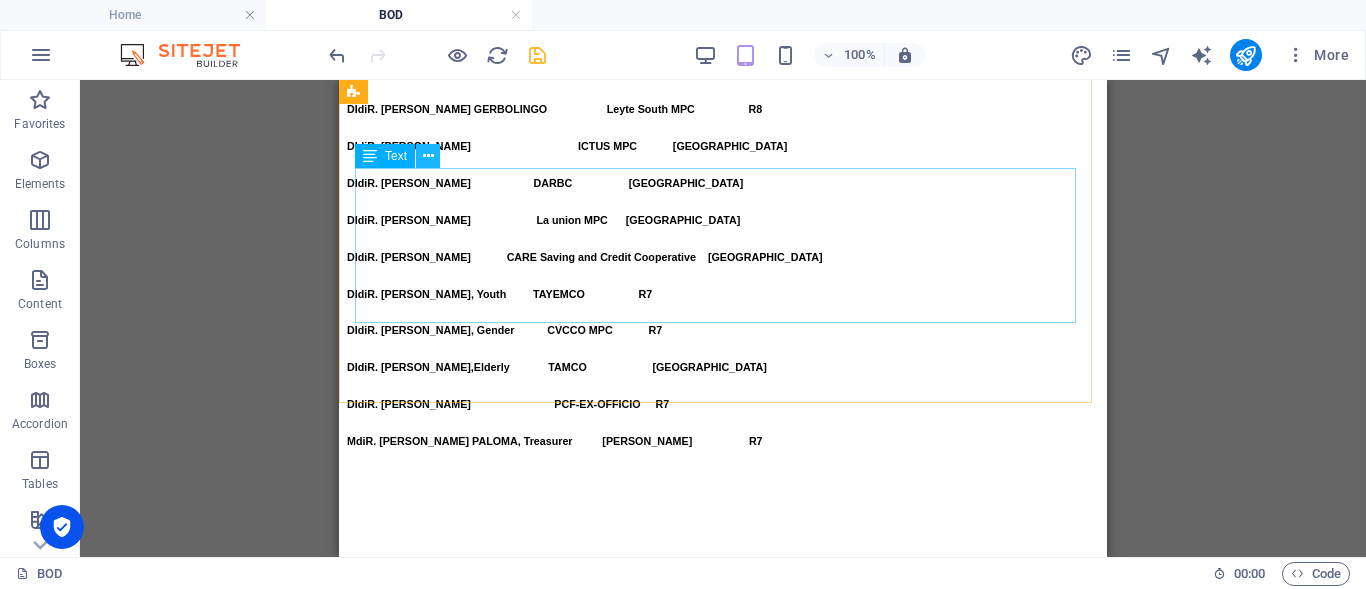 click at bounding box center (428, 156) 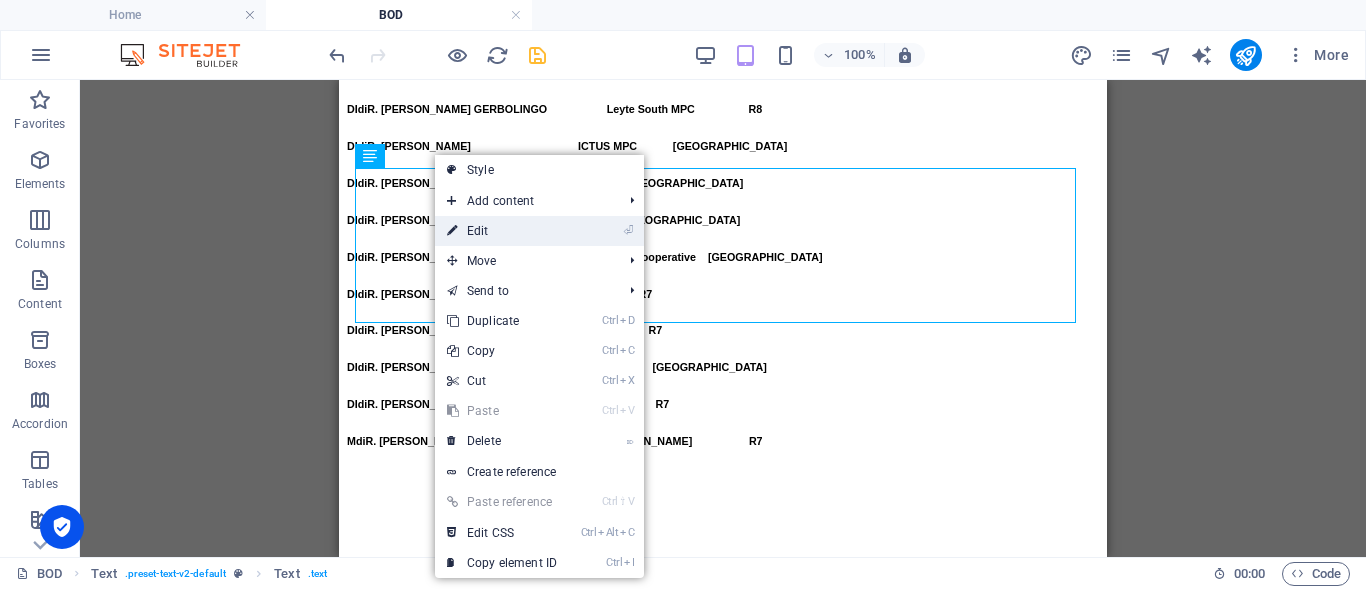 drag, startPoint x: 501, startPoint y: 236, endPoint x: 4, endPoint y: 169, distance: 501.49576 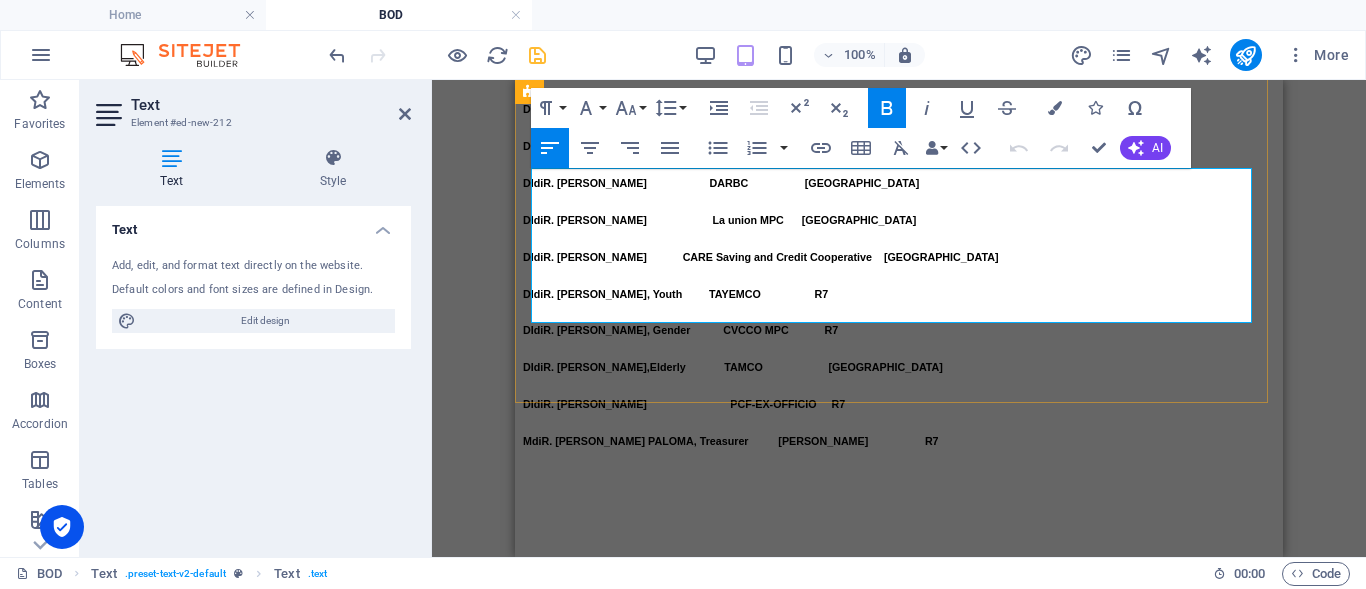 click on "CEMIMCO" at bounding box center [719, 705] 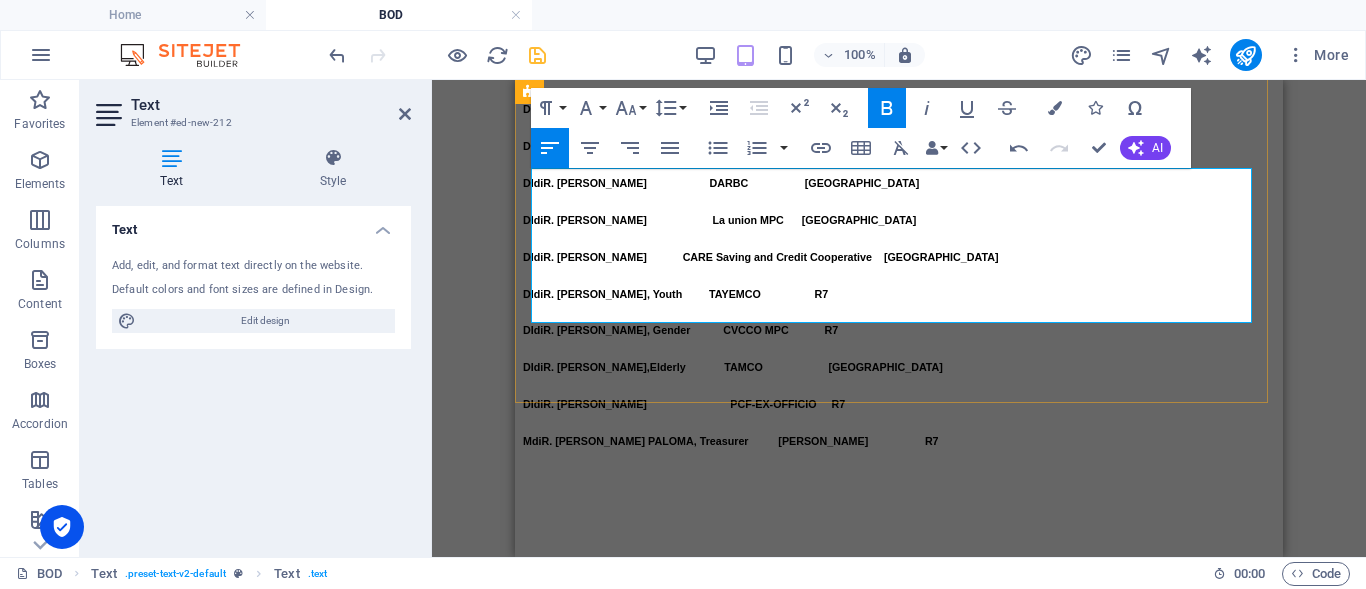 type 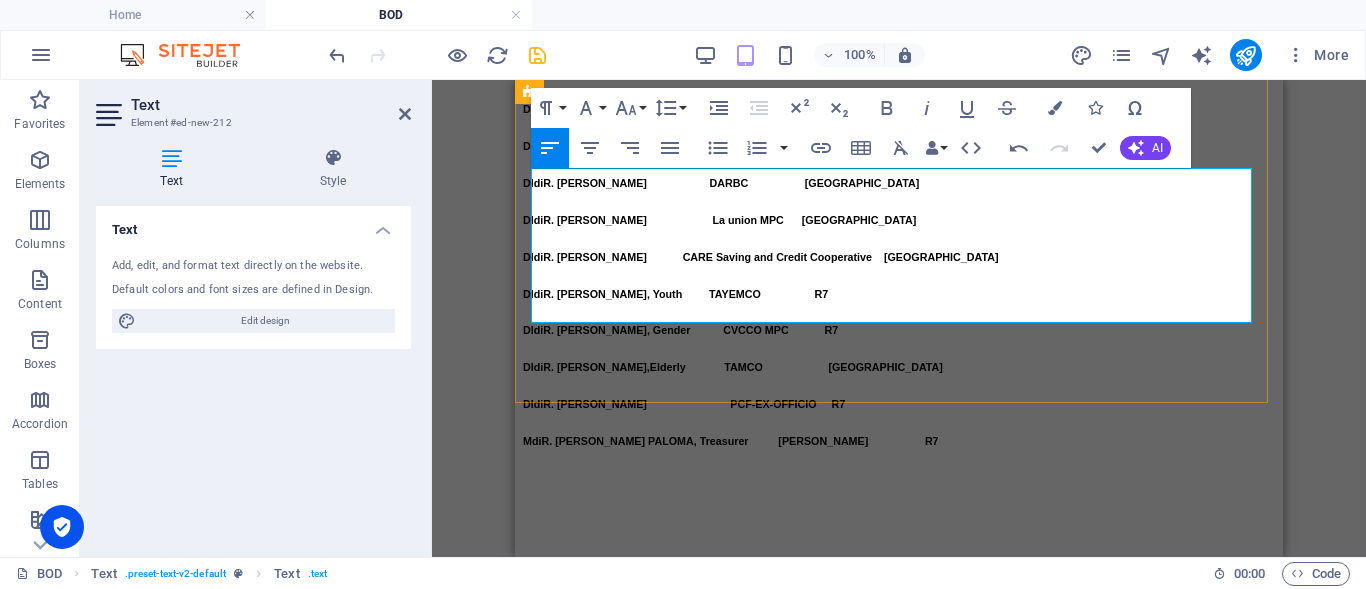 click on "COACARE" at bounding box center [785, 742] 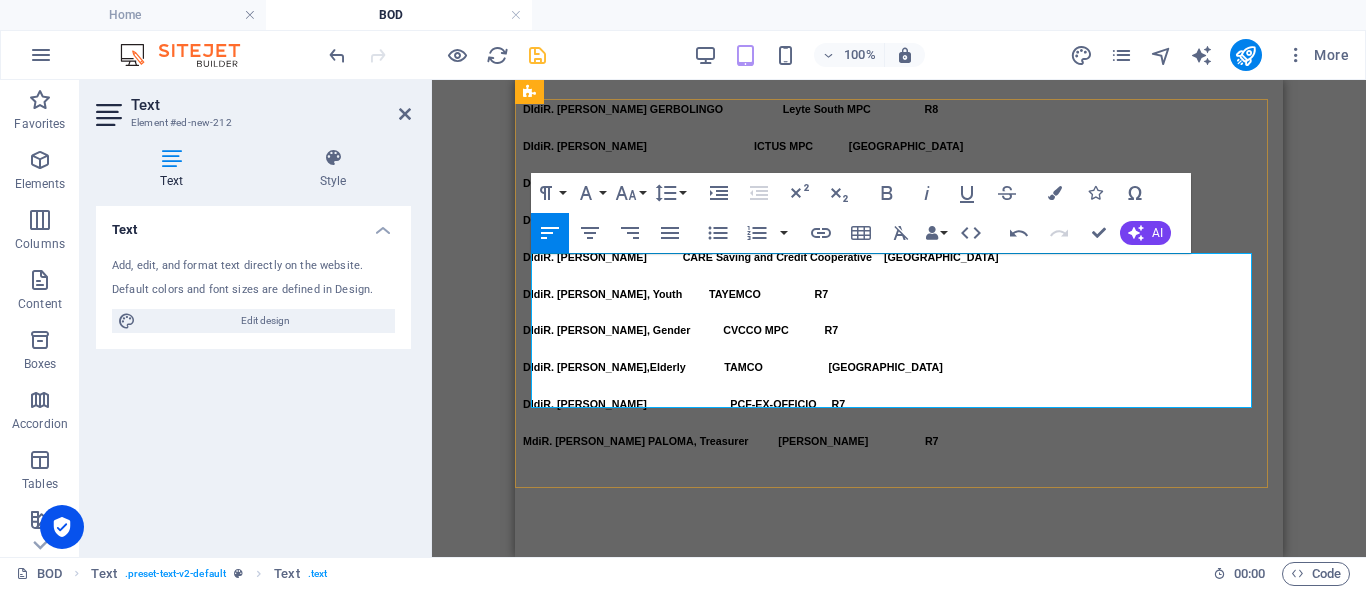 scroll, scrollTop: 2000, scrollLeft: 0, axis: vertical 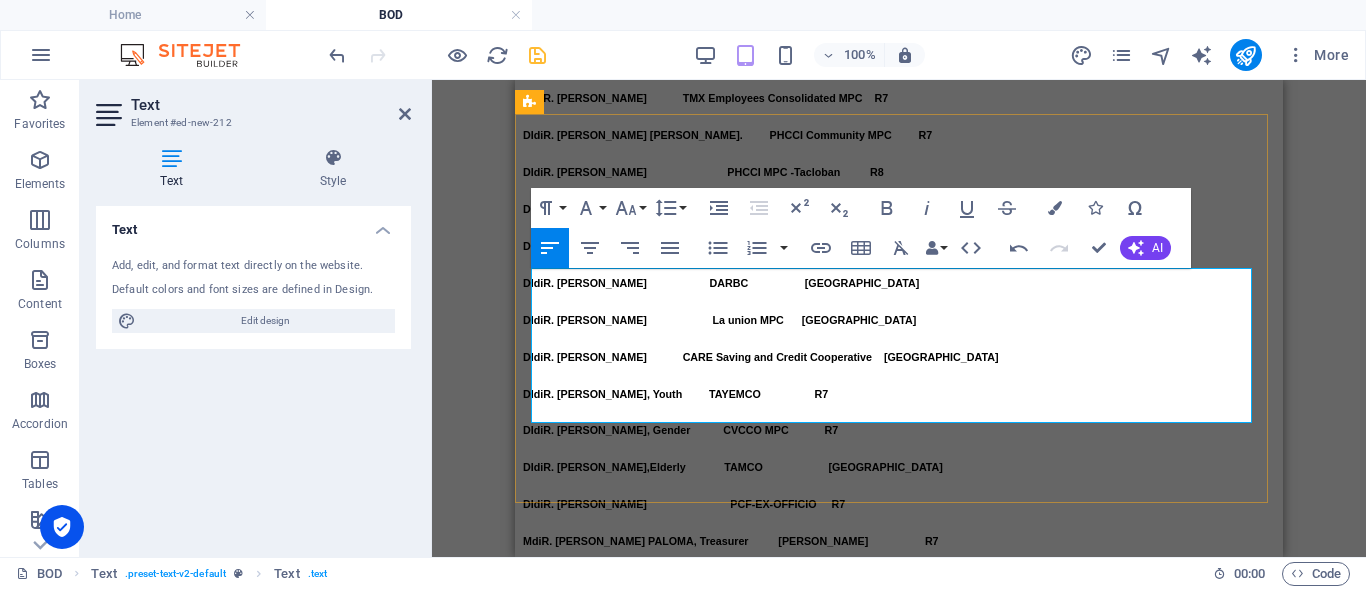 click on "COACARE" at bounding box center [785, 842] 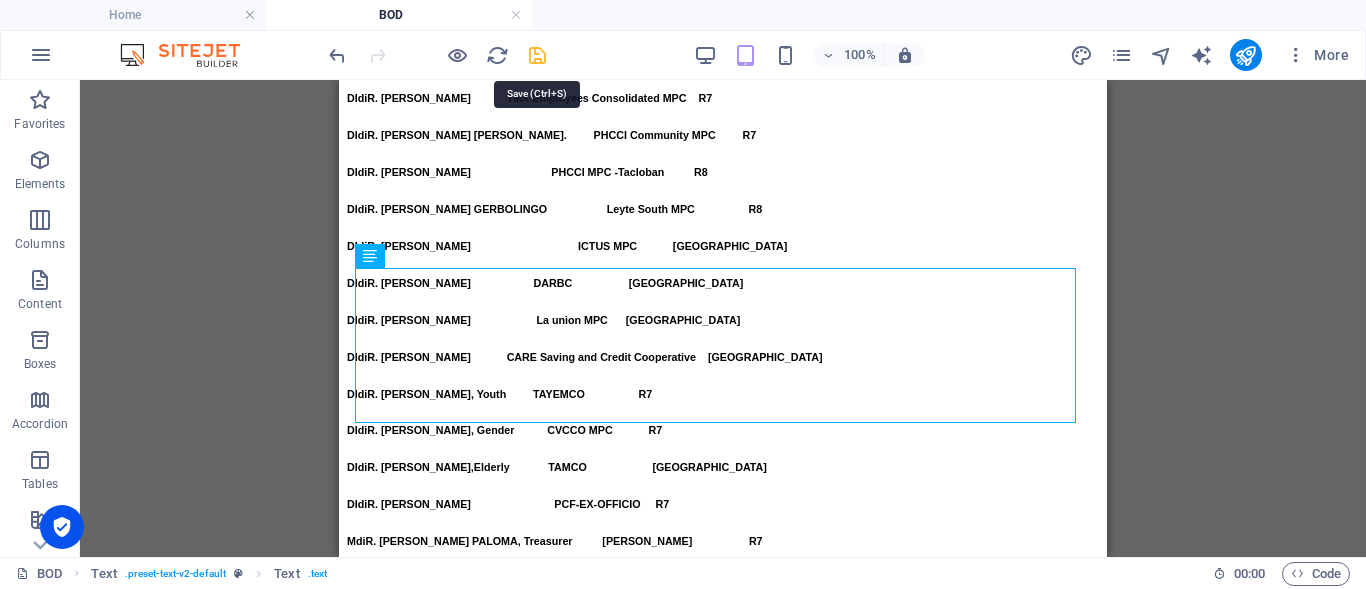 click at bounding box center [537, 55] 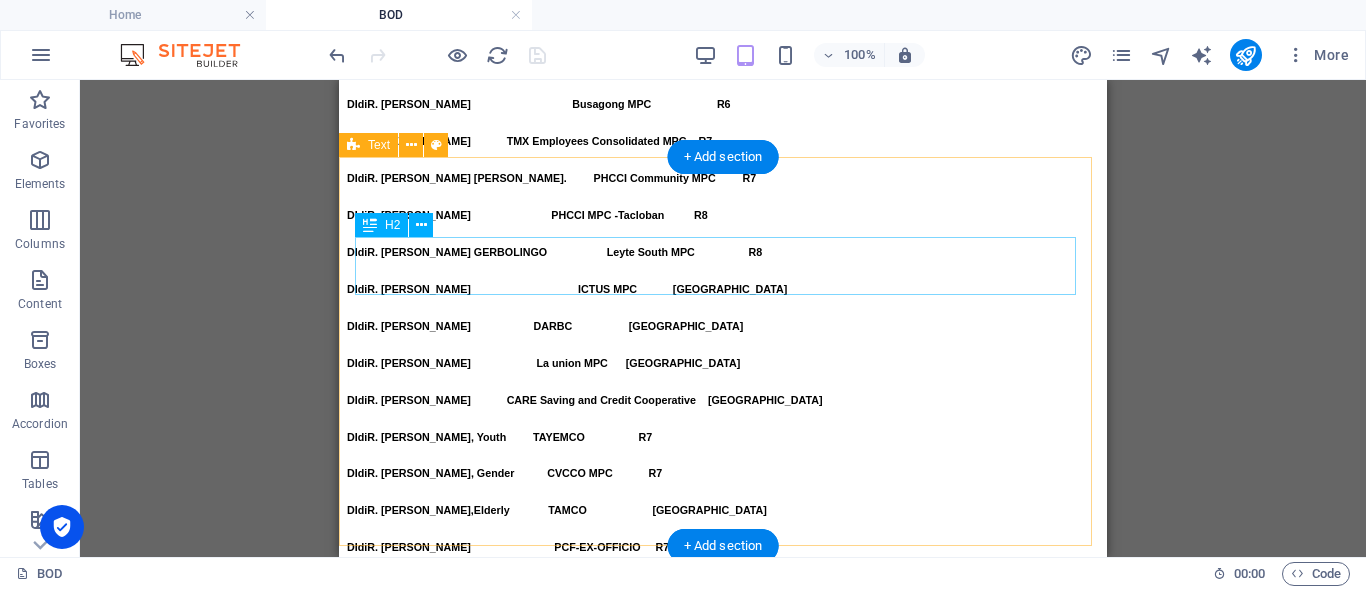scroll, scrollTop: 2000, scrollLeft: 0, axis: vertical 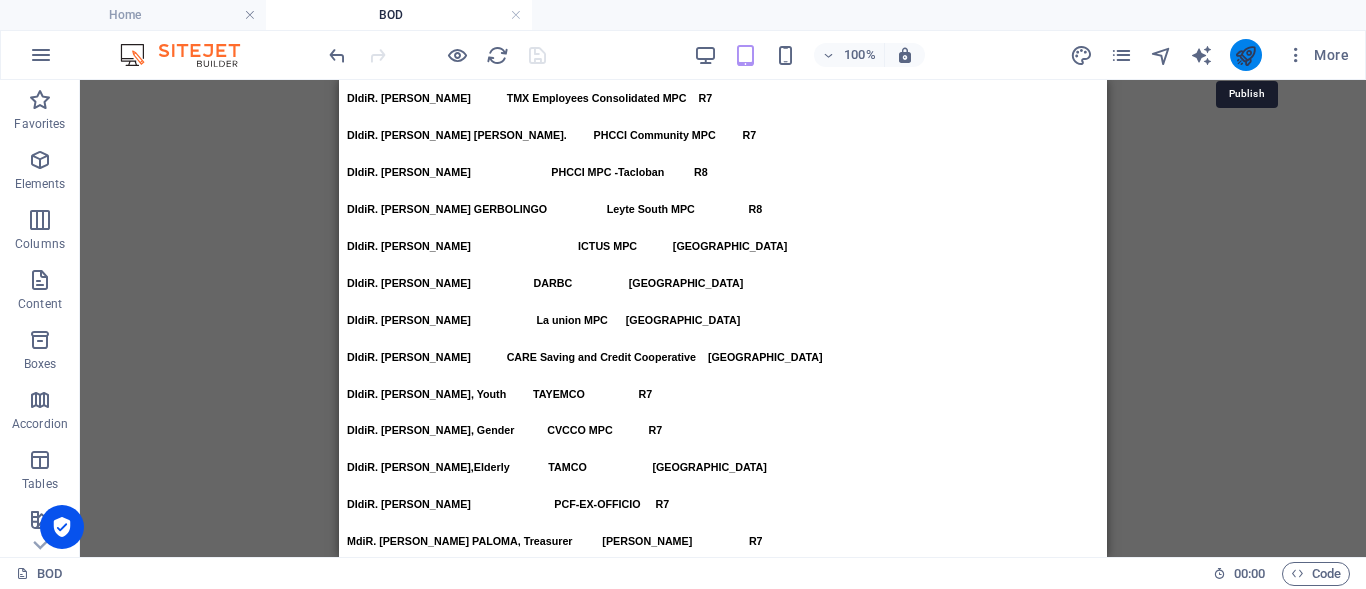 click at bounding box center (1245, 55) 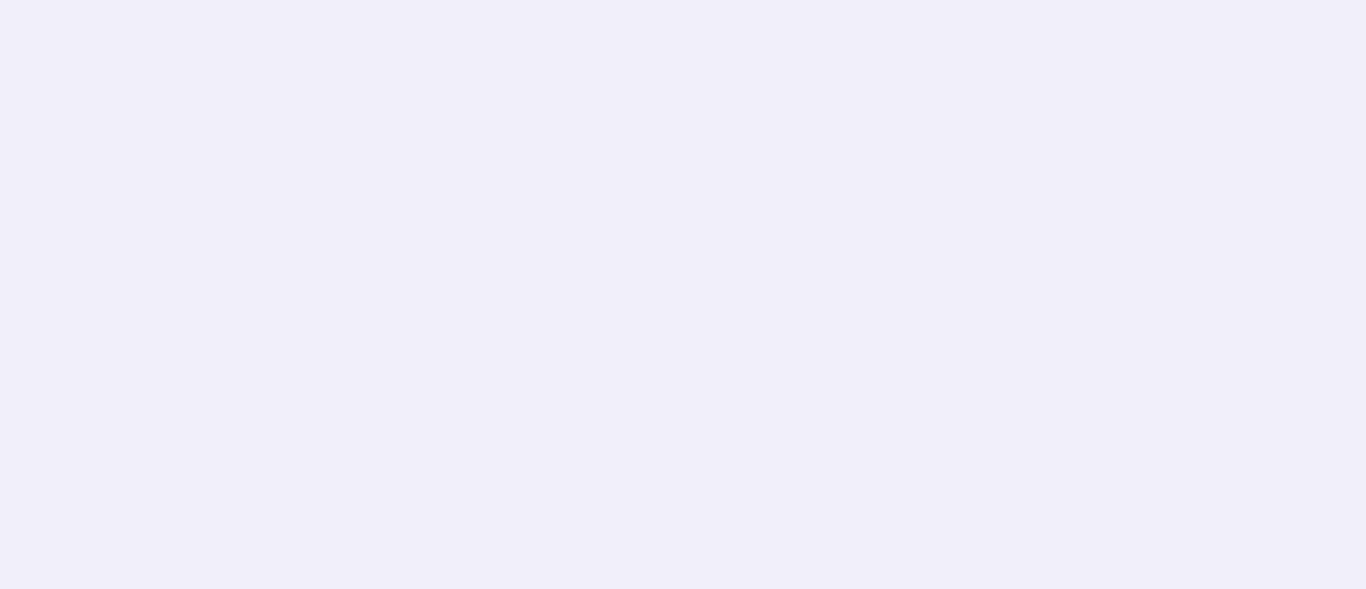 scroll, scrollTop: 0, scrollLeft: 0, axis: both 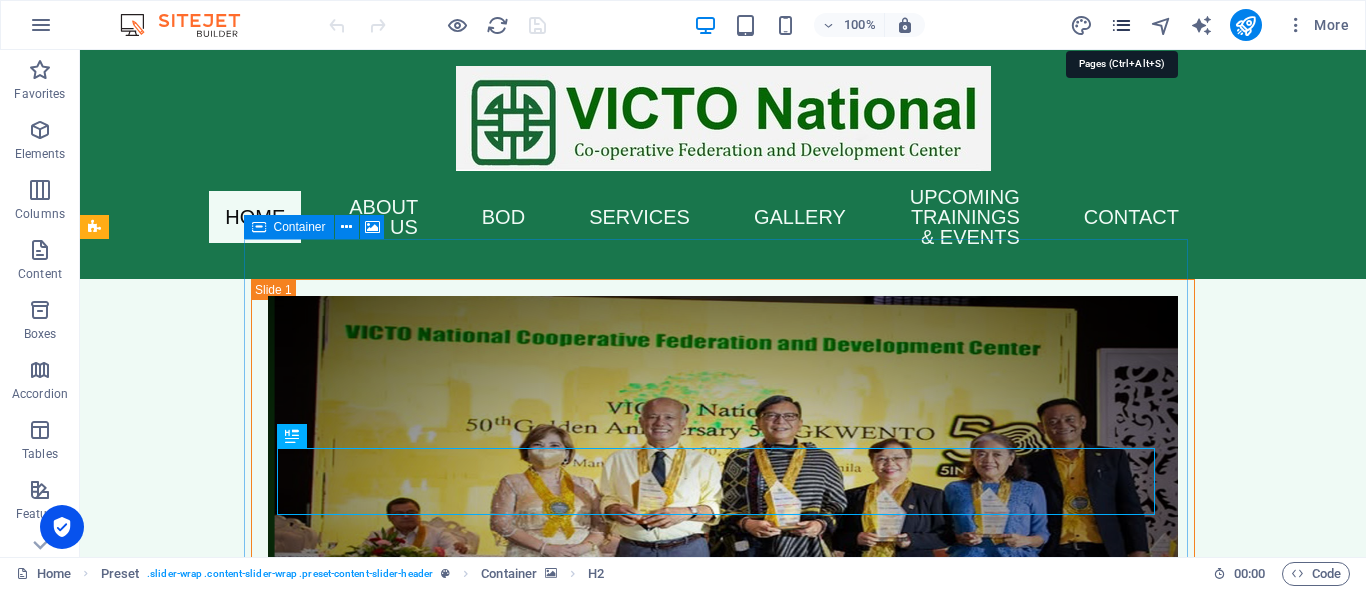 click at bounding box center (1121, 25) 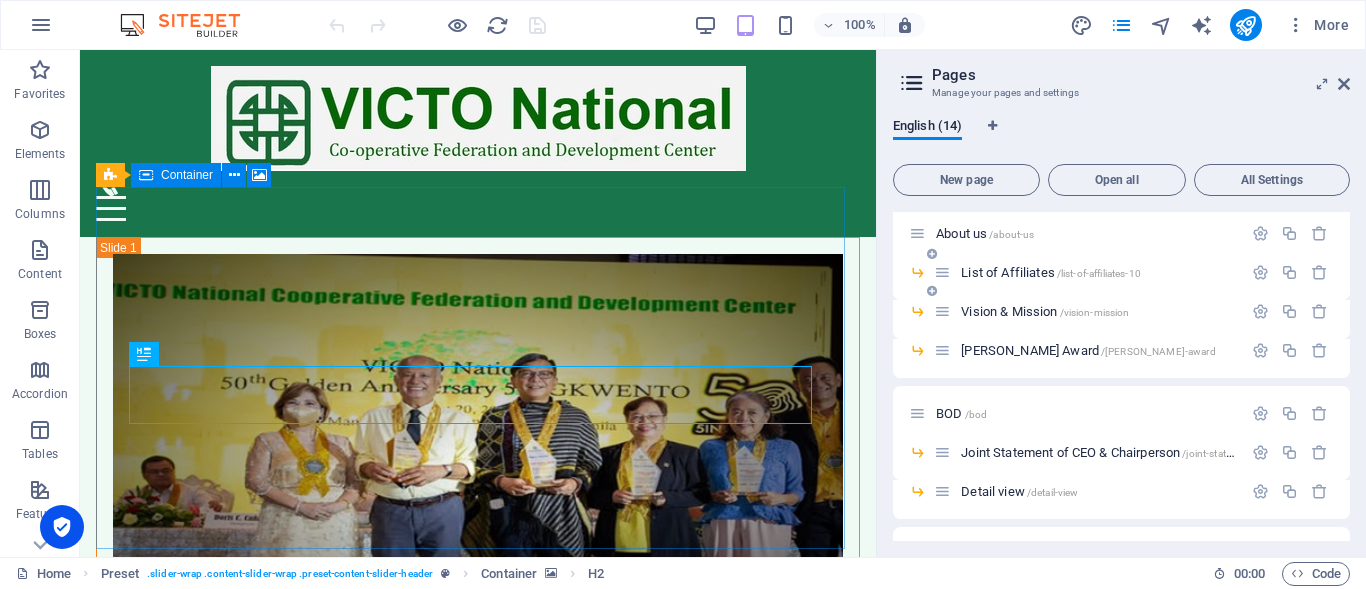 scroll, scrollTop: 100, scrollLeft: 0, axis: vertical 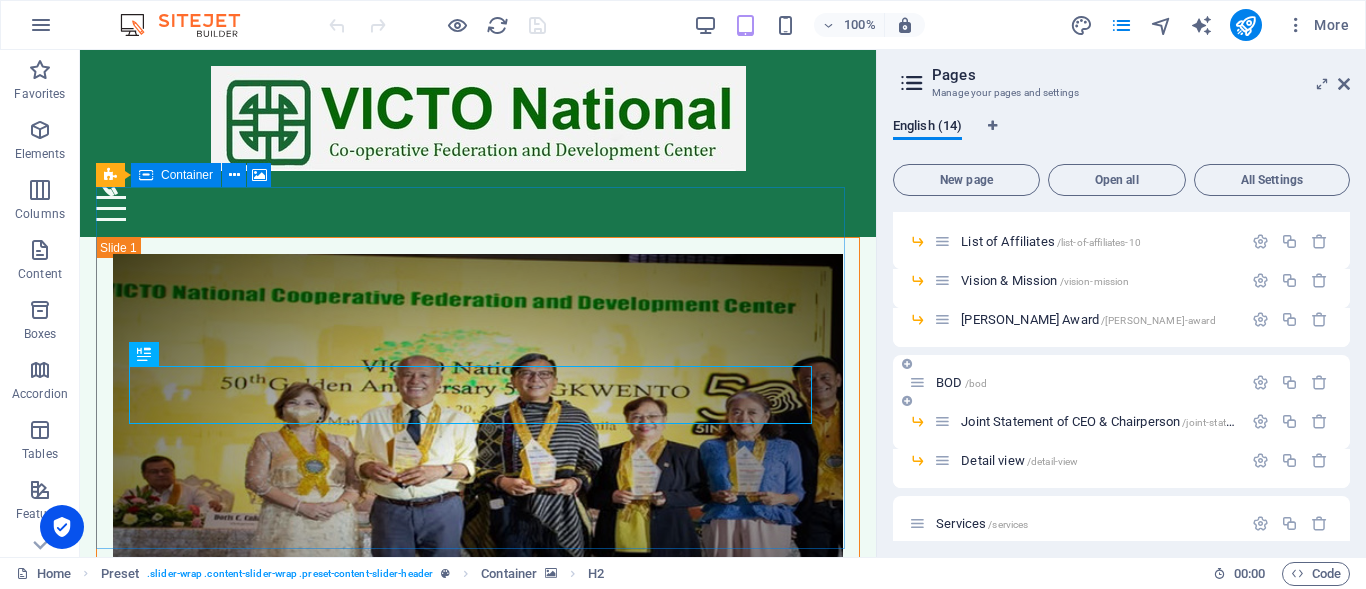 click on "BOD  /bod" at bounding box center [961, 382] 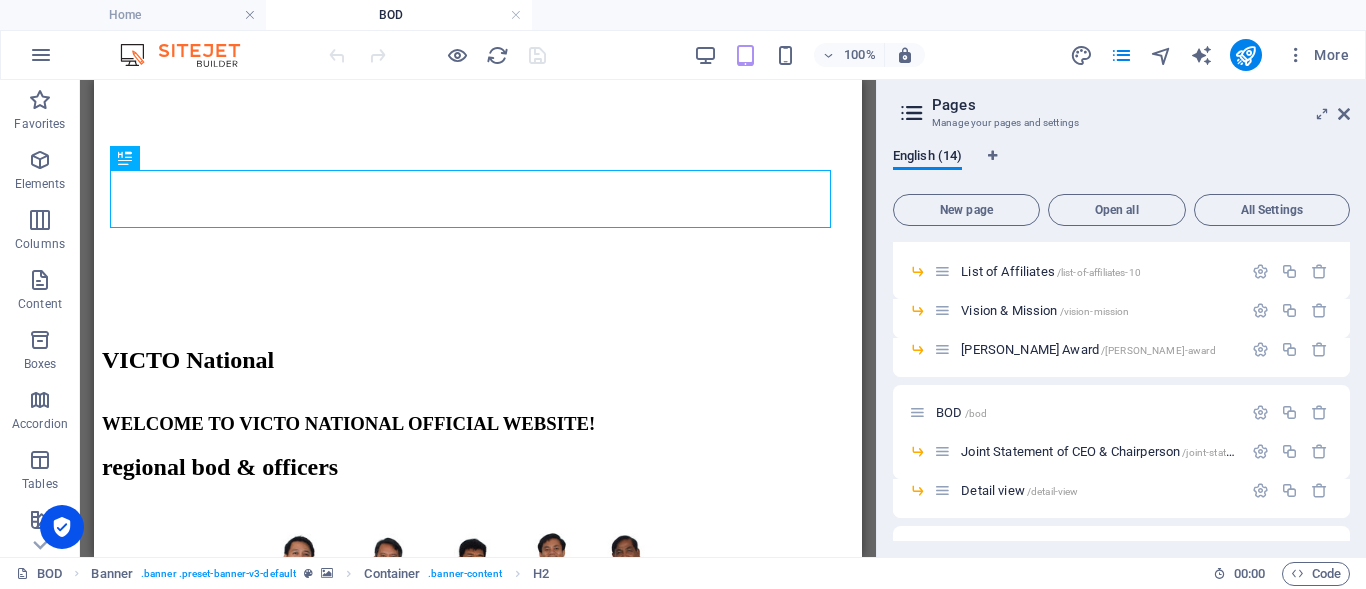 scroll, scrollTop: 0, scrollLeft: 0, axis: both 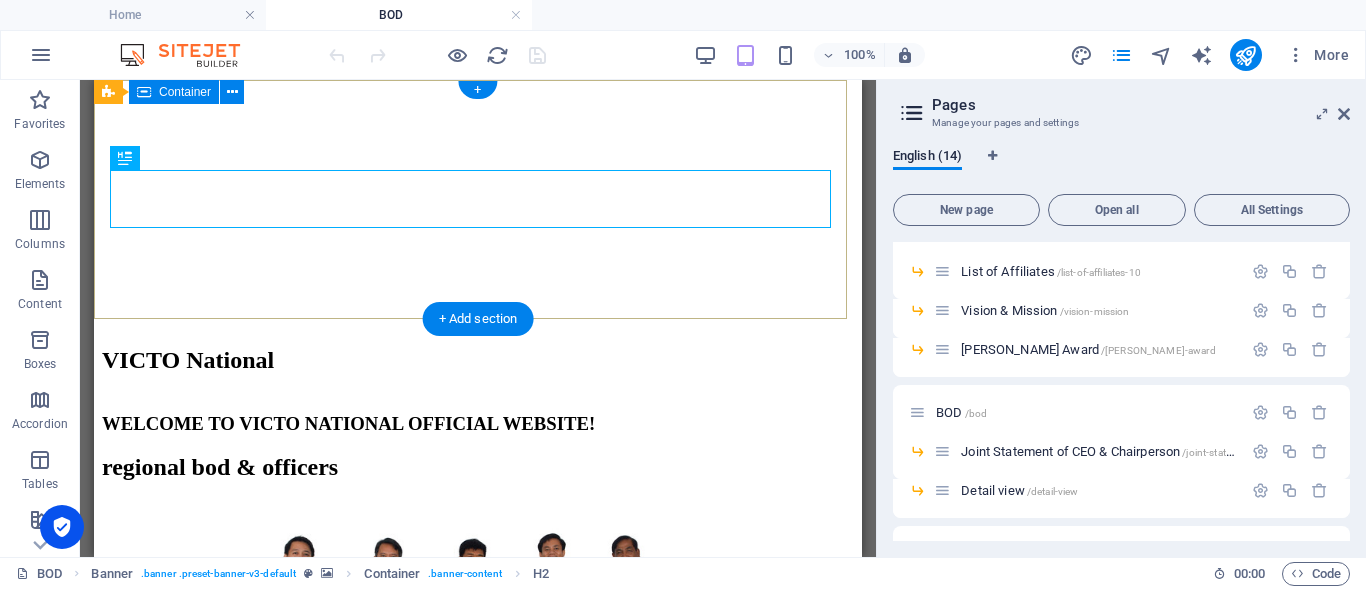 click on "VICTO National" at bounding box center [478, 360] 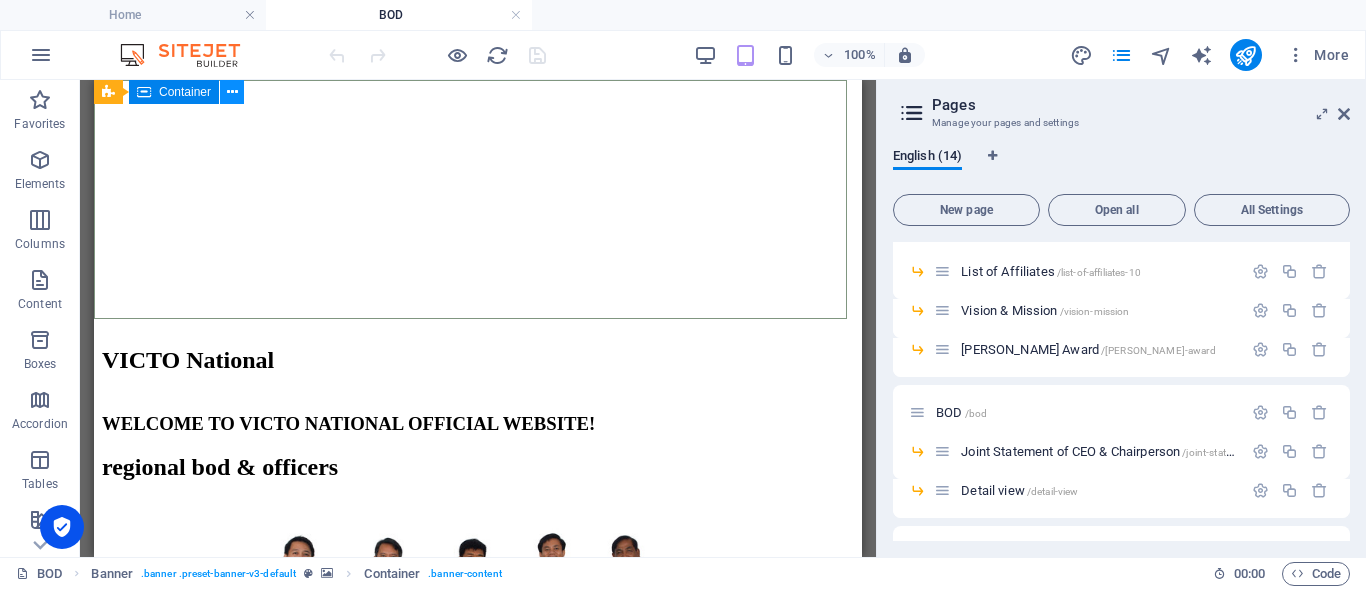 click at bounding box center [232, 92] 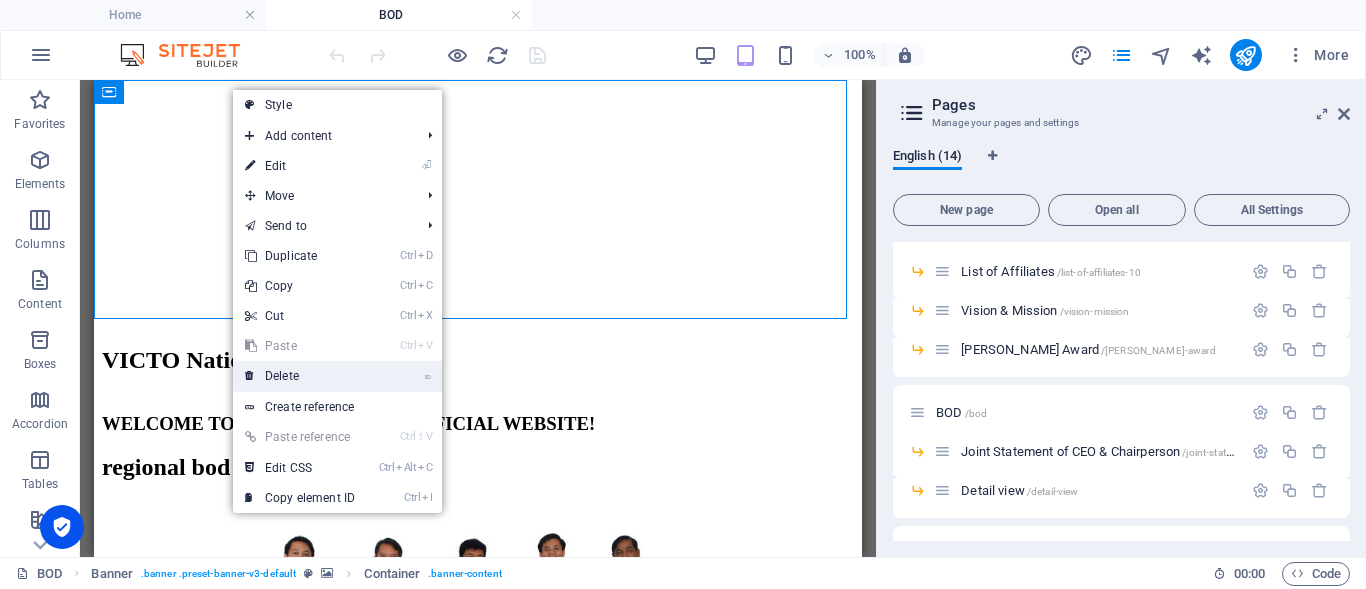 click on "⌦  Delete" at bounding box center (300, 376) 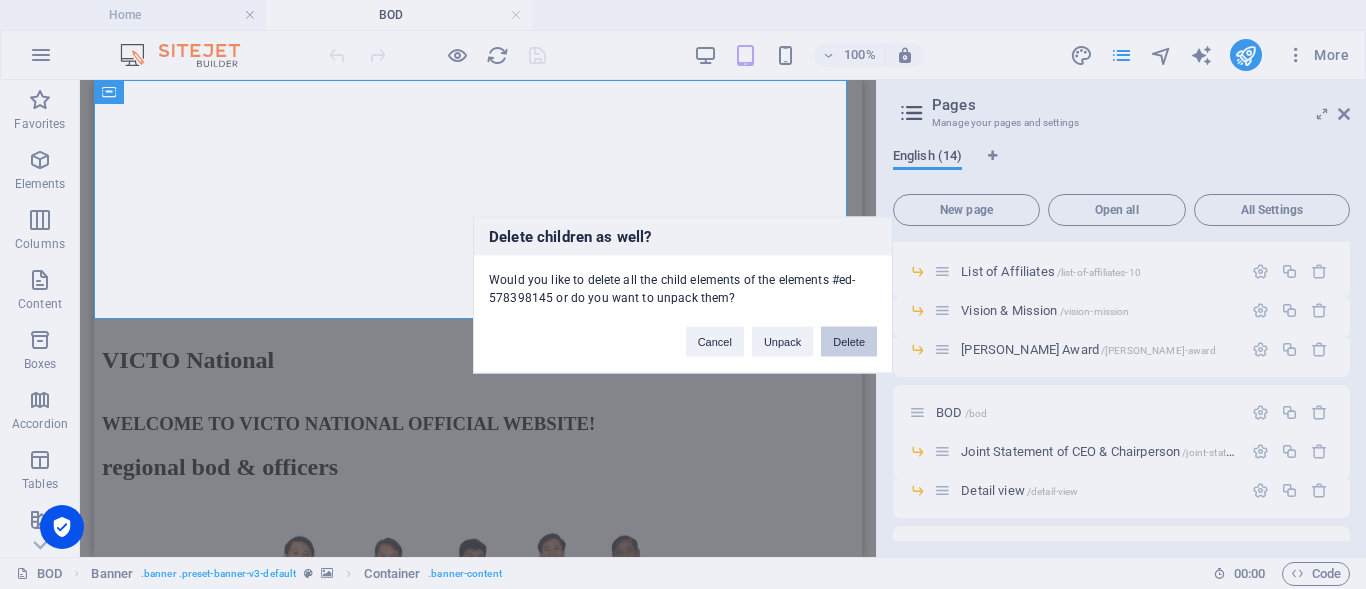 click on "Delete" at bounding box center (849, 341) 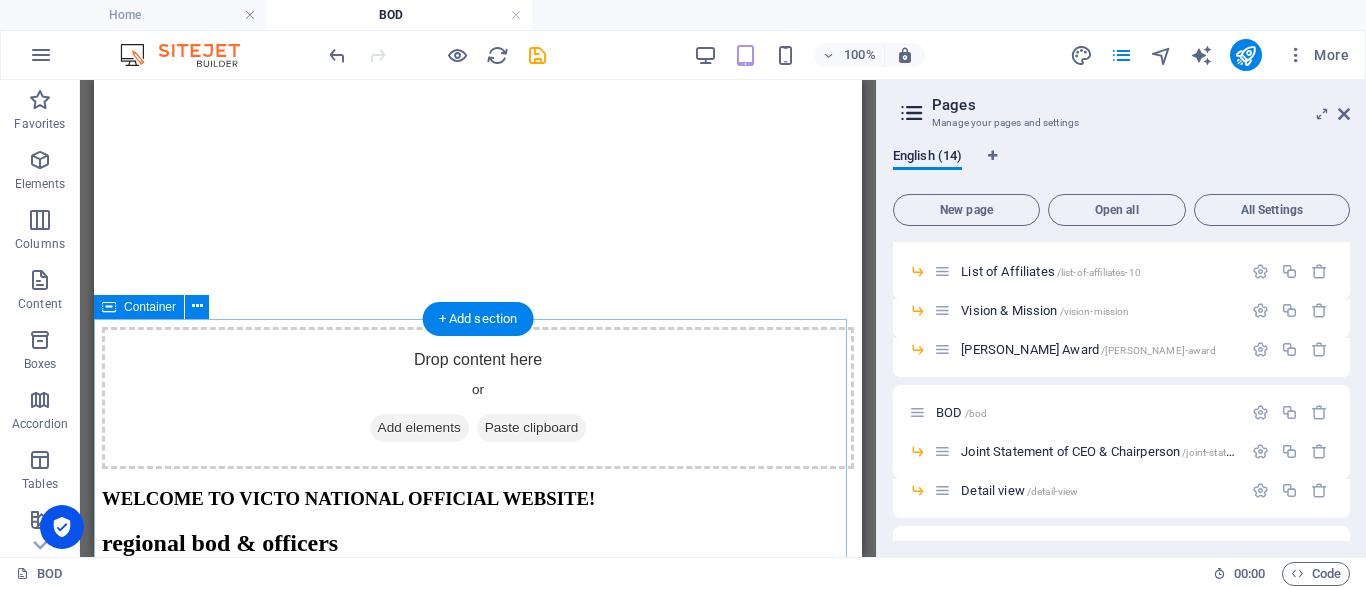 click on "WELCOME TO VICTO NATIONAL OFFICIAL WEBSITE! regional bod & officers Regional Board of Directors and Officers [DATE] D DIR. MA. [PERSON_NAME]              CEMPCO                      R6 DDIR. [PERSON_NAME]                        LCCFCMPC                  R6 DDIR. [PERSON_NAME]               Barbaza MPC           R6 DDIR. [PERSON_NAME]                              EPCIB Emp Credit Cooperative      R7 D DIR. [PERSON_NAME] GASATAN              Bohol DMPC              R7 DDIR. [PERSON_NAME]              USJ-R MPC                   R7 D DIR. [PERSON_NAME]                      SPPMPC                         R8 D DIR. [PERSON_NAME] ARATIA                       PEMC                             R8 D DIR. NINNOH [PERSON_NAME]       Bontoc MPC         R8 DDIR. [PERSON_NAME]                           MNHS FER MPC               [GEOGRAPHIC_DATA] D              [GEOGRAPHIC_DATA]" at bounding box center [478, 1609] 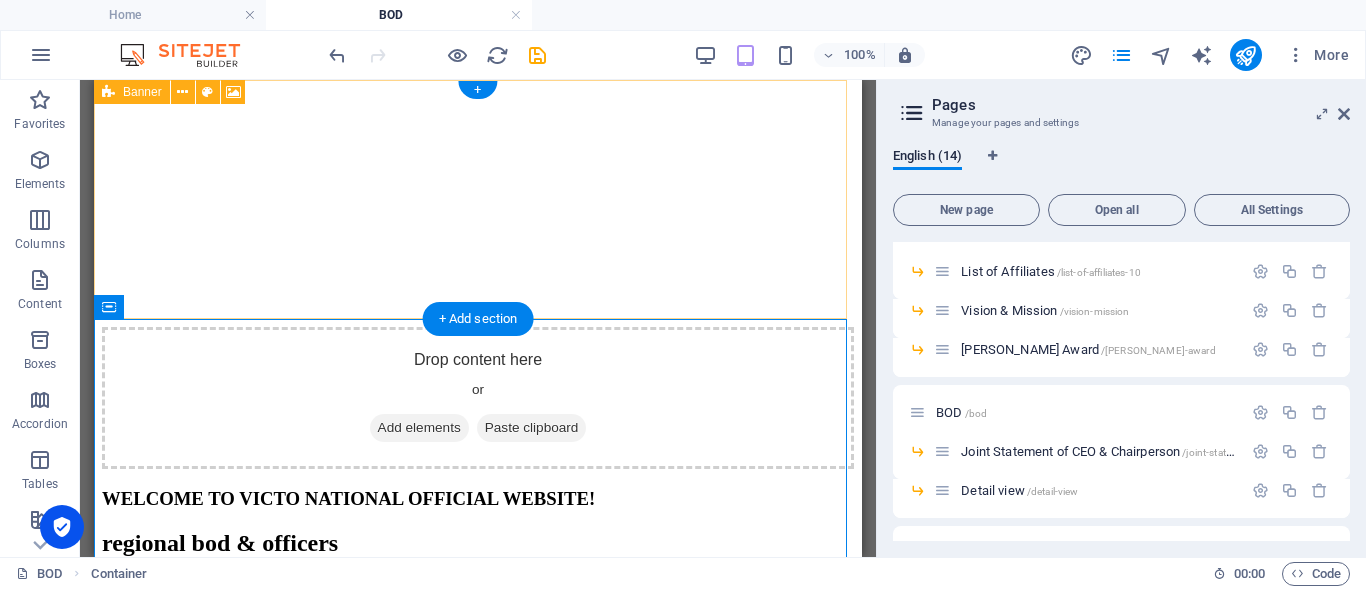 click on "Paste clipboard" at bounding box center [532, 428] 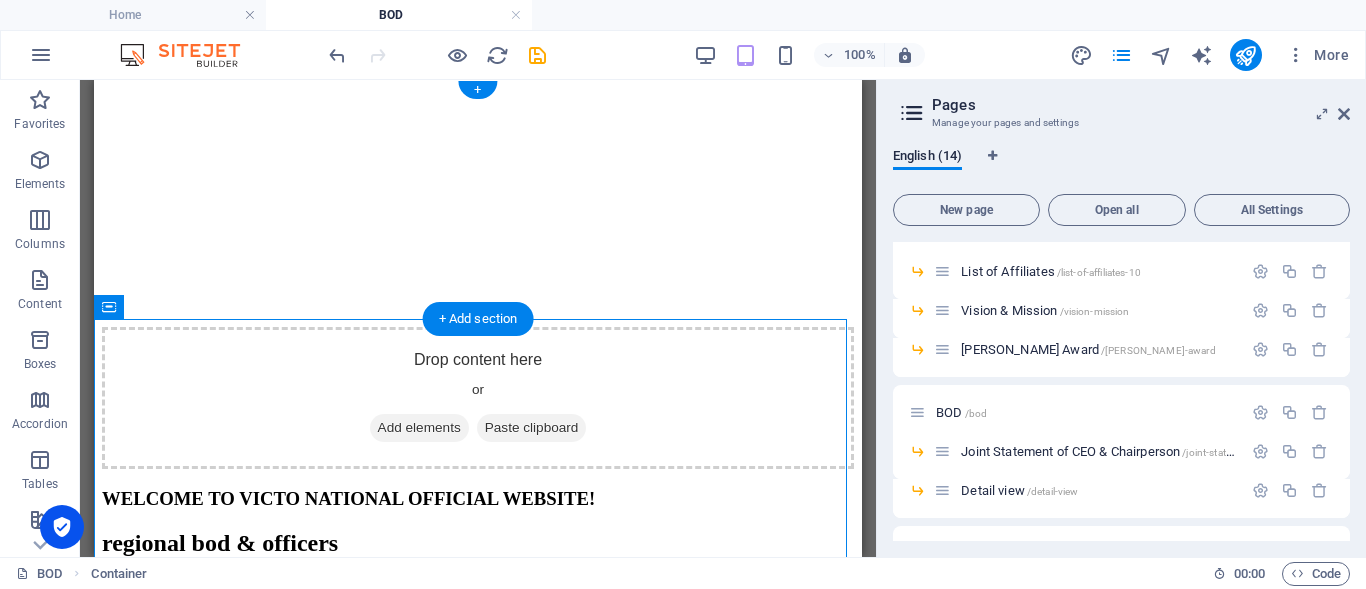 click at bounding box center (478, 88) 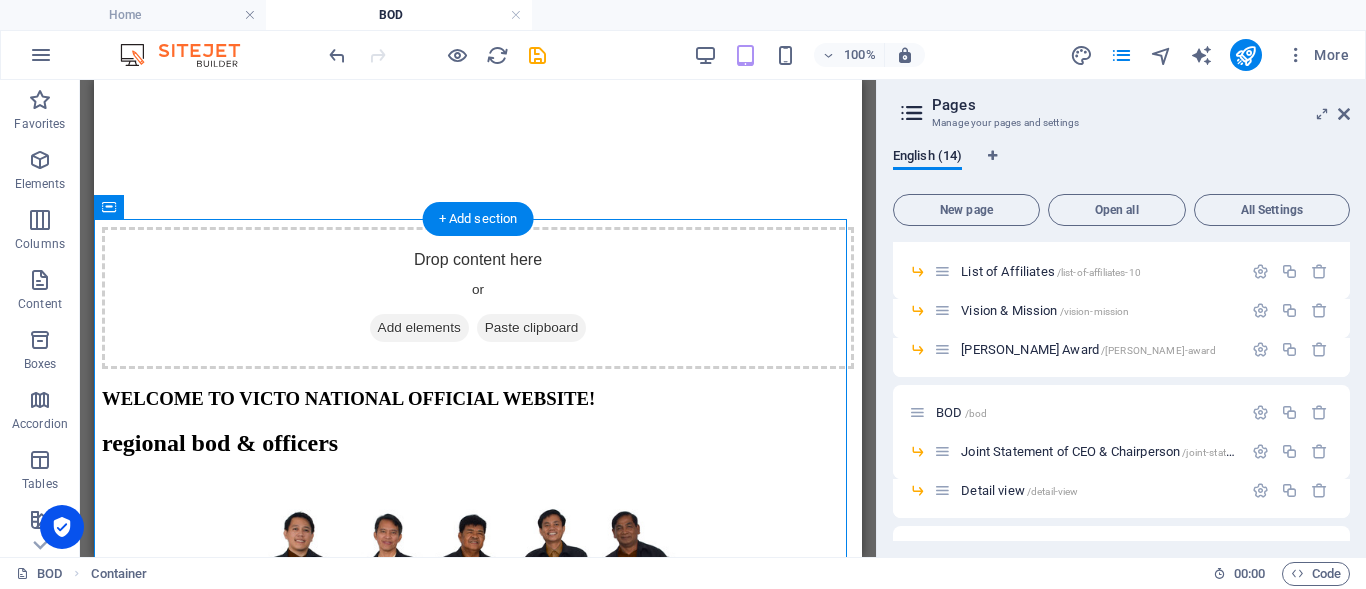 click at bounding box center (478, -12) 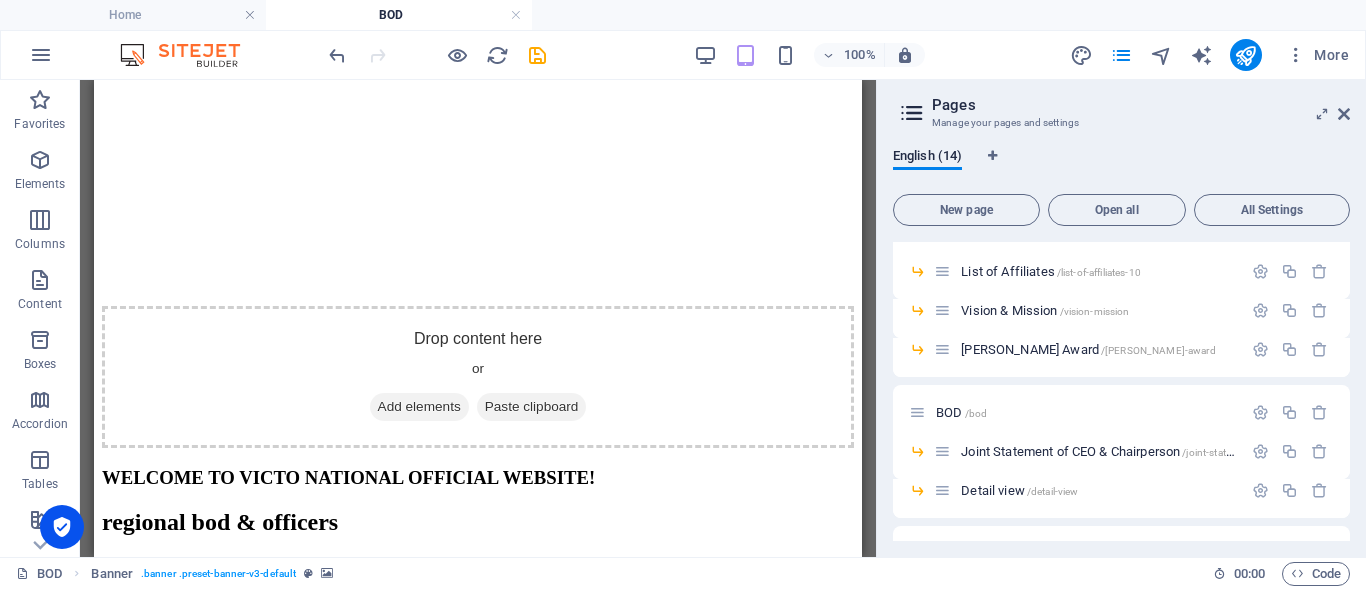 scroll, scrollTop: 0, scrollLeft: 0, axis: both 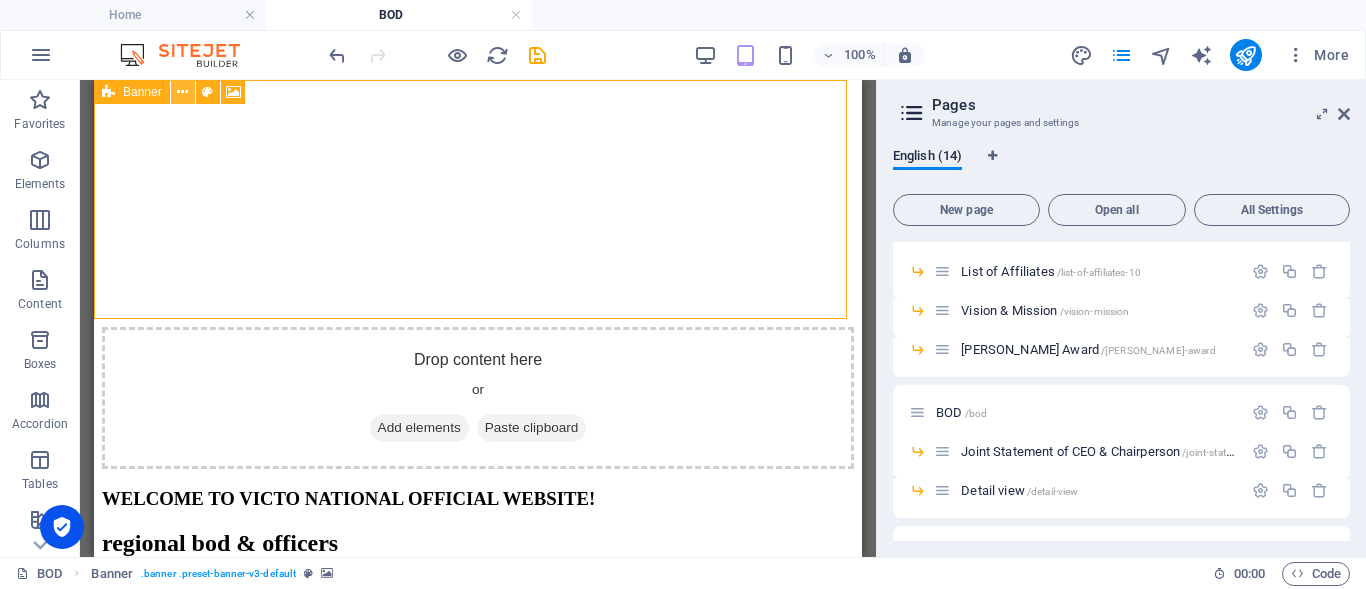 click at bounding box center [182, 92] 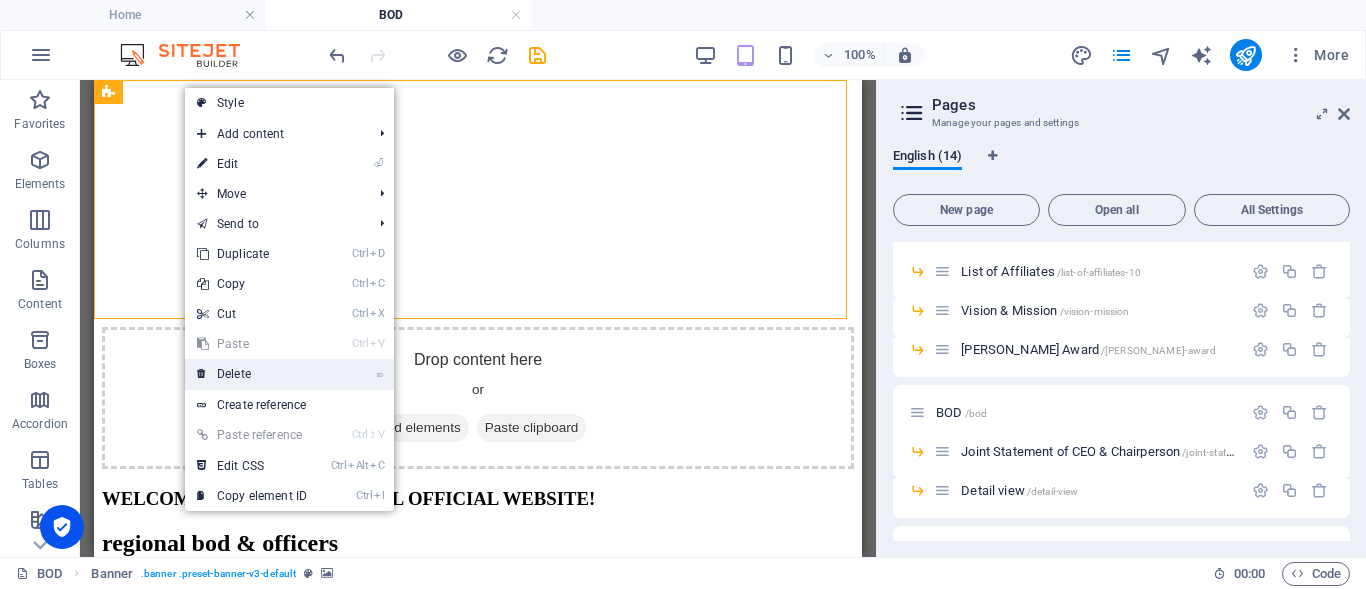 click on "⌦  Delete" at bounding box center [252, 374] 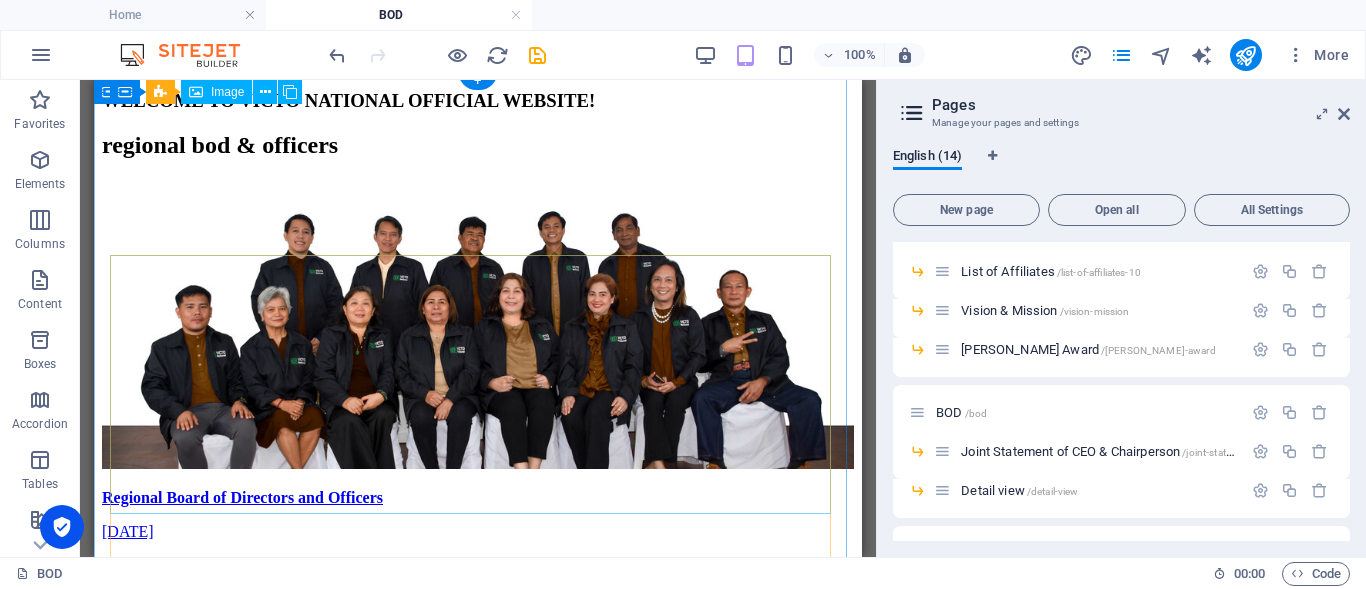 scroll, scrollTop: 0, scrollLeft: 0, axis: both 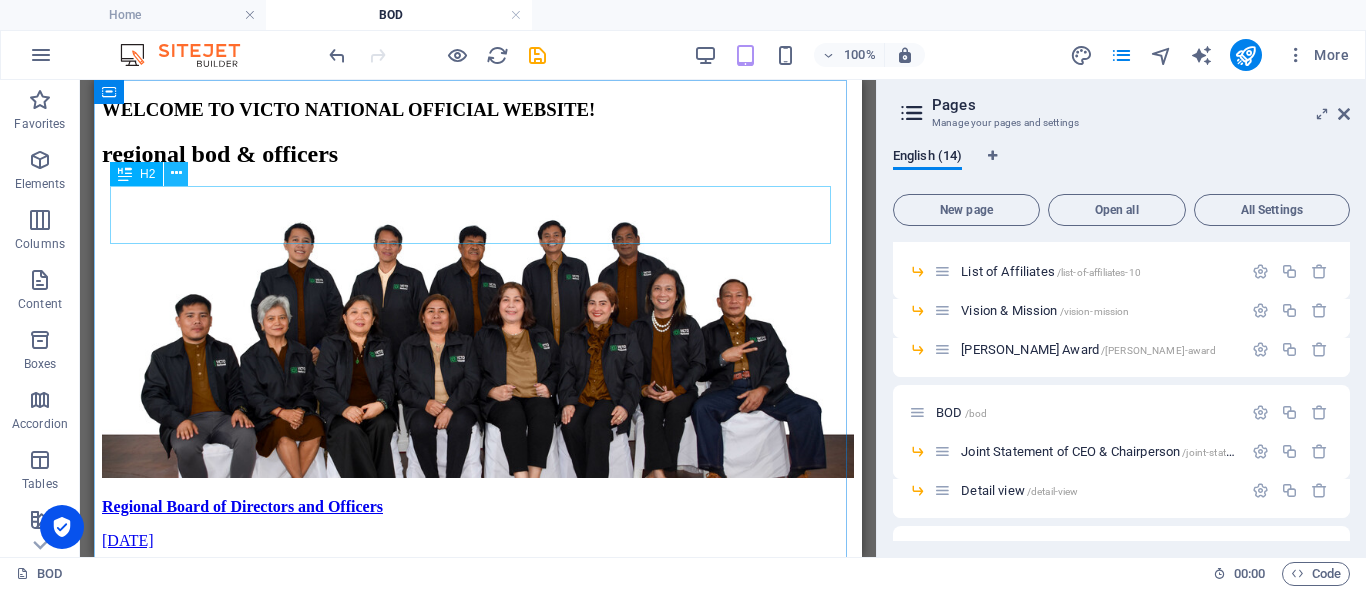 click at bounding box center [176, 173] 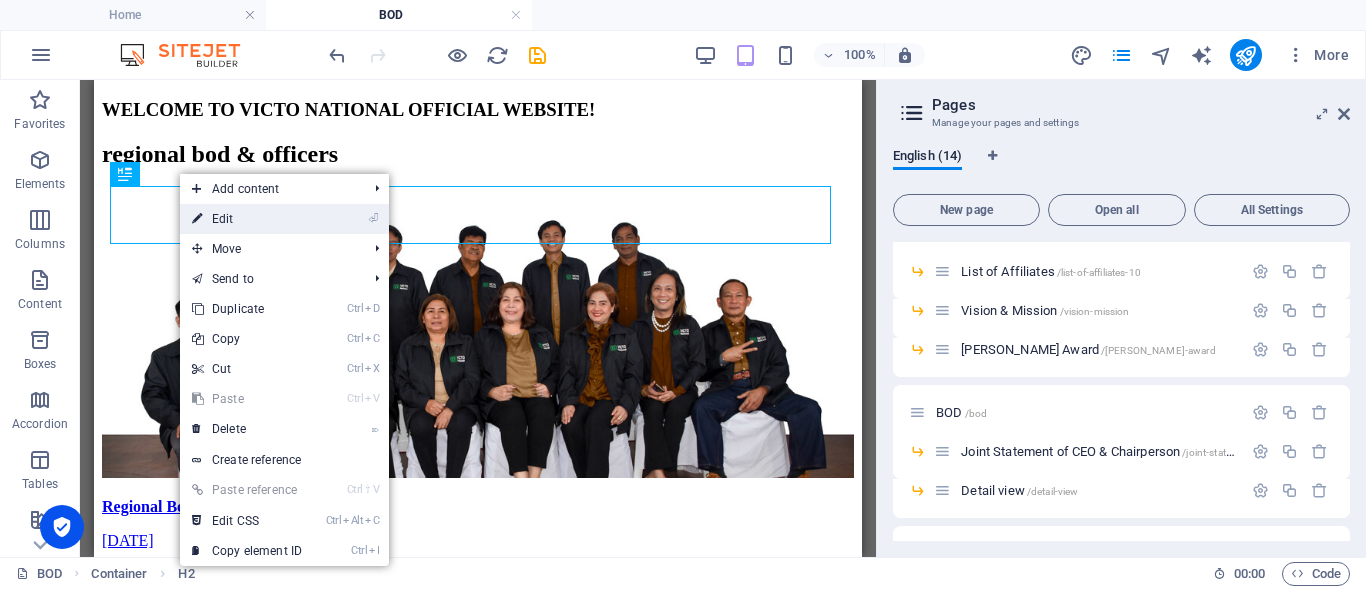 click on "⏎  Edit" at bounding box center (247, 219) 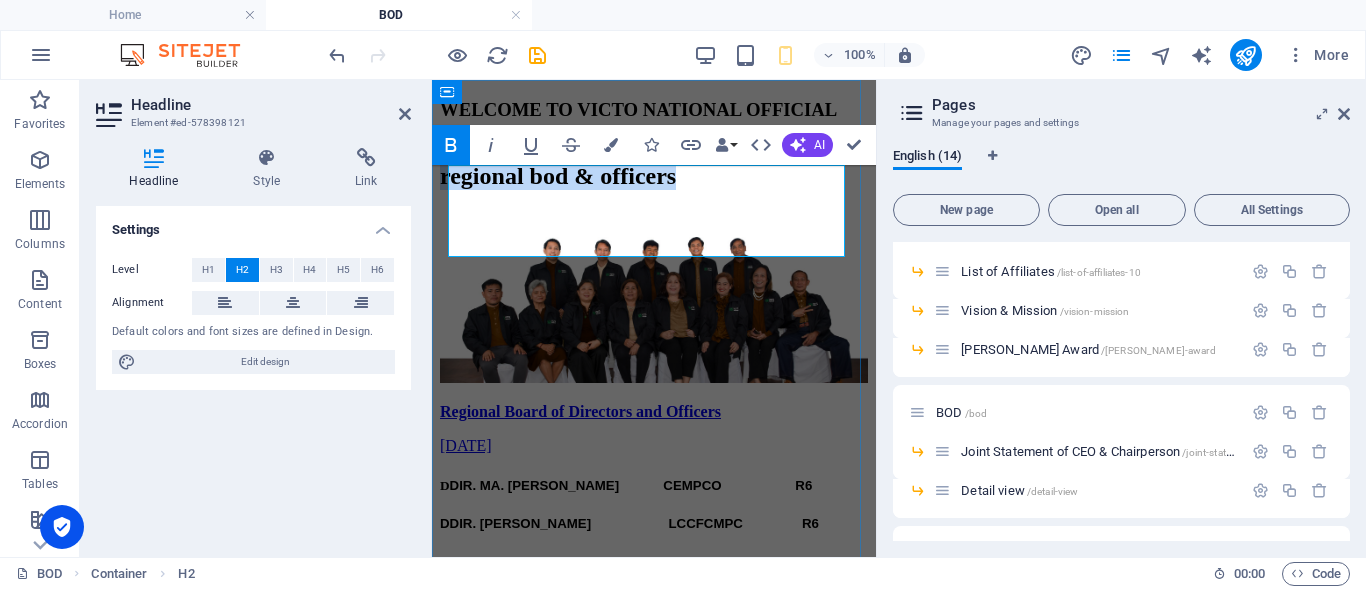 click on "regional bod & officers" at bounding box center (558, 176) 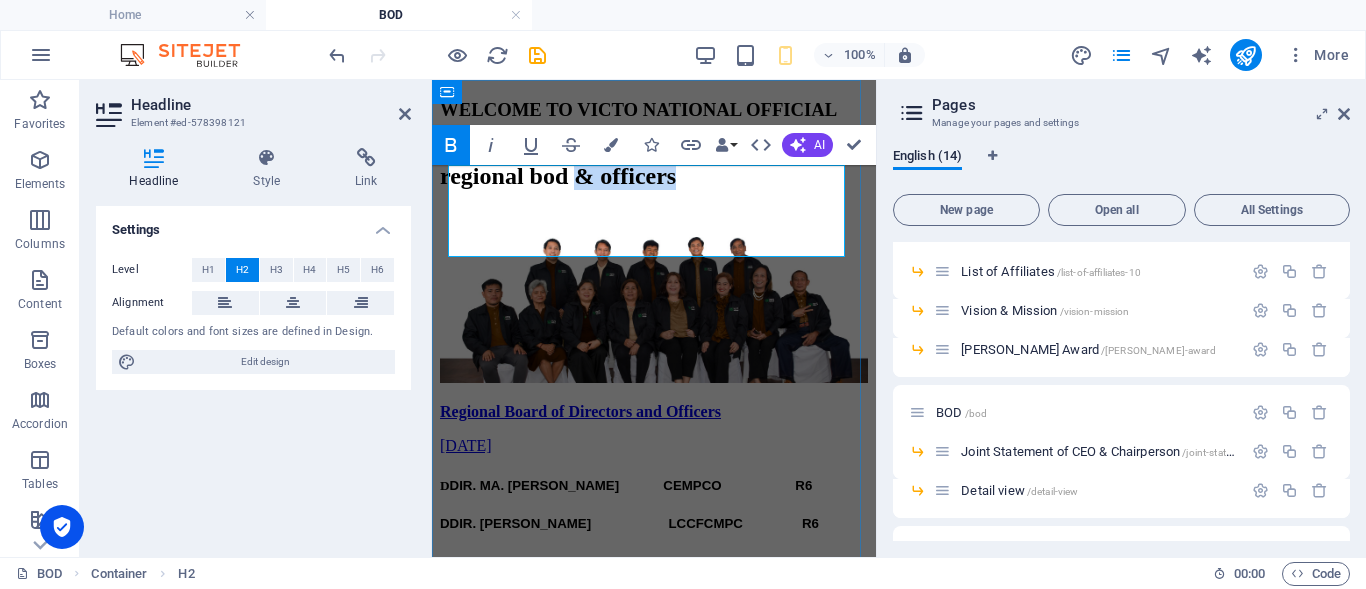 drag, startPoint x: 755, startPoint y: 193, endPoint x: 769, endPoint y: 228, distance: 37.696156 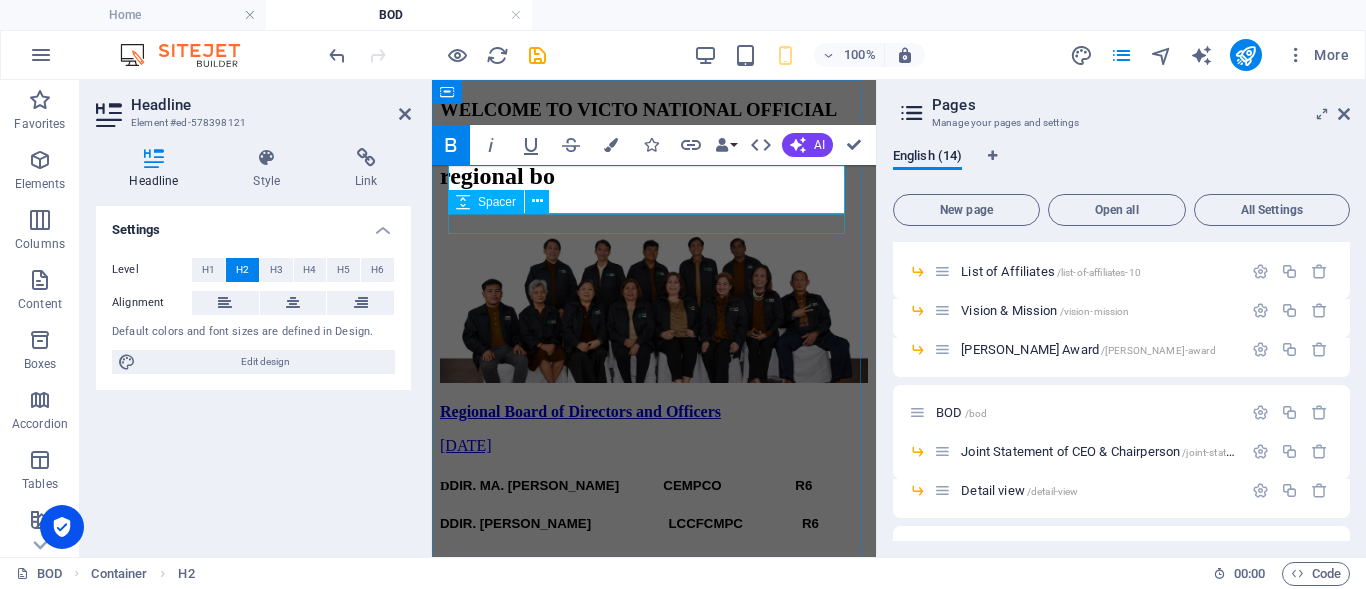 type 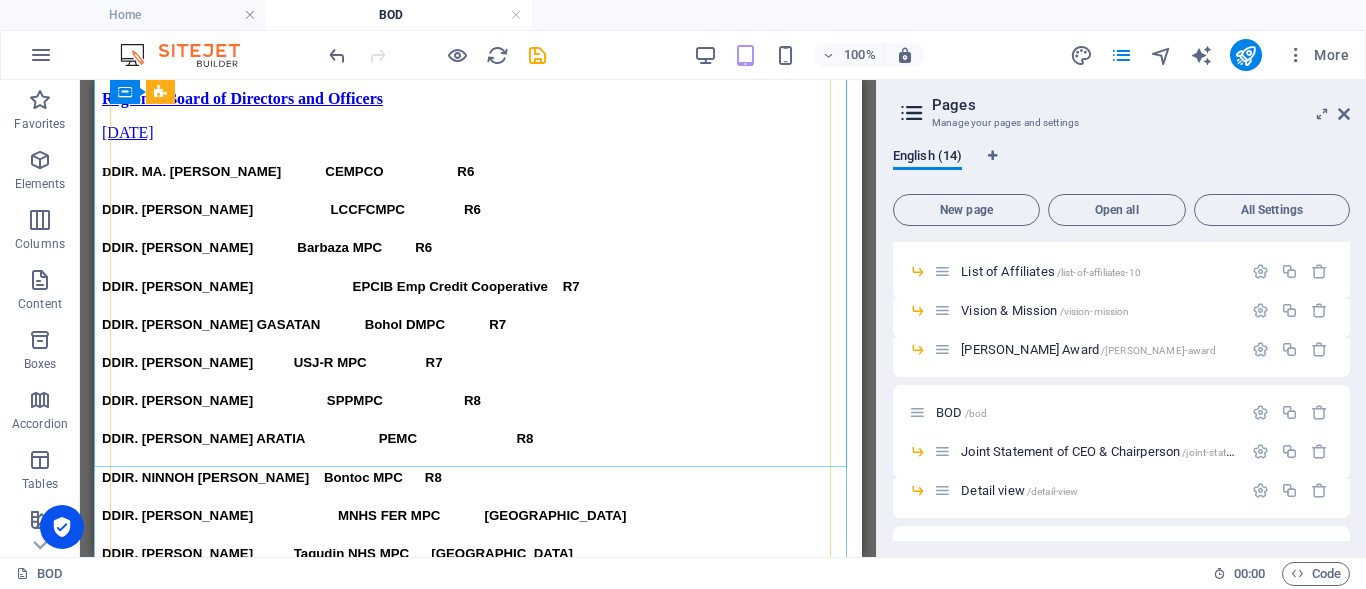scroll, scrollTop: 700, scrollLeft: 0, axis: vertical 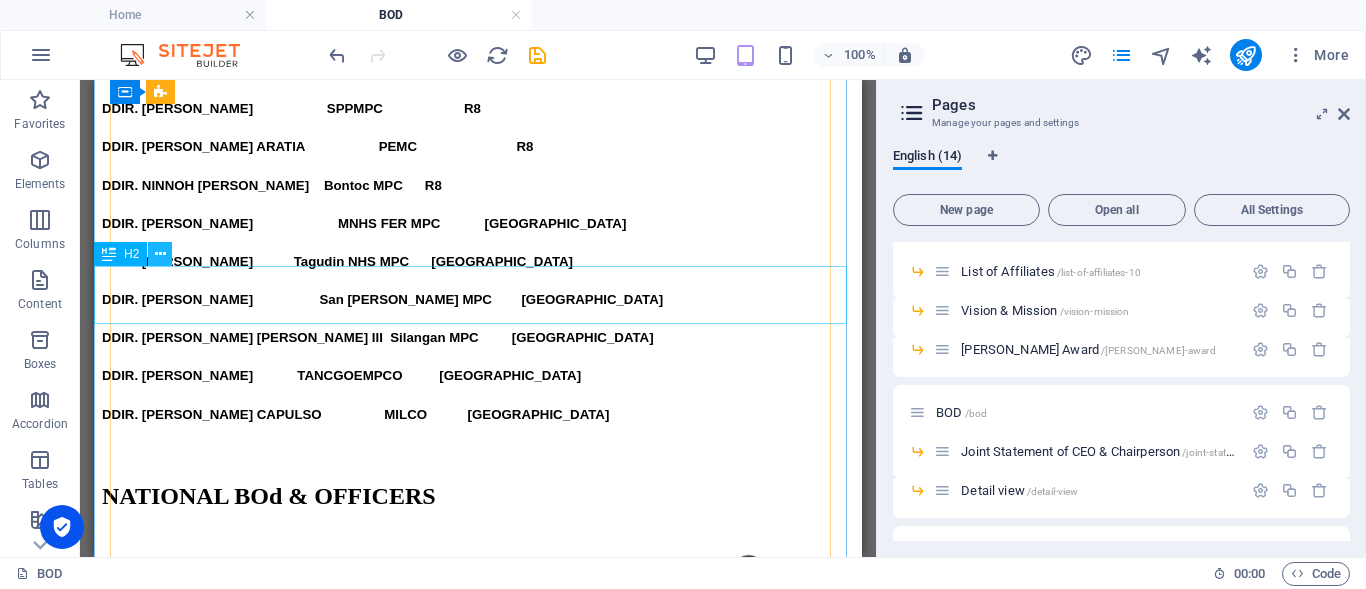 click at bounding box center (160, 254) 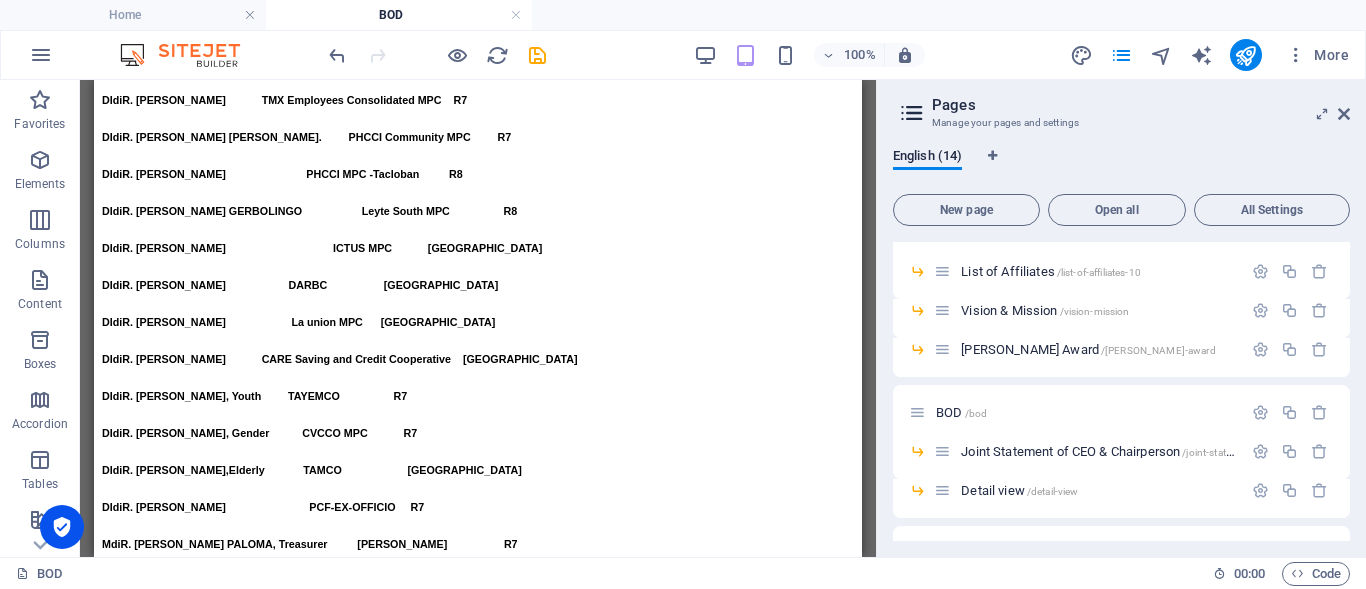 scroll, scrollTop: 1691, scrollLeft: 0, axis: vertical 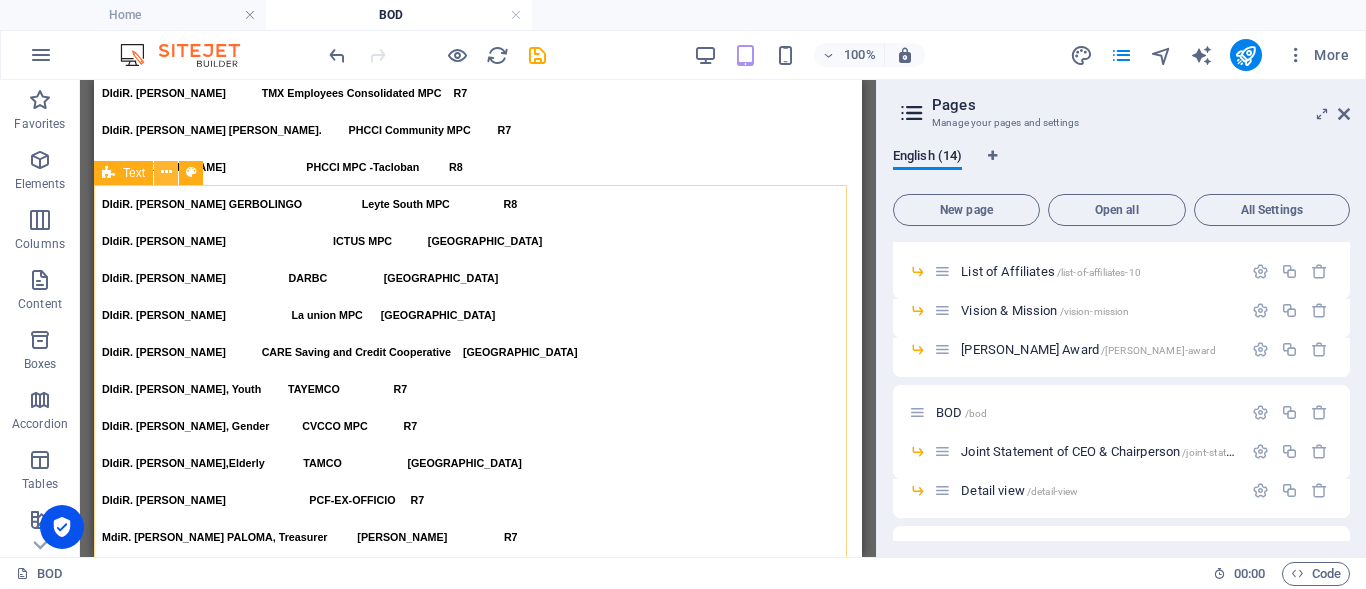 click at bounding box center [166, 172] 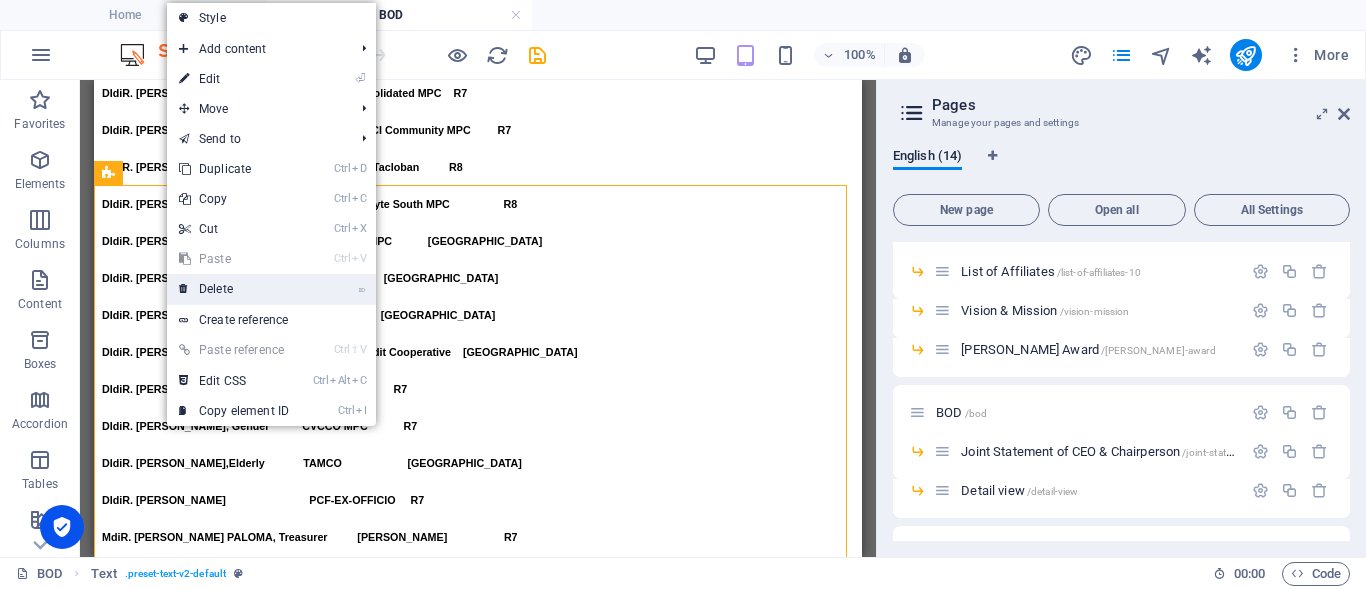 click on "⌦  Delete" at bounding box center [234, 289] 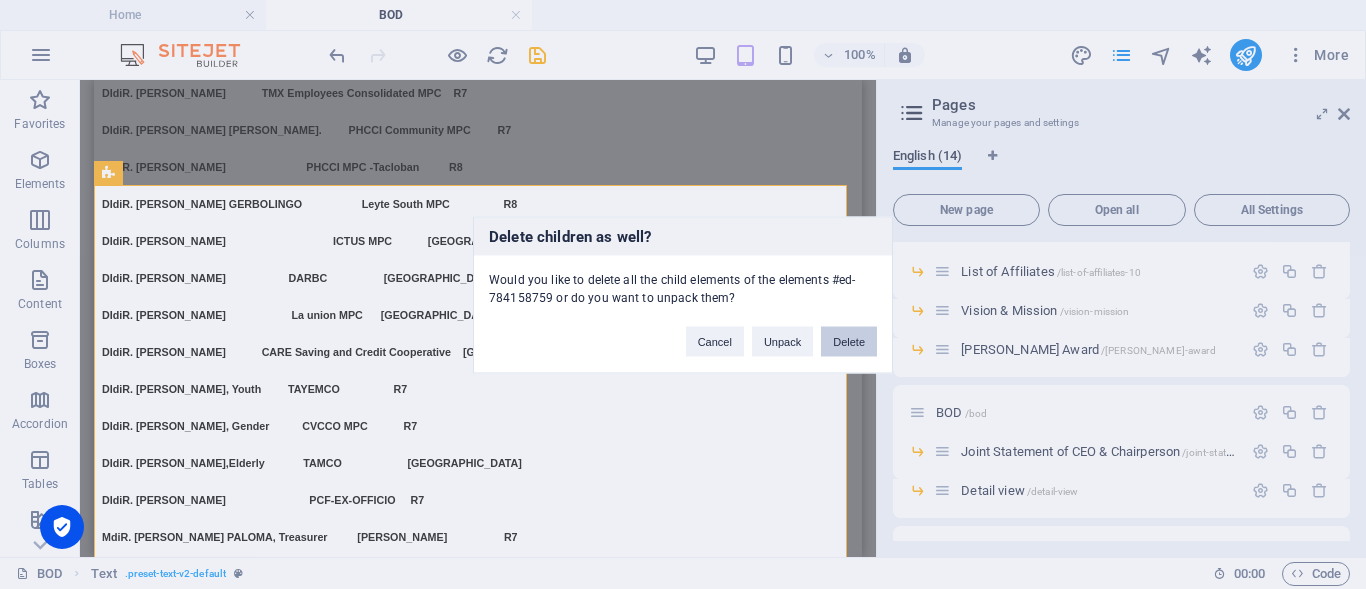 click on "Delete" at bounding box center [849, 341] 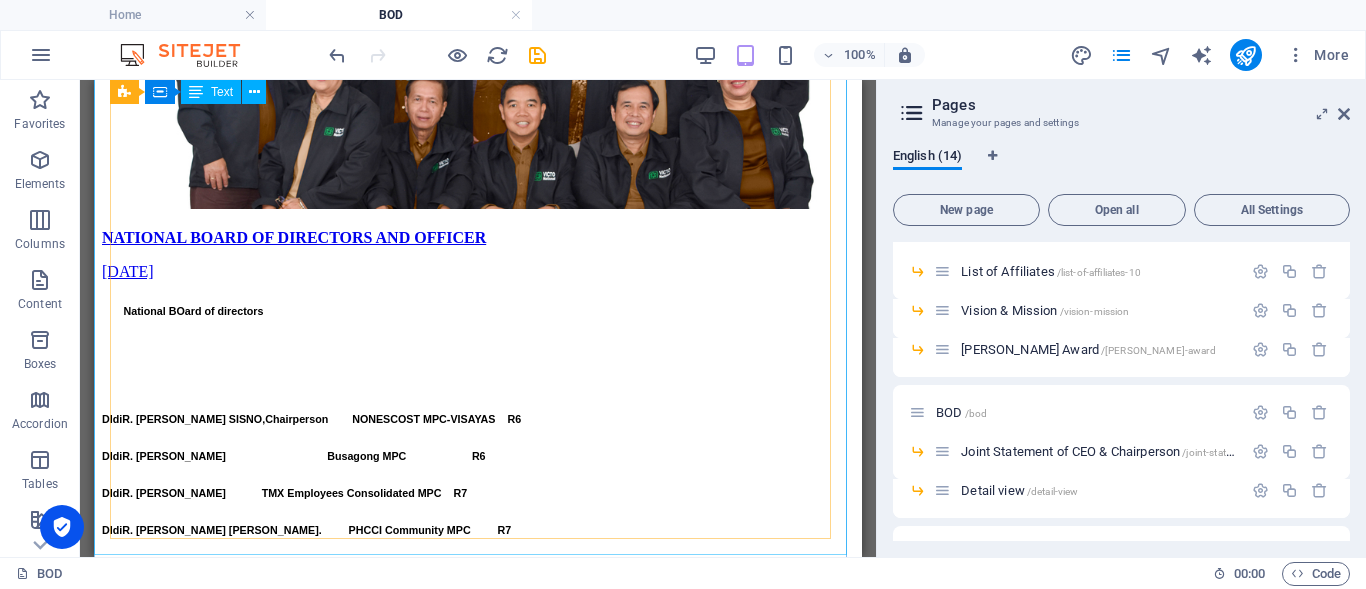 scroll, scrollTop: 991, scrollLeft: 0, axis: vertical 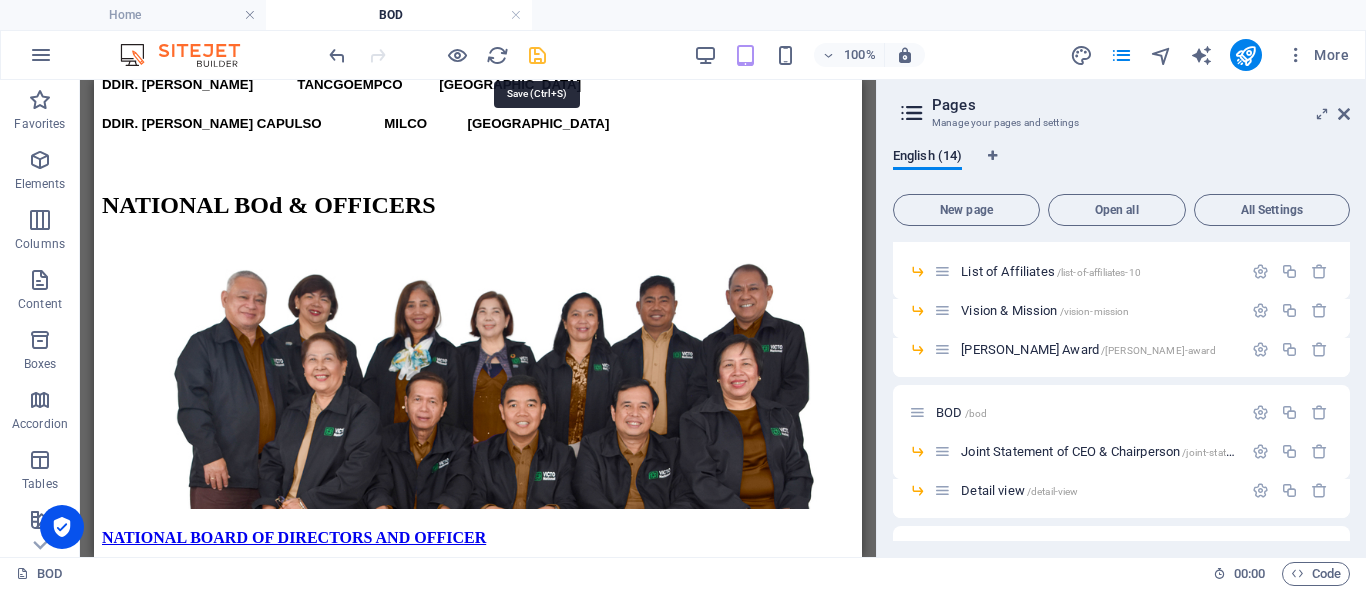 click at bounding box center (537, 55) 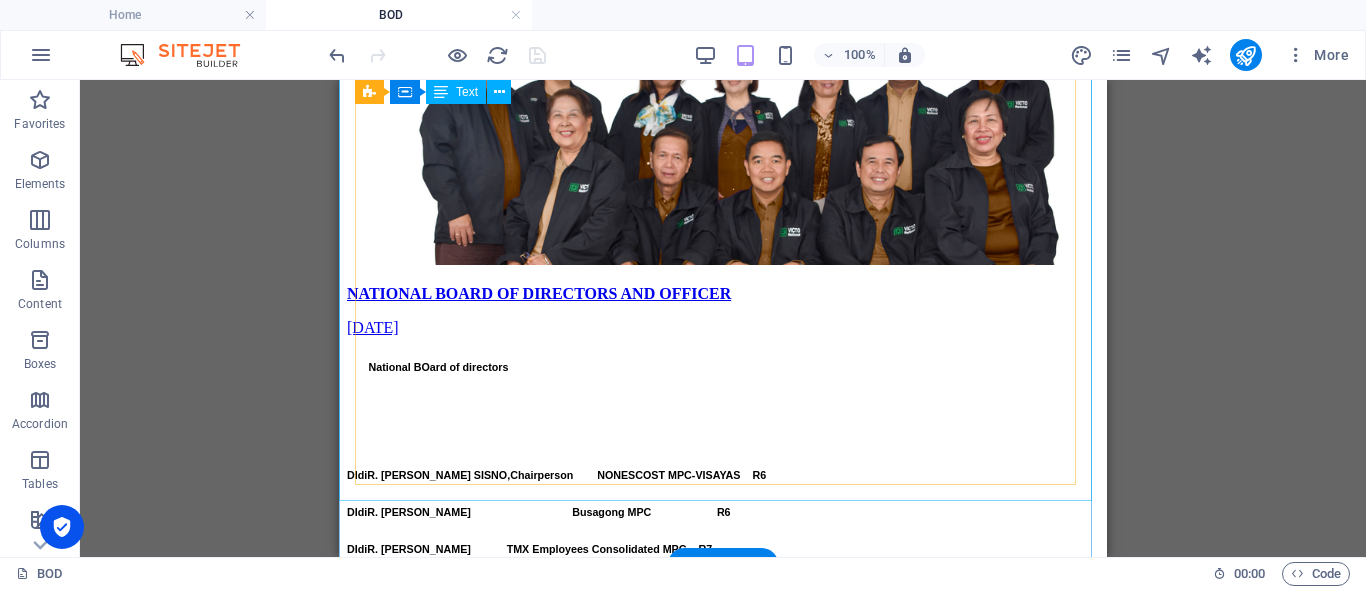 scroll, scrollTop: 1200, scrollLeft: 0, axis: vertical 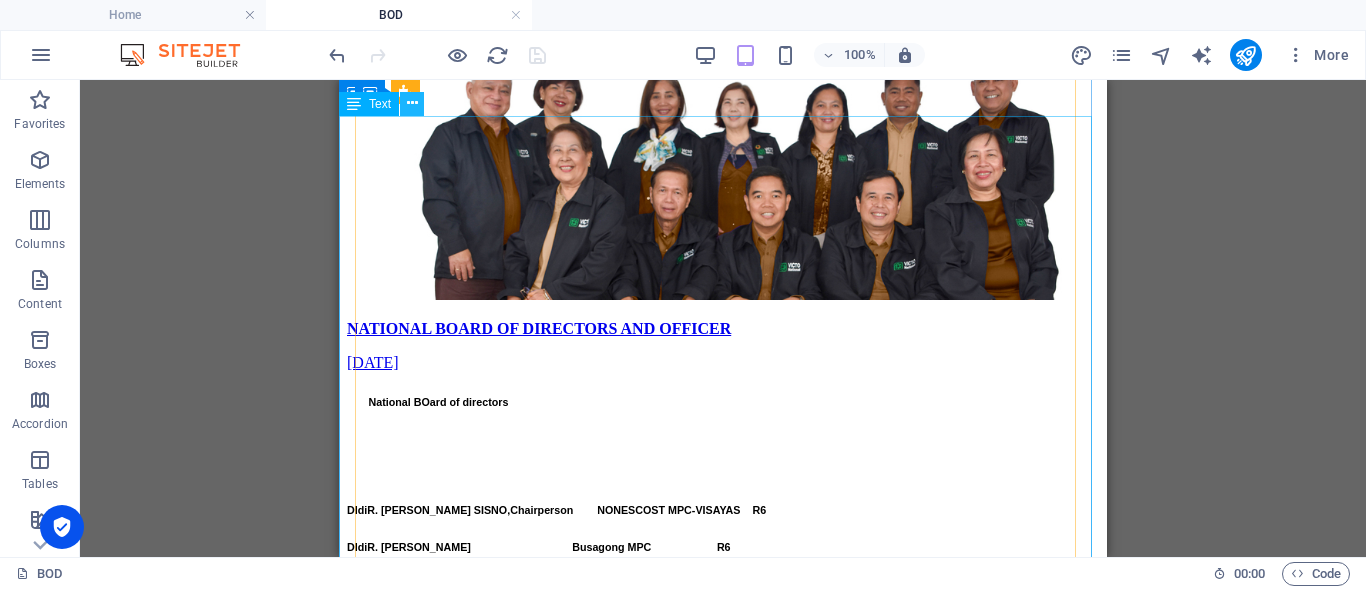 click at bounding box center (412, 104) 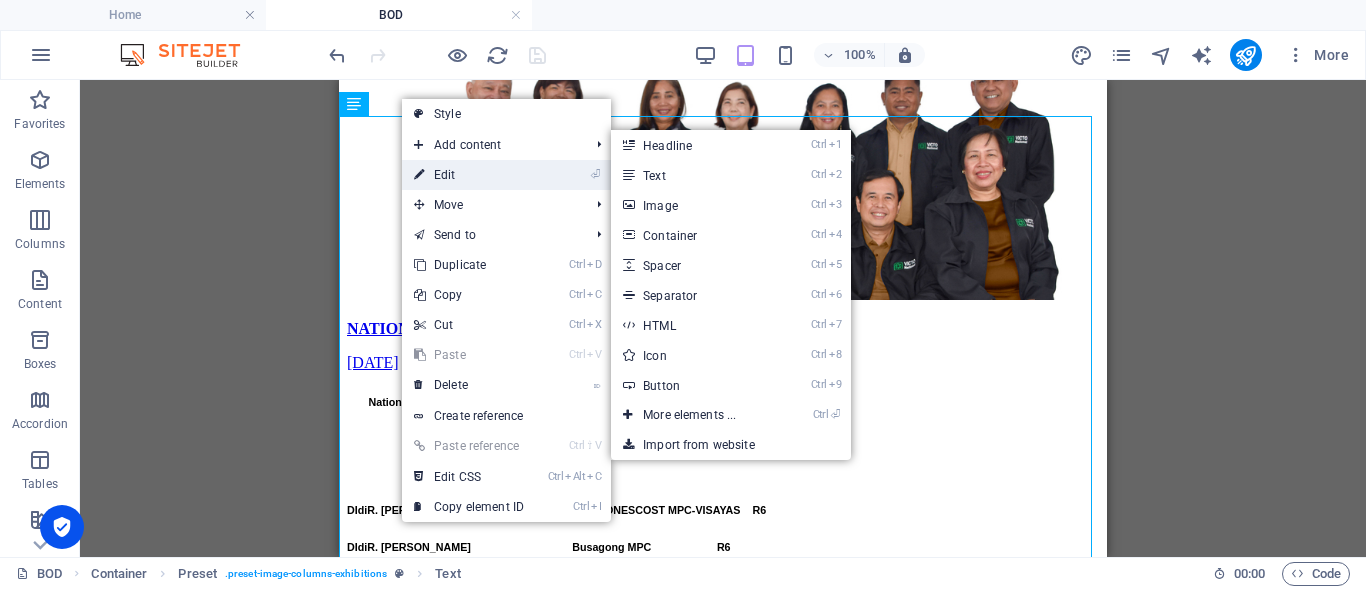 click on "⏎  Edit" at bounding box center (469, 175) 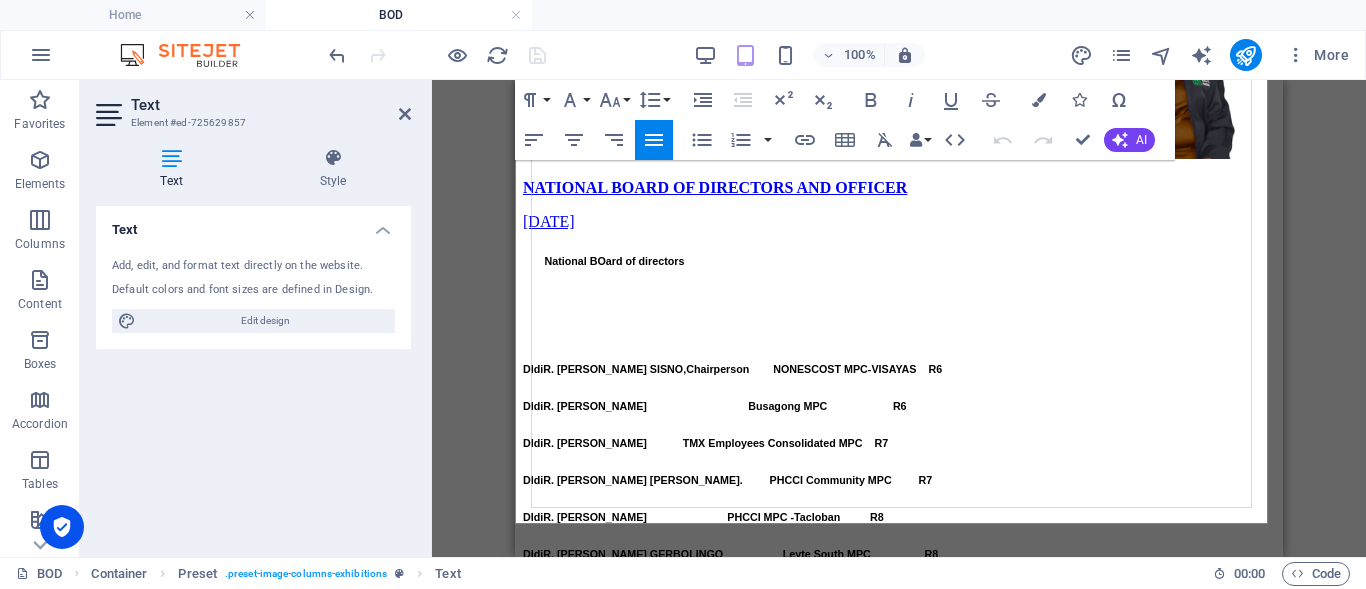 scroll, scrollTop: 1400, scrollLeft: 0, axis: vertical 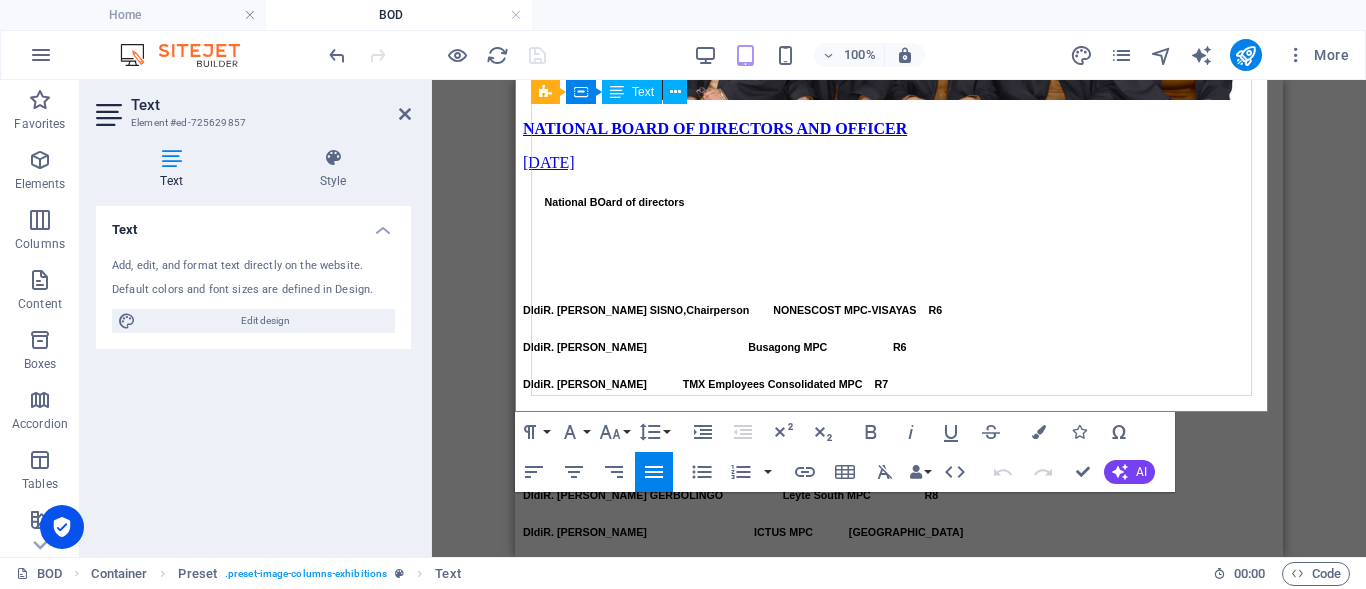 click on "MdiR. [PERSON_NAME] PALOMA , Treasurer             [PERSON_NAME]                     R7" at bounding box center [899, 828] 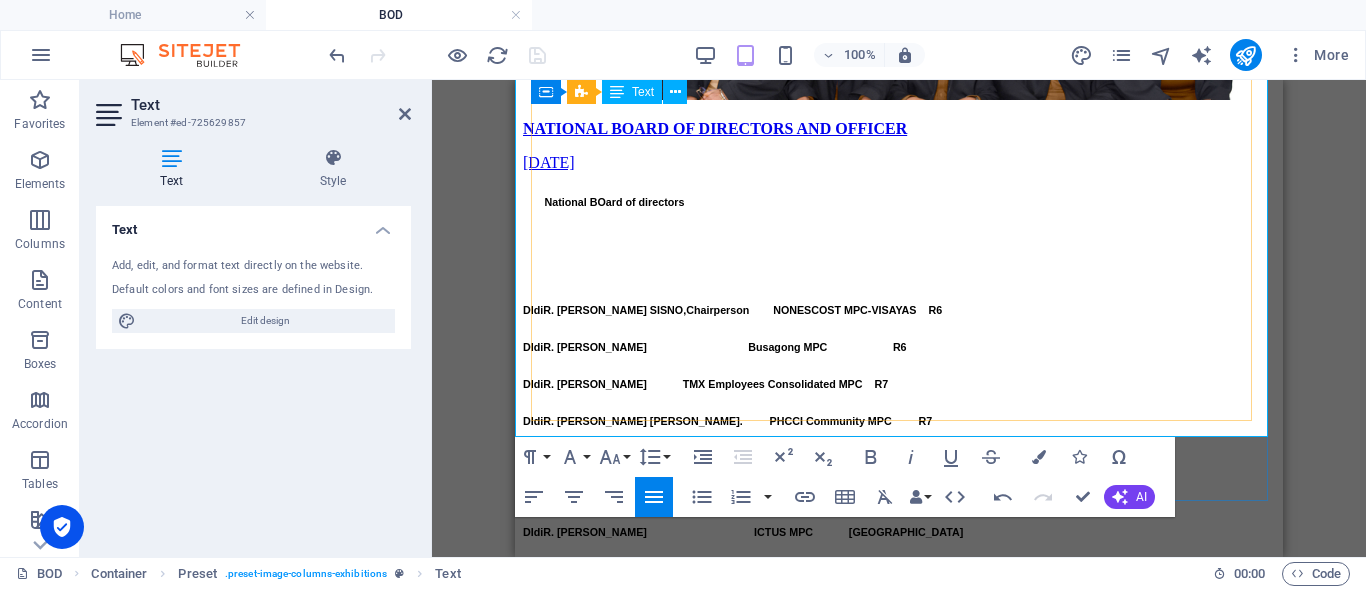 click at bounding box center (899, 905) 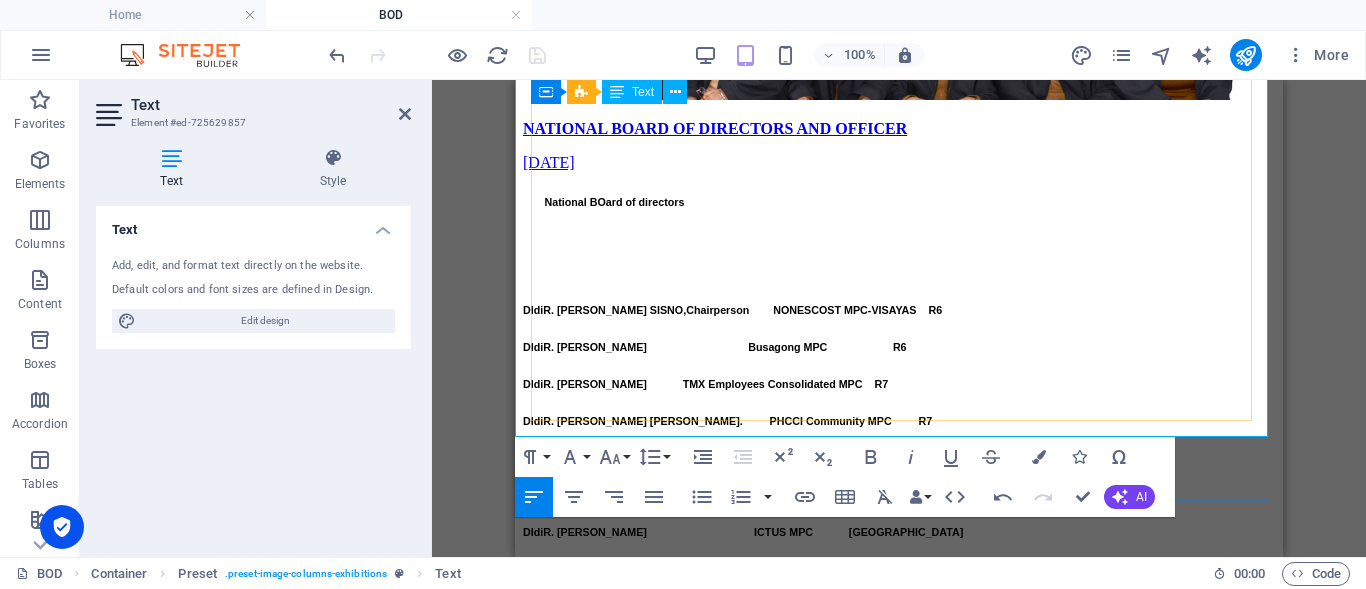 click on "MdiR. [PERSON_NAME] PALOMA , Treasurer             [PERSON_NAME]                     R7" at bounding box center [899, 828] 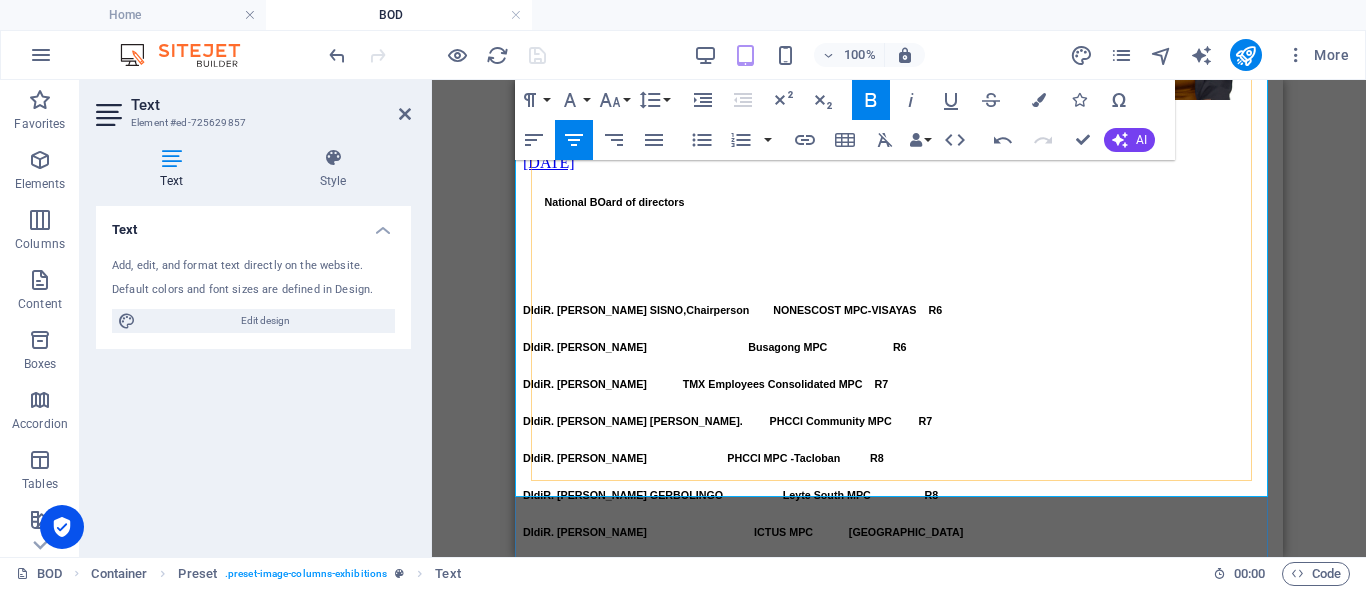 click on "AUDIT COMMITTEE" at bounding box center [899, 902] 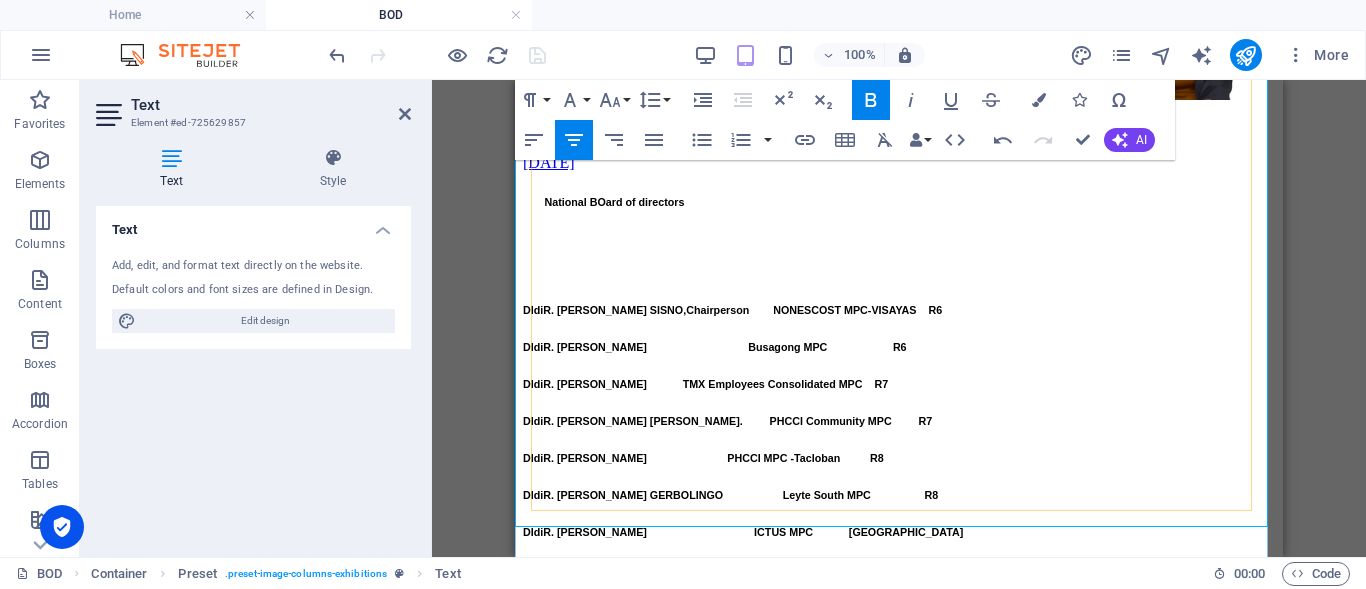 scroll, scrollTop: 9432, scrollLeft: 0, axis: vertical 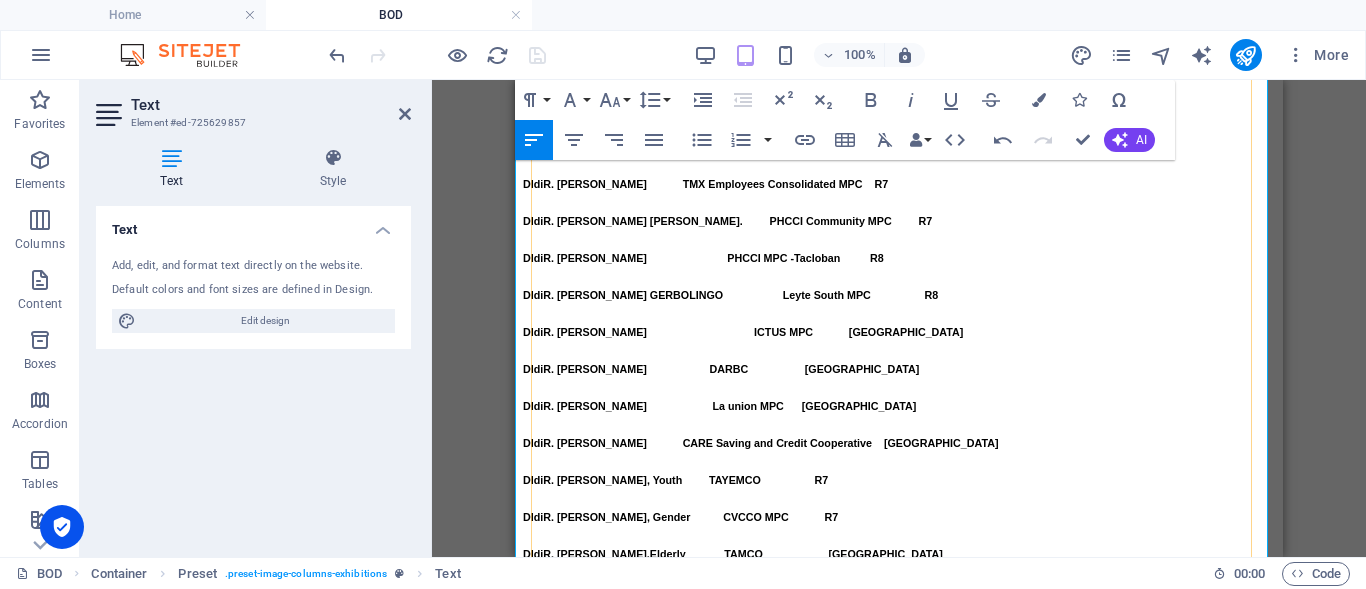 drag, startPoint x: 537, startPoint y: 212, endPoint x: 863, endPoint y: 475, distance: 418.86154 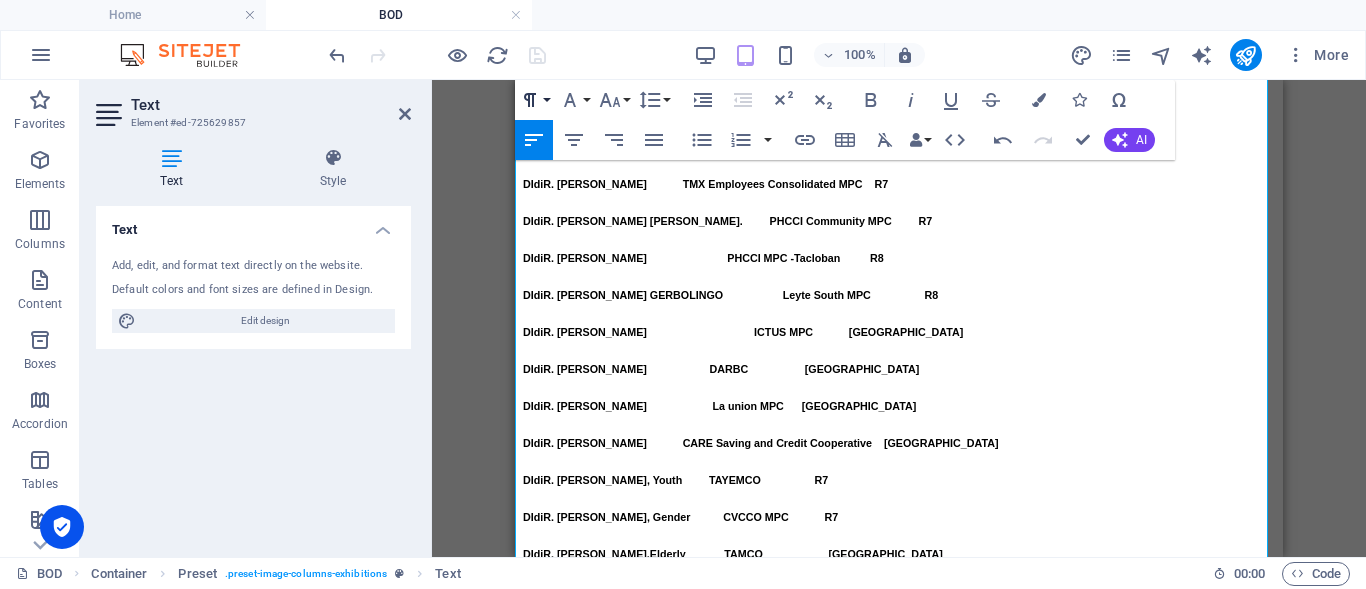 click on "Paragraph Format" at bounding box center (534, 100) 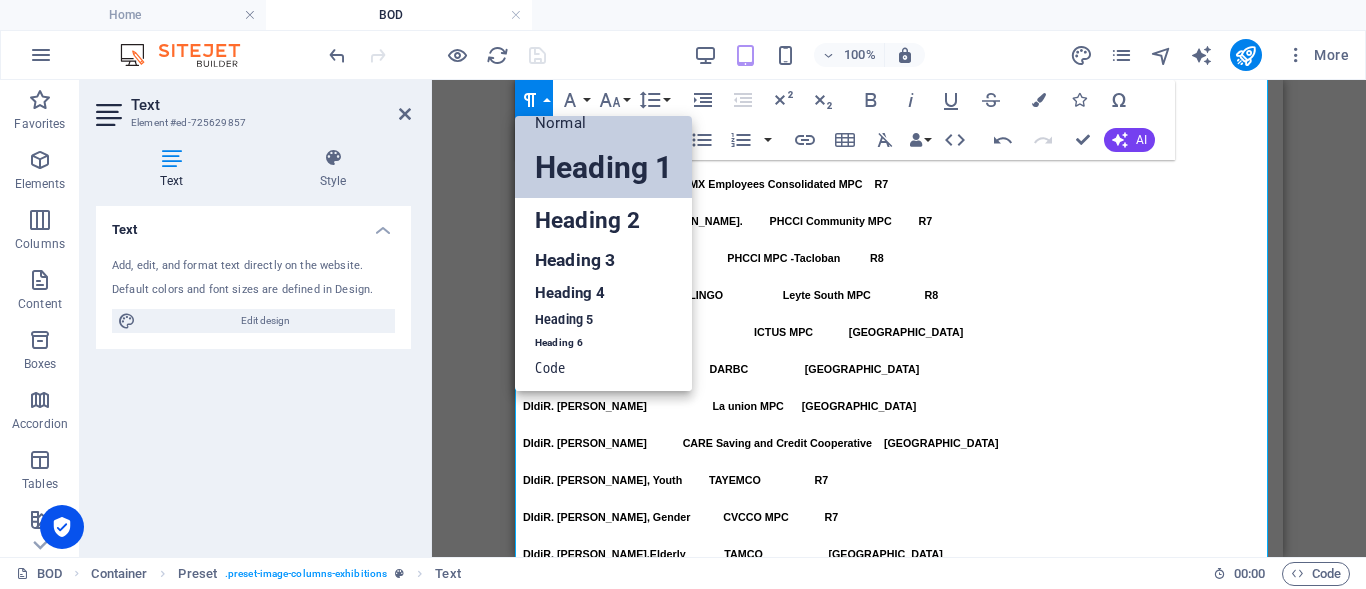 scroll, scrollTop: 16, scrollLeft: 0, axis: vertical 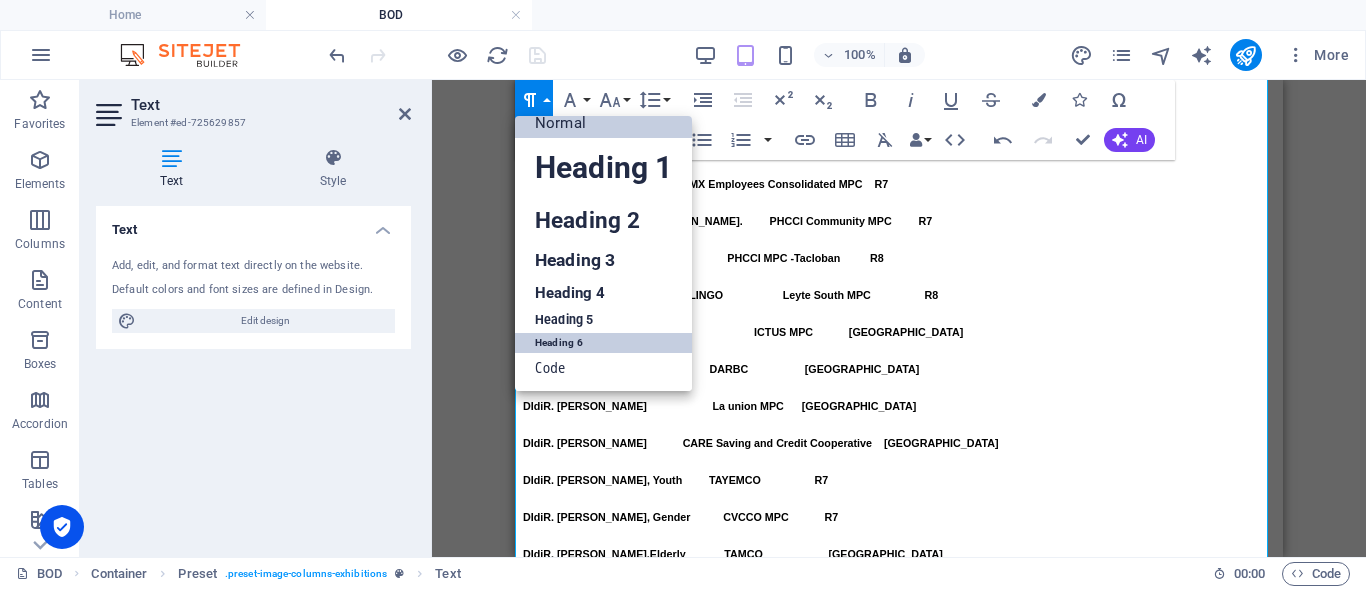 click on "Heading 6" at bounding box center [603, 343] 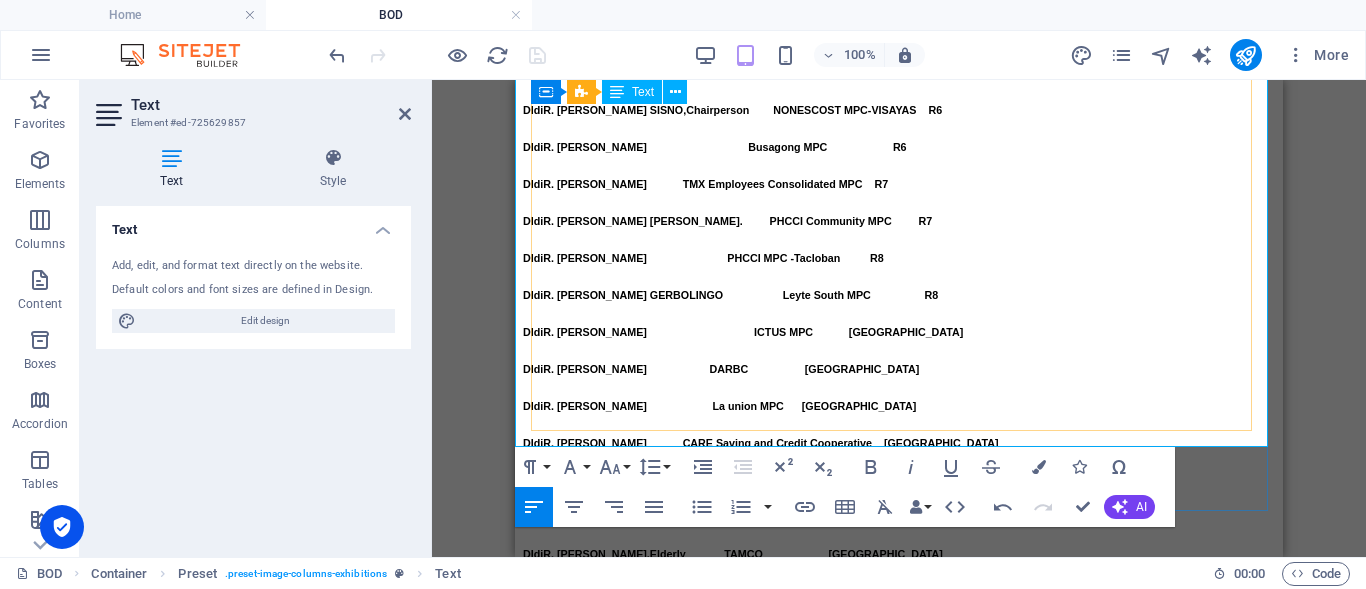 click on "​" at bounding box center [899, 668] 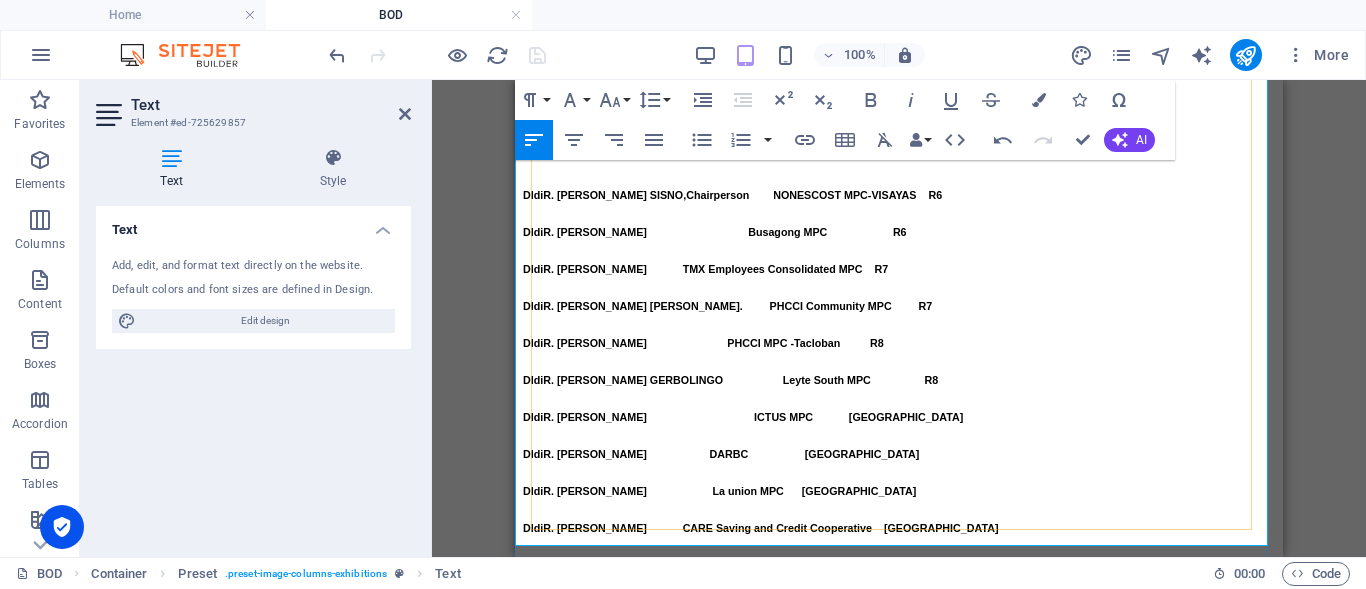 scroll, scrollTop: 1500, scrollLeft: 0, axis: vertical 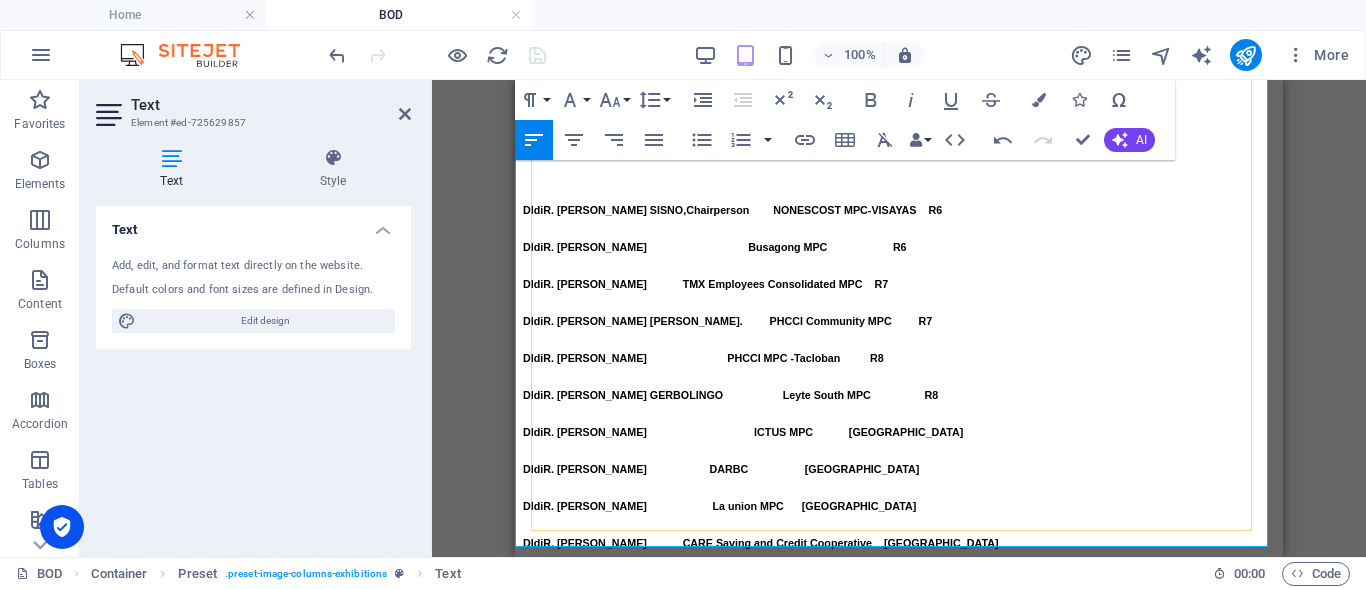 click on "[PERSON_NAME]                                PVDCI                                                      R6" at bounding box center [899, 842] 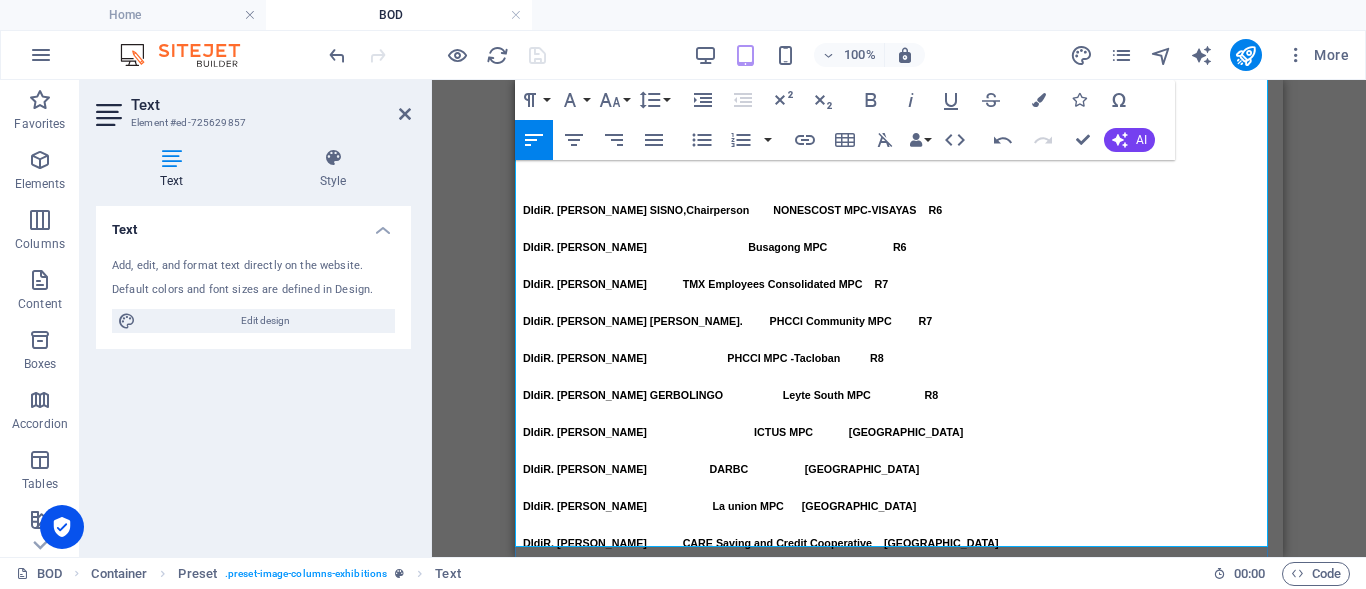 type 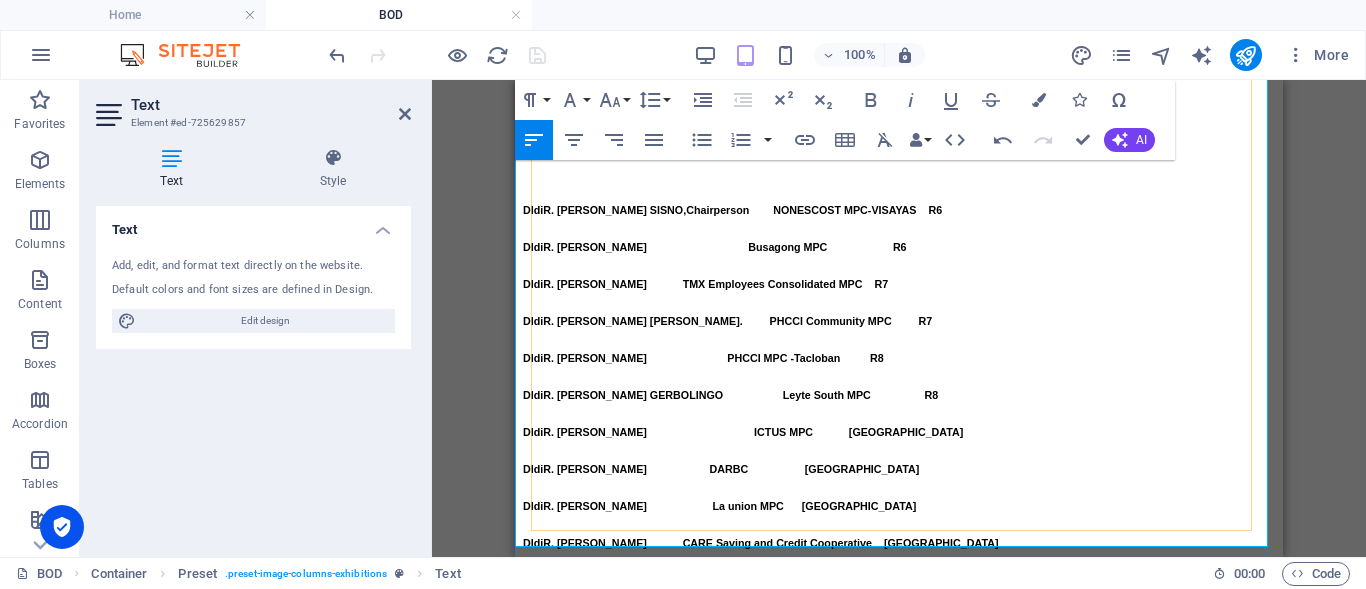 click on "[PERSON_NAME]                             CEMIMCO                                                R7" at bounding box center [899, 878] 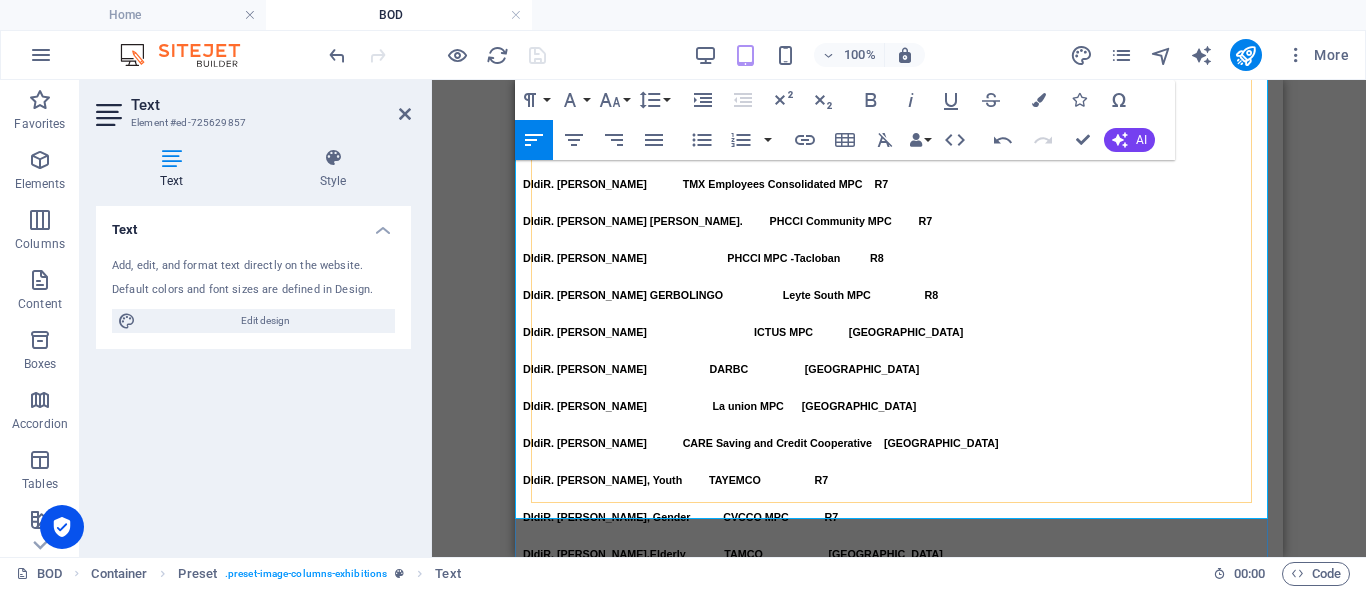 scroll, scrollTop: 1400, scrollLeft: 0, axis: vertical 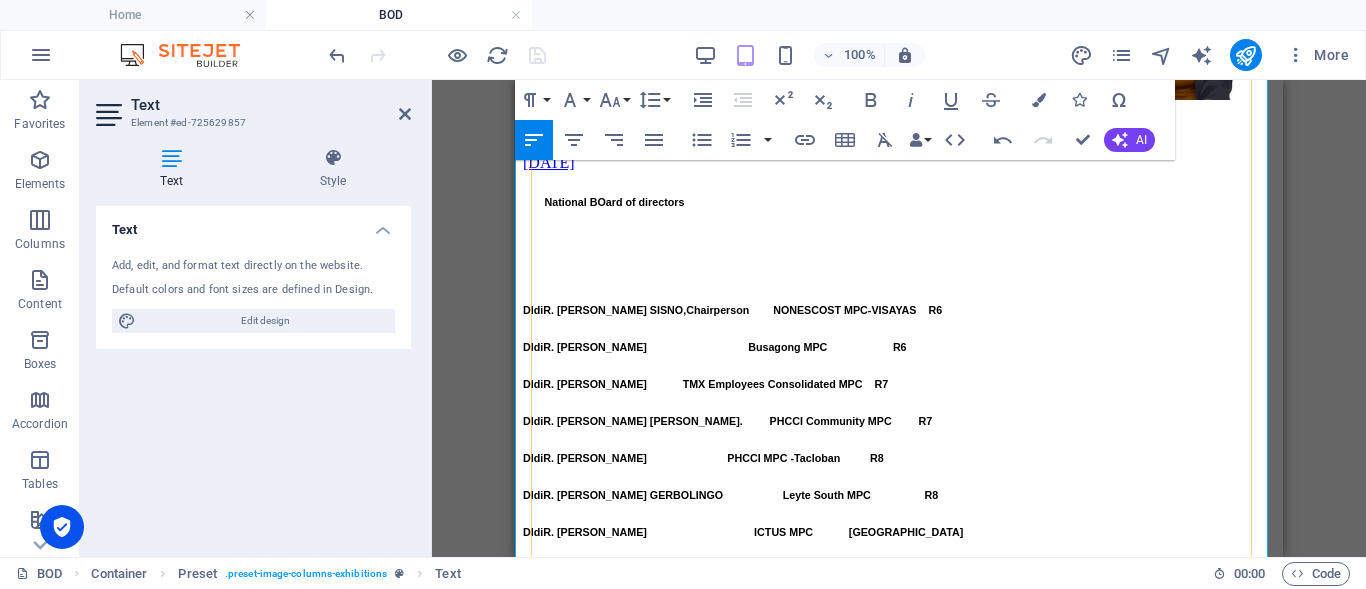 click on "MMS. [PERSON_NAME]                                PVDCI                                                      R6" at bounding box center (899, 942) 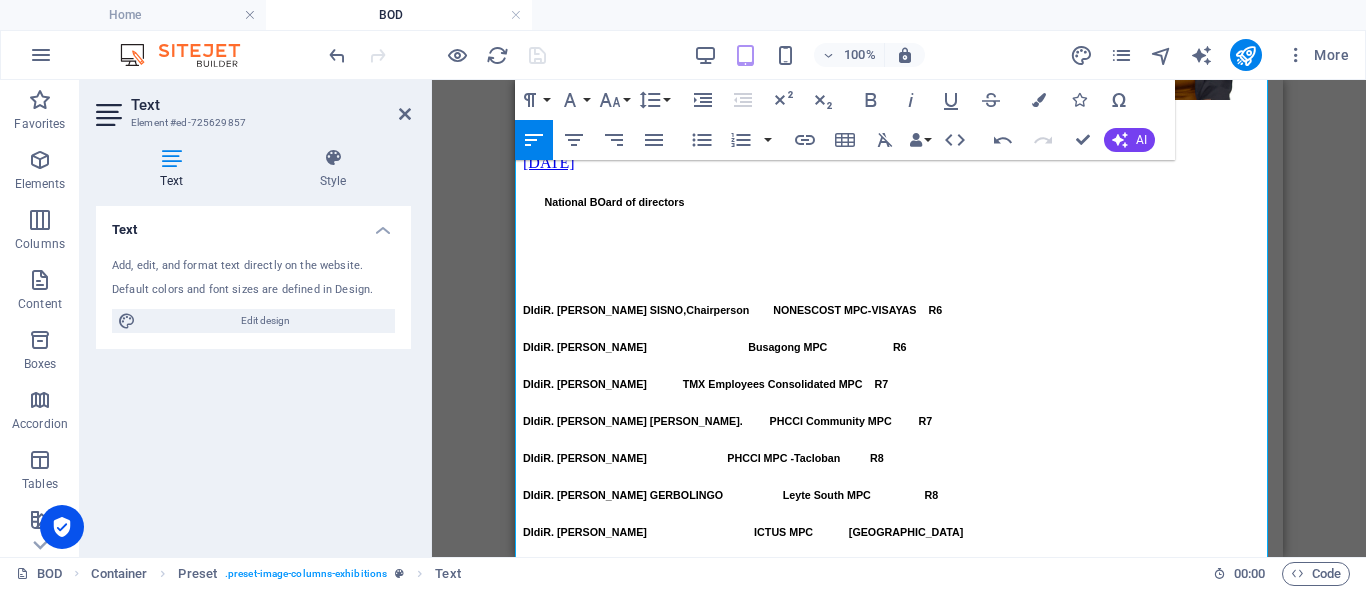 drag, startPoint x: 738, startPoint y: 412, endPoint x: 529, endPoint y: 412, distance: 209 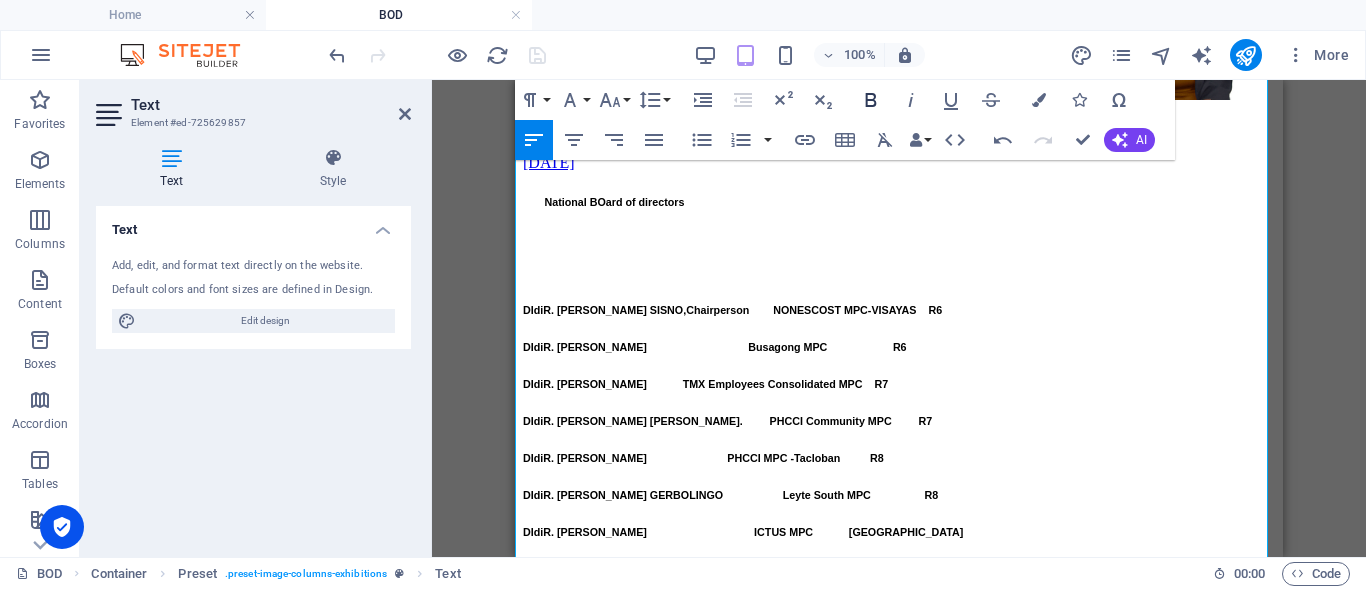 click 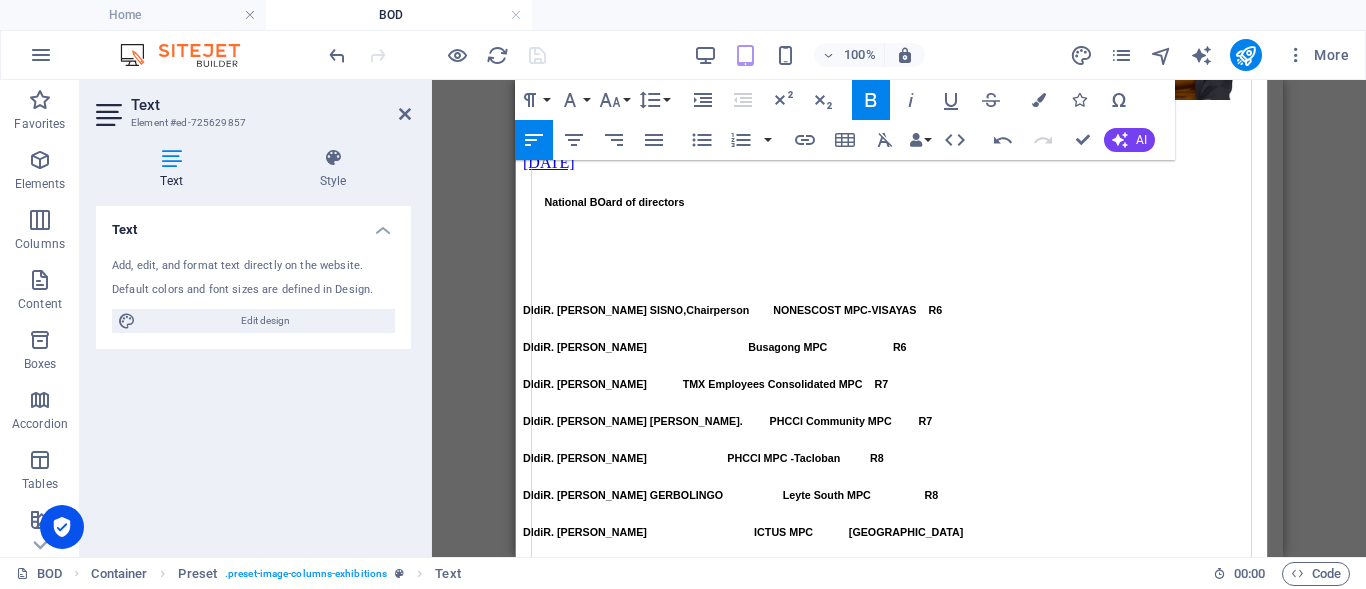click on "MMS. MAYLENE Q. MALAPITAN                          CEMIMCO                            R7" at bounding box center (899, 978) 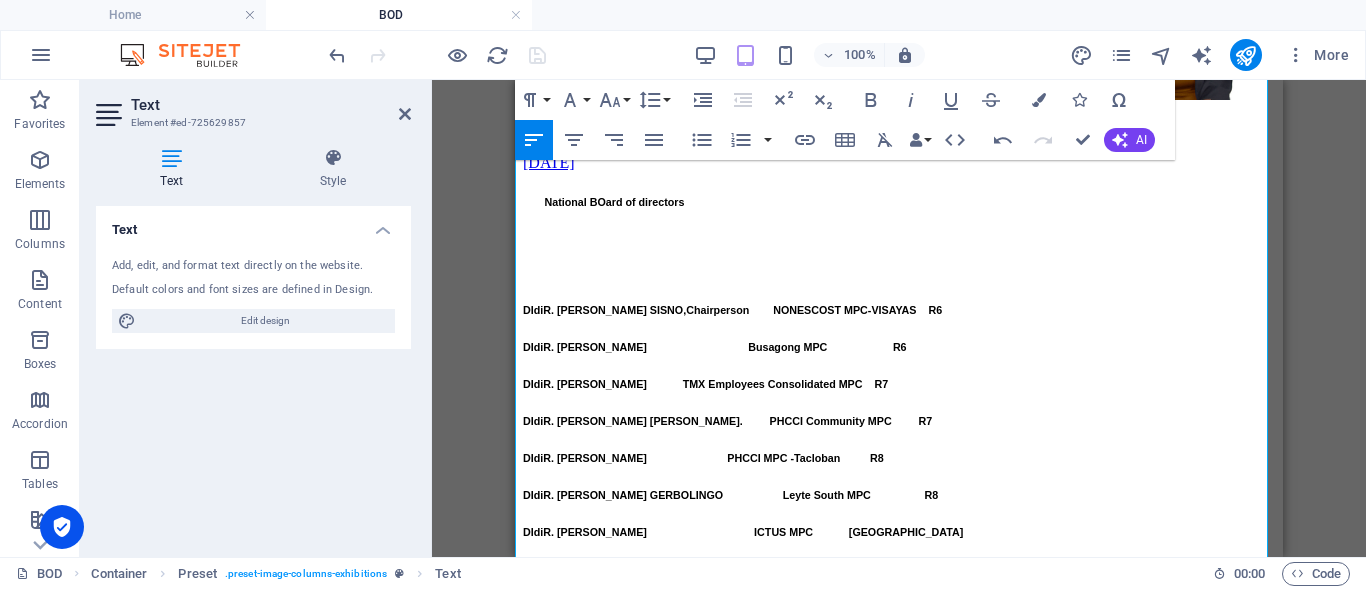 drag, startPoint x: 758, startPoint y: 438, endPoint x: 518, endPoint y: 447, distance: 240.16869 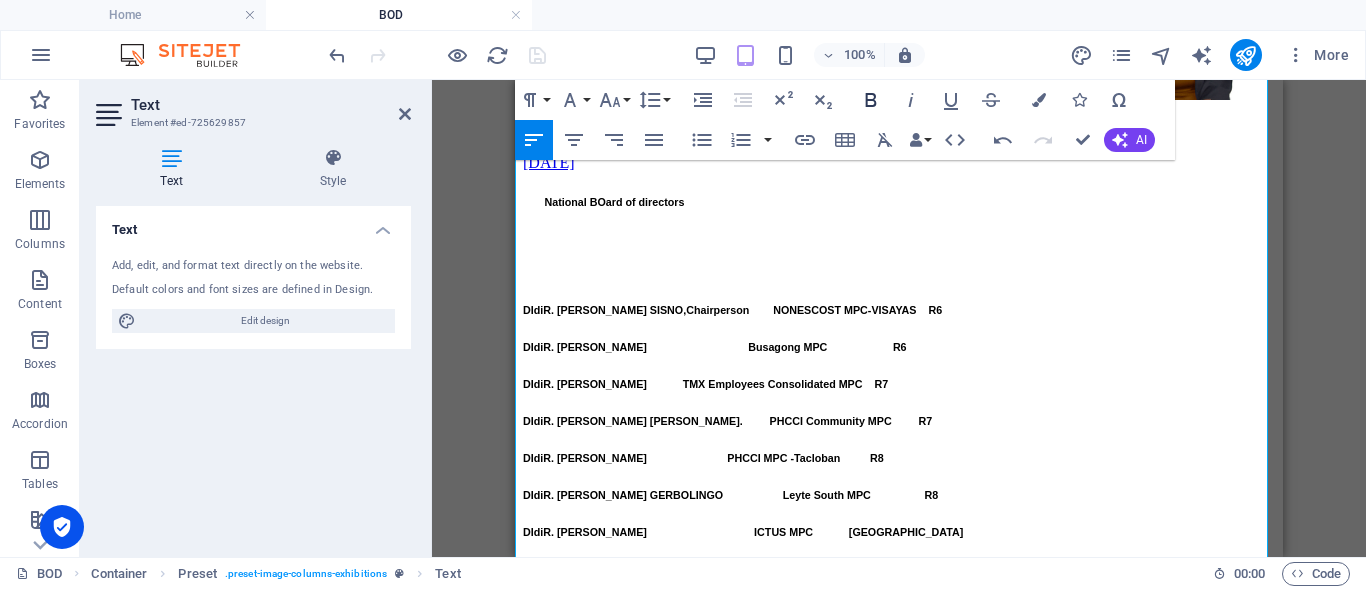 click 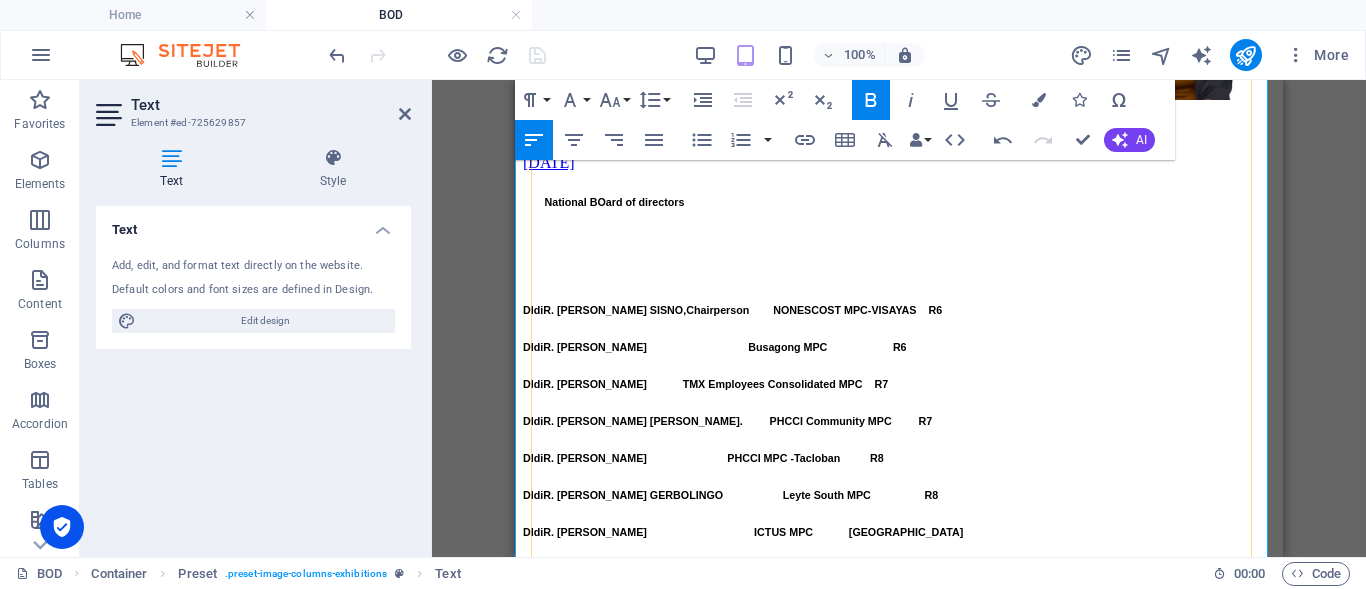 click on "MMR. CLEOMENES L. COJUANGCO, JR.             COACARE                            R8" at bounding box center [899, 1015] 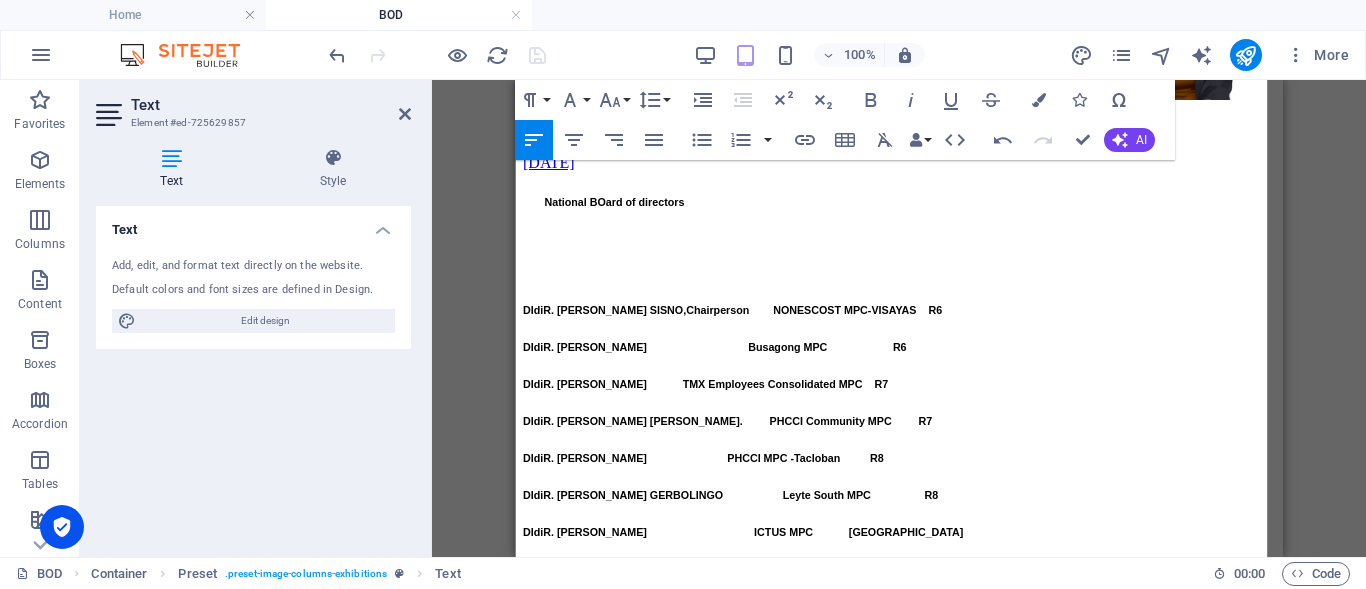 drag, startPoint x: 804, startPoint y: 460, endPoint x: 524, endPoint y: 465, distance: 280.04465 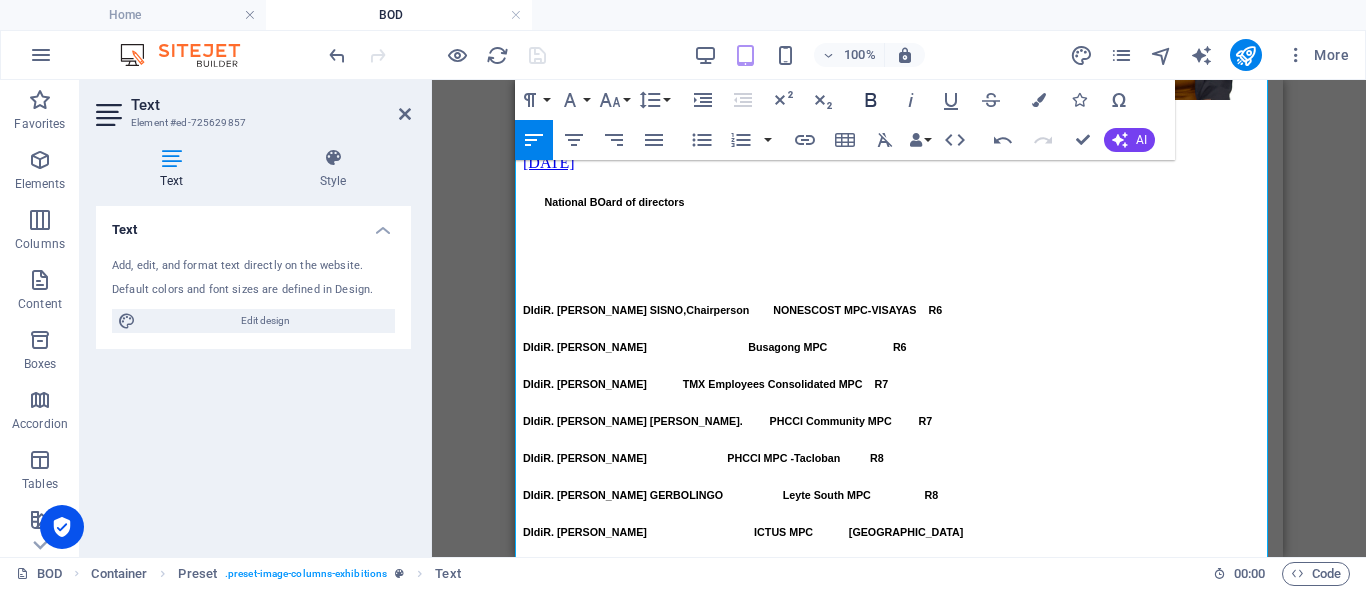 click 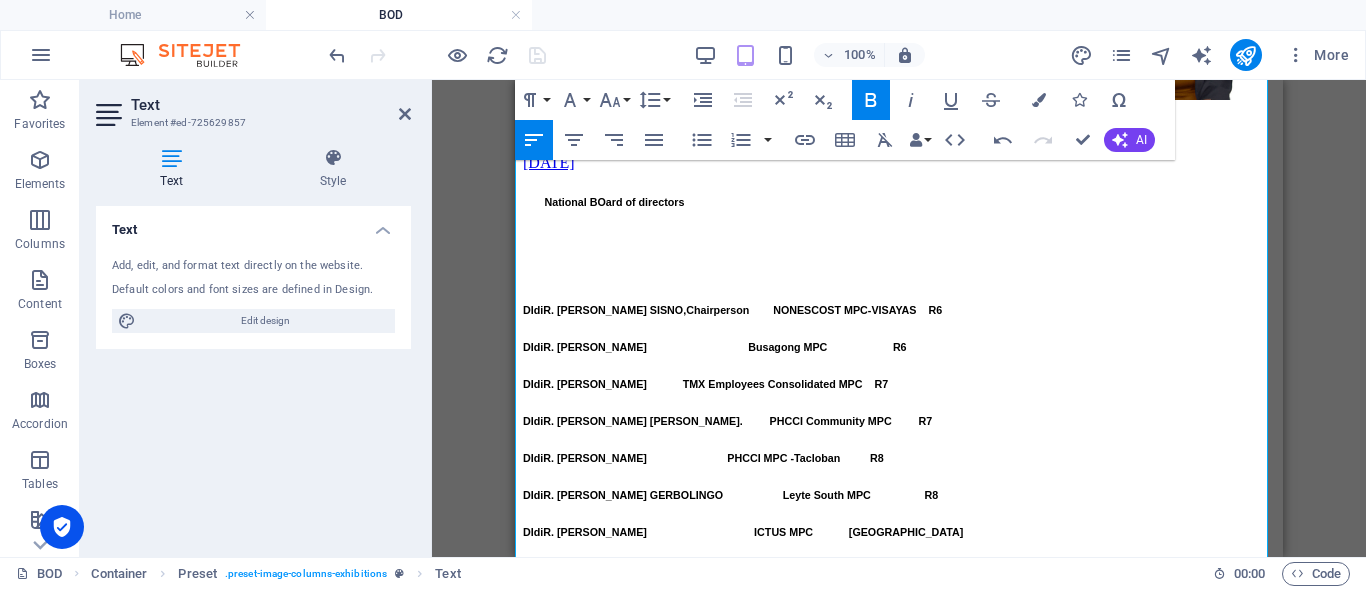 drag, startPoint x: 725, startPoint y: 493, endPoint x: 526, endPoint y: 490, distance: 199.02261 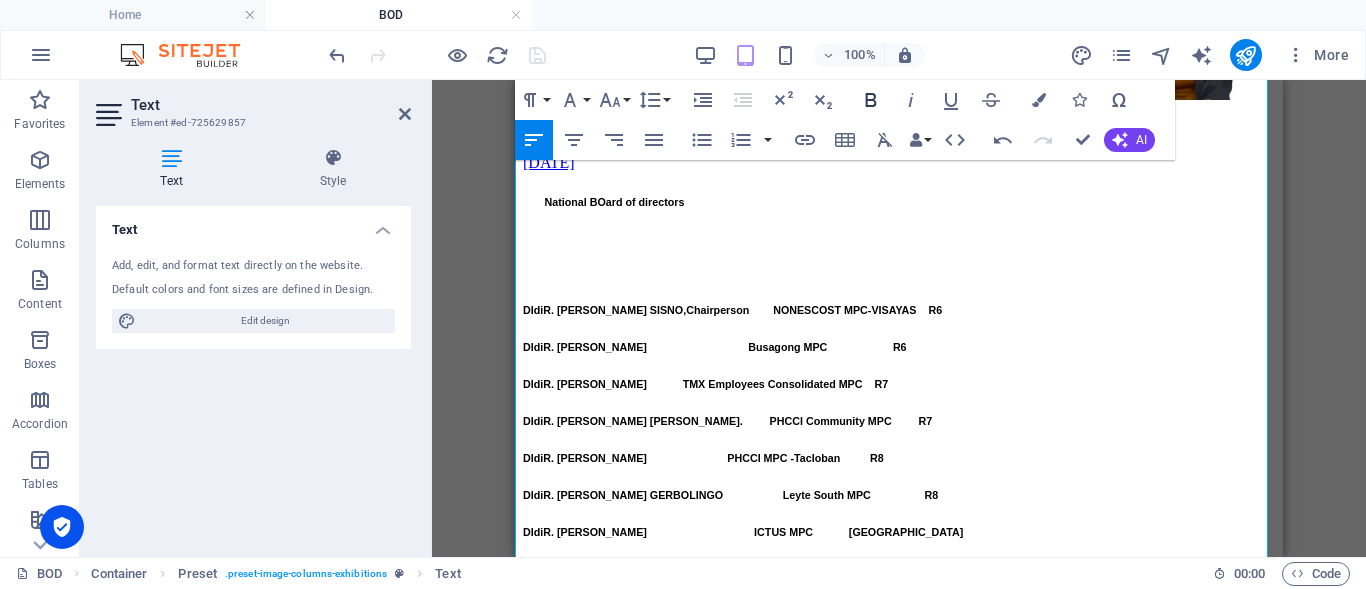 click 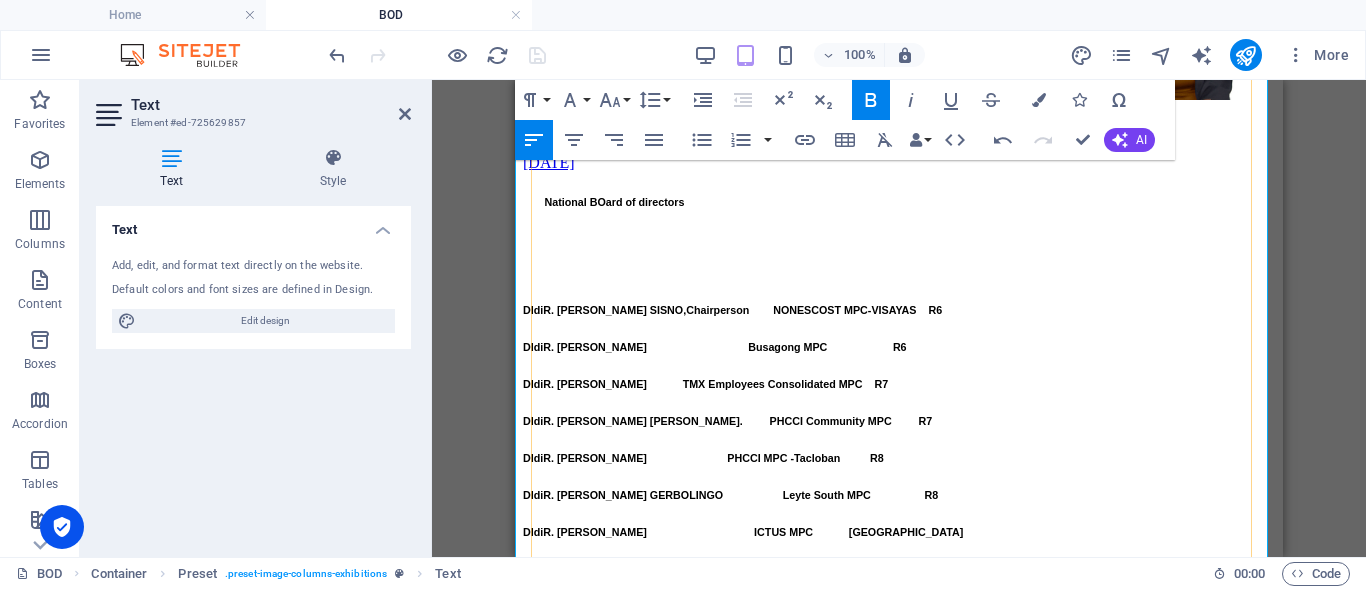 drag, startPoint x: 729, startPoint y: 509, endPoint x: 526, endPoint y: 514, distance: 203.06157 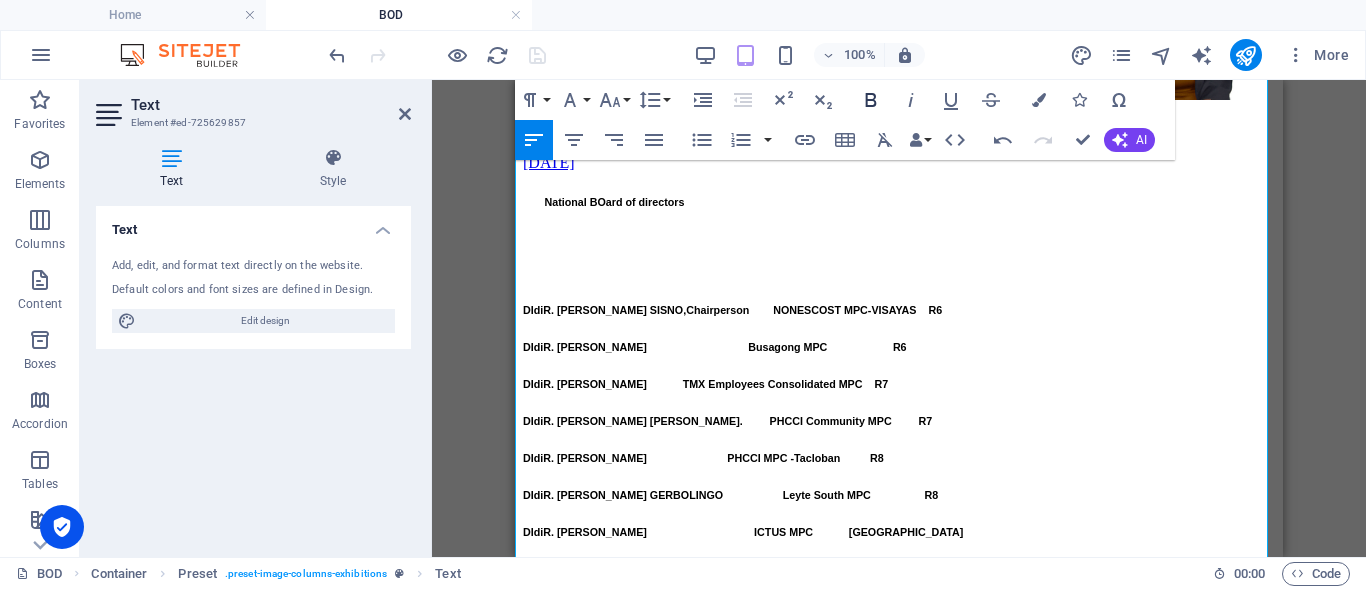 click 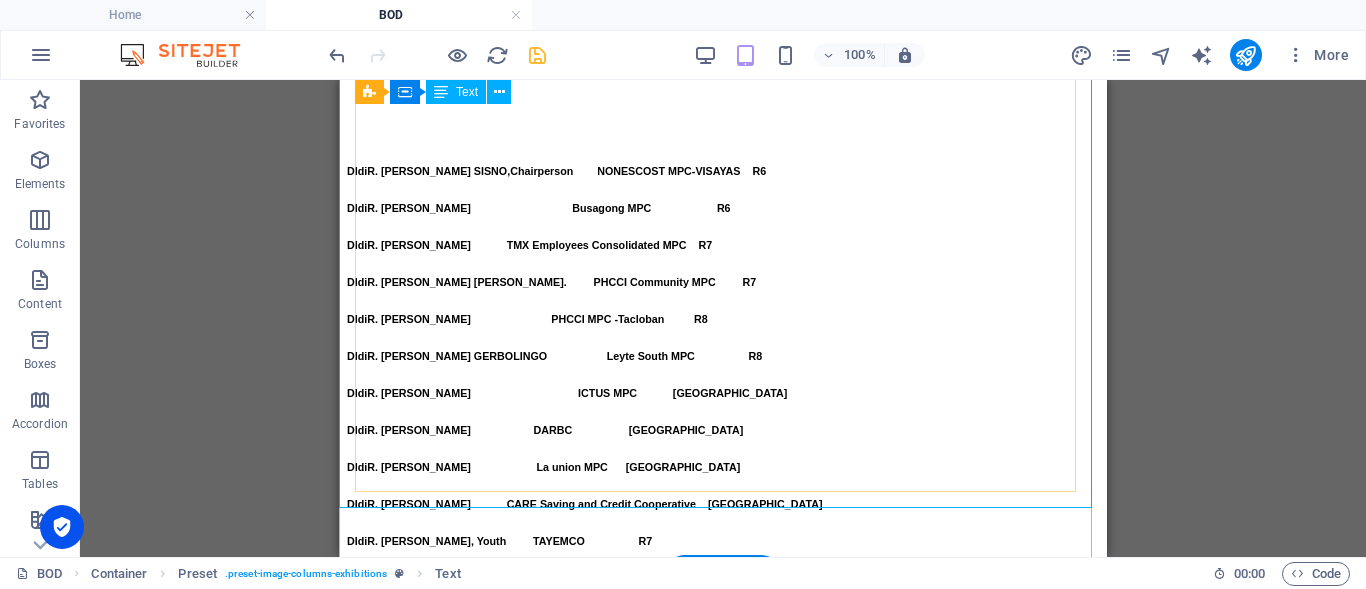 scroll, scrollTop: 1500, scrollLeft: 0, axis: vertical 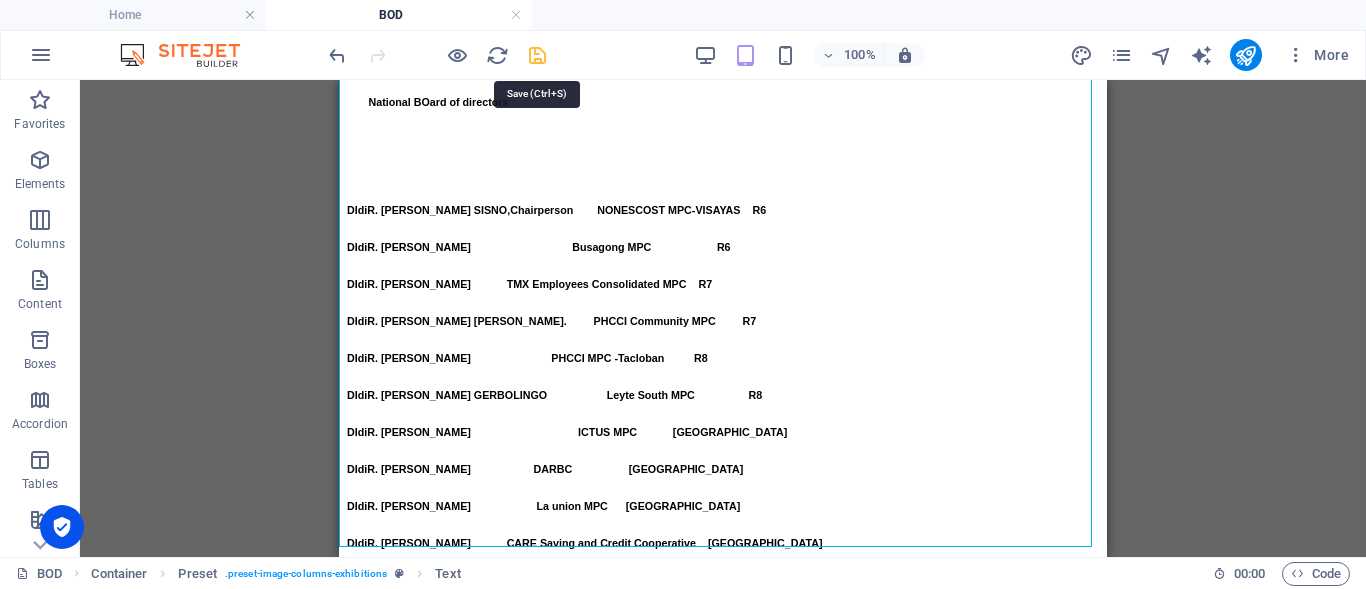 click at bounding box center [537, 55] 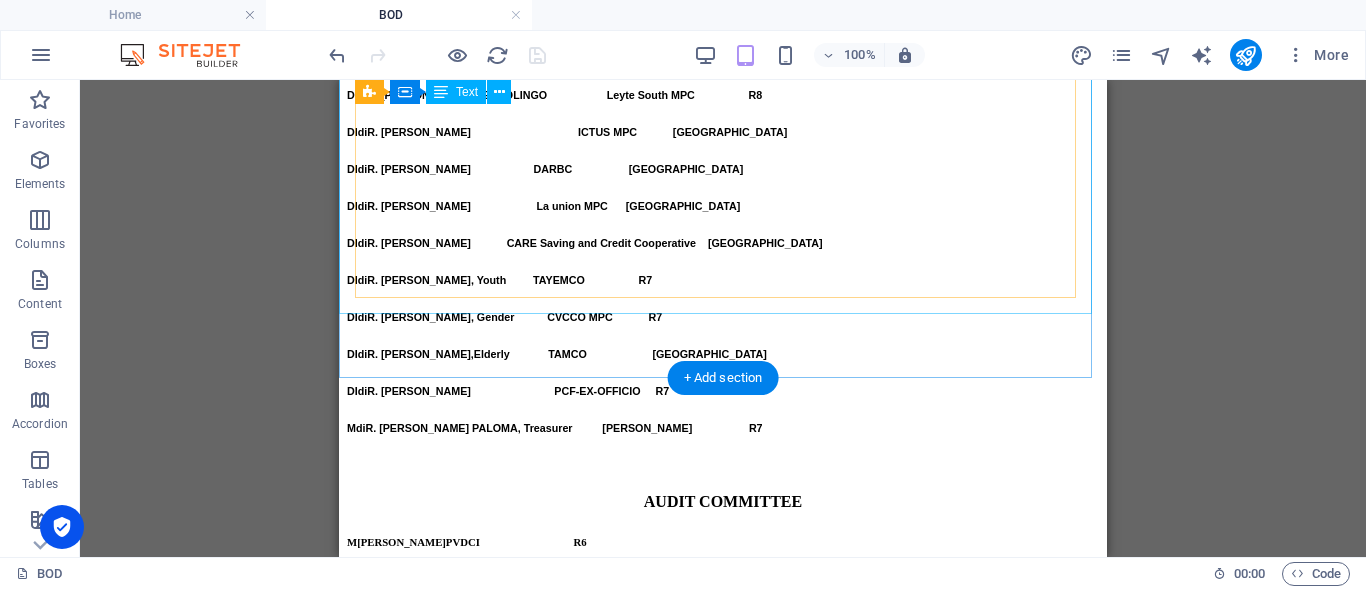 scroll, scrollTop: 1600, scrollLeft: 0, axis: vertical 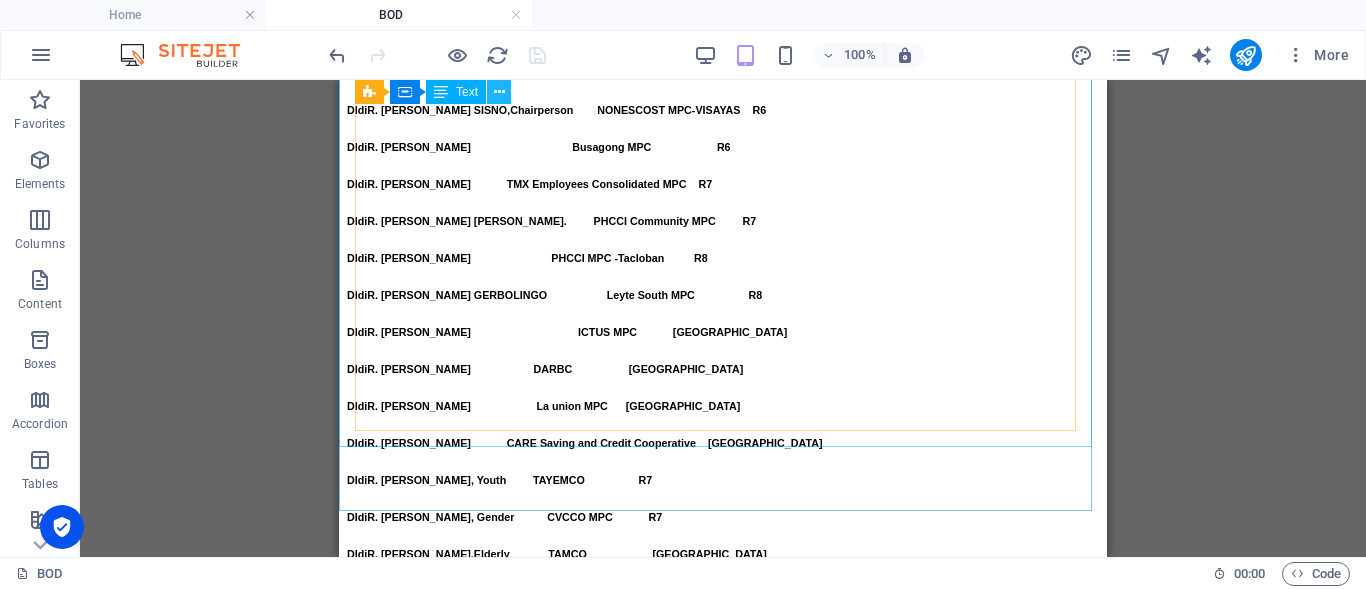 drag, startPoint x: 495, startPoint y: 87, endPoint x: 494, endPoint y: 98, distance: 11.045361 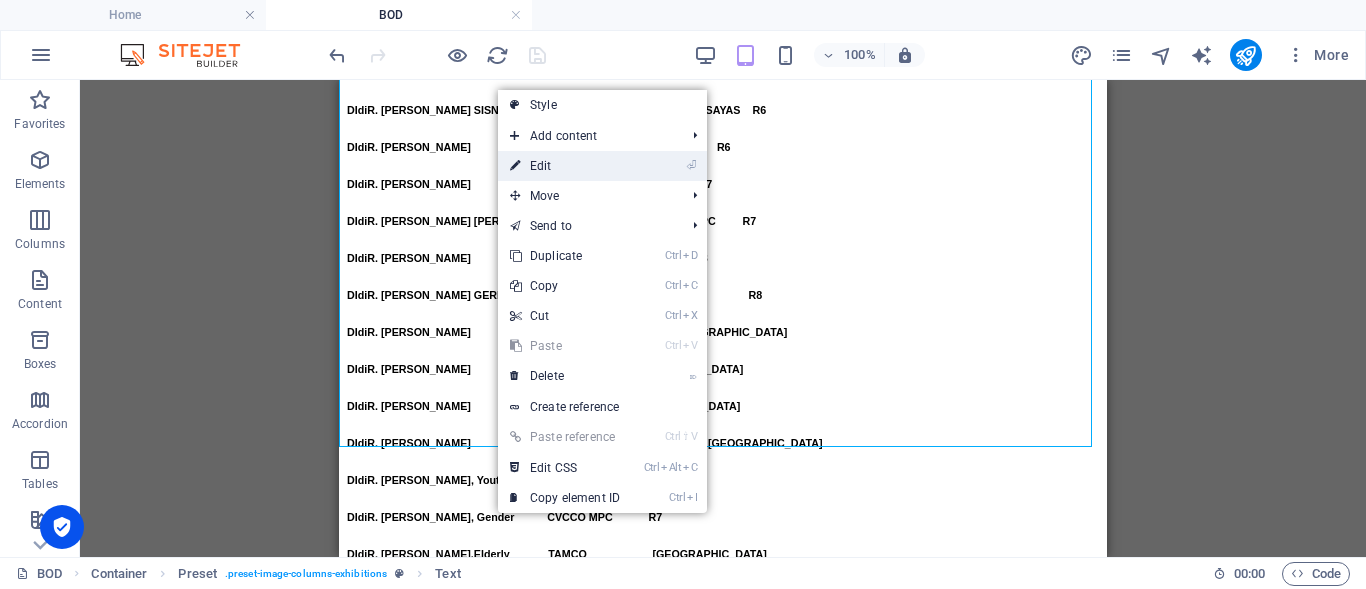 click on "⏎  Edit" at bounding box center [565, 166] 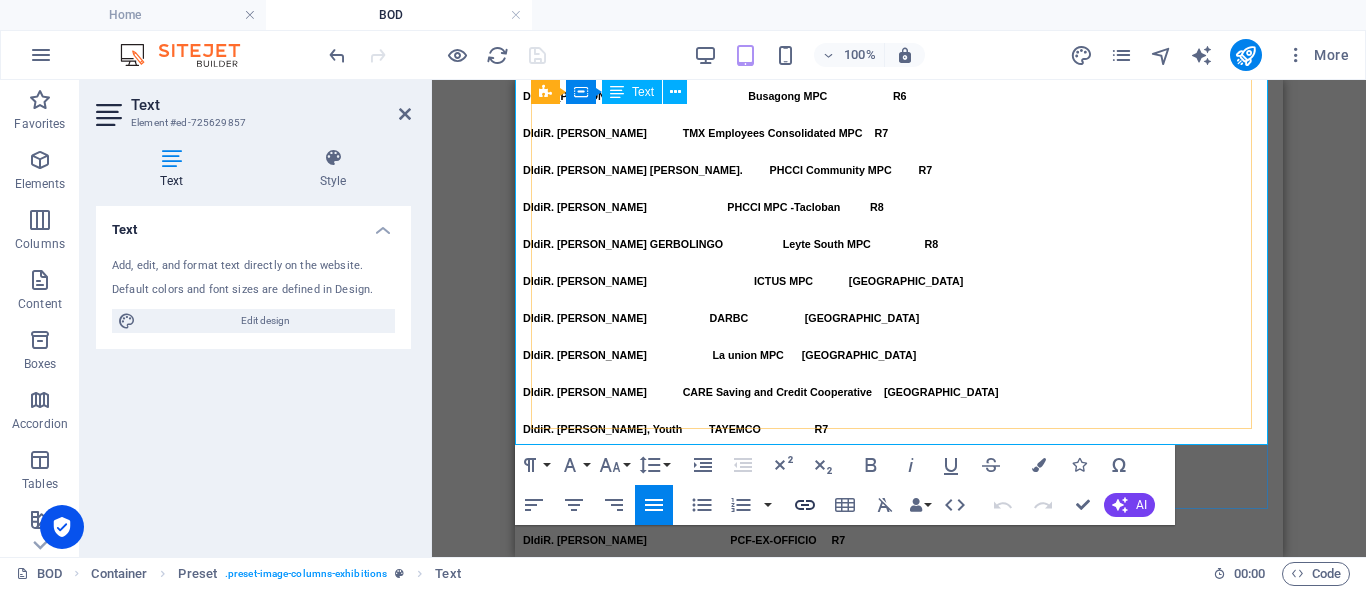 scroll, scrollTop: 1697, scrollLeft: 0, axis: vertical 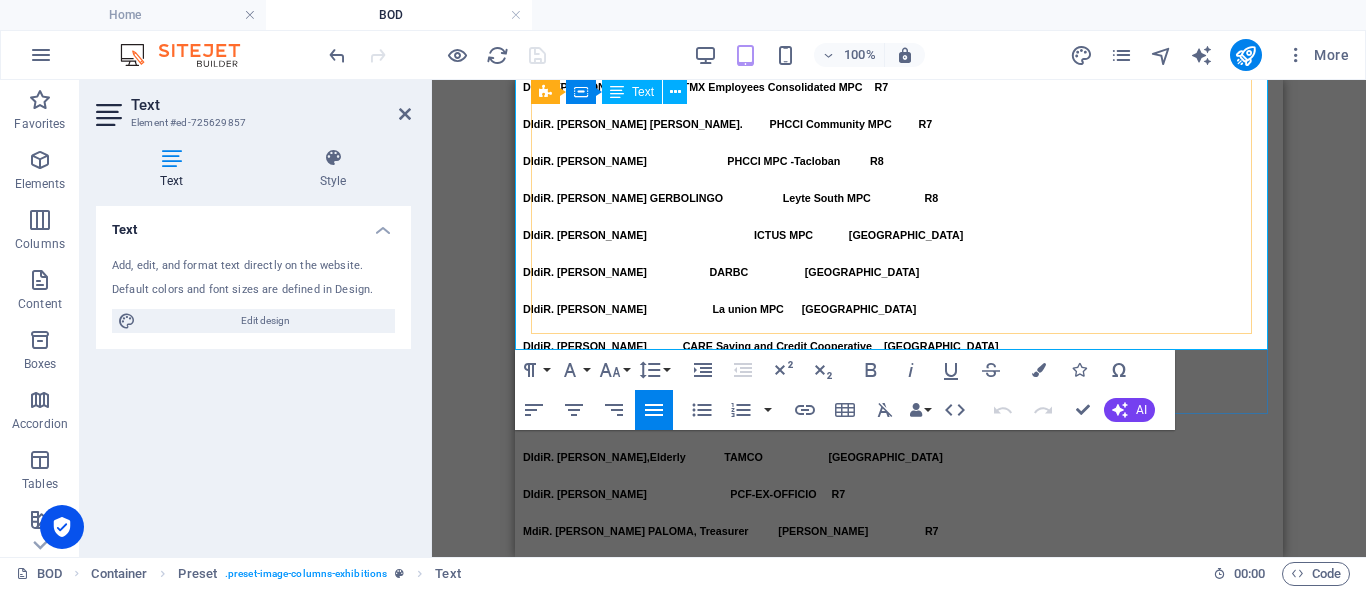 click on "M MS. CEZA C. GARGARITA                                    IMOEMCO                           Mindanao" at bounding box center [899, 792] 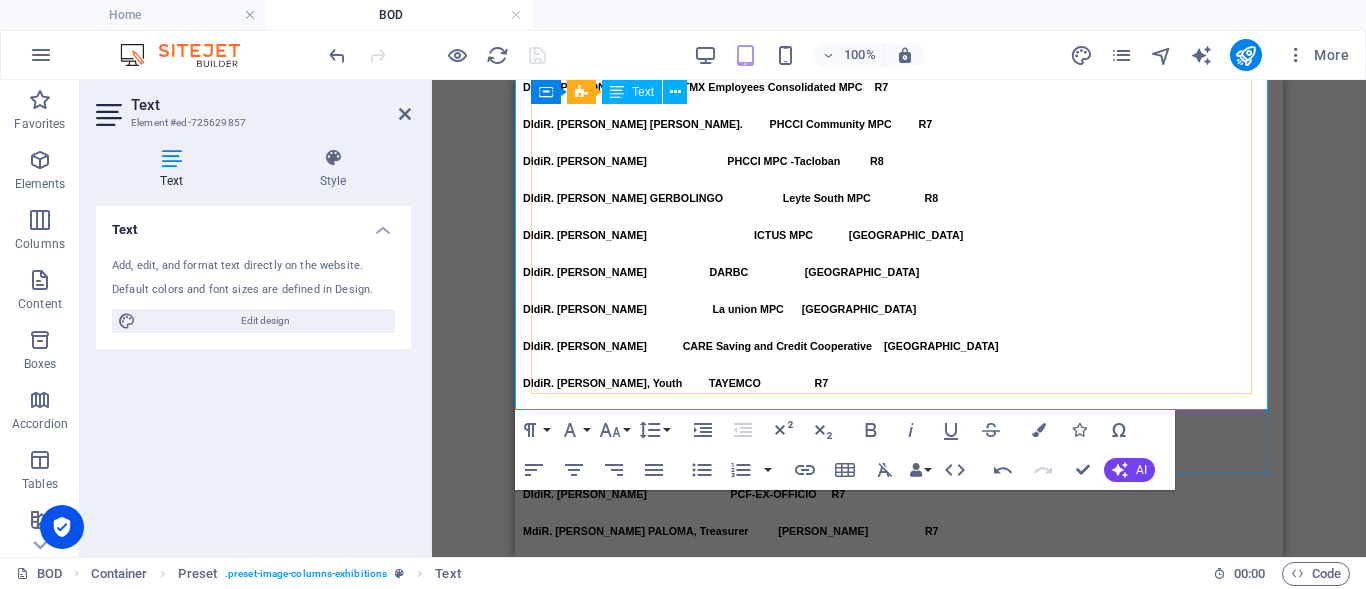 click on "National BOard of directors   DIdiR. ROMULO T. SISNO,  Chairperson          NONESCOST MPC-VISAYAS      R6 DIdiR. DIONISIO E. DUAZO                                    Busagong MPC                         R6 DIdiR. DORIS C. CAÑARES               TMX Employees Consolidated MPC      R7 DIdiR. JULIO CARMEL P. ALFARERO, JR .           PHCCI Community MPC           R7 DIdiR. NELSON D. BERNARDO                              PHCCI MPC -Tacloban            R8 DIdiR. EDUARDO G. GERBOLINGO                      Leyte South MPC                    R8 DIdiR. ALICIA M. ORQUIA                                       ICTUS MPC              Mindanao D IdiR. REYNALDO A. MAGBANUA                         DARBC                     Mindanao DIdiR. MILAGROS R. BALDEMOR                         La union MPC        Luzon DIdiR. CRISANTO R. SABINO               CARE Saving and Credit Cooperative      R7 M" at bounding box center [899, 476] 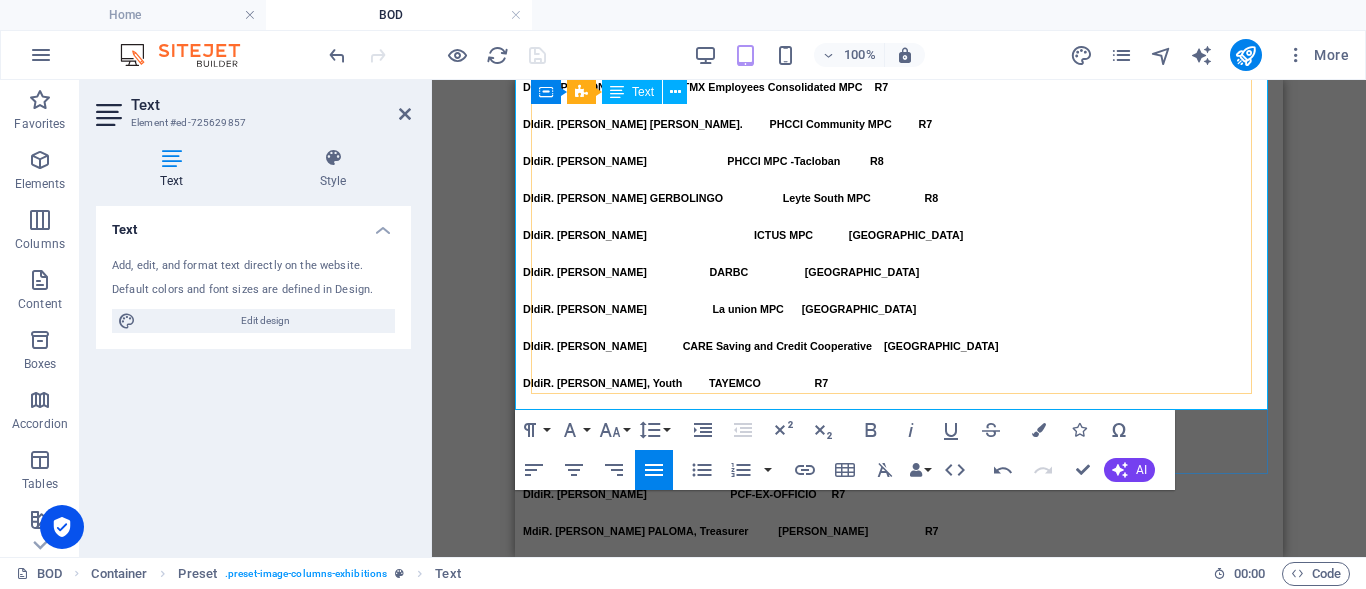 click on "M MS. CEZA C. GARGARITA                                    IMOEMCO                           Mindanao" at bounding box center [899, 792] 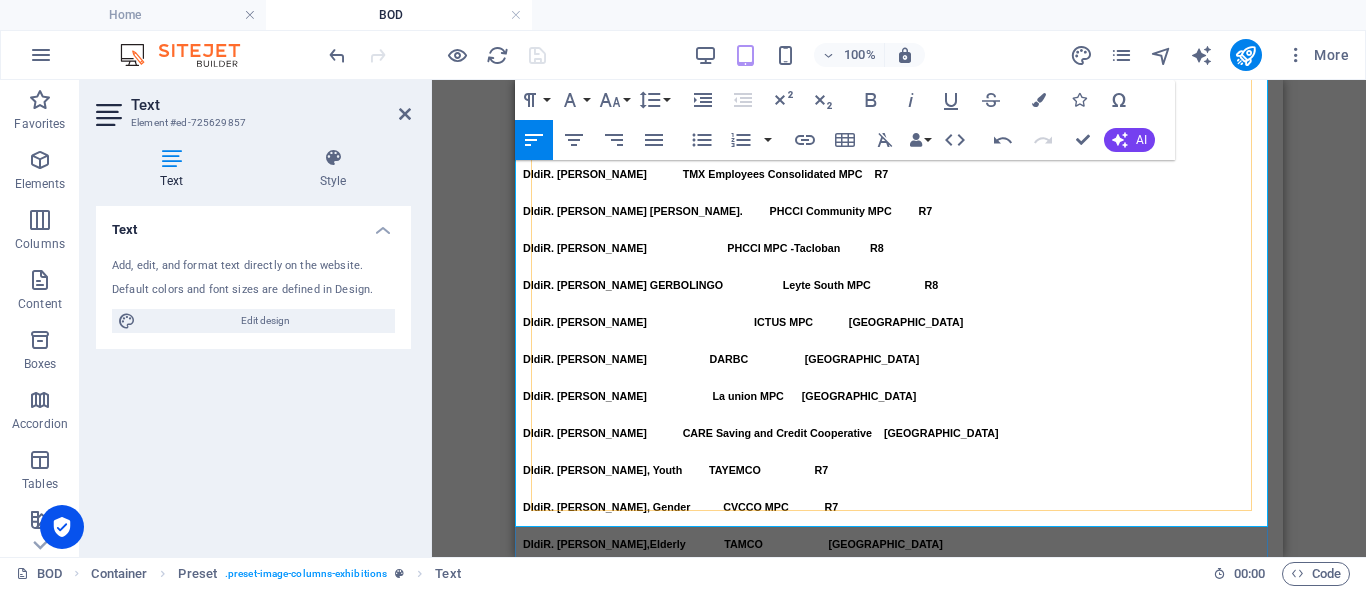 scroll, scrollTop: 1597, scrollLeft: 0, axis: vertical 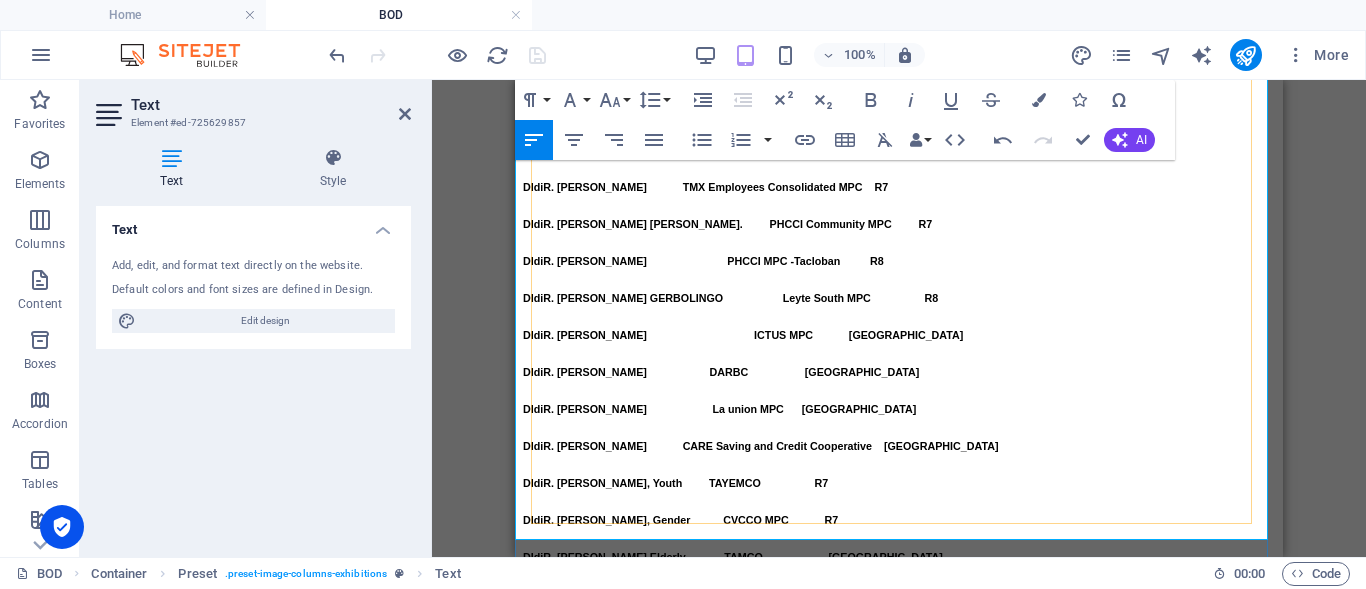 click on "MS. ROWENA B. DELACRUZ" at bounding box center (577, 745) 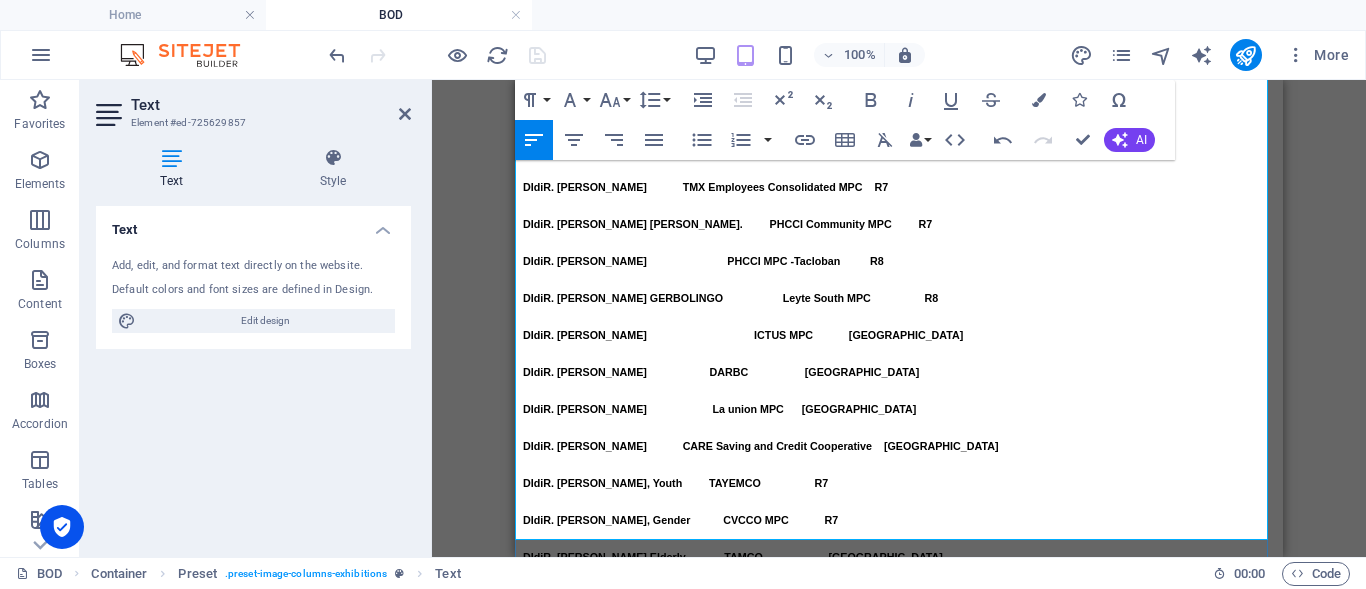 click on "WELCOME TO VICTO NATIONAL OFFICIAL WEBSITE! regional bod Regional Board of Directors and Officers 27 January 2025 D DIR. MA. LUISA P. PARROCO              CEMPCO                      R6 DDIR. JOSELITO M. DIAZ                        LCCFCMPC                  R6 DDIR. DEXTER E. SAMILLANO               Barbaza MPC           R6 DDIR. REY B. CENIZA                              EPCIB Emp Credit Cooperative      R7 D DIR. MARIETTA S. GASATAN              Bohol DMPC              R7 DDIR. ROLANDO A. MARTINEZ              USJ-R MPC                   R7 D DIR. CECILY S. BUGAIS                      SPPMPC                         R8 D DIR. DANILO A. ARATIA                       PEMC                             R8 D DIR. NINNOH RECHIE K. DEMEGILLO       Bontoc MPC         R8 DDIR. DANILO S. EDEN                           MNHS FER MPC               Luzon D DIR. RENATO O. SAGUN, JR.     D D" at bounding box center [899, -155] 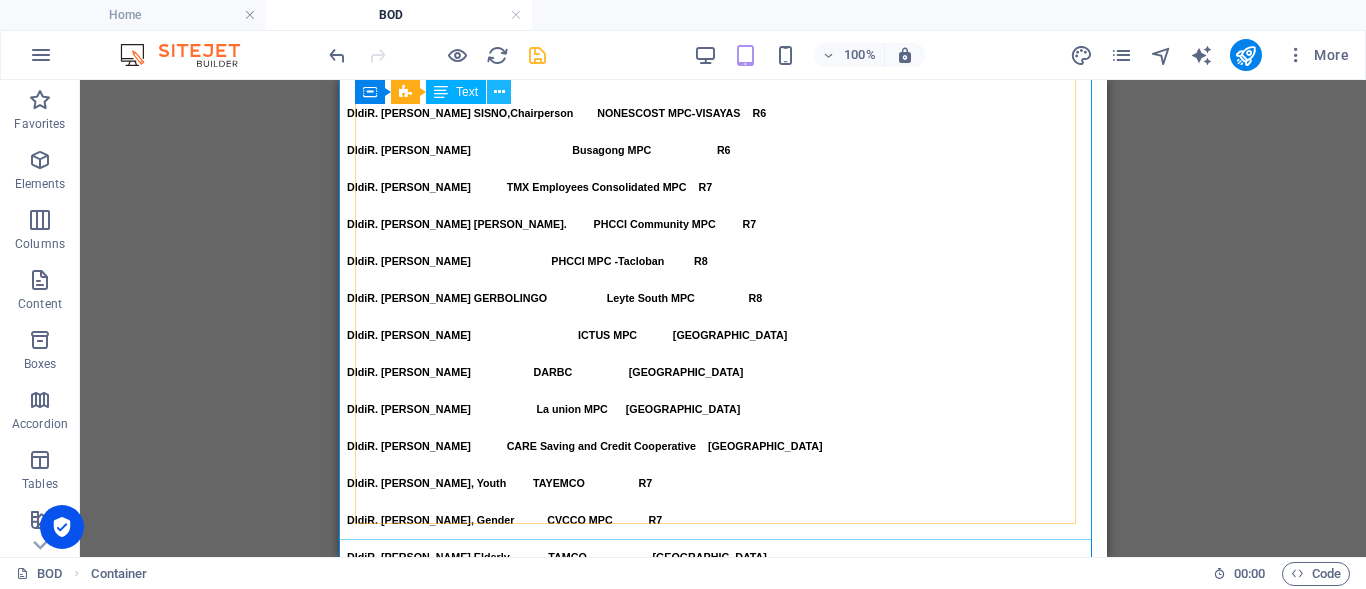 click at bounding box center [499, 92] 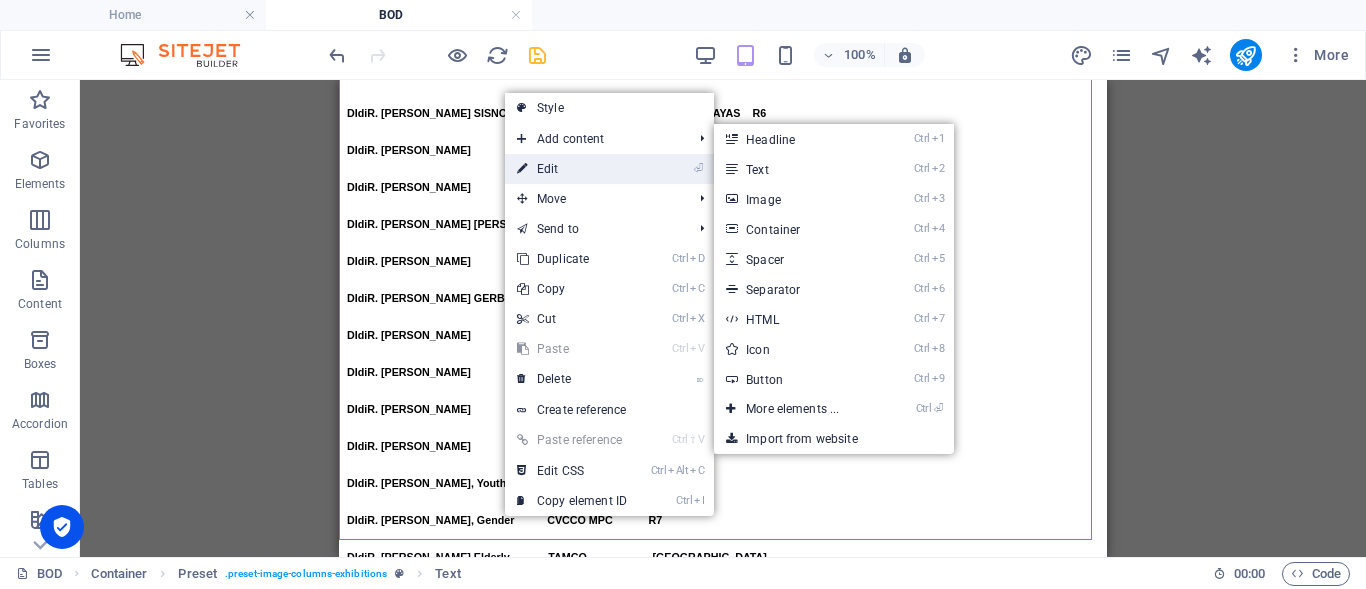 click on "⏎  Edit" at bounding box center [572, 169] 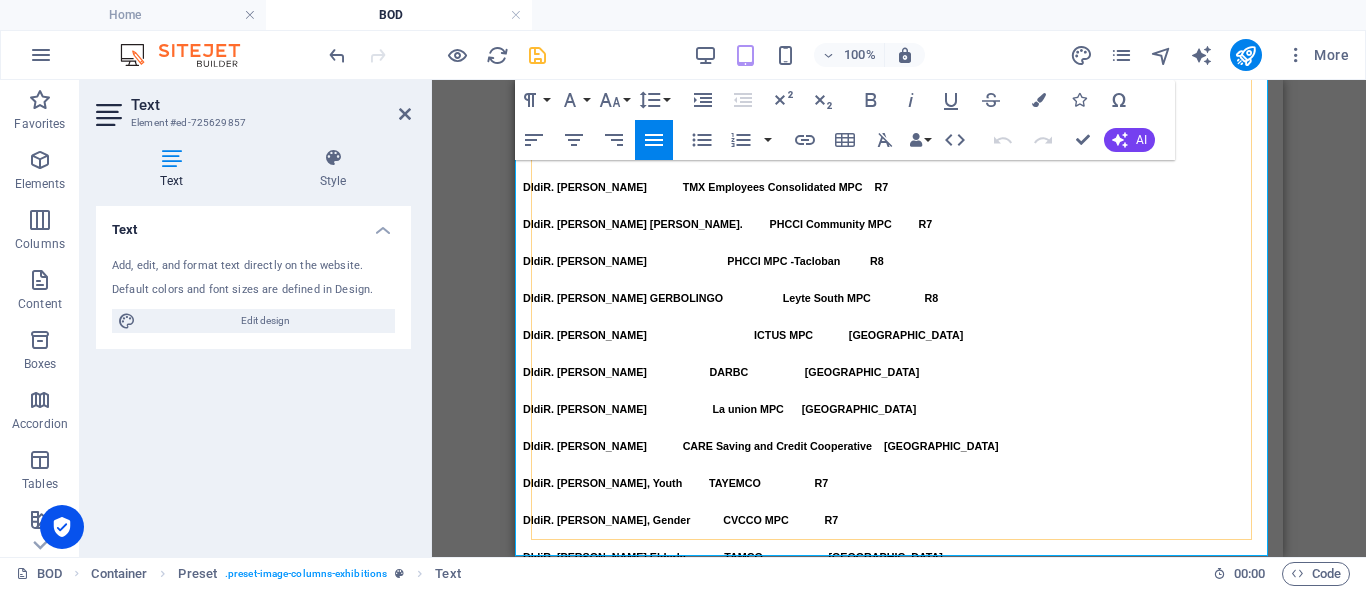 scroll, scrollTop: 1497, scrollLeft: 0, axis: vertical 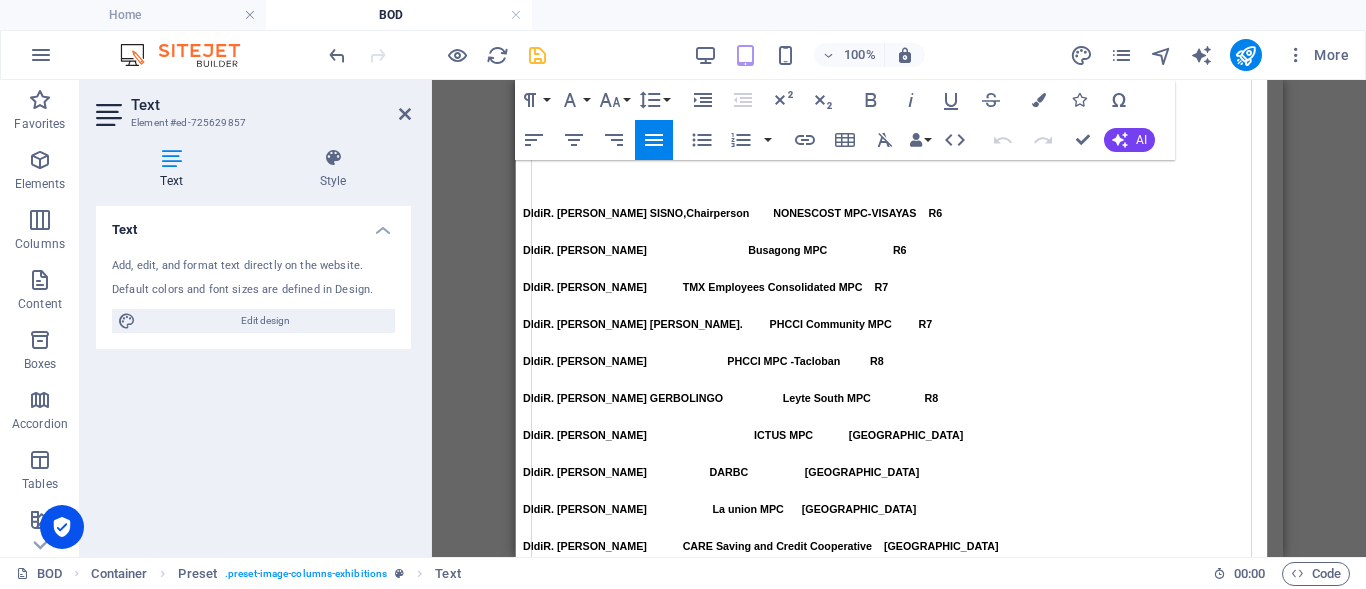 click on "MS. ROWENA B. DELACRUZ" at bounding box center [577, 845] 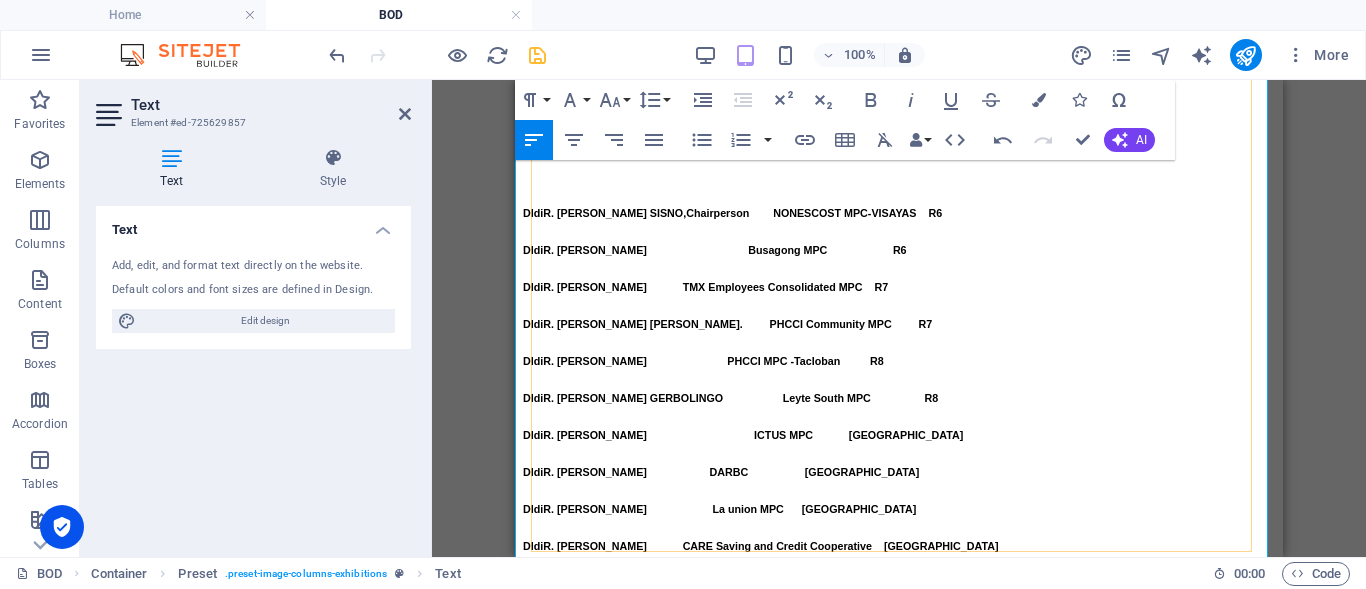 scroll, scrollTop: 1697, scrollLeft: 0, axis: vertical 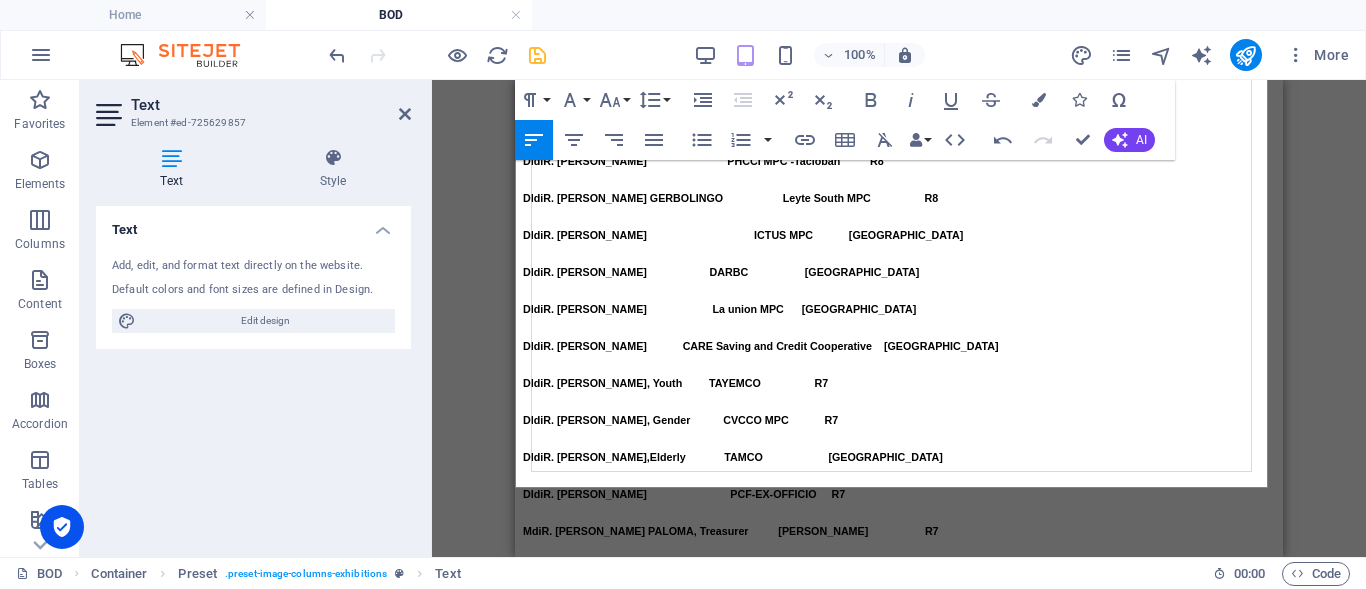 click on "M MS. CEZA C. GARGARITA                                    IMOEMCO                           Mindanao" at bounding box center [899, 866] 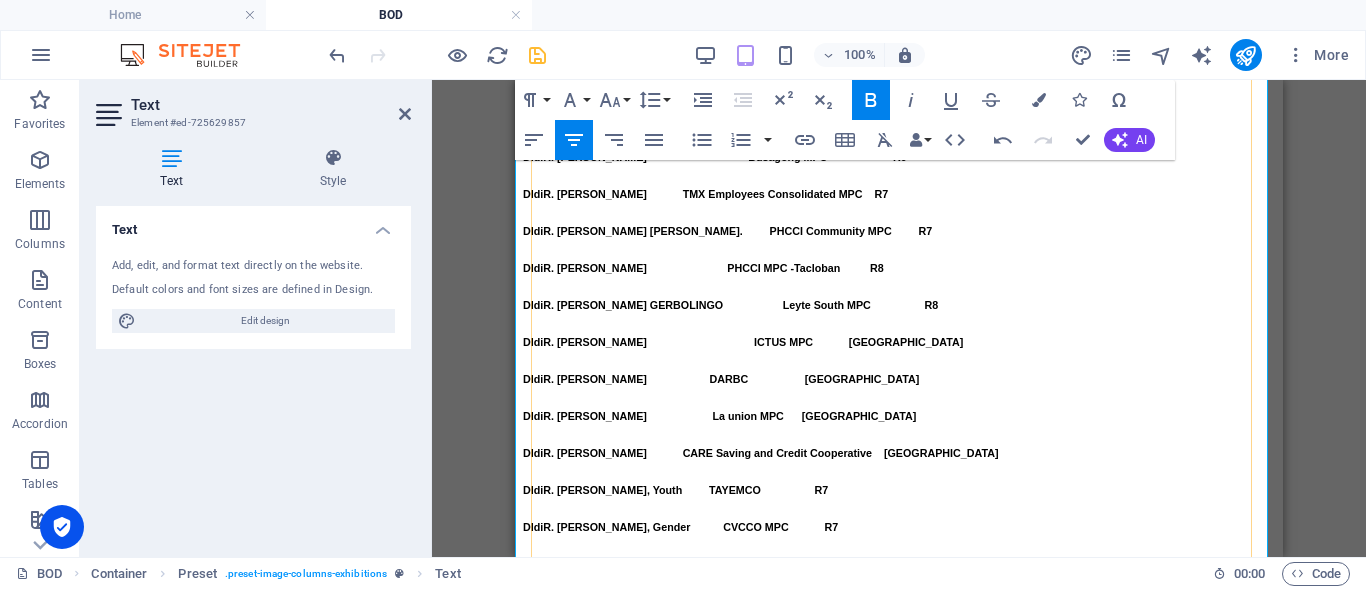 scroll, scrollTop: 1697, scrollLeft: 0, axis: vertical 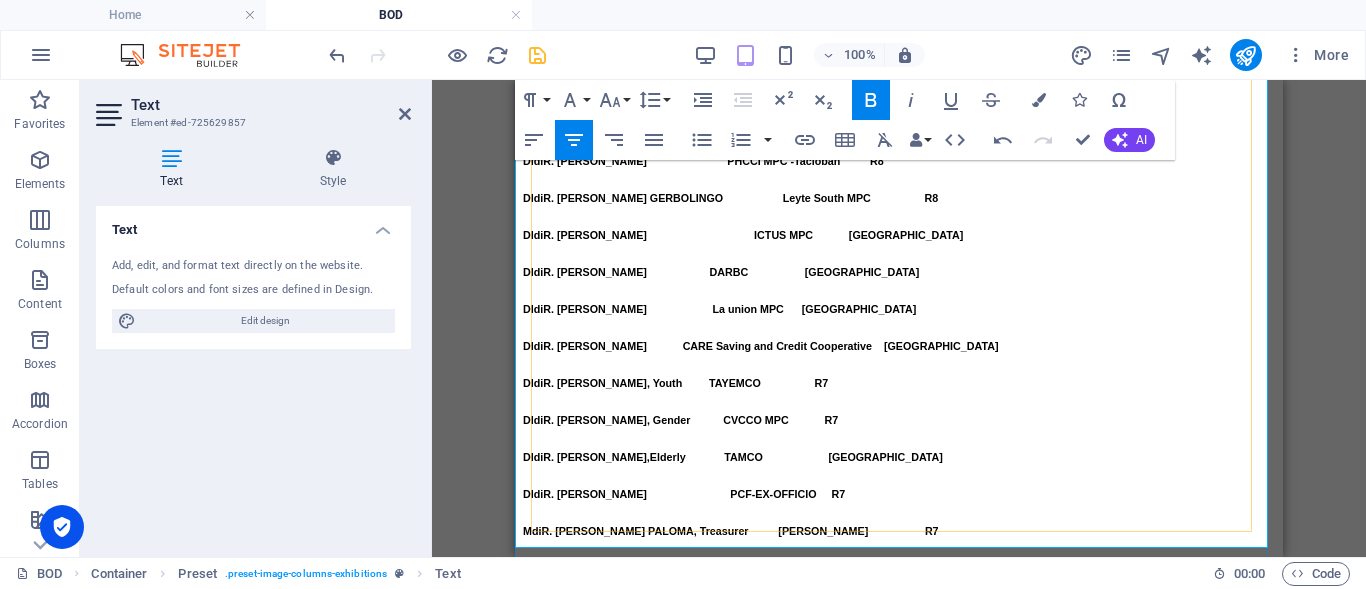 click on "ETHICS COMMITTEE" at bounding box center [899, 974] 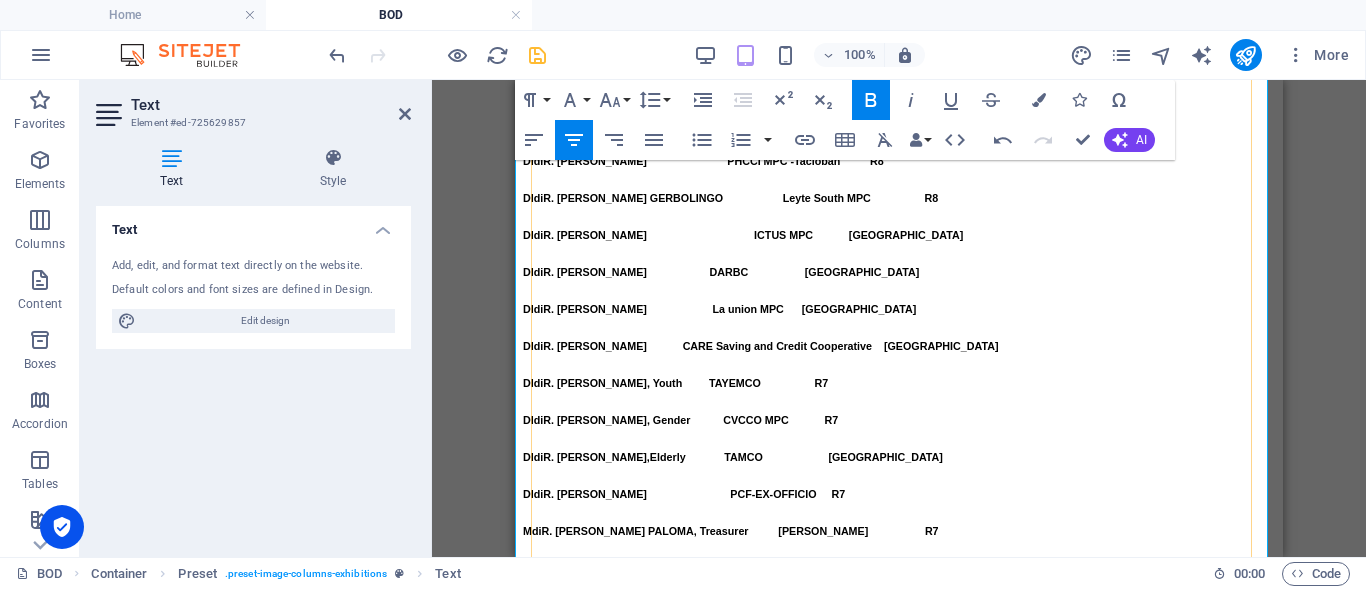 scroll, scrollTop: 33792, scrollLeft: 0, axis: vertical 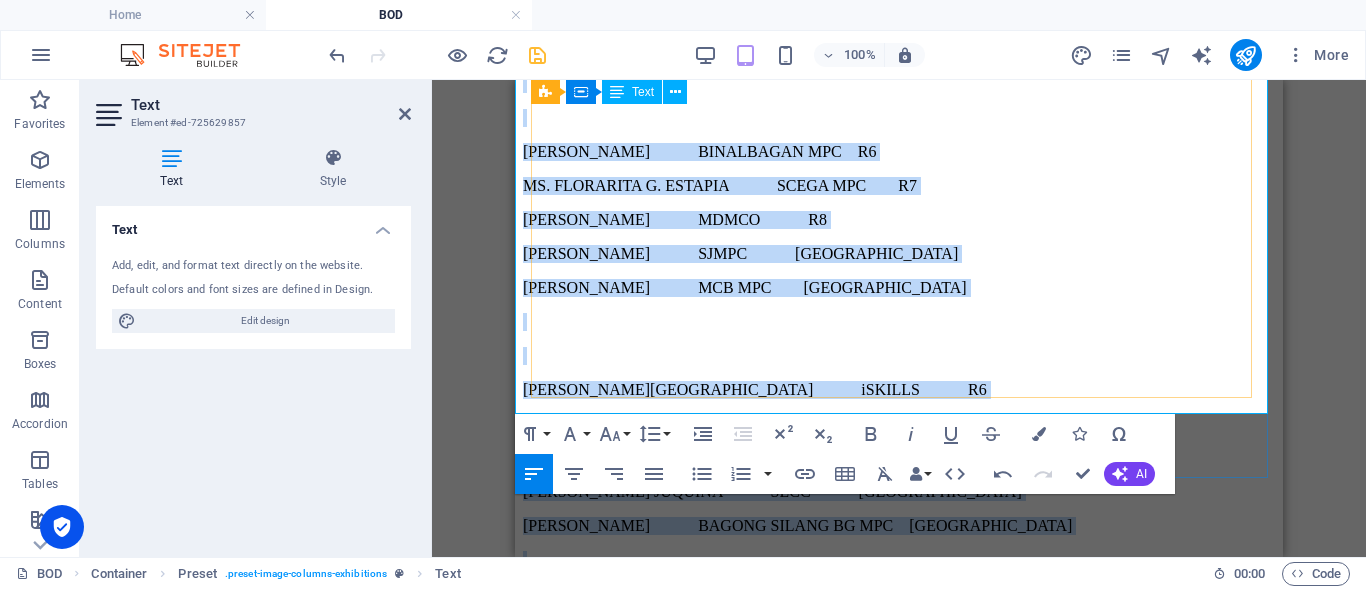 drag, startPoint x: 533, startPoint y: 400, endPoint x: 1214, endPoint y: 199, distance: 710.04364 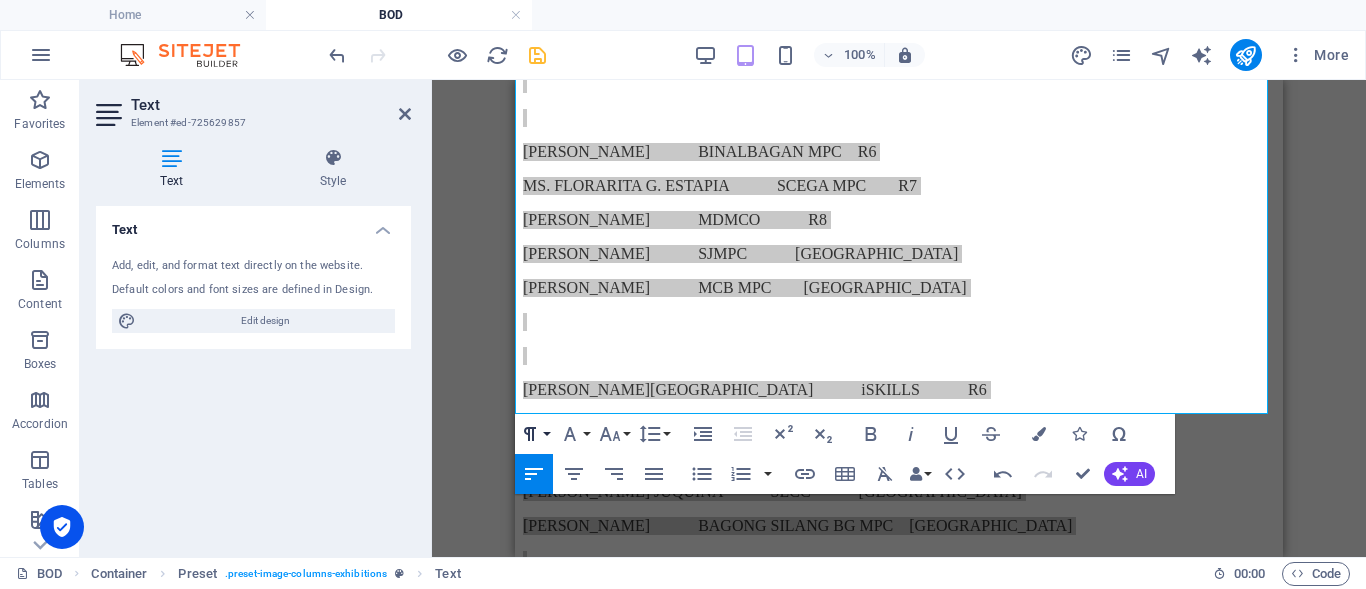 click on "Paragraph Format" at bounding box center [534, 434] 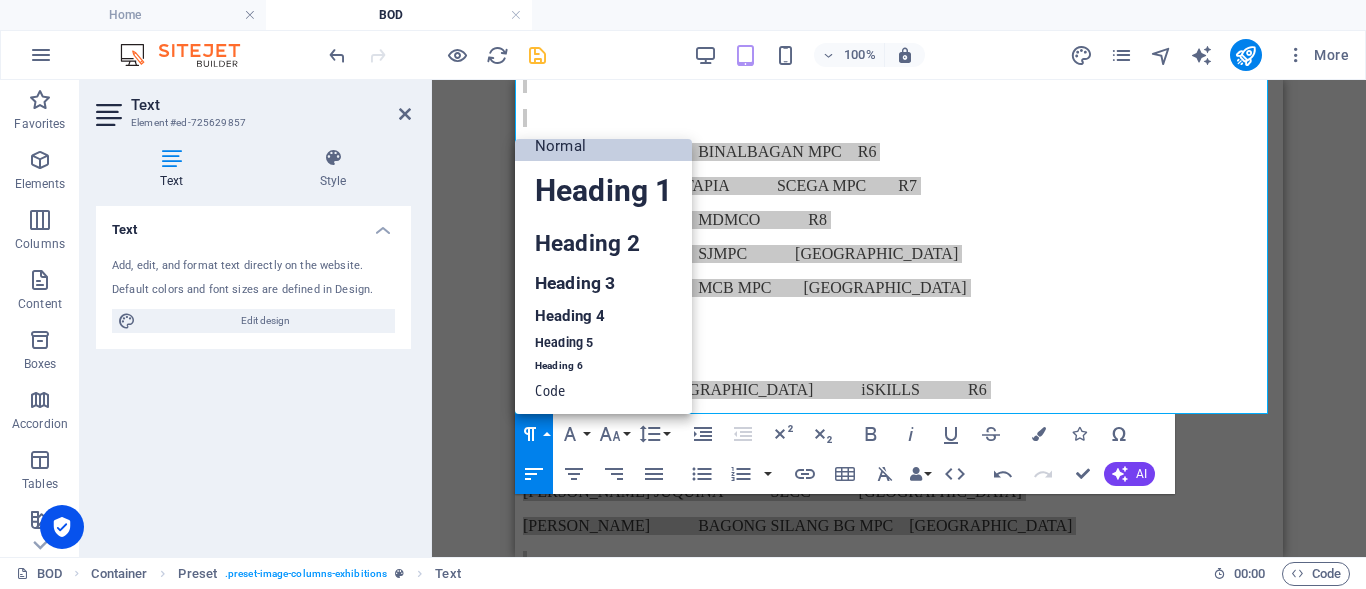 scroll, scrollTop: 16, scrollLeft: 0, axis: vertical 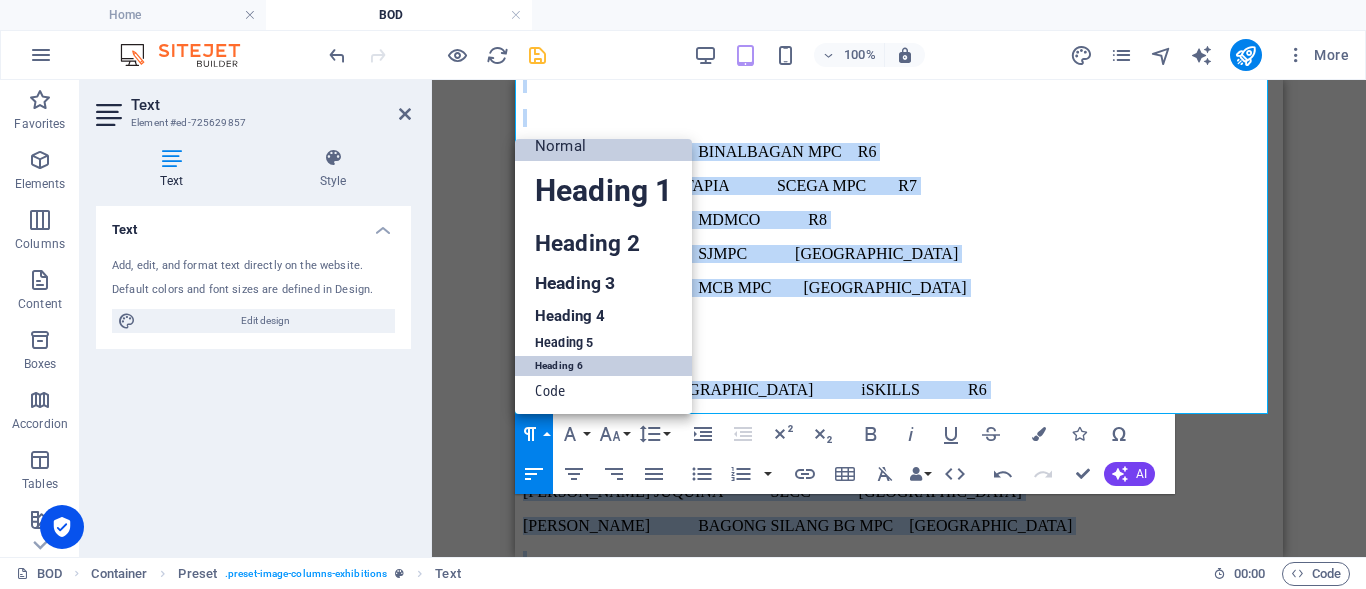click on "Heading 6" at bounding box center [603, 366] 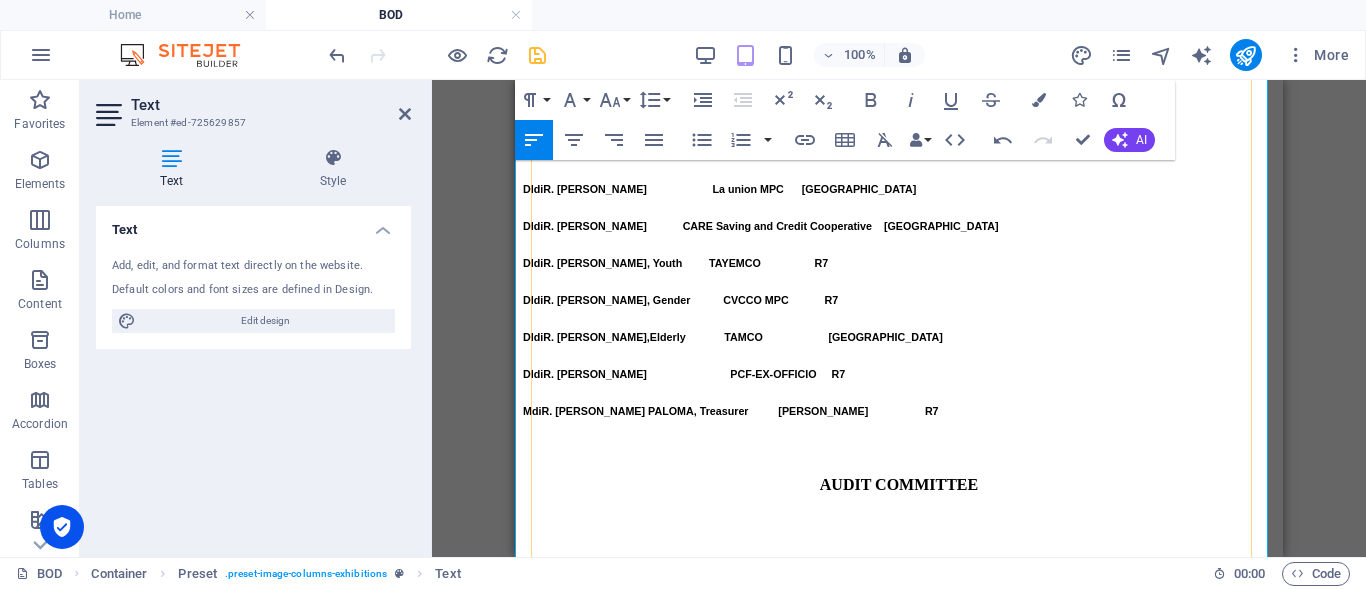 scroll, scrollTop: 1801, scrollLeft: 0, axis: vertical 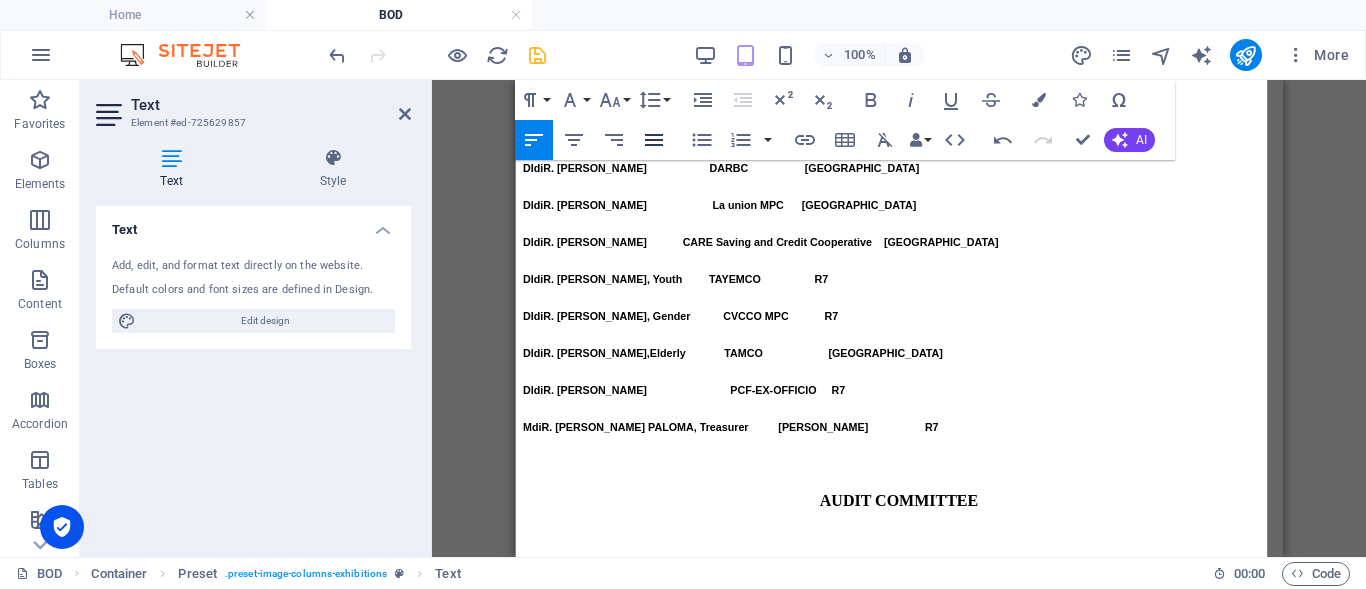 click 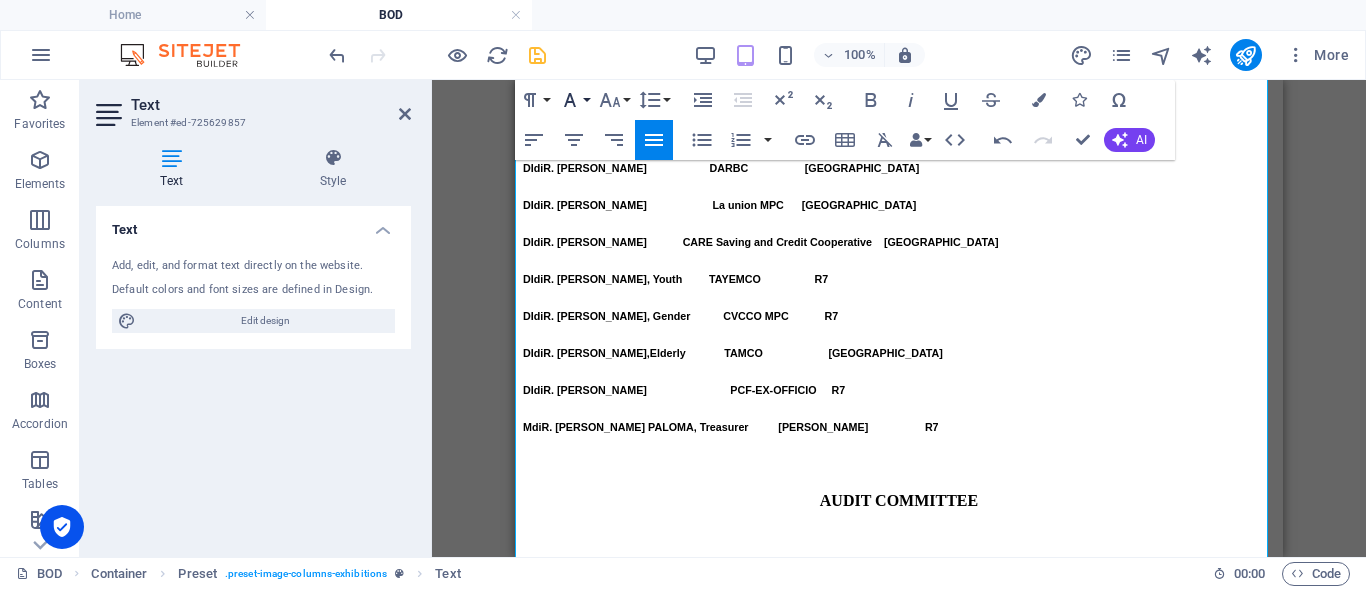 click on "Font Family" at bounding box center (574, 100) 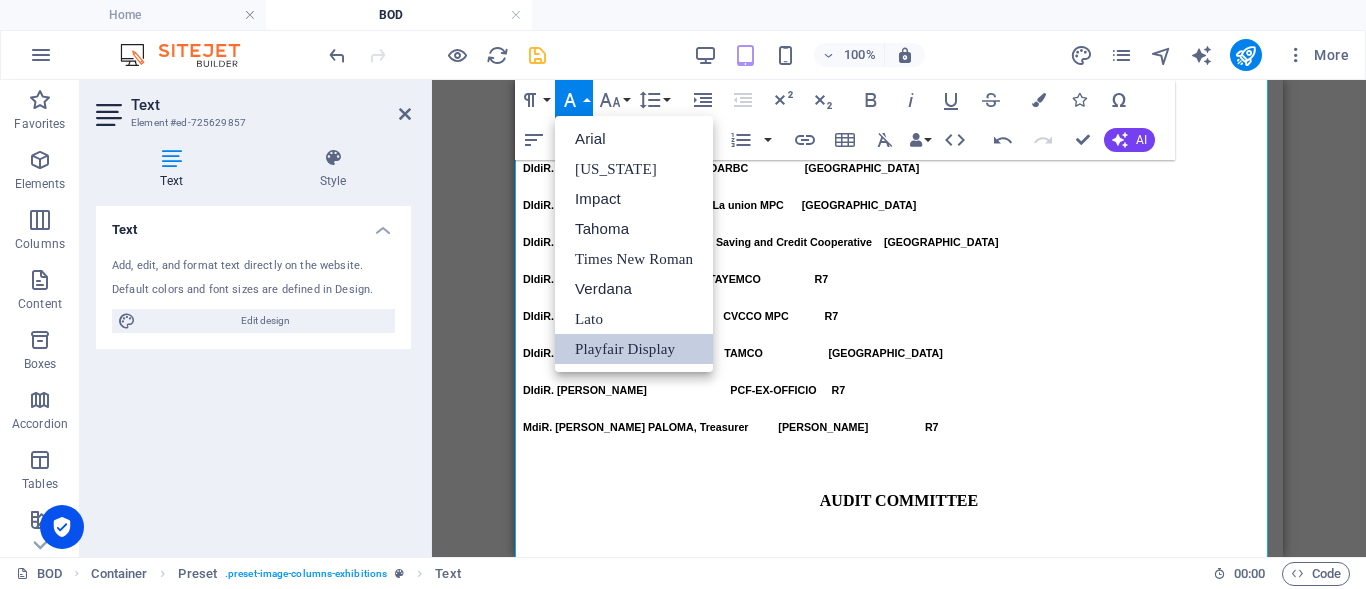scroll, scrollTop: 0, scrollLeft: 0, axis: both 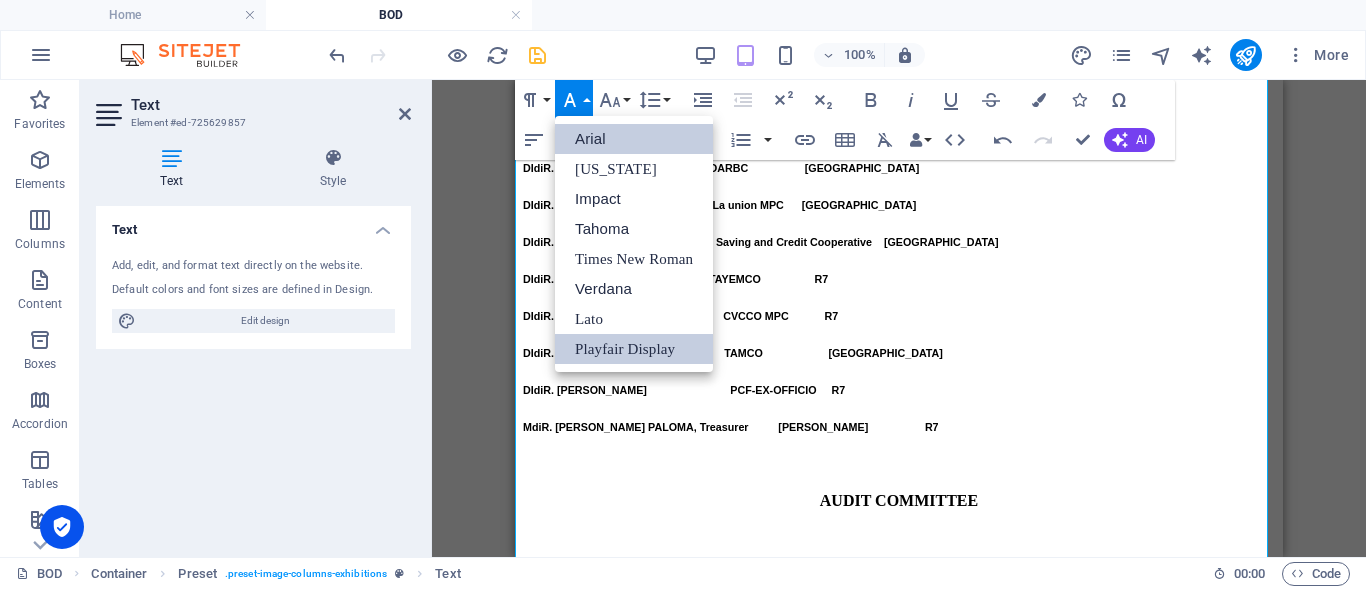 click on "Arial" at bounding box center [634, 139] 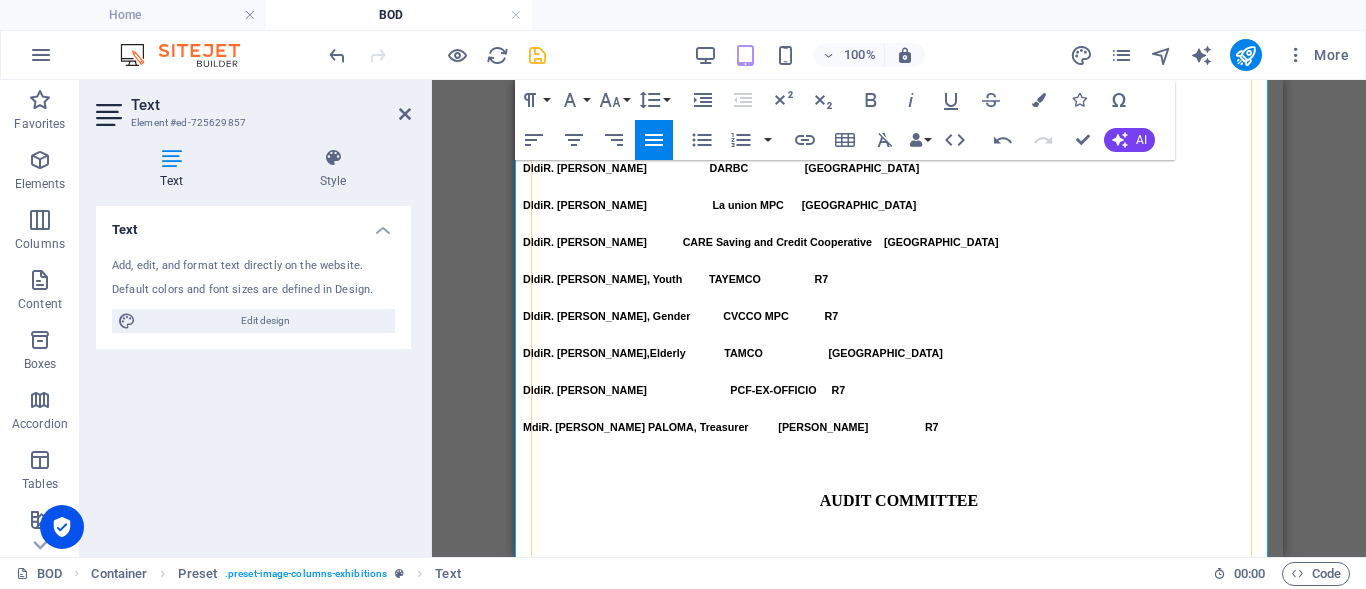click on "M R. REMY G. MUESCAN               APGEMPCO          R6" at bounding box center (899, 944) 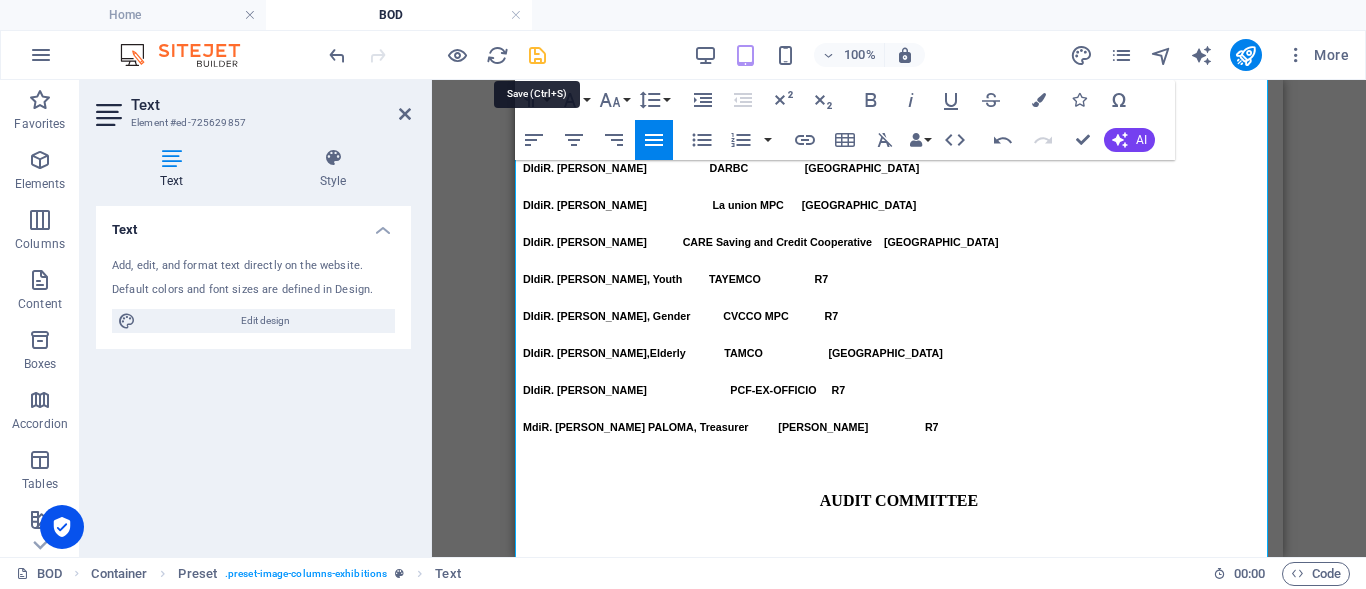 click at bounding box center [537, 55] 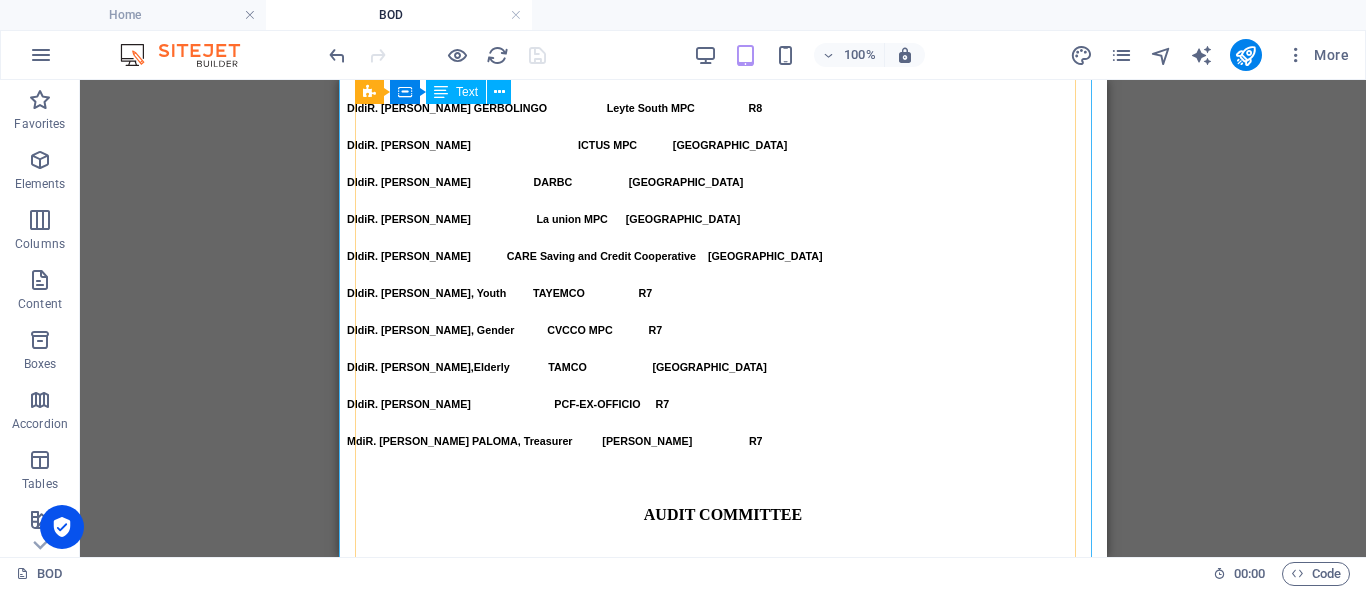 scroll, scrollTop: 1801, scrollLeft: 0, axis: vertical 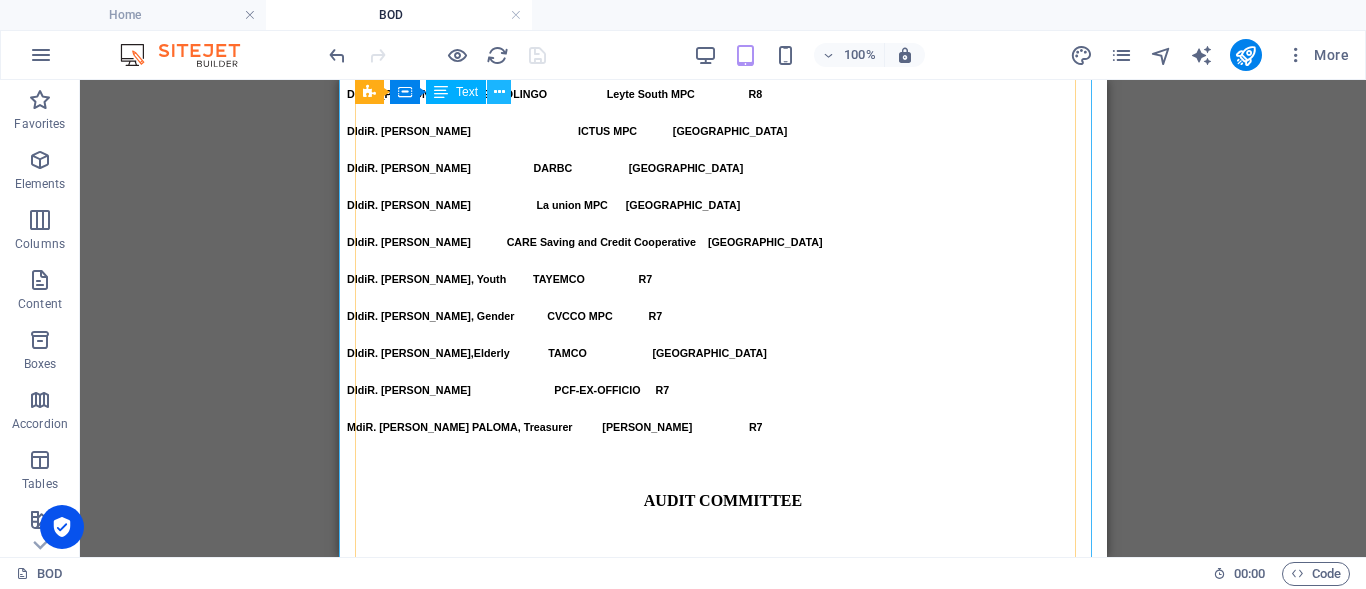 click at bounding box center [499, 92] 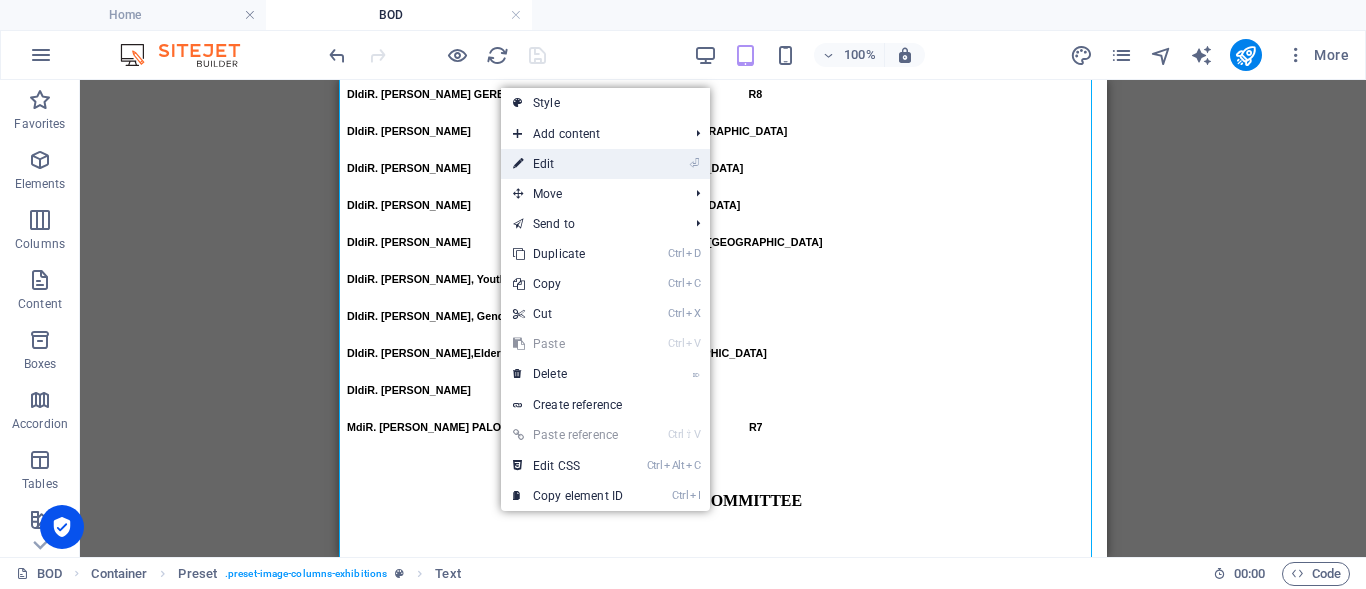 click on "⏎  Edit" at bounding box center [568, 164] 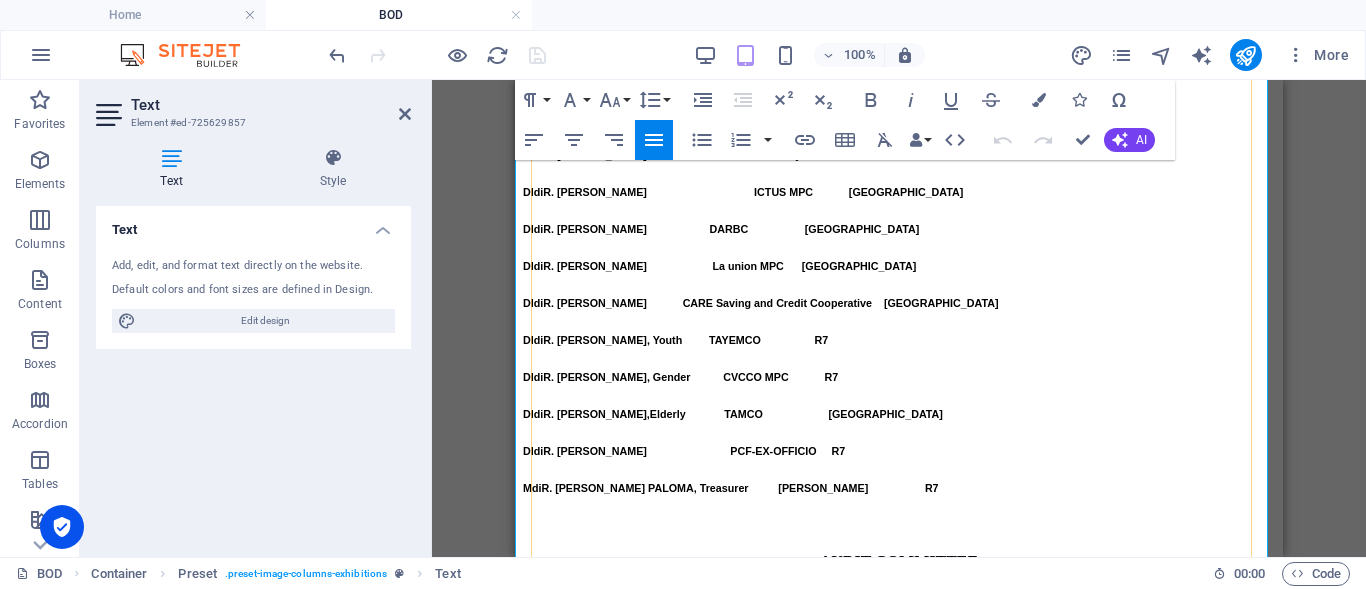 scroll, scrollTop: 1897, scrollLeft: 0, axis: vertical 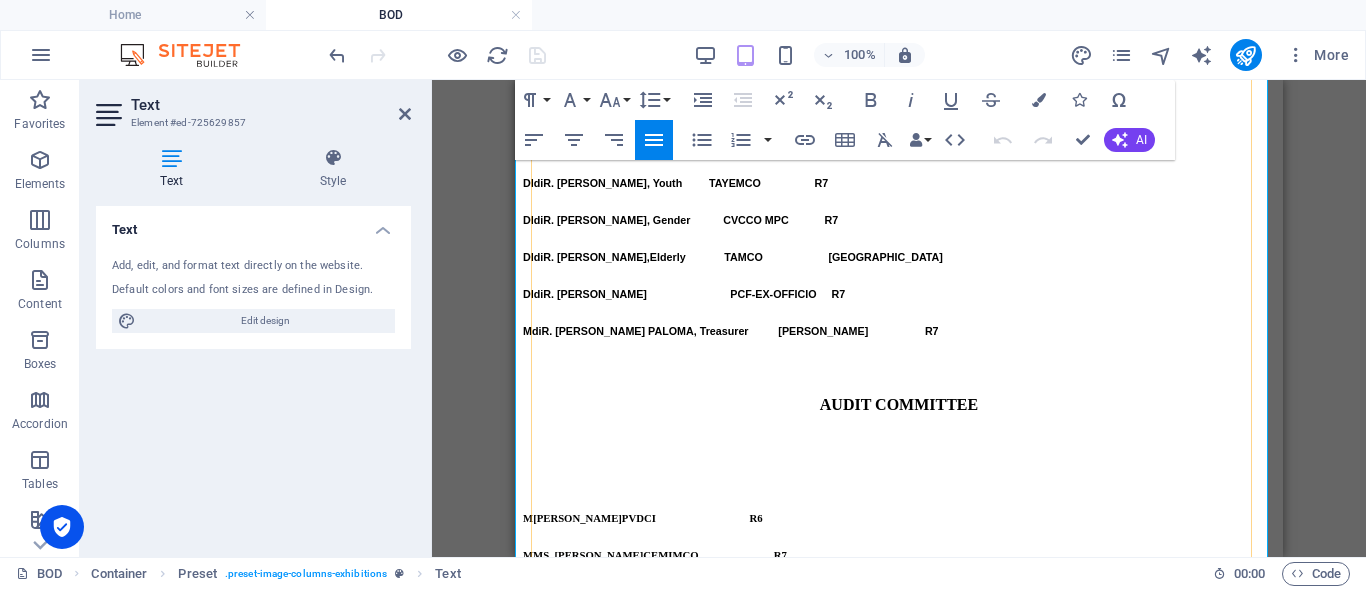 click on "R. REMY G. MUESCAN" at bounding box center [624, 848] 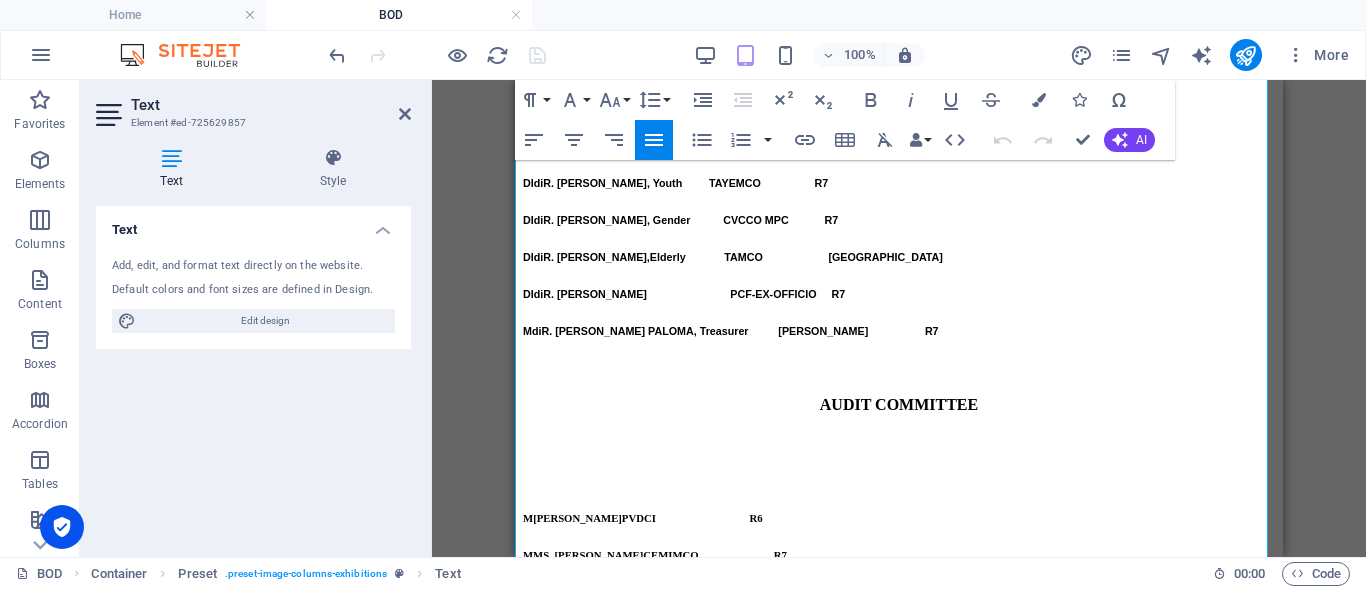 type 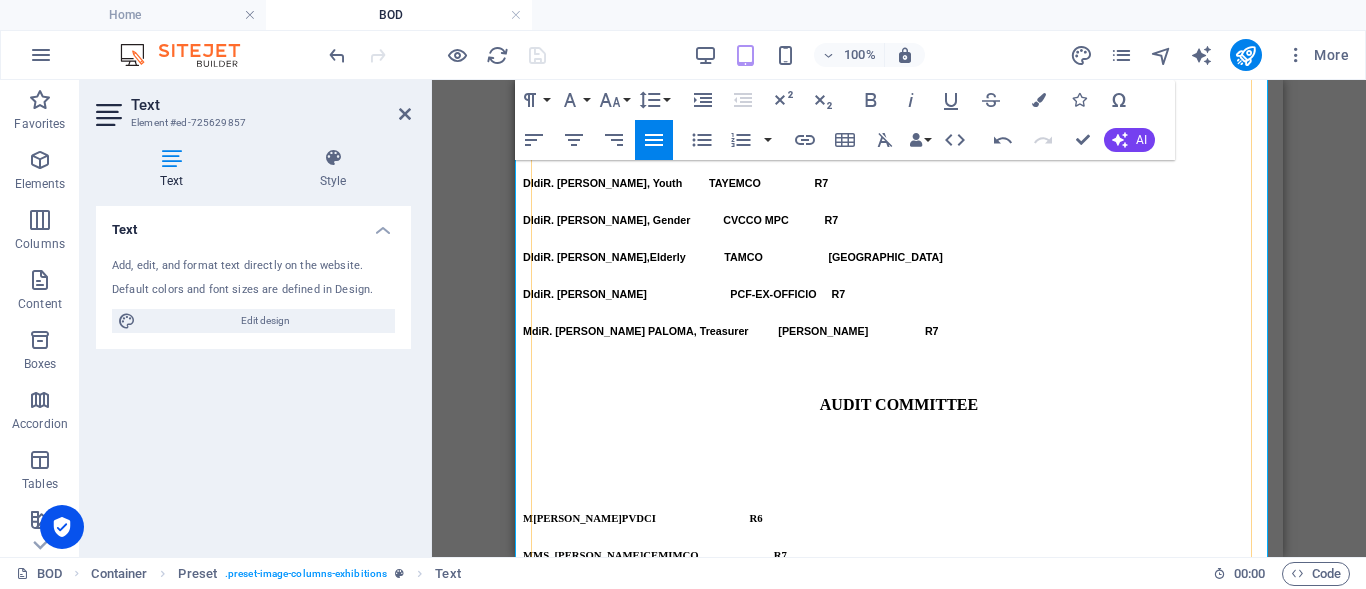 click on "MR. MICHAEL EPARWA" at bounding box center (568, 885) 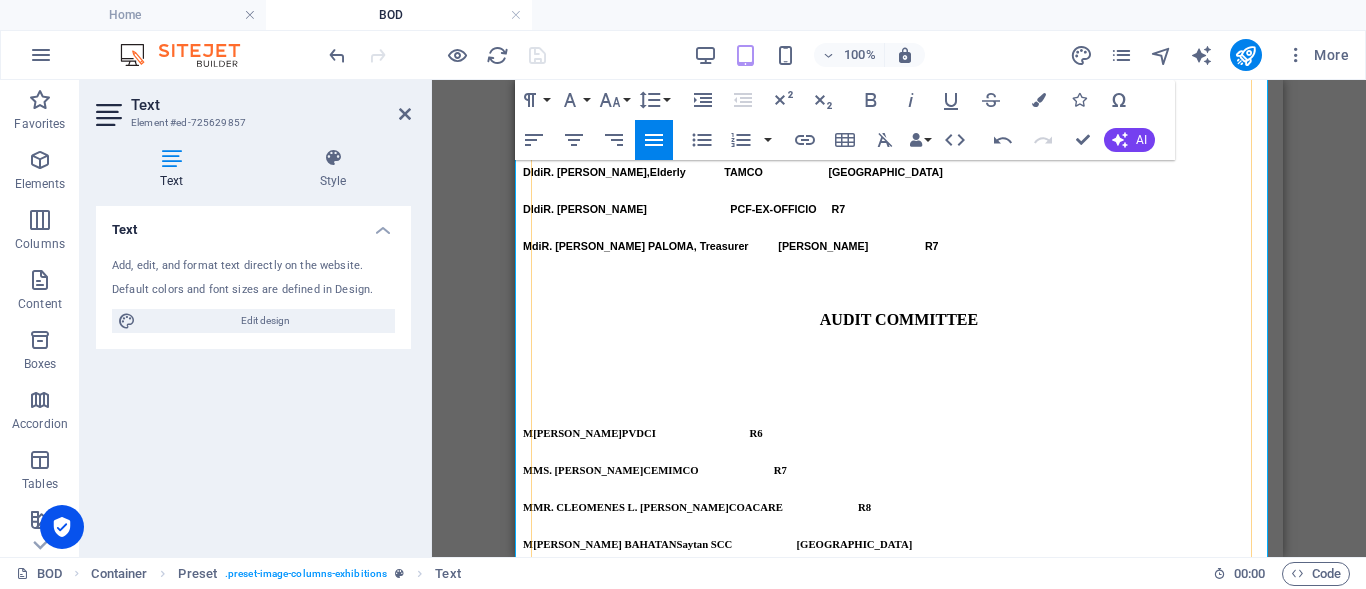 scroll, scrollTop: 1997, scrollLeft: 0, axis: vertical 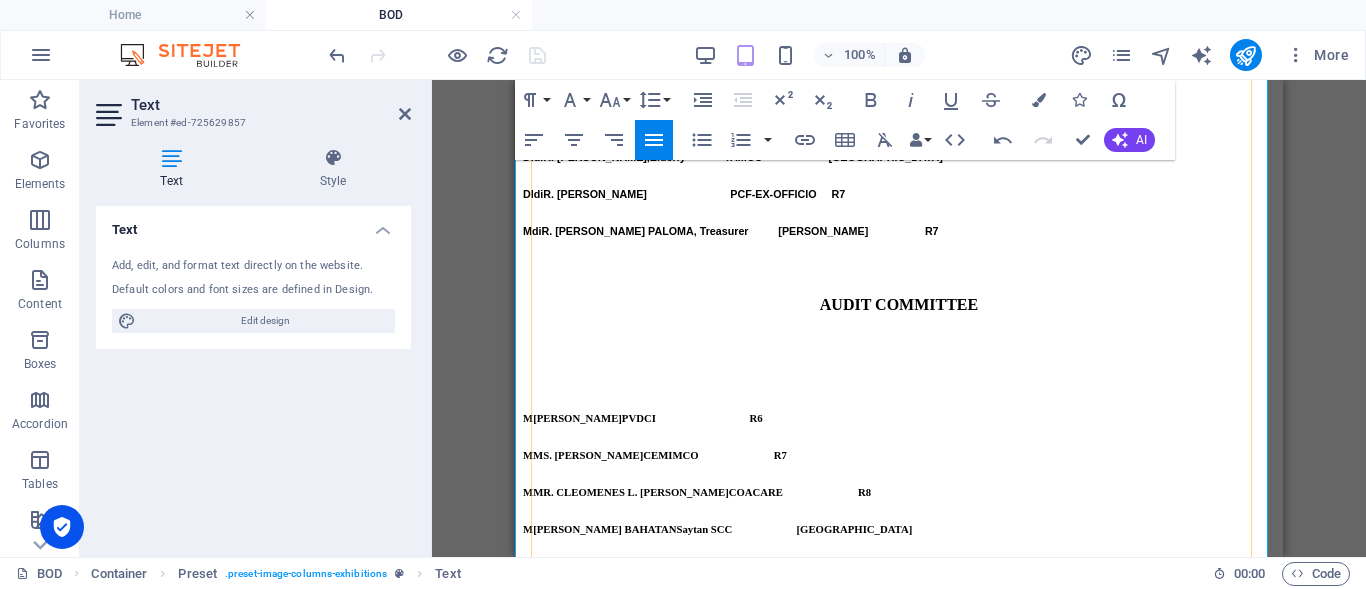 click on "MS. EVELYN V. ARNAIZ" at bounding box center [568, 1007] 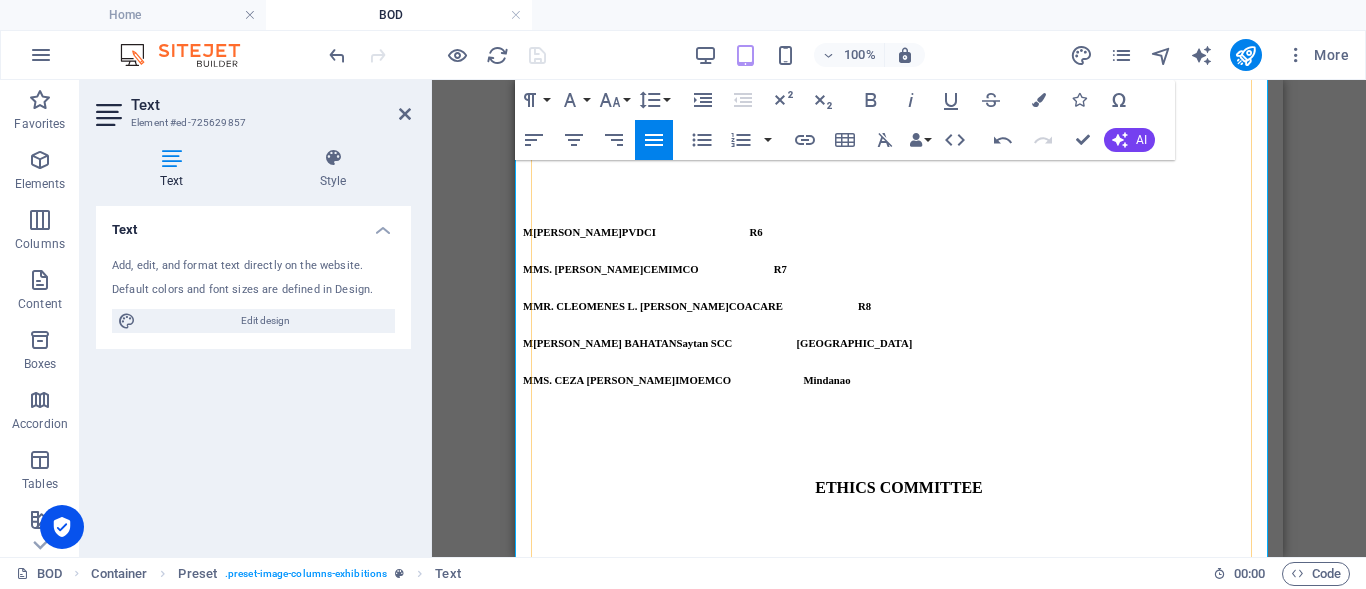 scroll, scrollTop: 2197, scrollLeft: 0, axis: vertical 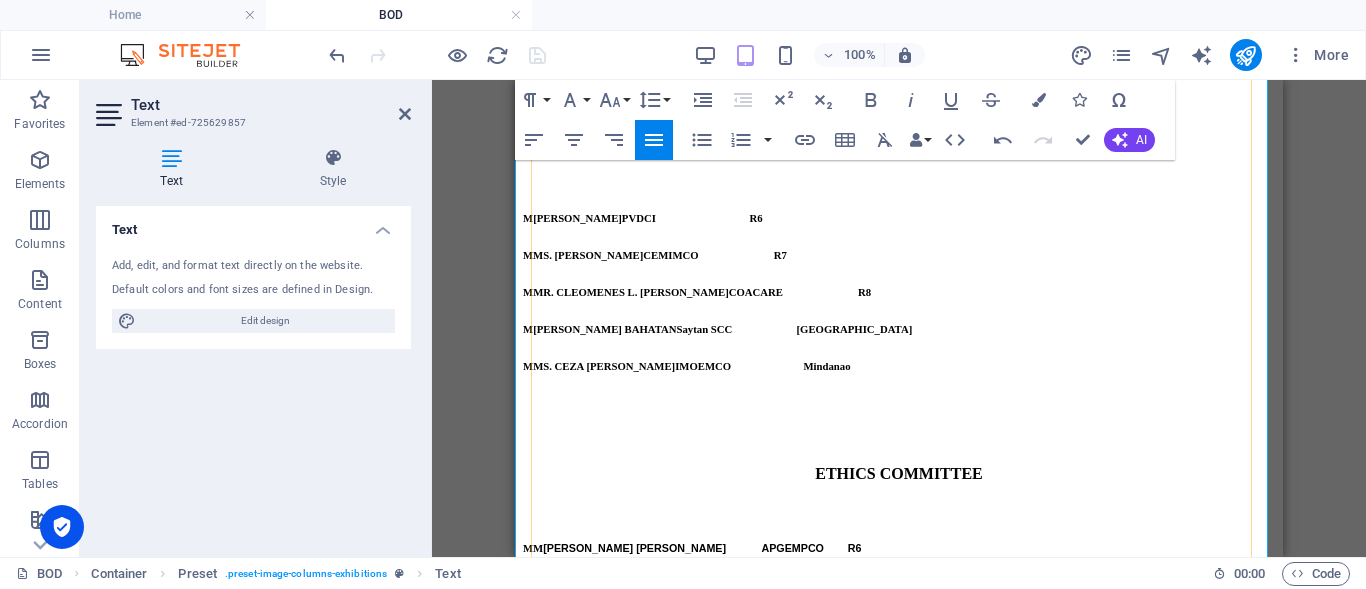 click on "MR. RAYMUNDO J. LAO" at bounding box center [568, 1066] 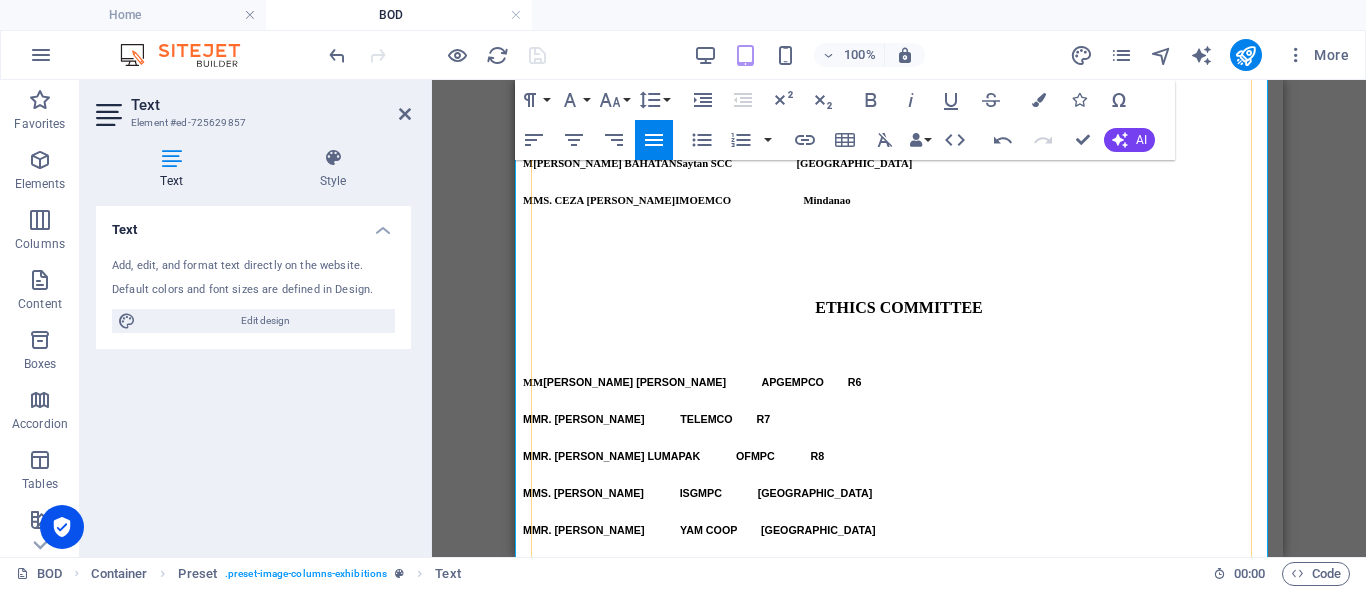 scroll, scrollTop: 2397, scrollLeft: 0, axis: vertical 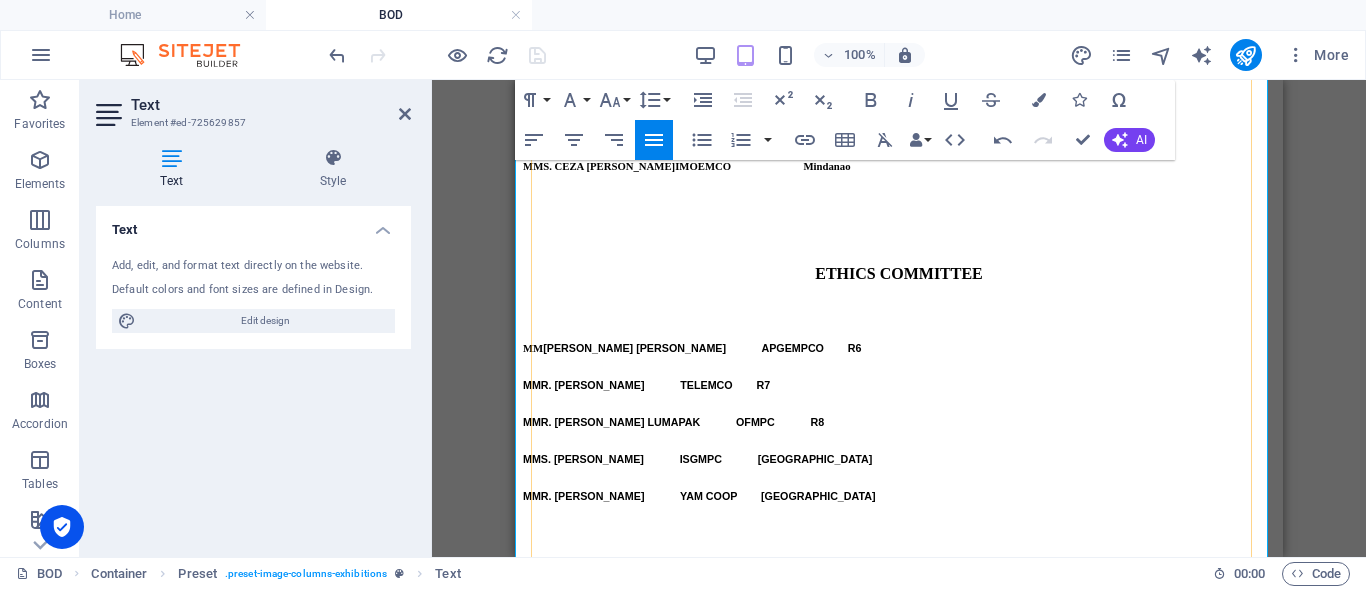 click on "MR. ZALDY M. GEROY" at bounding box center [568, 1125] 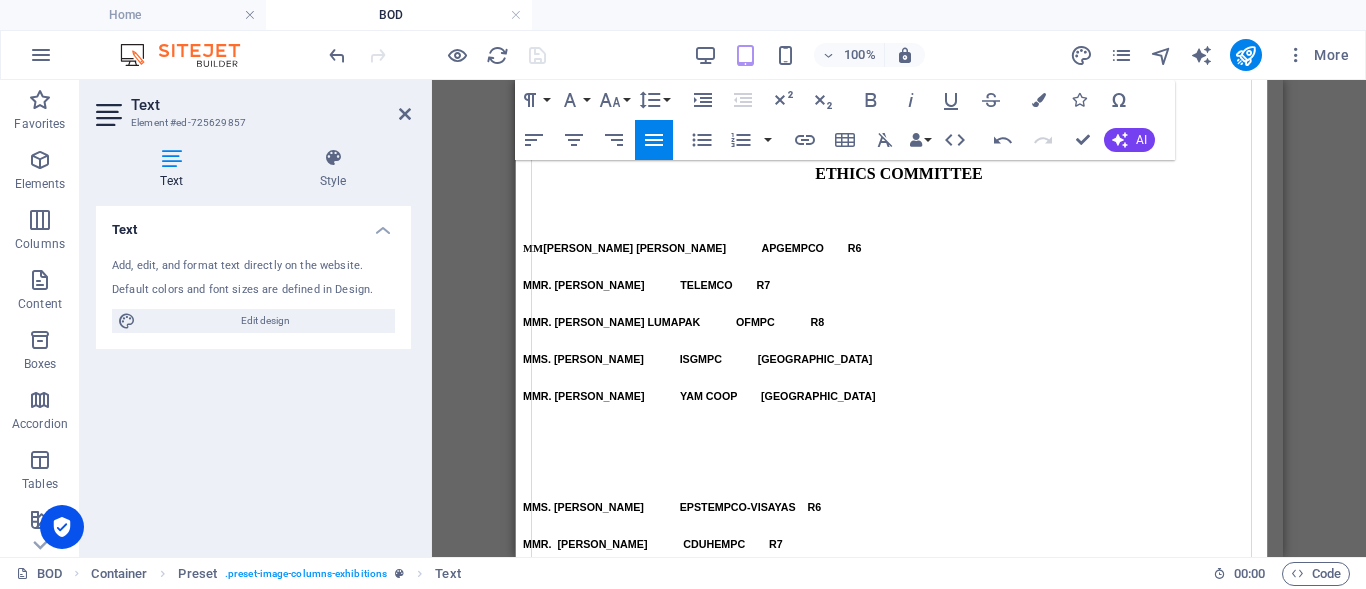 click on "MS. MILDRED Y. YANOS" at bounding box center [625, 1283] 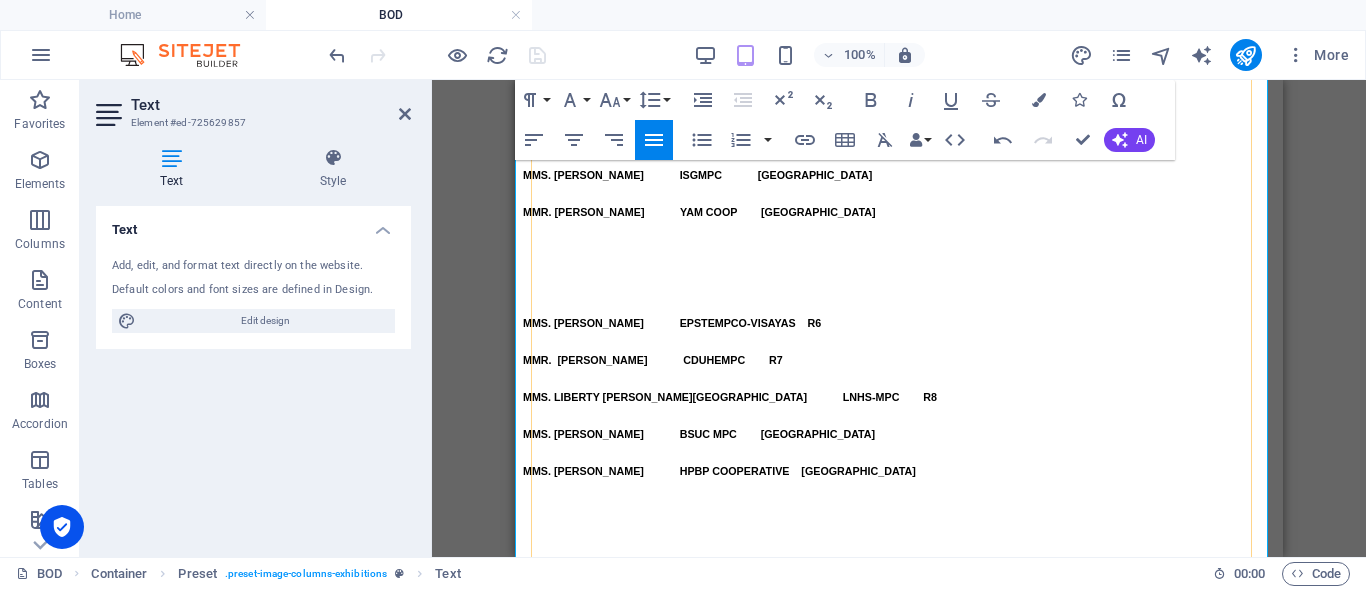 scroll, scrollTop: 2697, scrollLeft: 0, axis: vertical 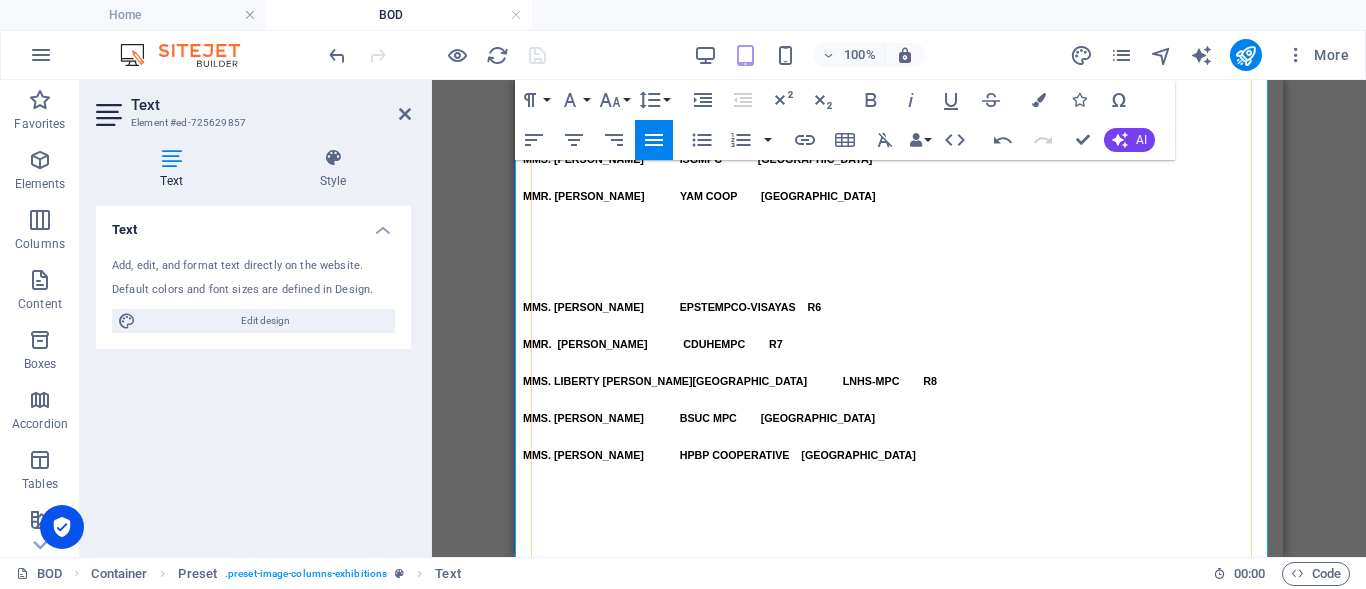 click on "MS. FLORENCE JOY F. OCTAVIANO" at bounding box center [614, 1379] 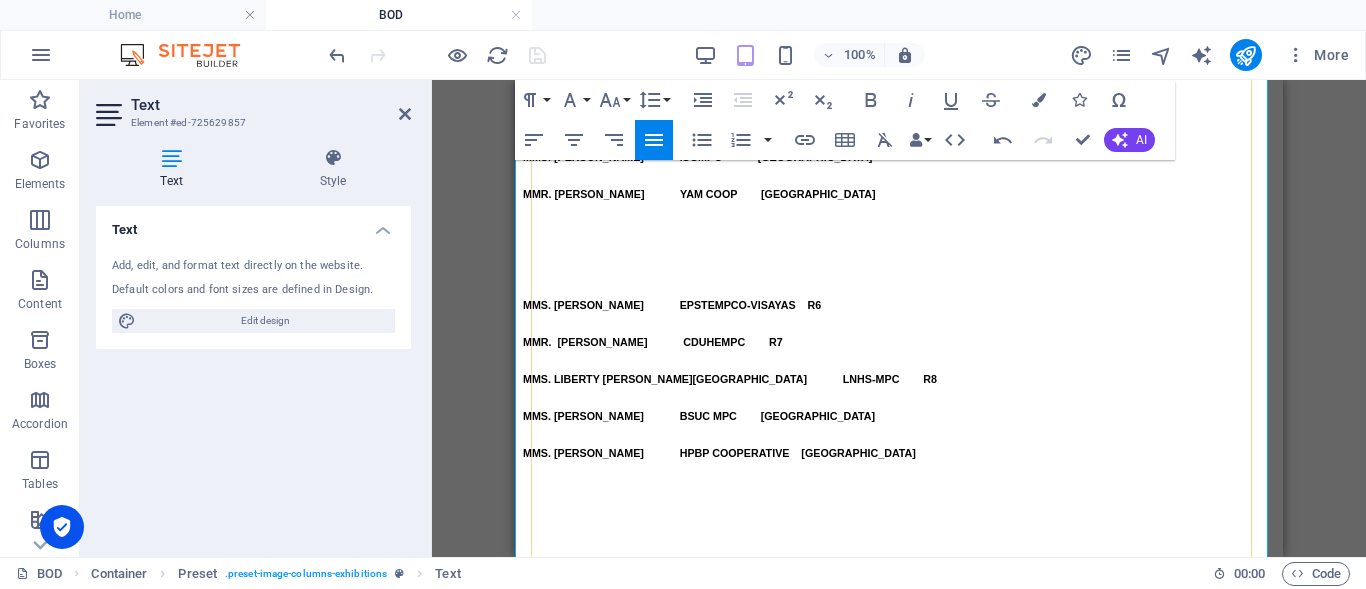 scroll, scrollTop: 2697, scrollLeft: 0, axis: vertical 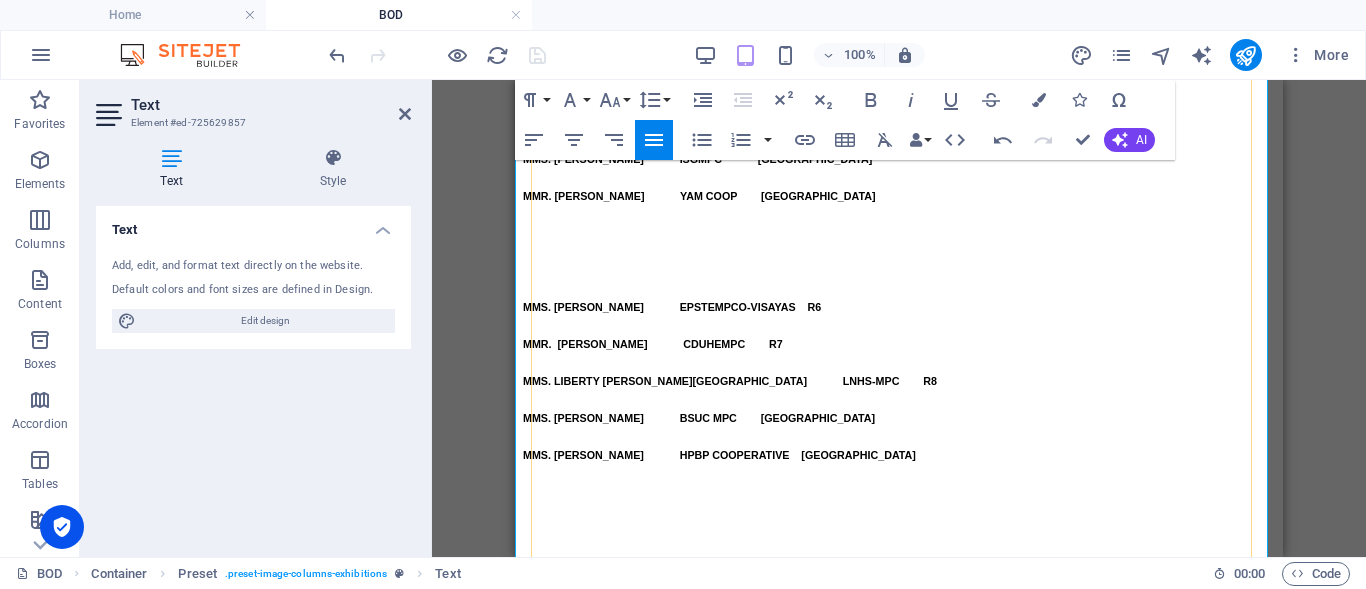 click on "ELDERLY COMMITTEE" at bounding box center (581, 1564) 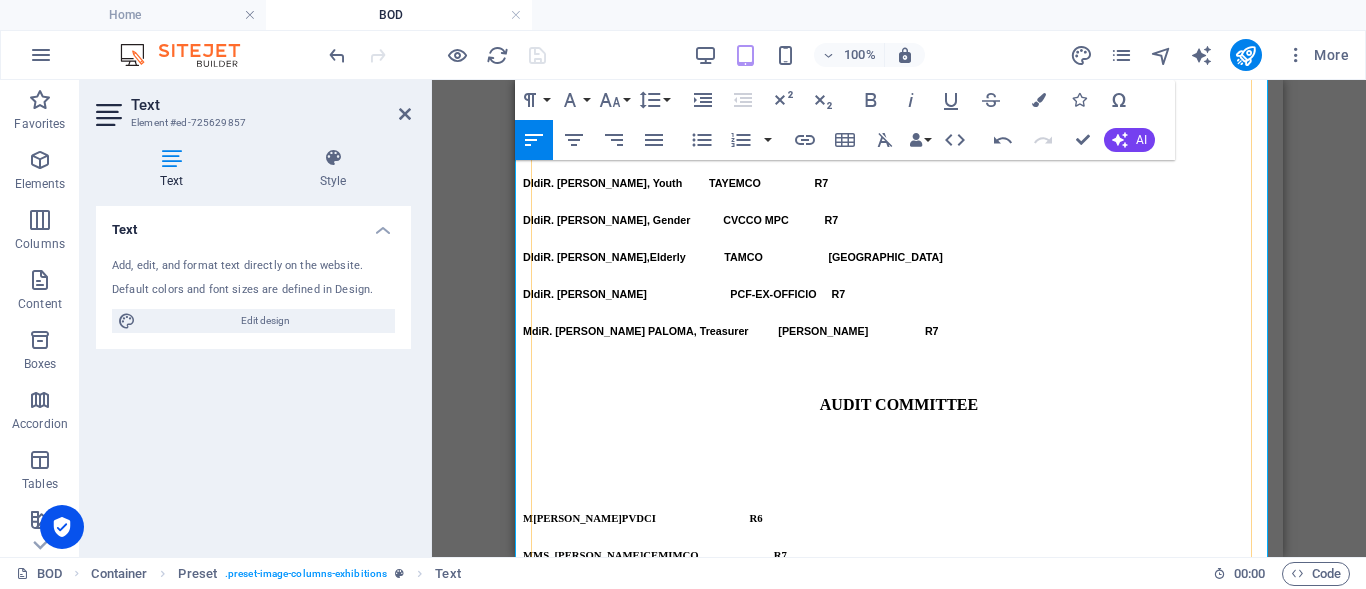 scroll, scrollTop: 1797, scrollLeft: 0, axis: vertical 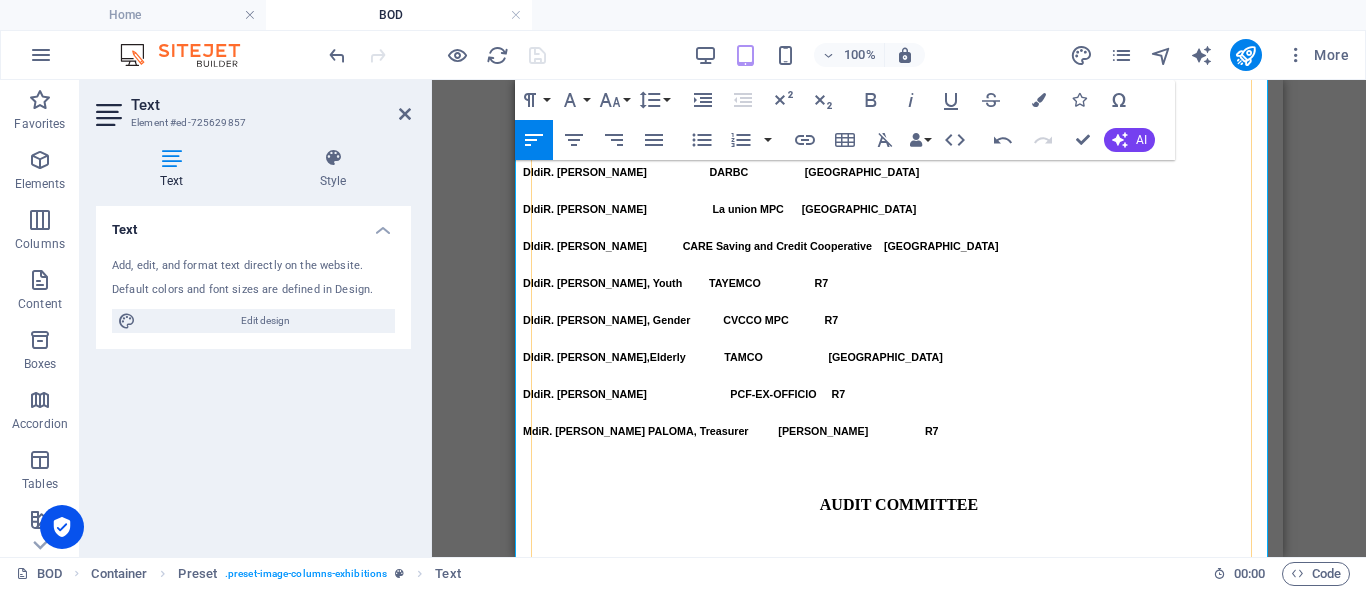 click on "MMR. ROLAND P. CORREA              YAM COOP          Mindanao" at bounding box center [899, 1096] 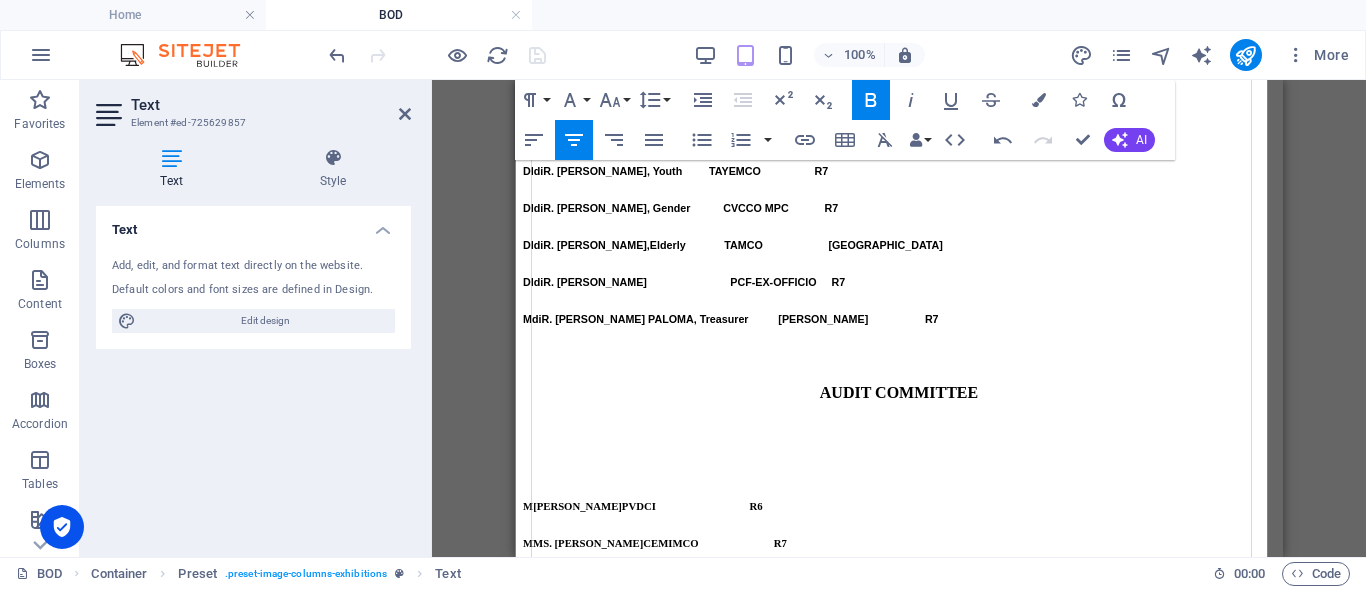 scroll, scrollTop: 1997, scrollLeft: 0, axis: vertical 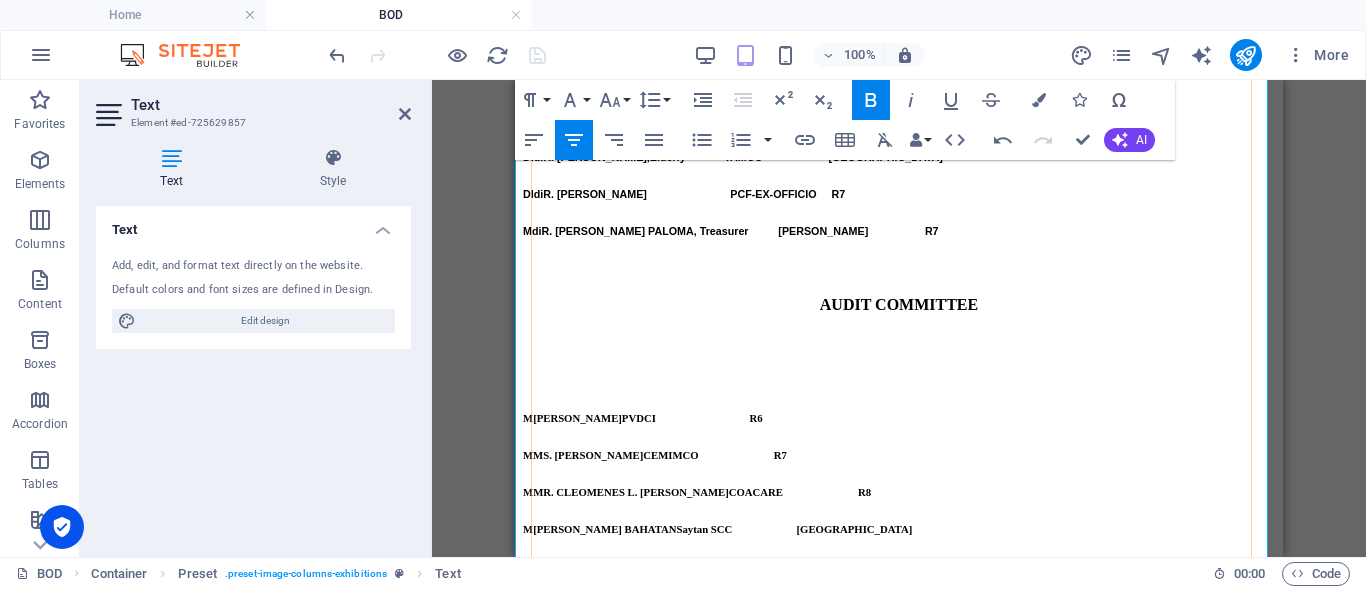 click on "EDUCATION COMMITTEE" at bounding box center [899, 1016] 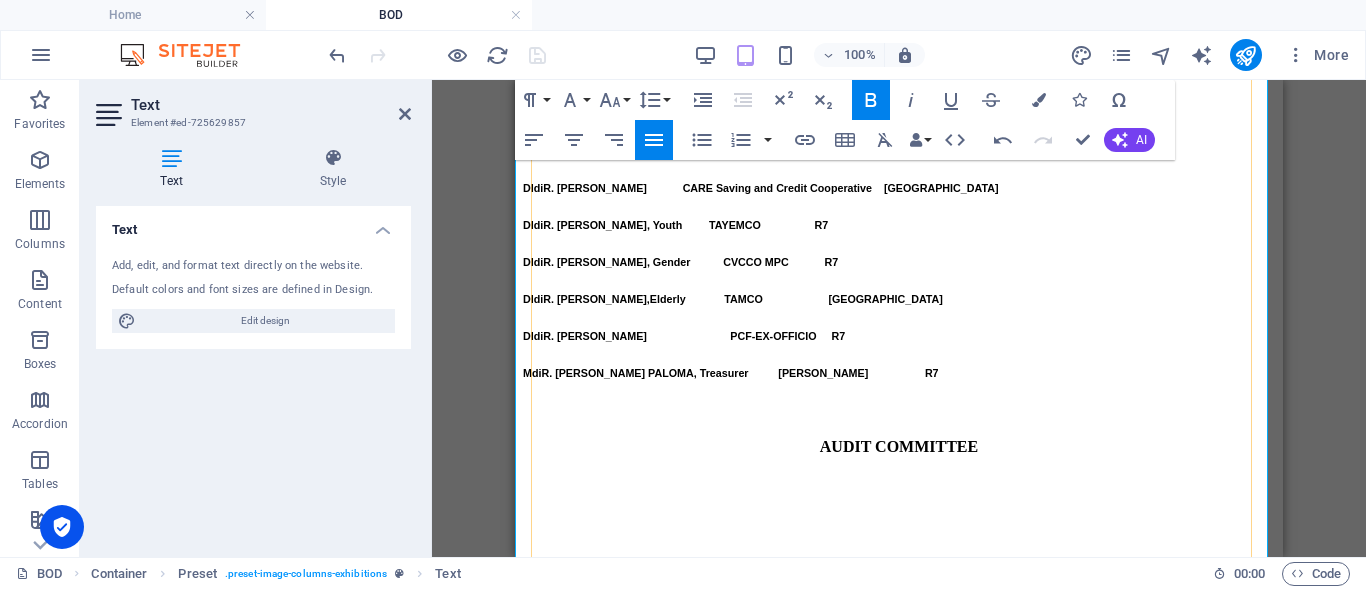 scroll, scrollTop: 1797, scrollLeft: 0, axis: vertical 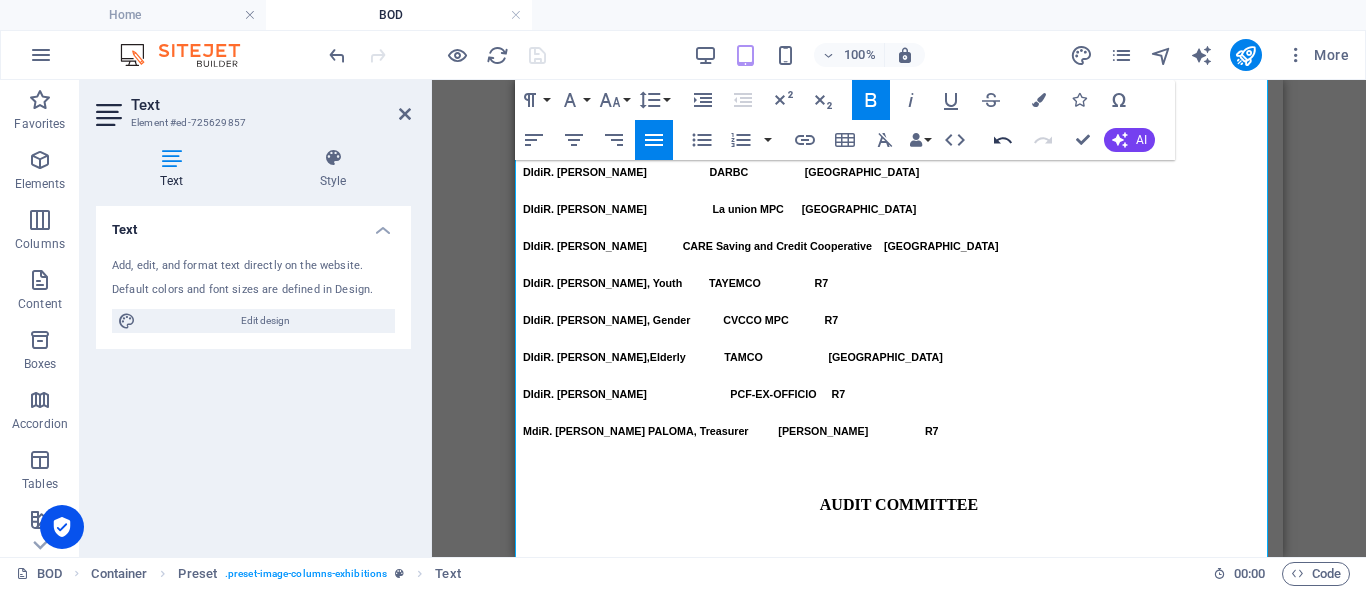 click 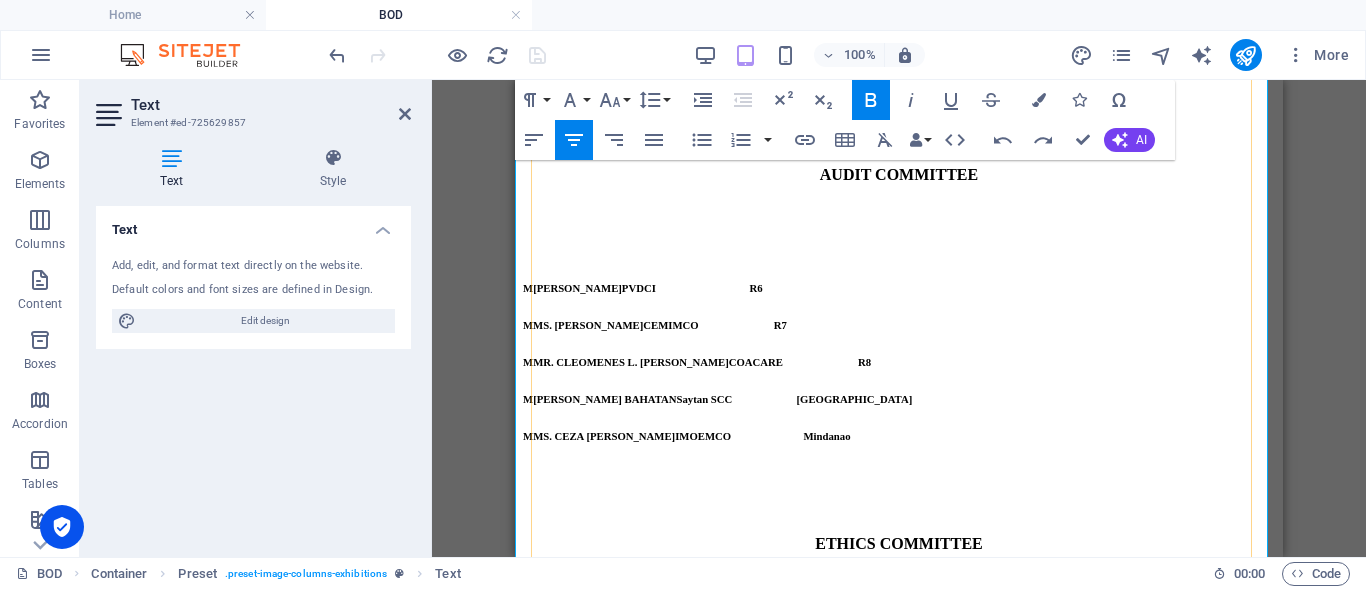 scroll, scrollTop: 2097, scrollLeft: 0, axis: vertical 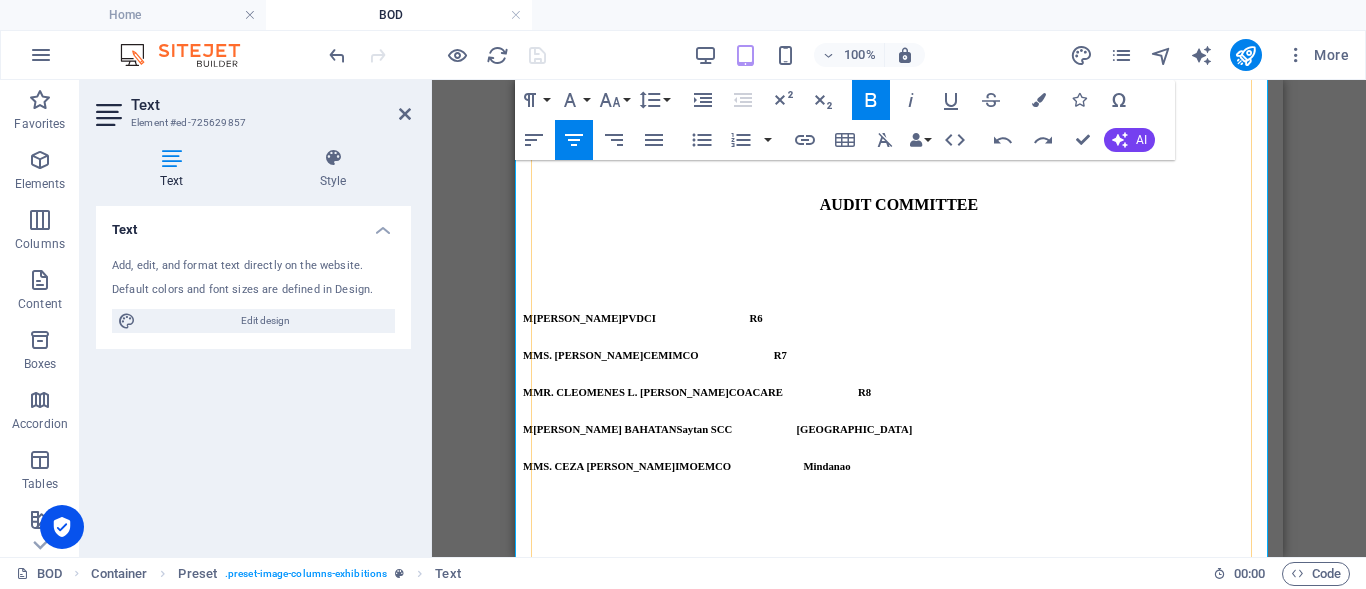 click on "MMS. SUSAN D. ABANILLA              HPBP COOPERATIVE      Mindanao" at bounding box center (899, 1141) 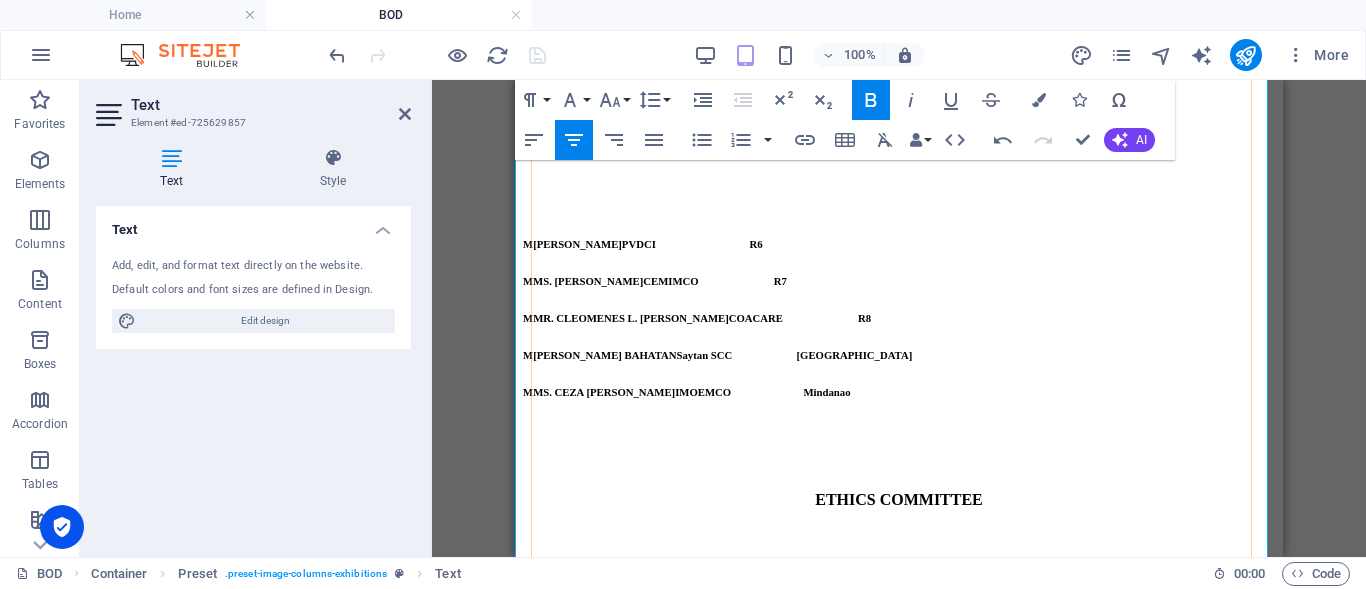 scroll, scrollTop: 2297, scrollLeft: 0, axis: vertical 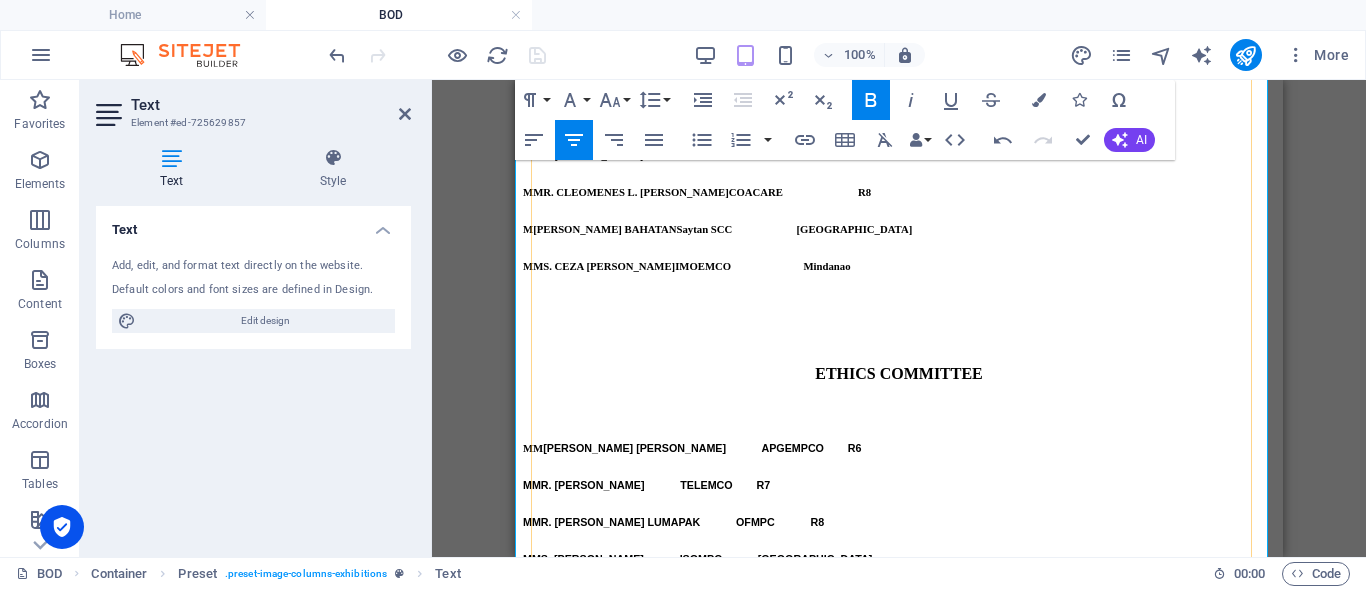 click on "MMR. ROLANDO S. REQUILLO              ALMACA GROWERS MPC      Mindanao" at bounding box center [899, 1240] 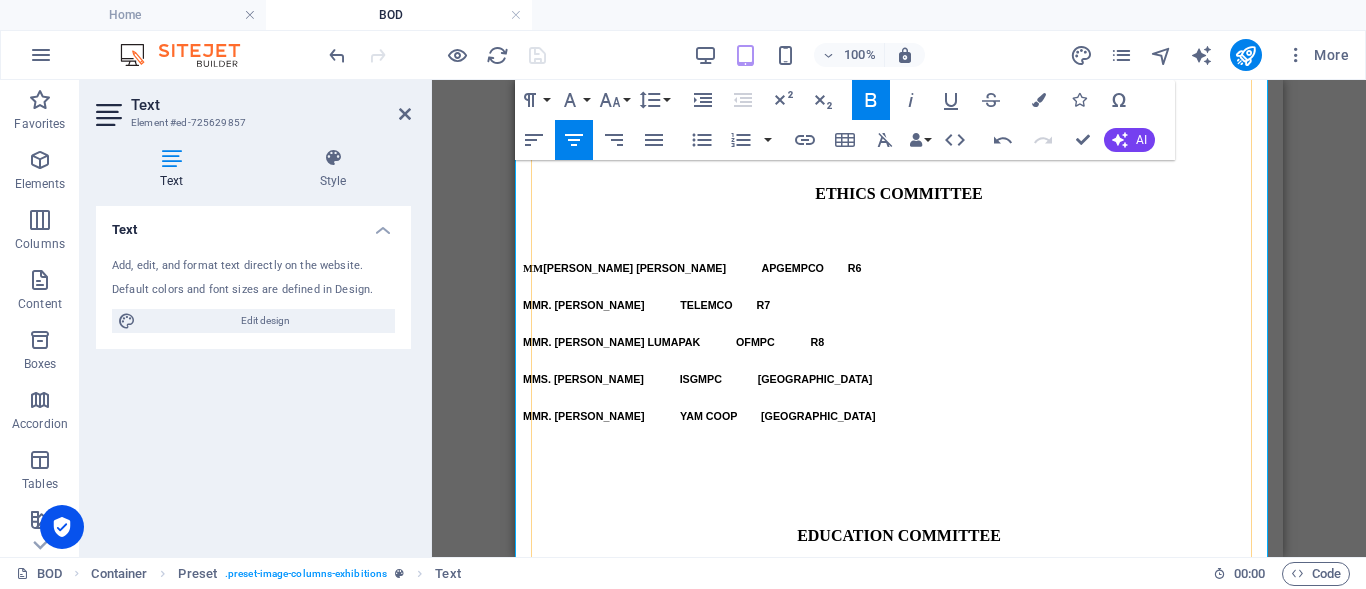 scroll, scrollTop: 2497, scrollLeft: 0, axis: vertical 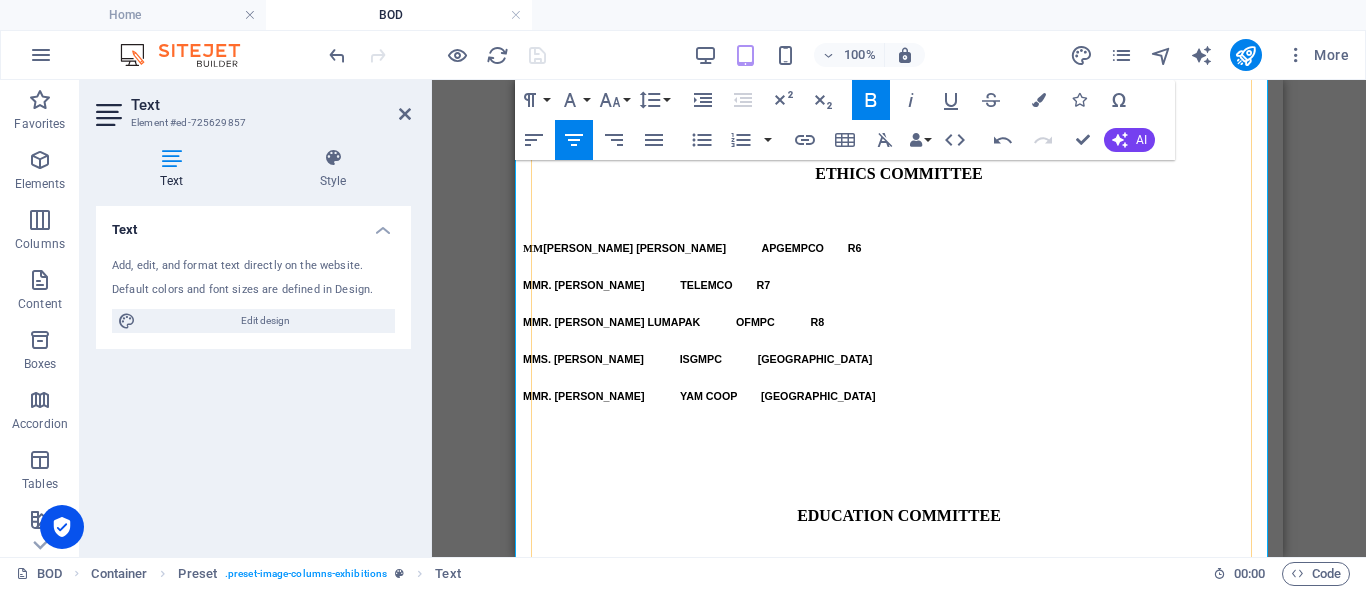 click on "MMR. LEONARDO C. DIANO               MCB MPC          Mindanao" at bounding box center (899, 1338) 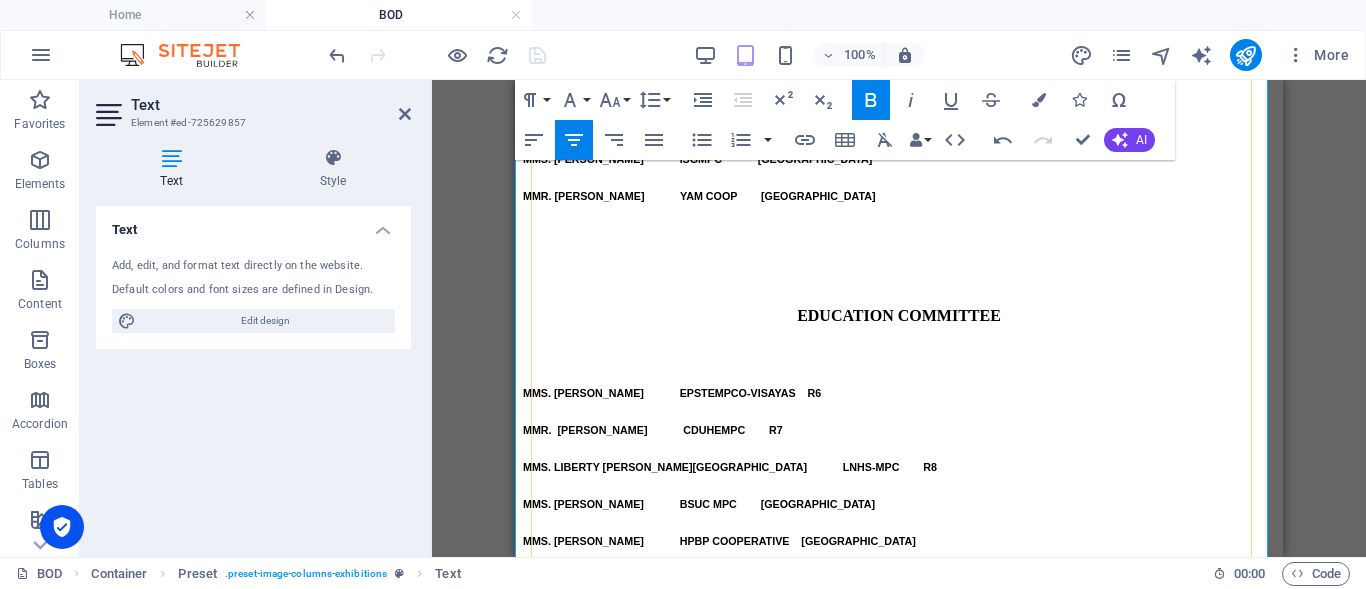 scroll, scrollTop: 2730, scrollLeft: 0, axis: vertical 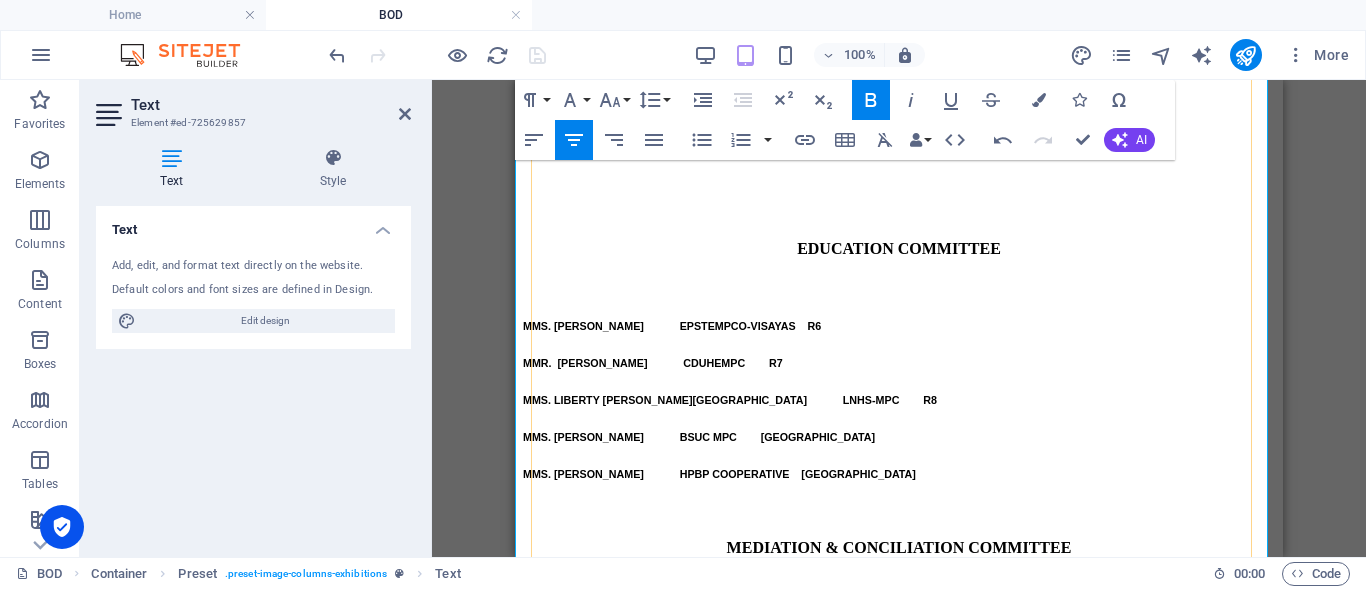 drag, startPoint x: 930, startPoint y: 353, endPoint x: 759, endPoint y: 350, distance: 171.0263 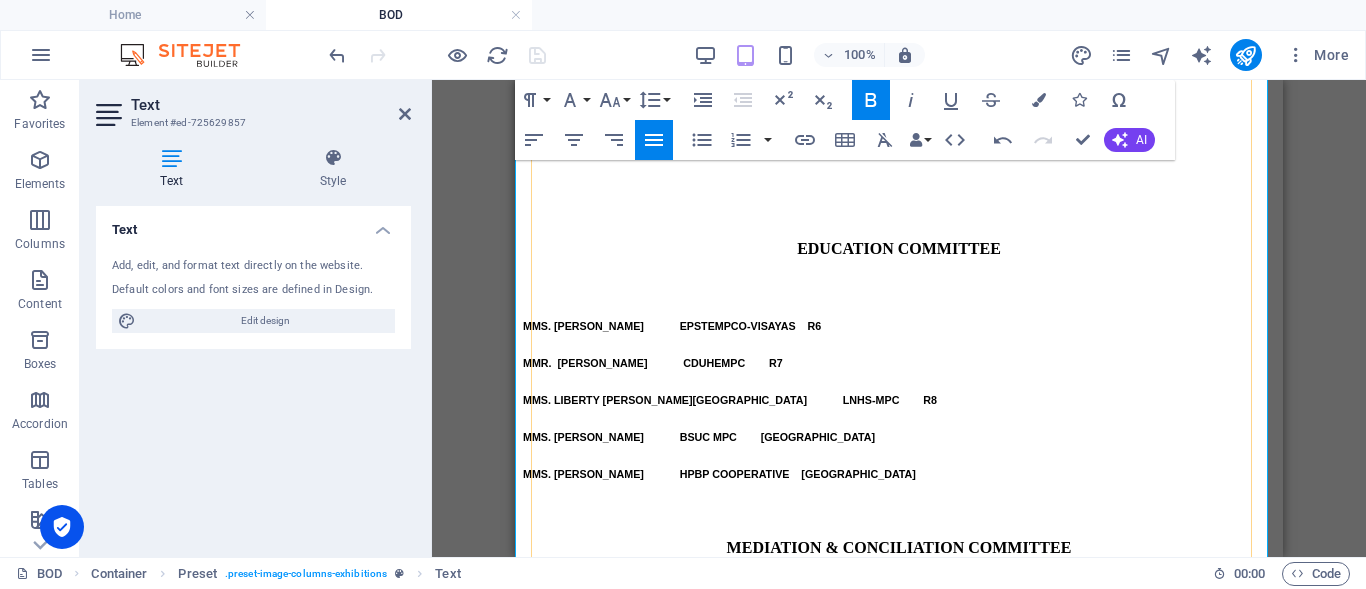 drag, startPoint x: 930, startPoint y: 354, endPoint x: 756, endPoint y: 345, distance: 174.2326 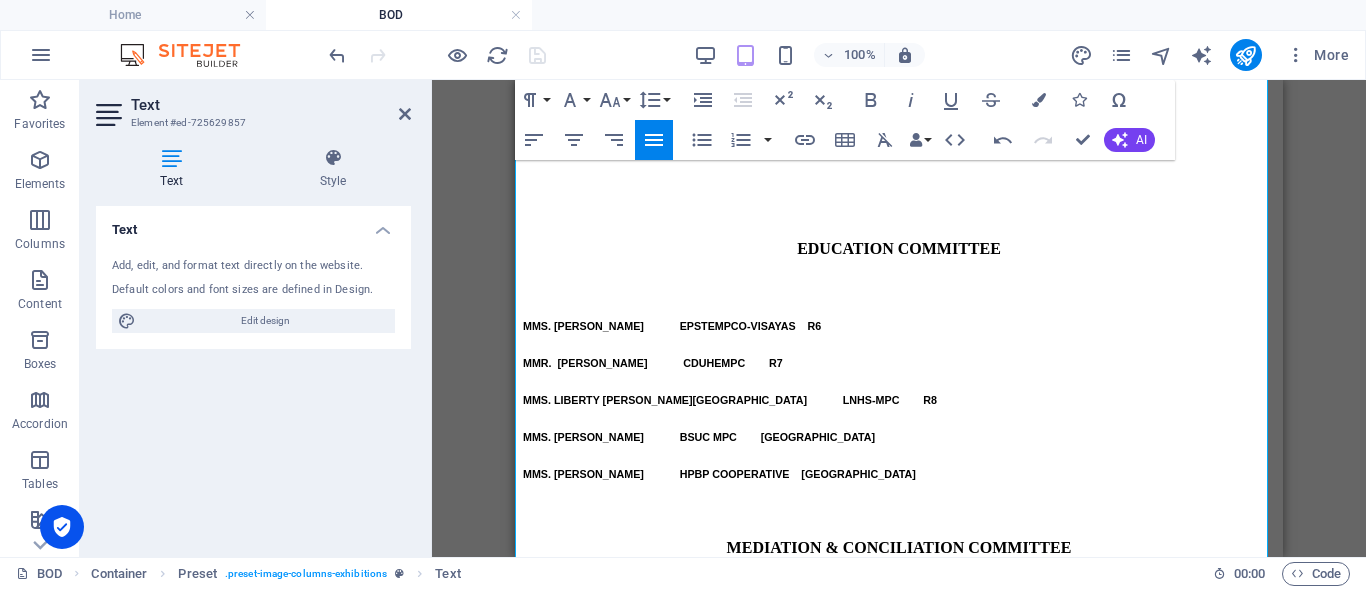 scroll, scrollTop: 0, scrollLeft: 12, axis: horizontal 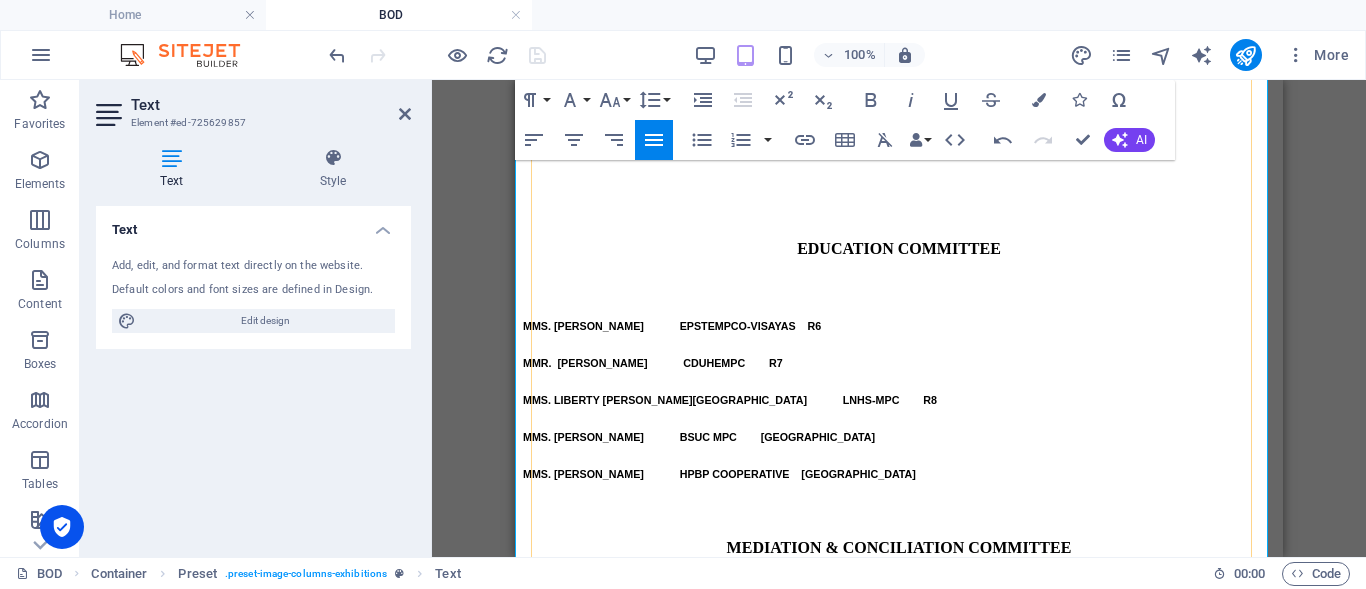 drag, startPoint x: 899, startPoint y: 362, endPoint x: 714, endPoint y: 354, distance: 185.1729 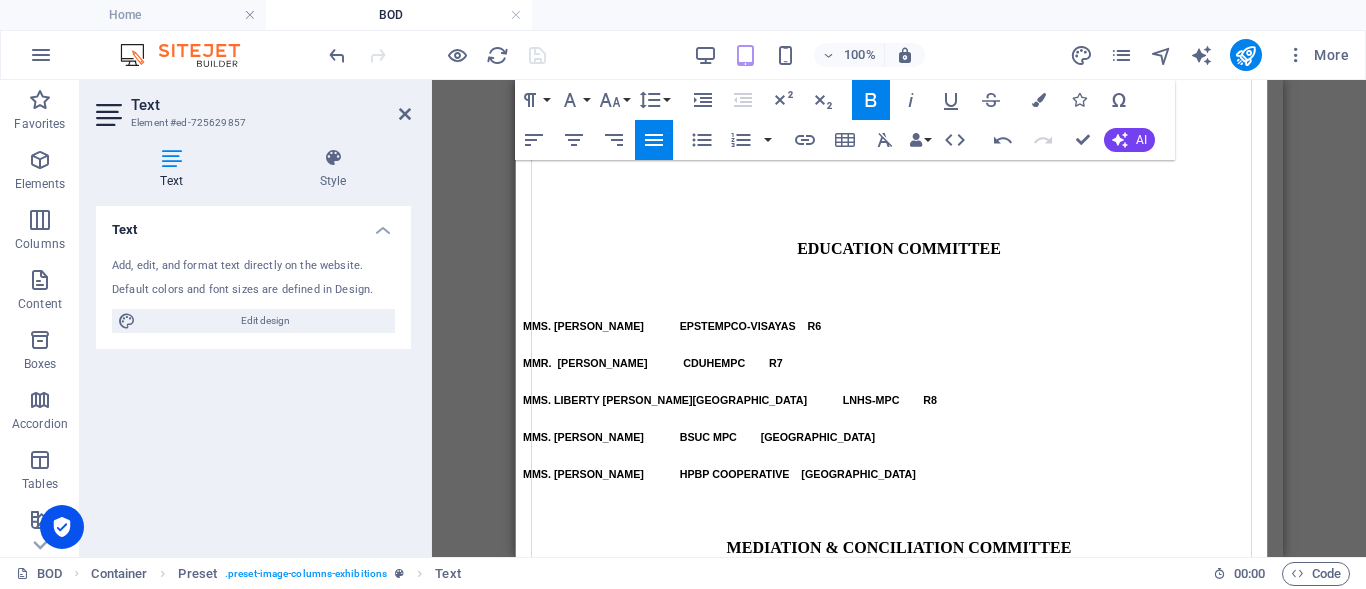 click on "GENDER COMMITTEE" at bounding box center [585, 1444] 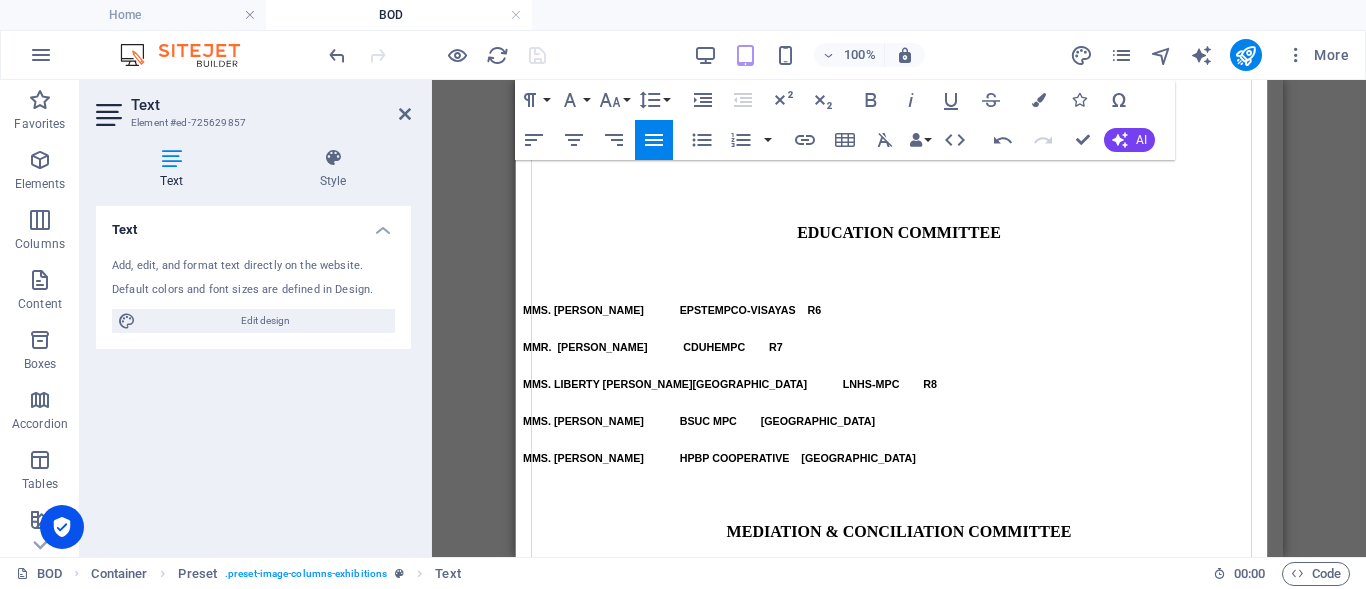 scroll, scrollTop: 2764, scrollLeft: 0, axis: vertical 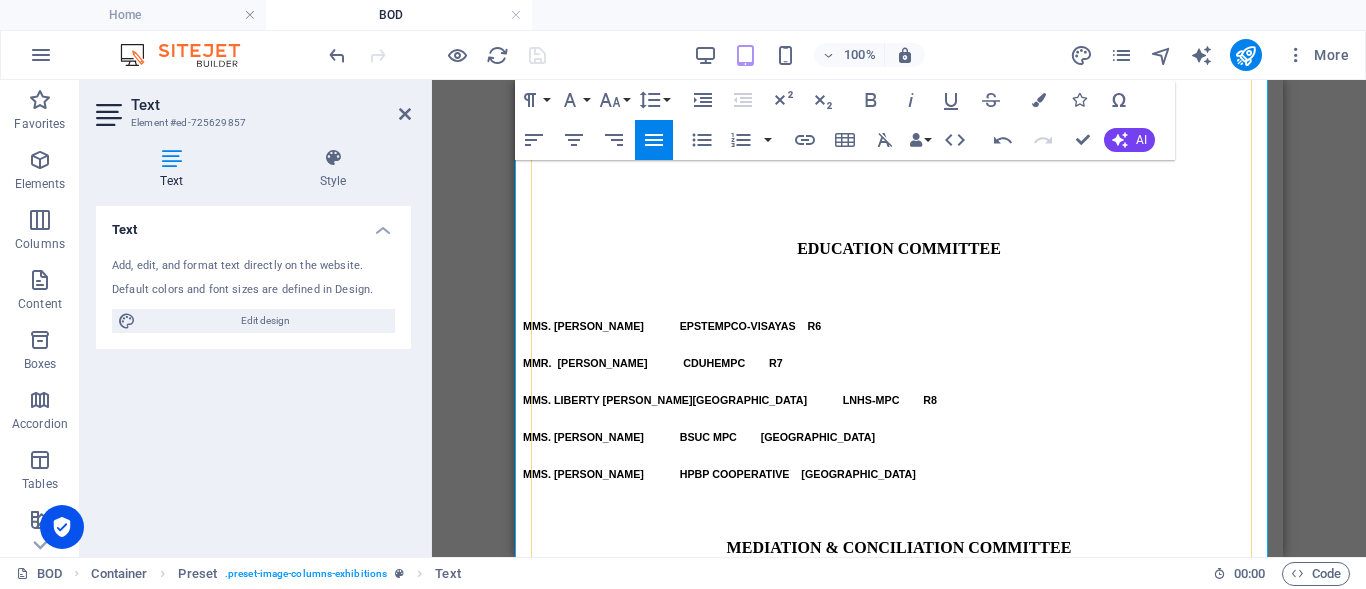 drag, startPoint x: 912, startPoint y: 356, endPoint x: 717, endPoint y: 350, distance: 195.09229 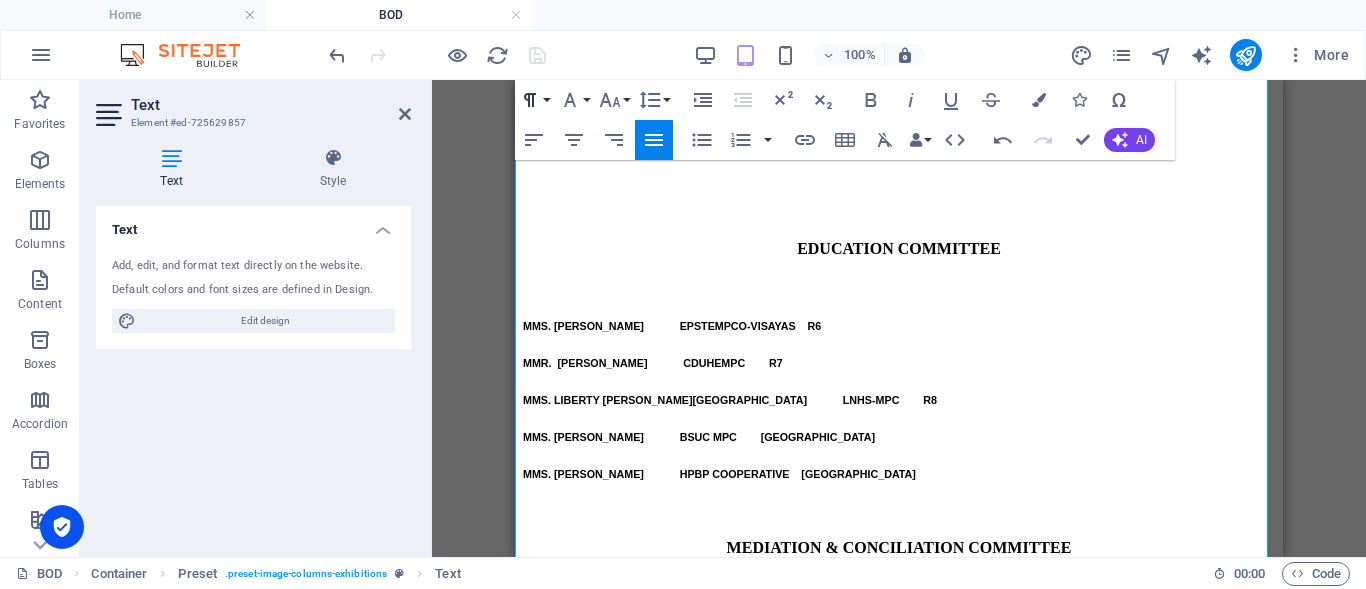 click on "Paragraph Format" at bounding box center [534, 100] 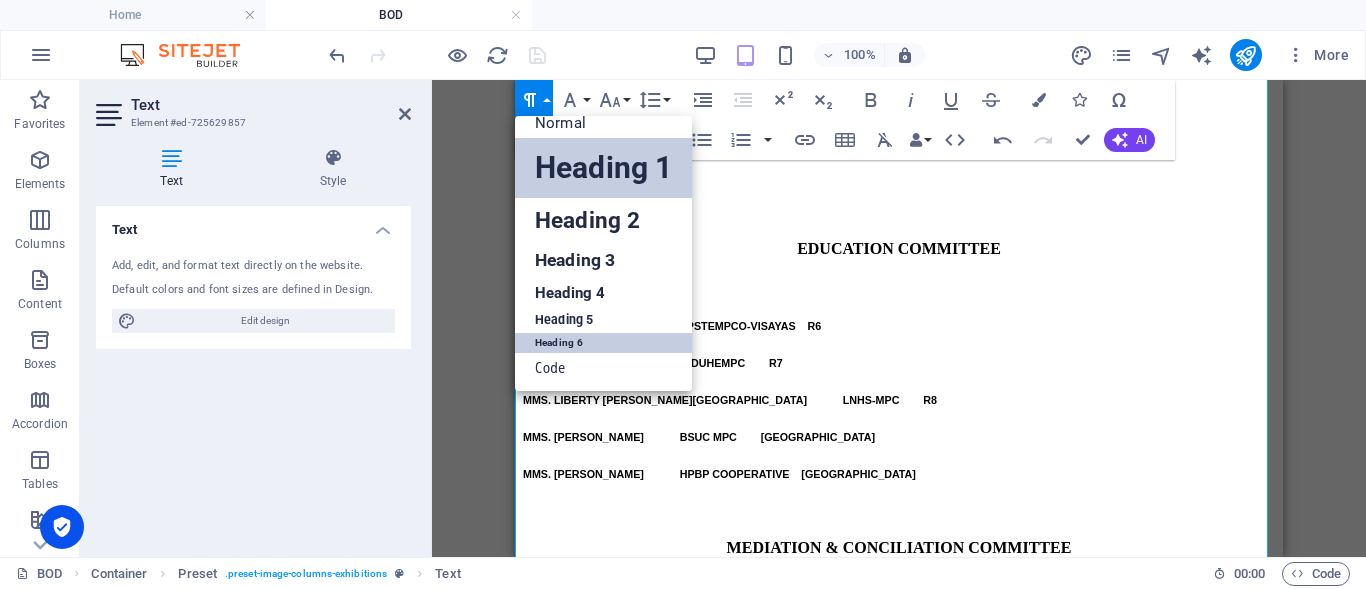 scroll, scrollTop: 16, scrollLeft: 0, axis: vertical 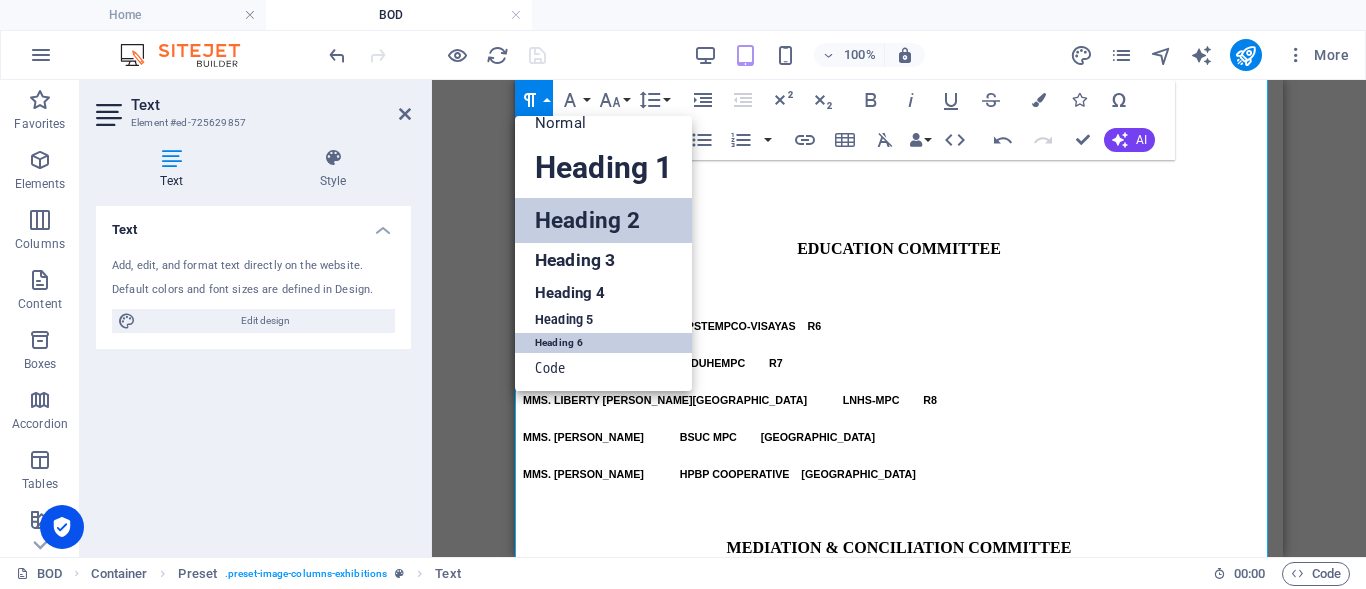 click on "Heading 2" at bounding box center [603, 220] 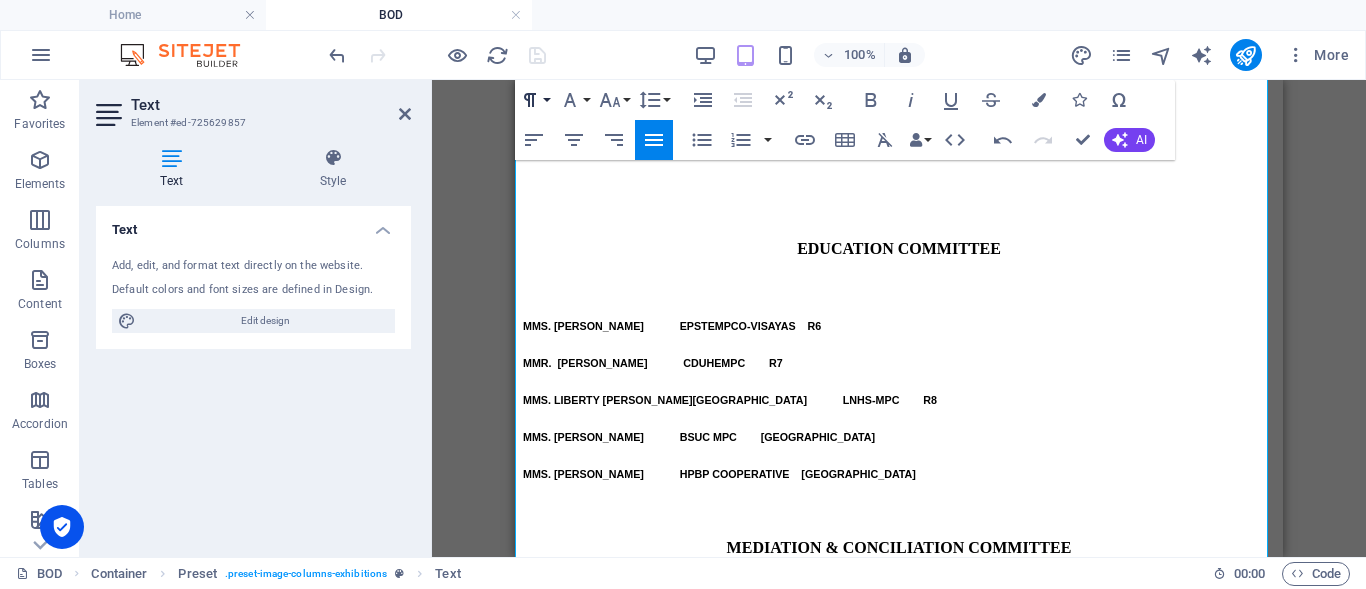 click on "Paragraph Format" at bounding box center (534, 100) 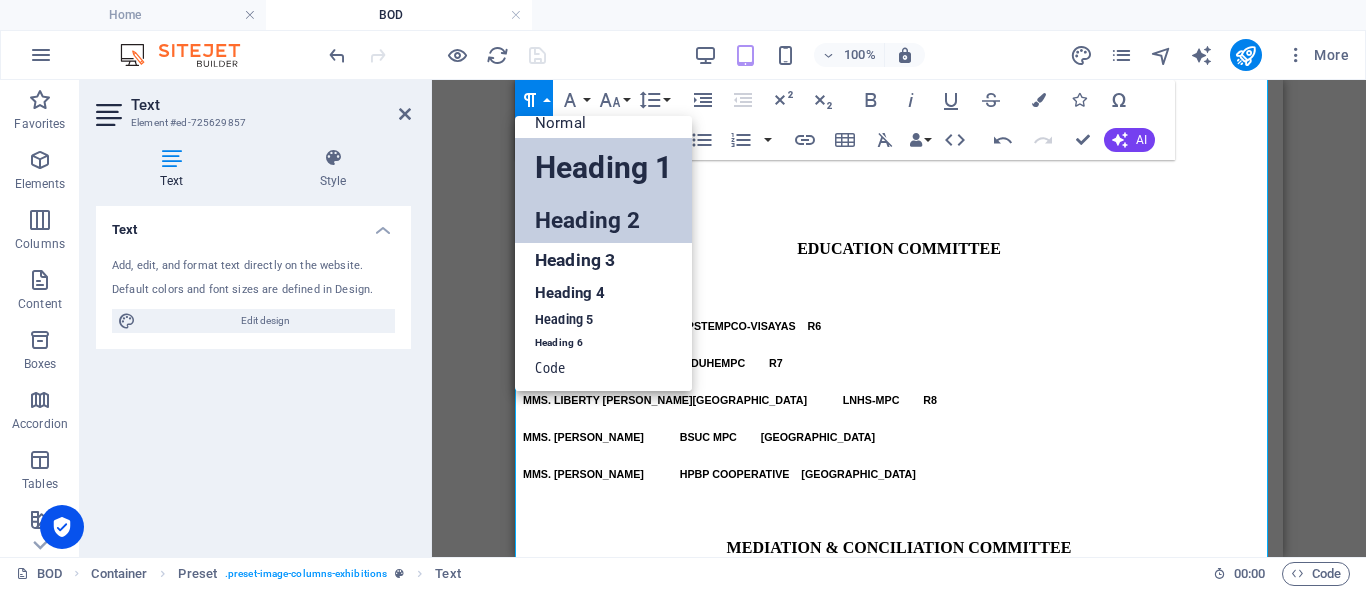 scroll, scrollTop: 16, scrollLeft: 0, axis: vertical 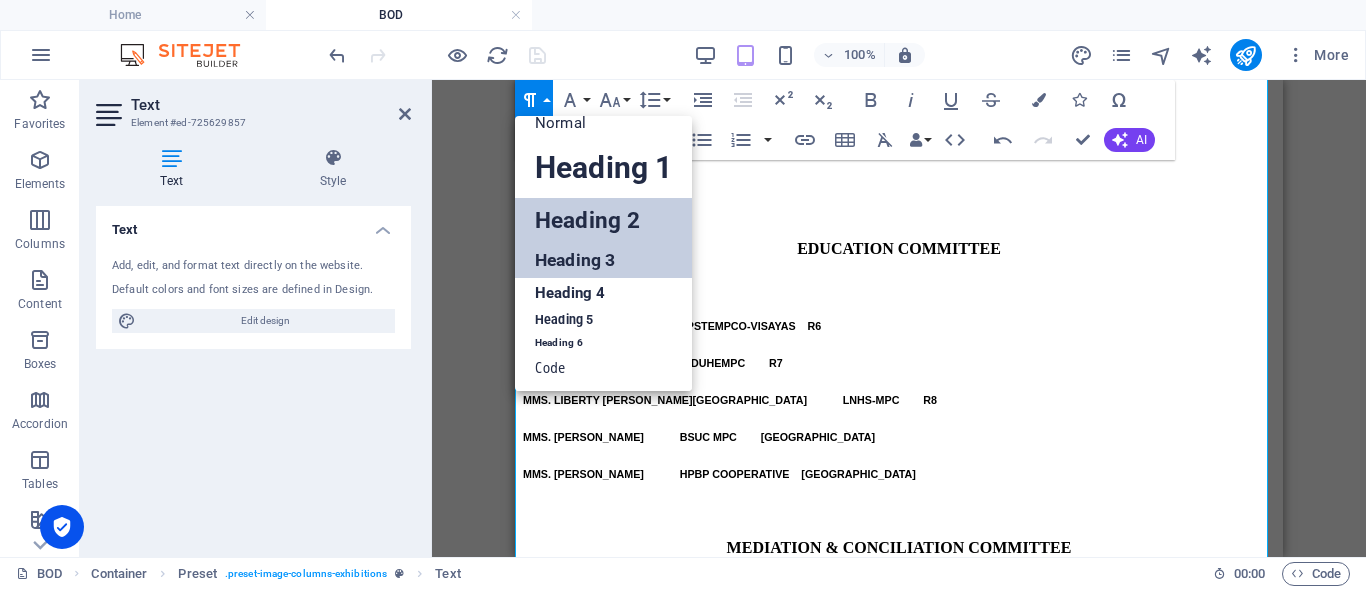 click on "Heading 3" at bounding box center [603, 260] 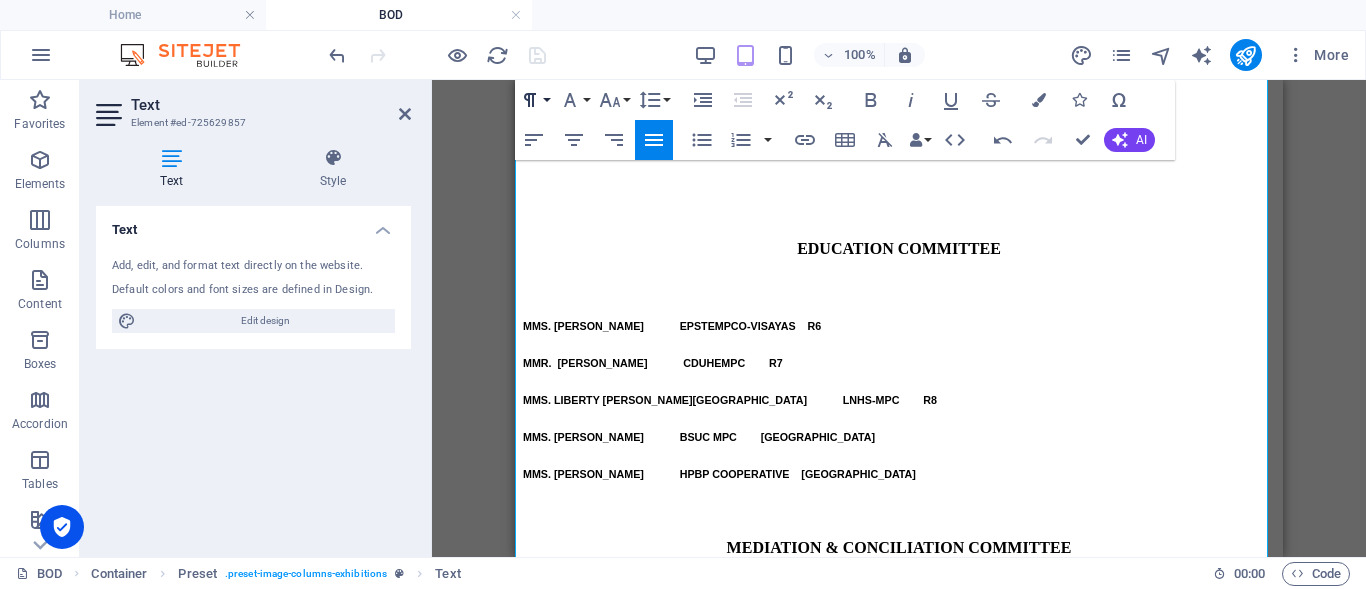 click on "Paragraph Format" at bounding box center (534, 100) 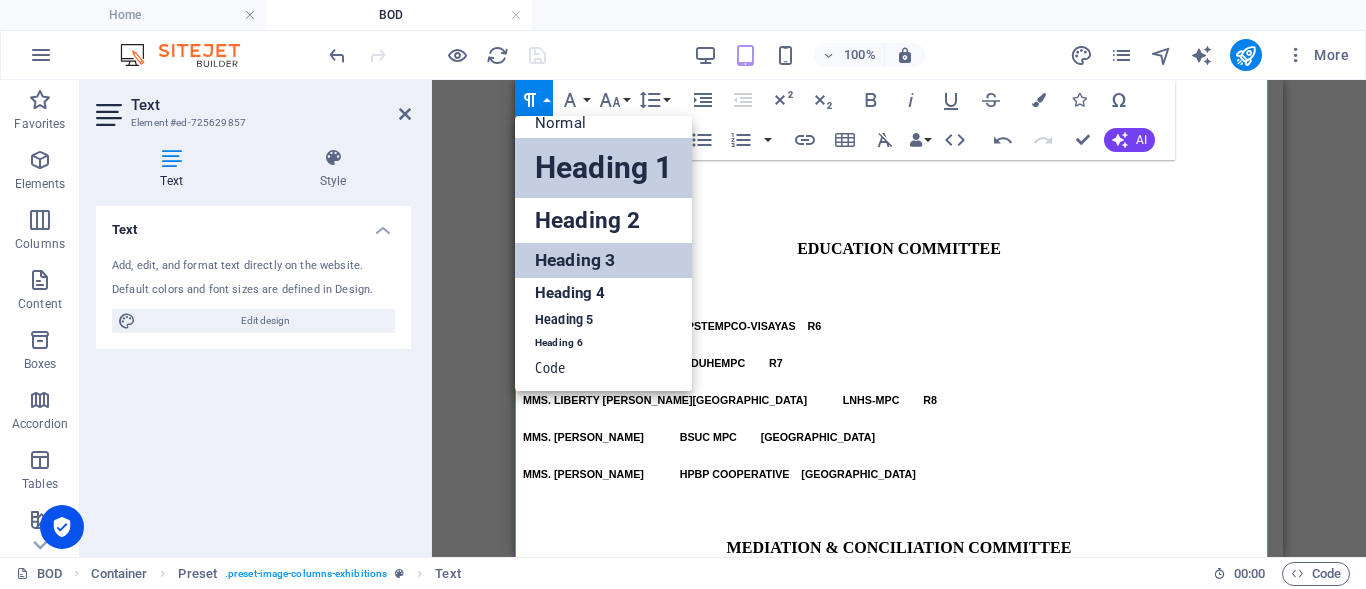 scroll, scrollTop: 16, scrollLeft: 0, axis: vertical 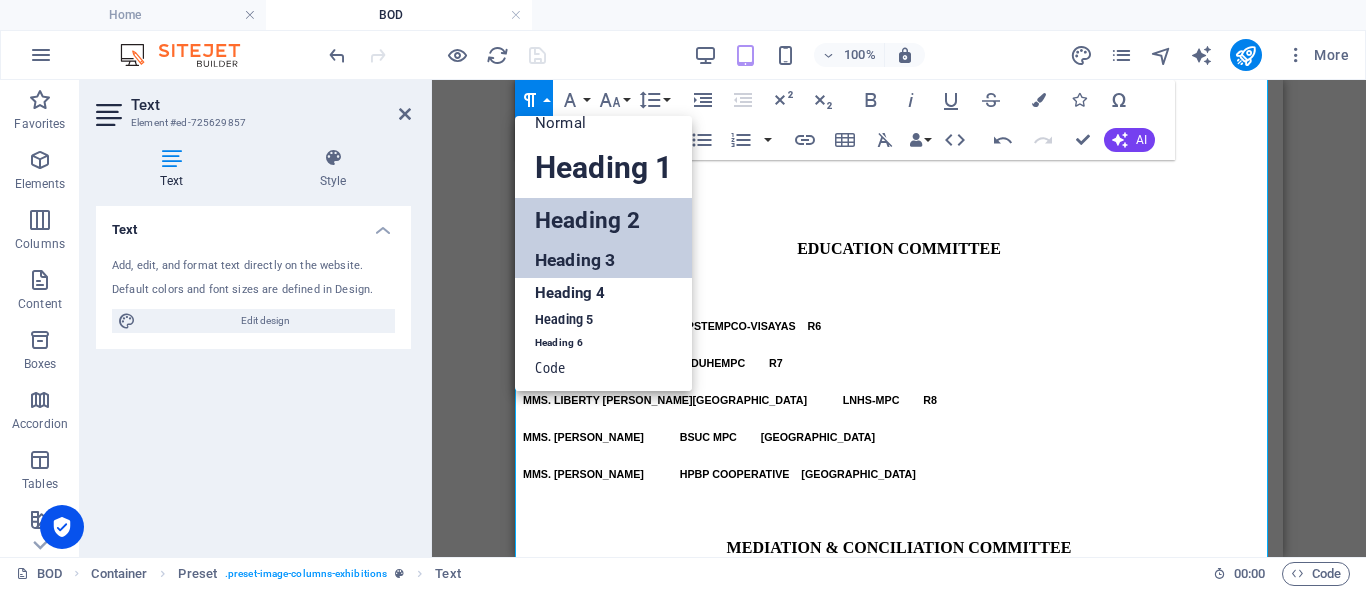 click on "Heading 2" at bounding box center (603, 220) 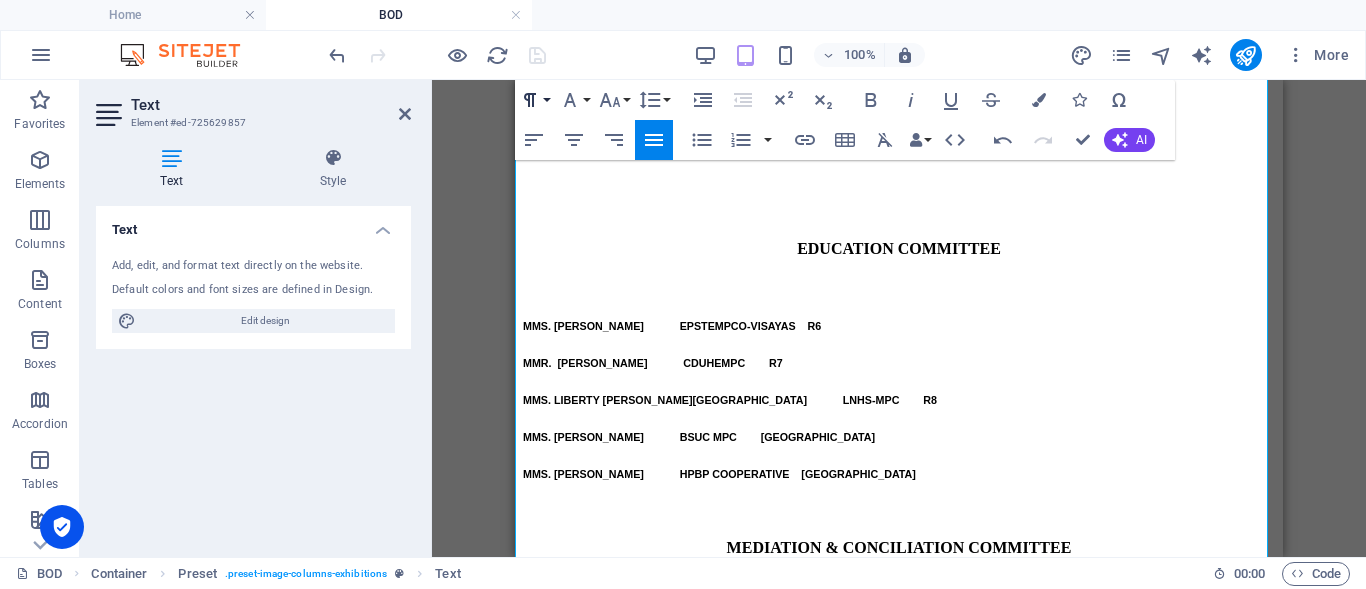 click on "Paragraph Format" at bounding box center [534, 100] 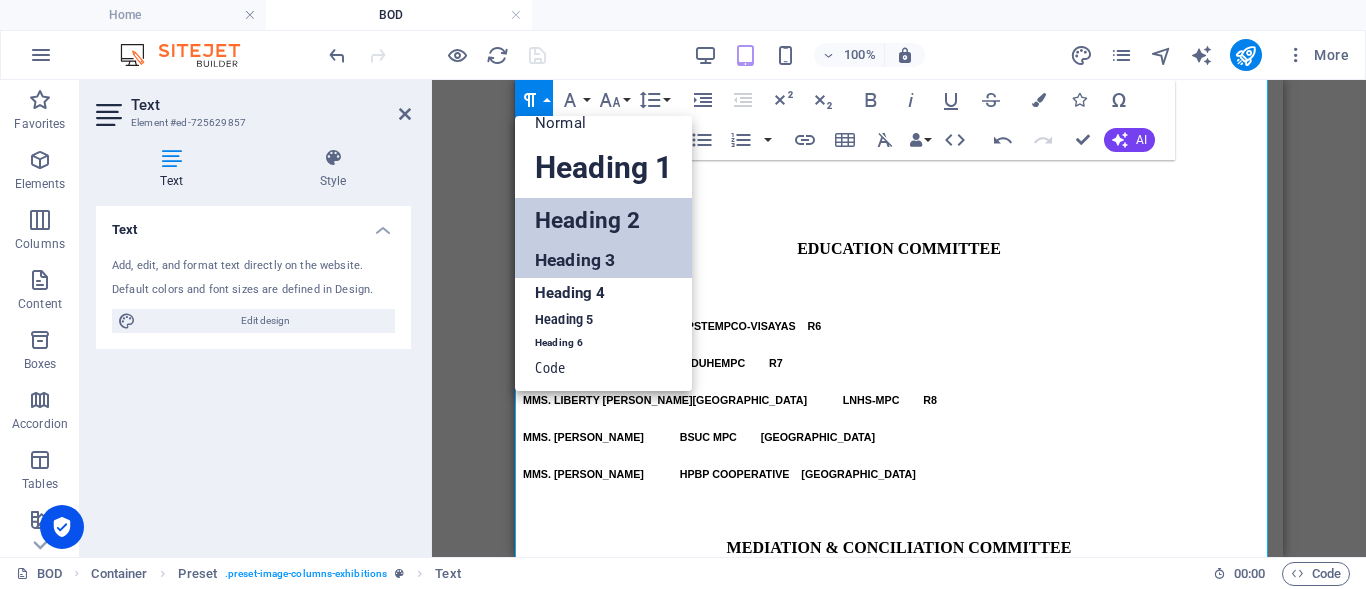 scroll, scrollTop: 16, scrollLeft: 0, axis: vertical 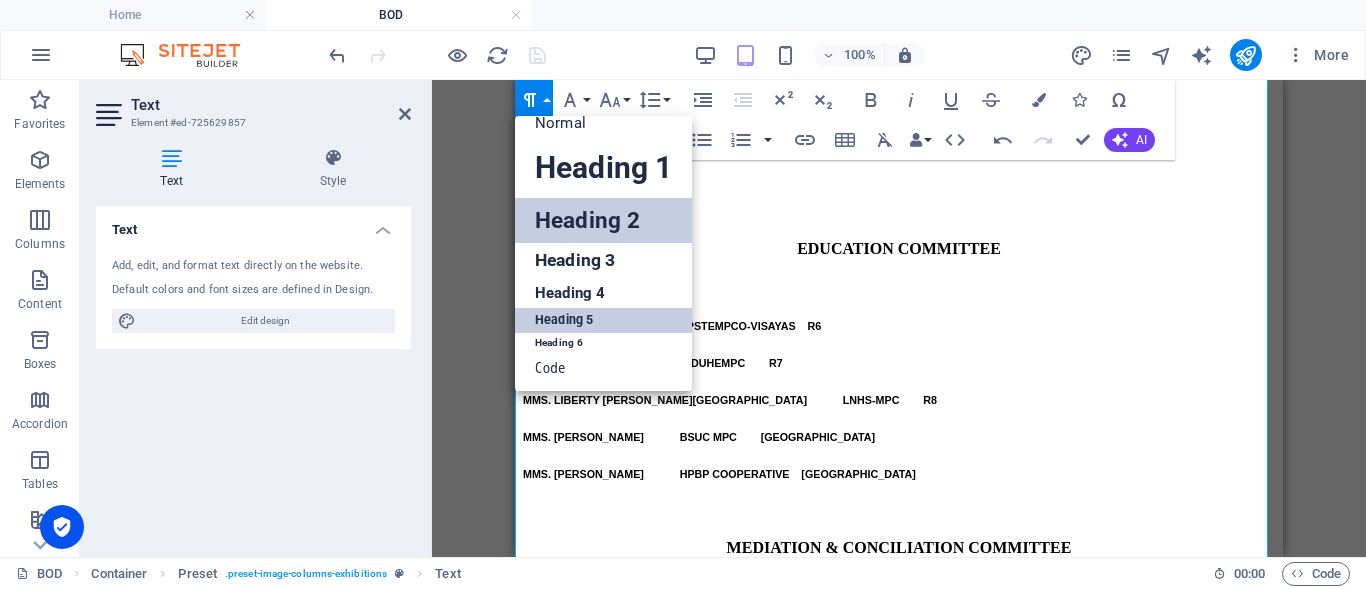 click on "Heading 5" at bounding box center [603, 320] 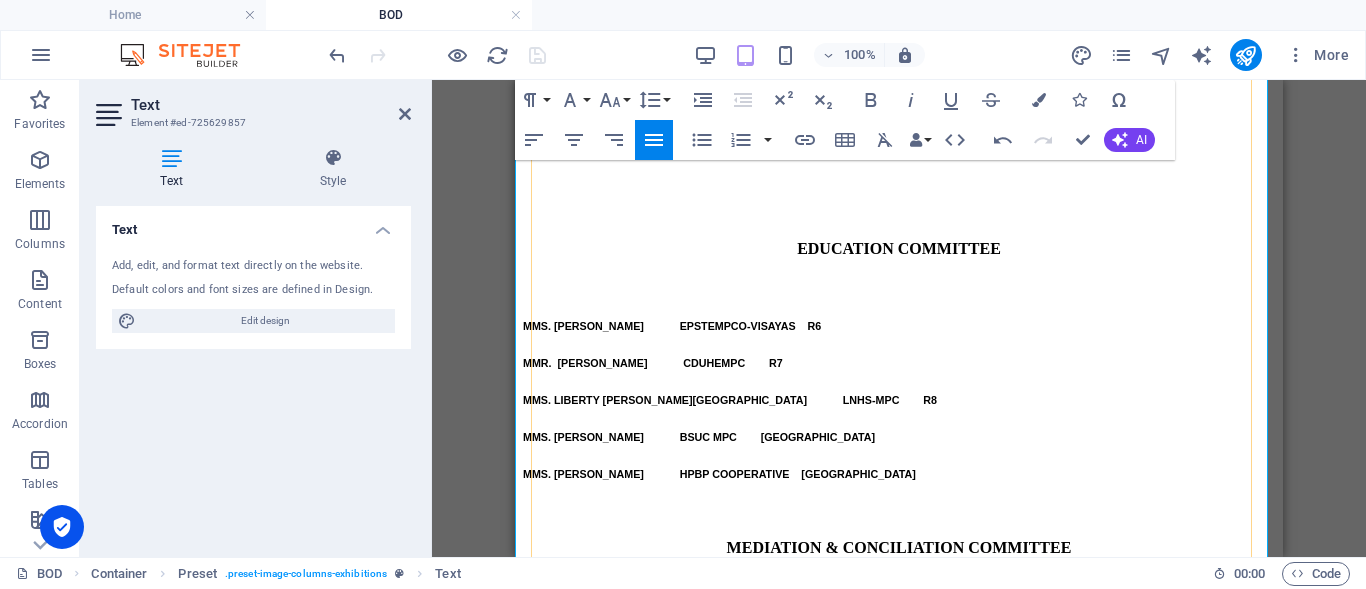 click on "GENDER COMMITTEE" at bounding box center (899, 1446) 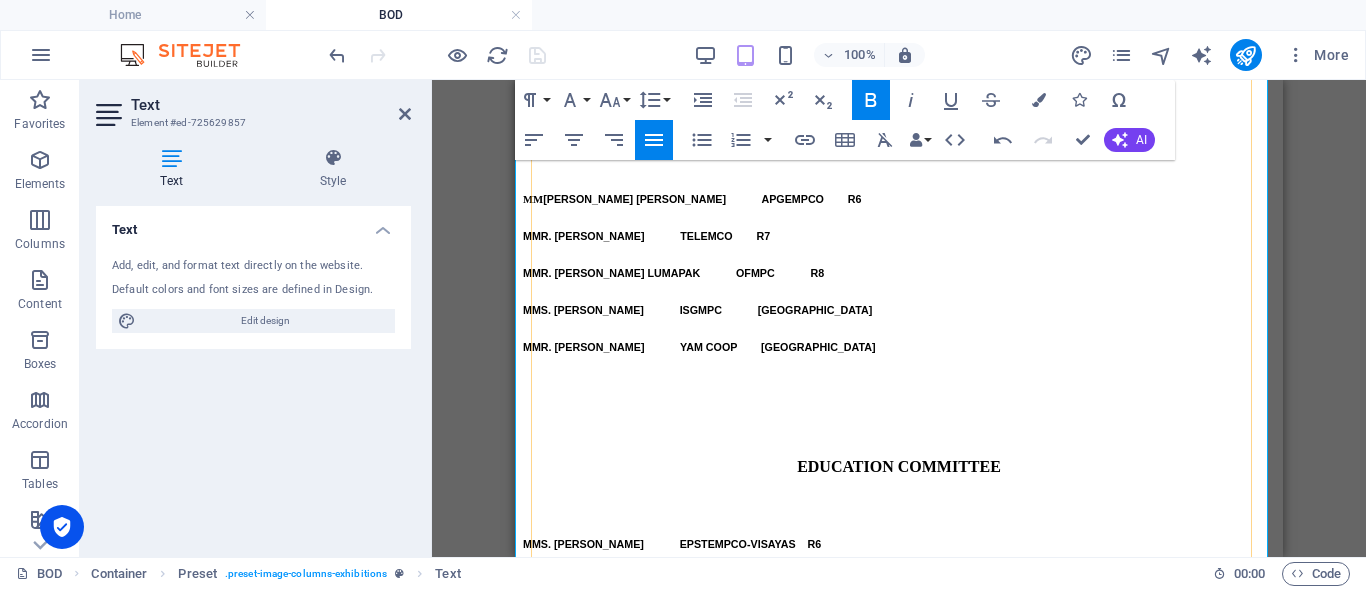 scroll, scrollTop: 2664, scrollLeft: 0, axis: vertical 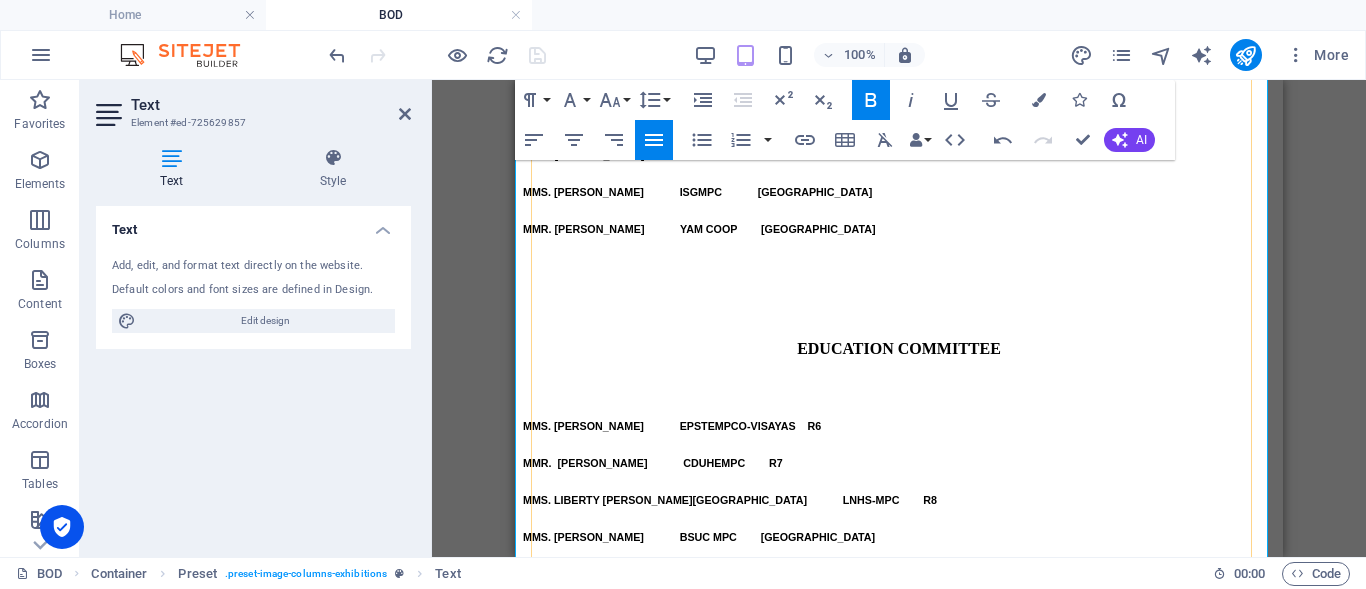 drag, startPoint x: 716, startPoint y: 442, endPoint x: 993, endPoint y: 488, distance: 280.79352 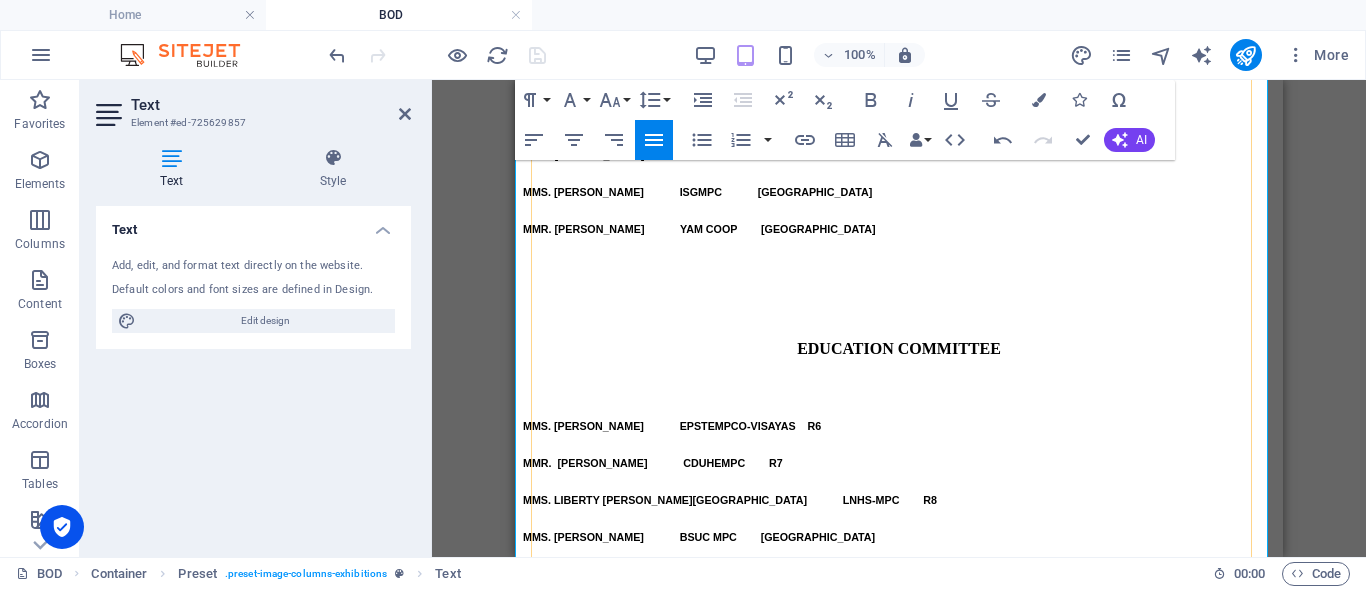 click at bounding box center [899, 1548] 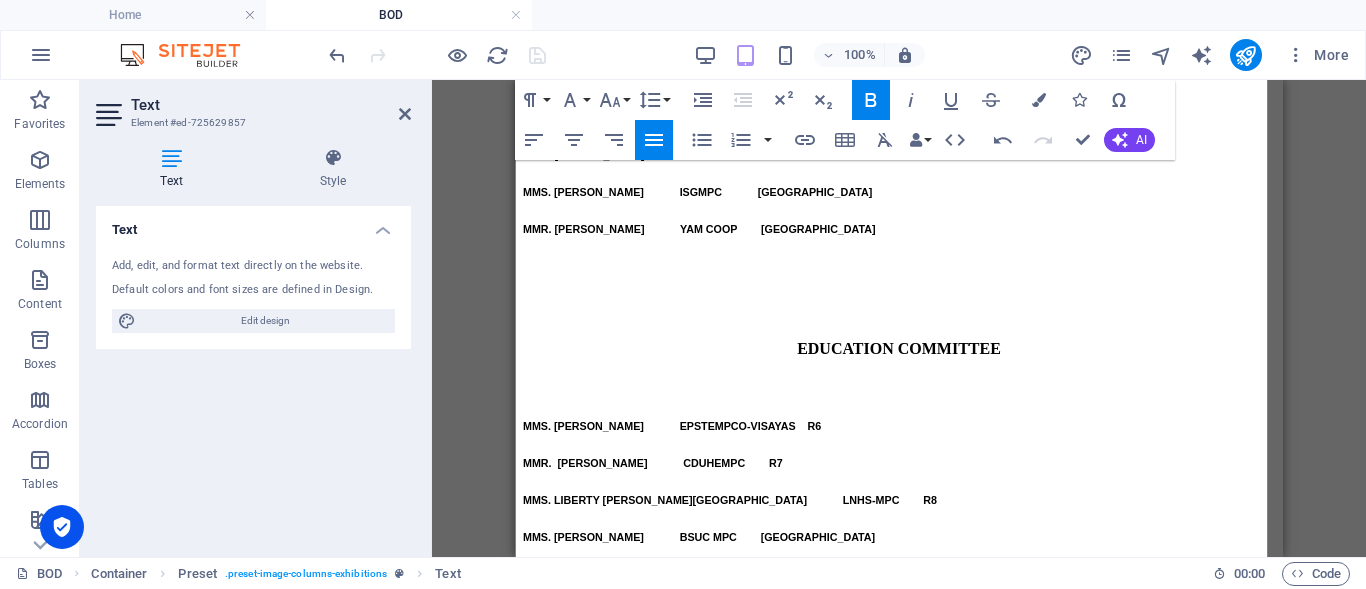 drag, startPoint x: 726, startPoint y: 460, endPoint x: 547, endPoint y: 456, distance: 179.0447 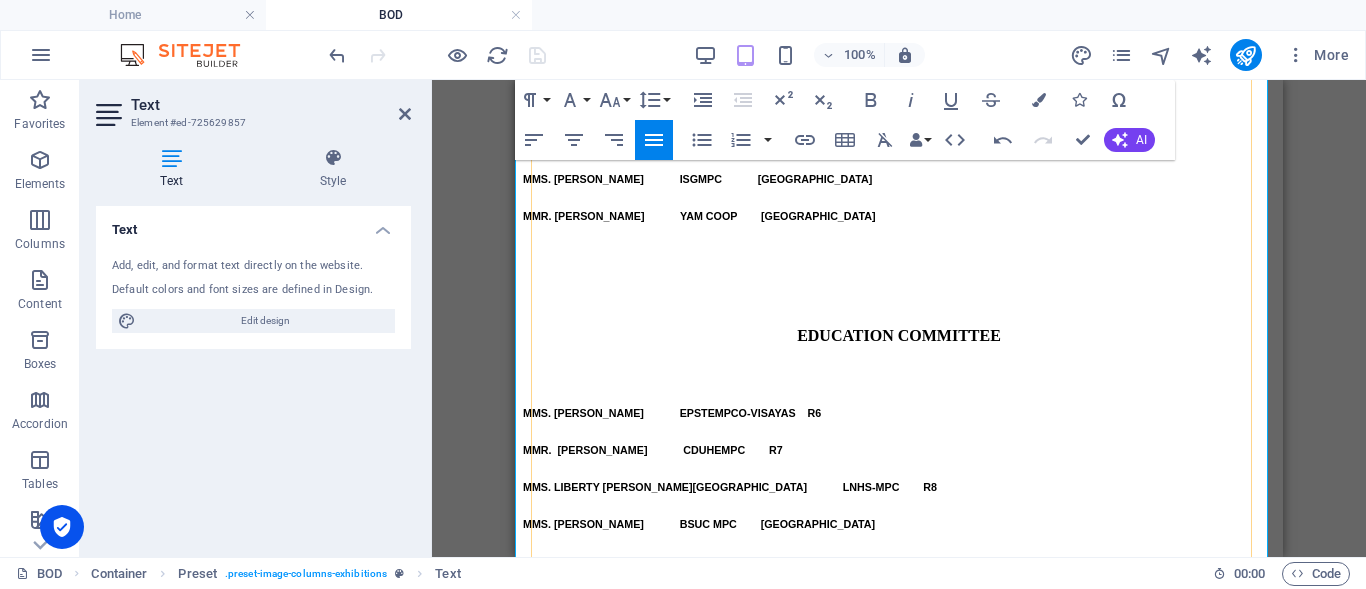 scroll, scrollTop: 2664, scrollLeft: 0, axis: vertical 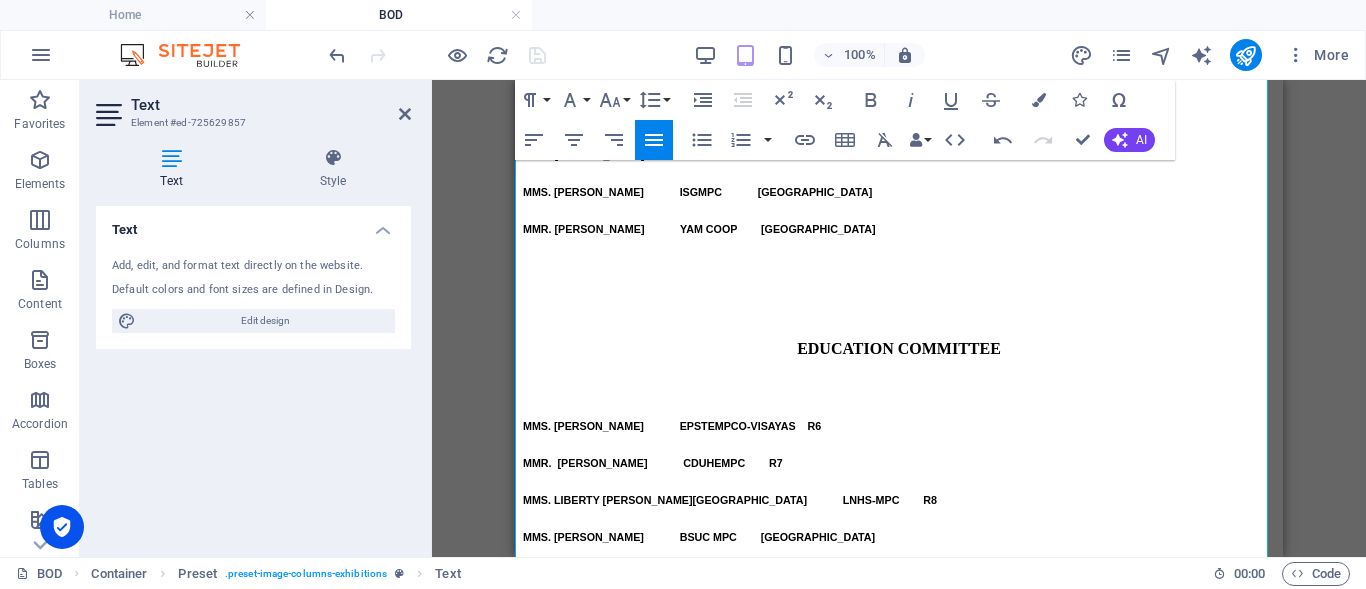 drag, startPoint x: 697, startPoint y: 455, endPoint x: 510, endPoint y: 455, distance: 187 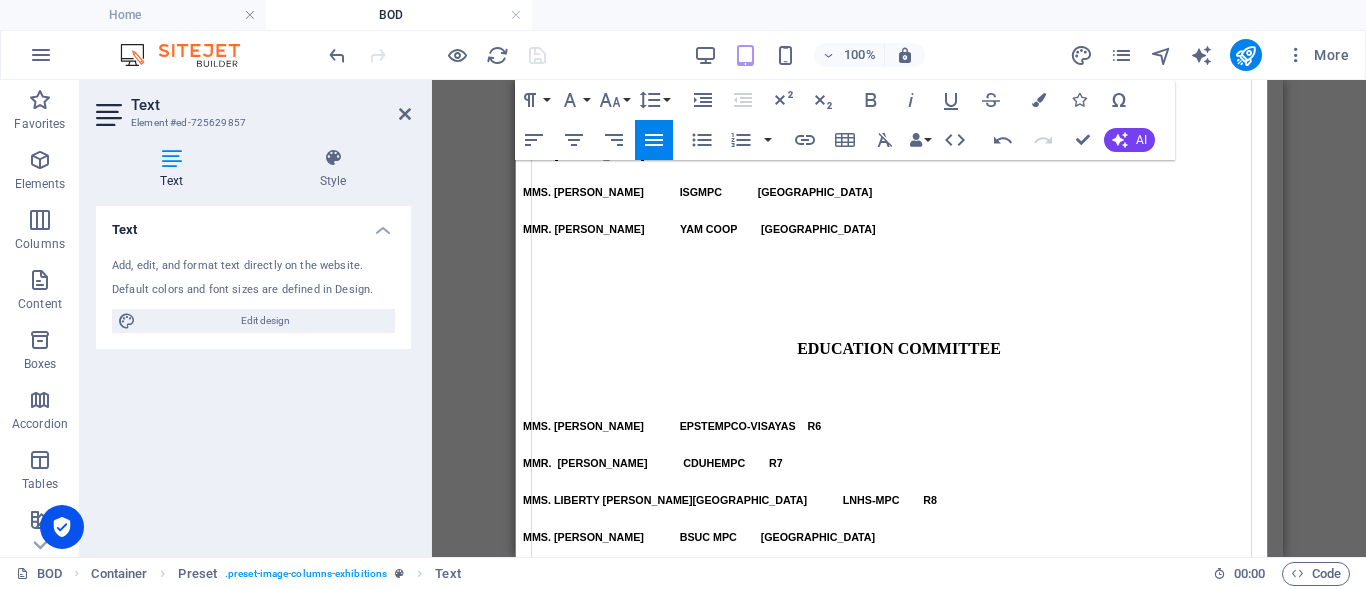 click on "GENDER COMMITTEE" at bounding box center (899, 1549) 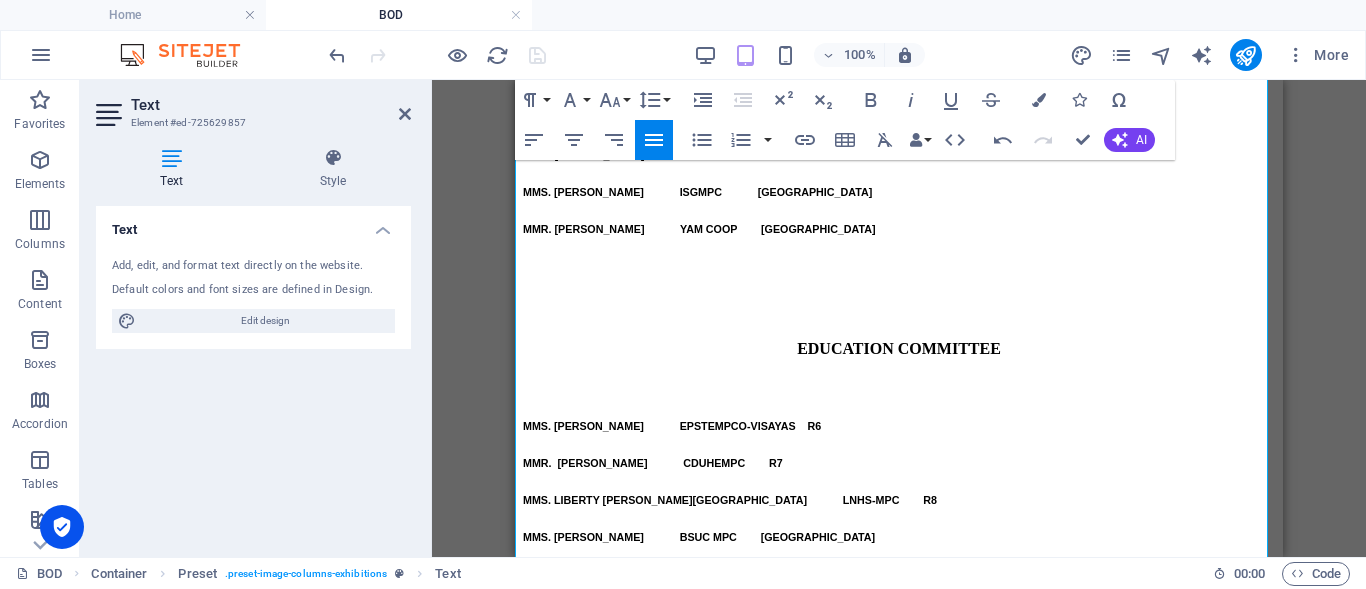 drag, startPoint x: 629, startPoint y: 463, endPoint x: 522, endPoint y: 455, distance: 107.298645 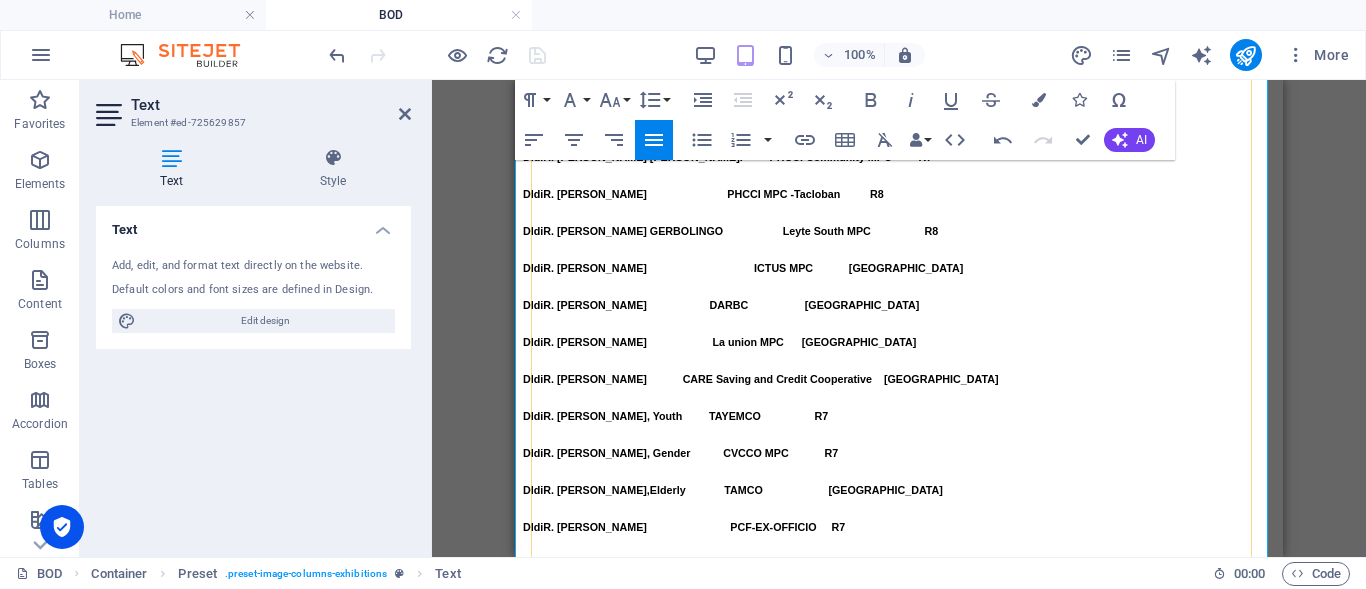 scroll, scrollTop: 1764, scrollLeft: 0, axis: vertical 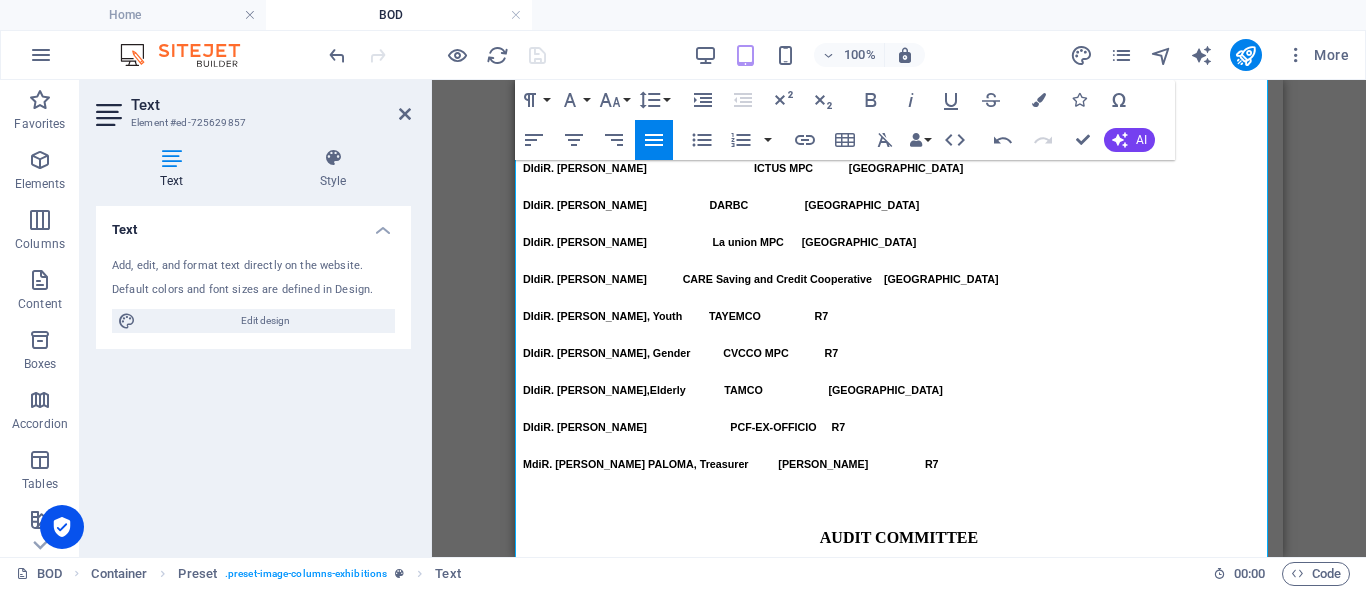 drag, startPoint x: 719, startPoint y: 335, endPoint x: 579, endPoint y: 310, distance: 142.21463 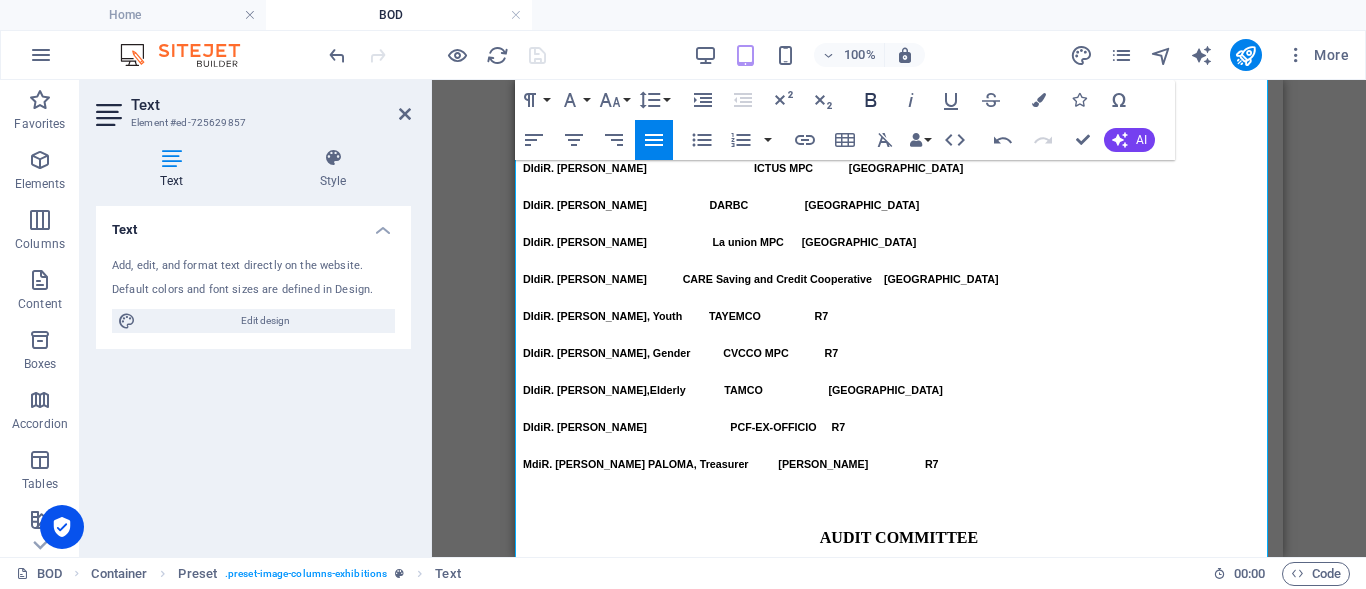 click 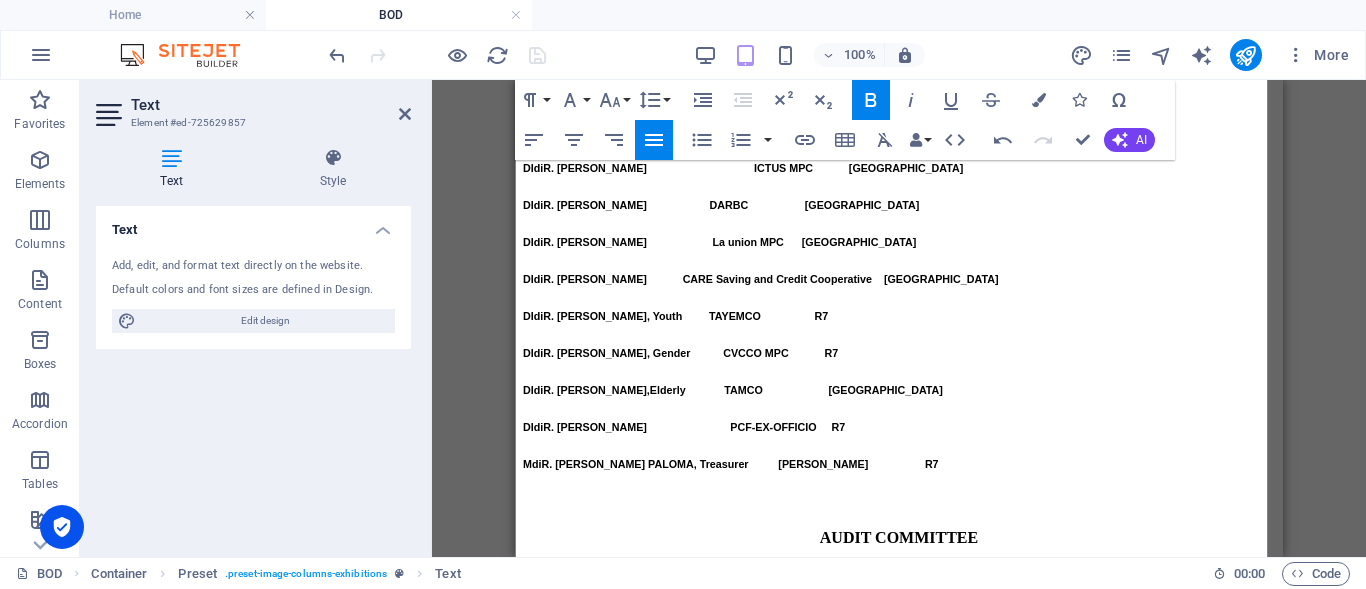 drag, startPoint x: 697, startPoint y: 362, endPoint x: 519, endPoint y: 367, distance: 178.0702 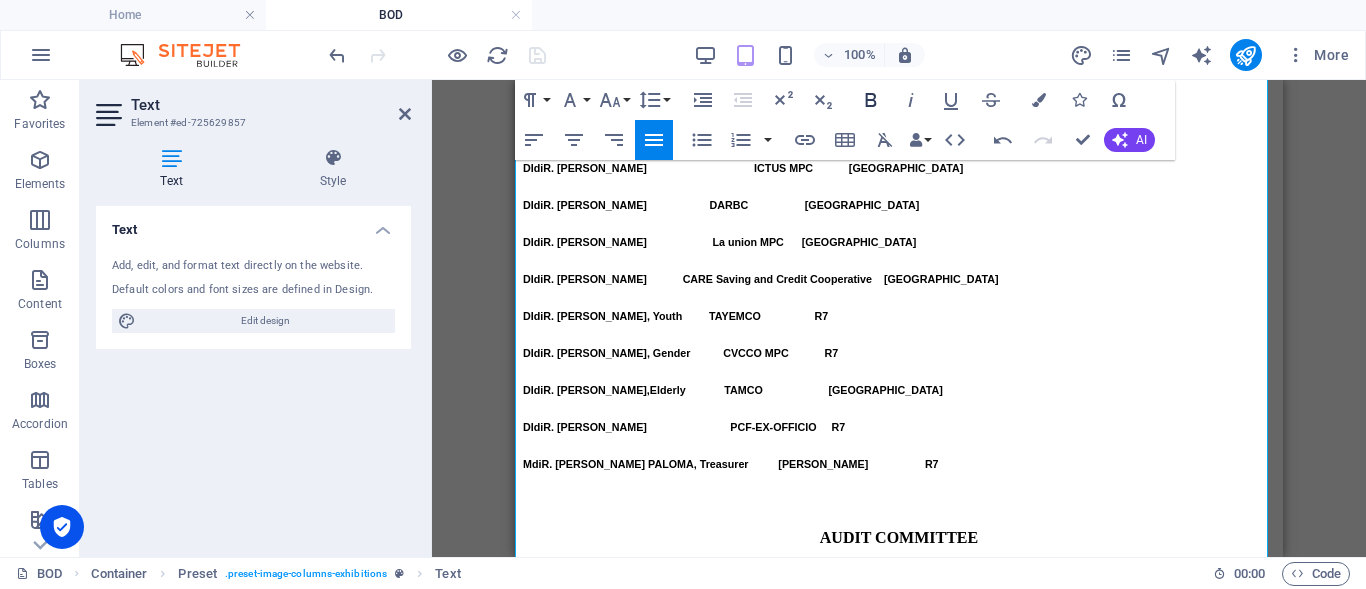 click 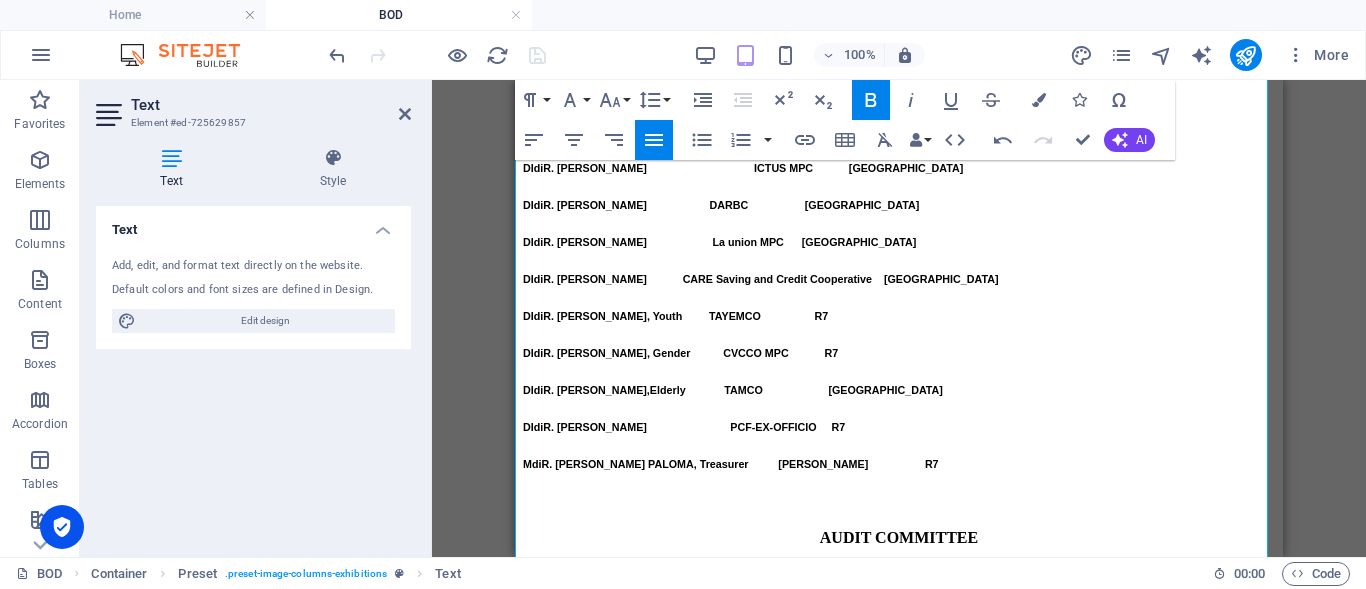 drag, startPoint x: 729, startPoint y: 385, endPoint x: 558, endPoint y: 367, distance: 171.94476 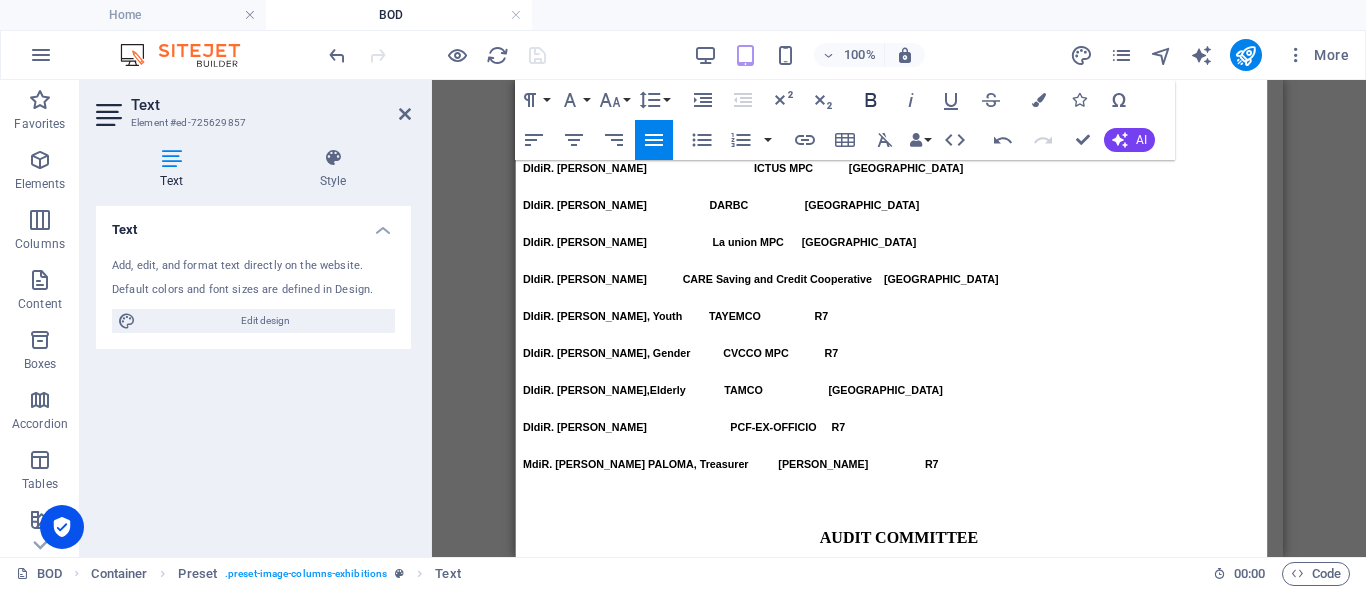 click on "Bold" at bounding box center (871, 100) 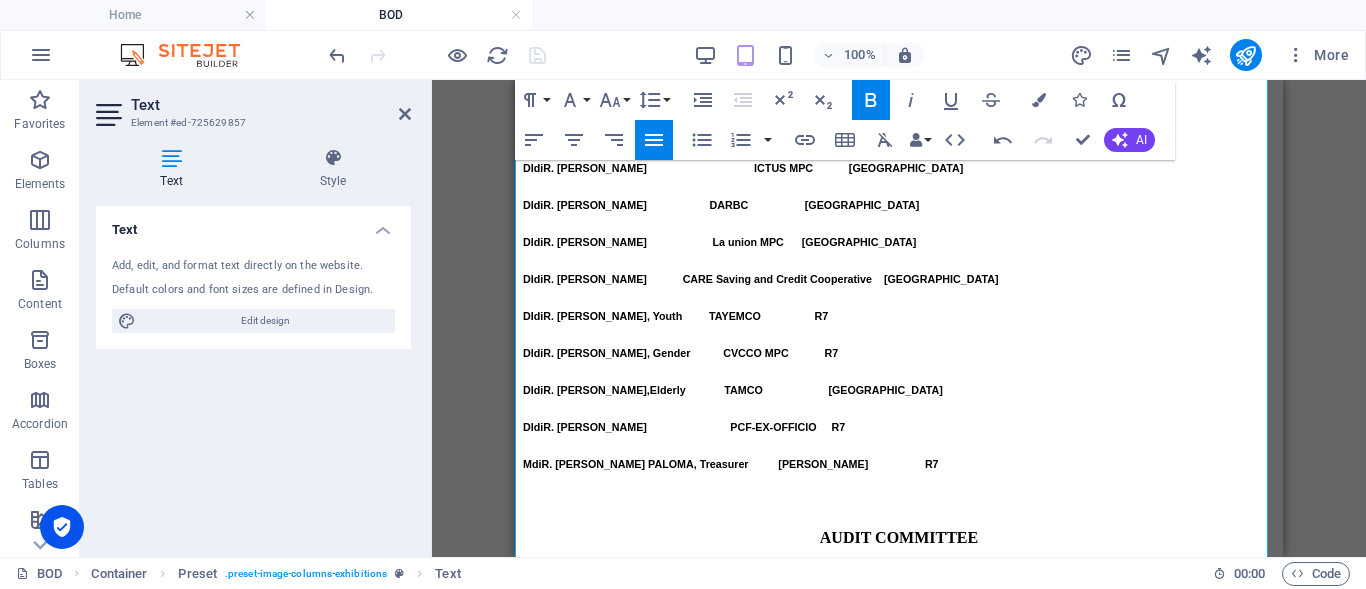 drag, startPoint x: 704, startPoint y: 417, endPoint x: 538, endPoint y: 425, distance: 166.19266 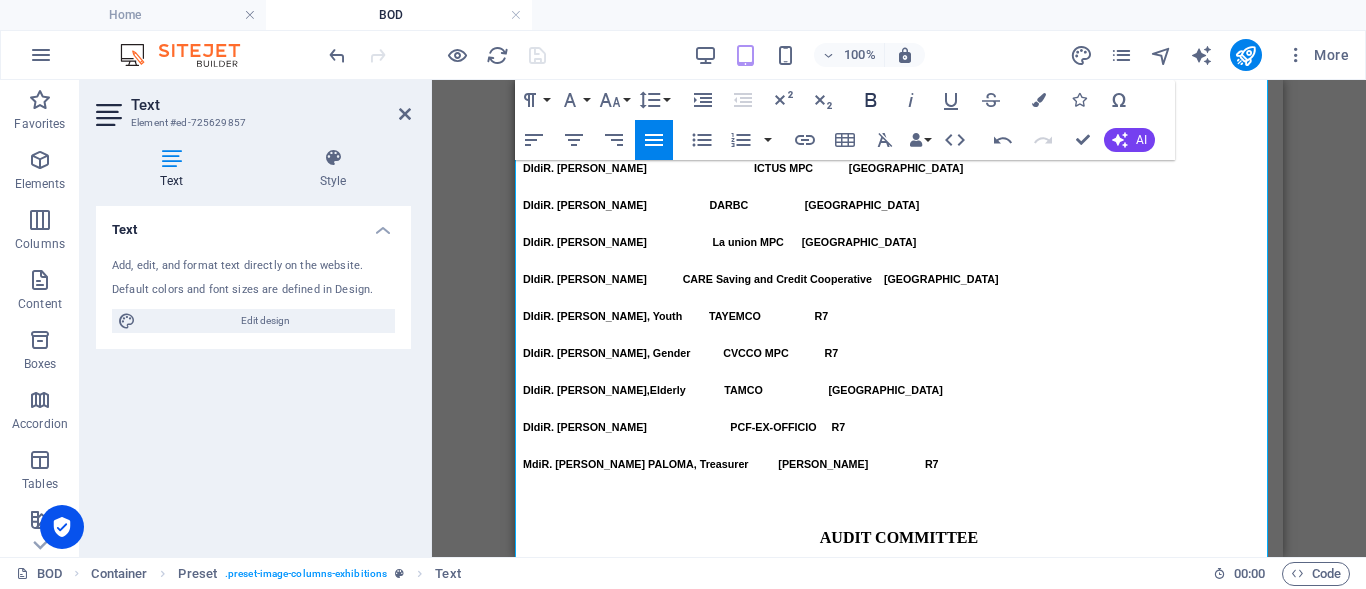 click 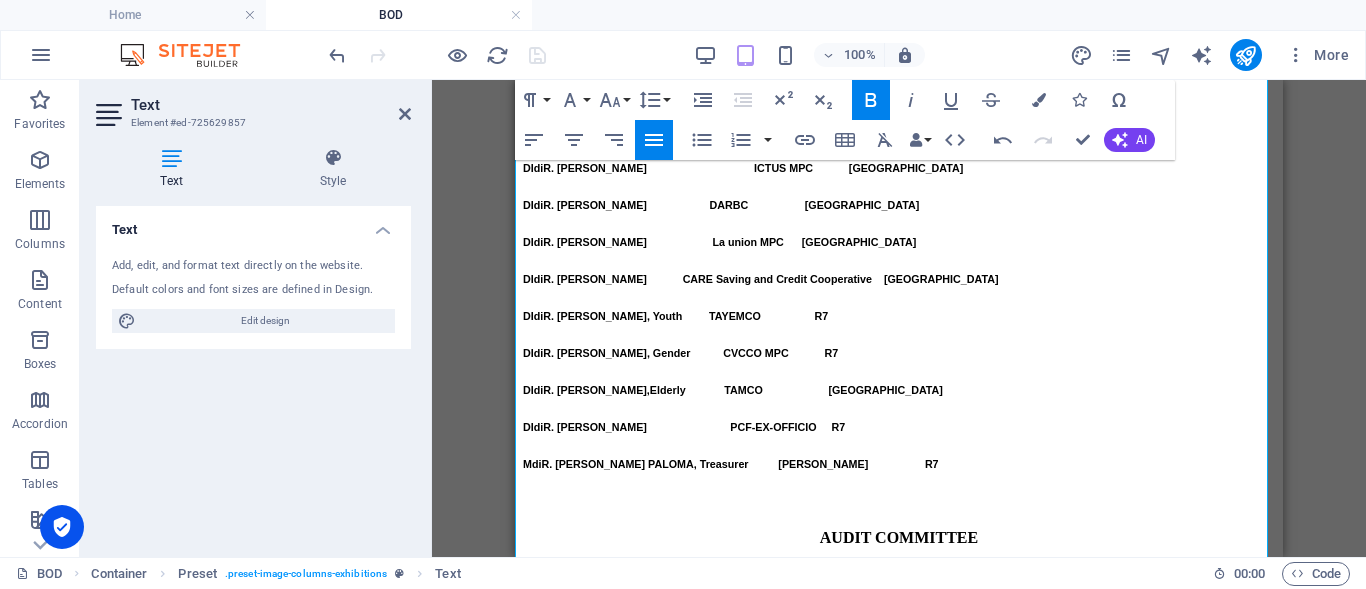 drag, startPoint x: 725, startPoint y: 437, endPoint x: 526, endPoint y: 438, distance: 199.00252 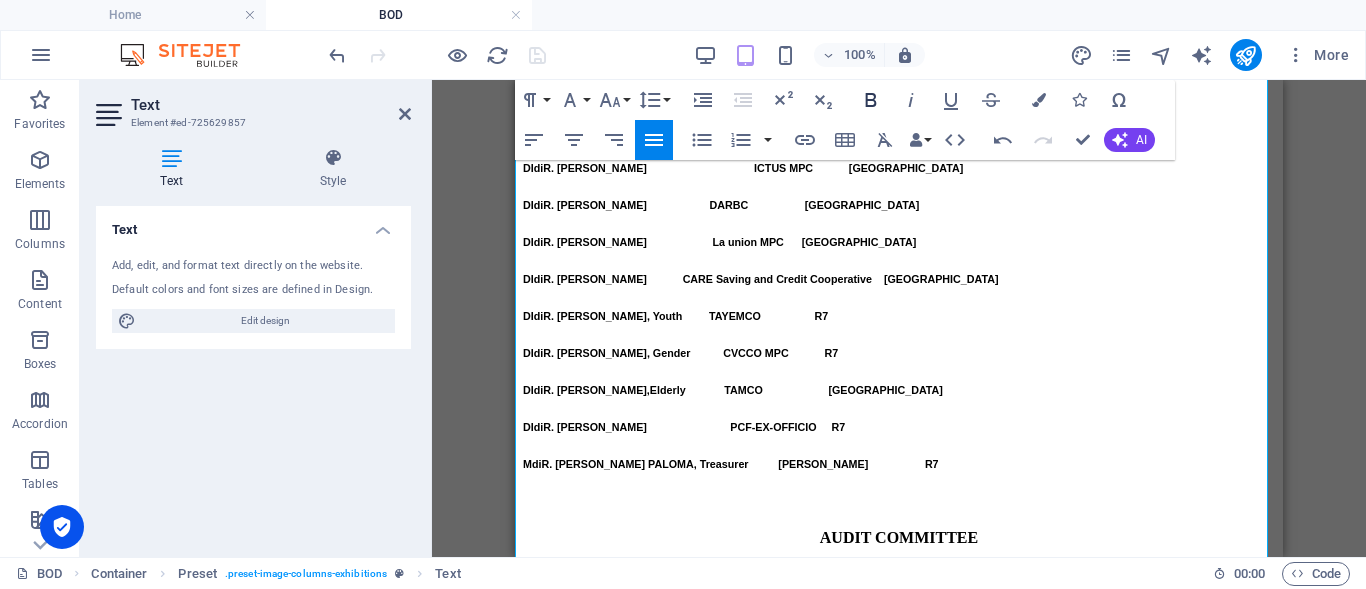 click 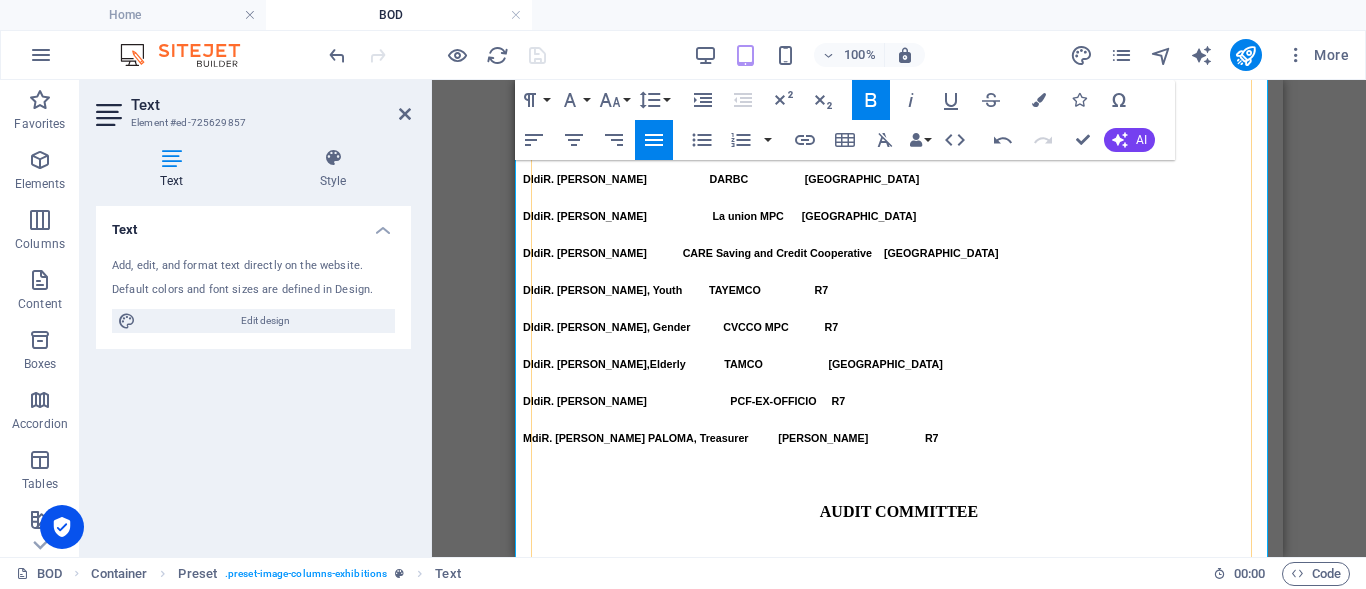 scroll, scrollTop: 1864, scrollLeft: 0, axis: vertical 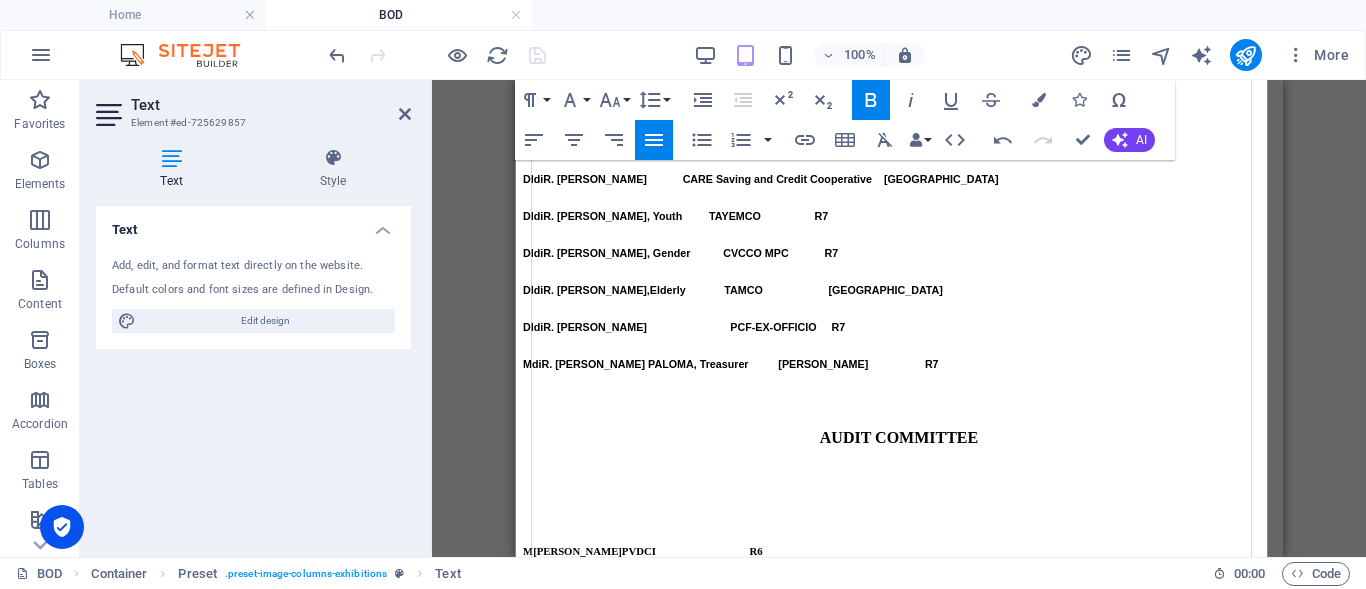 click on "APGEMPCO" at bounding box center [792, 881] 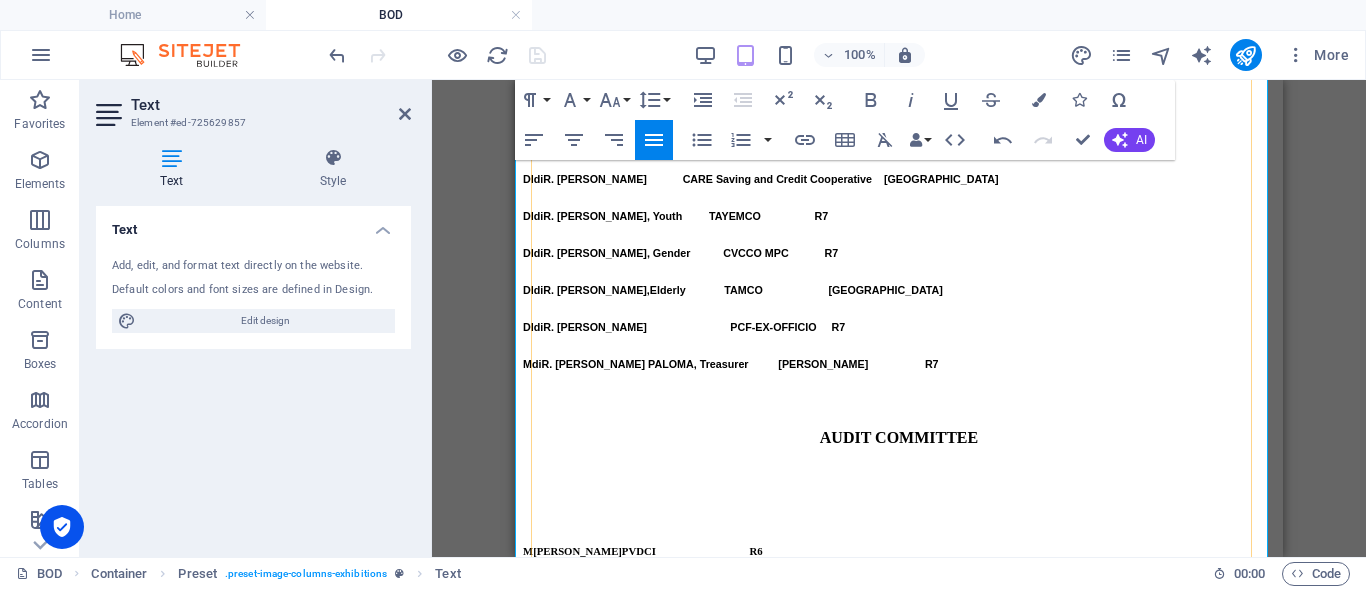 click on "TELEMCO" at bounding box center (706, 918) 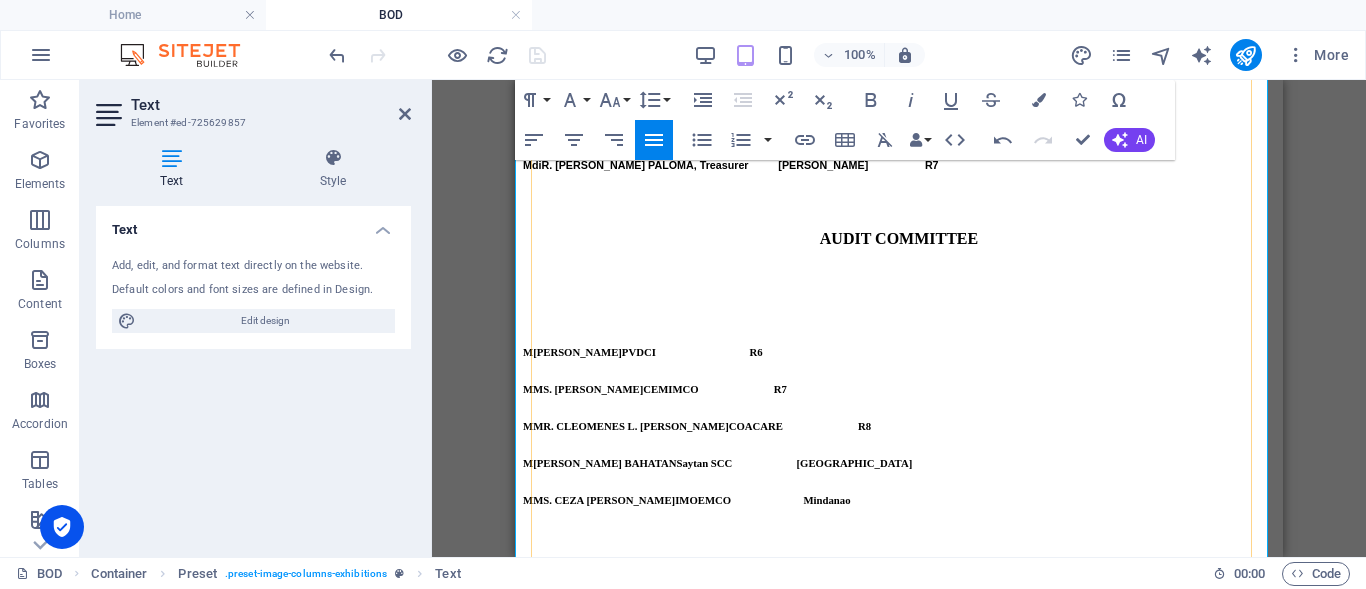 scroll, scrollTop: 2064, scrollLeft: 0, axis: vertical 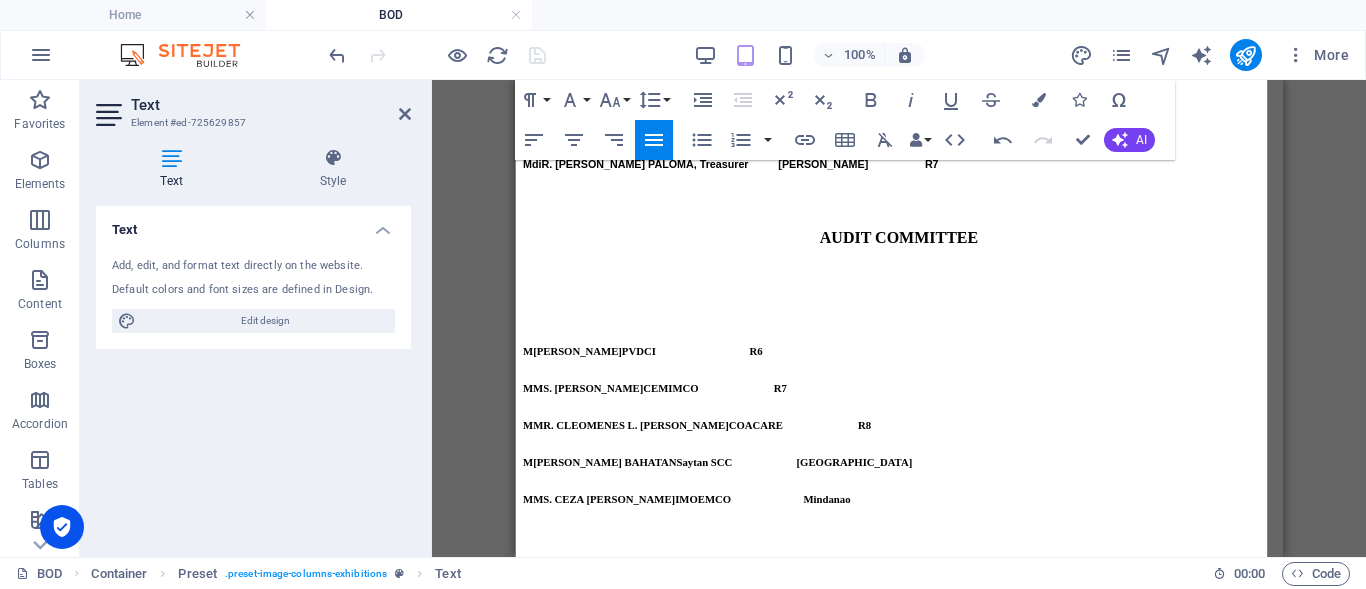 drag, startPoint x: 703, startPoint y: 274, endPoint x: 564, endPoint y: 260, distance: 139.70326 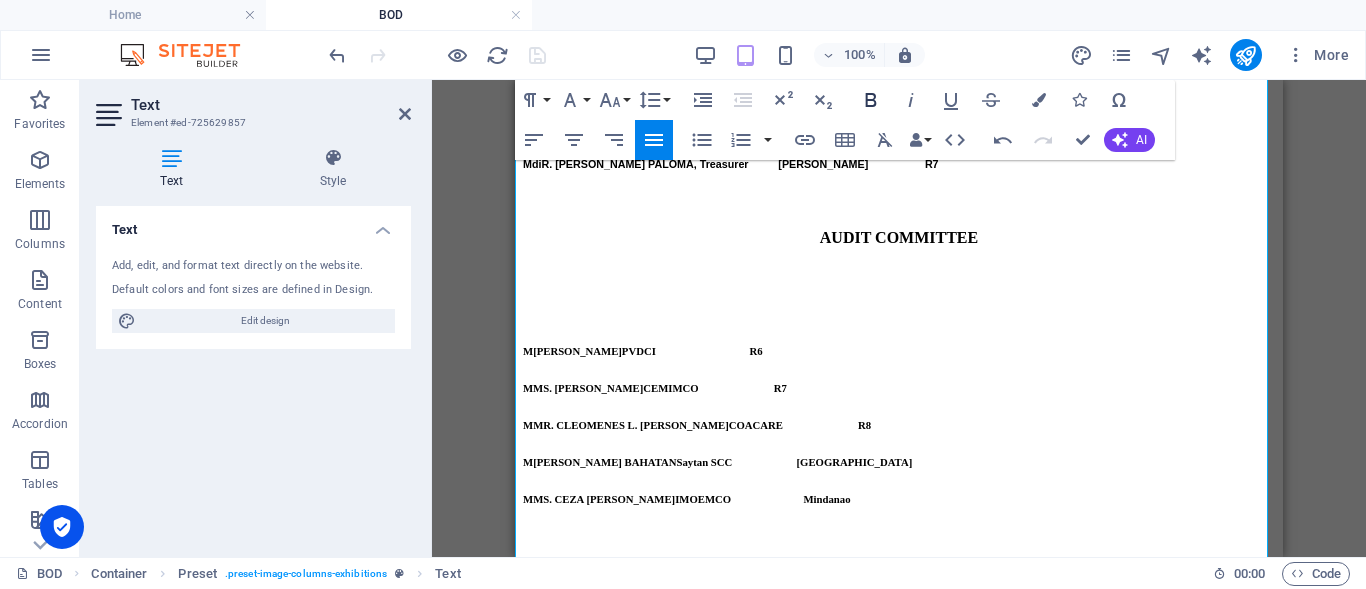 click 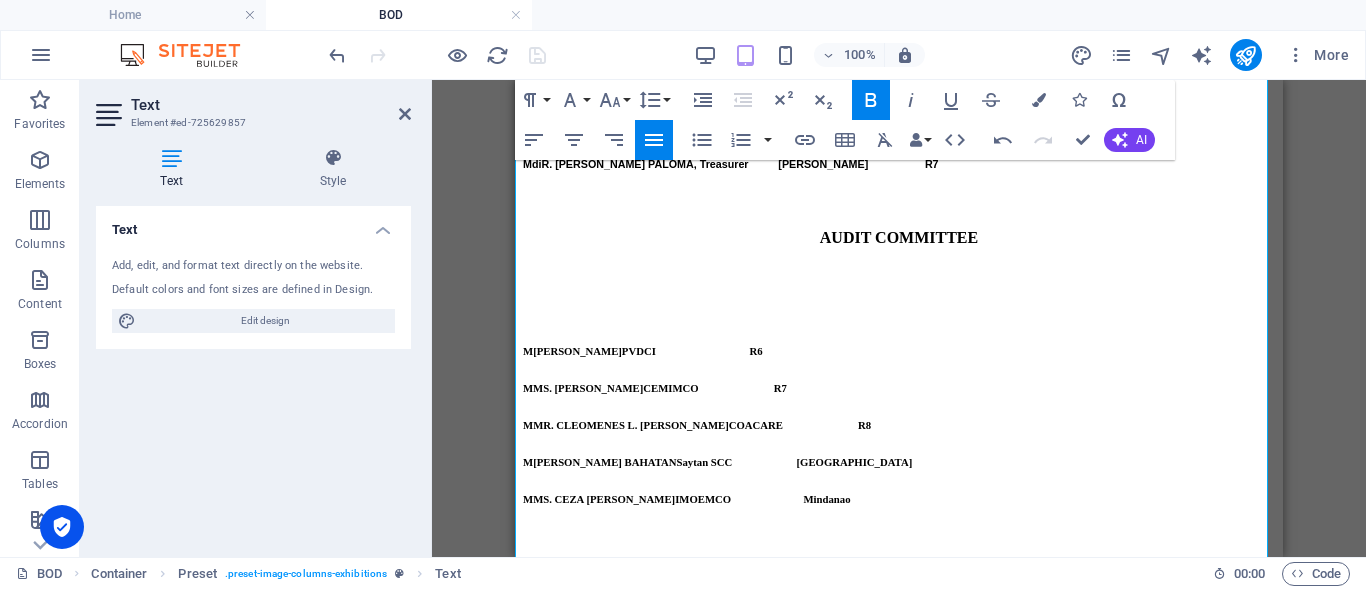 drag, startPoint x: 690, startPoint y: 296, endPoint x: 519, endPoint y: 294, distance: 171.01169 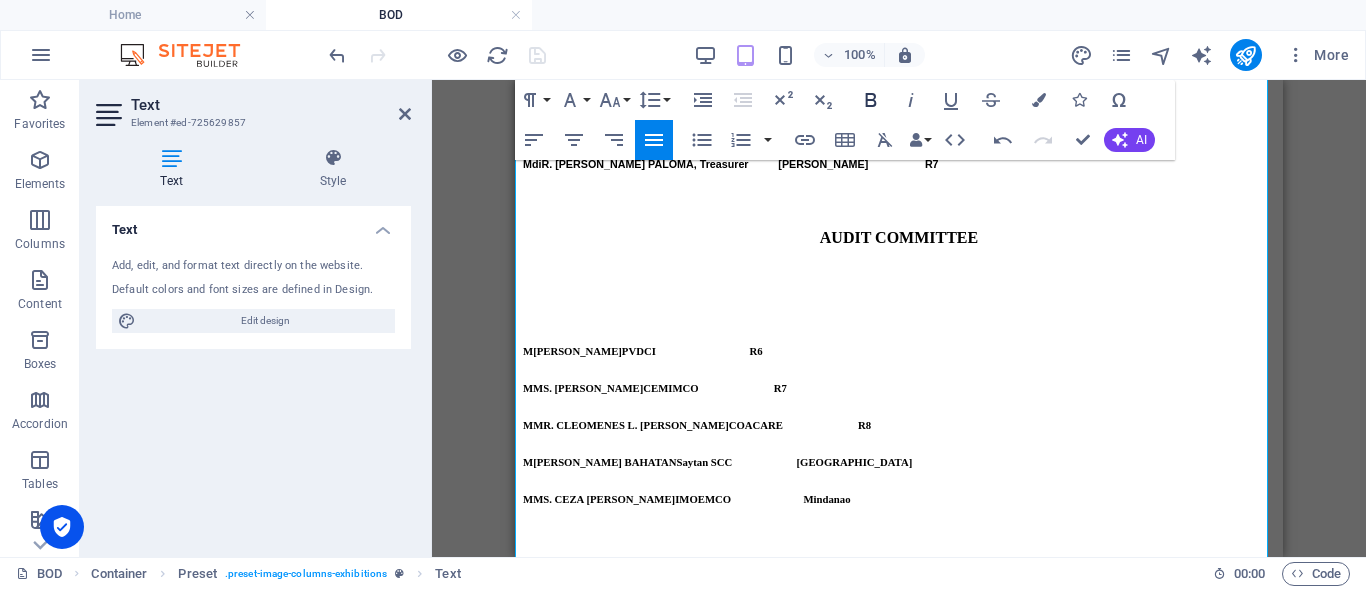 click 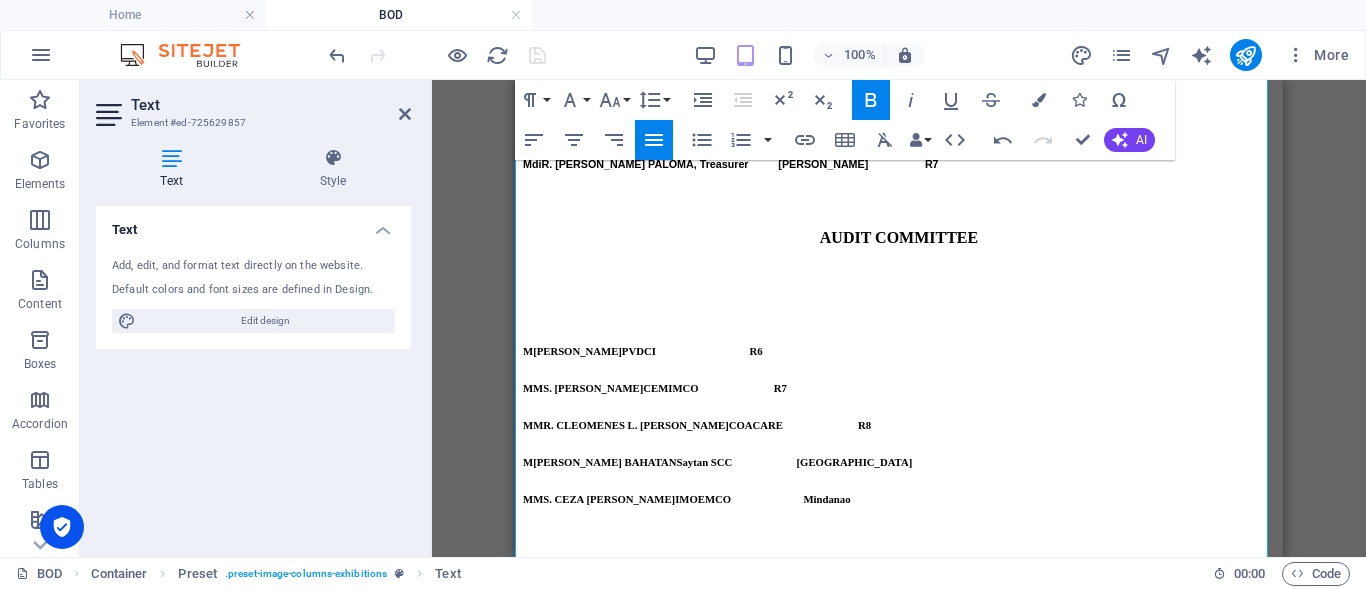 drag, startPoint x: 715, startPoint y: 320, endPoint x: 825, endPoint y: 165, distance: 190.06578 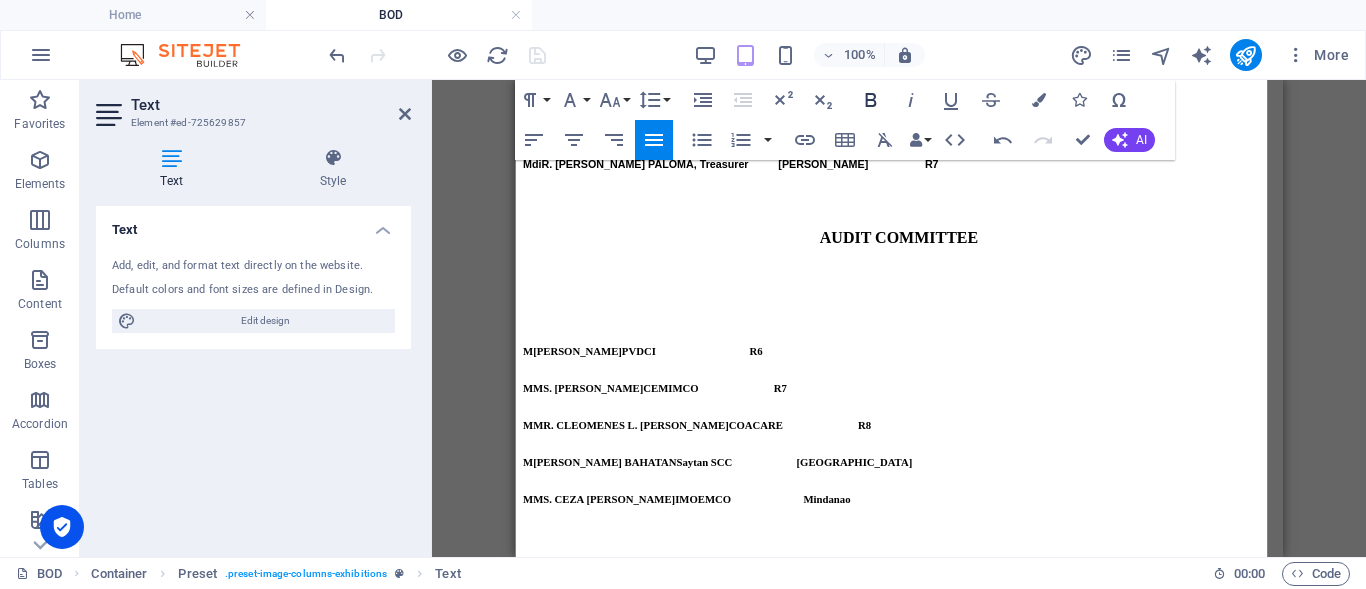 click 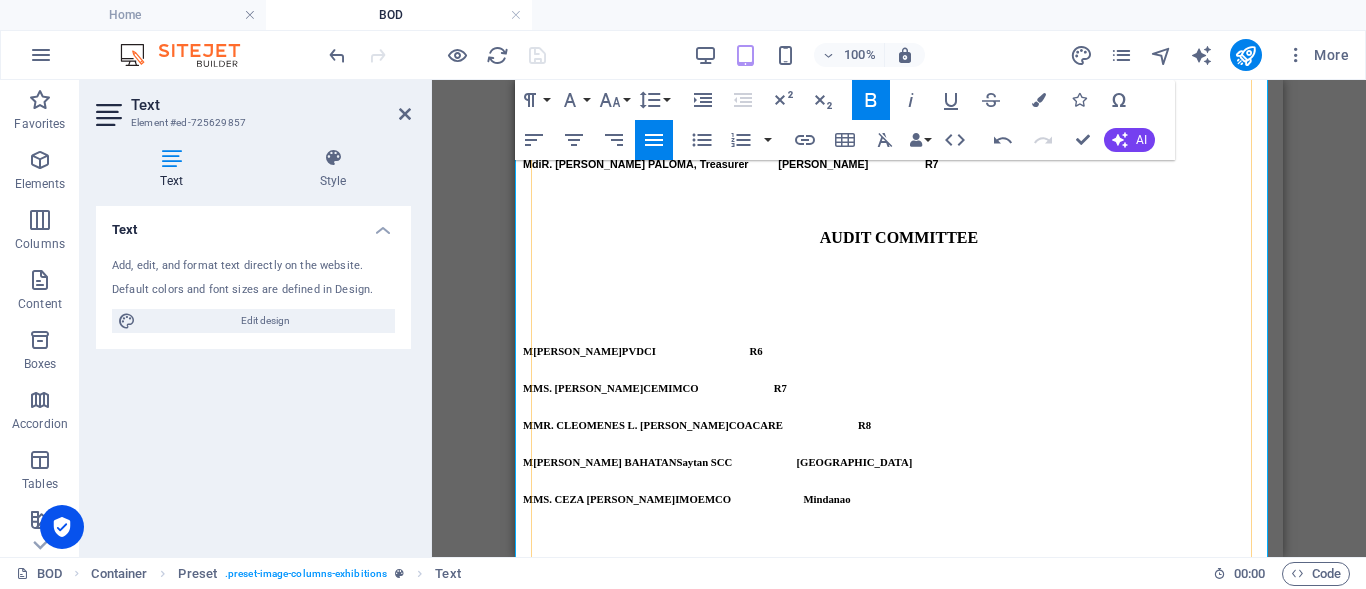 drag, startPoint x: 704, startPoint y: 343, endPoint x: 580, endPoint y: 332, distance: 124.486946 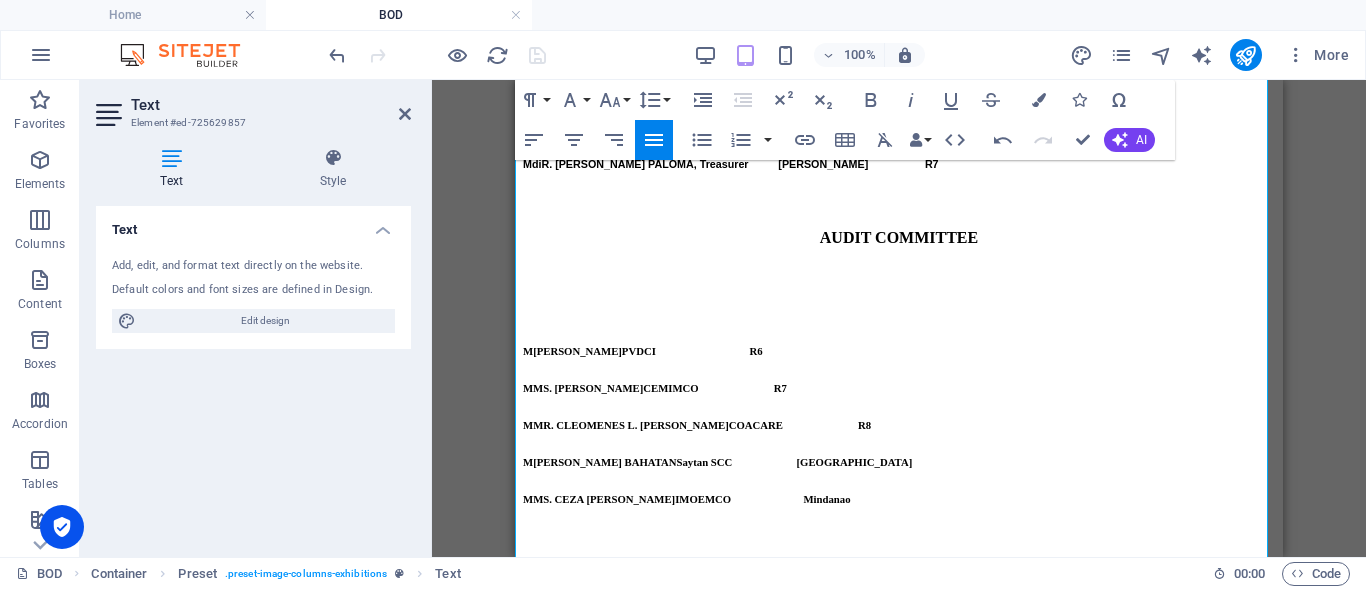 drag, startPoint x: 707, startPoint y: 348, endPoint x: 530, endPoint y: 351, distance: 177.02542 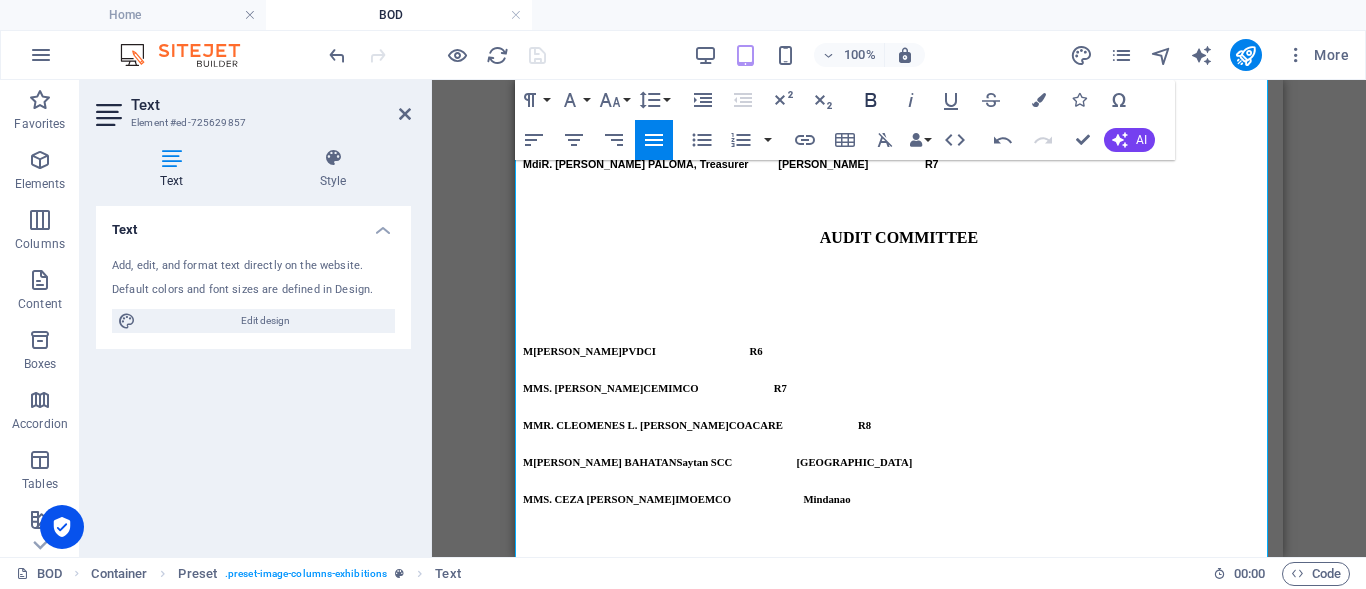 click 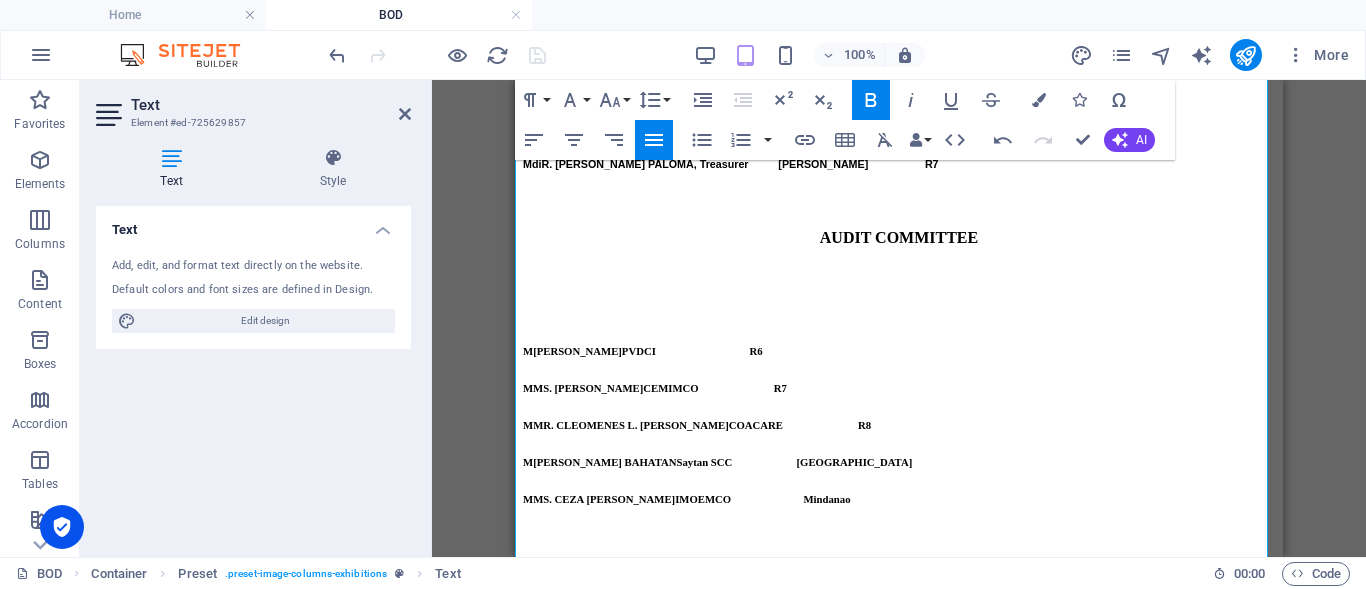 drag, startPoint x: 721, startPoint y: 373, endPoint x: 647, endPoint y: 341, distance: 80.622574 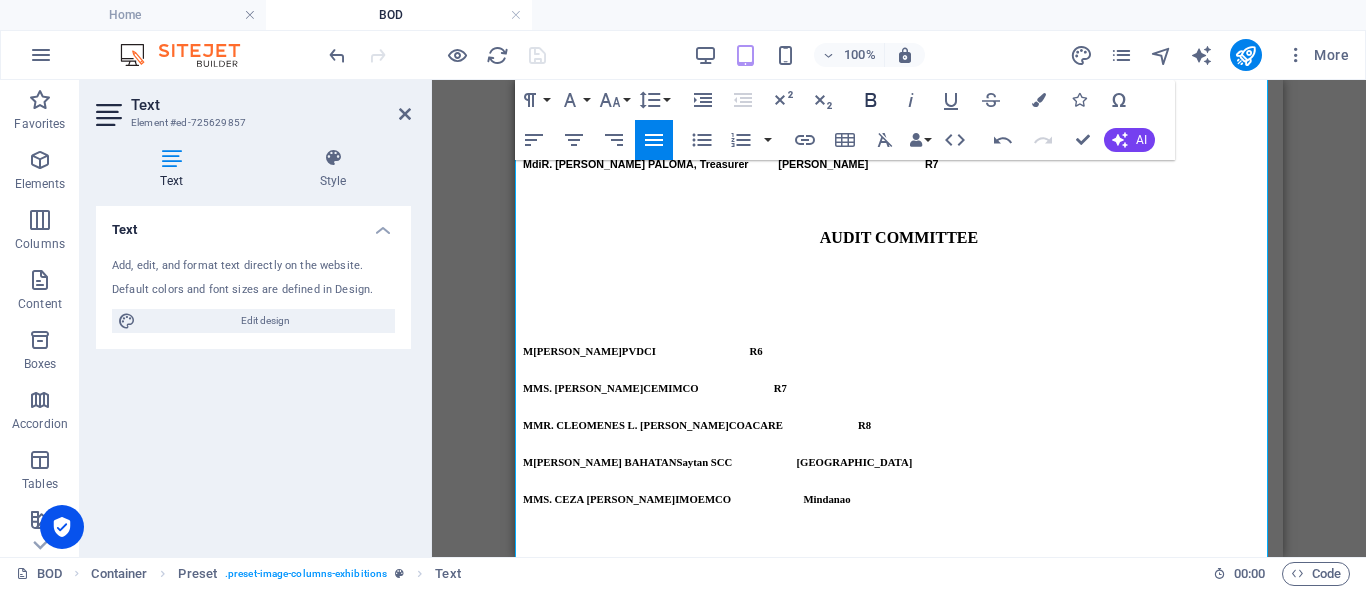 click 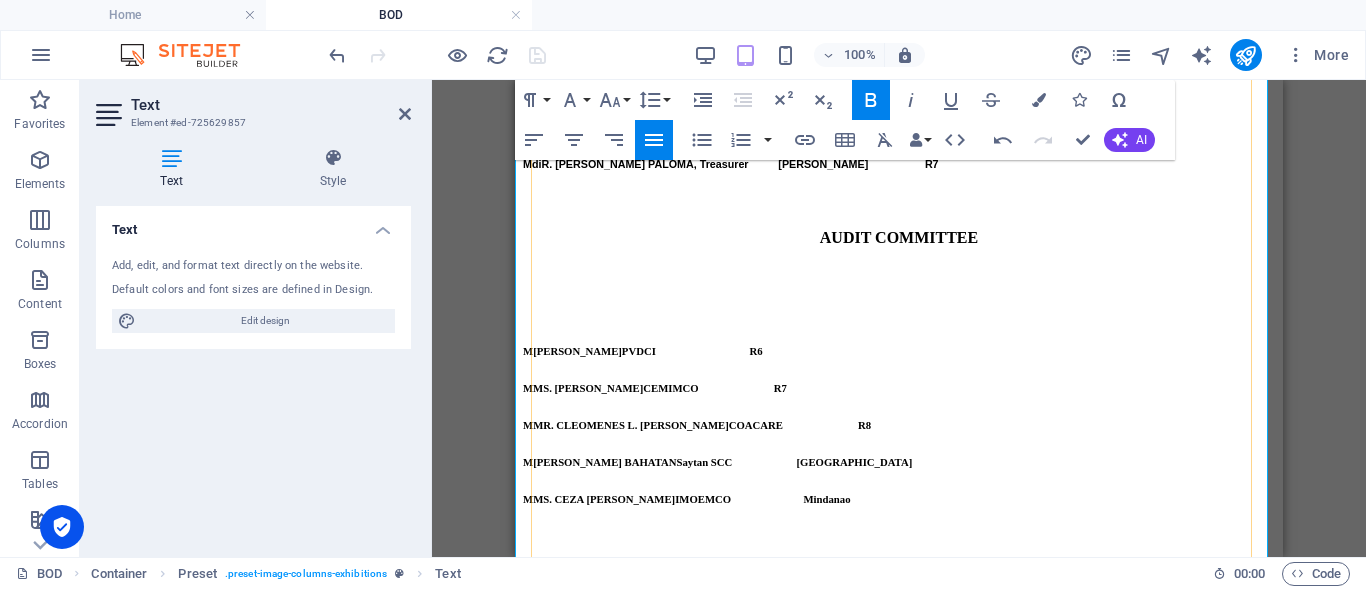 drag, startPoint x: 865, startPoint y: 185, endPoint x: 901, endPoint y: 232, distance: 59.20304 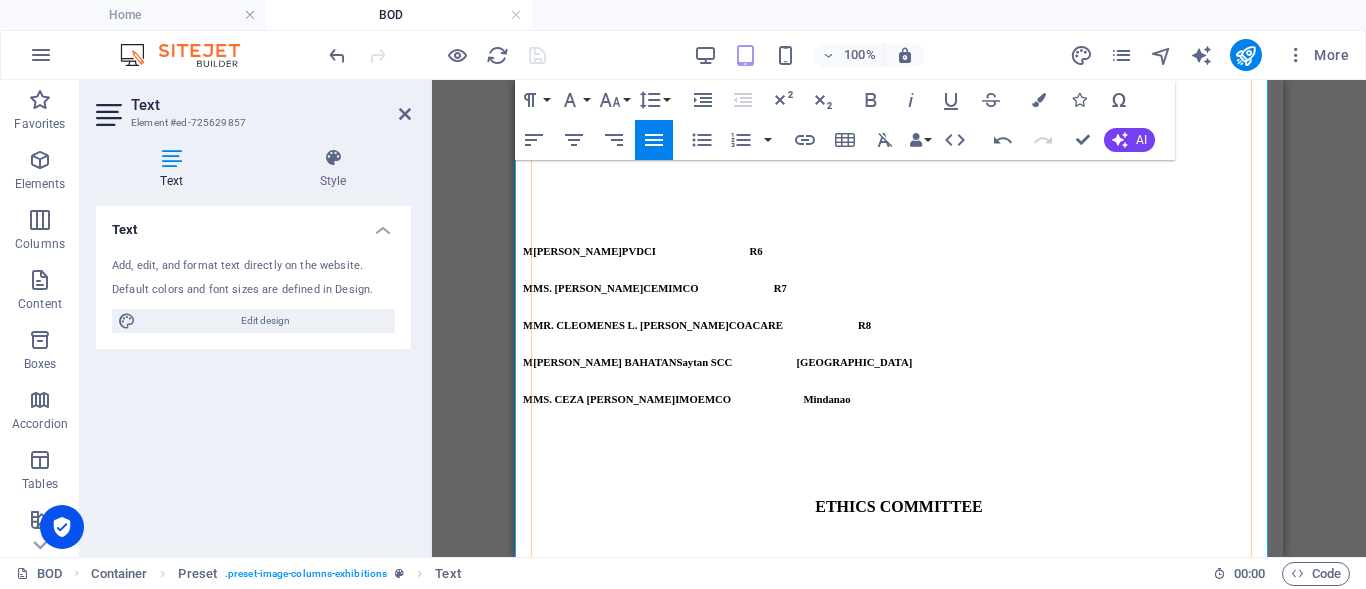 scroll, scrollTop: 1964, scrollLeft: 0, axis: vertical 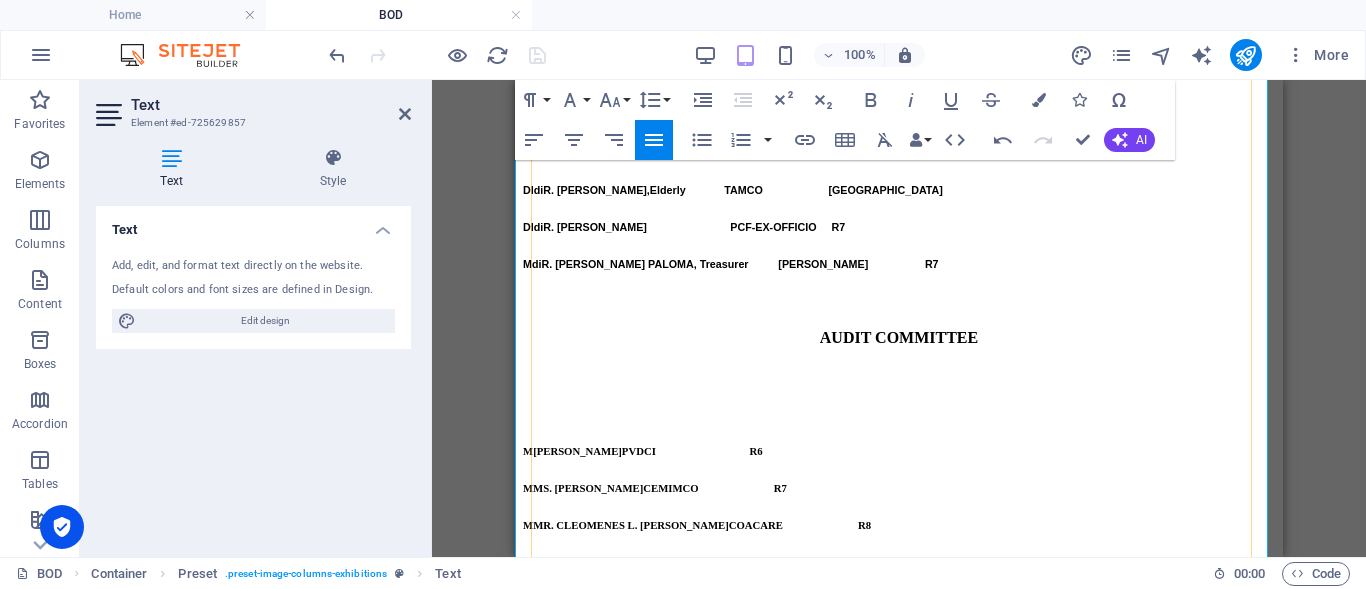 click on "EPSTEMPCO-VISAYAS" at bounding box center (738, 1126) 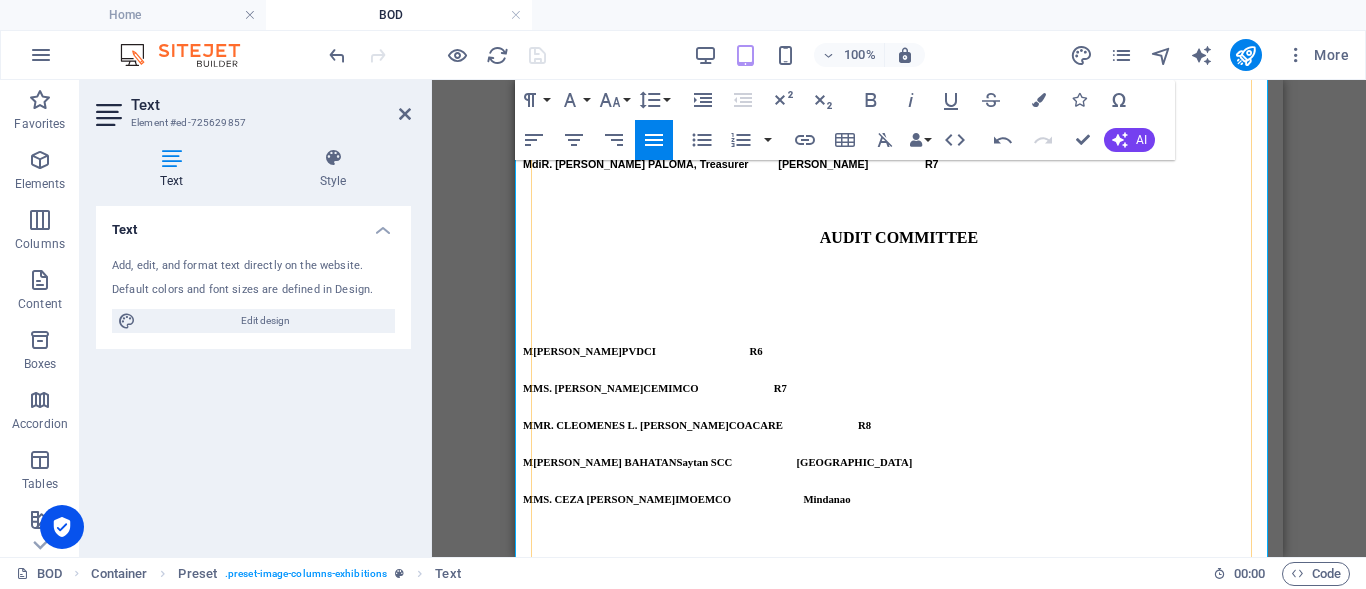 drag, startPoint x: 910, startPoint y: 265, endPoint x: 766, endPoint y: 265, distance: 144 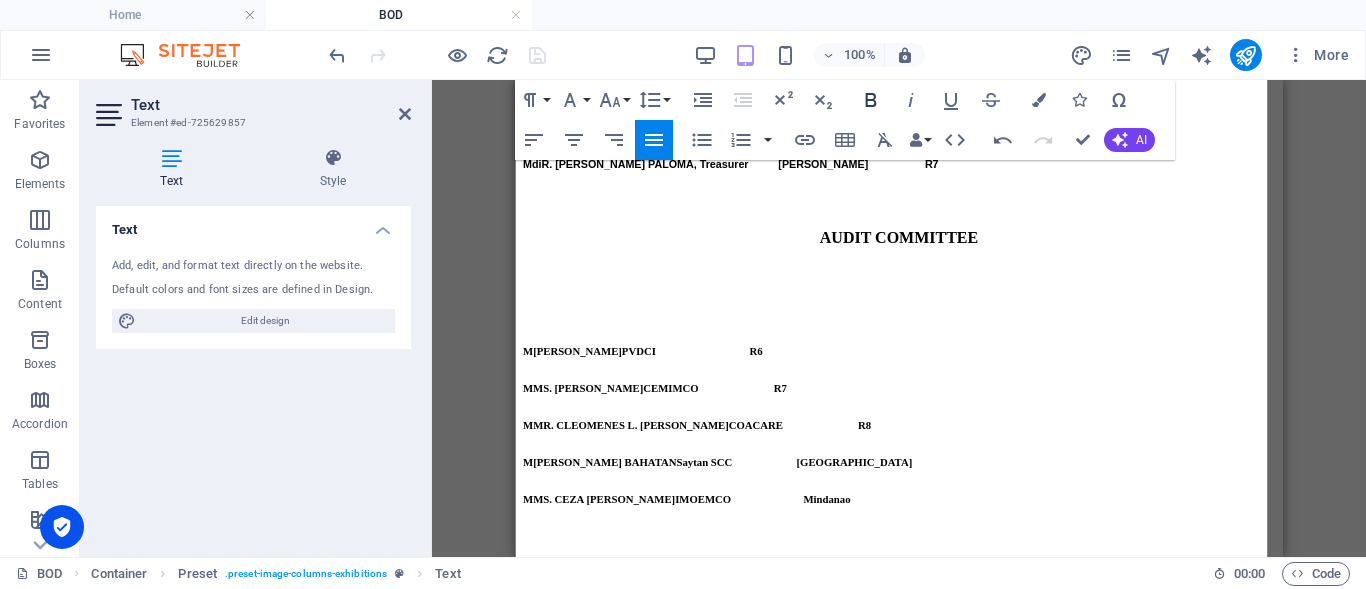 click 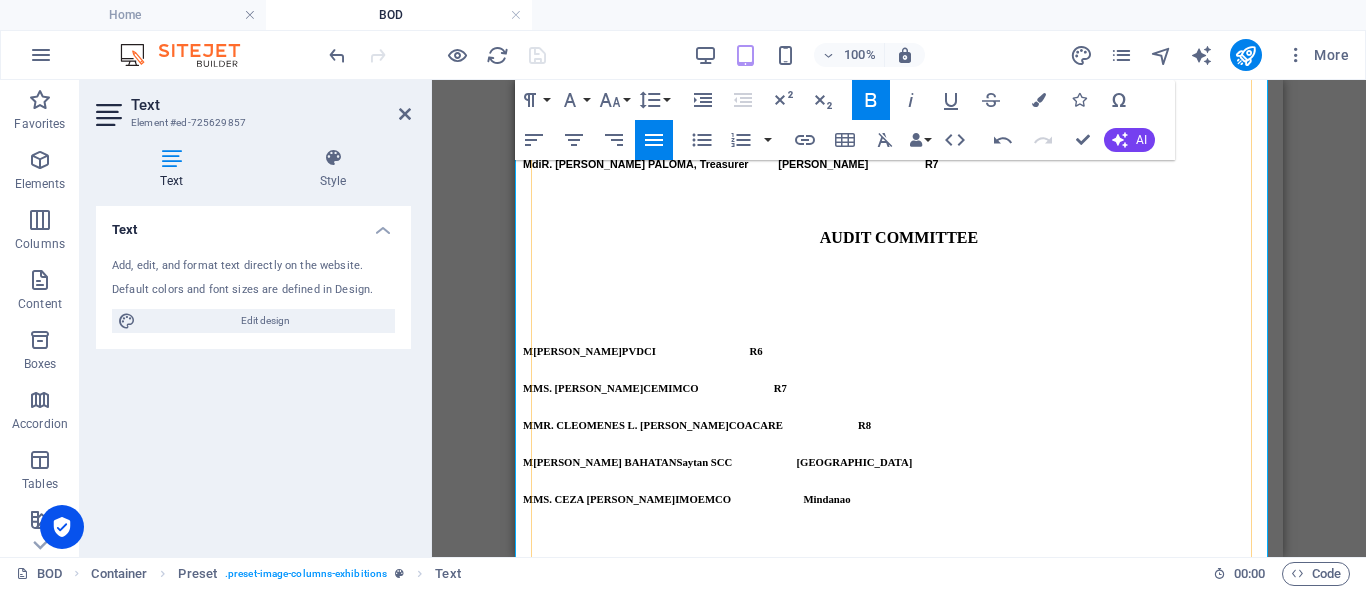 drag, startPoint x: 859, startPoint y: 298, endPoint x: 765, endPoint y: 298, distance: 94 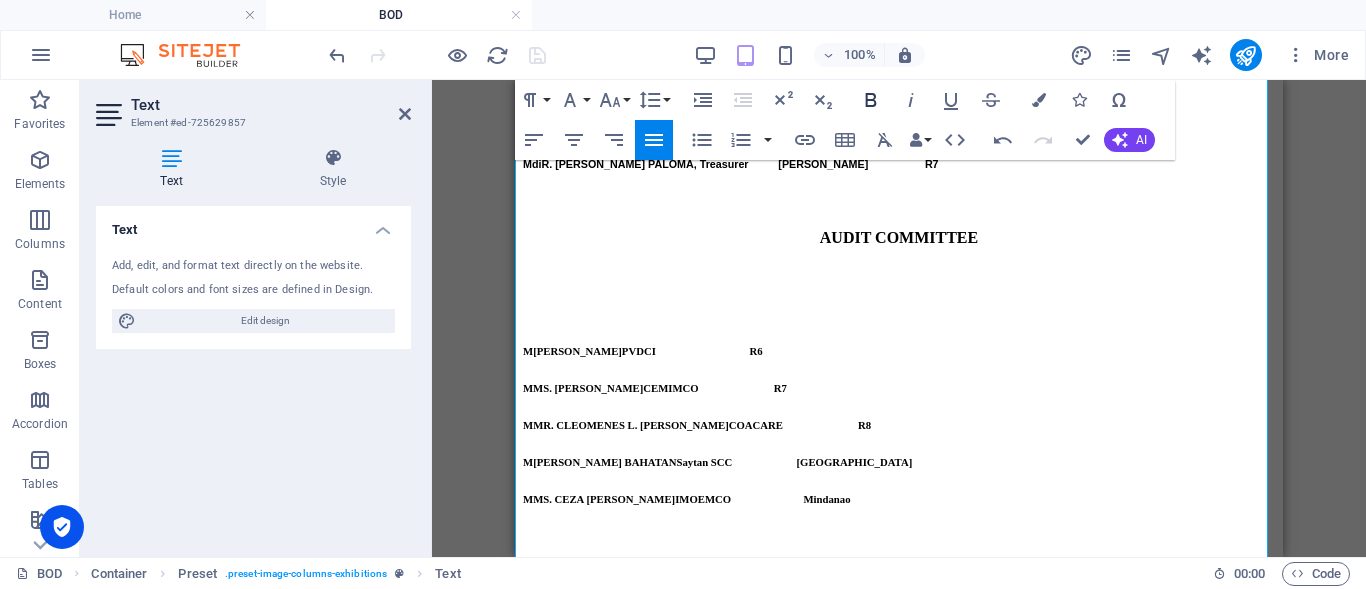 click 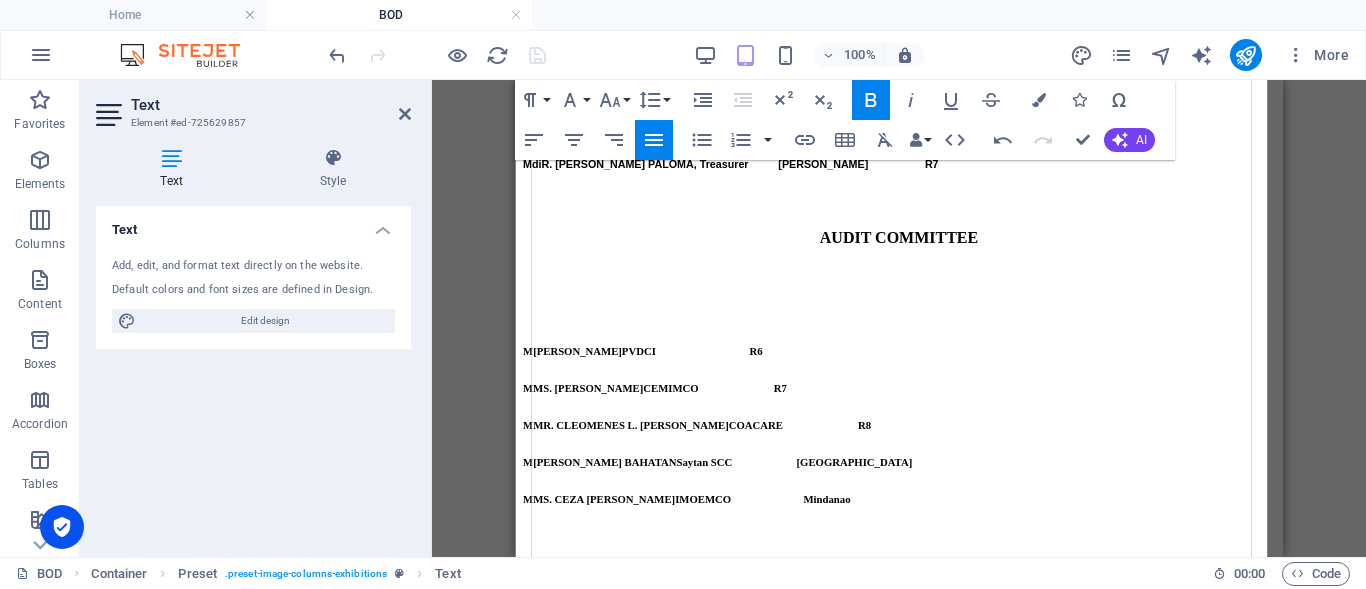 drag, startPoint x: 839, startPoint y: 322, endPoint x: 767, endPoint y: 322, distance: 72 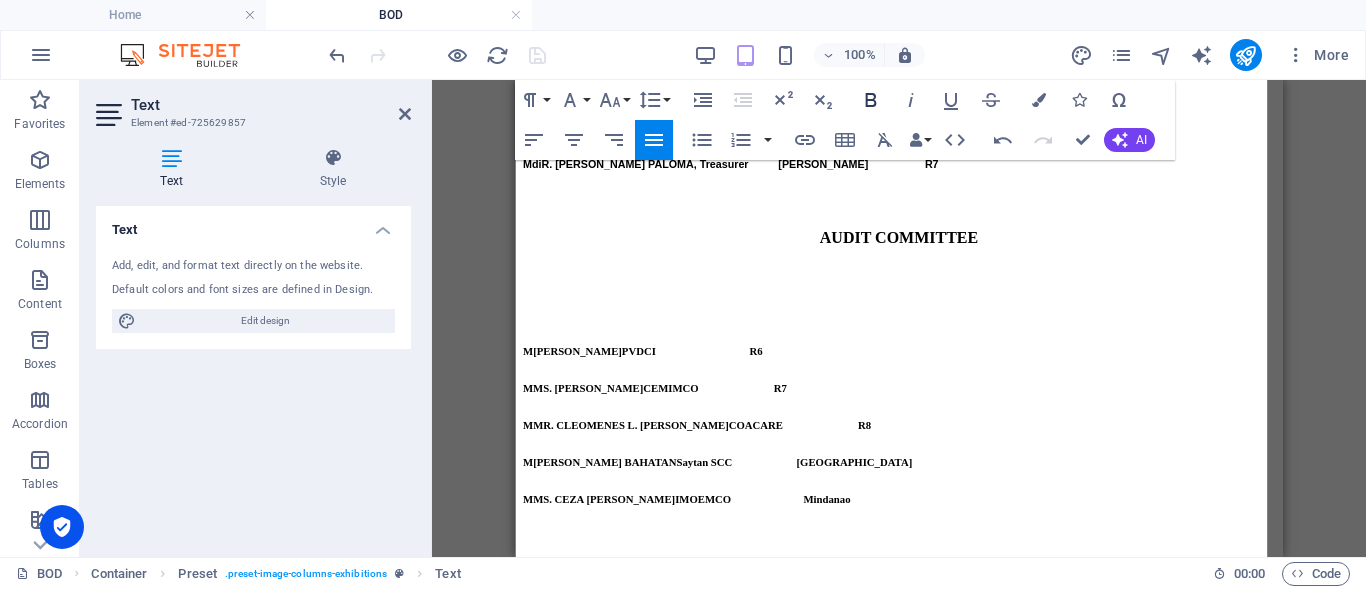 click 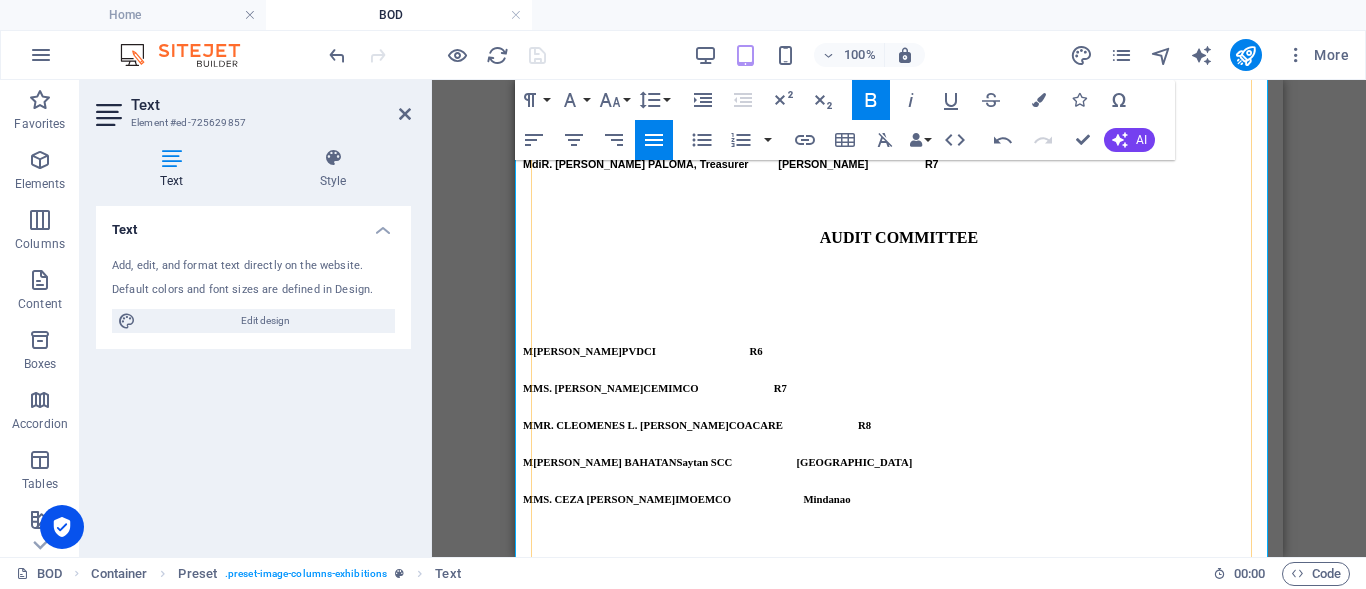 drag, startPoint x: 858, startPoint y: 349, endPoint x: 770, endPoint y: 348, distance: 88.005684 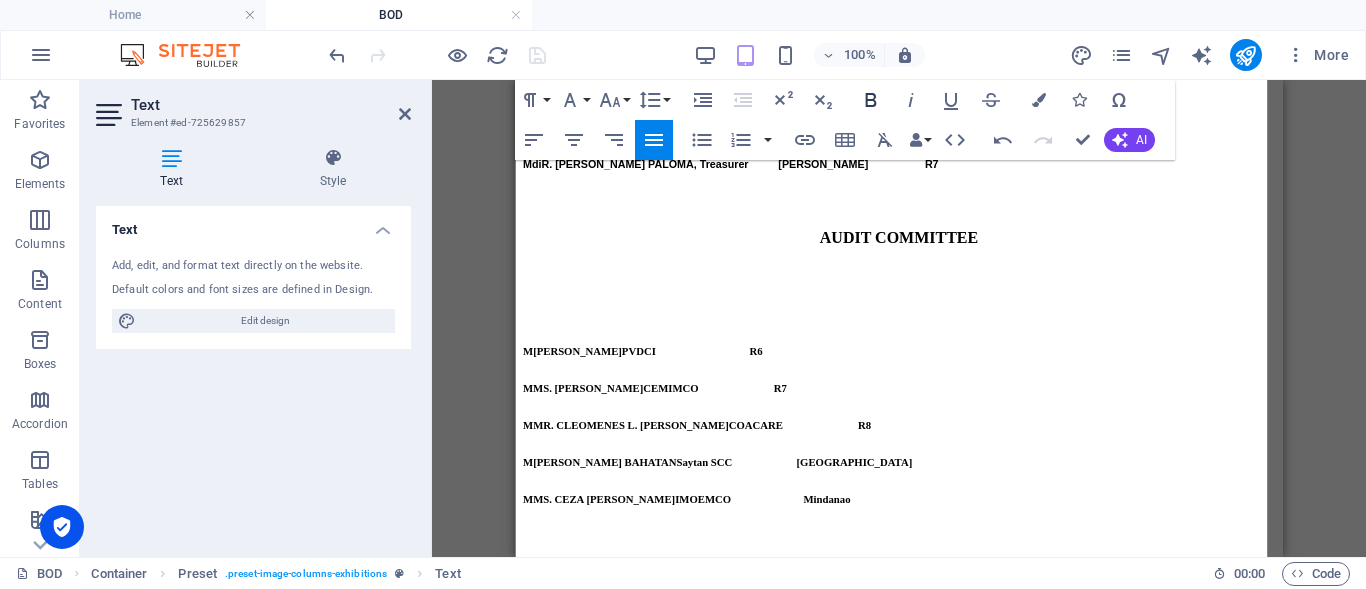 click 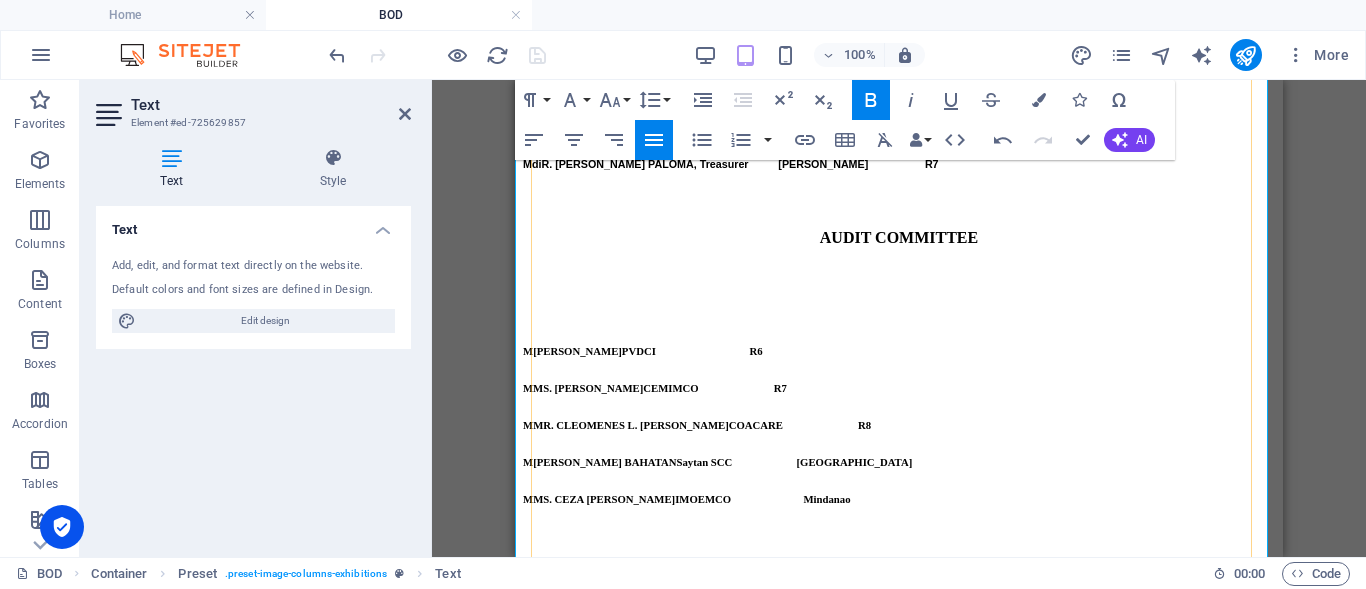 drag, startPoint x: 933, startPoint y: 372, endPoint x: 772, endPoint y: 374, distance: 161.01242 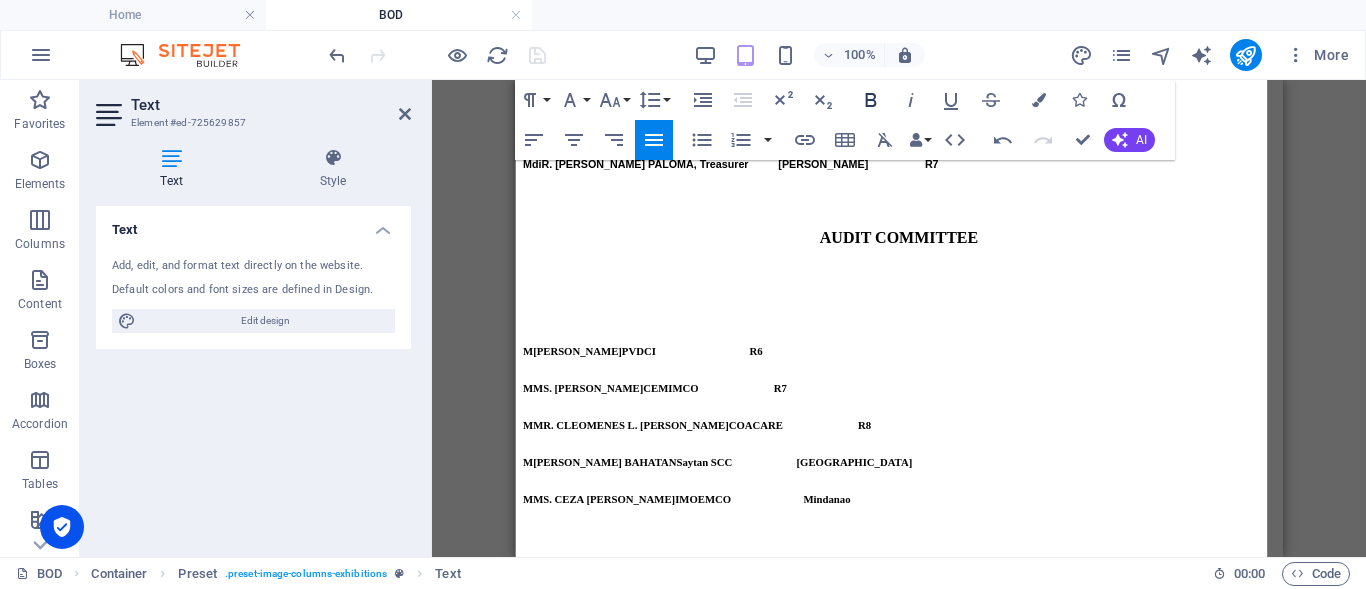 click 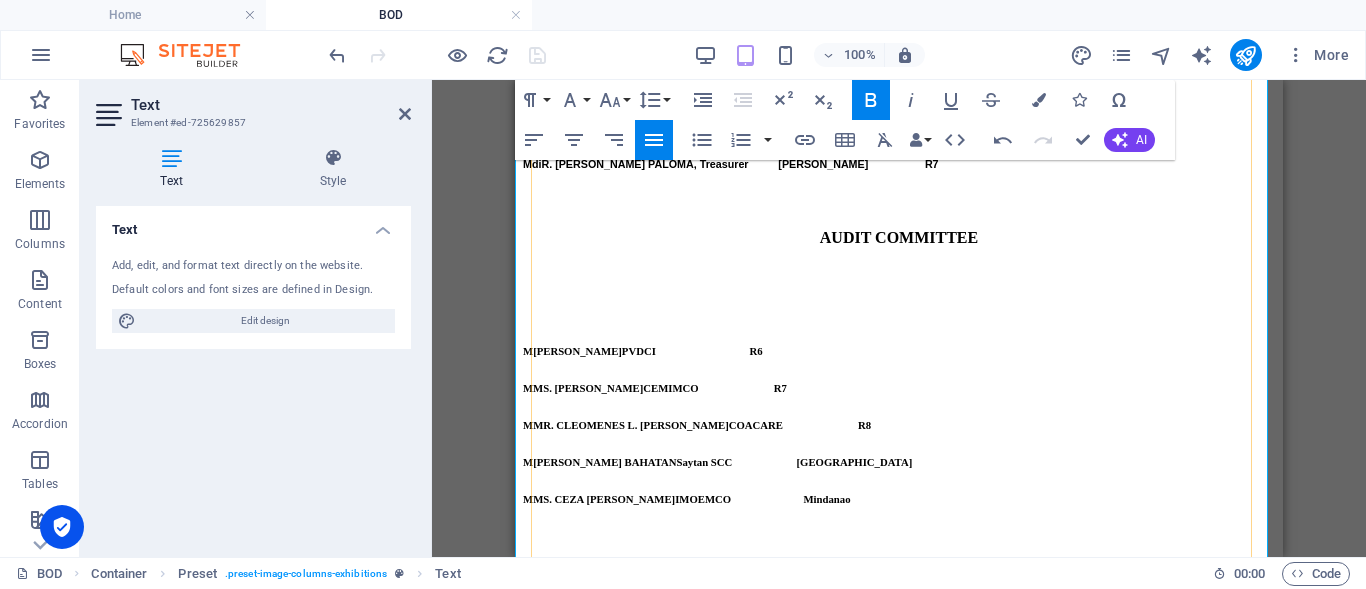 scroll, scrollTop: 2264, scrollLeft: 0, axis: vertical 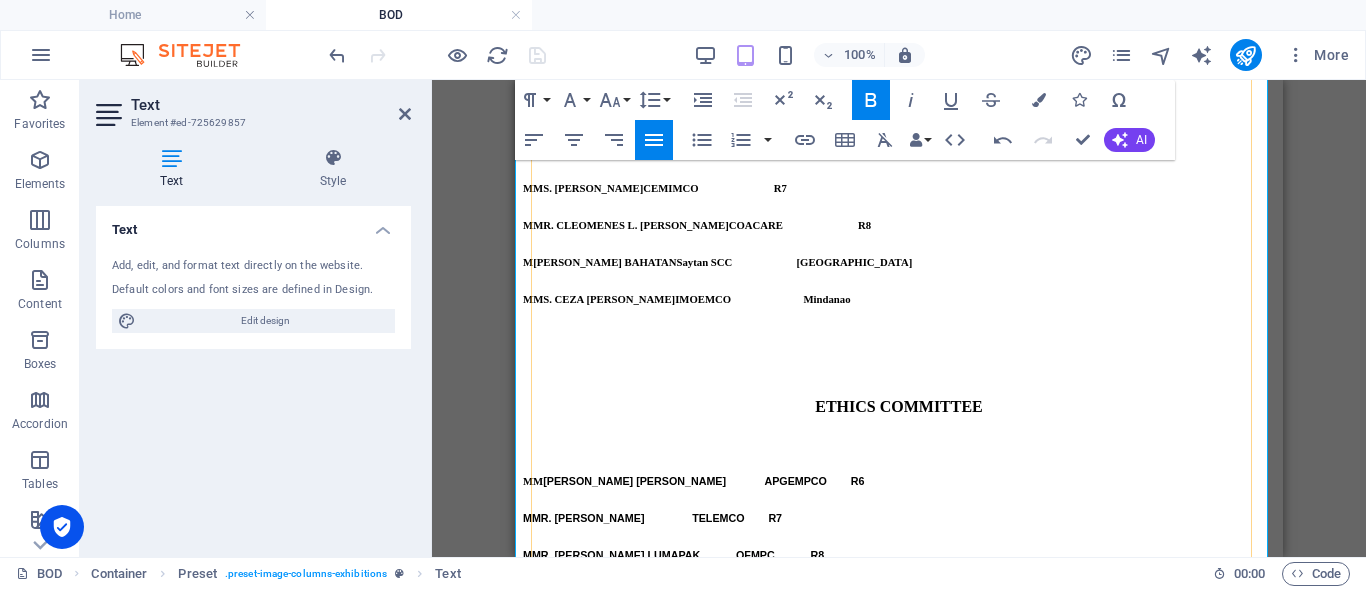 drag, startPoint x: 713, startPoint y: 280, endPoint x: 534, endPoint y: 279, distance: 179.00279 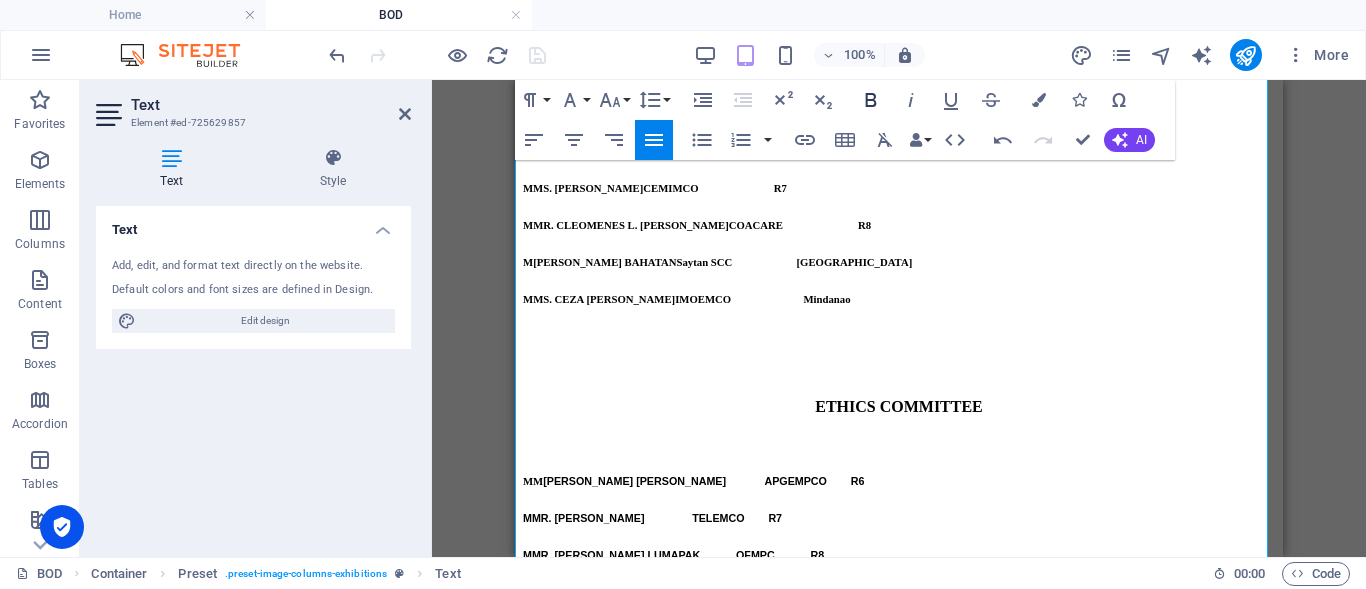 click 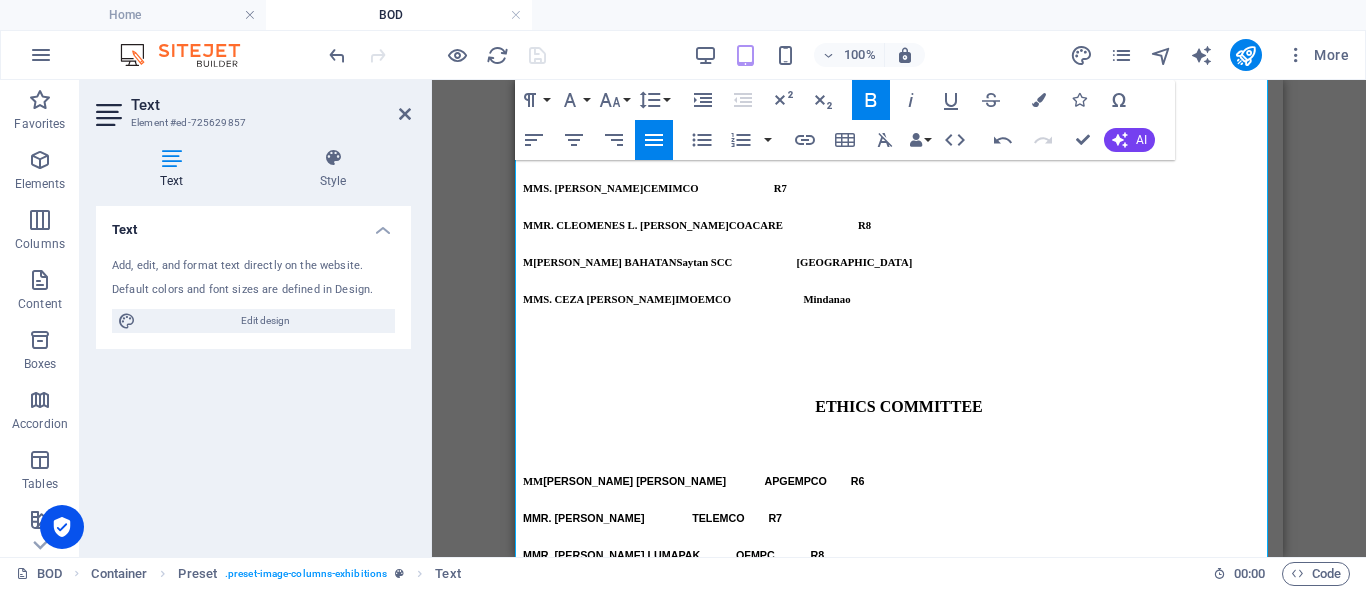 drag, startPoint x: 702, startPoint y: 305, endPoint x: 524, endPoint y: 310, distance: 178.0702 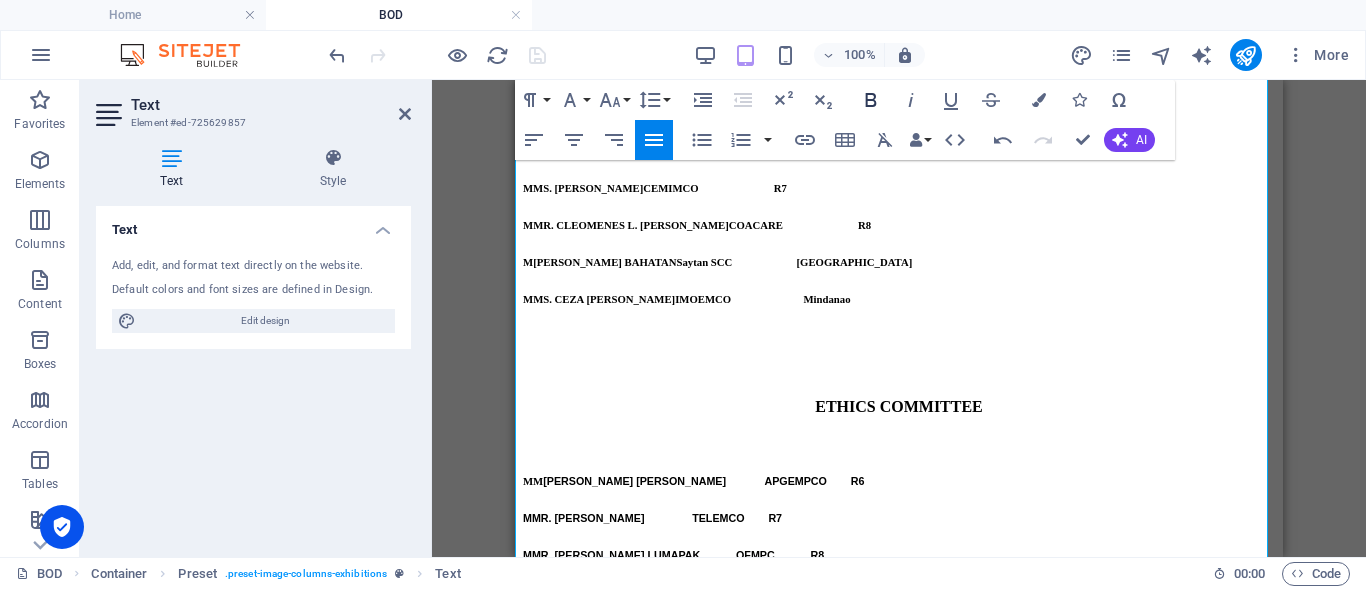 click 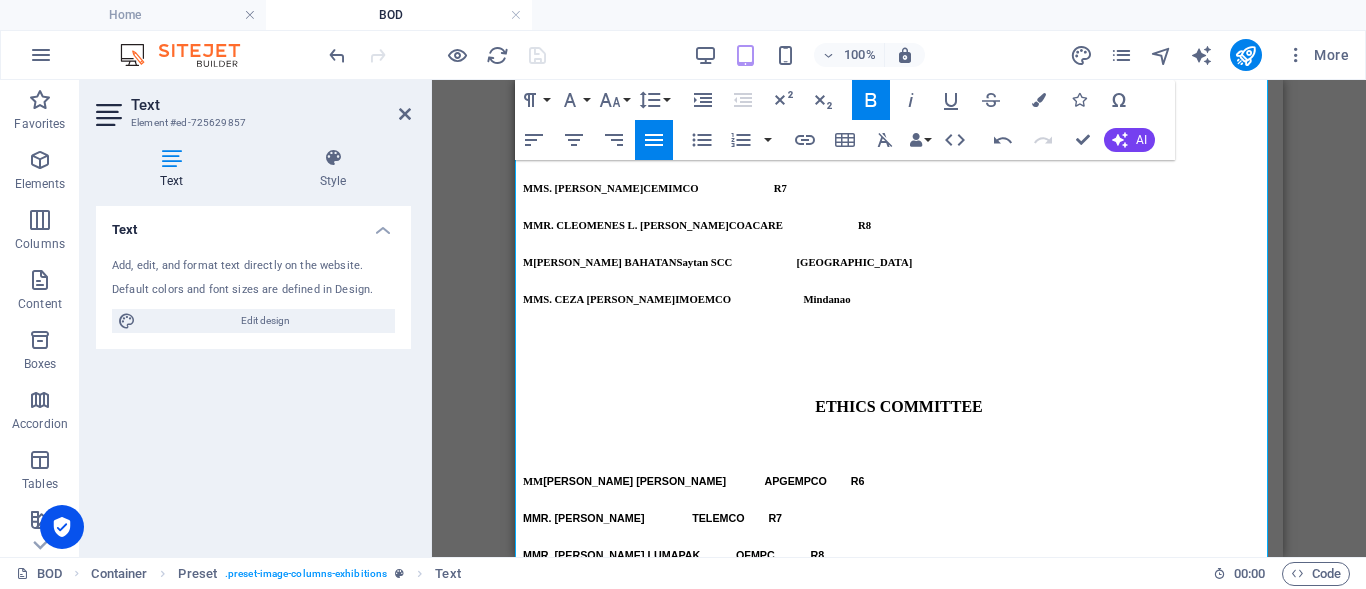 drag, startPoint x: 749, startPoint y: 330, endPoint x: 529, endPoint y: 333, distance: 220.02045 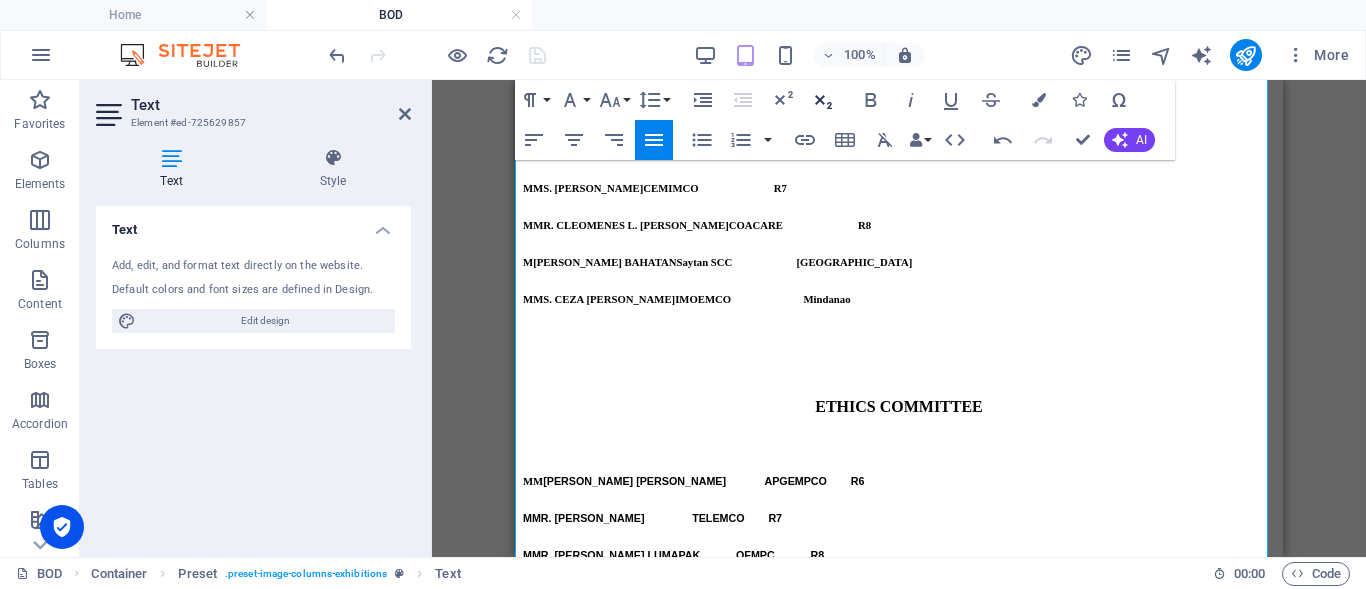 click 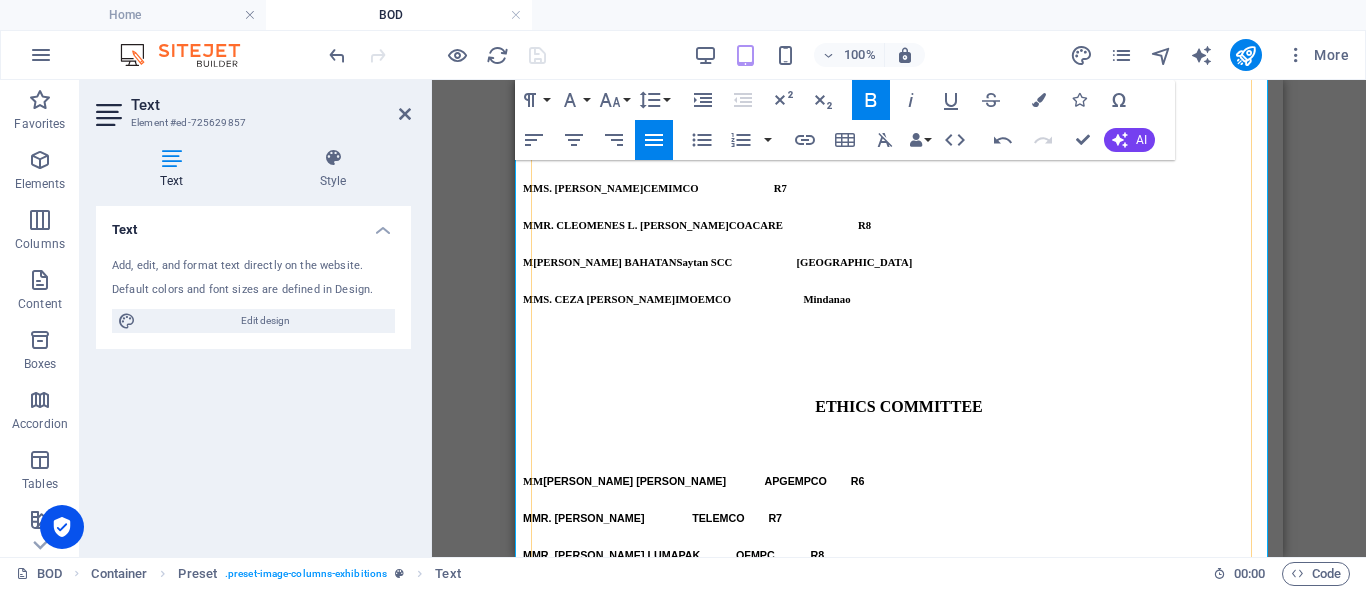 drag, startPoint x: 782, startPoint y: 356, endPoint x: 532, endPoint y: 364, distance: 250.12796 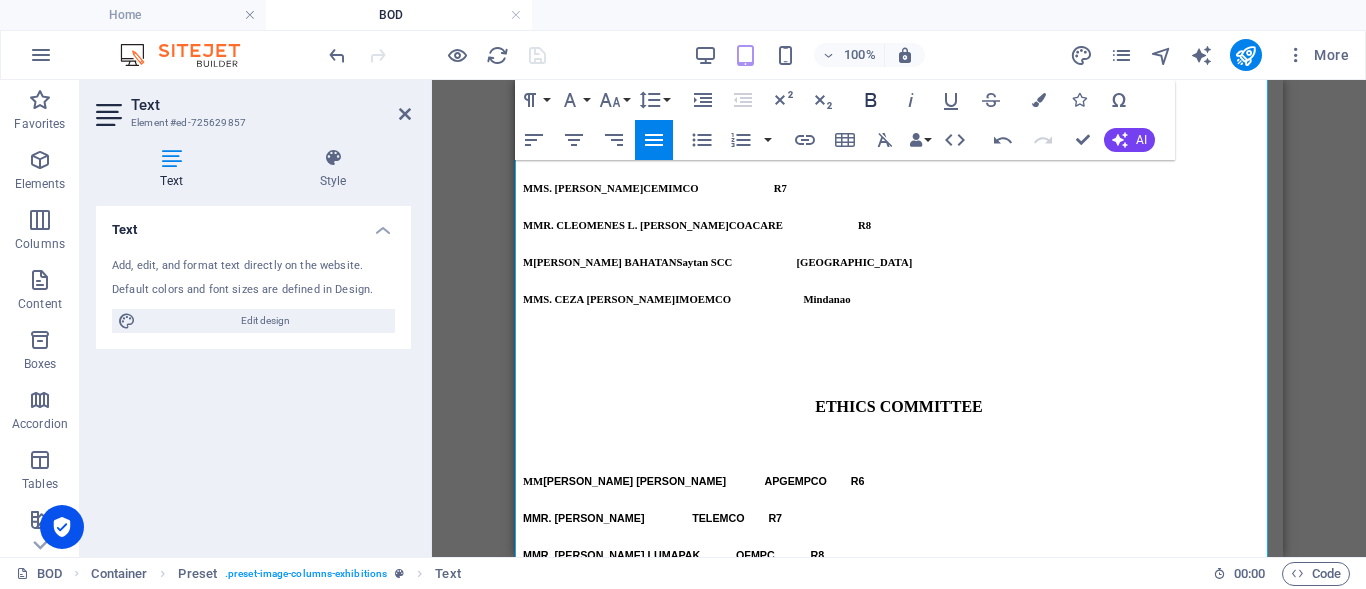 click 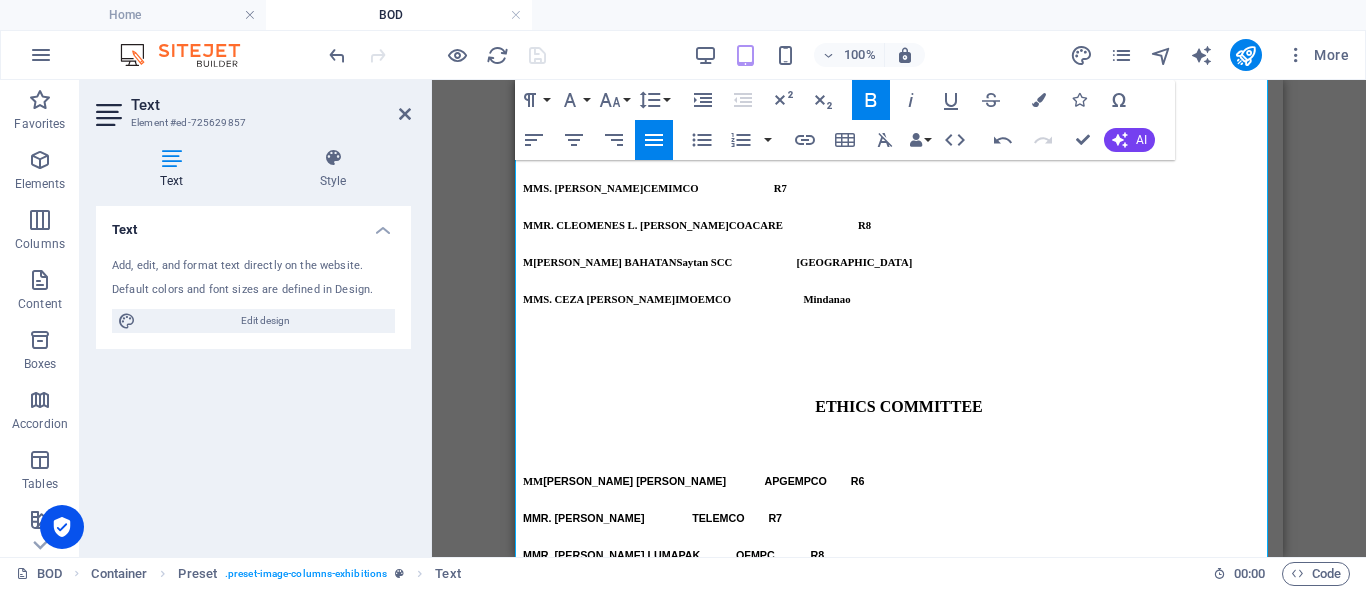 drag, startPoint x: 755, startPoint y: 390, endPoint x: 513, endPoint y: 389, distance: 242.00206 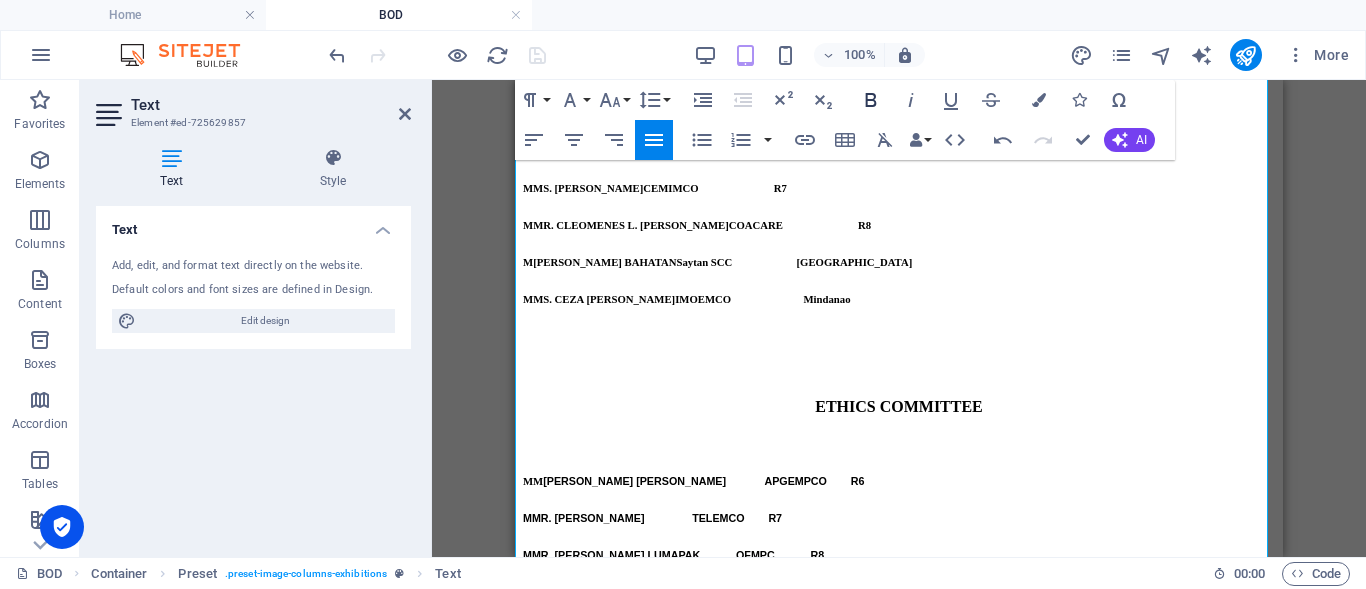 click 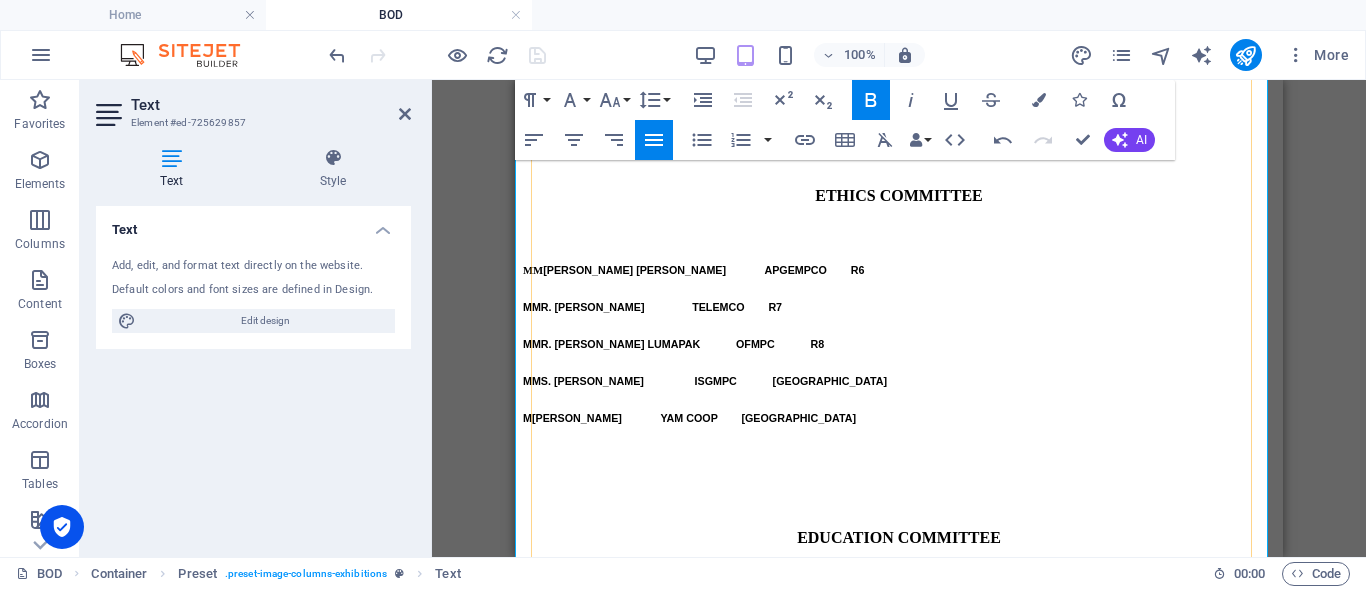 scroll, scrollTop: 2464, scrollLeft: 0, axis: vertical 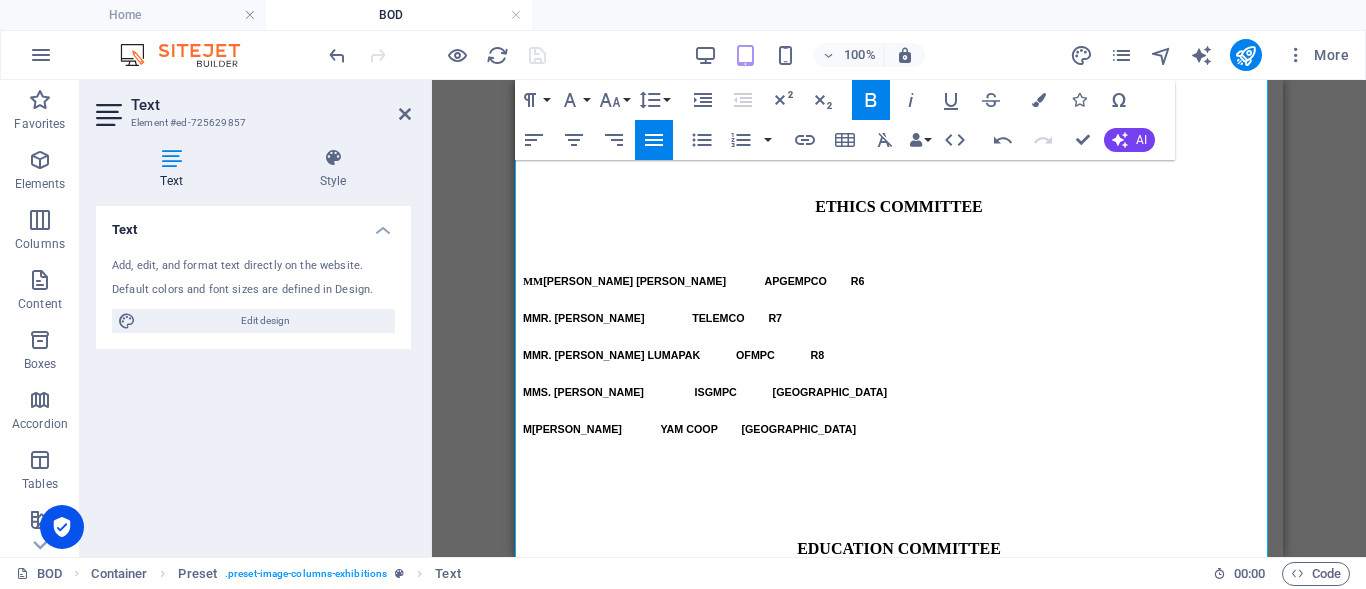 drag, startPoint x: 700, startPoint y: 292, endPoint x: 565, endPoint y: 280, distance: 135.53229 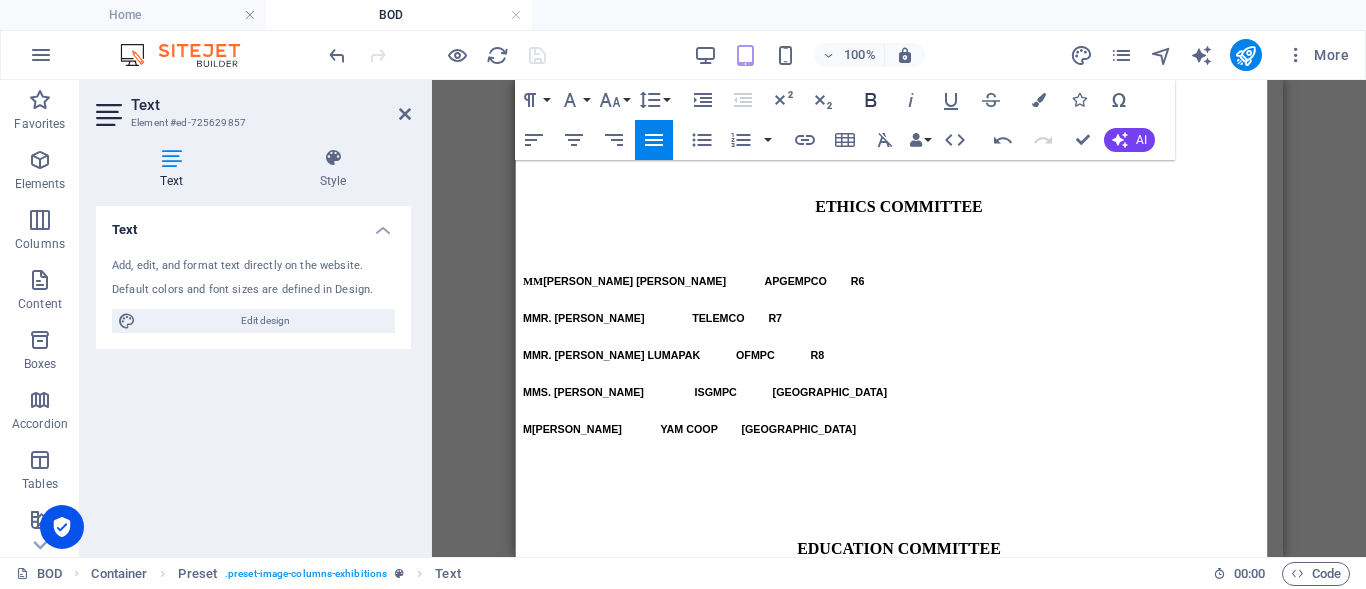 click 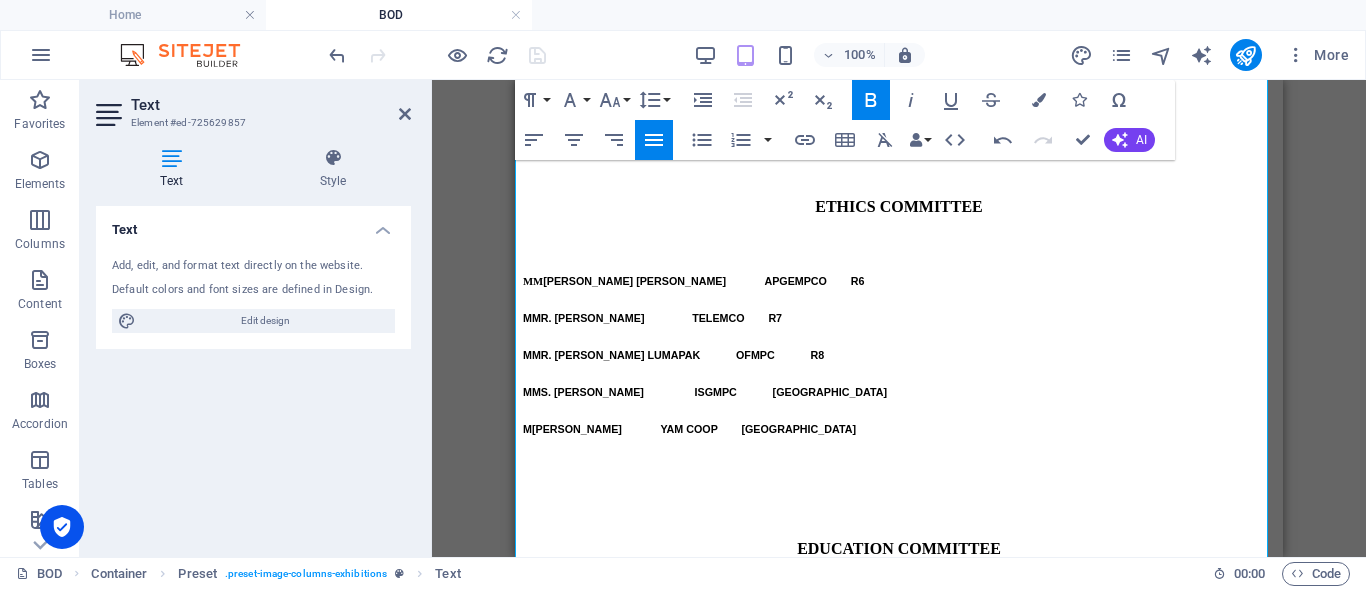 drag, startPoint x: 659, startPoint y: 315, endPoint x: 732, endPoint y: 273, distance: 84.21995 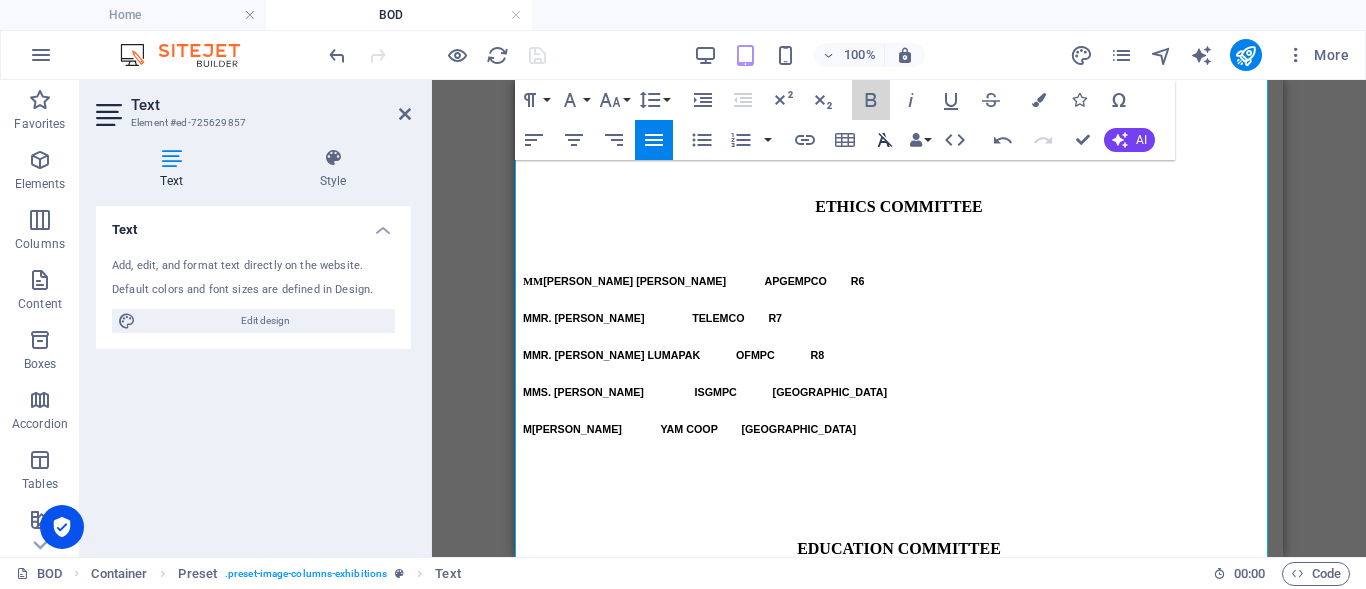 drag, startPoint x: 873, startPoint y: 96, endPoint x: 872, endPoint y: 140, distance: 44.011364 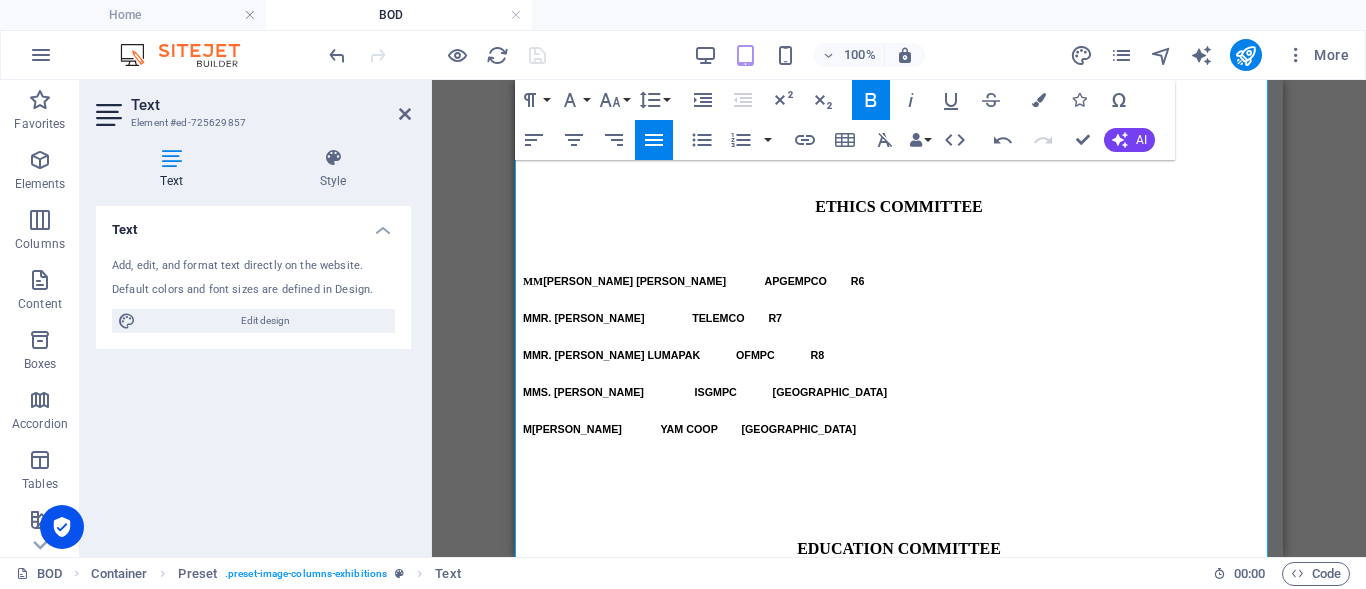 drag, startPoint x: 716, startPoint y: 342, endPoint x: 537, endPoint y: 350, distance: 179.17868 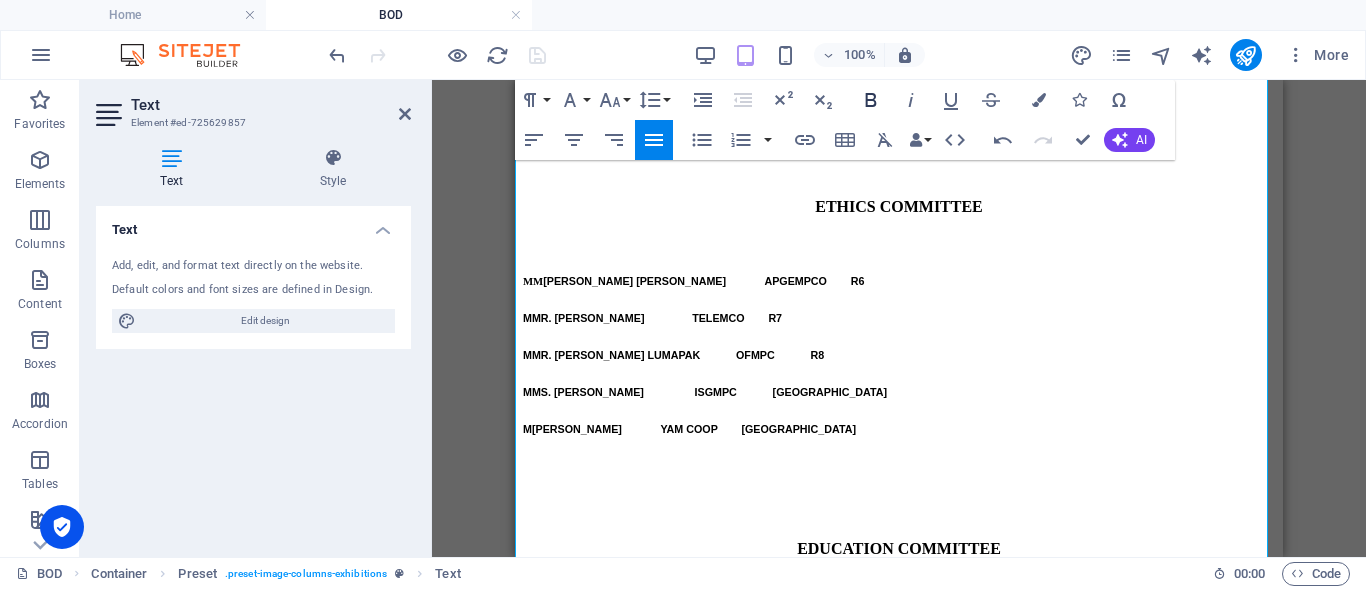 click 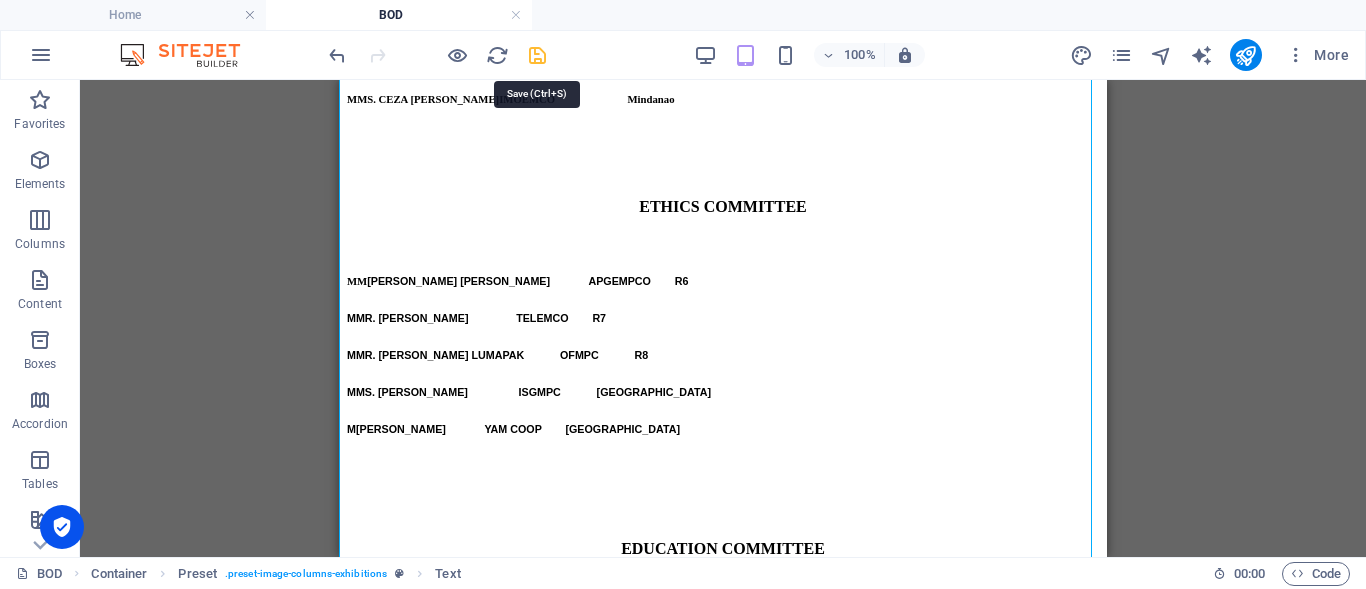 click at bounding box center (537, 55) 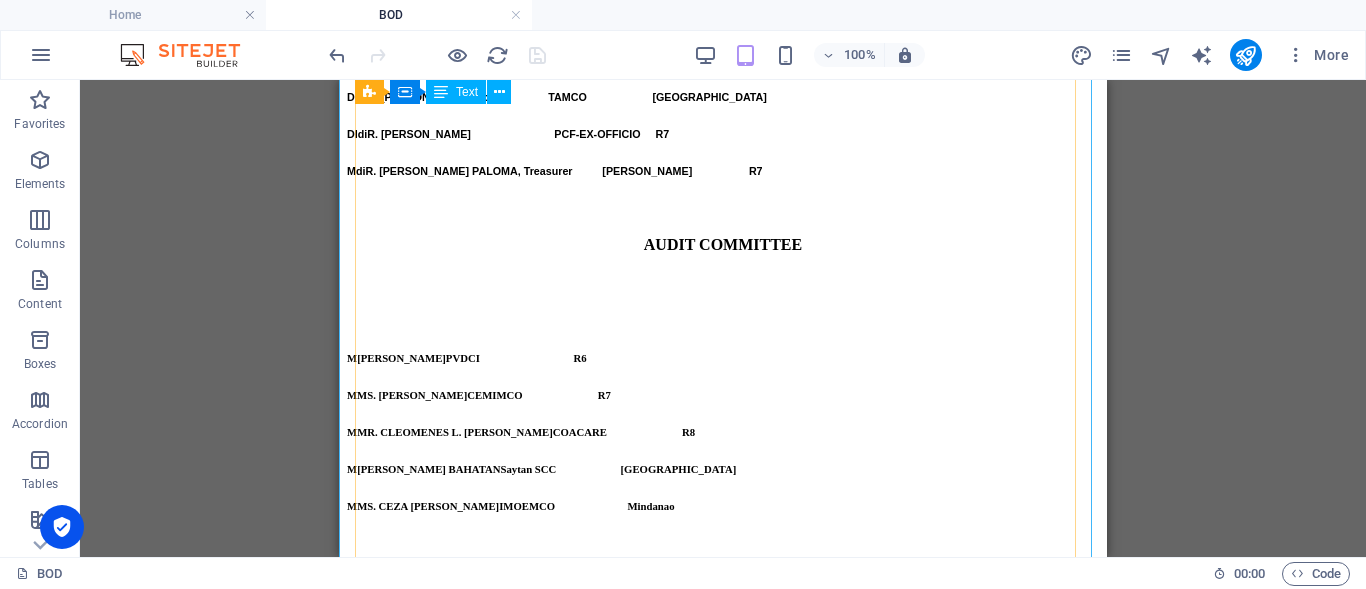 scroll, scrollTop: 2264, scrollLeft: 0, axis: vertical 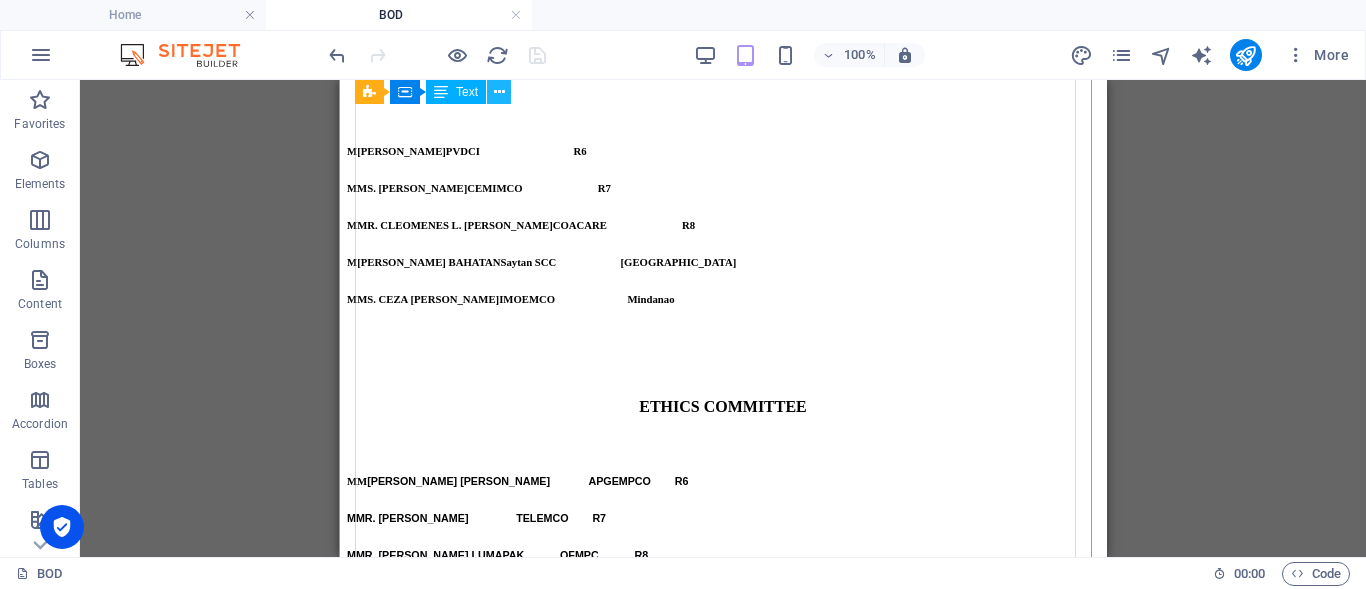 click at bounding box center (499, 92) 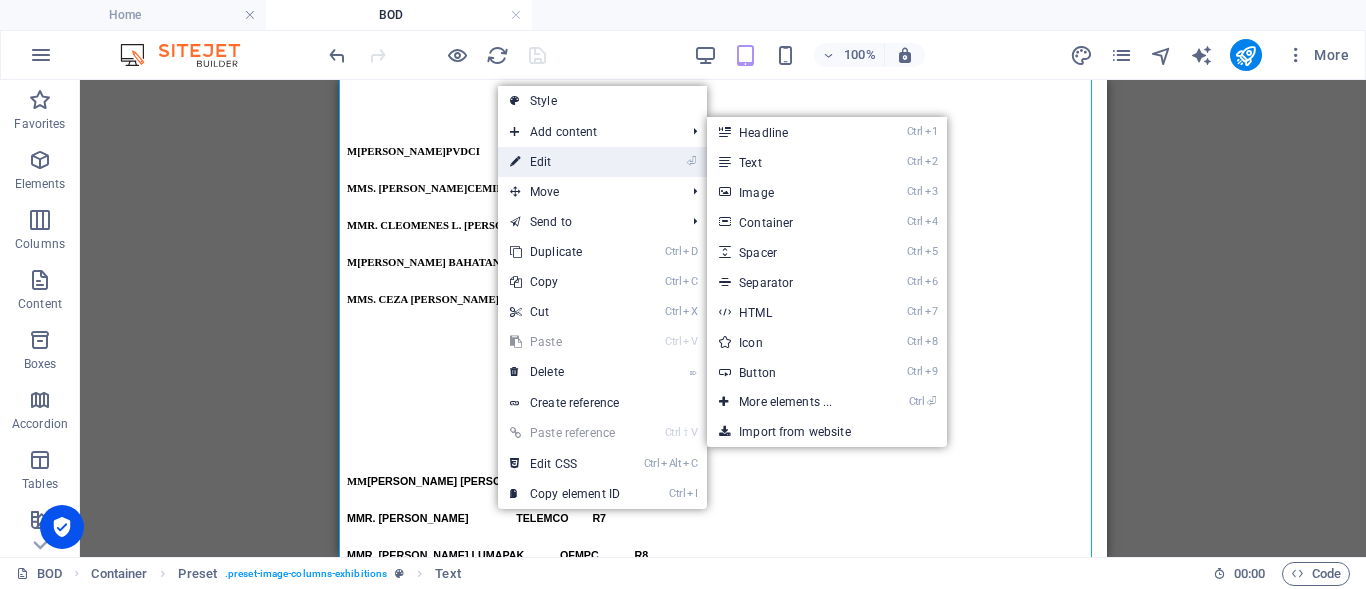 click on "⏎  Edit" at bounding box center [565, 162] 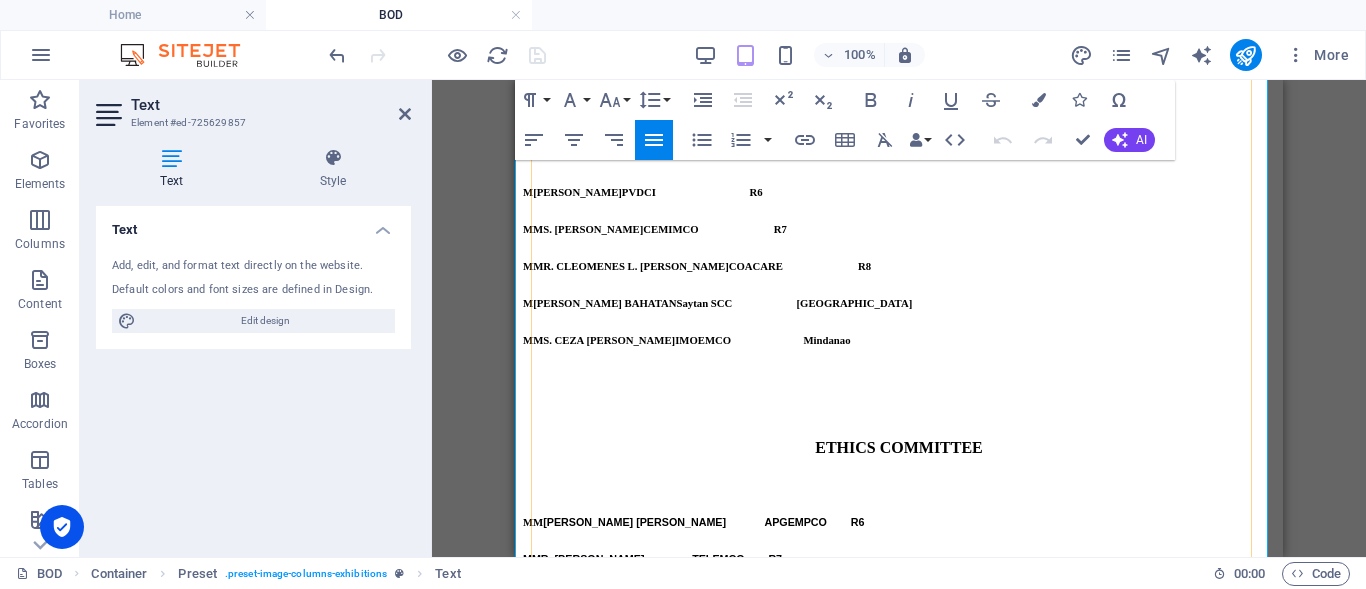 scroll, scrollTop: 2197, scrollLeft: 0, axis: vertical 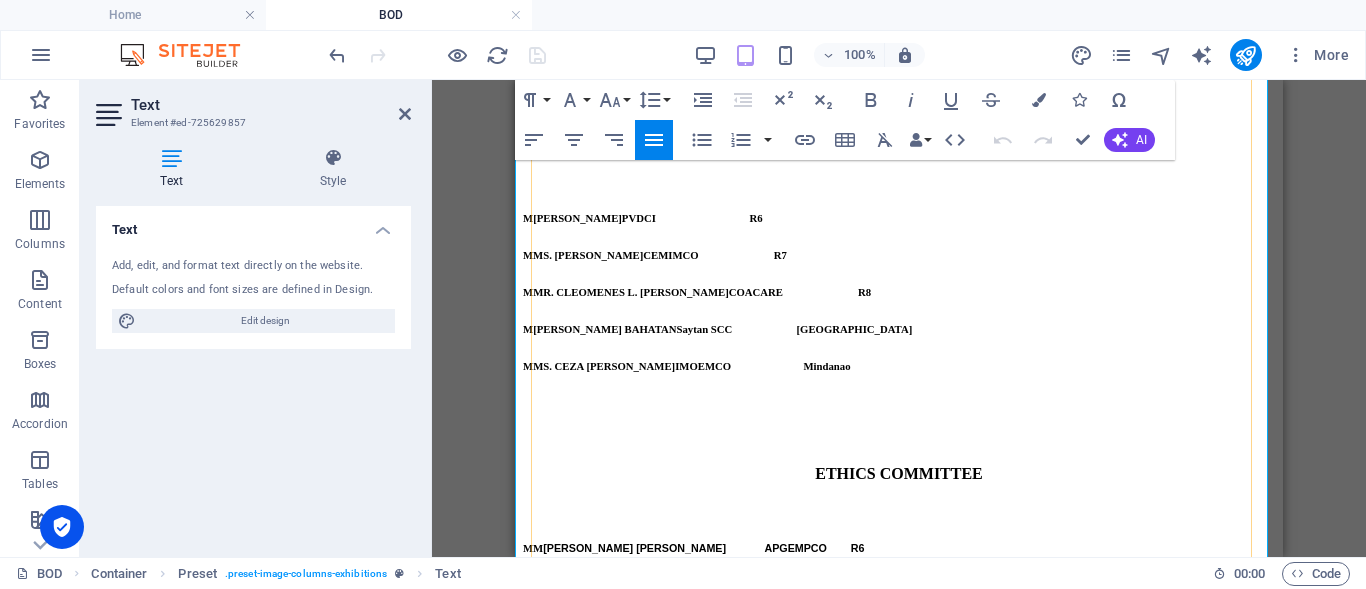 click on "FCC COMMUNITY MPC" at bounding box center [764, 1229] 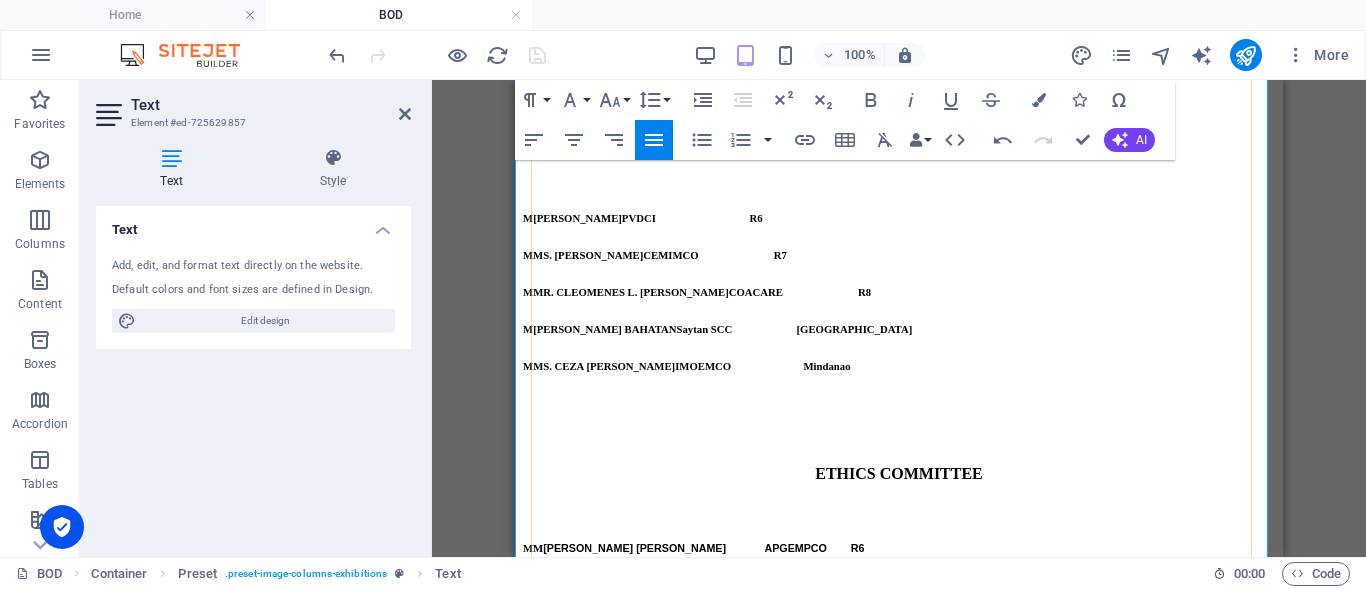 scroll, scrollTop: 2297, scrollLeft: 0, axis: vertical 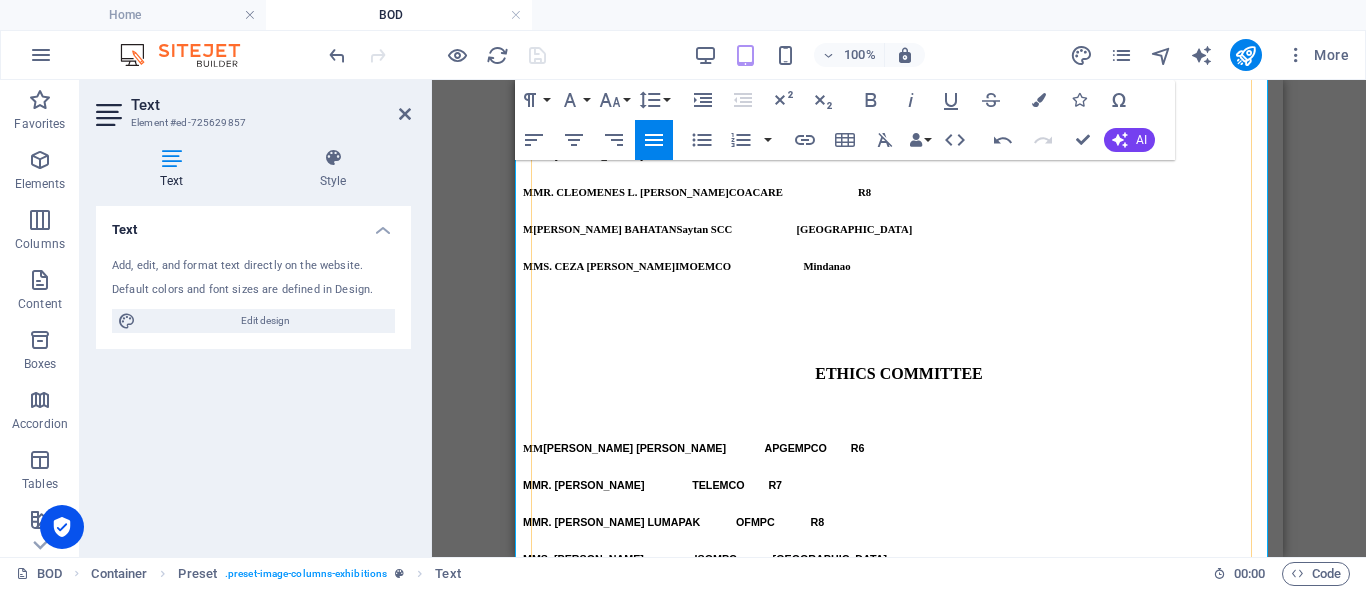 click on "UNILEVER EMPC" at bounding box center (783, 1203) 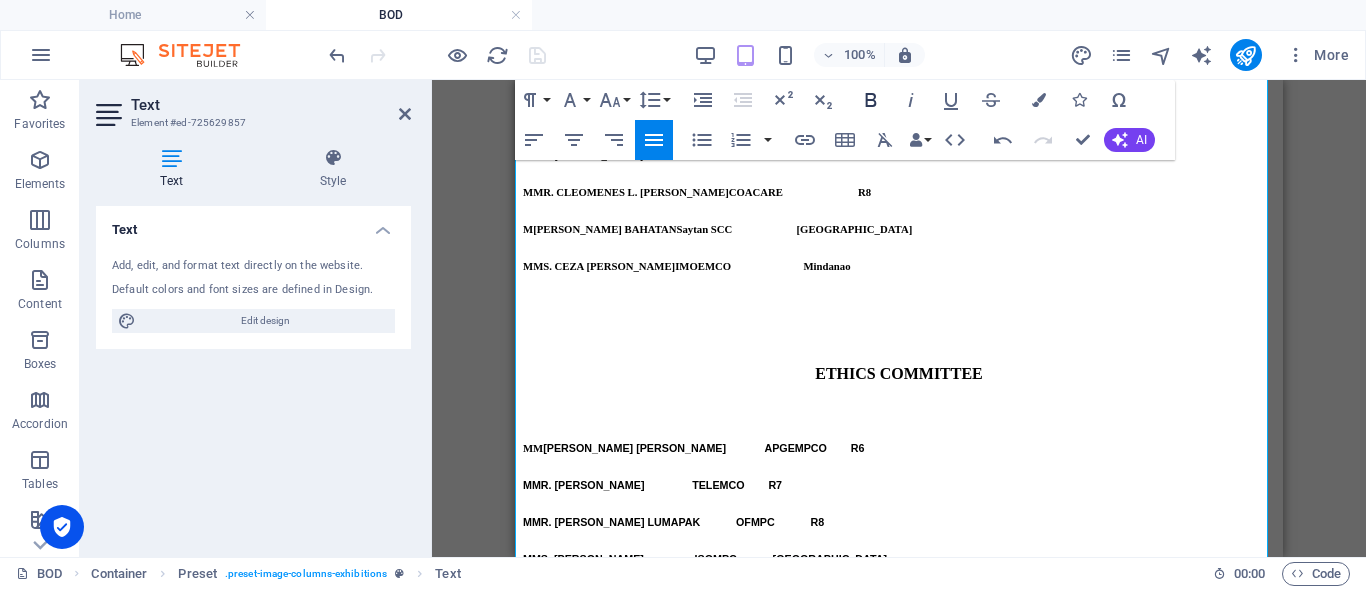click 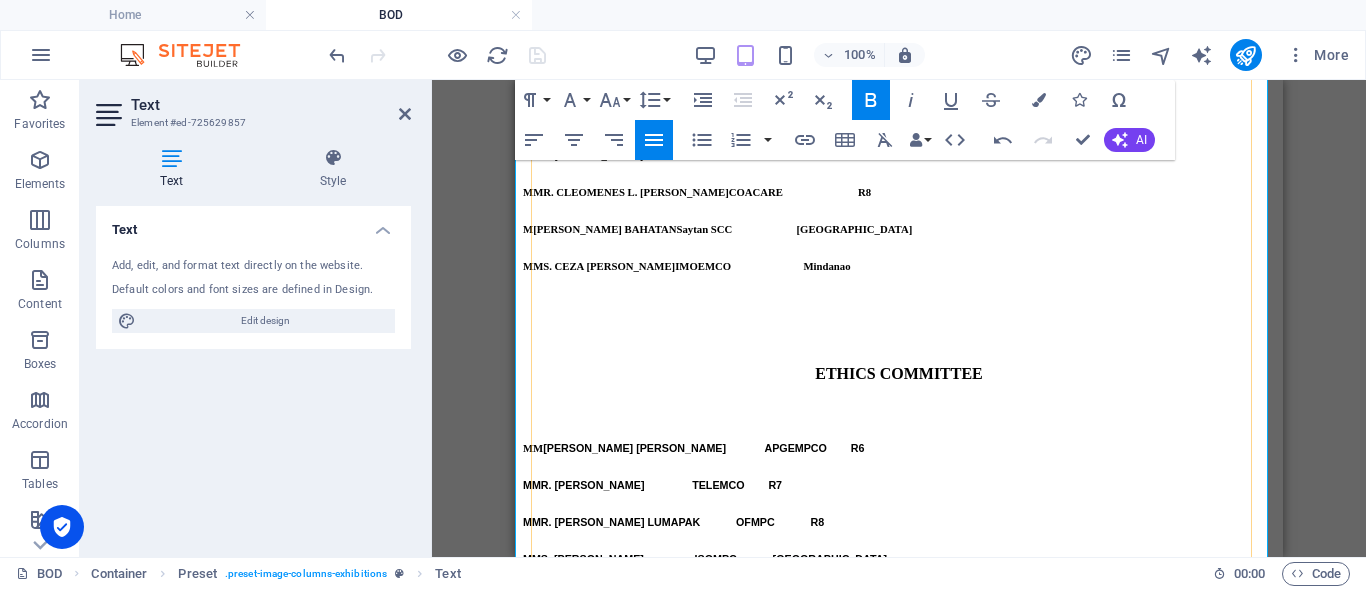 drag, startPoint x: 938, startPoint y: 277, endPoint x: 834, endPoint y: 230, distance: 114.12712 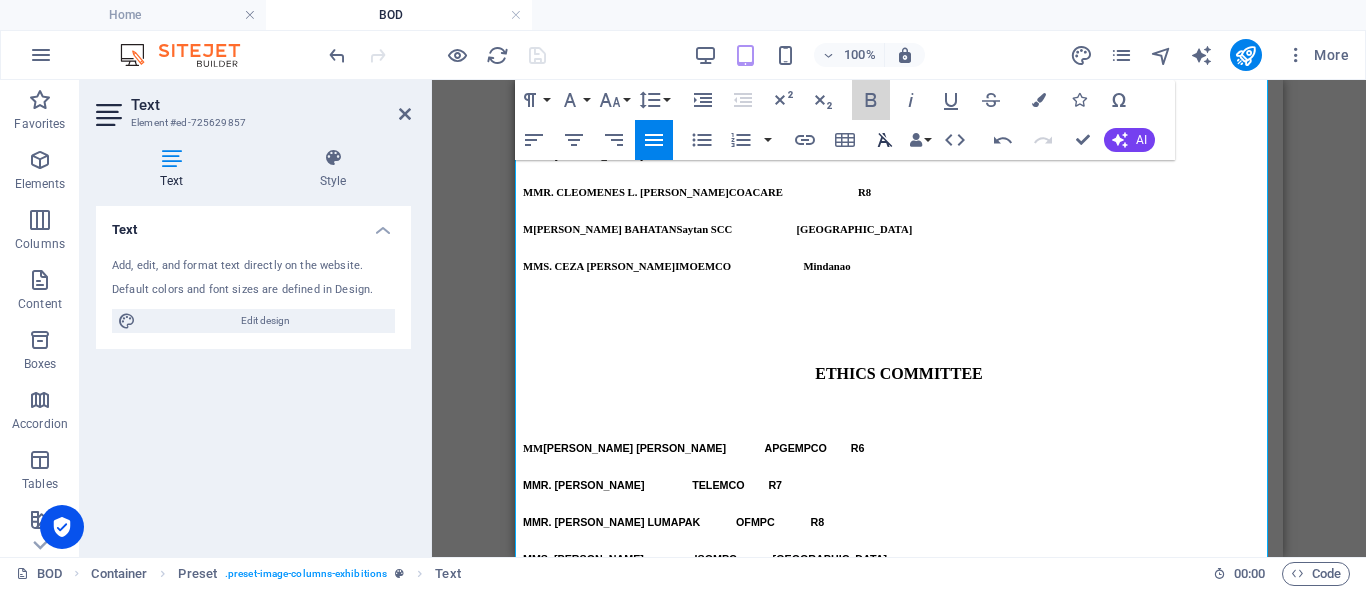 drag, startPoint x: 875, startPoint y: 97, endPoint x: 874, endPoint y: 132, distance: 35.014282 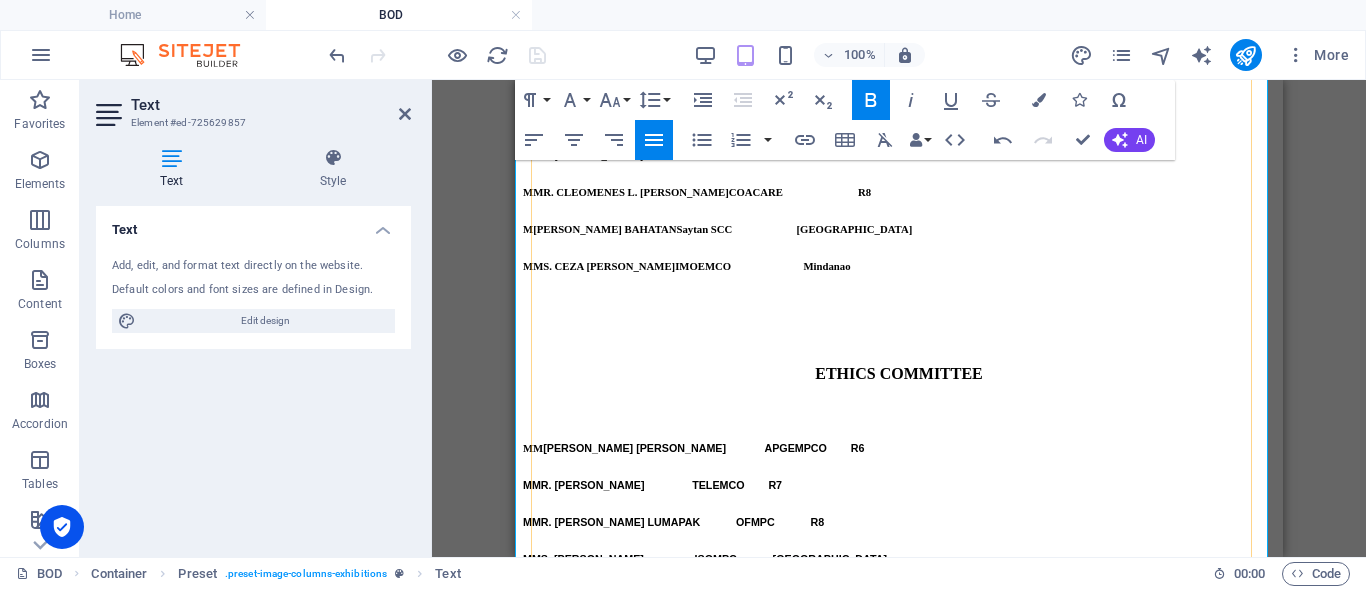 drag, startPoint x: 875, startPoint y: 304, endPoint x: 811, endPoint y: 303, distance: 64.00781 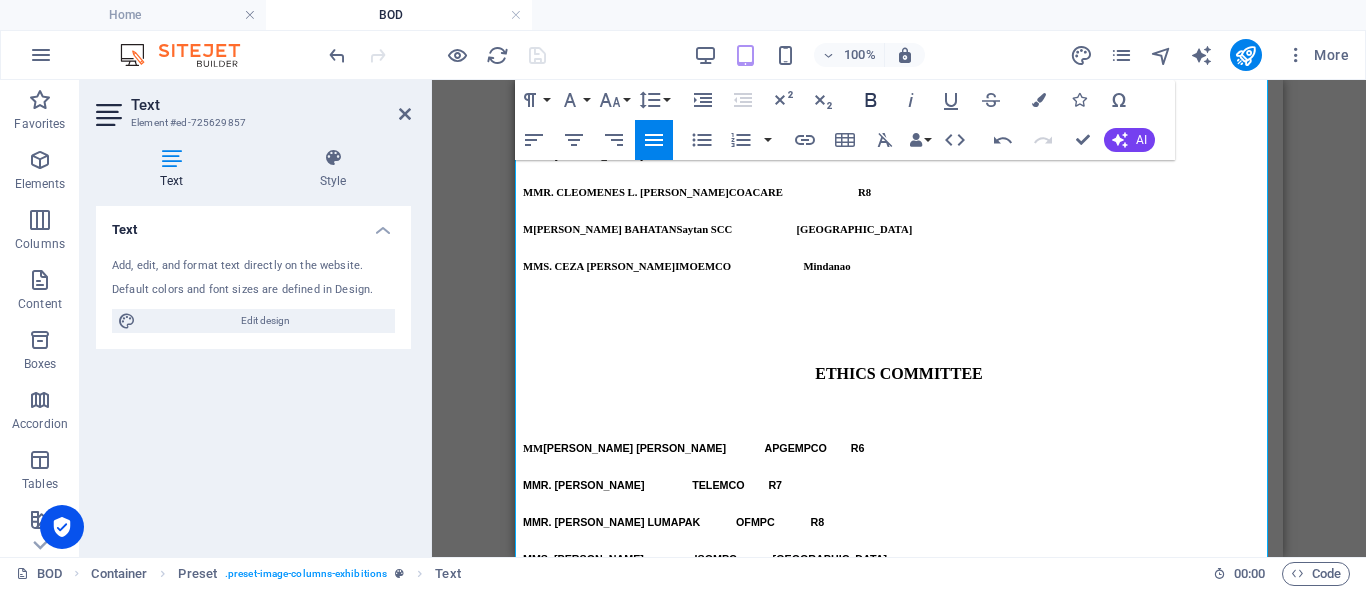 click 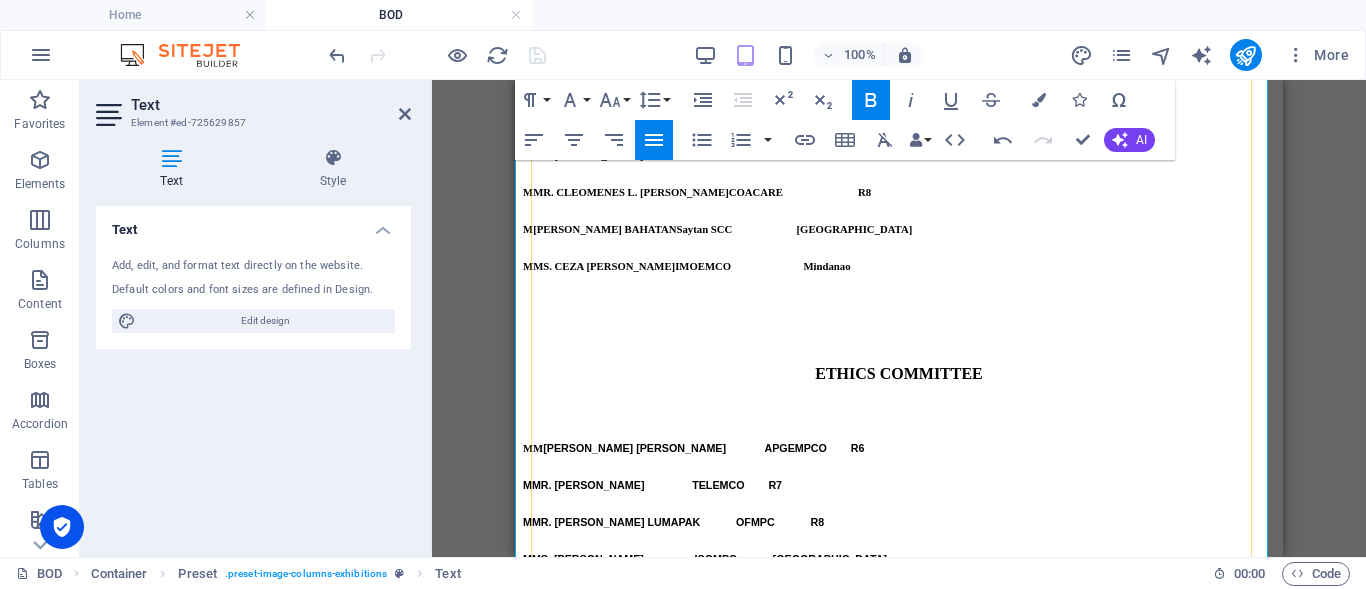 drag, startPoint x: 932, startPoint y: 328, endPoint x: 818, endPoint y: 328, distance: 114 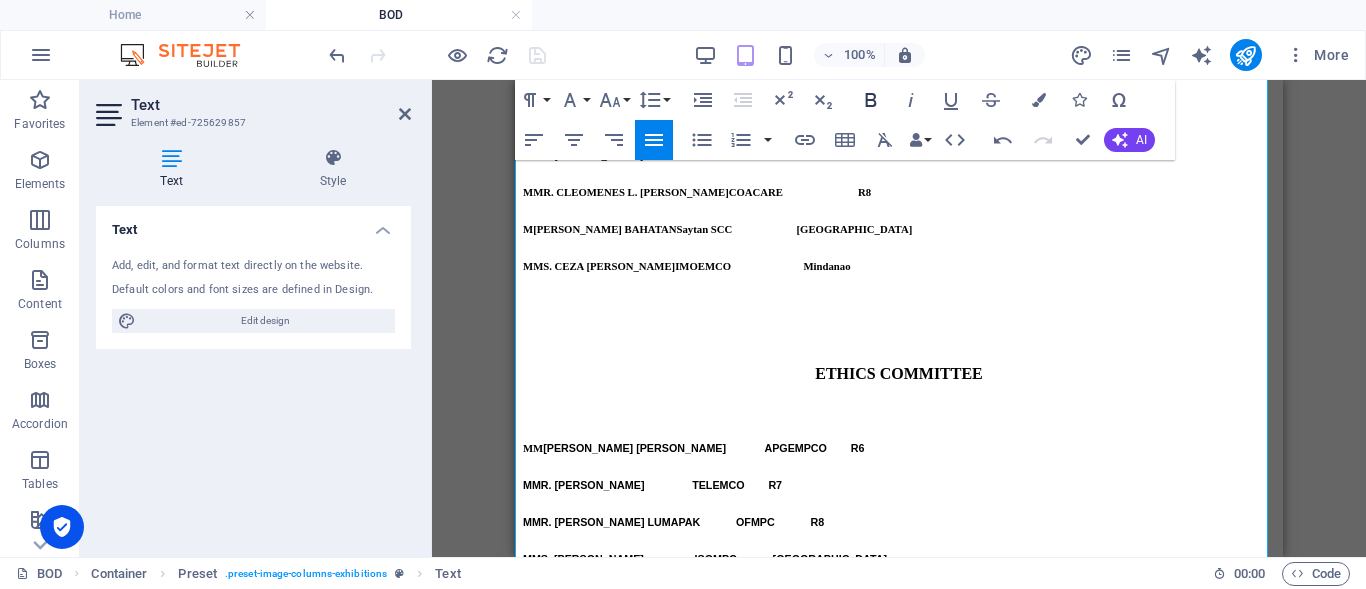 click 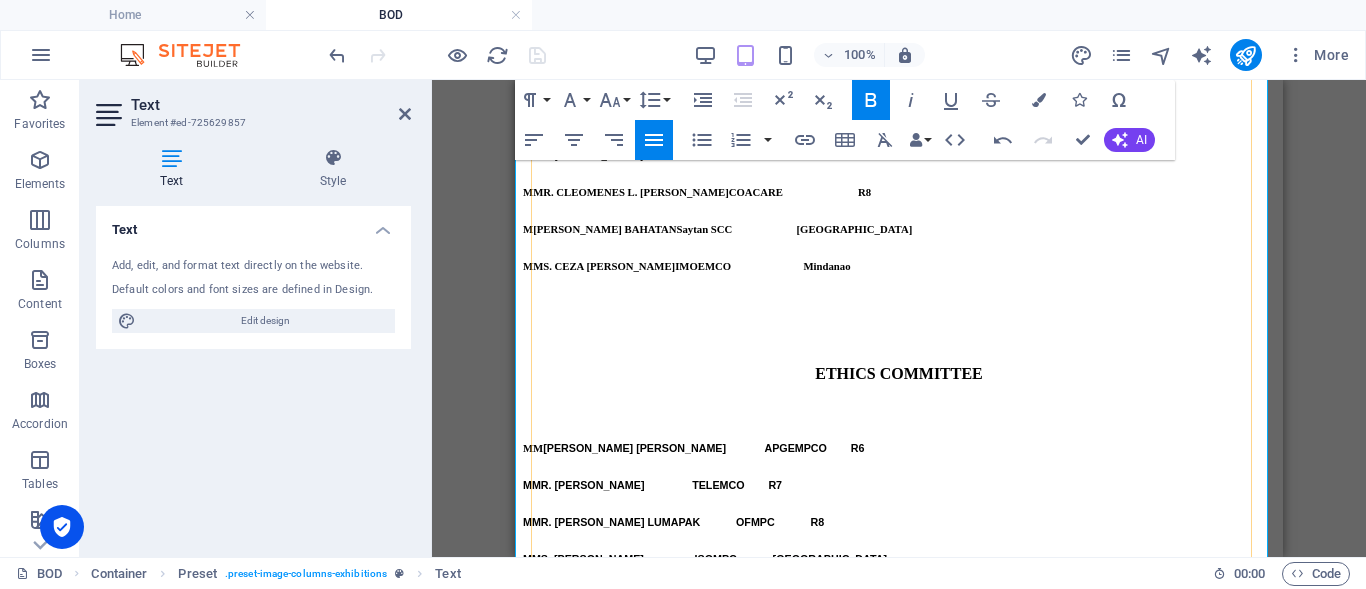 drag, startPoint x: 1007, startPoint y: 351, endPoint x: 815, endPoint y: 348, distance: 192.02344 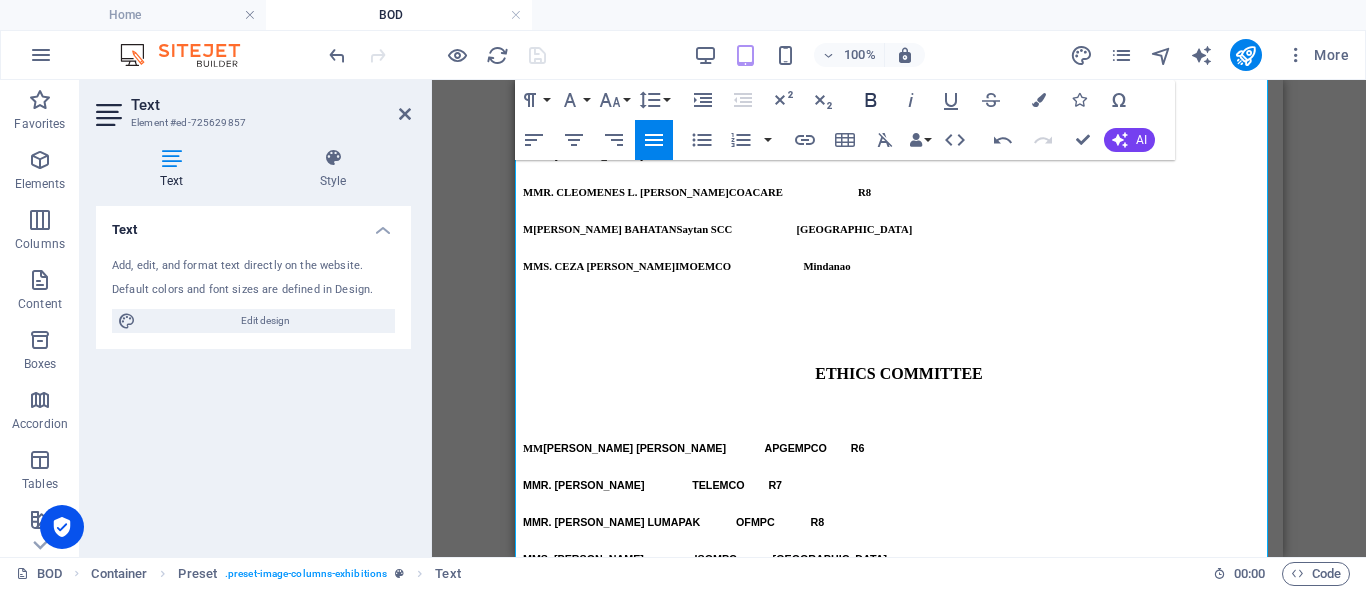 click 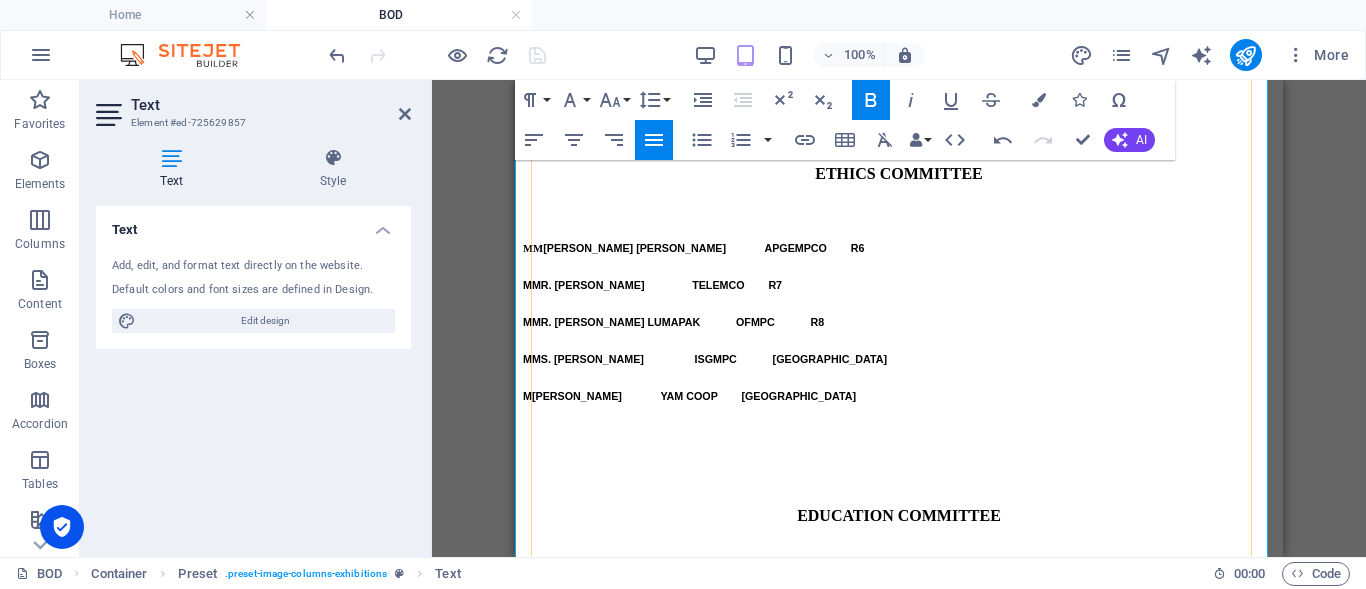 scroll, scrollTop: 2397, scrollLeft: 0, axis: vertical 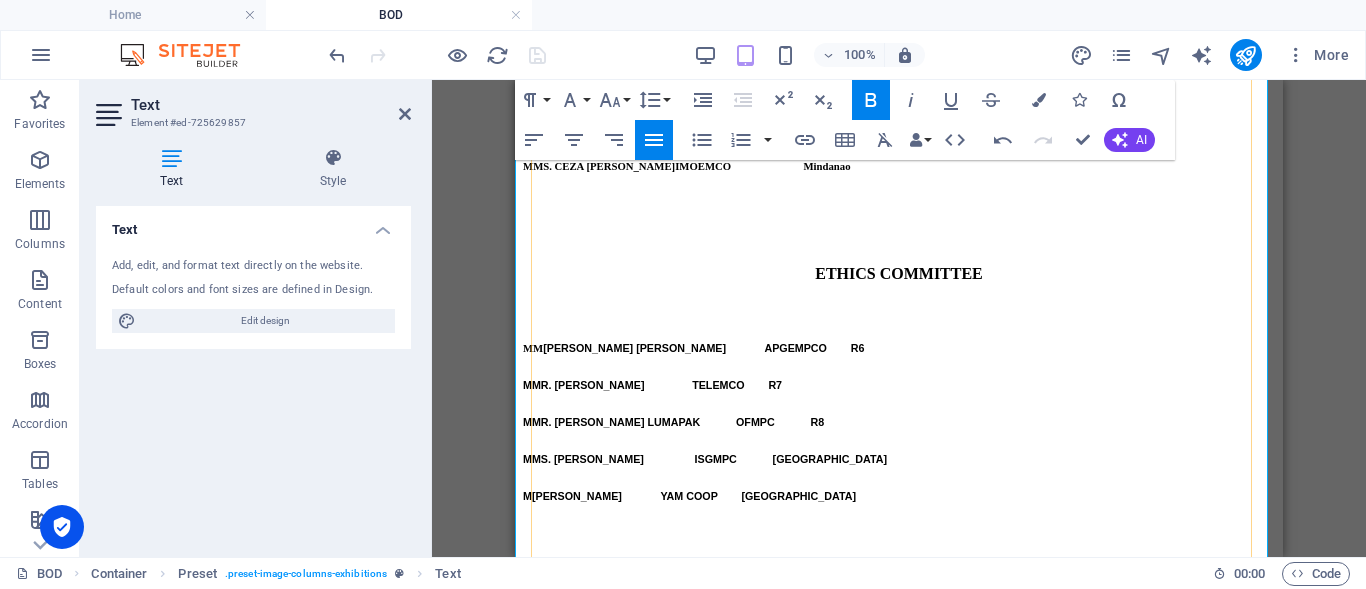 click on "BINALBAGAN MPC" at bounding box center [707, 1291] 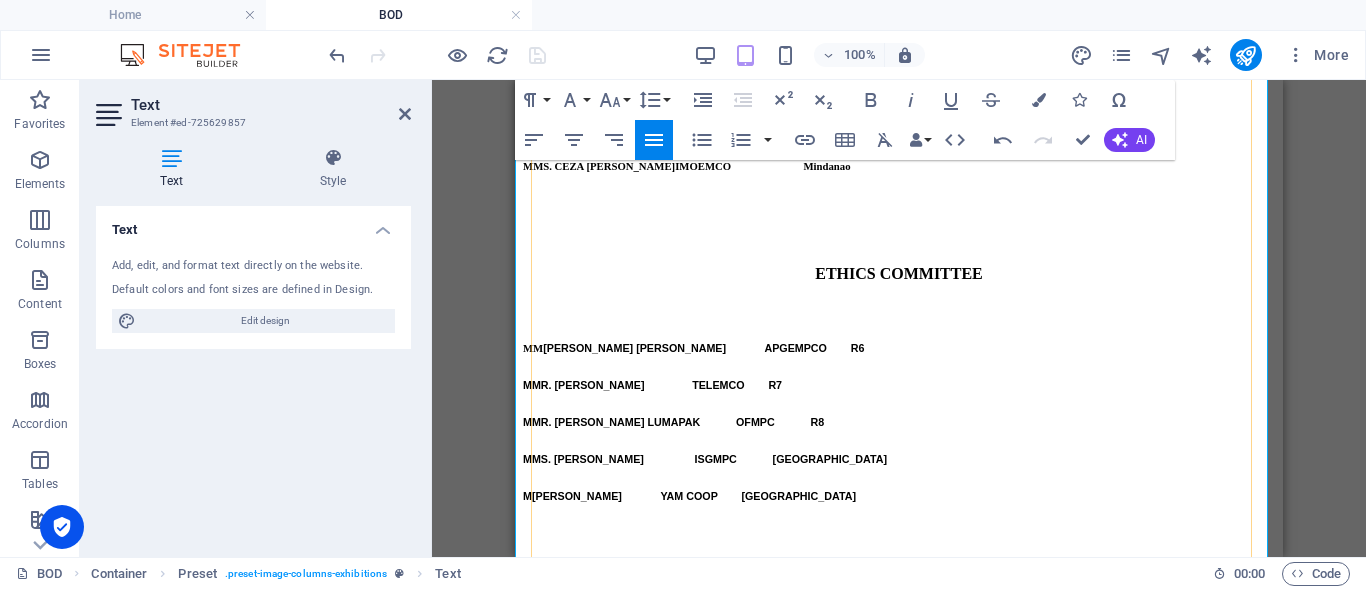 click on "SCEGA MPC" at bounding box center [745, 1328] 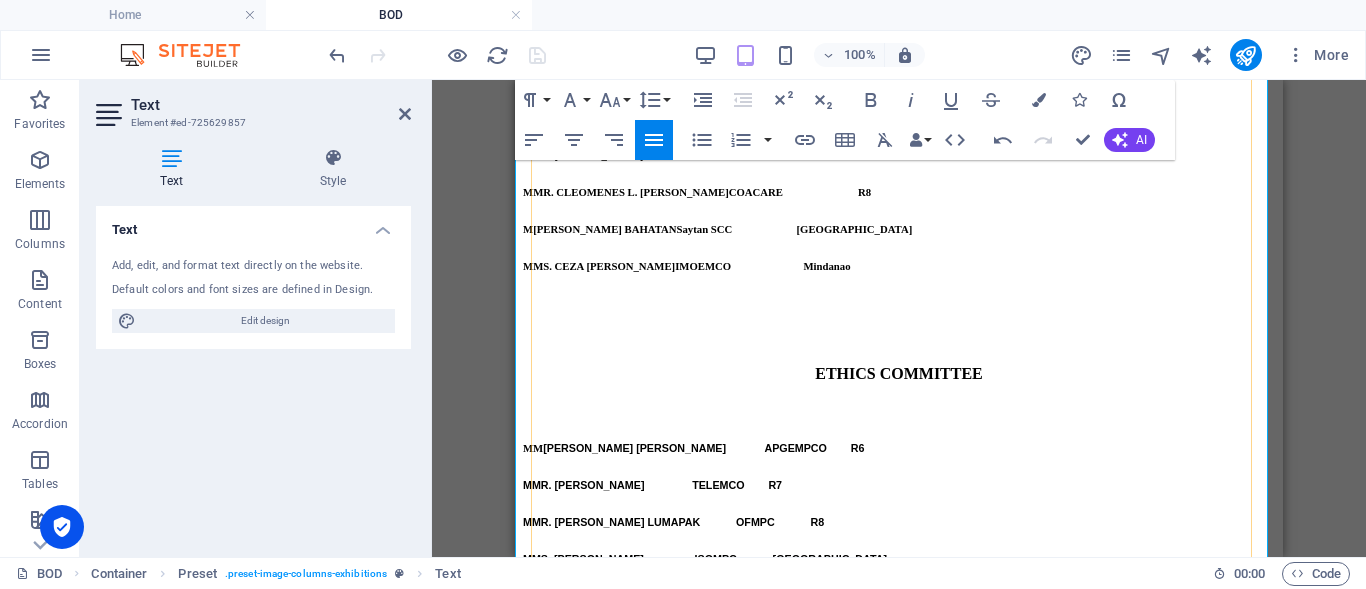 scroll, scrollTop: 2397, scrollLeft: 0, axis: vertical 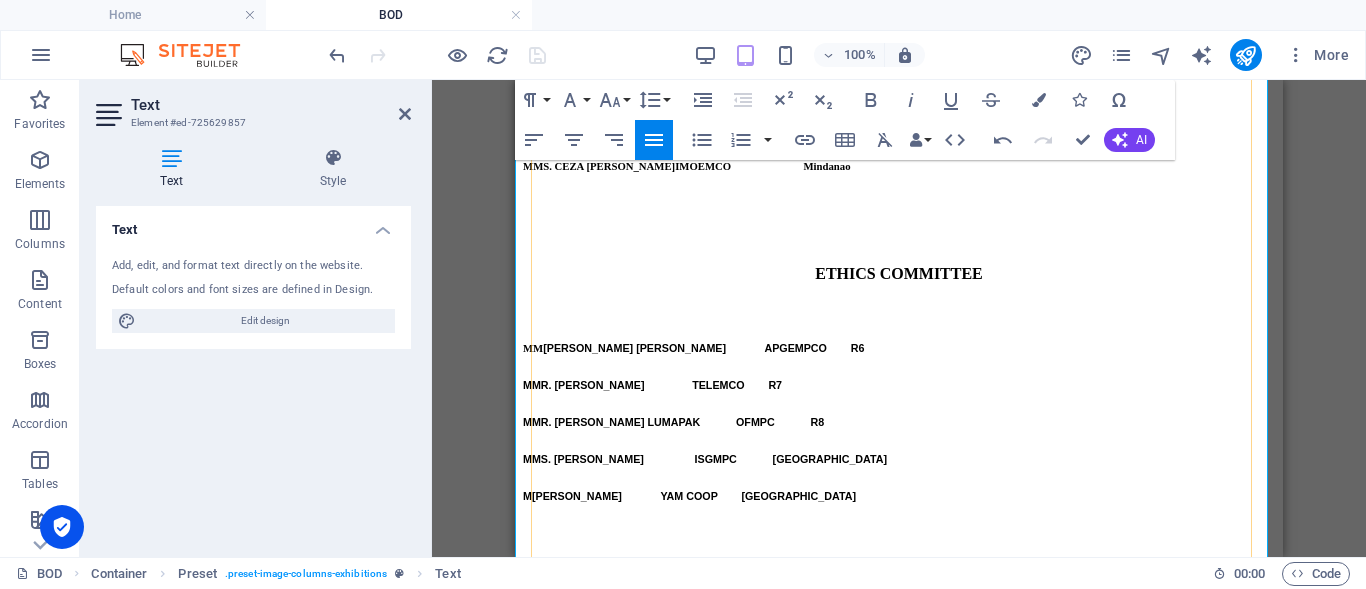 click on "R7" at bounding box center (796, 1328) 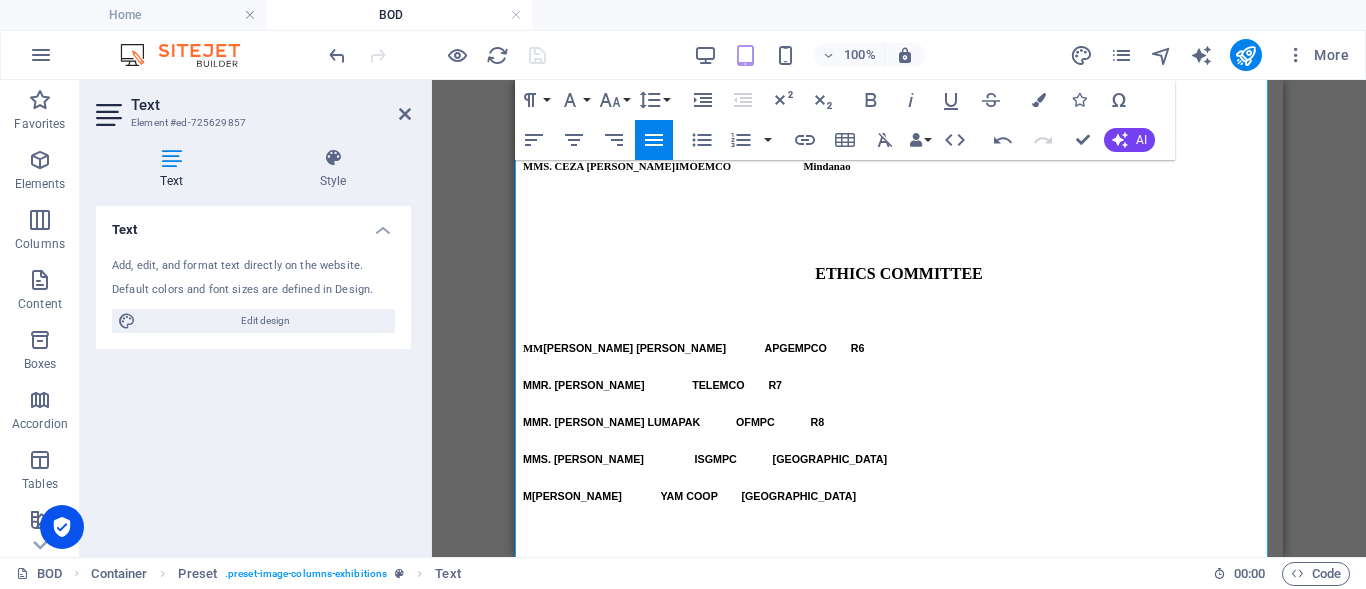 drag, startPoint x: 732, startPoint y: 433, endPoint x: 525, endPoint y: 440, distance: 207.11832 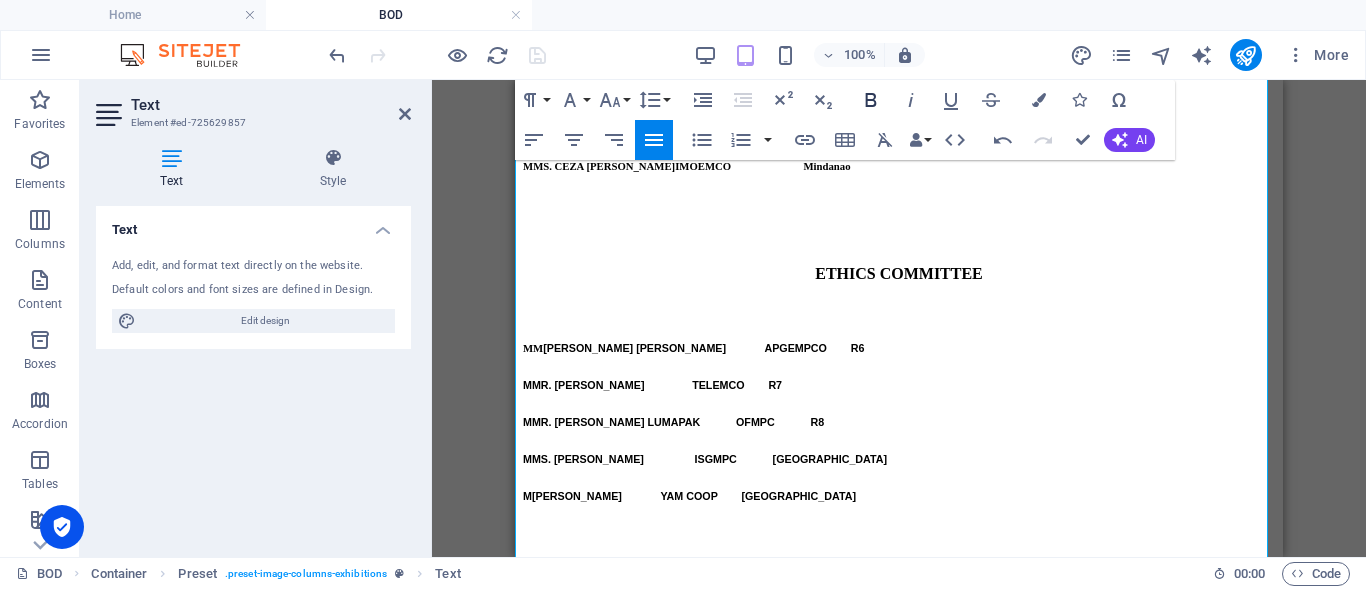 click 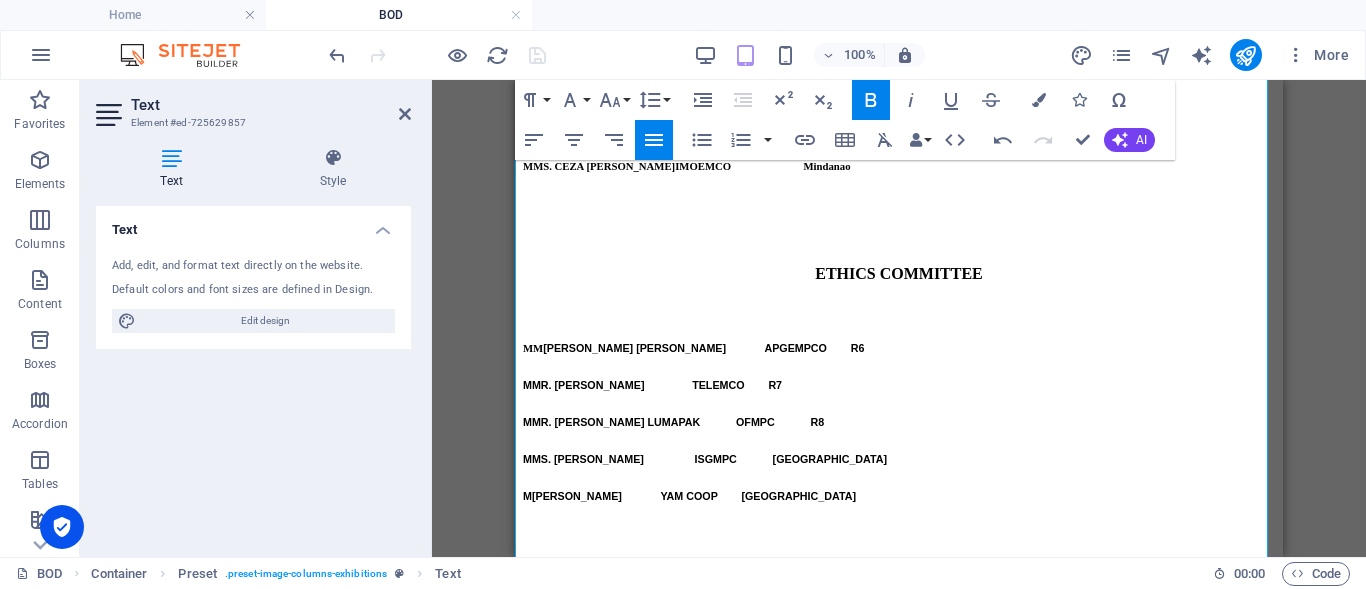drag, startPoint x: 738, startPoint y: 459, endPoint x: 545, endPoint y: 459, distance: 193 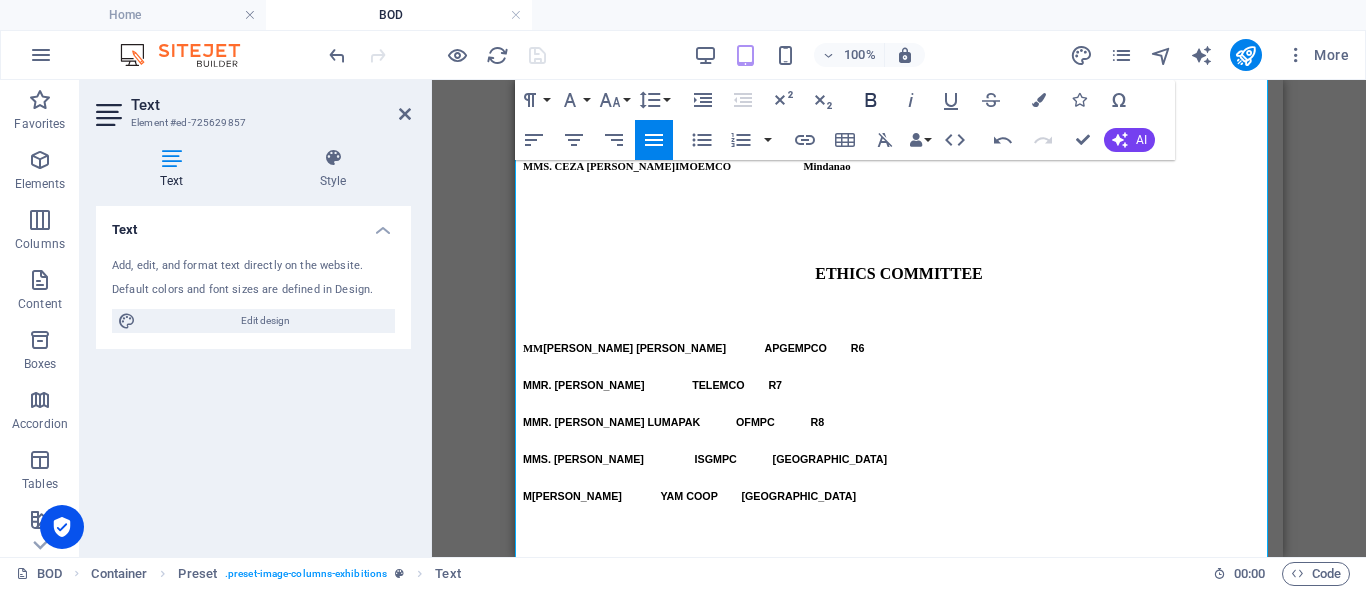 click 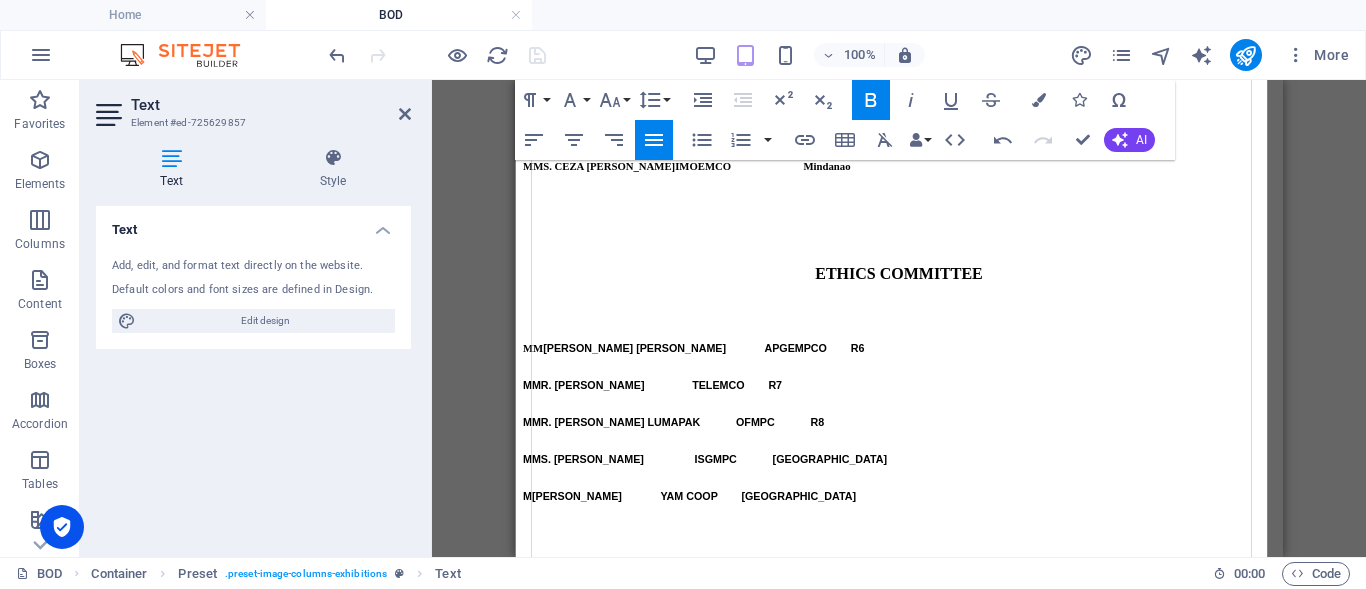 drag, startPoint x: 796, startPoint y: 438, endPoint x: 799, endPoint y: 448, distance: 10.440307 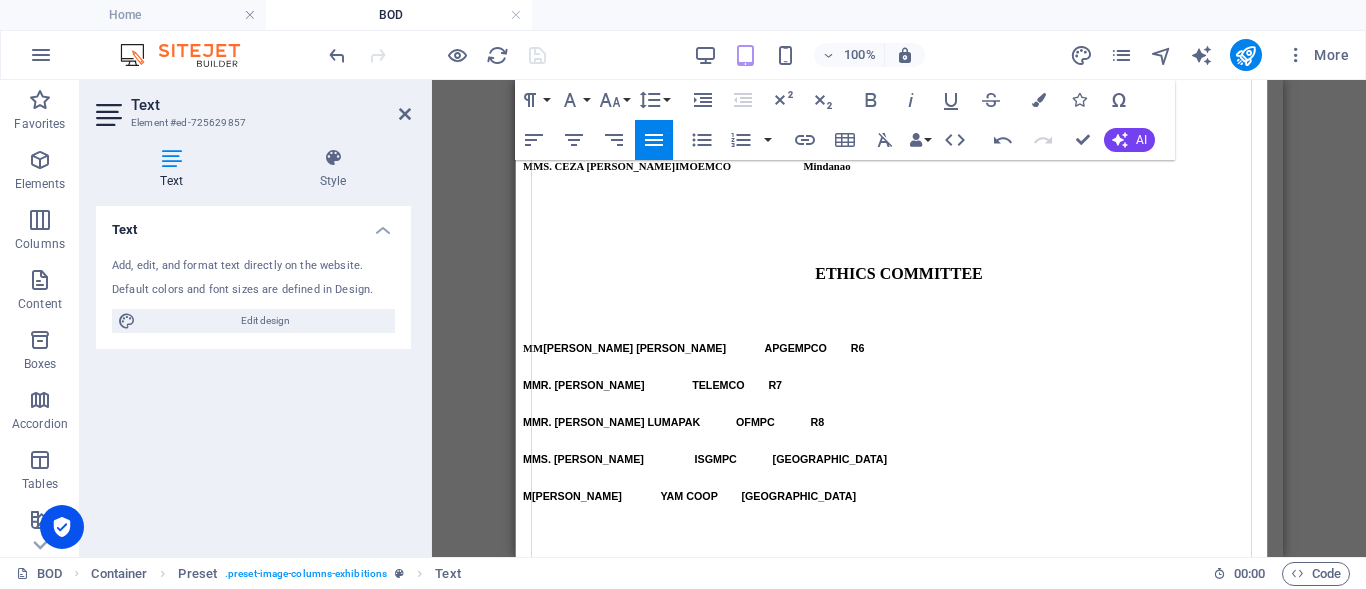 click at bounding box center [731, 1401] 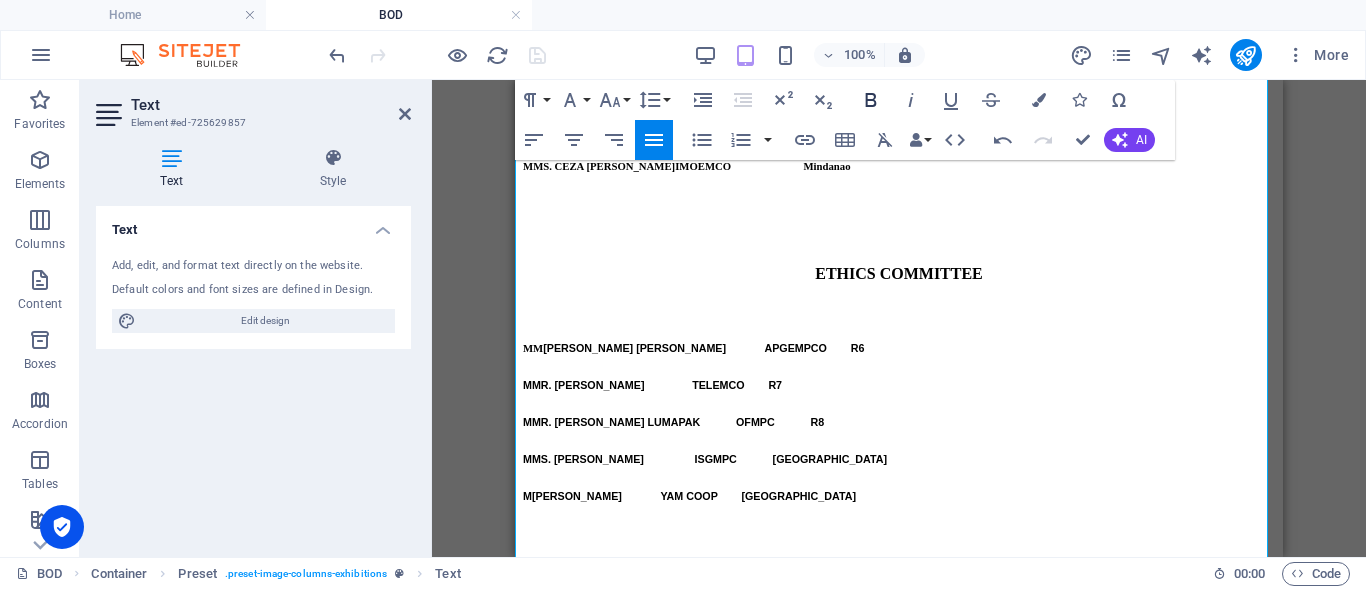 drag, startPoint x: 872, startPoint y: 100, endPoint x: 878, endPoint y: 112, distance: 13.416408 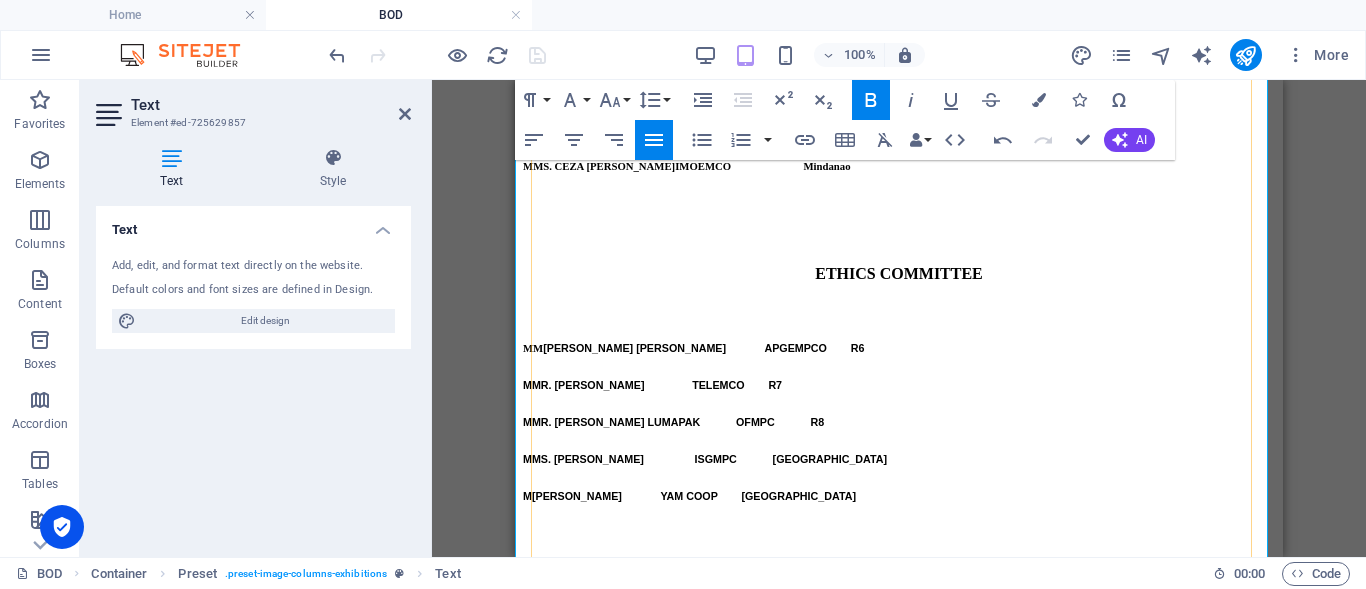 drag, startPoint x: 883, startPoint y: 382, endPoint x: 777, endPoint y: 383, distance: 106.004715 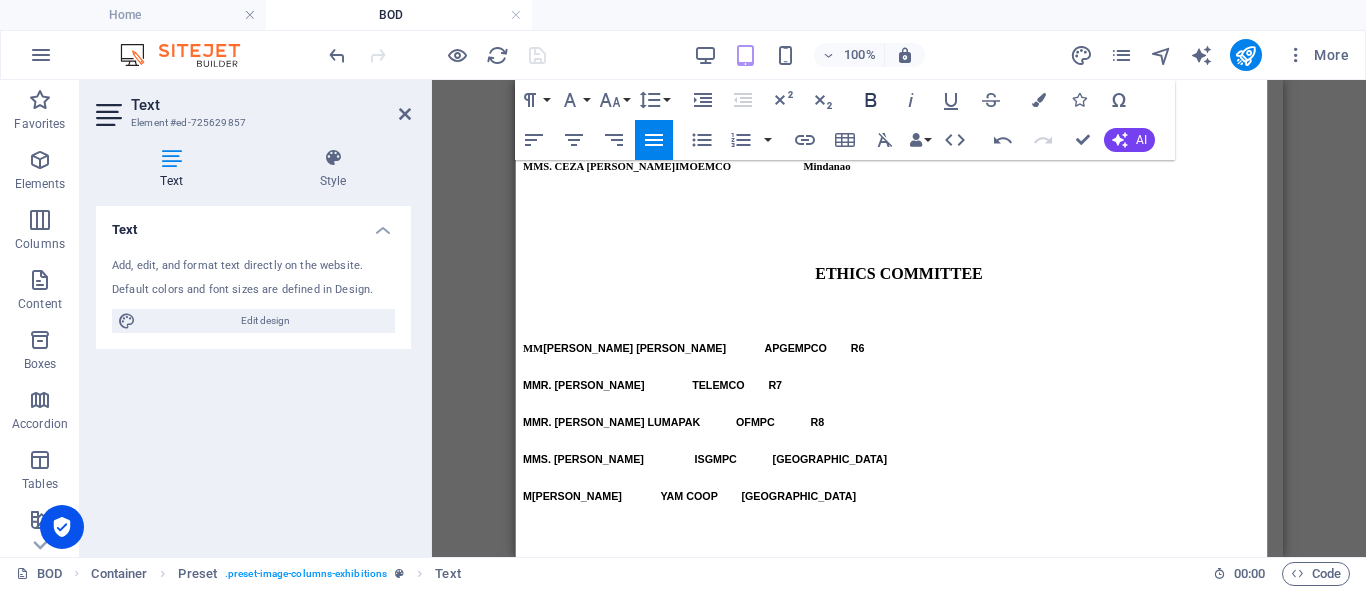 drag, startPoint x: 866, startPoint y: 98, endPoint x: 864, endPoint y: 137, distance: 39.051247 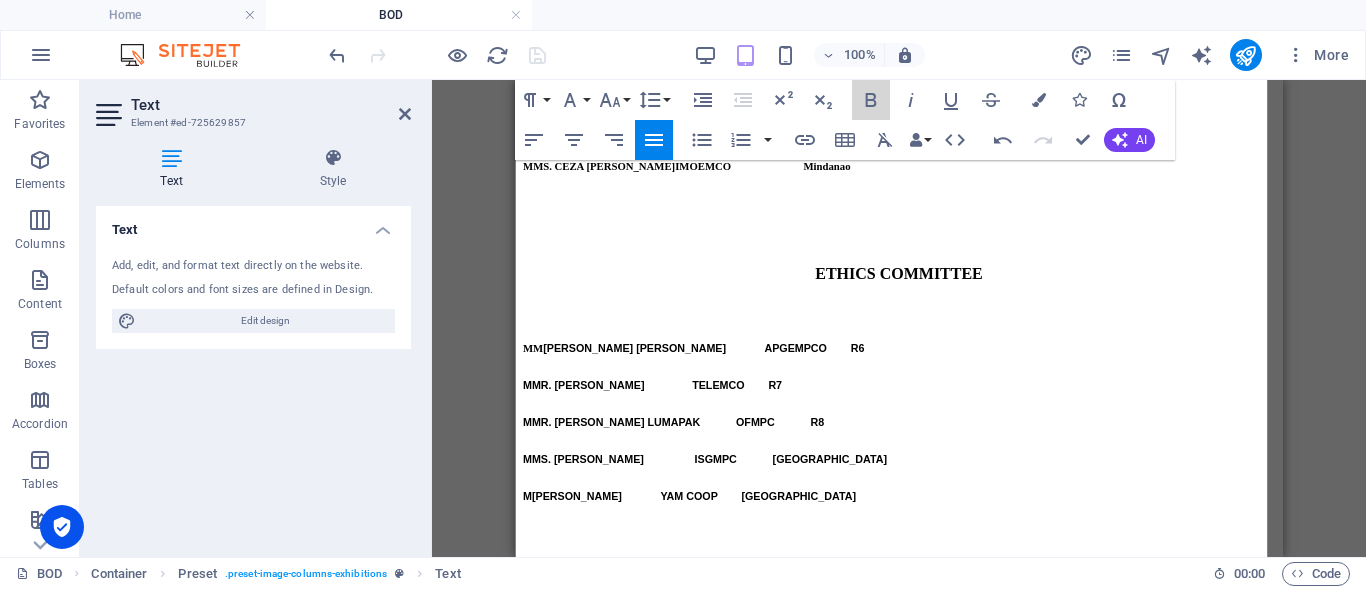 click 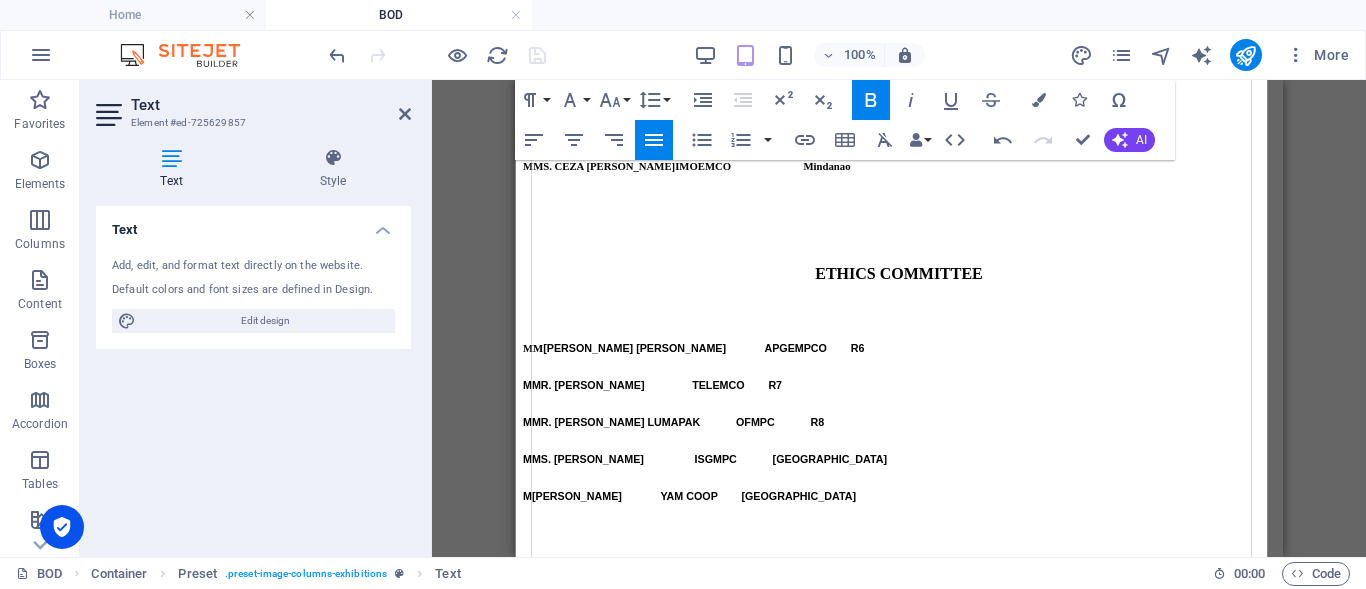 click at bounding box center [641, 1401] 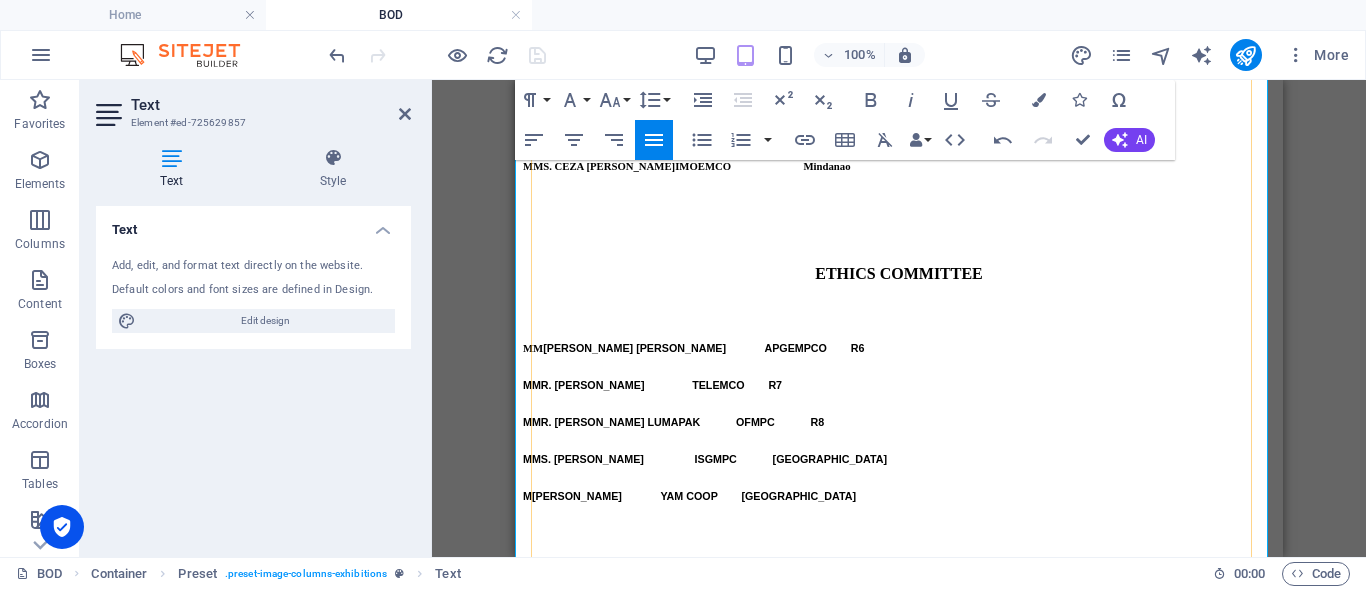 click at bounding box center (660, 1438) 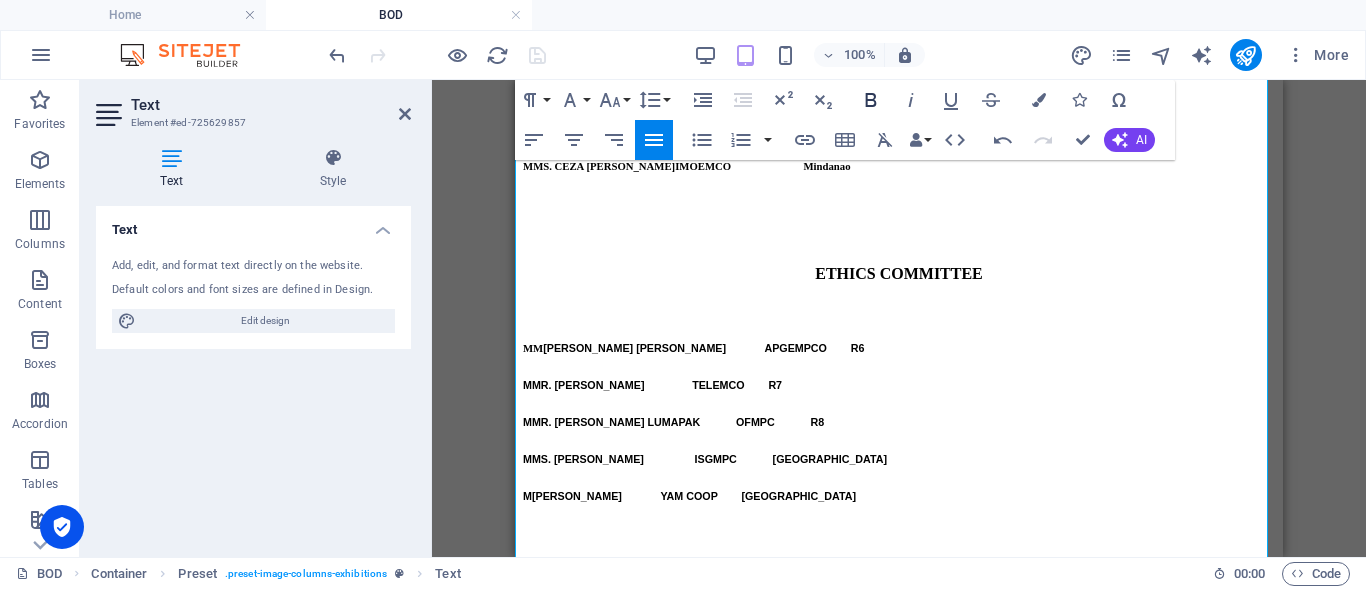 click 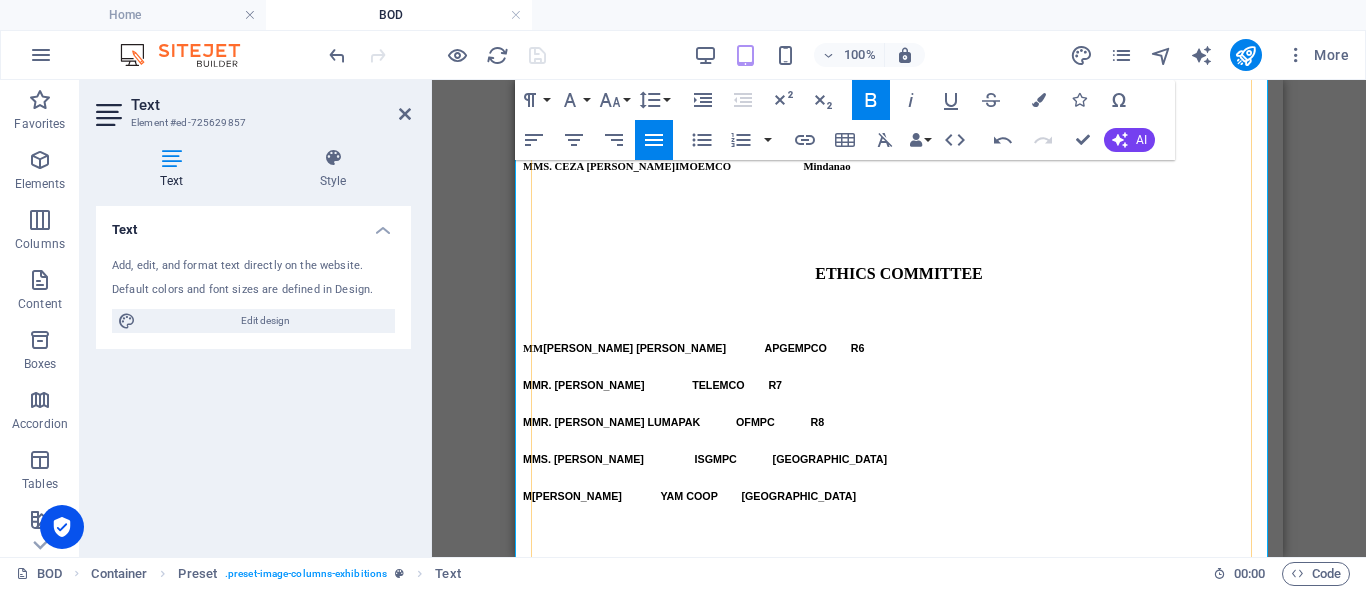 drag, startPoint x: 840, startPoint y: 433, endPoint x: 777, endPoint y: 433, distance: 63 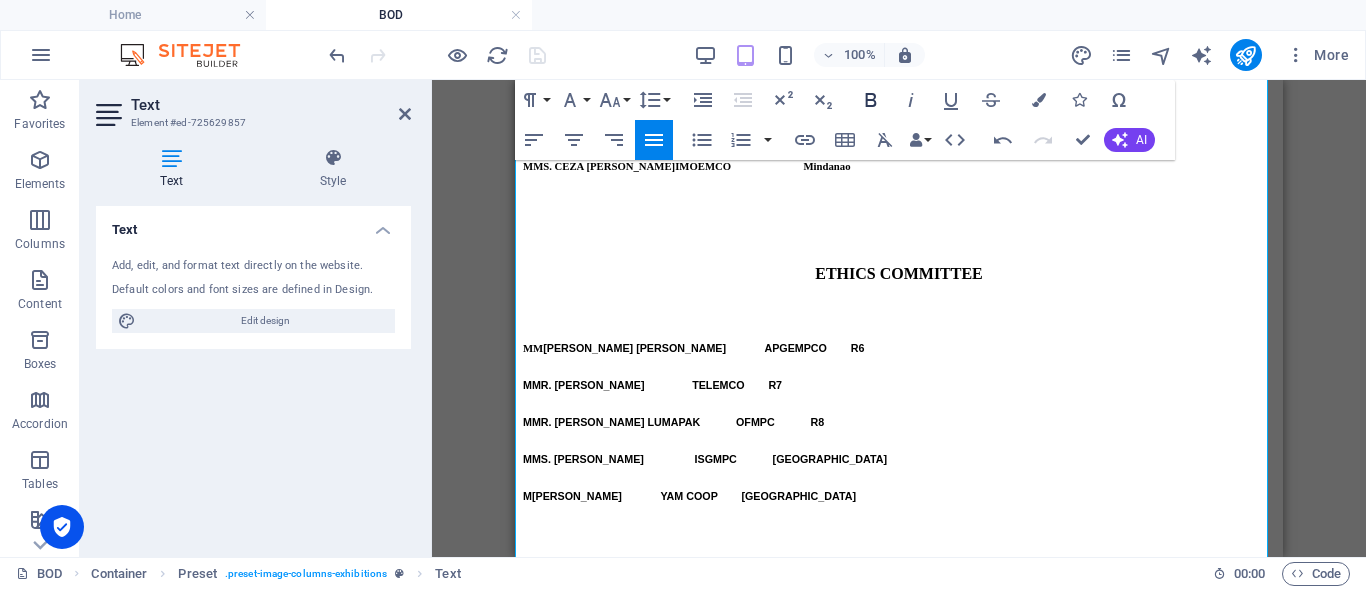 click 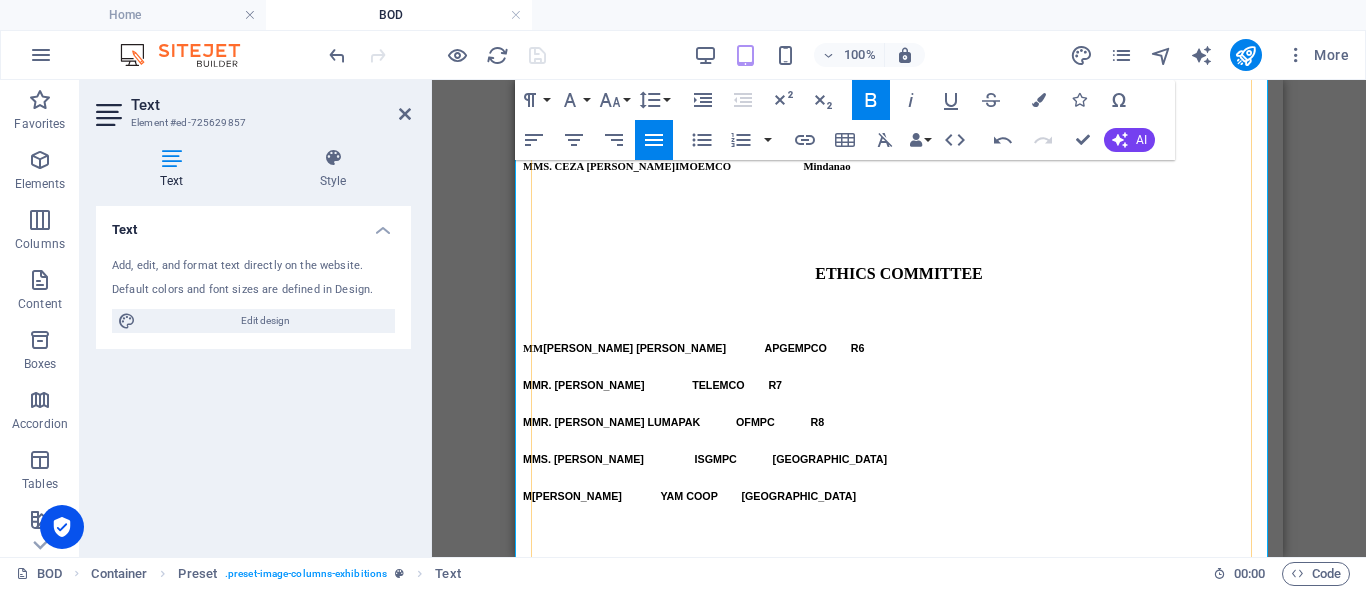 drag, startPoint x: 855, startPoint y: 405, endPoint x: 771, endPoint y: 409, distance: 84.095184 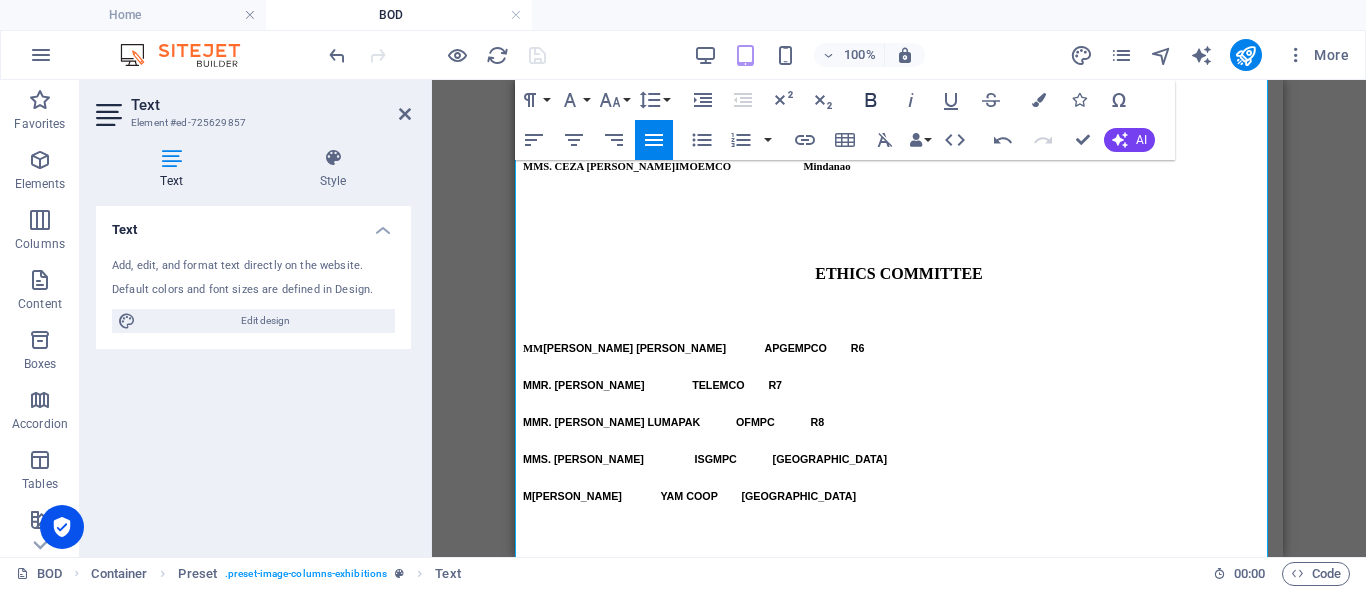 click 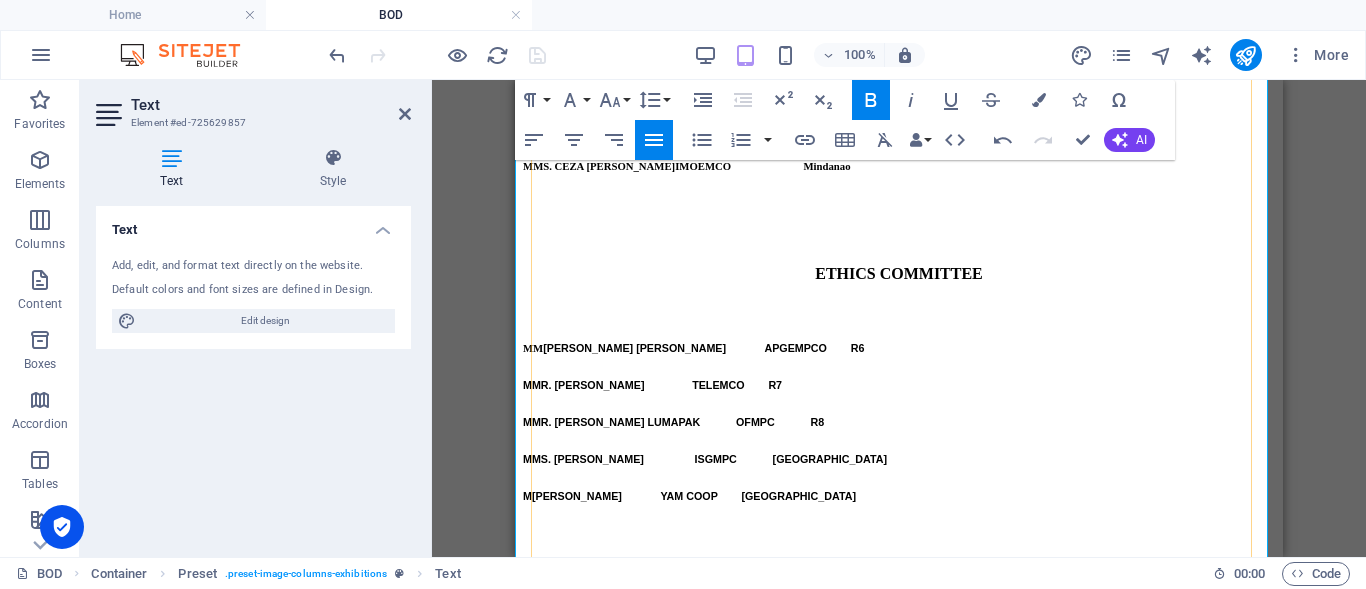 click on "M MR. SERGIO G. COLIMA                  MDMCO                         R8" at bounding box center [899, 1364] 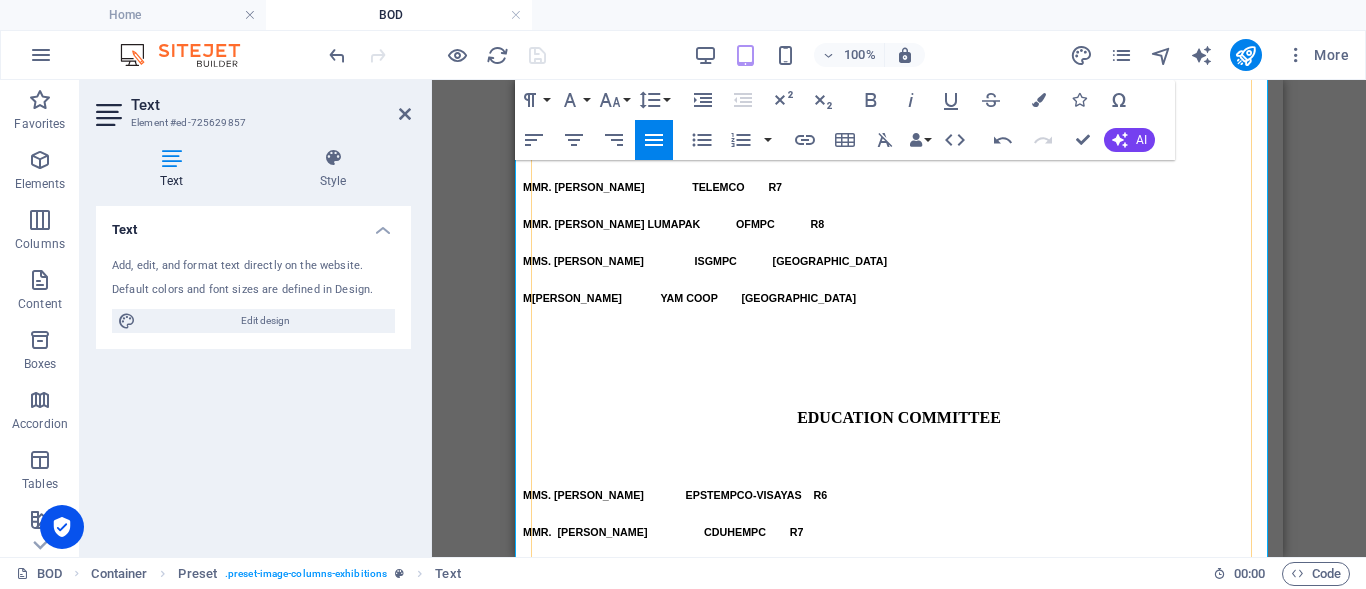 scroll, scrollTop: 2597, scrollLeft: 0, axis: vertical 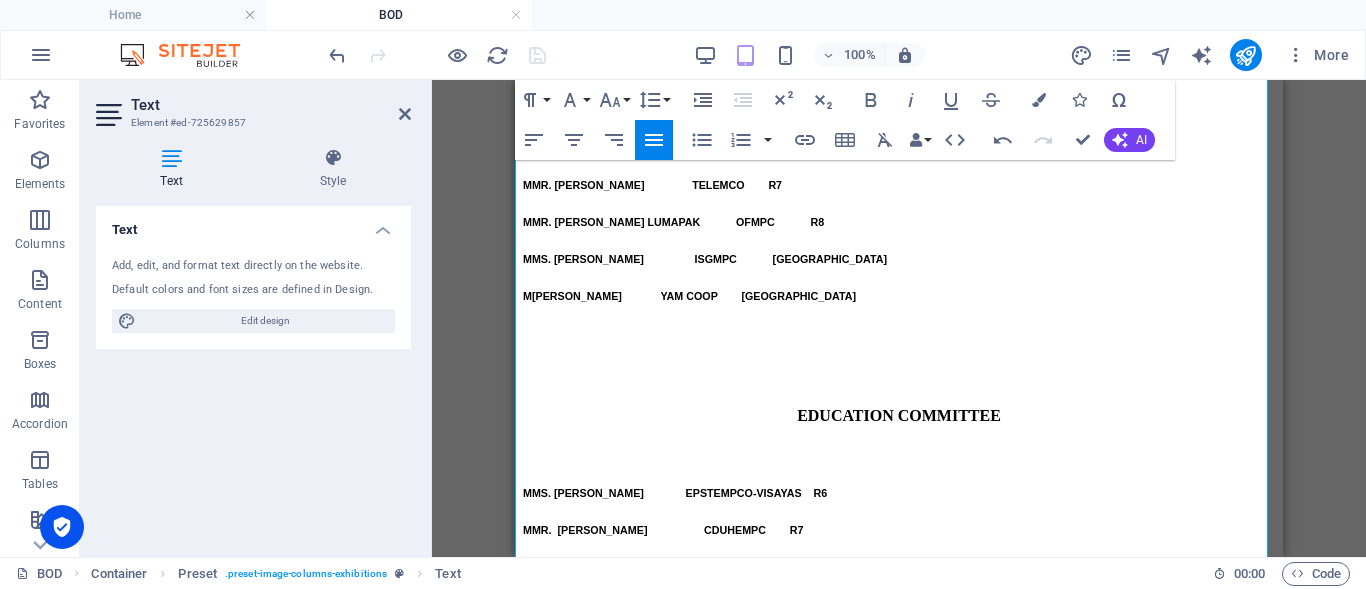 drag, startPoint x: 708, startPoint y: 369, endPoint x: 1029, endPoint y: 453, distance: 331.8087 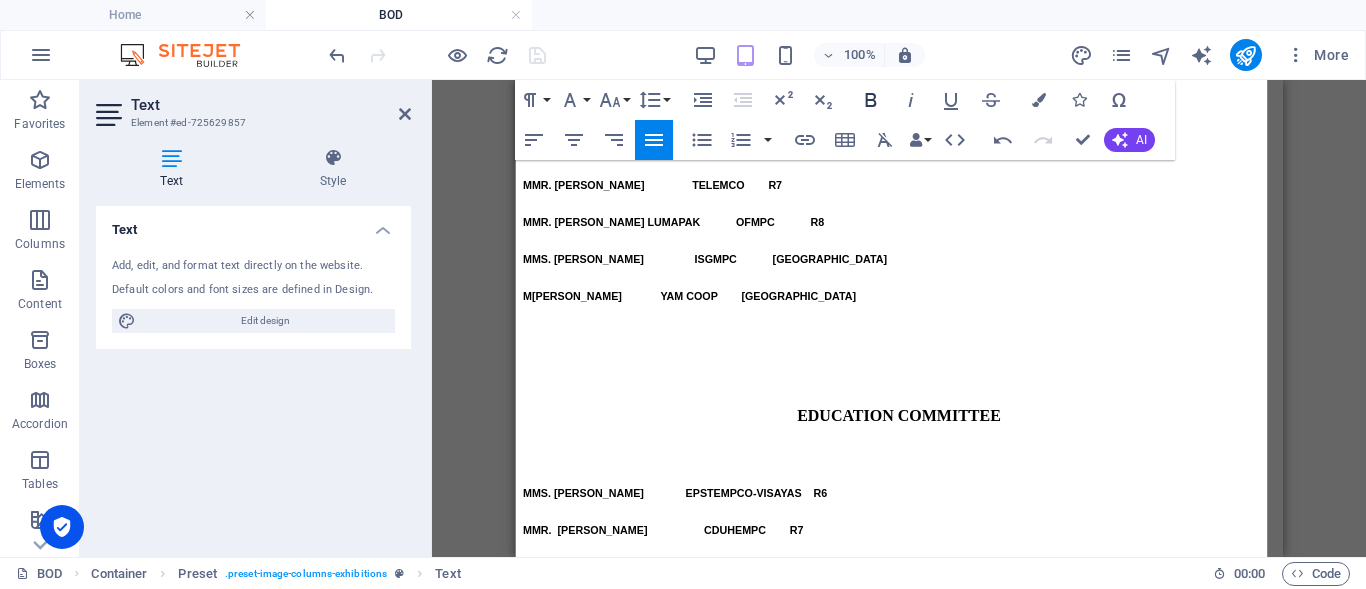 click 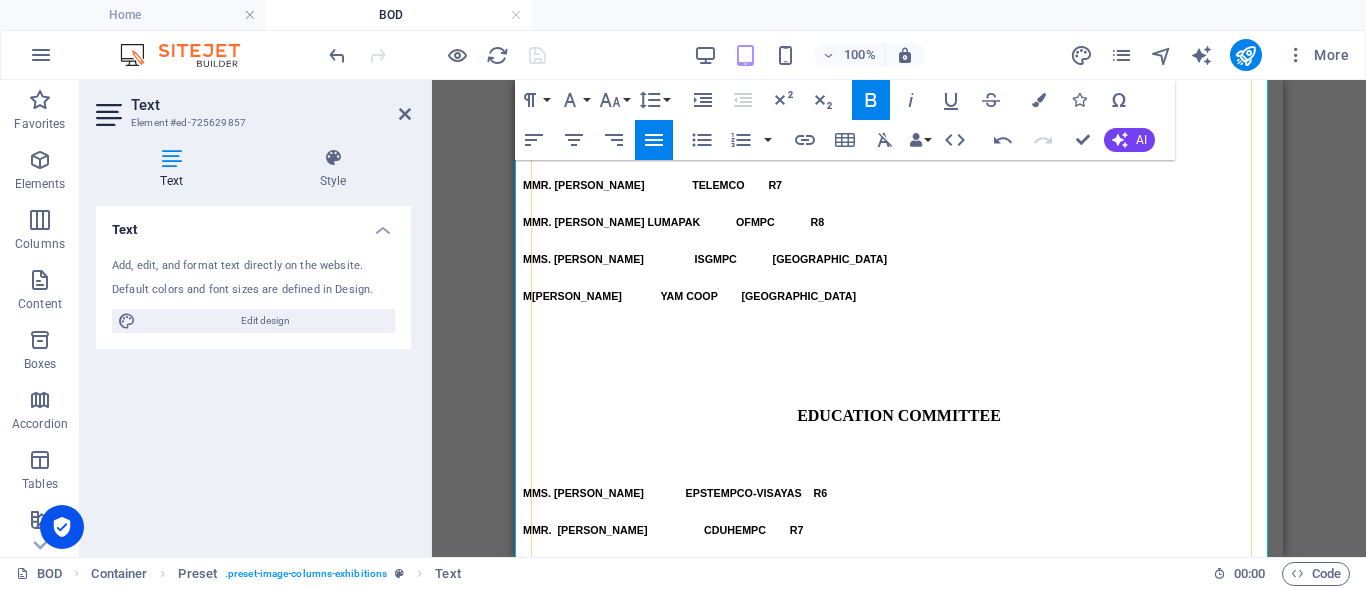 drag, startPoint x: 693, startPoint y: 390, endPoint x: 597, endPoint y: 390, distance: 96 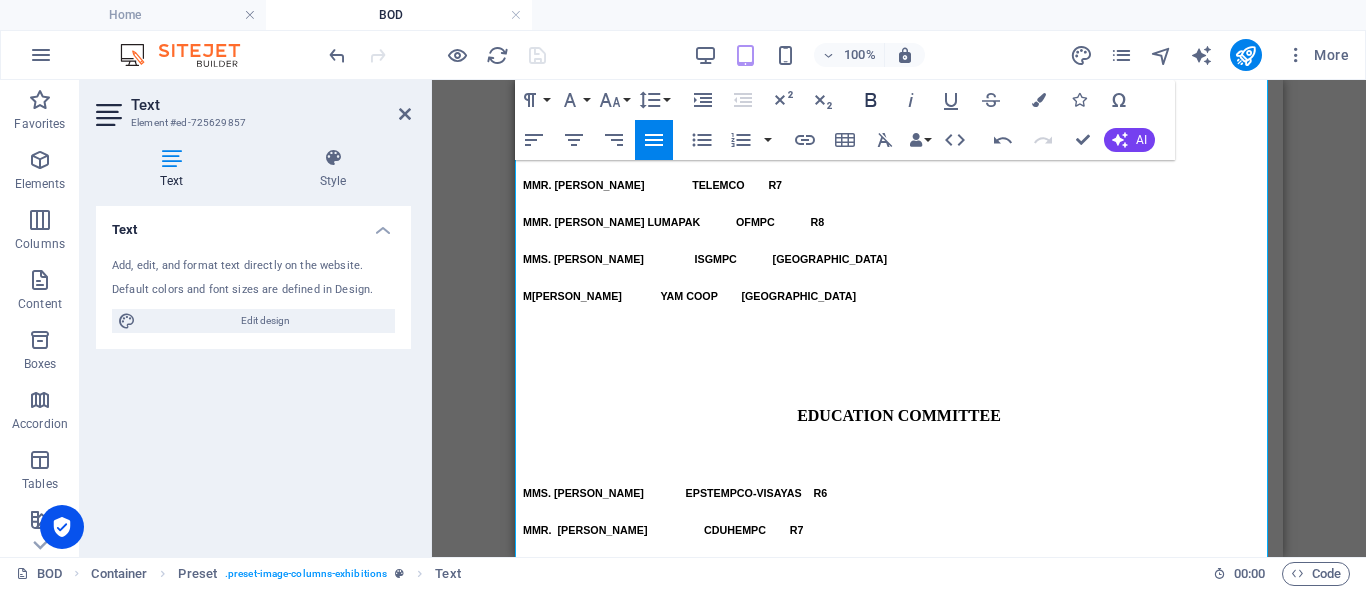 click 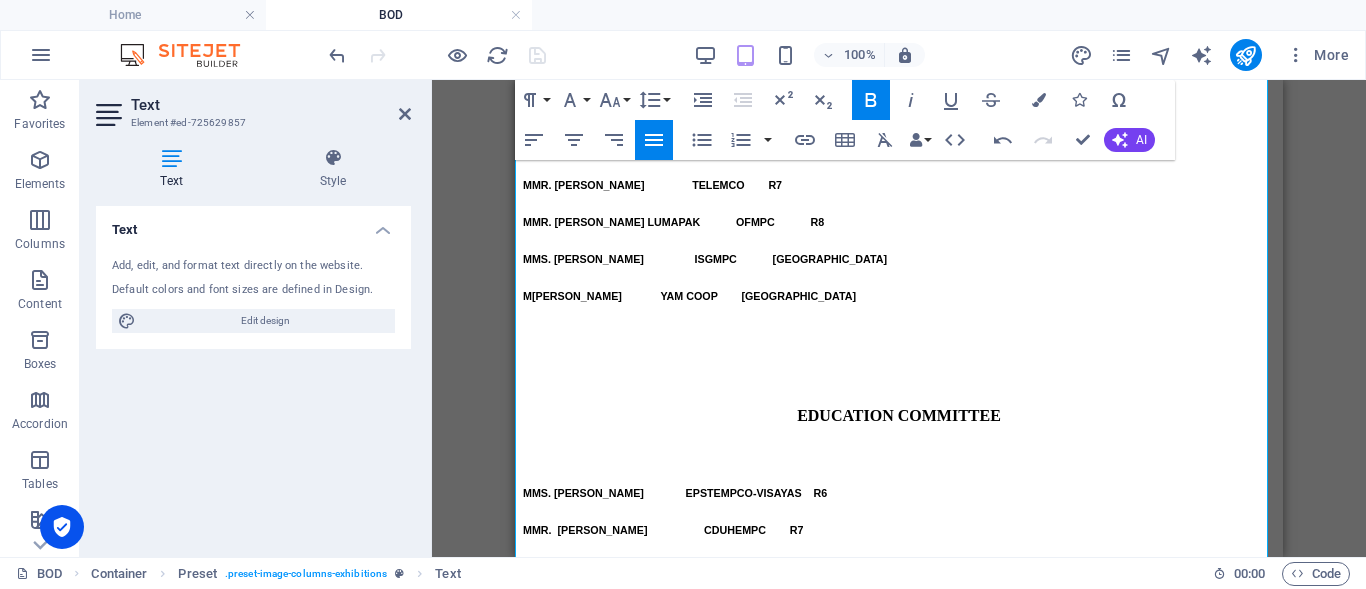 drag, startPoint x: 734, startPoint y: 423, endPoint x: 630, endPoint y: 403, distance: 105.90562 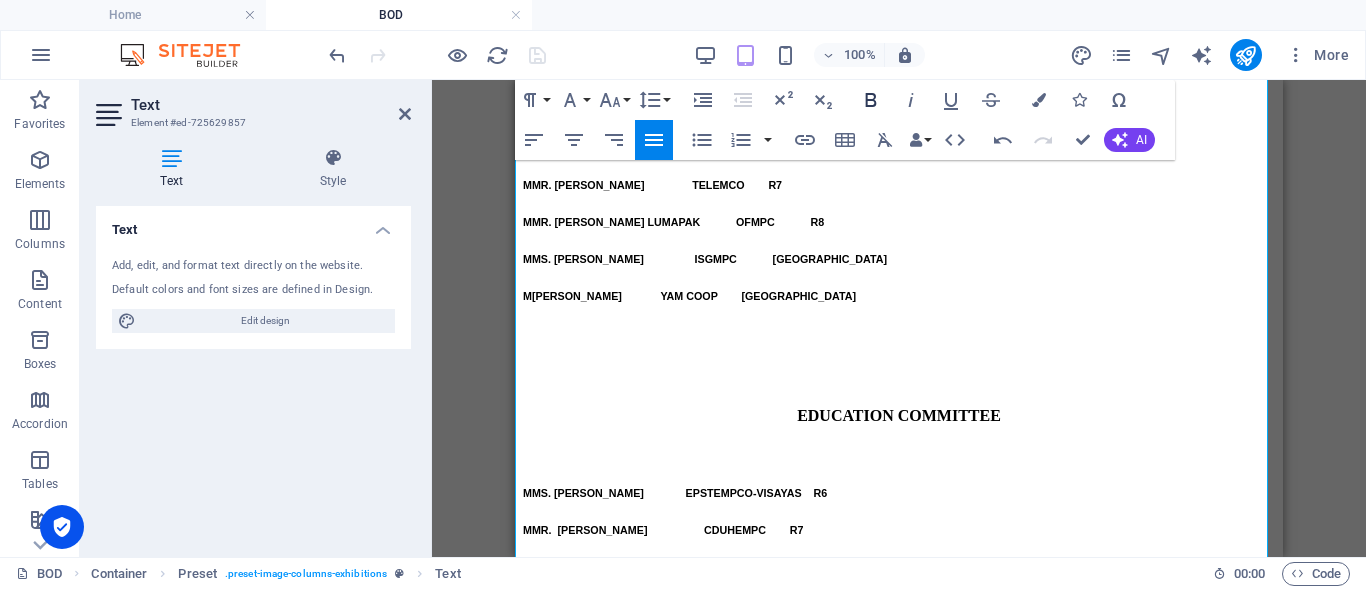 click 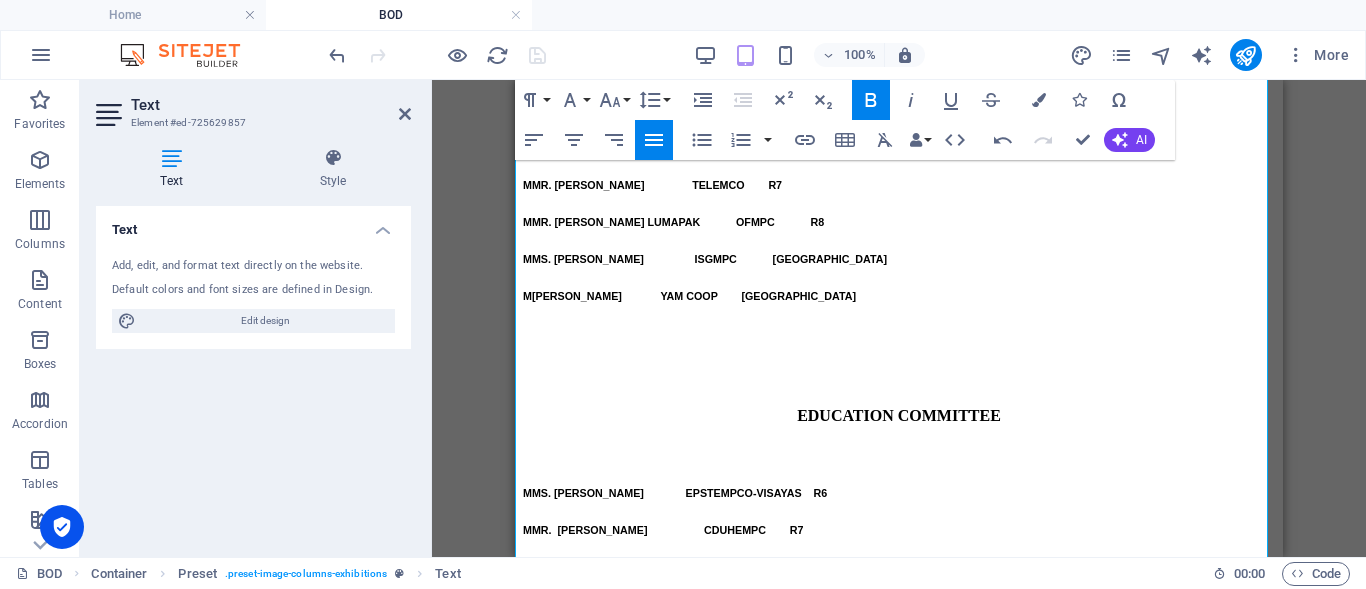 drag, startPoint x: 757, startPoint y: 443, endPoint x: 610, endPoint y: 446, distance: 147.03061 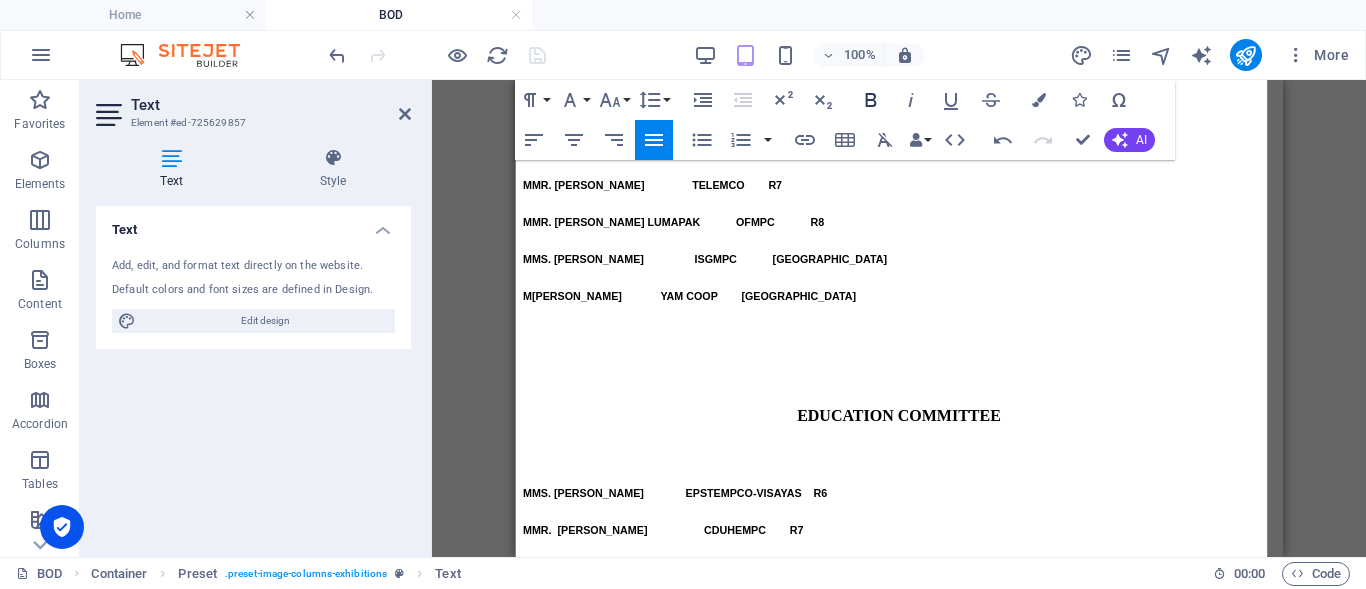 click 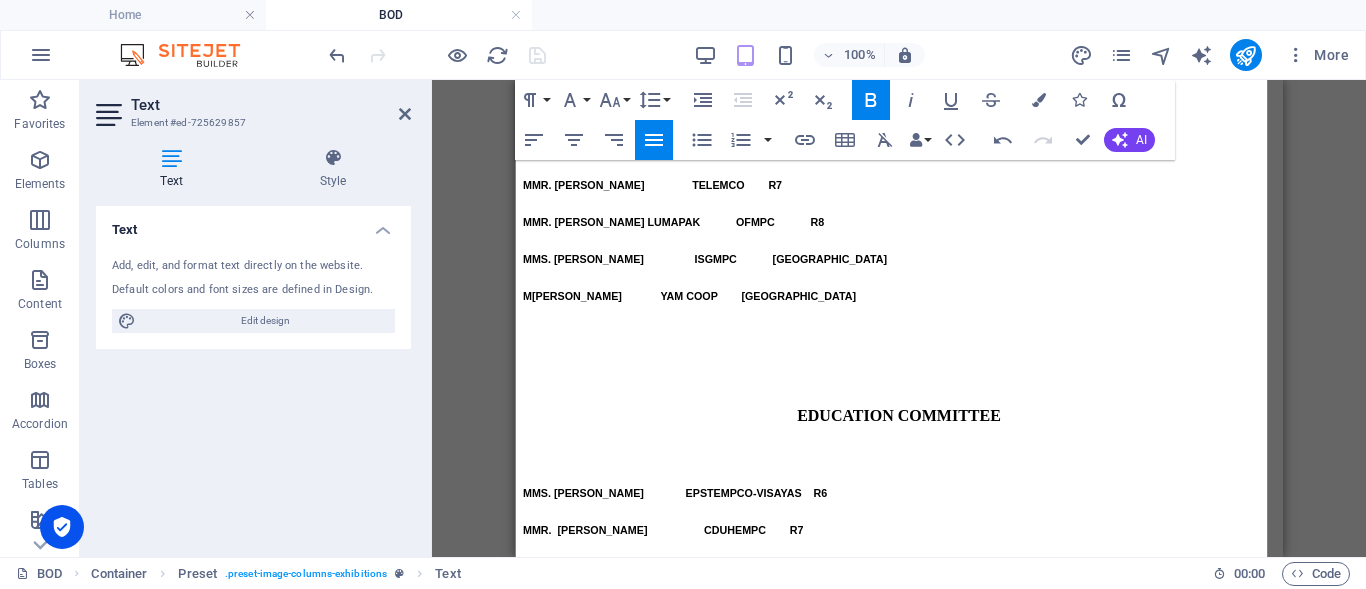 drag, startPoint x: 741, startPoint y: 473, endPoint x: 1028, endPoint y: 553, distance: 297.94128 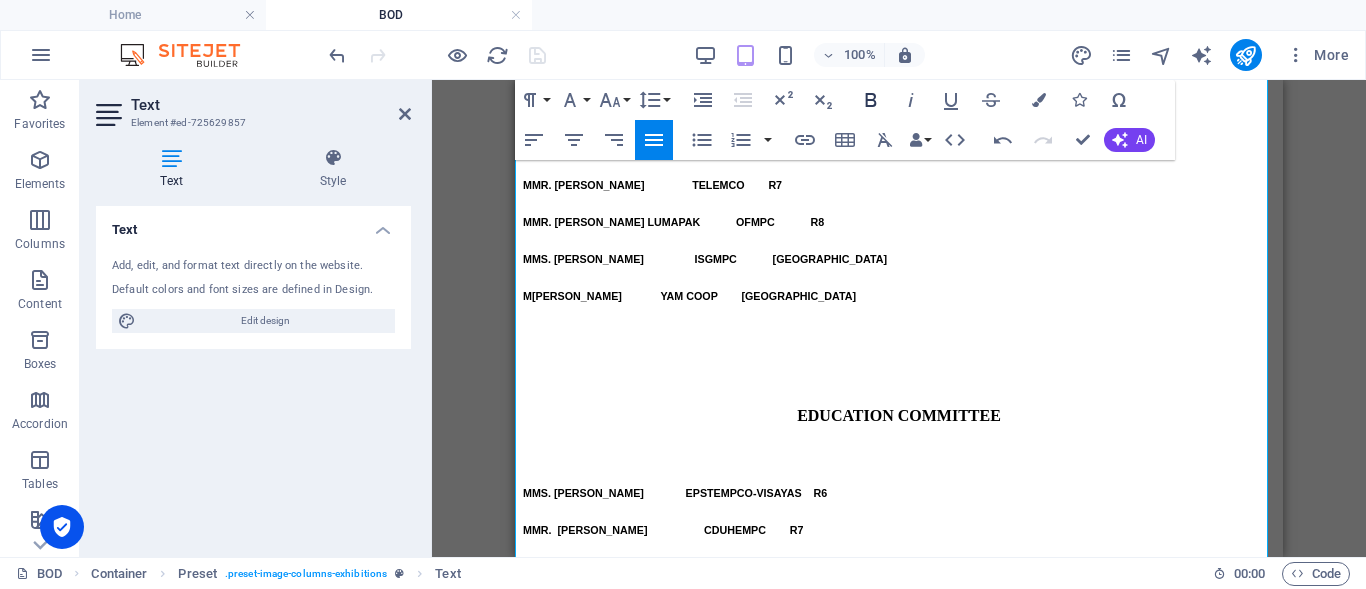 click 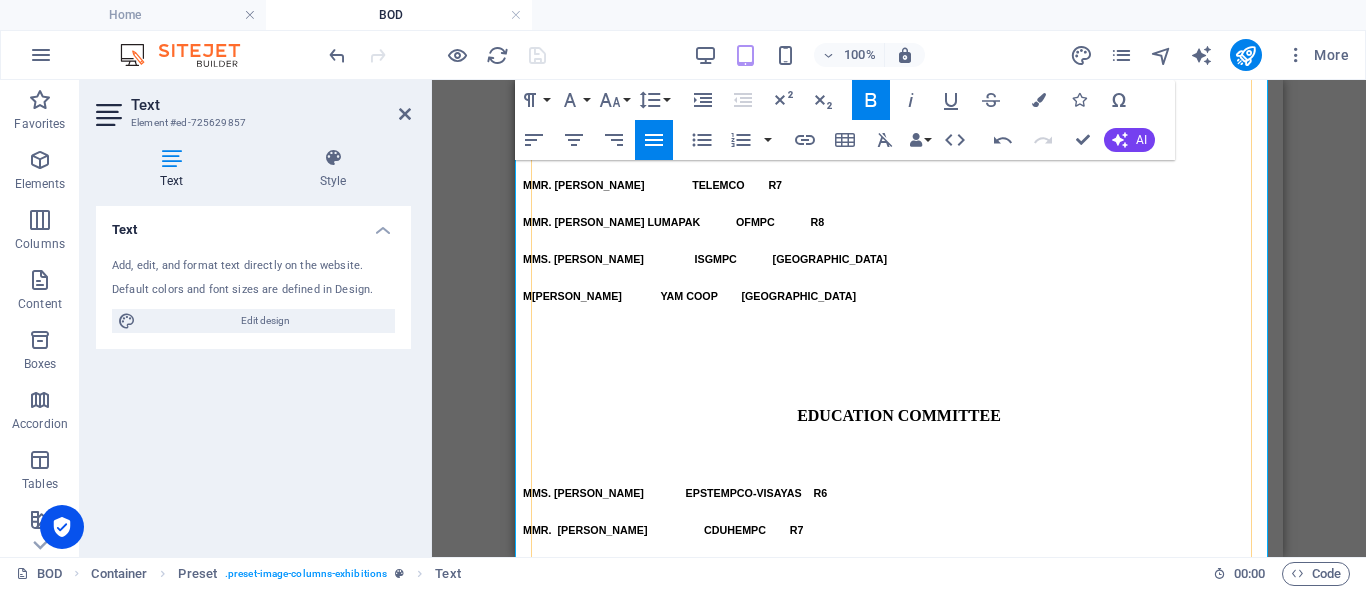 click at bounding box center (640, 1426) 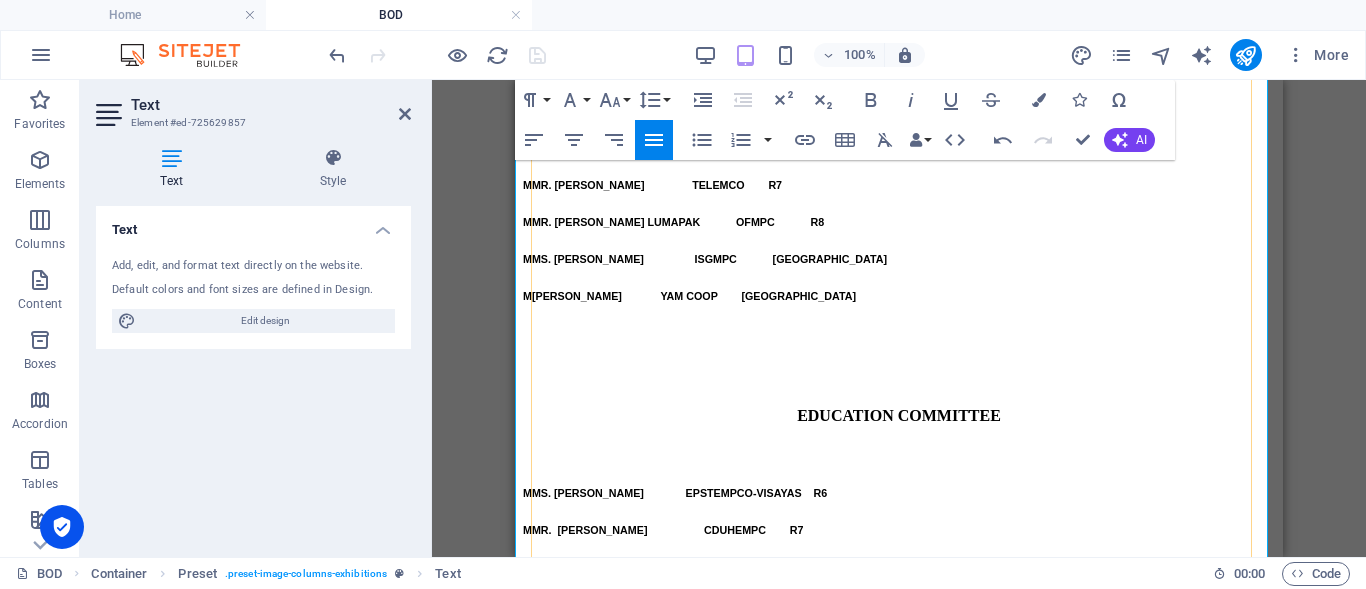 click on "MAVENCO" at bounding box center [685, 1426] 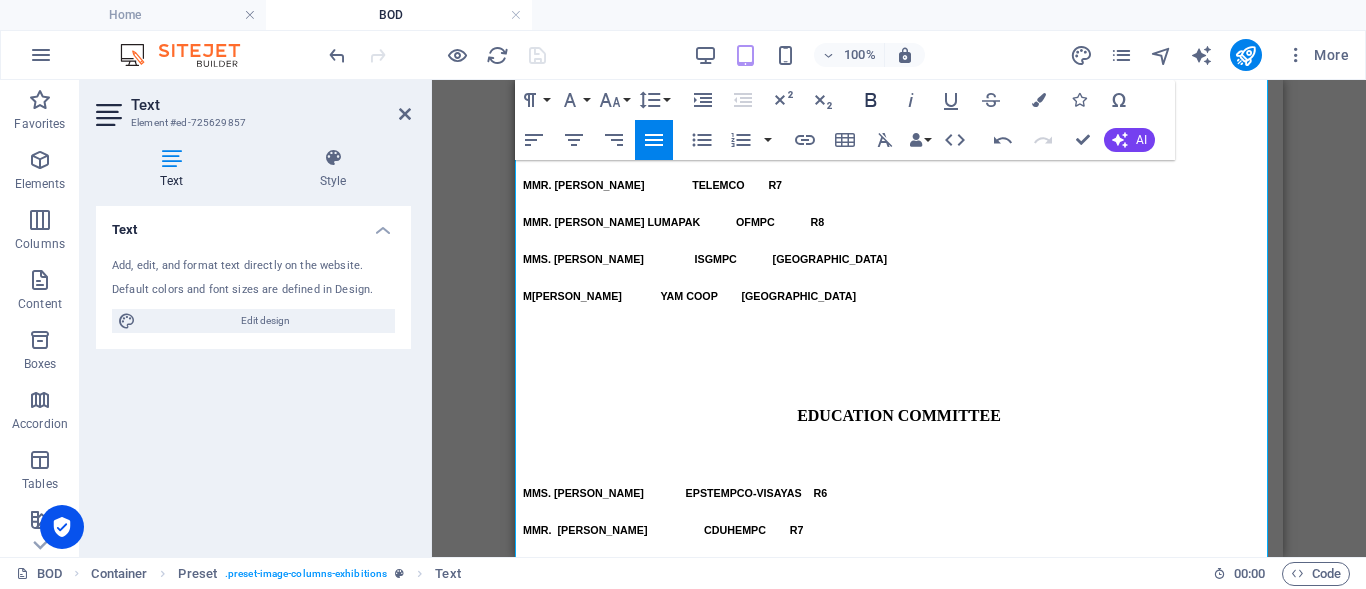 click 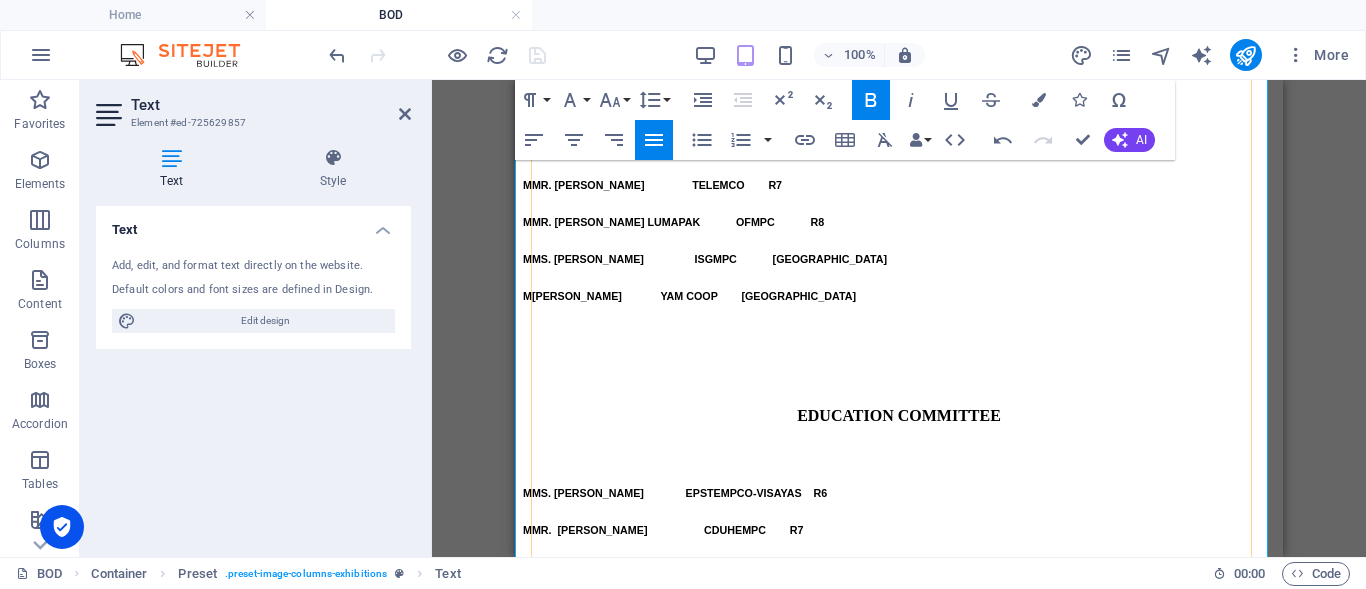 drag, startPoint x: 865, startPoint y: 394, endPoint x: 782, endPoint y: 394, distance: 83 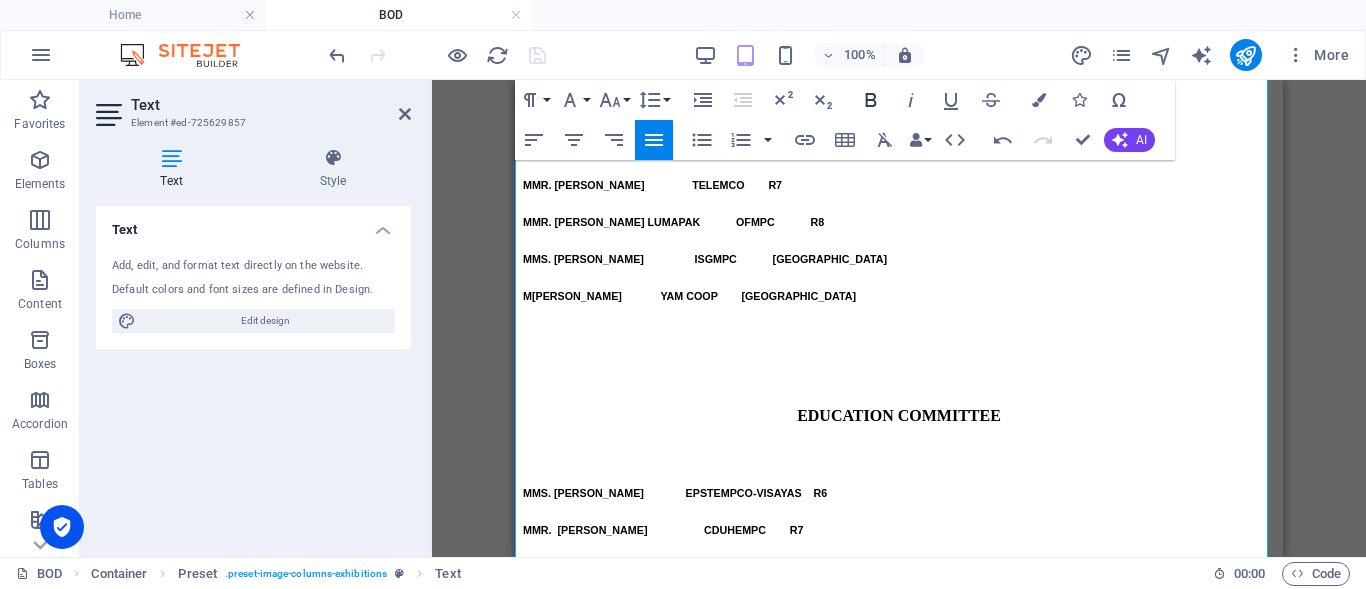 click 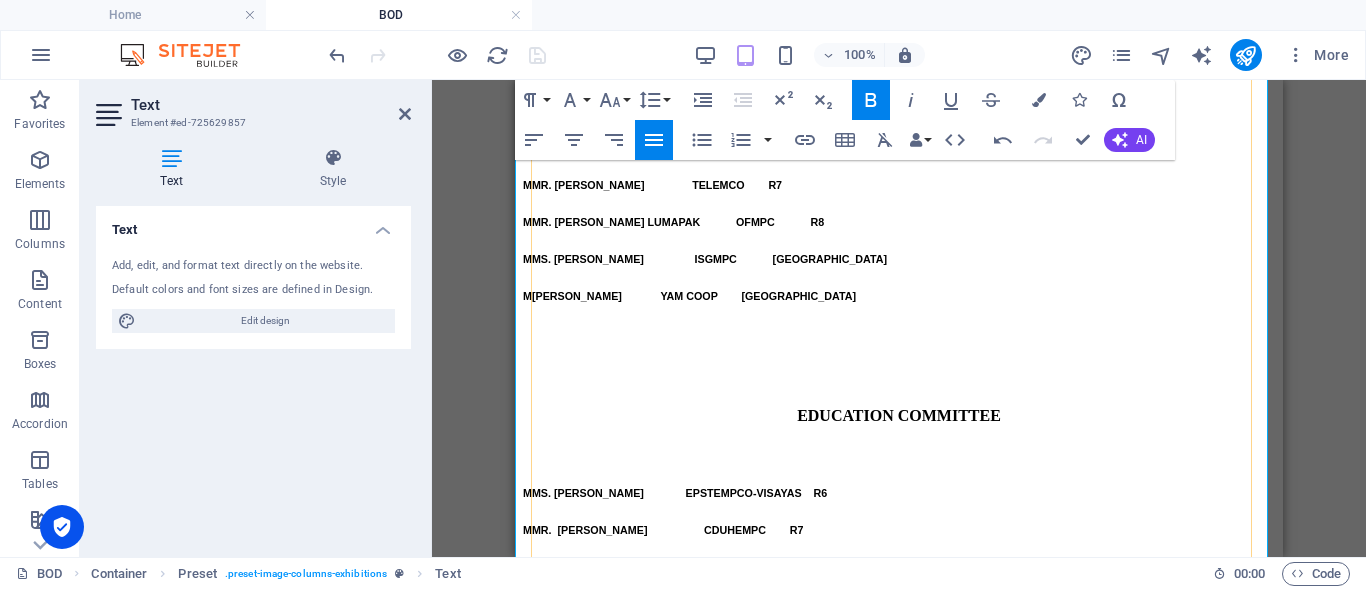 drag, startPoint x: 842, startPoint y: 418, endPoint x: 785, endPoint y: 420, distance: 57.035076 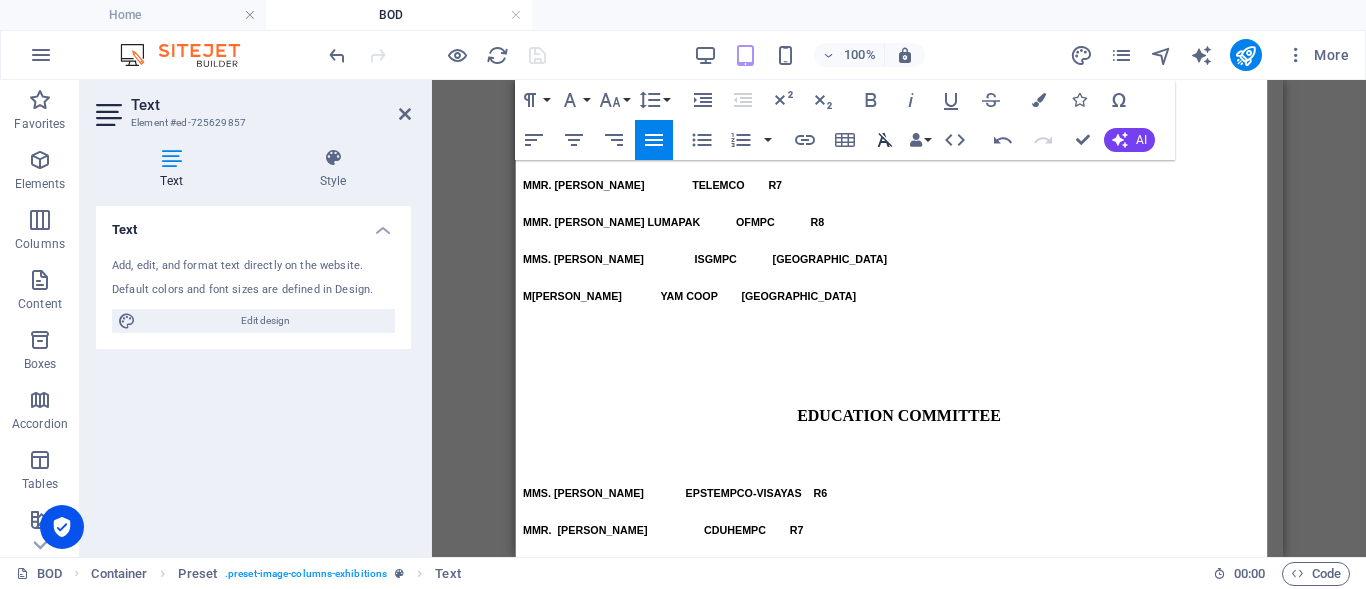 click 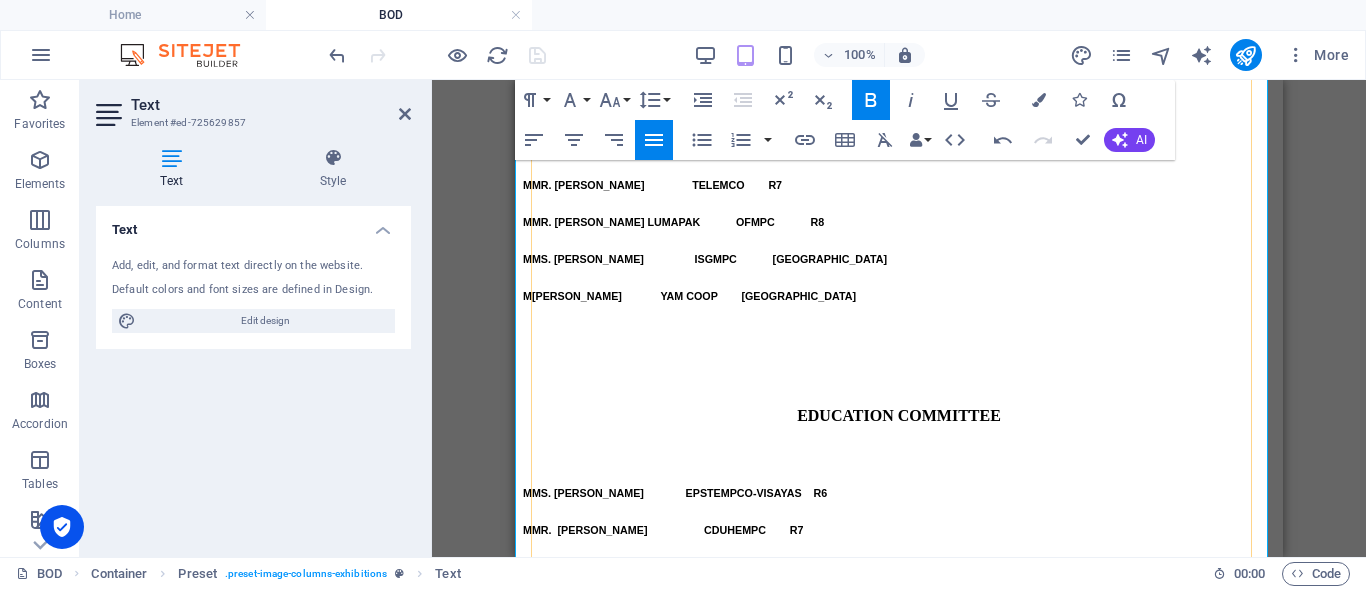 click on "SLCC" at bounding box center [745, 1500] 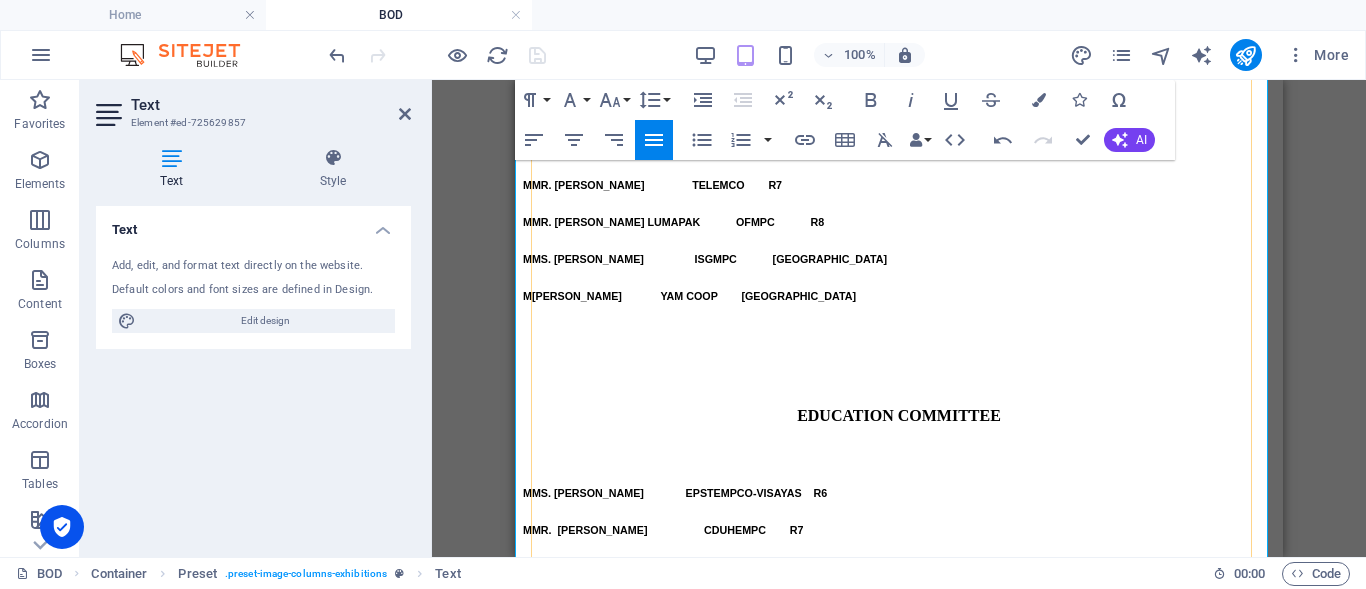 click on "BAGONG SILANG BG MPC" at bounding box center (749, 1537) 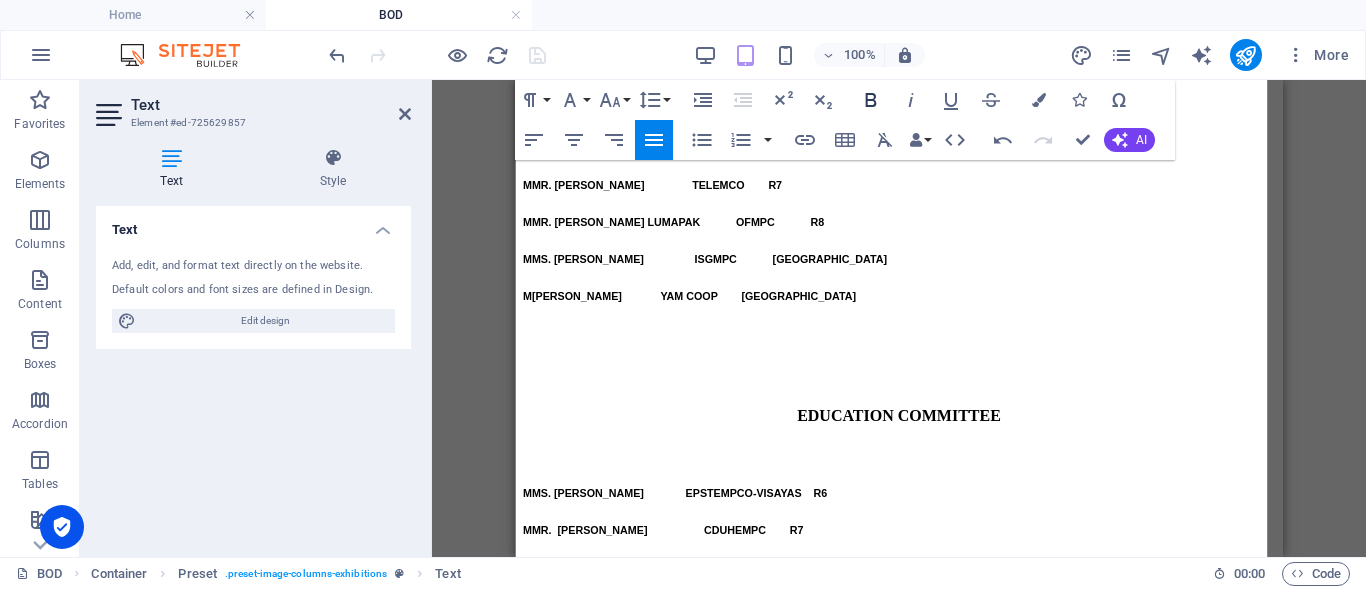 click 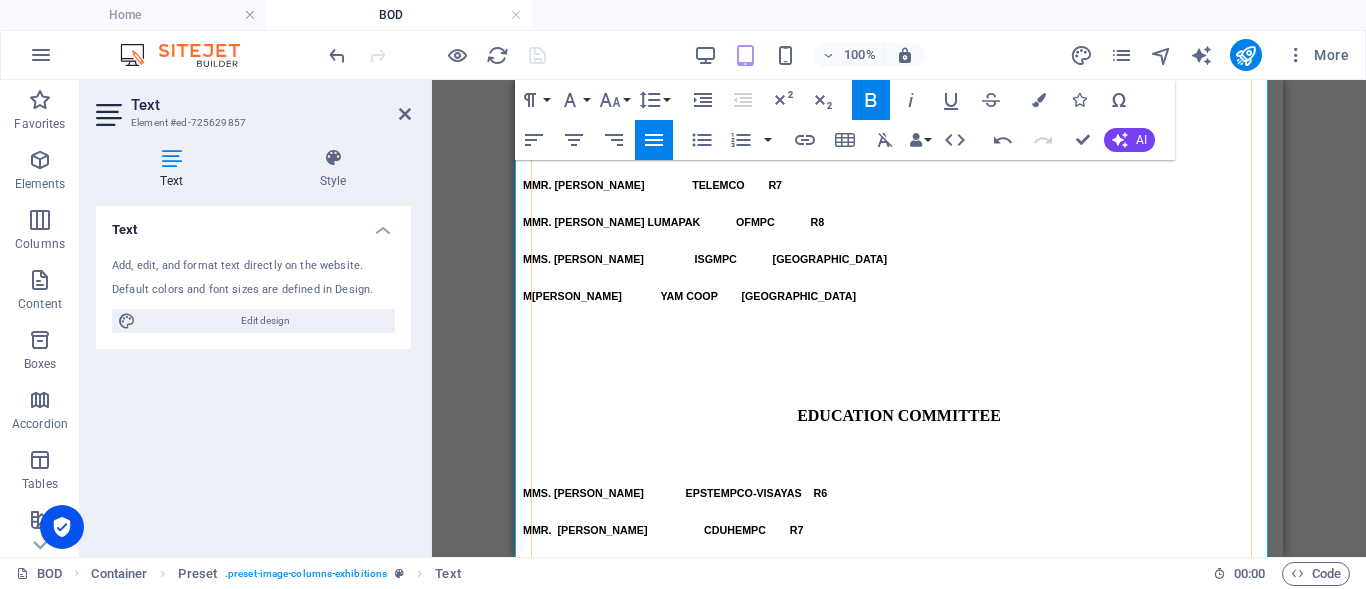 drag, startPoint x: 810, startPoint y: 442, endPoint x: 786, endPoint y: 442, distance: 24 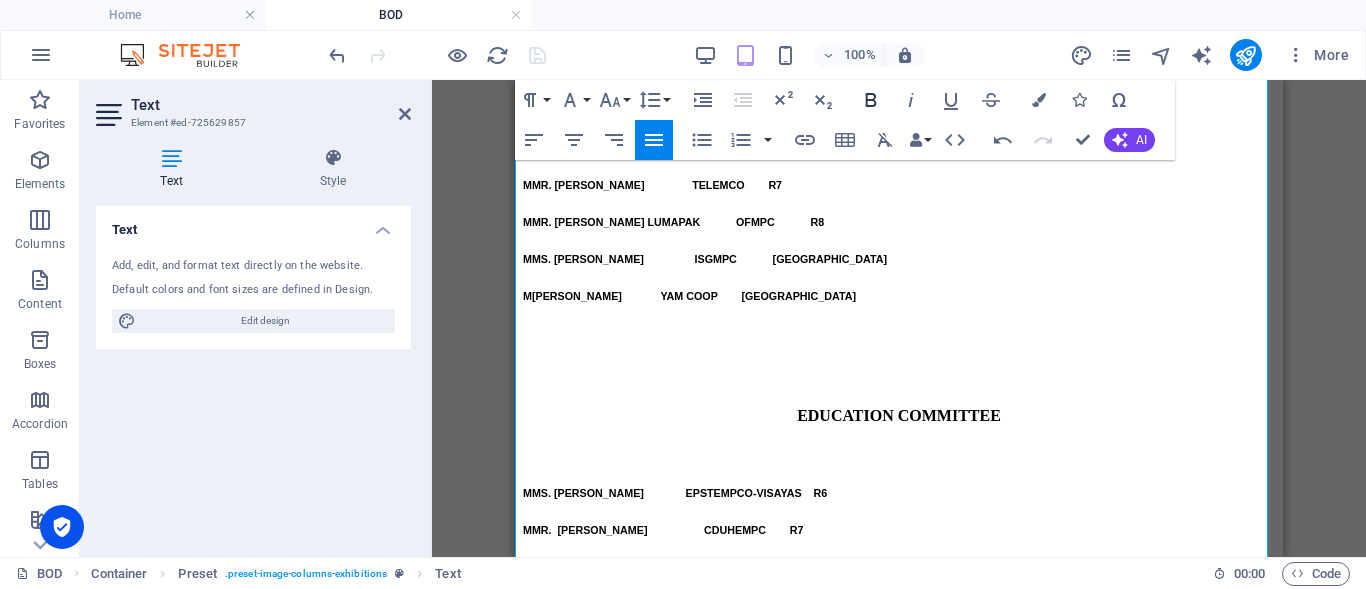 click 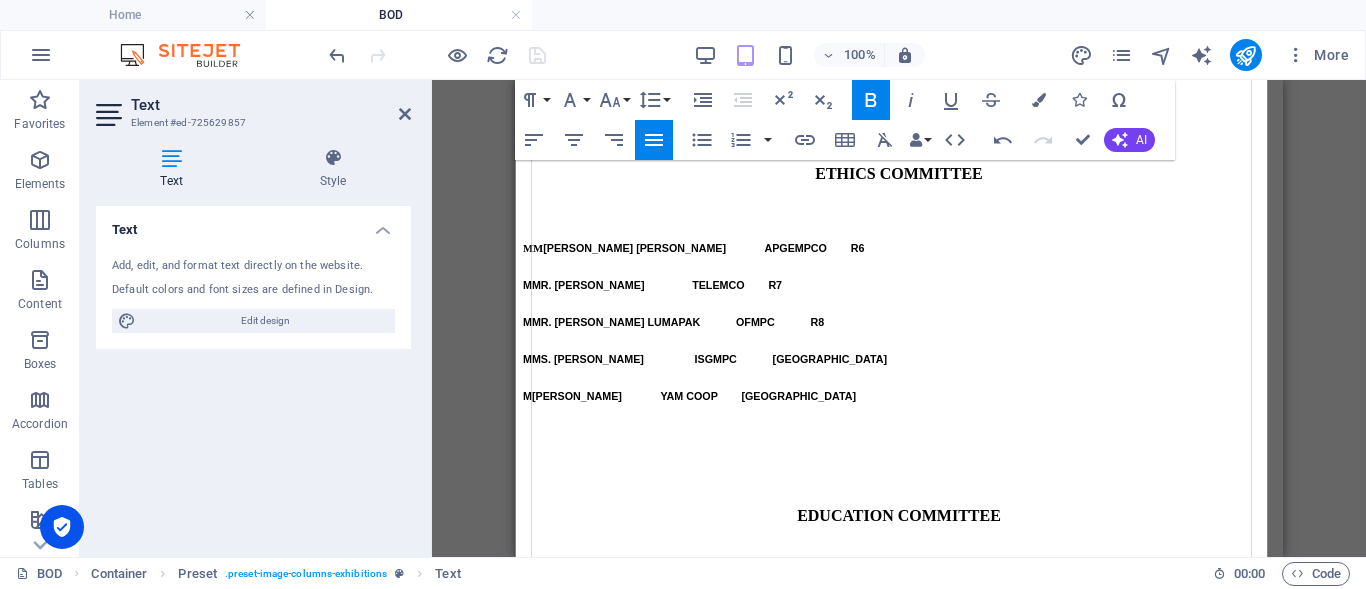 scroll, scrollTop: 2597, scrollLeft: 0, axis: vertical 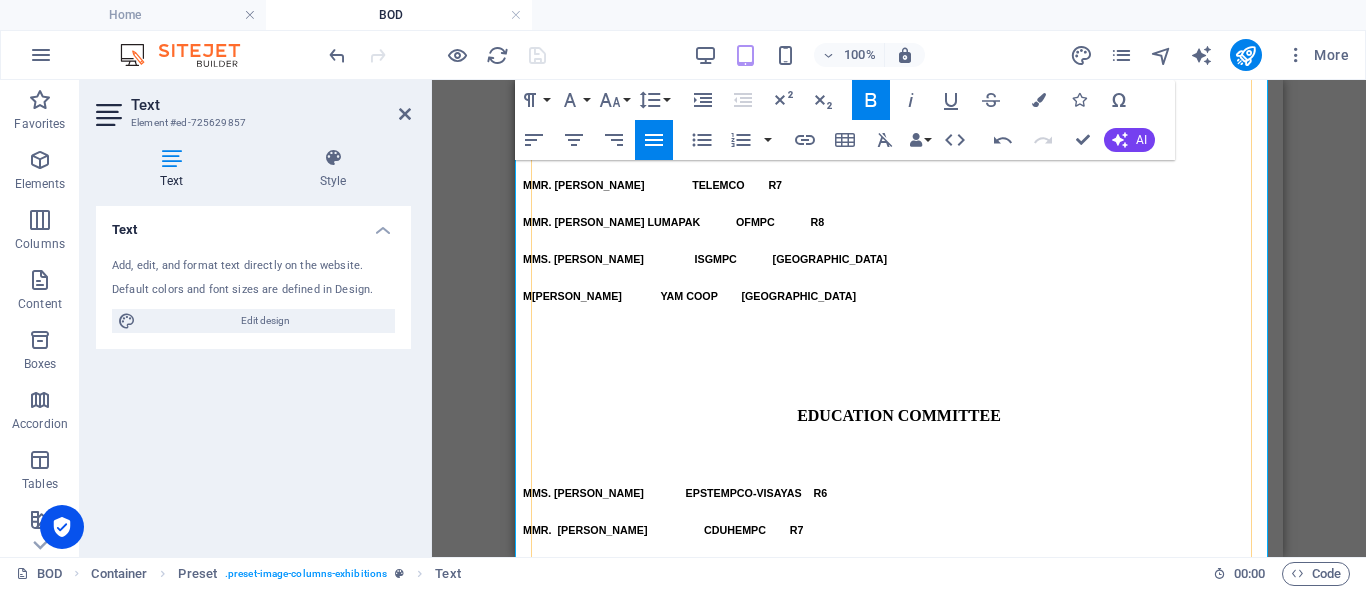 click on "MMS. MILDRED Y. YANOS                   iSKILLS               R6" at bounding box center (899, 1389) 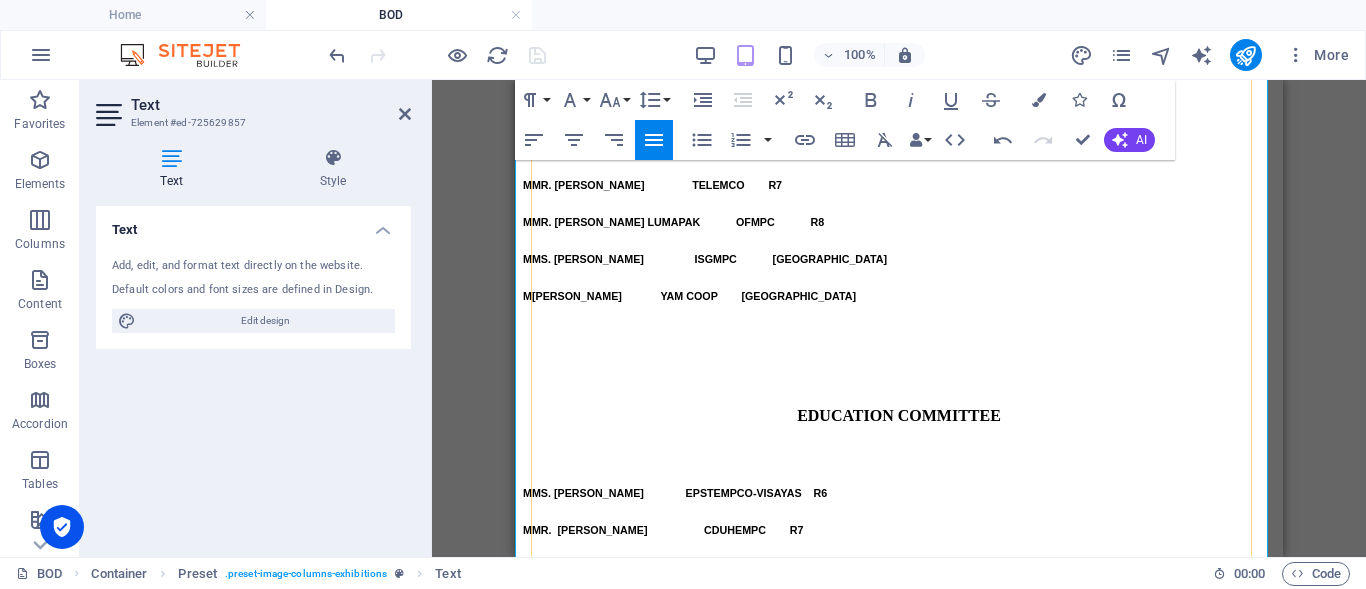 drag, startPoint x: 895, startPoint y: 396, endPoint x: 914, endPoint y: 410, distance: 23.600847 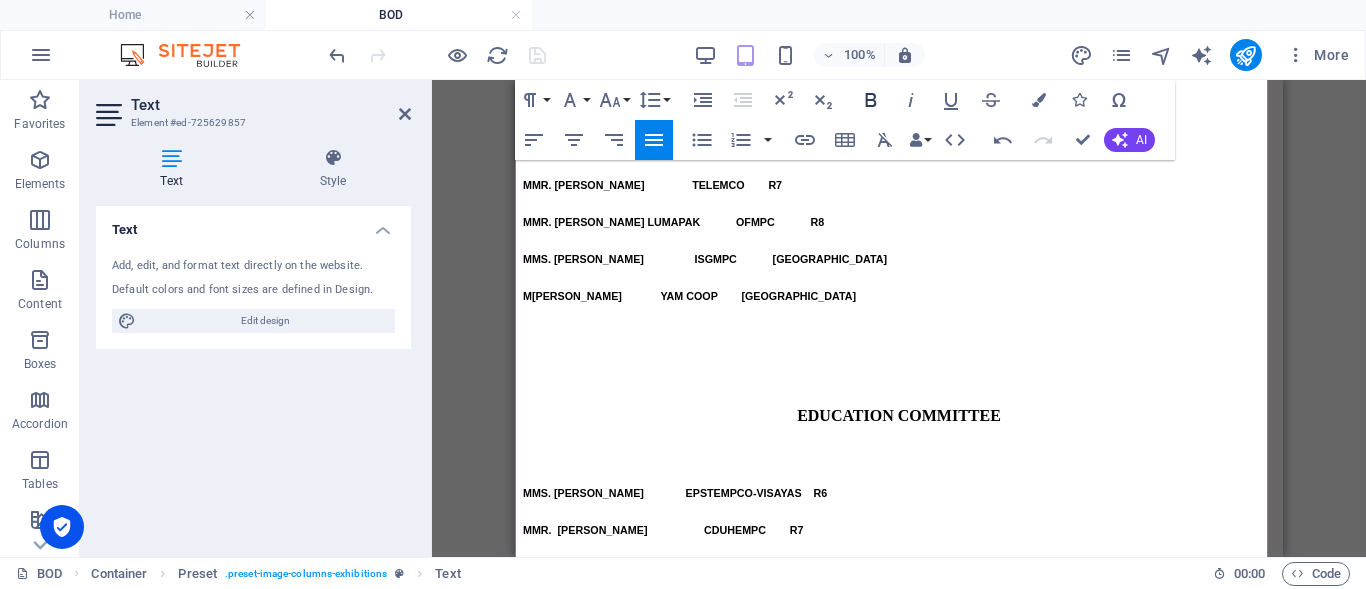 click 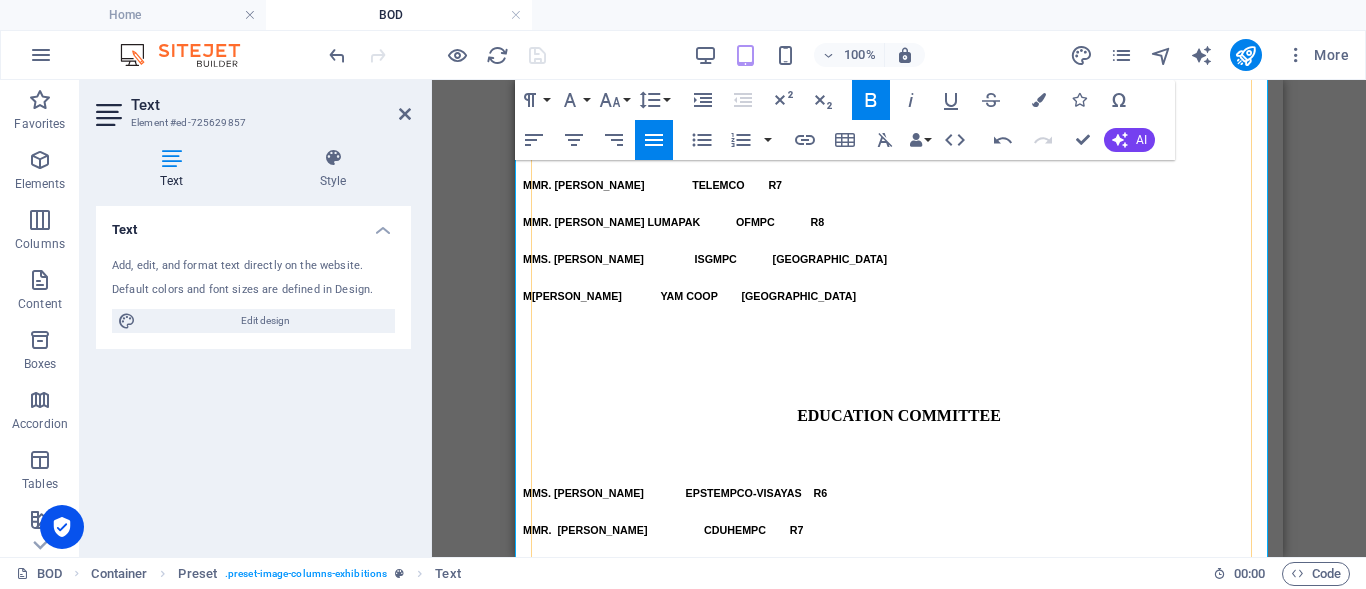 drag, startPoint x: 967, startPoint y: 389, endPoint x: 940, endPoint y: 395, distance: 27.658634 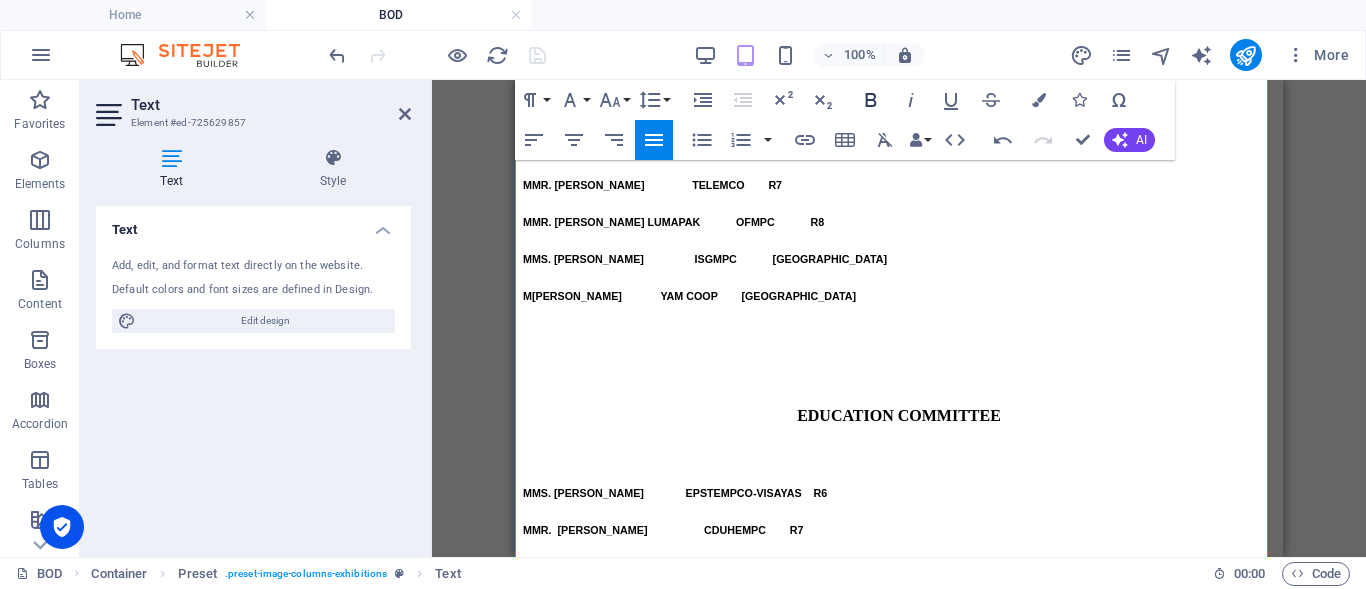 click 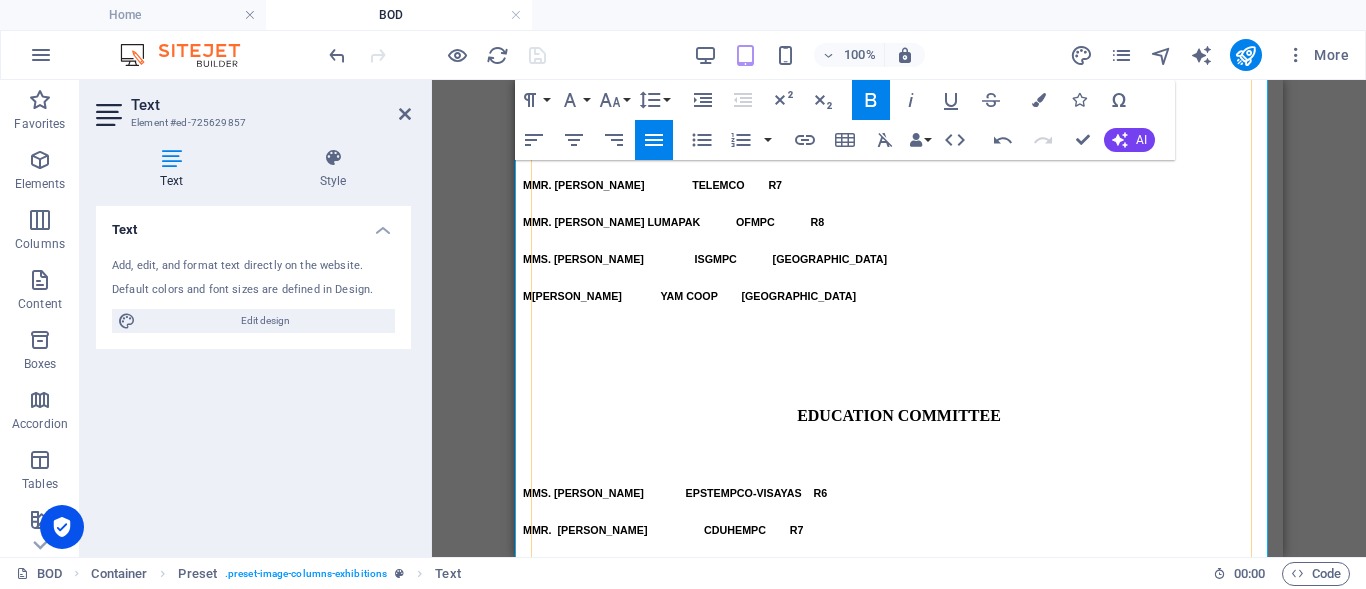 drag, startPoint x: 973, startPoint y: 416, endPoint x: 936, endPoint y: 419, distance: 37.12142 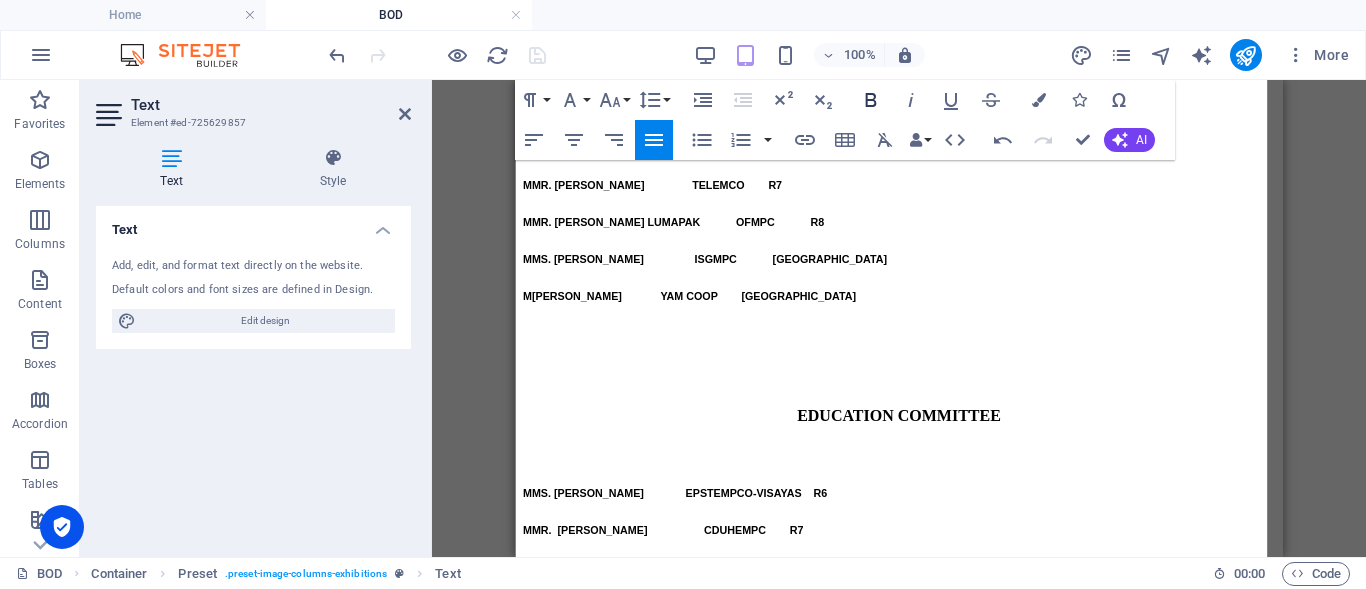 click 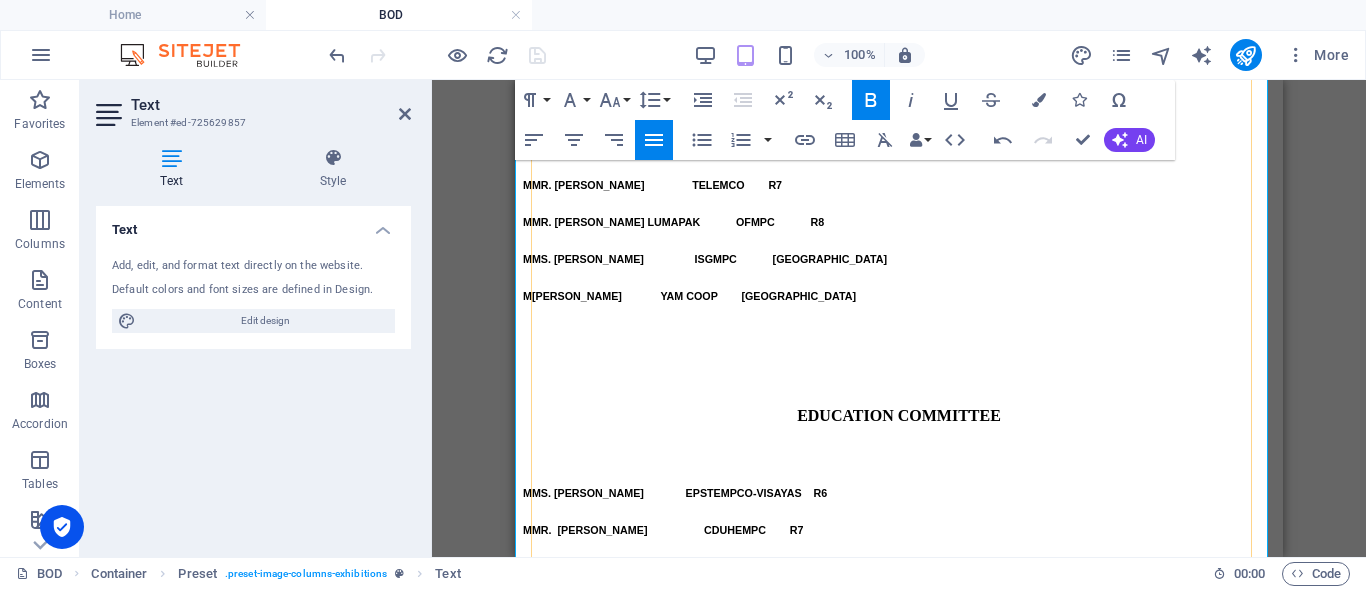 click on "MMR. EMMANUEL E. JUQUINA           SLCC                            Luzon" at bounding box center (899, 1500) 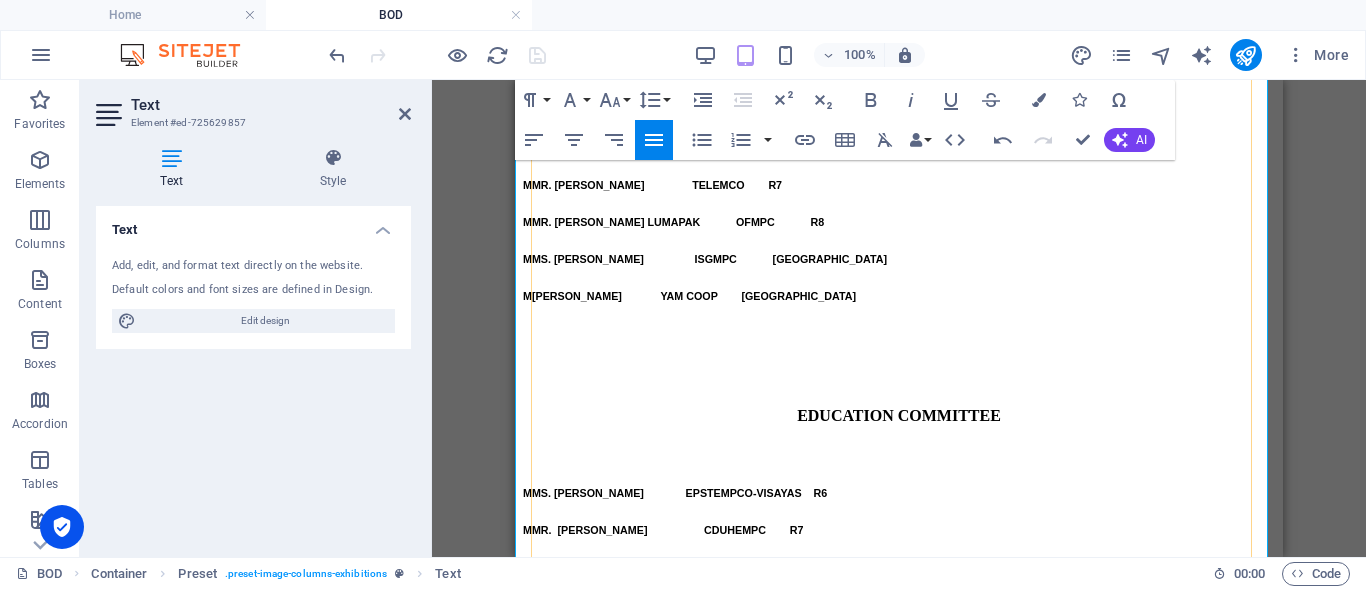 drag, startPoint x: 1001, startPoint y: 445, endPoint x: 942, endPoint y: 440, distance: 59.211487 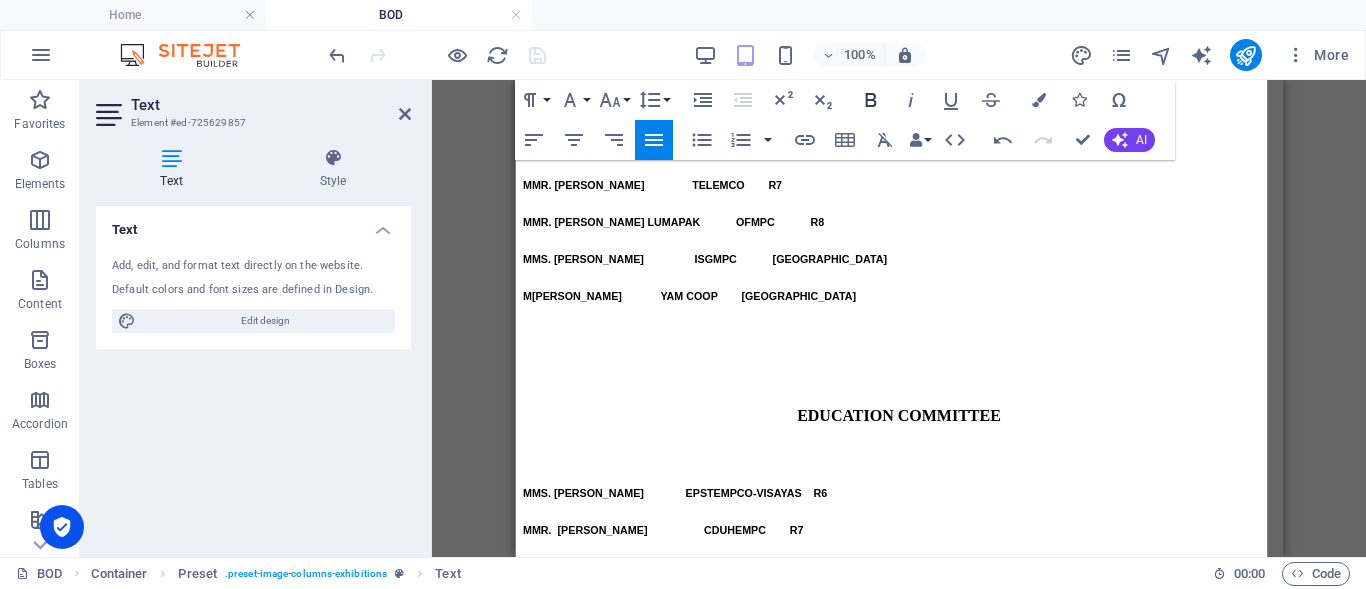 click 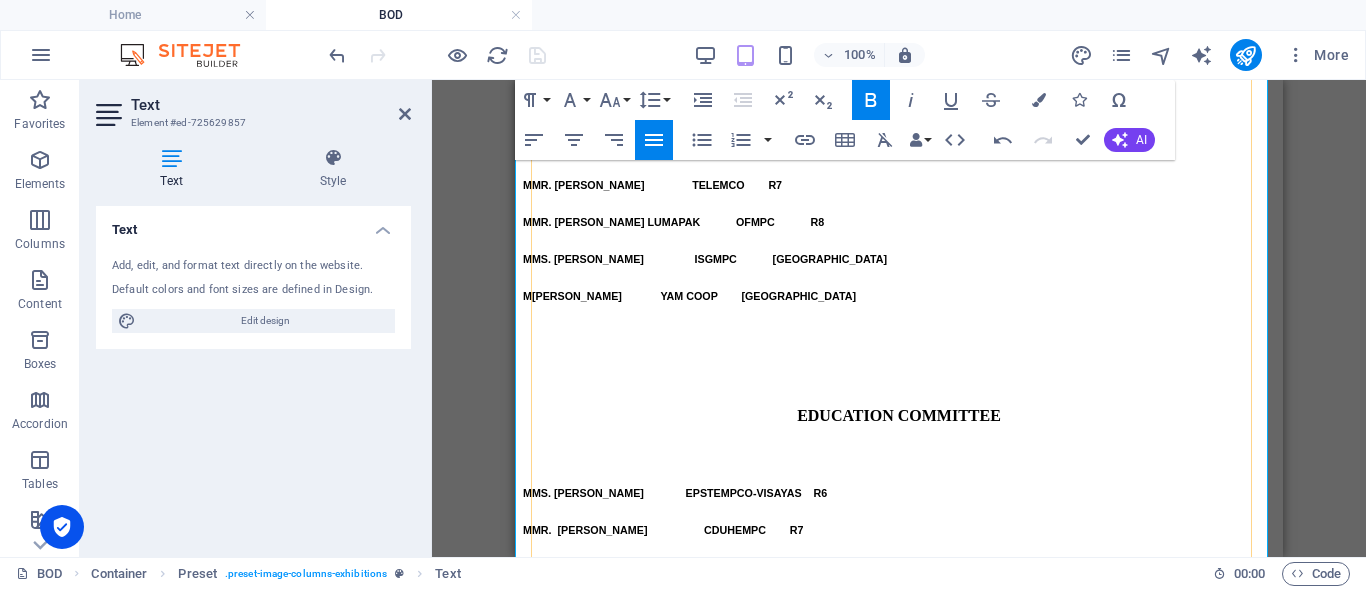 click on "MMS. VIRGINIA S. BELTRAN               PACCI                            R8" at bounding box center (899, 1463) 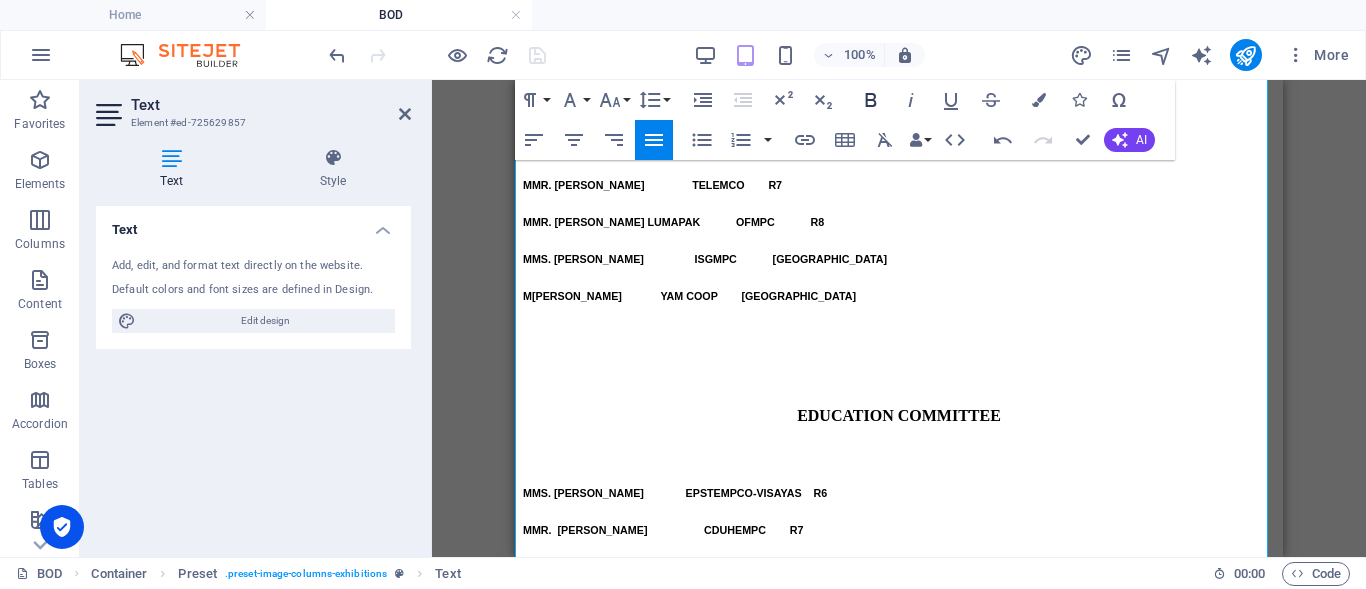 click 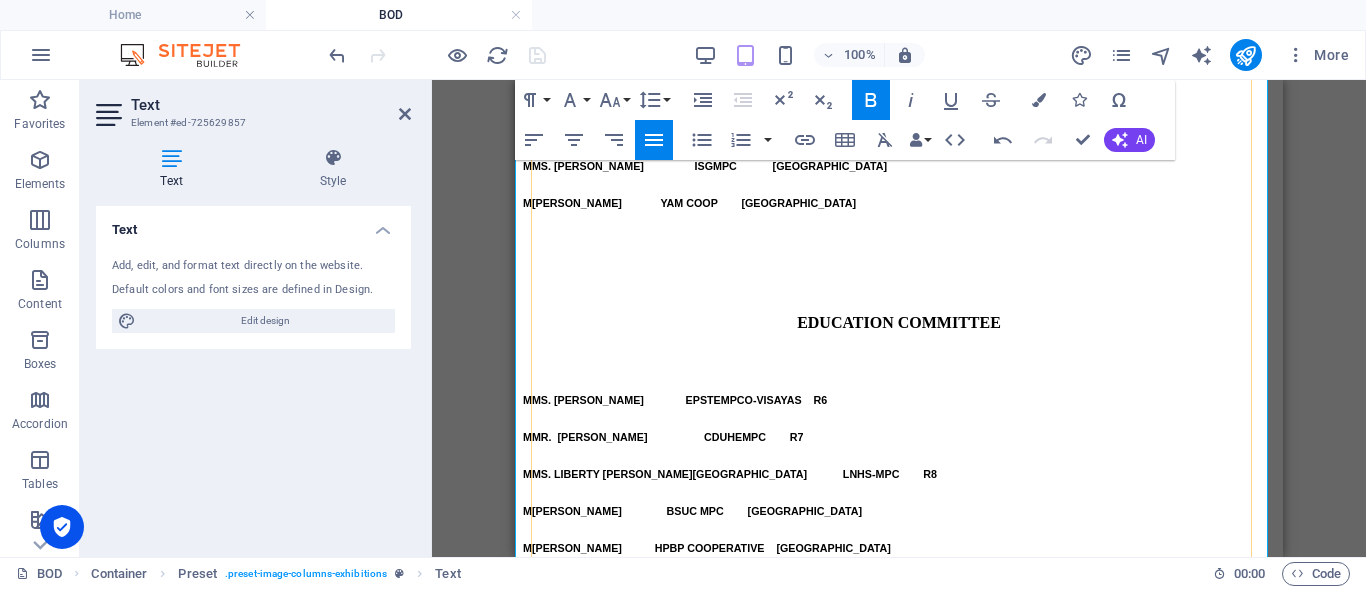 scroll, scrollTop: 2697, scrollLeft: 0, axis: vertical 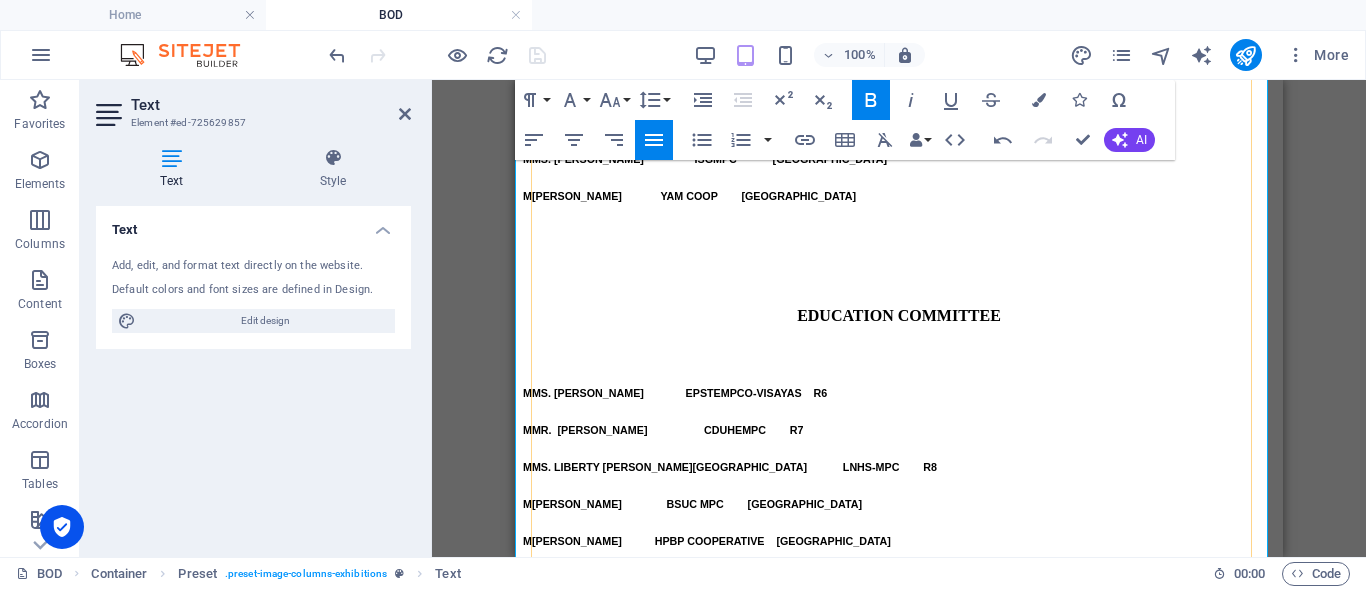 drag, startPoint x: 917, startPoint y: 418, endPoint x: 719, endPoint y: 416, distance: 198.0101 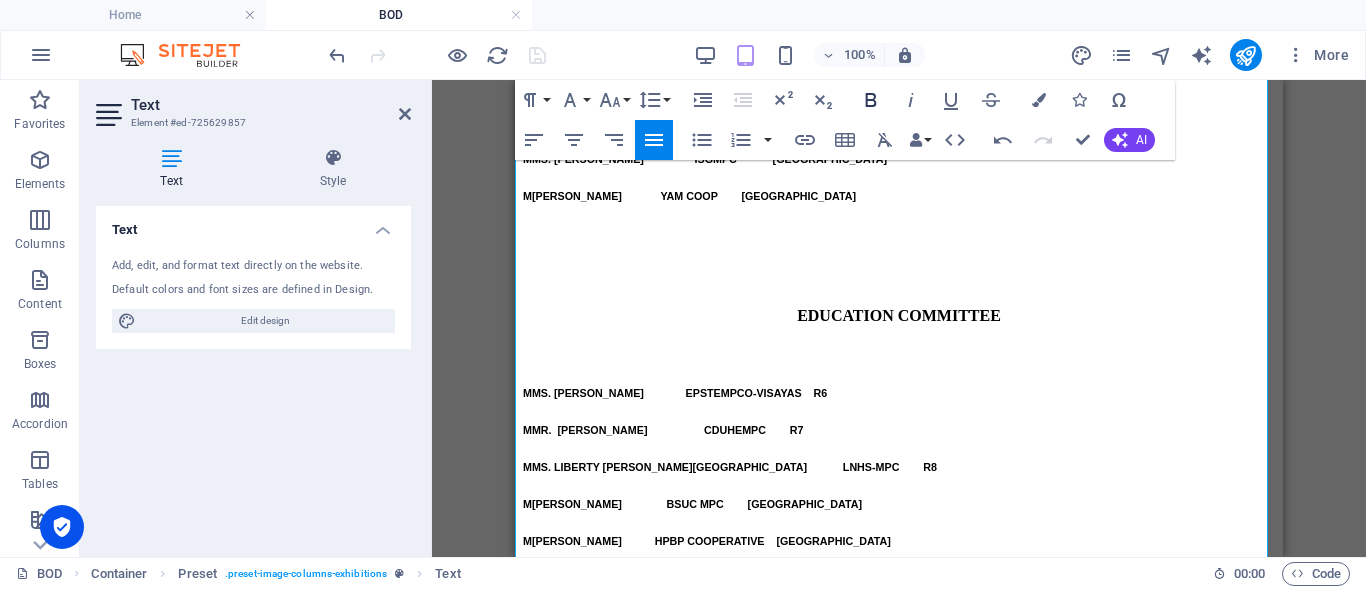 click 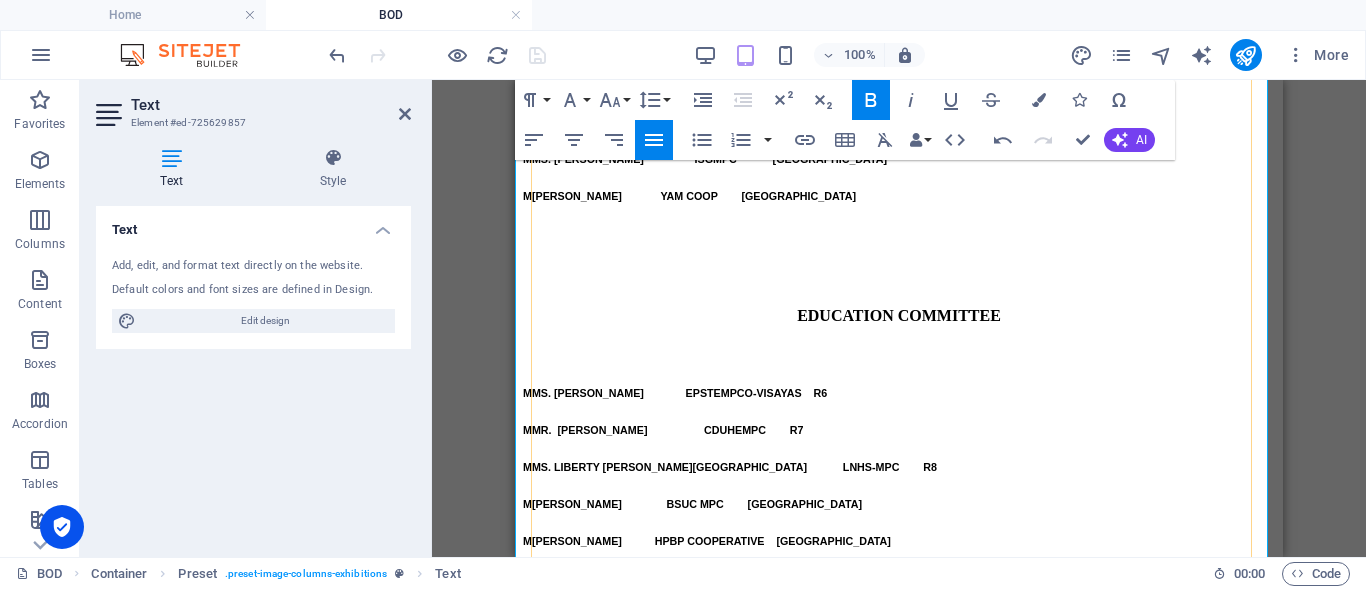 click at bounding box center [899, 1477] 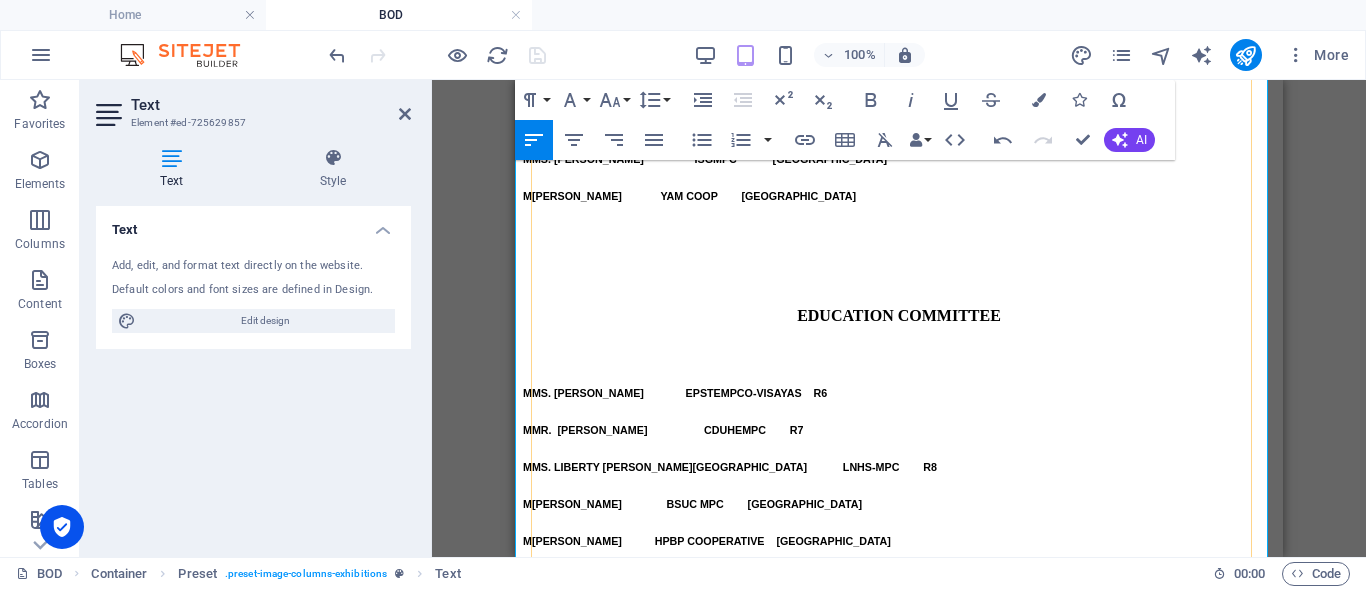 drag, startPoint x: 912, startPoint y: 426, endPoint x: 721, endPoint y: 416, distance: 191.2616 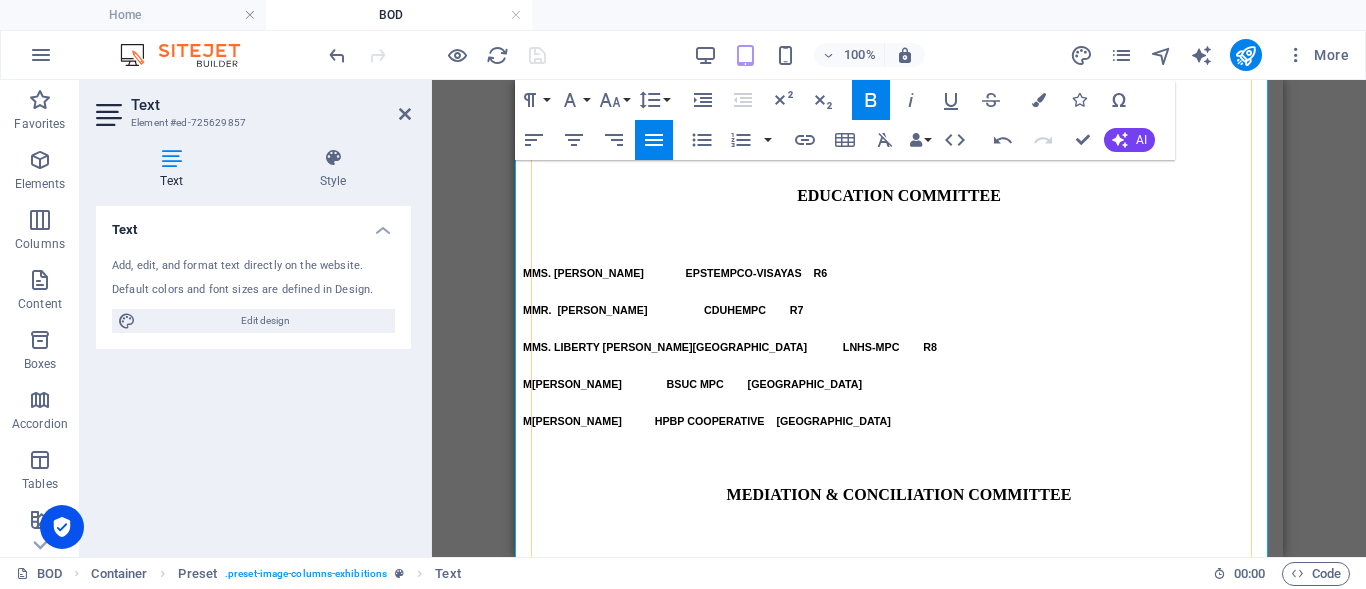 scroll, scrollTop: 2797, scrollLeft: 0, axis: vertical 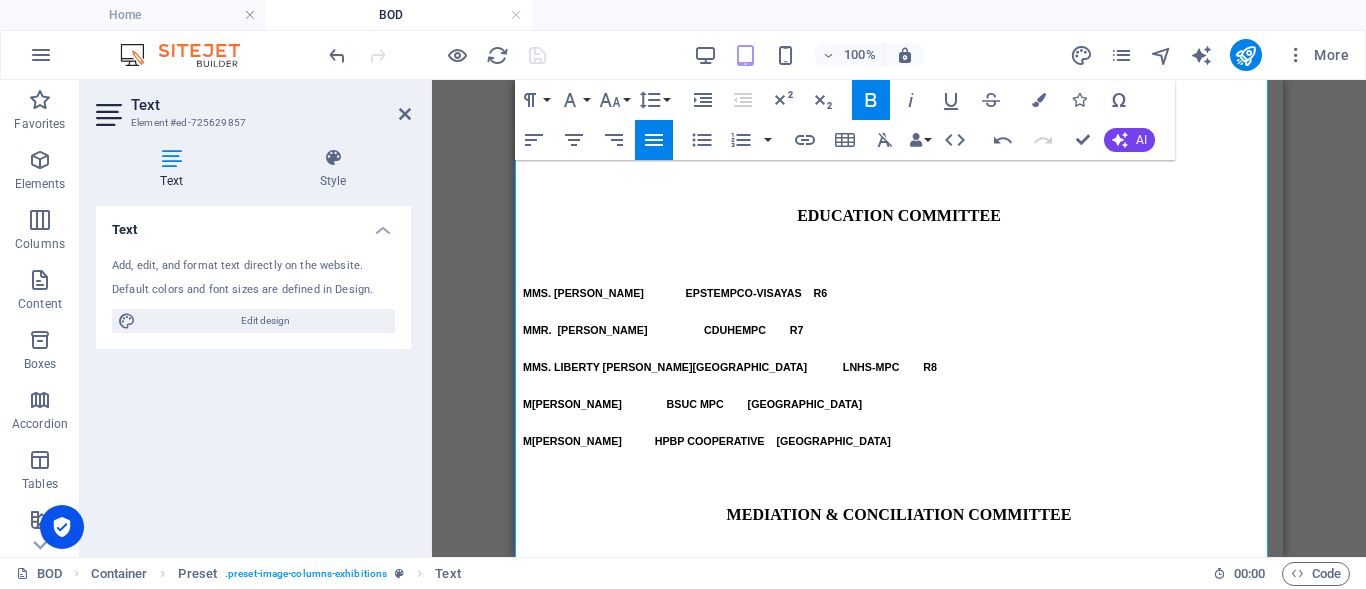 drag, startPoint x: 771, startPoint y: 370, endPoint x: 522, endPoint y: 378, distance: 249.12848 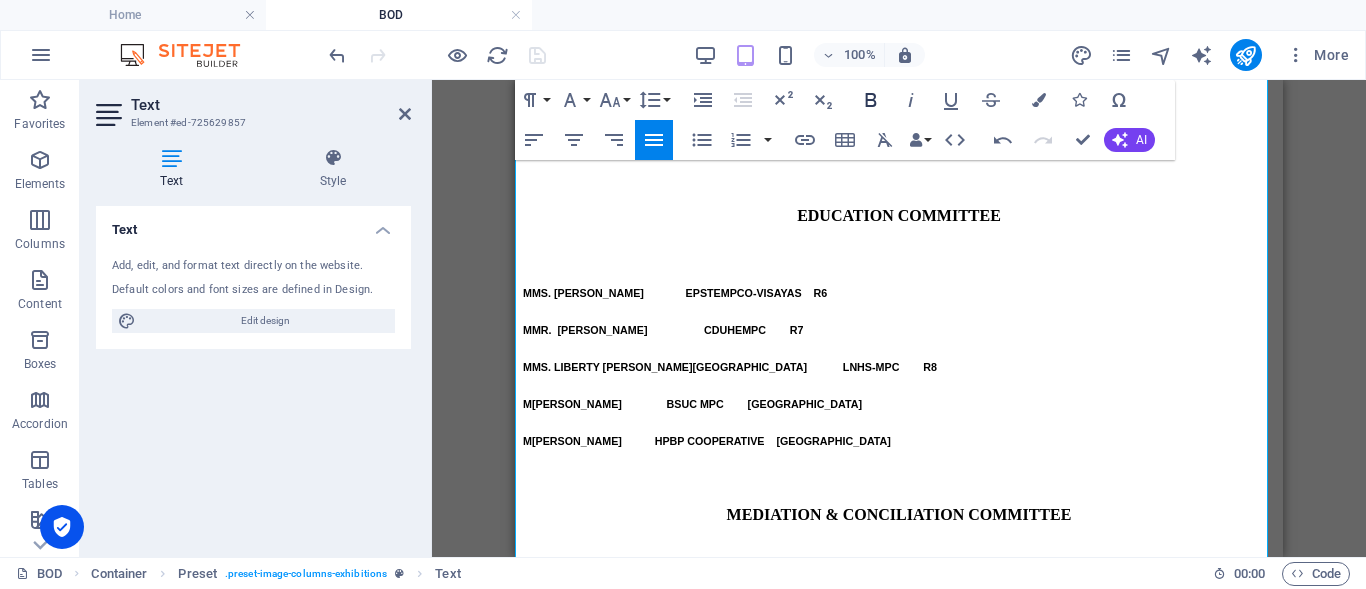 click 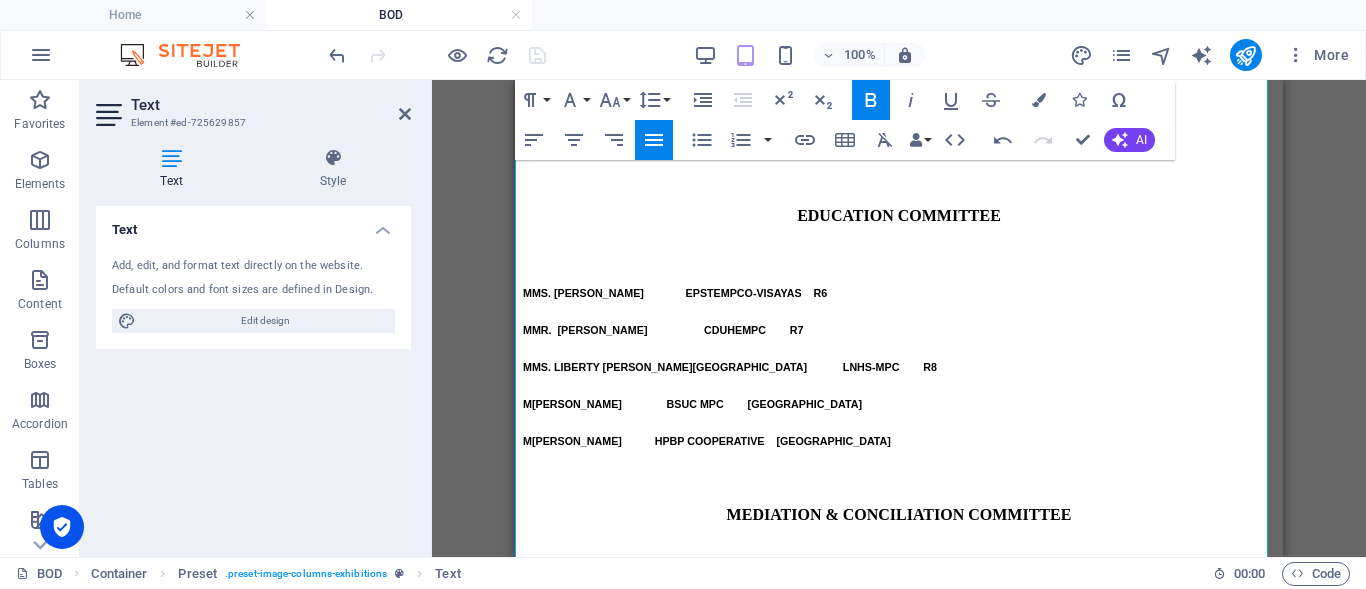 drag, startPoint x: 718, startPoint y: 400, endPoint x: 529, endPoint y: 387, distance: 189.44656 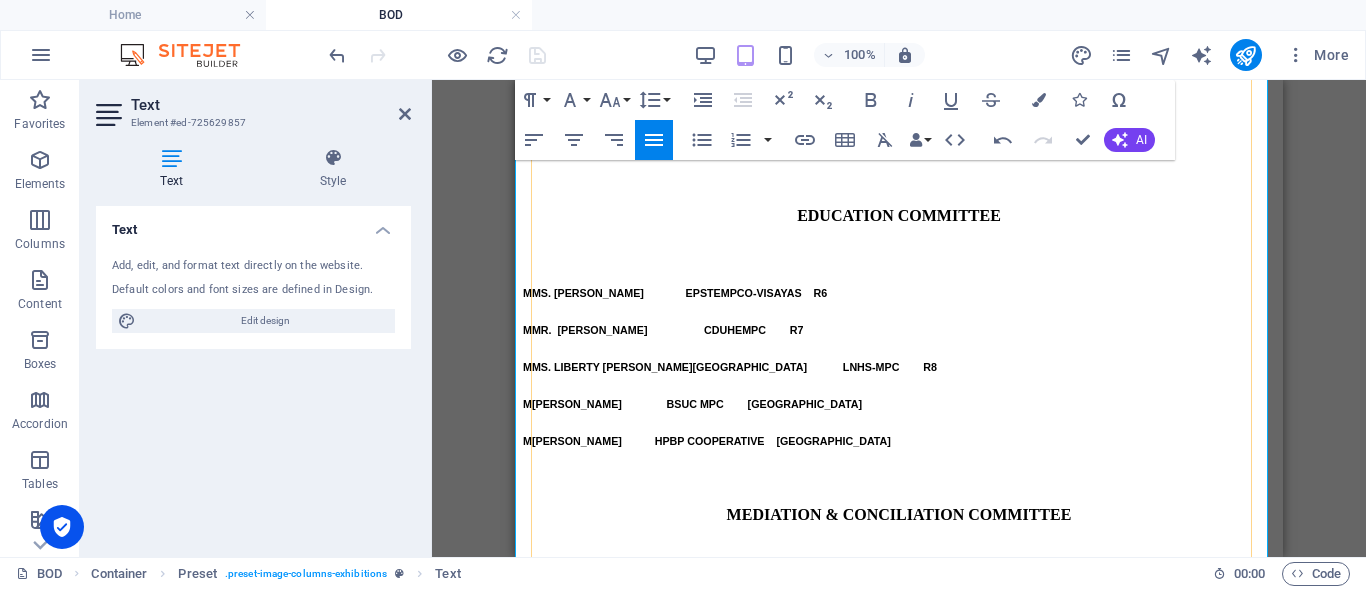 click at bounding box center [662, 1529] 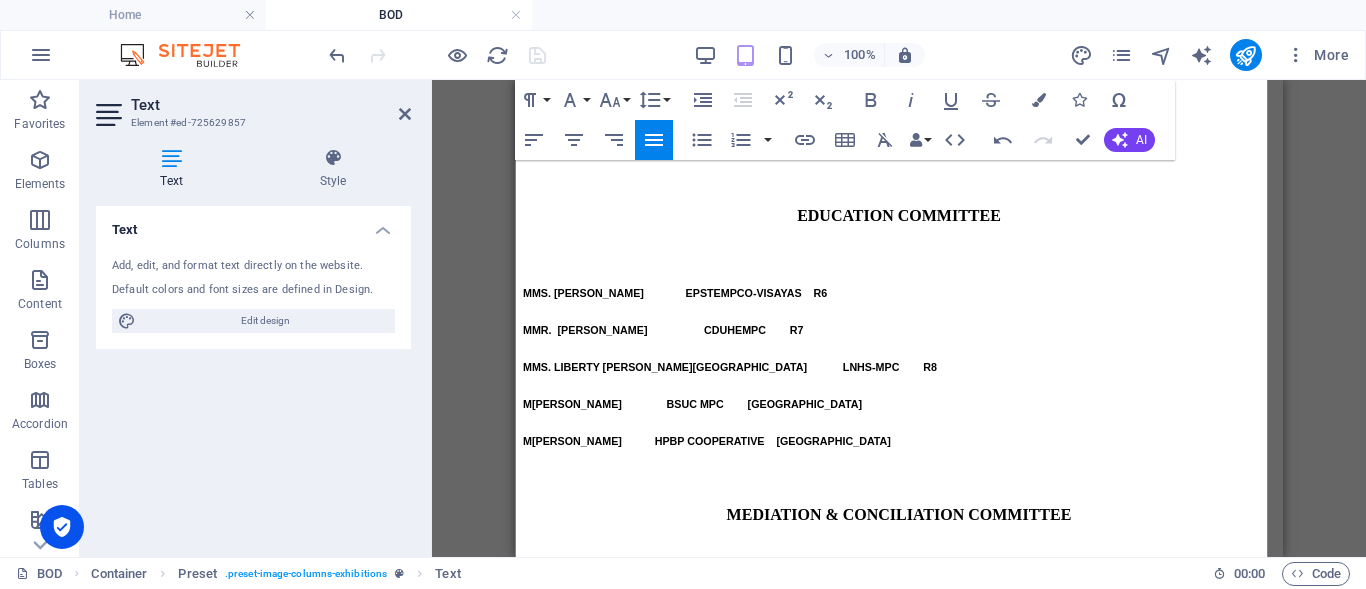 drag, startPoint x: 744, startPoint y: 402, endPoint x: 525, endPoint y: 408, distance: 219.08218 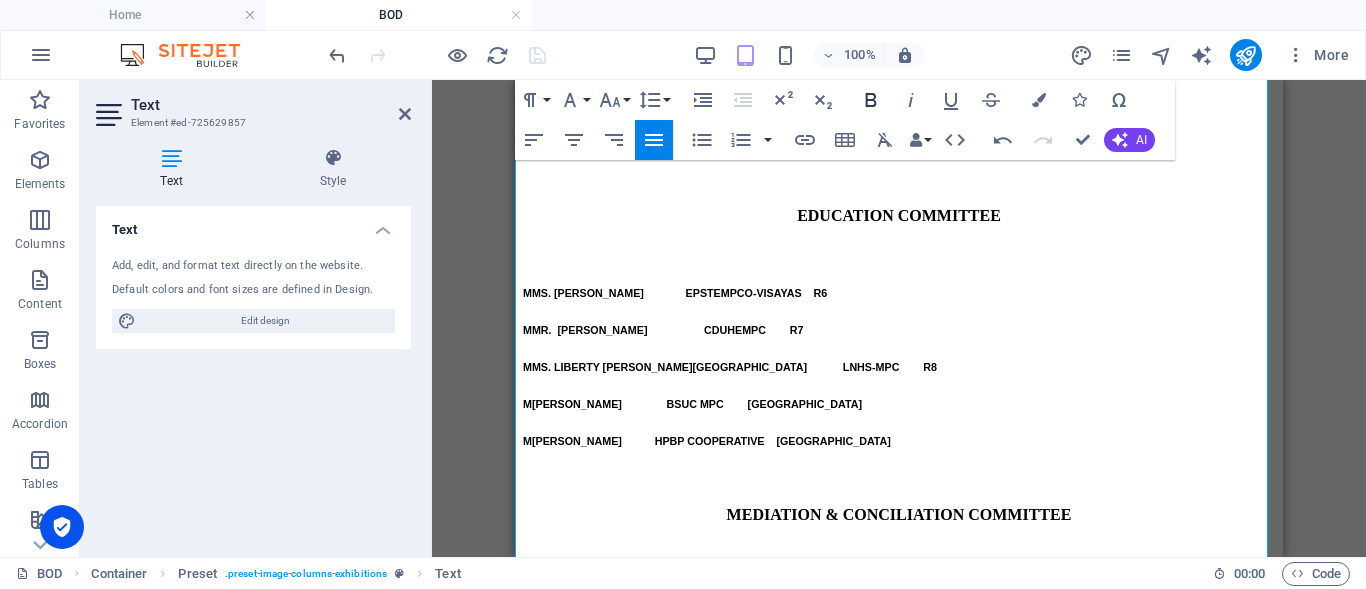 click 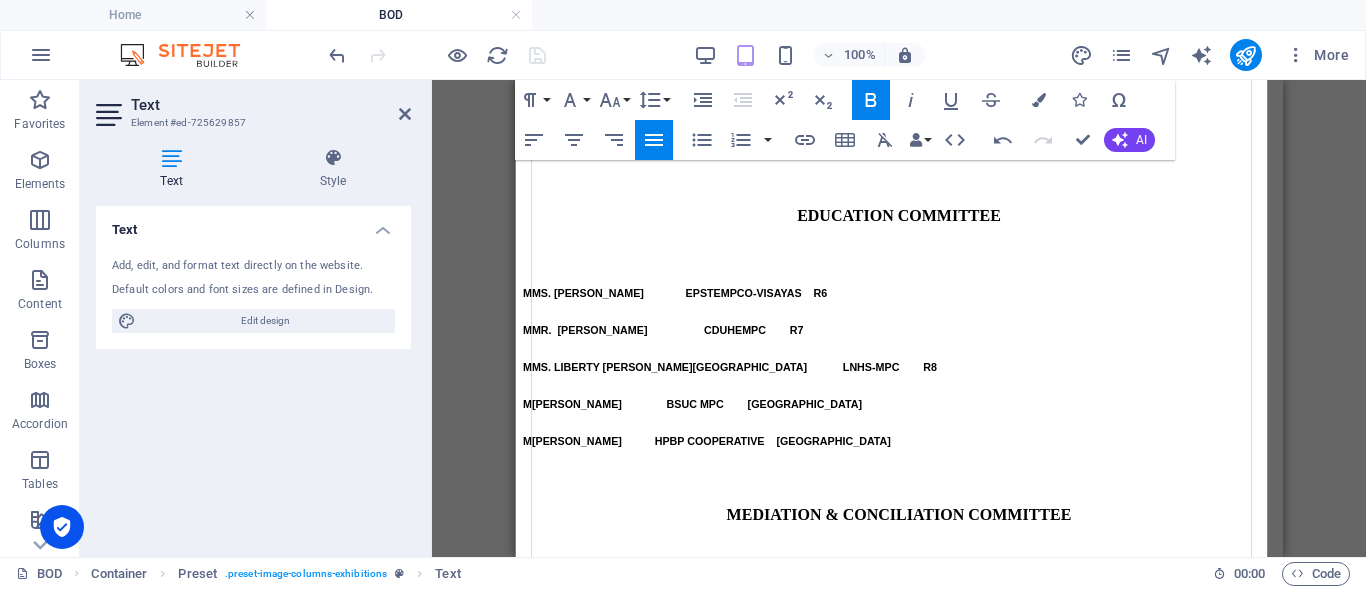 drag, startPoint x: 1079, startPoint y: 372, endPoint x: 838, endPoint y: 371, distance: 241.00208 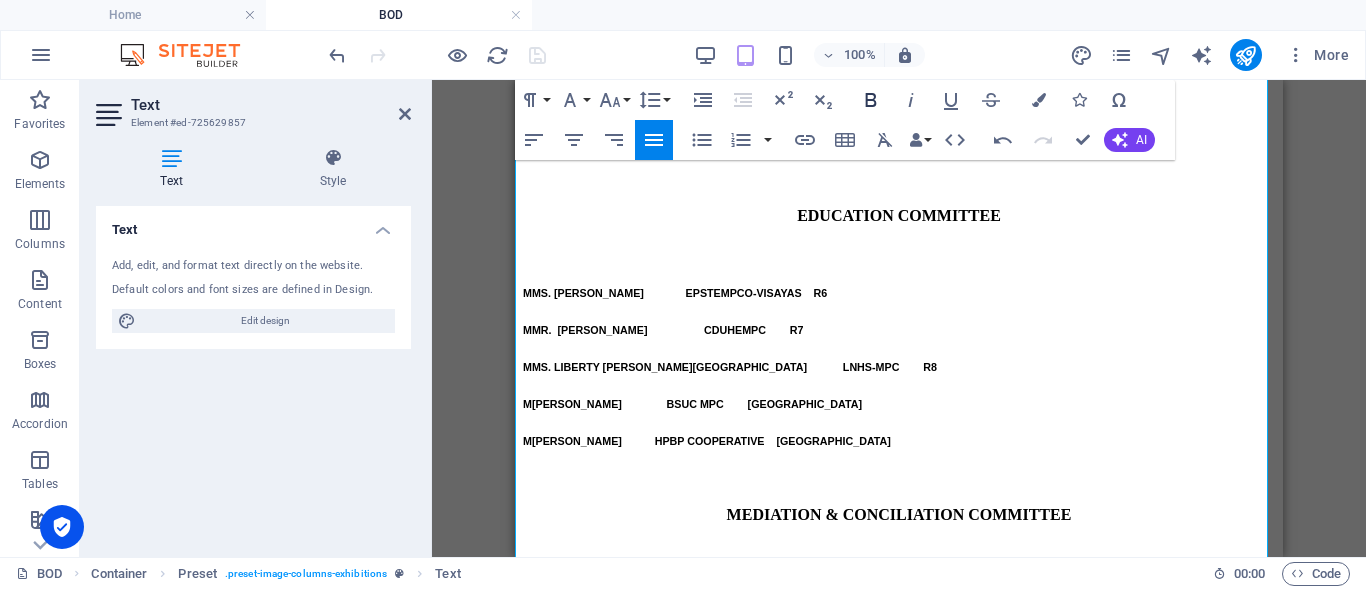 click 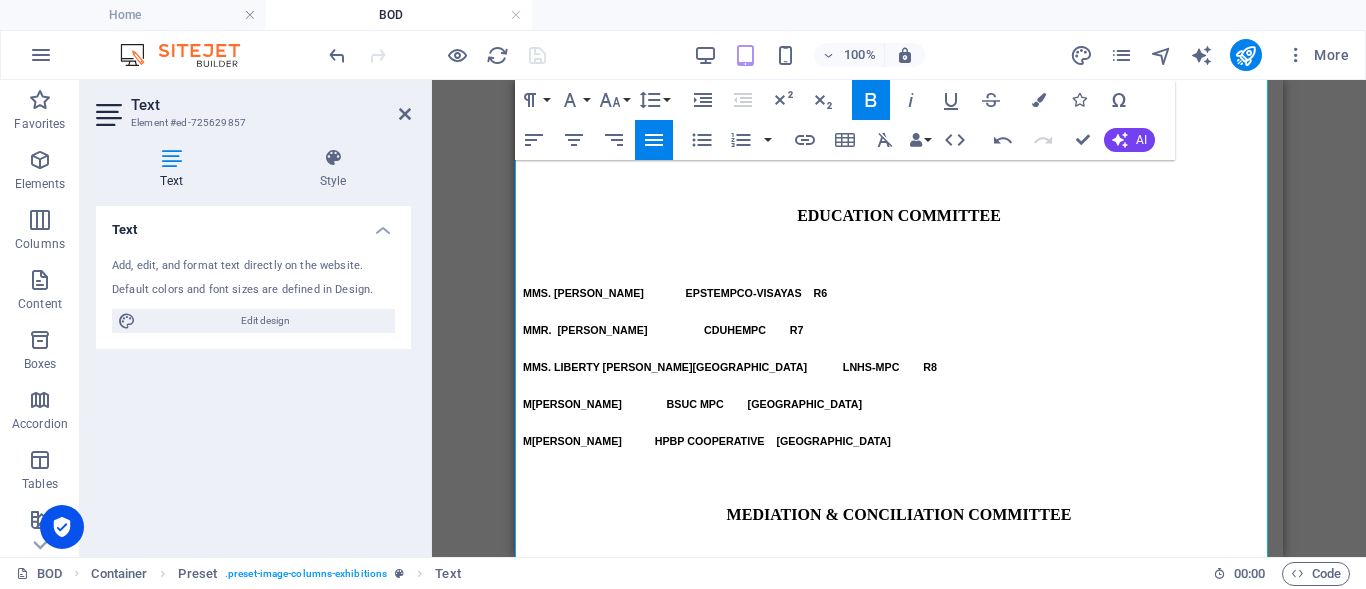 drag, startPoint x: 689, startPoint y: 423, endPoint x: 611, endPoint y: 418, distance: 78.160095 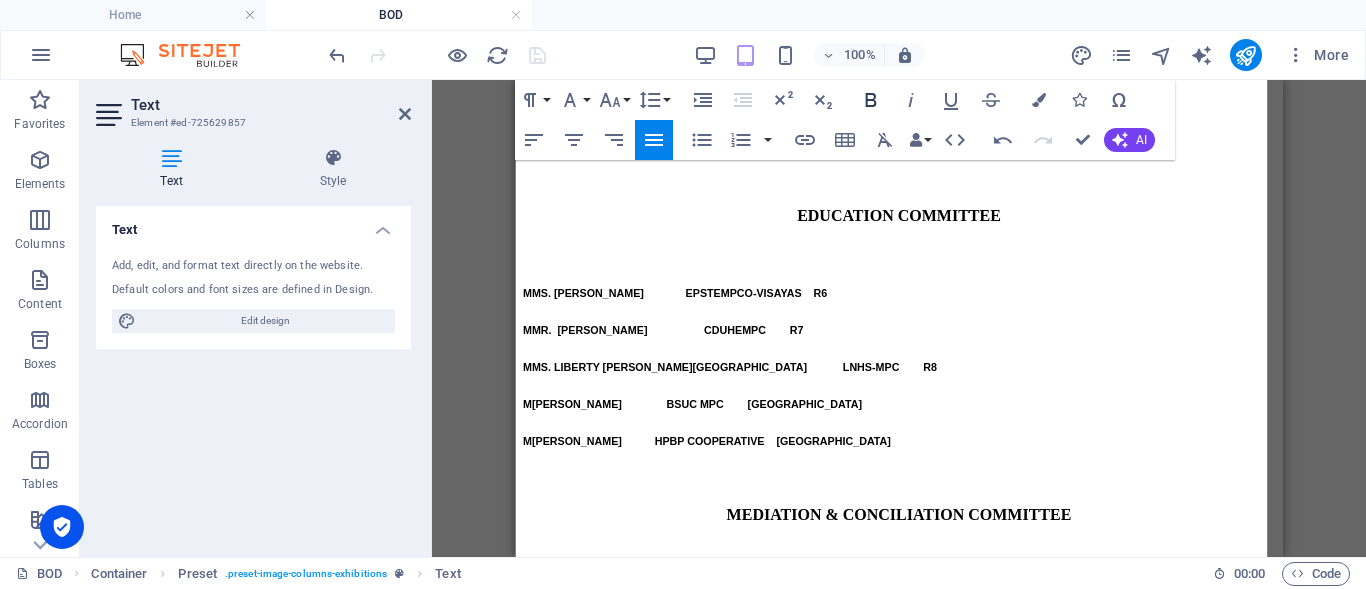 click 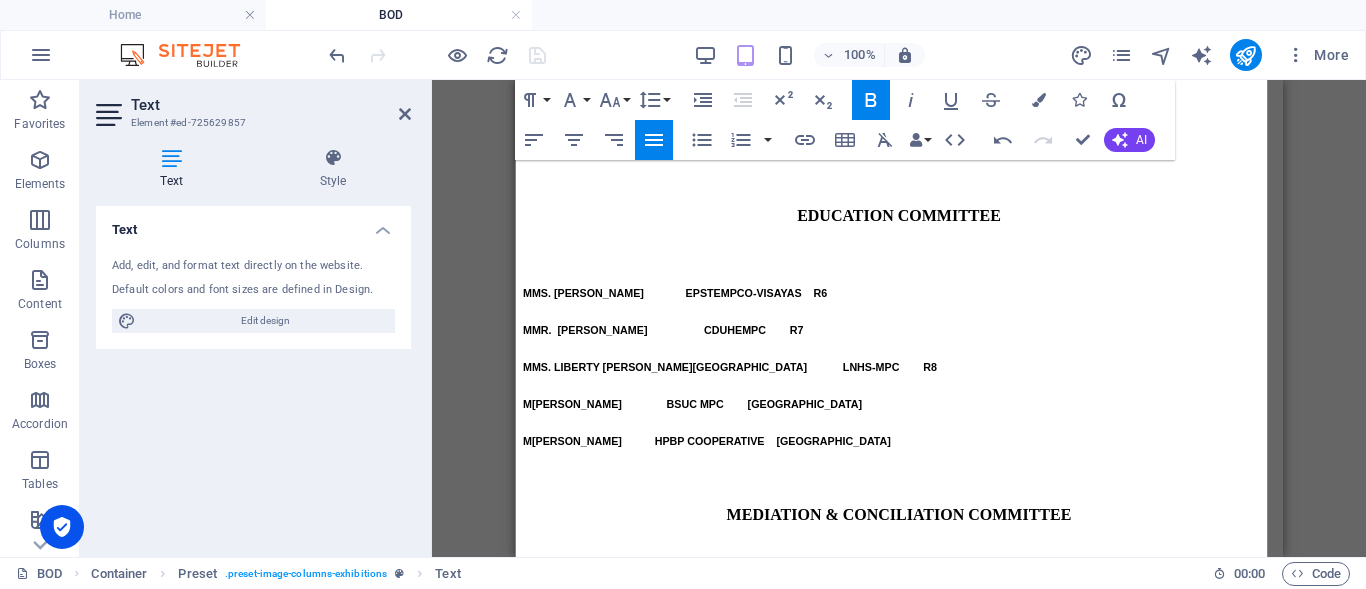 drag, startPoint x: 682, startPoint y: 452, endPoint x: 529, endPoint y: 452, distance: 153 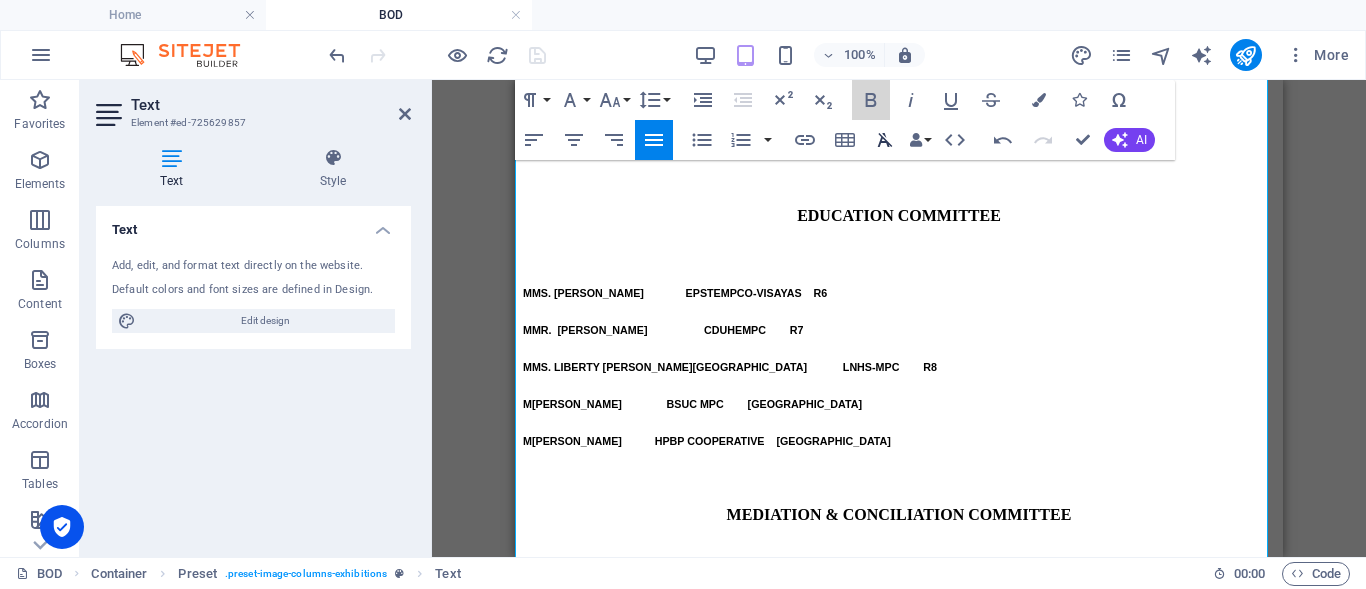 drag, startPoint x: 867, startPoint y: 99, endPoint x: 866, endPoint y: 151, distance: 52.009613 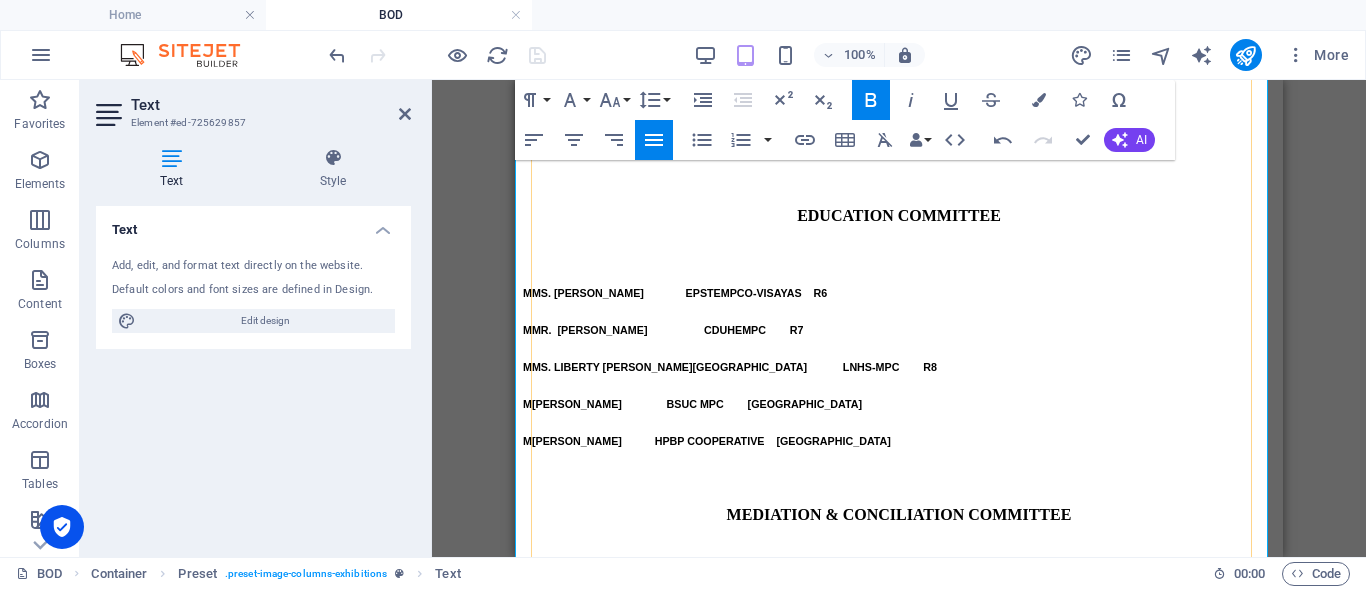 drag, startPoint x: 751, startPoint y: 429, endPoint x: 772, endPoint y: 436, distance: 22.135944 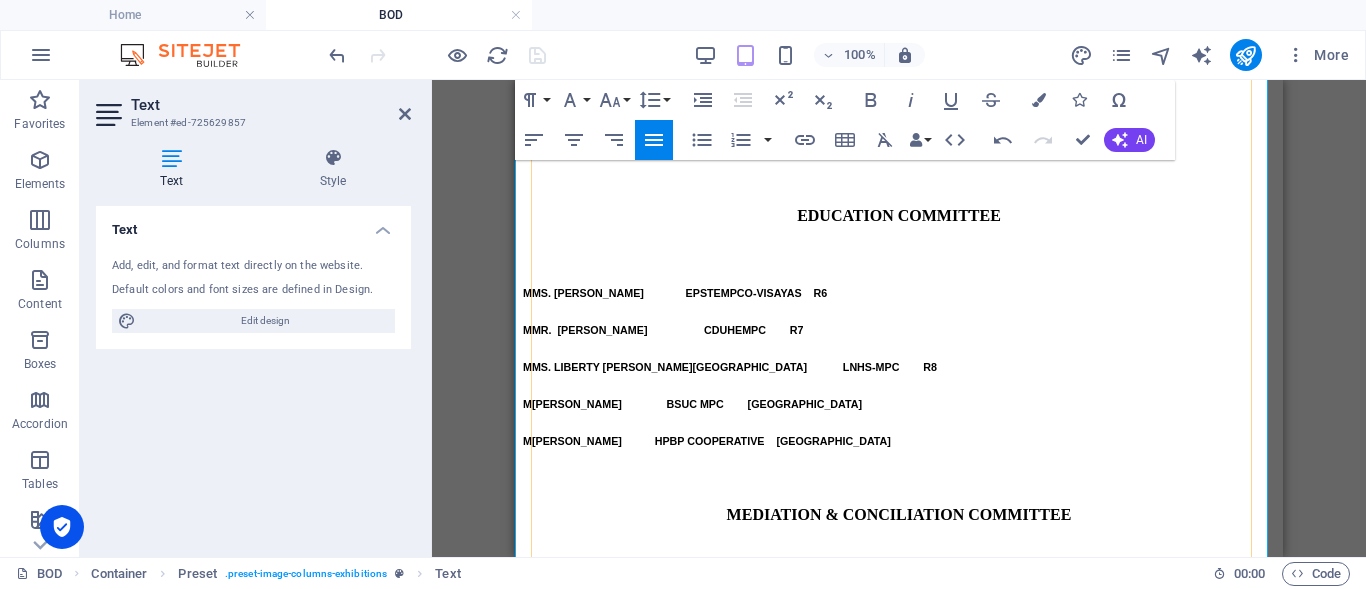 click on "OLONGAPO MPC" at bounding box center (702, 1603) 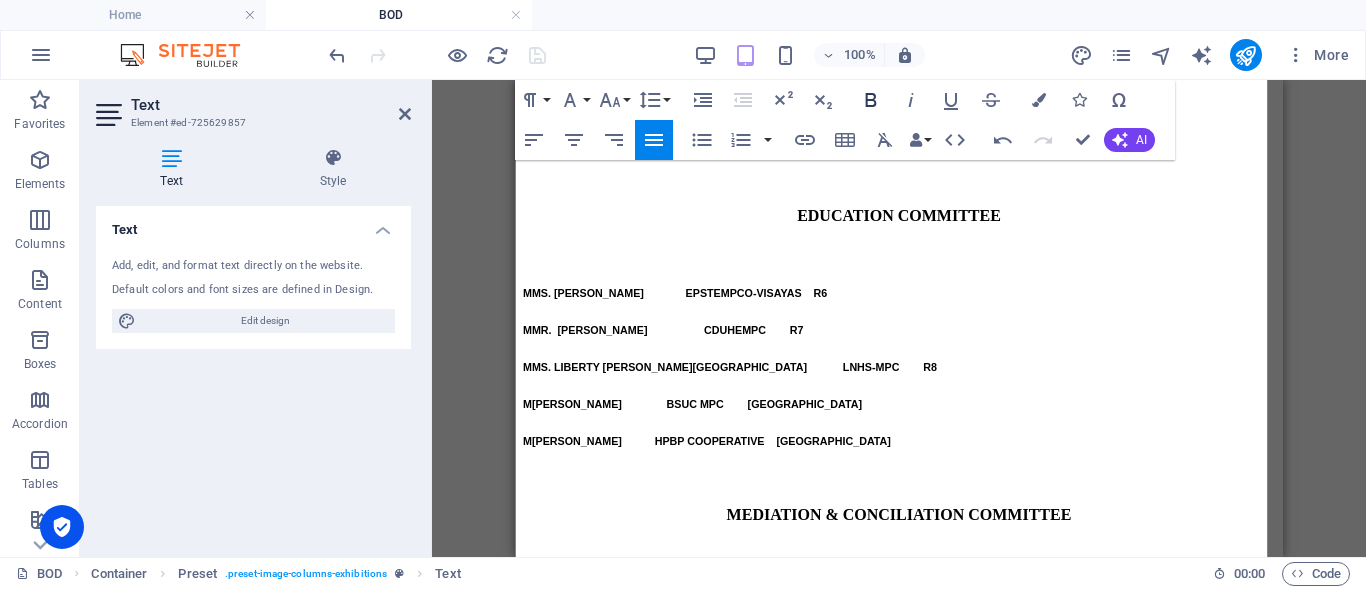 click 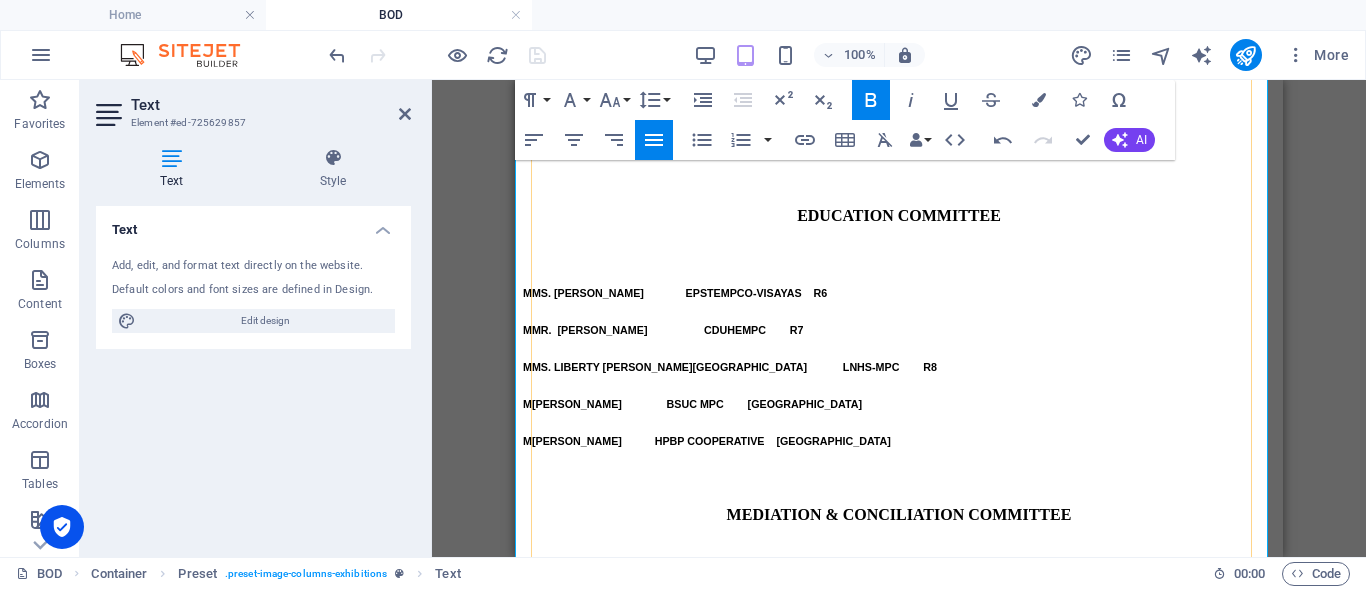 drag, startPoint x: 840, startPoint y: 428, endPoint x: 787, endPoint y: 426, distance: 53.037724 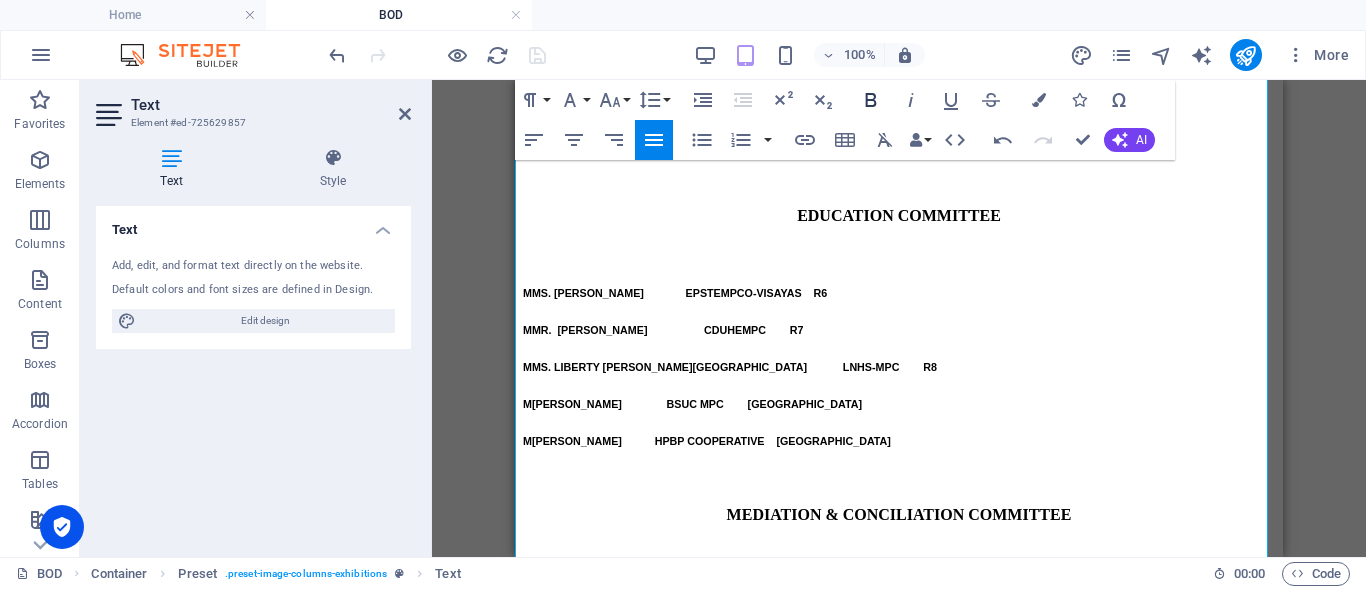 click 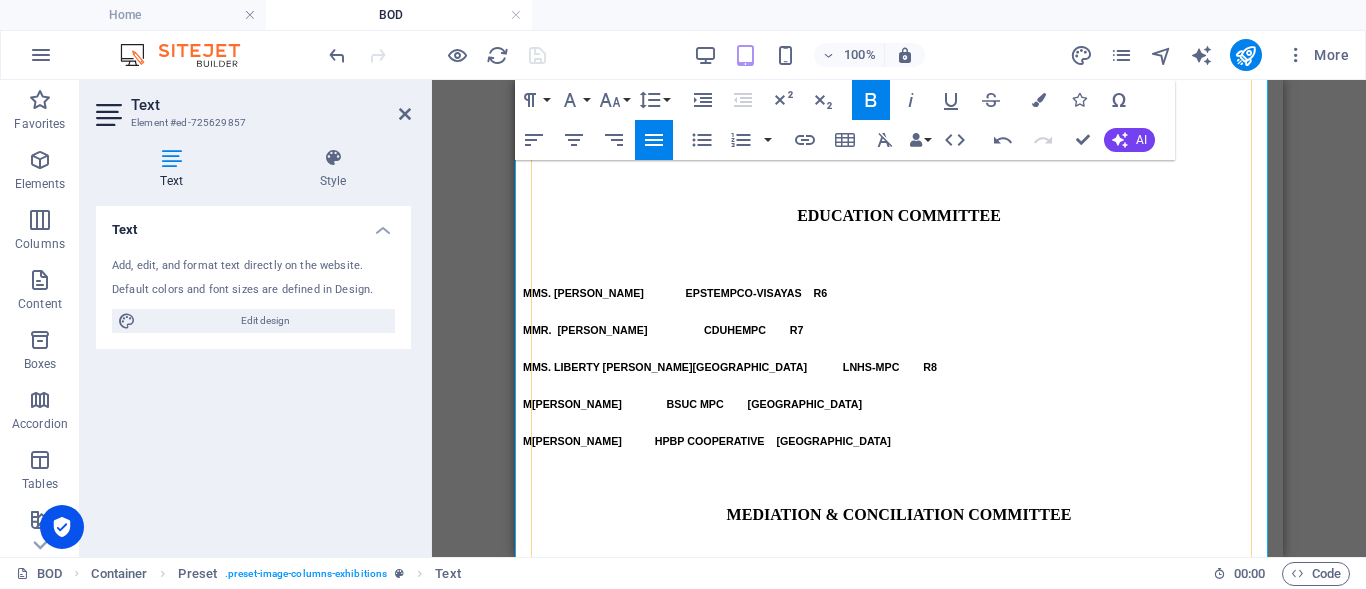 drag, startPoint x: 929, startPoint y: 455, endPoint x: 791, endPoint y: 459, distance: 138.05795 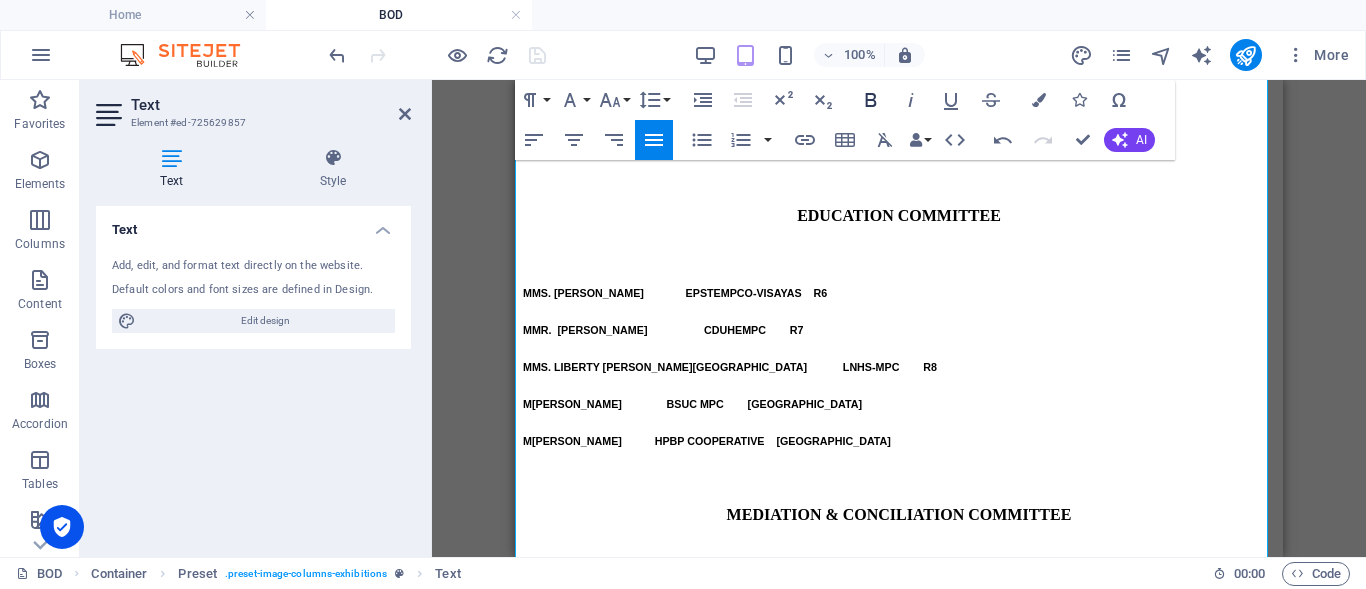 click 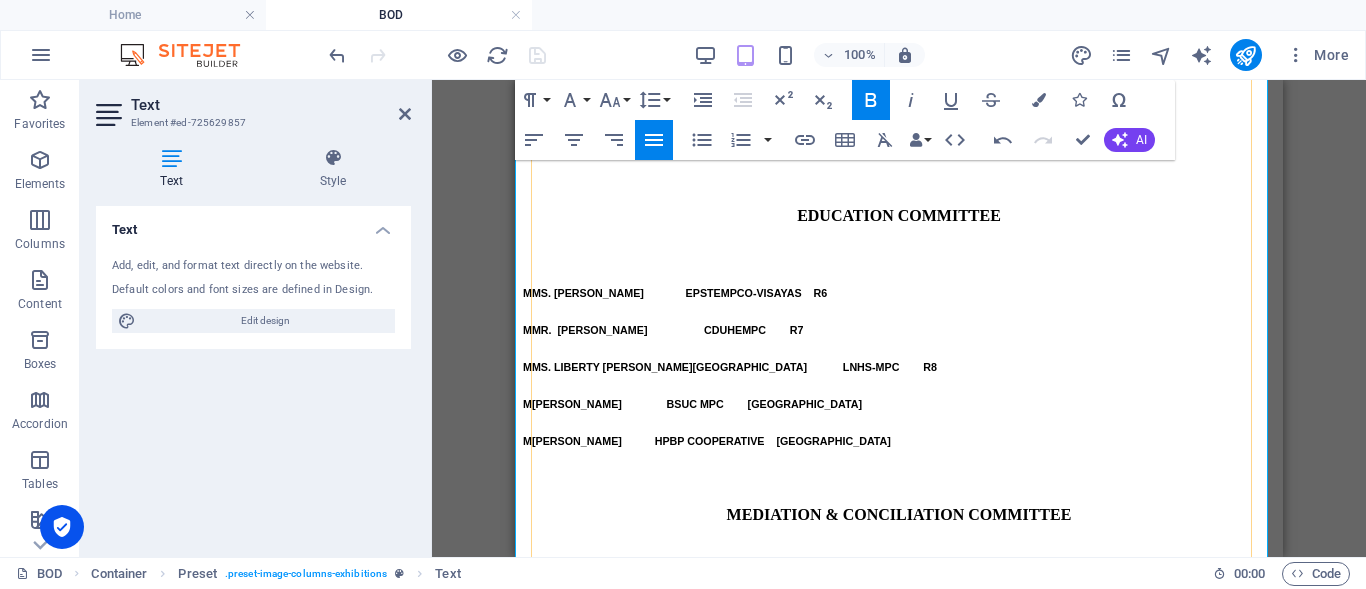 drag, startPoint x: 1012, startPoint y: 454, endPoint x: 1012, endPoint y: 507, distance: 53 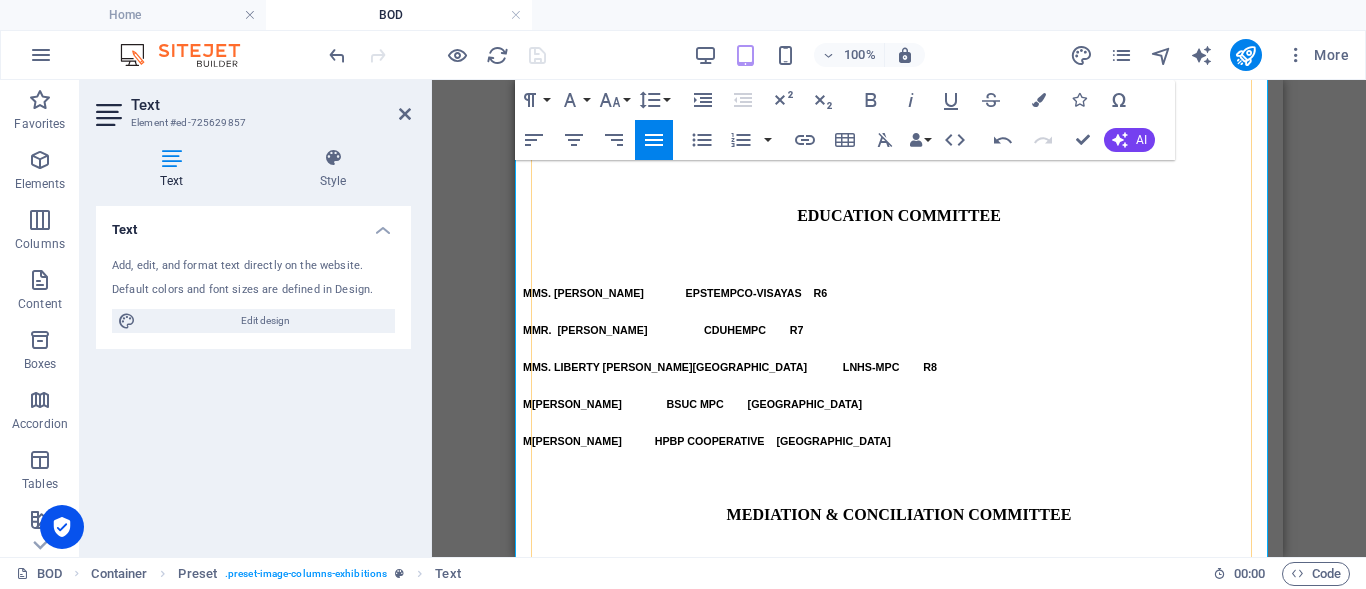 click on "R8" at bounding box center (785, 1566) 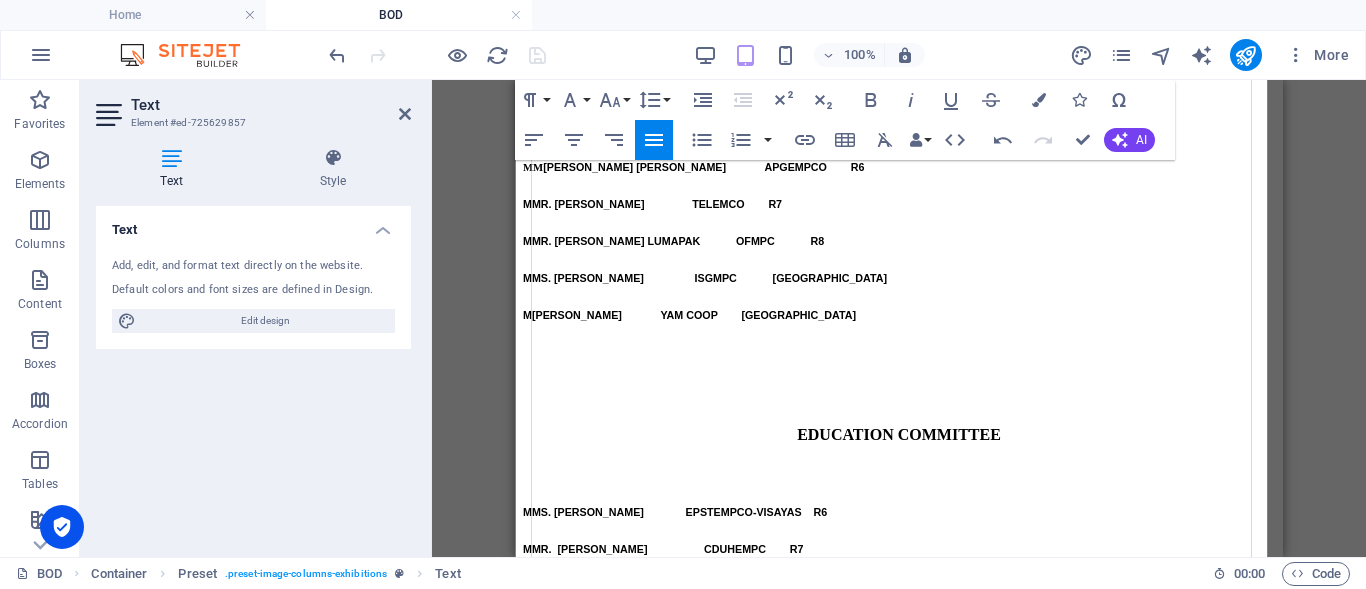 scroll, scrollTop: 2597, scrollLeft: 0, axis: vertical 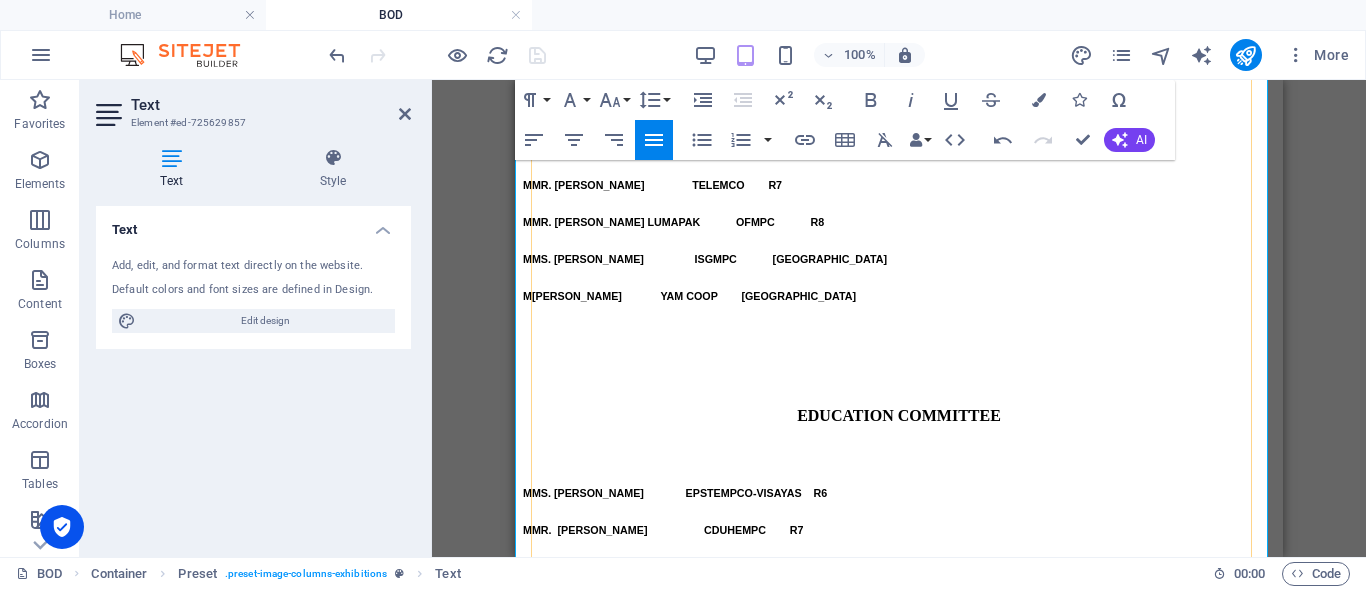 drag, startPoint x: 932, startPoint y: 369, endPoint x: 961, endPoint y: 369, distance: 29 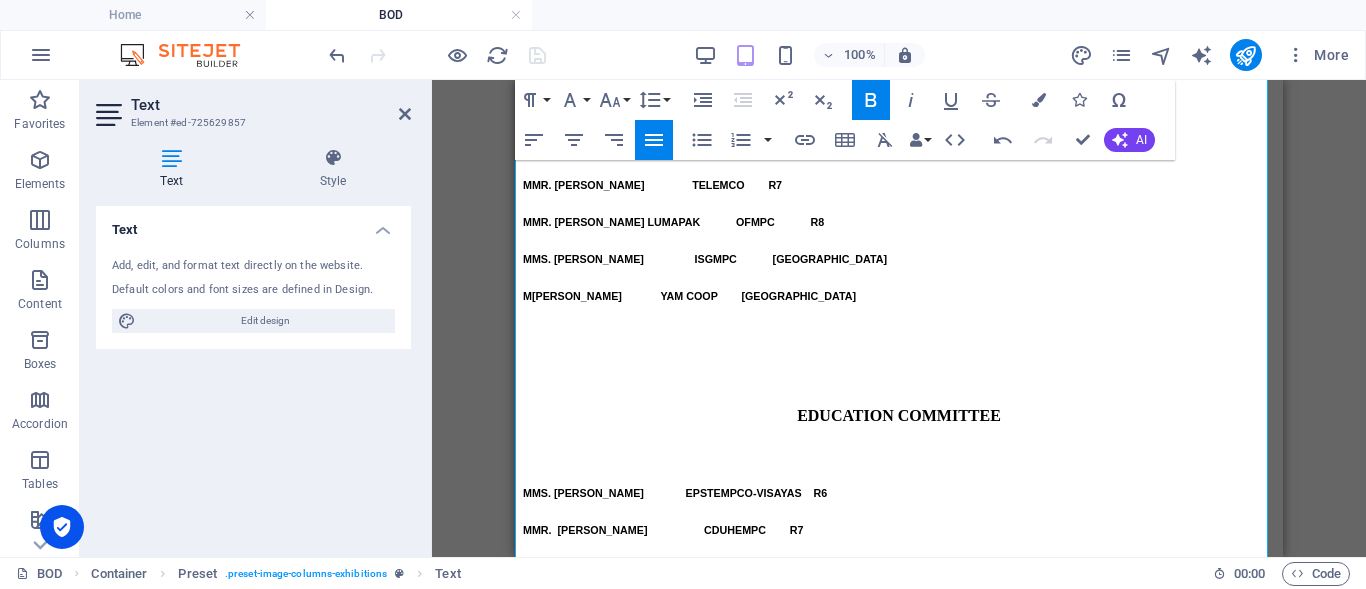 click 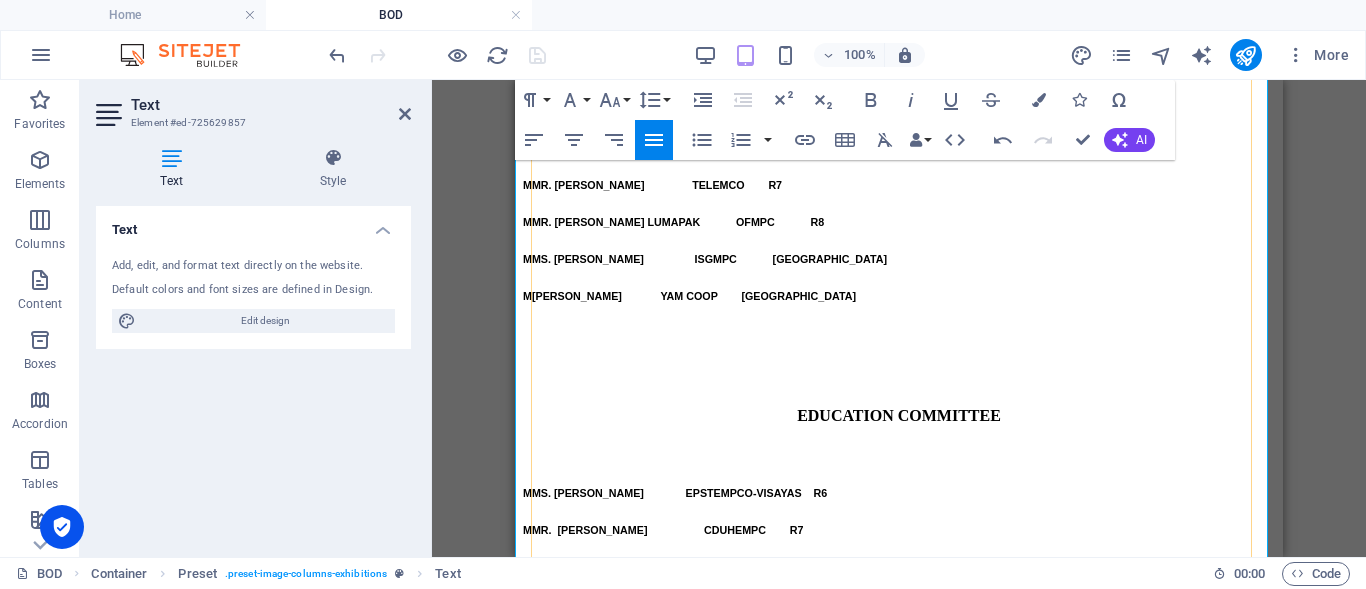 drag, startPoint x: 976, startPoint y: 389, endPoint x: 929, endPoint y: 393, distance: 47.169907 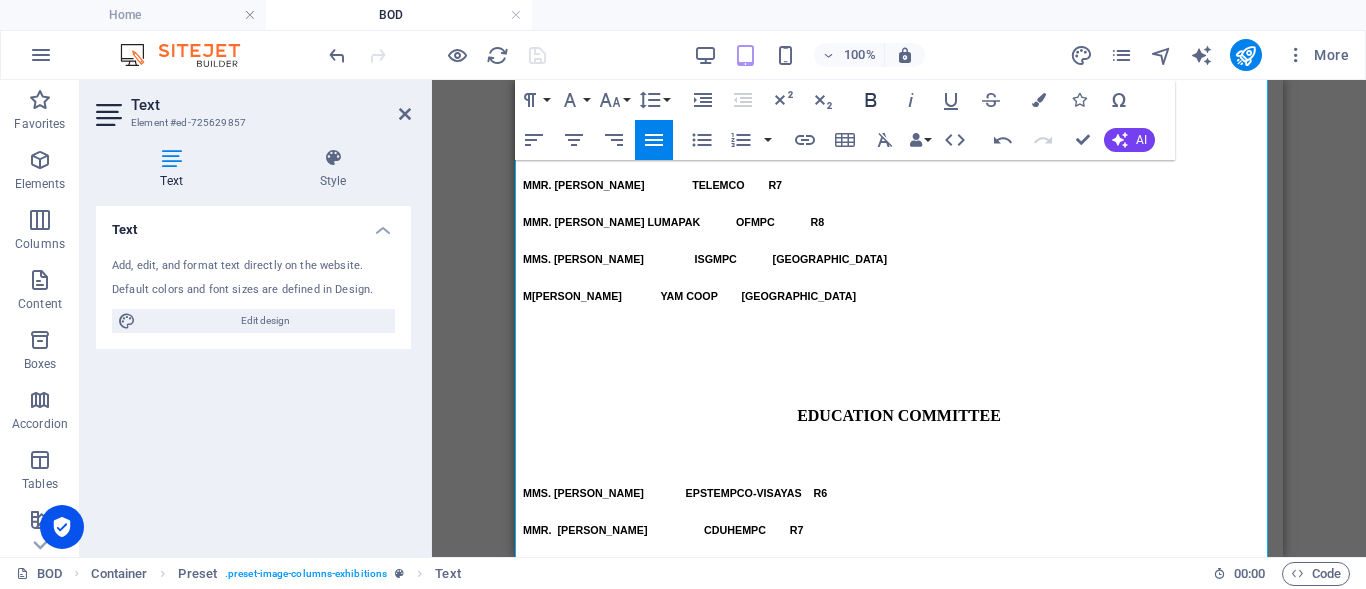 click 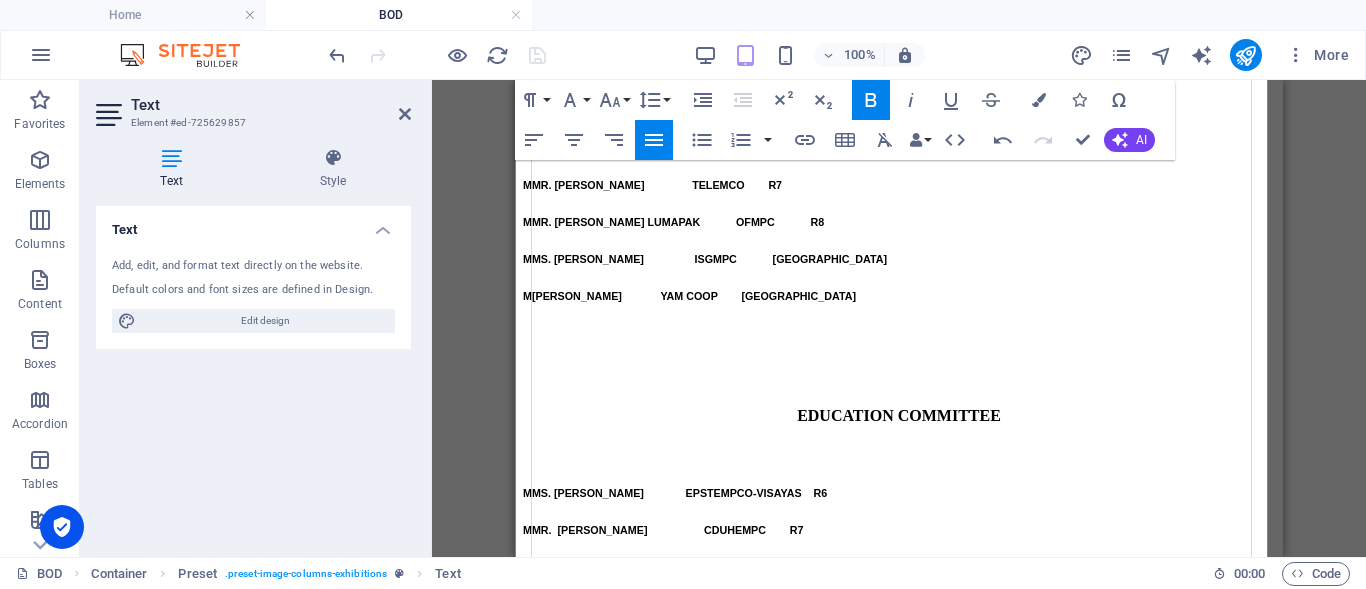 drag, startPoint x: 967, startPoint y: 418, endPoint x: 938, endPoint y: 421, distance: 29.15476 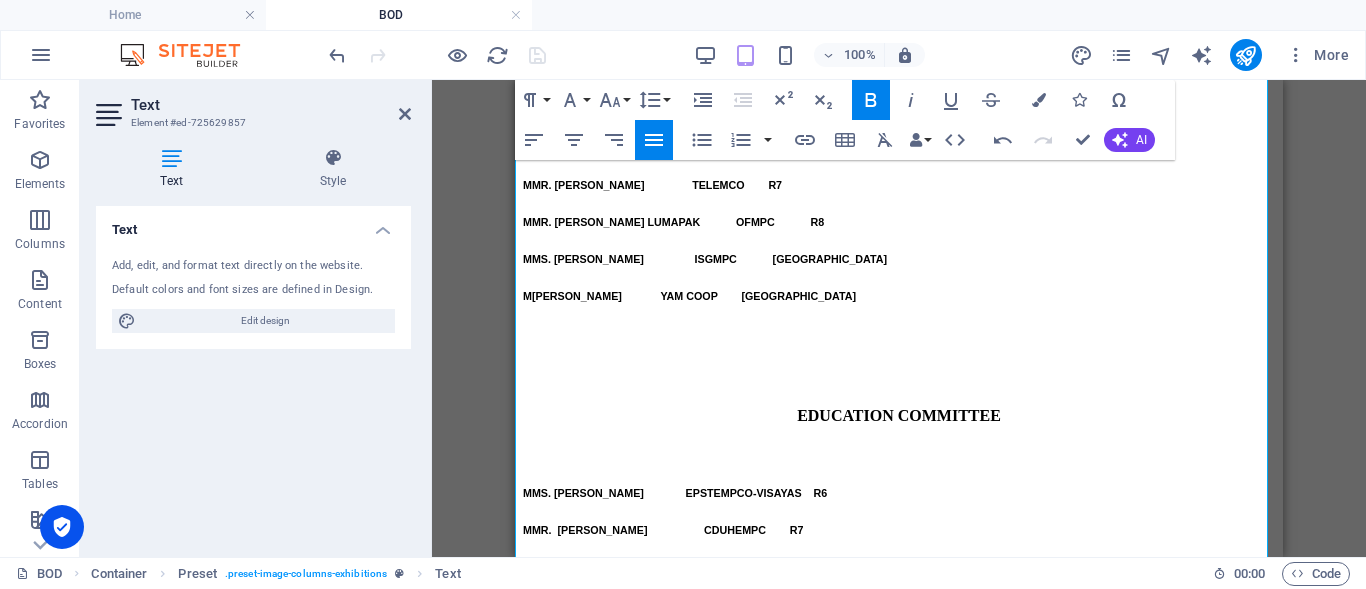 click 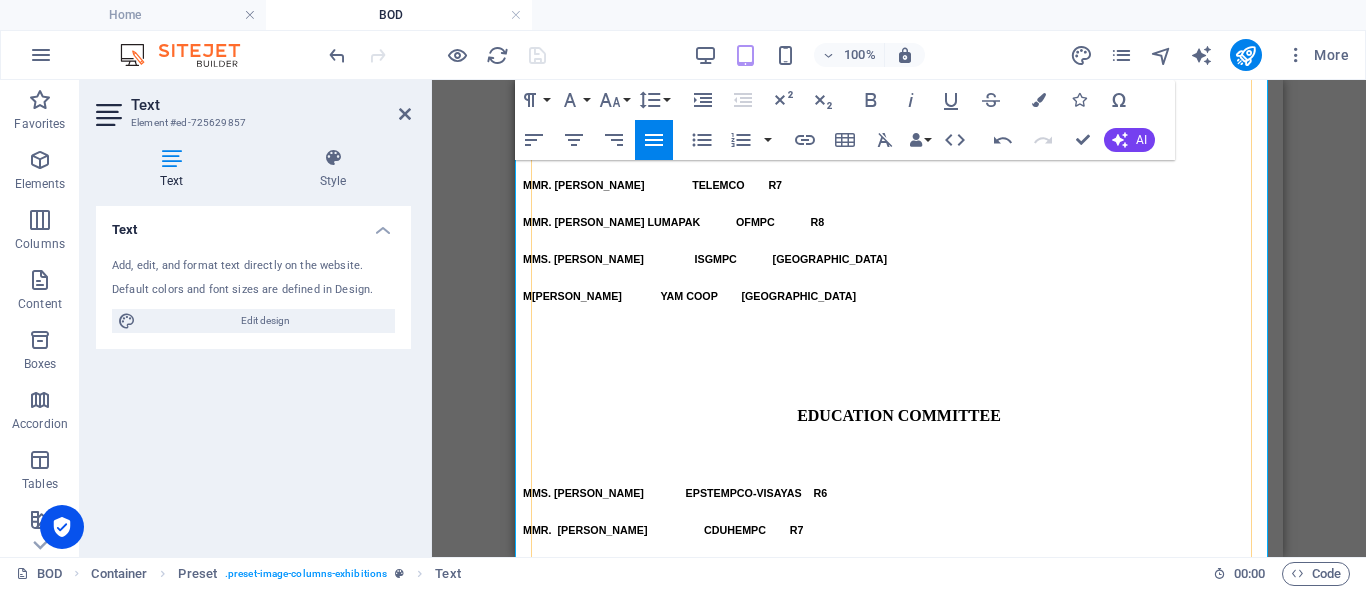 drag, startPoint x: 964, startPoint y: 394, endPoint x: 933, endPoint y: 395, distance: 31.016125 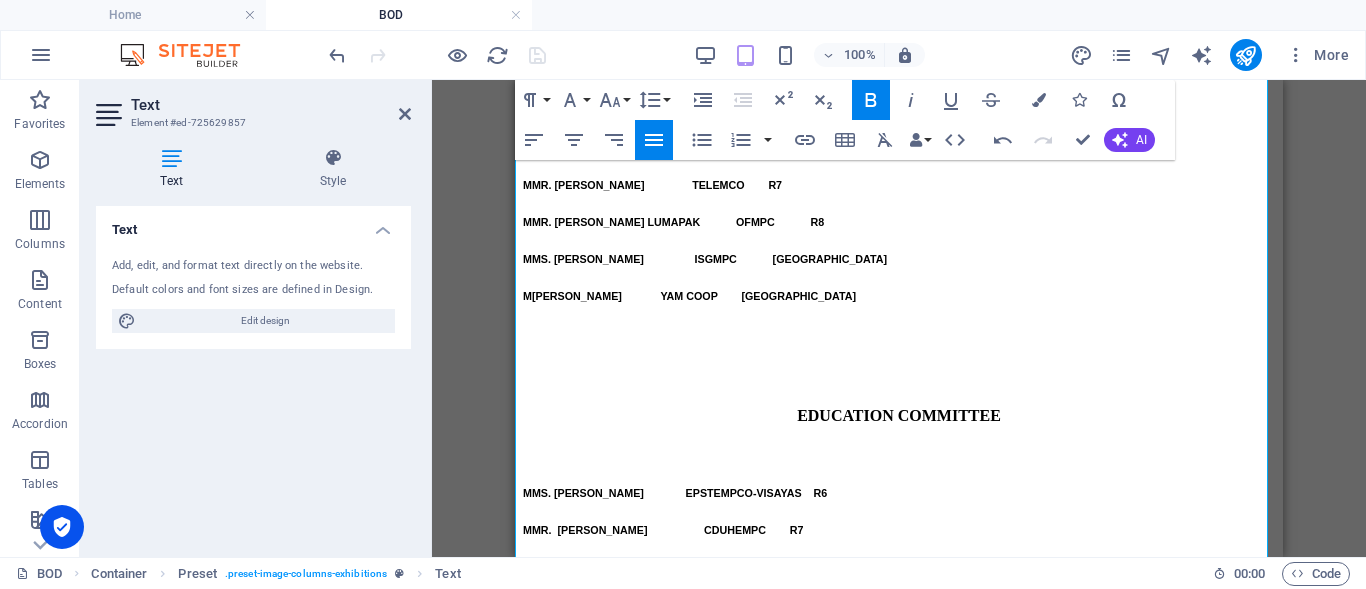 click 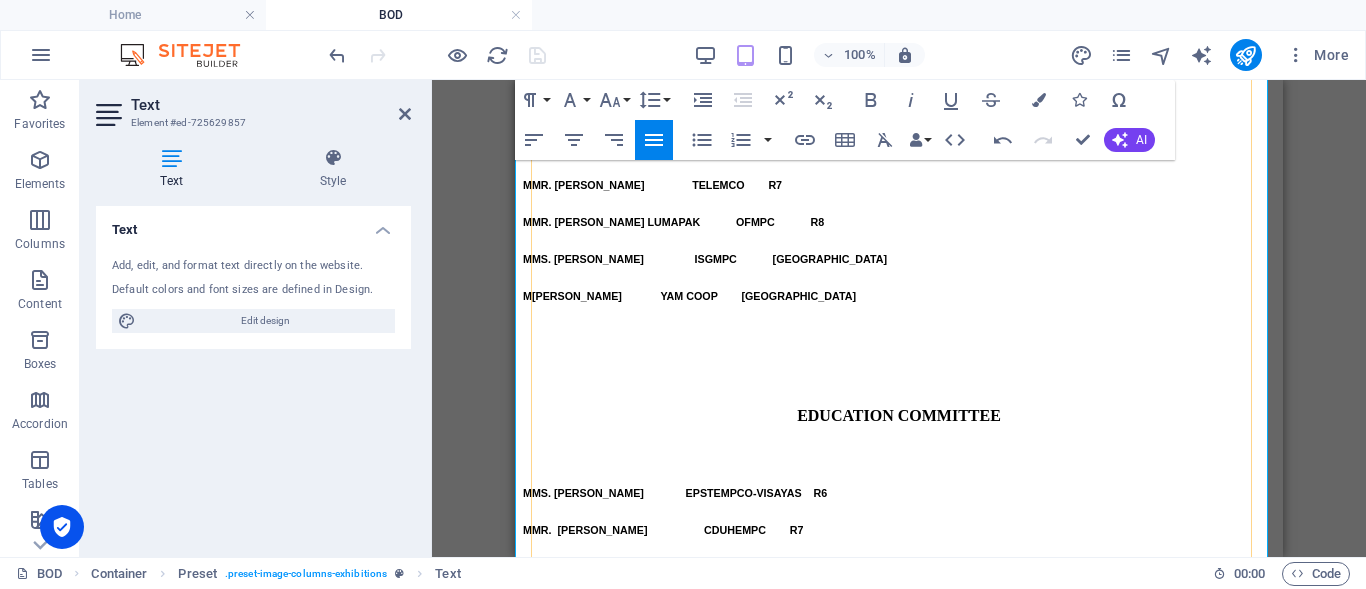 drag, startPoint x: 1009, startPoint y: 445, endPoint x: 943, endPoint y: 448, distance: 66.068146 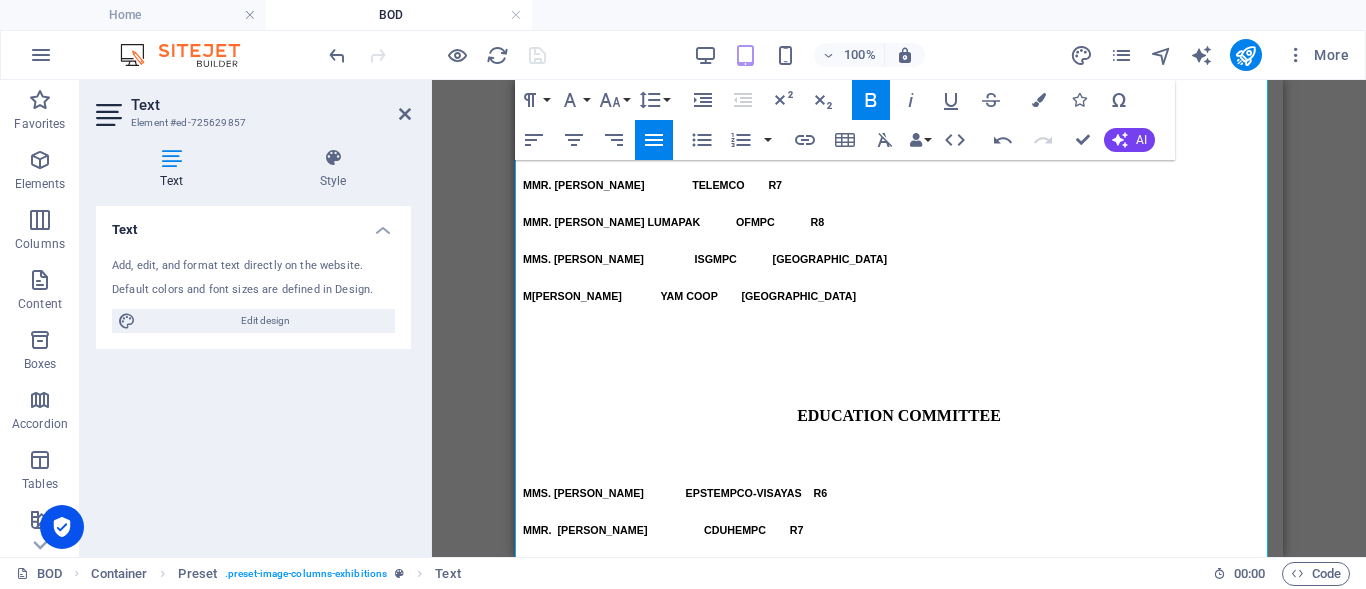 click 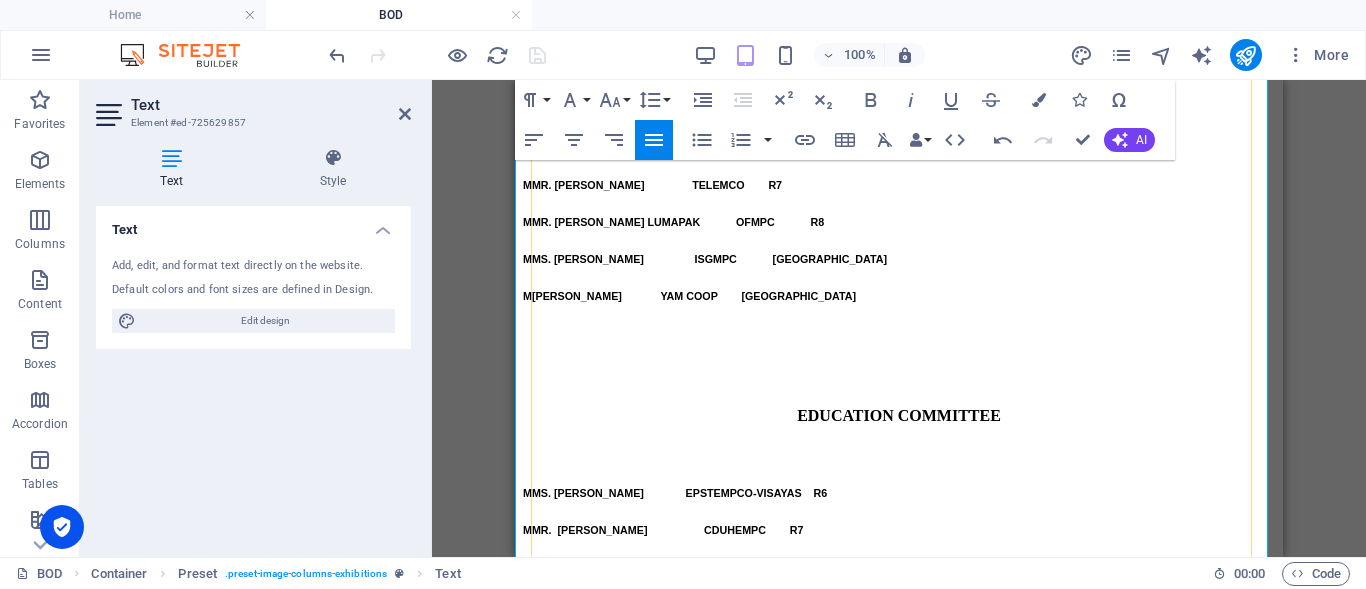 drag, startPoint x: 1108, startPoint y: 469, endPoint x: 1010, endPoint y: 469, distance: 98 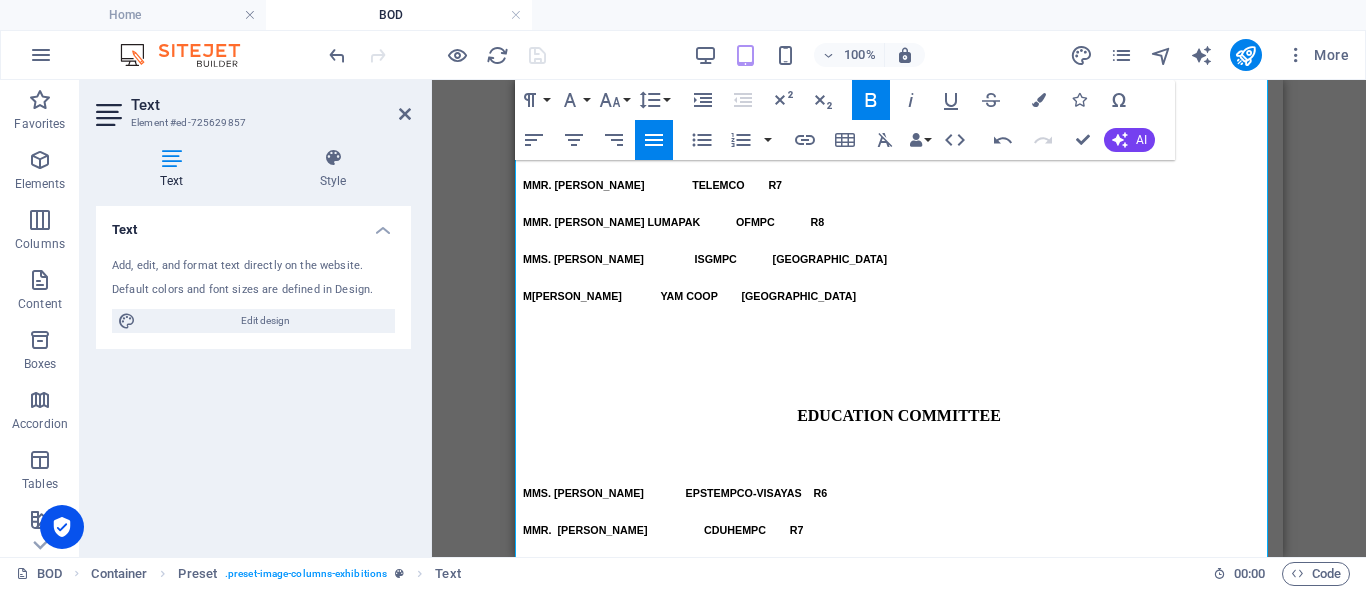 click 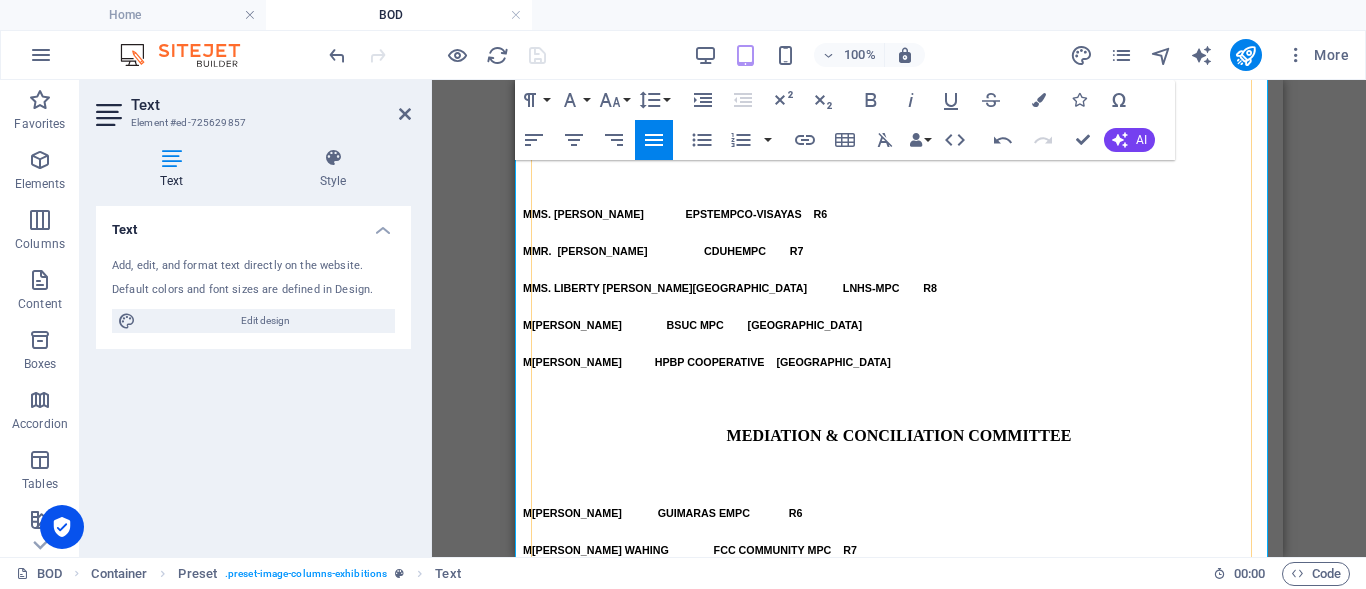 scroll, scrollTop: 2897, scrollLeft: 0, axis: vertical 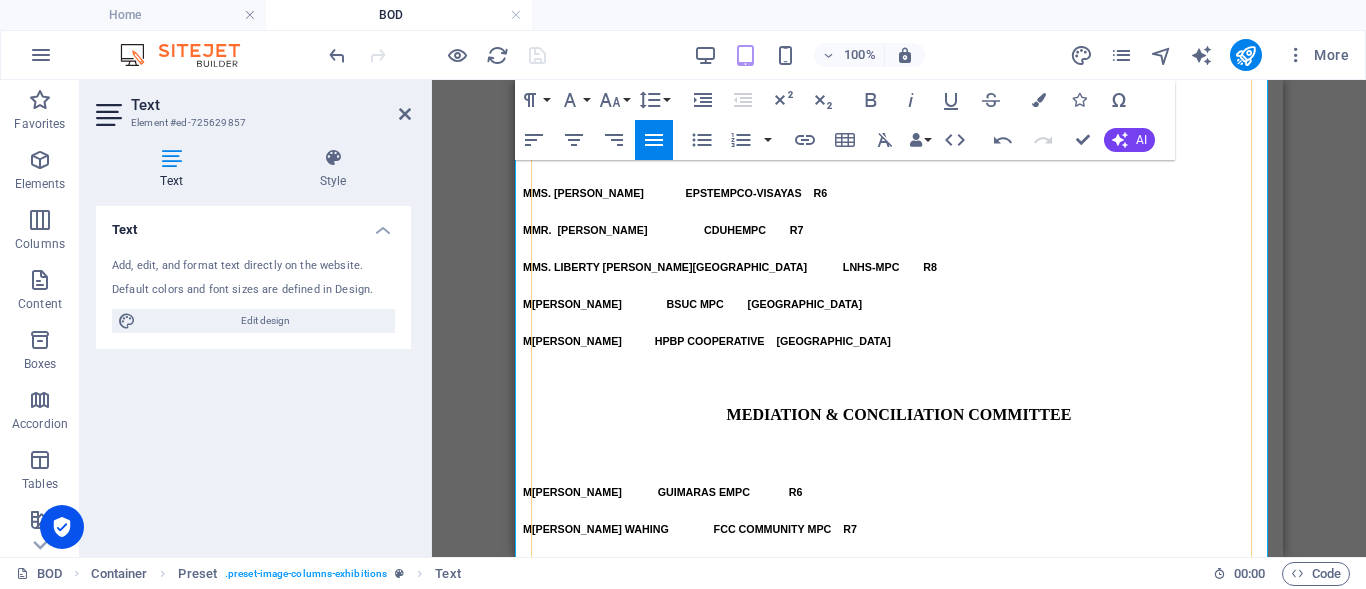 drag, startPoint x: 919, startPoint y: 399, endPoint x: 734, endPoint y: 403, distance: 185.04324 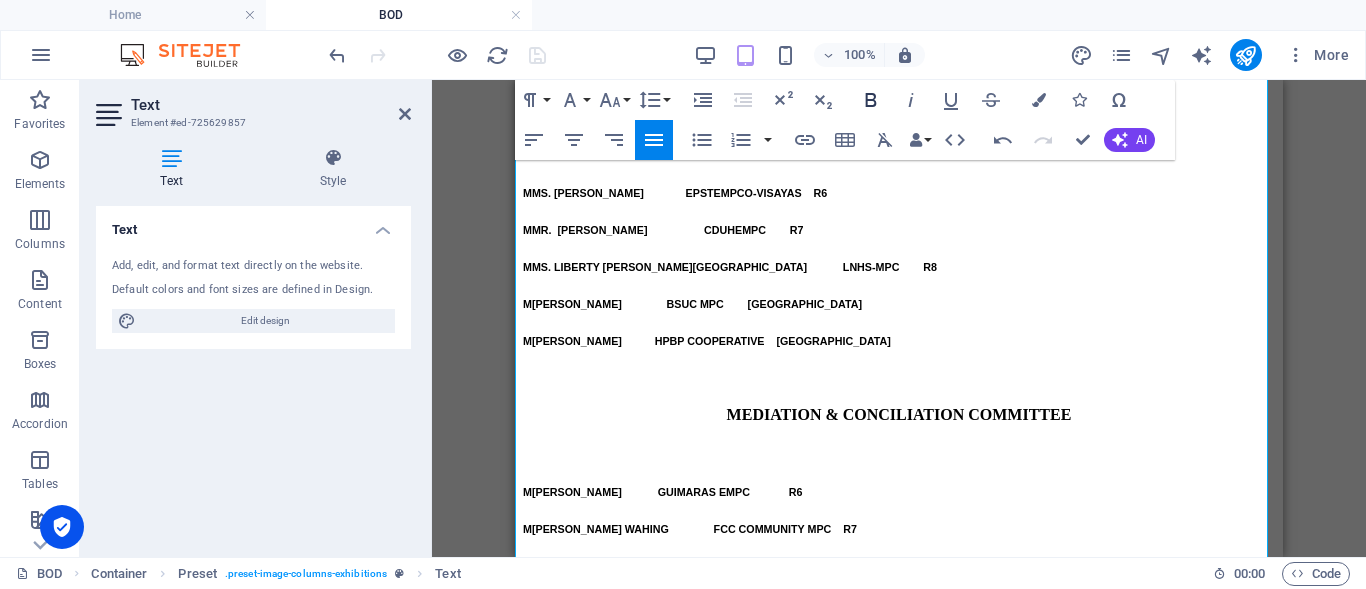 click 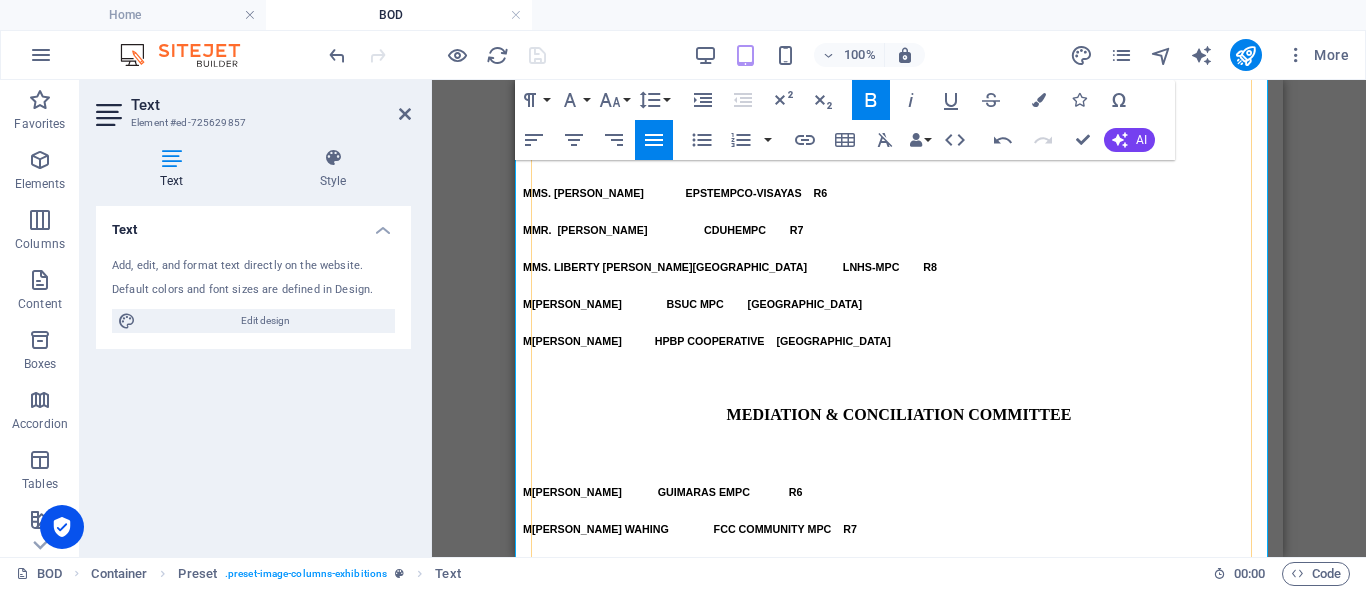 click at bounding box center (899, 1617) 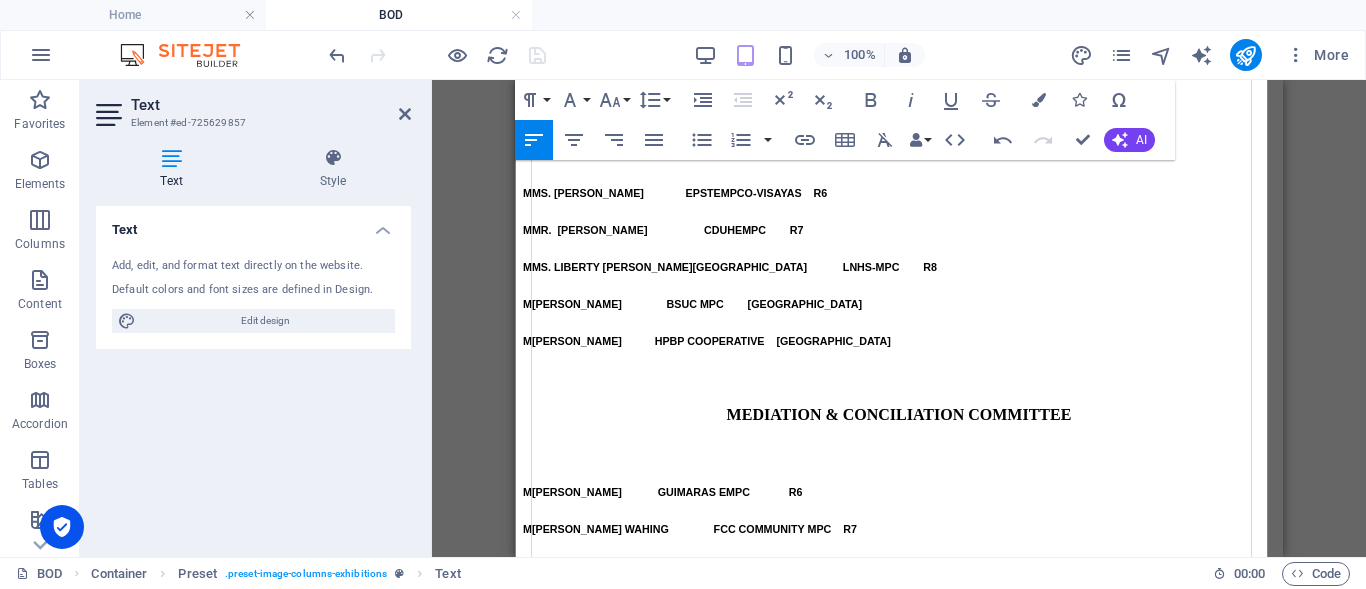 scroll, scrollTop: 2997, scrollLeft: 0, axis: vertical 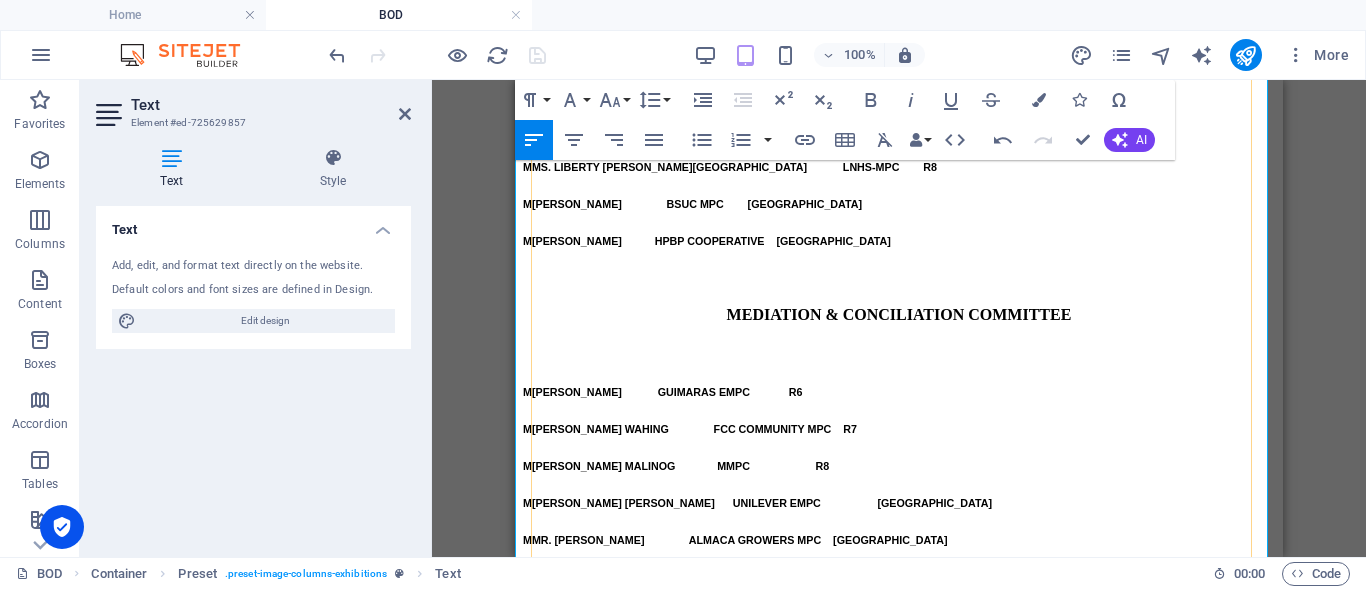 click on "MS. MARIA ARACELI C. BALCERA" at bounding box center (595, 1557) 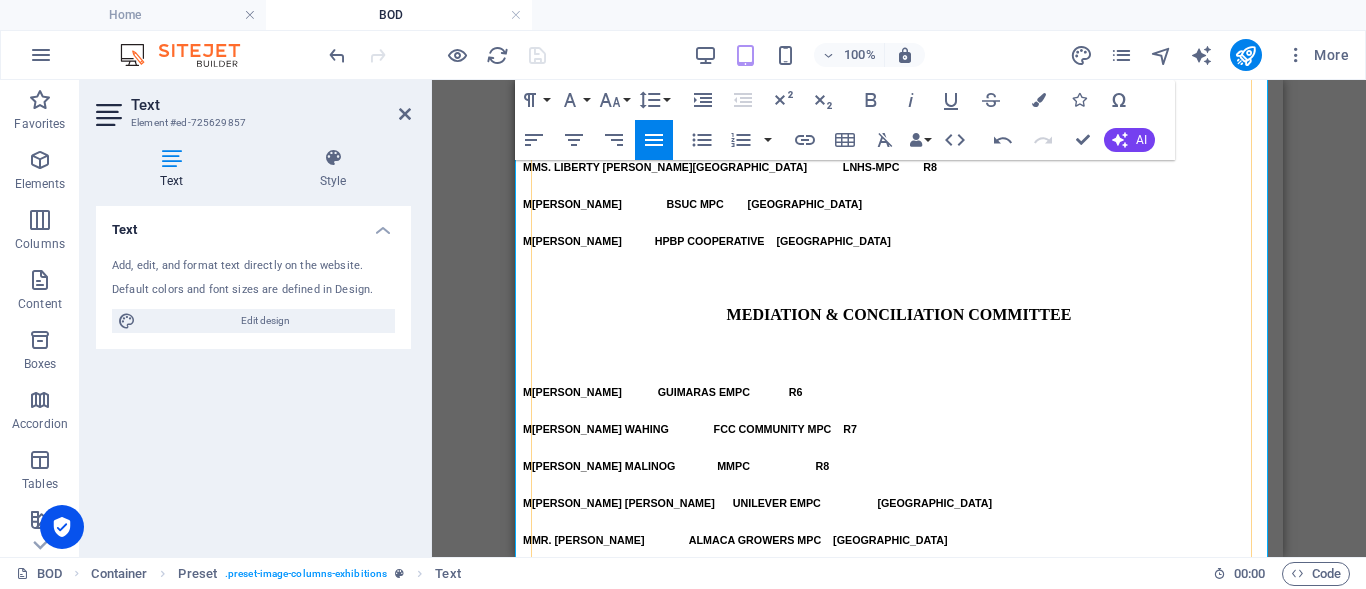 drag, startPoint x: 794, startPoint y: 356, endPoint x: 532, endPoint y: 355, distance: 262.00192 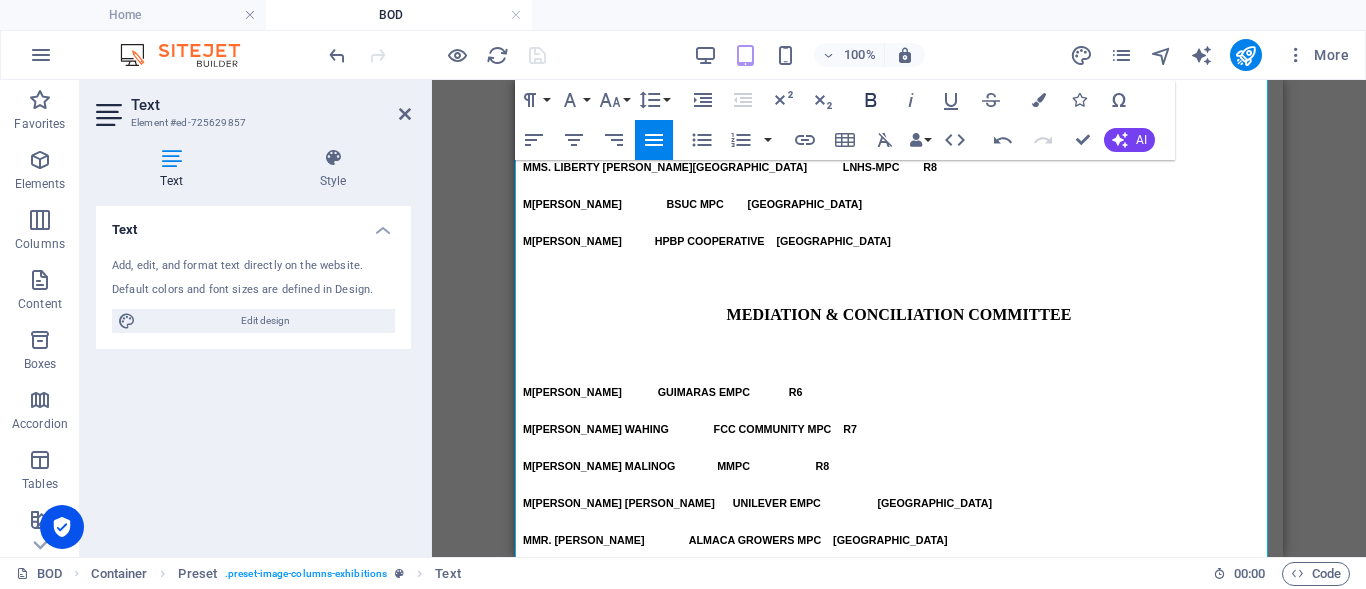click 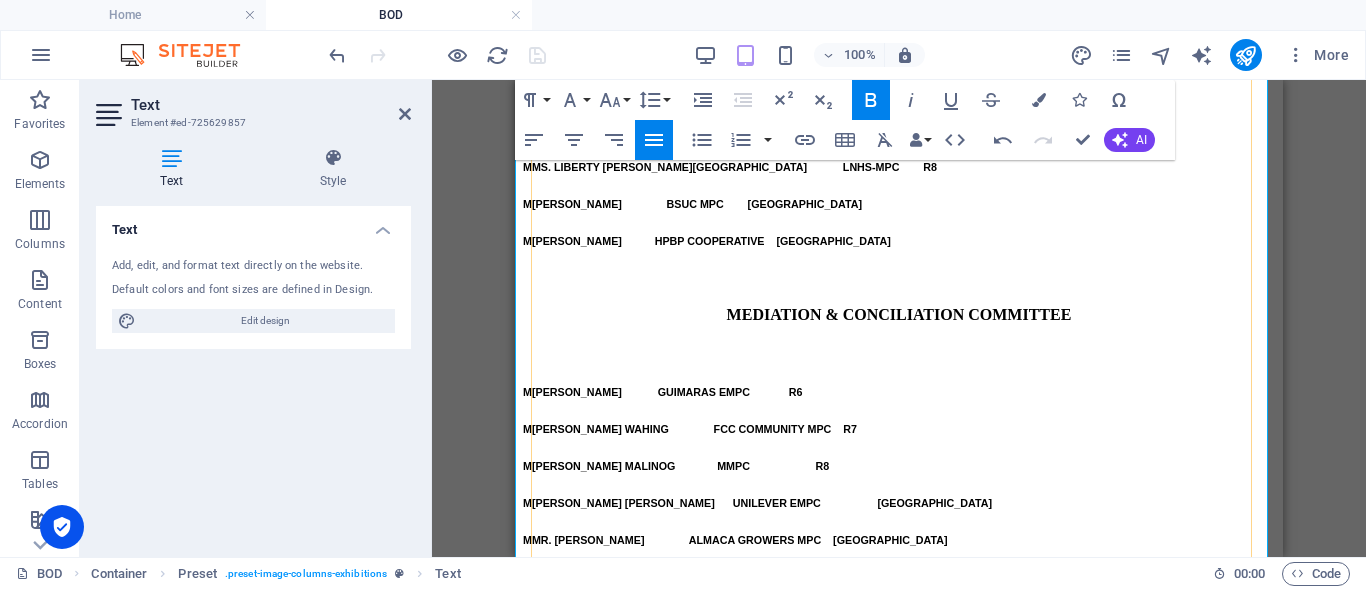 click on "MS. MARIA CRISTINA A. GOMEZ" at bounding box center [625, 1594] 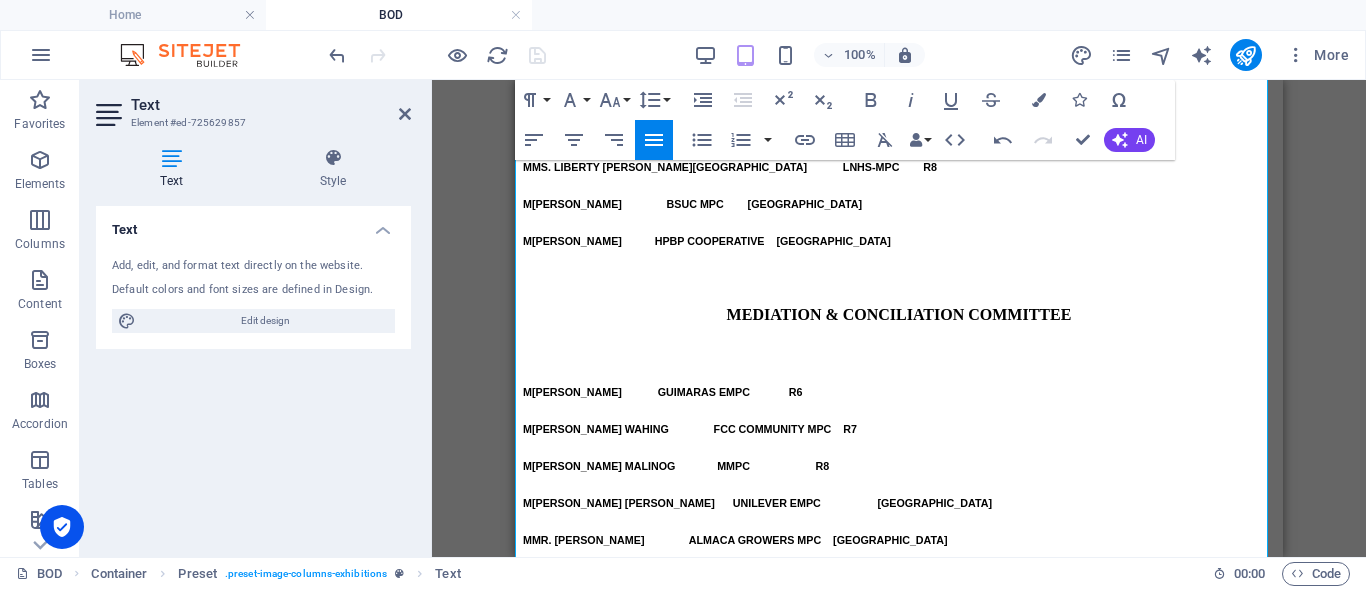 drag, startPoint x: 767, startPoint y: 374, endPoint x: 541, endPoint y: 378, distance: 226.0354 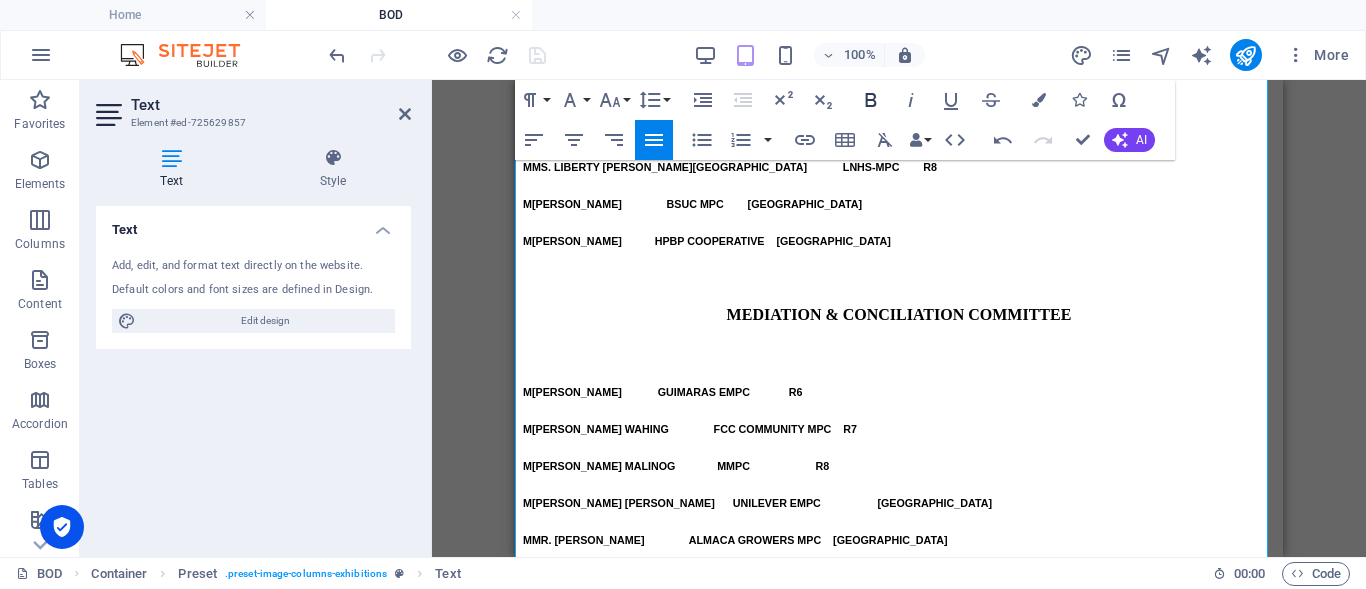 click 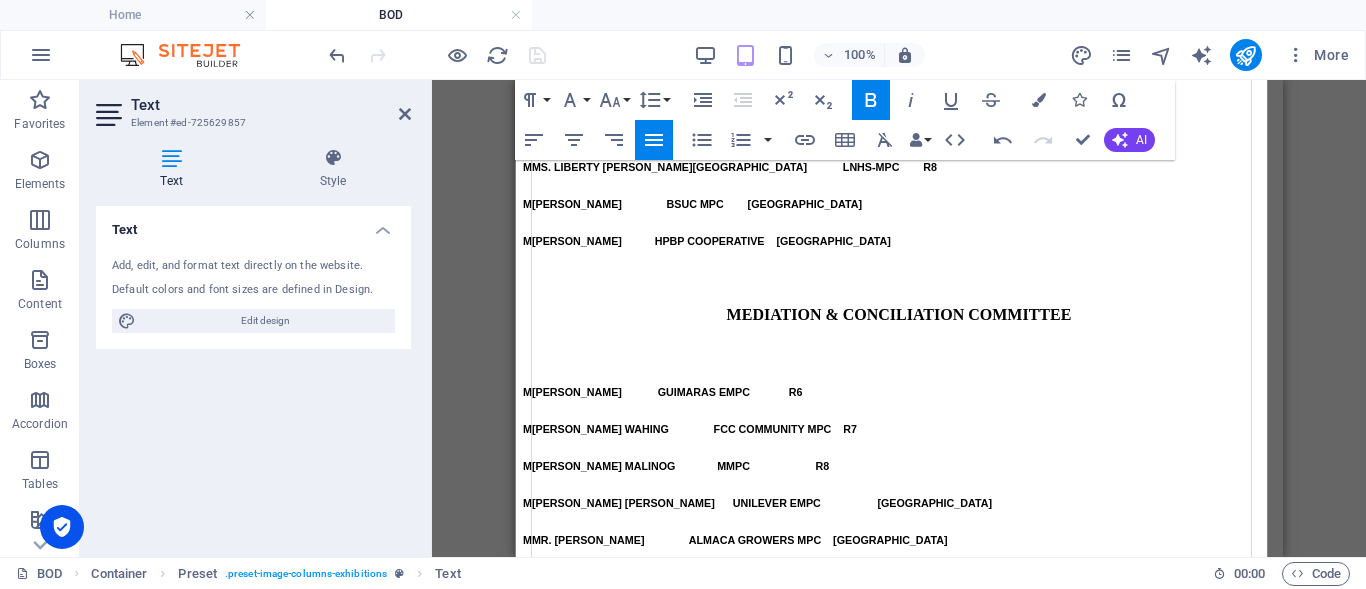 click on "MS. HIDELESA S. TABALE" at bounding box center [590, 1631] 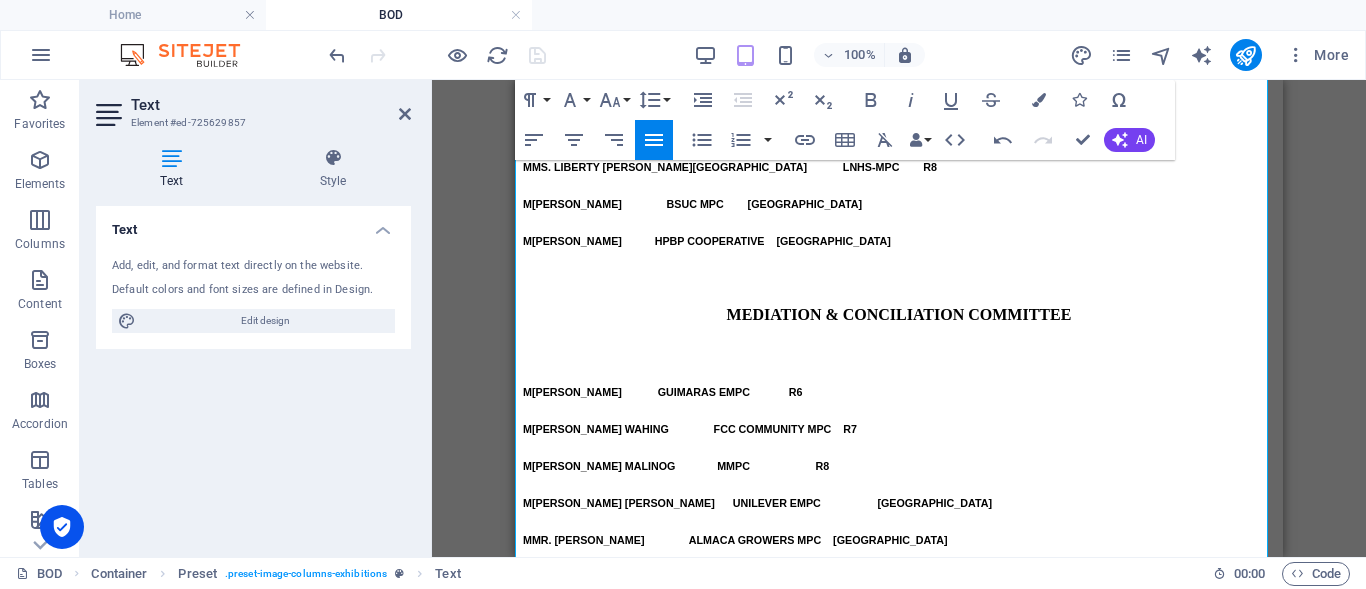 drag, startPoint x: 713, startPoint y: 402, endPoint x: 529, endPoint y: 402, distance: 184 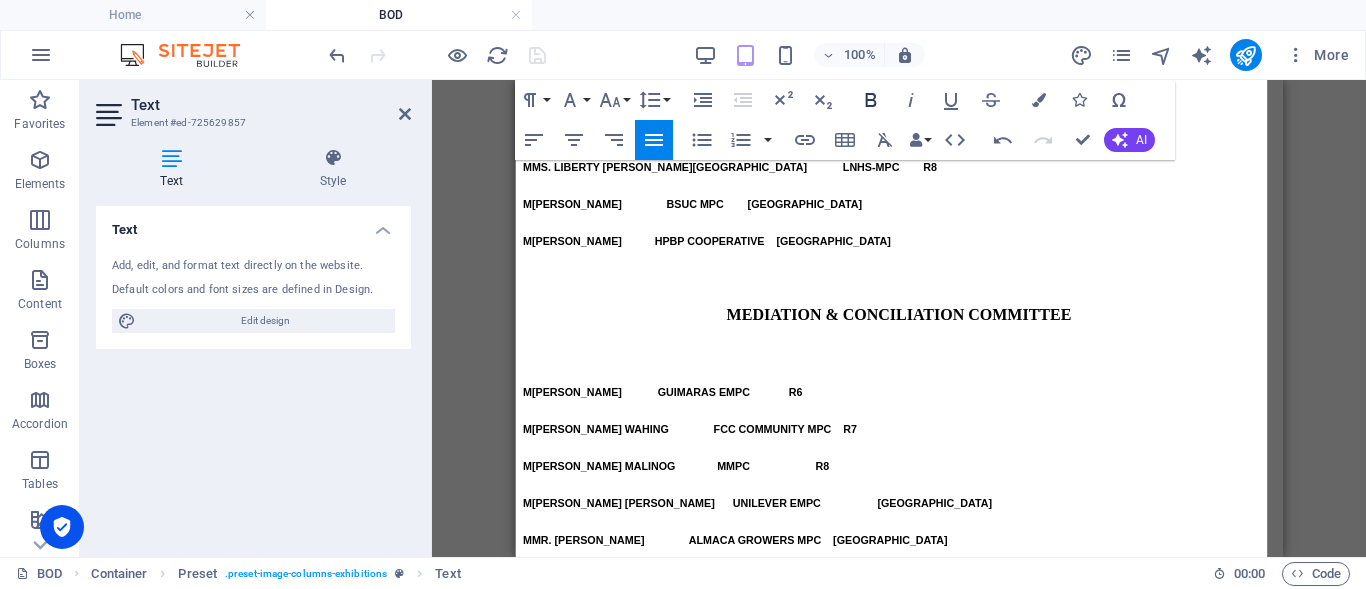 click 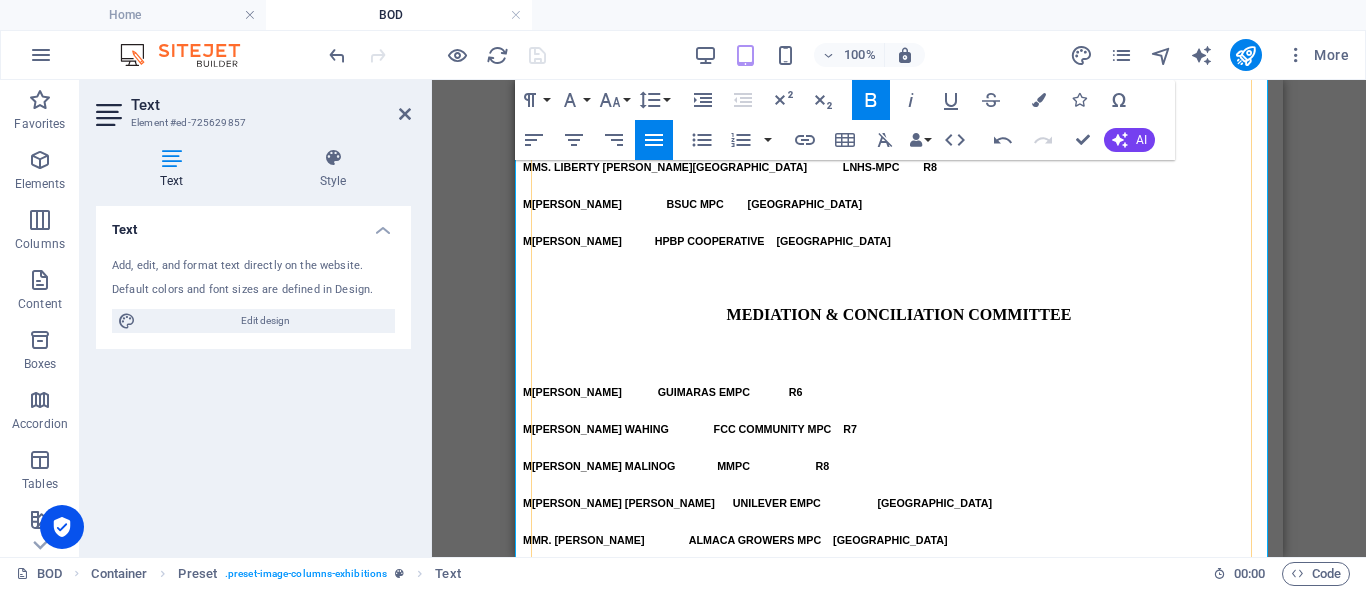 click on "MR. ALFREDO BUDADEN" at bounding box center [579, 1668] 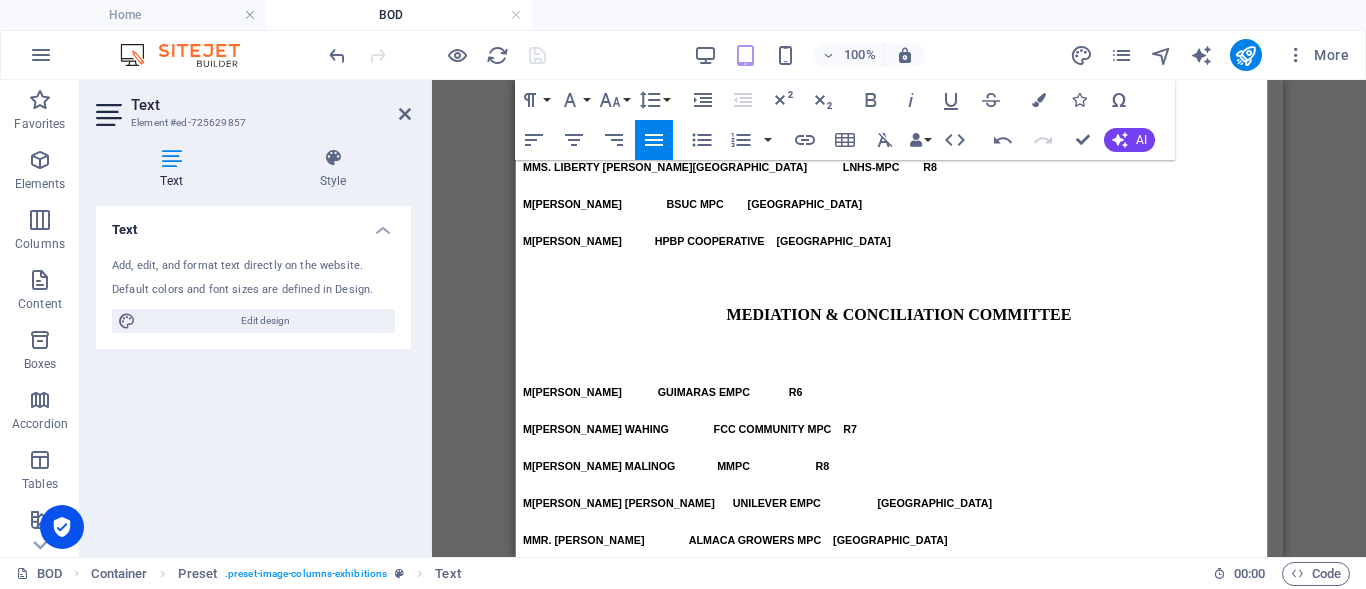 drag, startPoint x: 723, startPoint y: 431, endPoint x: 520, endPoint y: 436, distance: 203.06157 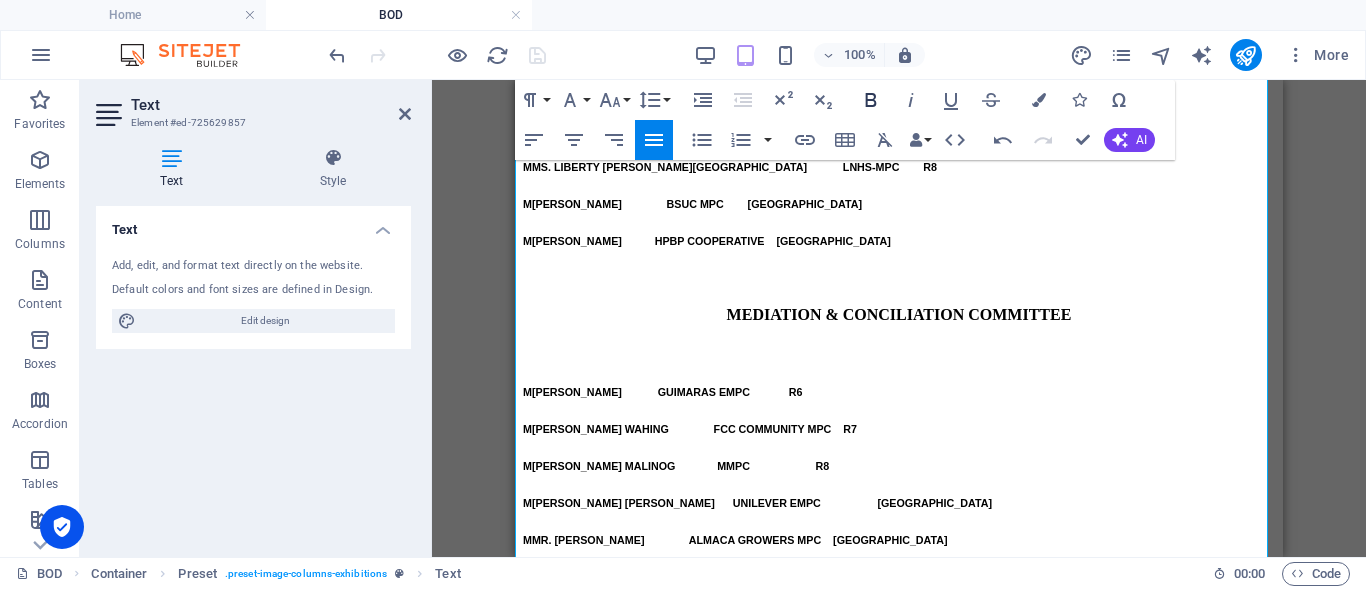 click 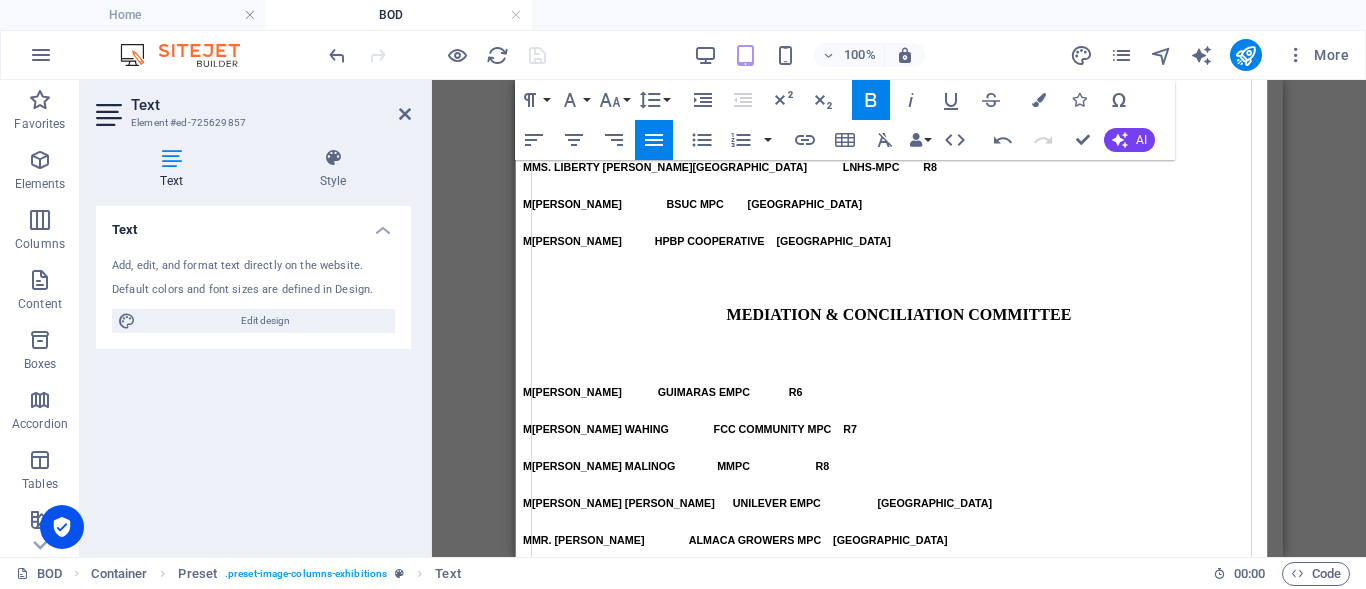 click on "MS. ALICIA SAVARE              CANNERY SITE CC                   Mindanao" at bounding box center [899, 1705] 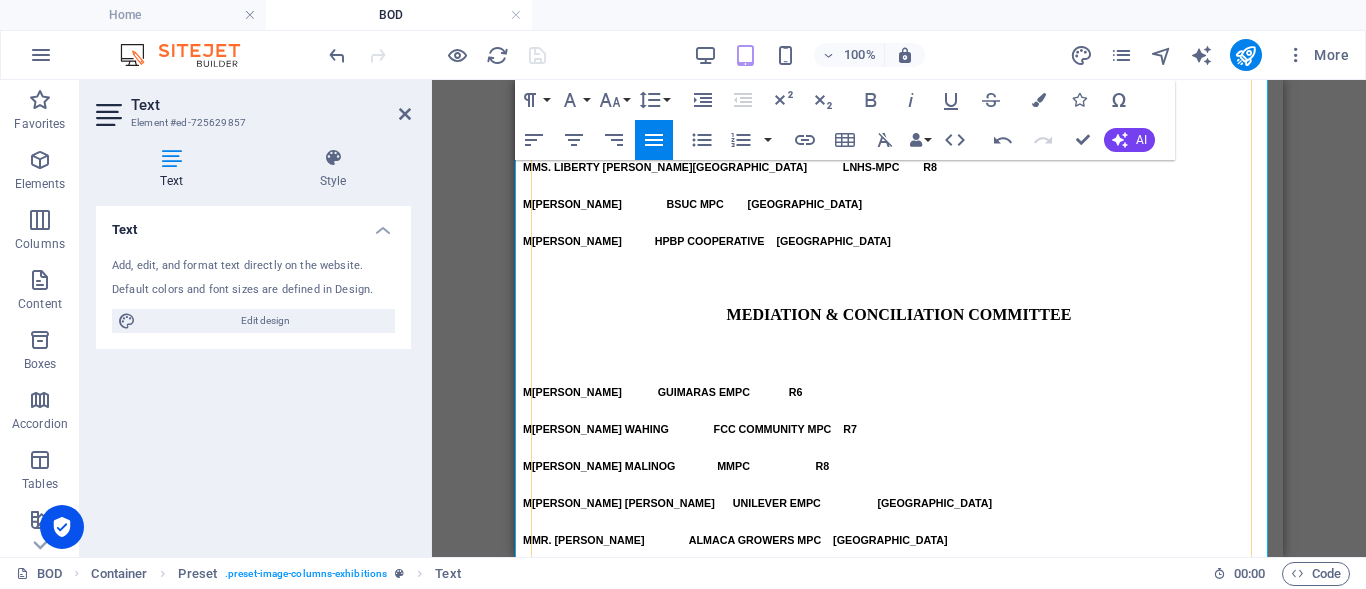 click on "MS. ALICIA SAVARE" at bounding box center (568, 1705) 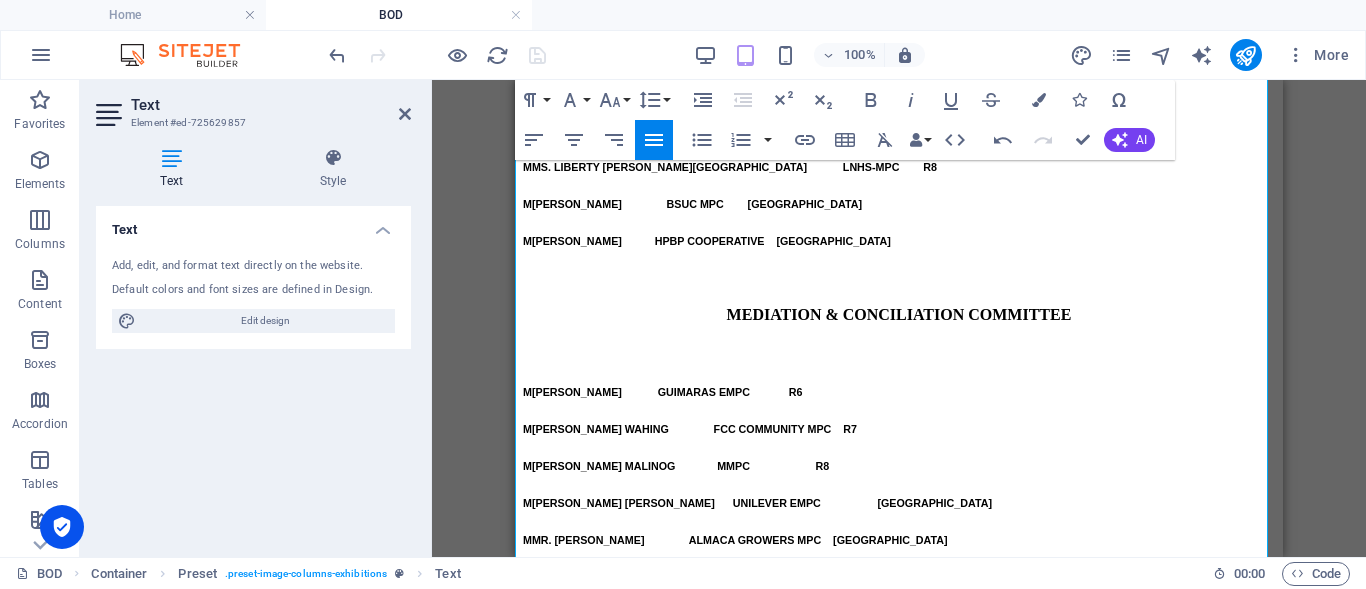drag, startPoint x: 636, startPoint y: 460, endPoint x: 515, endPoint y: 460, distance: 121 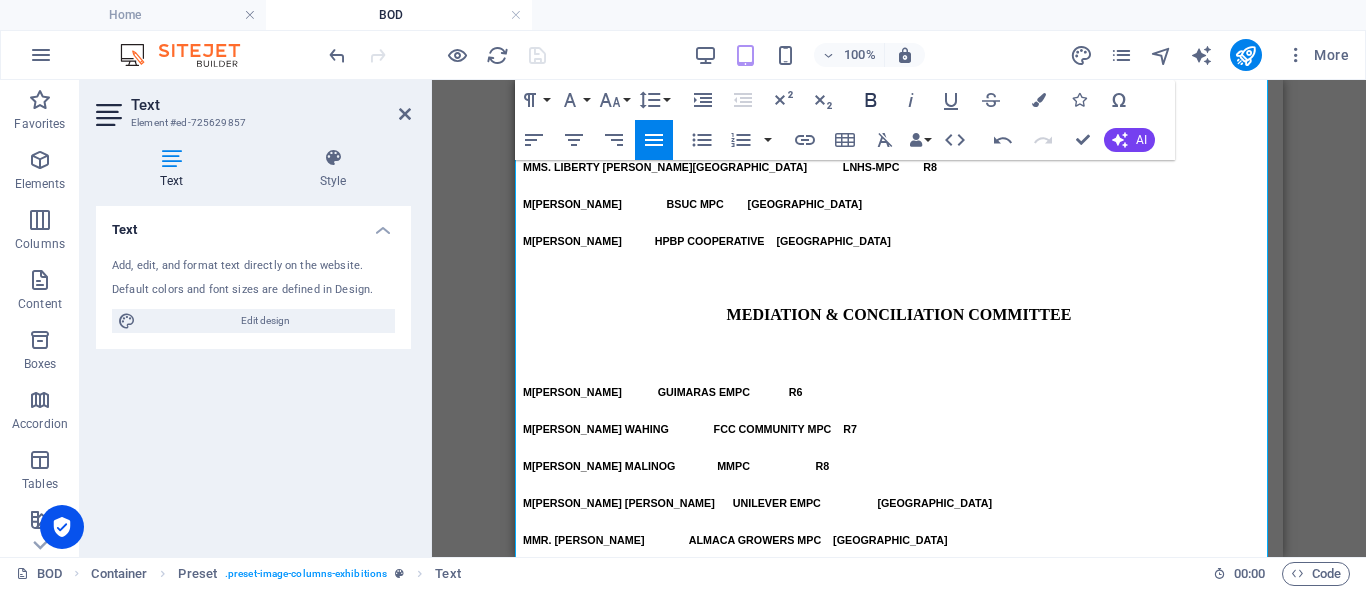 click 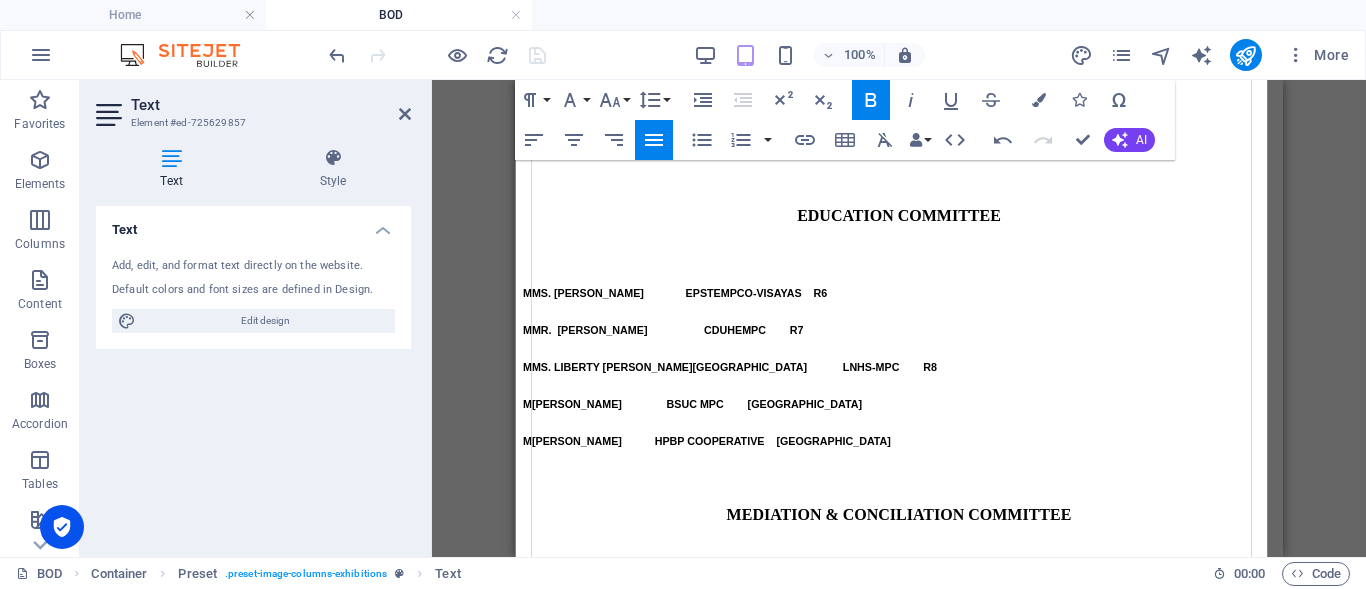 scroll, scrollTop: 2897, scrollLeft: 0, axis: vertical 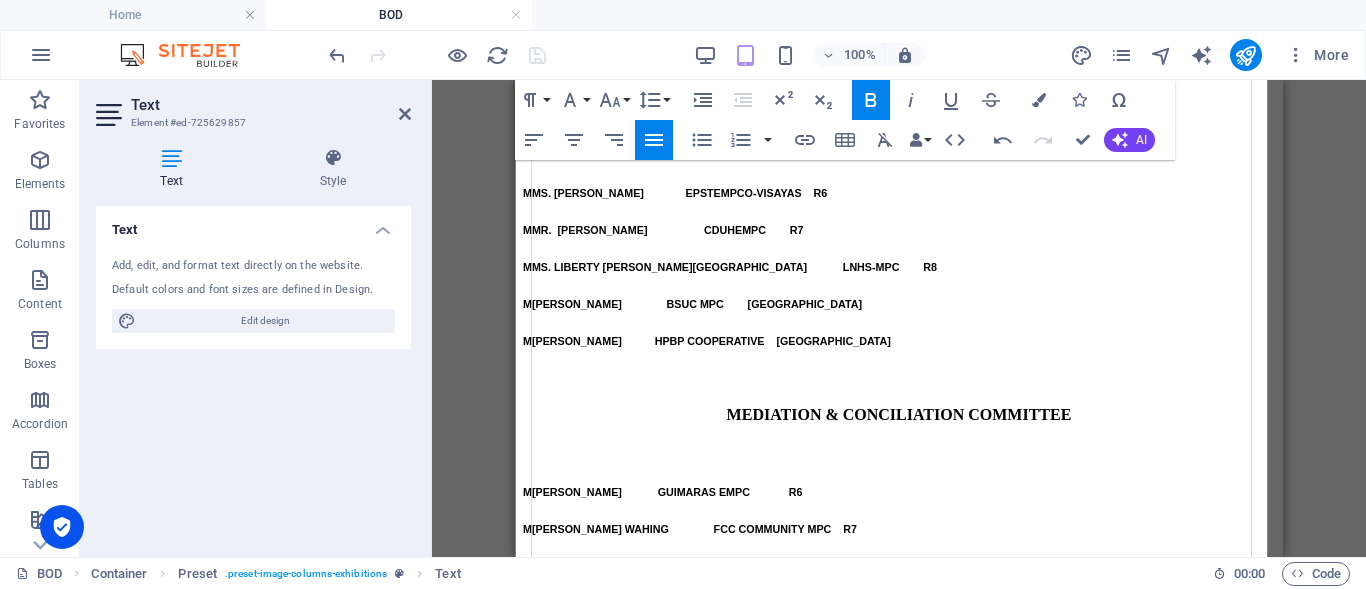 click at bounding box center [640, 1429] 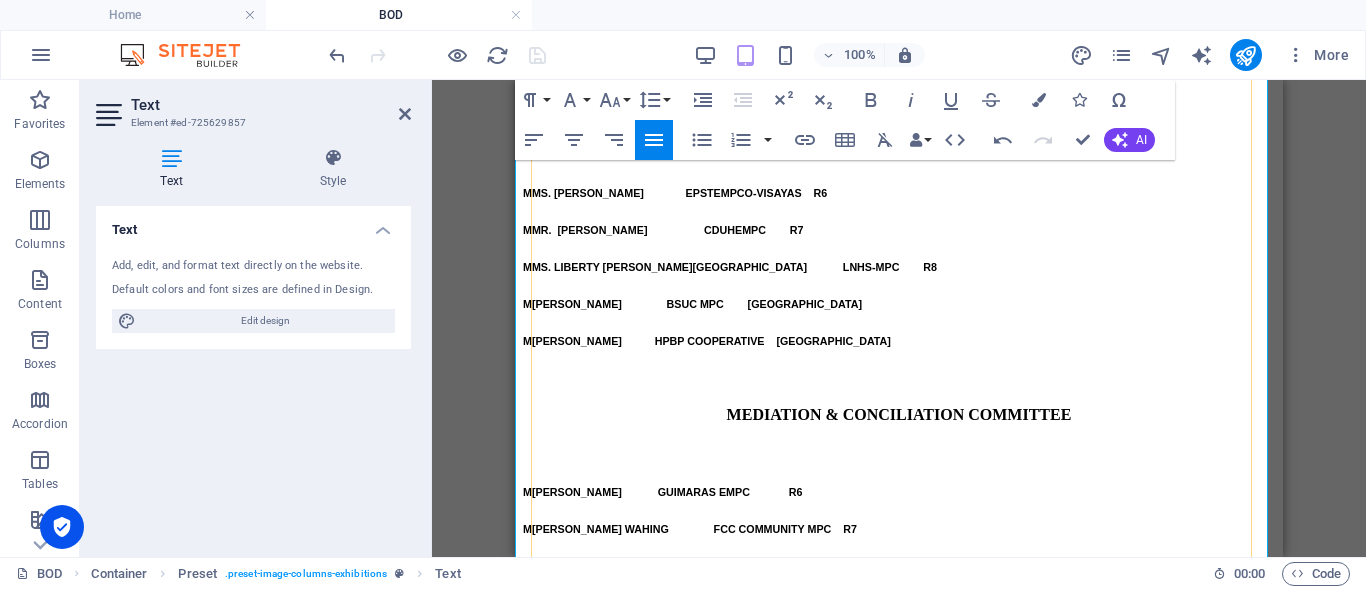 click on "NSMPC" at bounding box center [722, 1466] 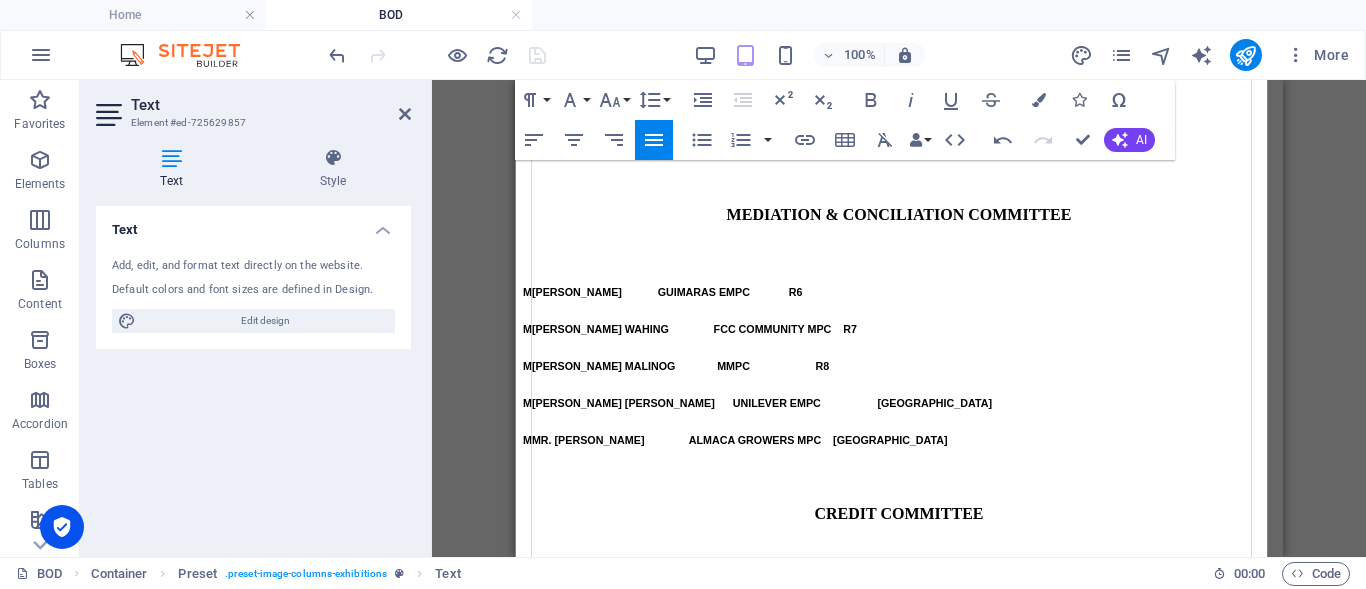 click at bounding box center (746, 1494) 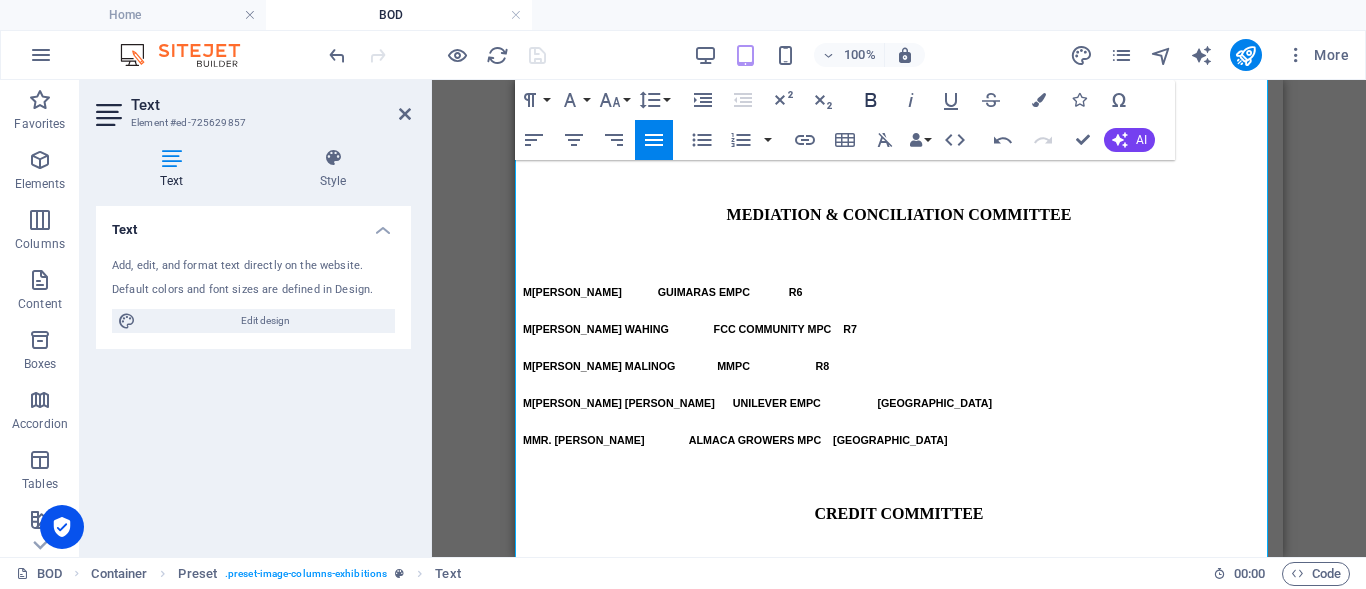 click 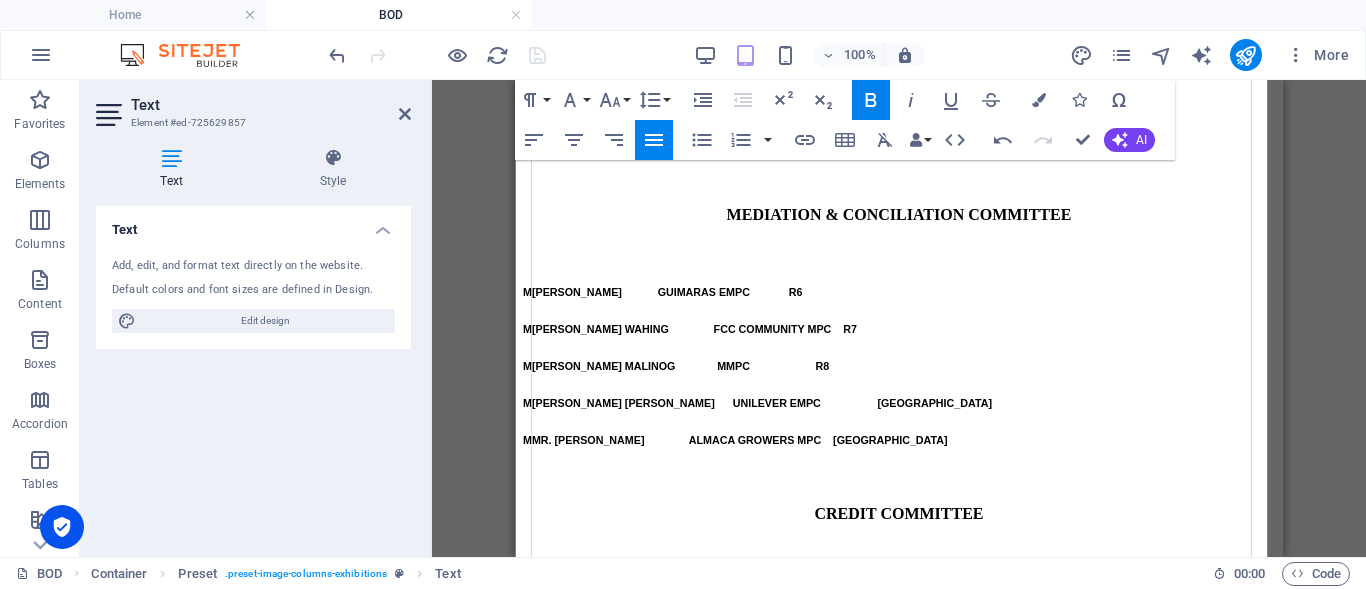 drag, startPoint x: 927, startPoint y: 280, endPoint x: 882, endPoint y: 235, distance: 63.63961 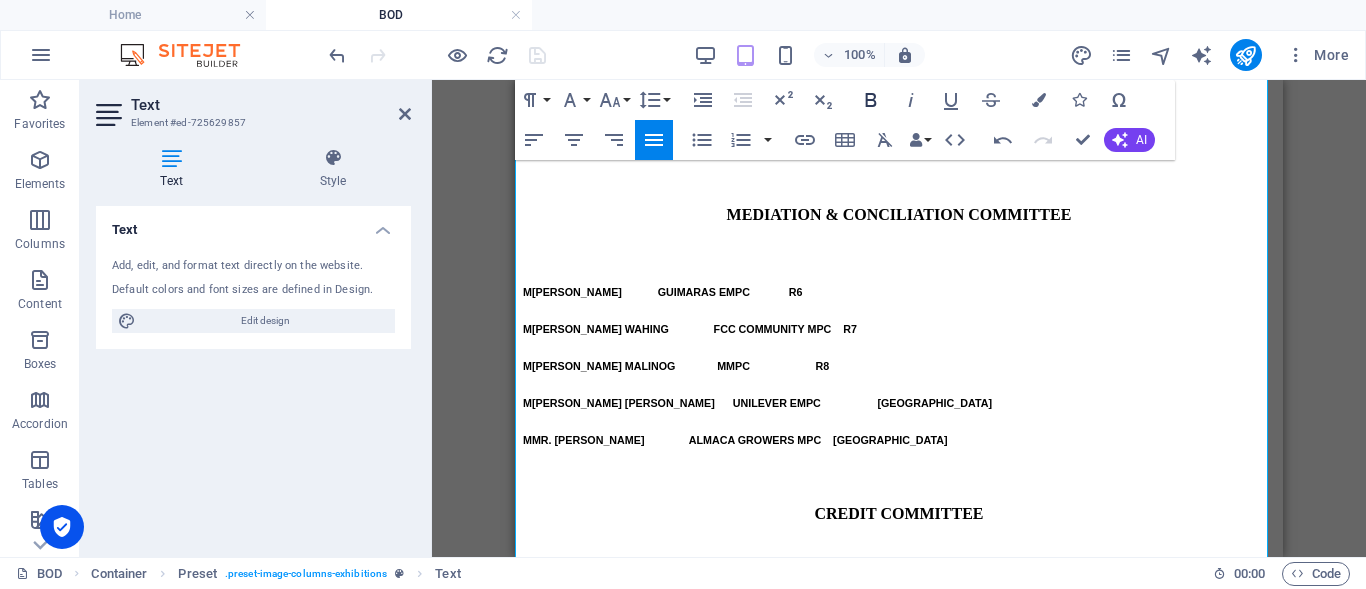 click on "Bold" at bounding box center [871, 100] 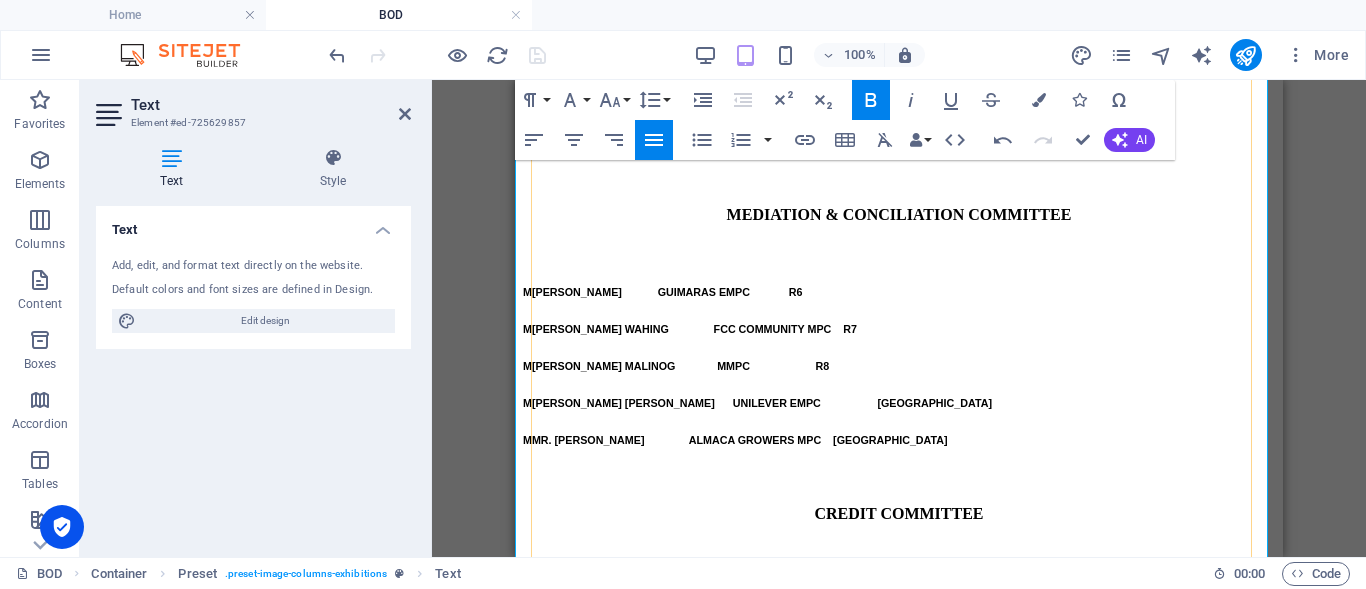 drag, startPoint x: 903, startPoint y: 307, endPoint x: 827, endPoint y: 309, distance: 76.02631 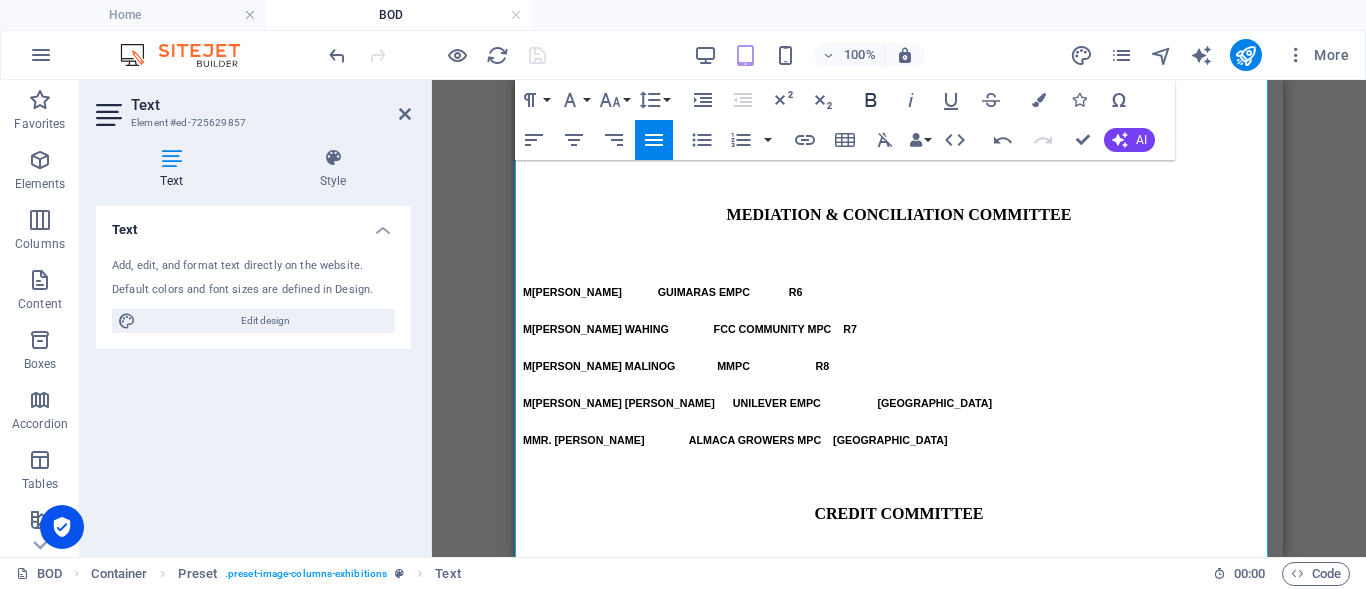 click 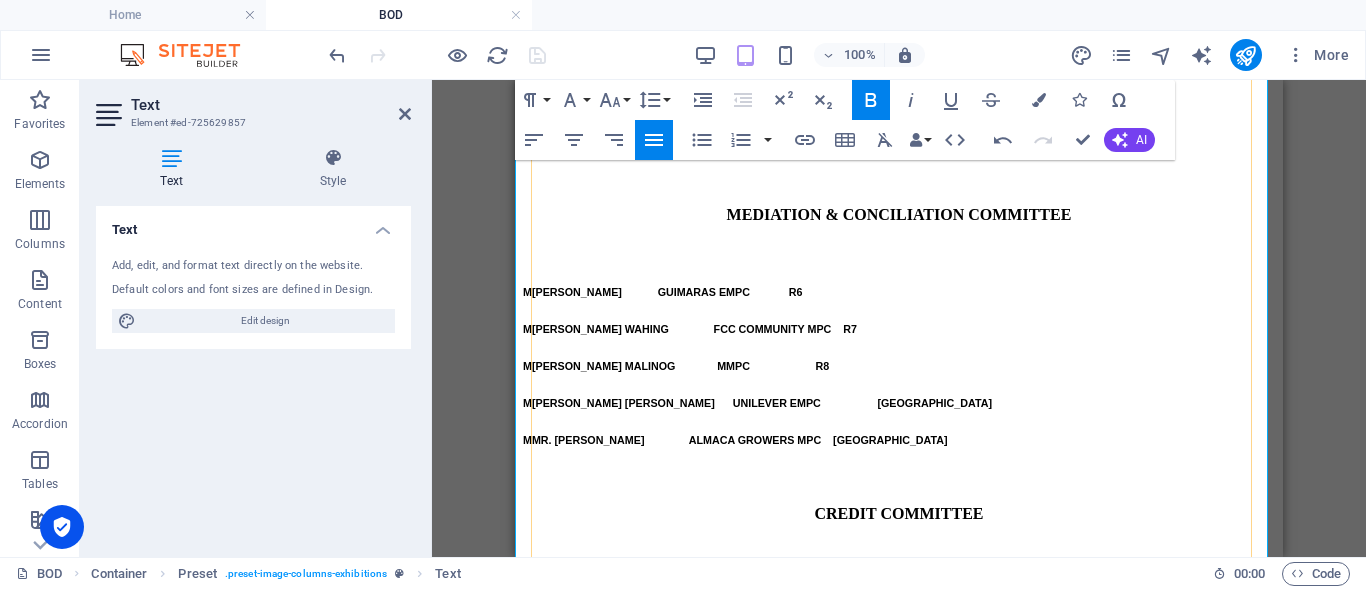 drag, startPoint x: 922, startPoint y: 337, endPoint x: 826, endPoint y: 339, distance: 96.02083 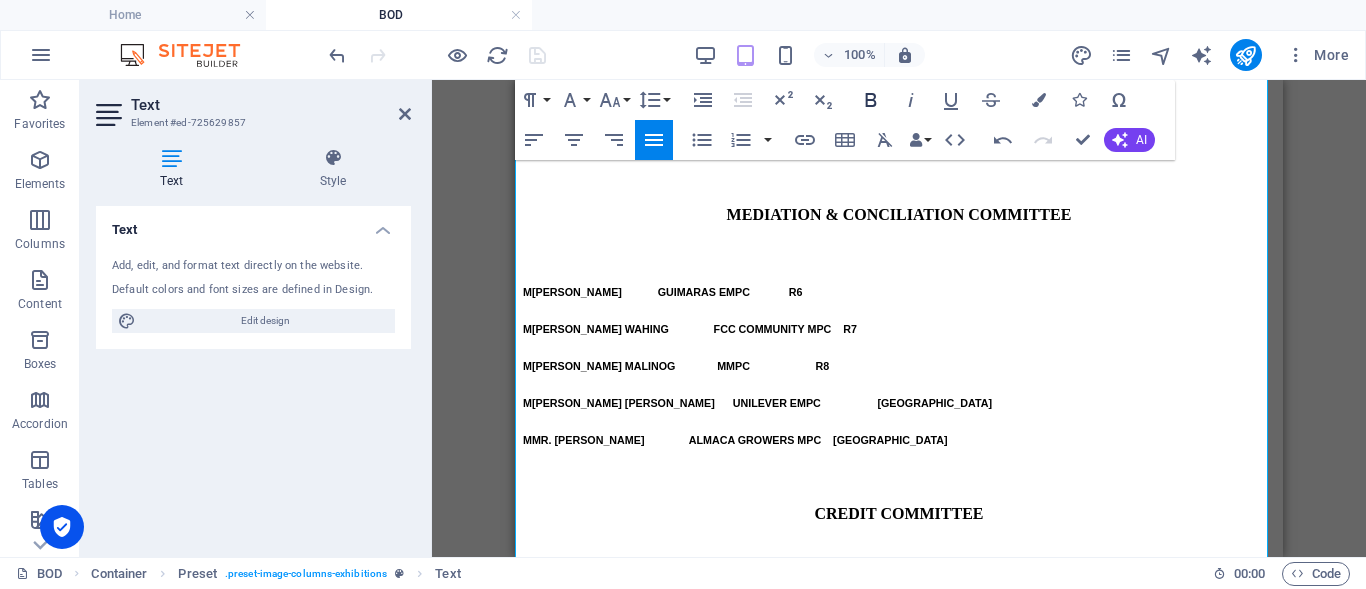click 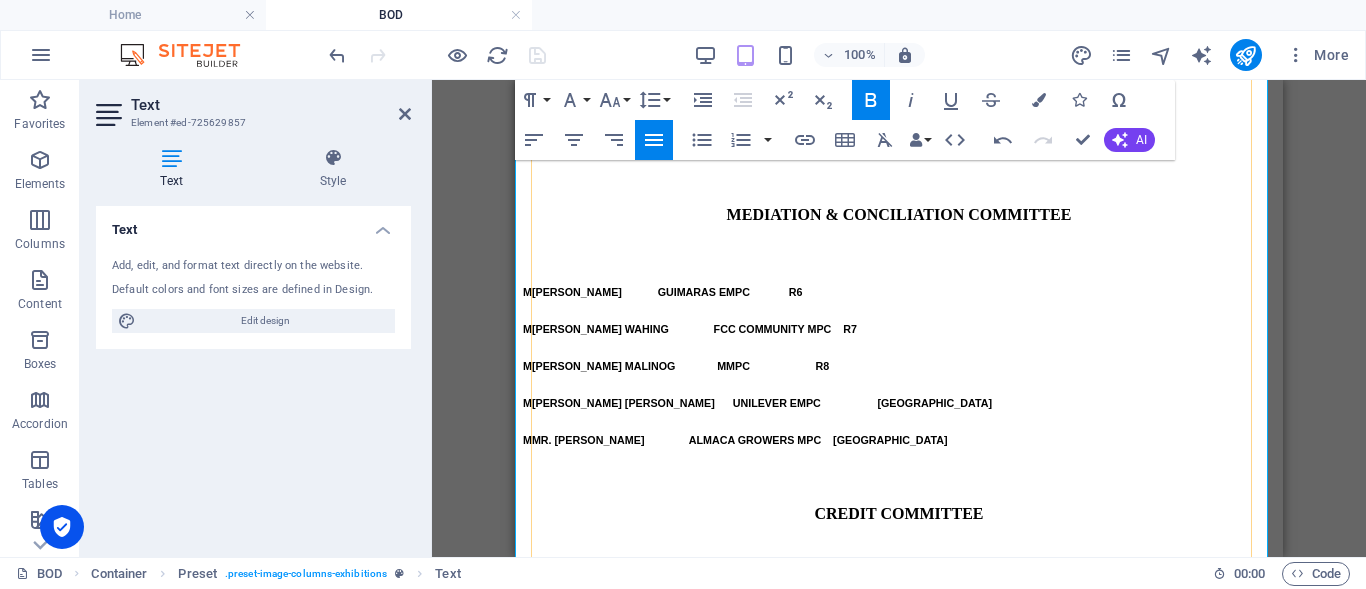 drag, startPoint x: 969, startPoint y: 357, endPoint x: 850, endPoint y: 331, distance: 121.80723 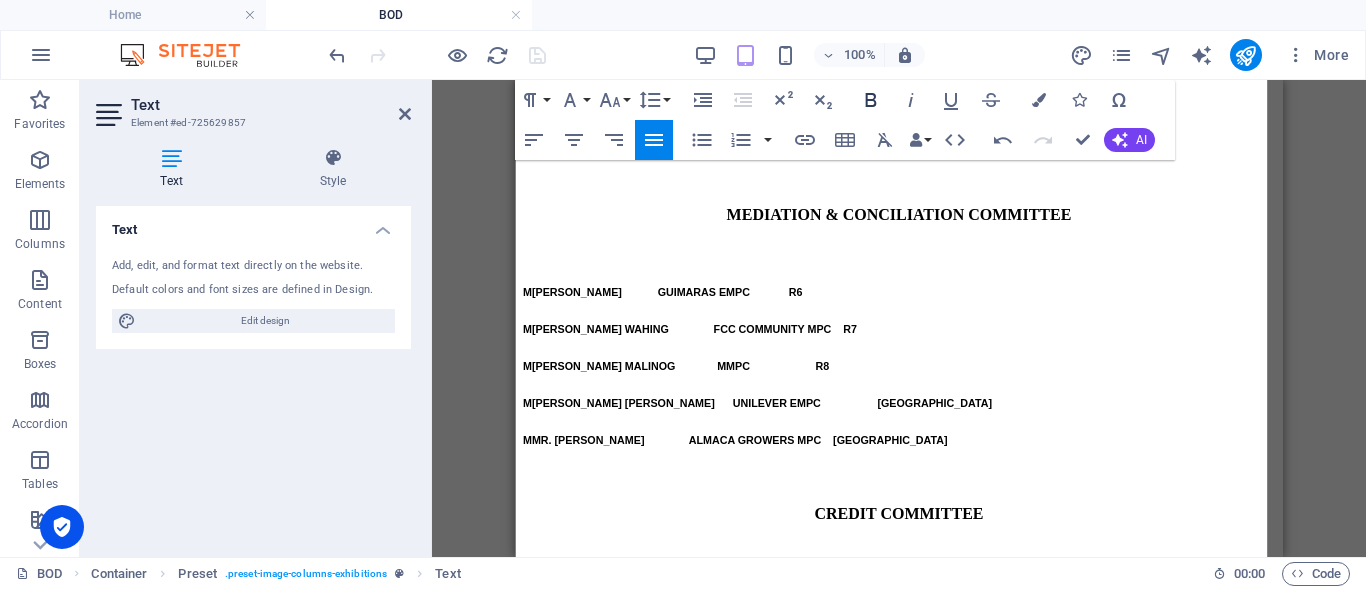 click 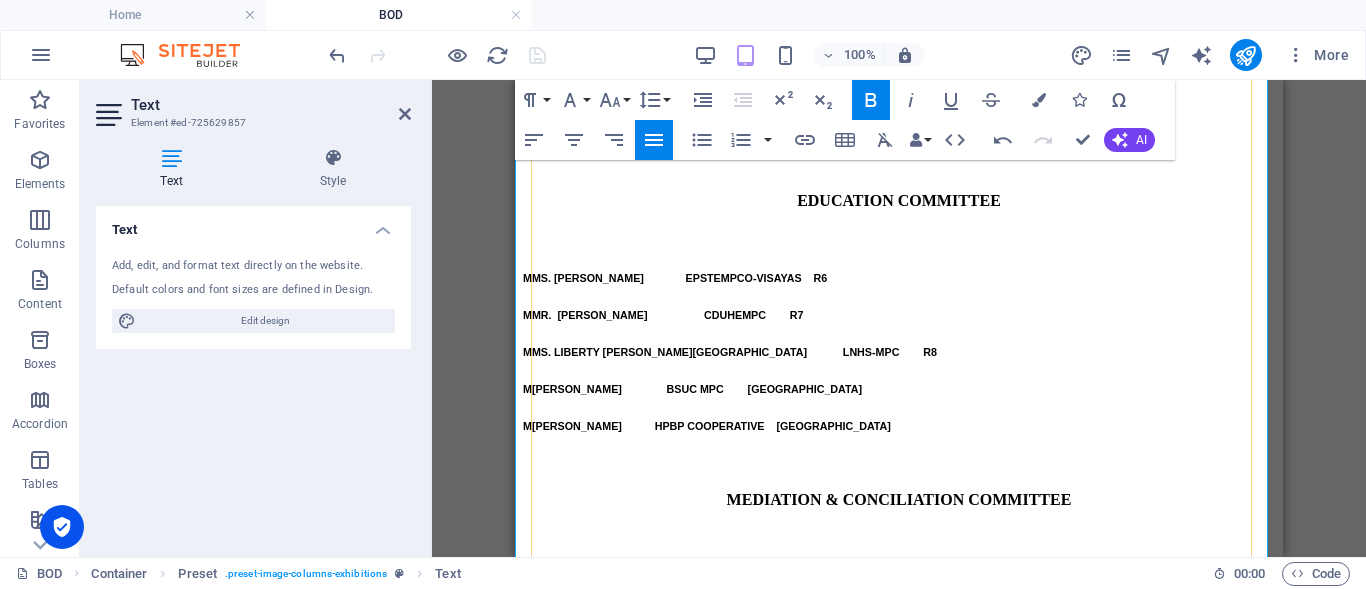 scroll, scrollTop: 2797, scrollLeft: 0, axis: vertical 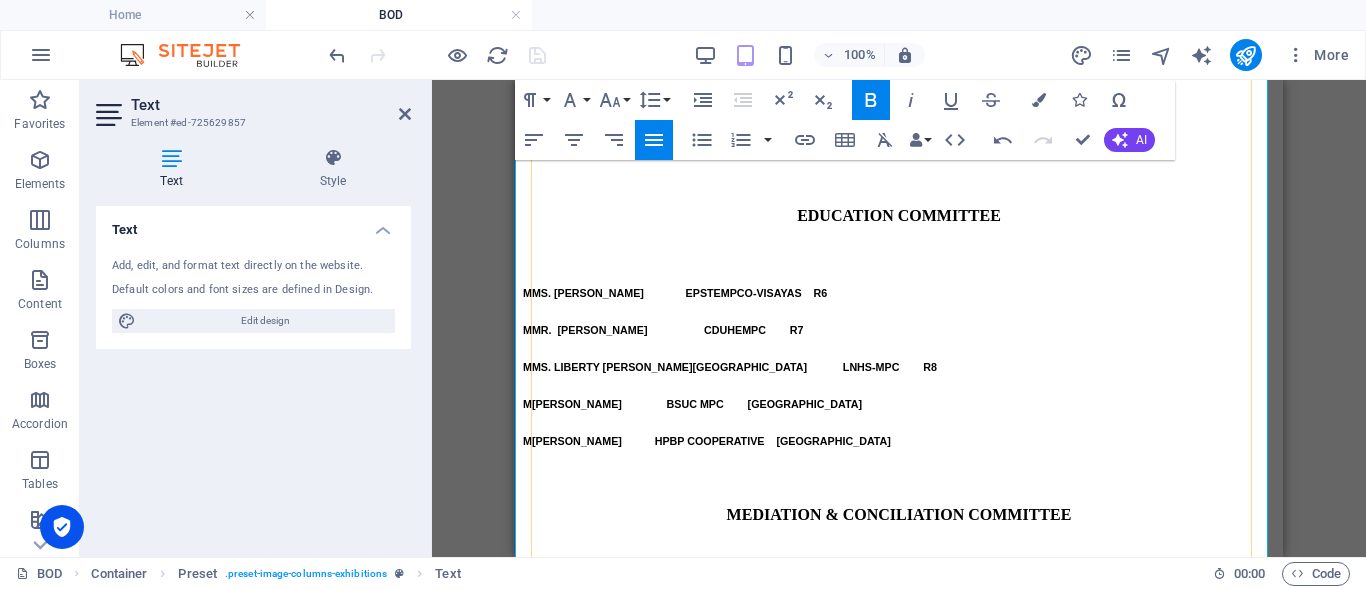click on "R7" at bounding box center [769, 1529] 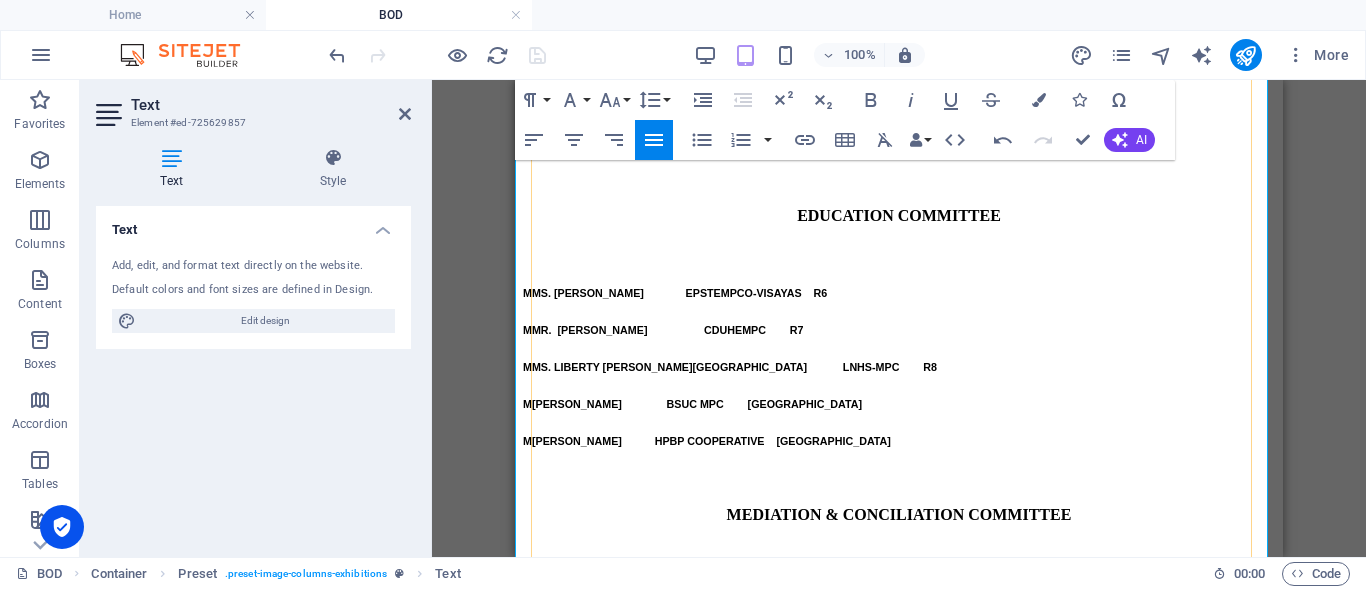 click on "Luzon" at bounding box center [872, 1603] 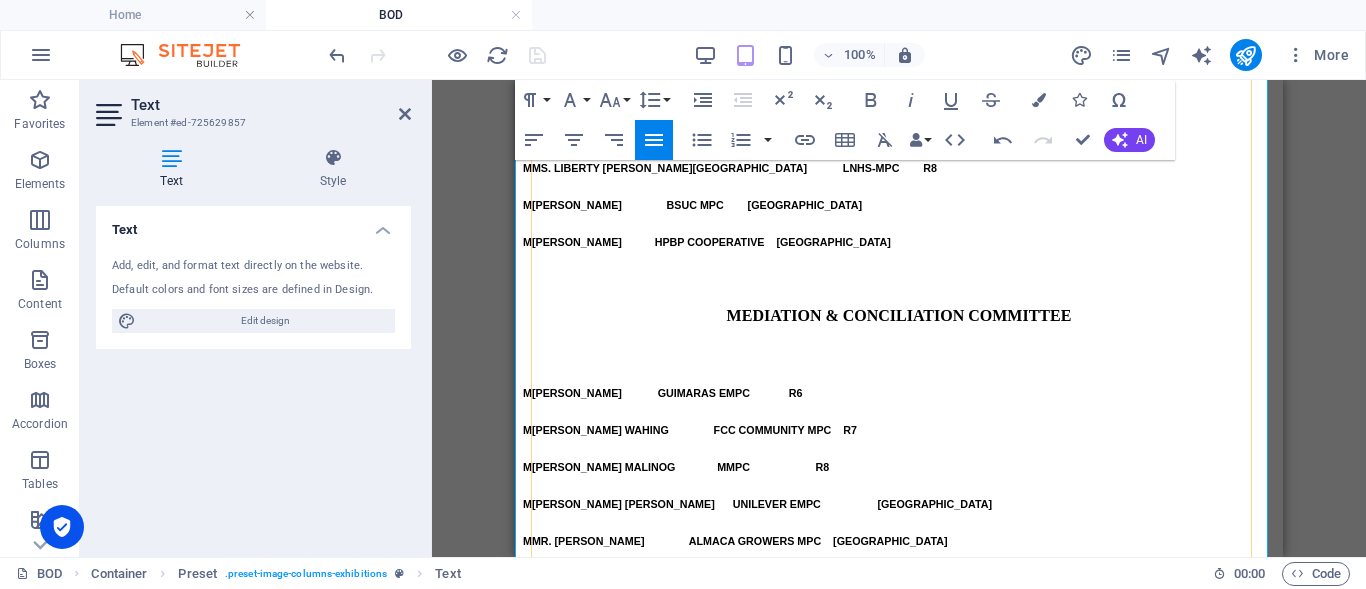 scroll, scrollTop: 2997, scrollLeft: 0, axis: vertical 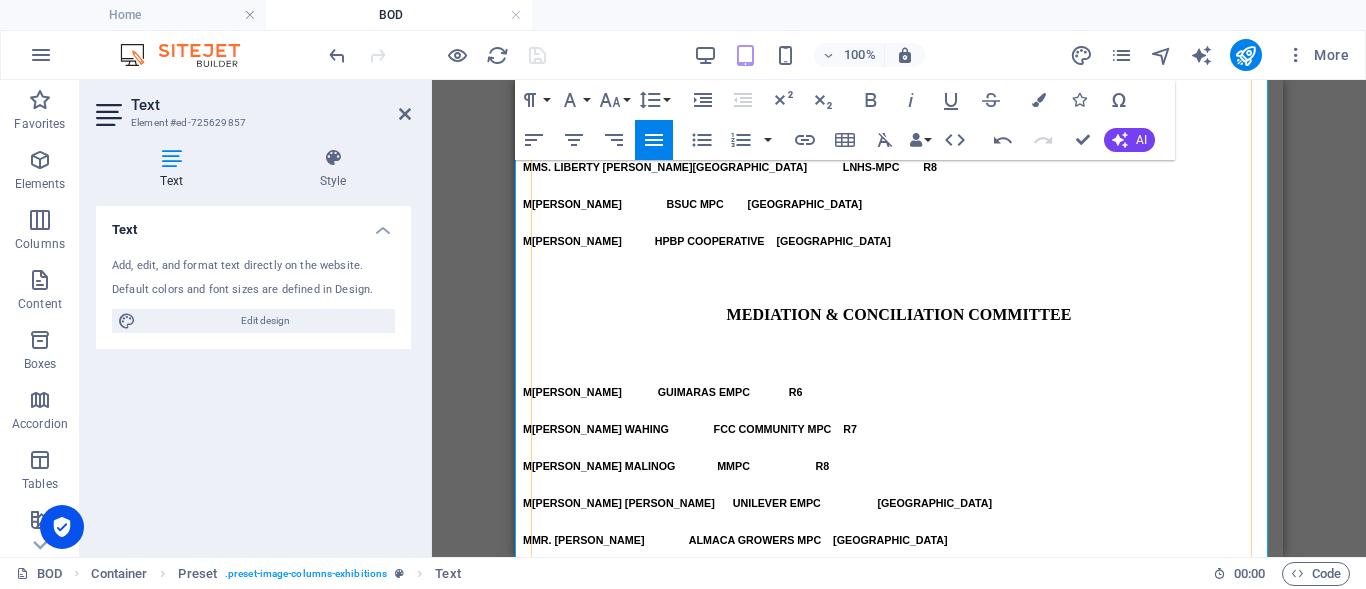 click on "R7" at bounding box center [853, 1594] 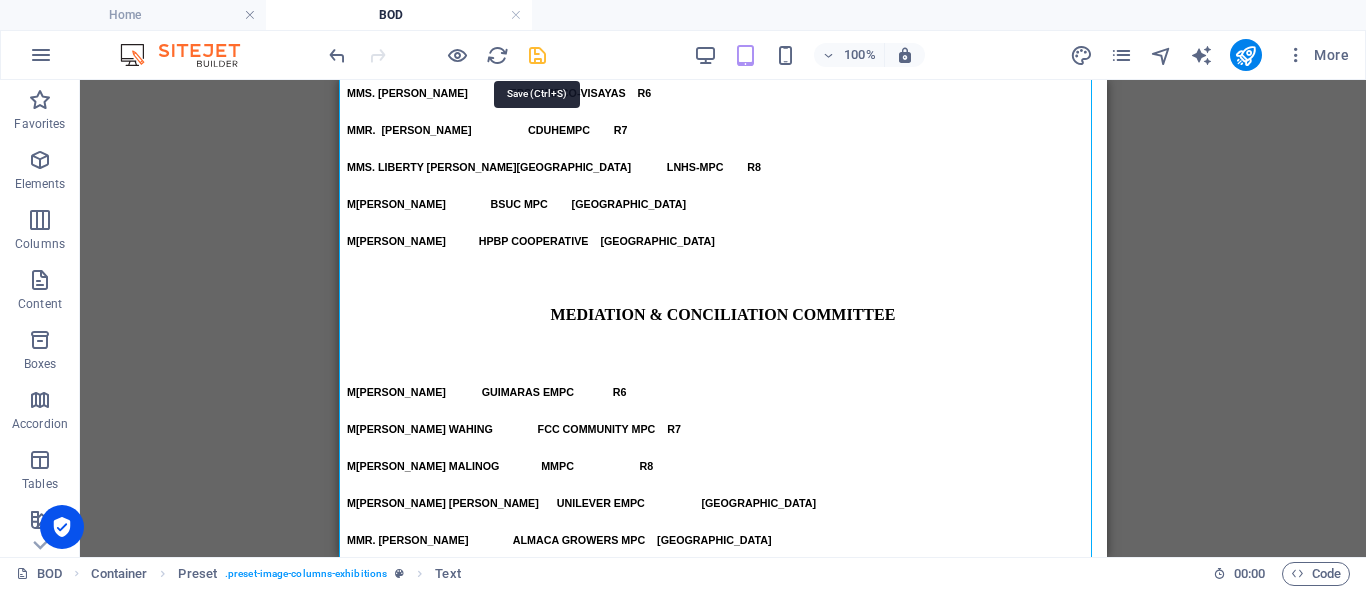 click at bounding box center [537, 55] 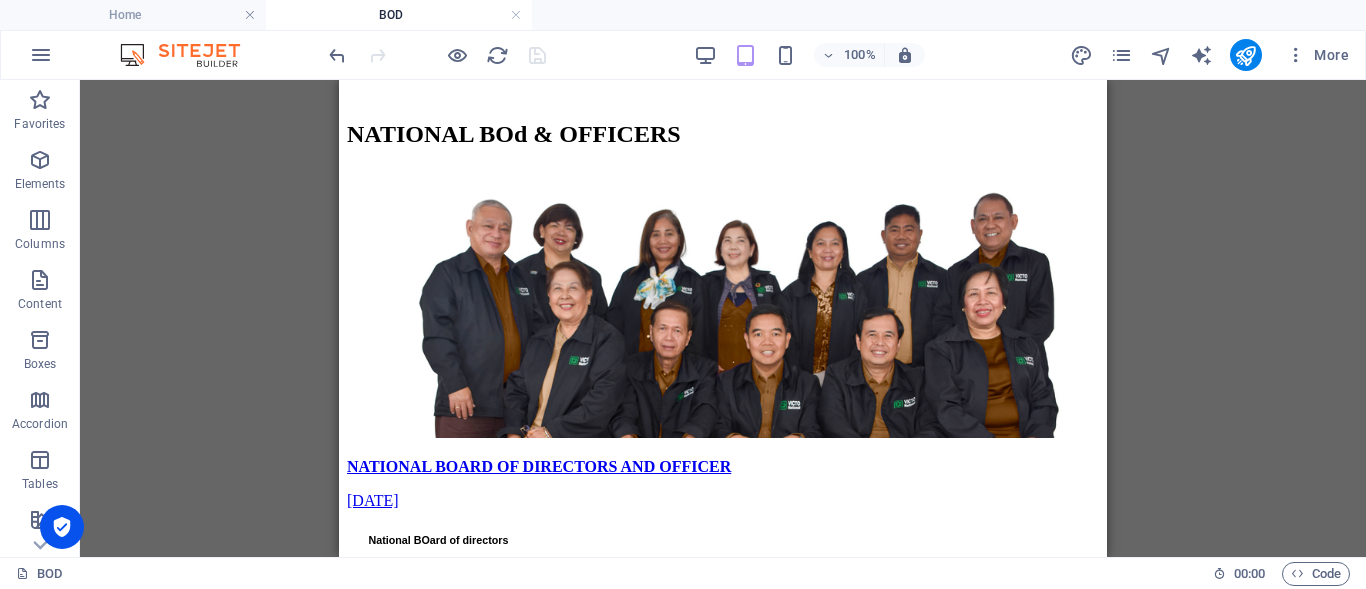 scroll, scrollTop: 997, scrollLeft: 0, axis: vertical 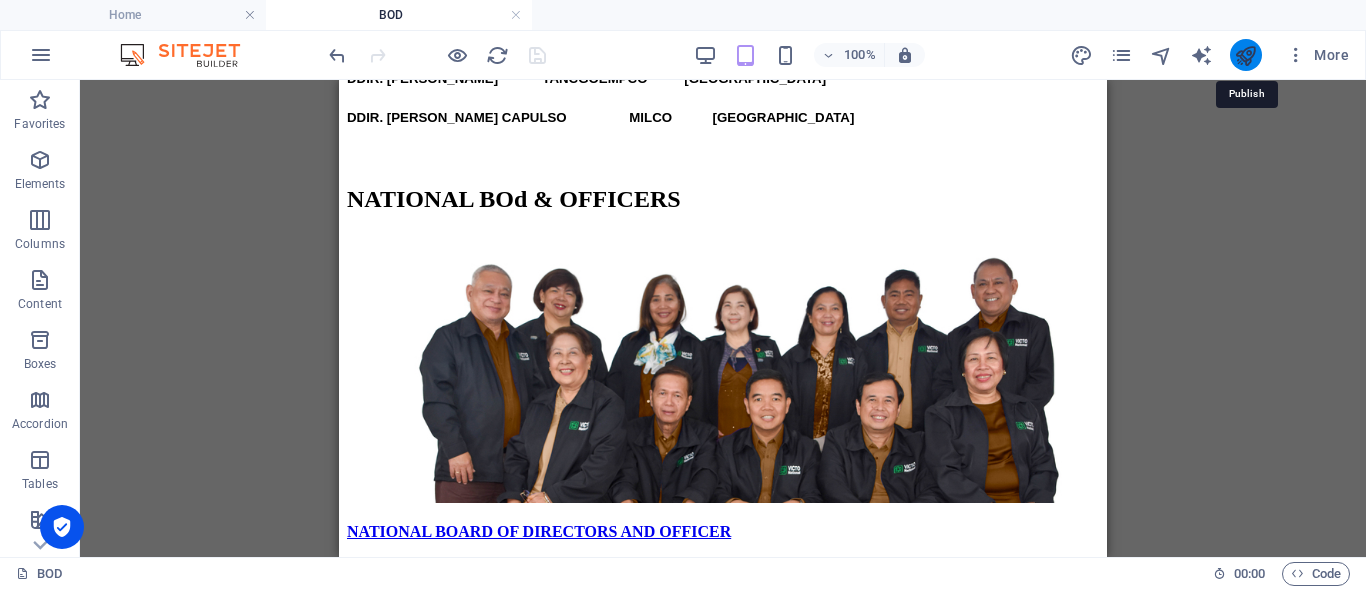 click at bounding box center (1245, 55) 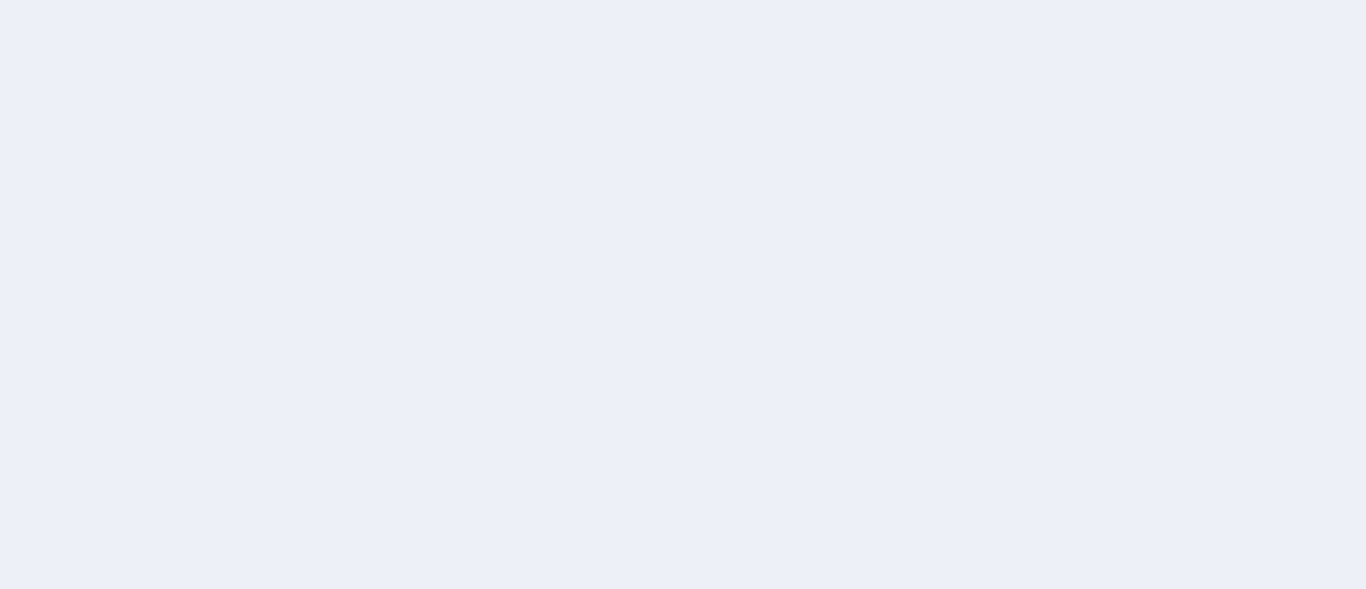 scroll, scrollTop: 0, scrollLeft: 0, axis: both 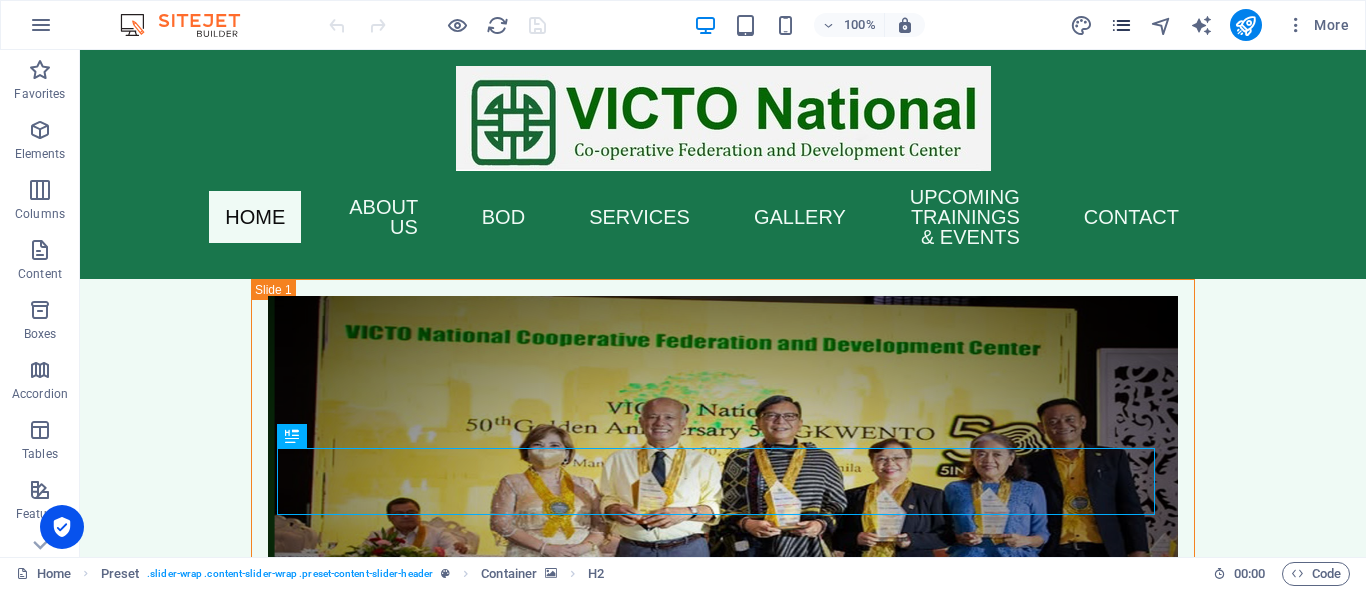 click at bounding box center (1121, 25) 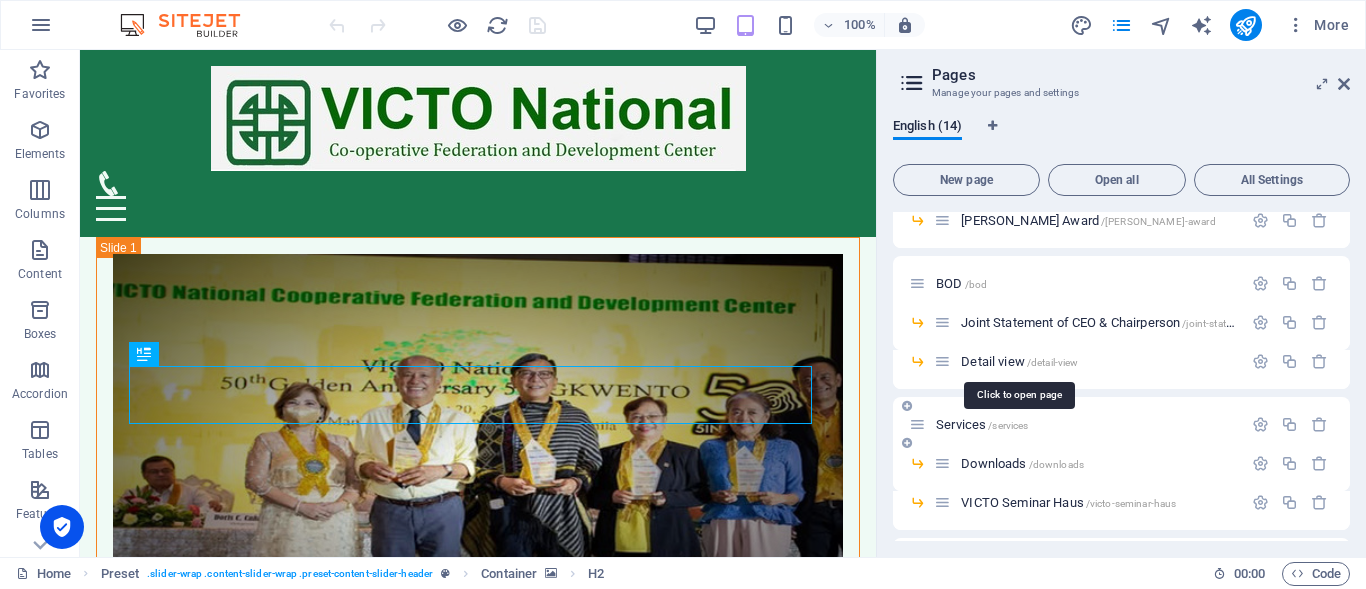 scroll, scrollTop: 200, scrollLeft: 0, axis: vertical 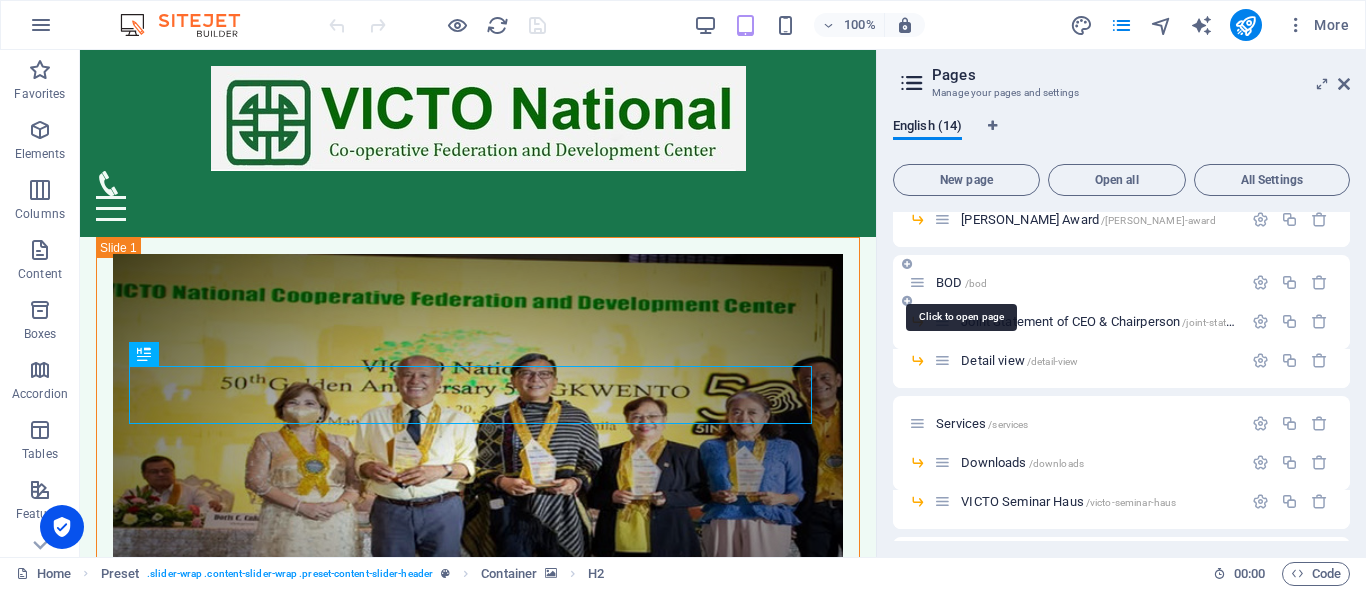 click on "BOD  /bod" at bounding box center (961, 282) 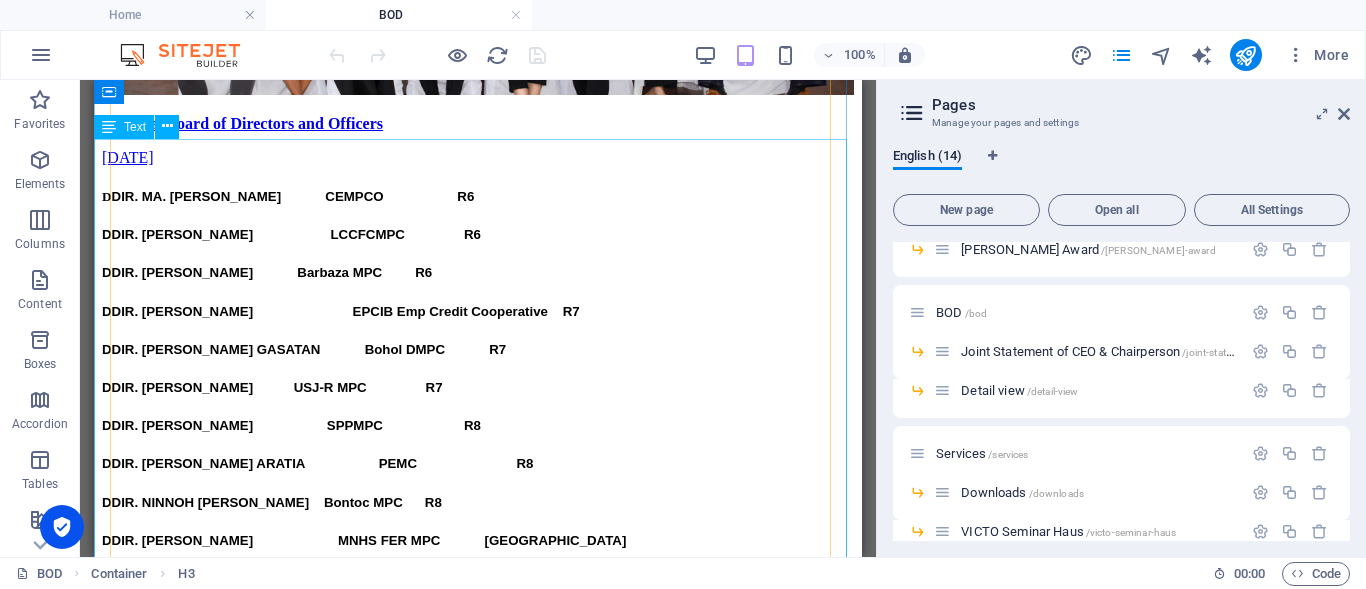 scroll, scrollTop: 400, scrollLeft: 0, axis: vertical 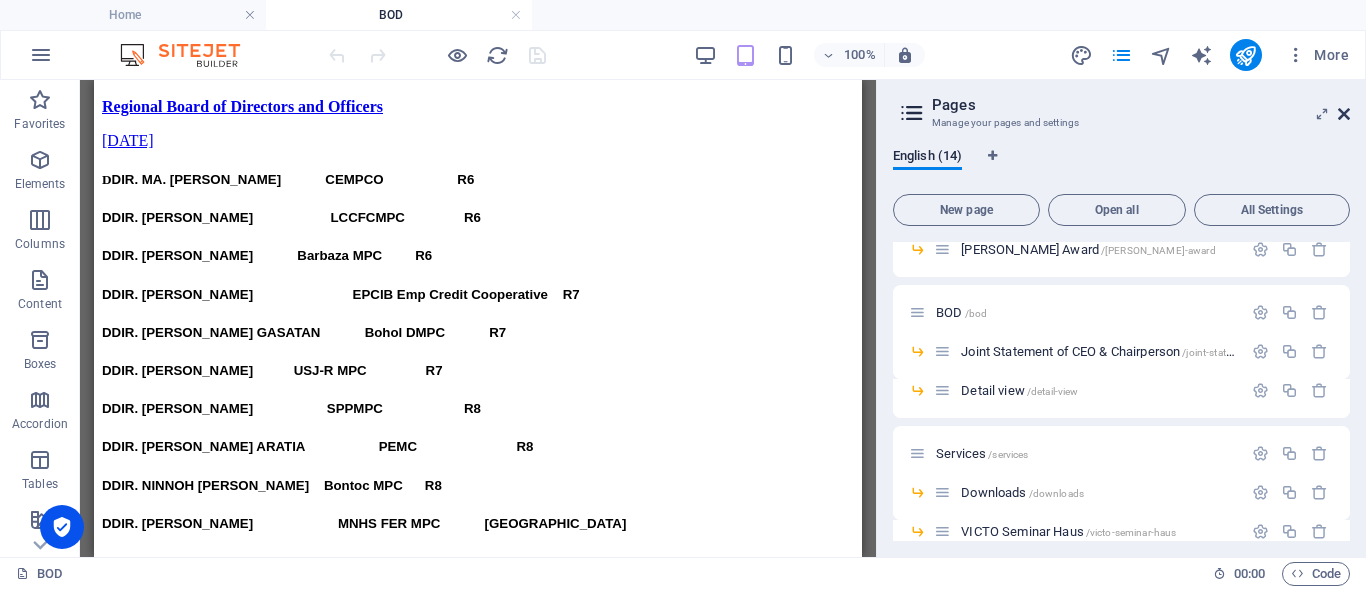 click at bounding box center (1344, 114) 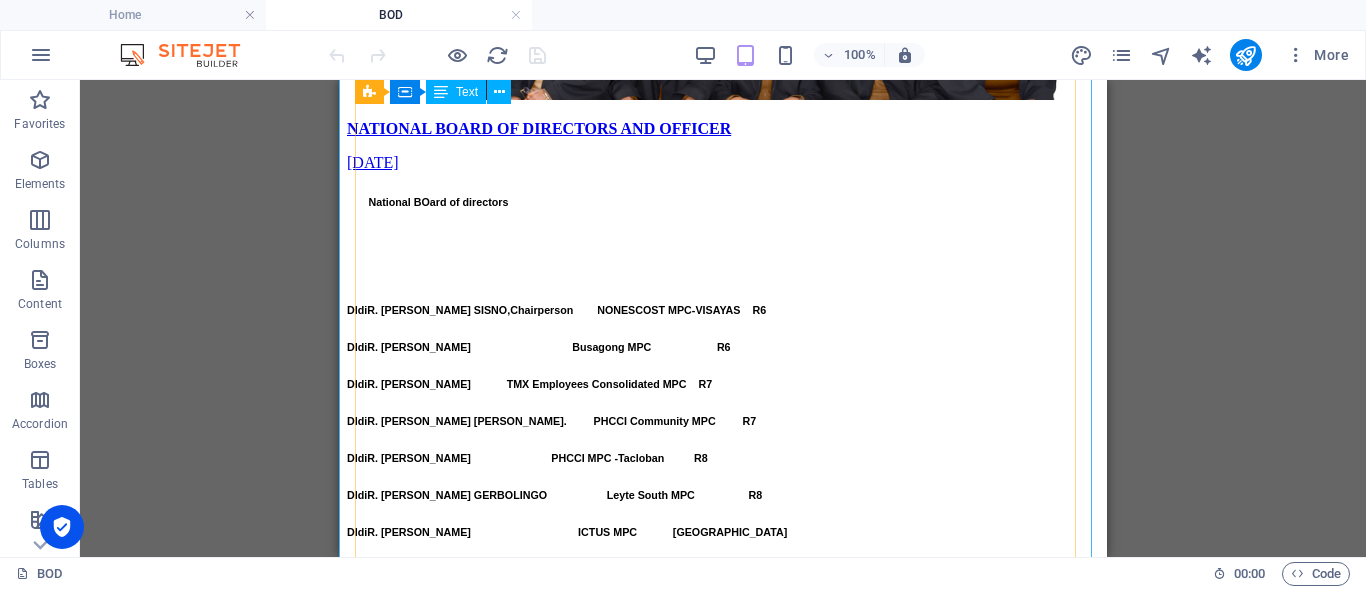 scroll, scrollTop: 1500, scrollLeft: 0, axis: vertical 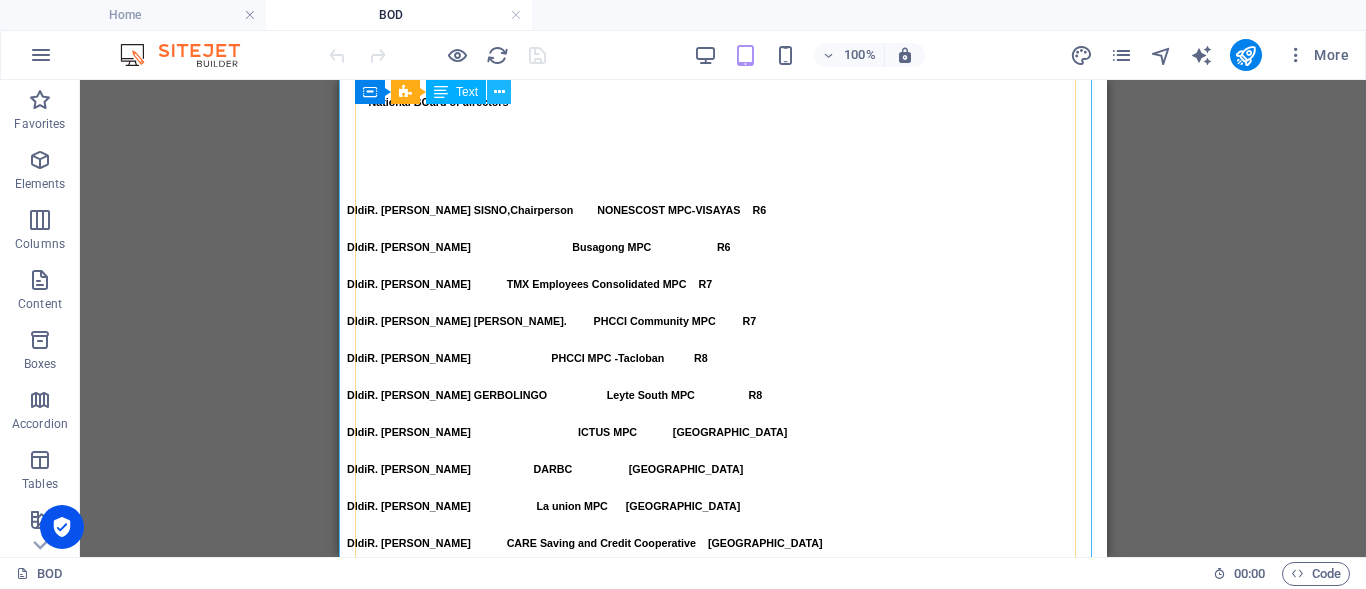 click at bounding box center [499, 92] 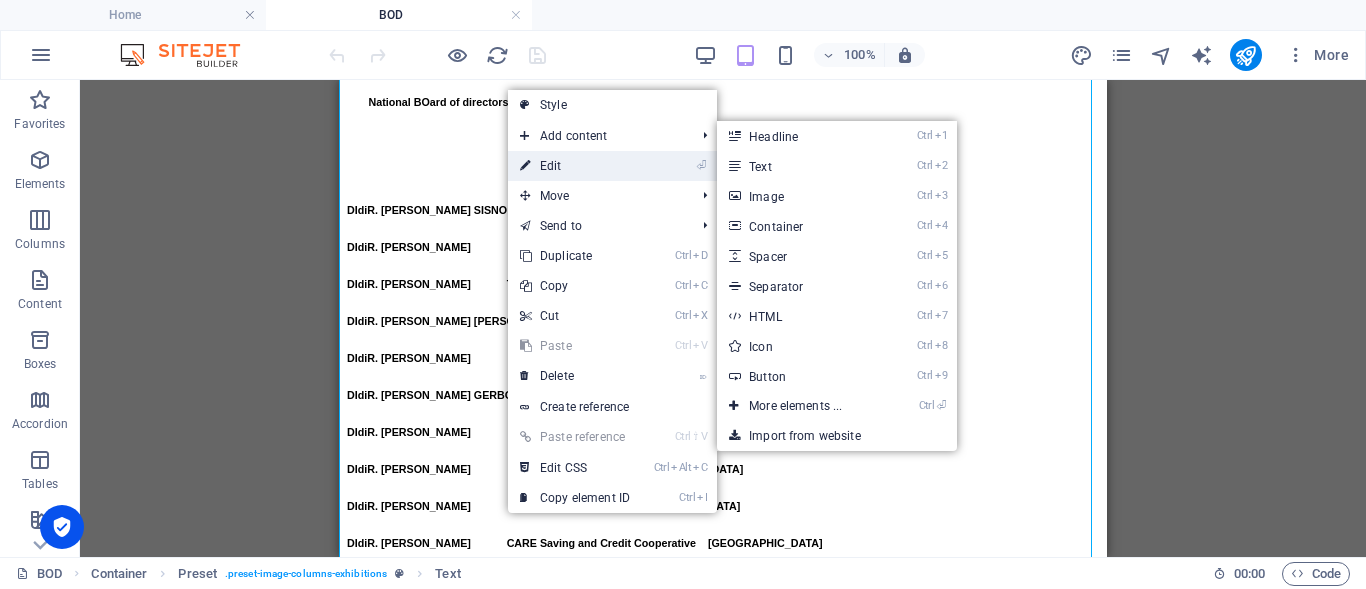 click on "⏎  Edit" at bounding box center [575, 166] 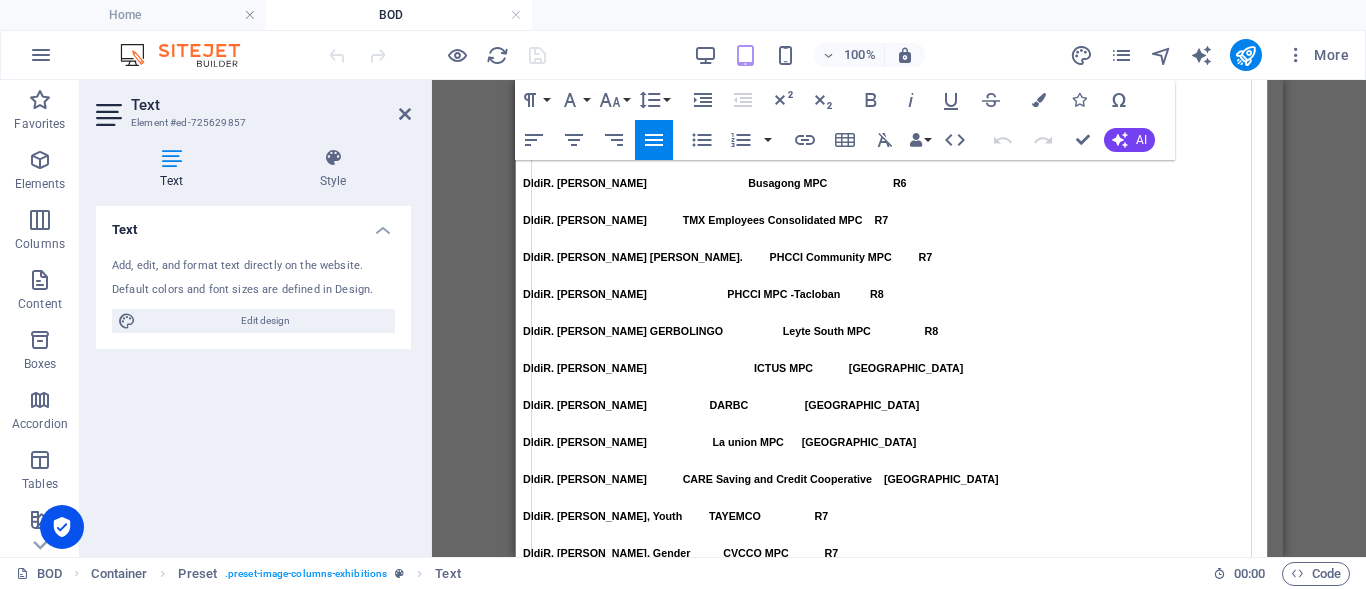 scroll, scrollTop: 1597, scrollLeft: 0, axis: vertical 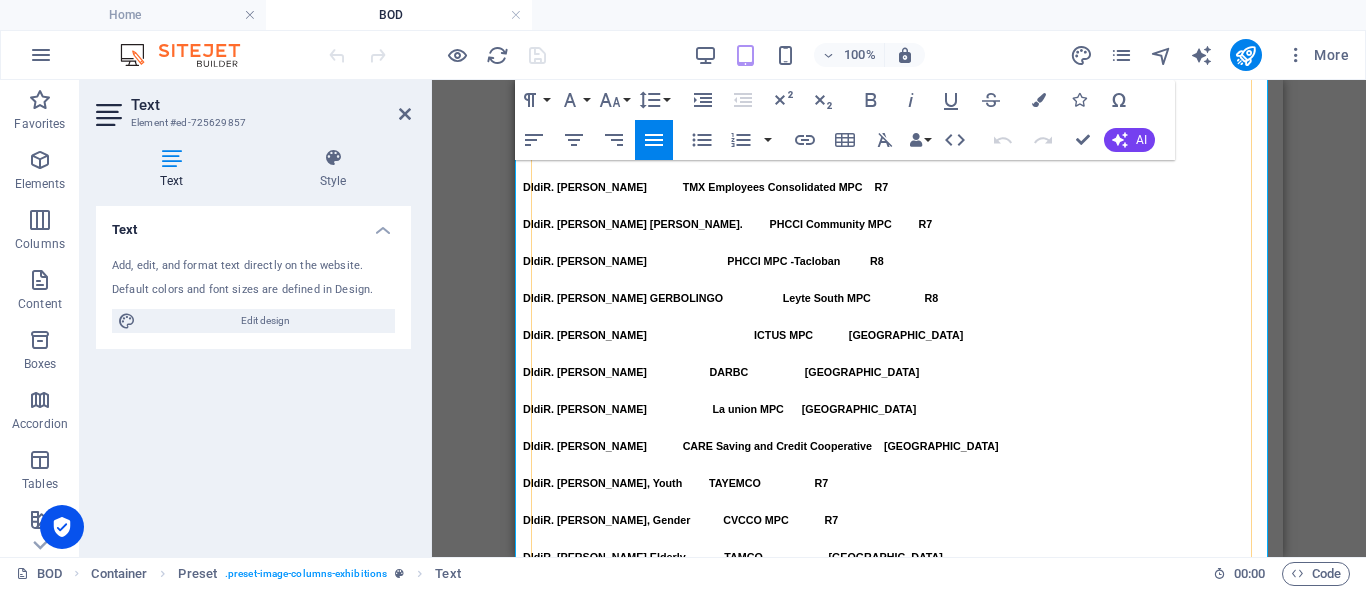 drag, startPoint x: 853, startPoint y: 260, endPoint x: 915, endPoint y: 266, distance: 62.289646 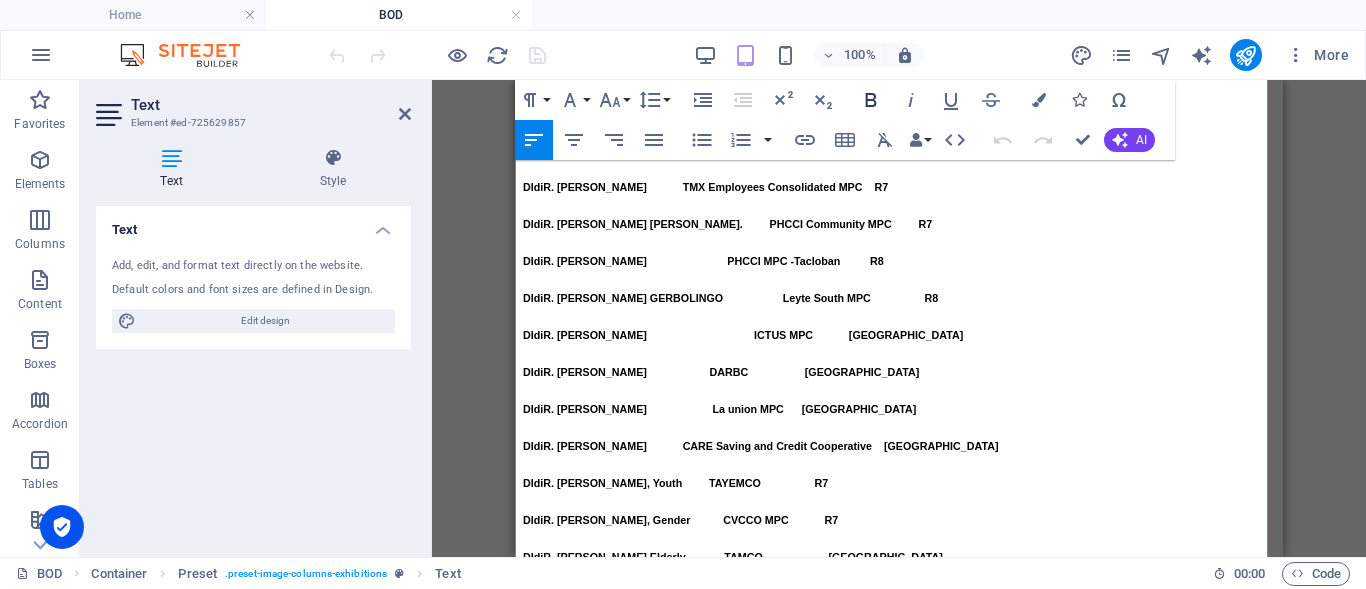 click 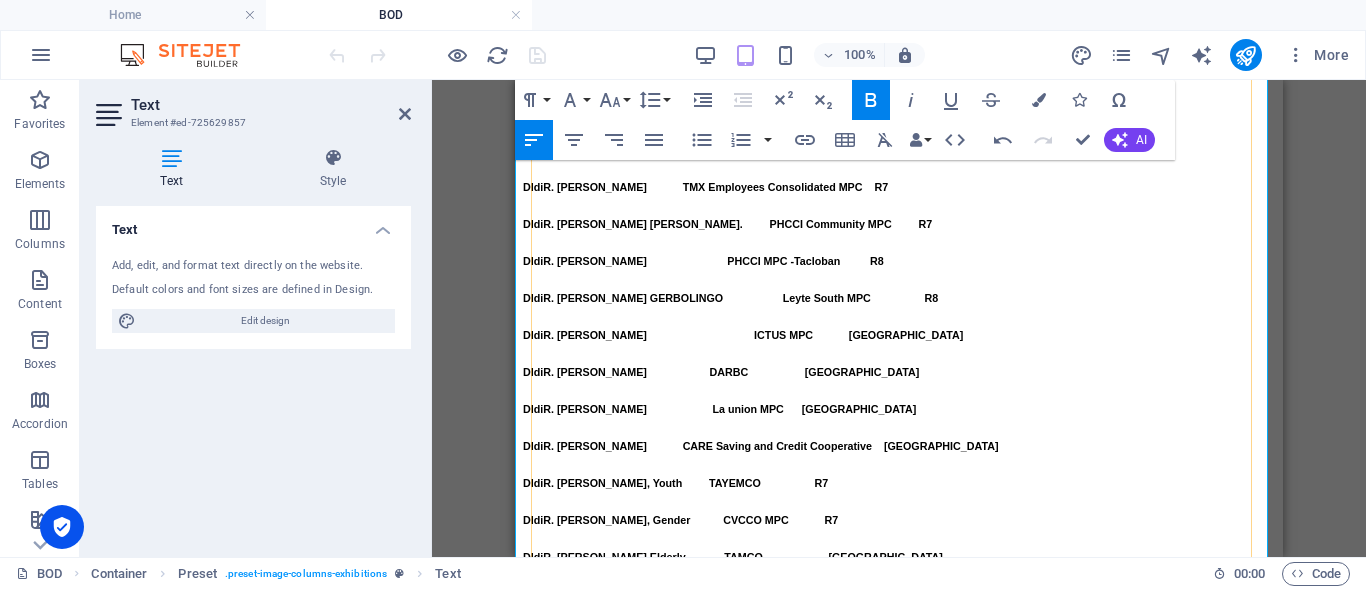 drag, startPoint x: 860, startPoint y: 291, endPoint x: 936, endPoint y: 297, distance: 76.23647 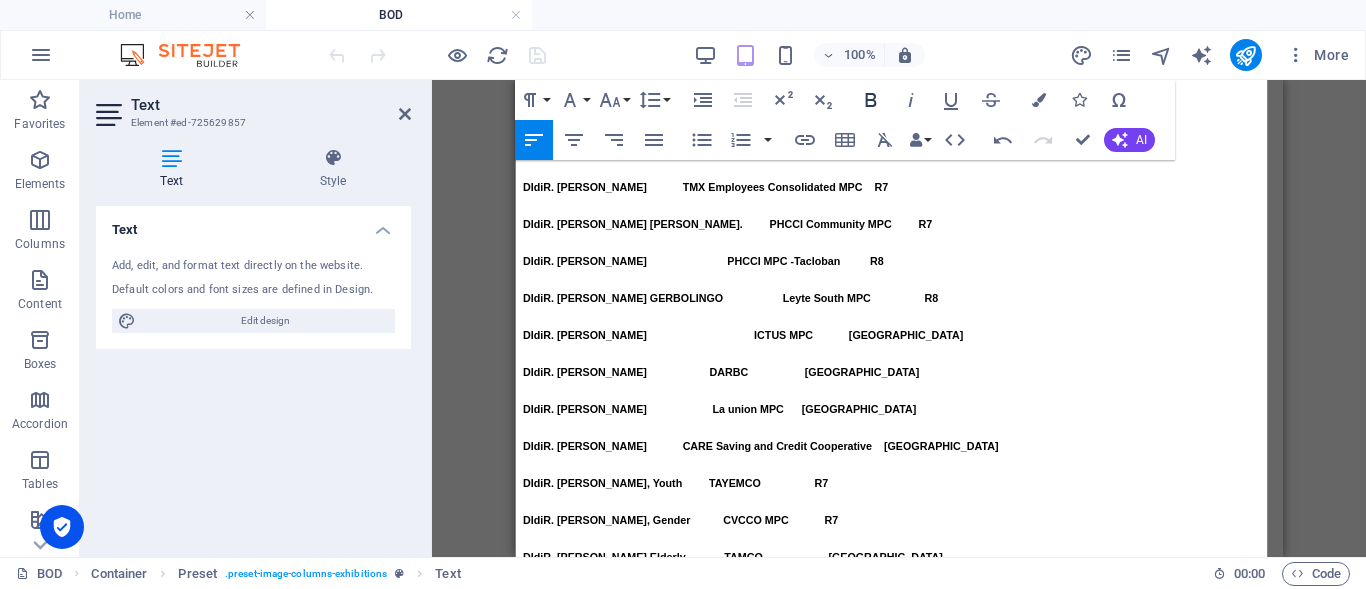 click 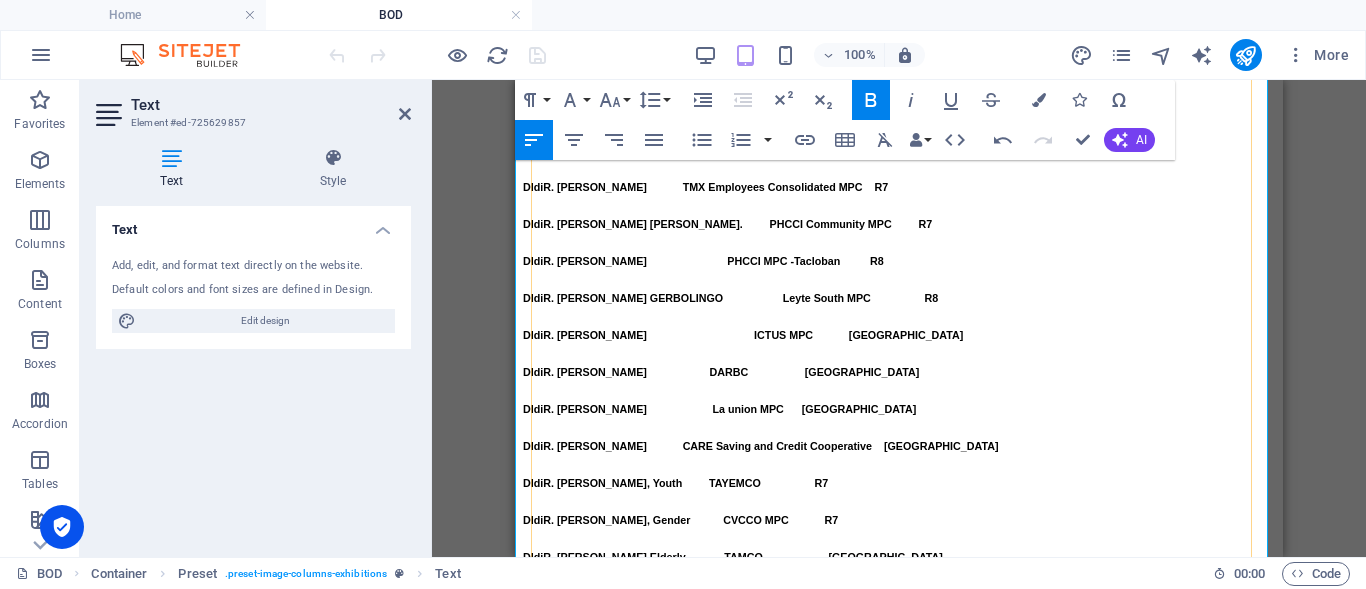 drag, startPoint x: 862, startPoint y: 312, endPoint x: 936, endPoint y: 318, distance: 74.24284 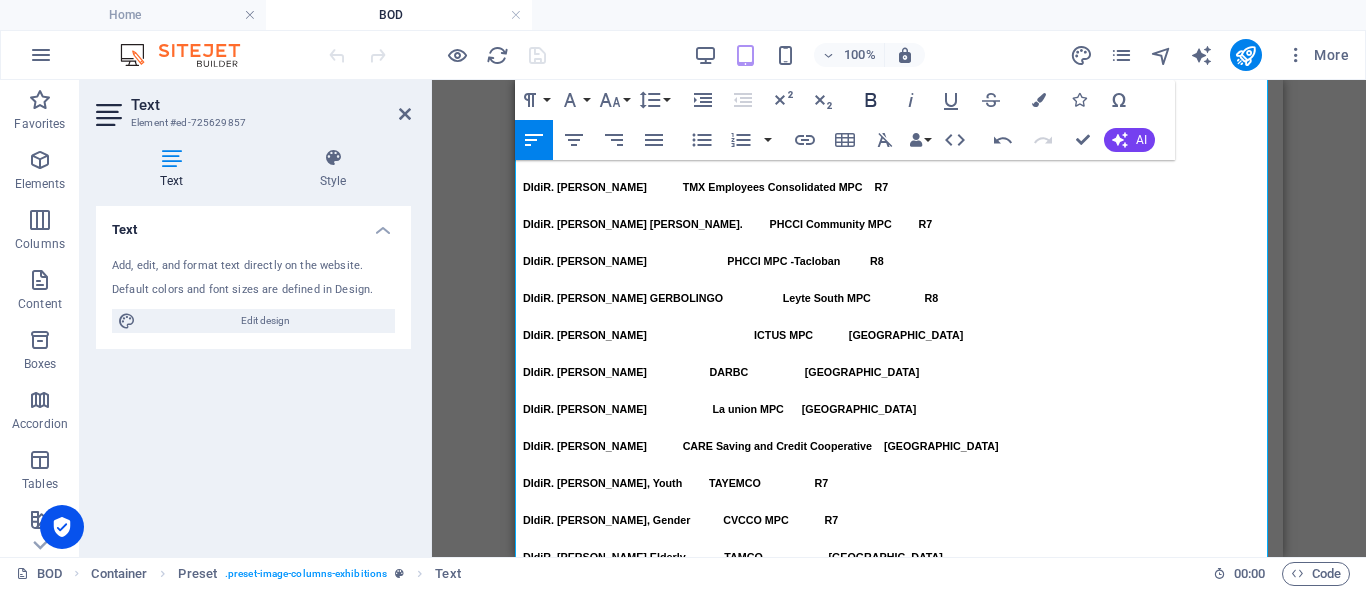 click 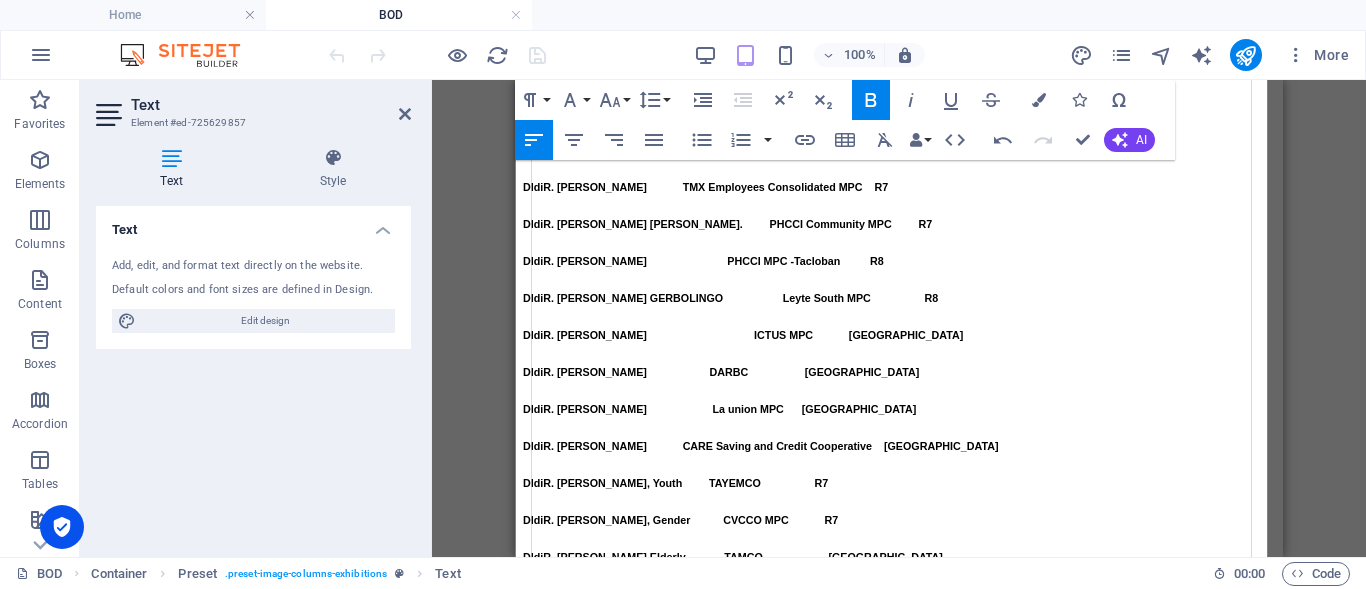 drag, startPoint x: 856, startPoint y: 342, endPoint x: 953, endPoint y: 338, distance: 97.082436 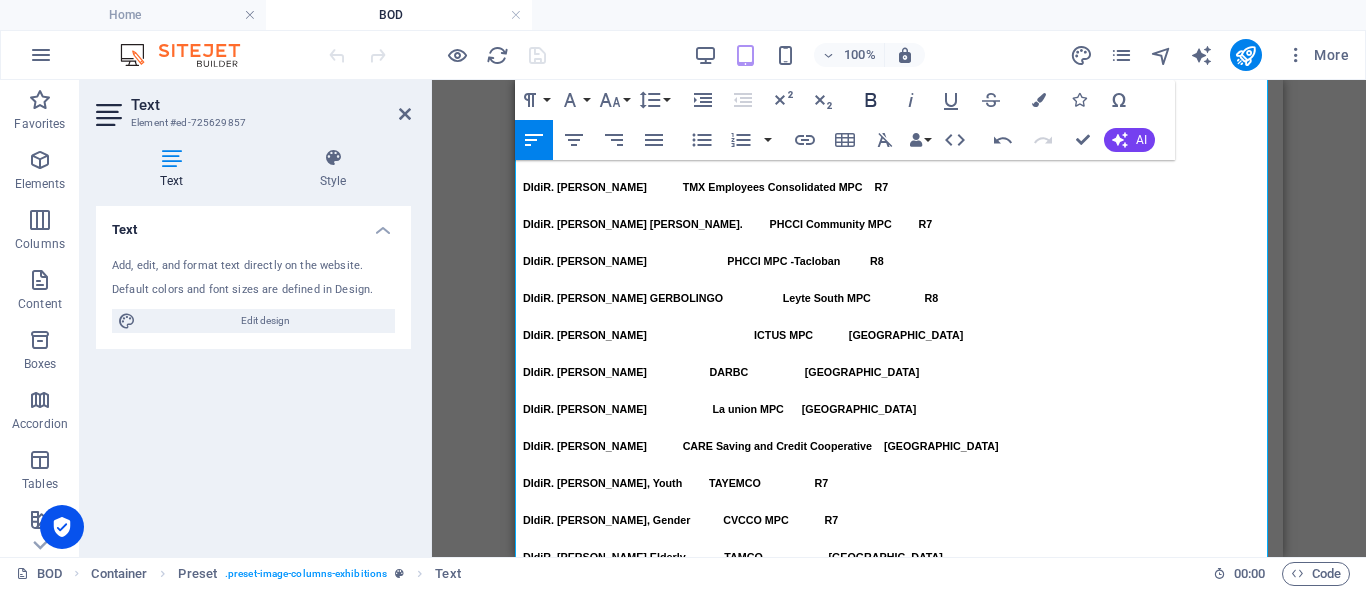 click 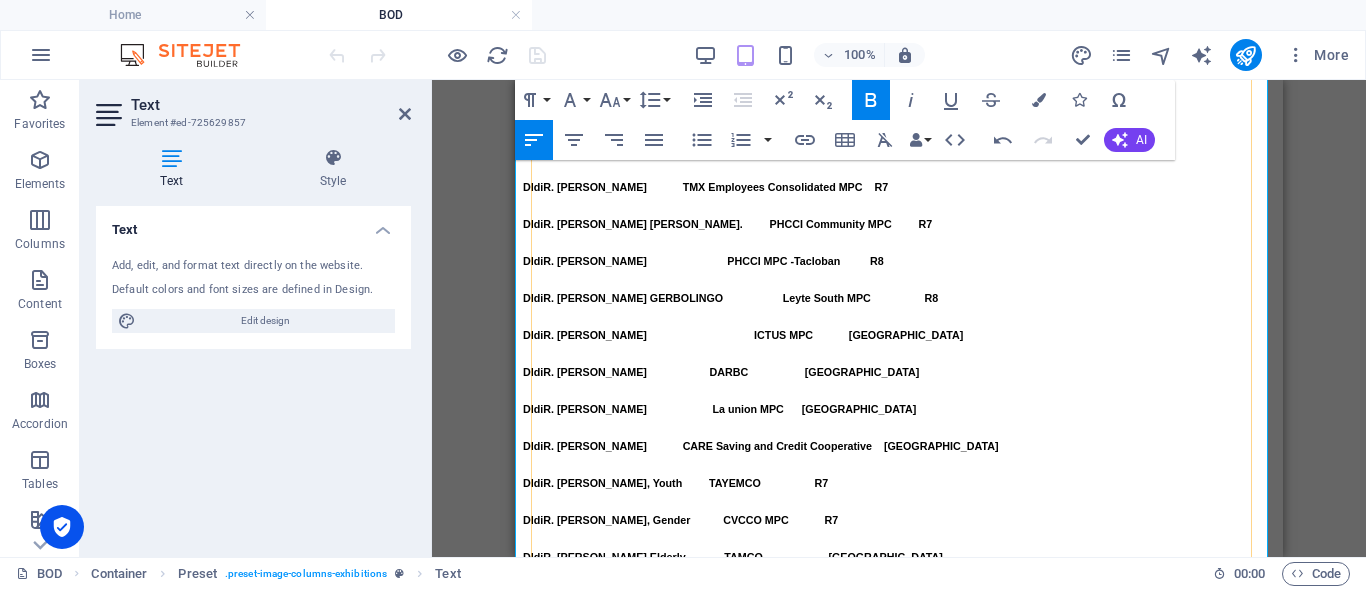 drag, startPoint x: 852, startPoint y: 360, endPoint x: 946, endPoint y: 364, distance: 94.08507 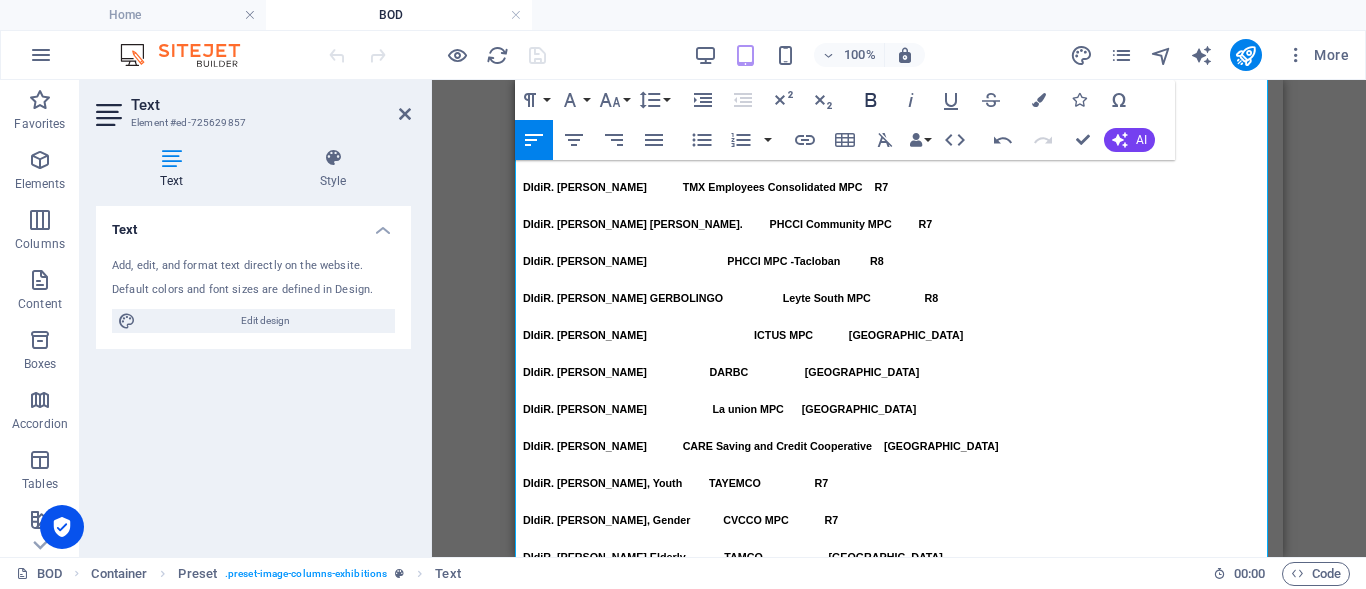 click 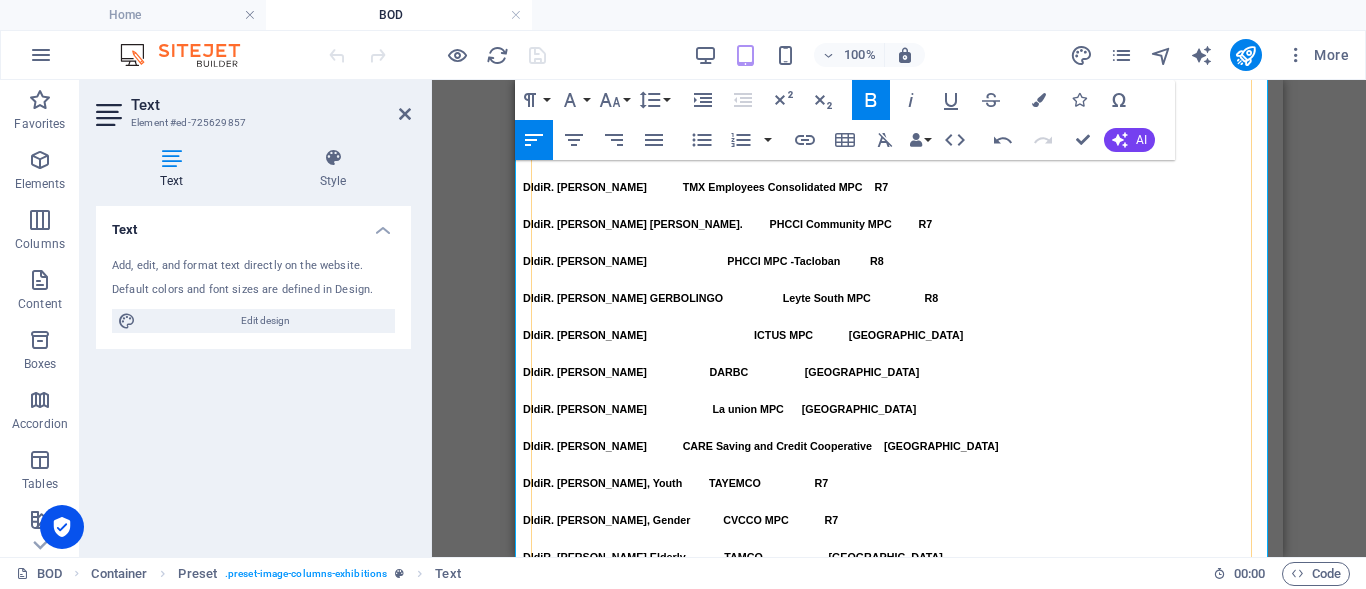 click on "M MR. CLEOMENES L. COJUANGCO, JR.               COACARE                             R8" at bounding box center [899, 892] 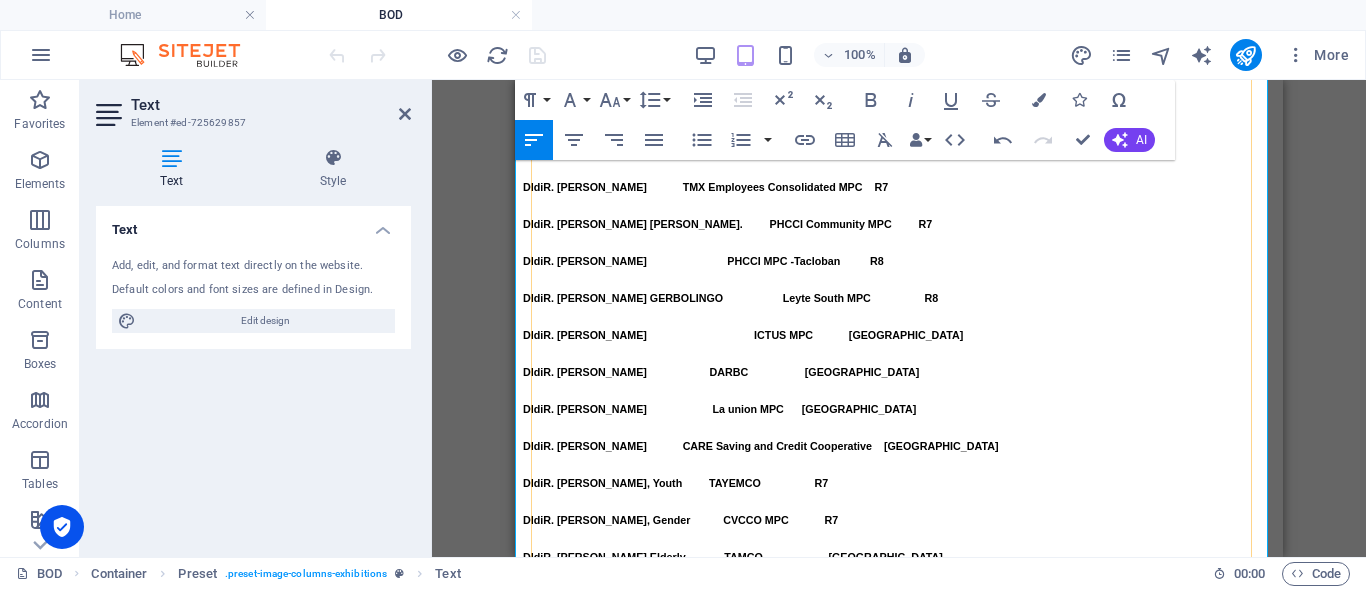 click on "COACARE" at bounding box center [788, 892] 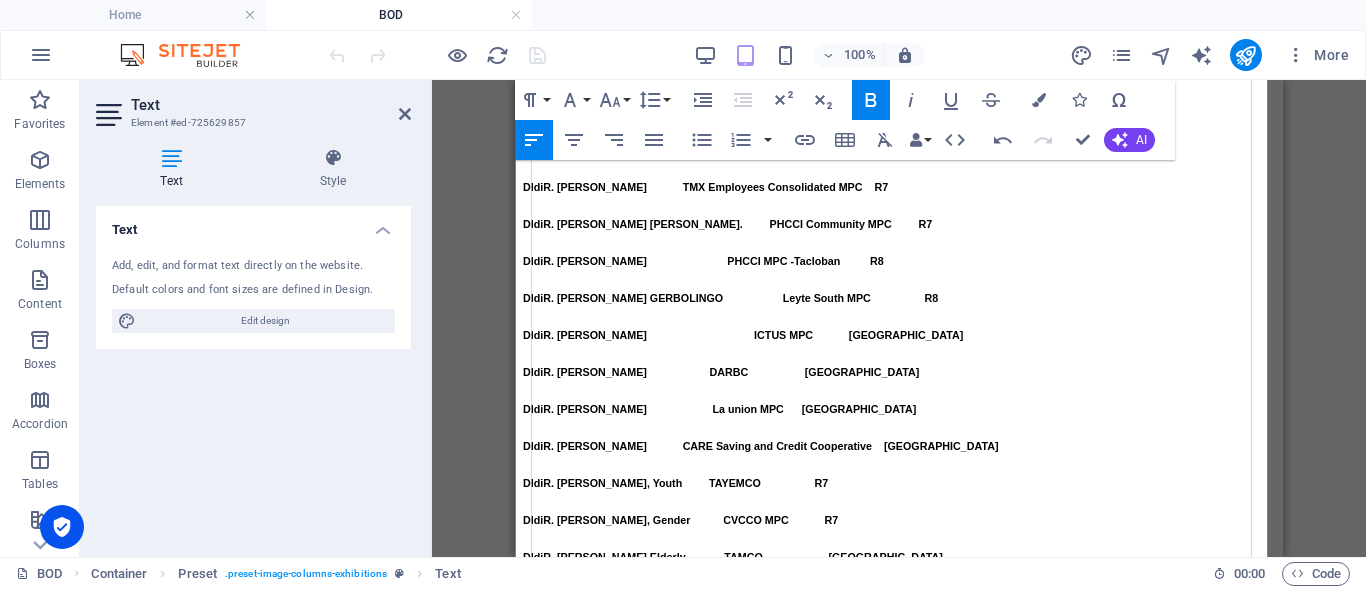 click on "PVDCI" at bounding box center [706, 818] 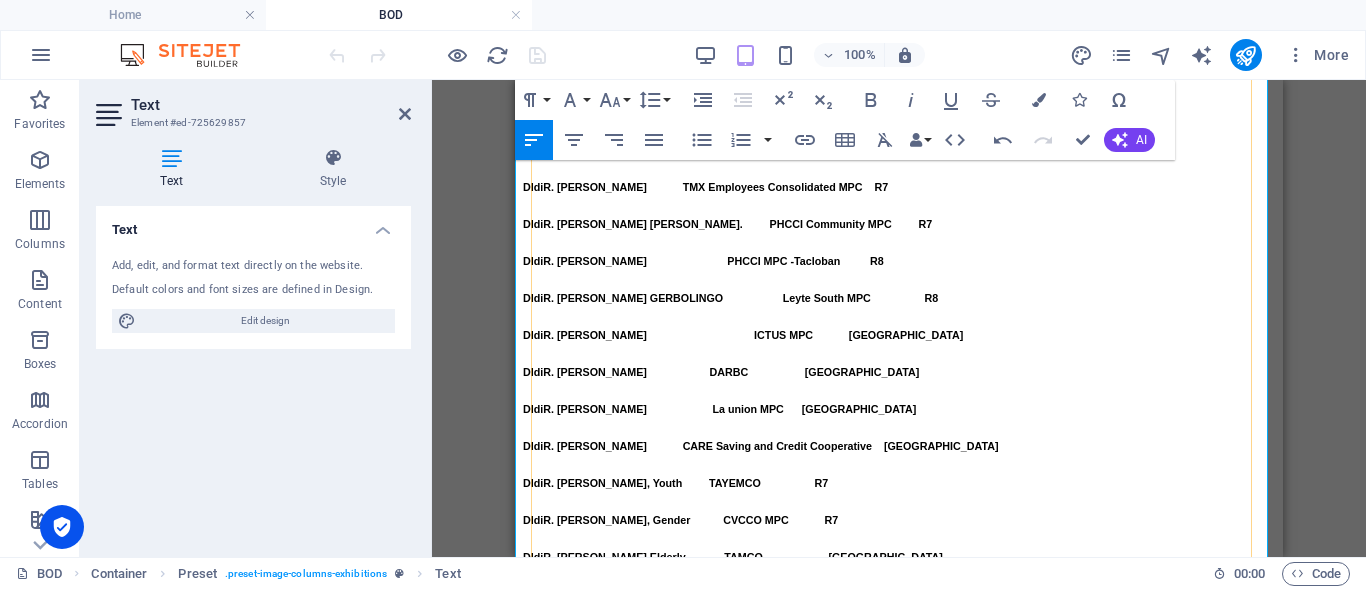 type 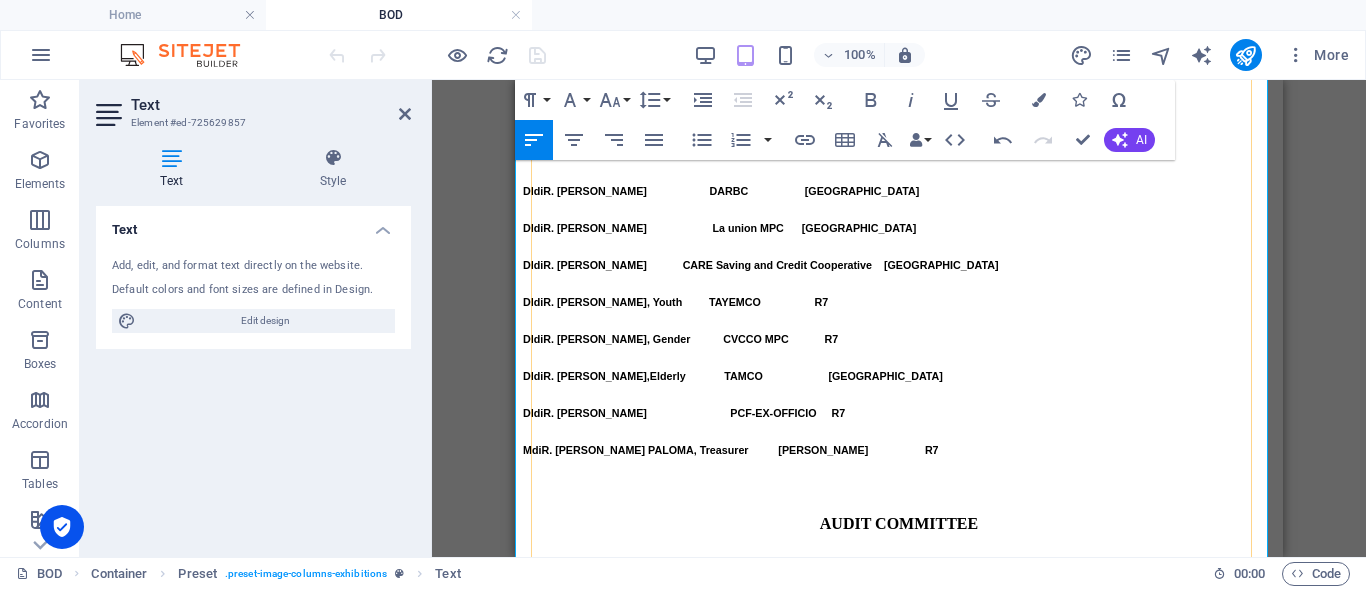 scroll, scrollTop: 1797, scrollLeft: 0, axis: vertical 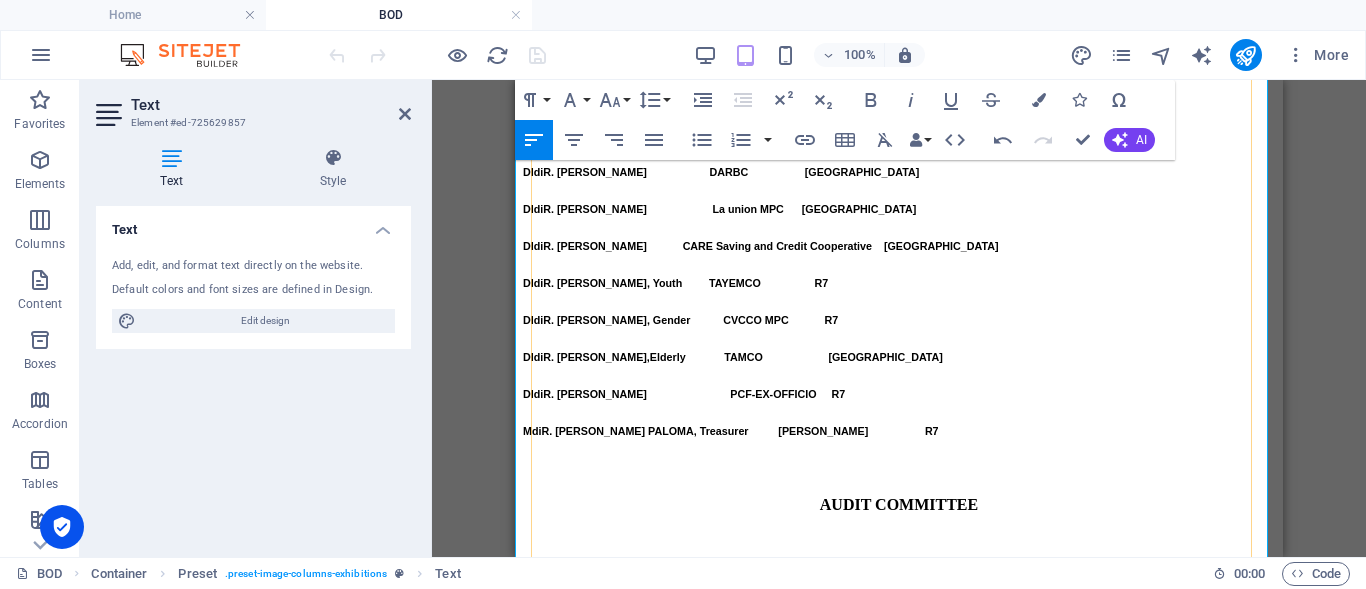drag, startPoint x: 776, startPoint y: 306, endPoint x: 870, endPoint y: 306, distance: 94 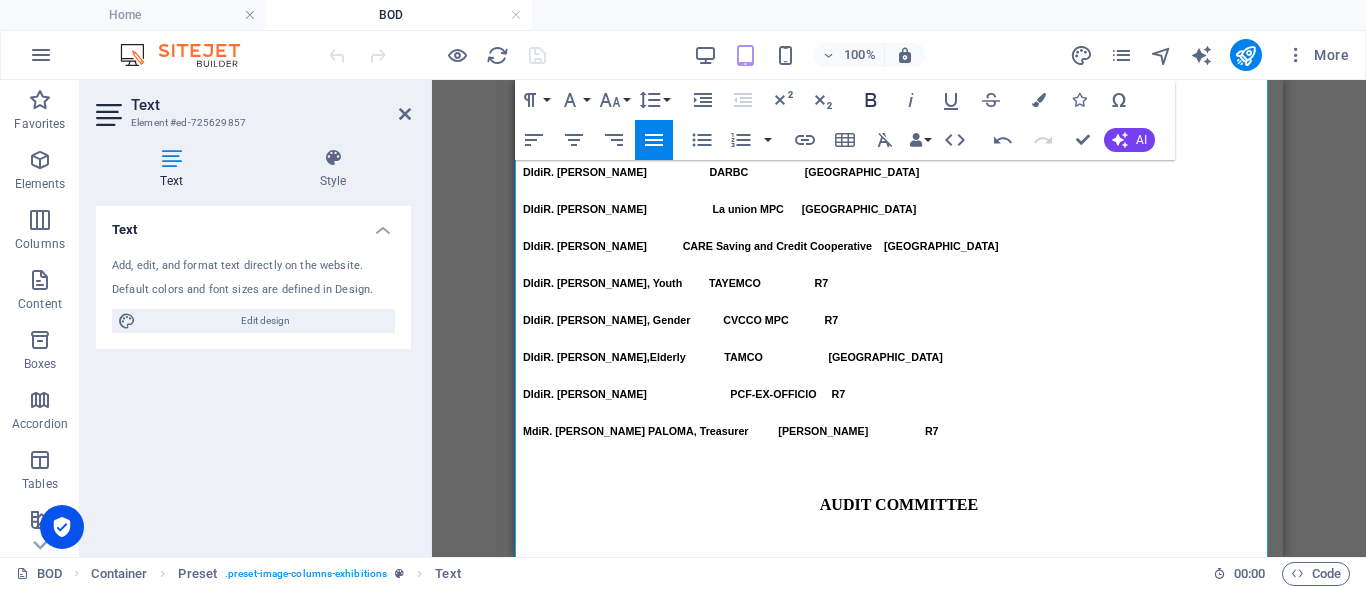 click 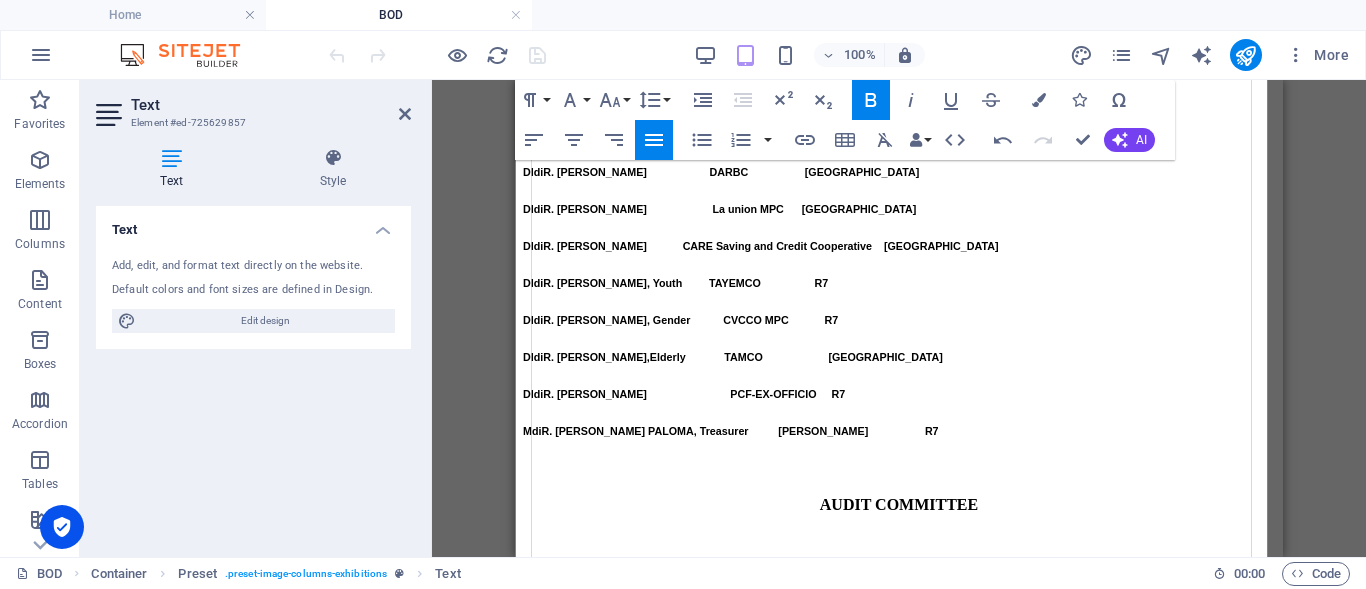 drag, startPoint x: 778, startPoint y: 327, endPoint x: 858, endPoint y: 331, distance: 80.09994 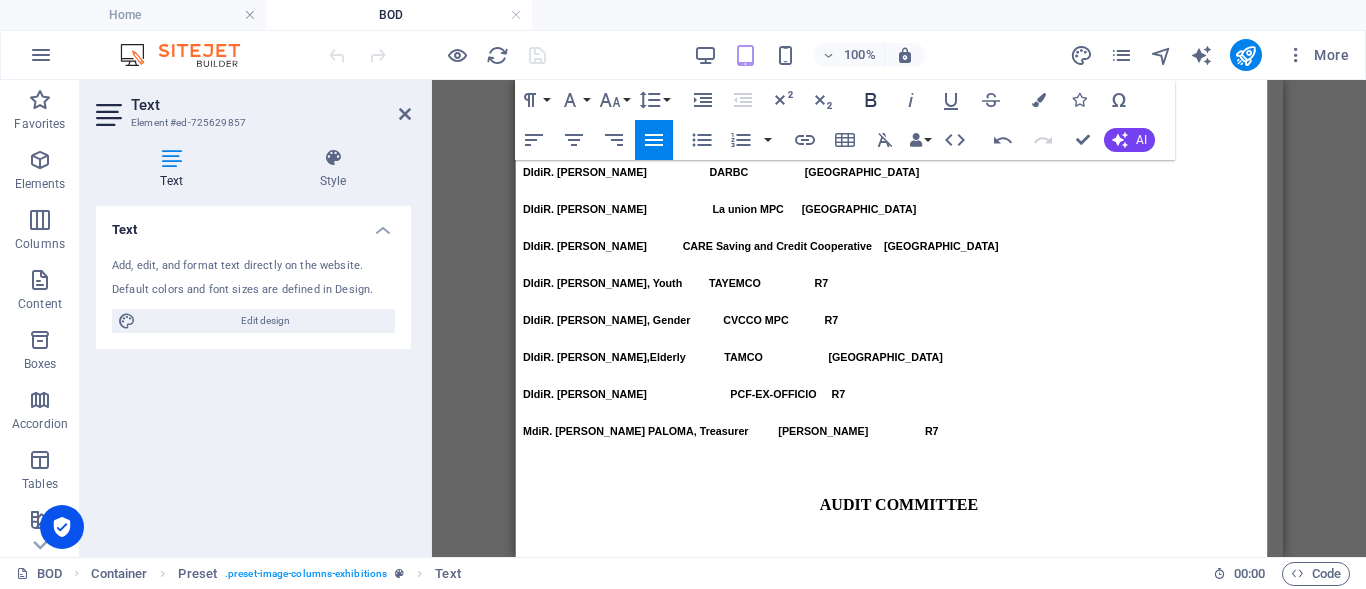 click 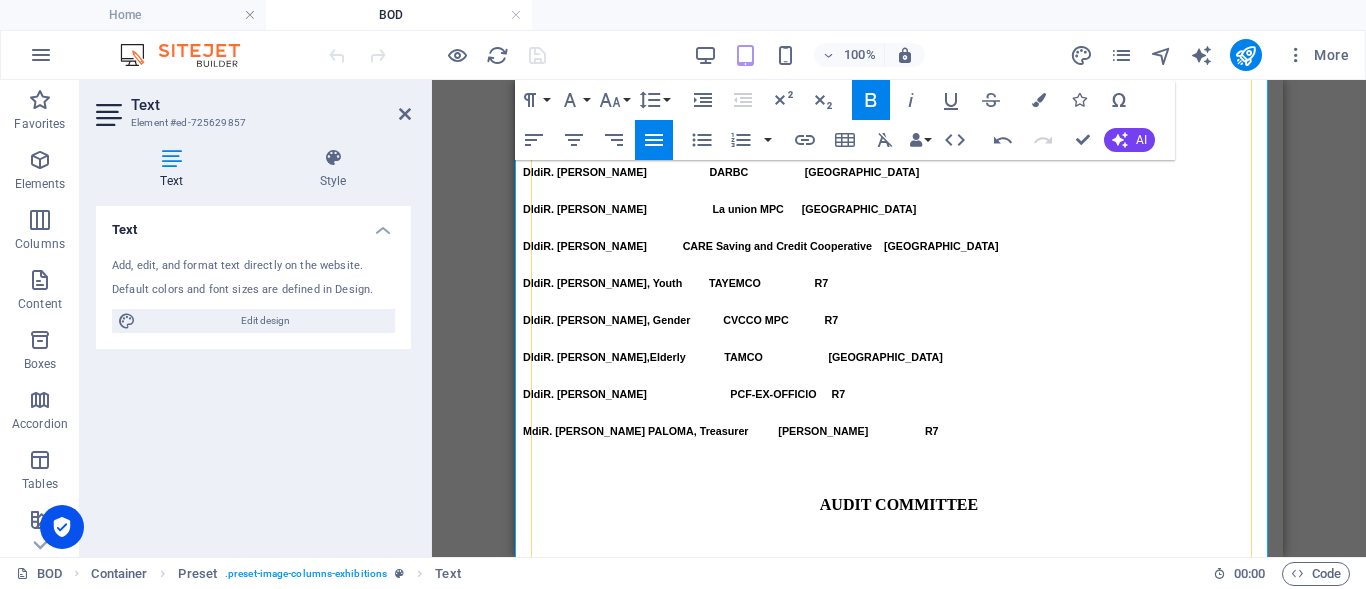 drag, startPoint x: 777, startPoint y: 360, endPoint x: 838, endPoint y: 357, distance: 61.073727 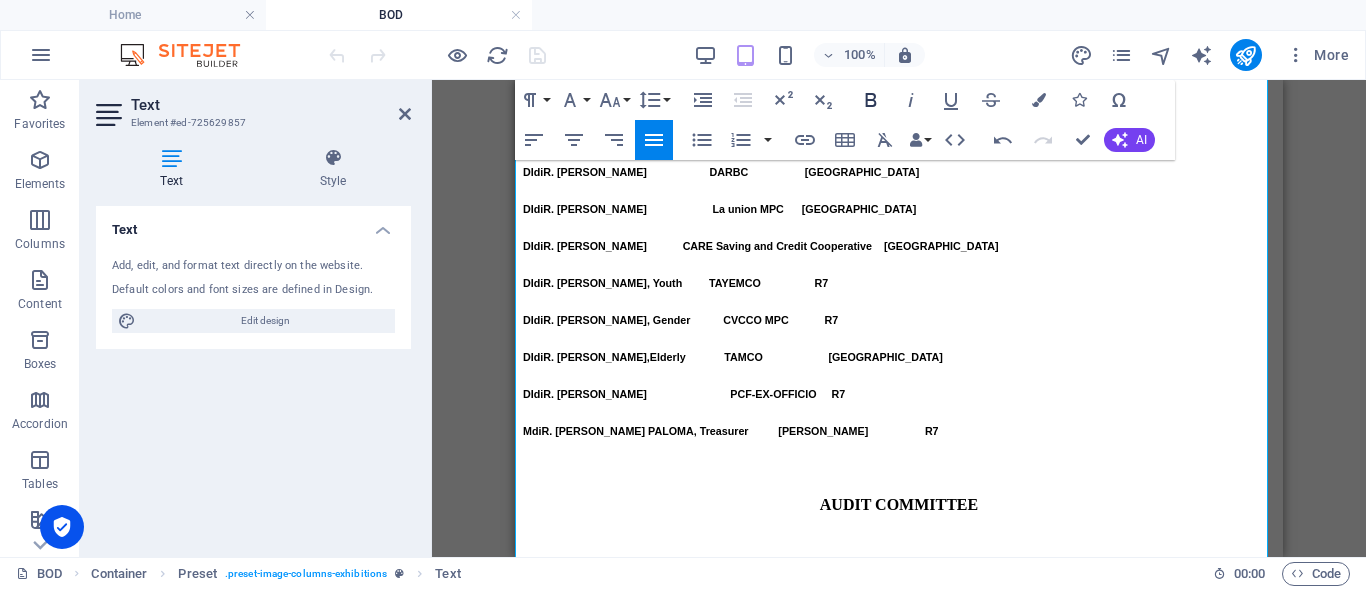 click 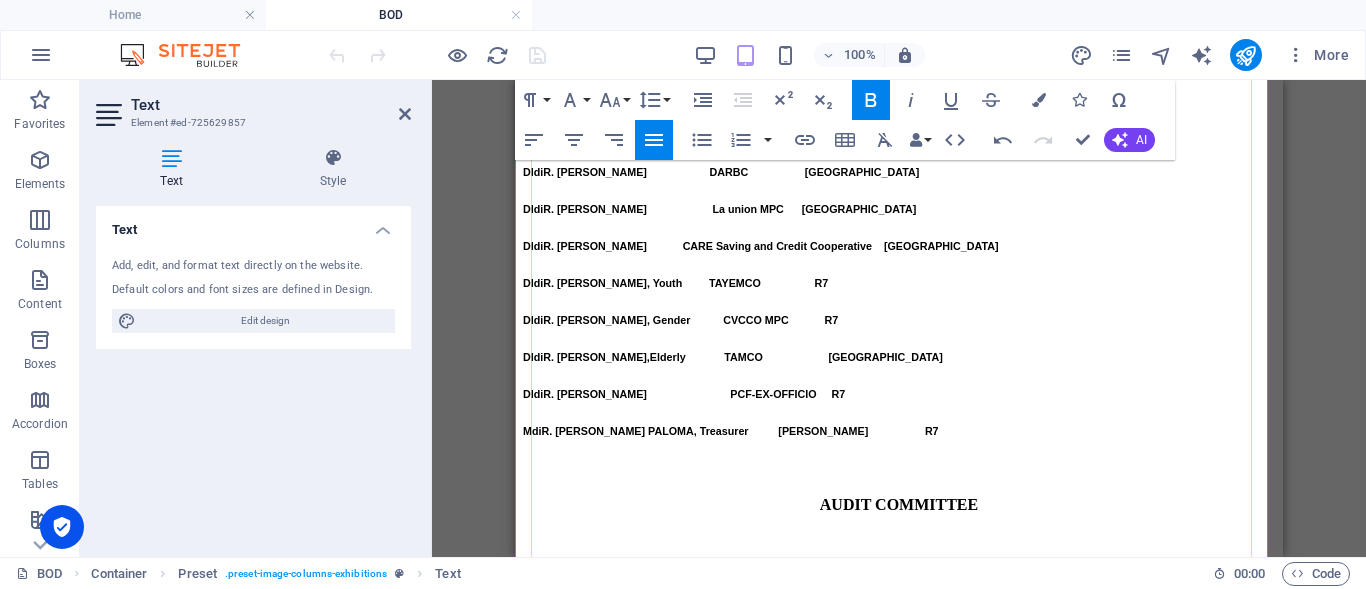 drag, startPoint x: 779, startPoint y: 383, endPoint x: 847, endPoint y: 385, distance: 68.0294 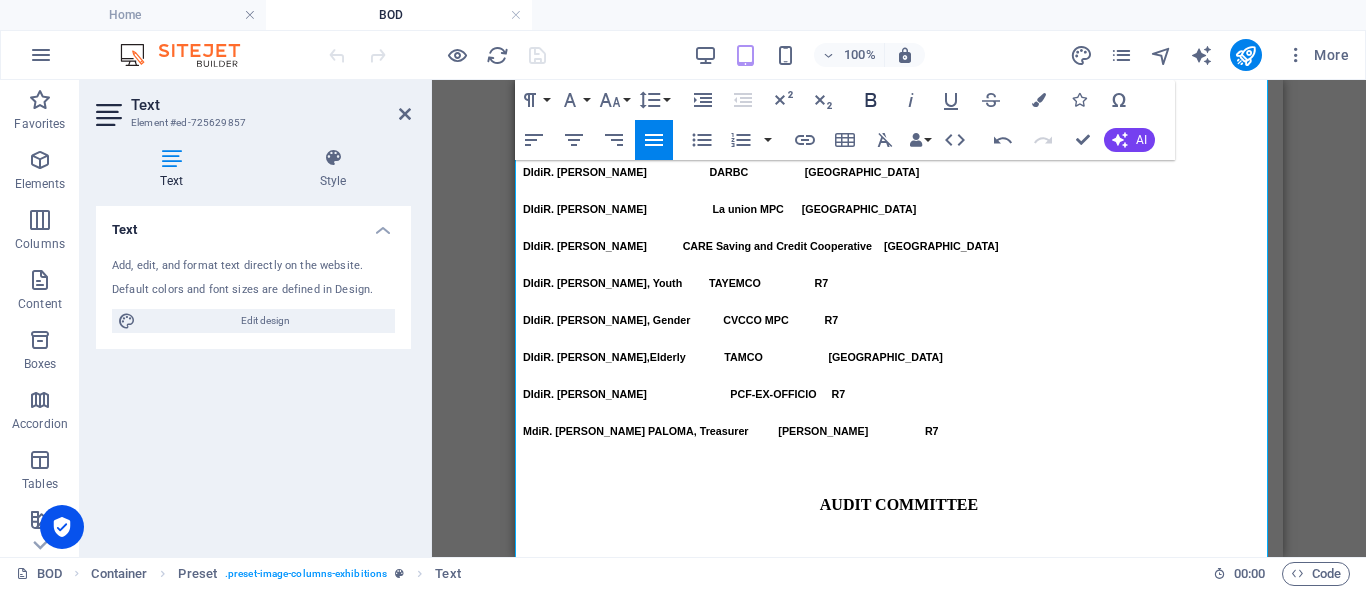 click 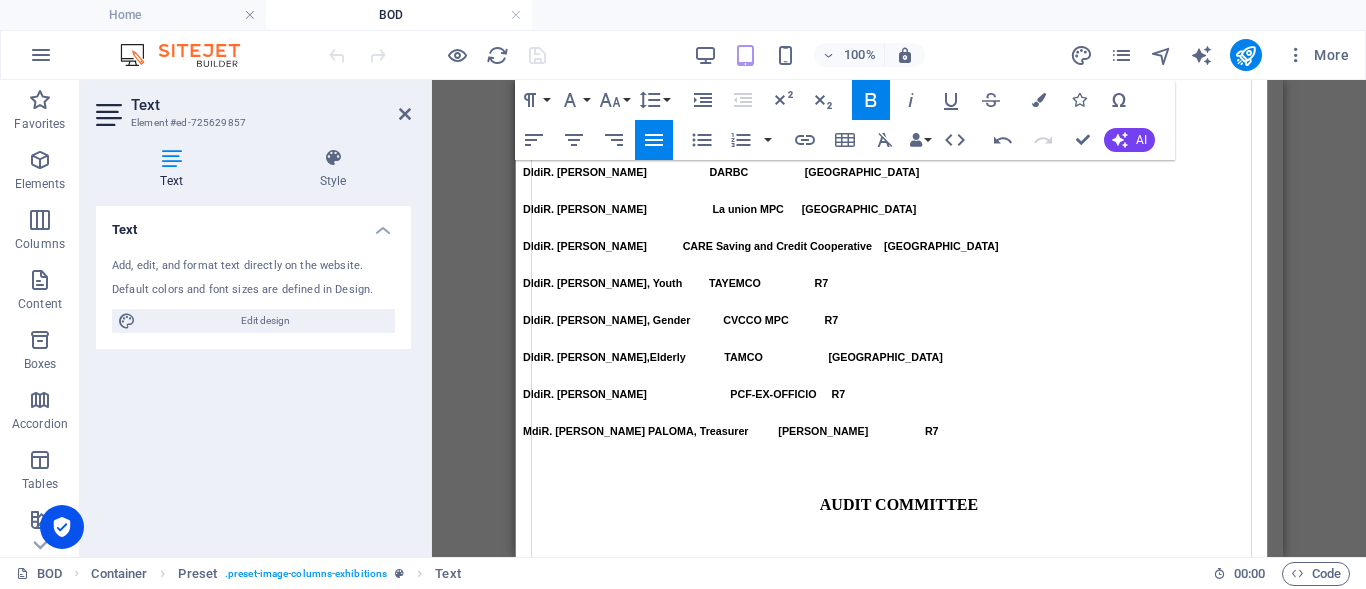 drag, startPoint x: 775, startPoint y: 411, endPoint x: 862, endPoint y: 413, distance: 87.02299 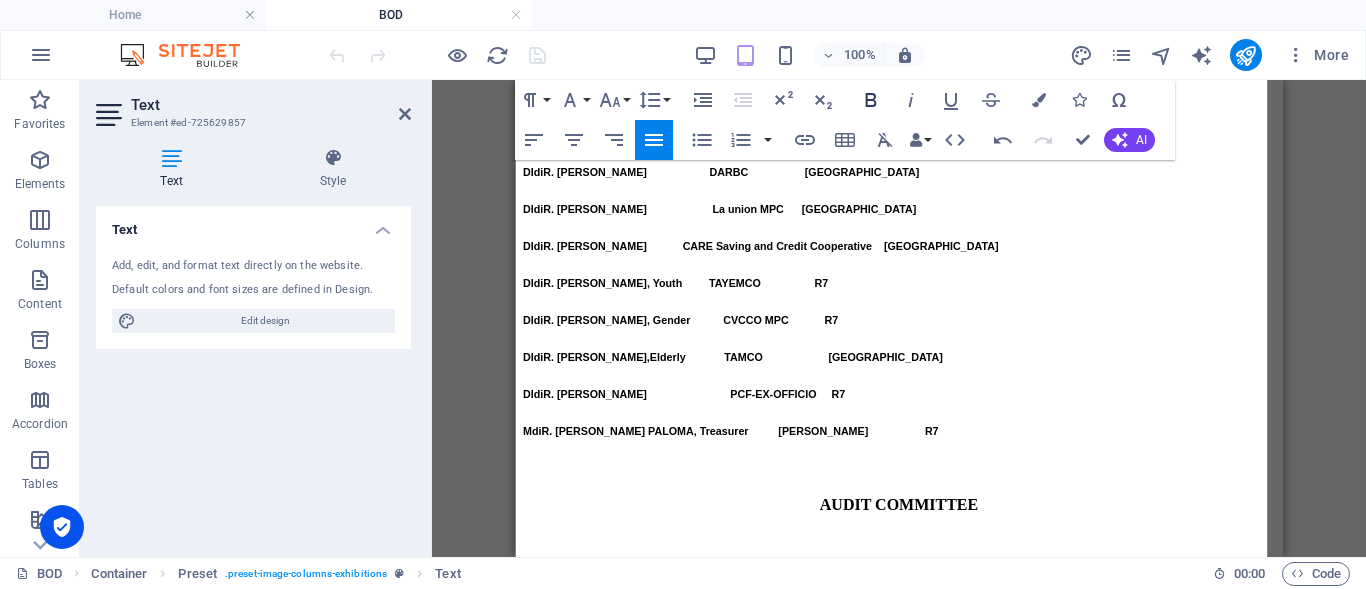 click 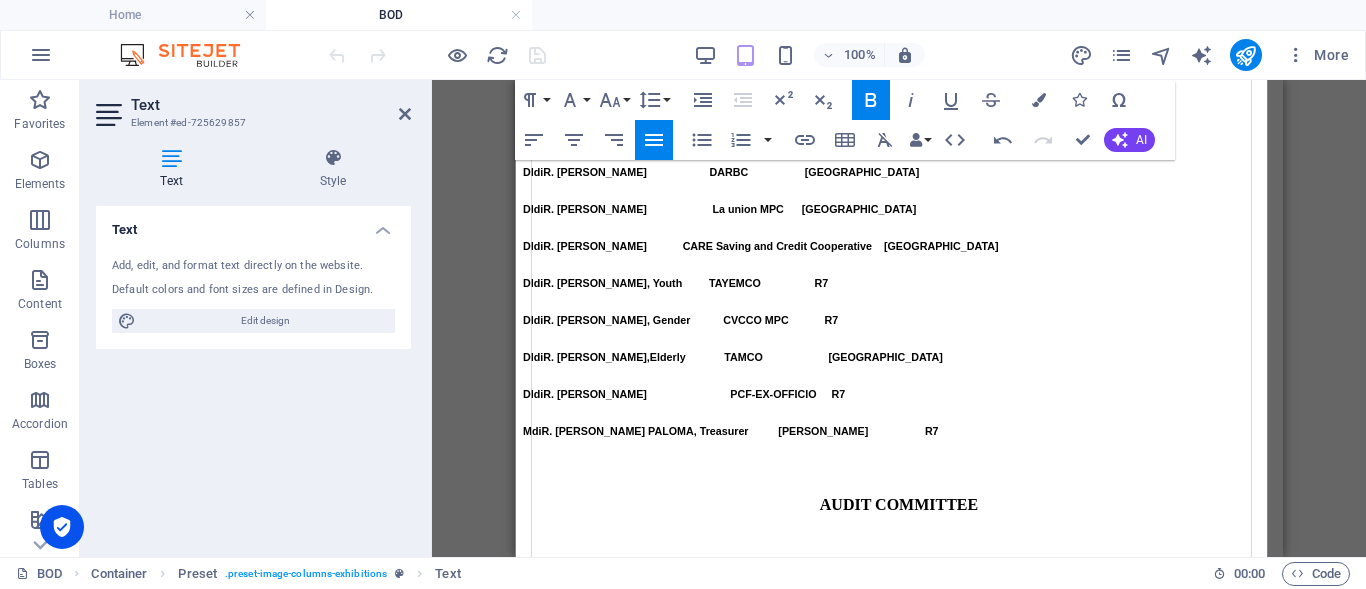 click on "MMR. JUMAR O. LUMAPAK                OFMPC               R8" at bounding box center (899, 1022) 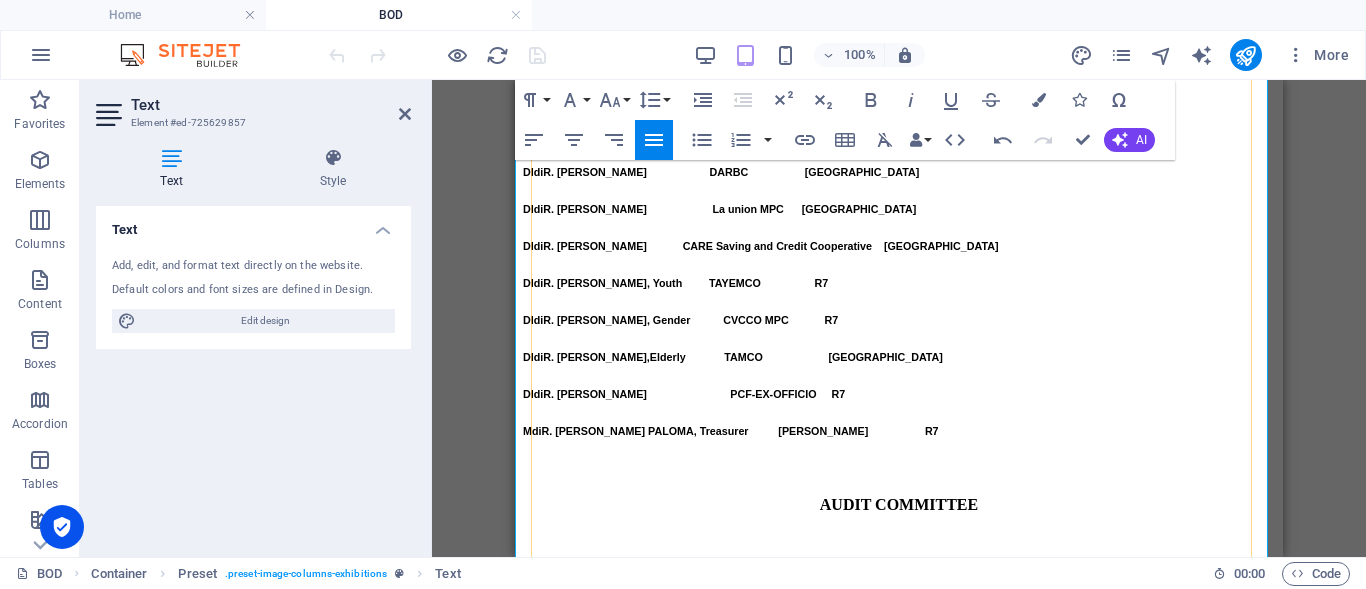 click on "OFMPC" at bounding box center [755, 1022] 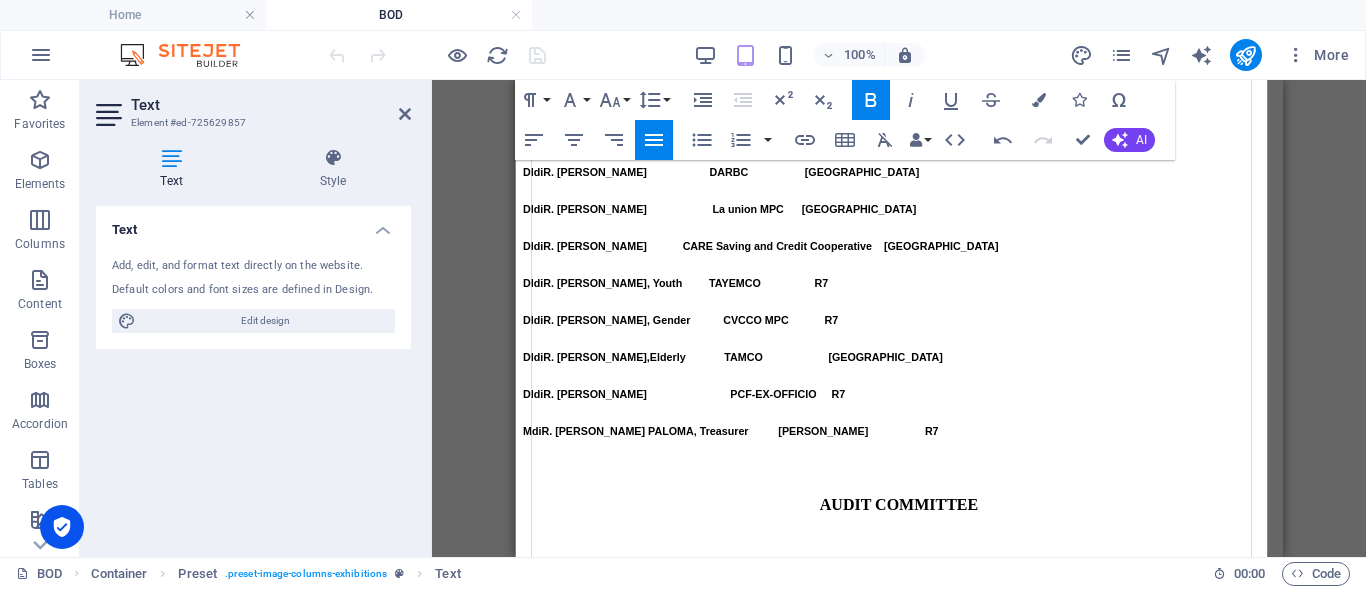click at bounding box center (763, 948) 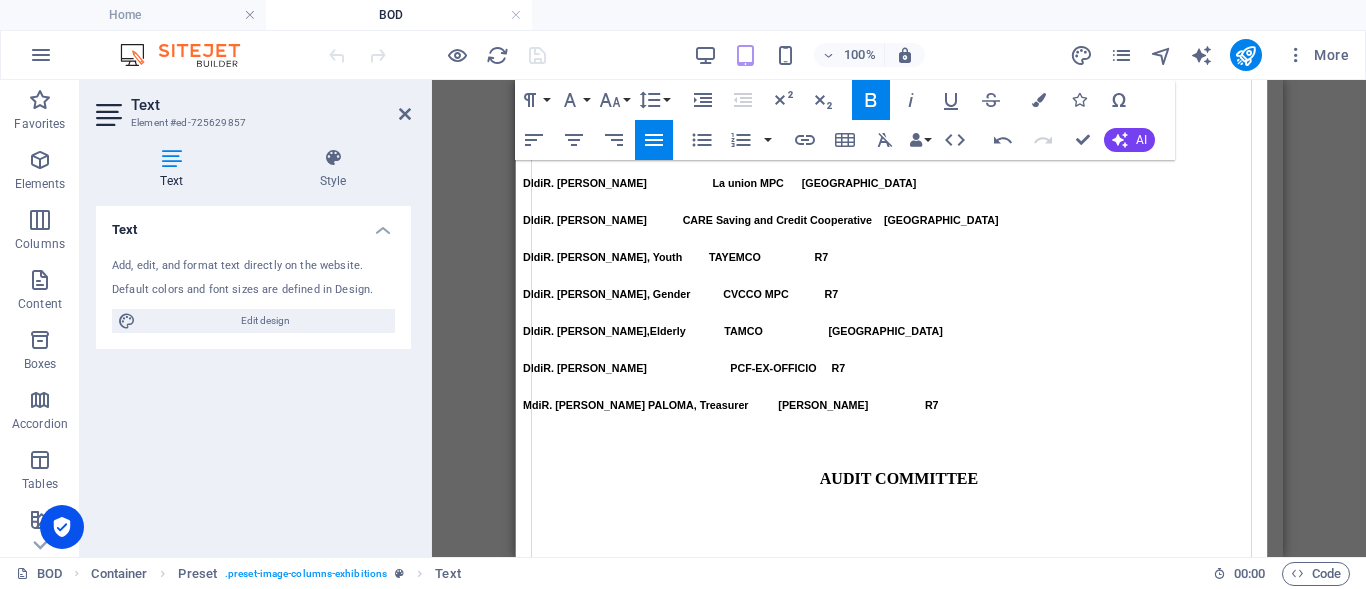 scroll, scrollTop: 1797, scrollLeft: 0, axis: vertical 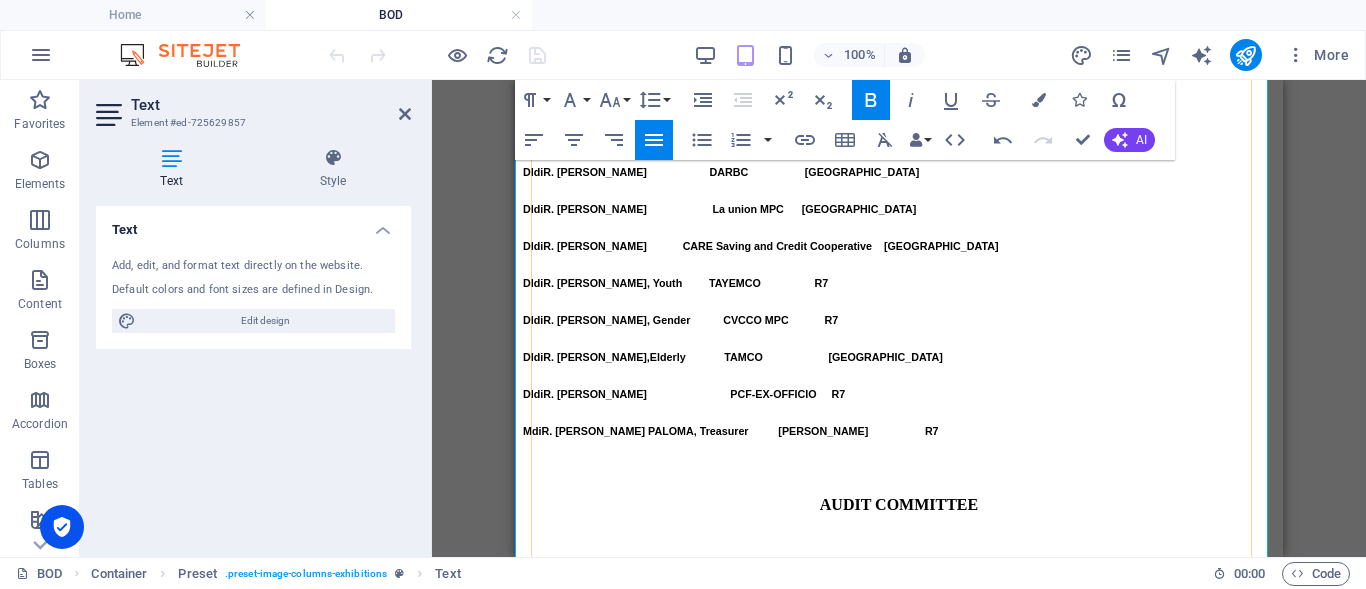 click on "MMR. MICHAEL EPARWA                   TELEMCO           R7" at bounding box center (899, 985) 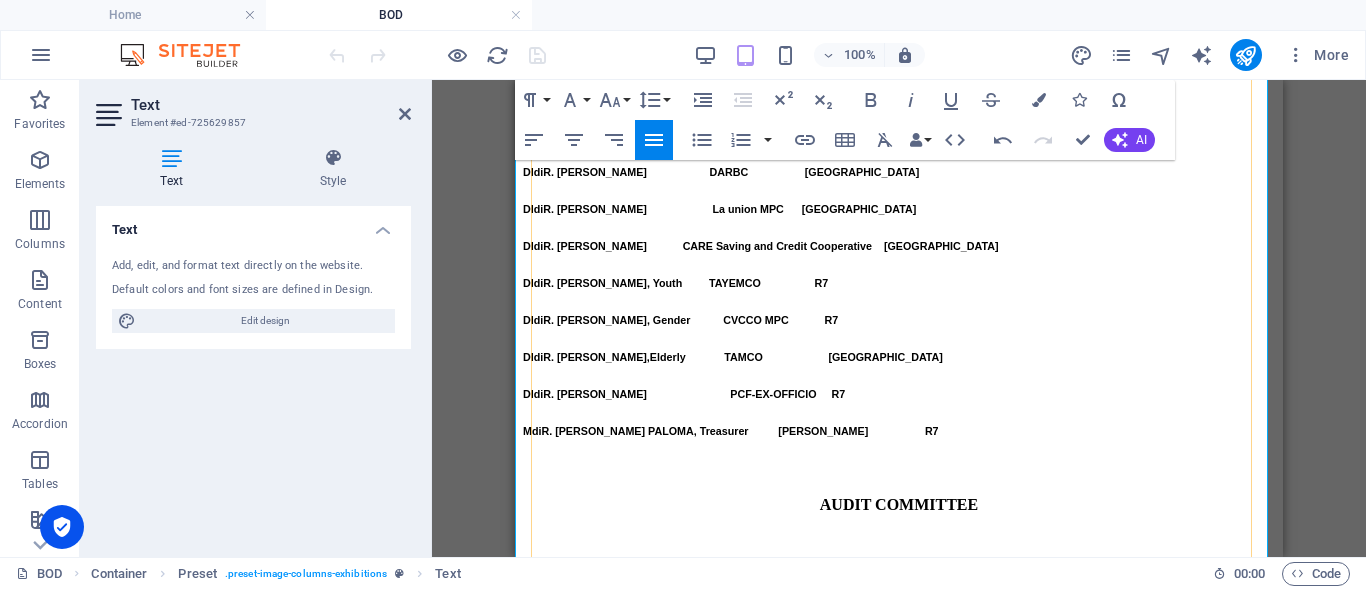 click at bounding box center [796, 1022] 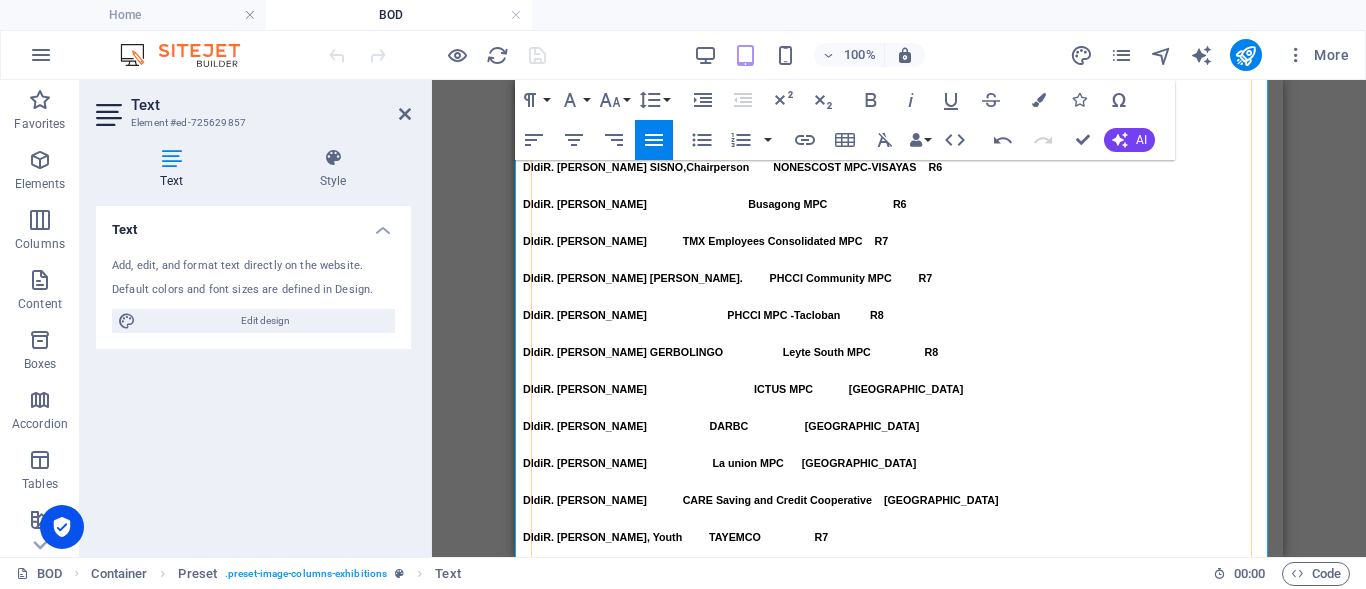 scroll, scrollTop: 1597, scrollLeft: 0, axis: vertical 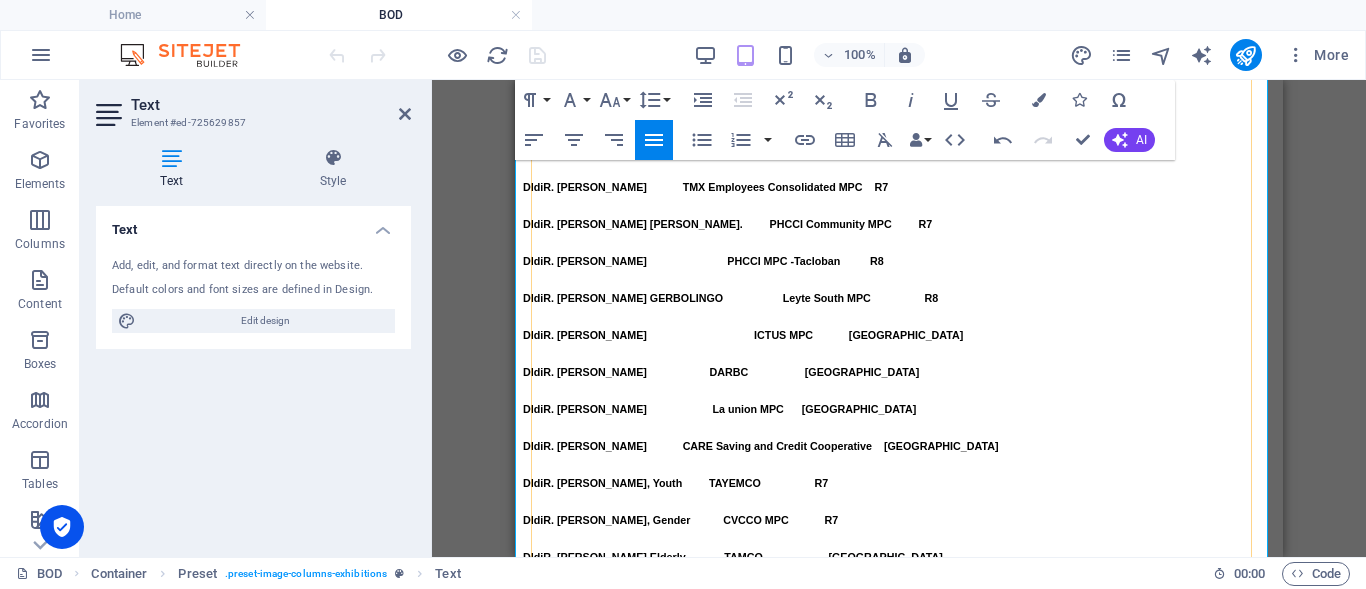 drag, startPoint x: 1047, startPoint y: 267, endPoint x: 1071, endPoint y: 298, distance: 39.20459 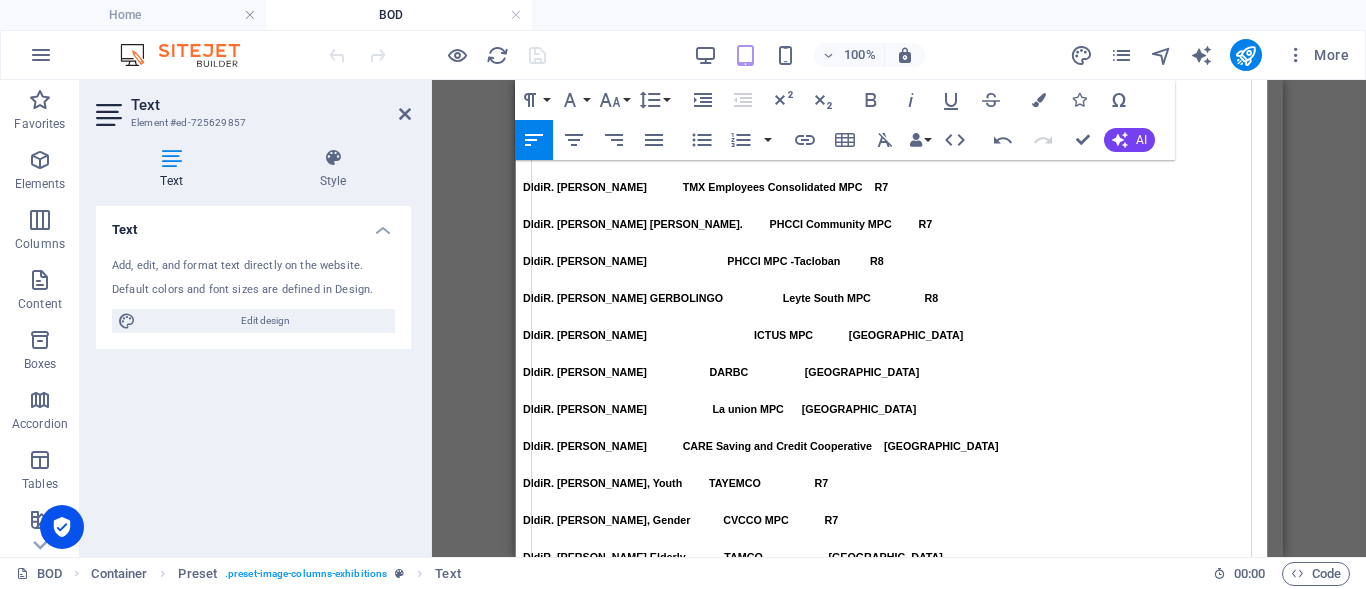 drag, startPoint x: 689, startPoint y: 236, endPoint x: 609, endPoint y: 266, distance: 85.44004 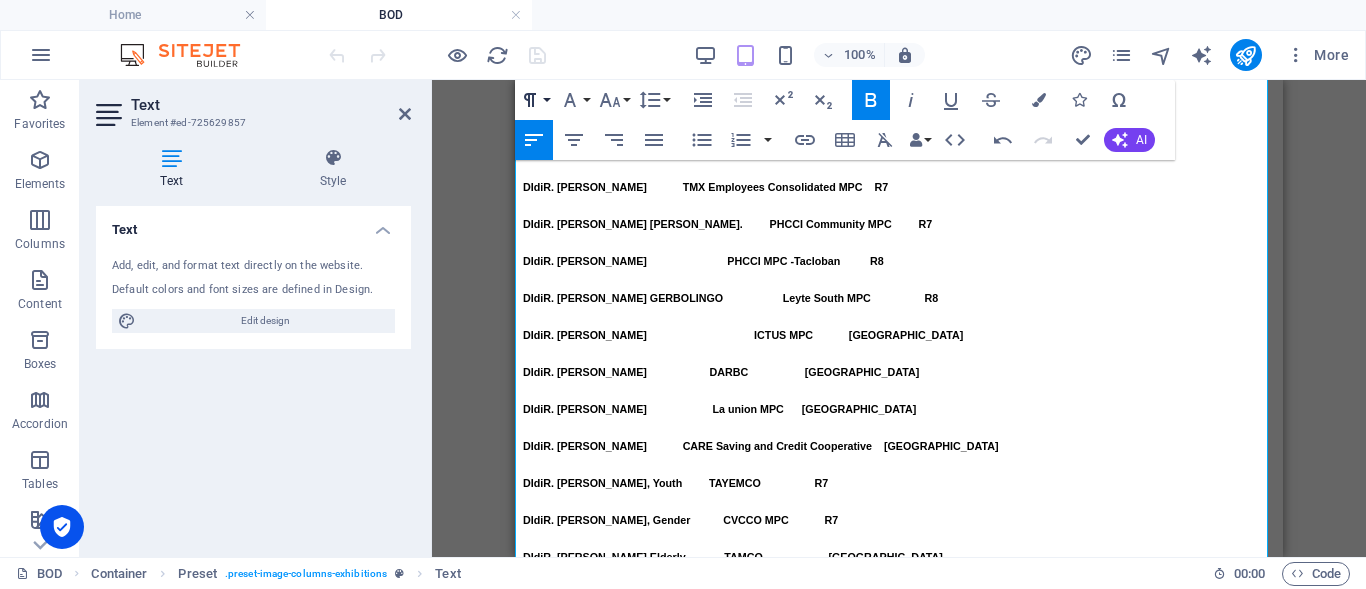 click on "Paragraph Format" at bounding box center (534, 100) 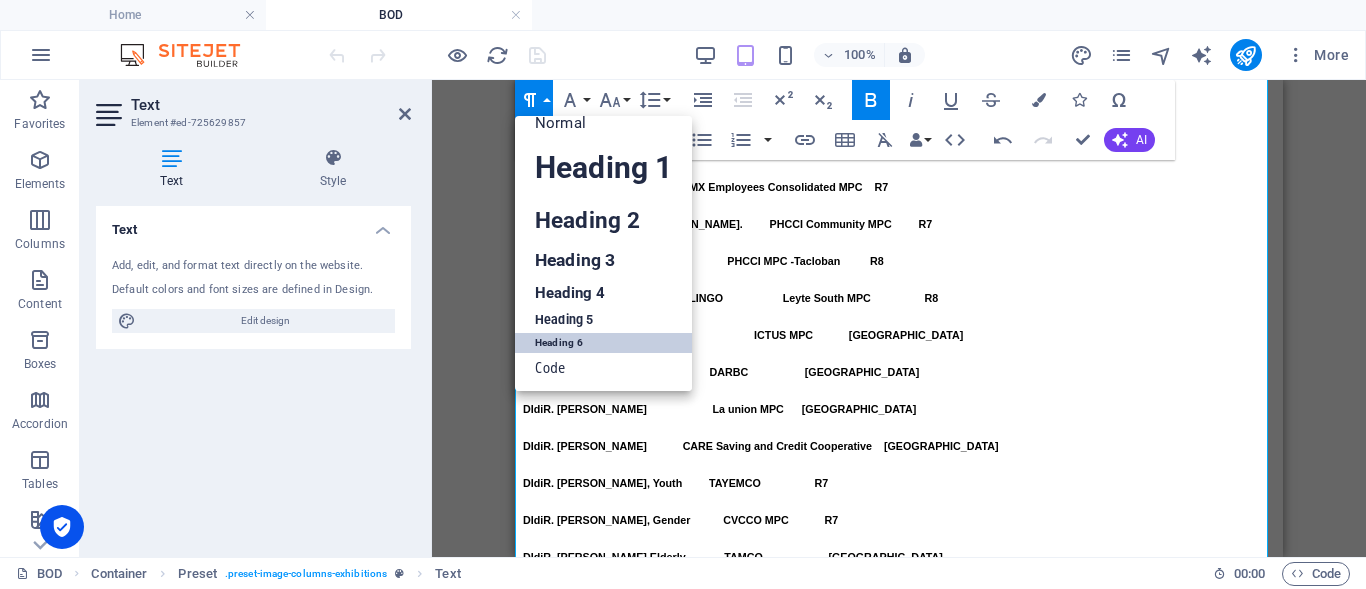 scroll, scrollTop: 16, scrollLeft: 0, axis: vertical 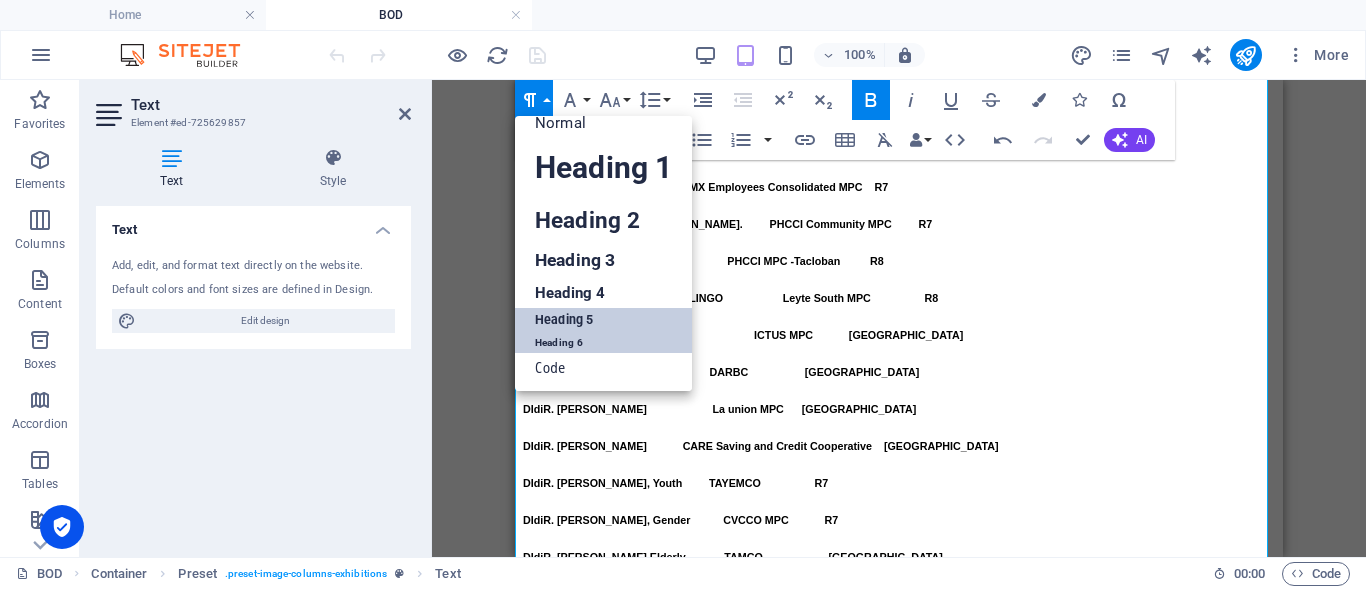 click on "Heading 5" at bounding box center (603, 320) 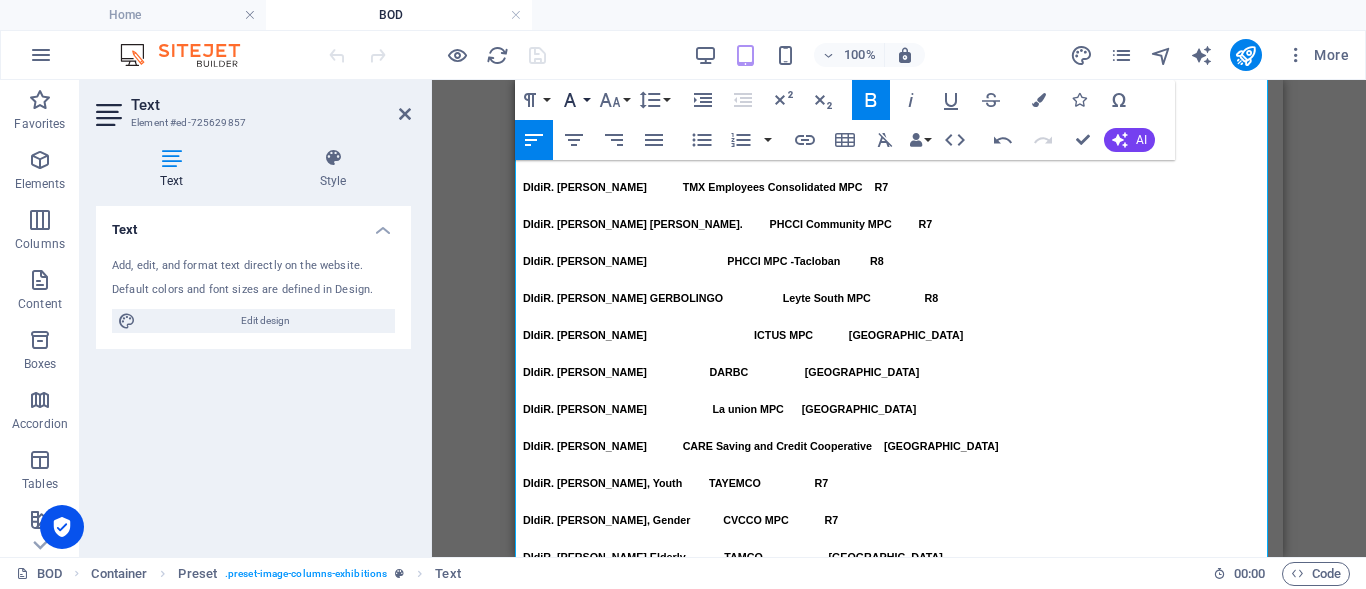 click on "Font Family" at bounding box center (574, 100) 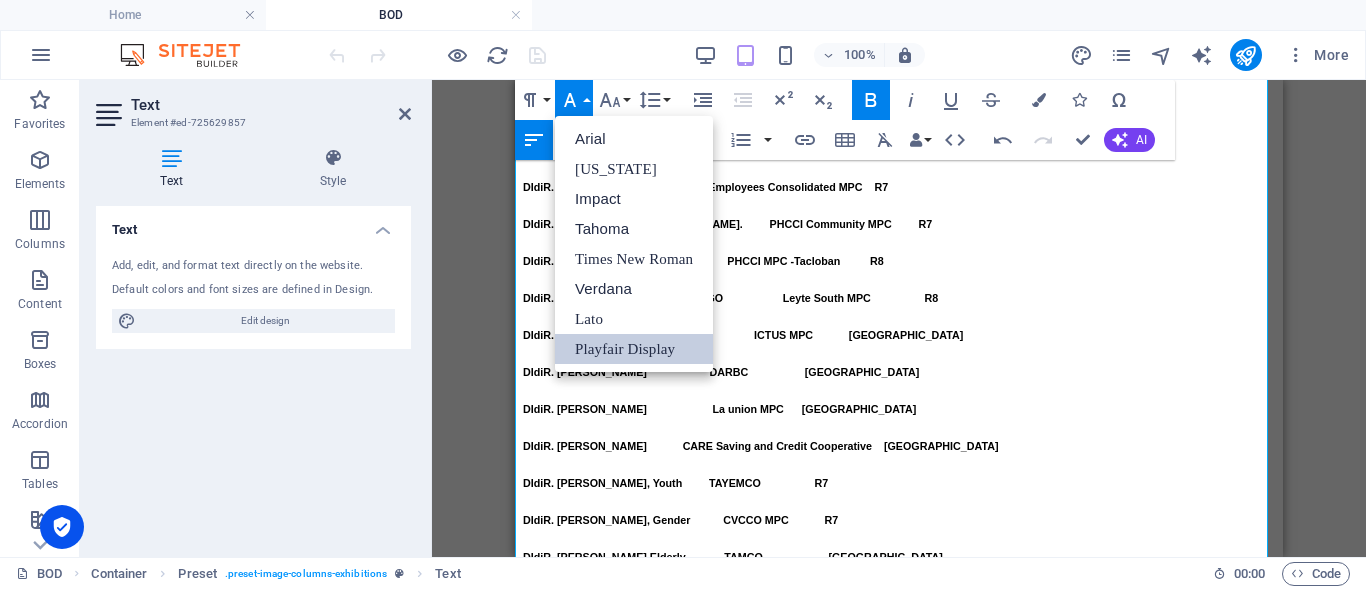 scroll, scrollTop: 0, scrollLeft: 0, axis: both 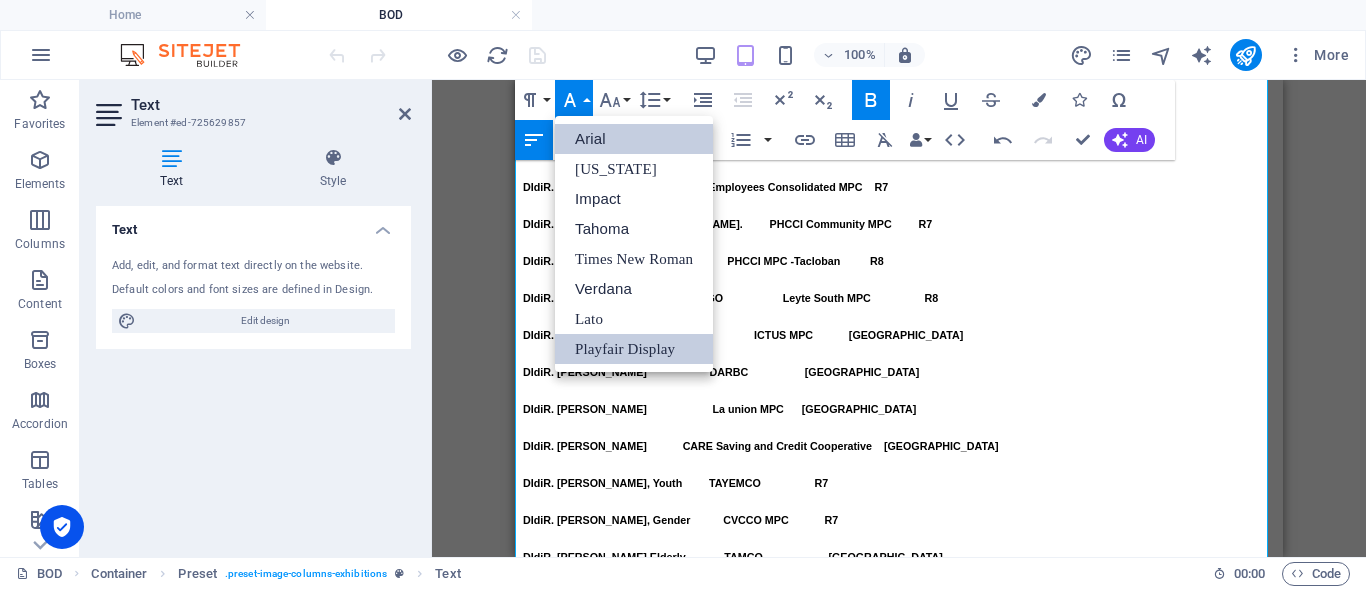 click on "Arial" at bounding box center [634, 139] 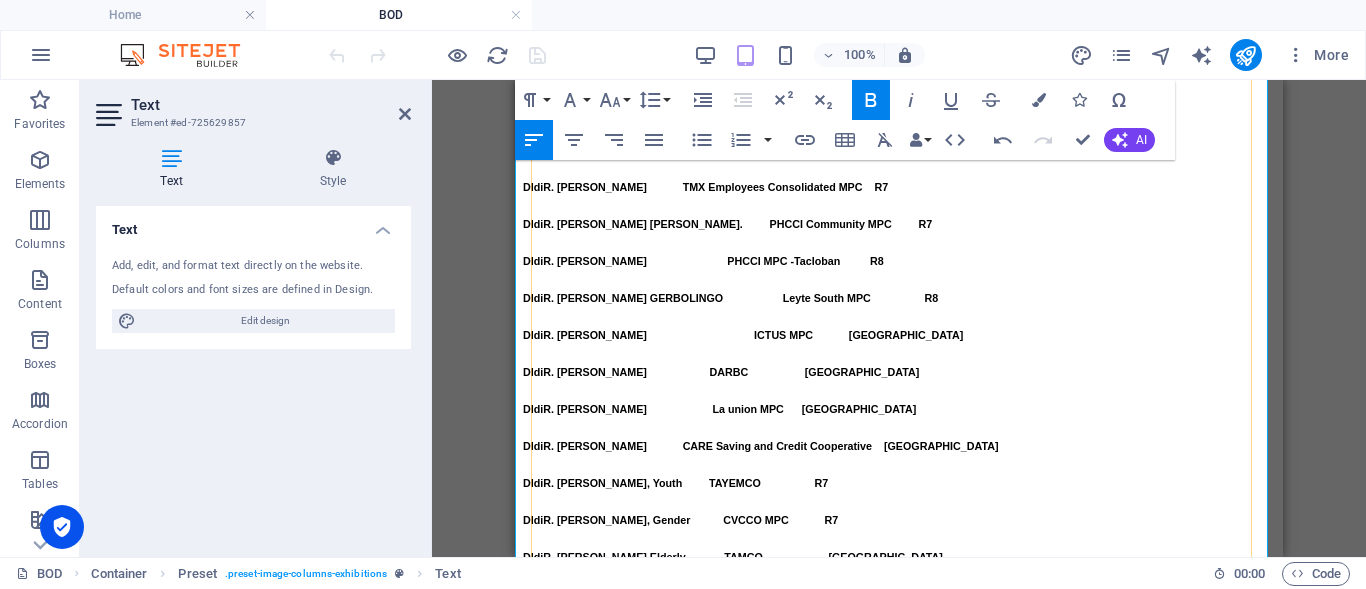 click at bounding box center [899, 745] 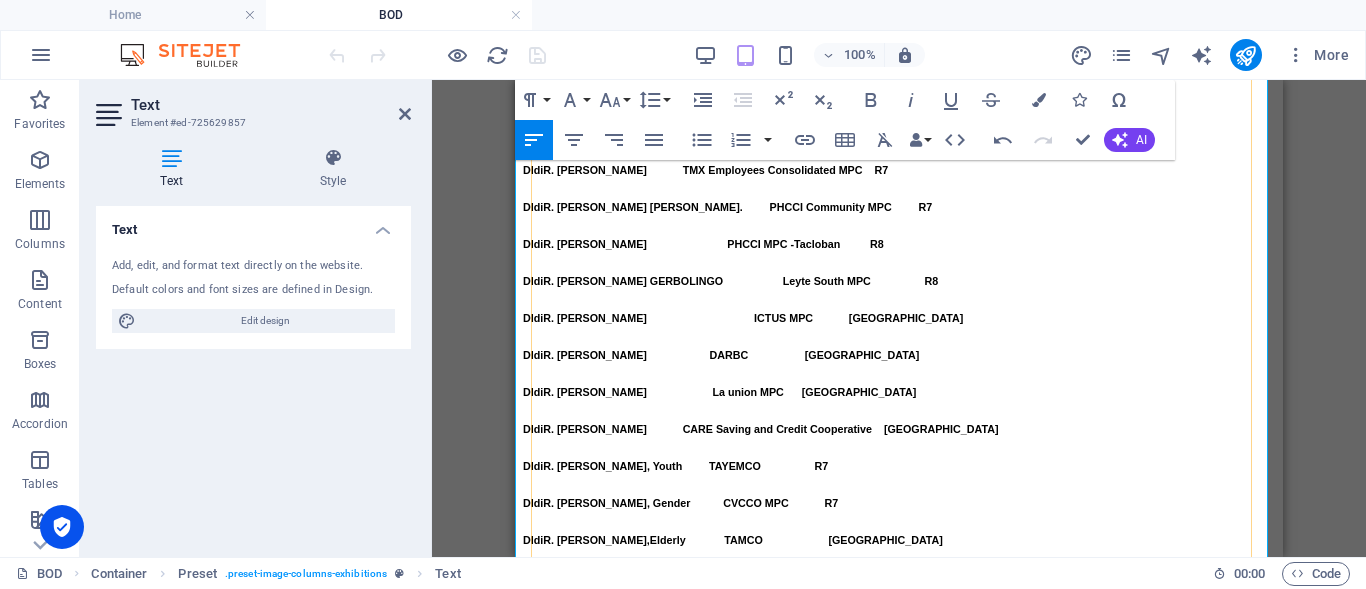scroll, scrollTop: 1612, scrollLeft: 0, axis: vertical 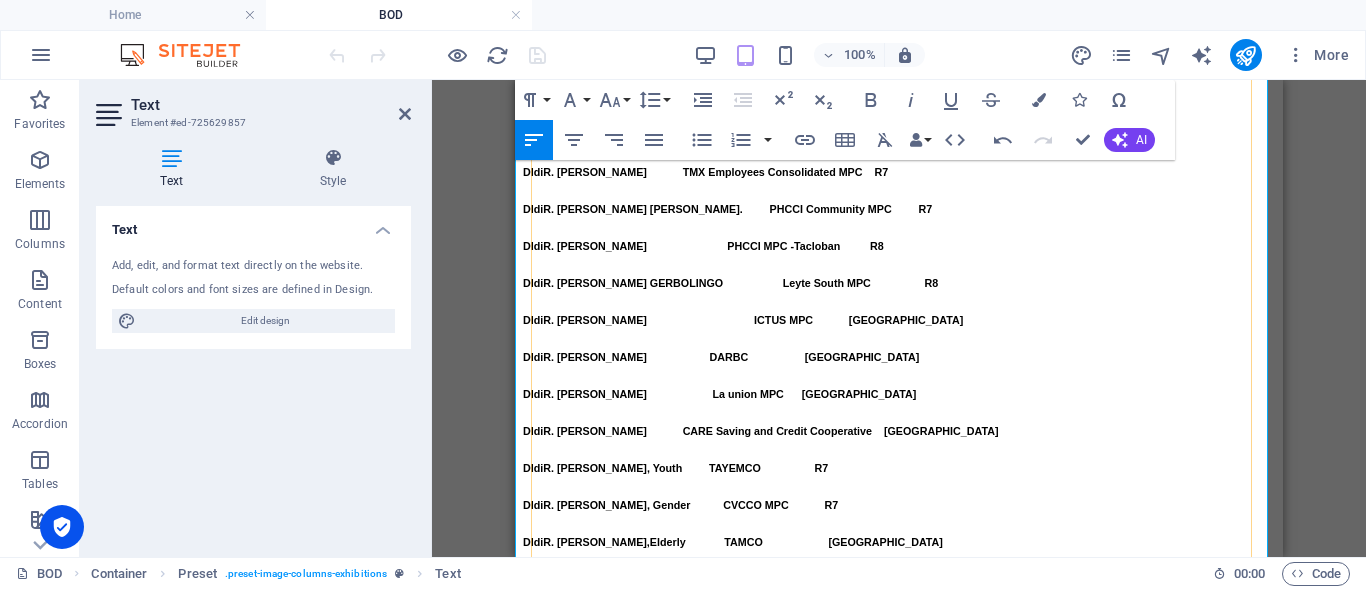 click on "COACARE" at bounding box center [850, 881] 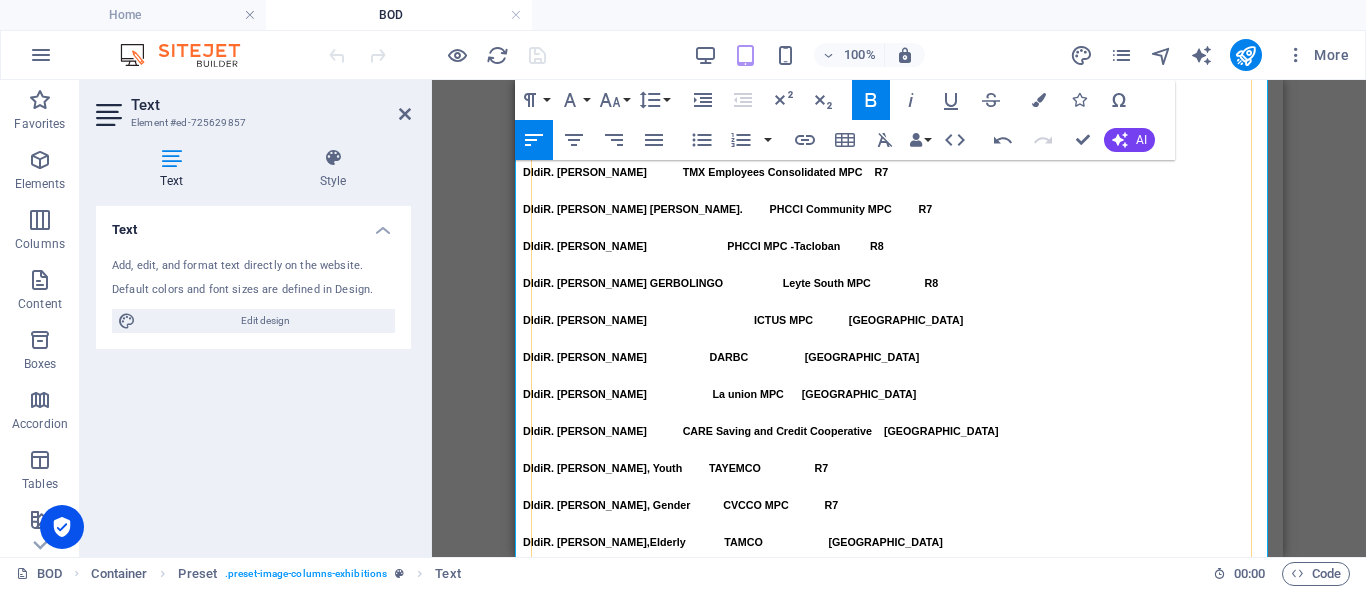 click on "PVDCI" at bounding box center [763, 804] 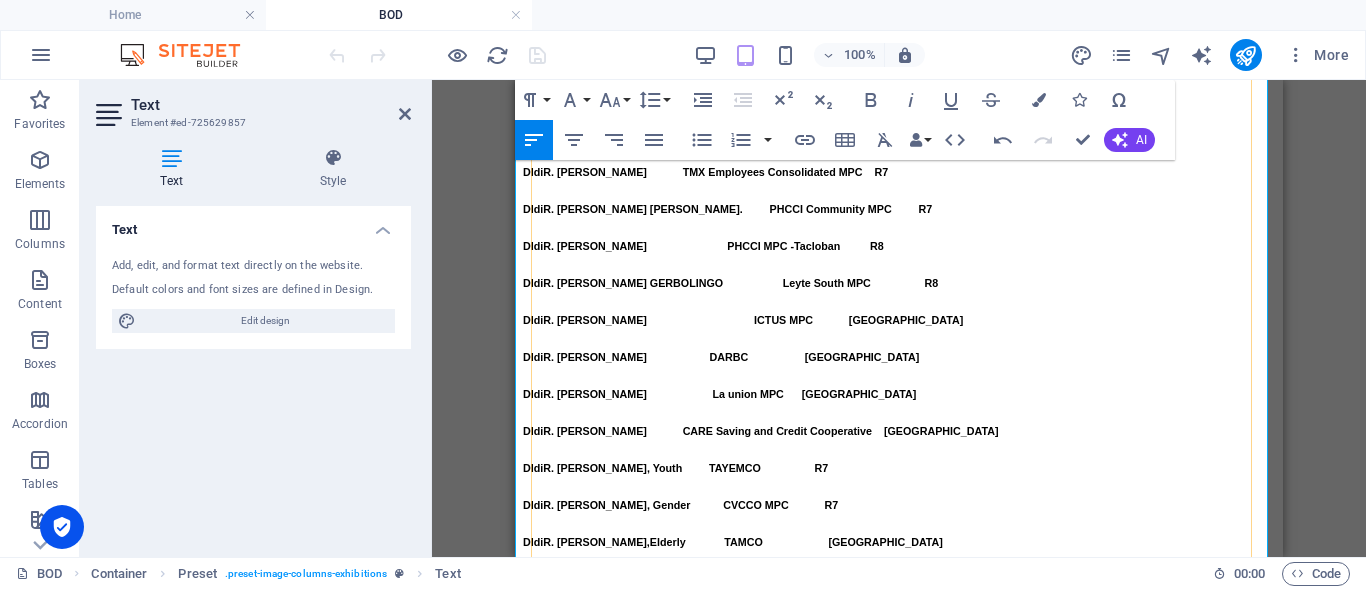 click on "M MR. CLEOMENES L. COJUANGCO, JR.             COACARE                             R8" at bounding box center [710, 881] 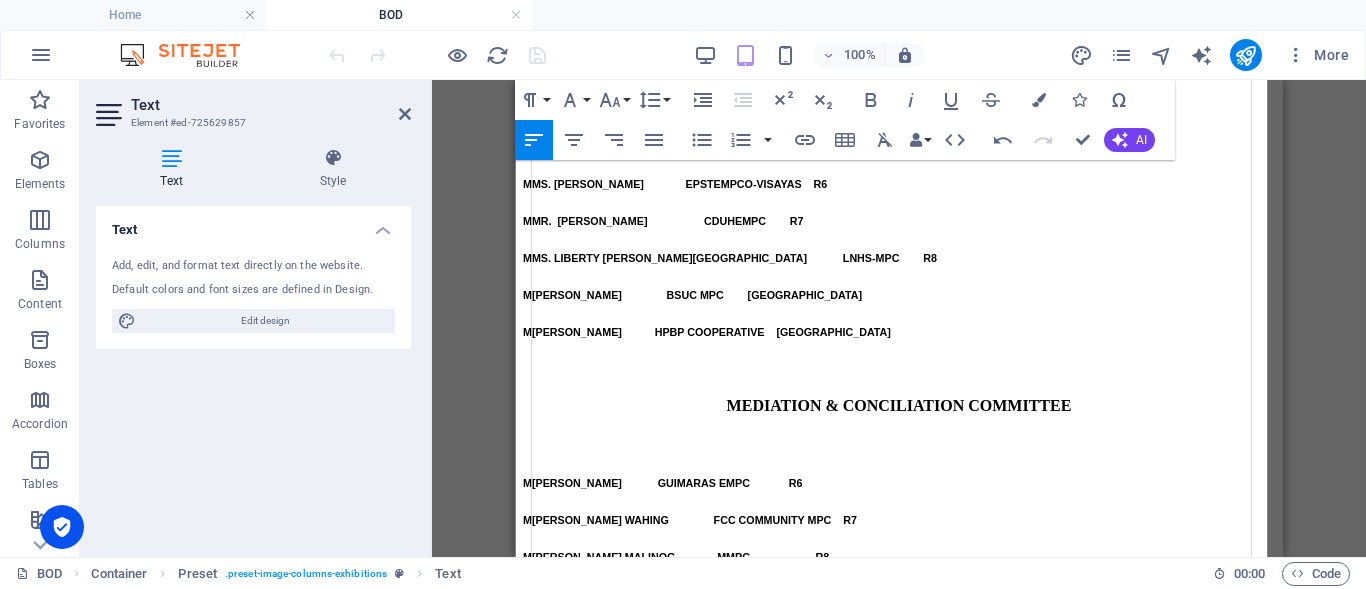 scroll, scrollTop: 2712, scrollLeft: 0, axis: vertical 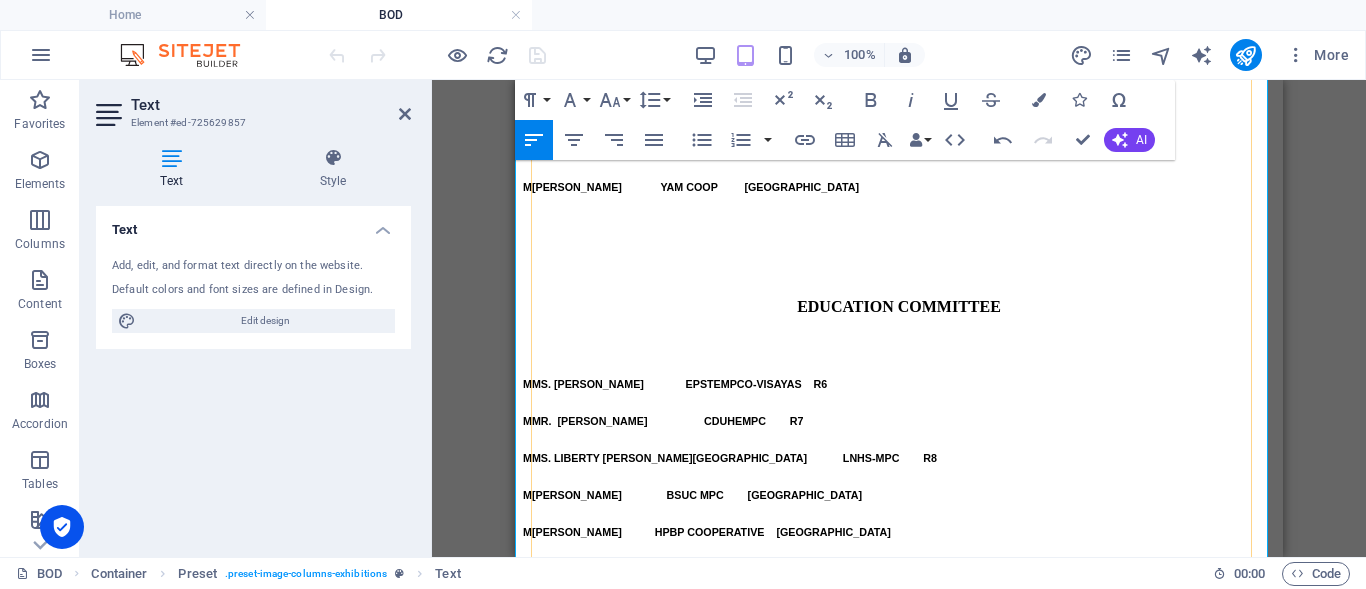 drag, startPoint x: 940, startPoint y: 422, endPoint x: 721, endPoint y: 428, distance: 219.08218 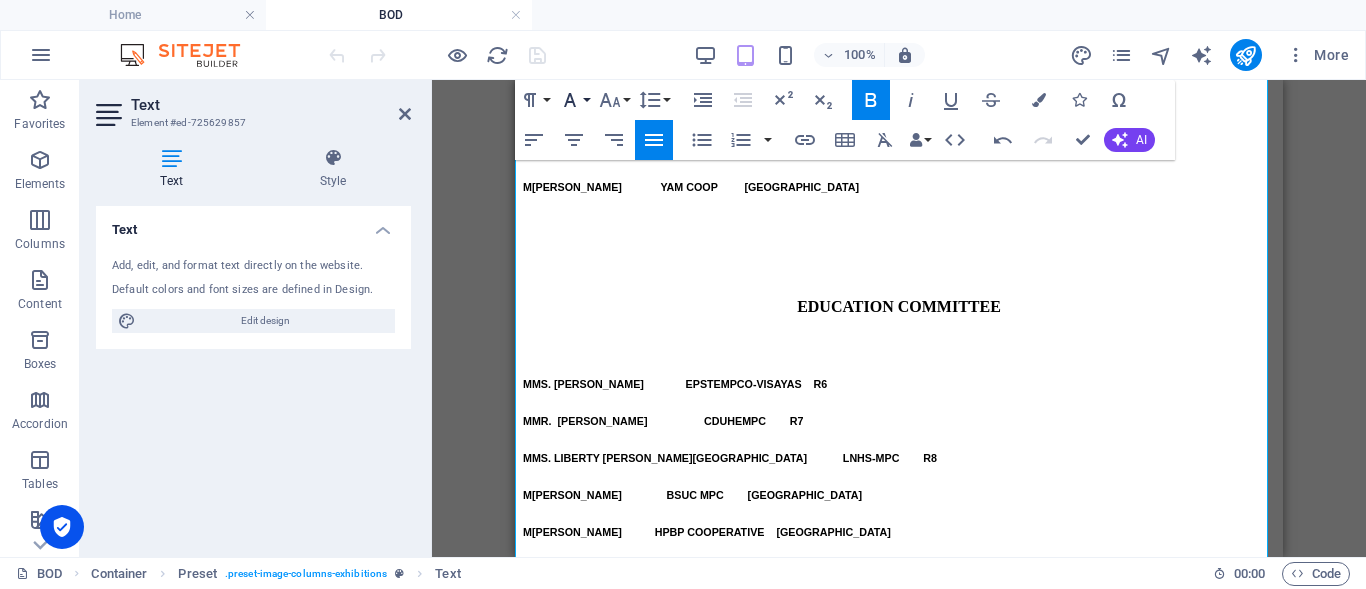 click on "Font Family" at bounding box center [574, 100] 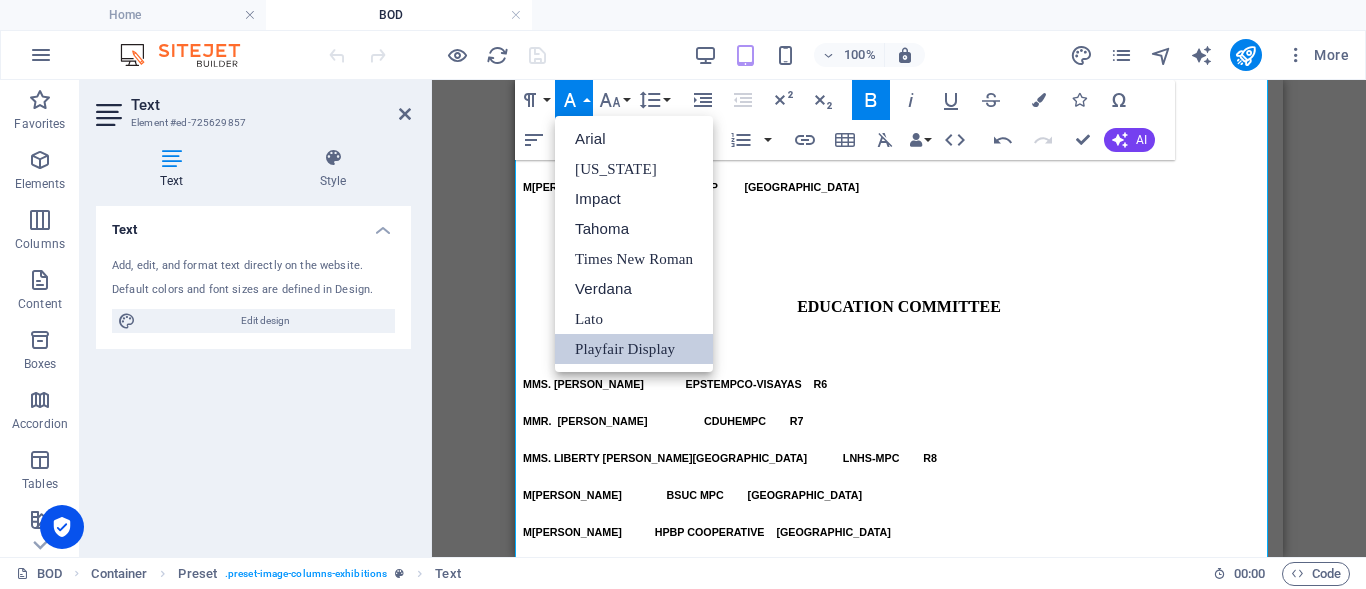 scroll, scrollTop: 0, scrollLeft: 0, axis: both 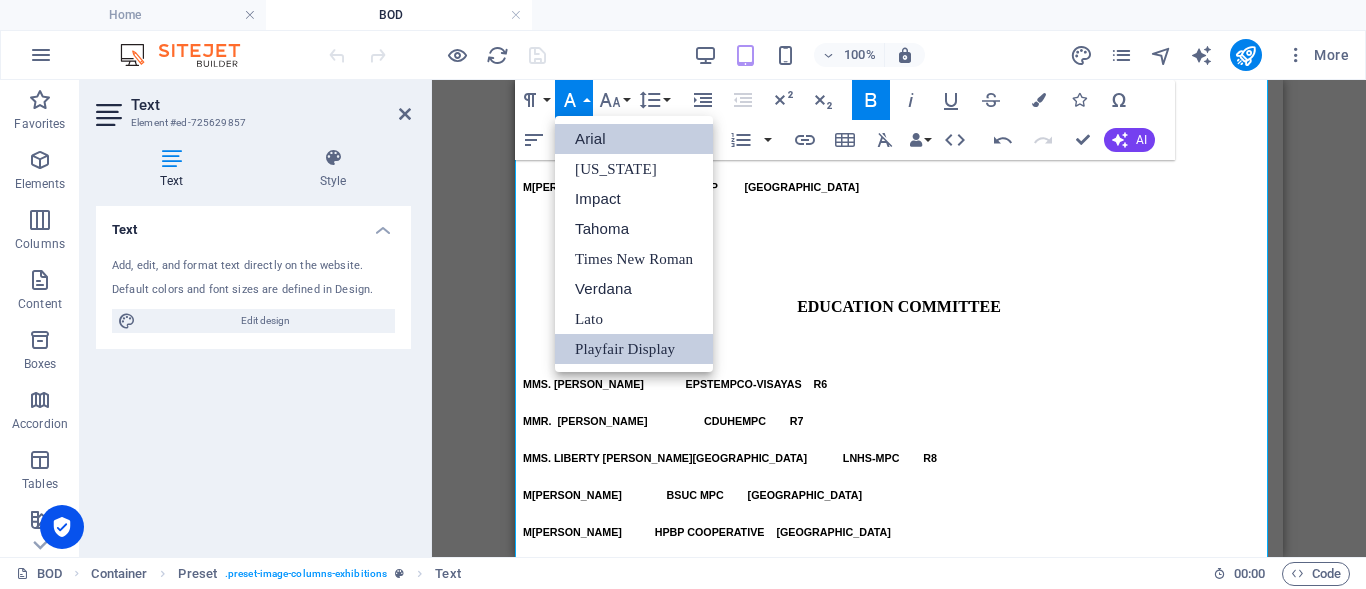 click on "Arial" at bounding box center (634, 139) 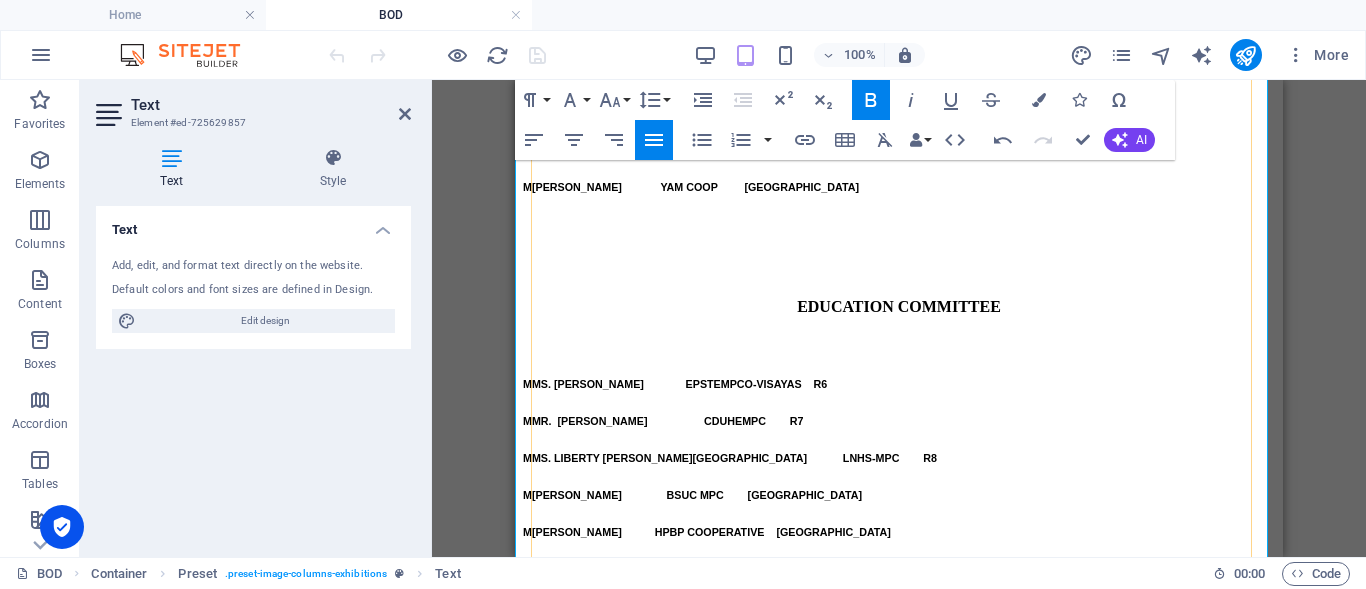 click on "G                                                 GENDER COMMITTEE" at bounding box center (899, 1507) 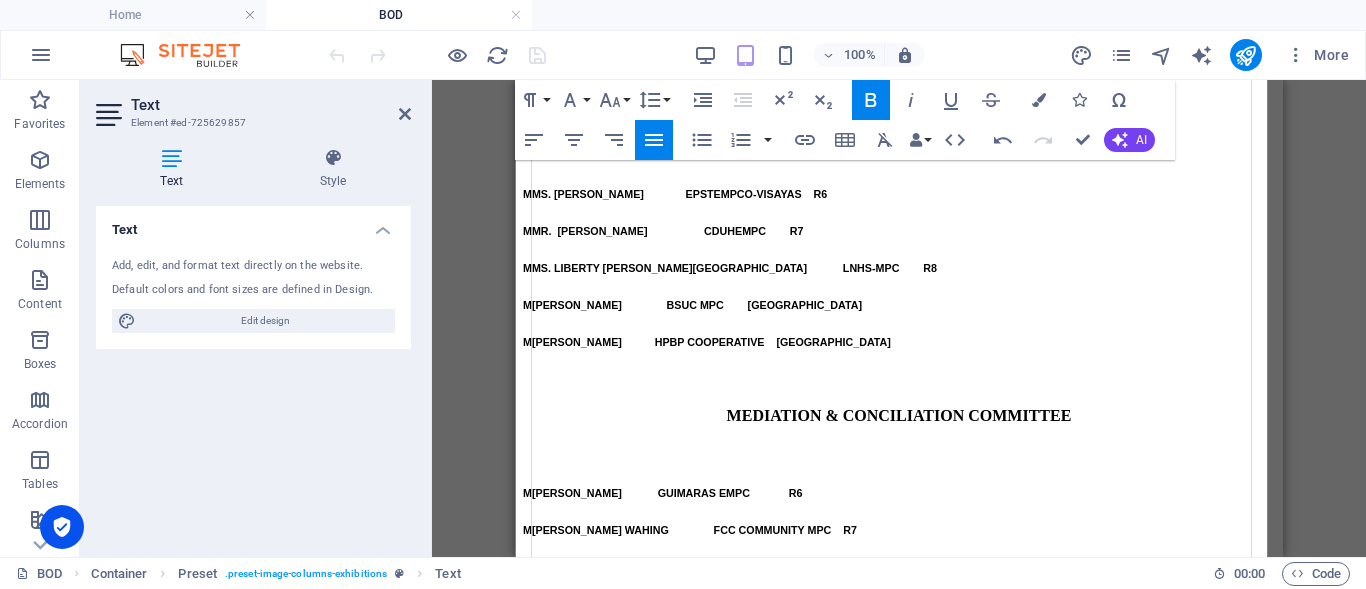 scroll, scrollTop: 2912, scrollLeft: 0, axis: vertical 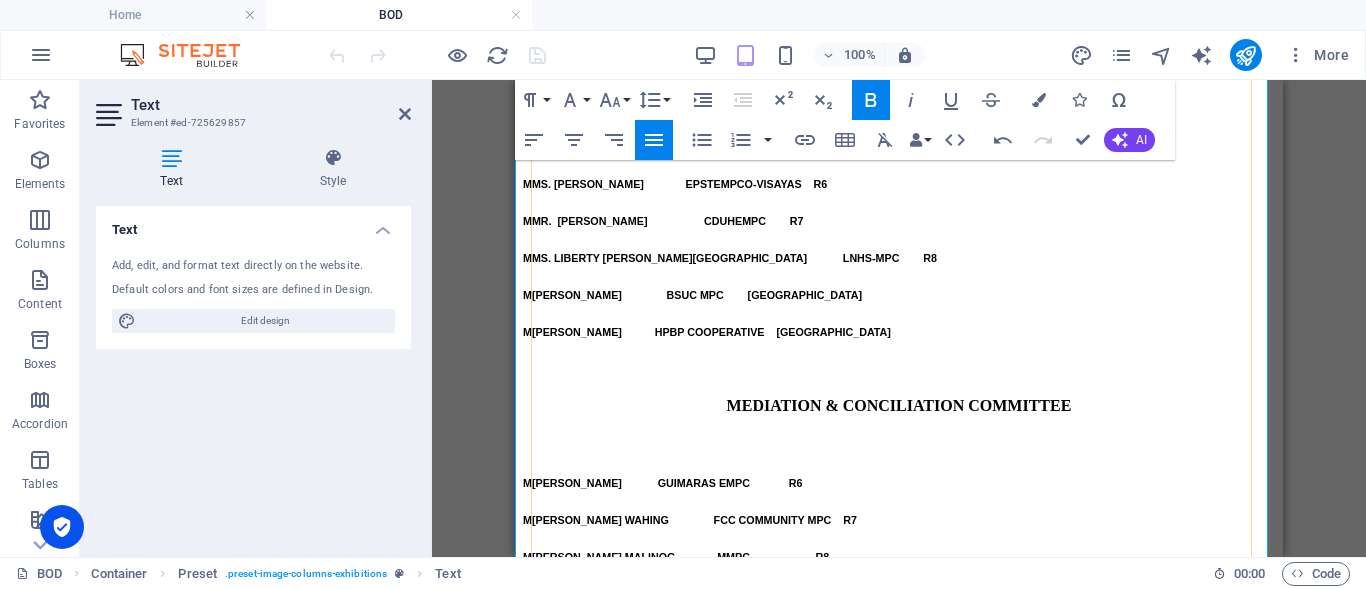 drag, startPoint x: 905, startPoint y: 391, endPoint x: 729, endPoint y: 390, distance: 176.00284 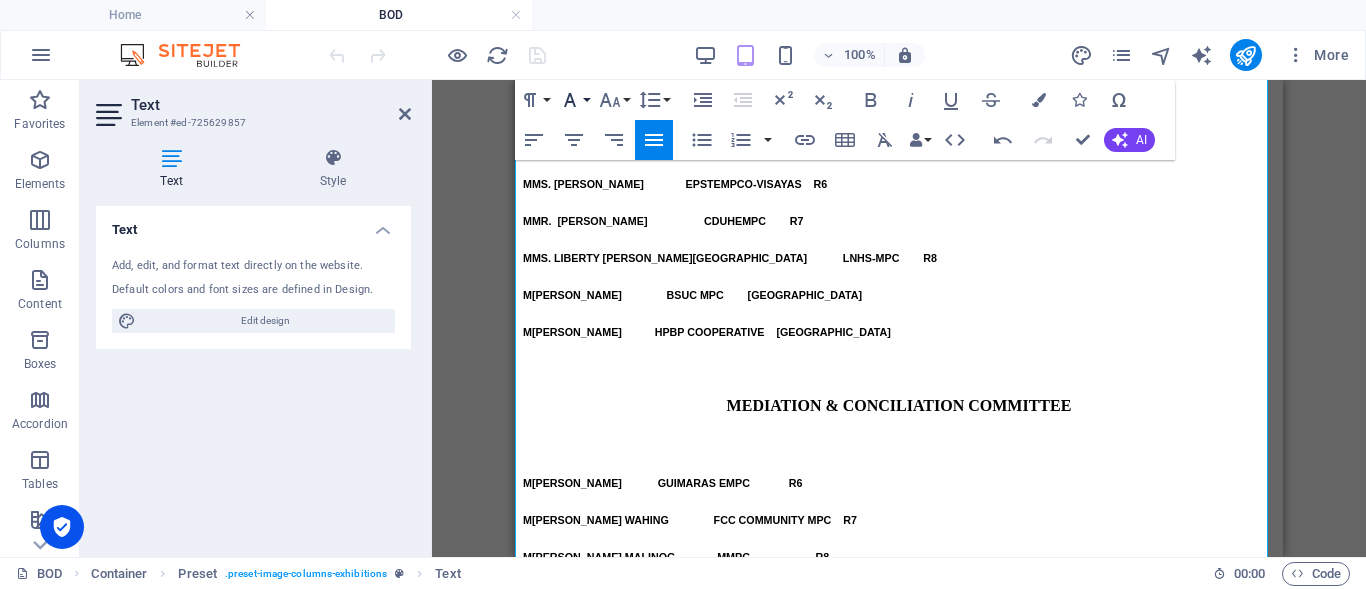 click on "Font Family" at bounding box center [574, 100] 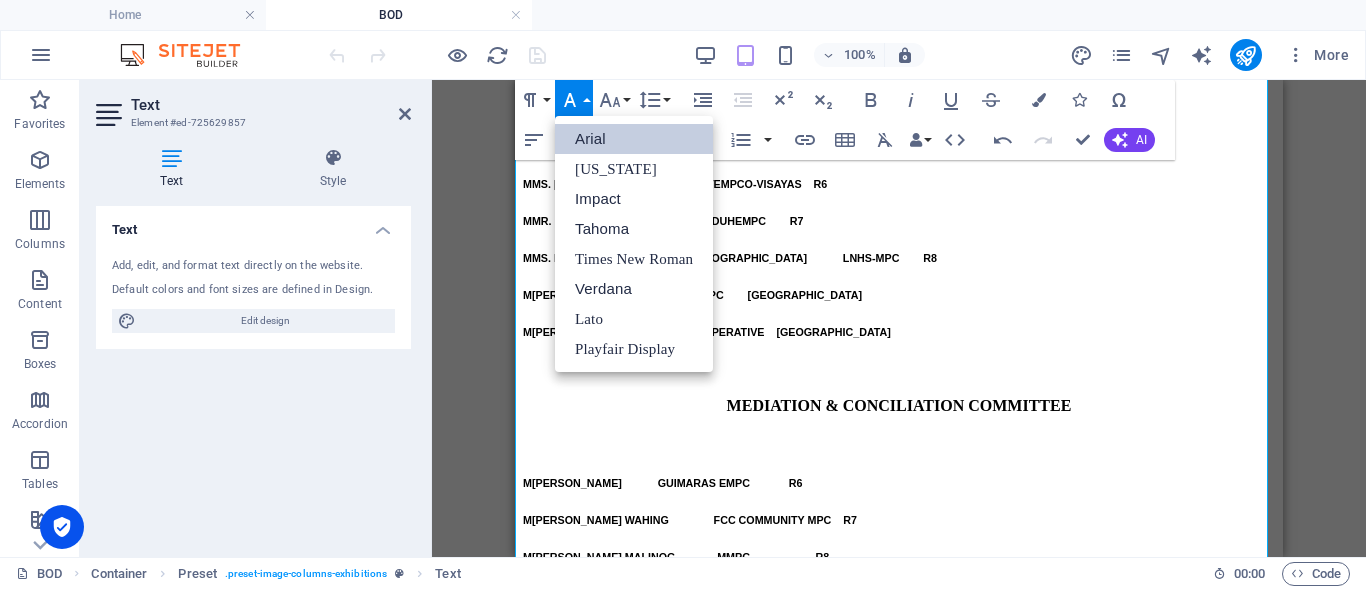 scroll, scrollTop: 0, scrollLeft: 0, axis: both 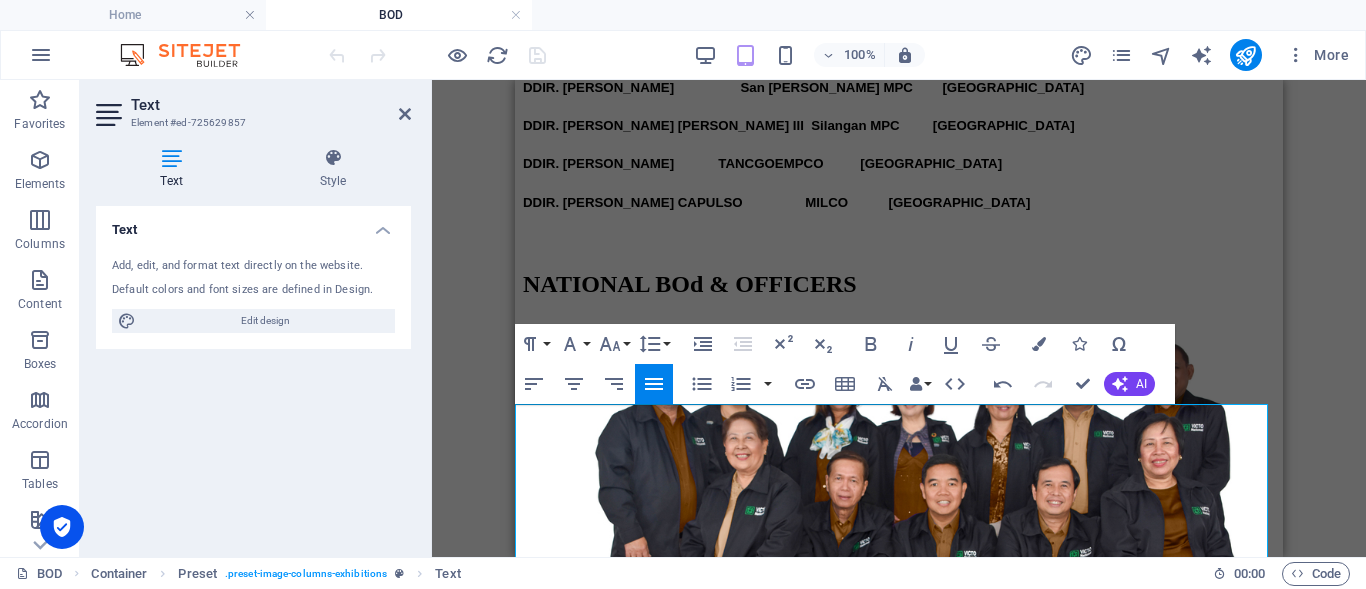 click on "Drag here to replace the existing content. Press “Ctrl” if you want to create a new element.
H3   Container   Image   Container   Preset   Text   H2   Image   Text Paragraph Format Normal Heading 1 Heading 2 Heading 3 Heading 4 Heading 5 Heading 6 Code Font Family Arial Georgia Impact Tahoma Times New Roman Verdana Lato Playfair Display Font Size 8 9 10 11 12 14 18 24 30 36 48 60 72 96 Line Height Default Single 1.15 1.5 Double Increase Indent Decrease Indent Superscript Subscript Bold Italic Underline Strikethrough Colors Icons Special Characters Align Left Align Center Align Right Align Justify Unordered List   Default Circle Disc Square    Ordered List   Default Lower Alpha Lower Greek Lower Roman Upper Alpha Upper Roman    Insert Link Insert Table Clear Formatting Data Bindings Company First name Last name Street ZIP code City Email Phone Mobile Fax Custom field 1 Custom field 2 Custom field 3 Custom field 4 Custom field 5 Custom field 6 HTML Undo Redo Confirm (Ctrl+⏎) AI Improve" at bounding box center [899, 318] 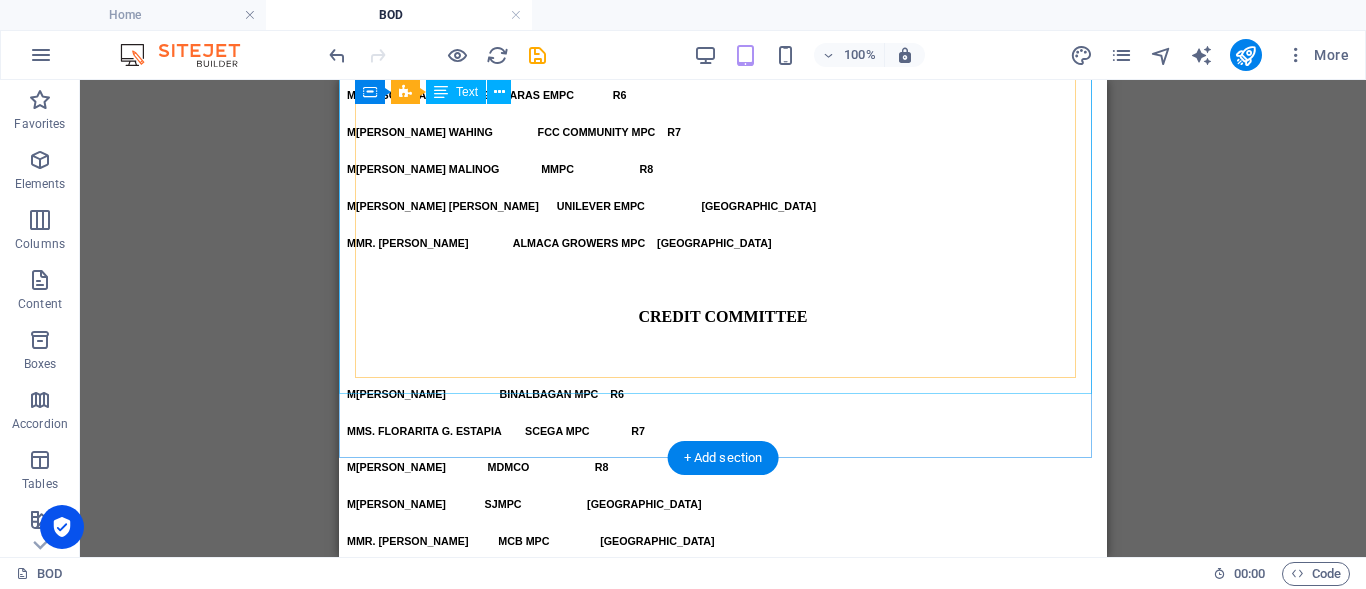 scroll, scrollTop: 3200, scrollLeft: 0, axis: vertical 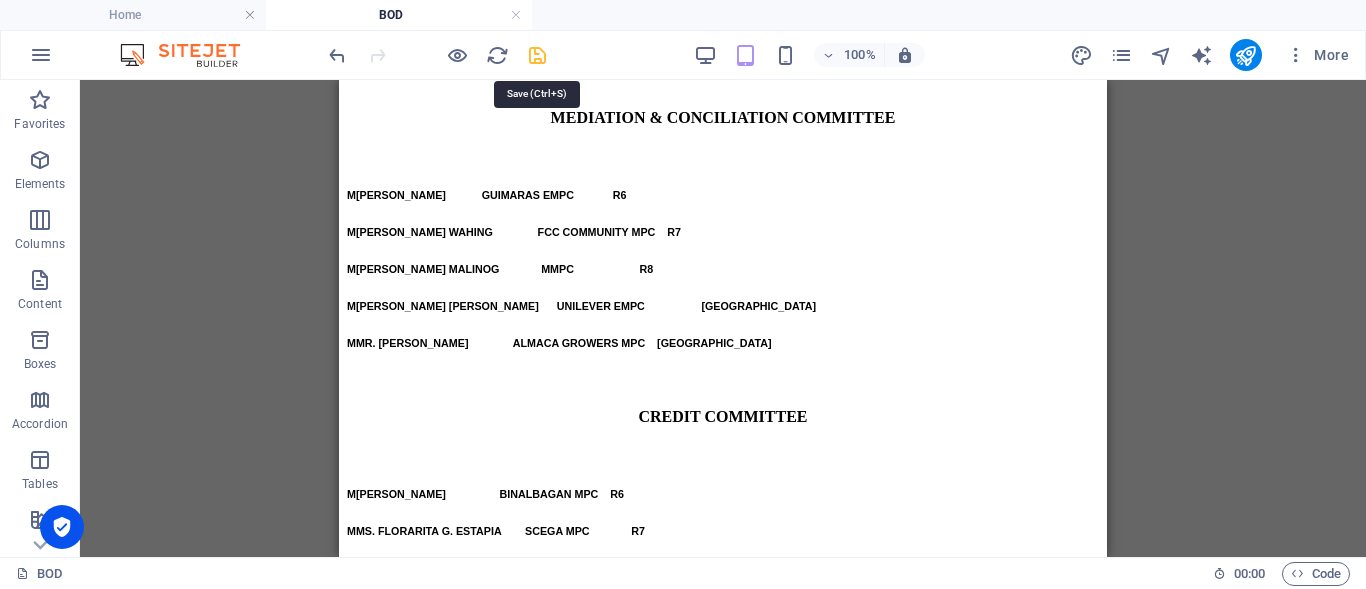 click at bounding box center [537, 55] 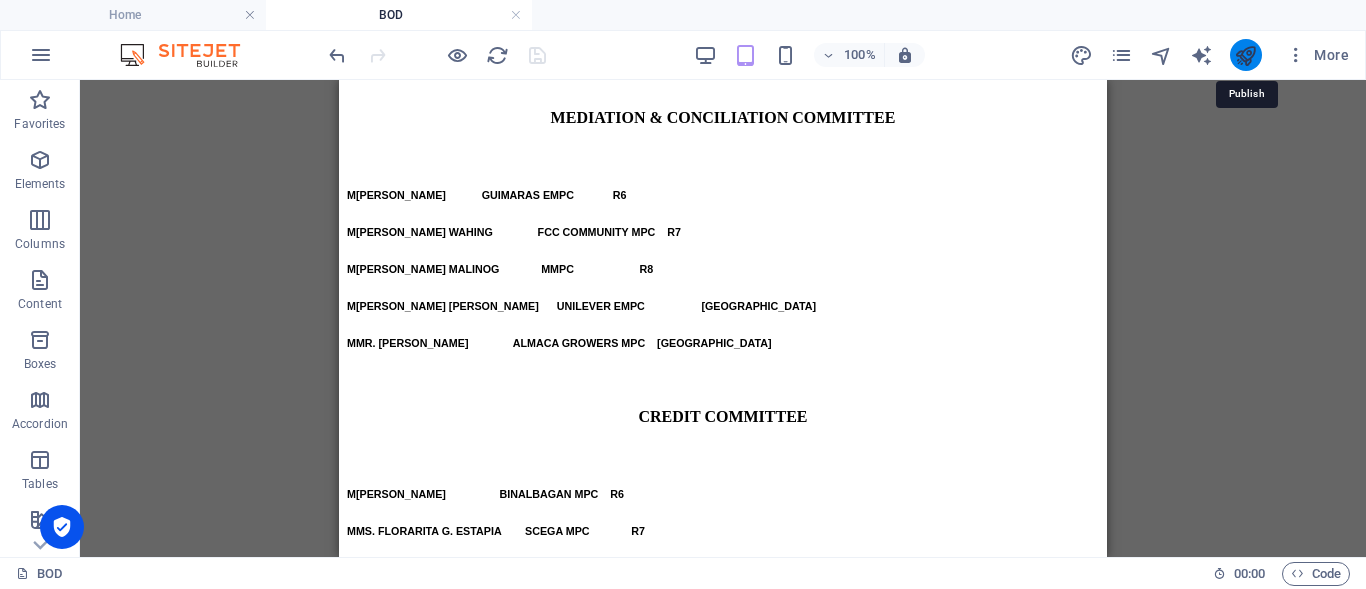 click at bounding box center (1245, 55) 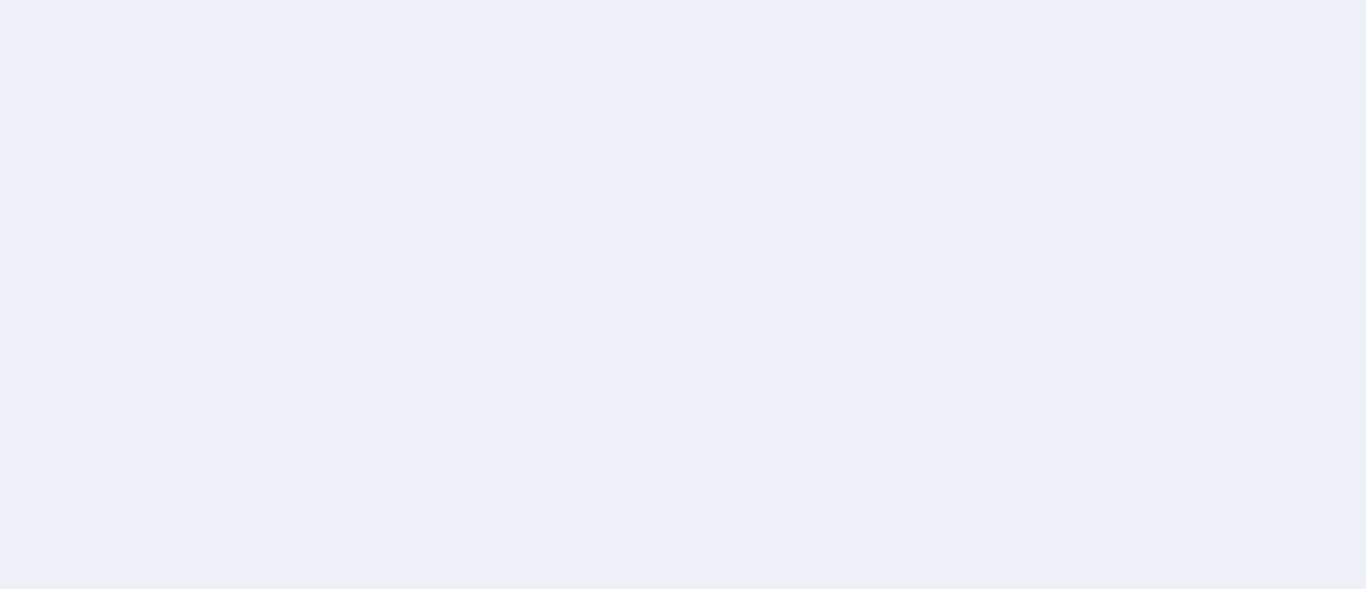 scroll, scrollTop: 0, scrollLeft: 0, axis: both 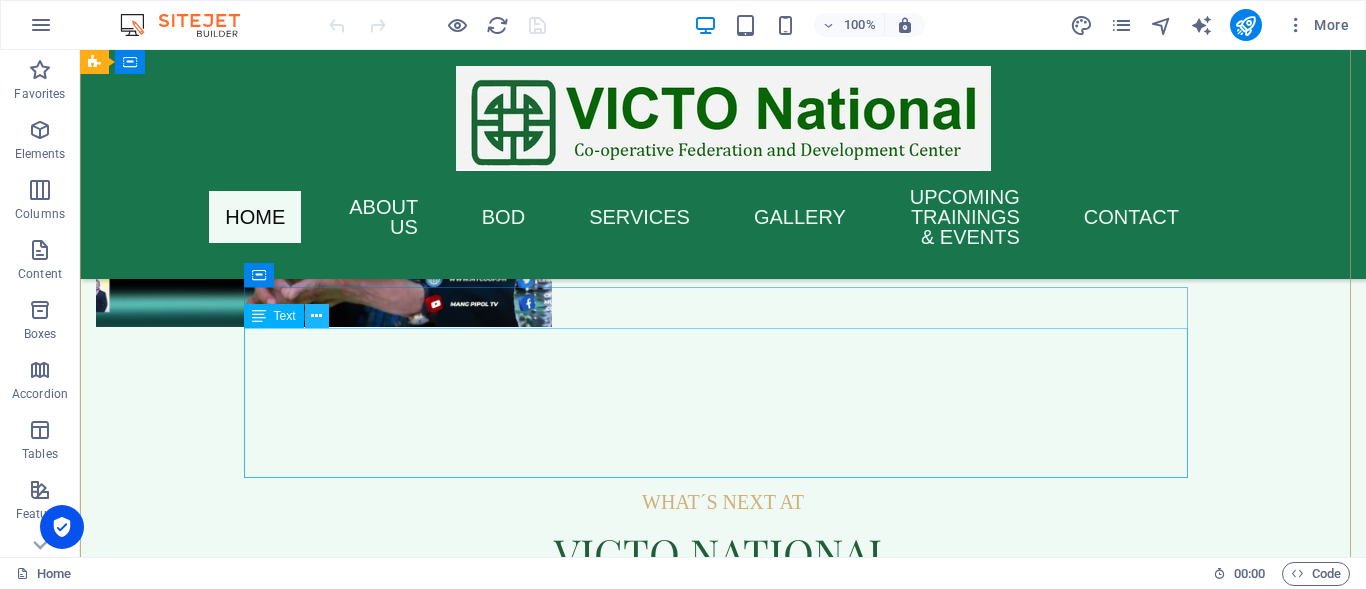 click at bounding box center [316, 316] 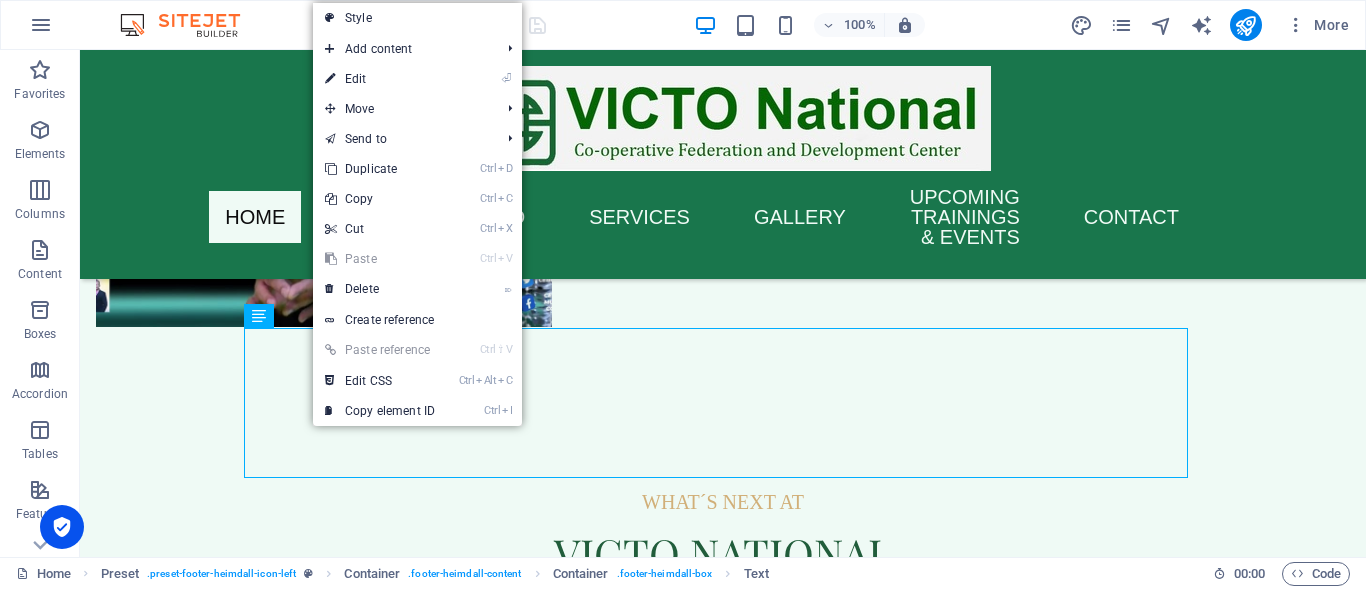 click on "⏎  Edit" at bounding box center [380, 79] 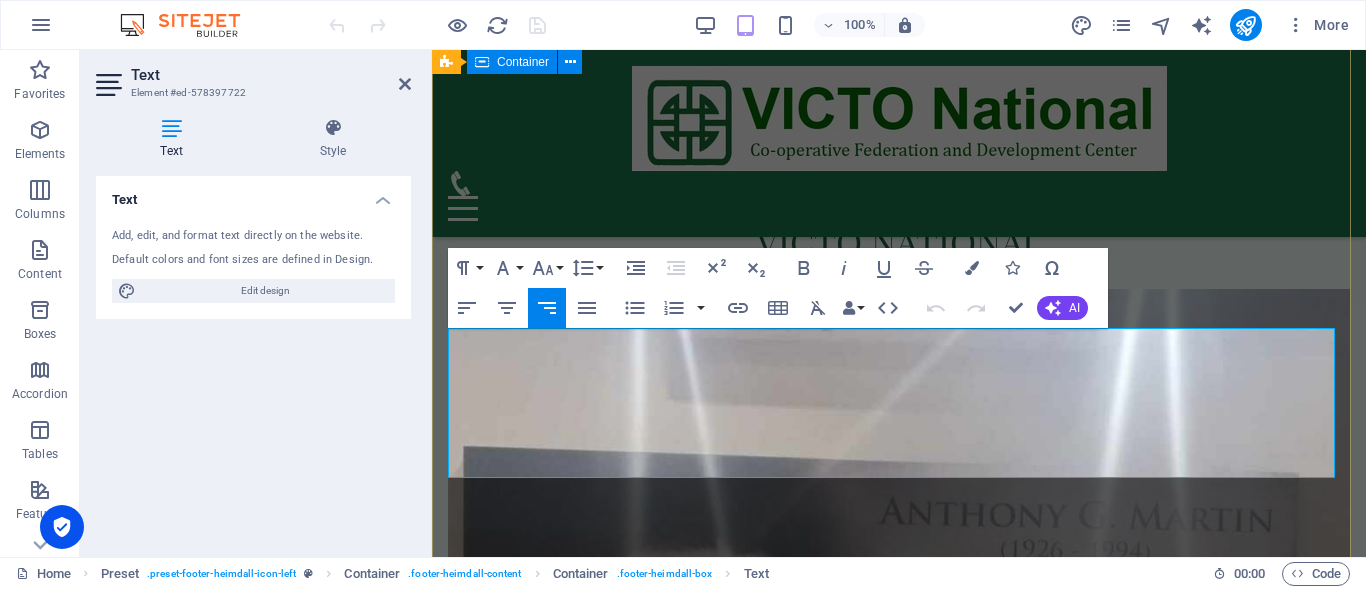 scroll, scrollTop: 9178, scrollLeft: 0, axis: vertical 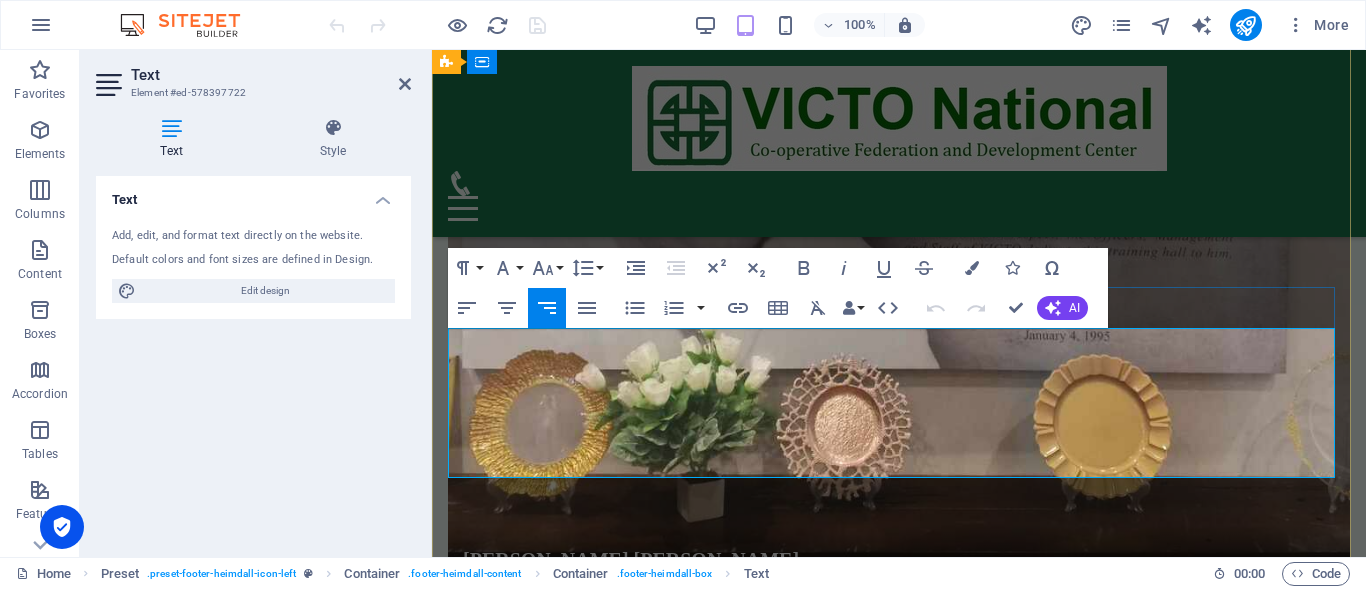 click on "Cebu City   6000" at bounding box center [899, 5954] 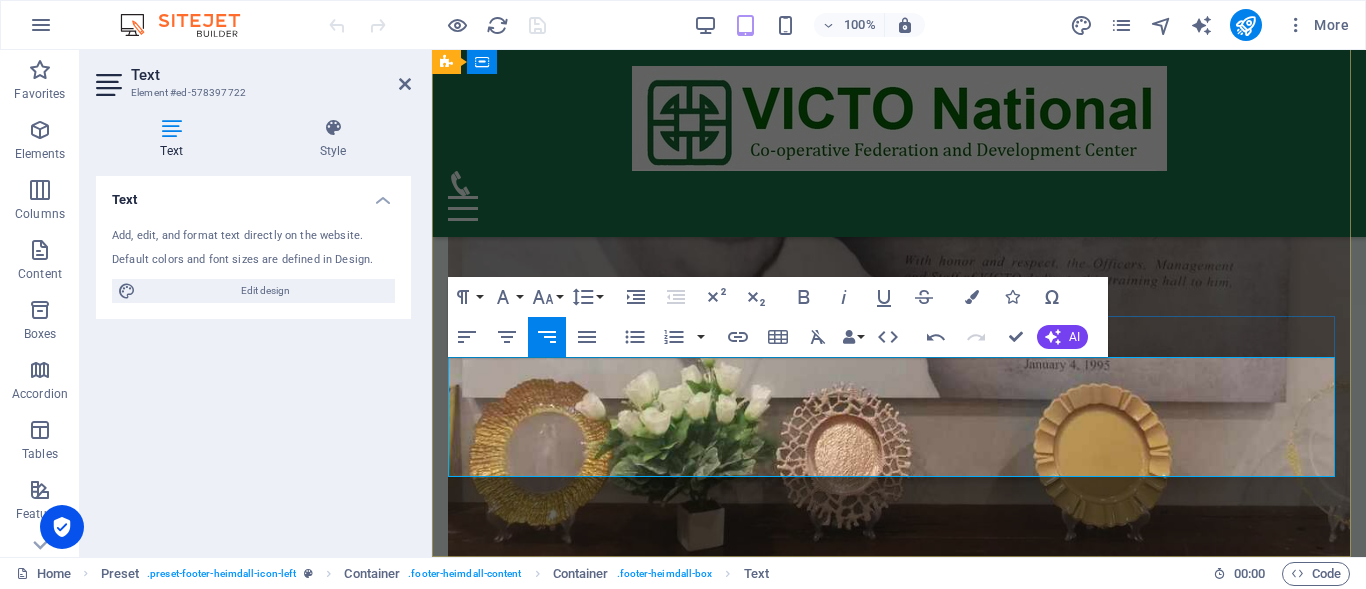 scroll, scrollTop: 9178, scrollLeft: 0, axis: vertical 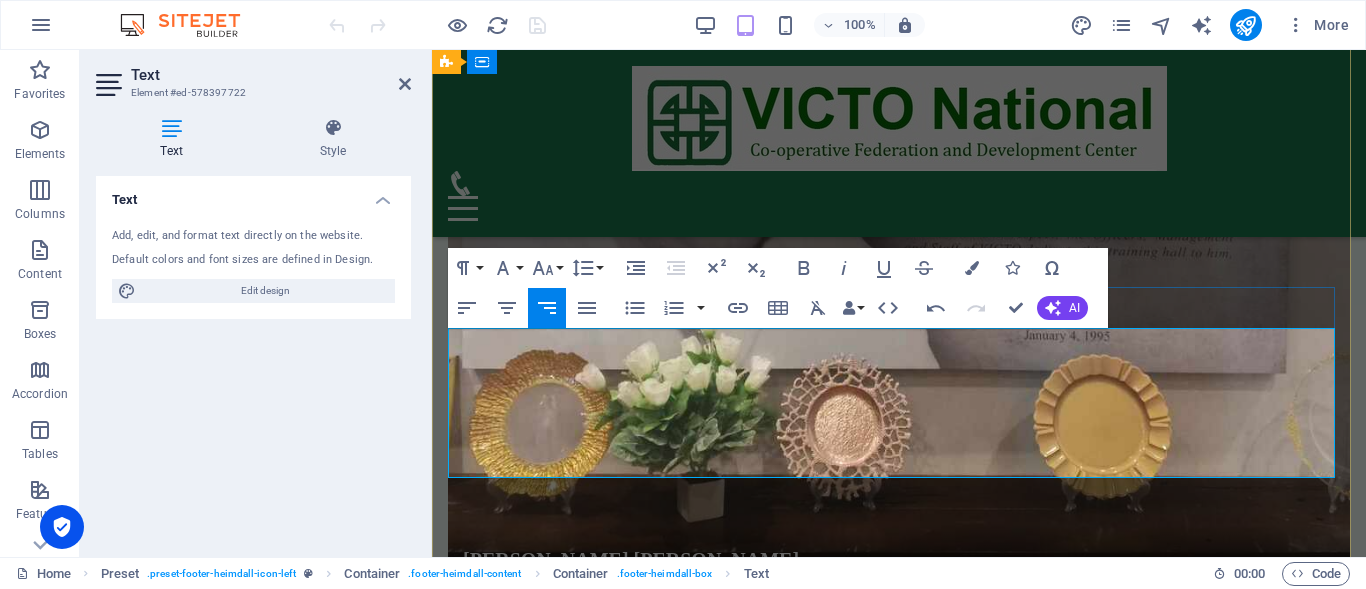 click on "Cebu City   6000" at bounding box center [899, 5954] 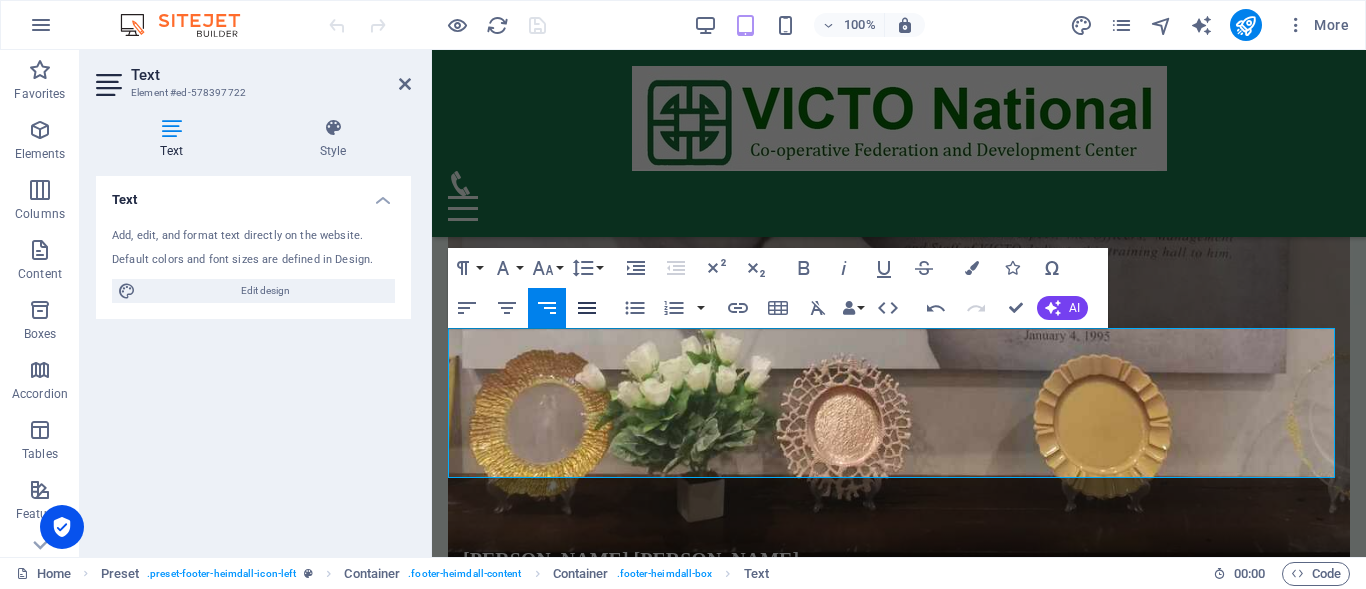 click 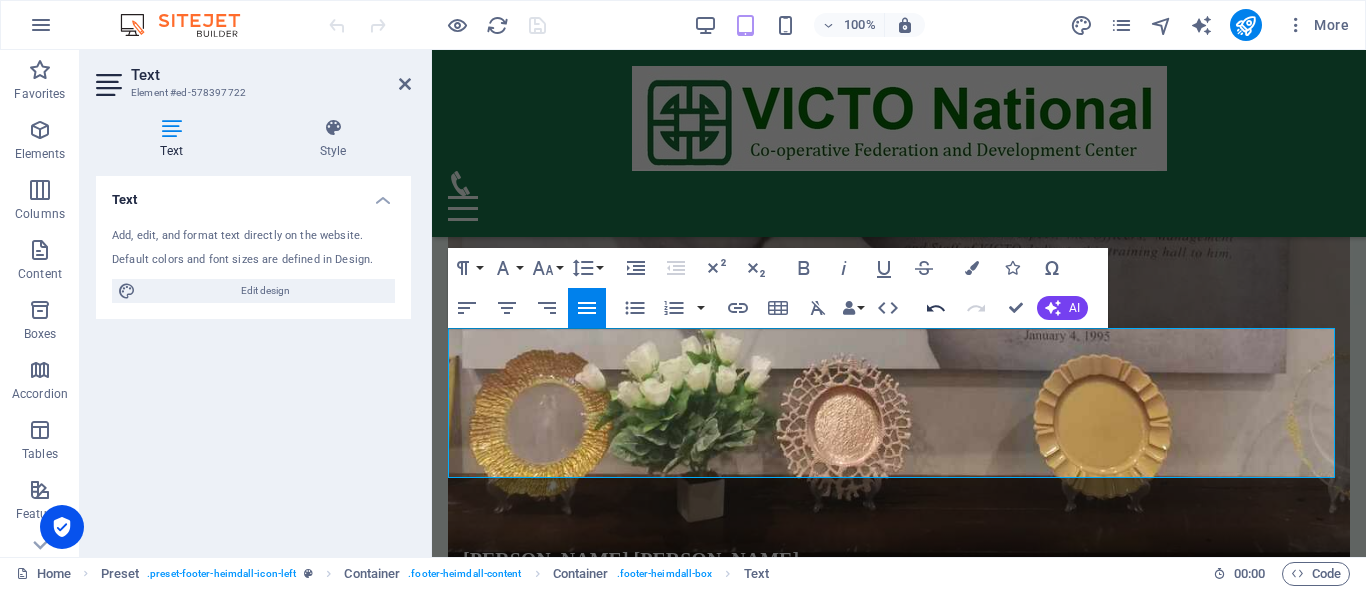 click 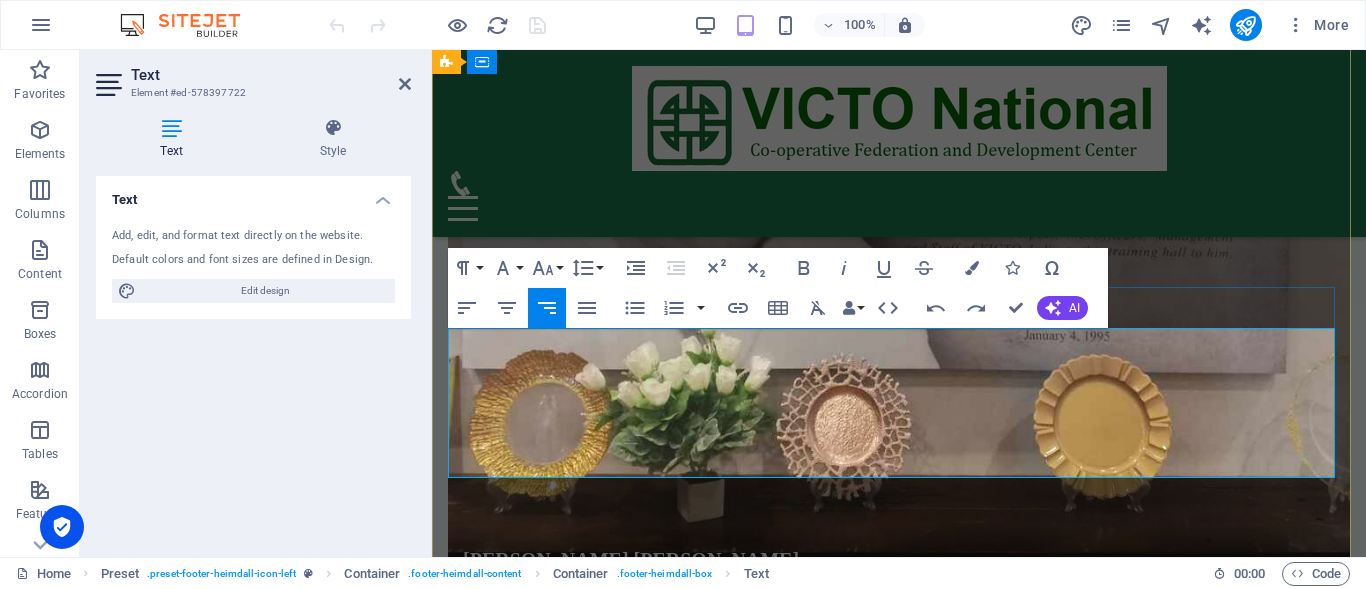 click on "[GEOGRAPHIC_DATA]" at bounding box center (1196, 5954) 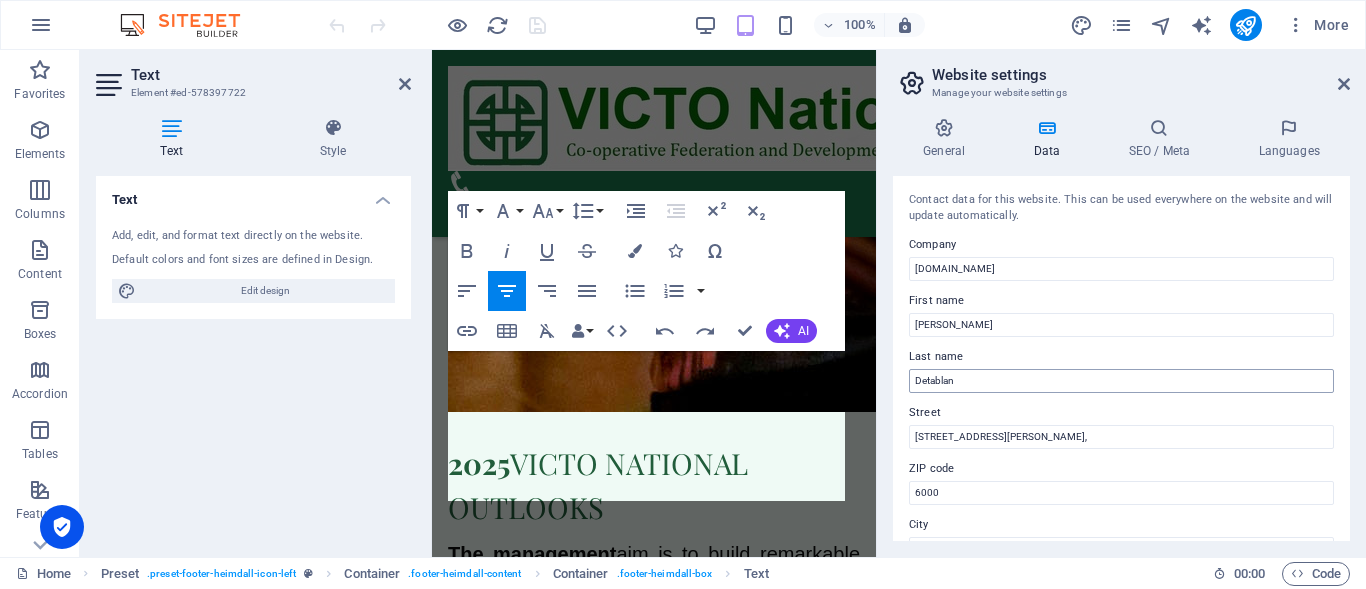 scroll, scrollTop: 12369, scrollLeft: 0, axis: vertical 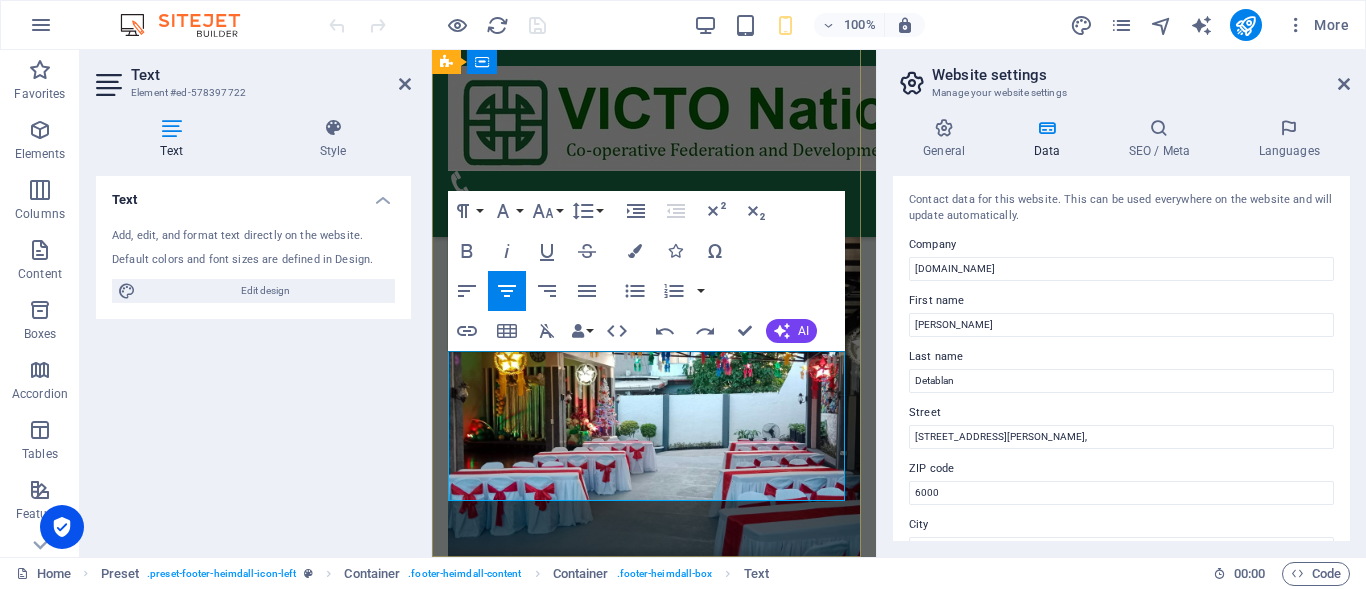 drag, startPoint x: 546, startPoint y: 365, endPoint x: 653, endPoint y: 445, distance: 133.60014 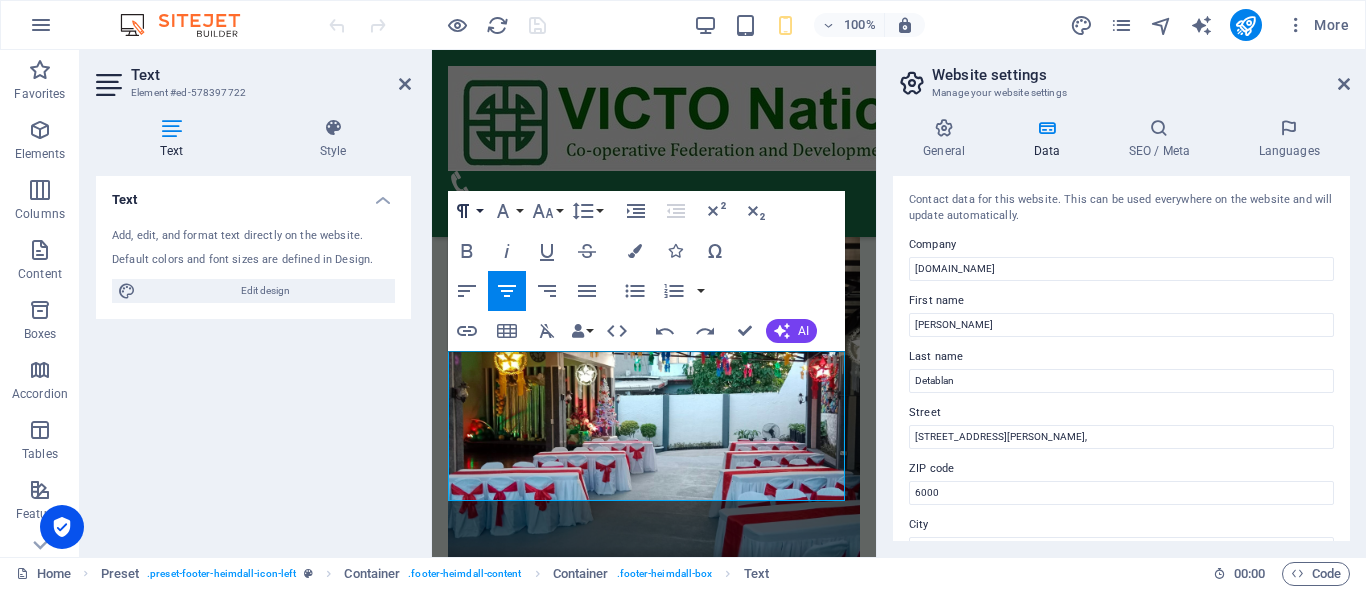 click on "Paragraph Format" at bounding box center (467, 211) 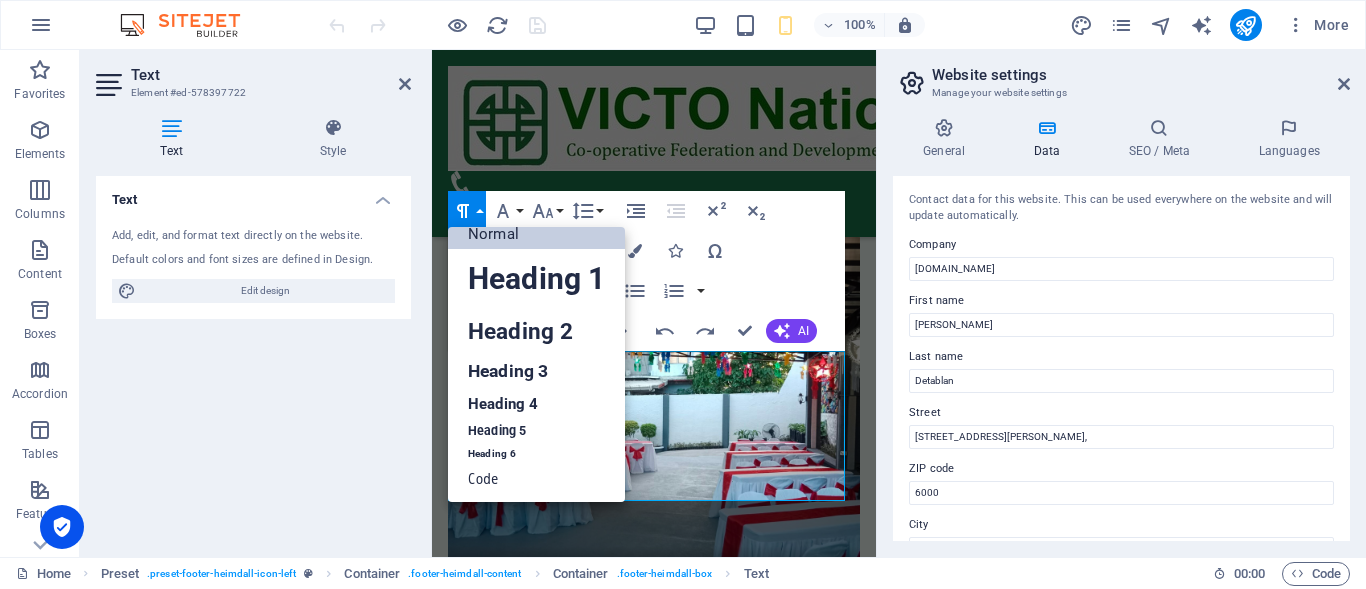 scroll, scrollTop: 16, scrollLeft: 0, axis: vertical 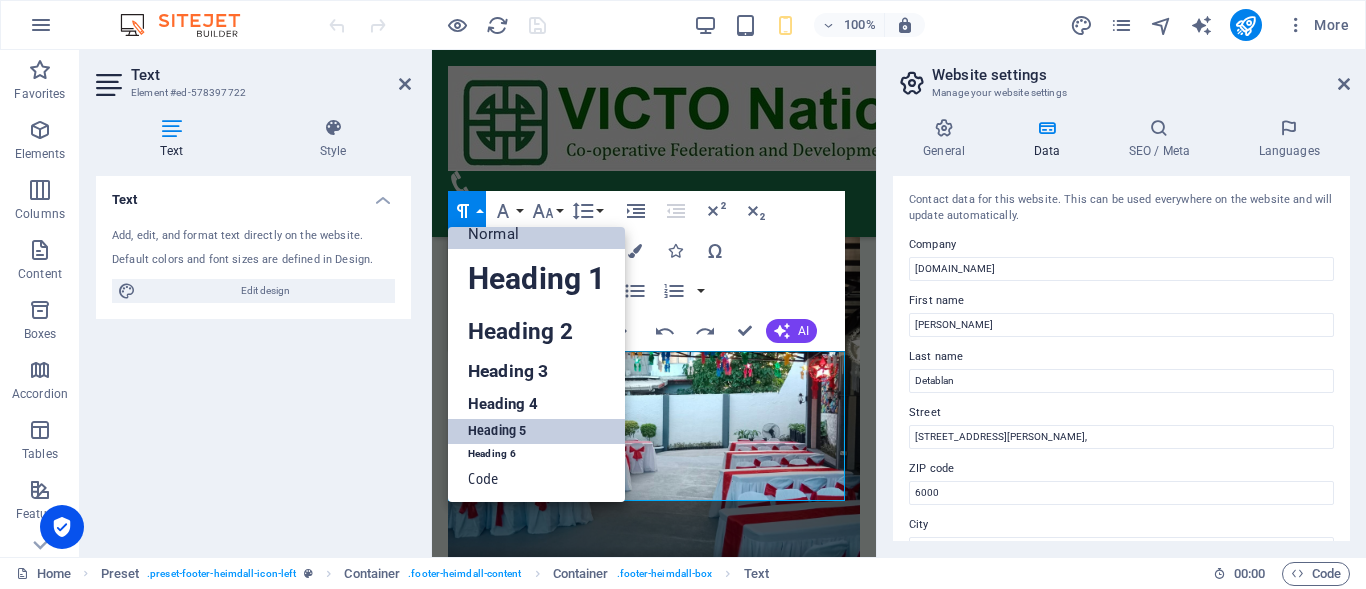 click on "Heading 5" at bounding box center (536, 431) 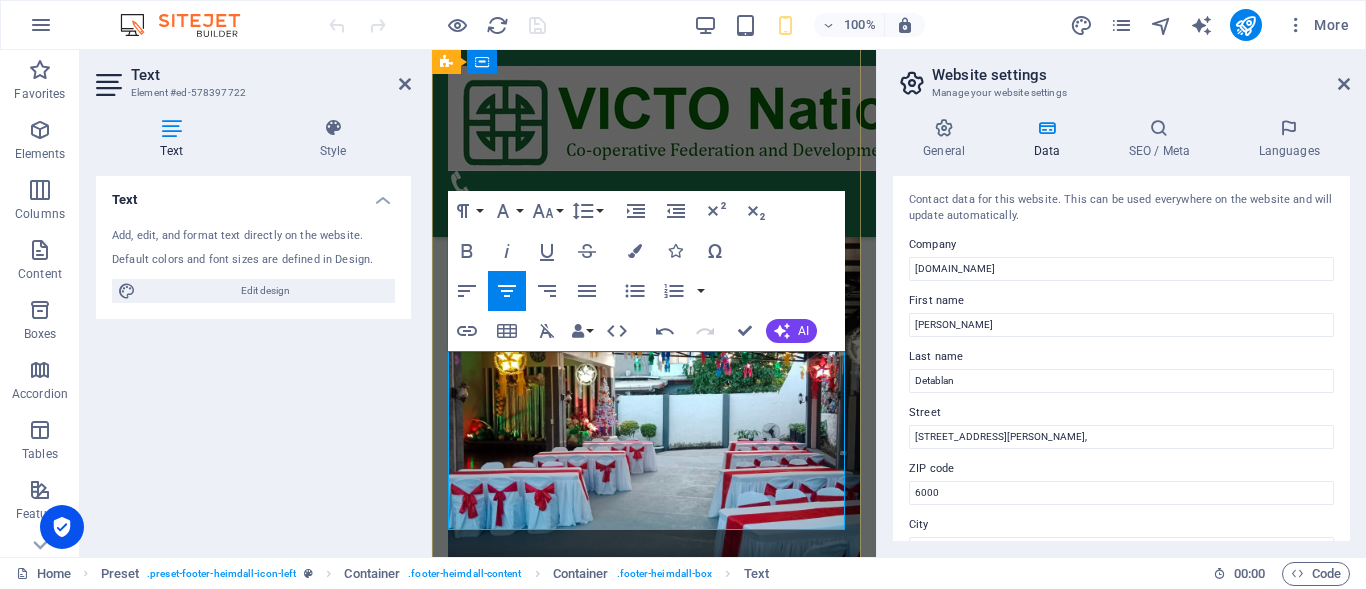 drag, startPoint x: 781, startPoint y: 492, endPoint x: 541, endPoint y: 363, distance: 272.47202 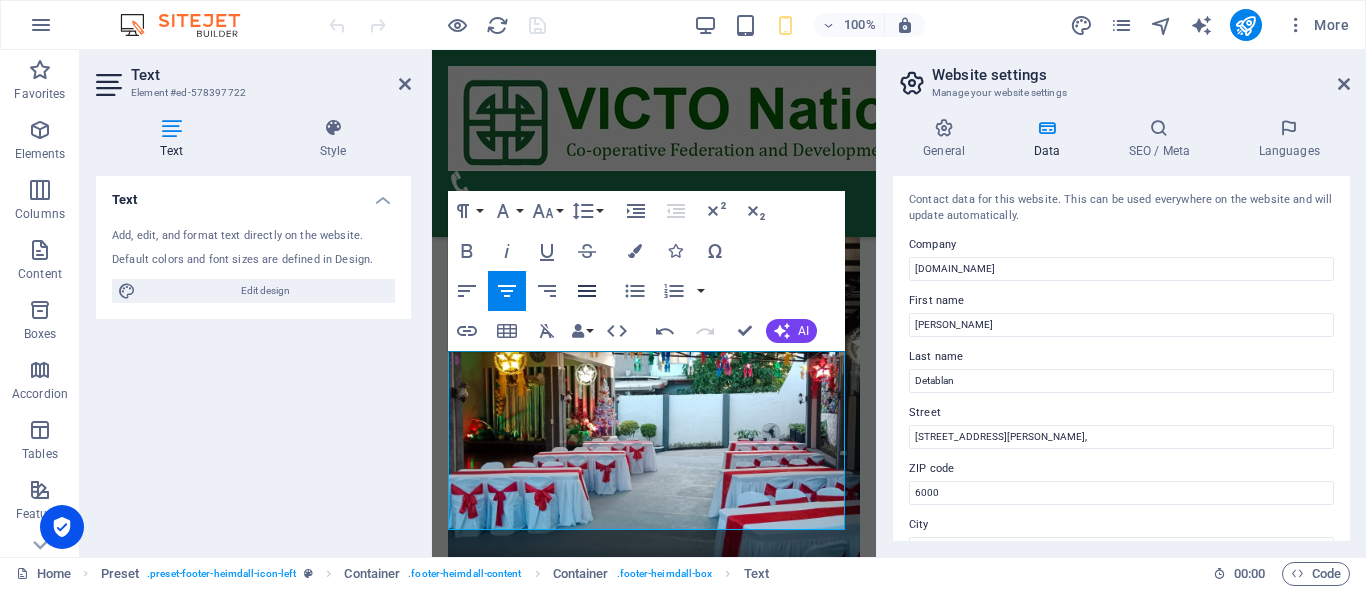 click 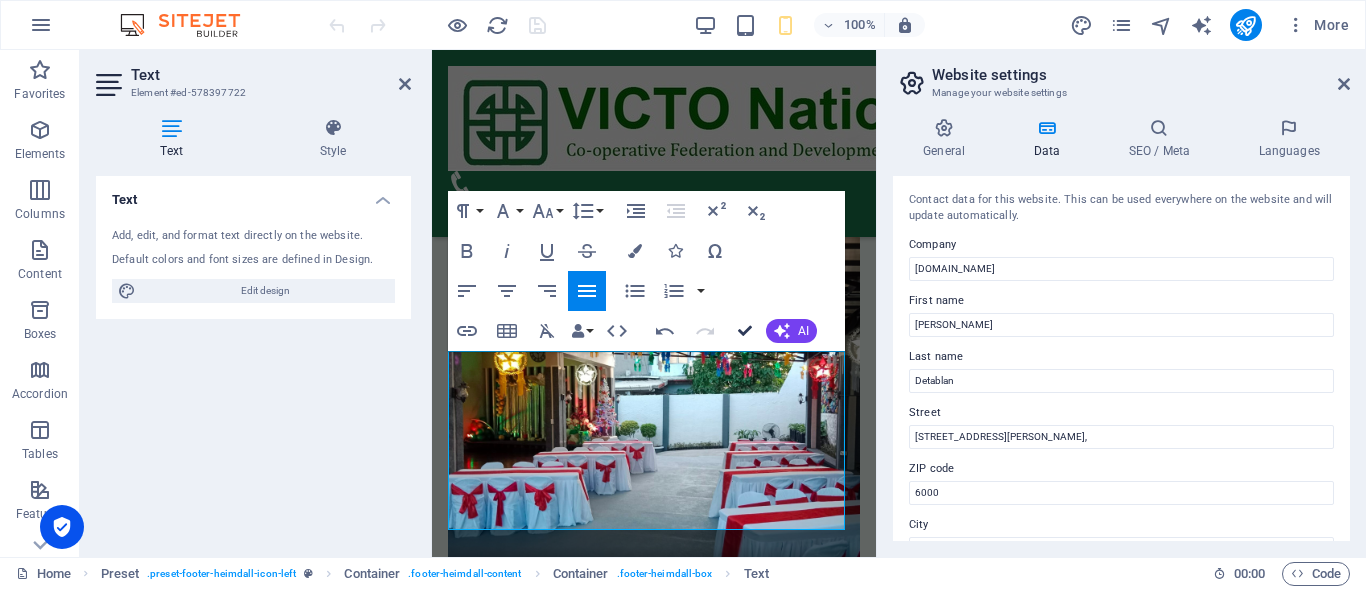 drag, startPoint x: 740, startPoint y: 329, endPoint x: 658, endPoint y: 281, distance: 95.015785 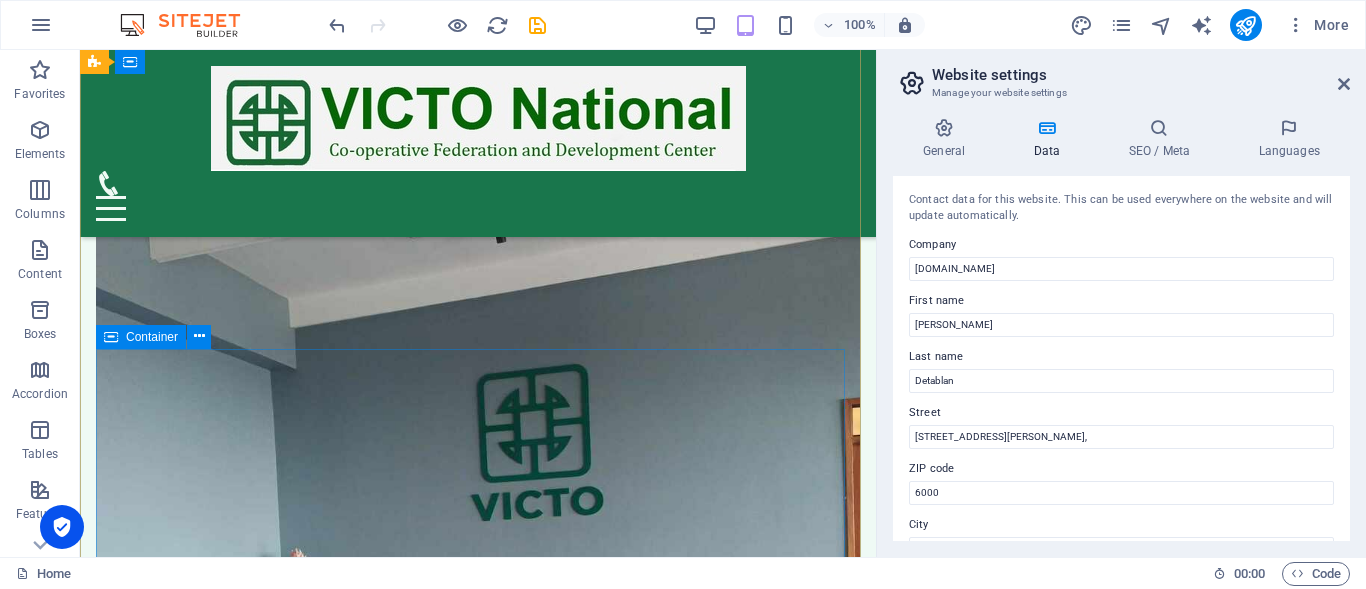 scroll, scrollTop: 9487, scrollLeft: 0, axis: vertical 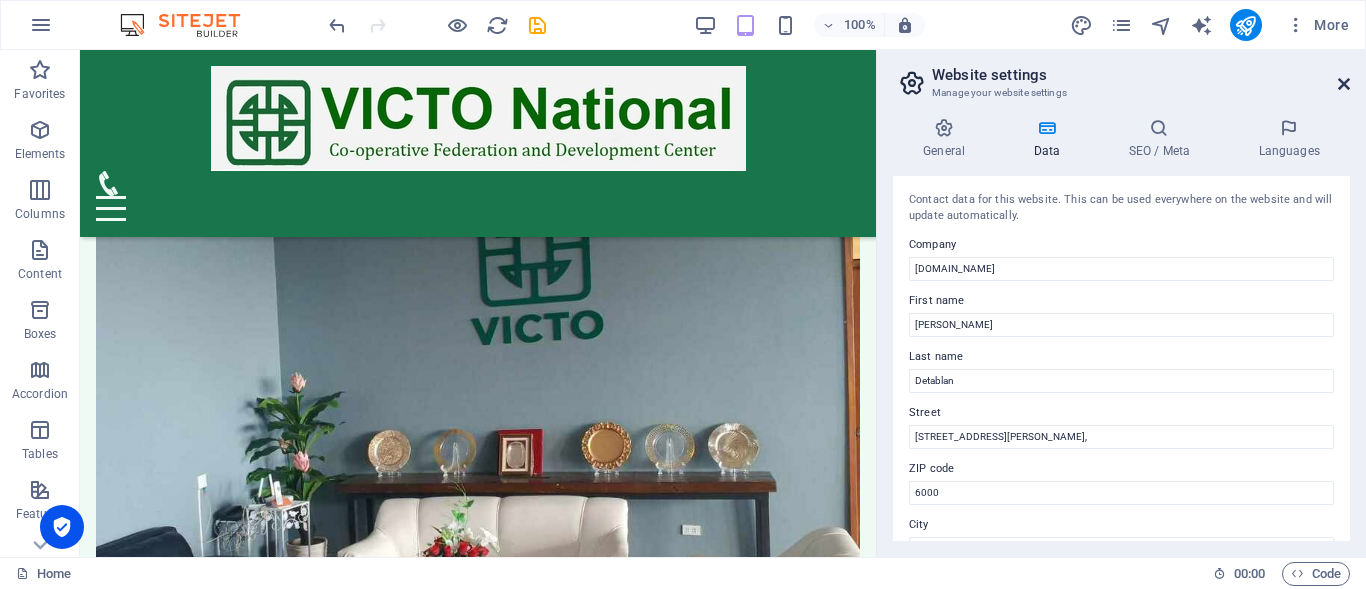 click on "Website settings" at bounding box center [1141, 75] 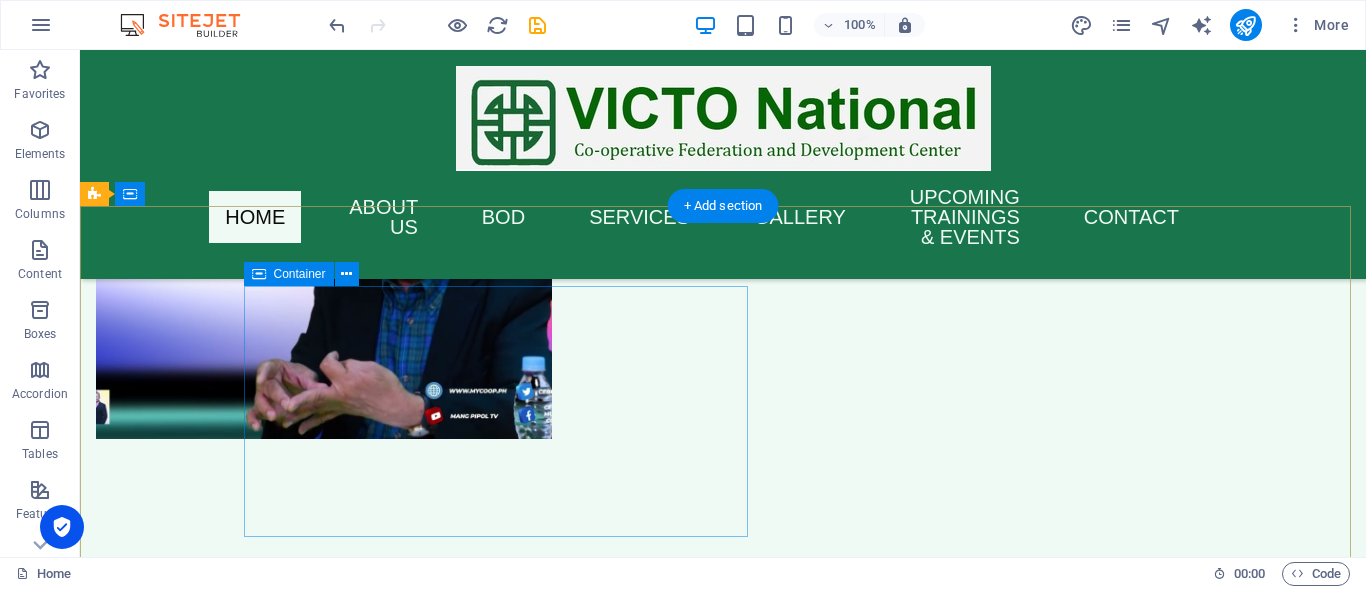 scroll, scrollTop: 8639, scrollLeft: 0, axis: vertical 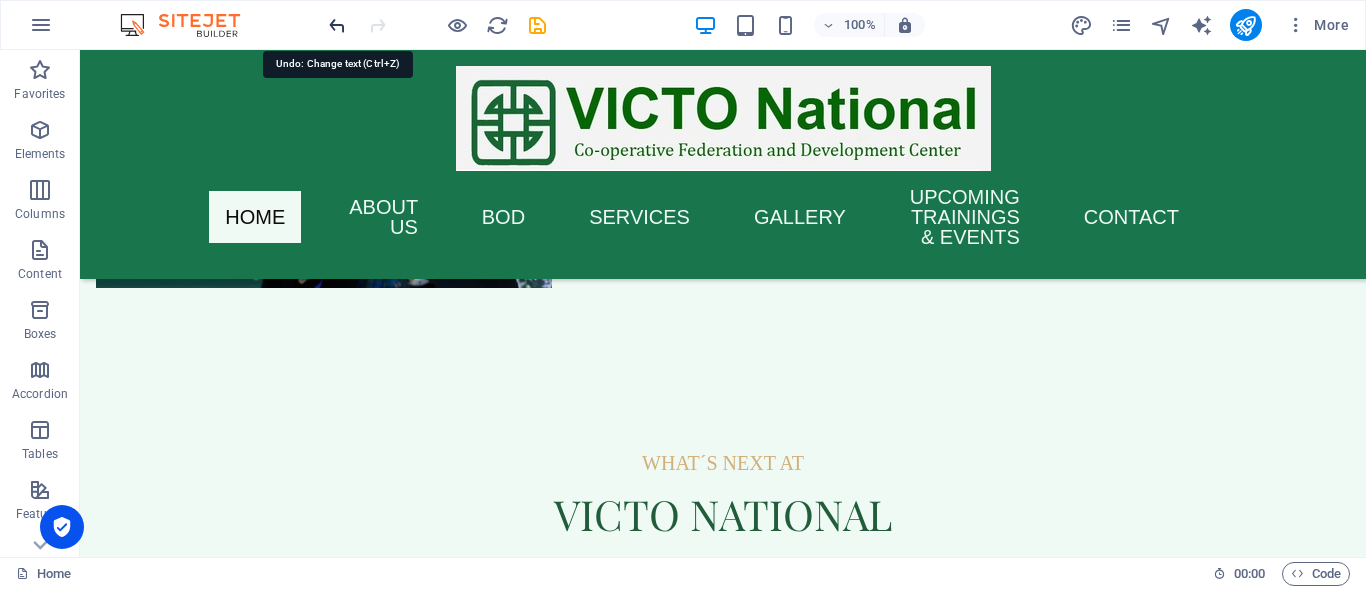 click at bounding box center [337, 25] 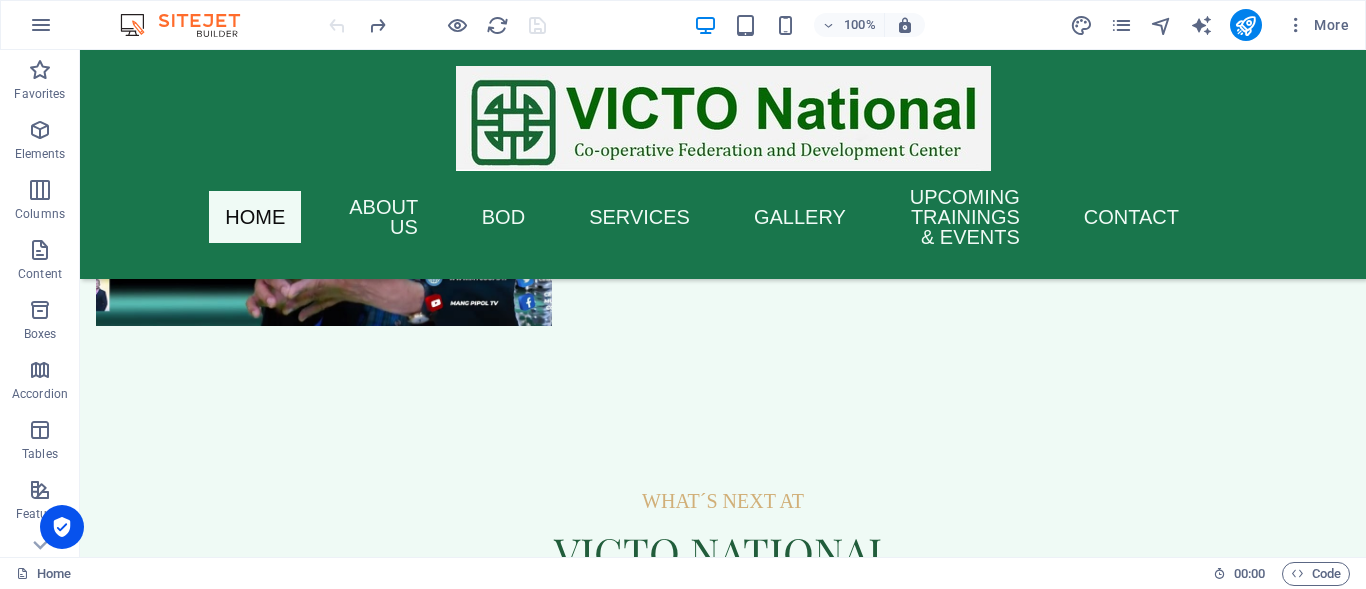 click at bounding box center (437, 25) 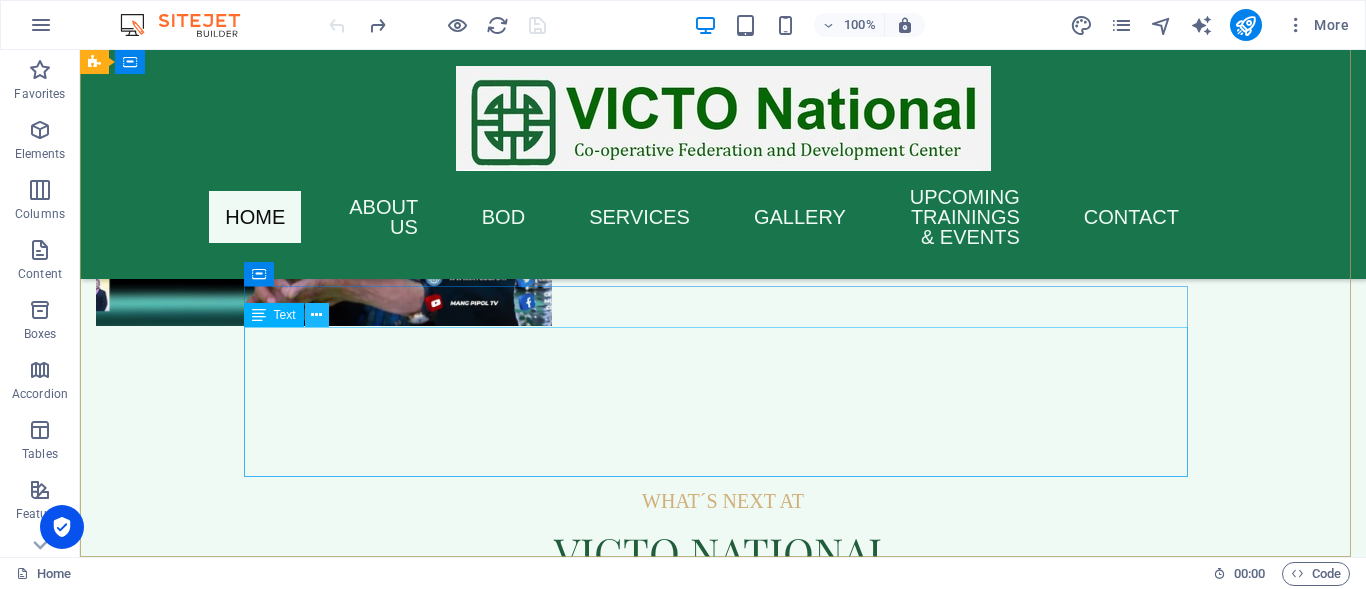 click at bounding box center (317, 315) 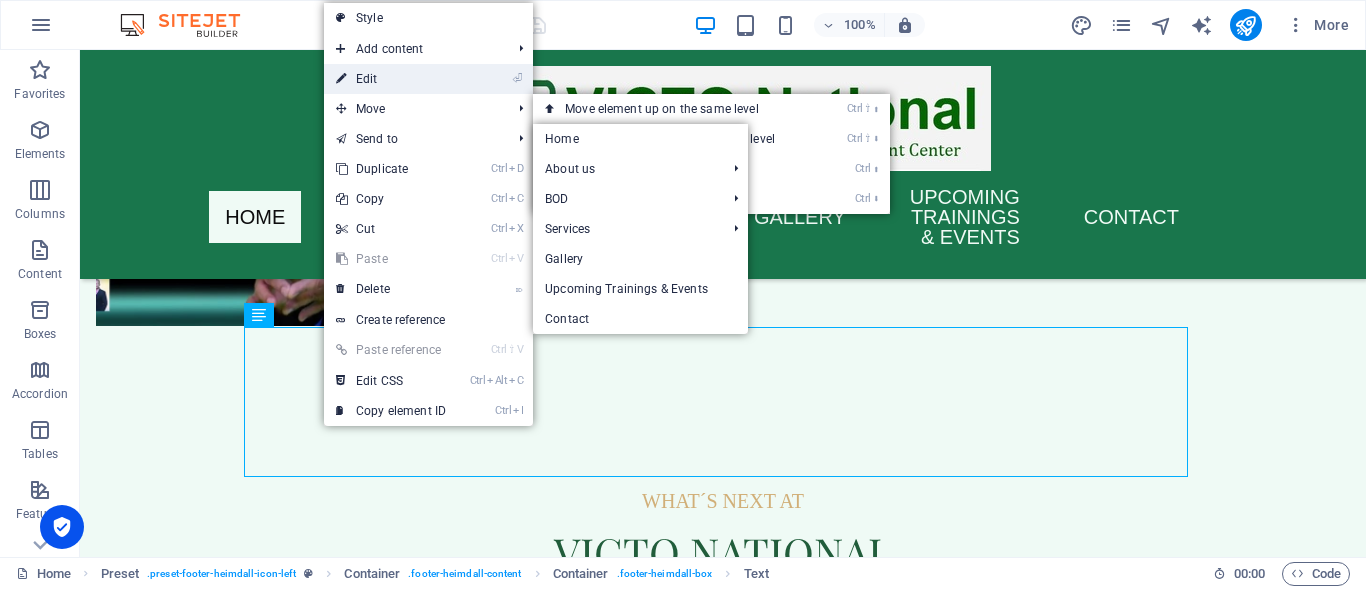 click on "⏎  Edit" at bounding box center [391, 79] 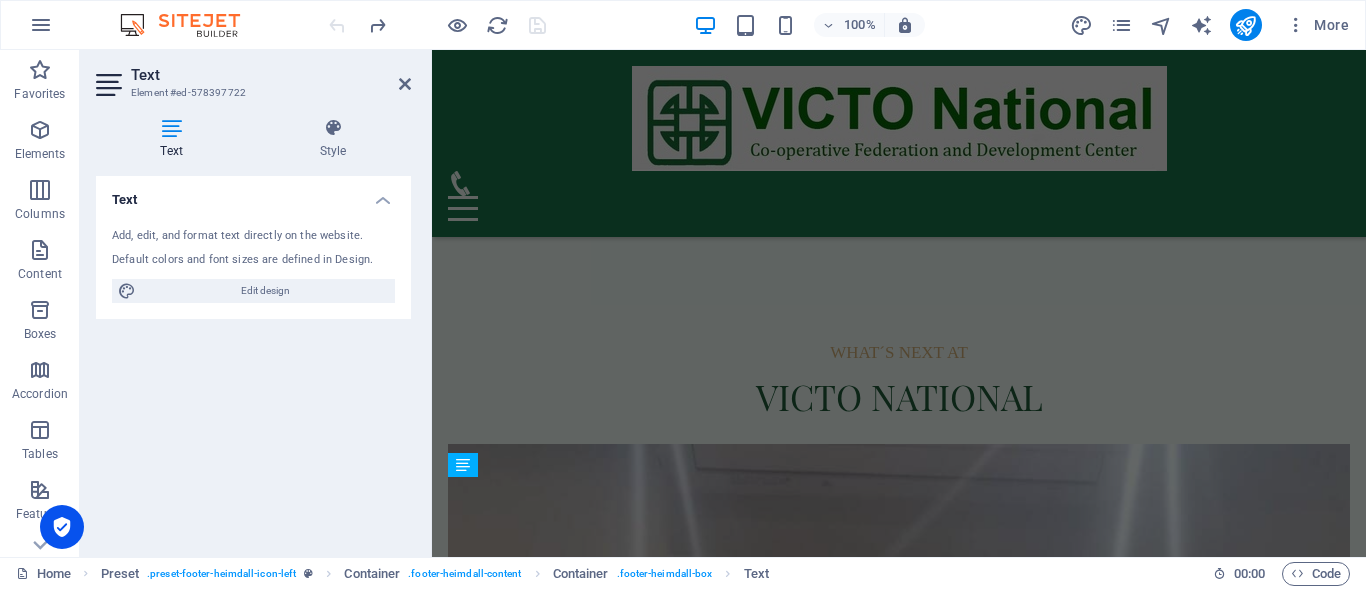 scroll, scrollTop: 9179, scrollLeft: 0, axis: vertical 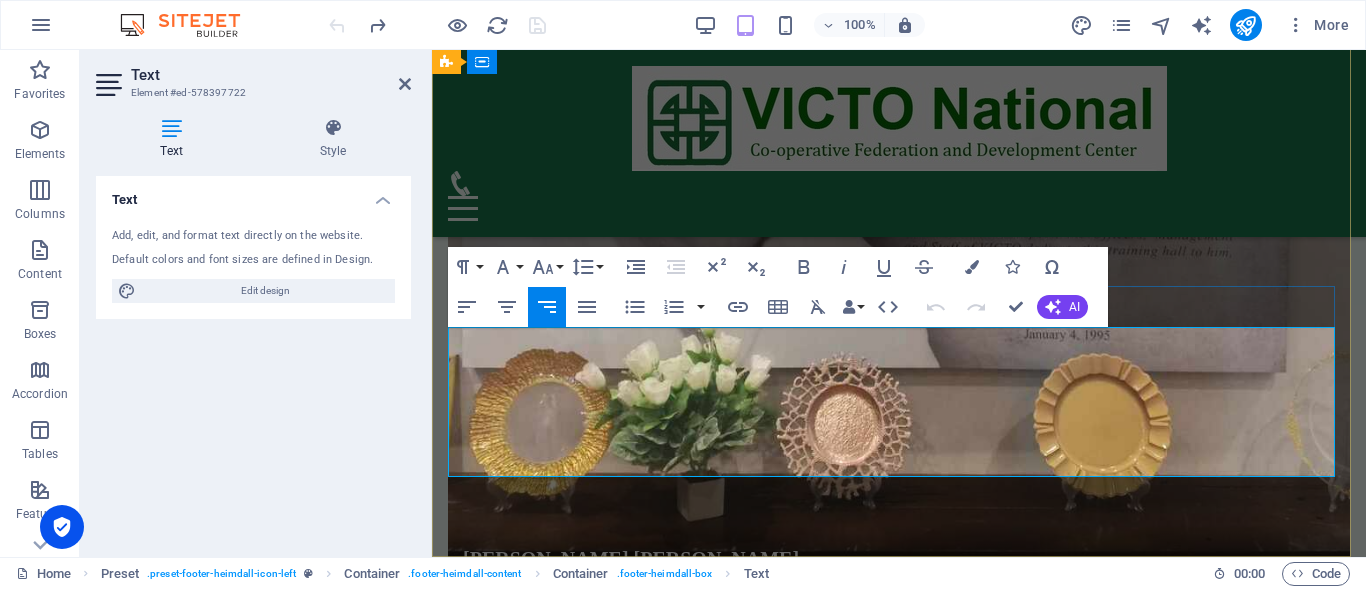 drag, startPoint x: 1201, startPoint y: 387, endPoint x: 834, endPoint y: 387, distance: 367 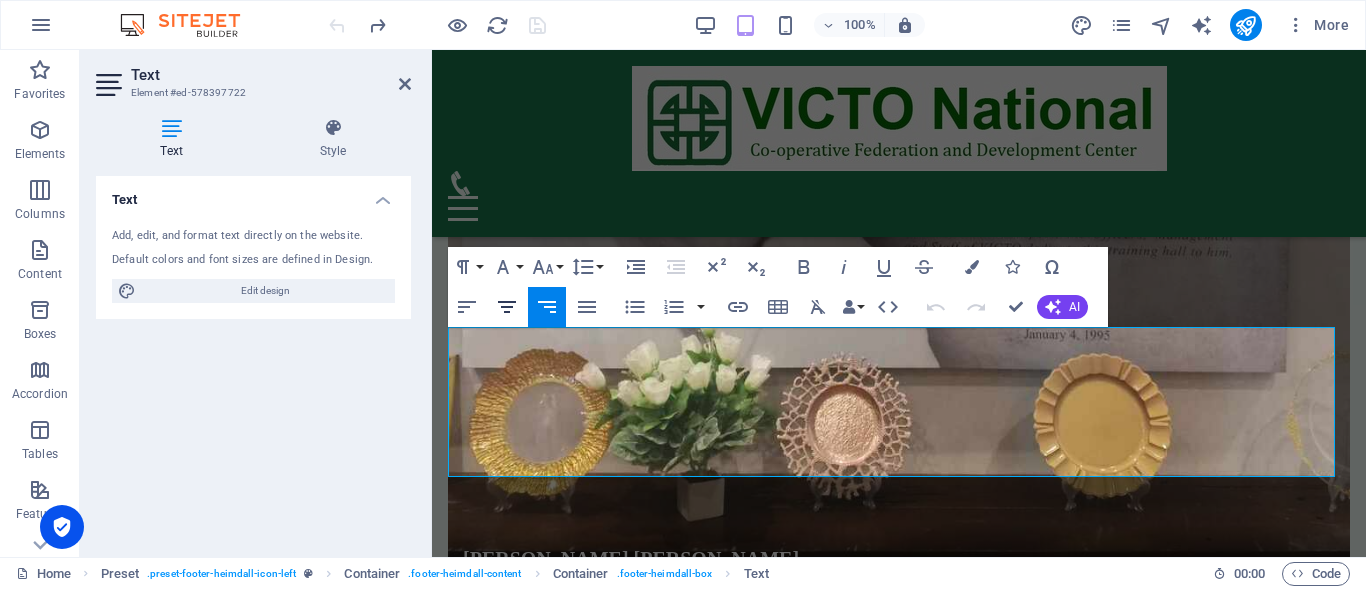 click 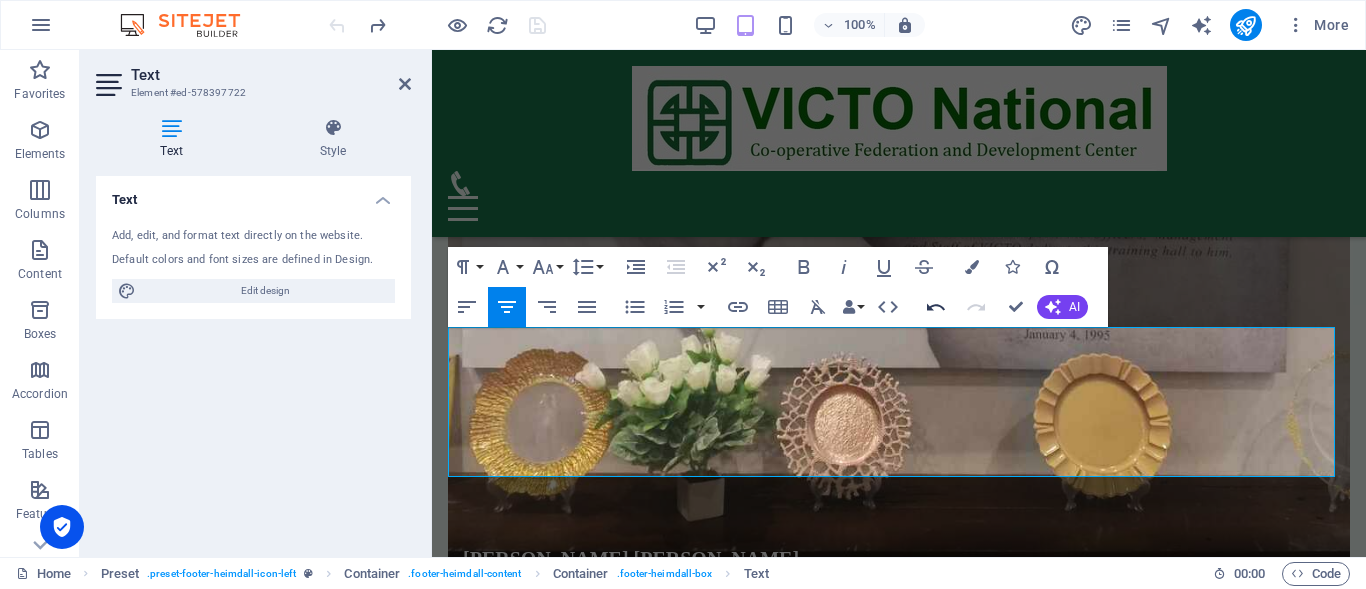 click 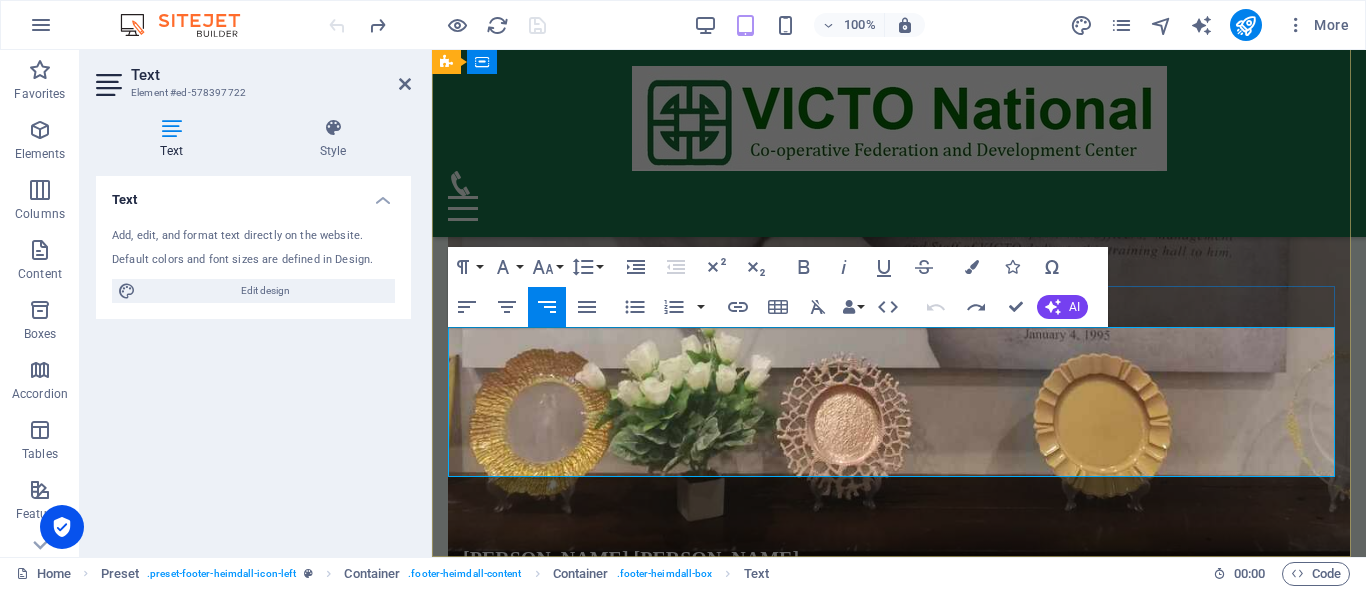 drag, startPoint x: 1117, startPoint y: 364, endPoint x: 1334, endPoint y: 473, distance: 242.83739 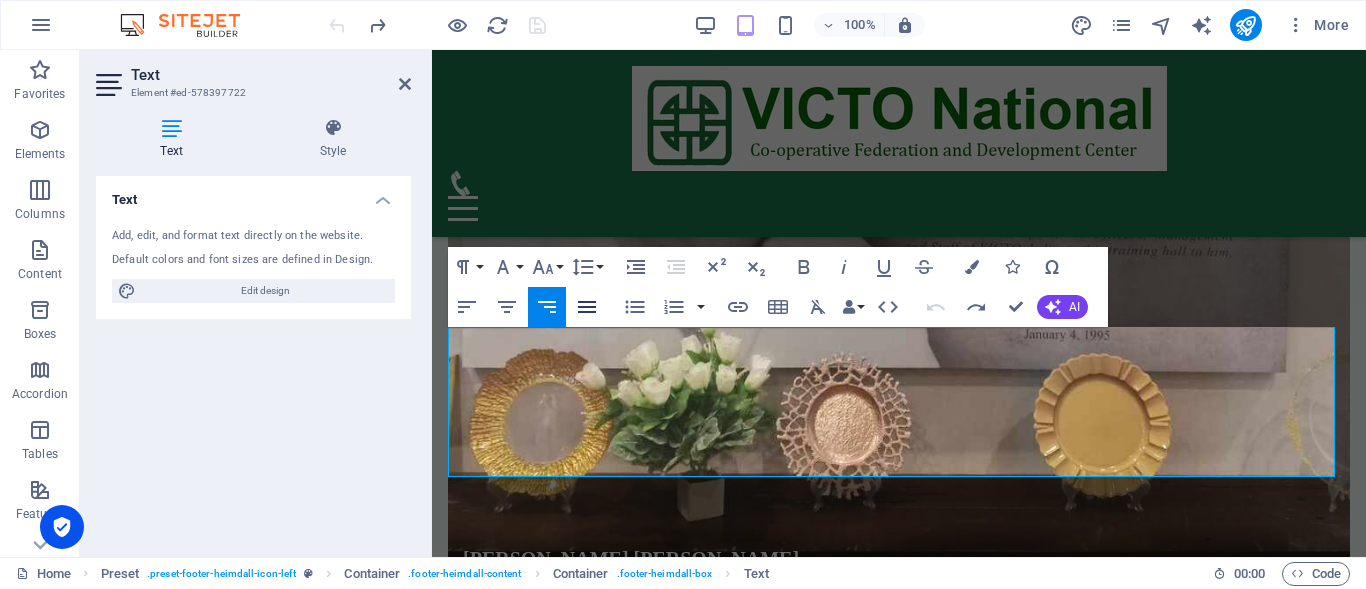 click 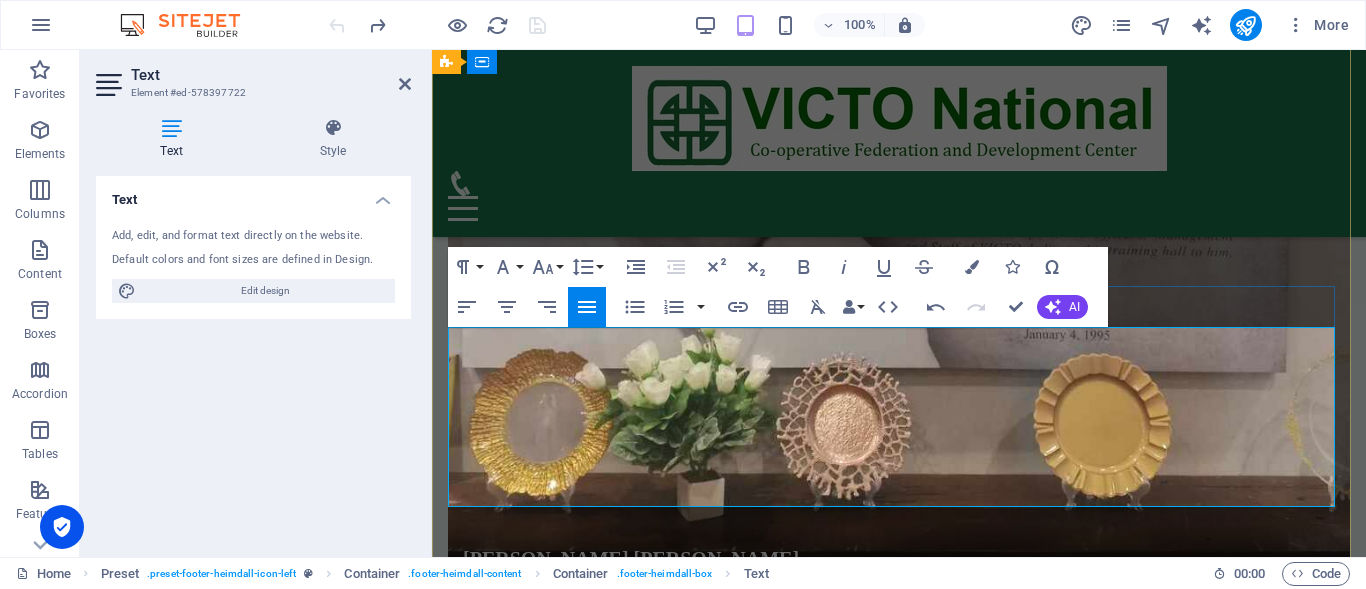 click on "[GEOGRAPHIC_DATA]   6000" at bounding box center [899, 5953] 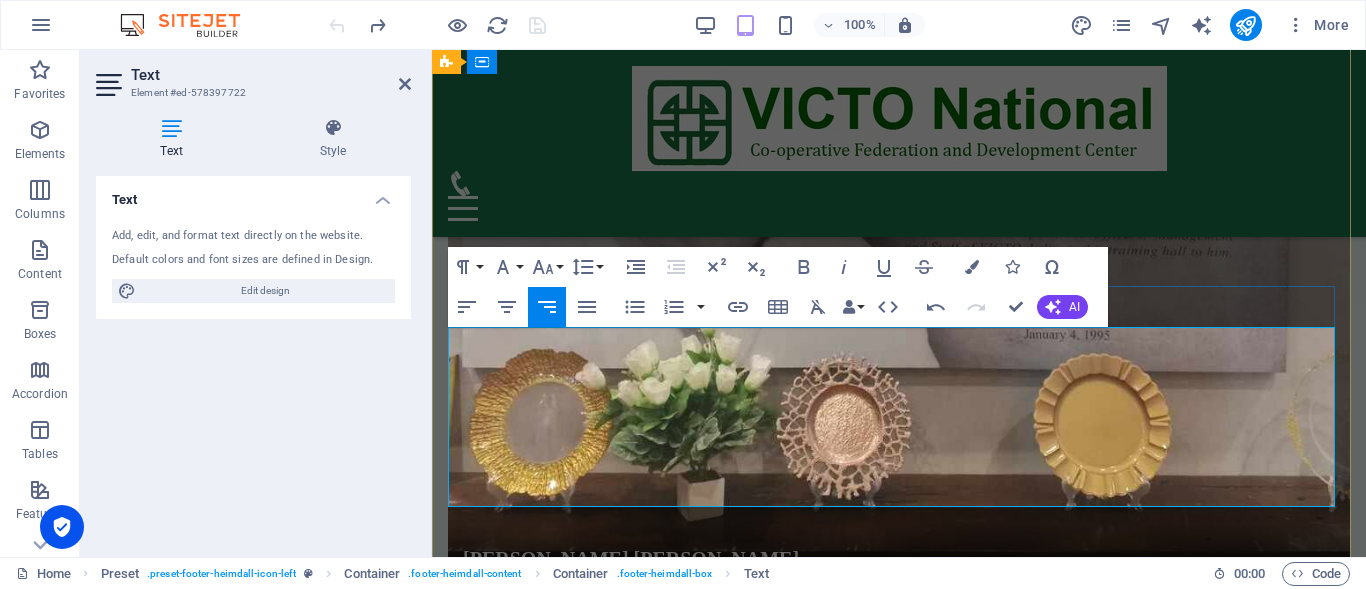 click on "[EMAIL_ADDRESS][DOMAIN_NAME]" at bounding box center [1180, 6043] 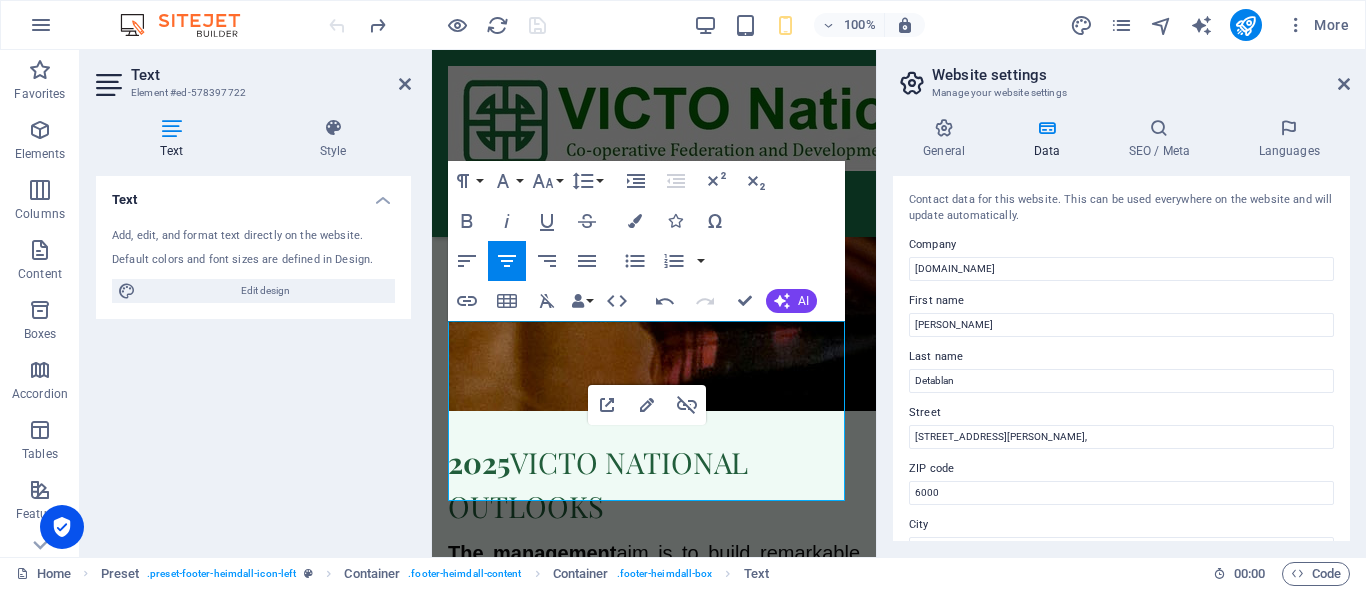 scroll, scrollTop: 12399, scrollLeft: 0, axis: vertical 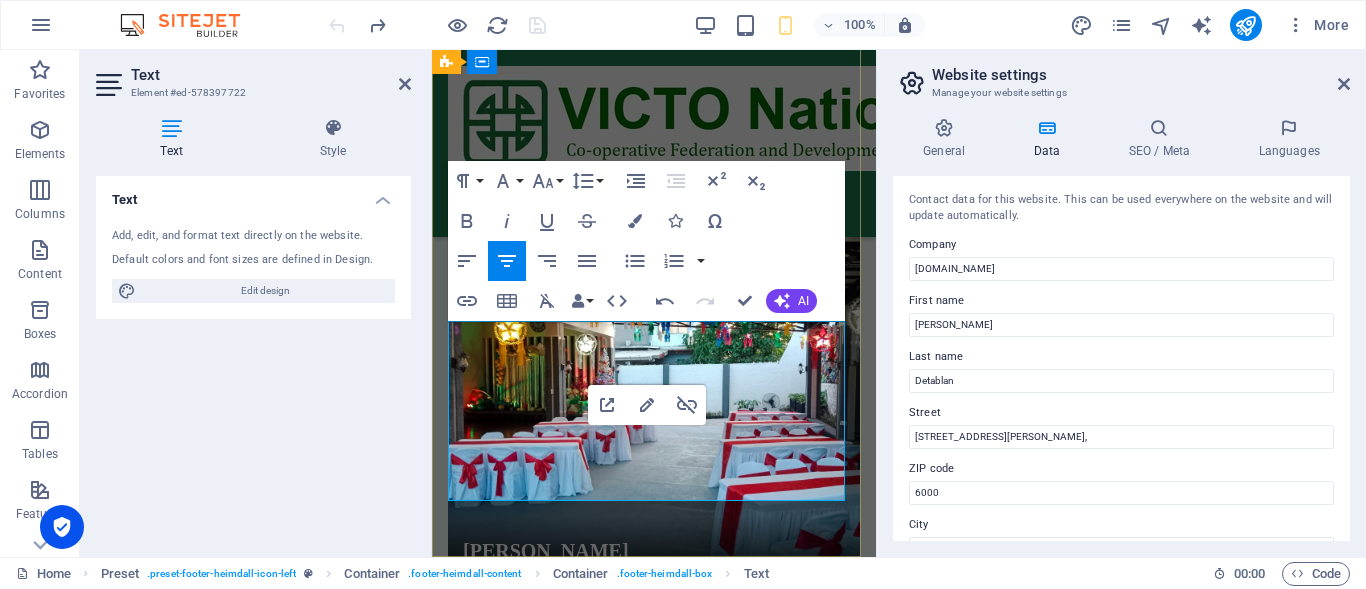 click on "Phone:  [PHONE_NUMBER]" at bounding box center [654, 2684] 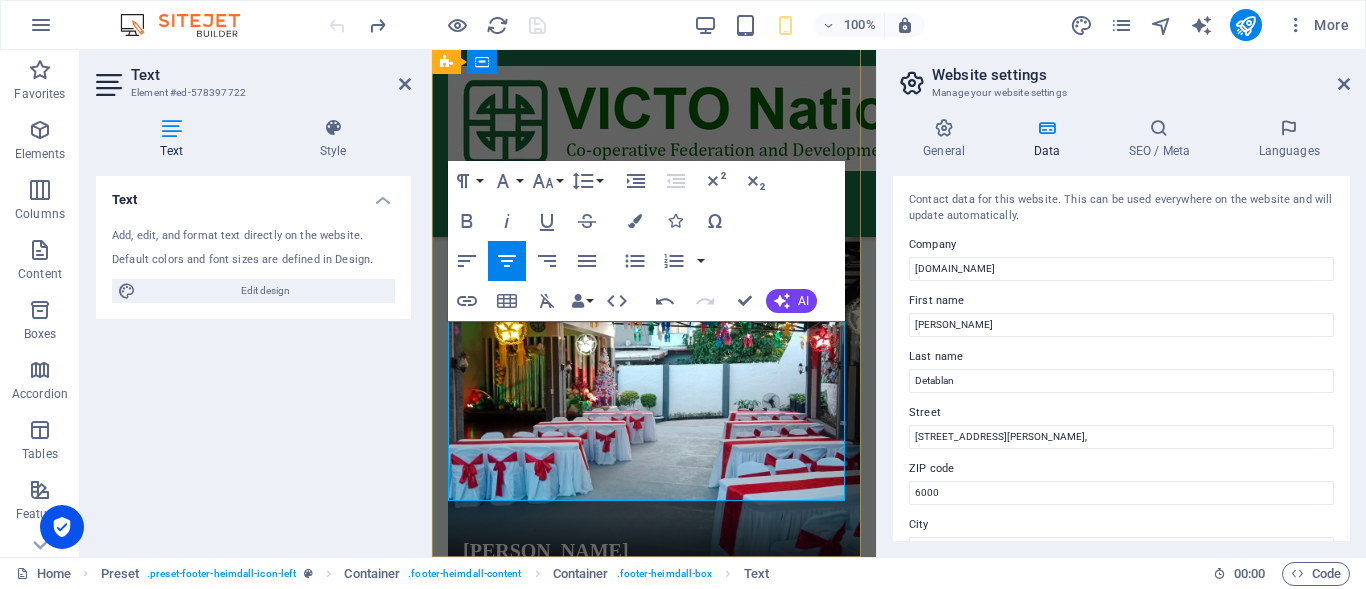 click on "[GEOGRAPHIC_DATA]   6000" at bounding box center [654, 2654] 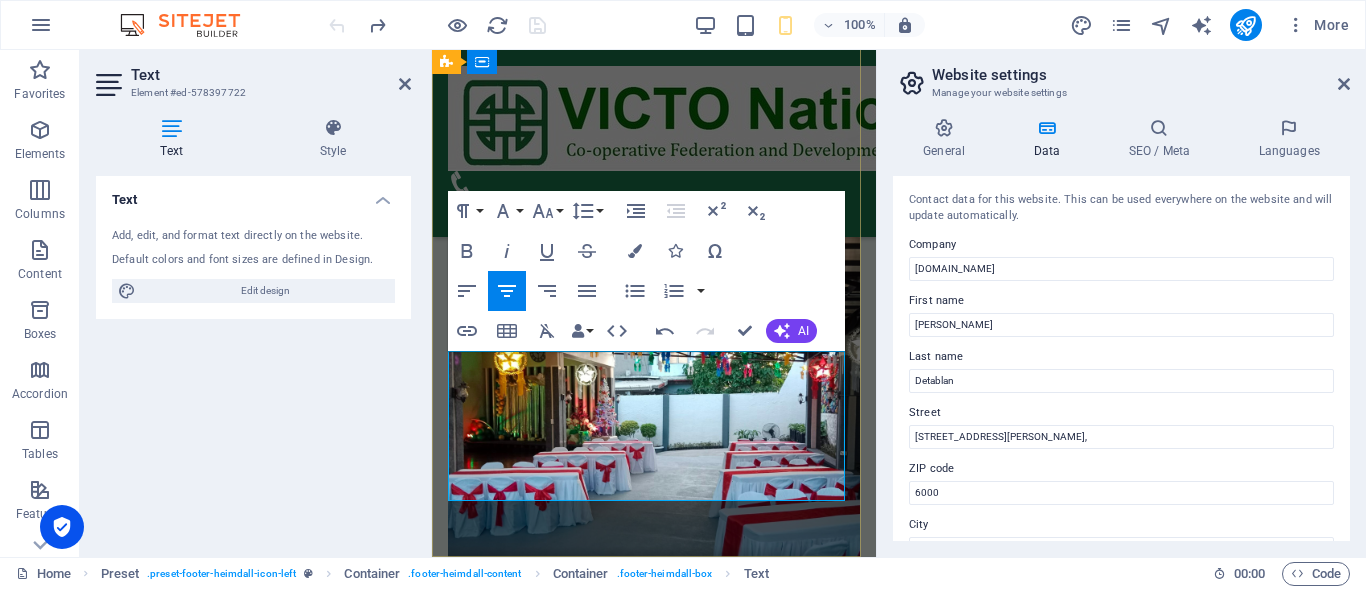 click on "Phone:  [PHONE_NUMBER]" at bounding box center [654, 2714] 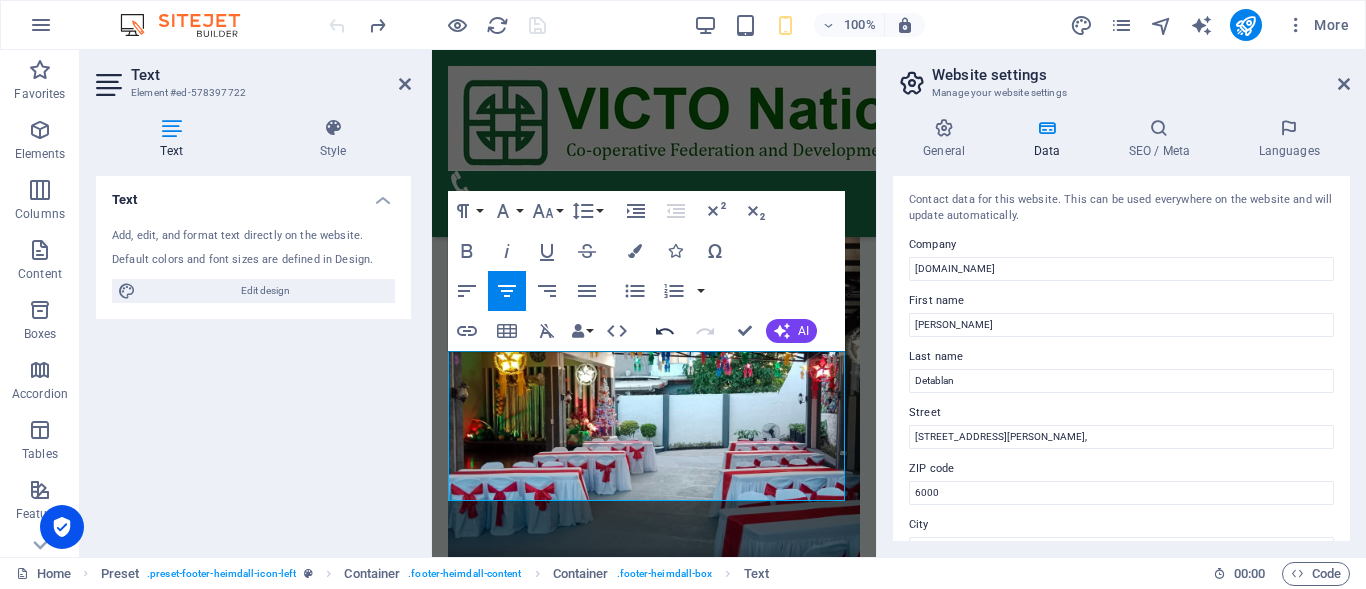 click 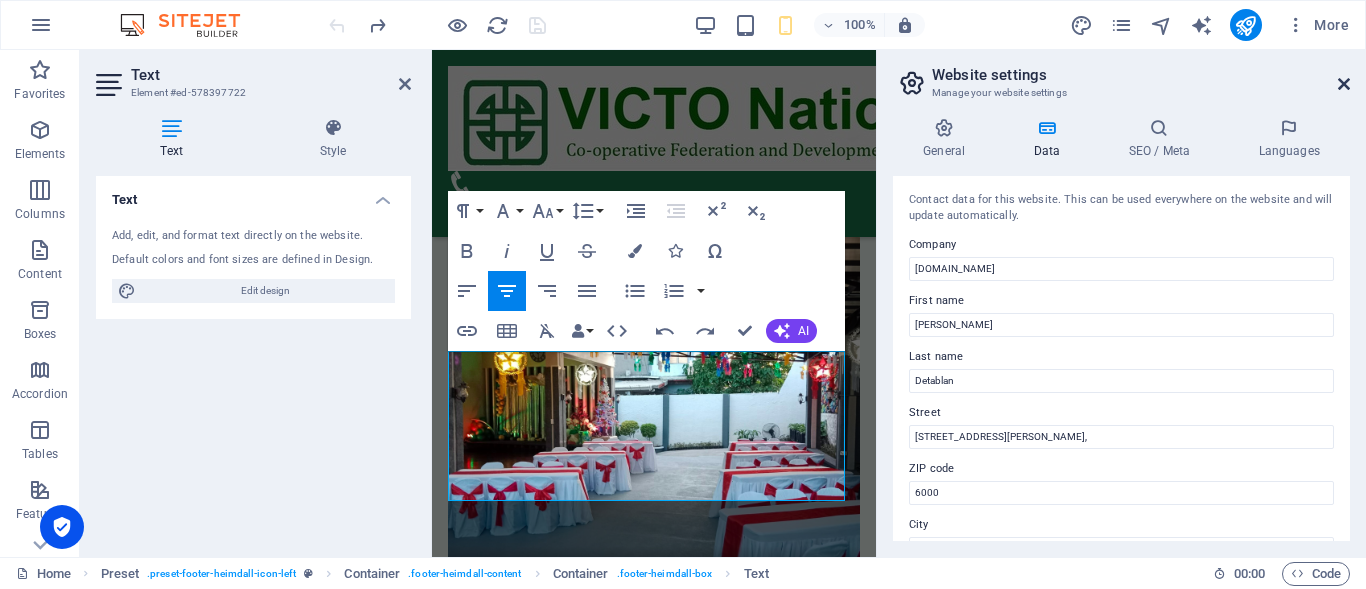 click at bounding box center (1344, 84) 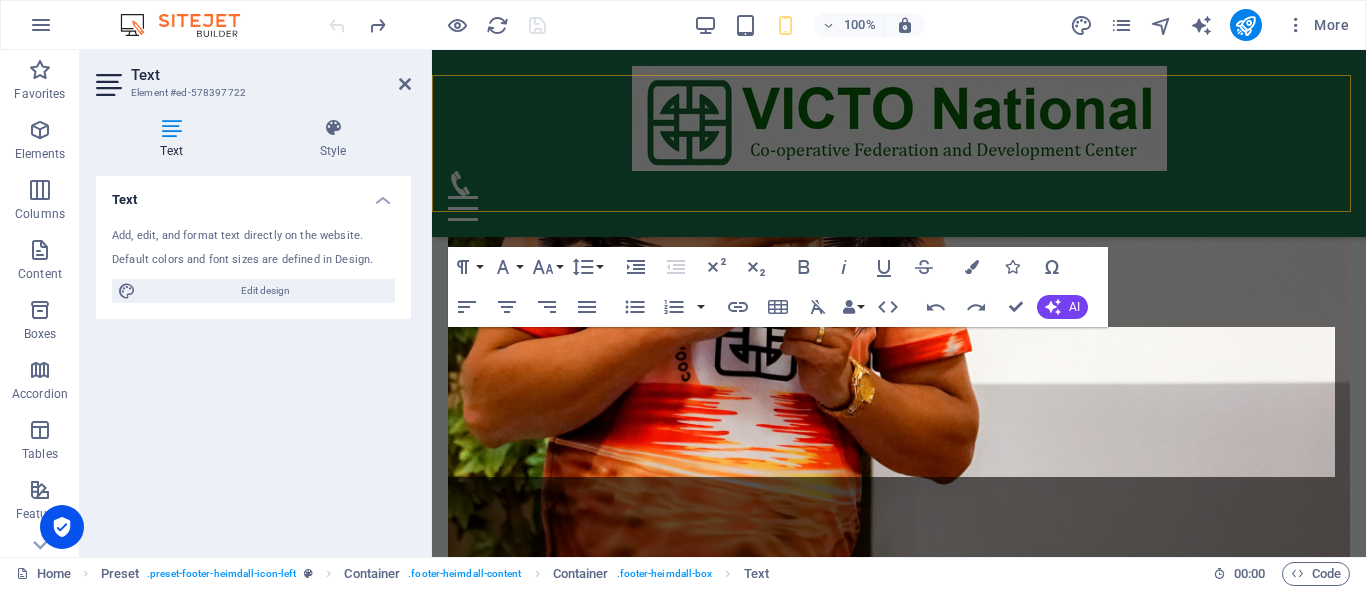 scroll, scrollTop: 9179, scrollLeft: 0, axis: vertical 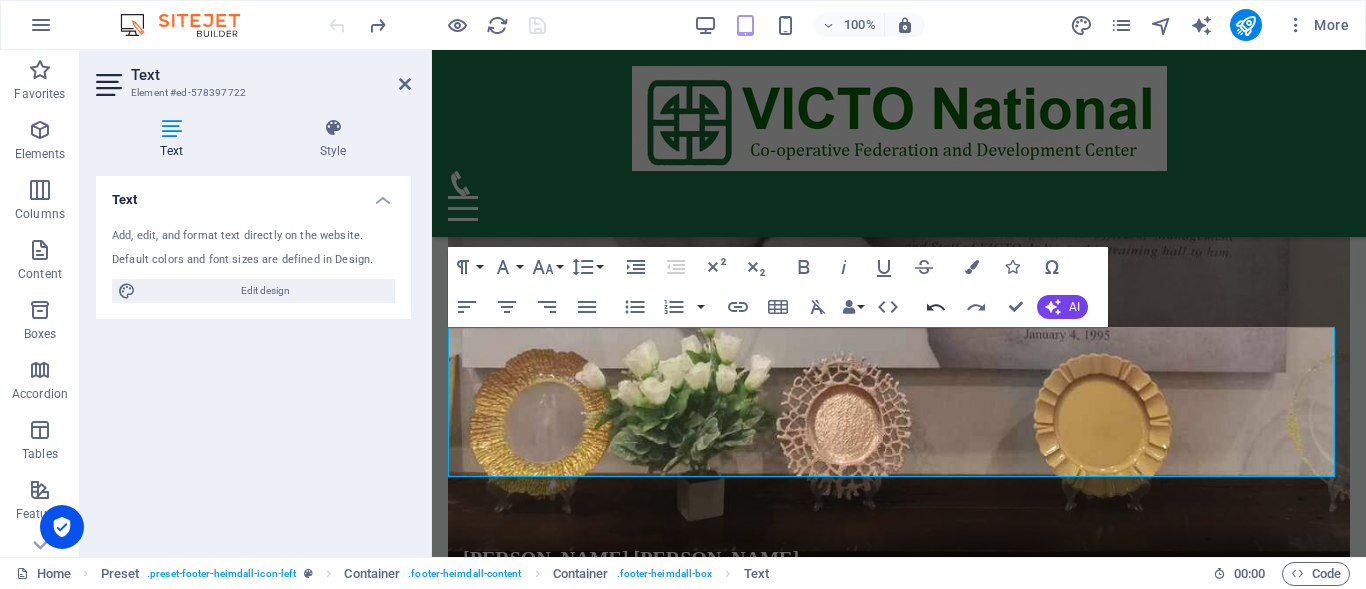click 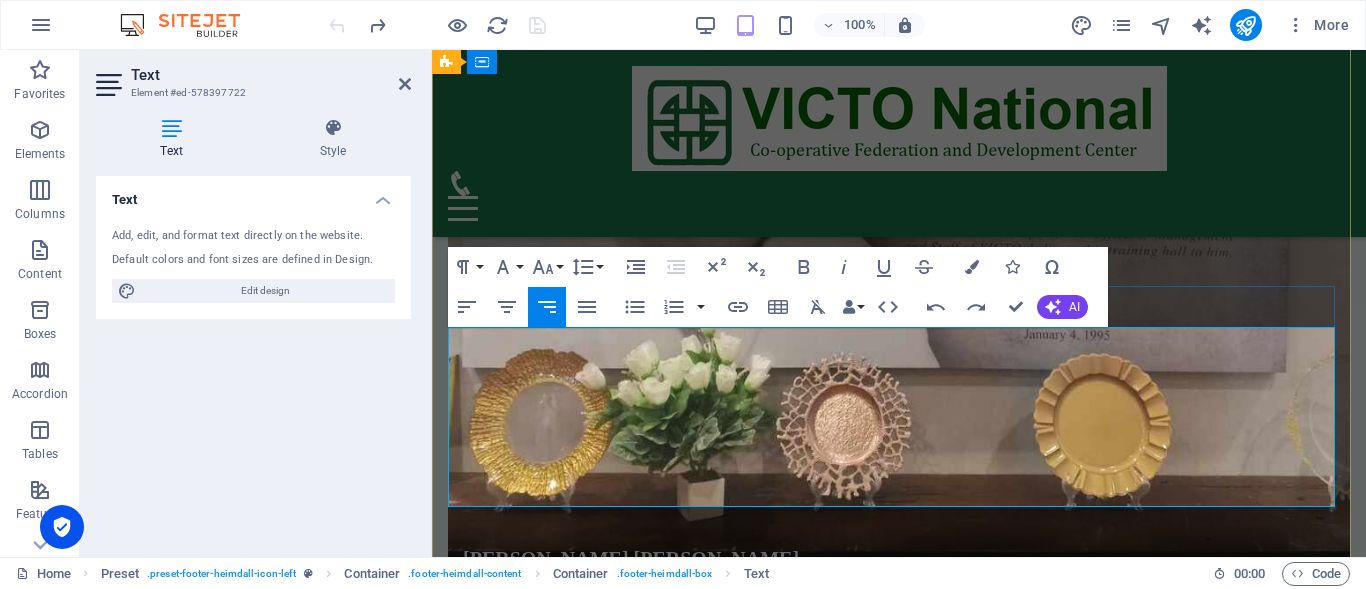 click on "[GEOGRAPHIC_DATA]   6000" at bounding box center (899, 5953) 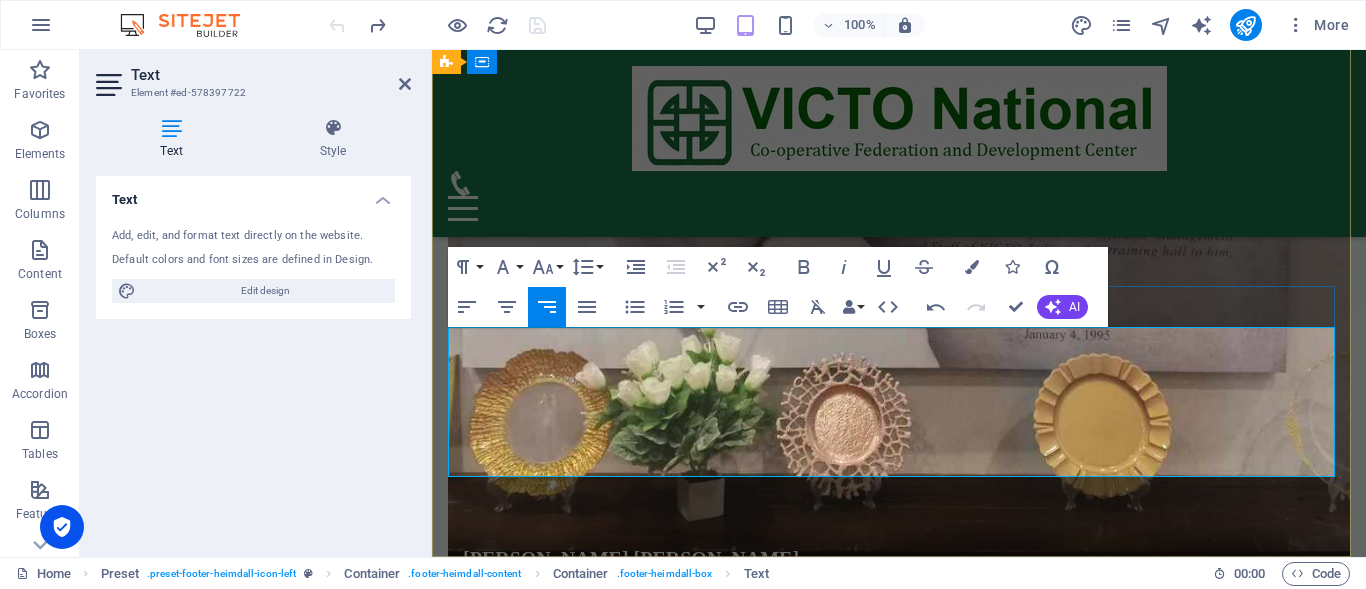 click on "Phone:  [PHONE_NUMBER]" at bounding box center [899, 5953] 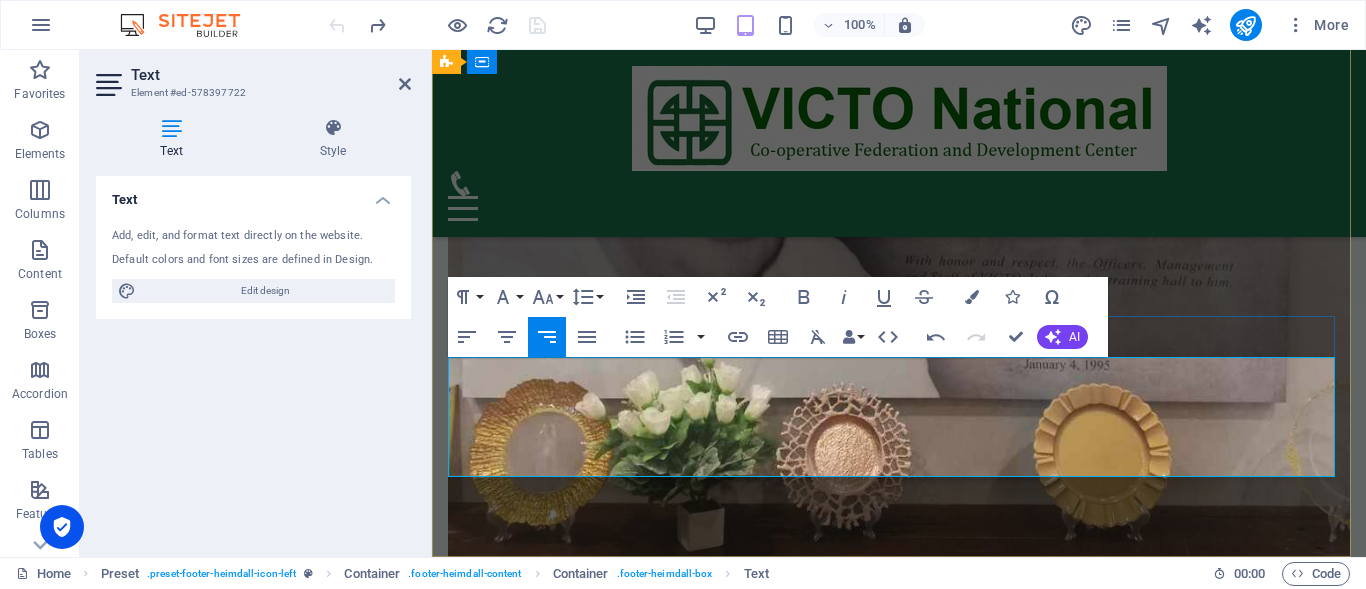 scroll, scrollTop: 9179, scrollLeft: 0, axis: vertical 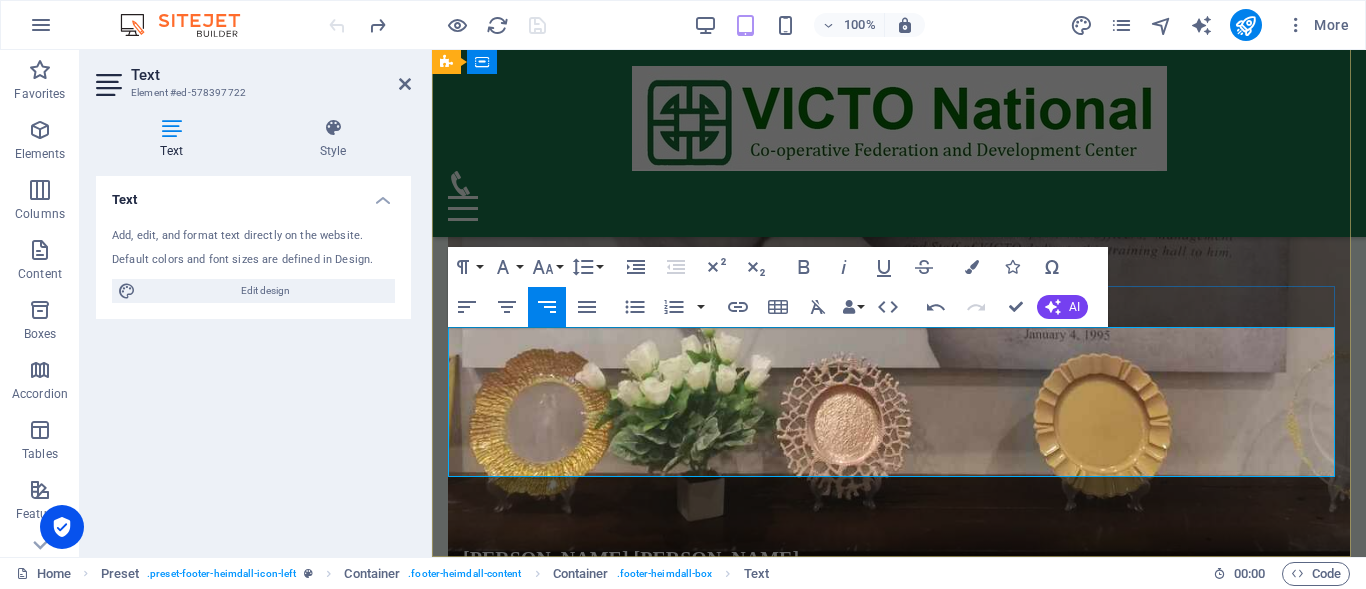 drag, startPoint x: 970, startPoint y: 337, endPoint x: 1328, endPoint y: 451, distance: 375.71265 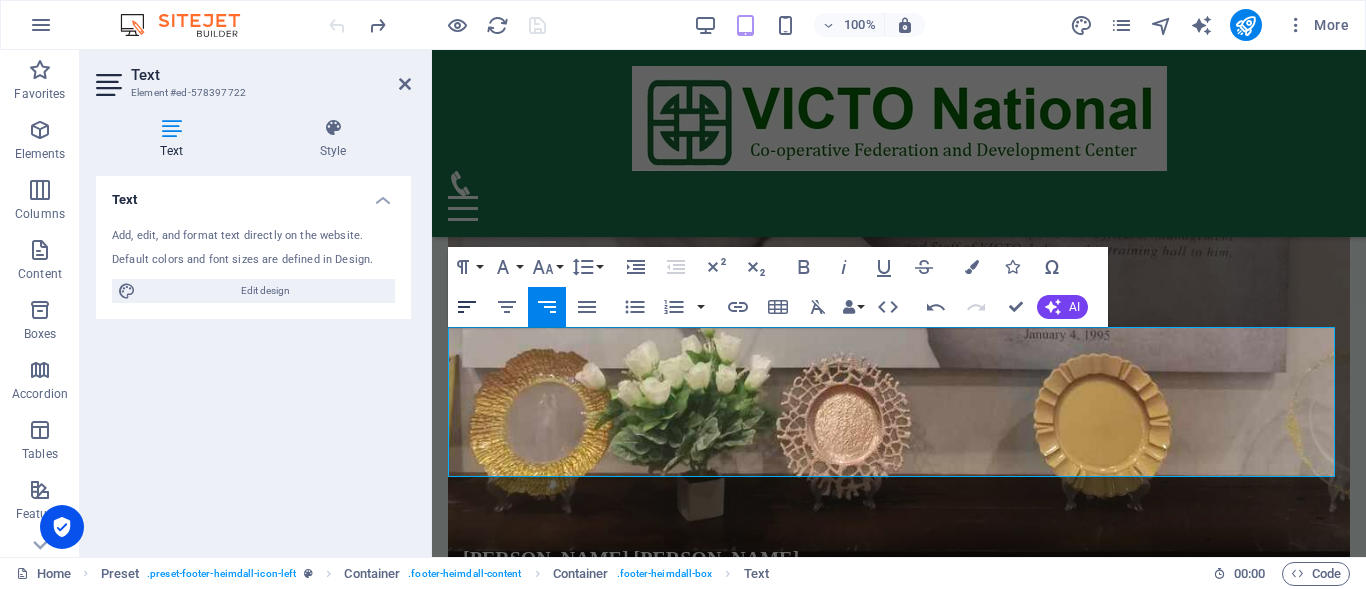 click 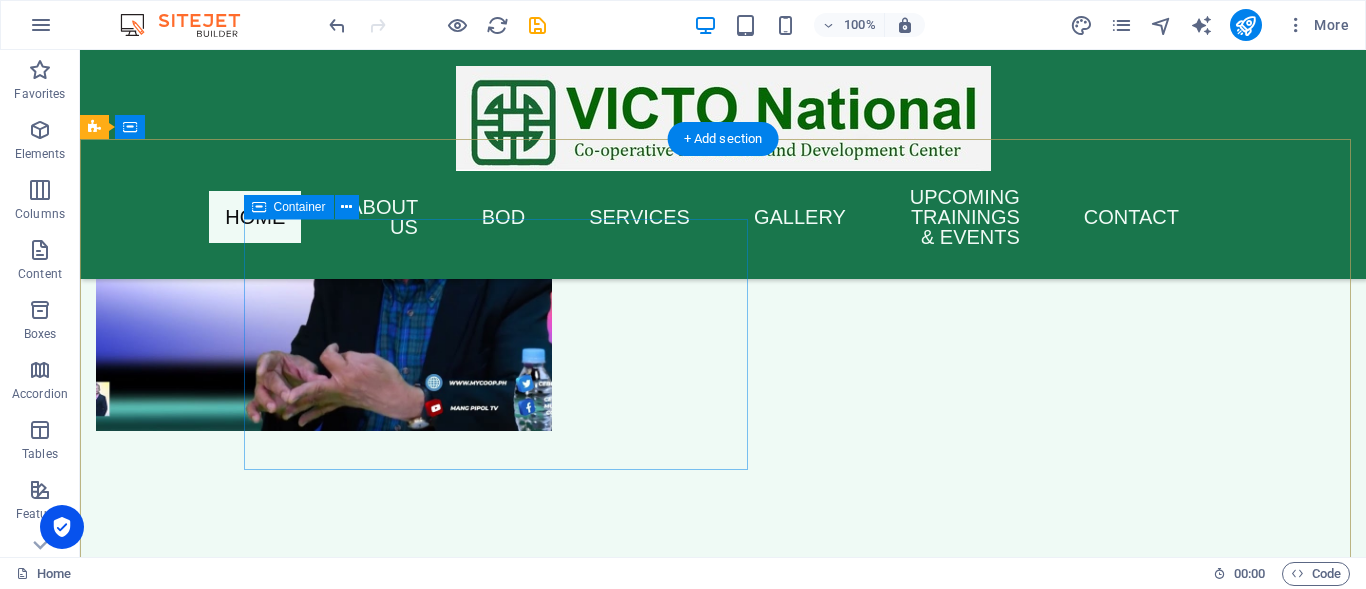 scroll, scrollTop: 8401, scrollLeft: 0, axis: vertical 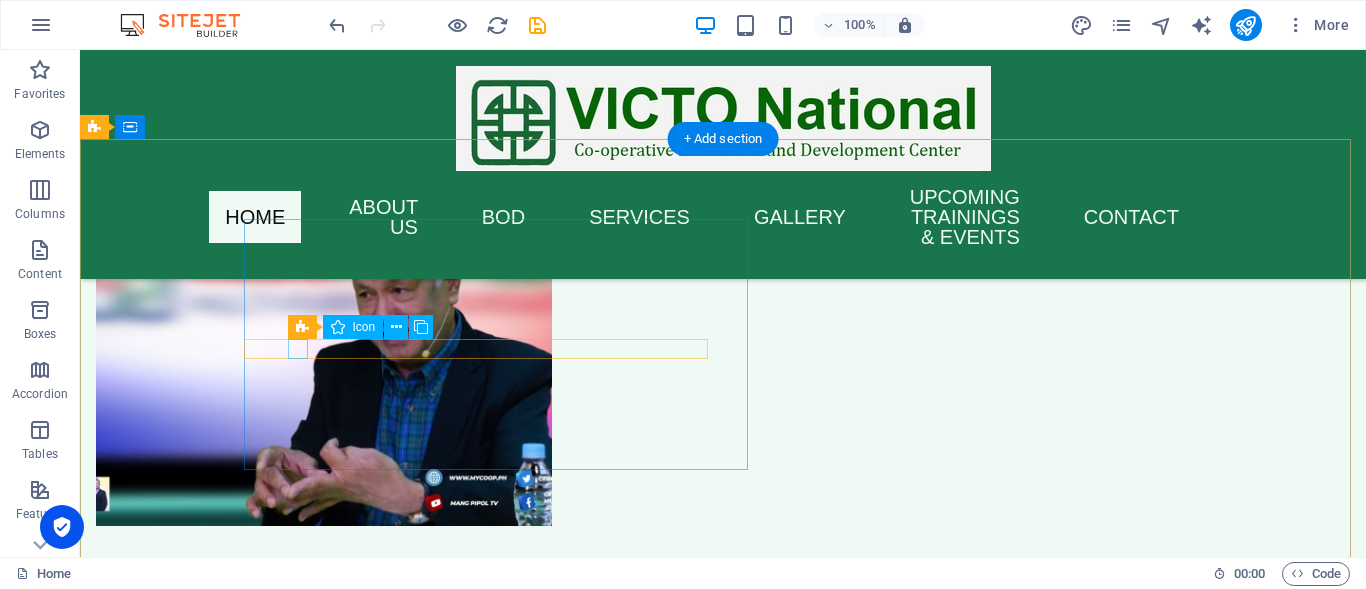 click at bounding box center [548, 6872] 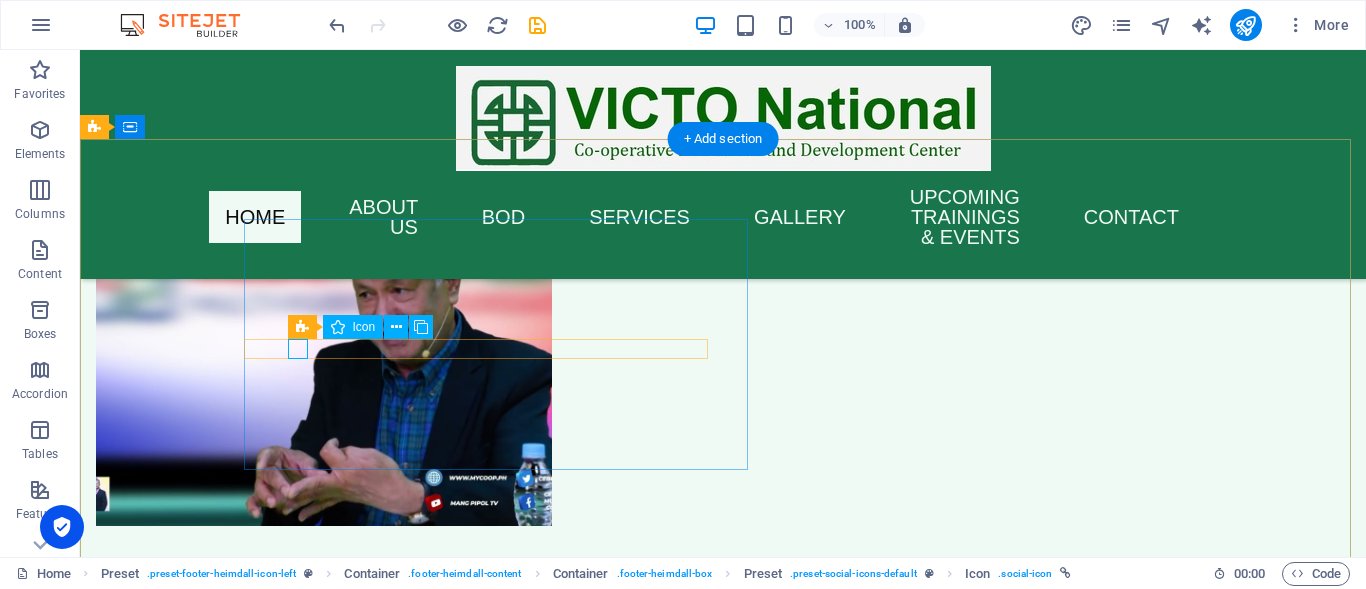 click at bounding box center [548, 6872] 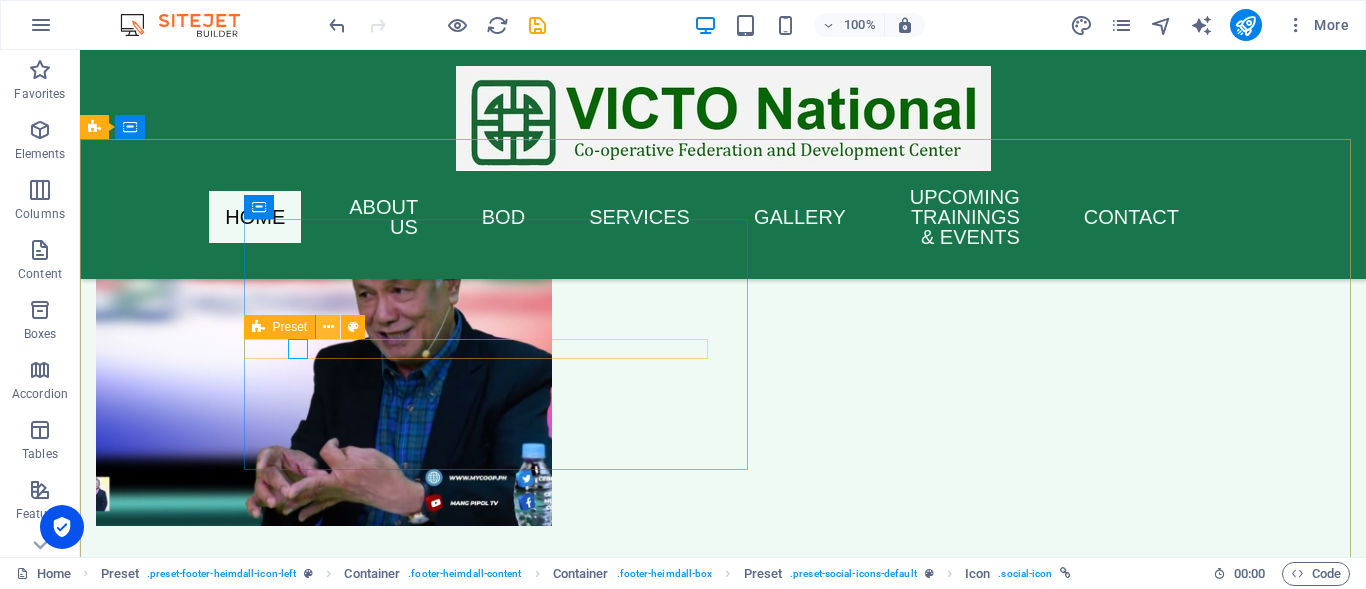 click at bounding box center (328, 327) 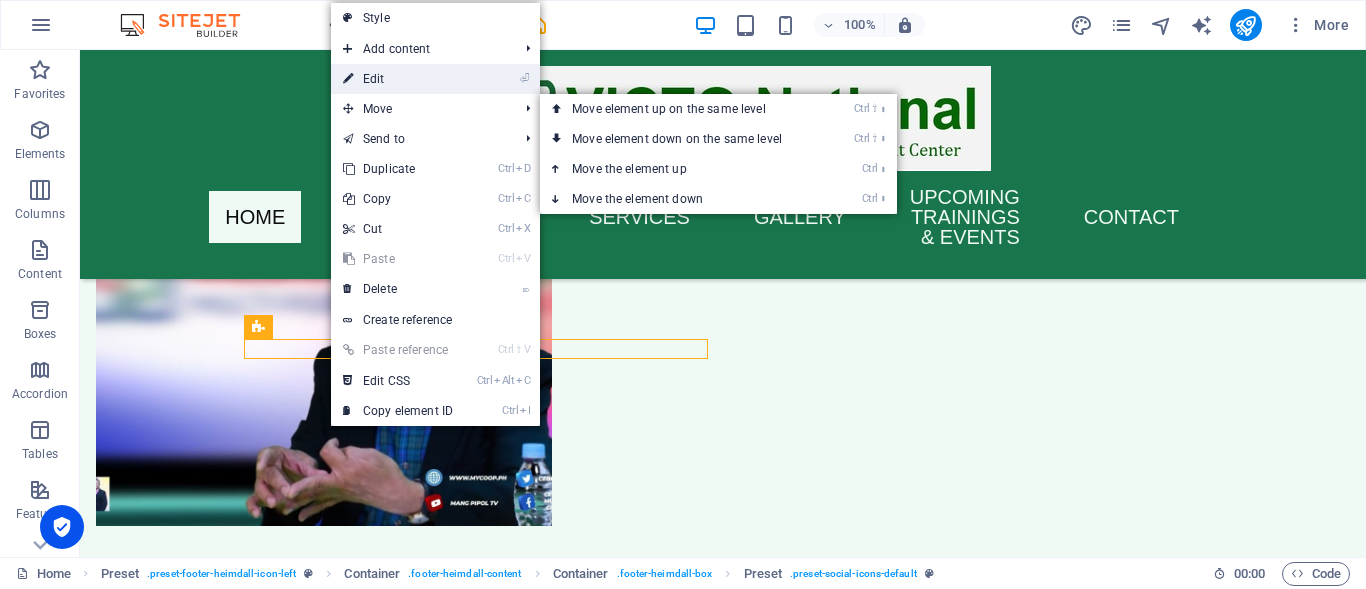 drag, startPoint x: 379, startPoint y: 74, endPoint x: 292, endPoint y: 300, distance: 242.1673 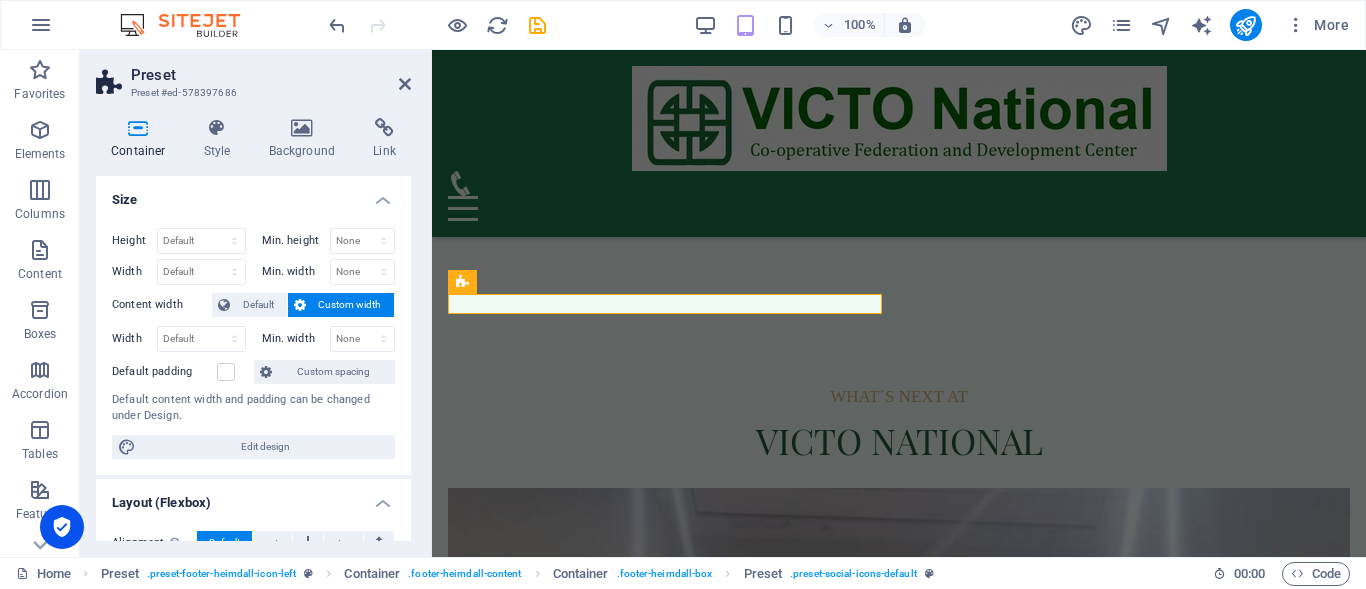 scroll, scrollTop: 9024, scrollLeft: 0, axis: vertical 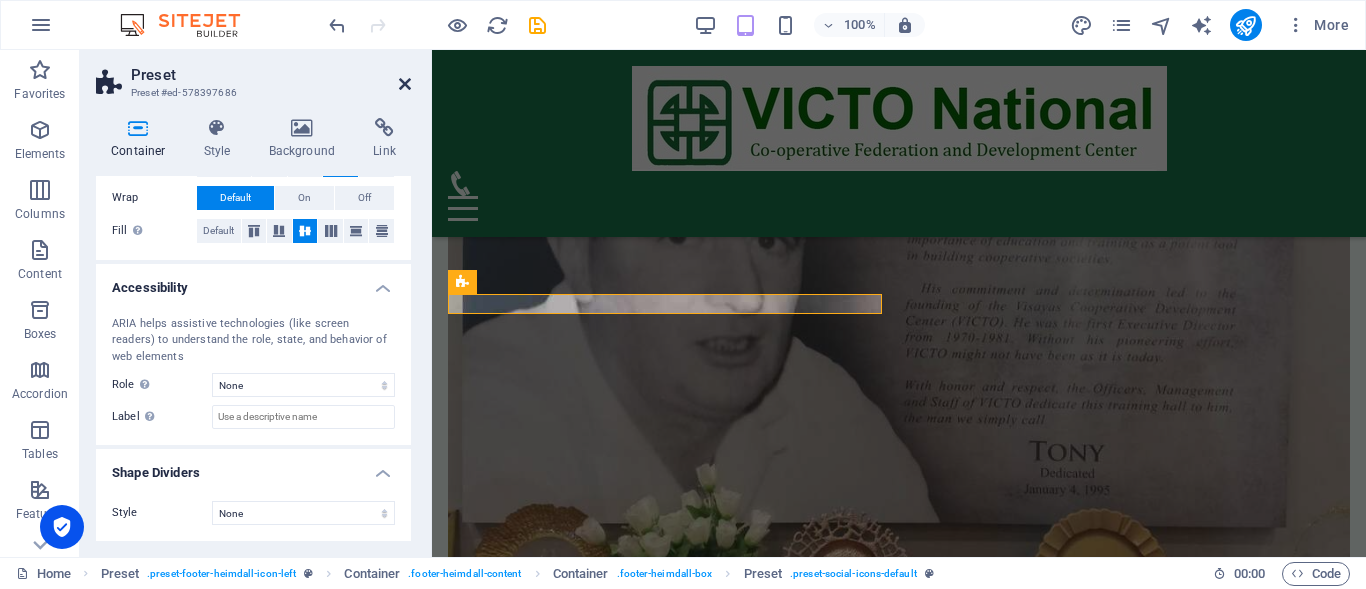 click at bounding box center [405, 84] 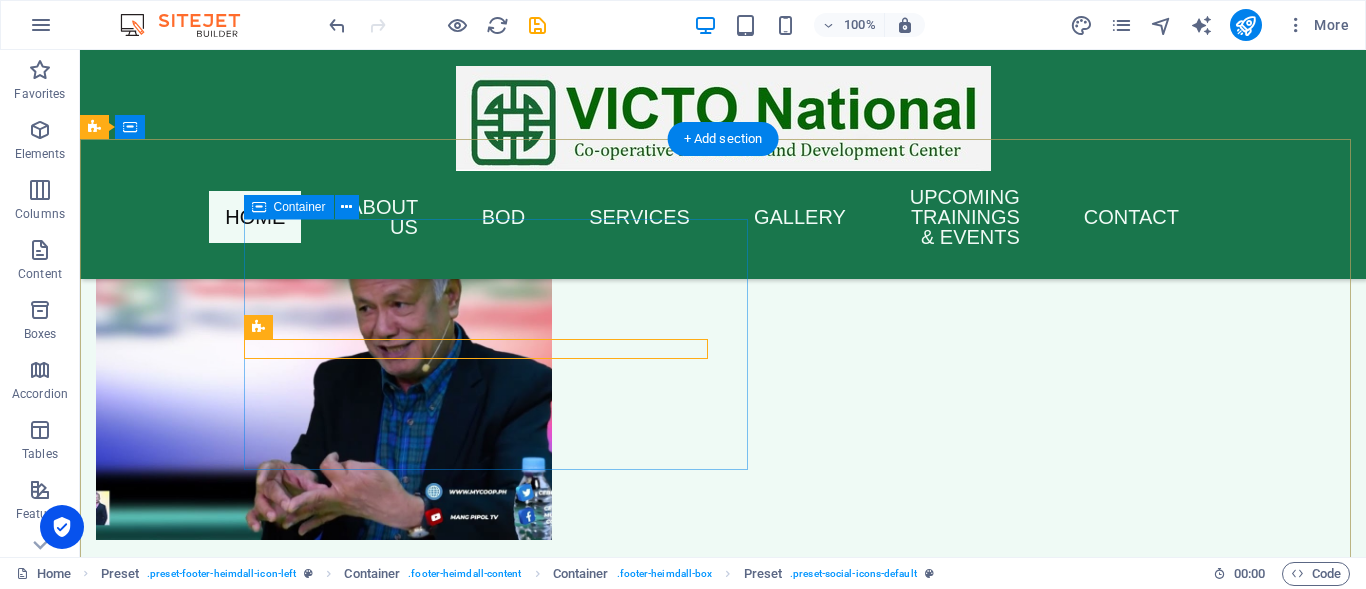 scroll, scrollTop: 8401, scrollLeft: 0, axis: vertical 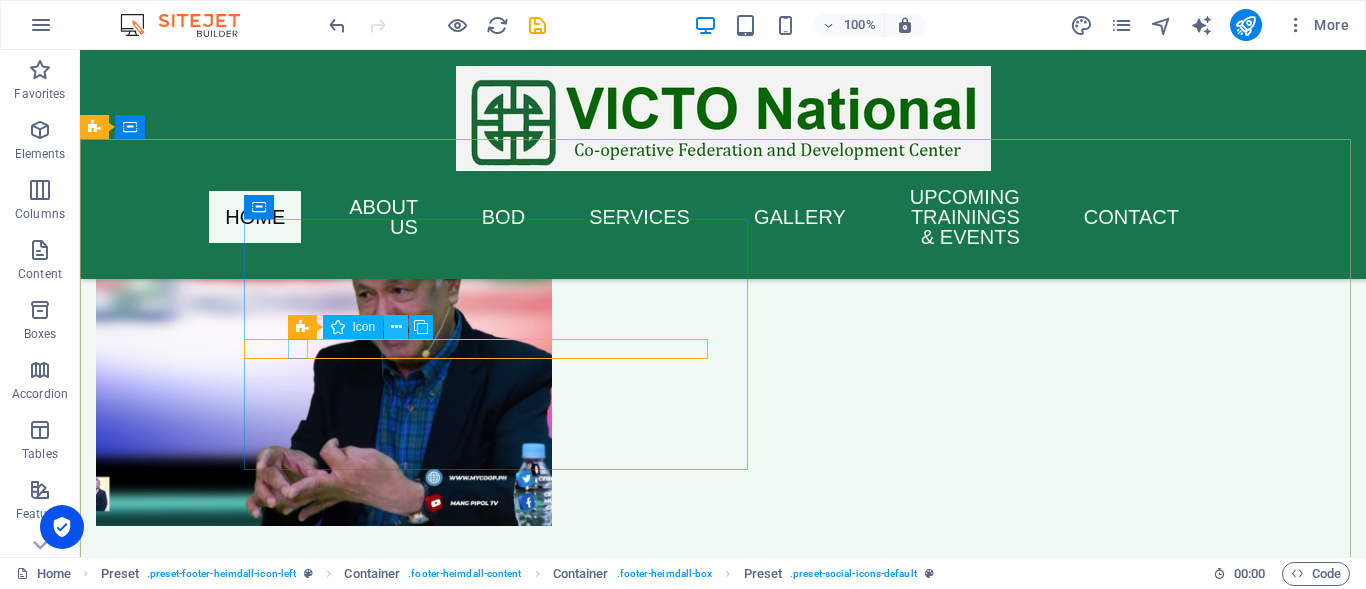 click at bounding box center (396, 327) 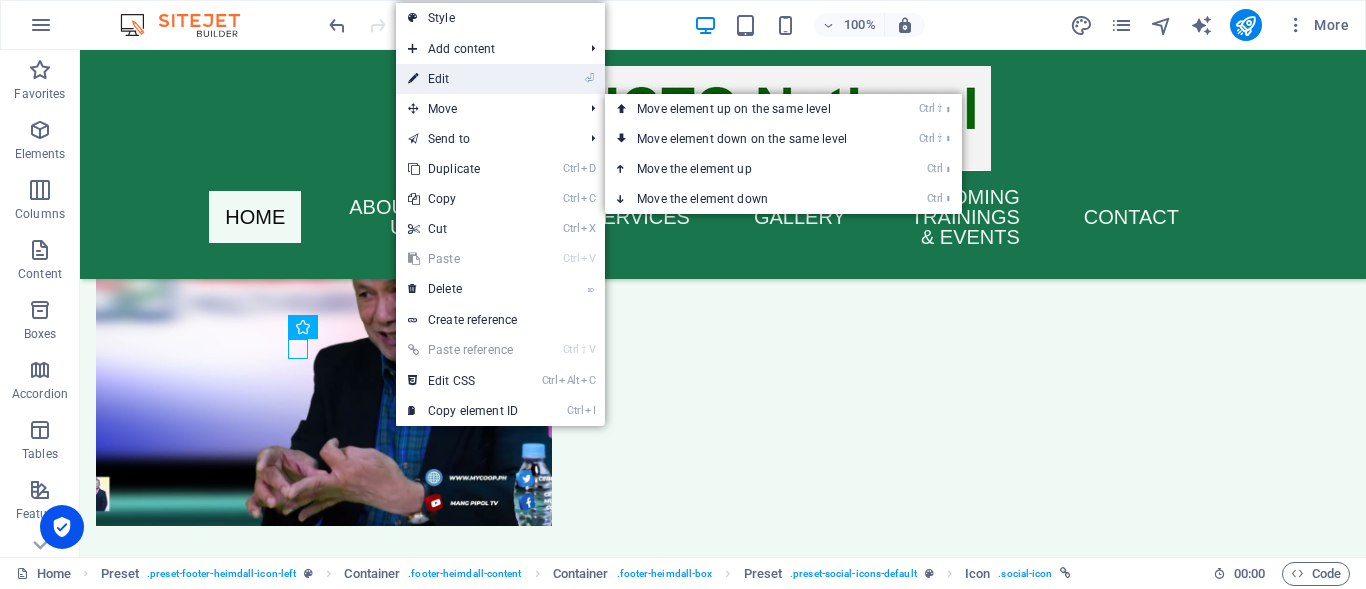 drag, startPoint x: 448, startPoint y: 76, endPoint x: 31, endPoint y: 84, distance: 417.07672 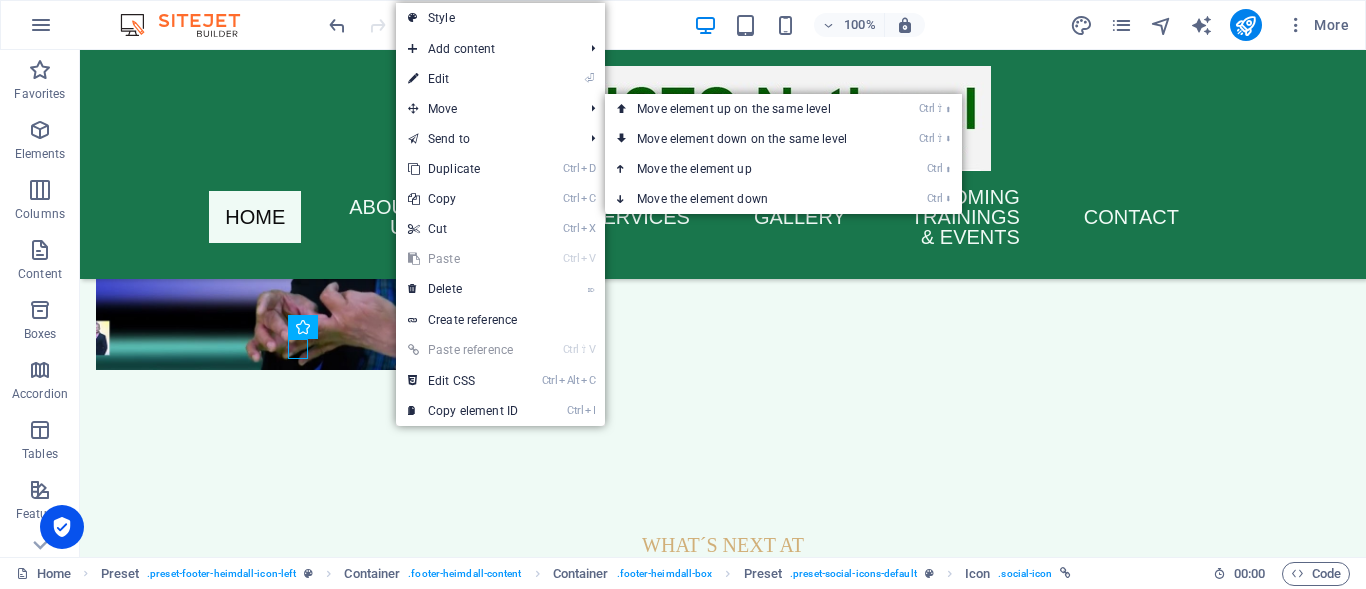 select on "xMidYMid" 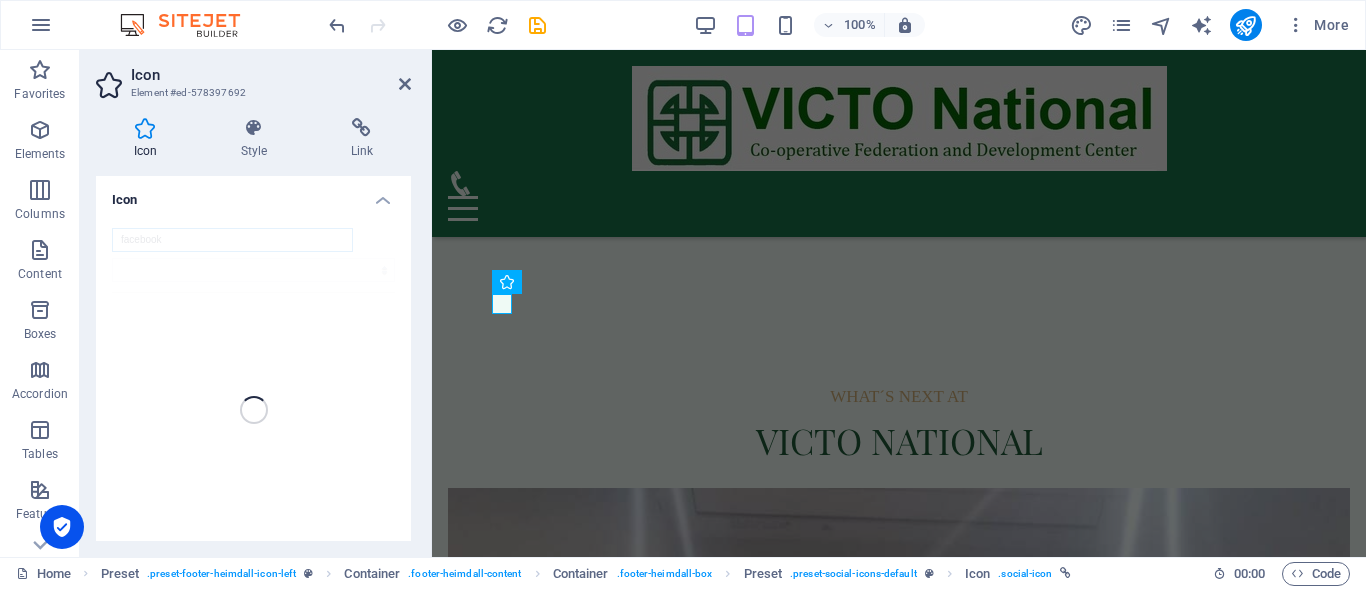 scroll, scrollTop: 9024, scrollLeft: 0, axis: vertical 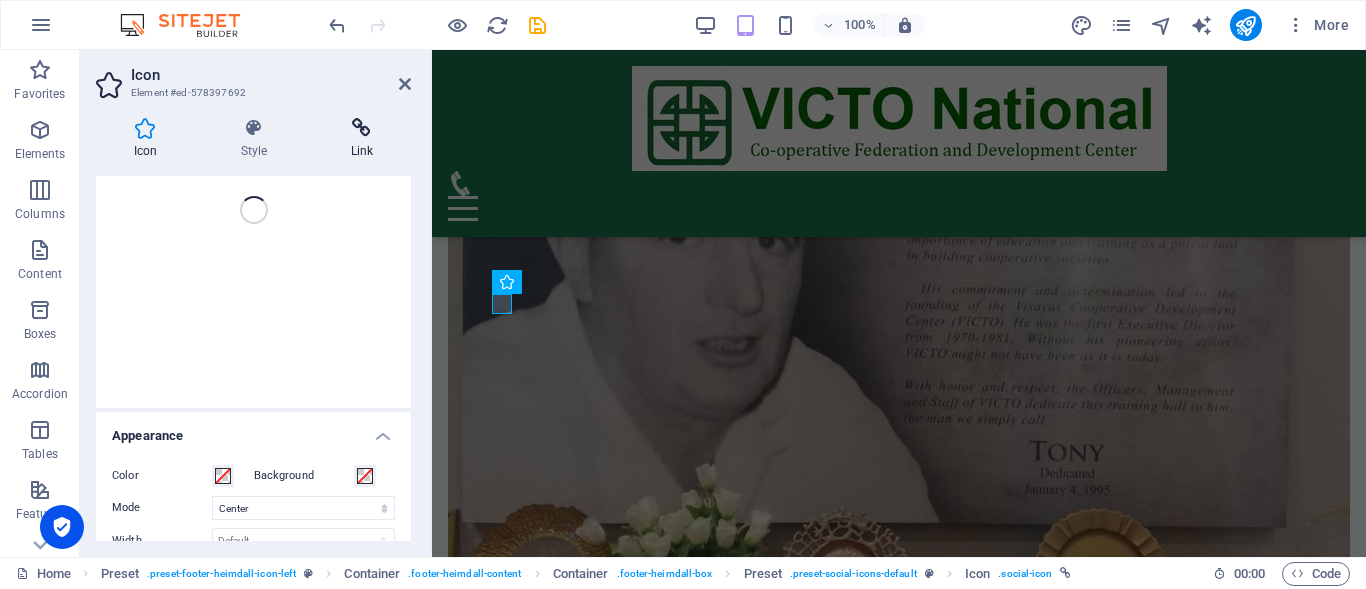 click at bounding box center (362, 128) 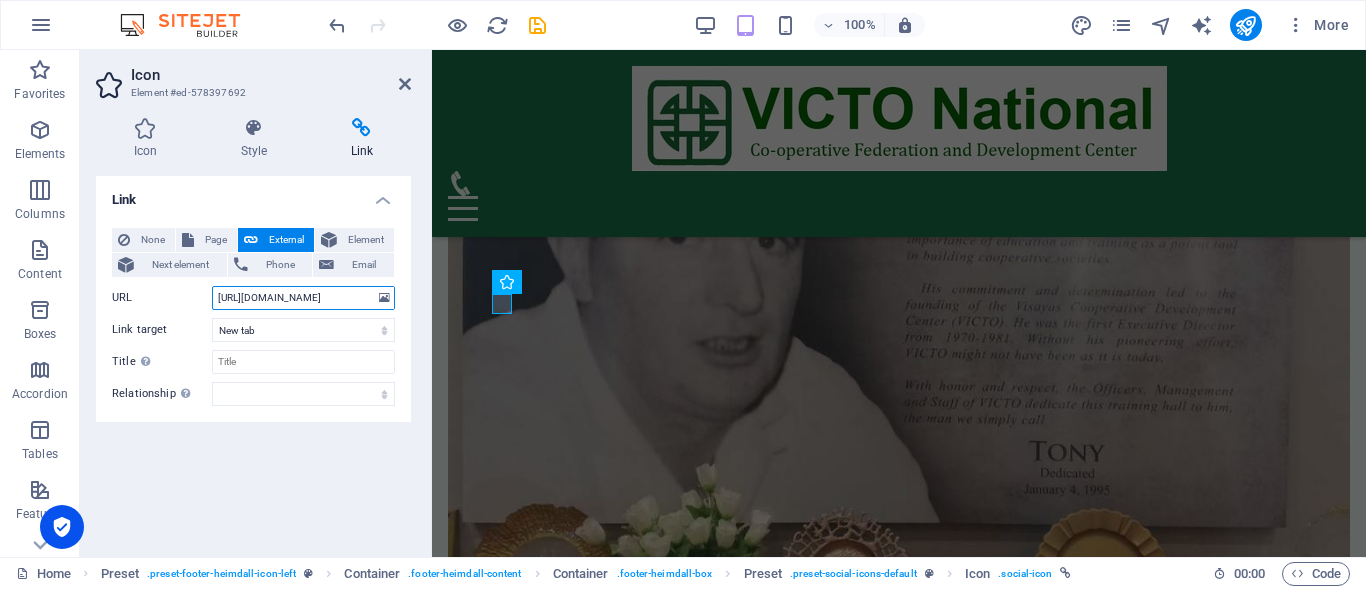 drag, startPoint x: 324, startPoint y: 296, endPoint x: 218, endPoint y: 299, distance: 106.04244 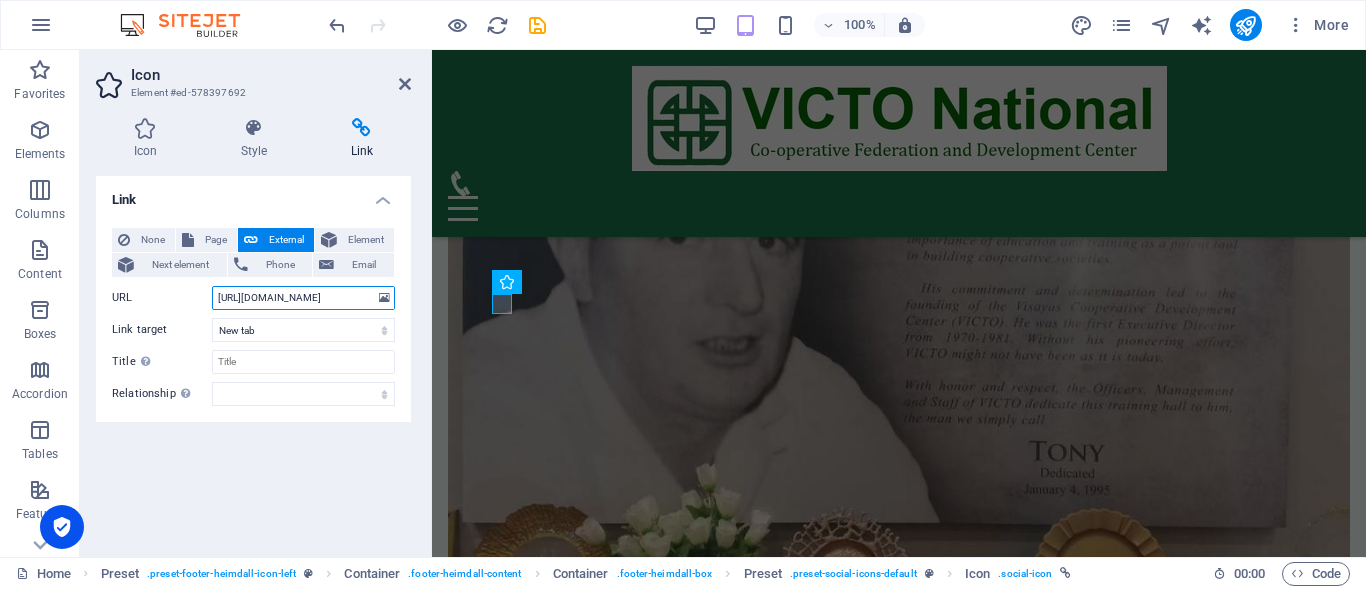 paste on "victonationaltrainingteam" 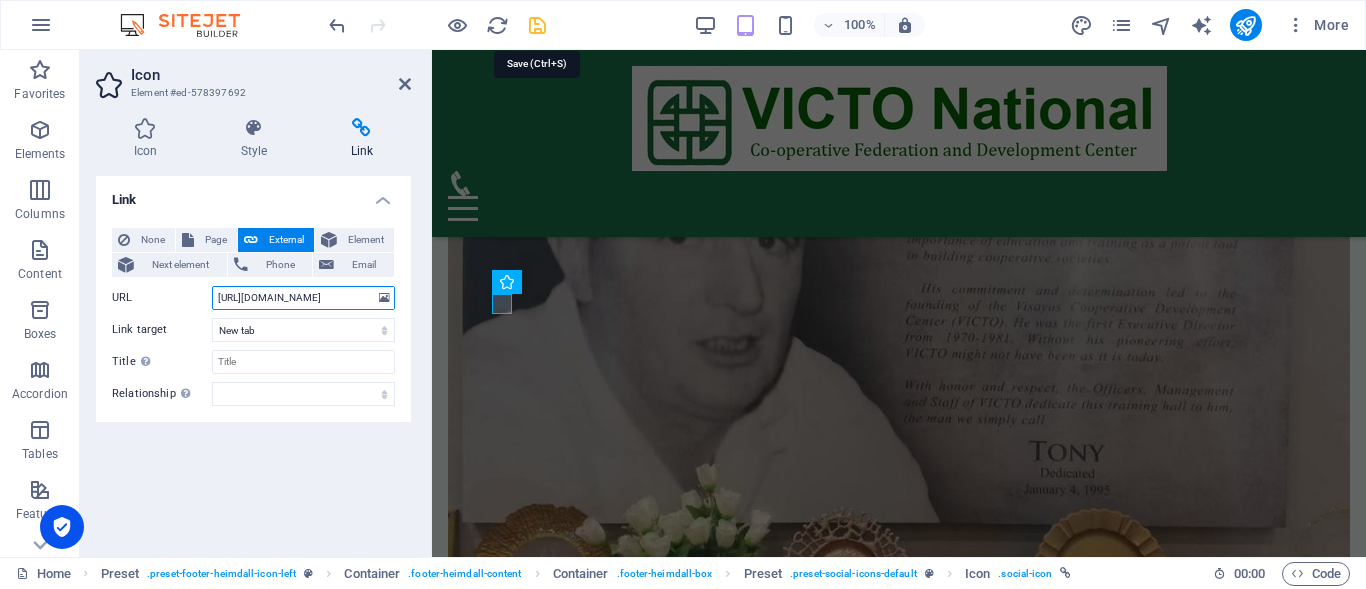 type on "https://www.facebook.com/victonationaltrainingteam" 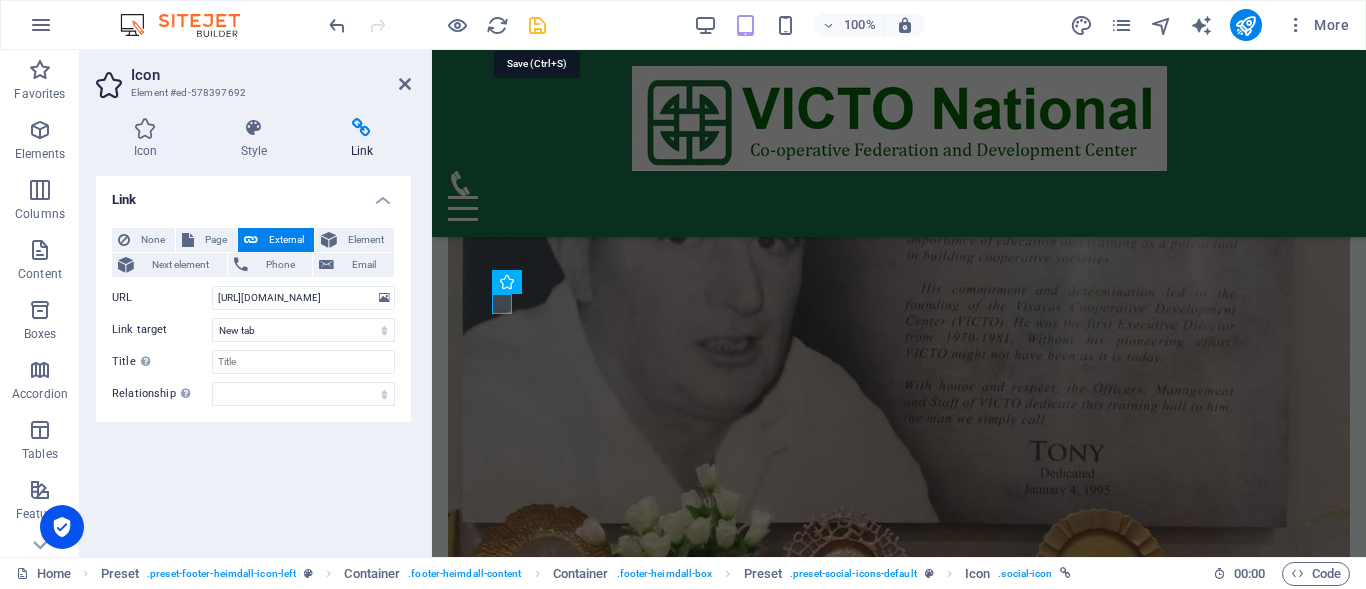 scroll, scrollTop: 0, scrollLeft: 0, axis: both 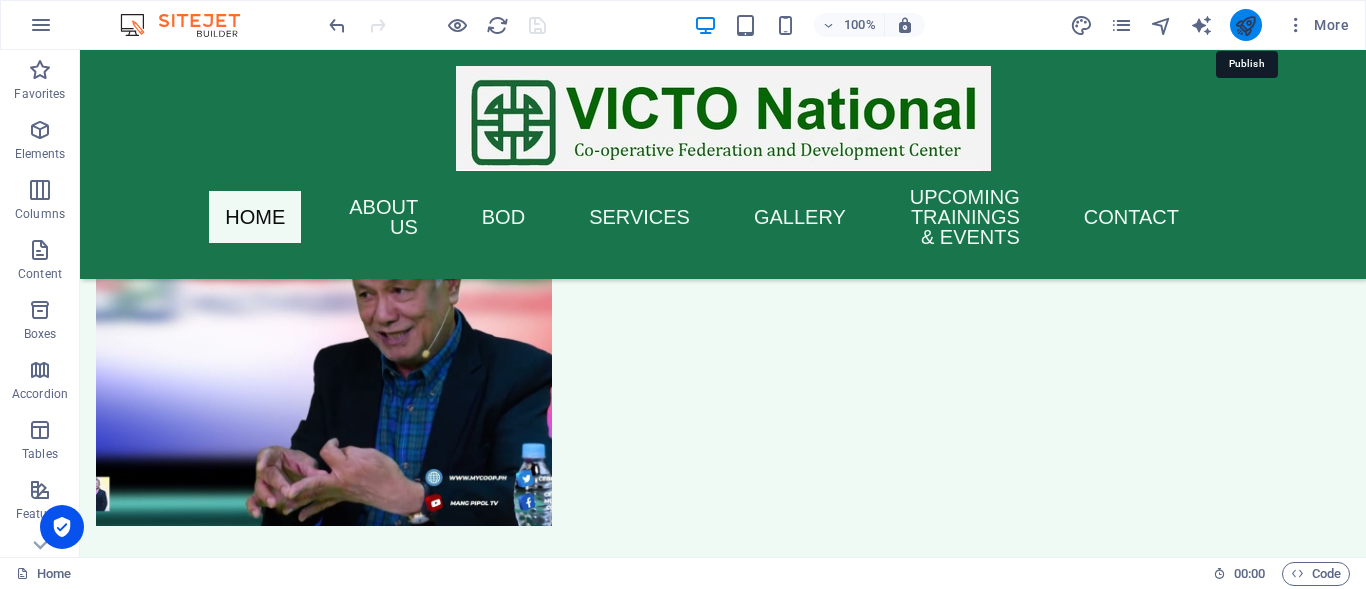 click at bounding box center [1245, 25] 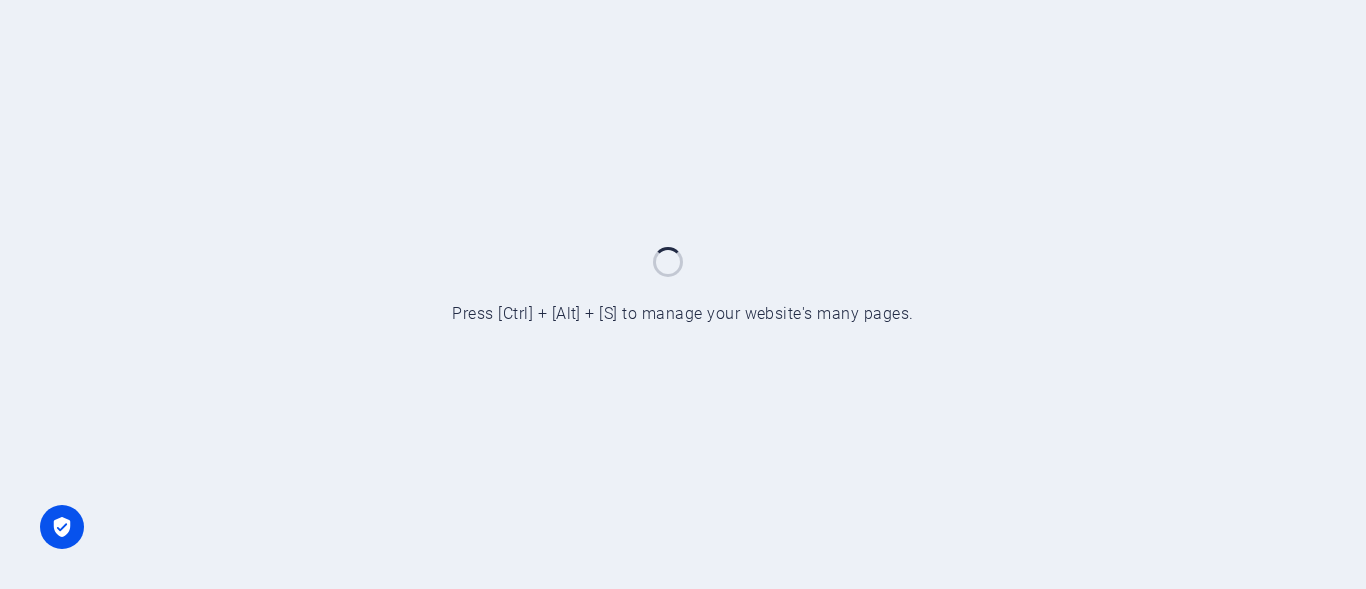 scroll, scrollTop: 0, scrollLeft: 0, axis: both 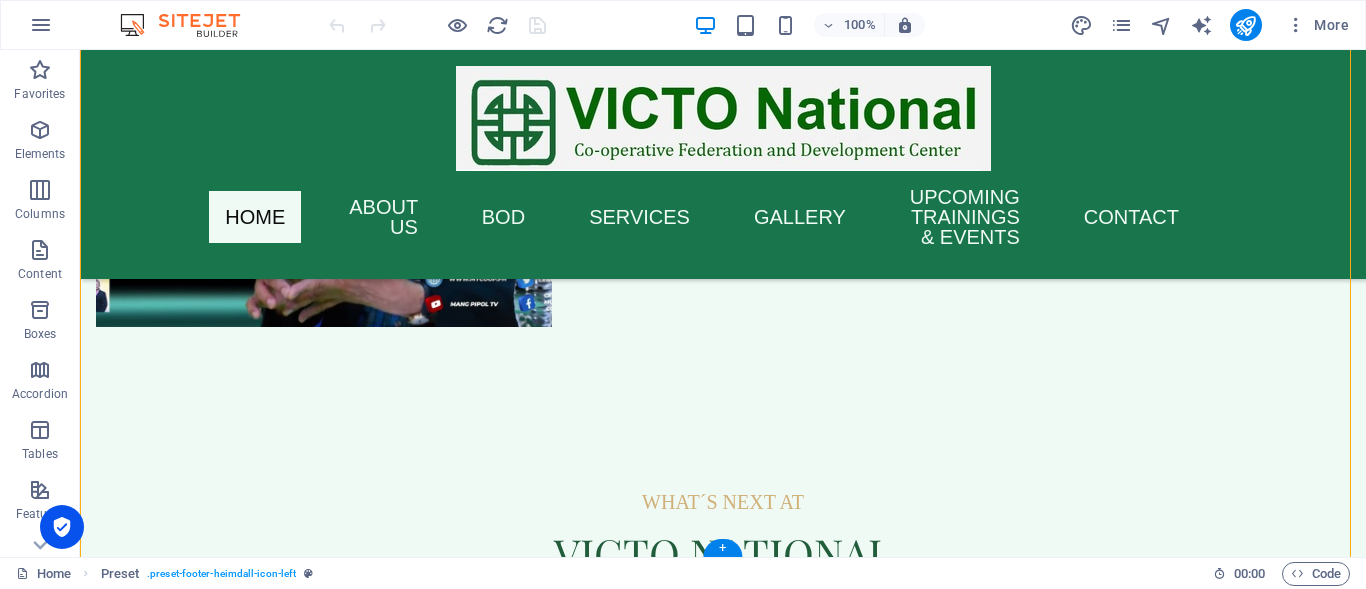 drag, startPoint x: 1120, startPoint y: 300, endPoint x: 307, endPoint y: 315, distance: 813.13837 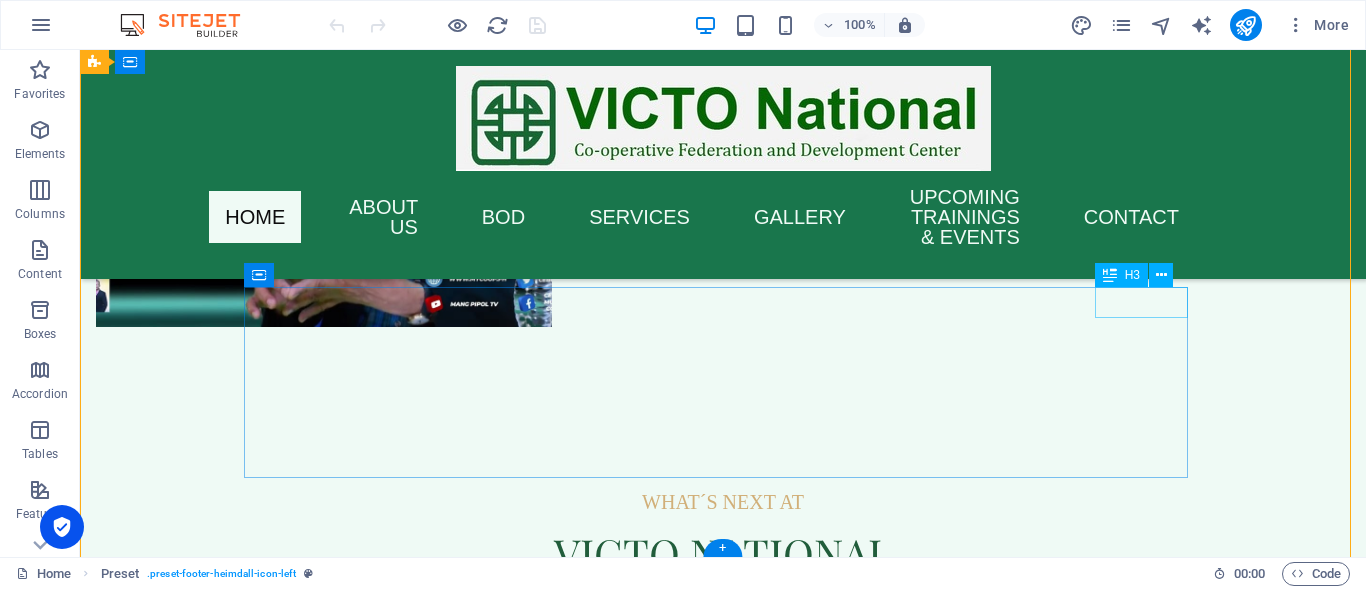 click on "Contact" at bounding box center [568, 7029] 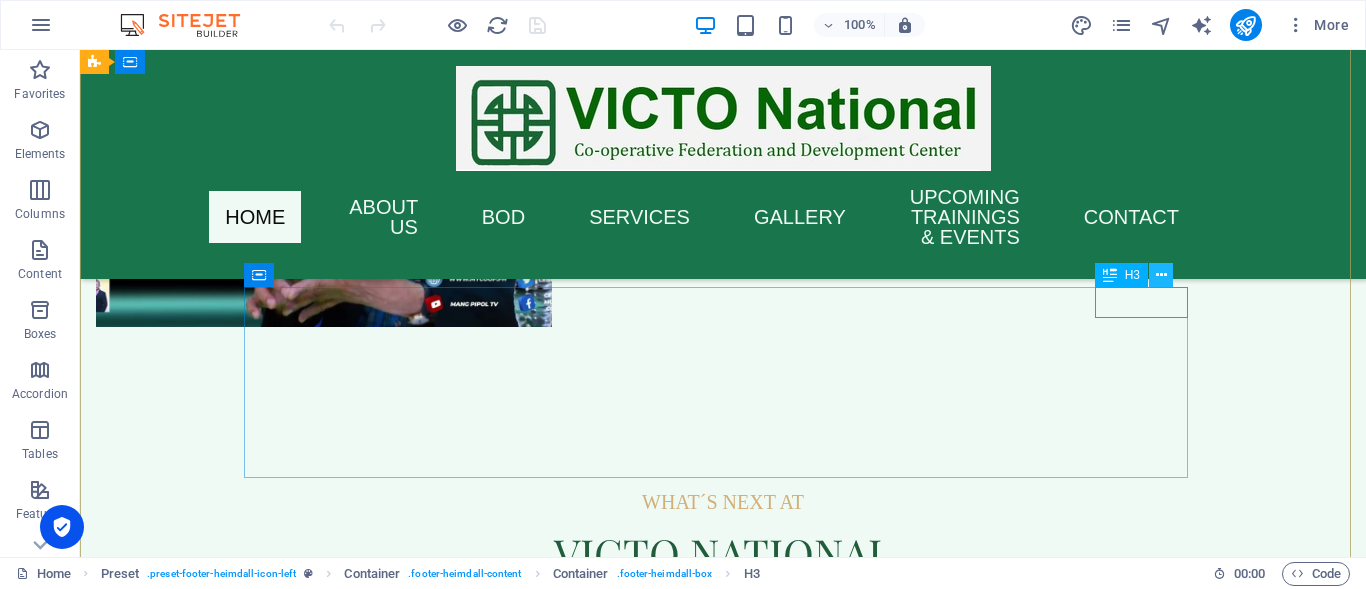 click at bounding box center [1161, 275] 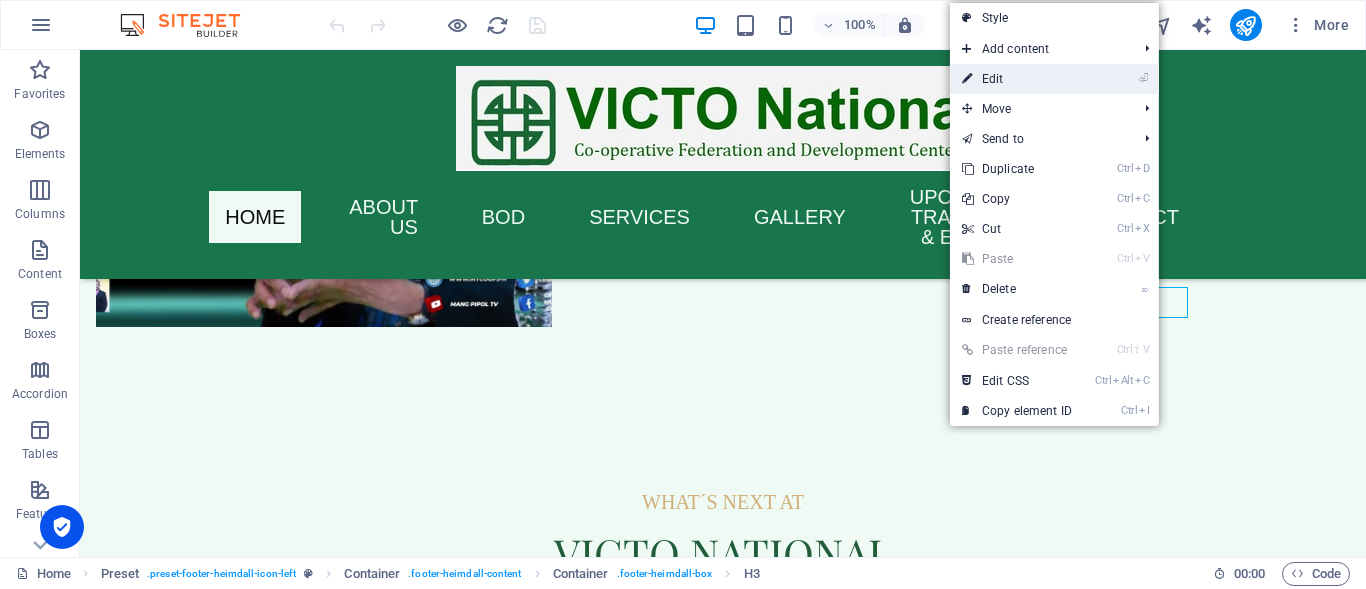 drag, startPoint x: 993, startPoint y: 74, endPoint x: 118, endPoint y: 367, distance: 922.7535 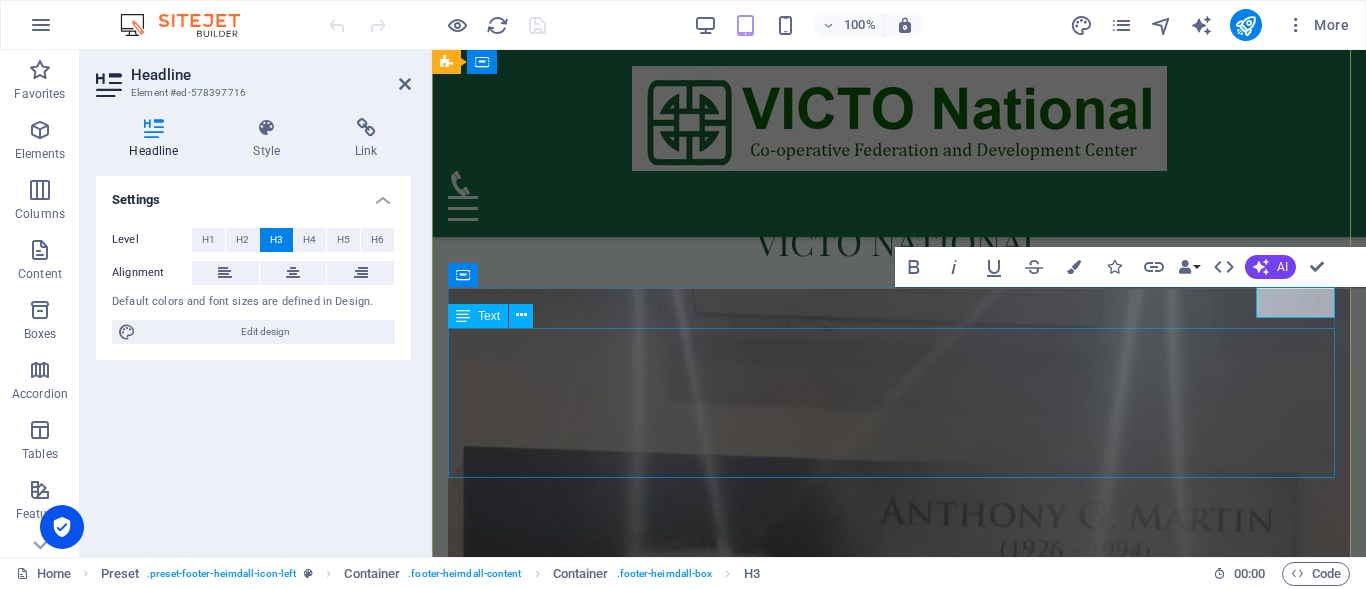 scroll, scrollTop: 9178, scrollLeft: 0, axis: vertical 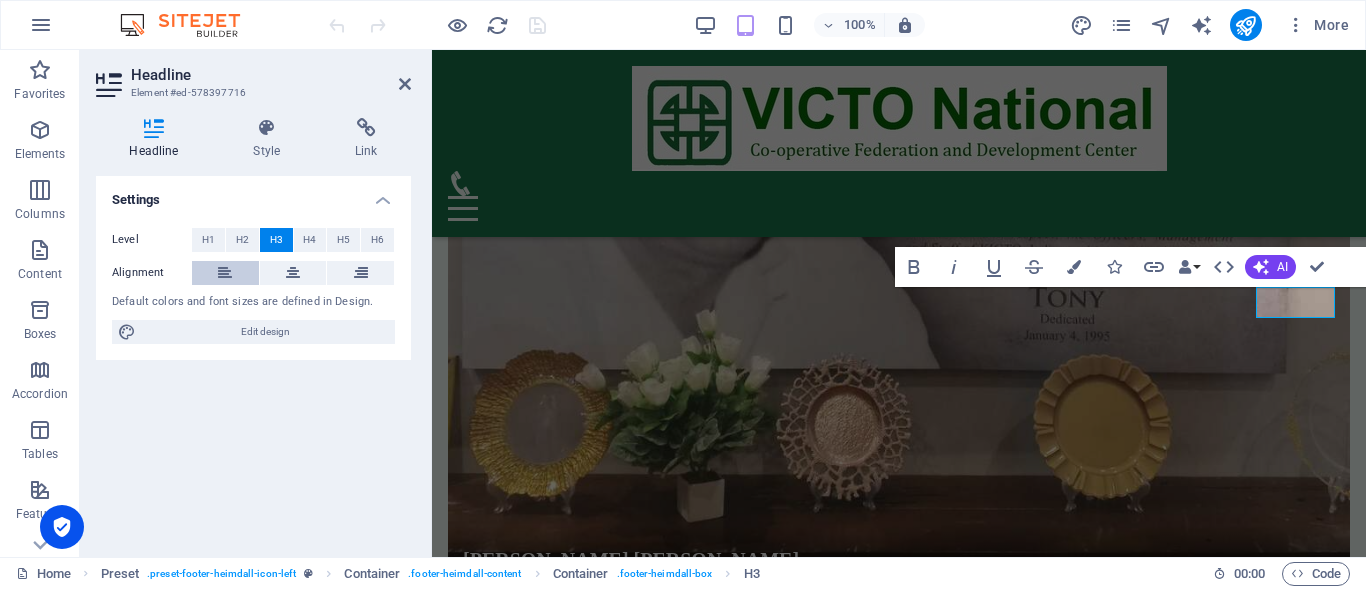 click at bounding box center [225, 273] 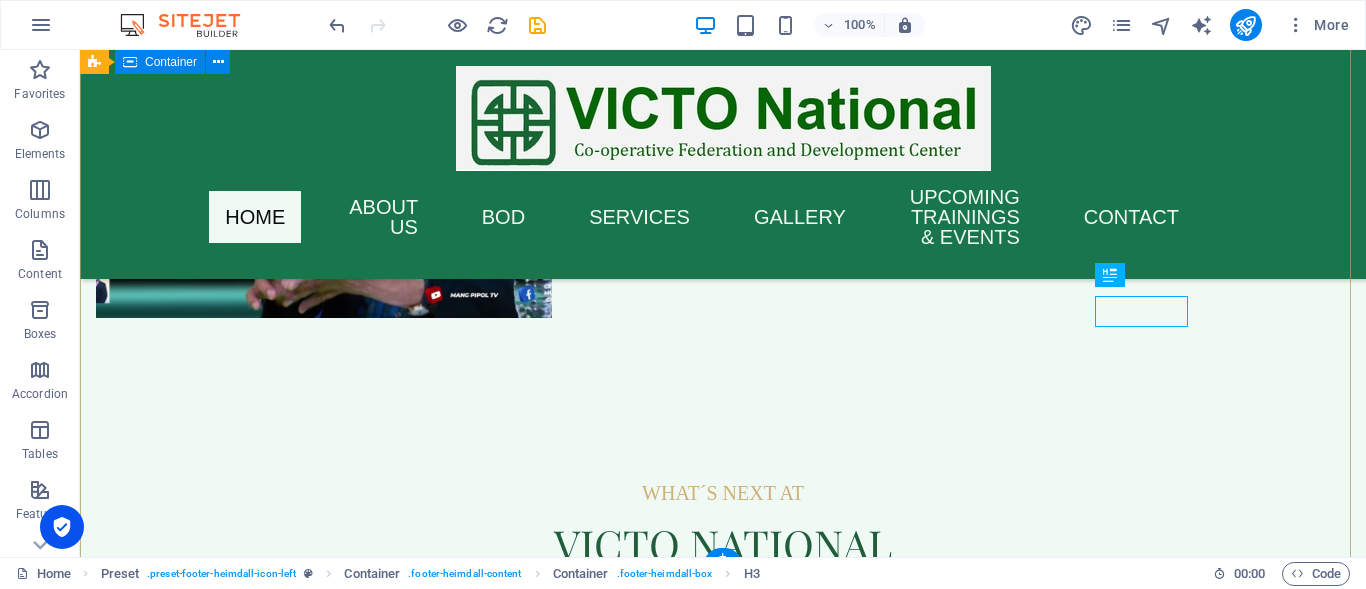 scroll, scrollTop: 8600, scrollLeft: 0, axis: vertical 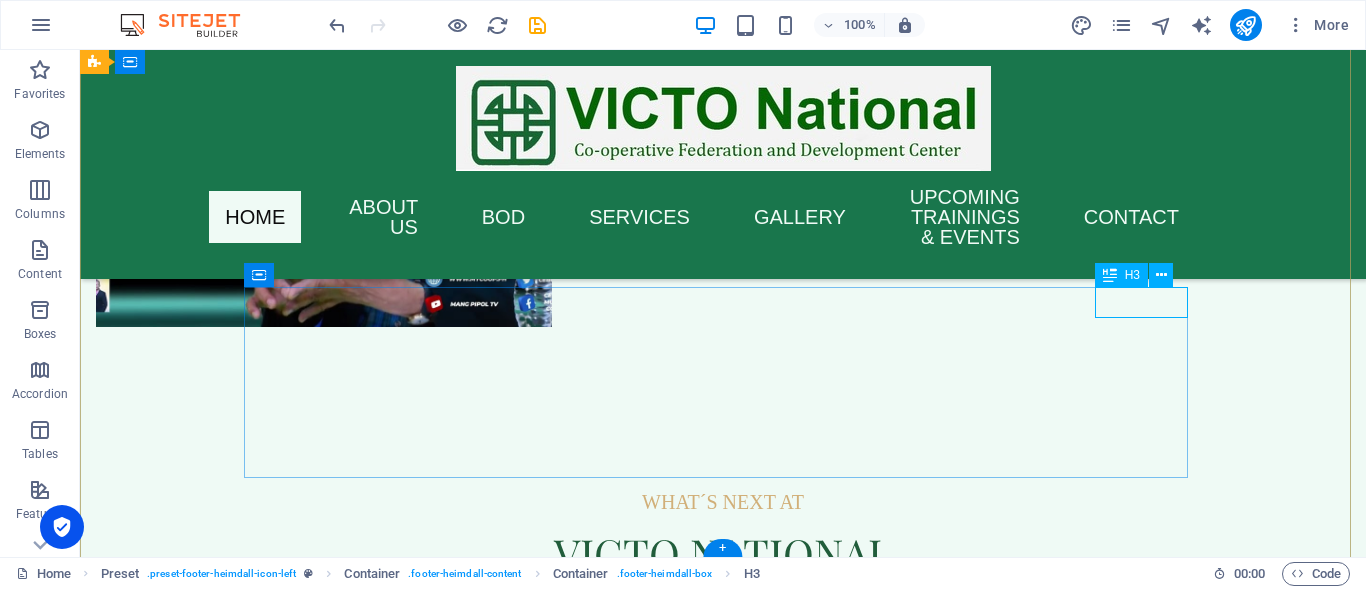 click on "Contact" at bounding box center [568, 7029] 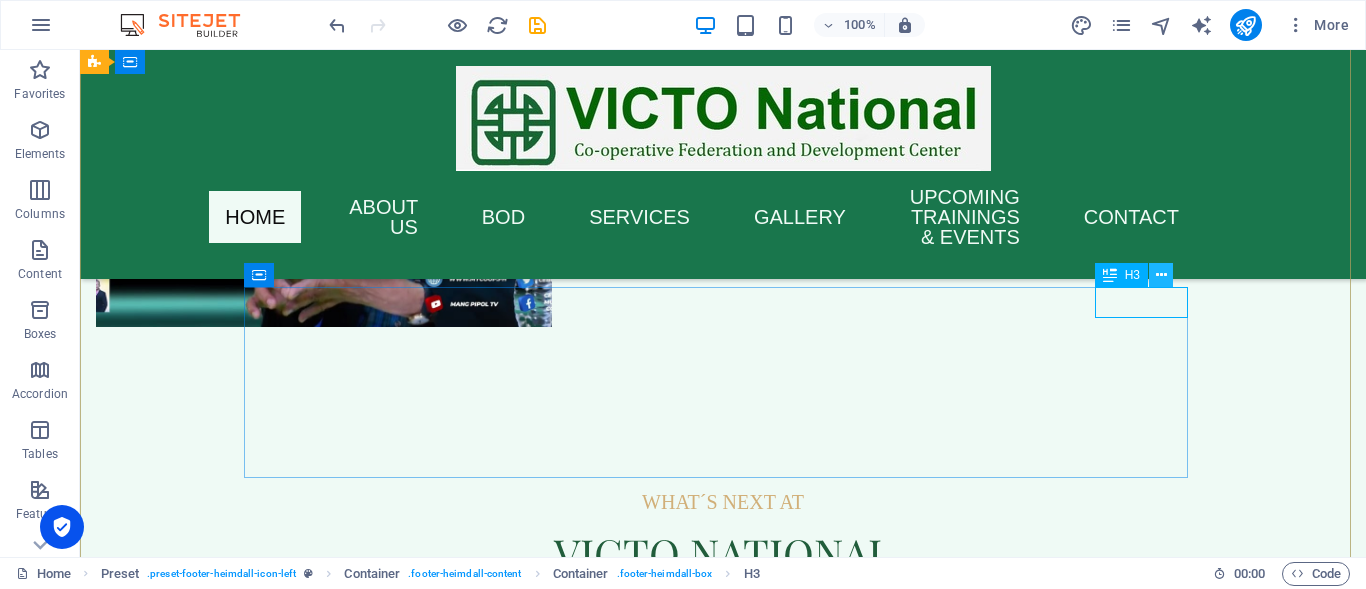 click at bounding box center (1161, 275) 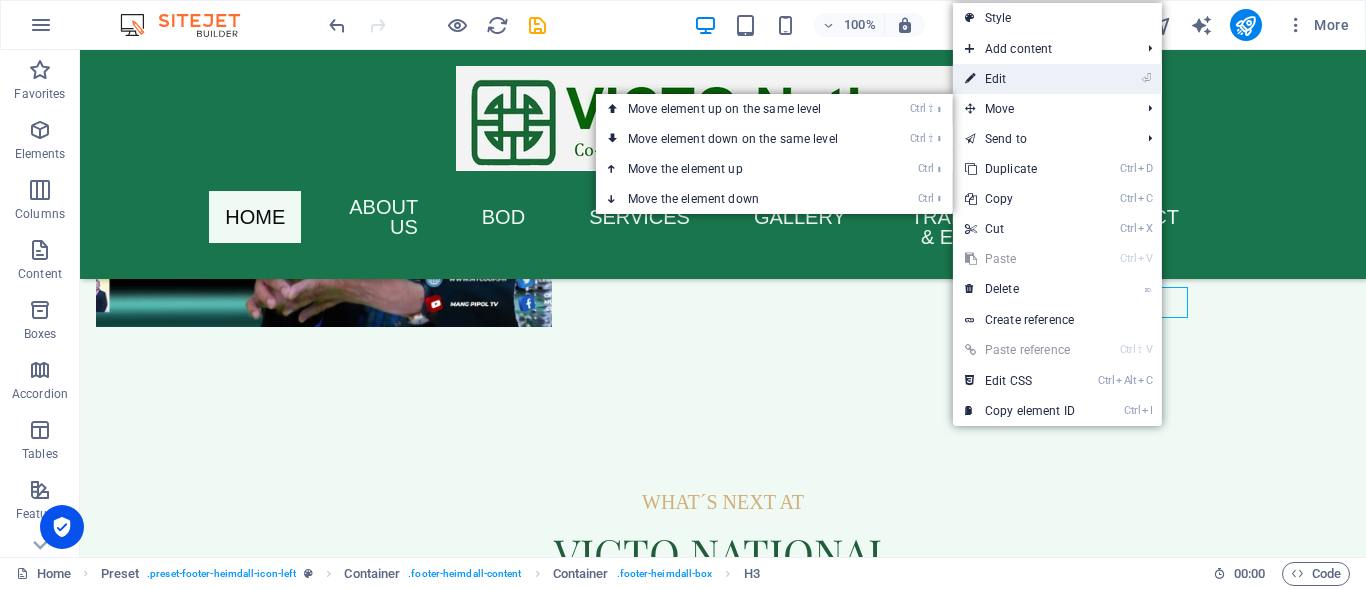 drag, startPoint x: 1002, startPoint y: 75, endPoint x: 579, endPoint y: 47, distance: 423.9257 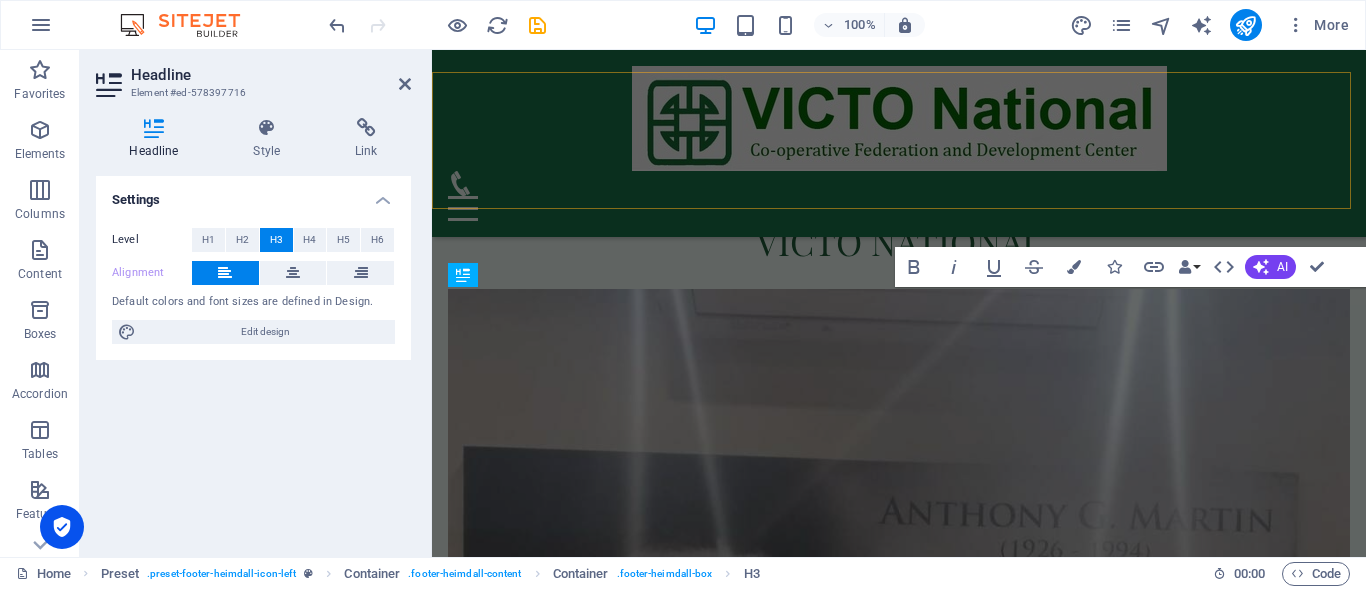 scroll, scrollTop: 9178, scrollLeft: 0, axis: vertical 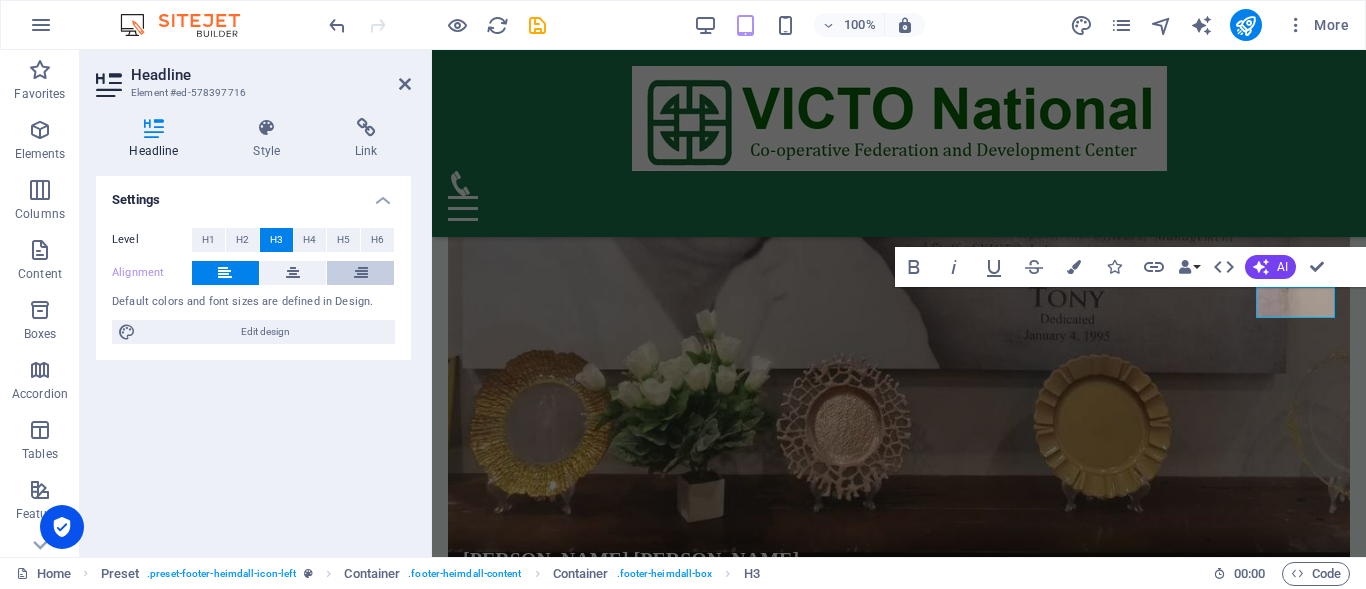 click at bounding box center [360, 273] 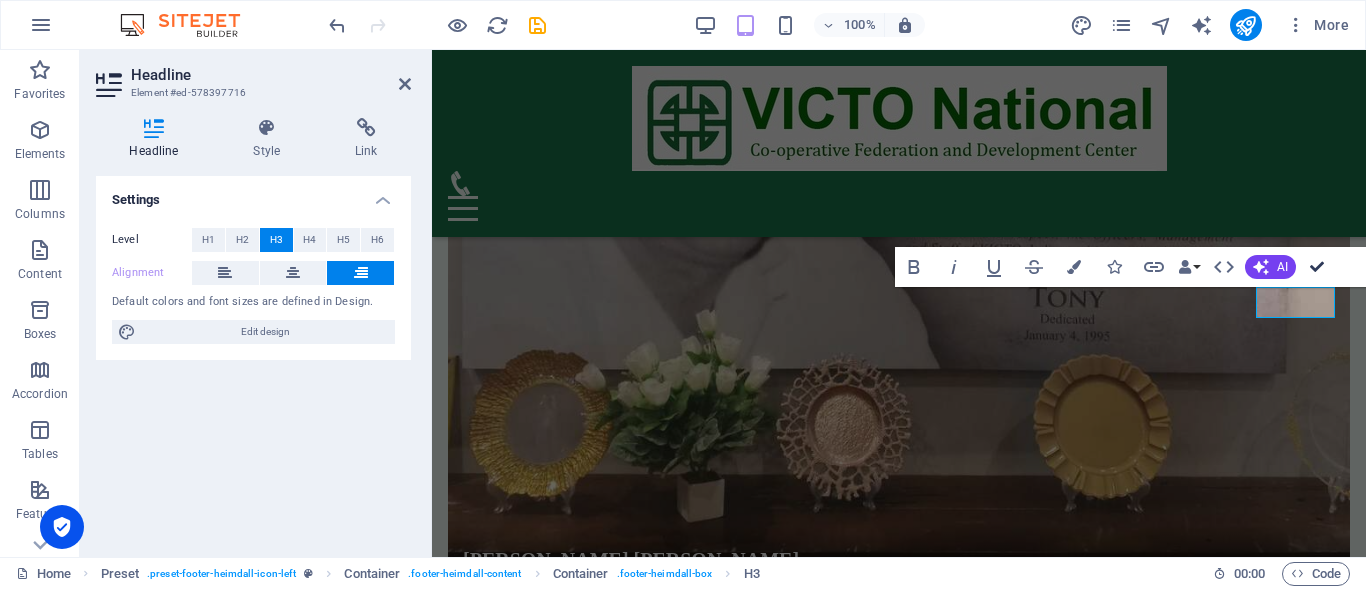 drag, startPoint x: 1319, startPoint y: 269, endPoint x: 1218, endPoint y: 334, distance: 120.108284 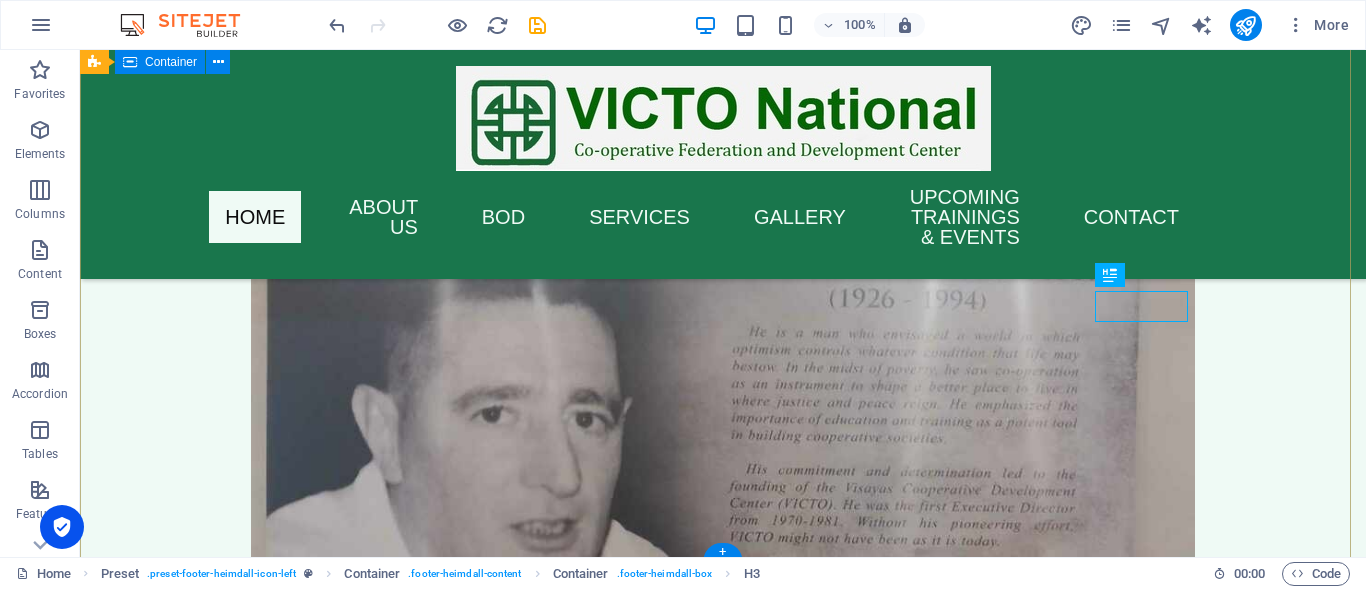 scroll, scrollTop: 8600, scrollLeft: 0, axis: vertical 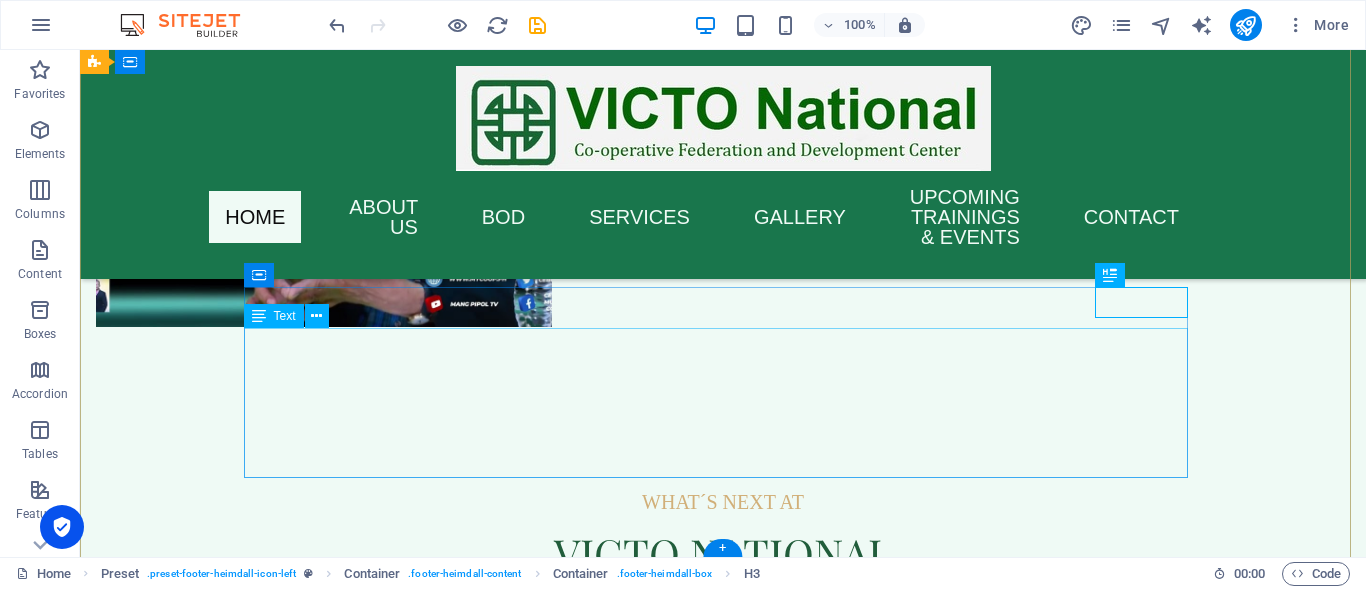 drag, startPoint x: 250, startPoint y: 338, endPoint x: 336, endPoint y: 427, distance: 123.76187 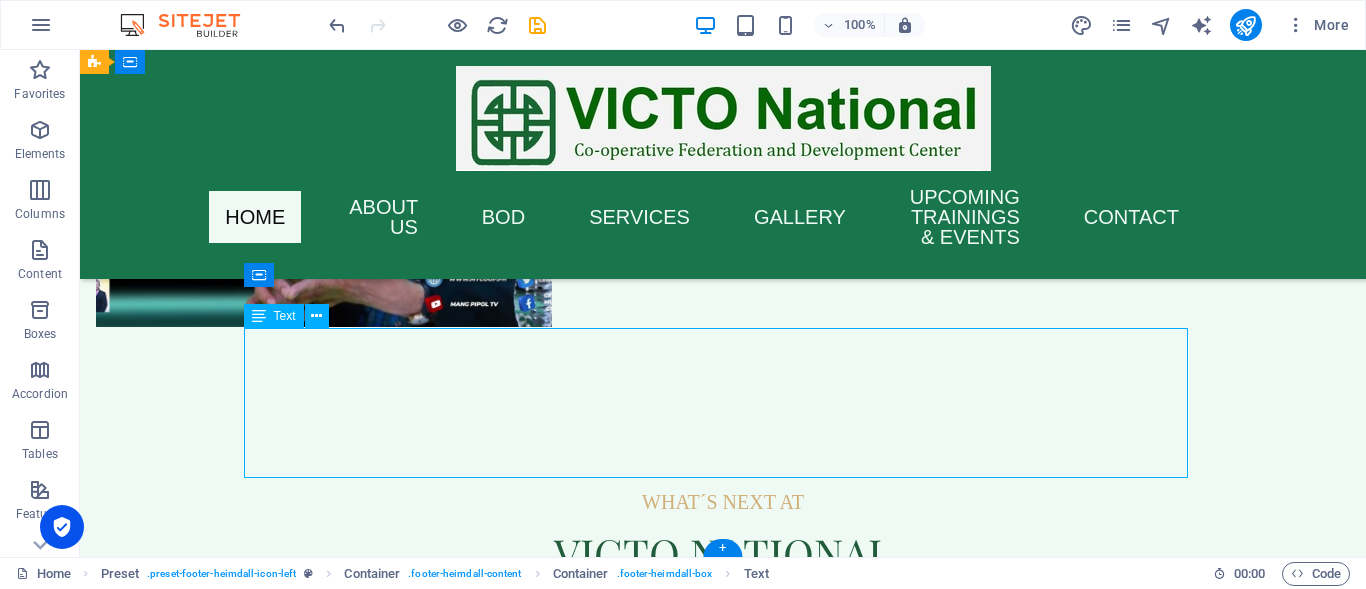 drag, startPoint x: 475, startPoint y: 437, endPoint x: 381, endPoint y: 430, distance: 94.26028 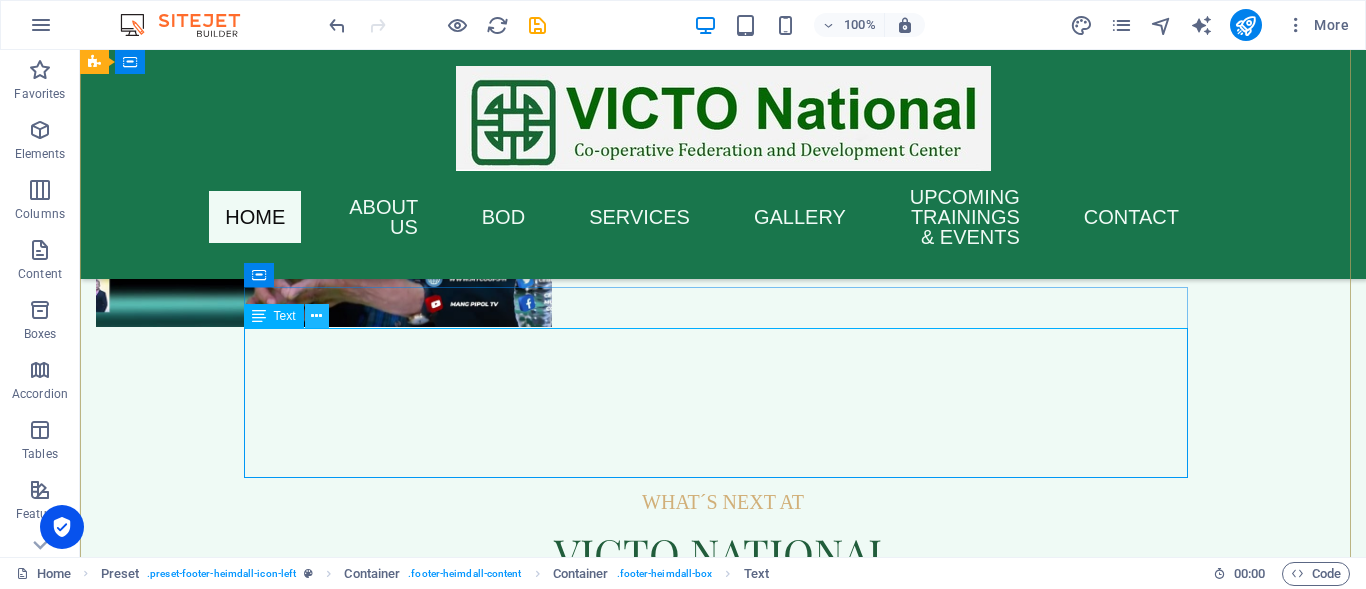 click at bounding box center (316, 316) 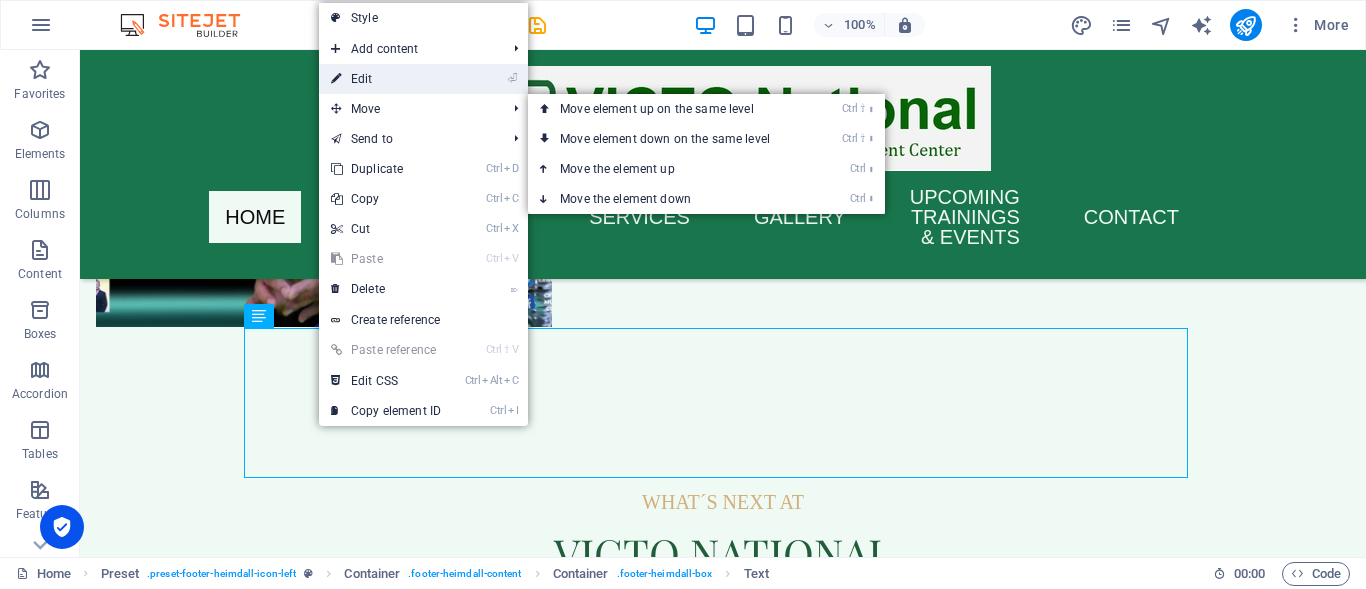 click on "⏎  Edit" at bounding box center (386, 79) 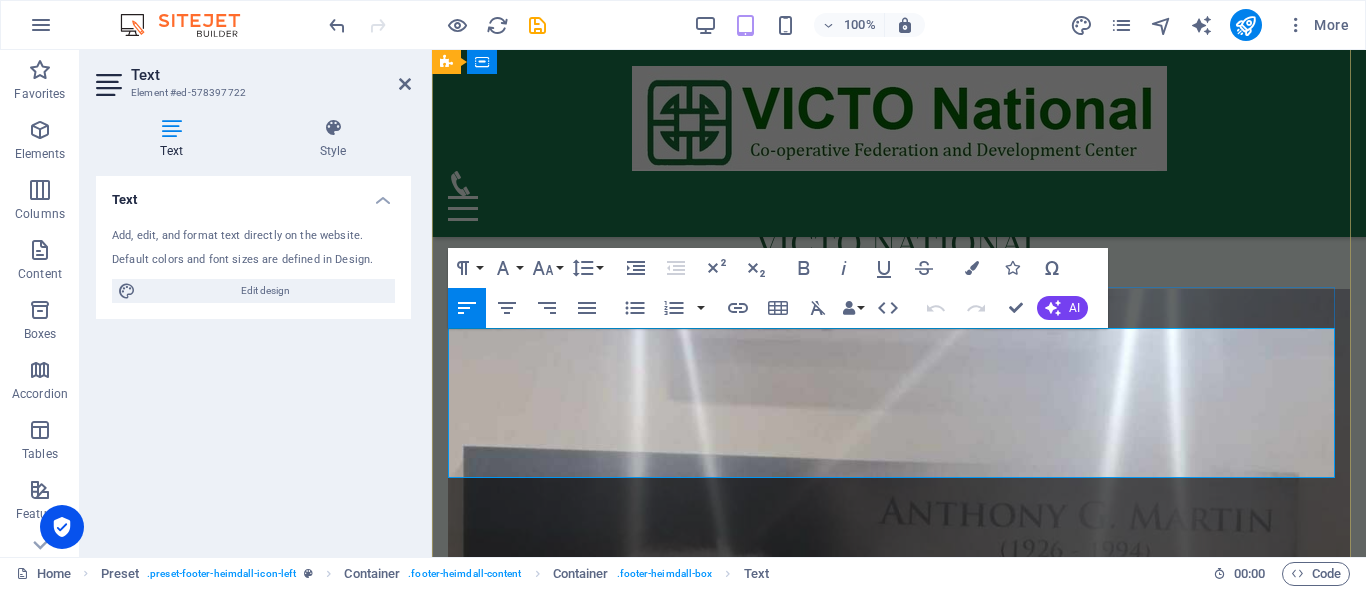 scroll, scrollTop: 9178, scrollLeft: 0, axis: vertical 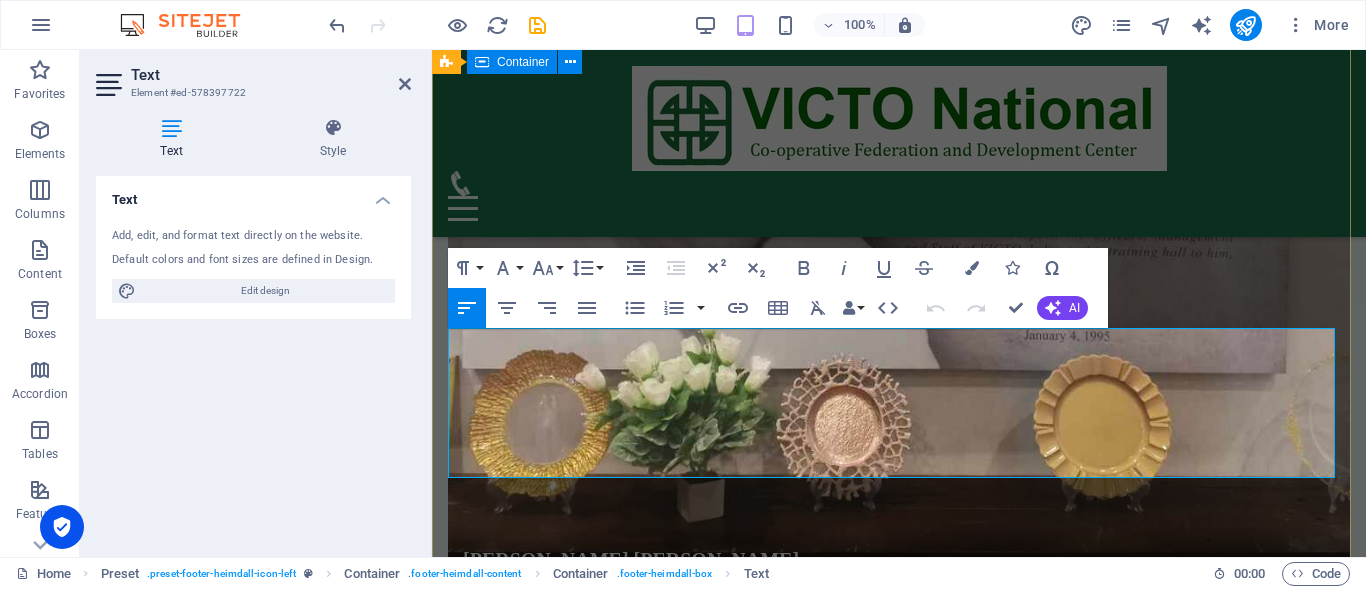 drag, startPoint x: 708, startPoint y: 443, endPoint x: 442, endPoint y: 343, distance: 284.176 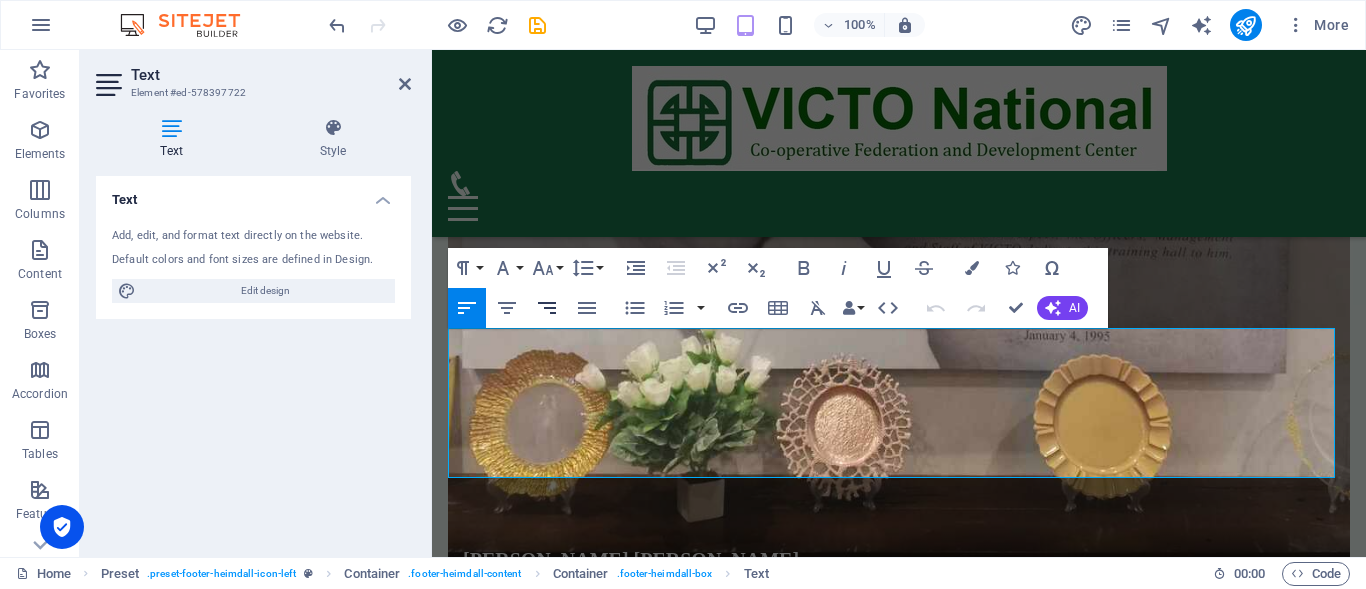 click 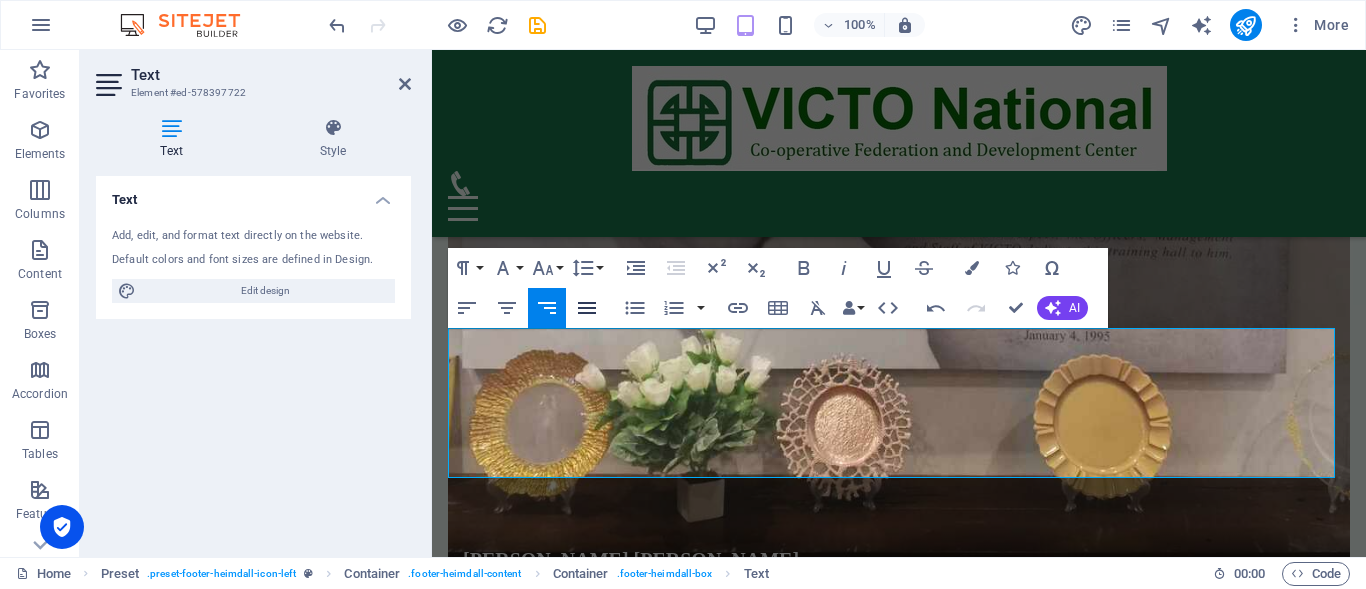 click 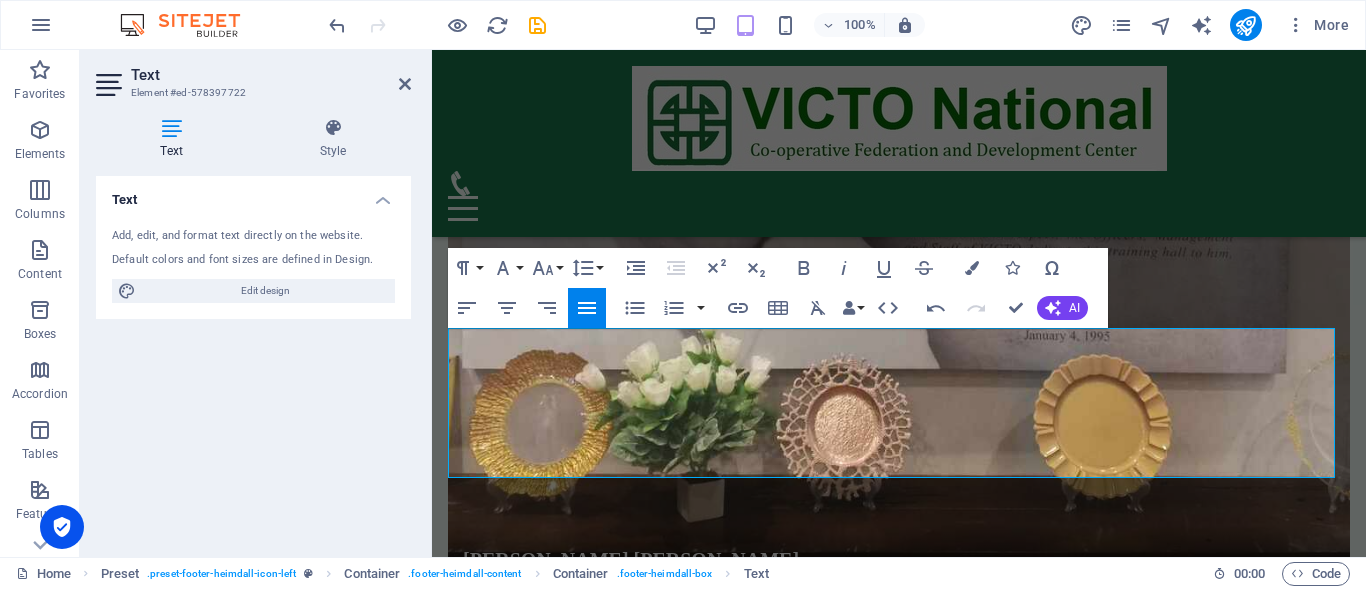 click 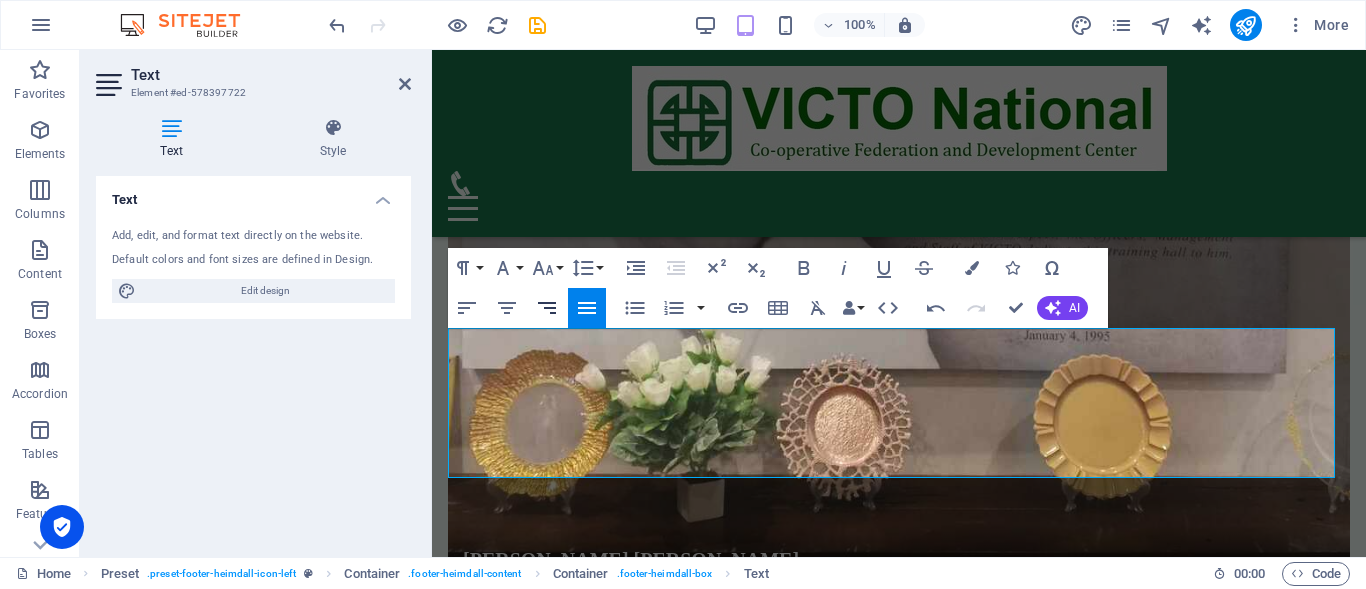 click 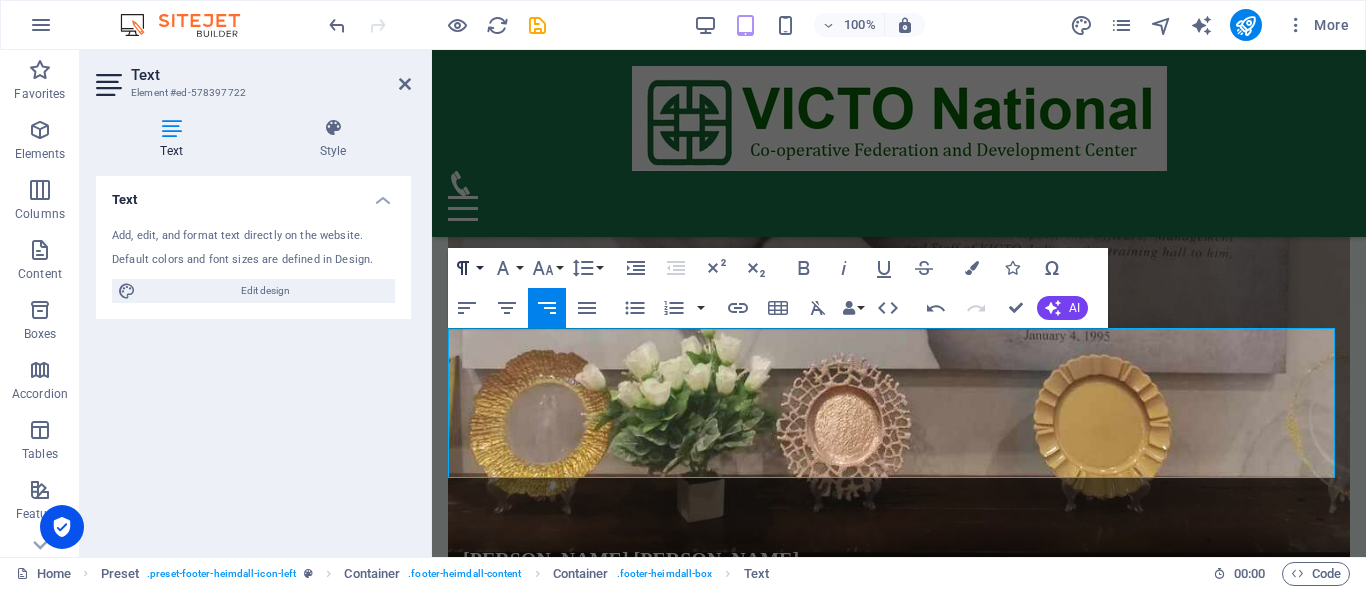click on "Paragraph Format" at bounding box center (467, 268) 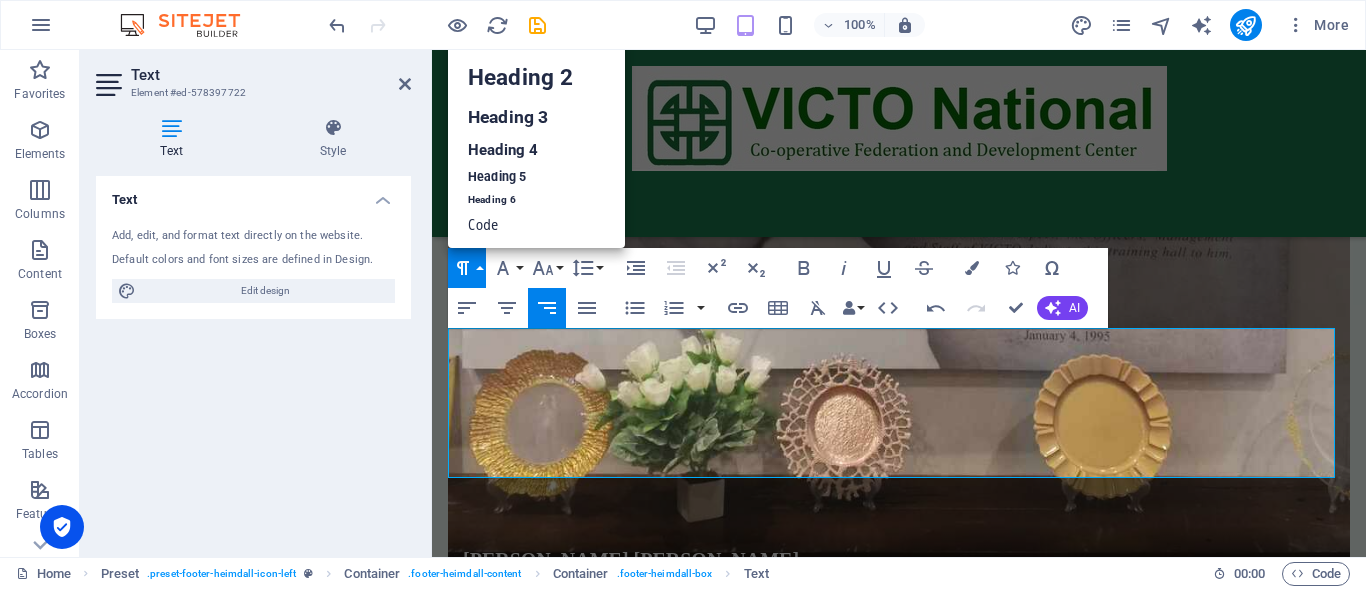 scroll, scrollTop: 16, scrollLeft: 0, axis: vertical 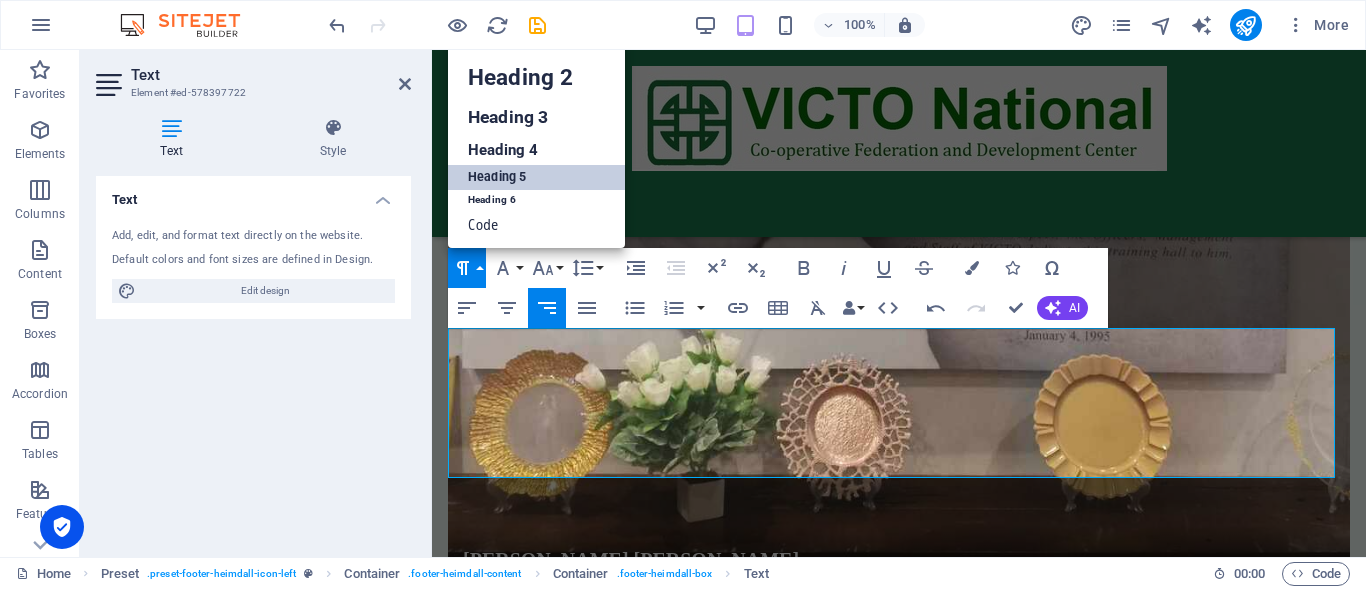 click on "Heading 5" at bounding box center [536, 177] 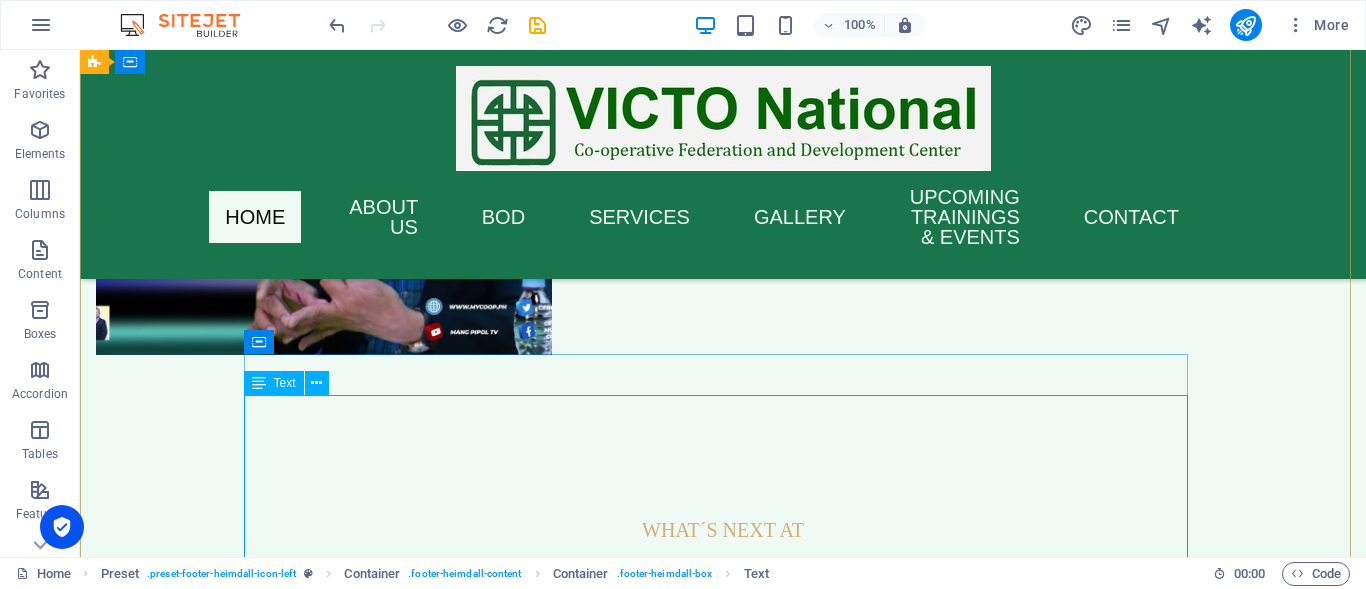 scroll, scrollTop: 8533, scrollLeft: 0, axis: vertical 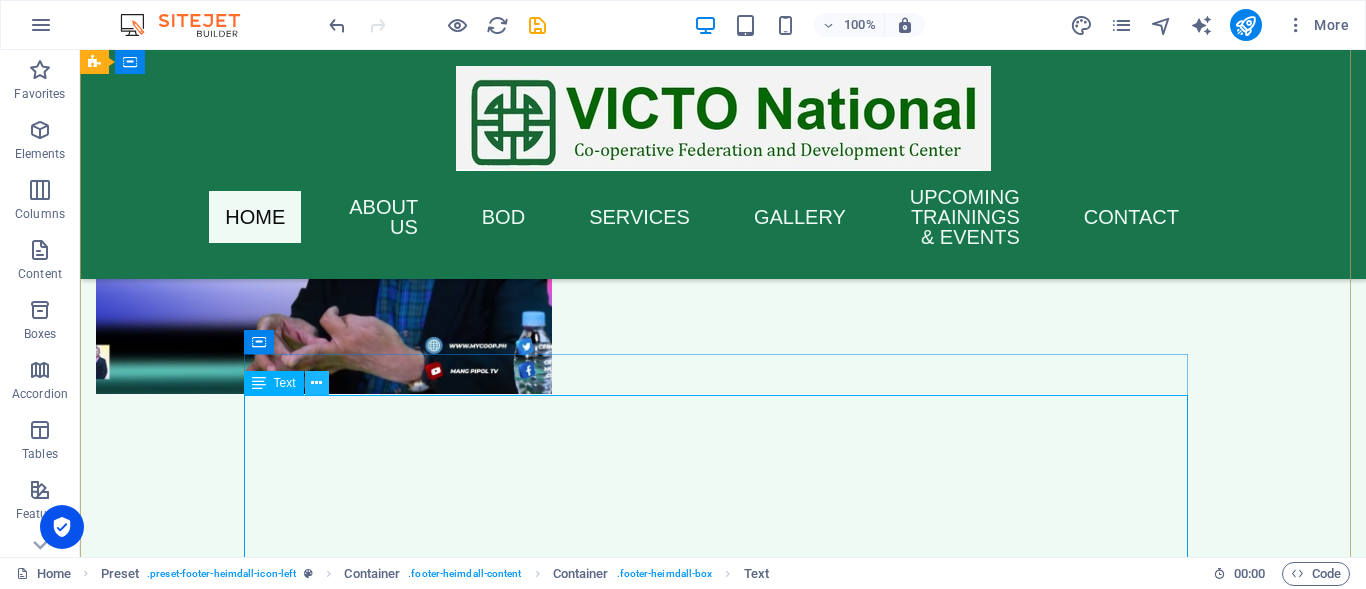 click at bounding box center (317, 383) 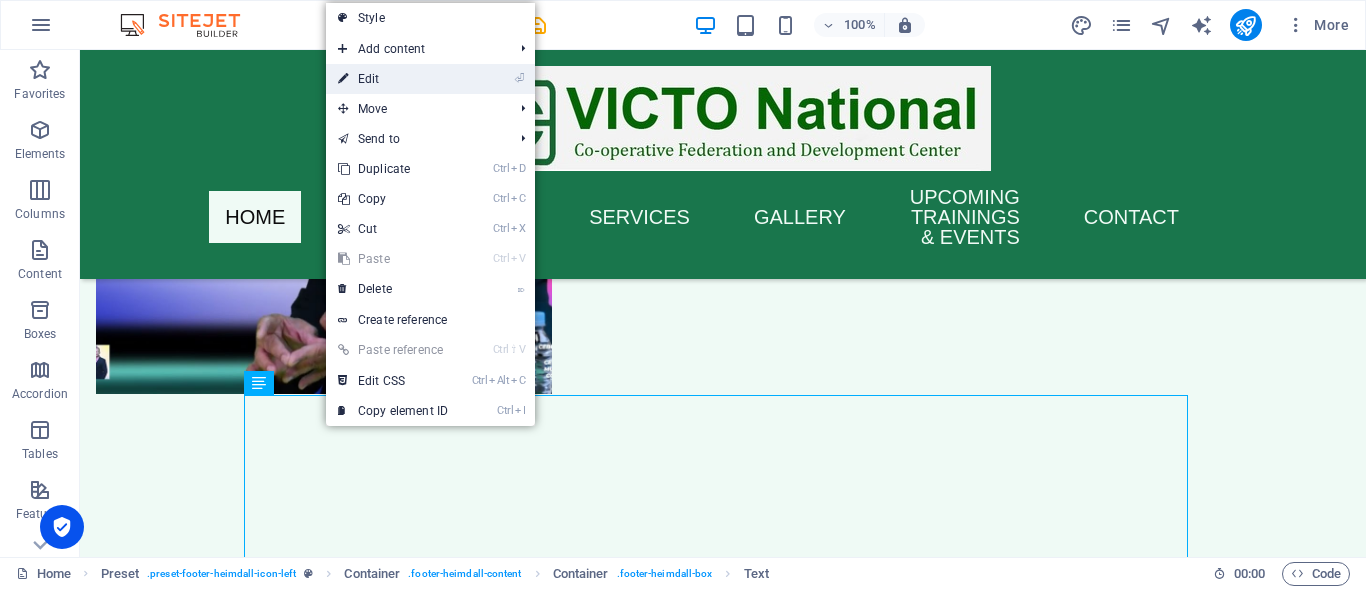 click on "⏎  Edit" at bounding box center (393, 79) 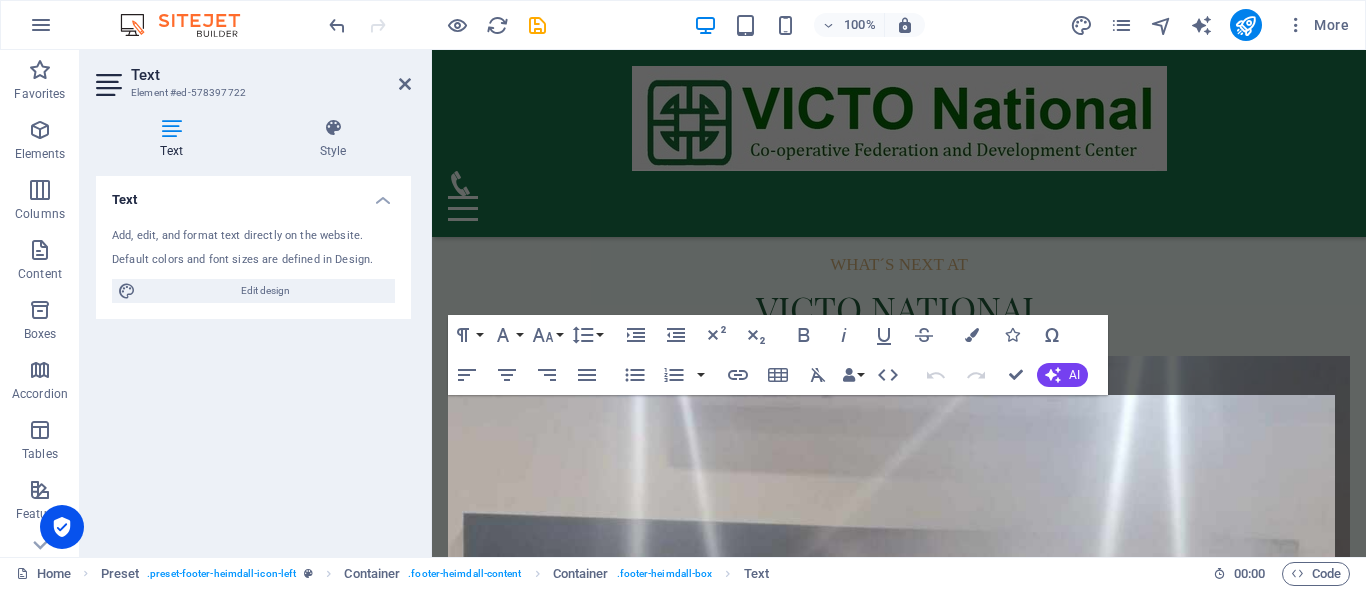 scroll, scrollTop: 9111, scrollLeft: 0, axis: vertical 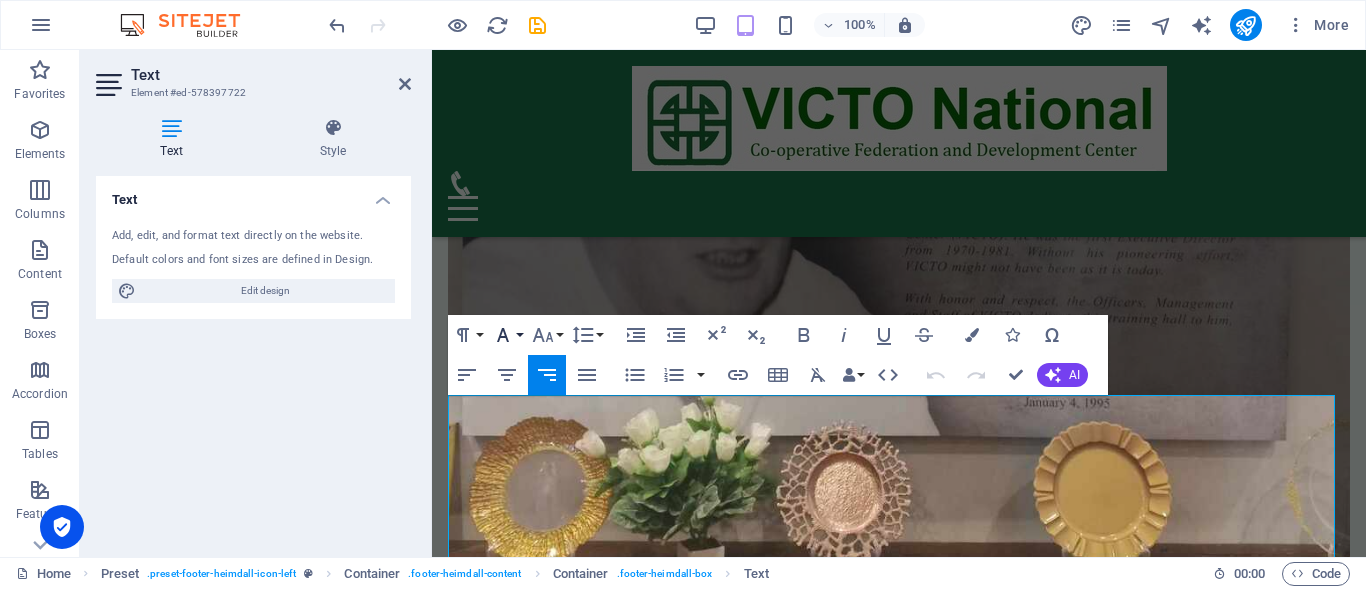 click on "Font Family" at bounding box center [507, 335] 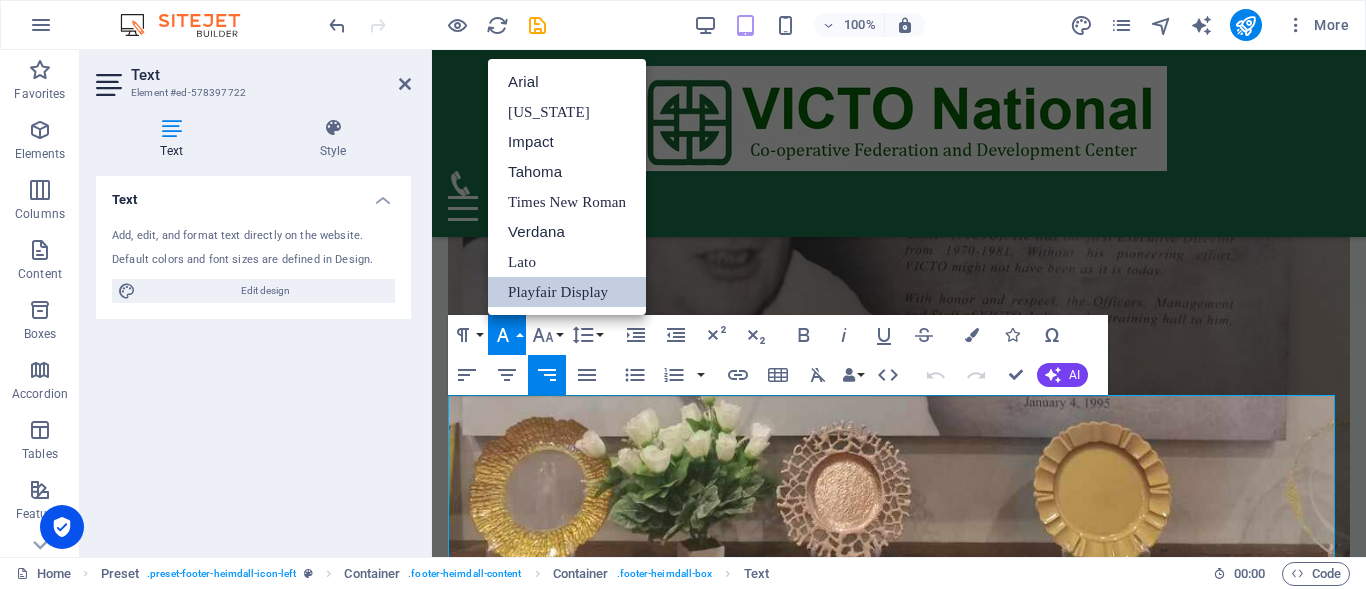scroll, scrollTop: 0, scrollLeft: 0, axis: both 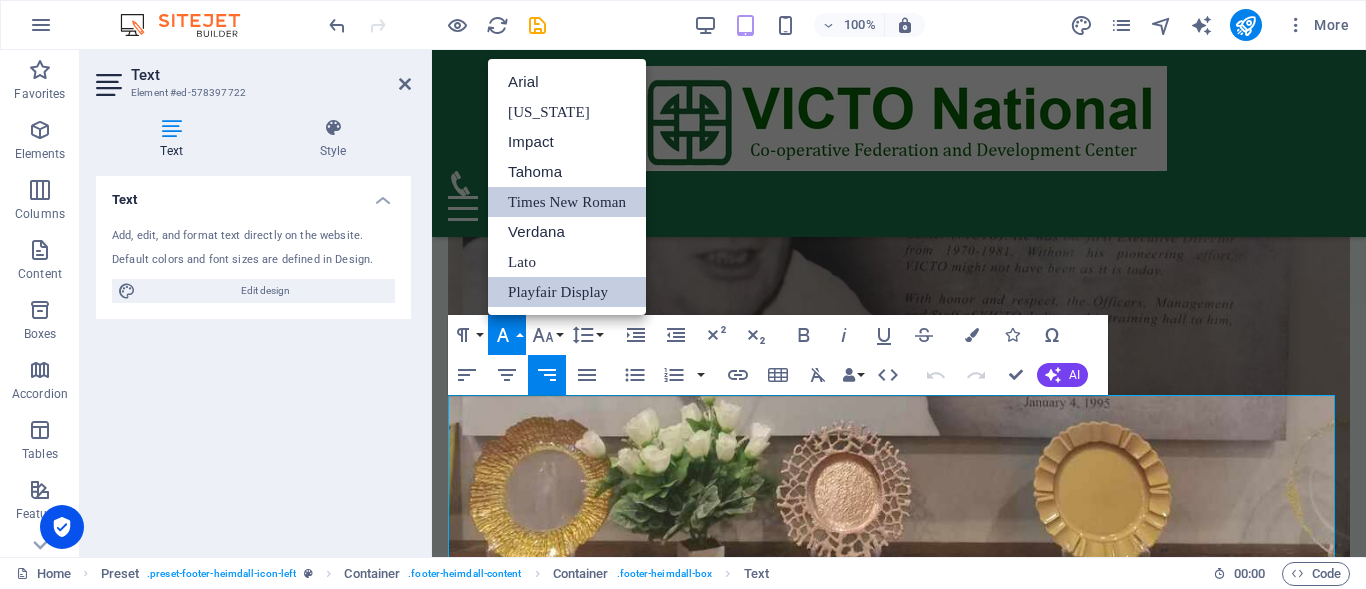 click on "Times New Roman" at bounding box center (567, 202) 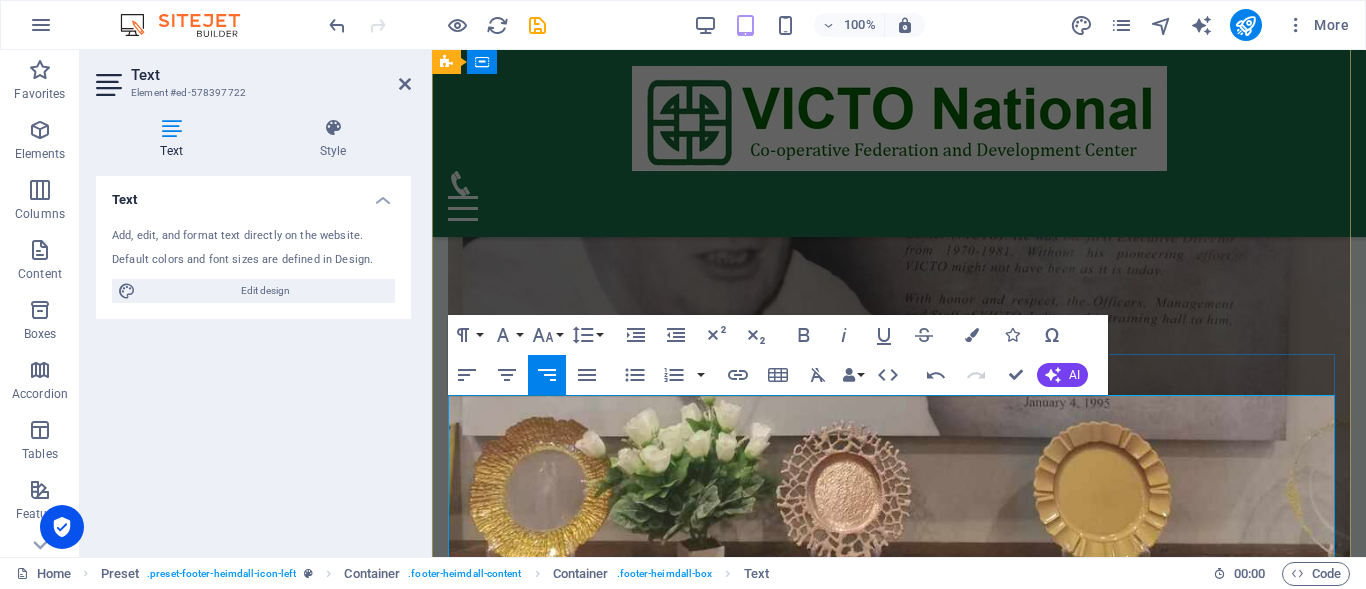 click on "​ [STREET_ADDRESS][PERSON_NAME] Phone:  [PHONE_NUMBER]  Mobile:  [PHONE_NUMBER] [EMAIL_ADDRESS][DOMAIN_NAME]" at bounding box center (899, 6058) 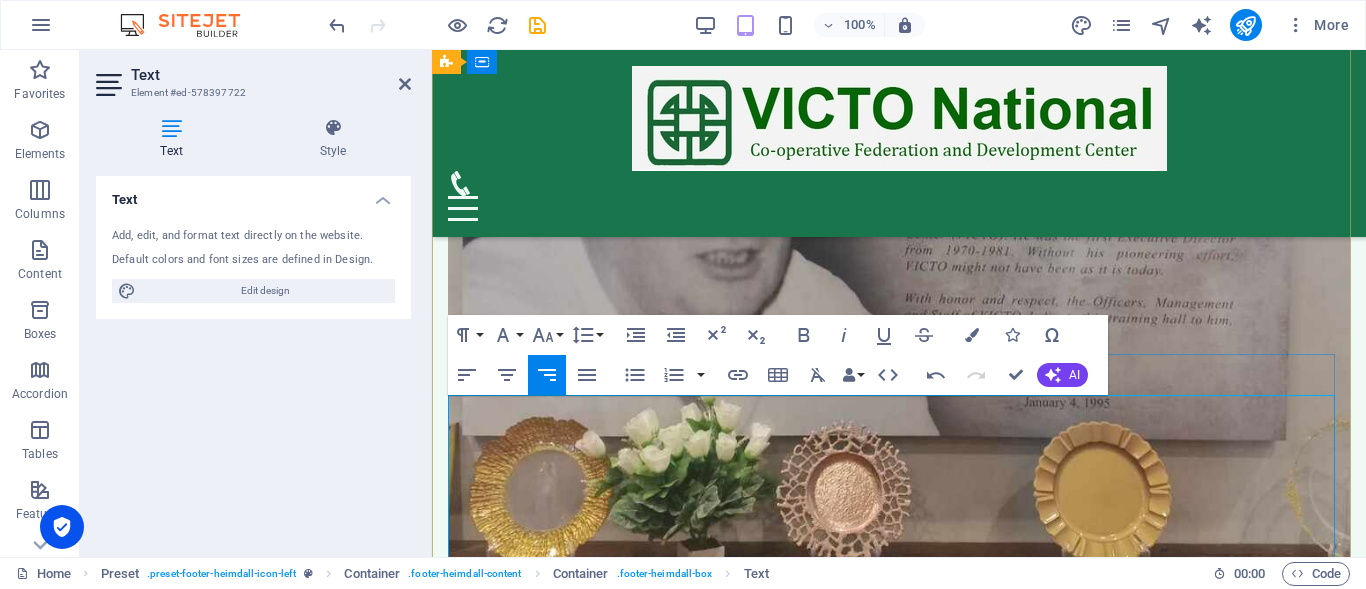 click on "Mobile:  [PHONE_NUMBER]" at bounding box center [899, 6057] 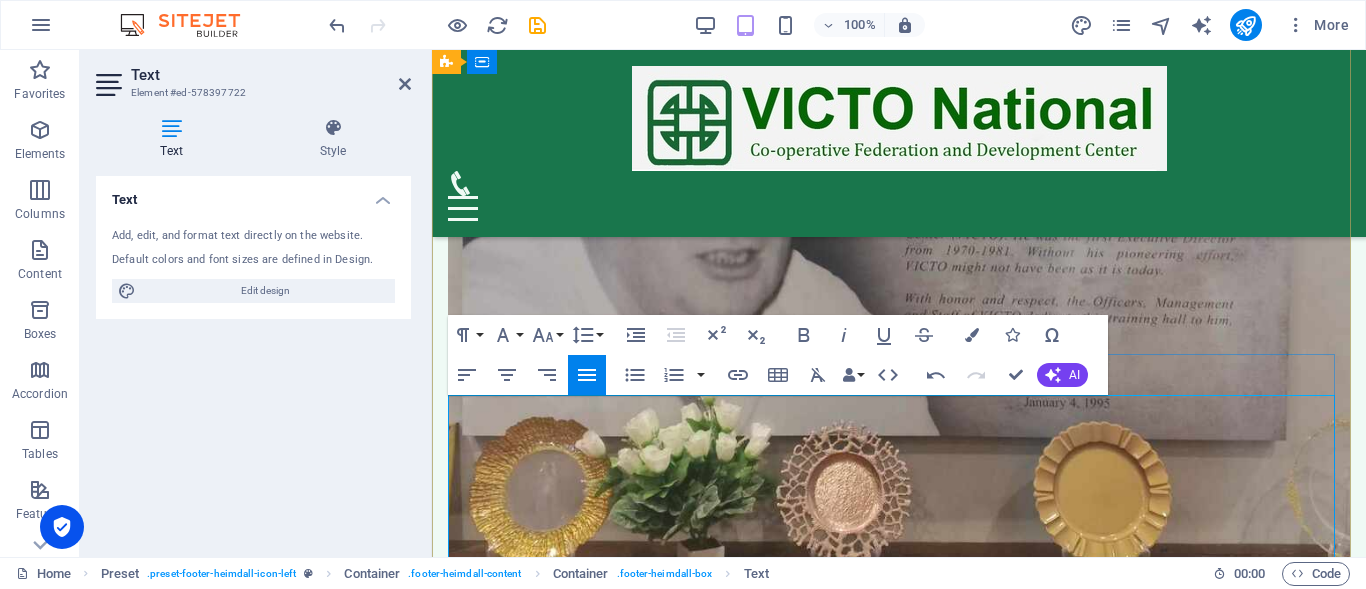 click on "Mobile:  [PHONE_NUMBER]" at bounding box center (899, 6057) 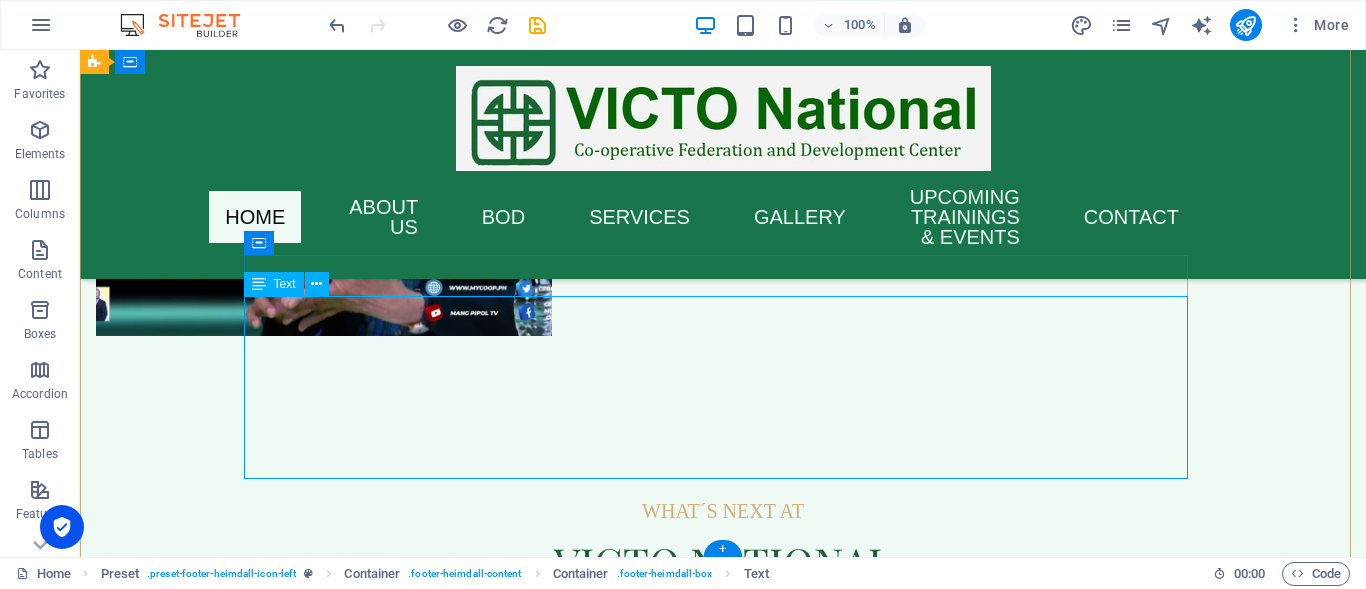 scroll, scrollTop: 8634, scrollLeft: 0, axis: vertical 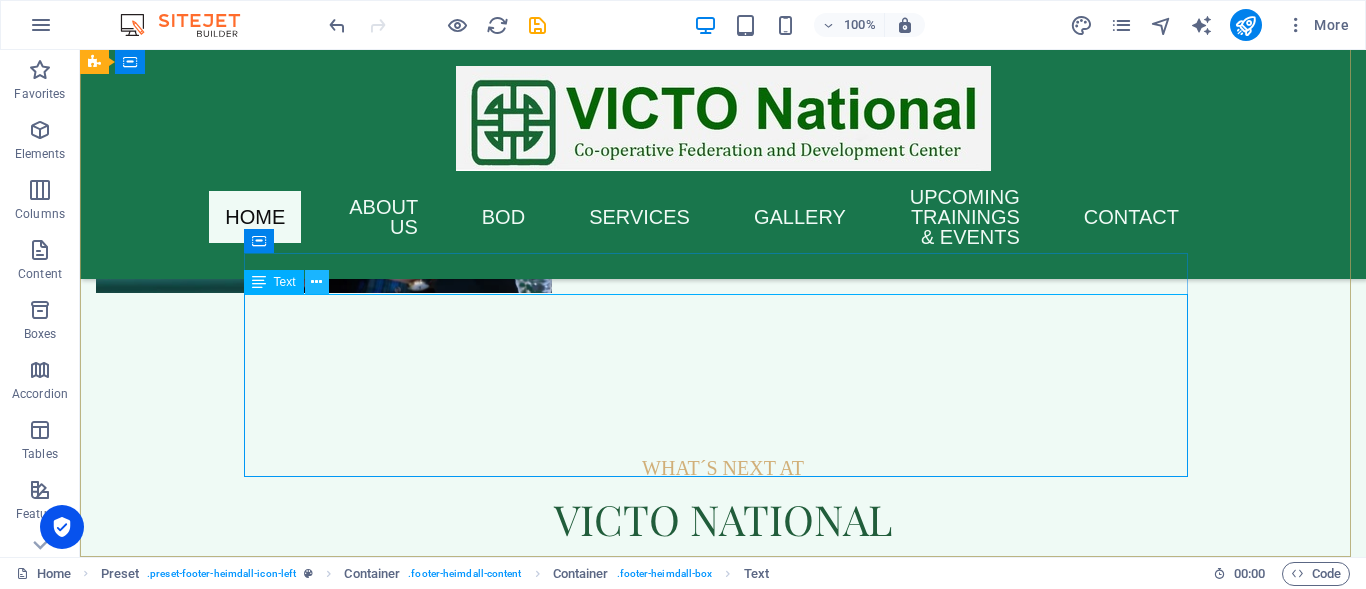 click at bounding box center [317, 282] 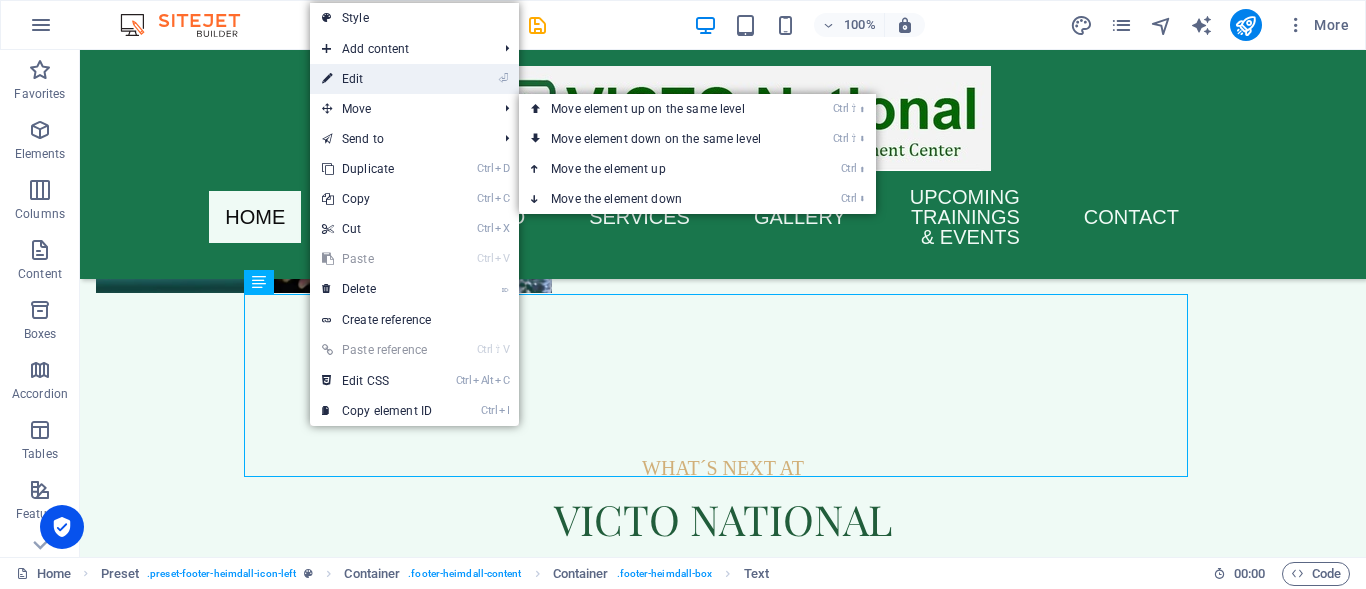 click on "⏎  Edit" at bounding box center [377, 79] 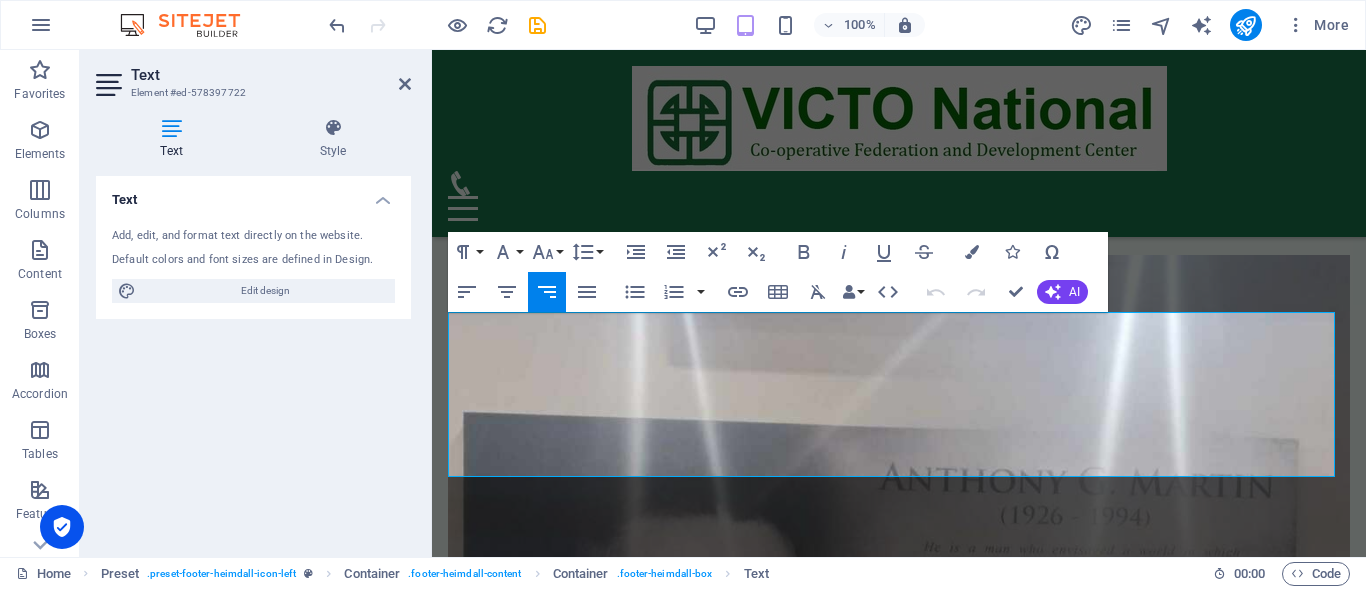 scroll, scrollTop: 9194, scrollLeft: 0, axis: vertical 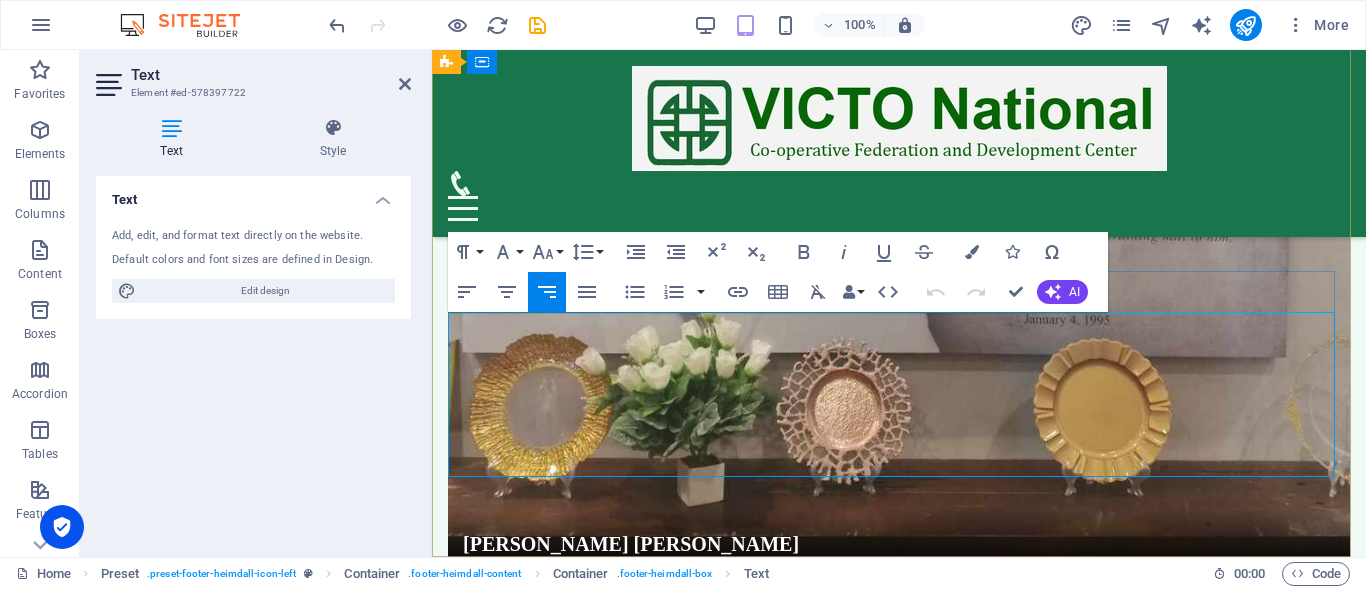 click on "[STREET_ADDRESS][PERSON_NAME]" at bounding box center [899, 5906] 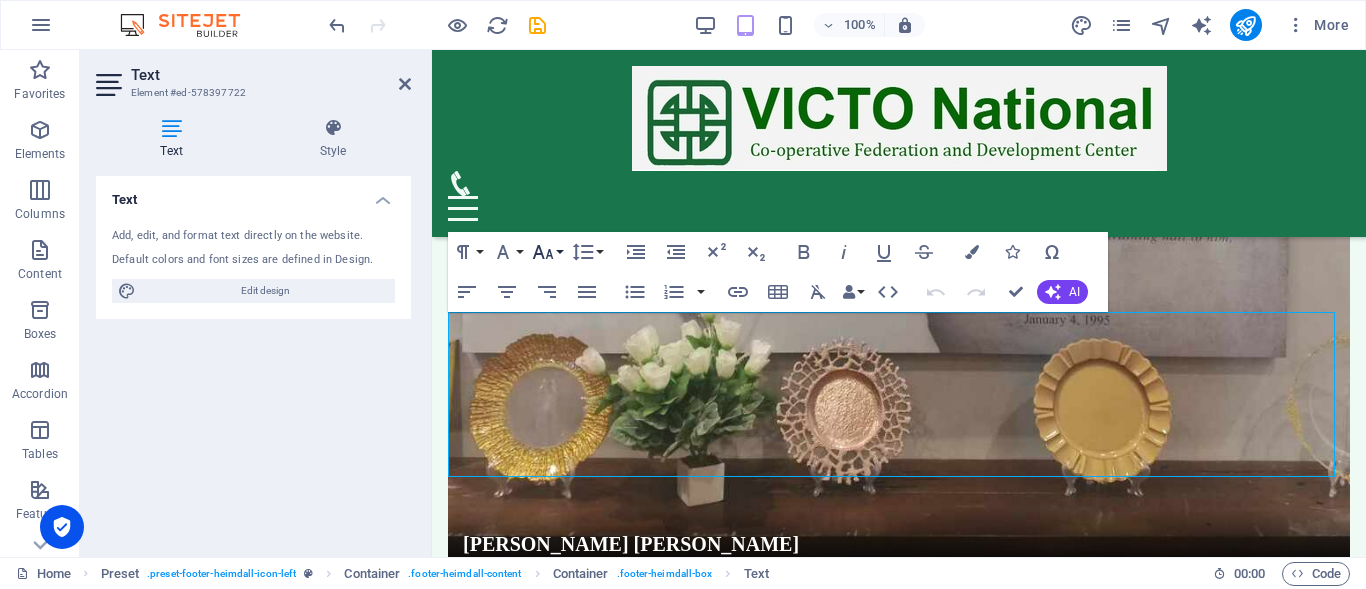 click on "Font Size" at bounding box center [547, 252] 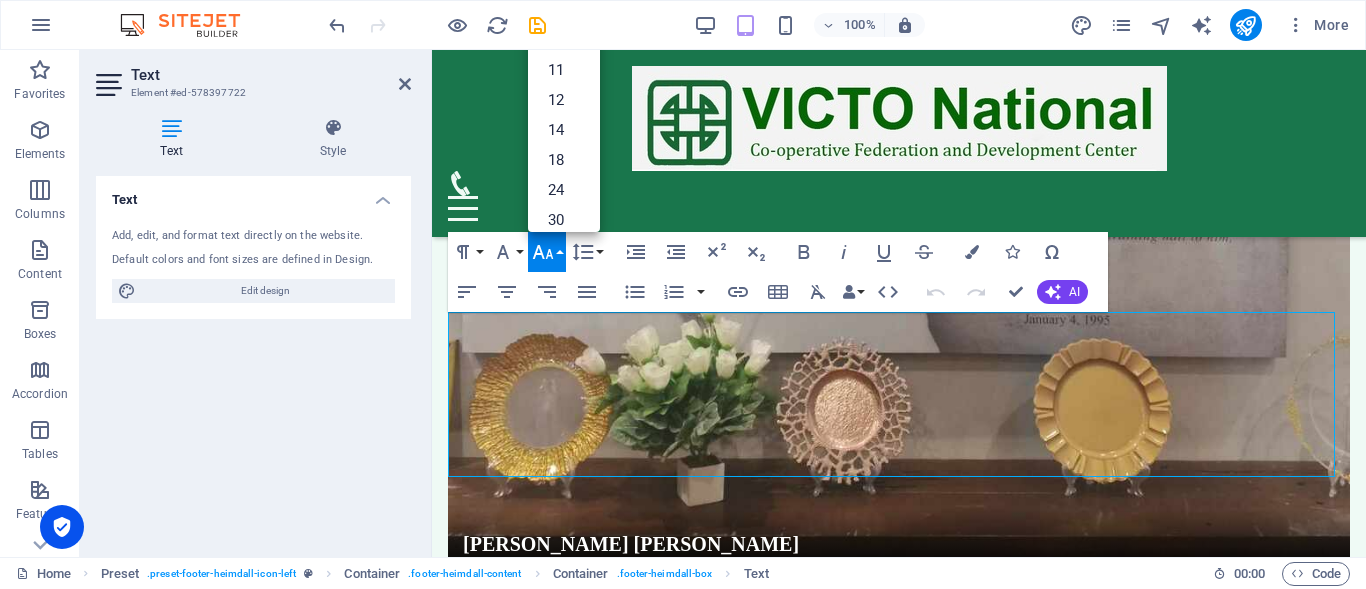 click on "Font Size" at bounding box center [547, 252] 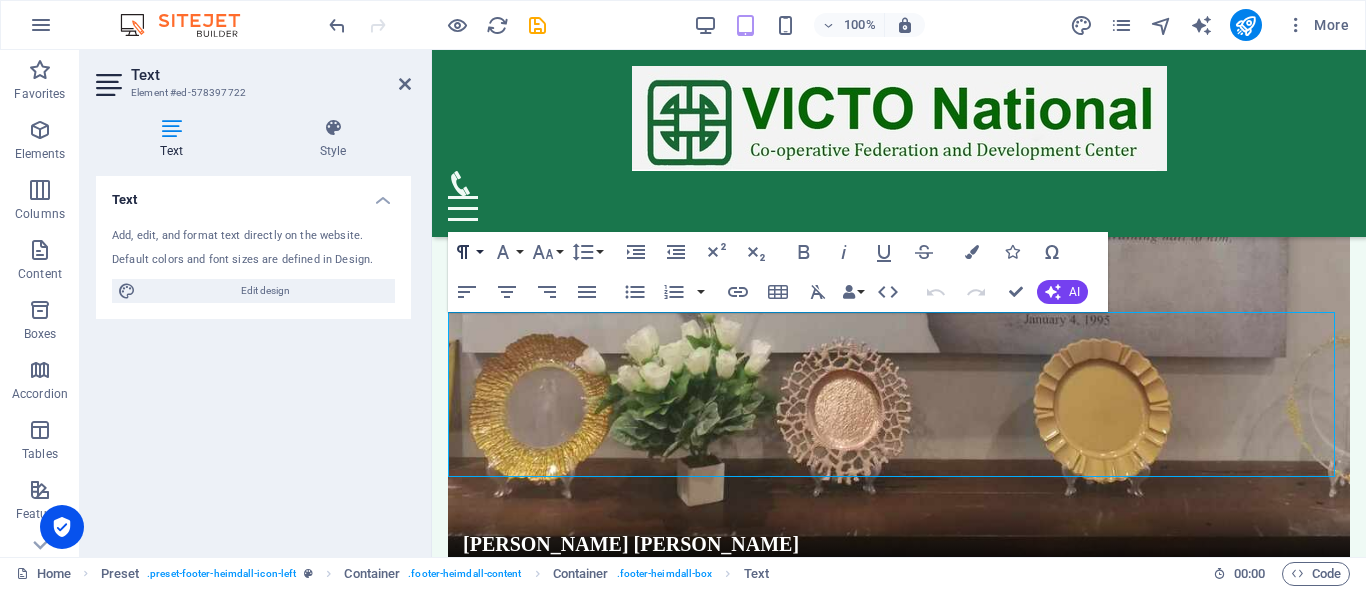 click on "Paragraph Format" at bounding box center [467, 252] 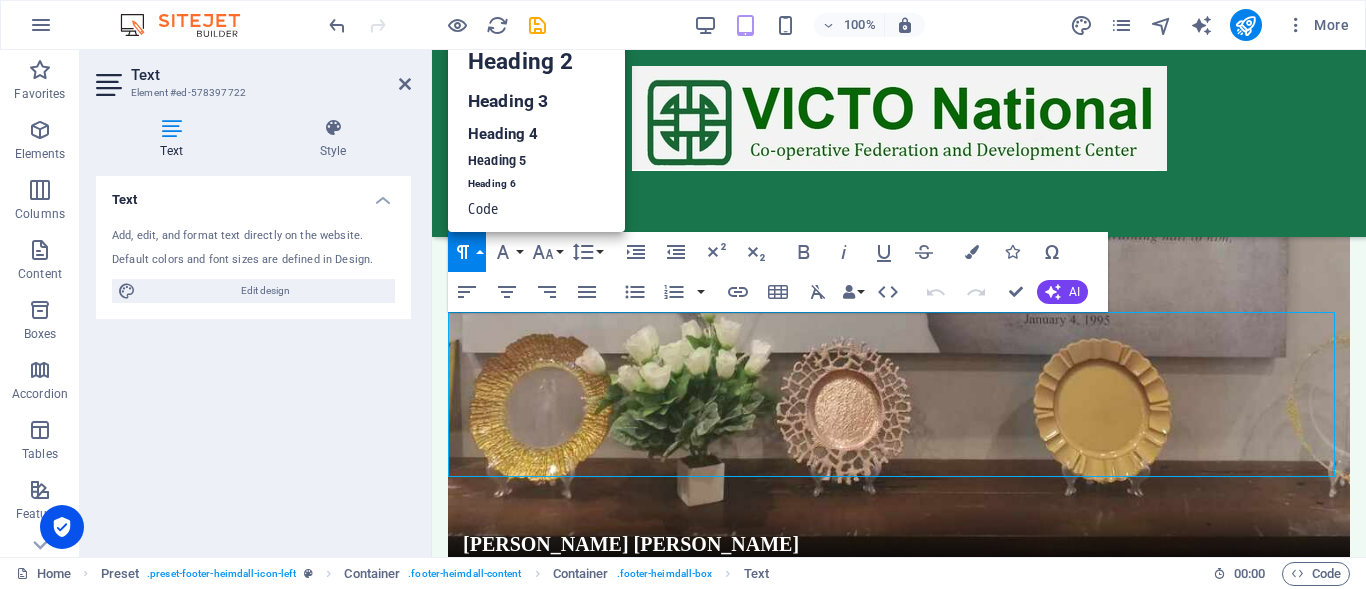 scroll, scrollTop: 16, scrollLeft: 0, axis: vertical 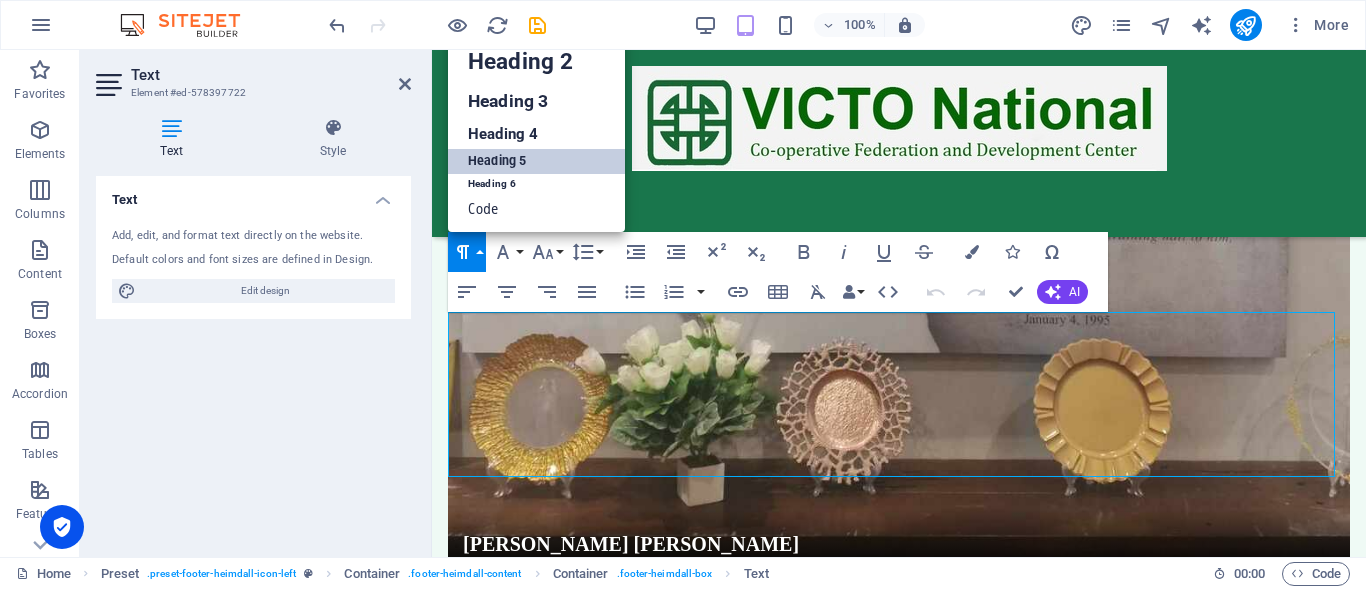 click on "Heading 5" at bounding box center [536, 161] 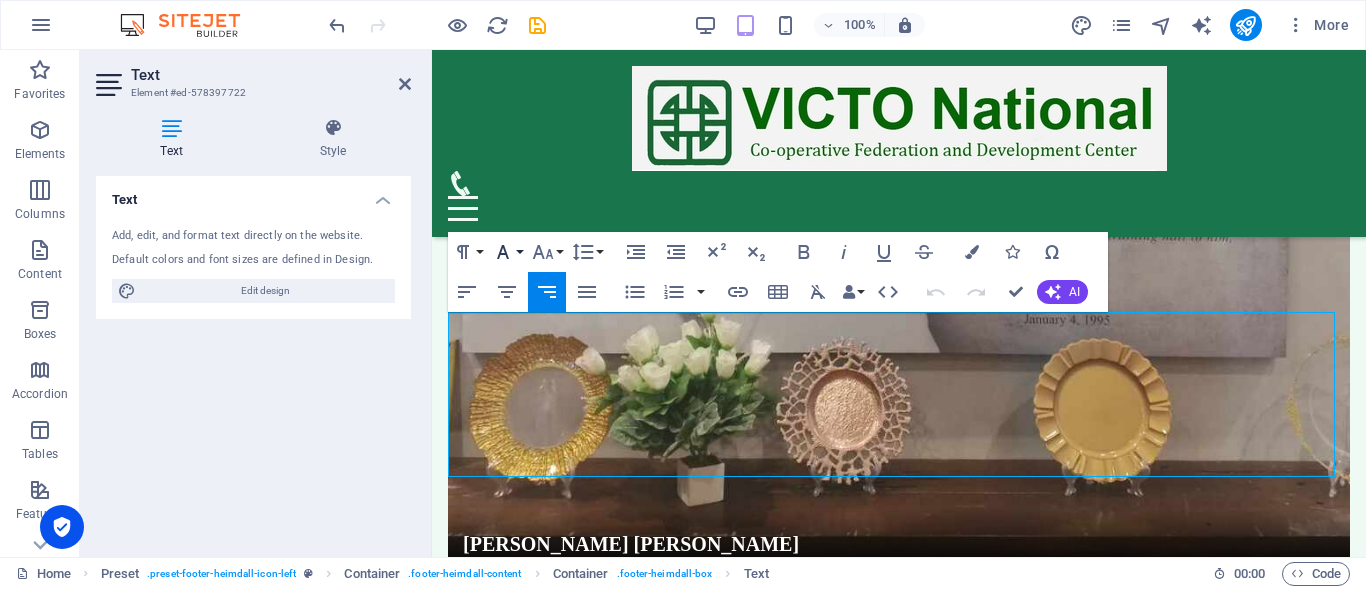 click on "Font Family" at bounding box center [507, 252] 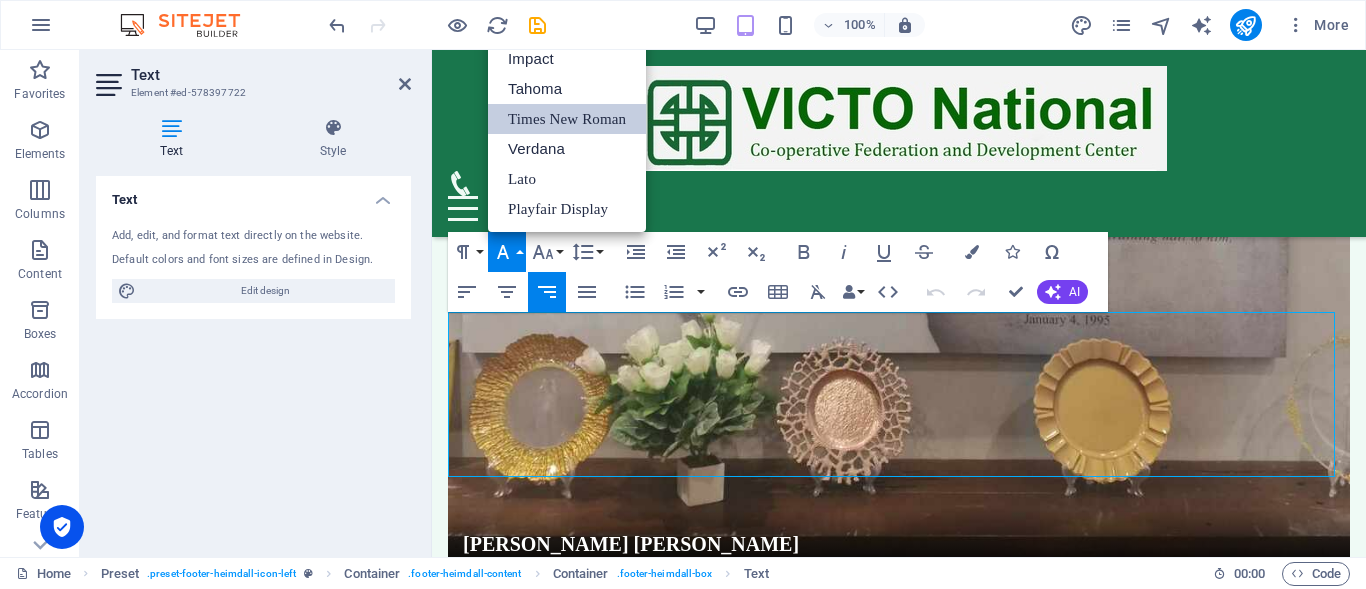 scroll, scrollTop: 0, scrollLeft: 0, axis: both 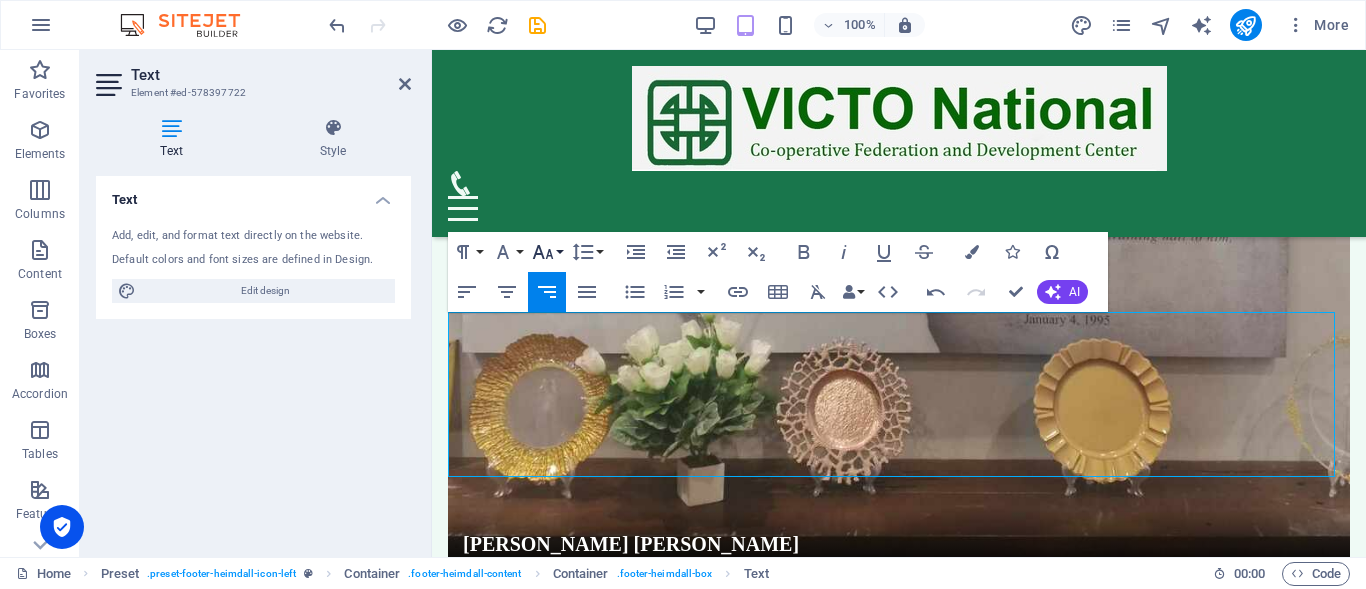 click on "Font Size" at bounding box center [547, 252] 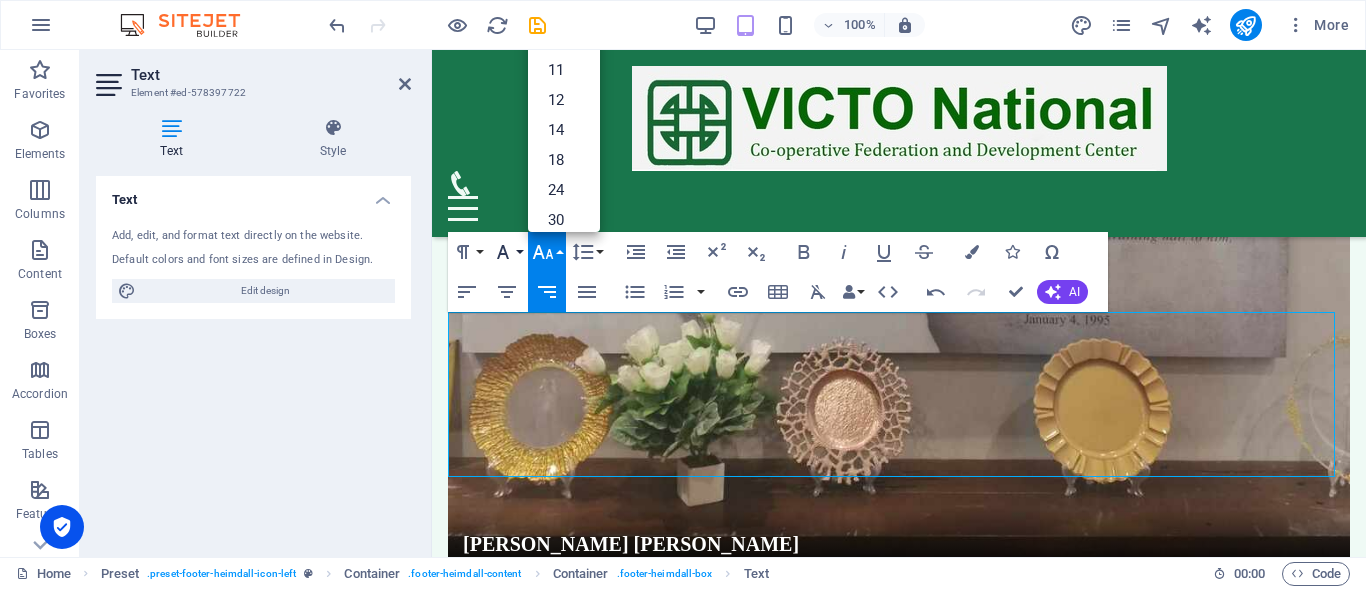 click on "Font Family" at bounding box center (507, 252) 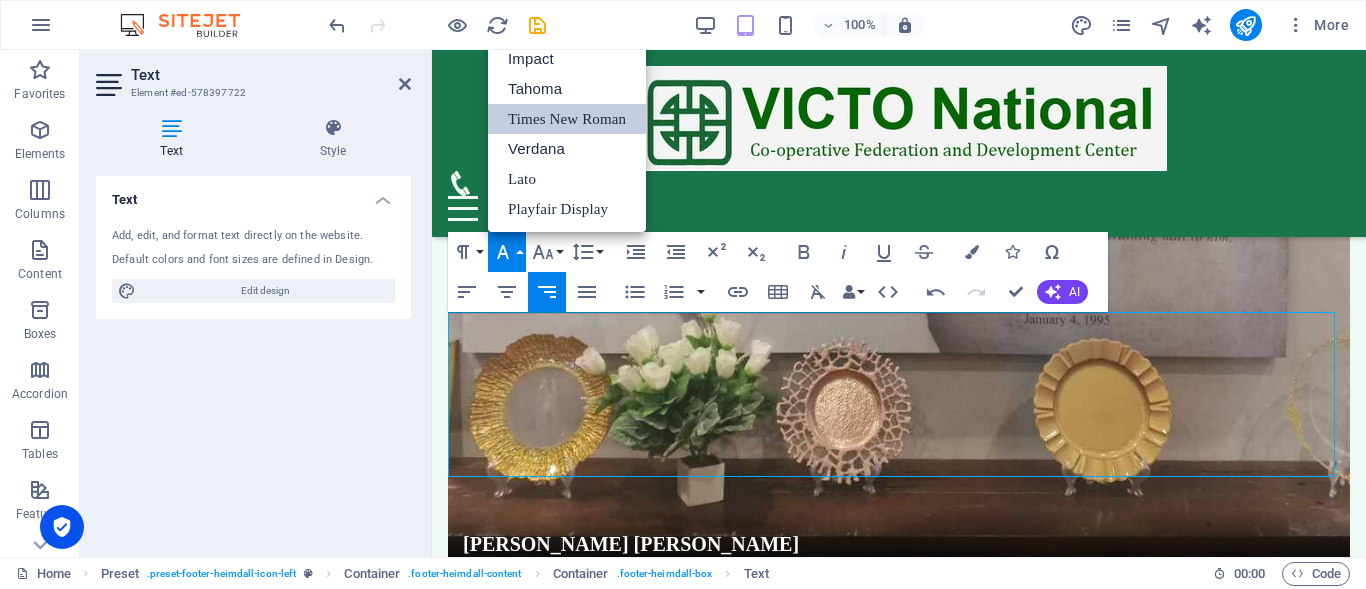scroll, scrollTop: 0, scrollLeft: 0, axis: both 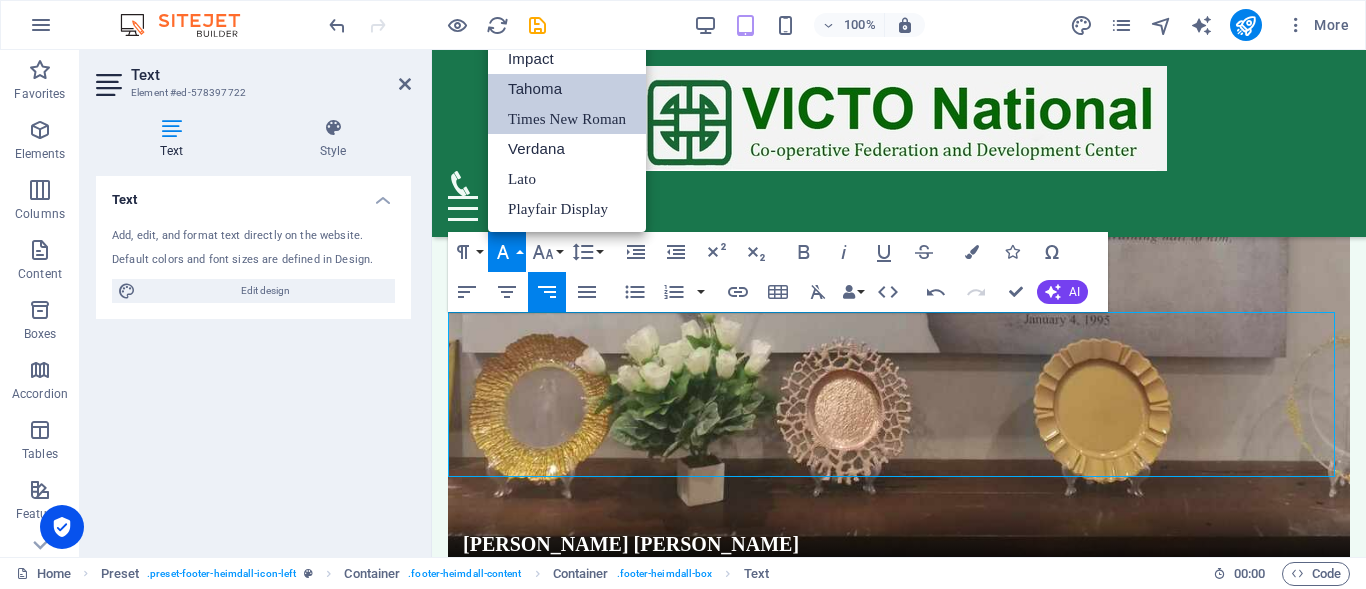 click on "Tahoma" at bounding box center (567, 89) 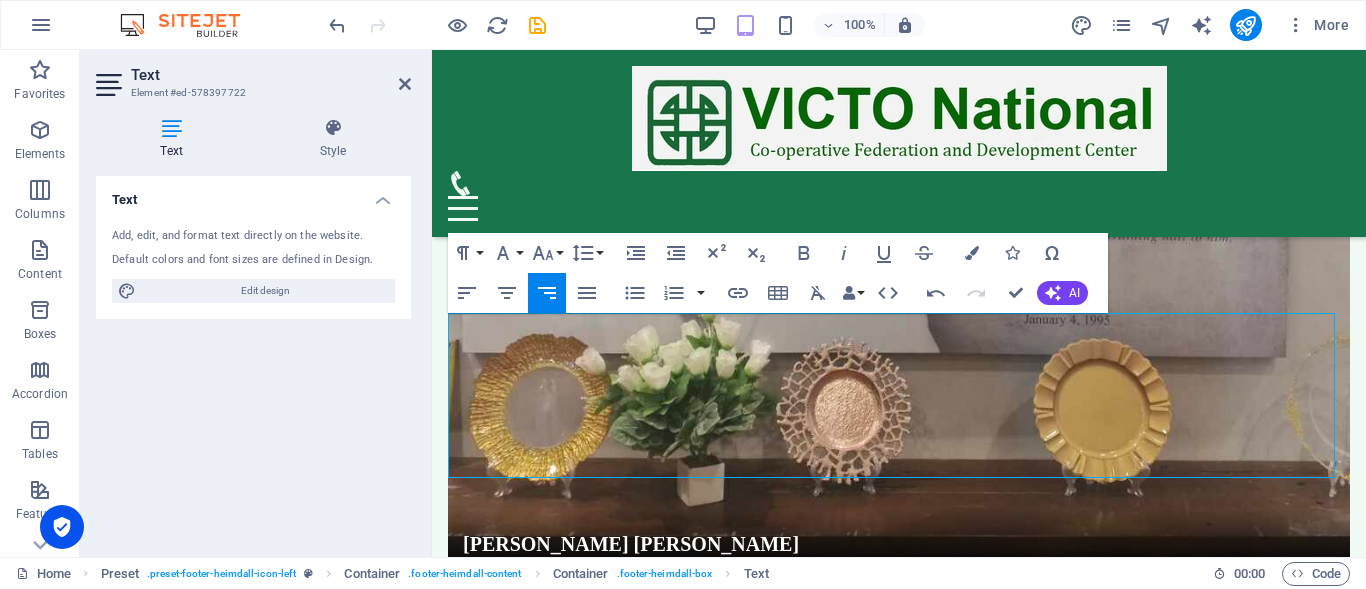 scroll, scrollTop: 9193, scrollLeft: 0, axis: vertical 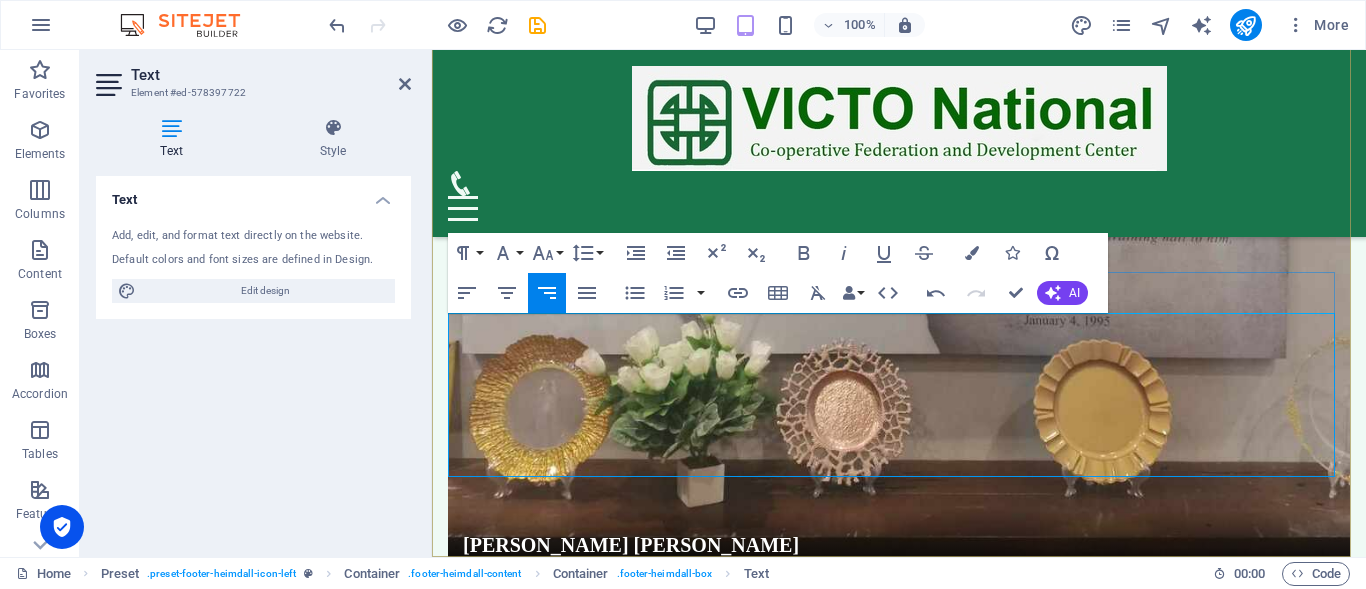click on "Phone:  [PHONE_NUMBER]" at bounding box center (899, 5942) 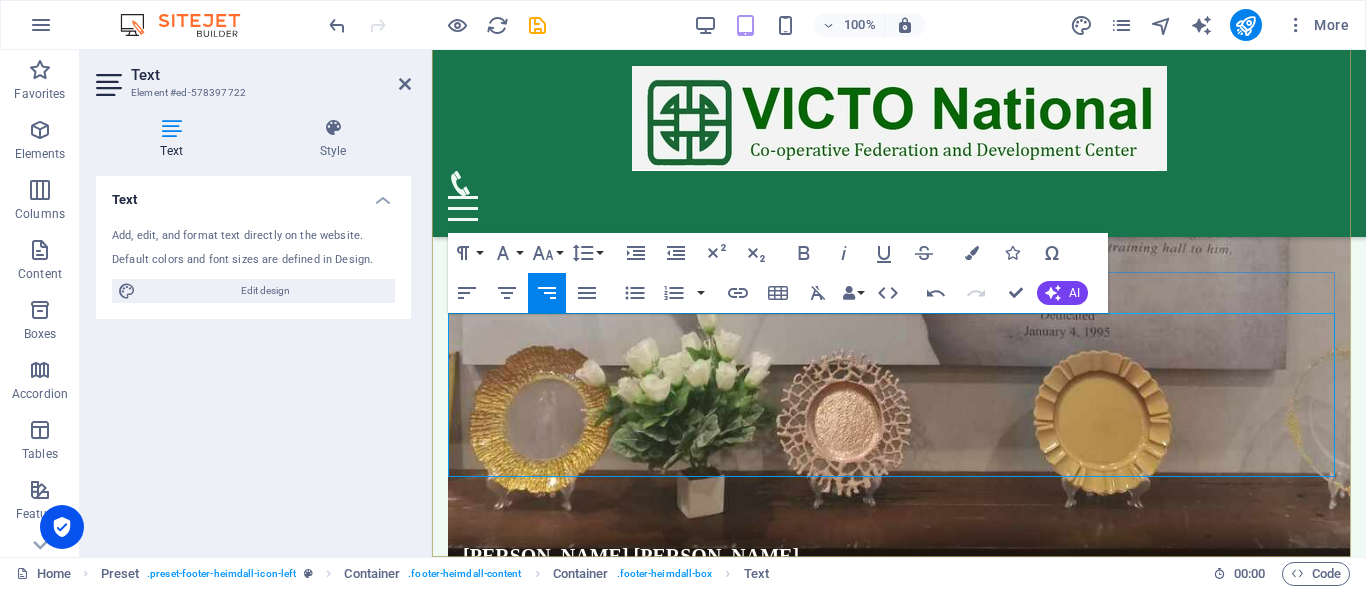 scroll, scrollTop: 9193, scrollLeft: 0, axis: vertical 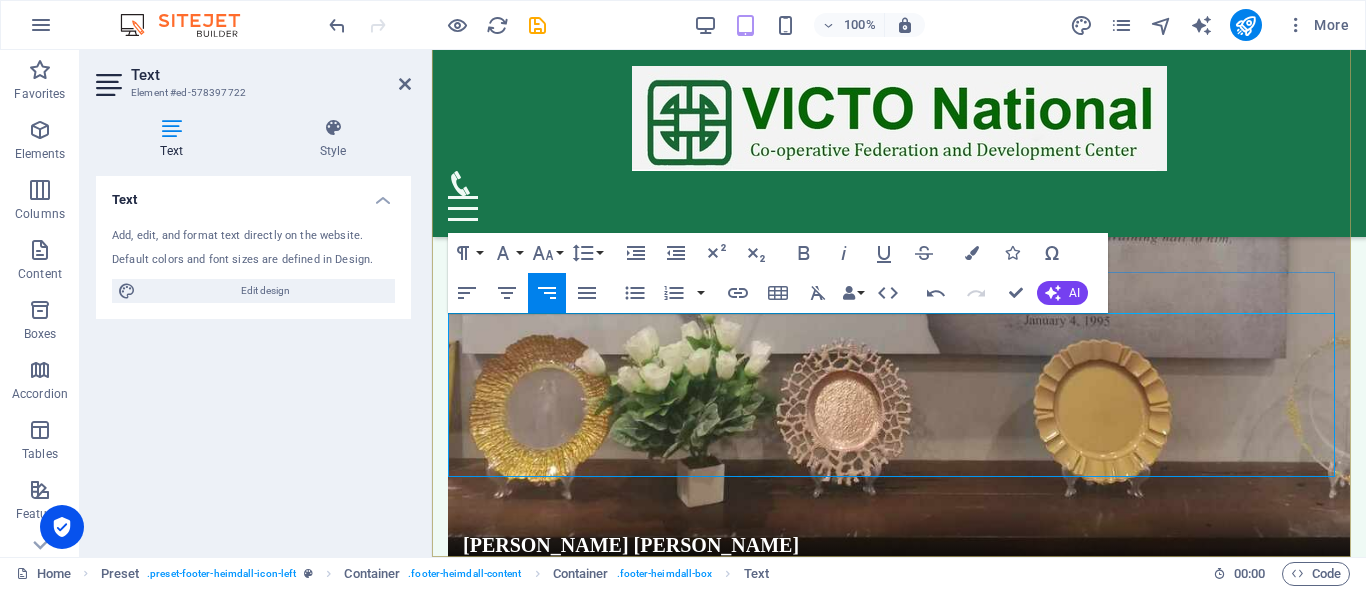 drag, startPoint x: 1096, startPoint y: 452, endPoint x: 1111, endPoint y: 453, distance: 15.033297 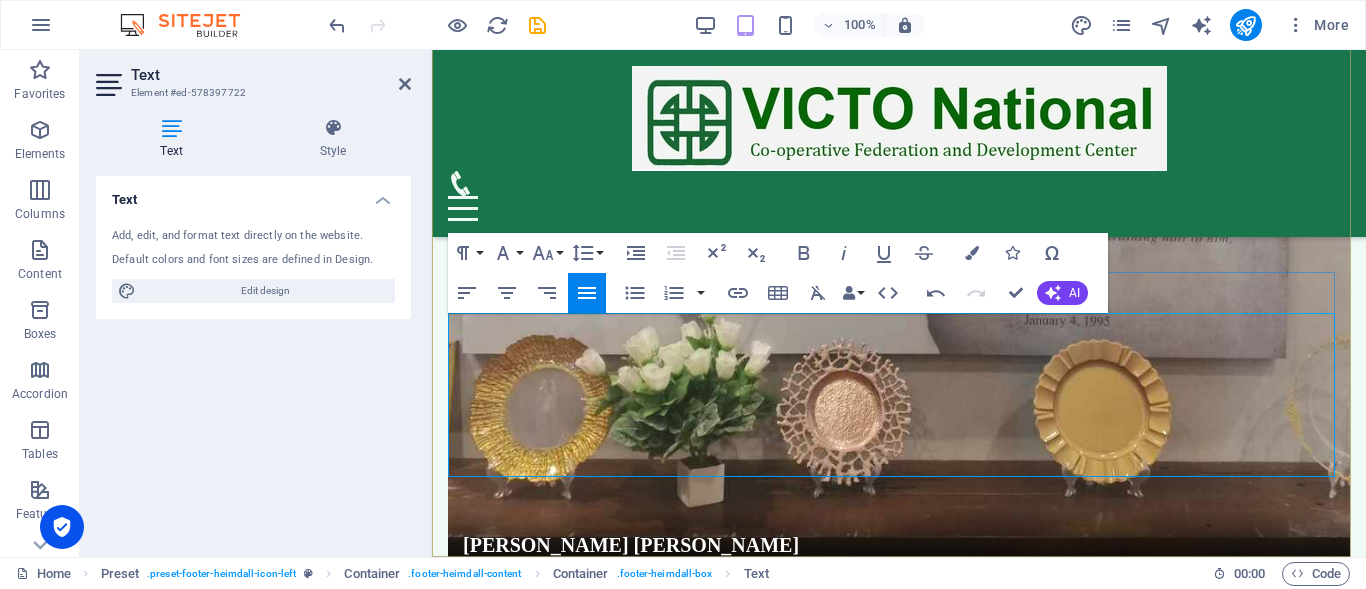 drag, startPoint x: 1078, startPoint y: 421, endPoint x: 1296, endPoint y: 418, distance: 218.02065 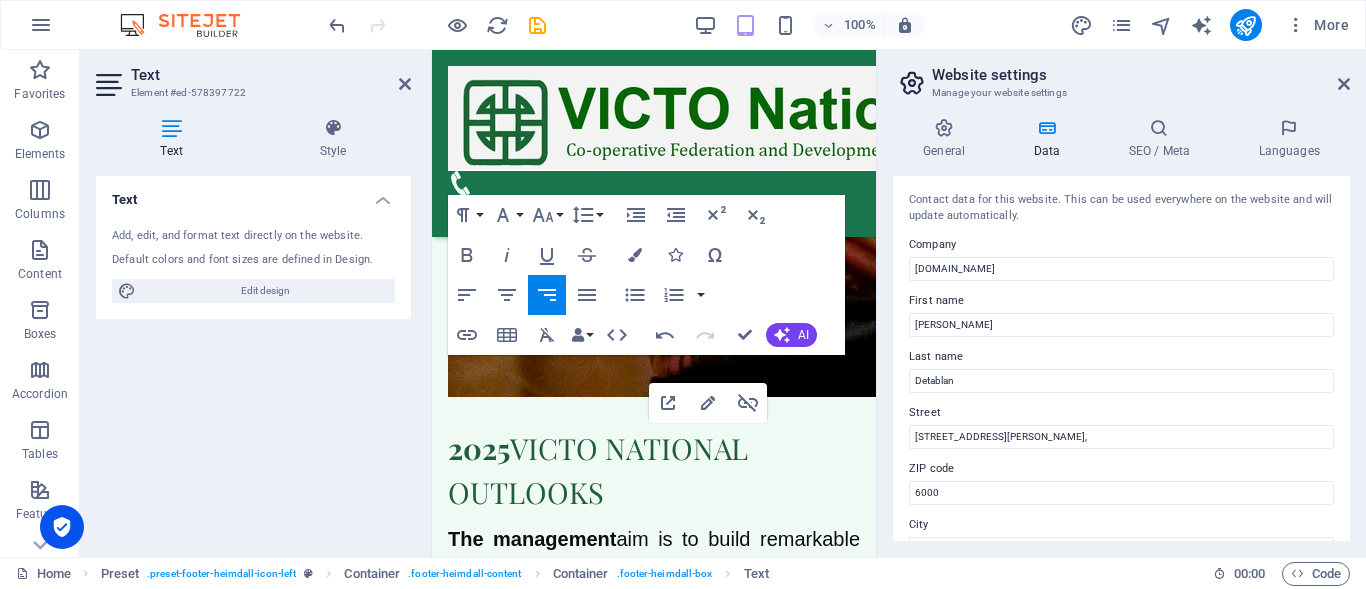 scroll, scrollTop: 12365, scrollLeft: 0, axis: vertical 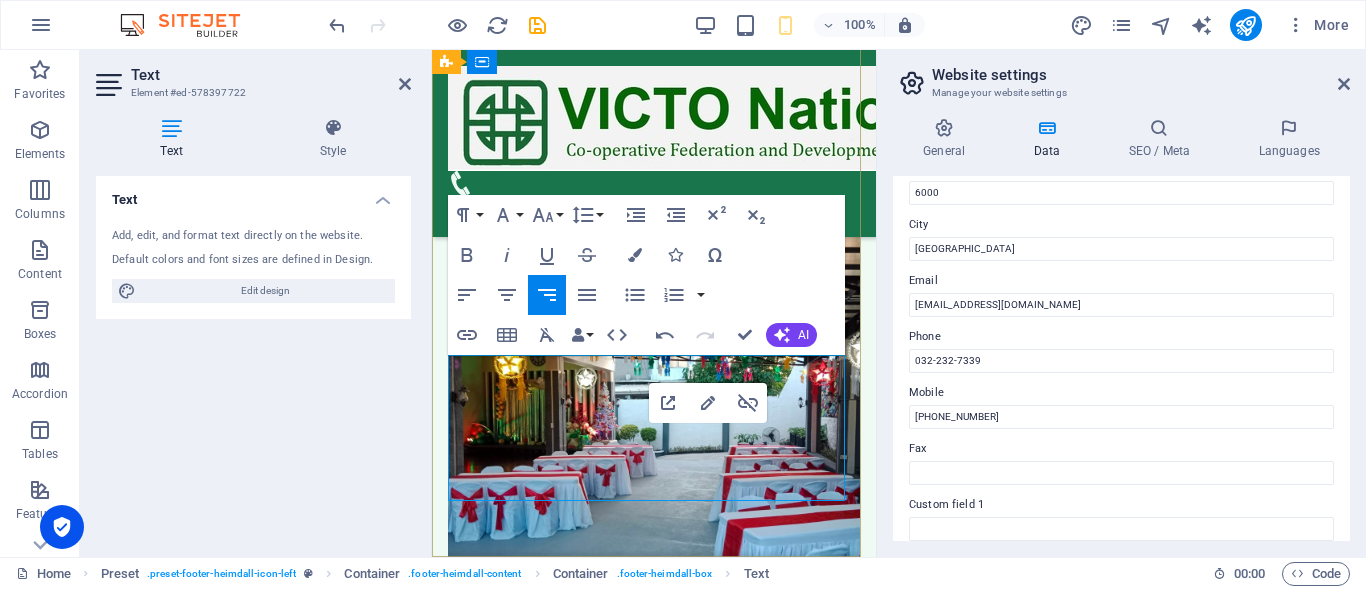 click at bounding box center [654, 2796] 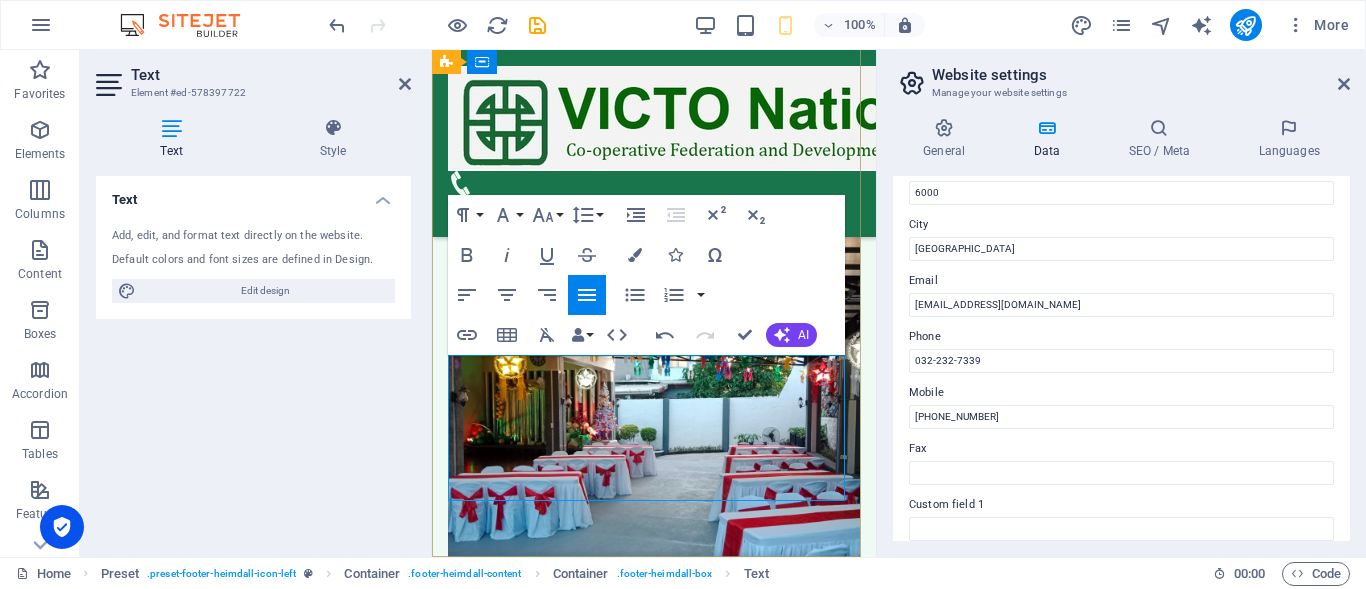 drag, startPoint x: 631, startPoint y: 452, endPoint x: 821, endPoint y: 450, distance: 190.01053 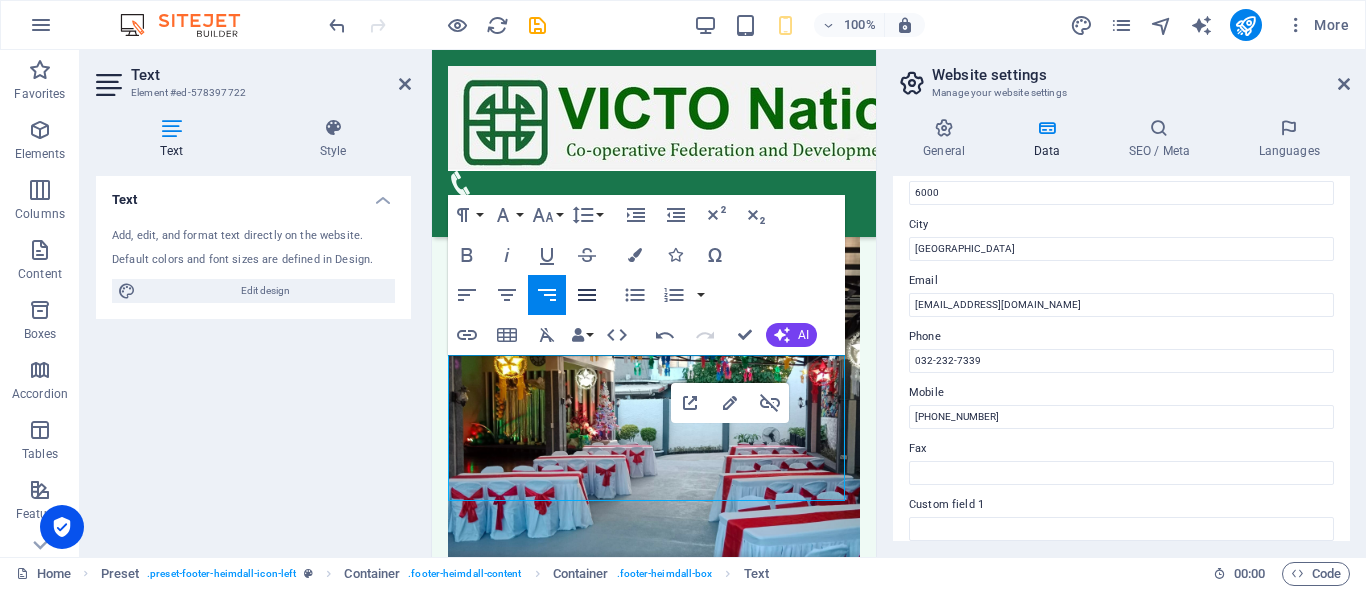 click 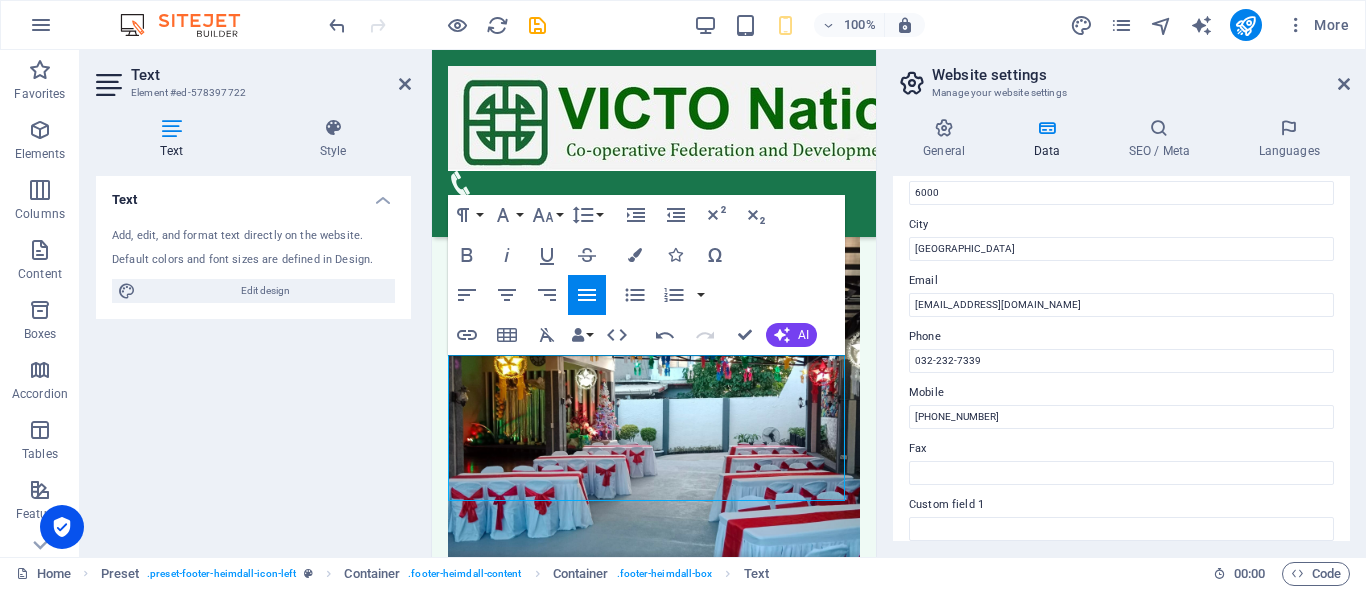 click 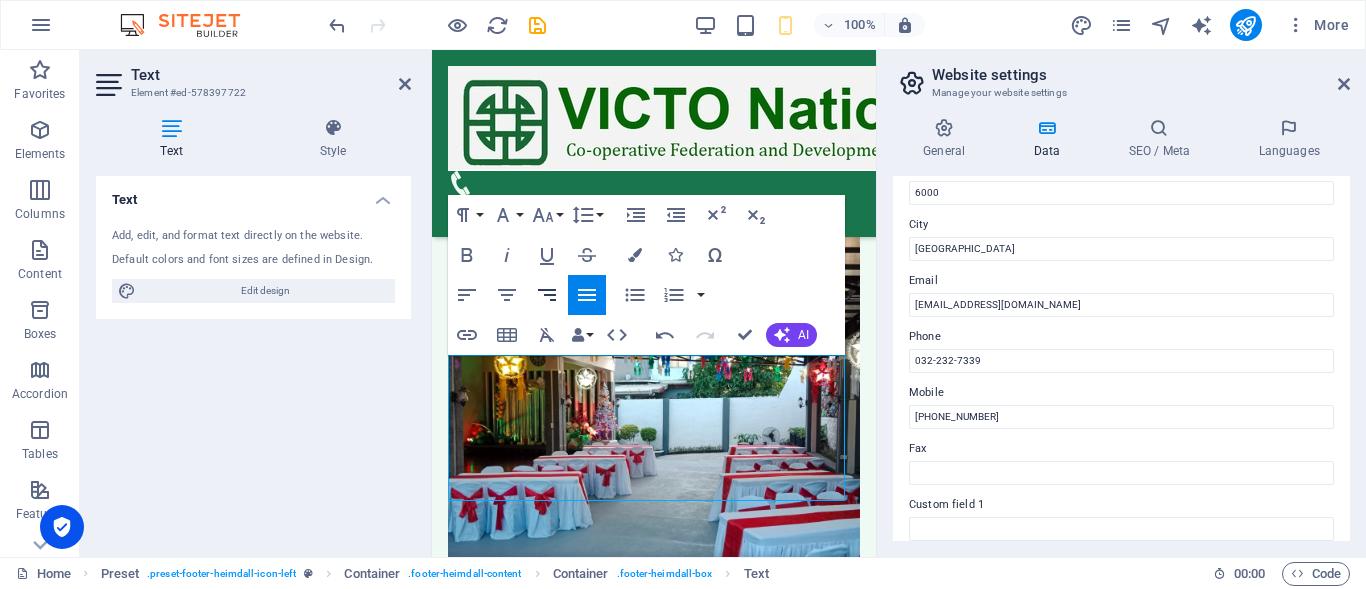 click 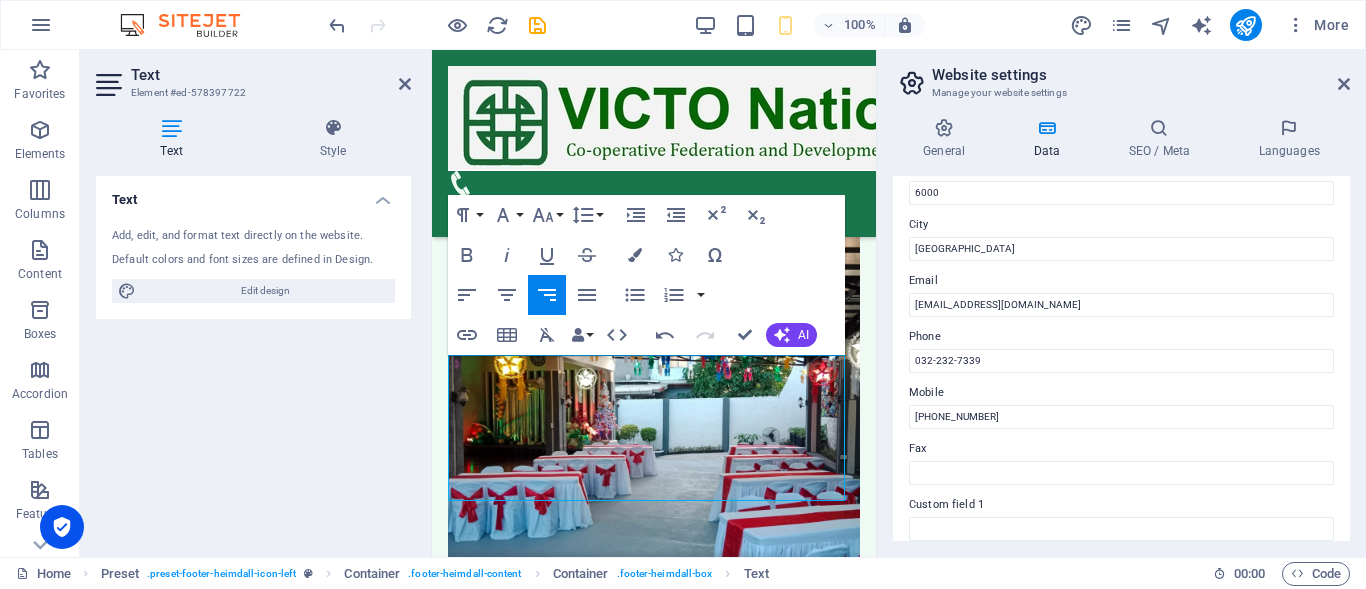type 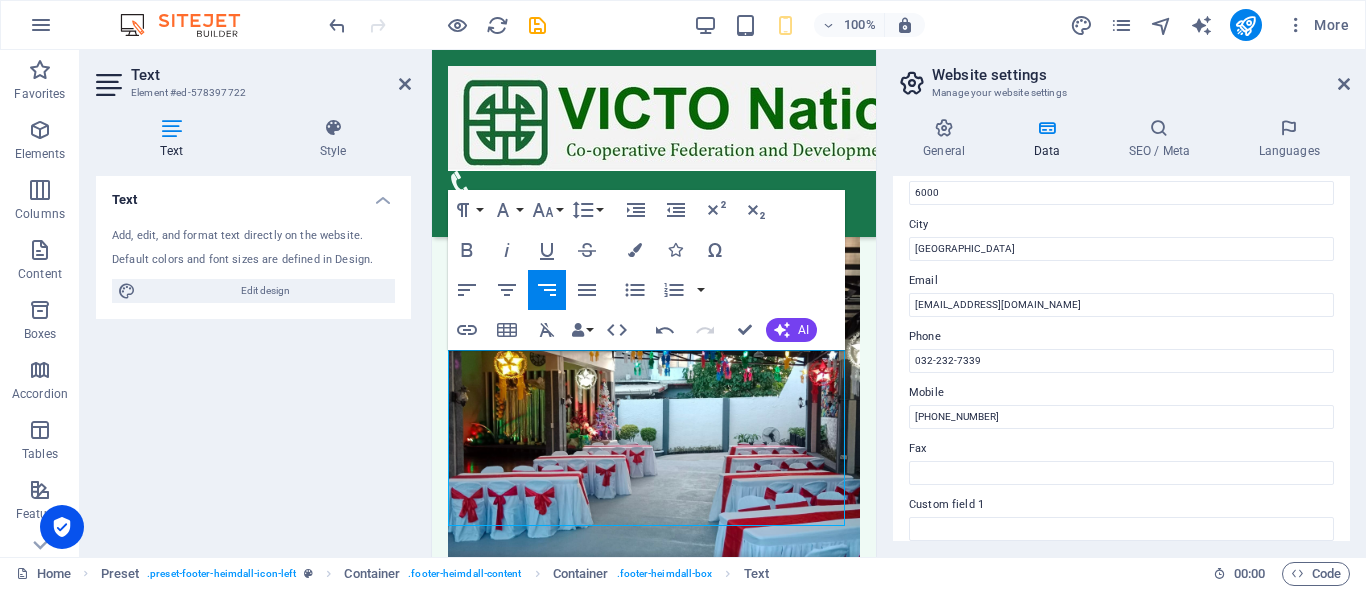 scroll, scrollTop: 12370, scrollLeft: 0, axis: vertical 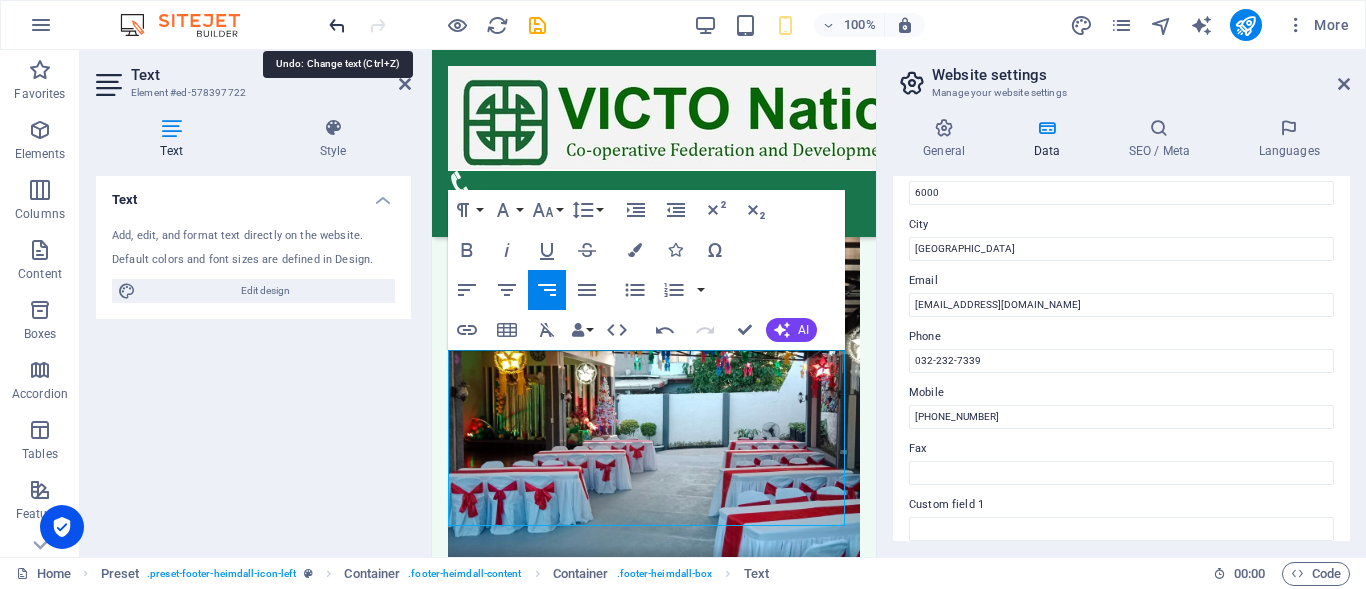 click at bounding box center [337, 25] 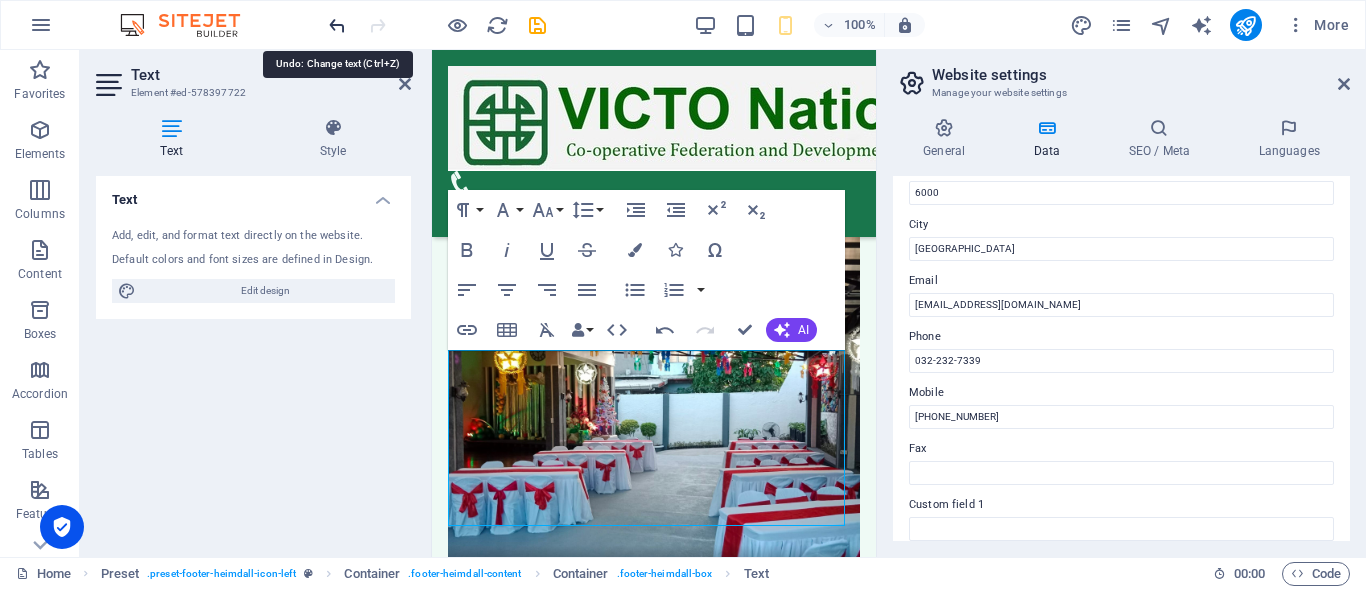 click at bounding box center [337, 25] 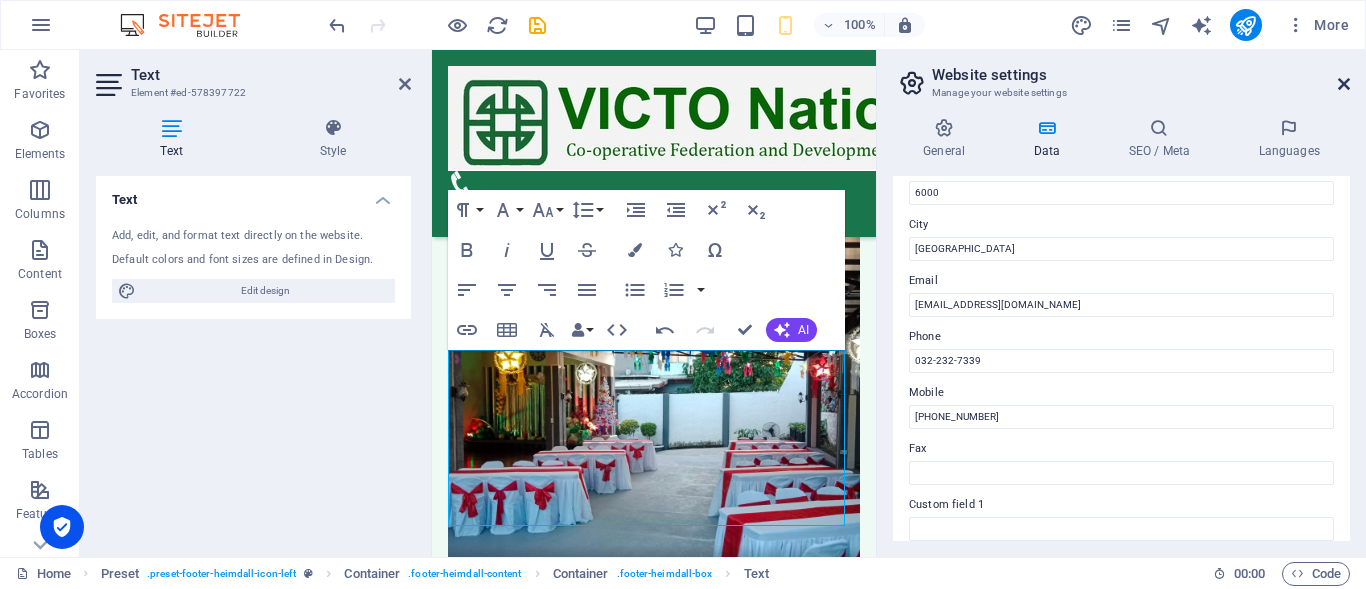 drag, startPoint x: 1345, startPoint y: 80, endPoint x: 910, endPoint y: 30, distance: 437.86414 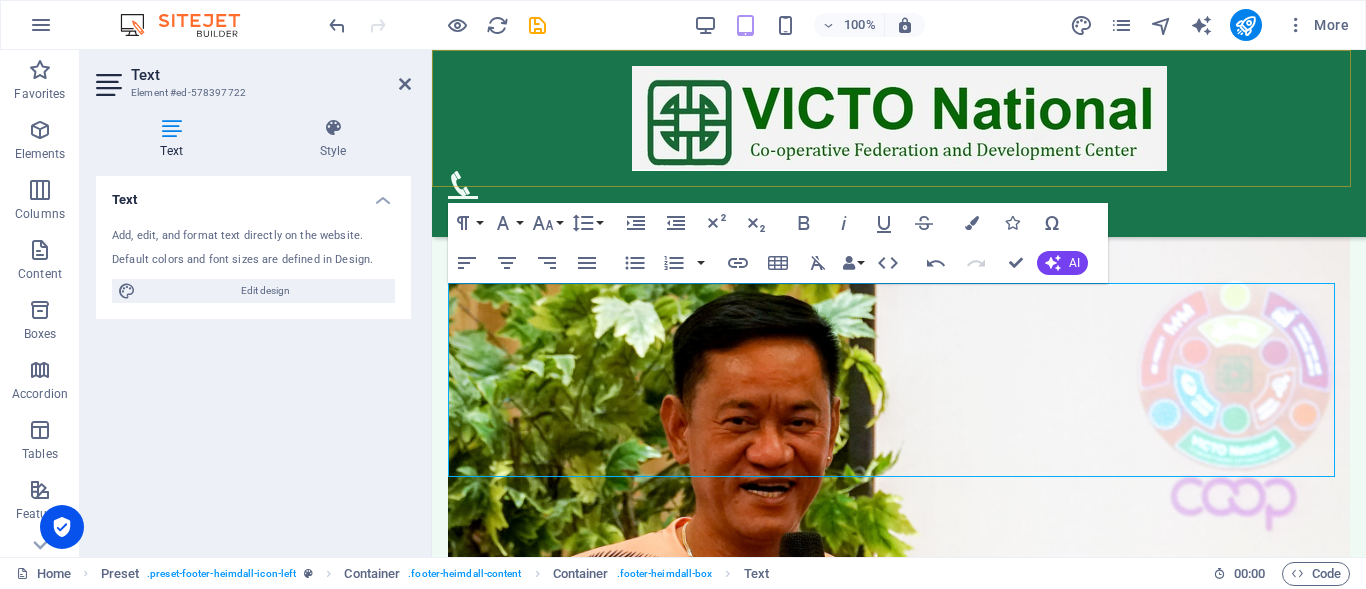 scroll, scrollTop: 9223, scrollLeft: 0, axis: vertical 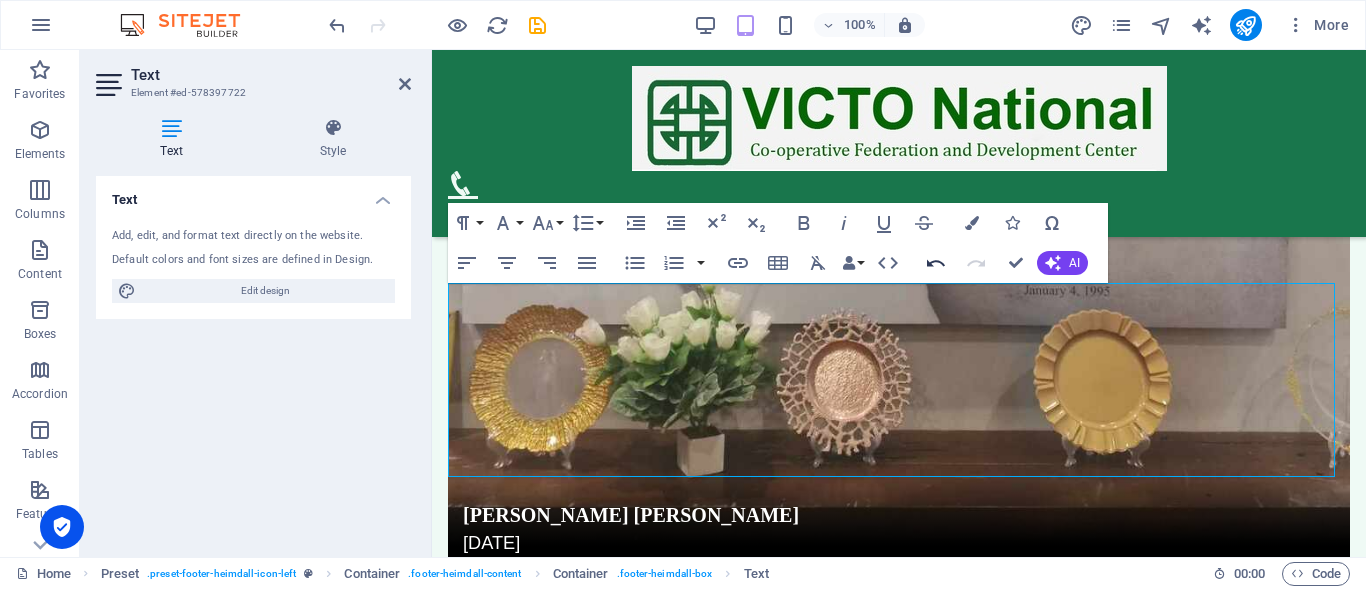 click 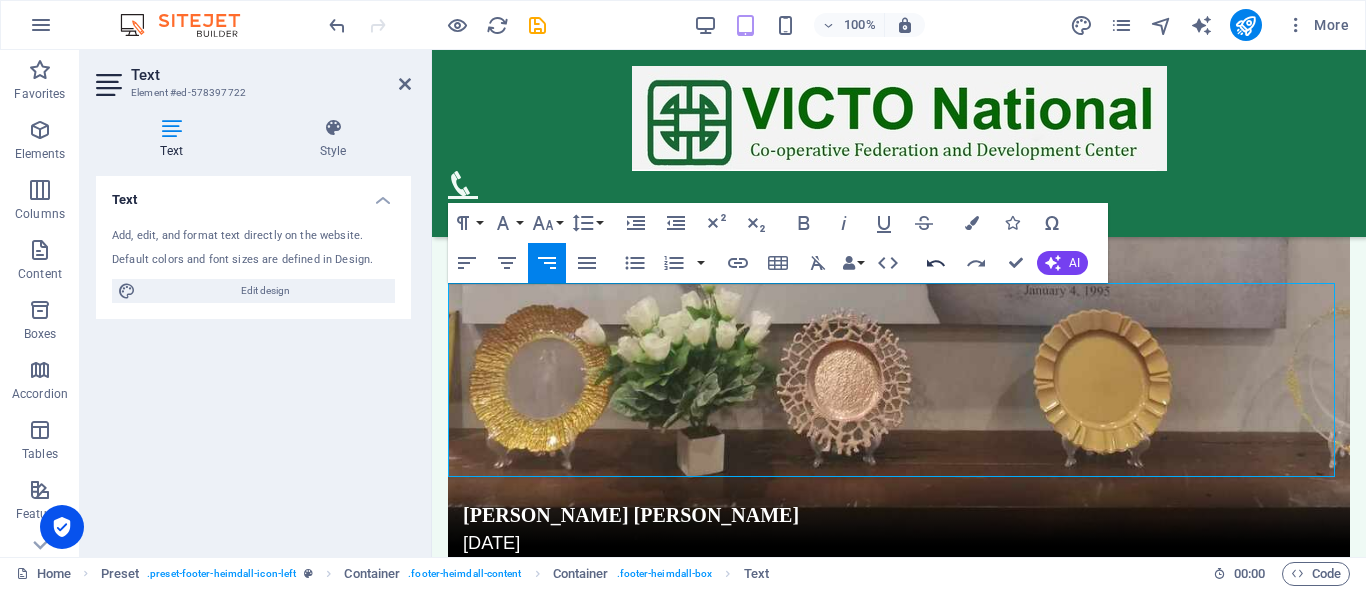 click 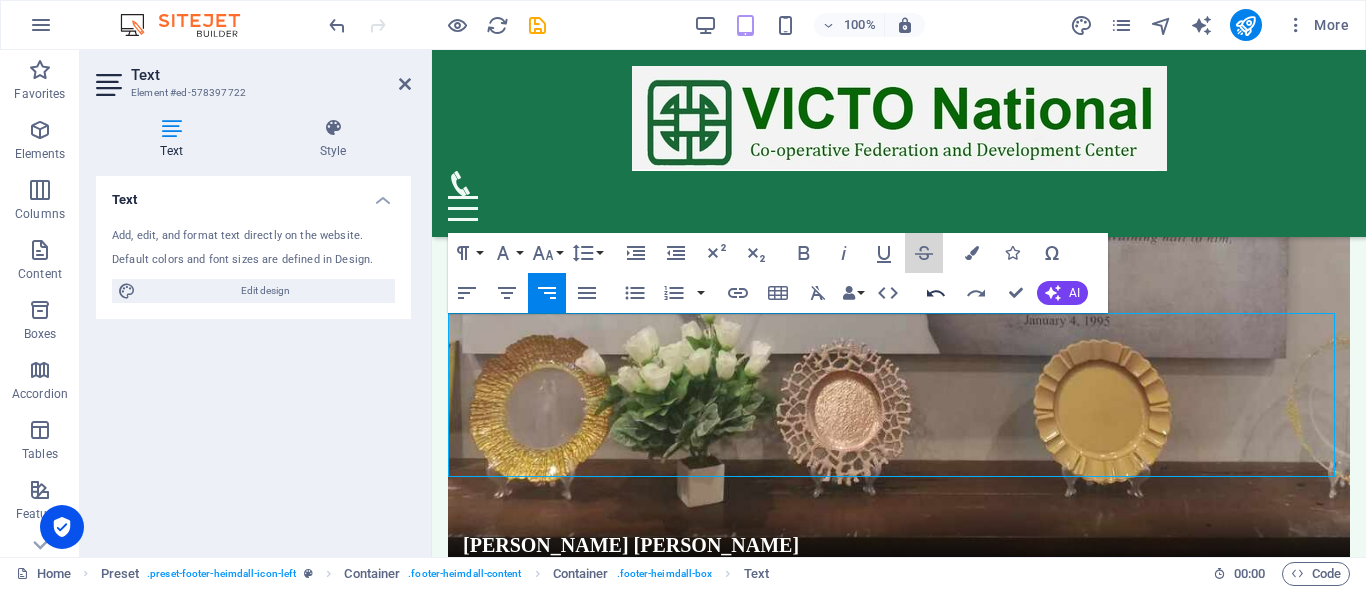 click 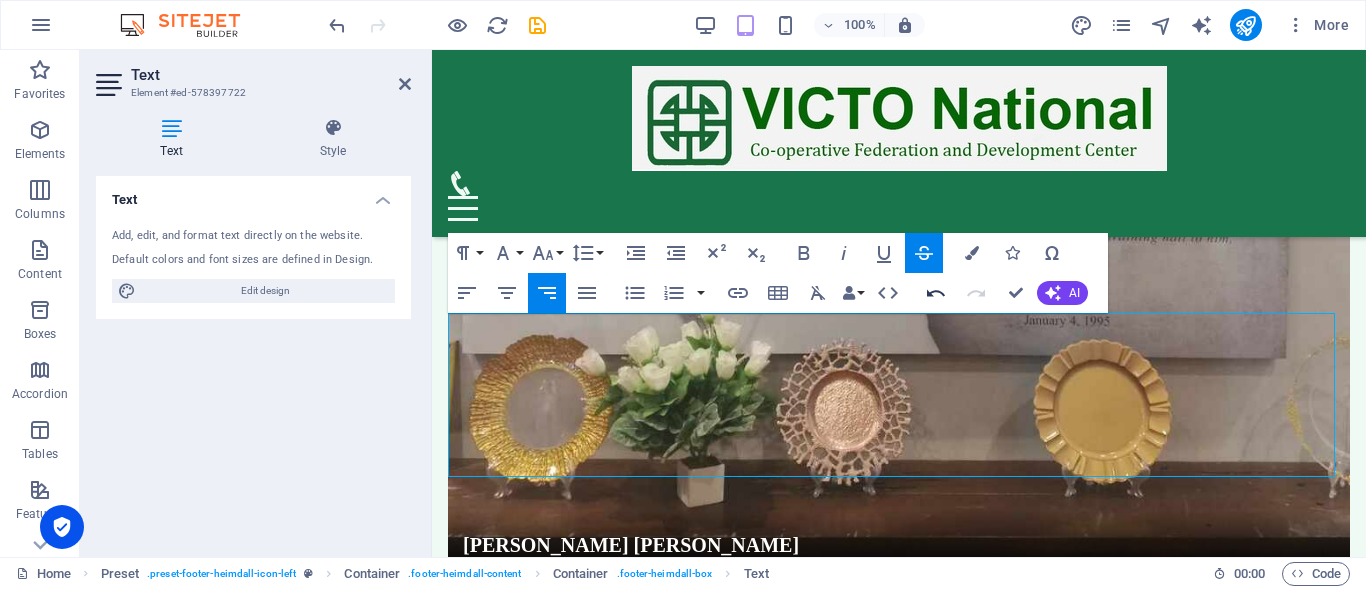 click 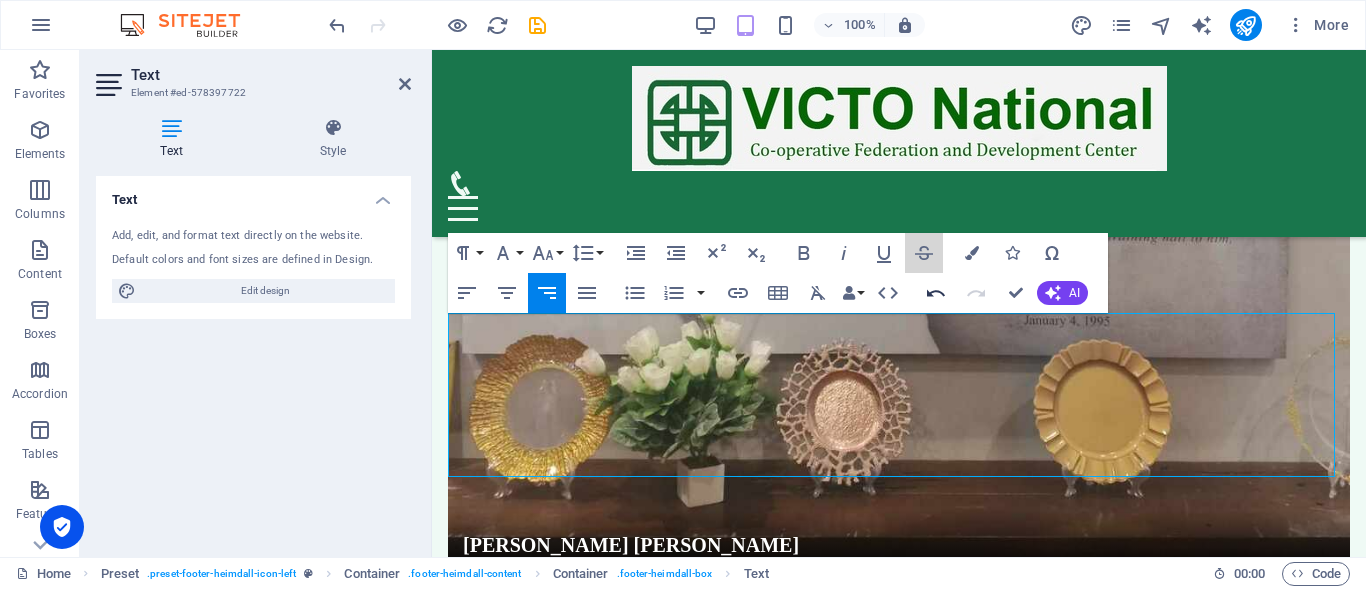 click 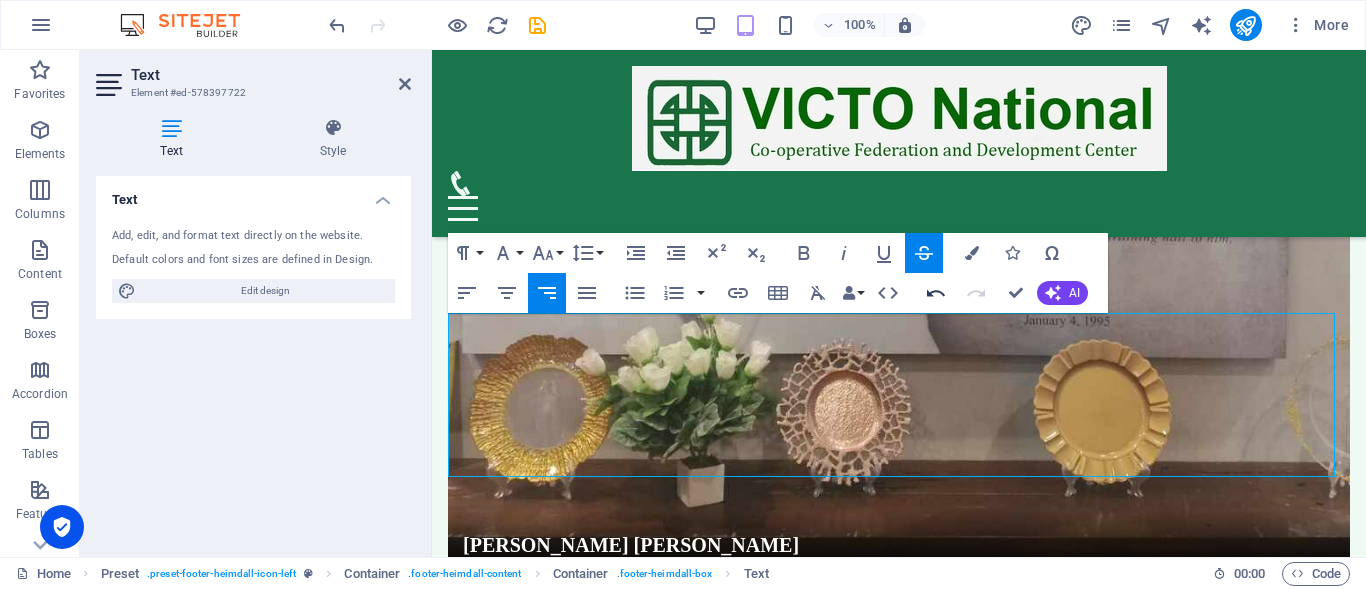 click 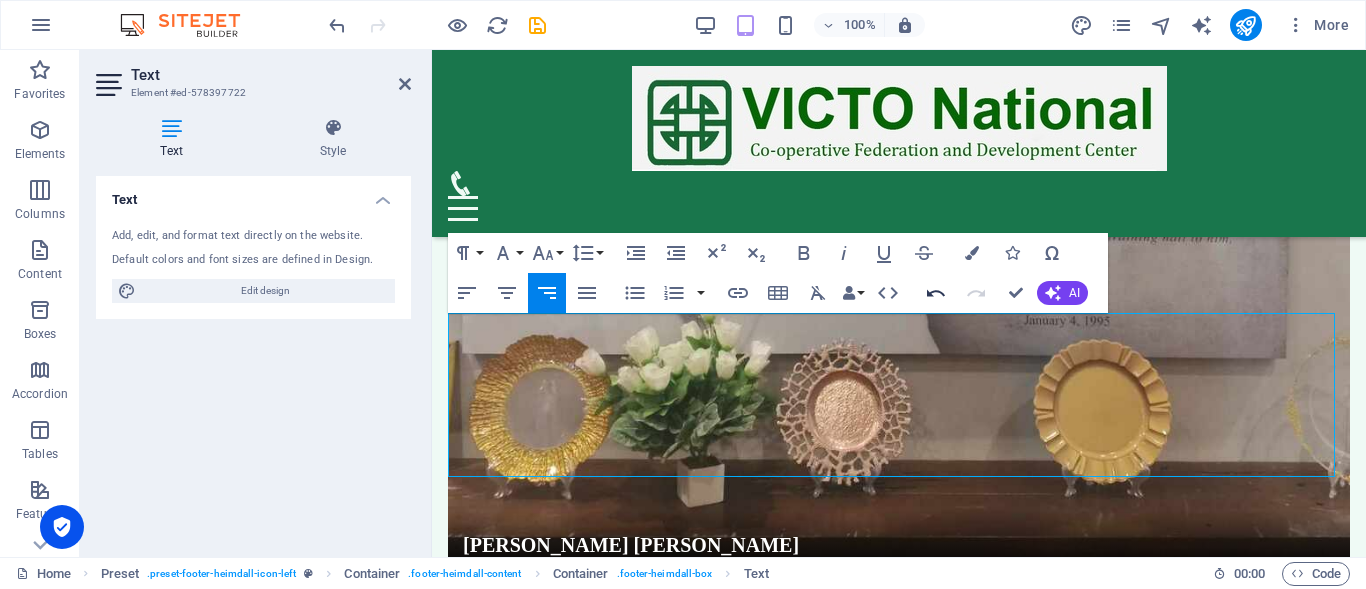 click 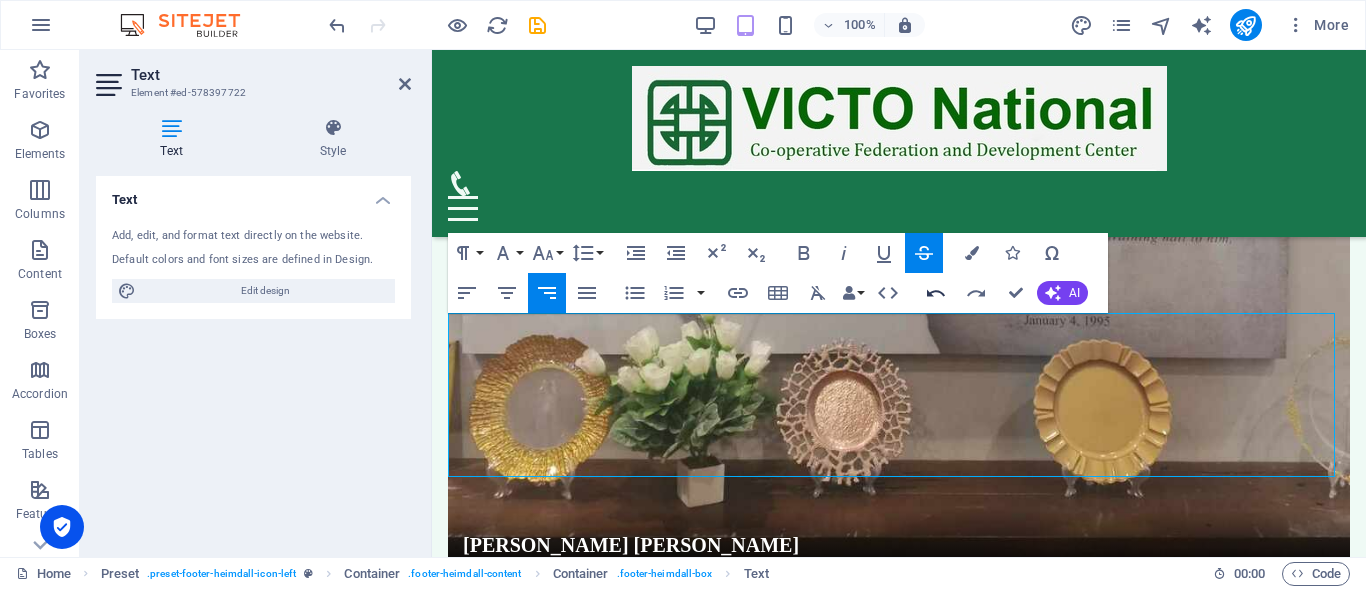 click 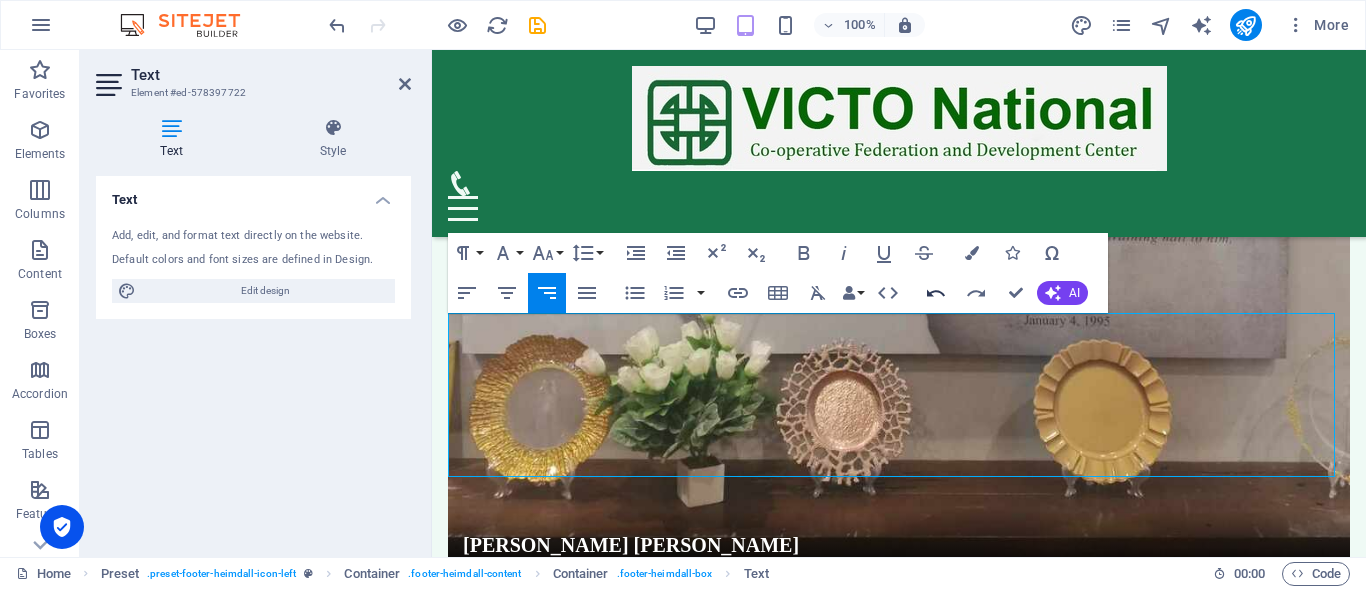 click 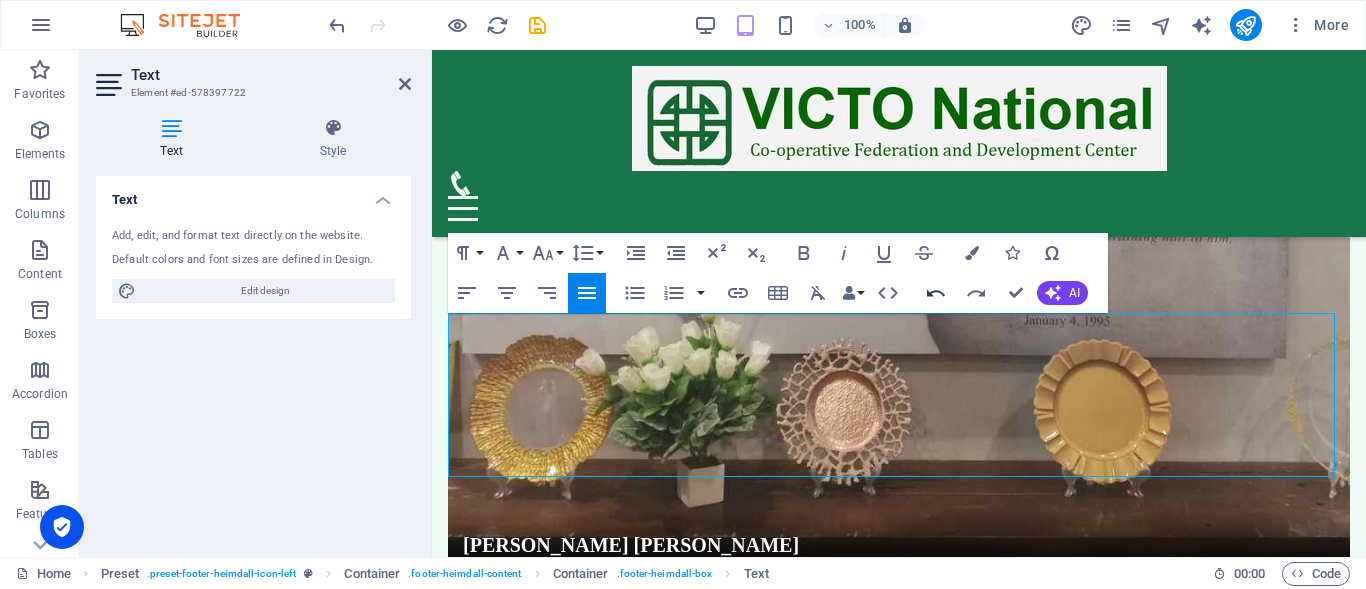 click 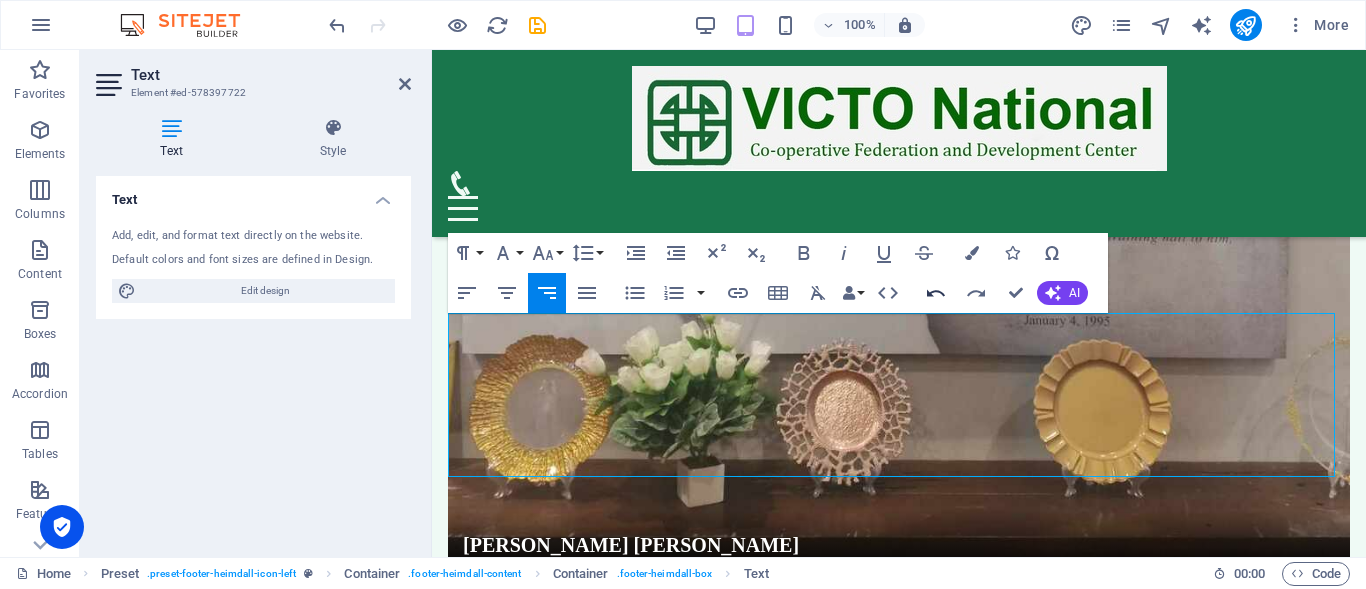 click 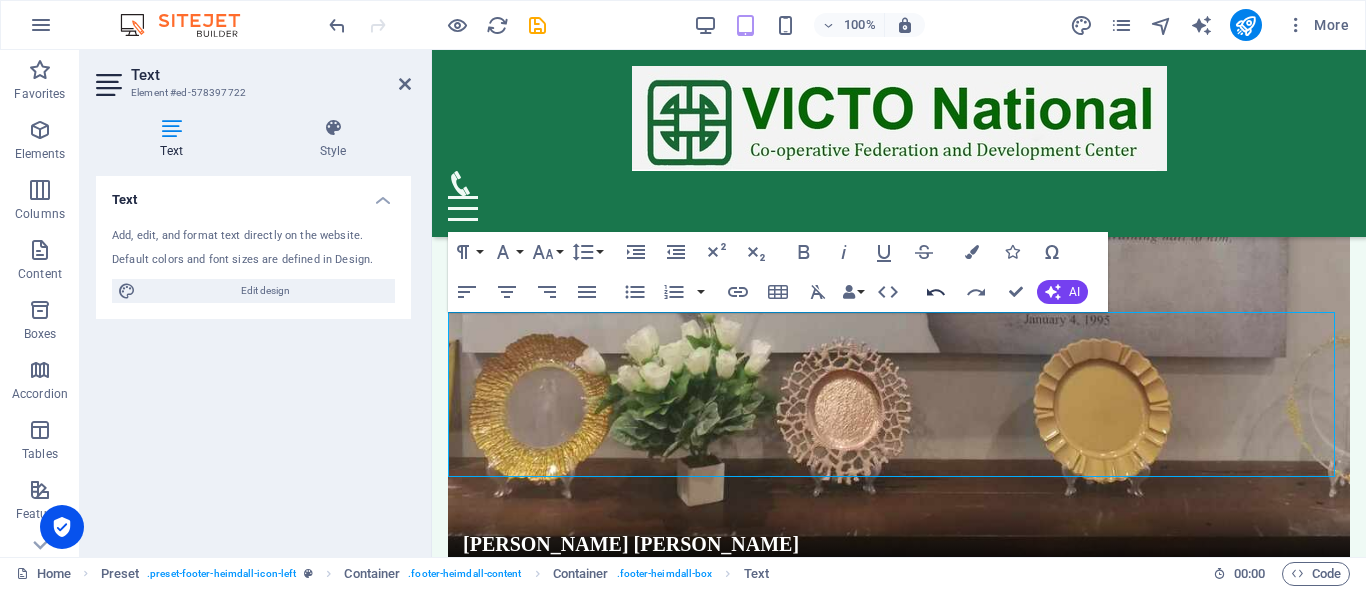 click 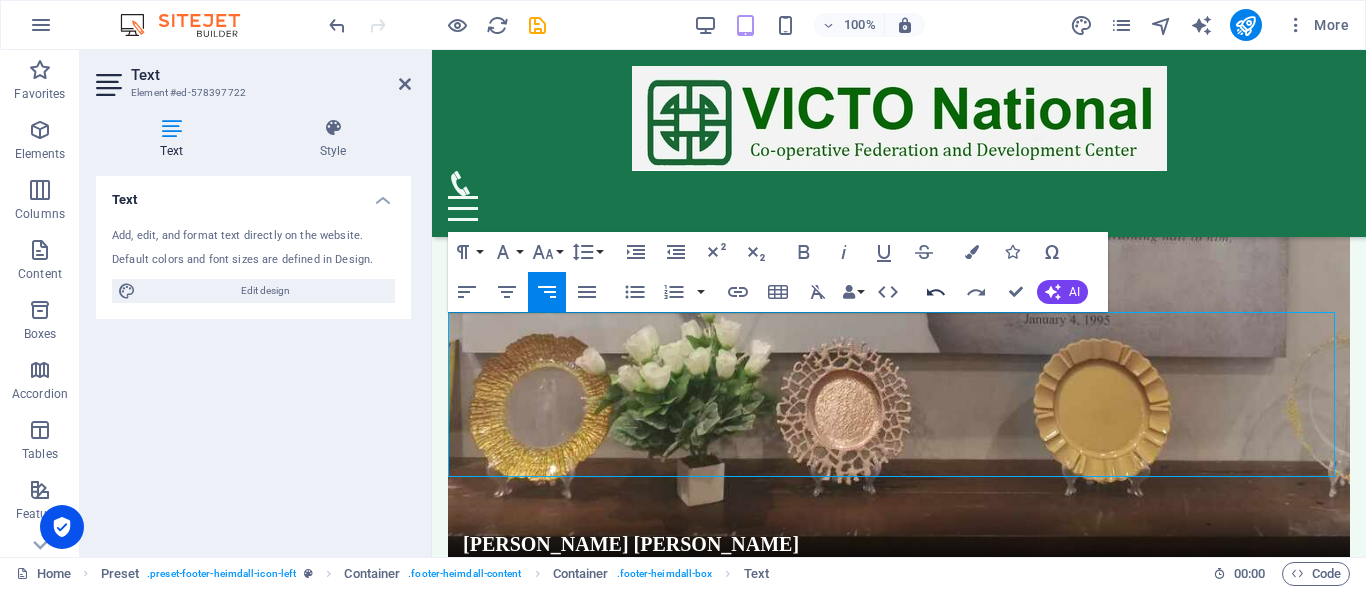 click 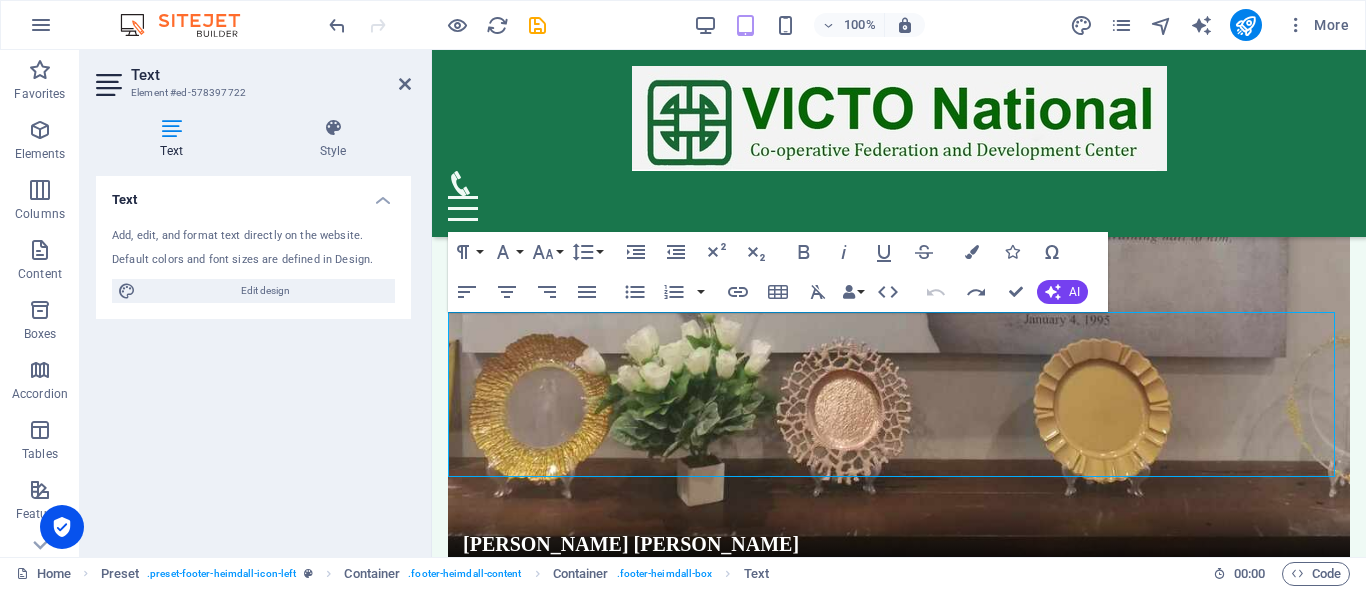 click 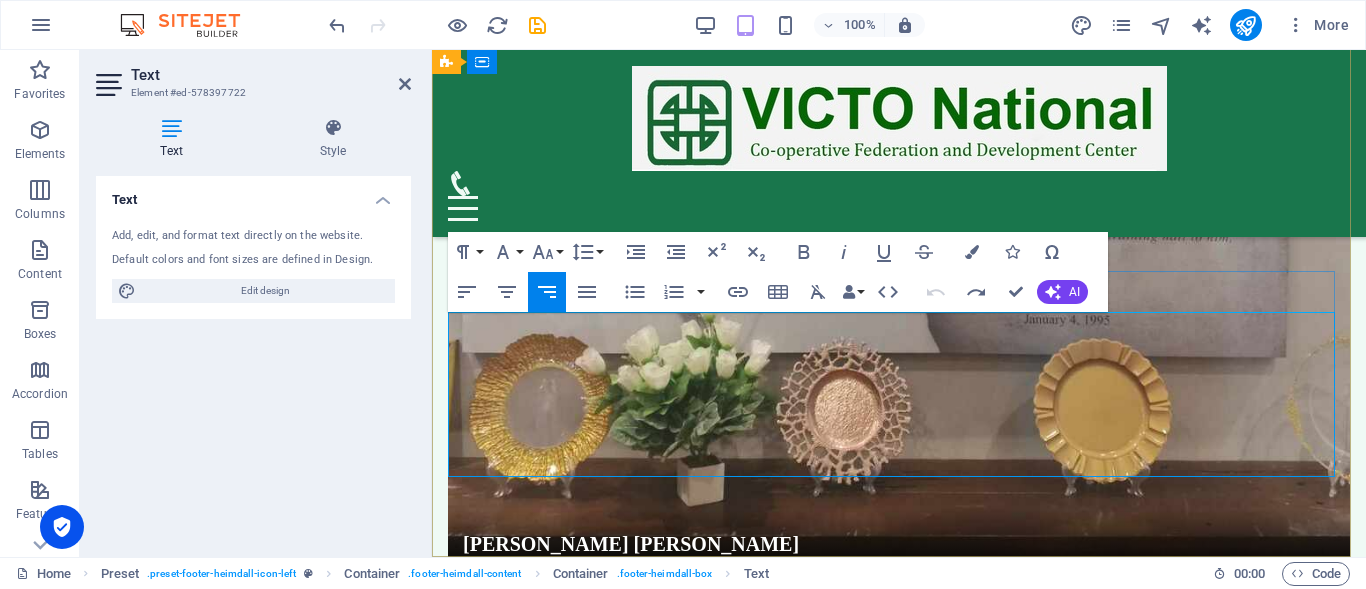 click on "[EMAIL_ADDRESS][DOMAIN_NAME]" at bounding box center (1200, 6007) 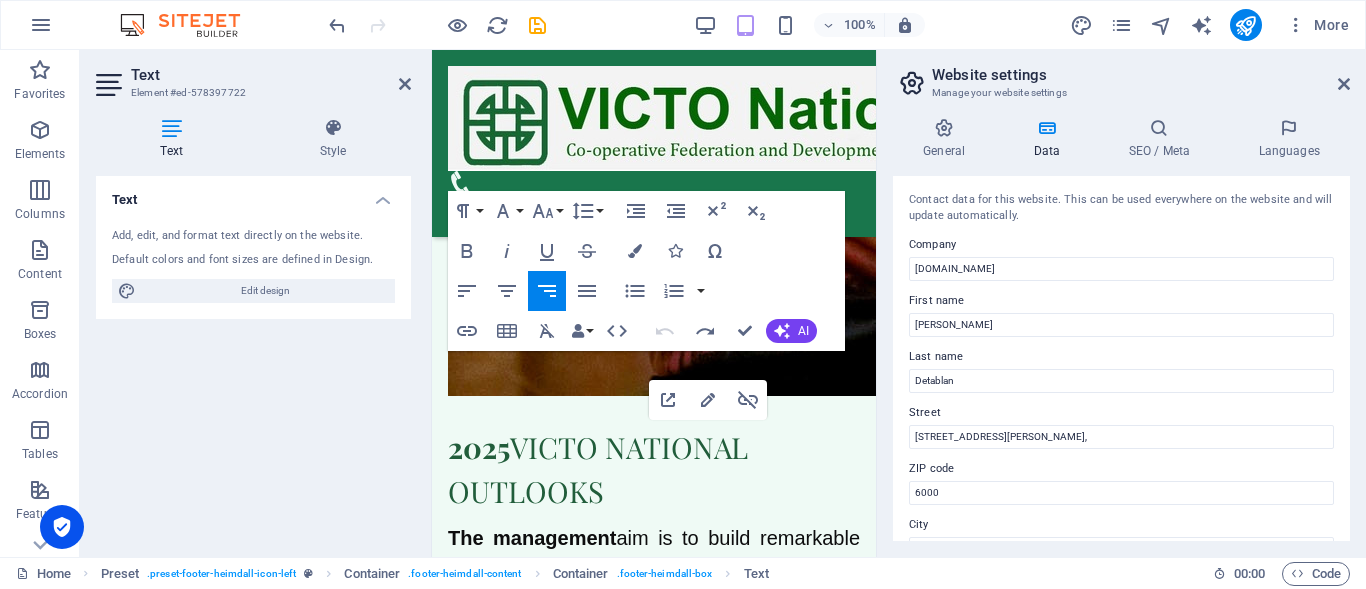 scroll, scrollTop: 12366, scrollLeft: 0, axis: vertical 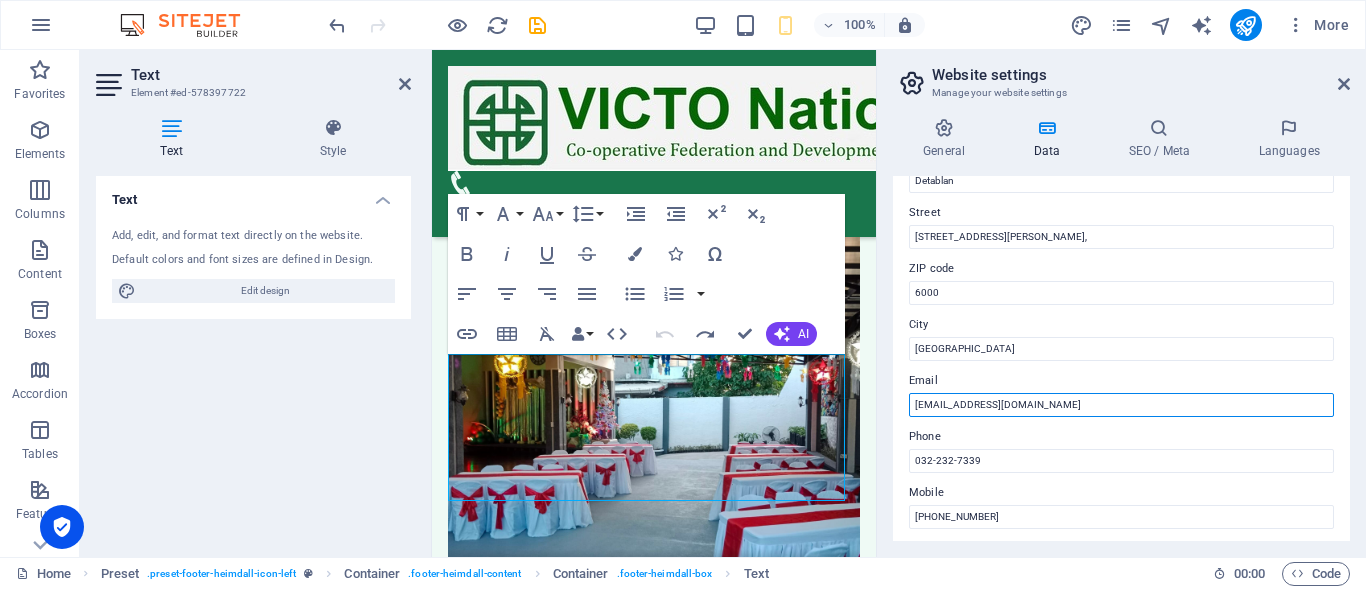 click on "[EMAIL_ADDRESS][DOMAIN_NAME]" at bounding box center [1121, 405] 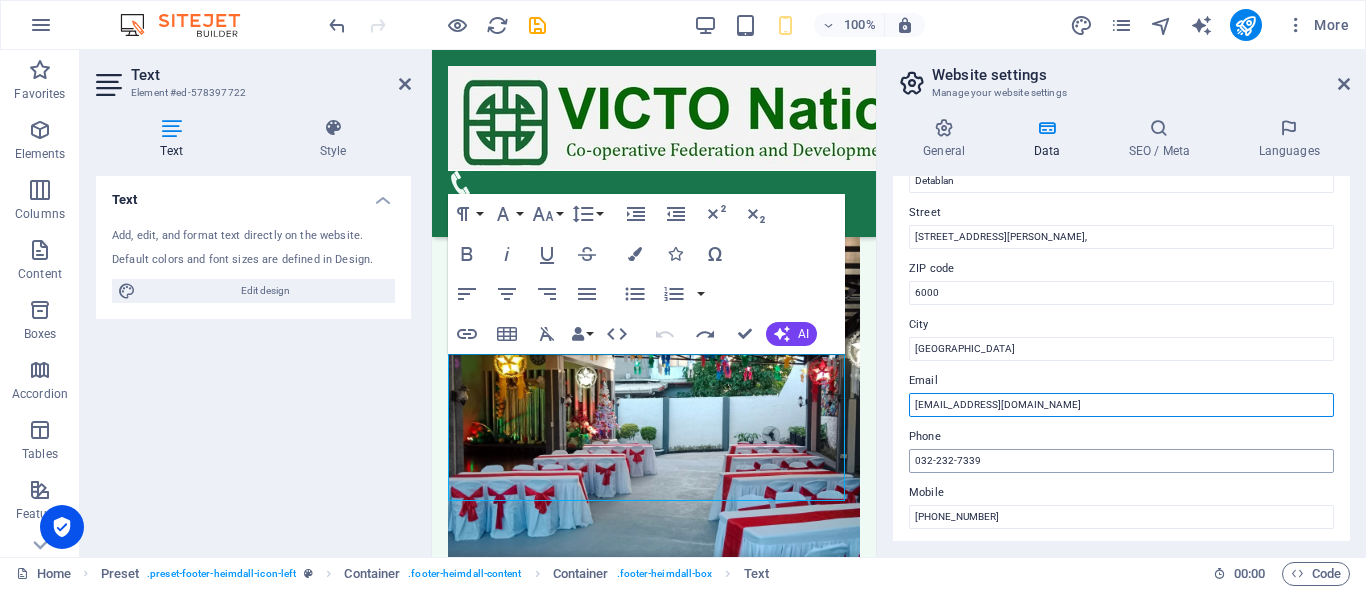 drag, startPoint x: 1083, startPoint y: 404, endPoint x: 909, endPoint y: 461, distance: 183.09833 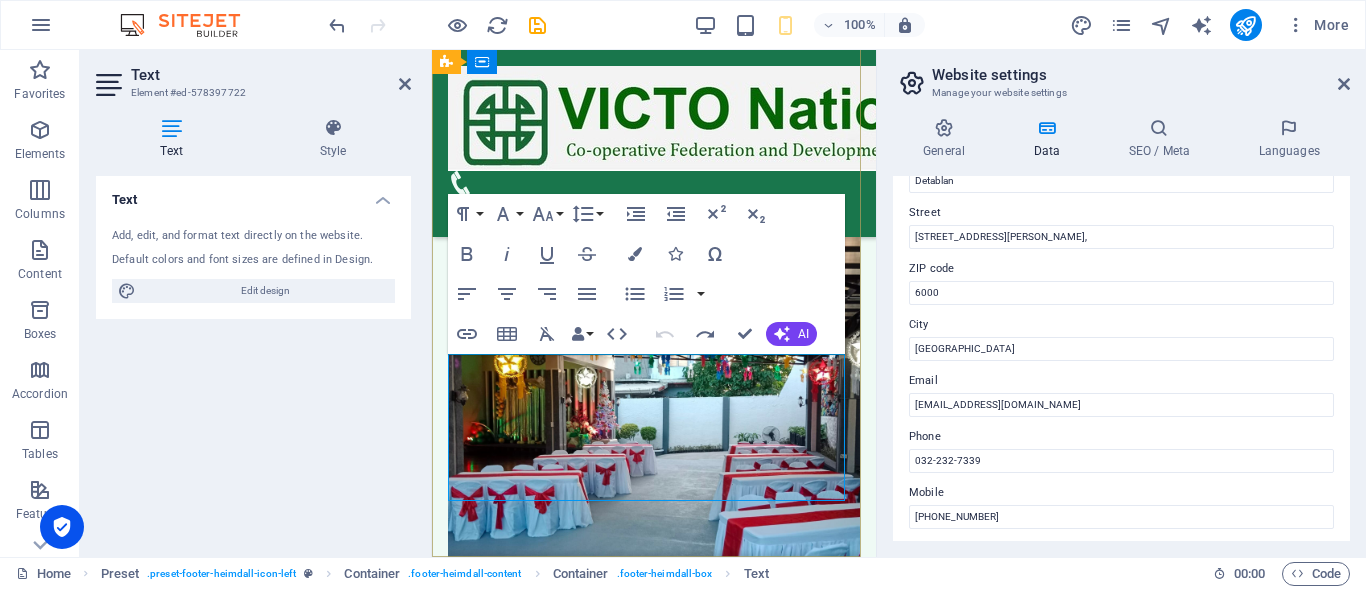 click on "[EMAIL_ADDRESS][DOMAIN_NAME]" at bounding box center (735, 2761) 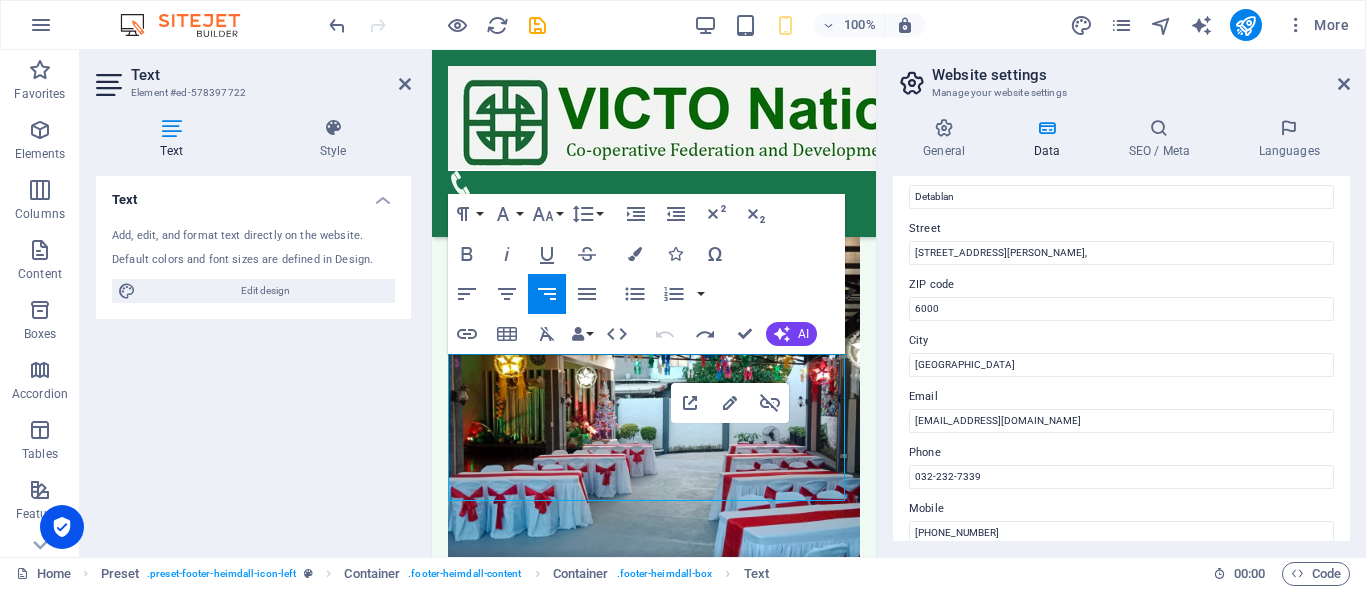 scroll, scrollTop: 200, scrollLeft: 0, axis: vertical 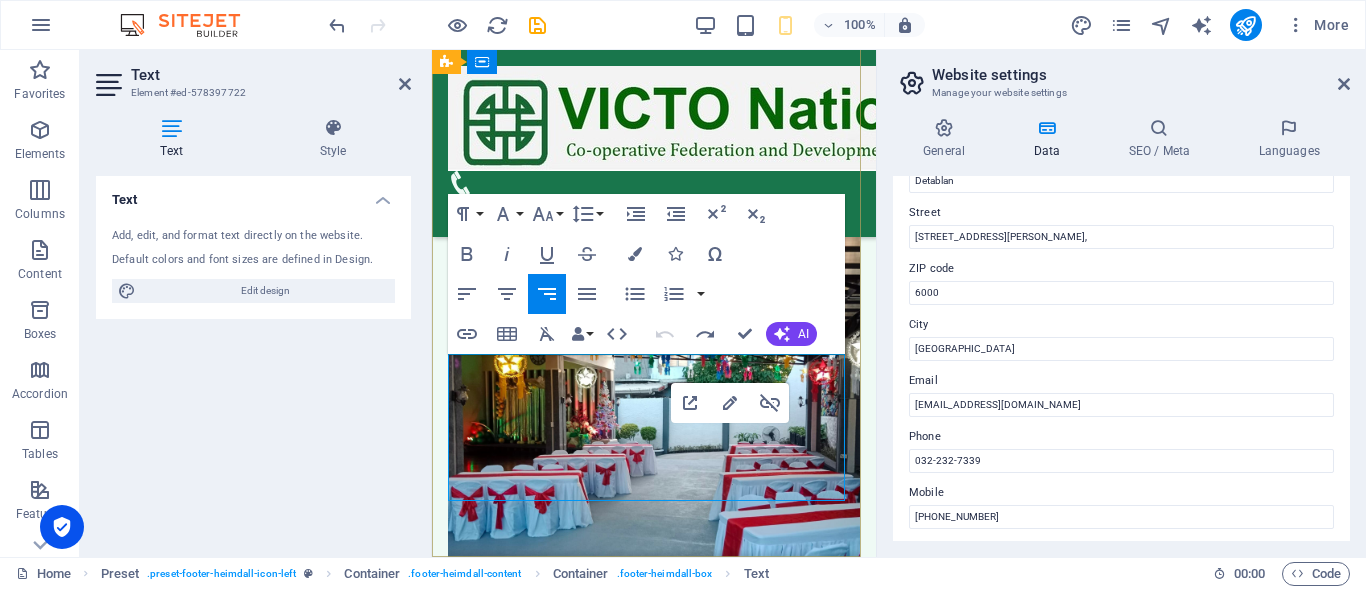 click on "[STREET_ADDRESS][PERSON_NAME] Phone:  [PHONE_NUMBER]  Mobile:  [PHONE_NUMBER] [EMAIL_ADDRESS][DOMAIN_NAME]" at bounding box center [654, 2726] 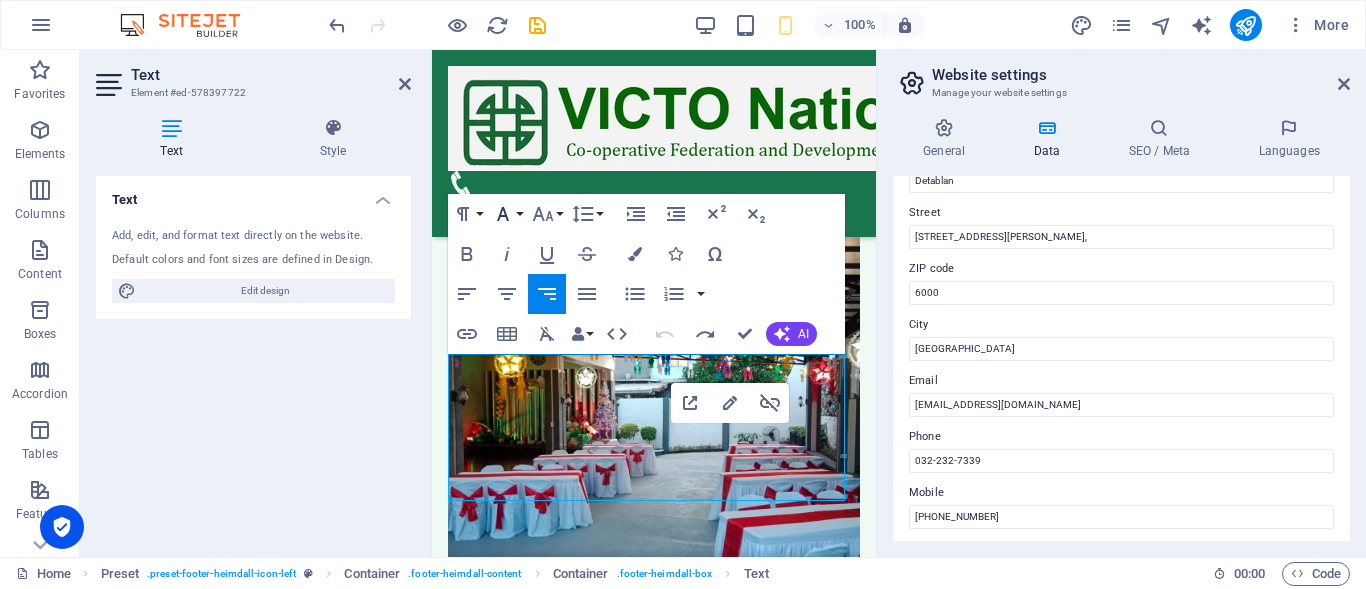 click on "Font Family" at bounding box center [507, 214] 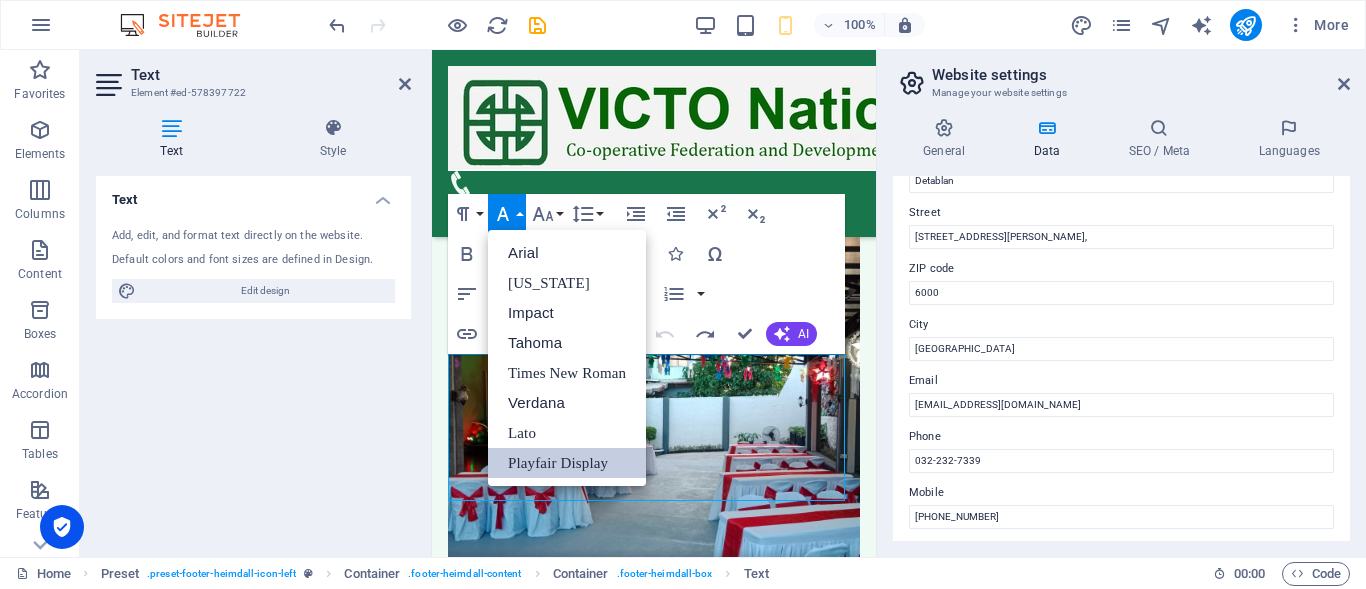 scroll, scrollTop: 0, scrollLeft: 0, axis: both 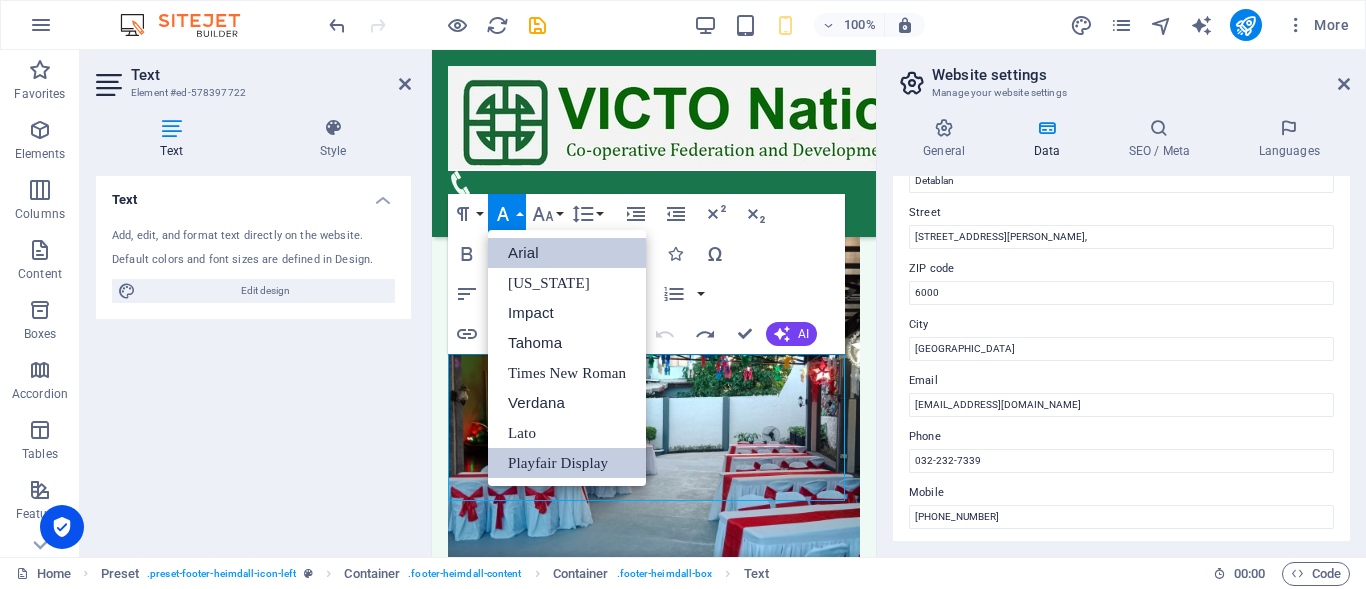 click on "Arial" at bounding box center (567, 253) 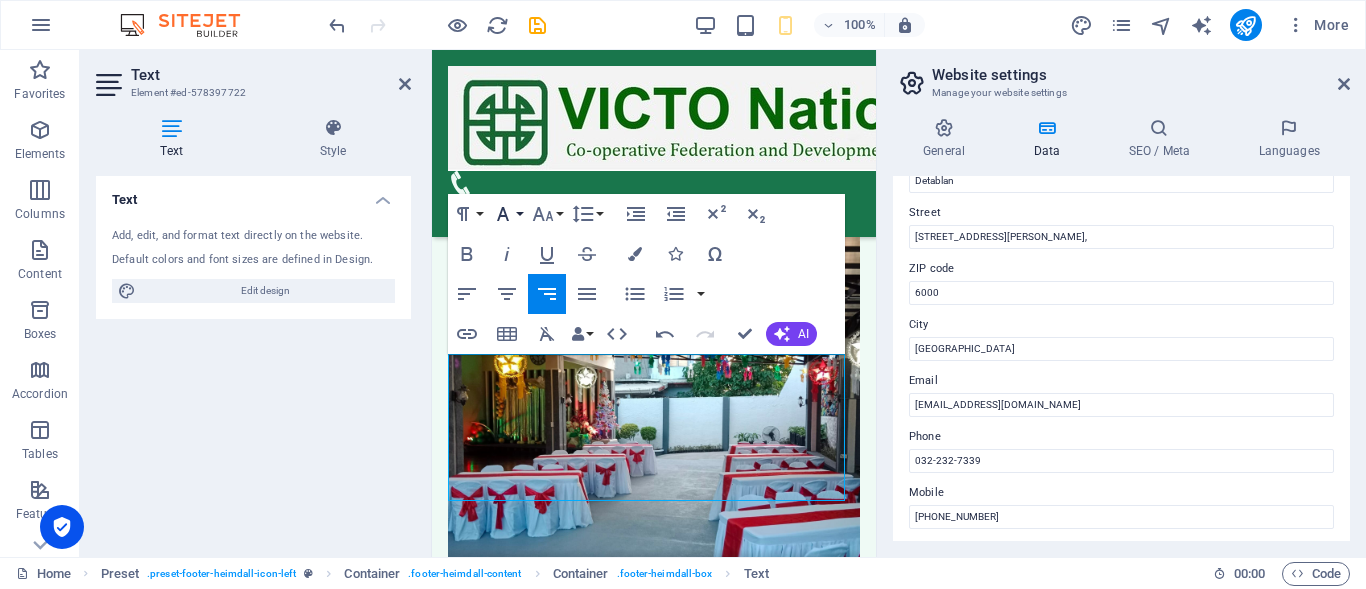 click on "Font Family" at bounding box center (507, 214) 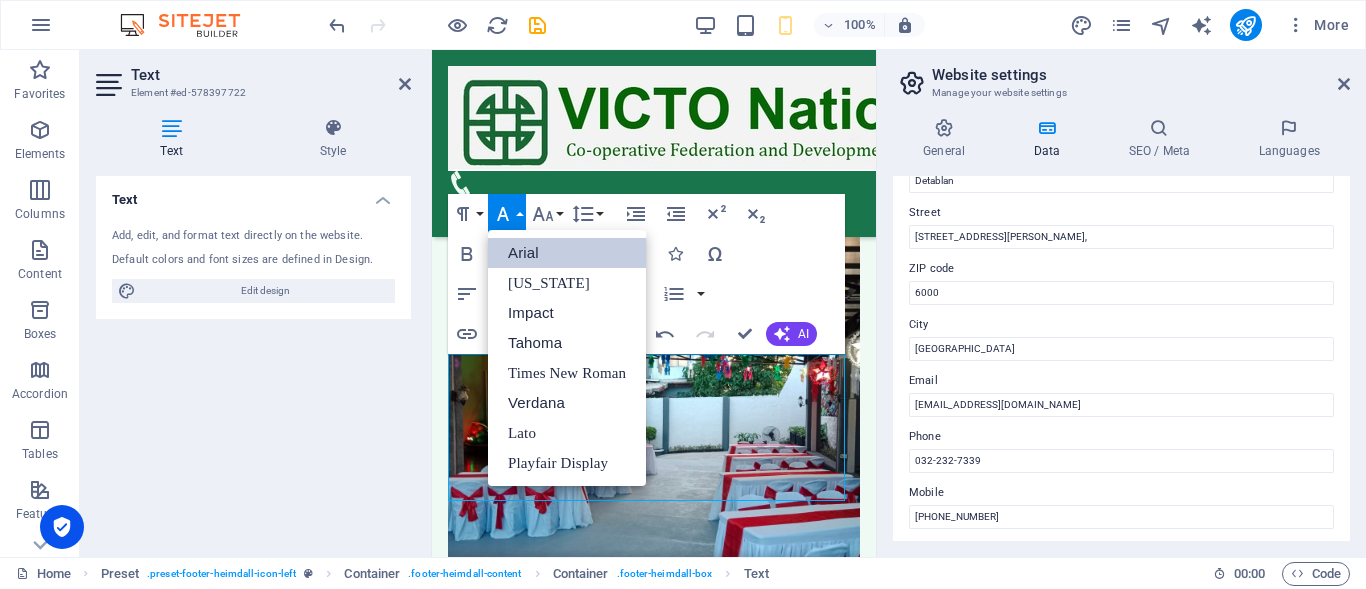 scroll, scrollTop: 0, scrollLeft: 0, axis: both 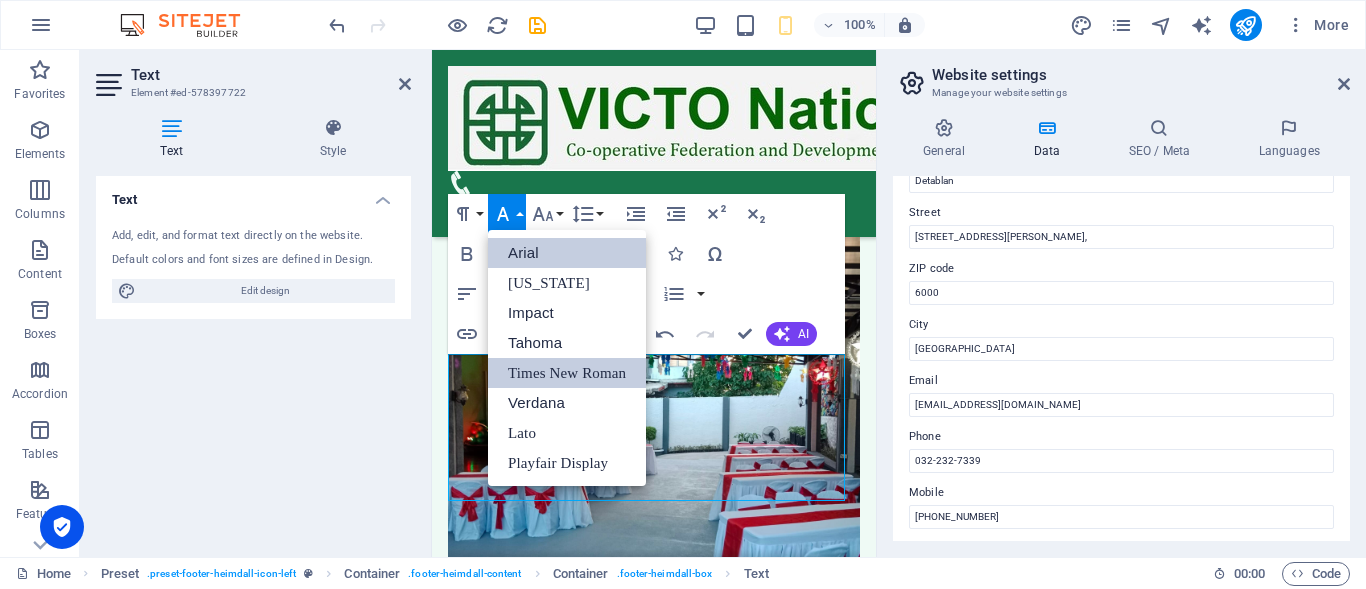 click on "Times New Roman" at bounding box center (567, 373) 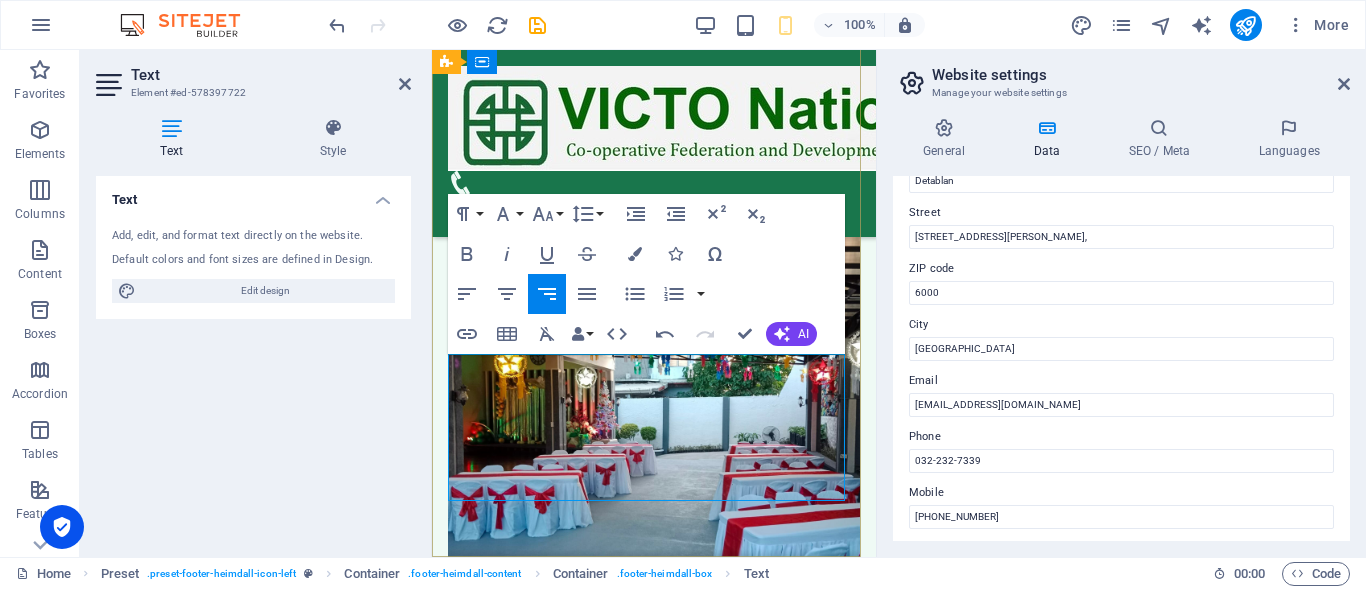drag, startPoint x: 778, startPoint y: 453, endPoint x: 739, endPoint y: 441, distance: 40.804413 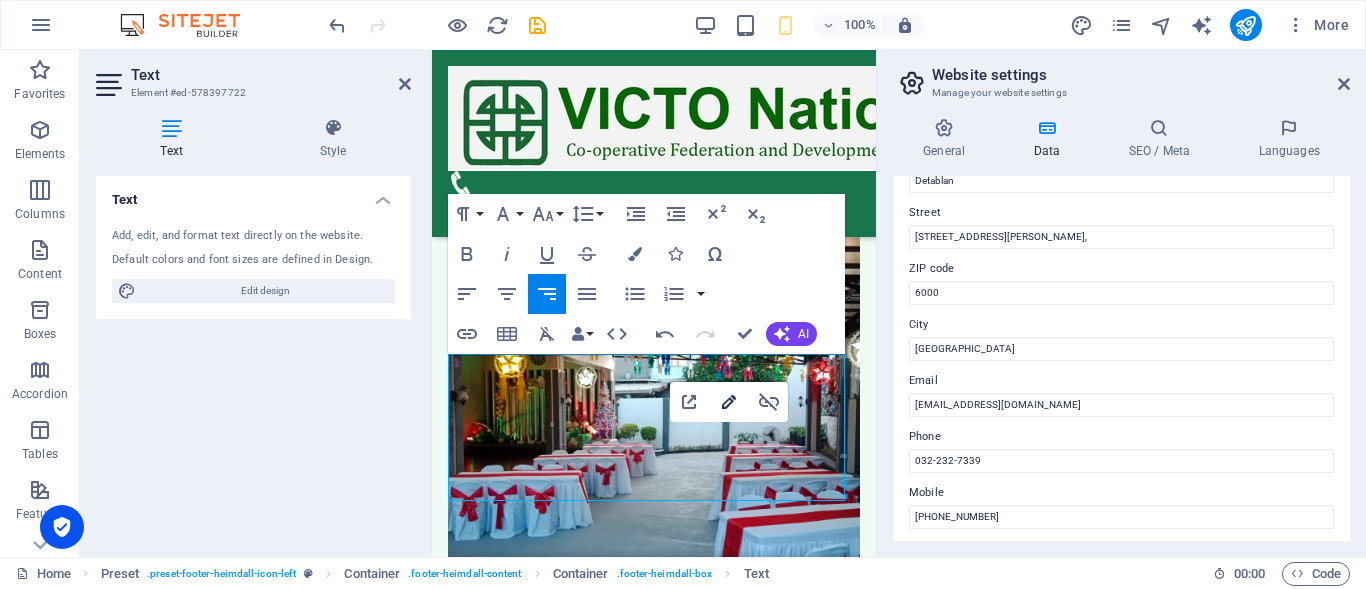 click 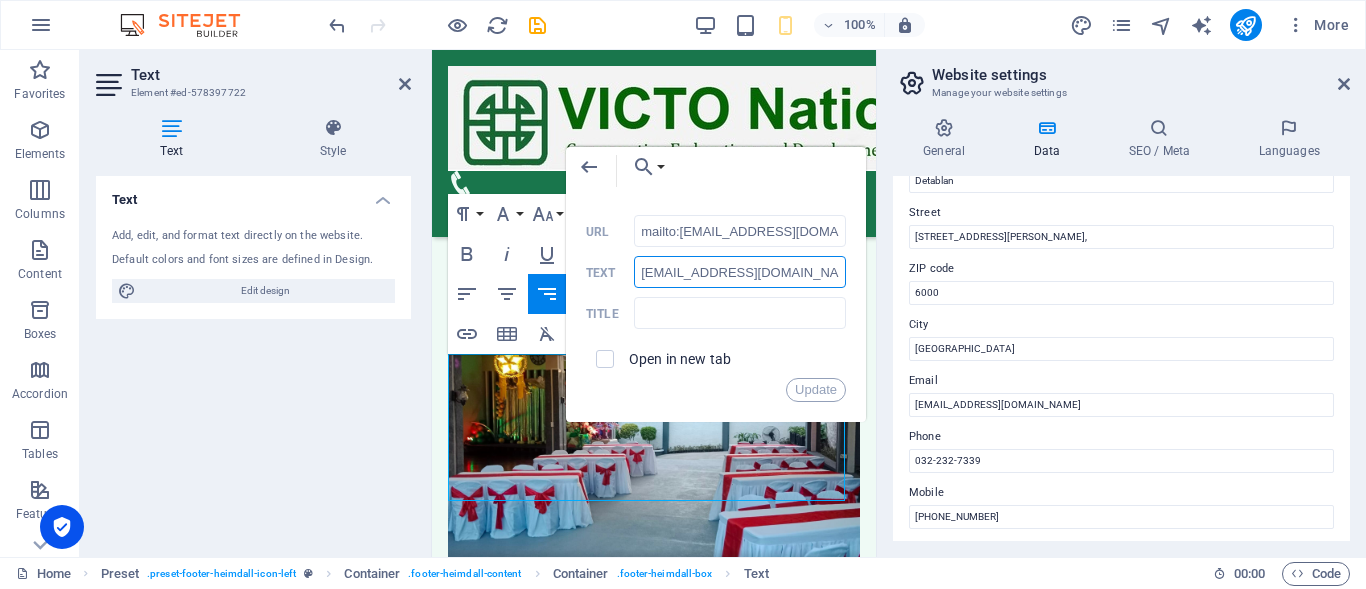 click on "[EMAIL_ADDRESS][DOMAIN_NAME]" at bounding box center [740, 272] 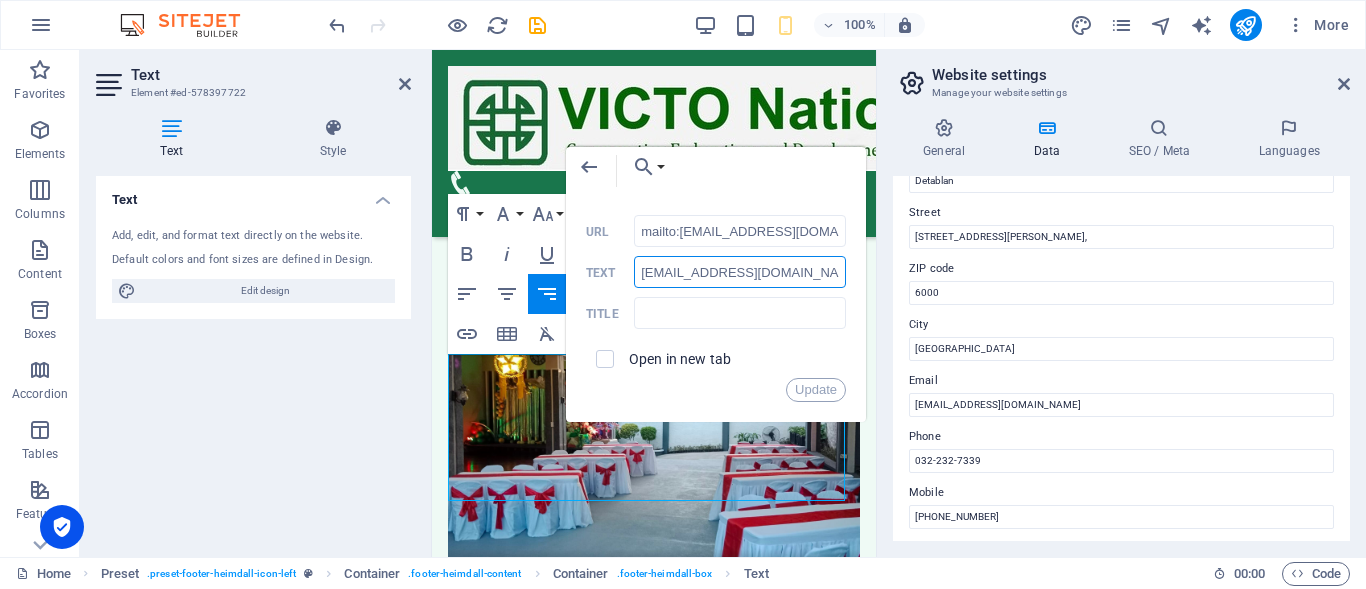 drag, startPoint x: 811, startPoint y: 278, endPoint x: 605, endPoint y: 287, distance: 206.1965 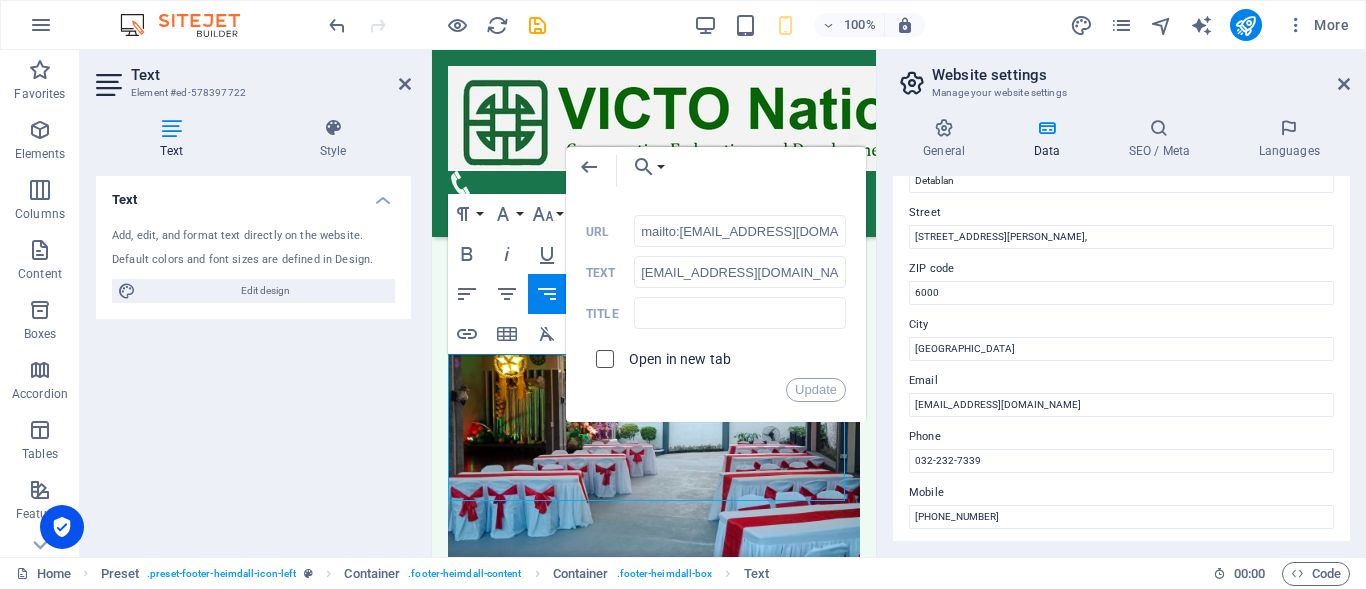 click at bounding box center (602, 356) 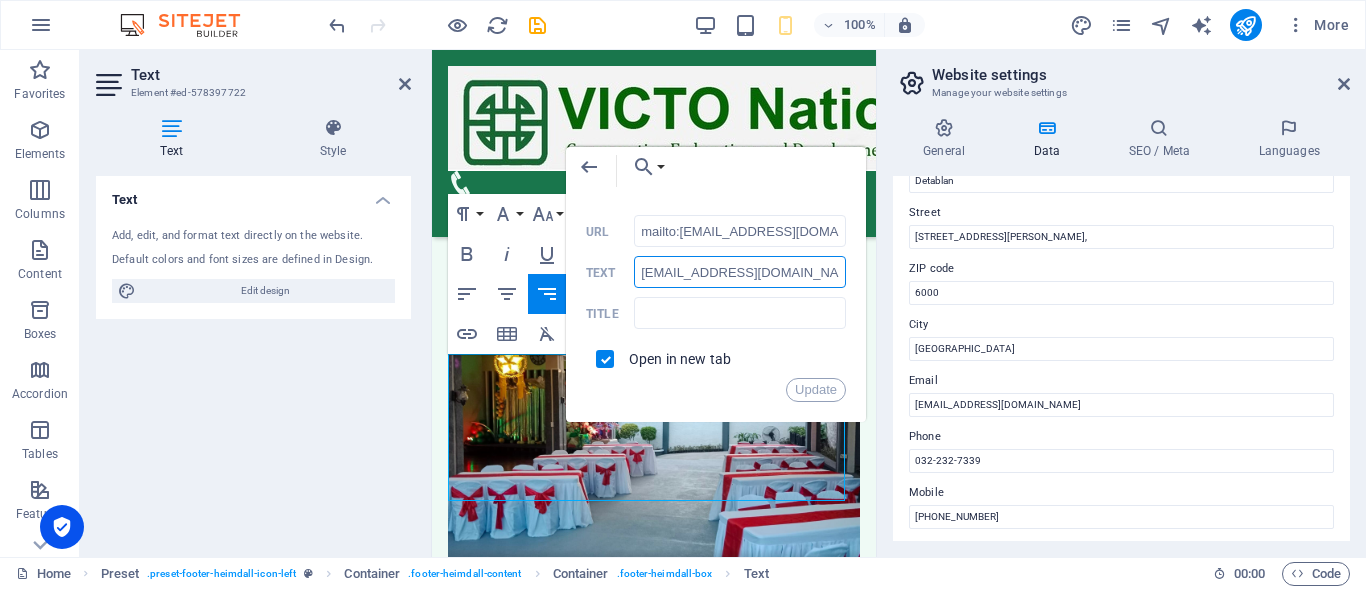 click on "[EMAIL_ADDRESS][DOMAIN_NAME]" at bounding box center [740, 272] 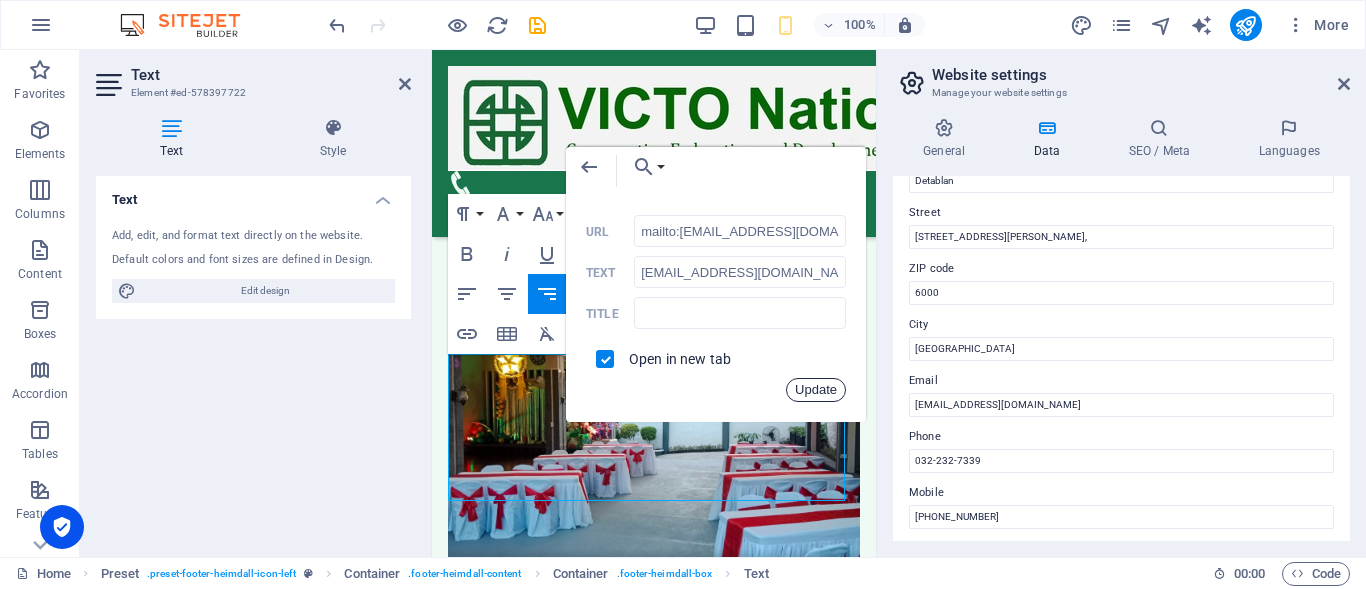 click on "Update" at bounding box center (816, 390) 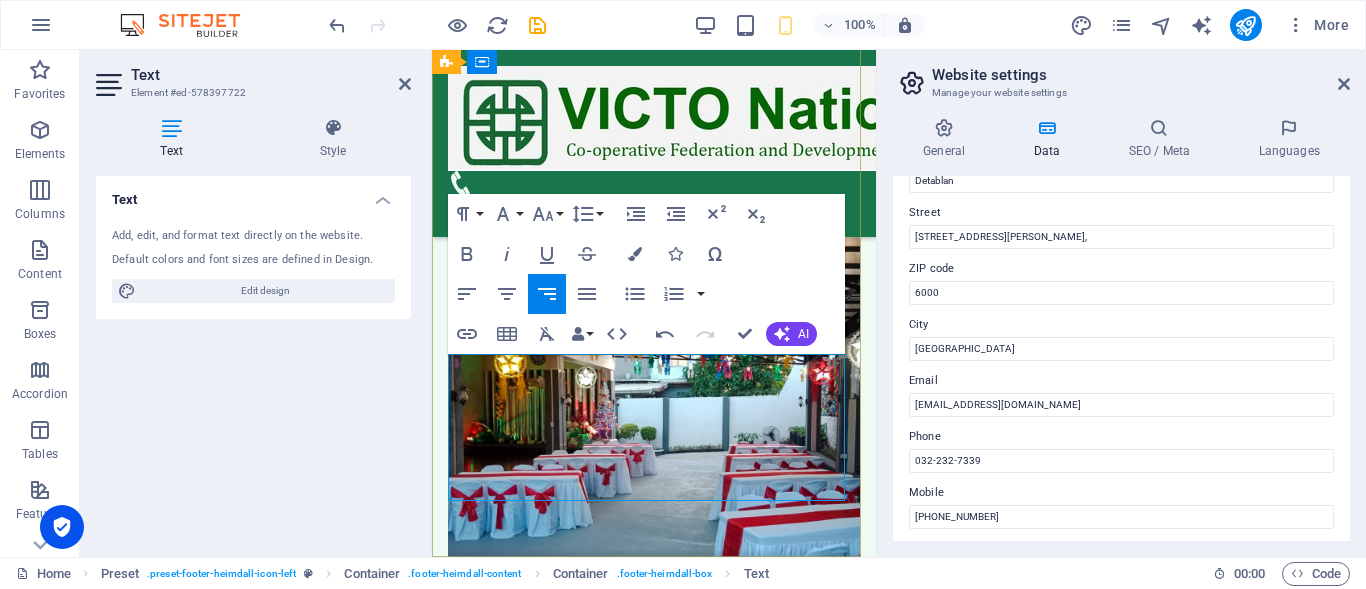 click at bounding box center [654, 2795] 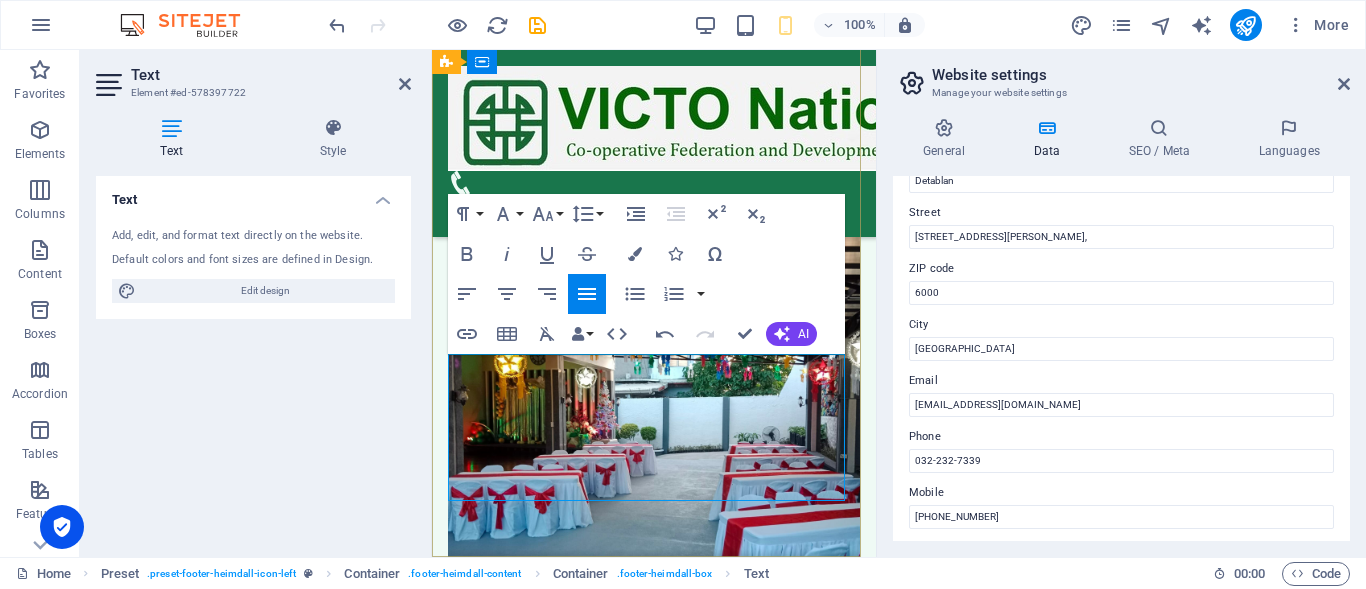 click on "[STREET_ADDRESS][PERSON_NAME]," at bounding box center (587, 2652) 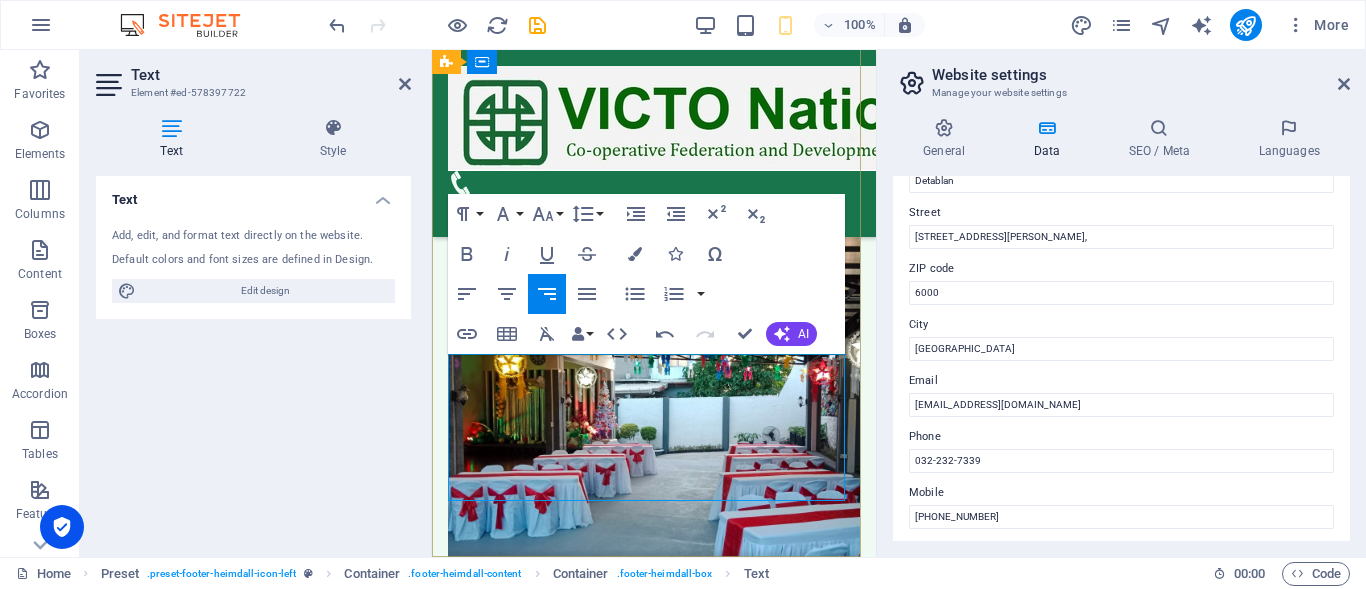 click on "[STREET_ADDRESS][PERSON_NAME]," at bounding box center (587, 2652) 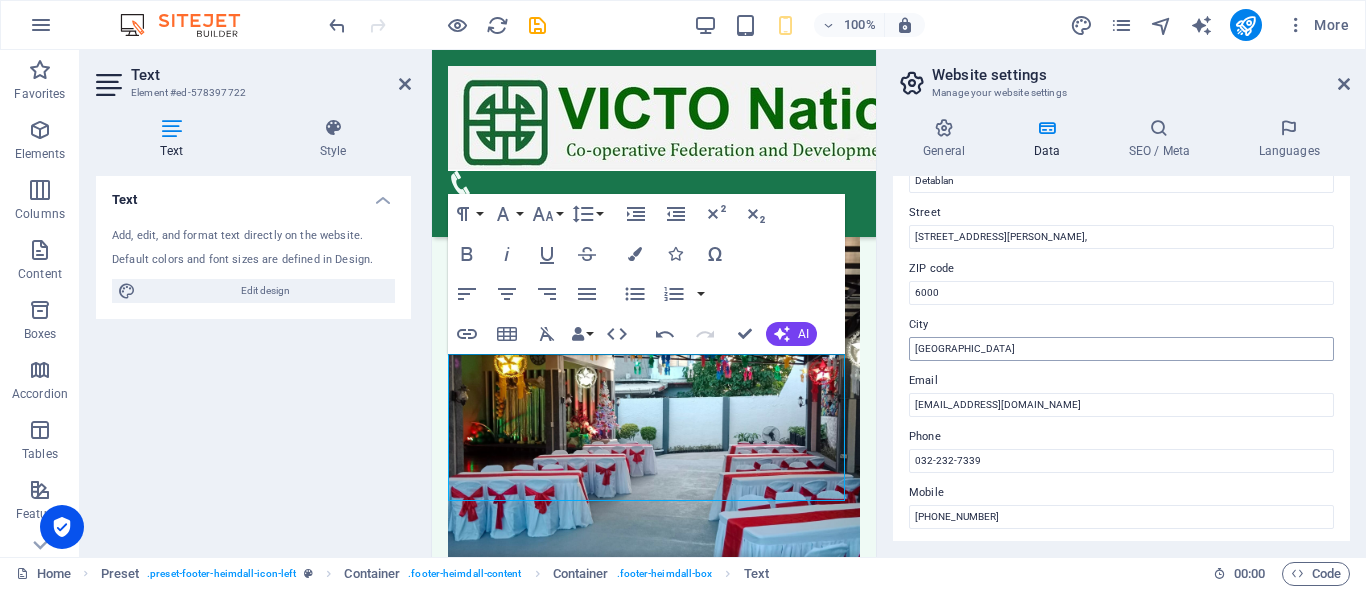 scroll, scrollTop: 300, scrollLeft: 0, axis: vertical 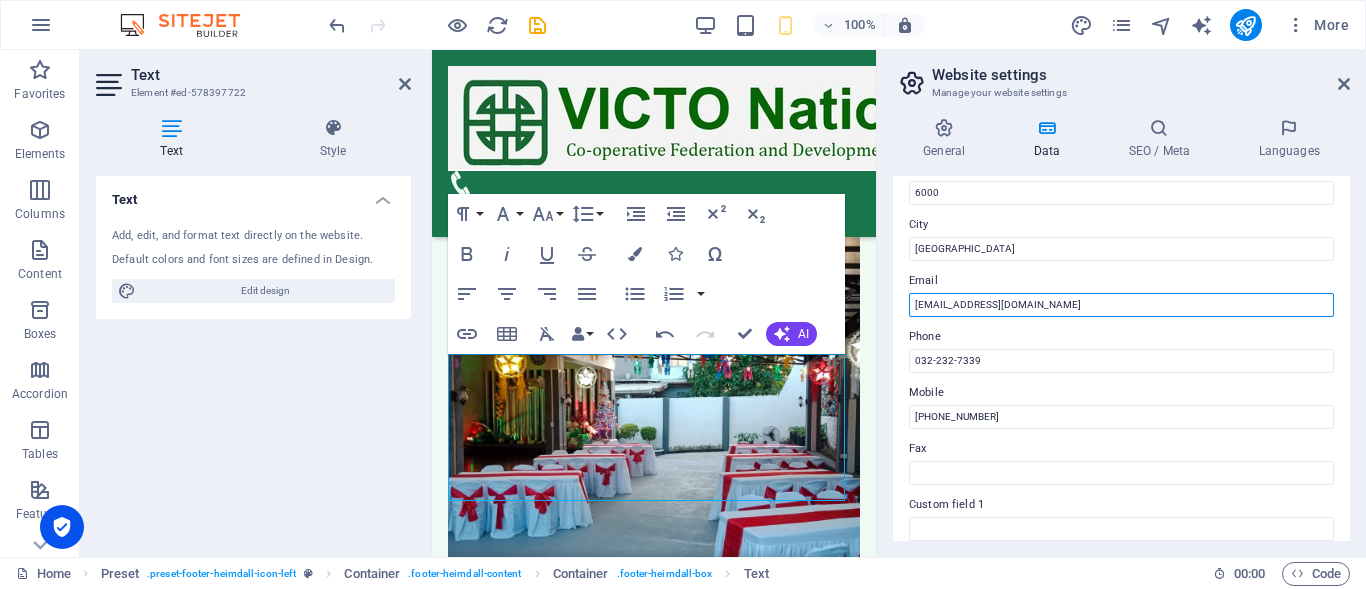 click on "[EMAIL_ADDRESS][DOMAIN_NAME]" at bounding box center [1121, 305] 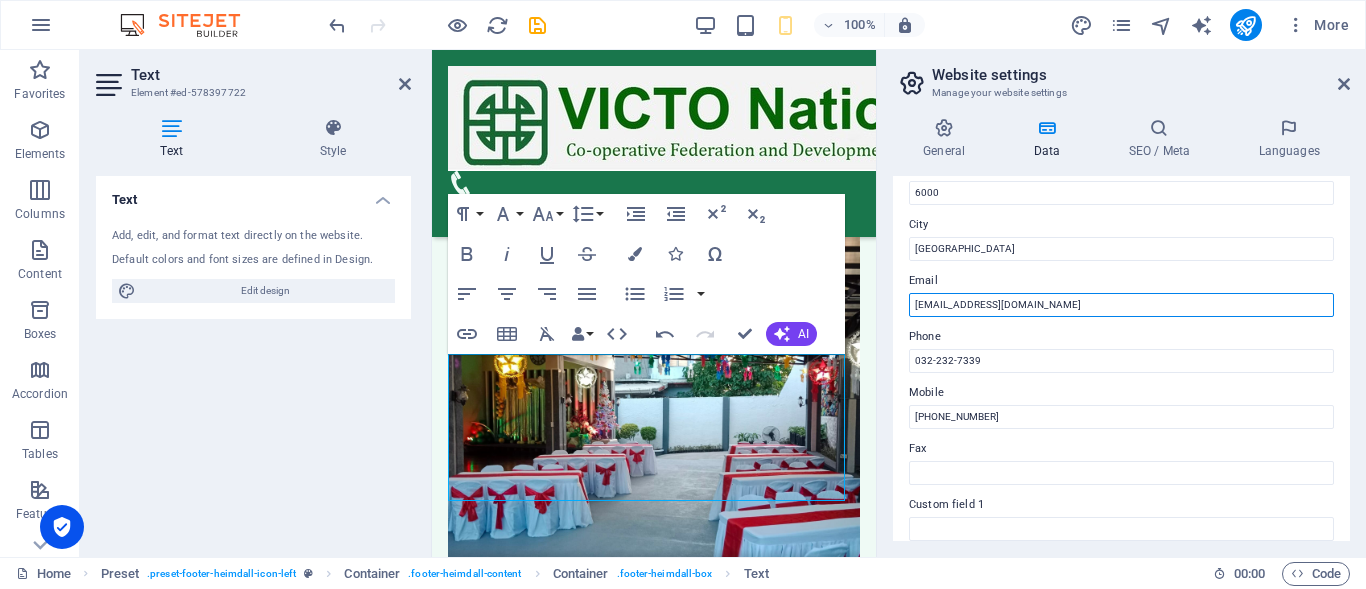 click on "Contact data for this website. This can be used everywhere on the website and will update automatically. Company [DOMAIN_NAME] First name [PERSON_NAME] Last name [PERSON_NAME] [STREET_ADDRESS][PERSON_NAME] Email [EMAIL_ADDRESS][DOMAIN_NAME] Phone [PHONE_NUMBER] Mobile [PHONE_NUMBER] Fax Custom field 1 Custom field 2 Custom field 3 Custom field 4 Custom field 5 Custom field 6" at bounding box center (1121, 358) 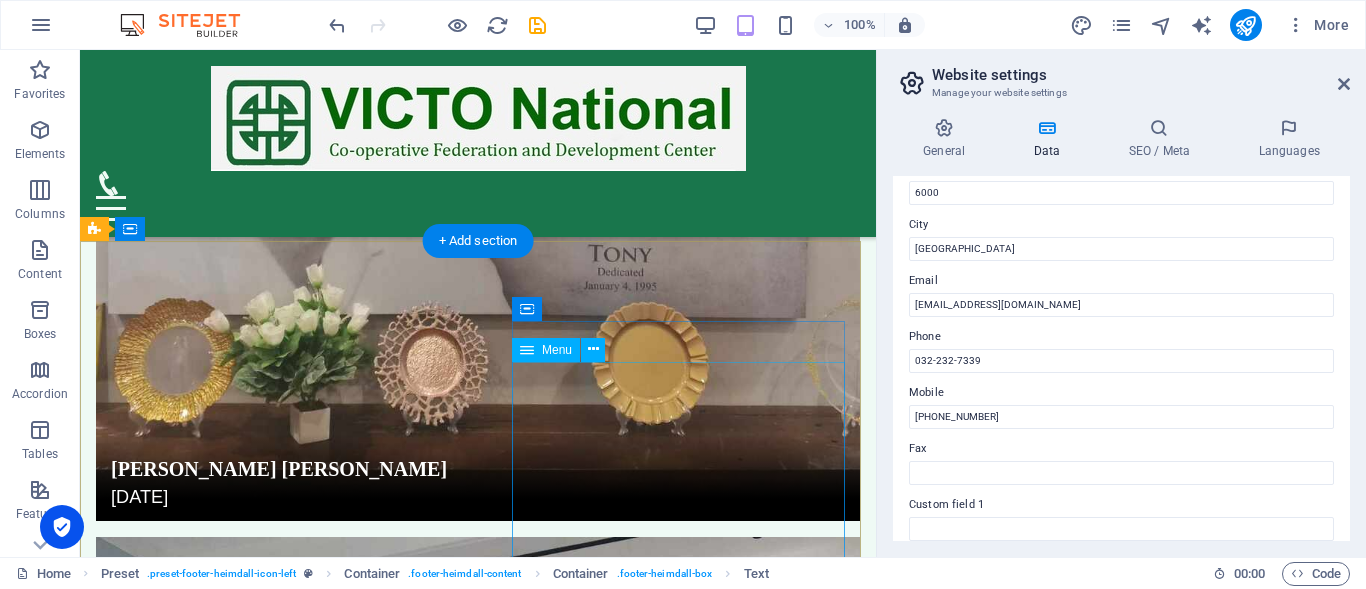 scroll, scrollTop: 9469, scrollLeft: 0, axis: vertical 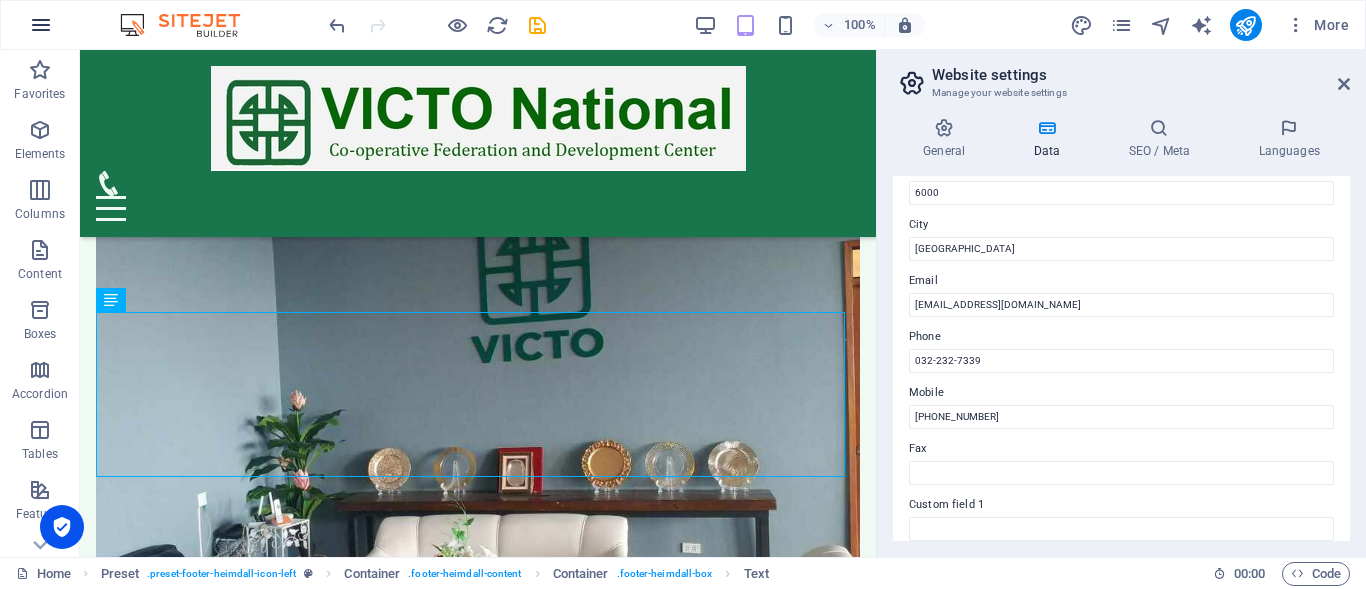click at bounding box center [41, 25] 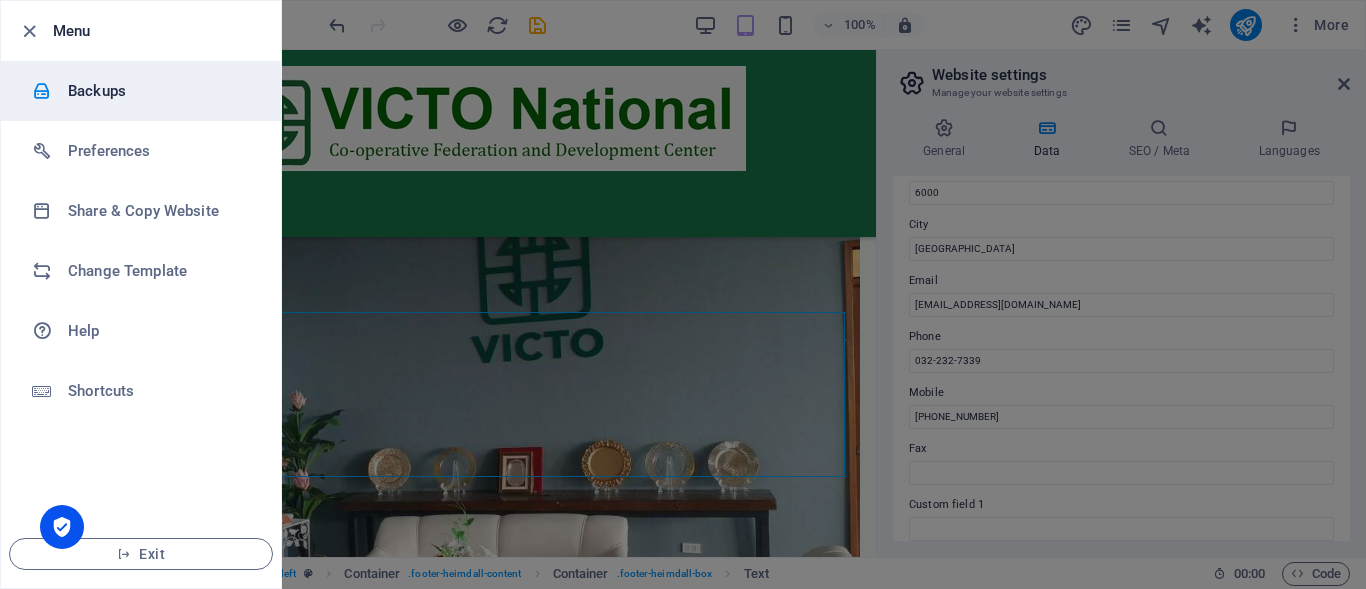 click on "Backups" at bounding box center (160, 91) 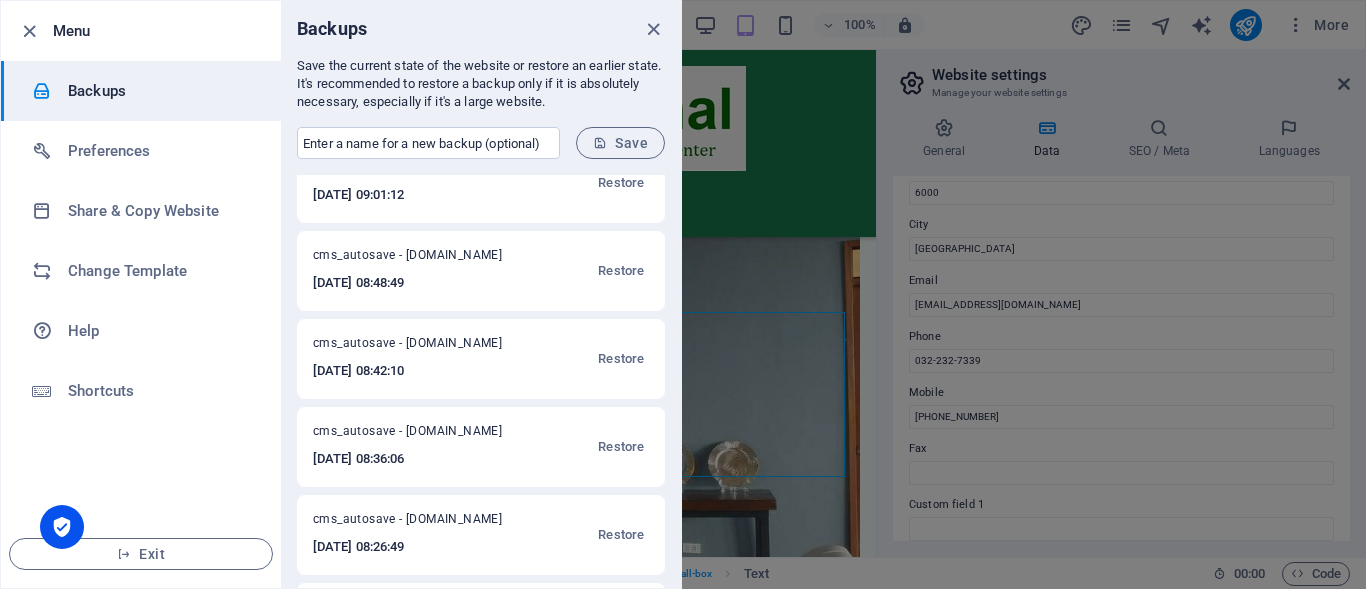 scroll, scrollTop: 300, scrollLeft: 0, axis: vertical 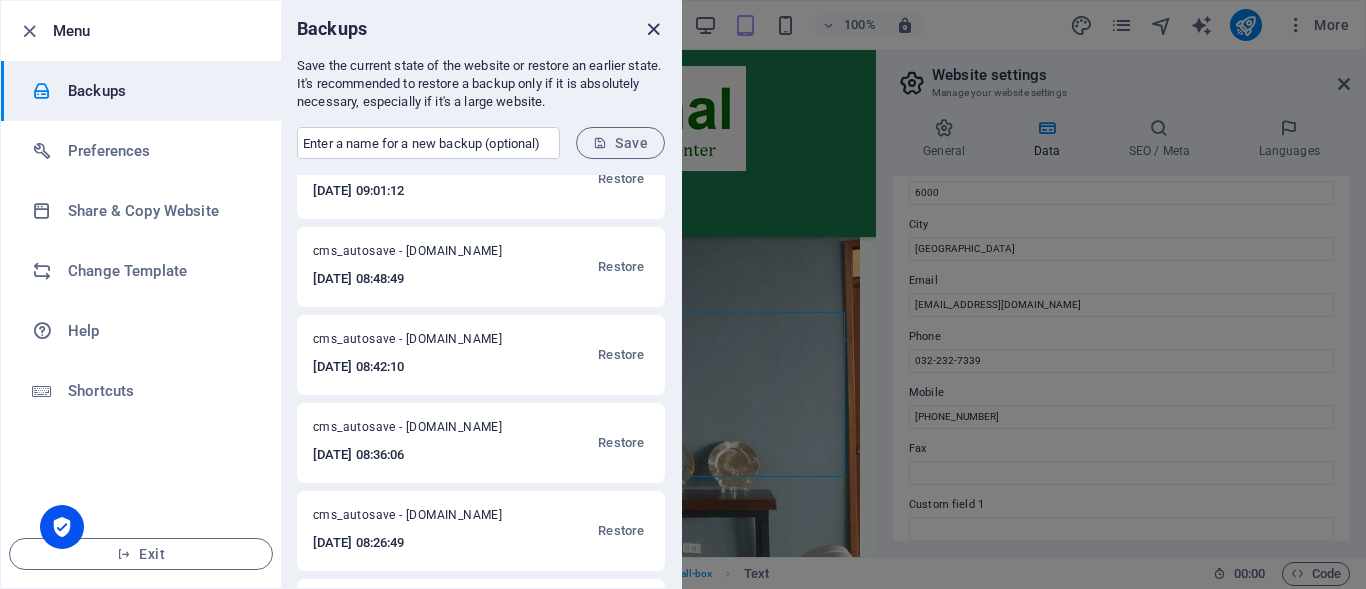 click at bounding box center [653, 29] 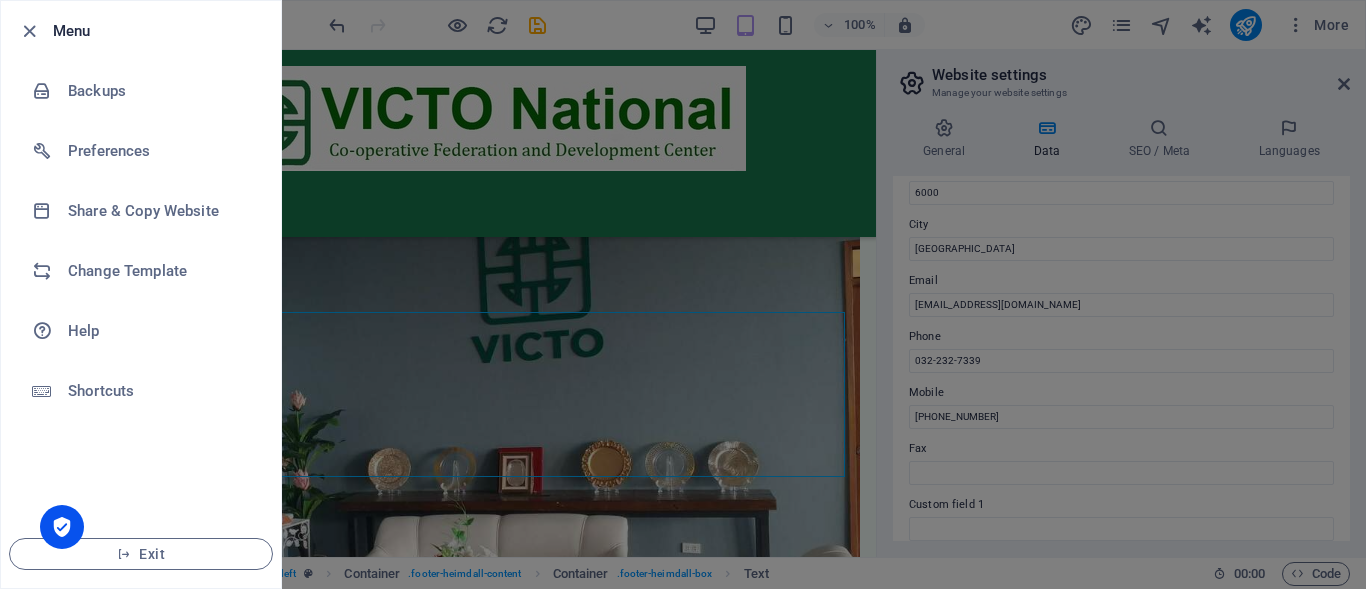 click at bounding box center [683, 294] 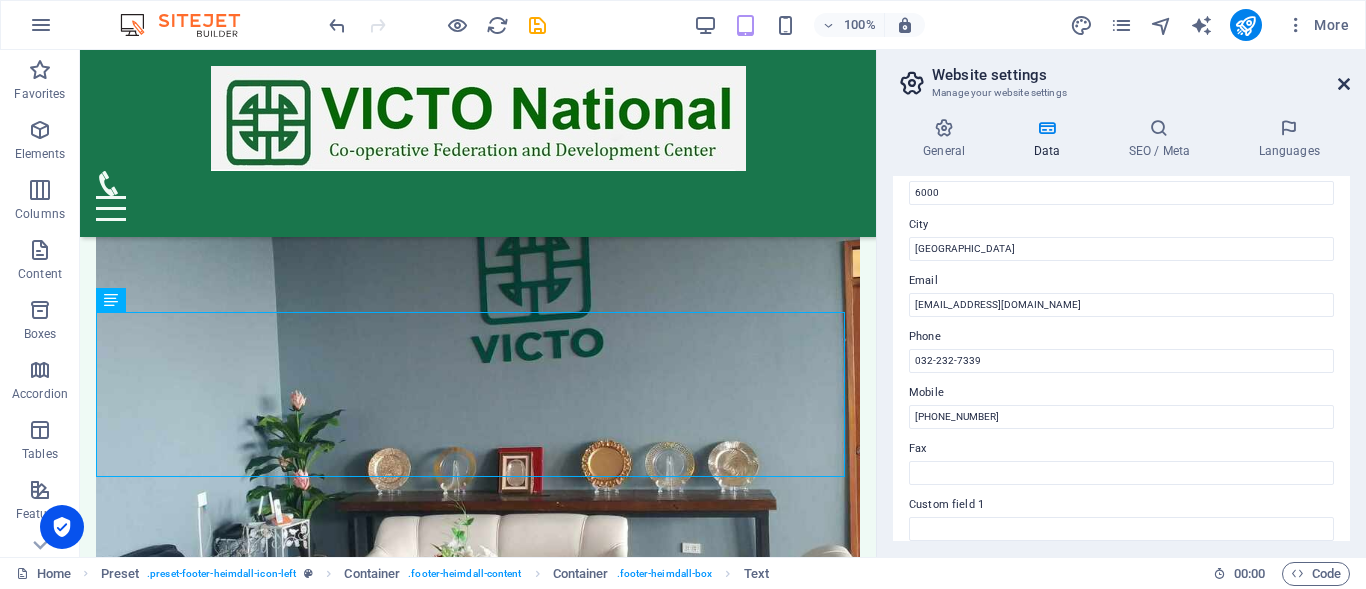 click at bounding box center (1344, 84) 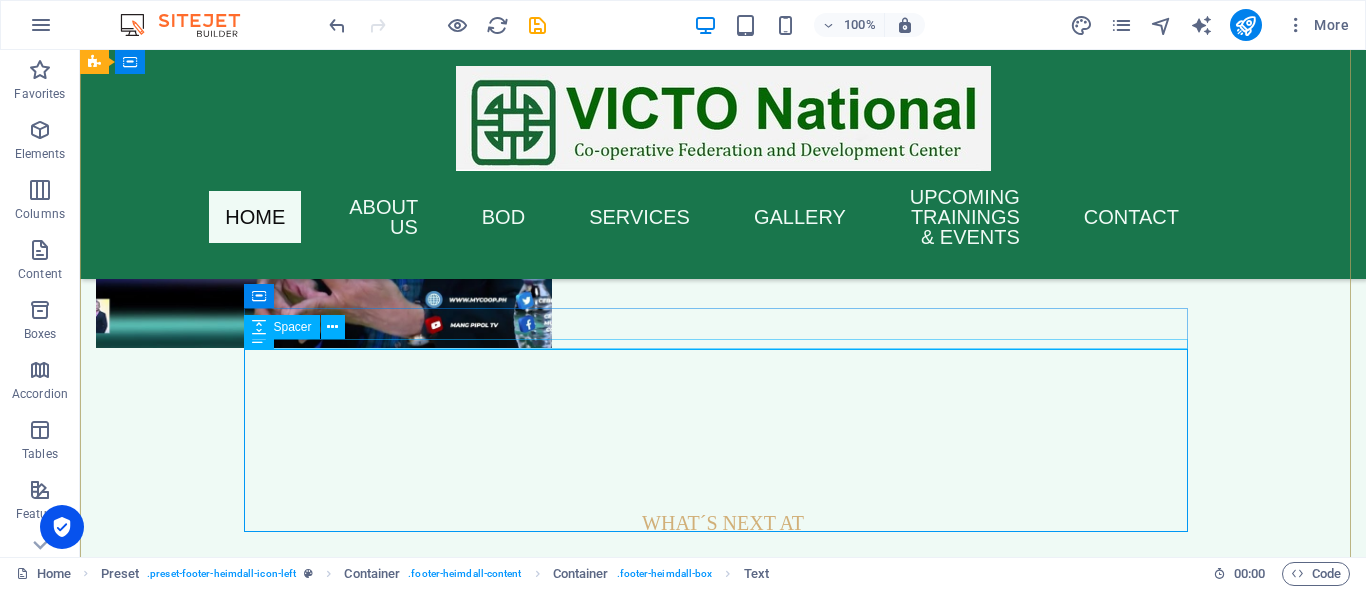 scroll, scrollTop: 8534, scrollLeft: 0, axis: vertical 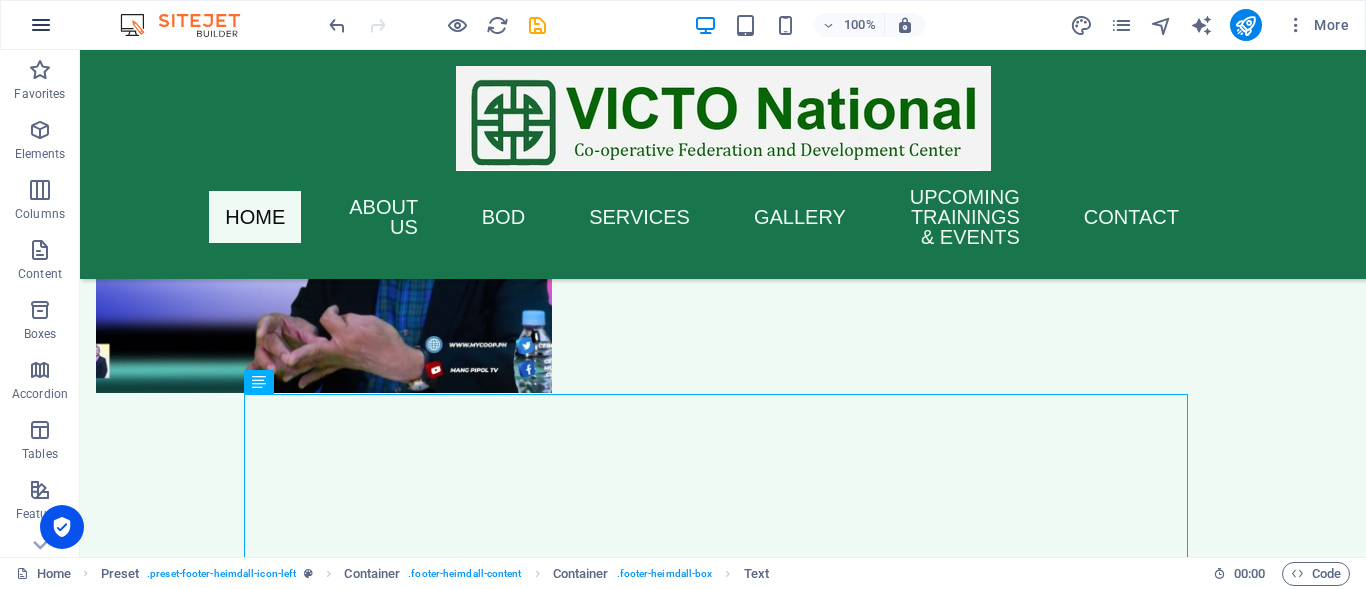 click at bounding box center (41, 25) 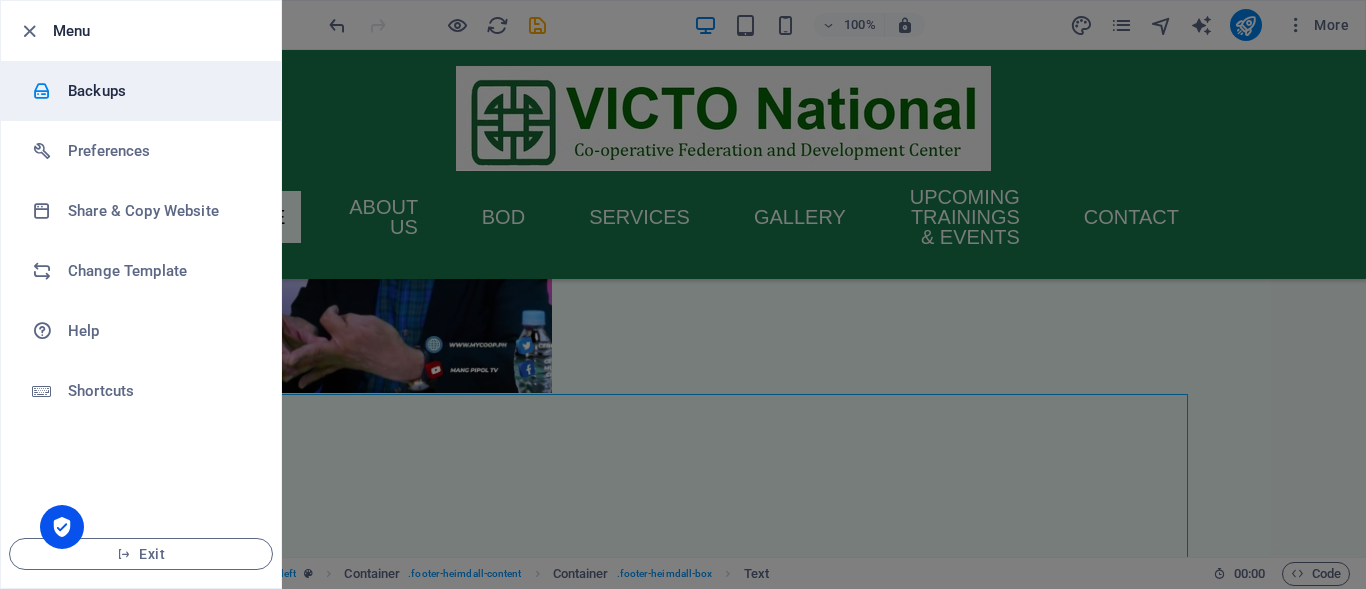 click on "Backups" at bounding box center (160, 91) 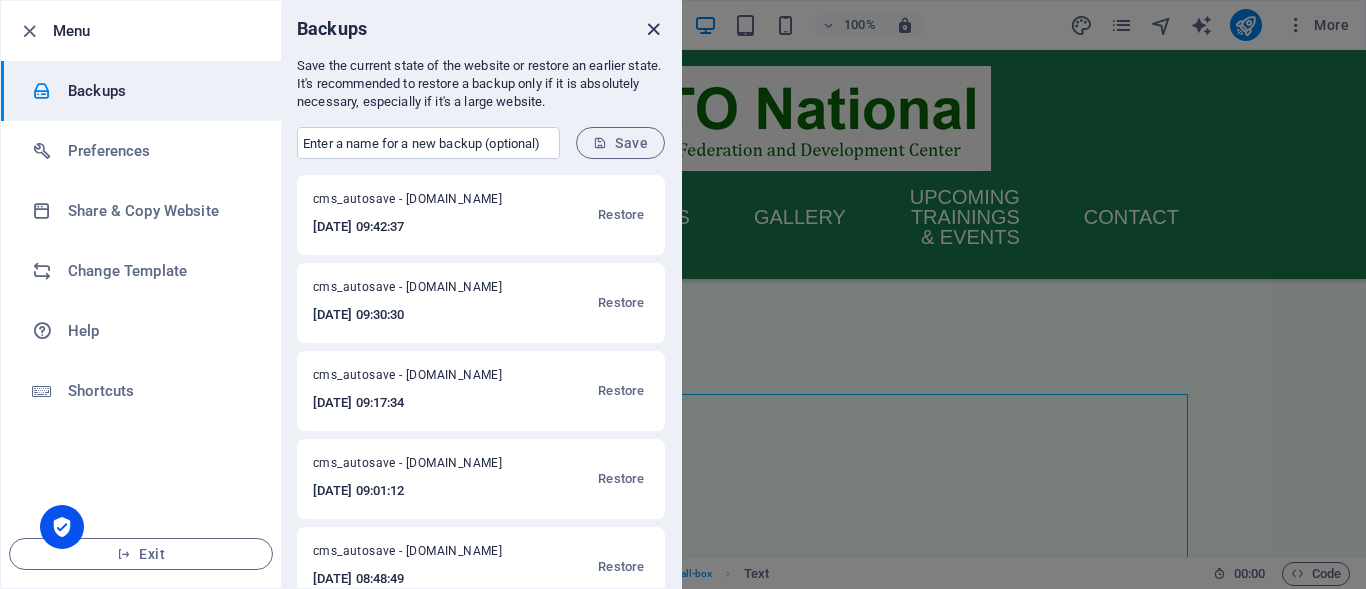 click at bounding box center (653, 29) 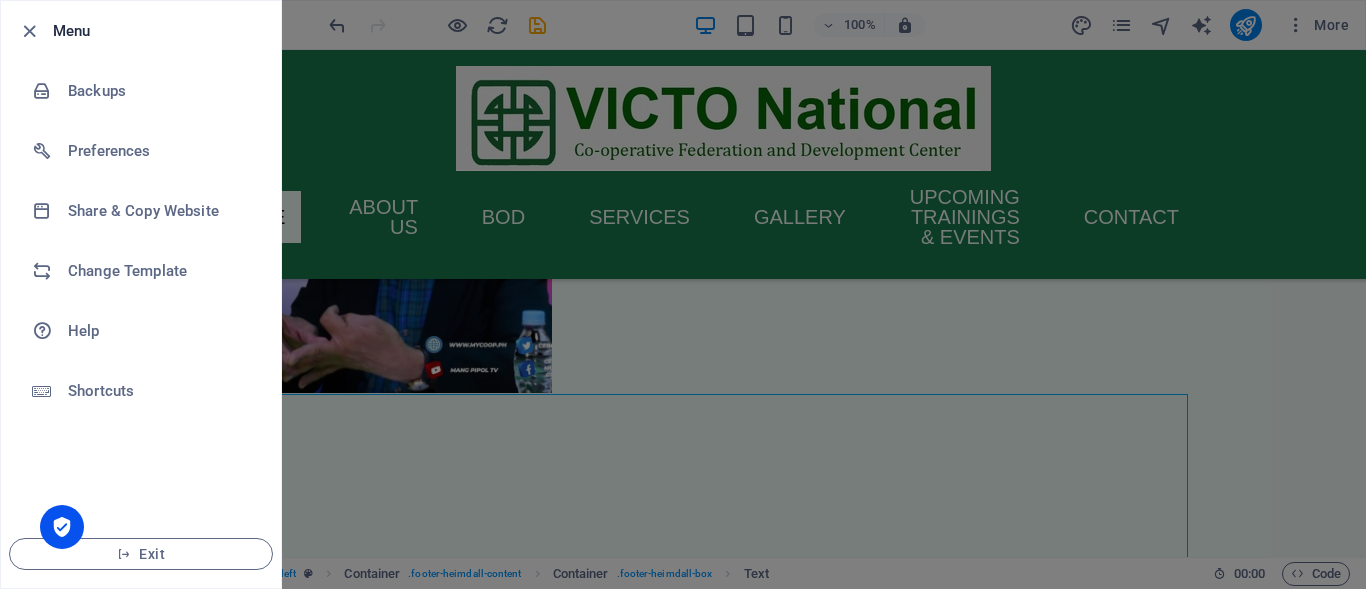 click at bounding box center [683, 294] 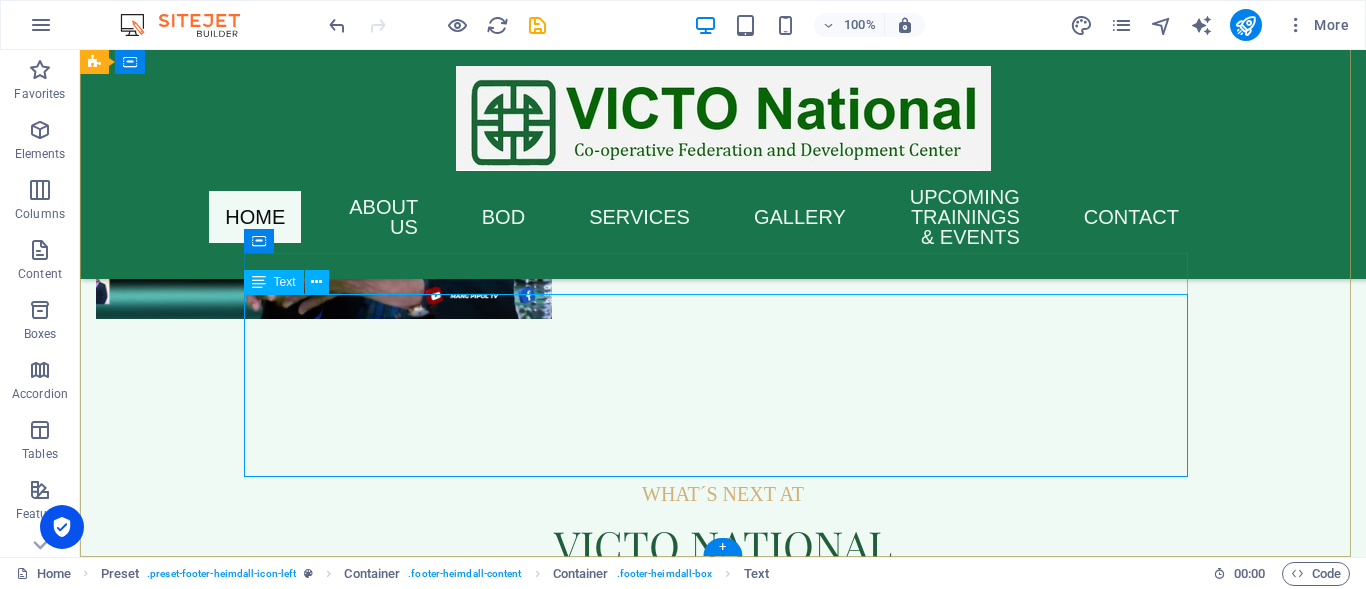 scroll, scrollTop: 8634, scrollLeft: 0, axis: vertical 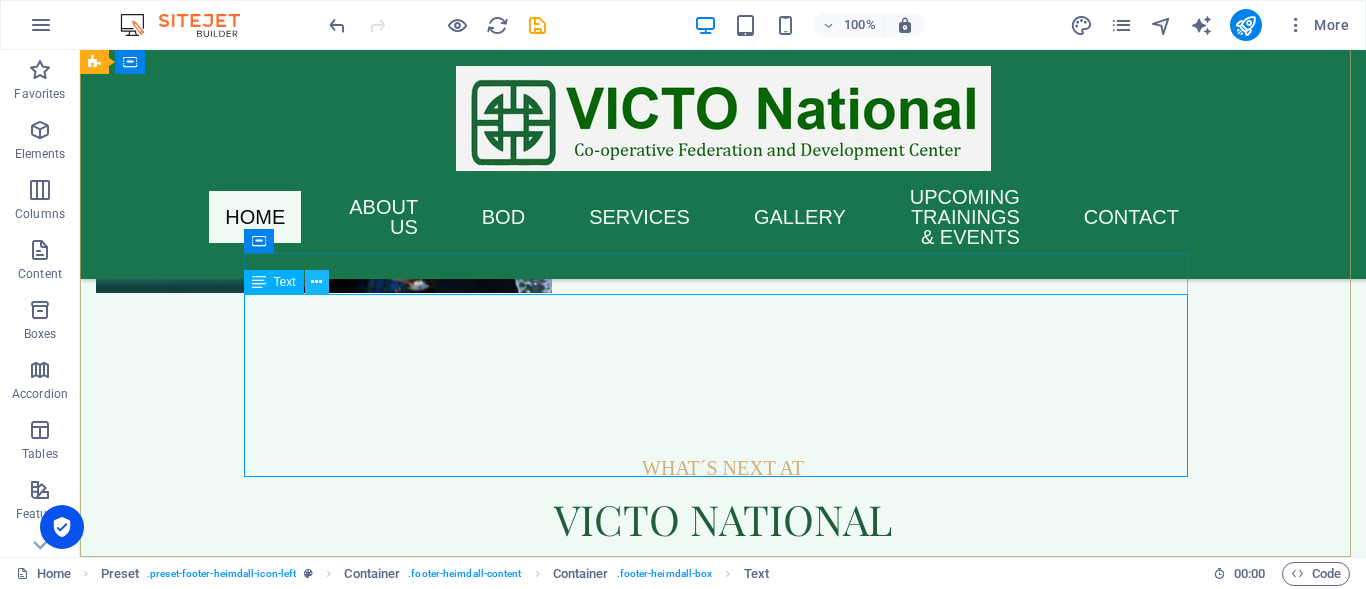 click at bounding box center [316, 282] 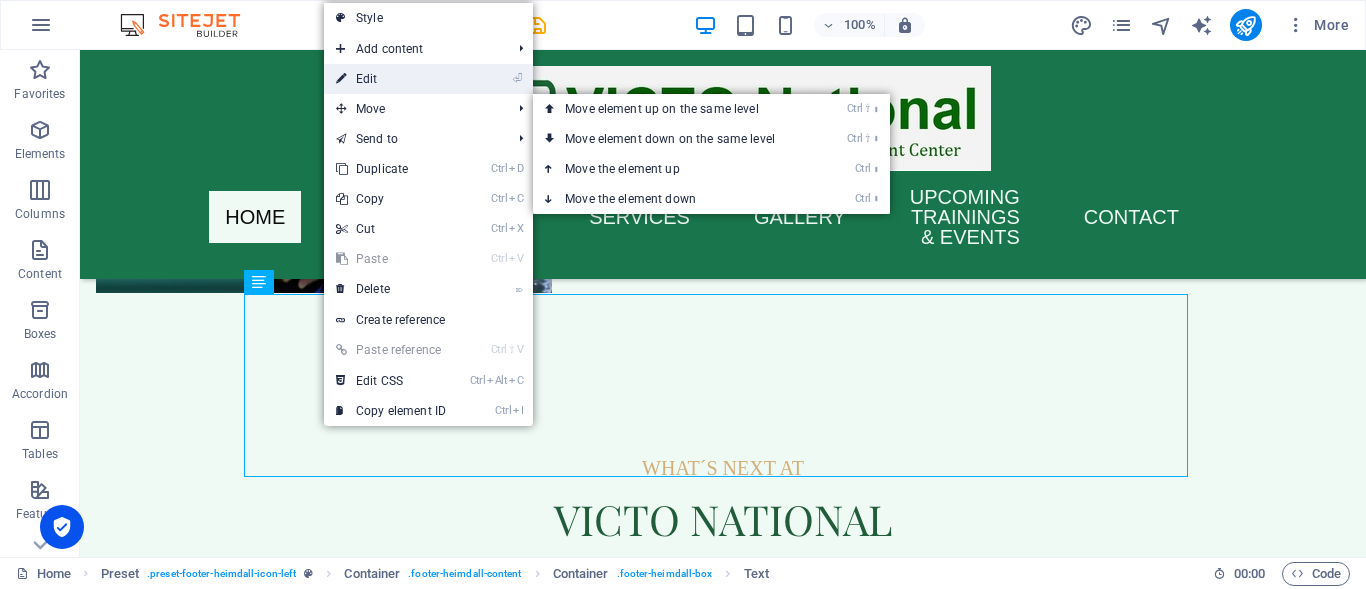 click on "⏎  Edit" at bounding box center (391, 79) 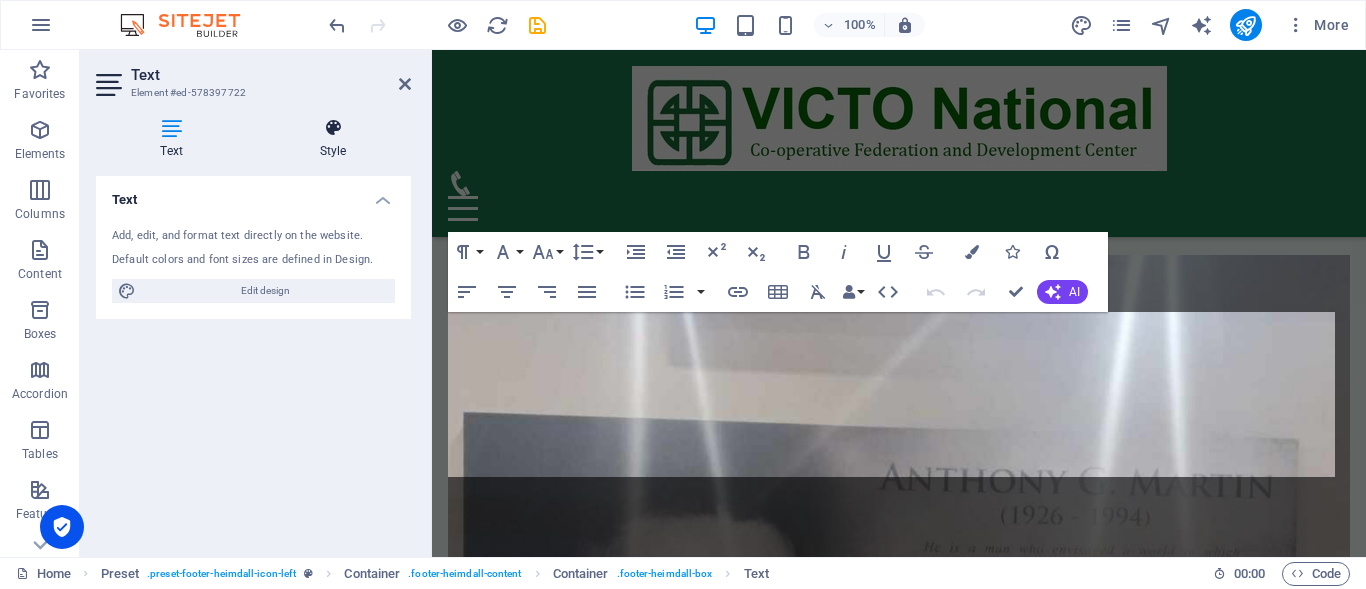 scroll, scrollTop: 9194, scrollLeft: 0, axis: vertical 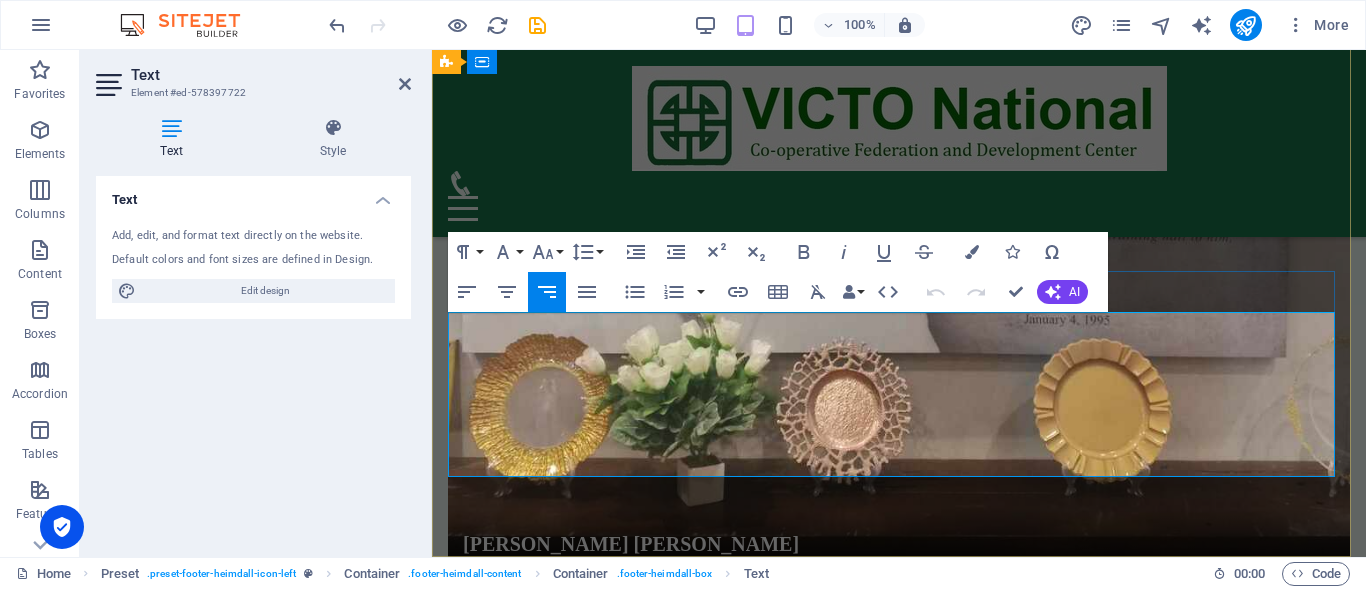 drag, startPoint x: 984, startPoint y: 414, endPoint x: 973, endPoint y: 390, distance: 26.400757 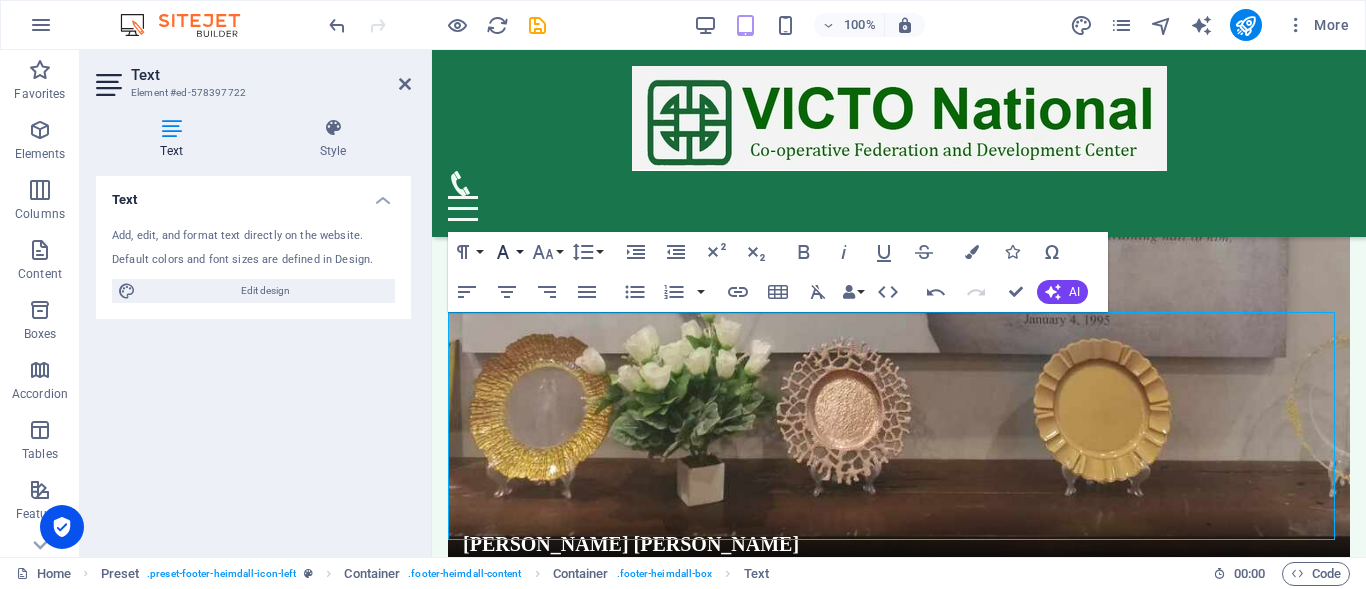 click on "Font Family" at bounding box center [507, 252] 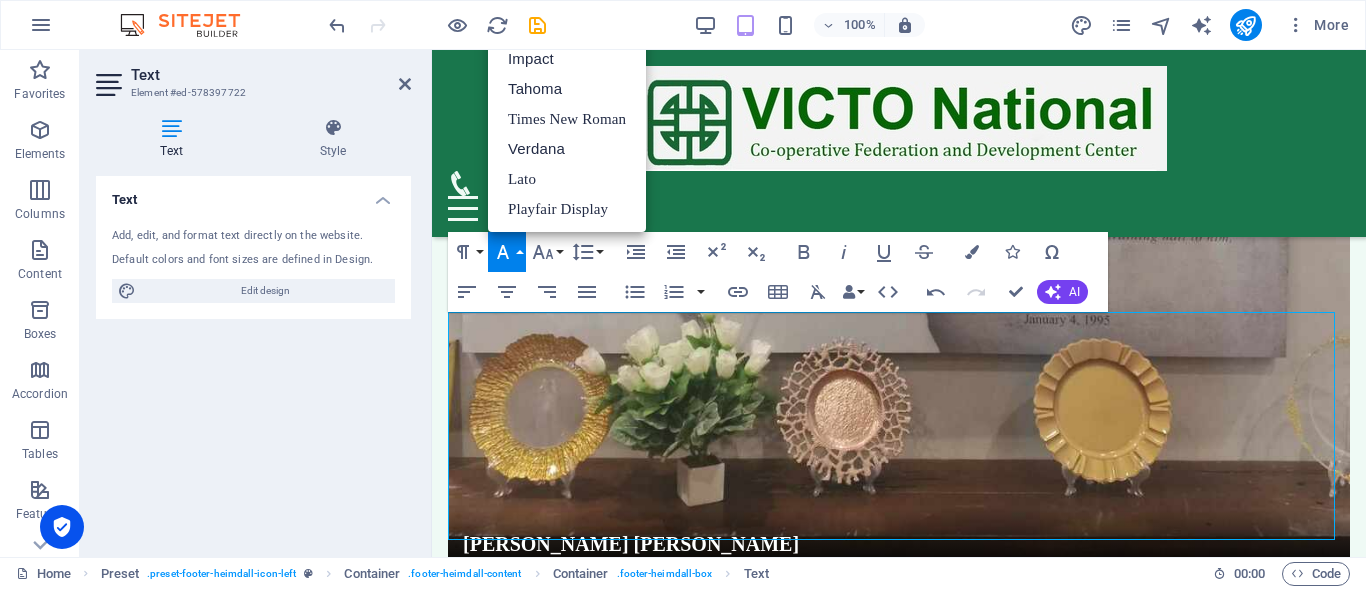 scroll, scrollTop: 0, scrollLeft: 0, axis: both 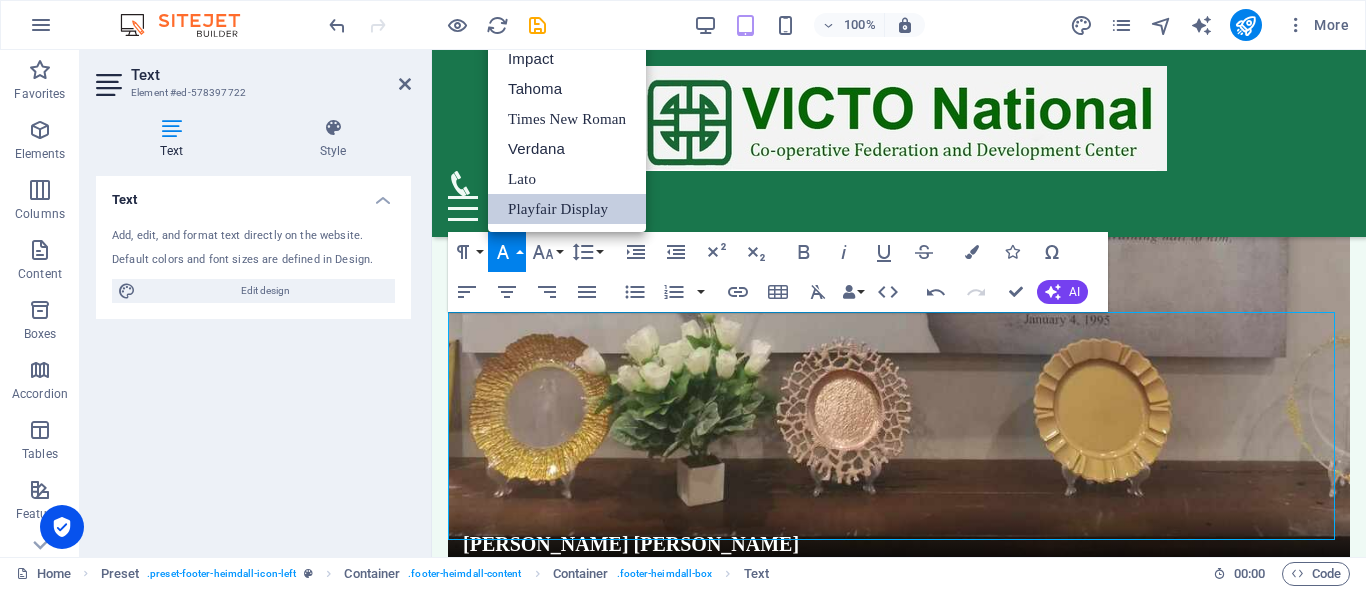 click on "Playfair Display" at bounding box center (567, 209) 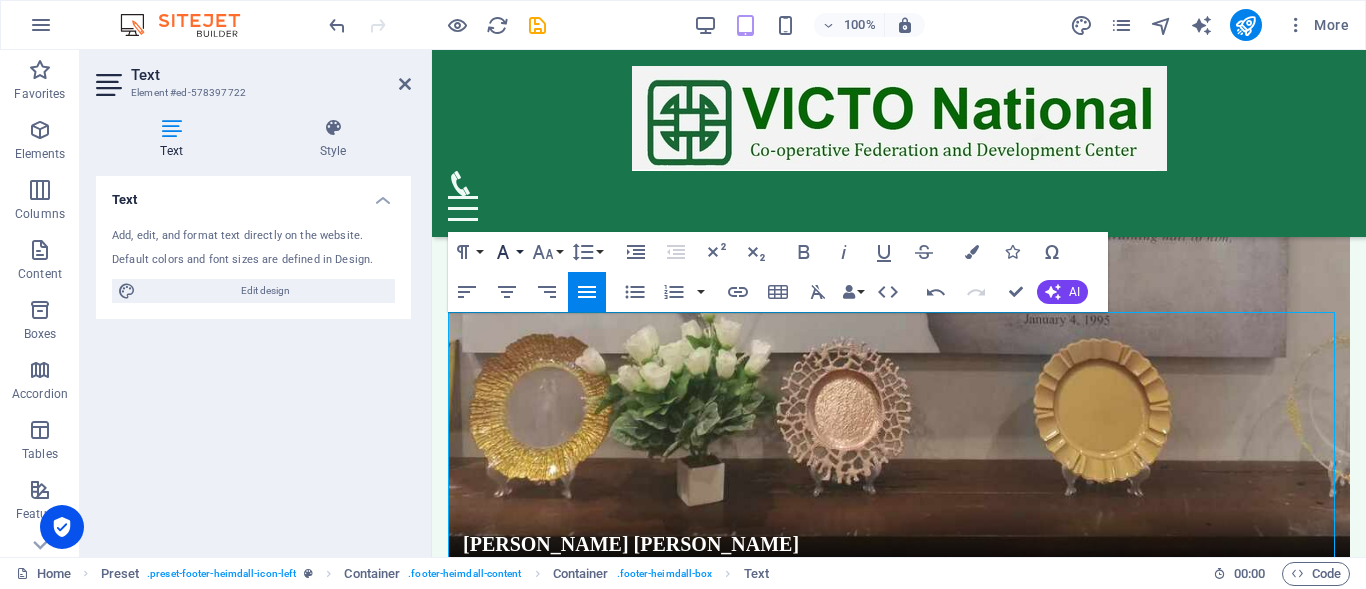 click 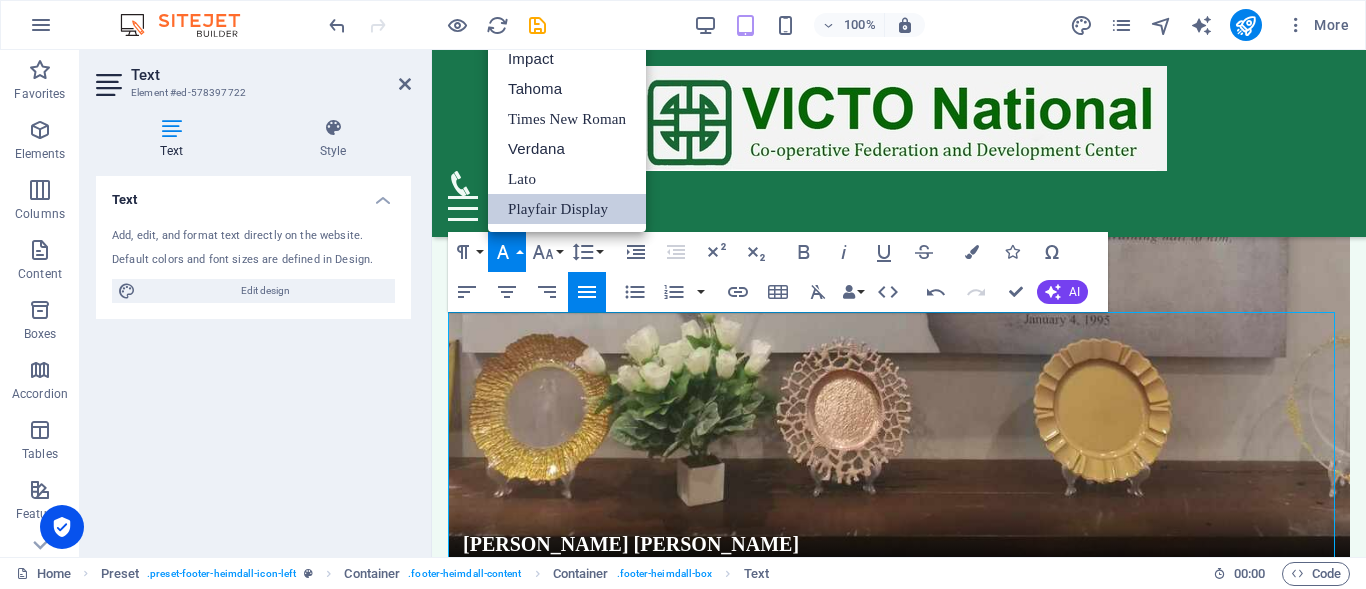 scroll, scrollTop: 0, scrollLeft: 0, axis: both 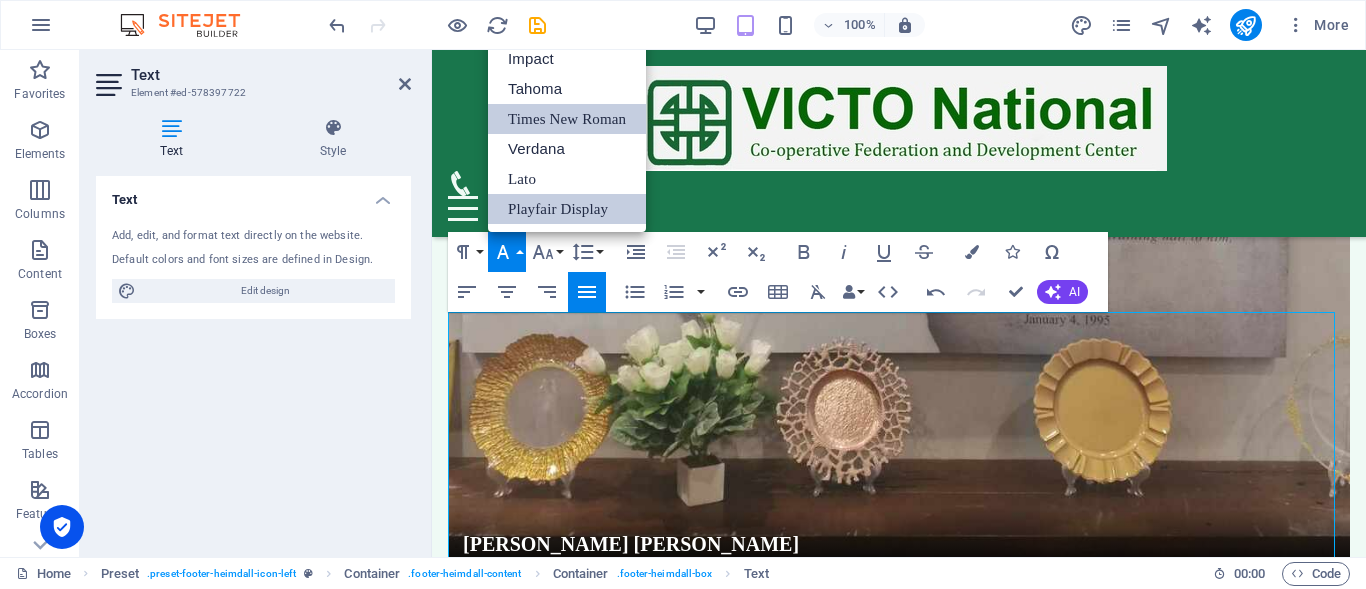 click on "Times New Roman" at bounding box center (567, 119) 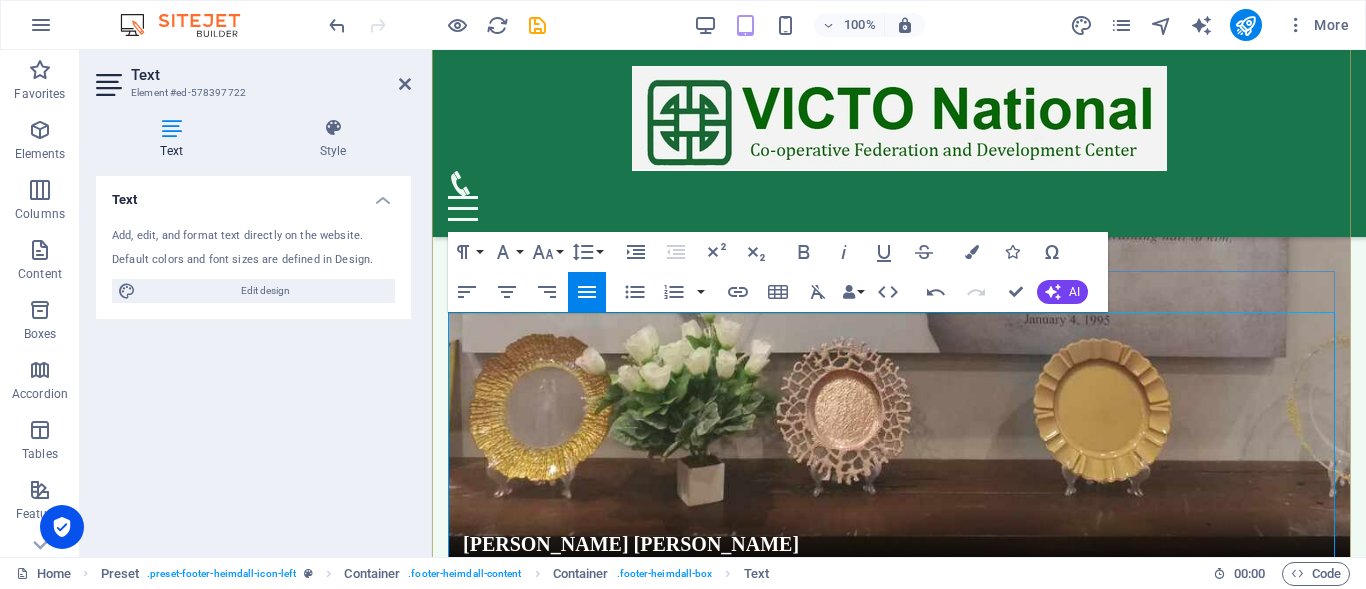 drag, startPoint x: 1101, startPoint y: 325, endPoint x: 1173, endPoint y: 491, distance: 180.94199 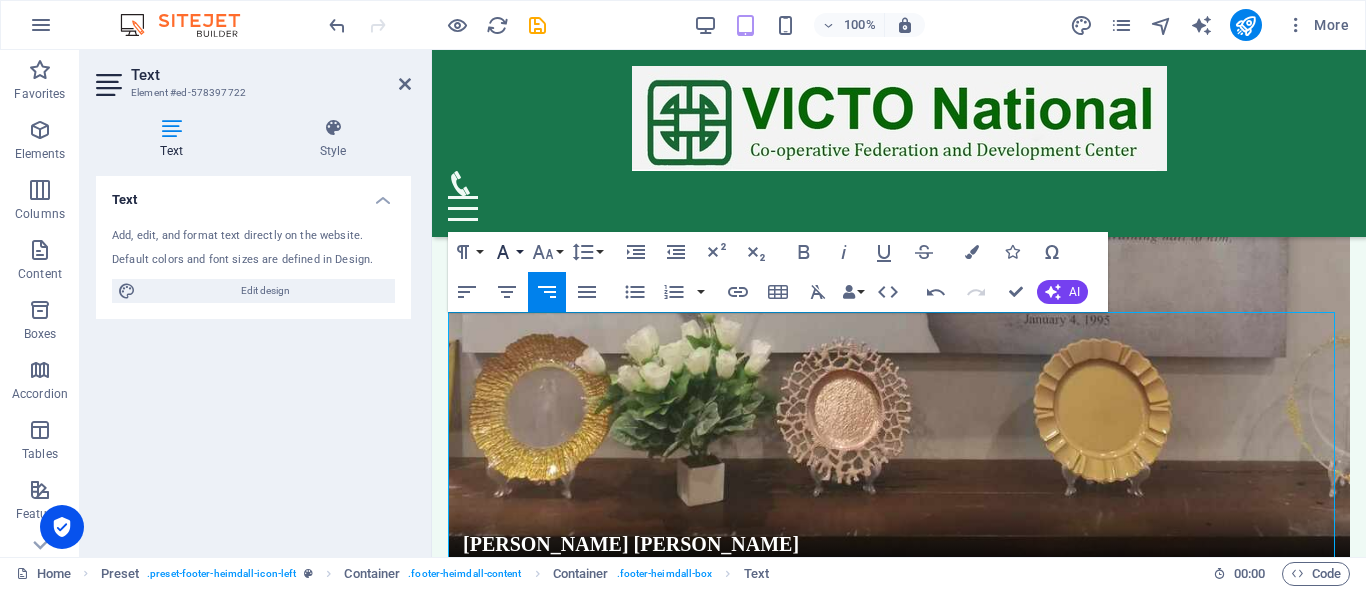 click on "Font Family" at bounding box center (507, 252) 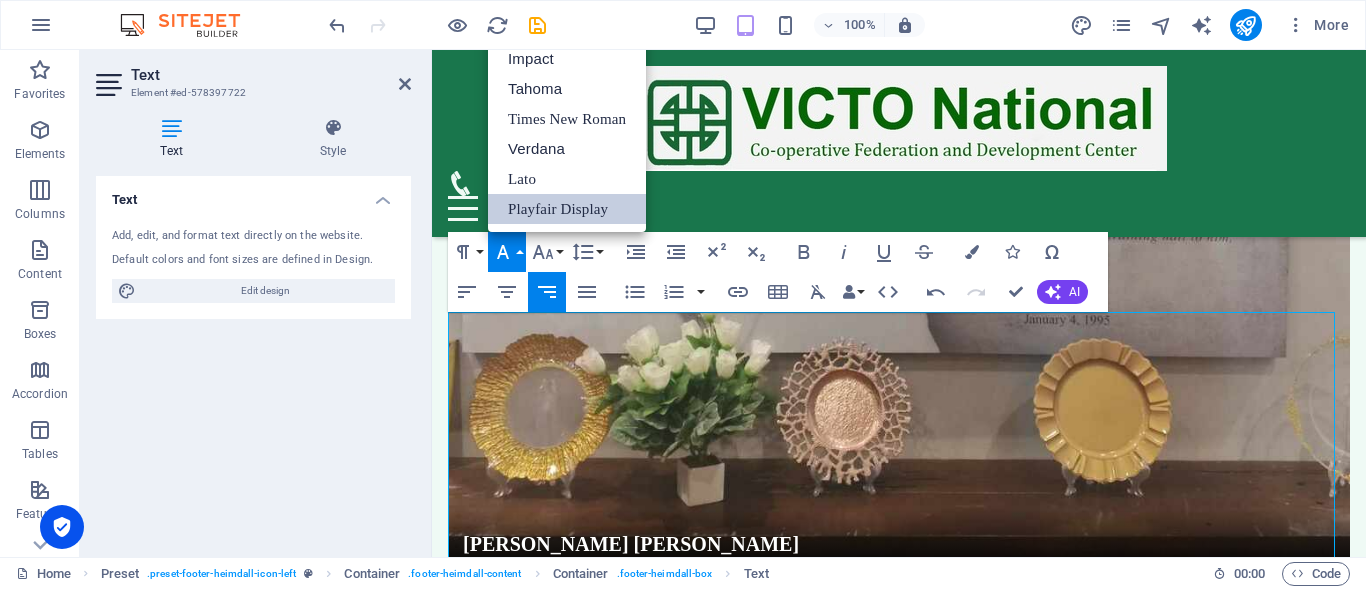 scroll, scrollTop: 0, scrollLeft: 0, axis: both 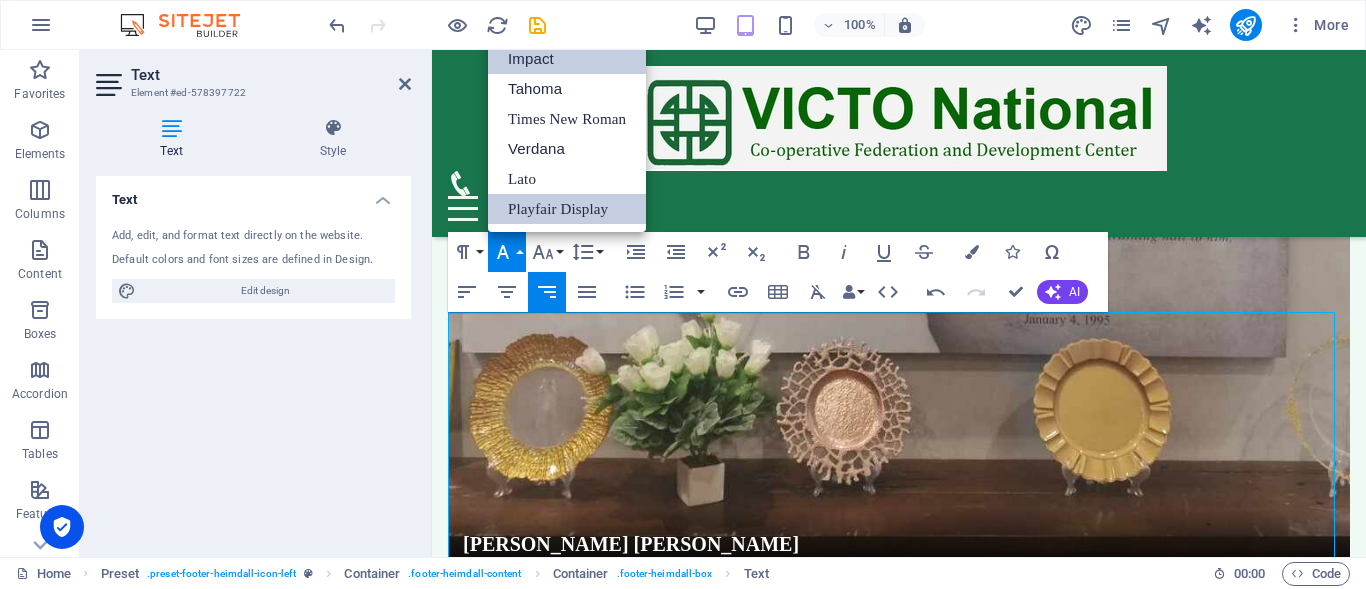 click on "Impact" at bounding box center [567, 59] 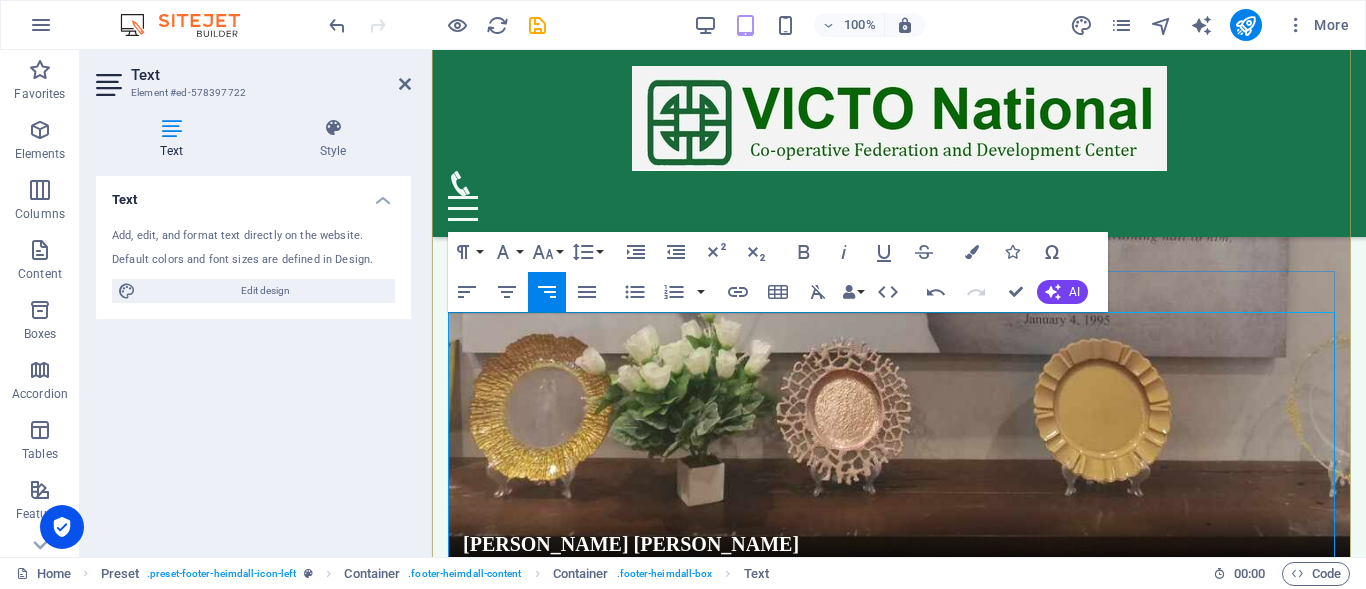 click on "[STREET_ADDRESS][PERSON_NAME] Phone:  [PHONE_NUMBER]  Mobile:  [PHONE_NUMBER] [EMAIL_ADDRESS][DOMAIN_NAME] ​" at bounding box center [899, 6024] 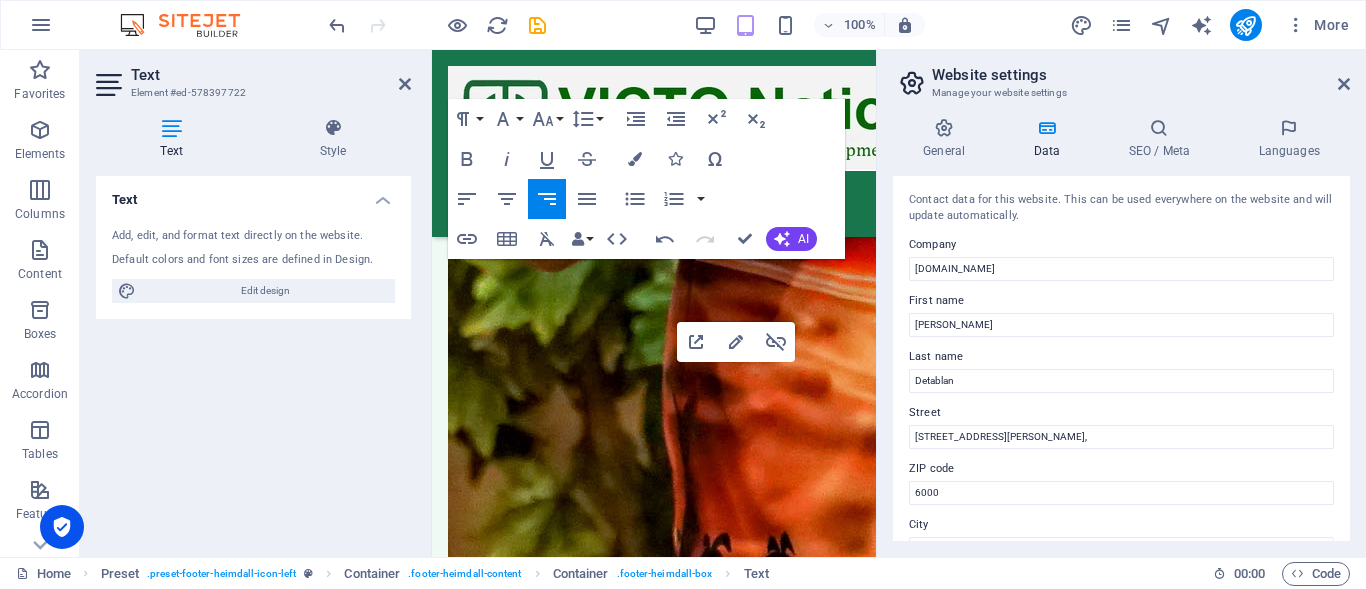 scroll, scrollTop: 12459, scrollLeft: 0, axis: vertical 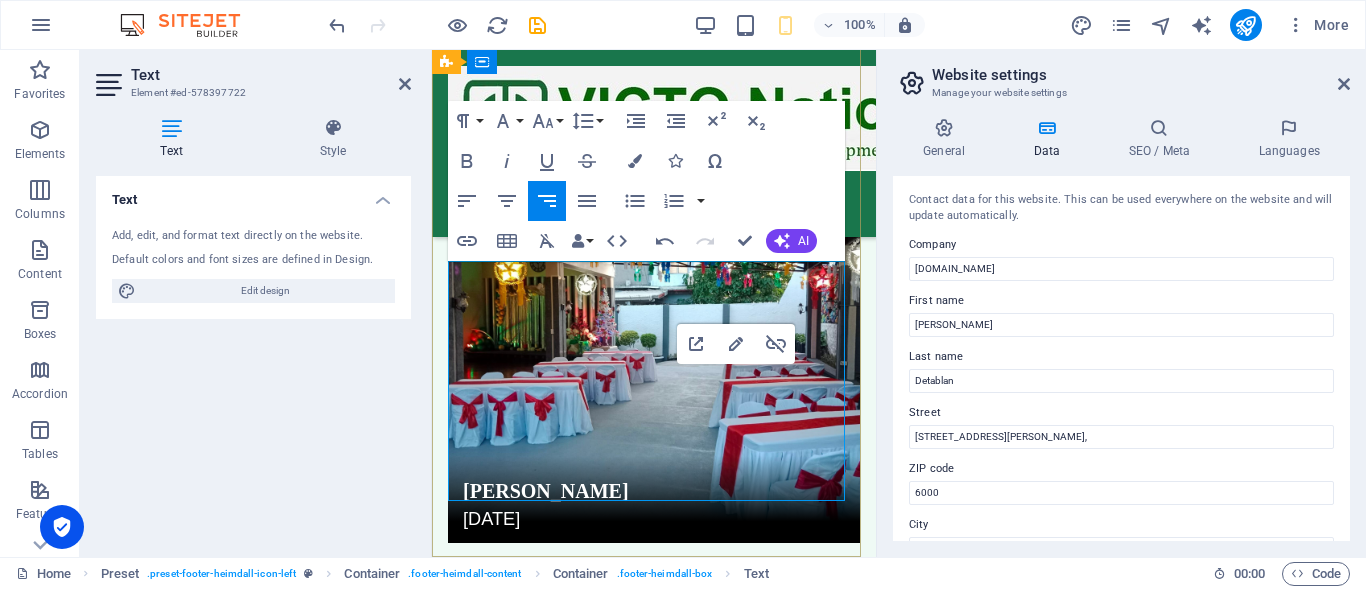 click on "[EMAIL_ADDRESS][DOMAIN_NAME]" at bounding box center (733, 2684) 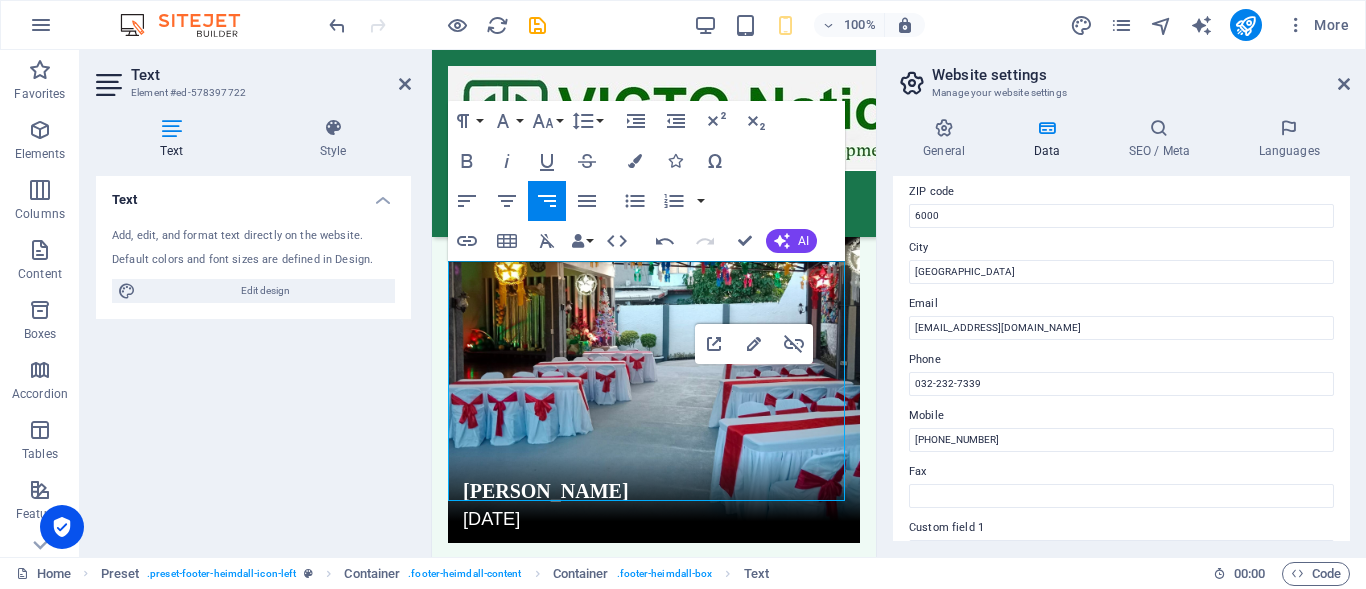 scroll, scrollTop: 300, scrollLeft: 0, axis: vertical 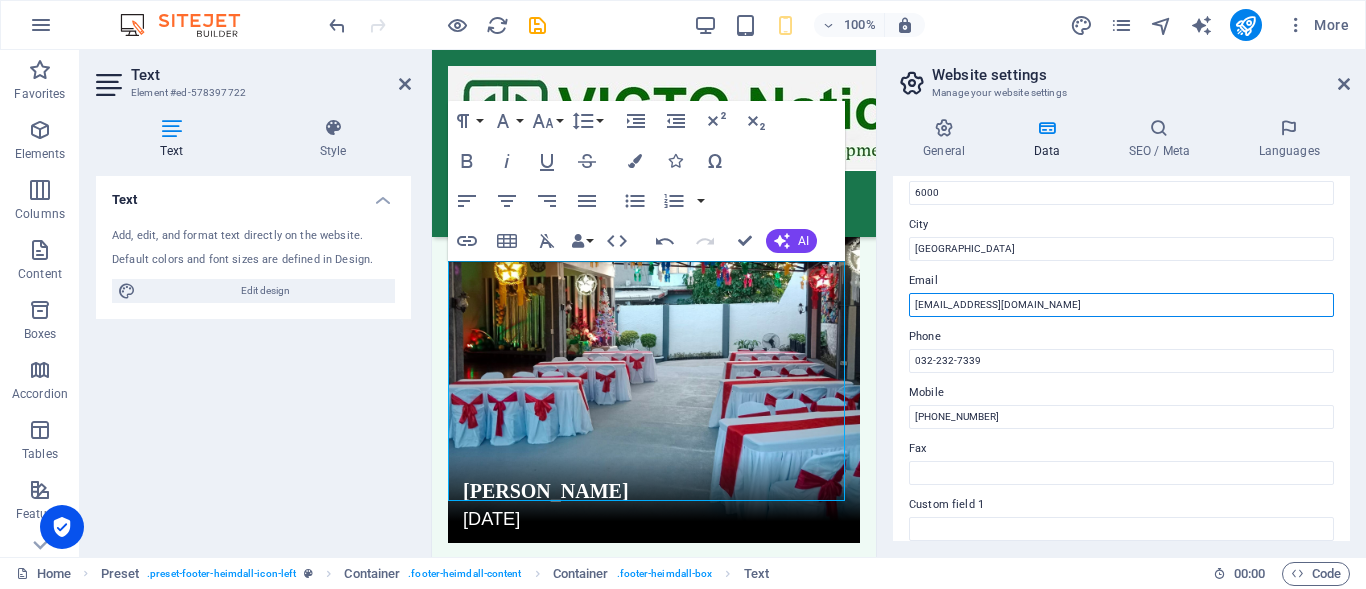 click on "[EMAIL_ADDRESS][DOMAIN_NAME]" at bounding box center (1121, 305) 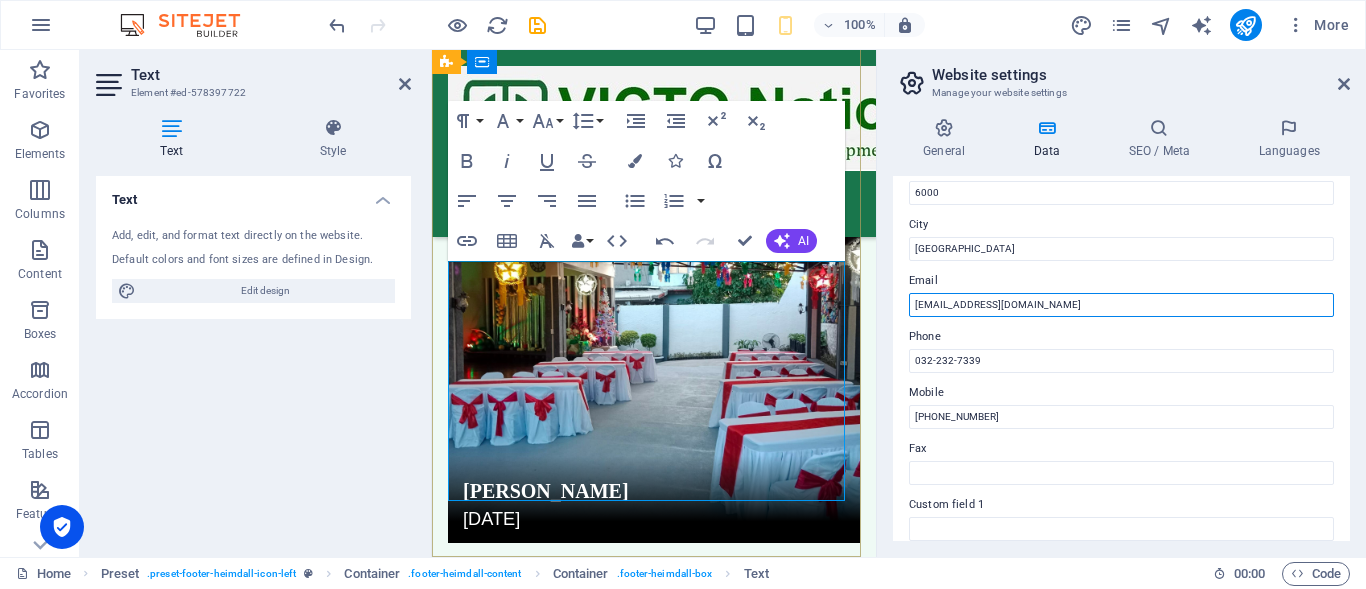 drag, startPoint x: 1483, startPoint y: 354, endPoint x: 838, endPoint y: 305, distance: 646.8586 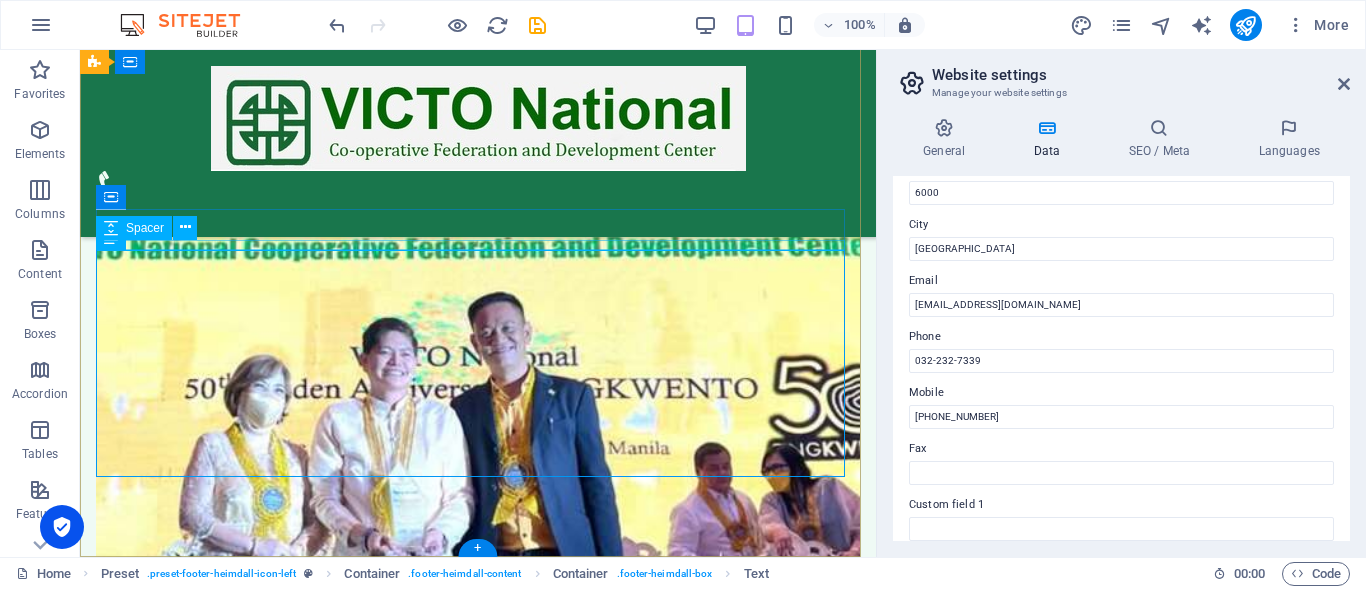 scroll, scrollTop: 9531, scrollLeft: 0, axis: vertical 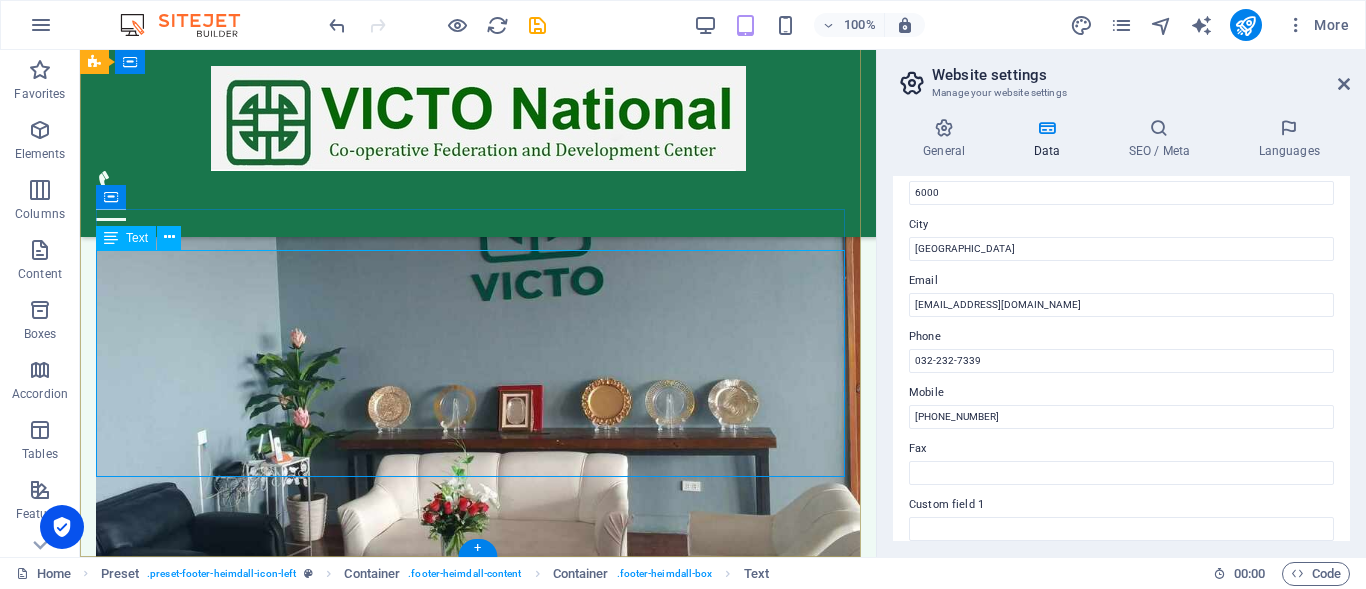 click on "[STREET_ADDRESS][PERSON_NAME] Phone:  [PHONE_NUMBER]  Mobile:  [PHONE_NUMBER] [EMAIL_ADDRESS][DOMAIN_NAME]" at bounding box center (478, 4681) 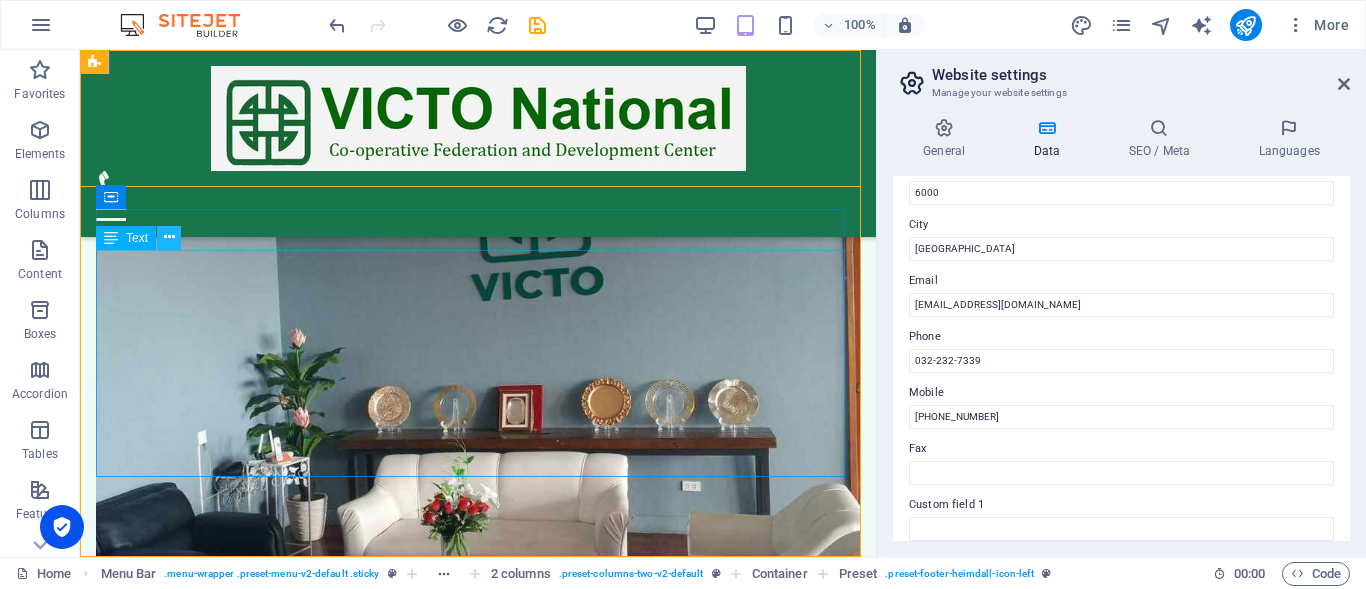 click at bounding box center (169, 237) 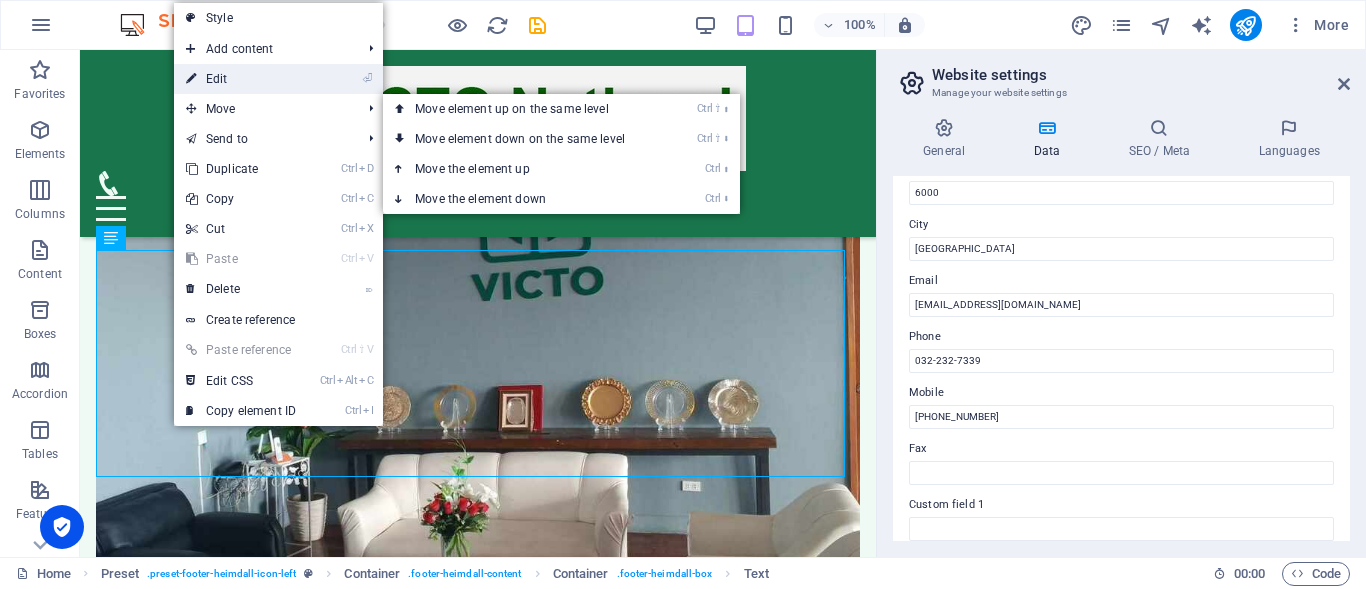 click on "⏎  Edit" at bounding box center (241, 79) 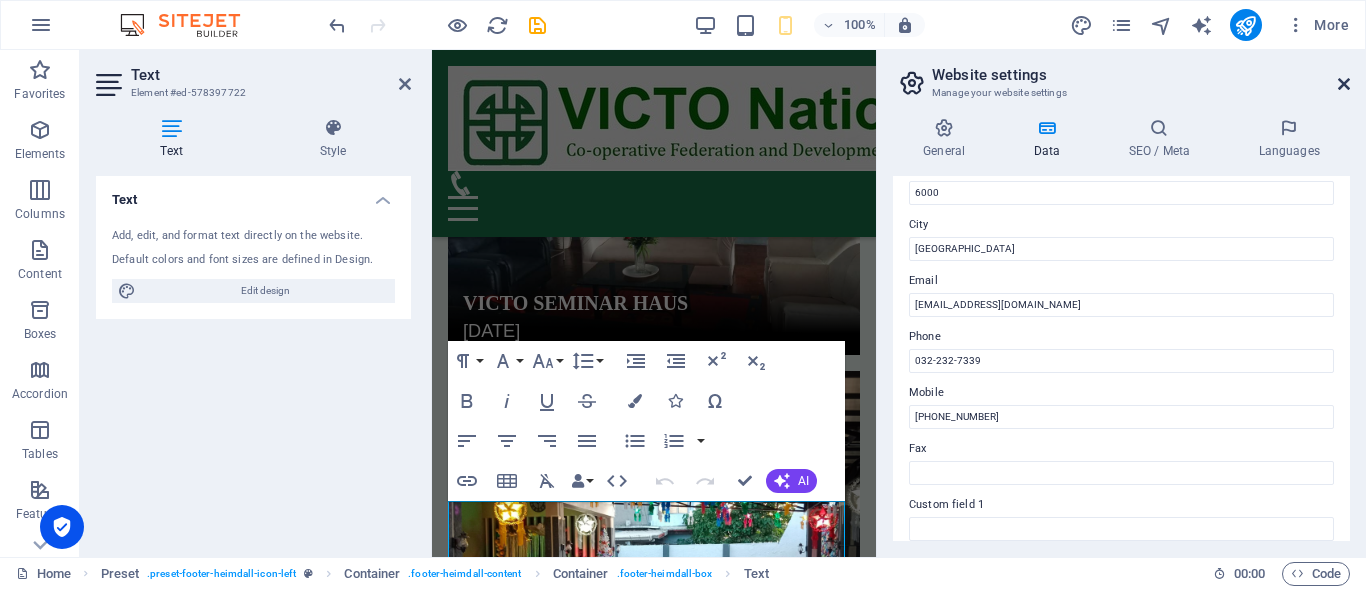 drag, startPoint x: 1346, startPoint y: 79, endPoint x: 476, endPoint y: 324, distance: 903.83905 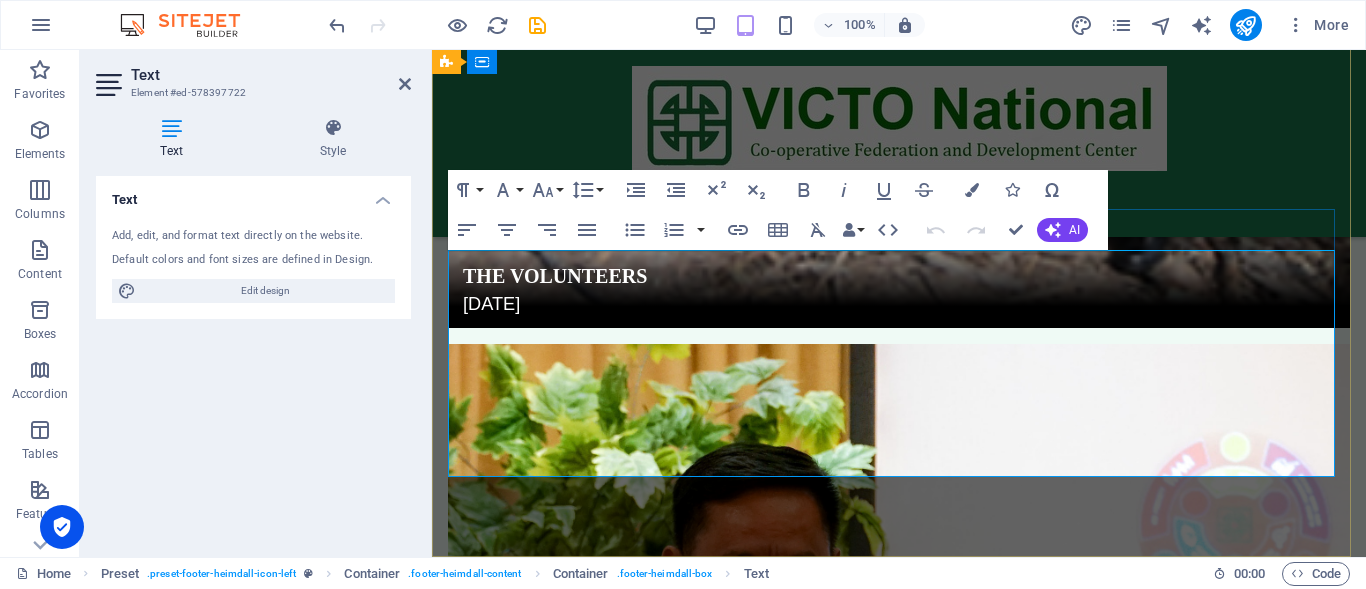 scroll, scrollTop: 9256, scrollLeft: 0, axis: vertical 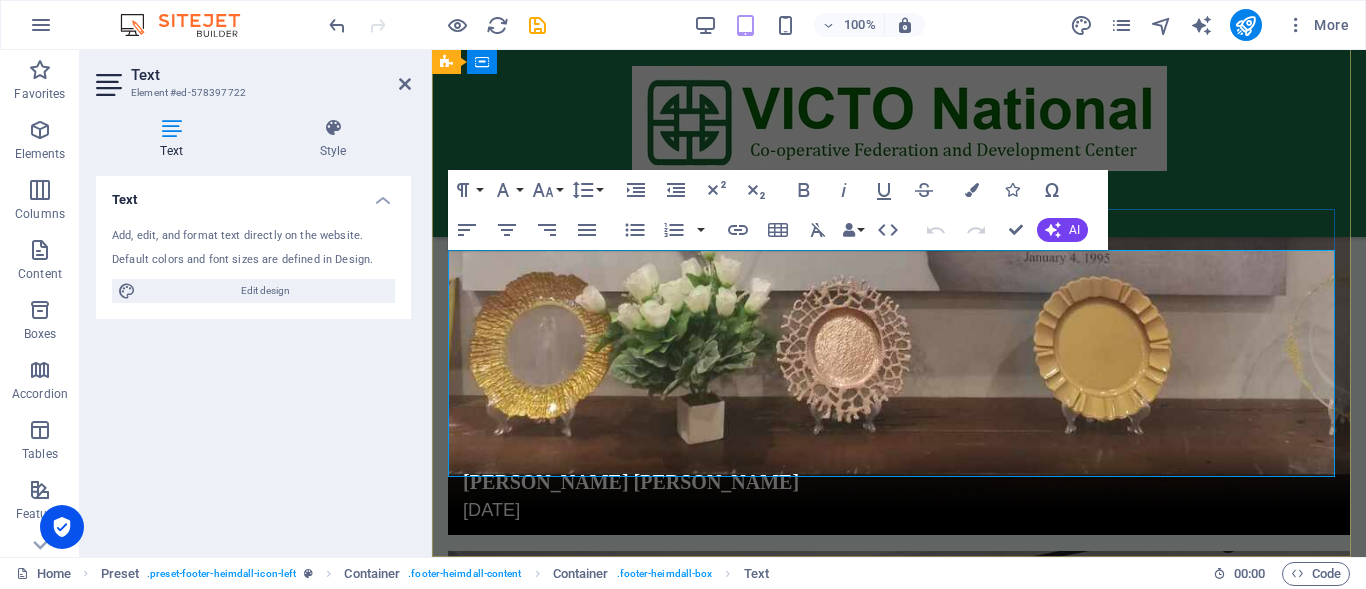 click on "[STREET_ADDRESS][PERSON_NAME]," at bounding box center (899, 5844) 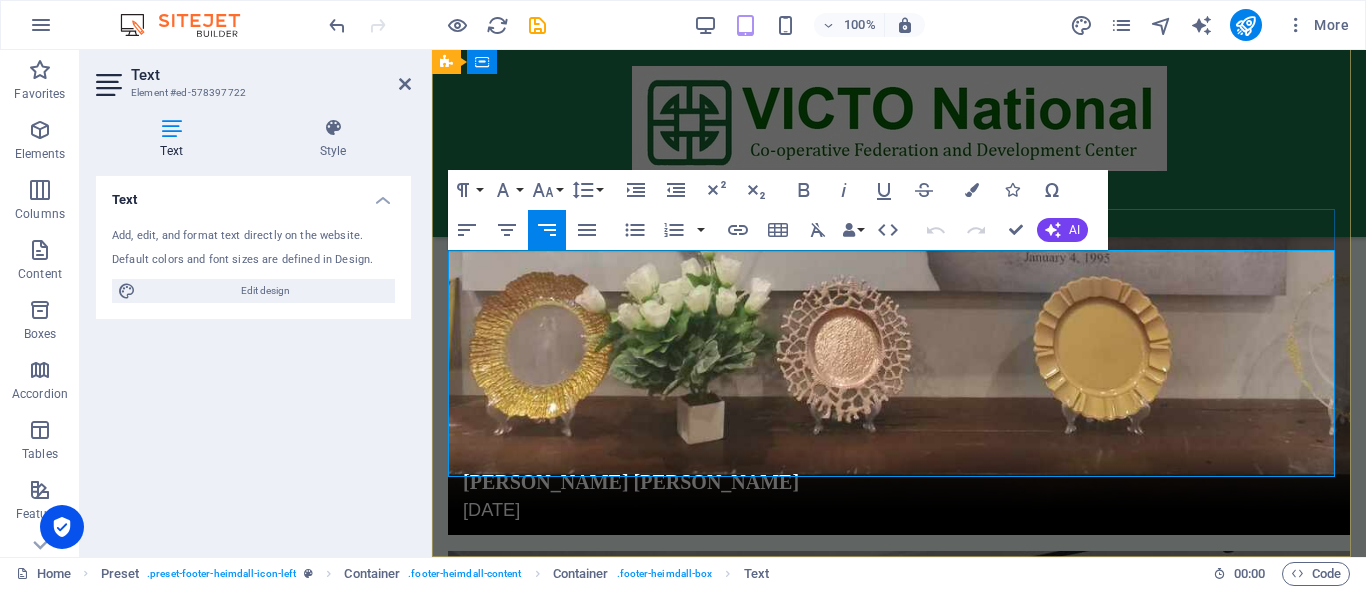 drag, startPoint x: 1136, startPoint y: 261, endPoint x: 1324, endPoint y: 401, distance: 234.40137 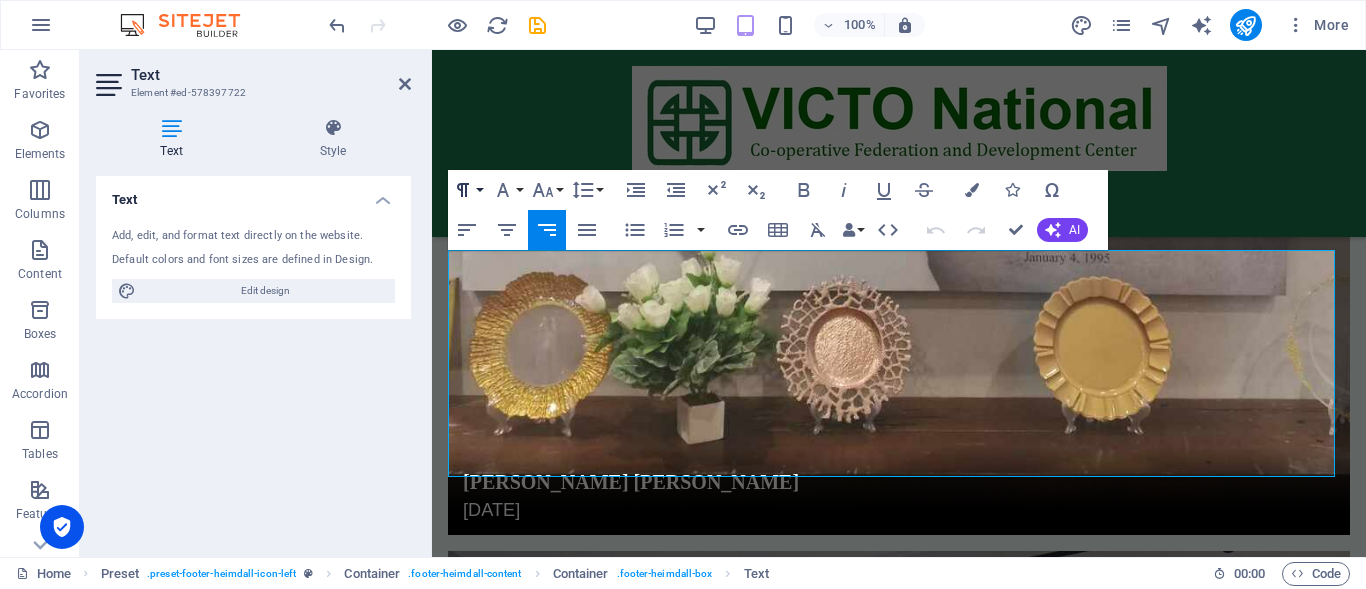 click on "Paragraph Format" at bounding box center [467, 190] 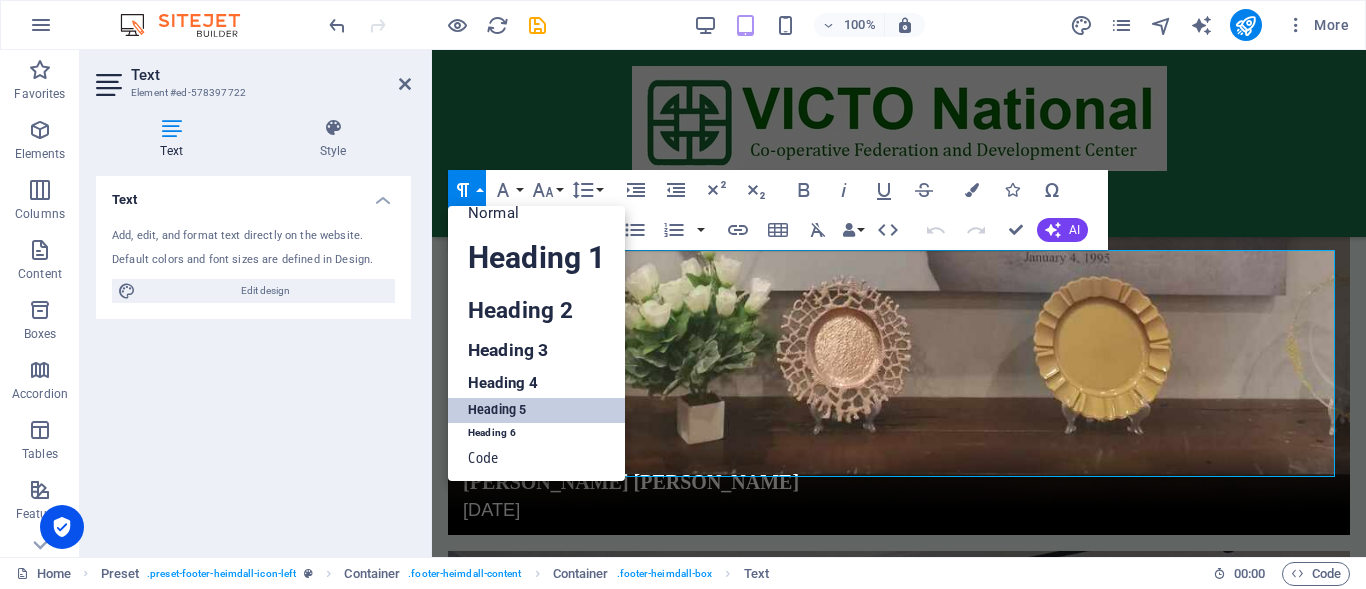 scroll, scrollTop: 16, scrollLeft: 0, axis: vertical 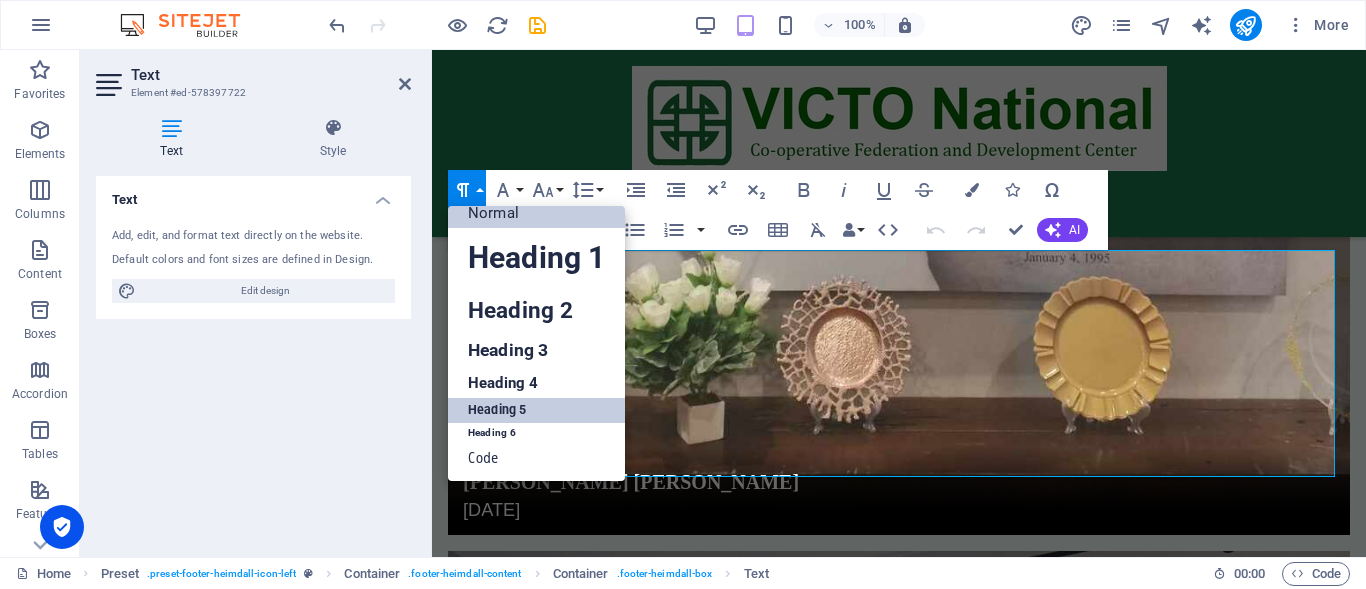 click on "Normal" at bounding box center (536, 213) 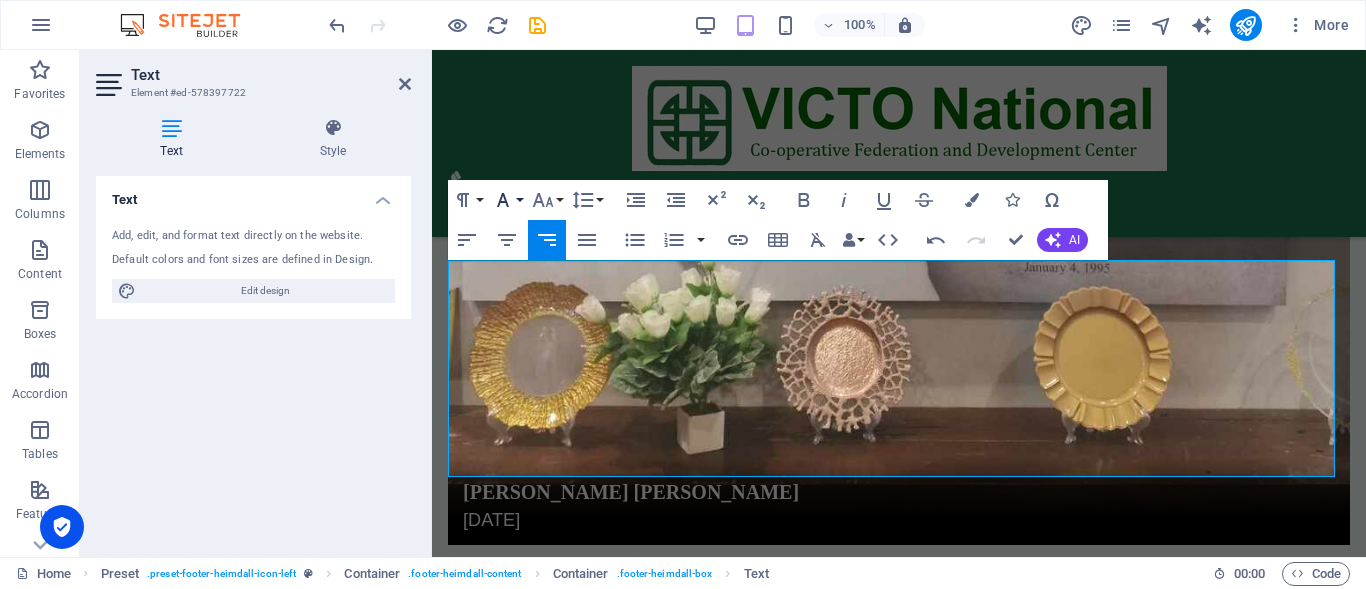 click on "Font Family" at bounding box center (507, 200) 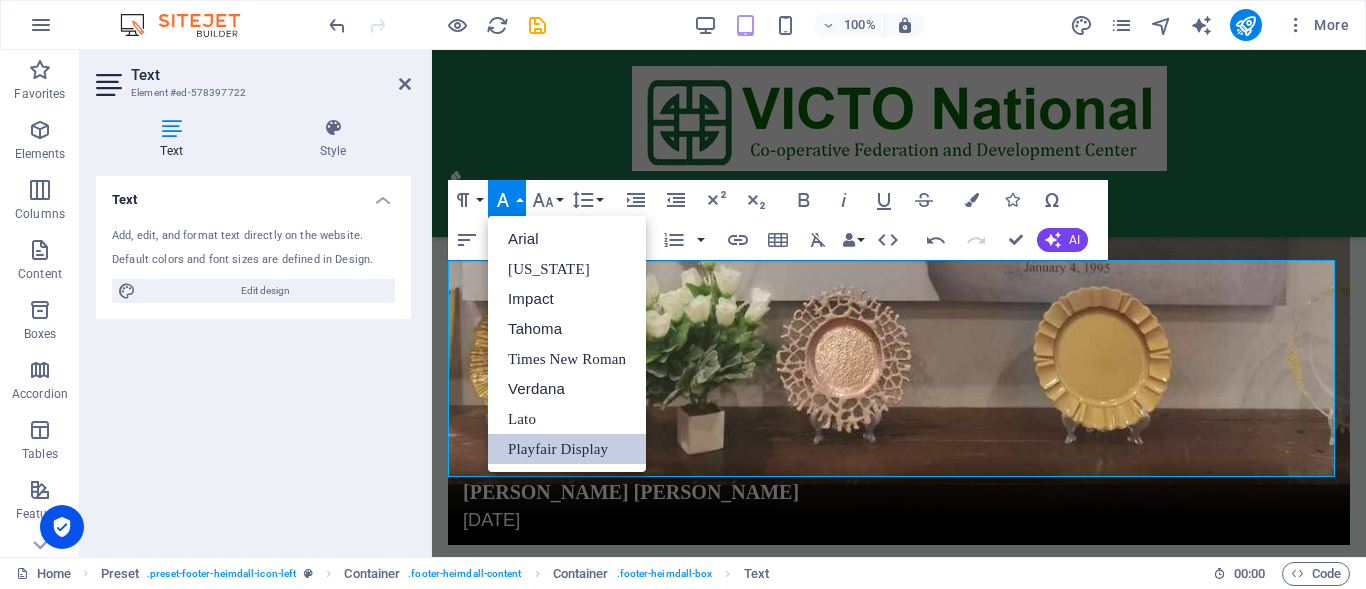 scroll, scrollTop: 0, scrollLeft: 0, axis: both 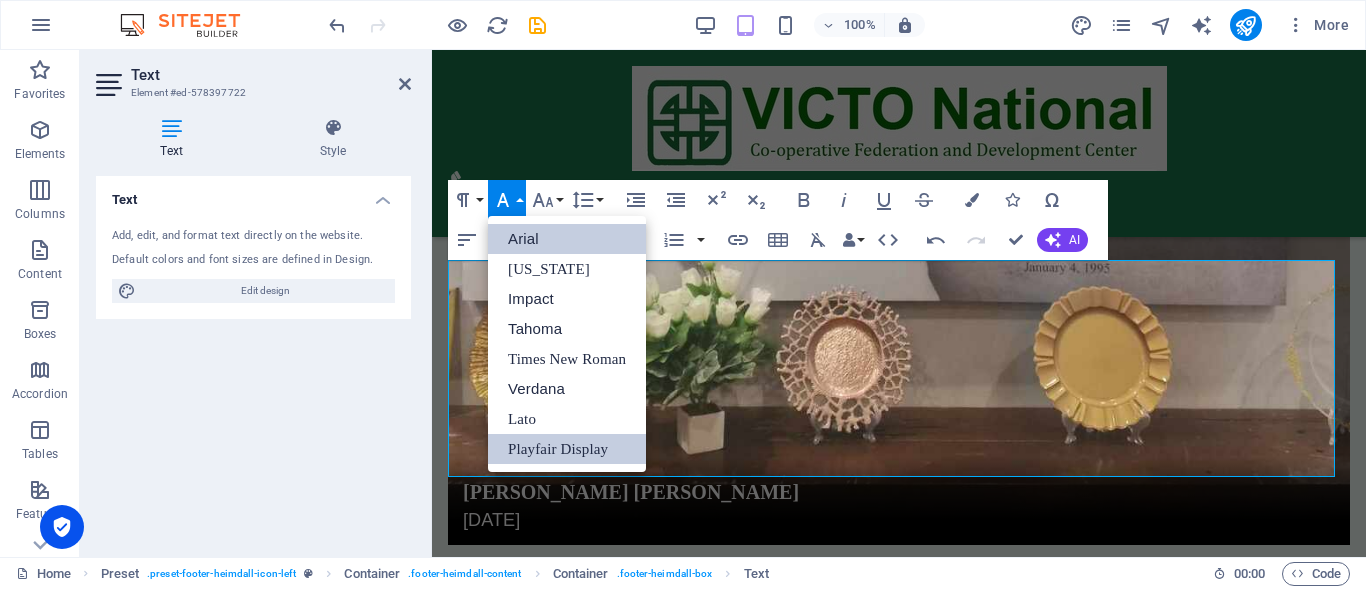 click on "Arial" at bounding box center [567, 239] 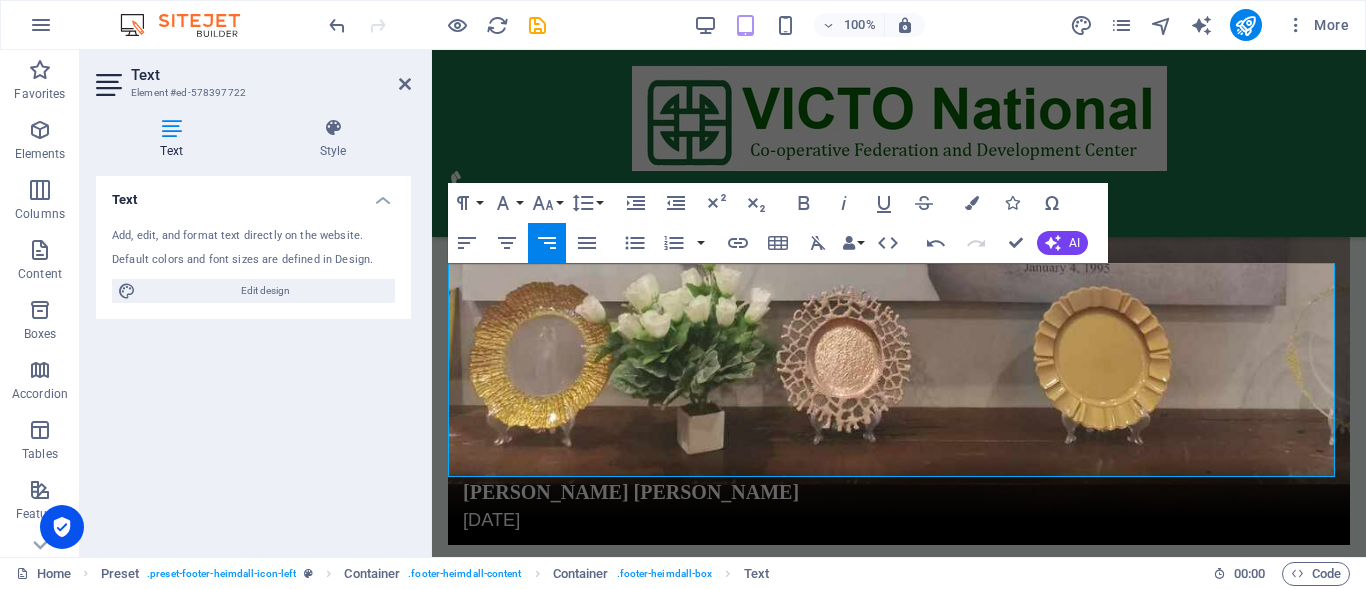 scroll, scrollTop: 9243, scrollLeft: 0, axis: vertical 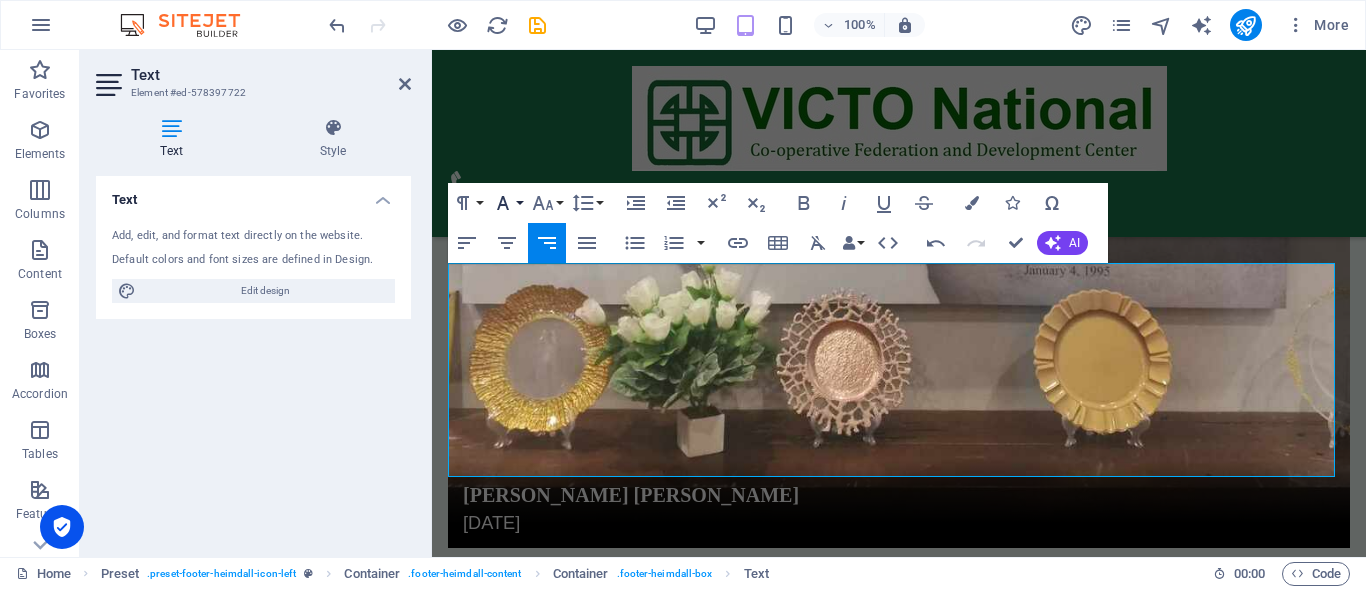 click on "Font Family" at bounding box center (507, 203) 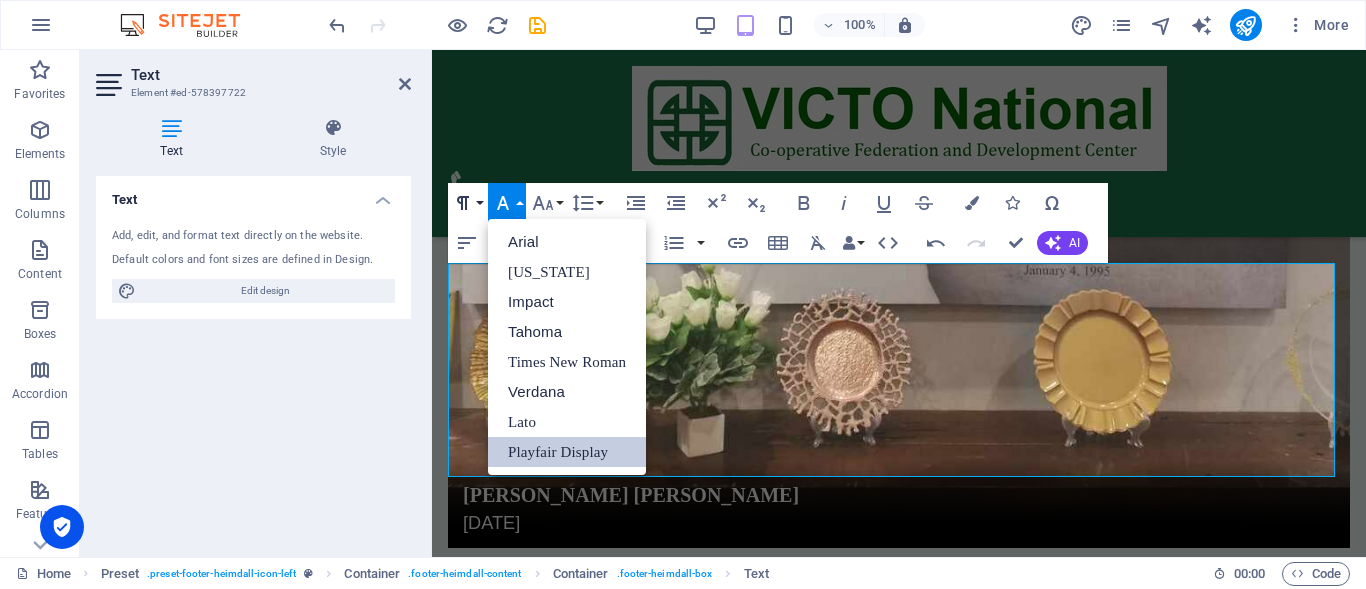scroll, scrollTop: 0, scrollLeft: 0, axis: both 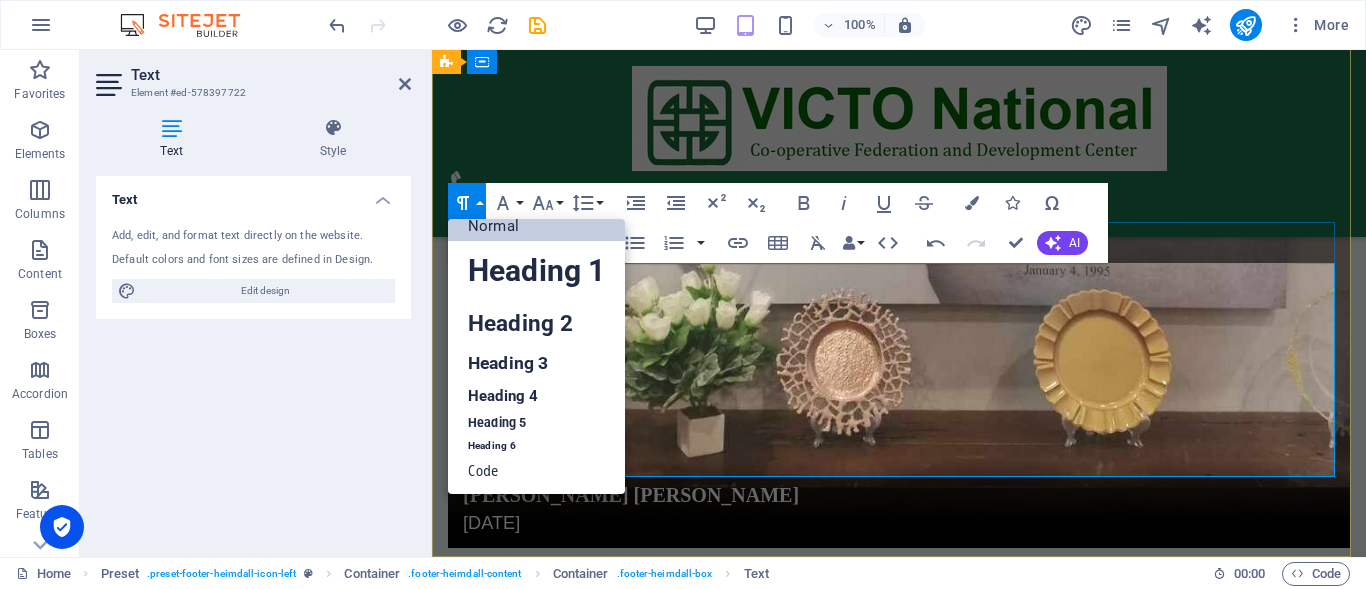click on "Phone:  [PHONE_NUMBER]" at bounding box center [899, 5924] 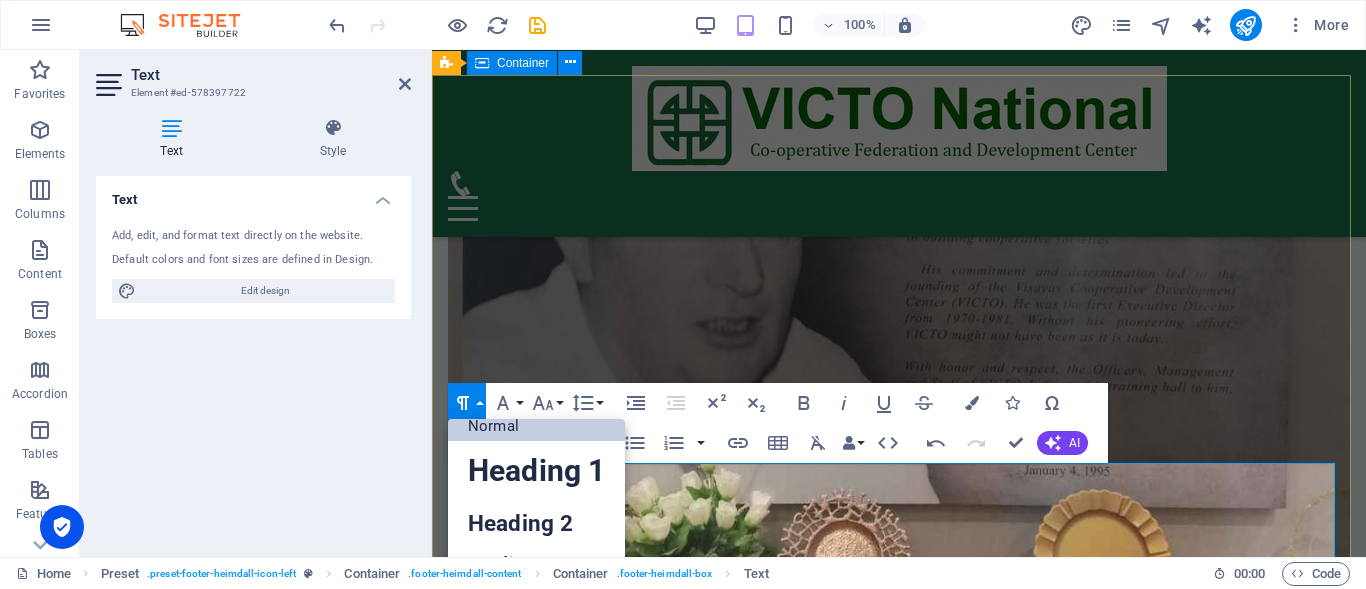 scroll, scrollTop: 9243, scrollLeft: 0, axis: vertical 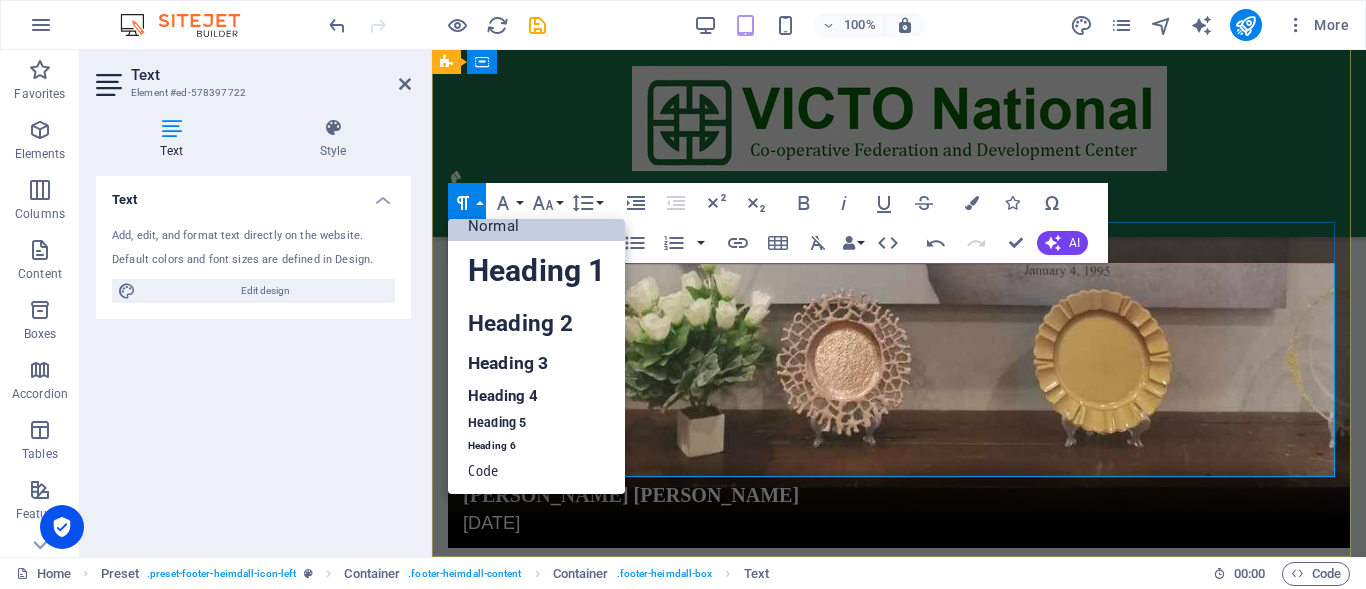 click on "[GEOGRAPHIC_DATA]   6000" at bounding box center (899, 5894) 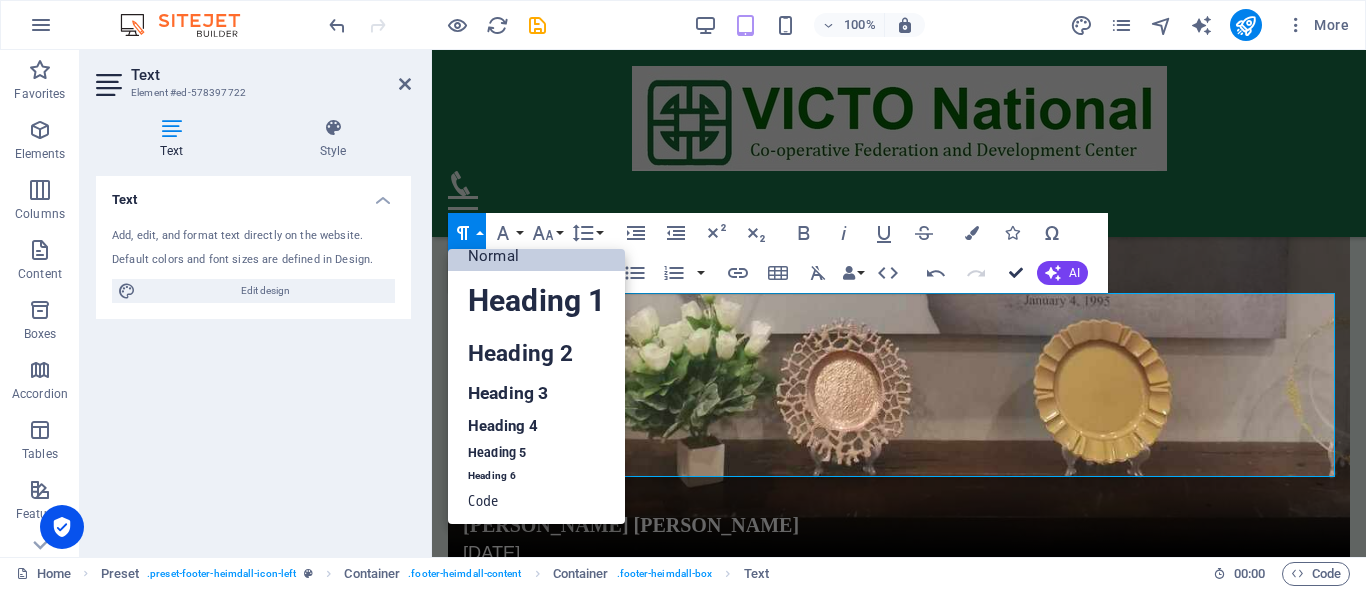 drag, startPoint x: 1016, startPoint y: 275, endPoint x: 936, endPoint y: 224, distance: 94.873604 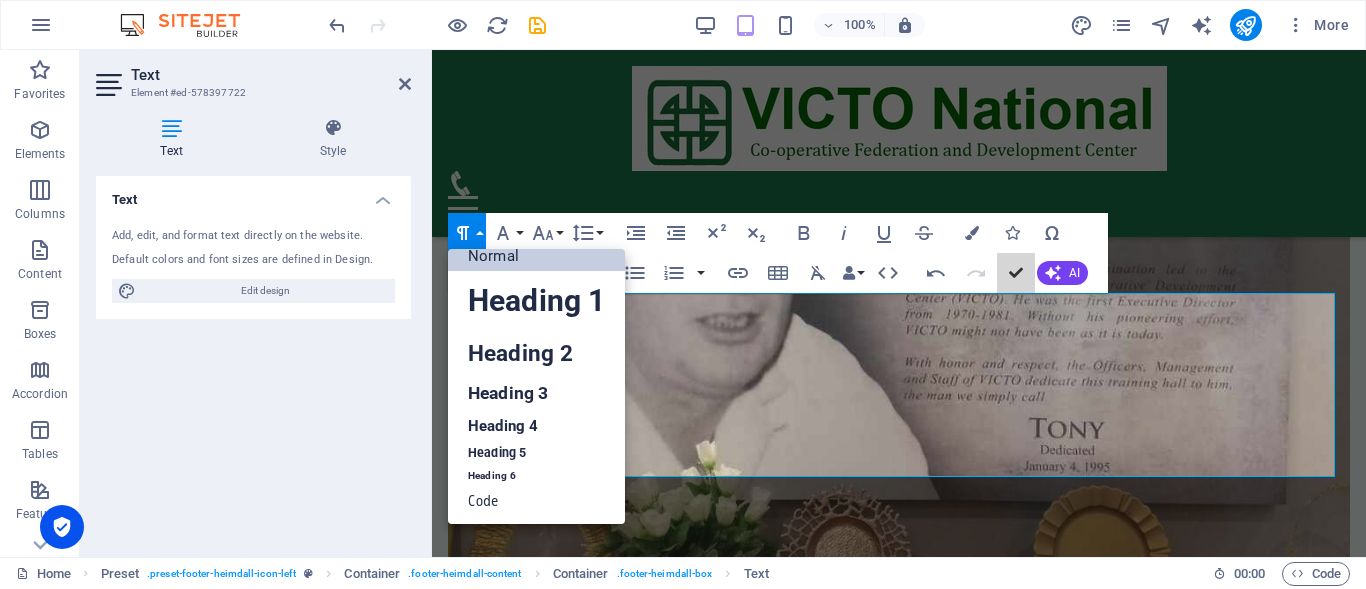 scroll, scrollTop: 8636, scrollLeft: 0, axis: vertical 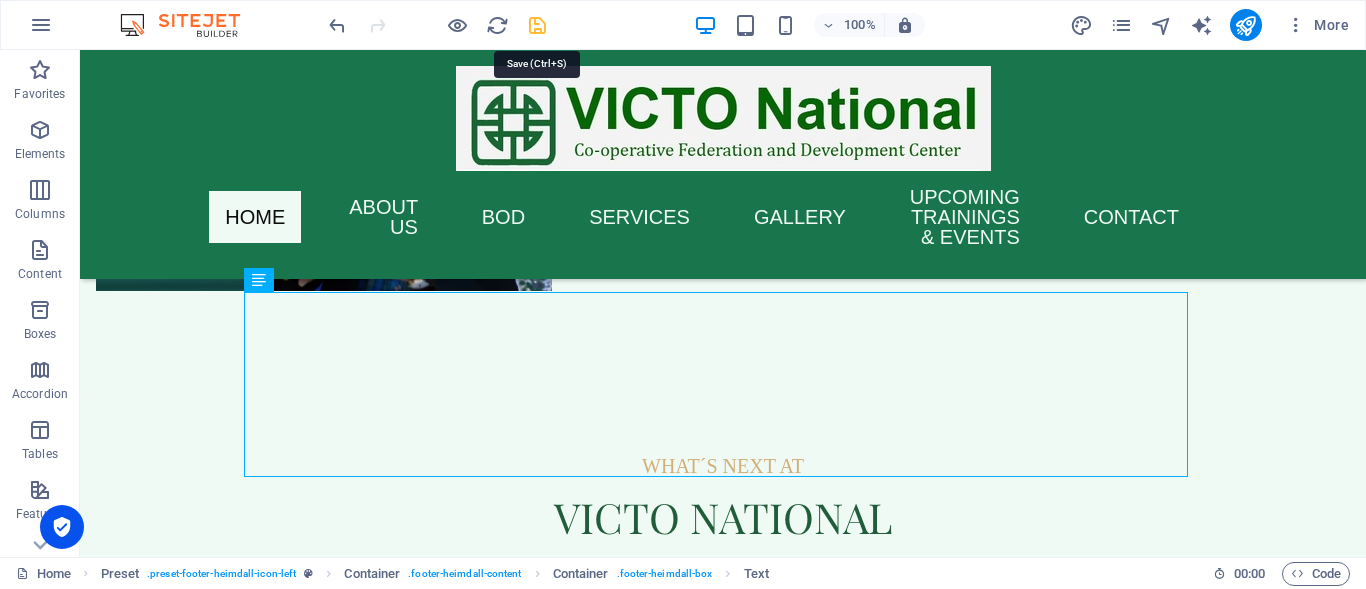 click at bounding box center (537, 25) 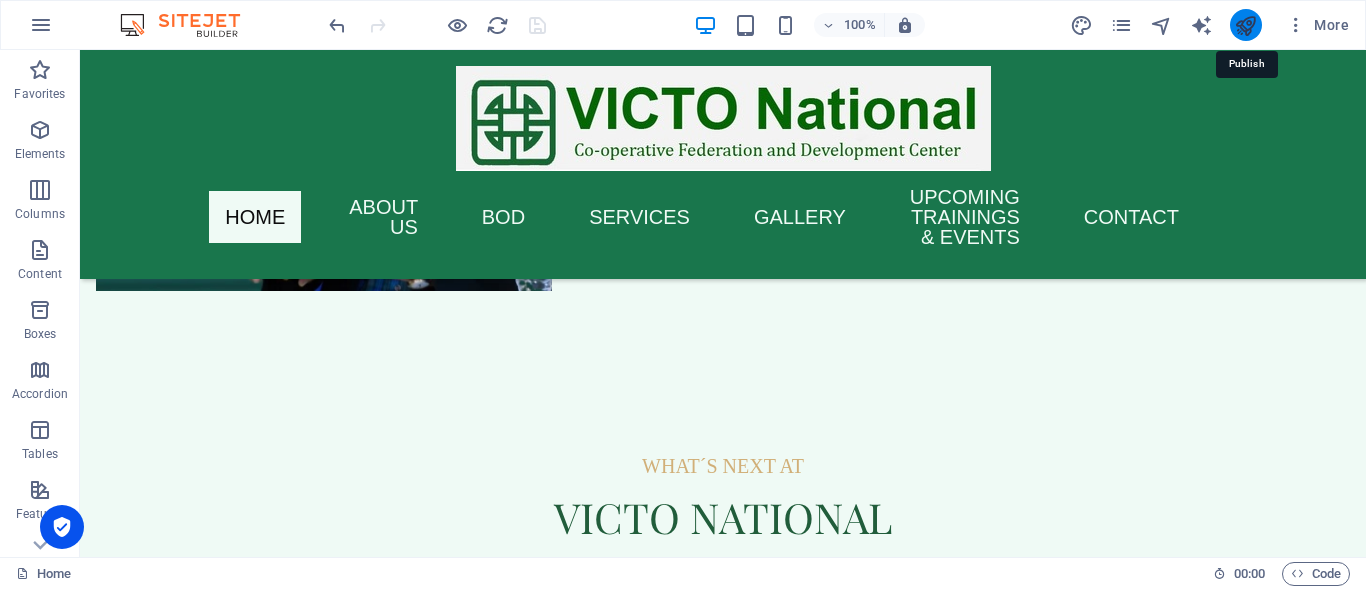 click at bounding box center [1245, 25] 